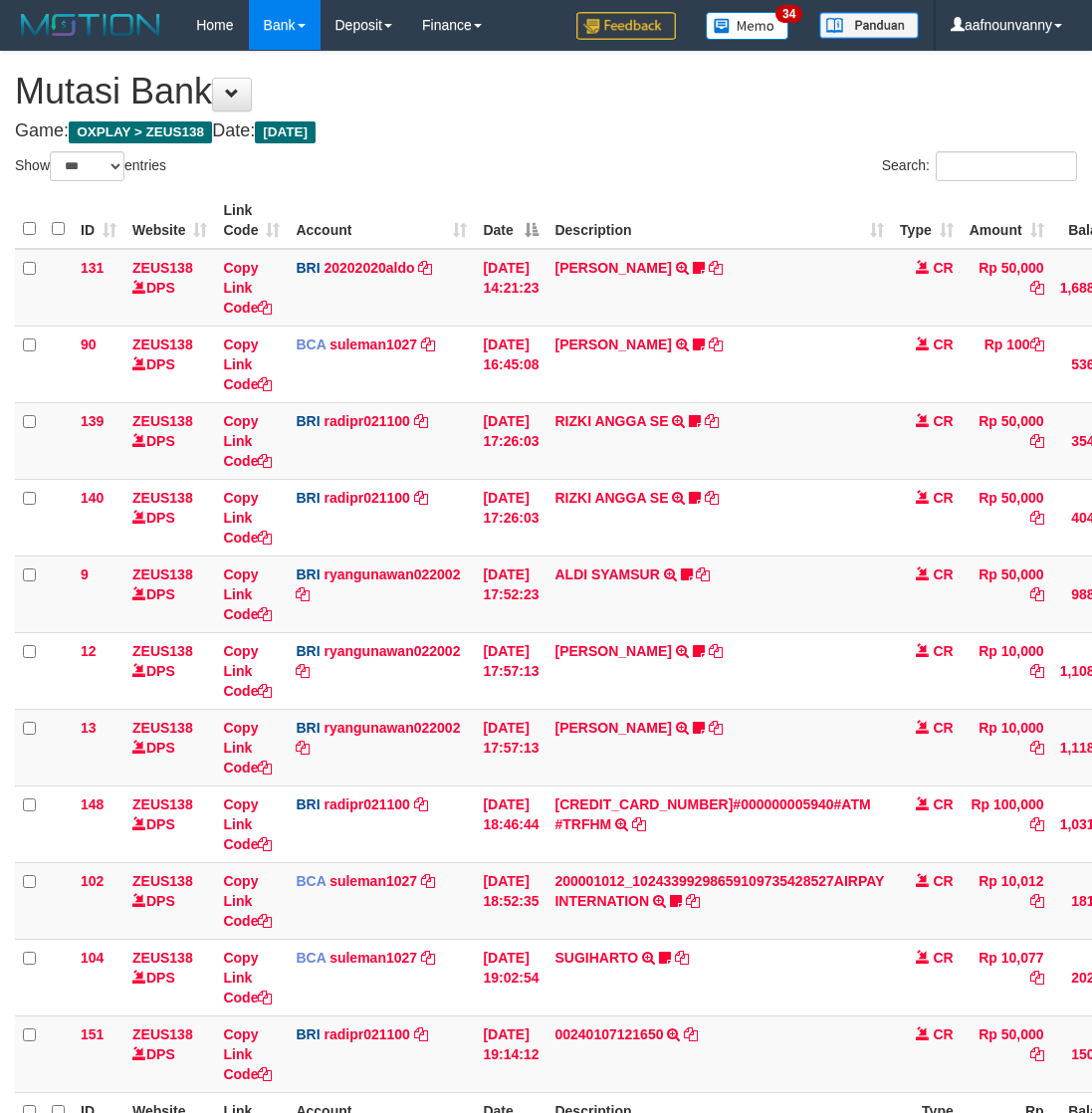 select on "***" 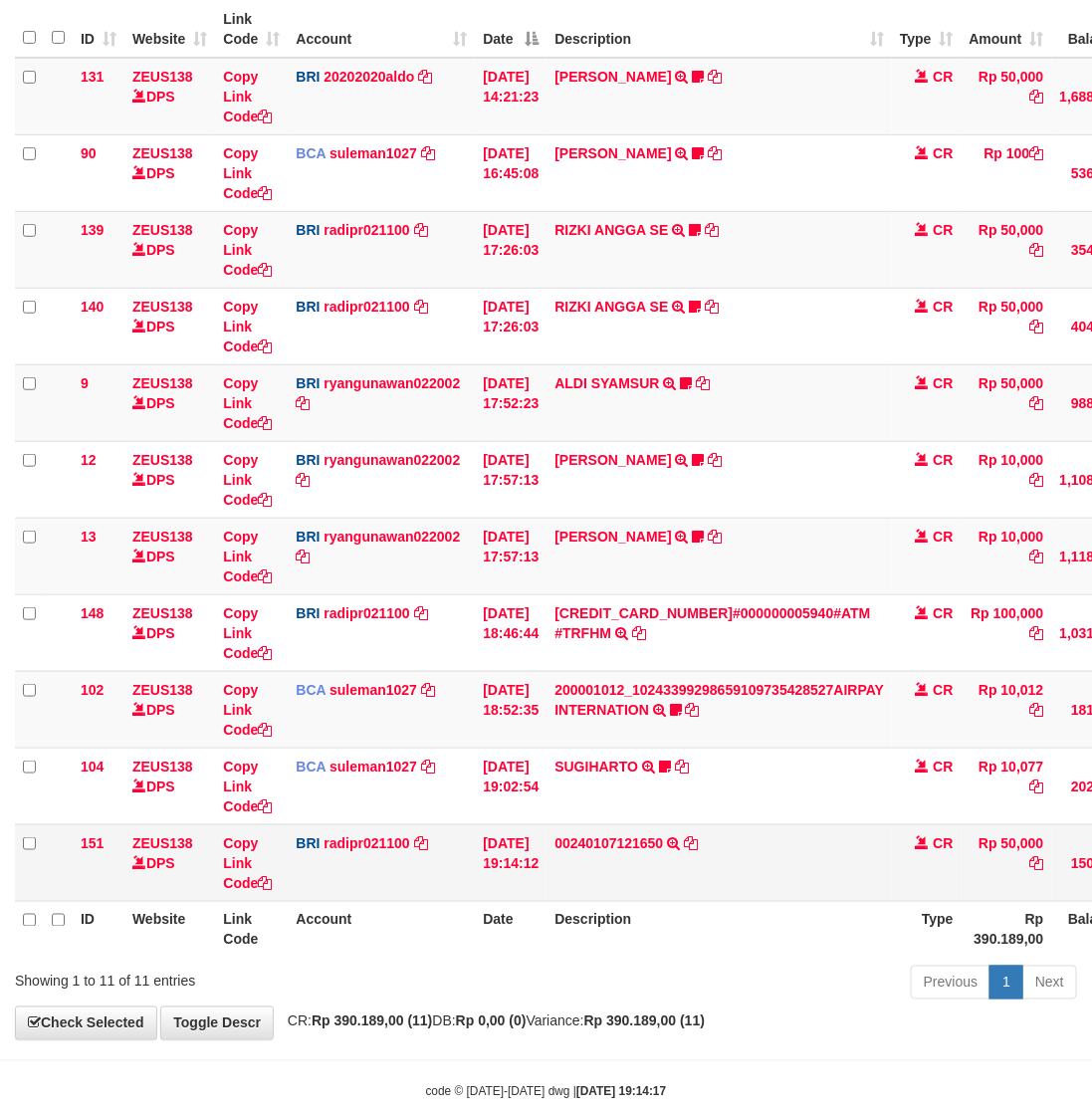 click on "00240107121650         002401071216501 00986076 0136573002033" at bounding box center (719, 862) 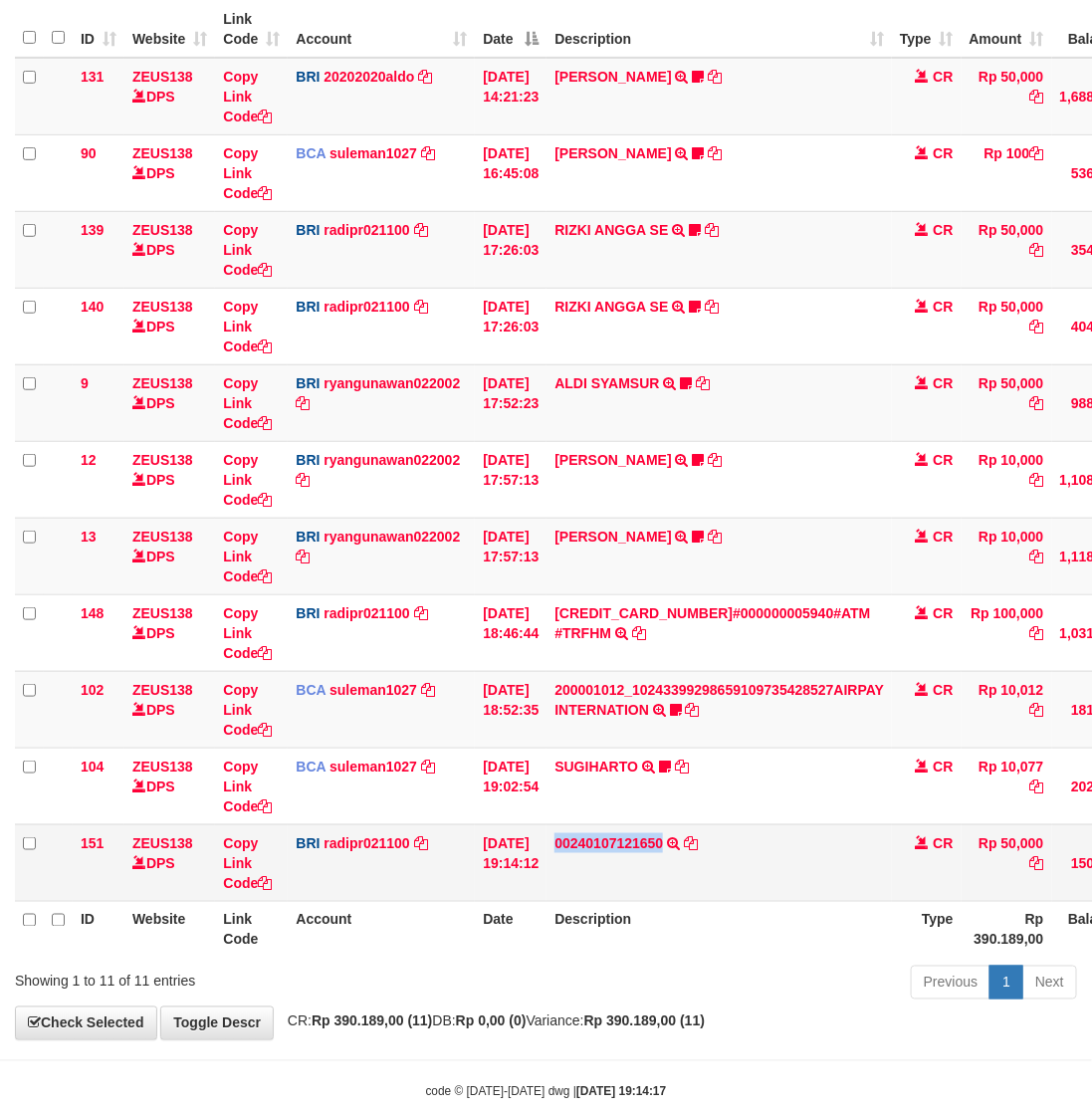 click on "00240107121650         002401071216501 00986076 0136573002033" at bounding box center (719, 862) 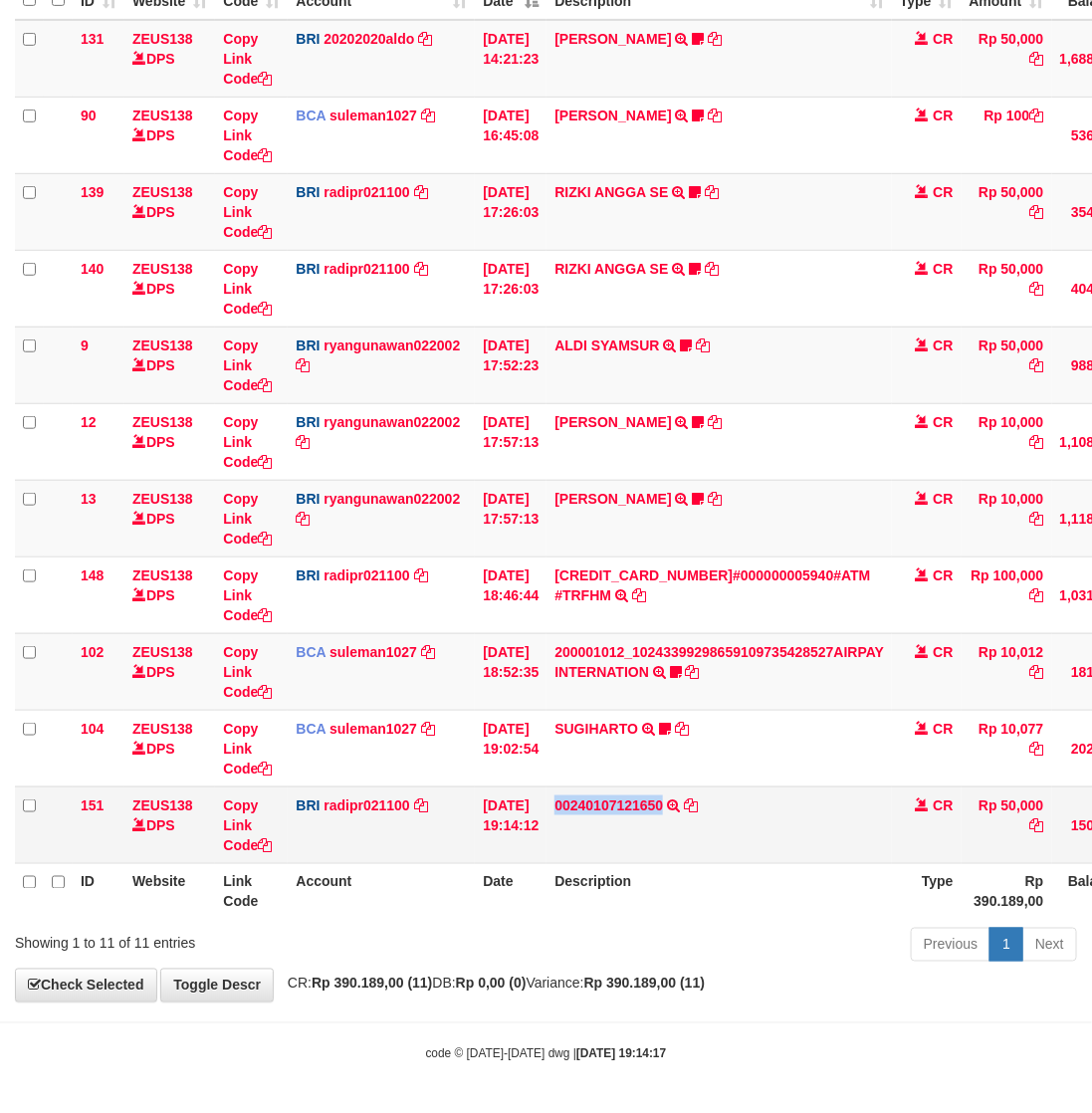 click on "00240107121650         002401071216501 00986076 0136573002033" at bounding box center [719, 824] 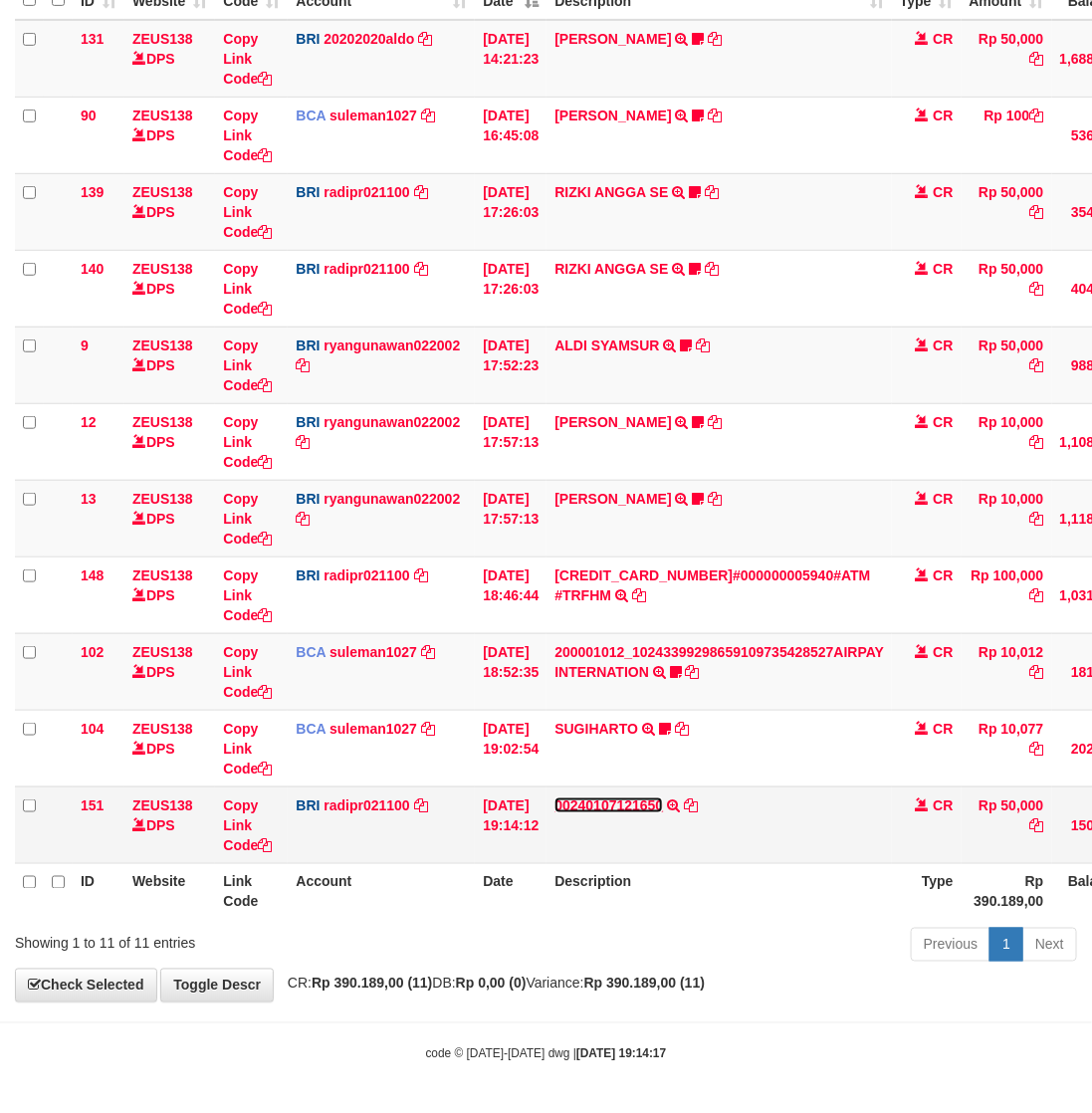 click on "00240107121650" at bounding box center (608, 805) 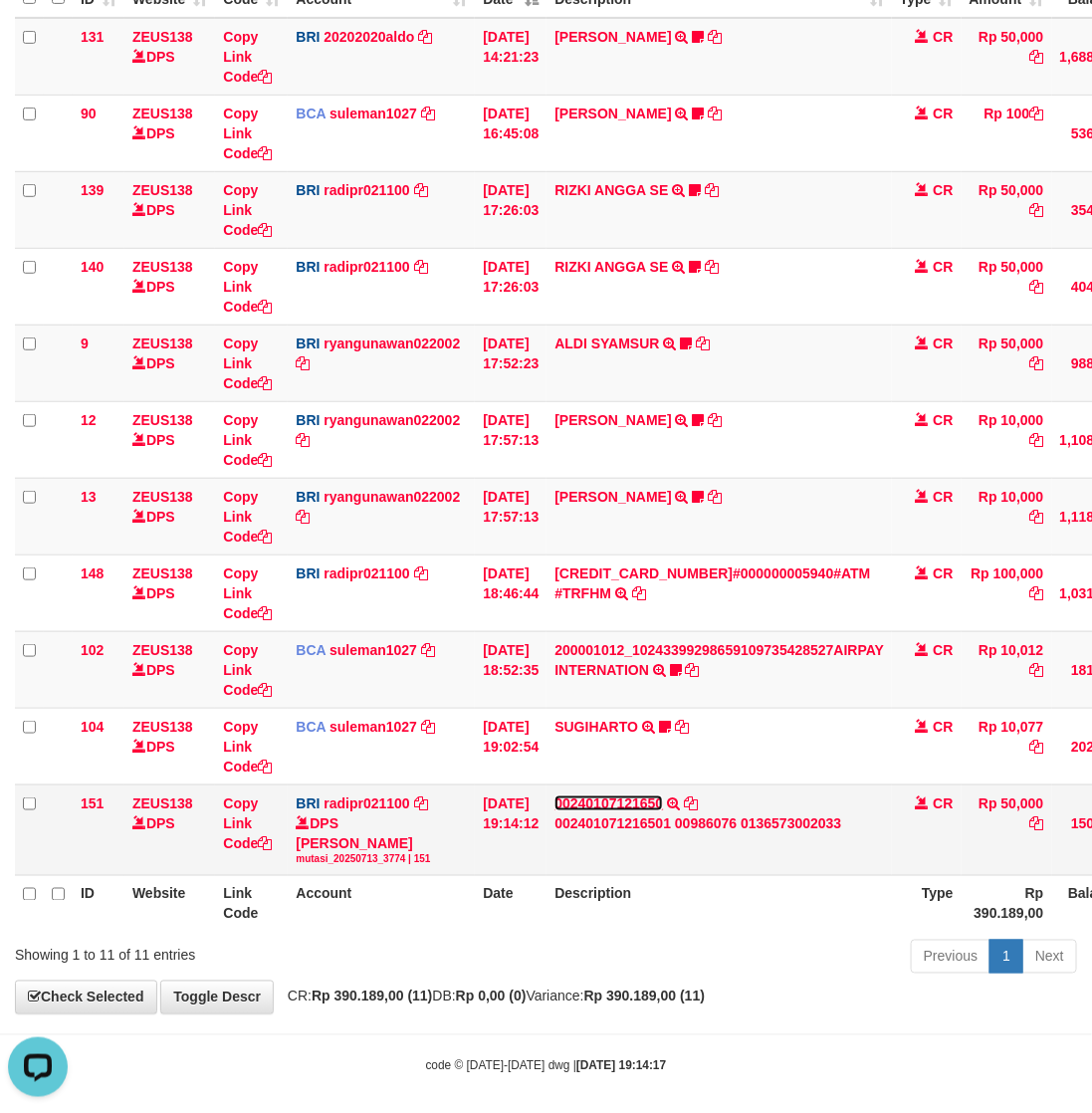 scroll, scrollTop: 0, scrollLeft: 0, axis: both 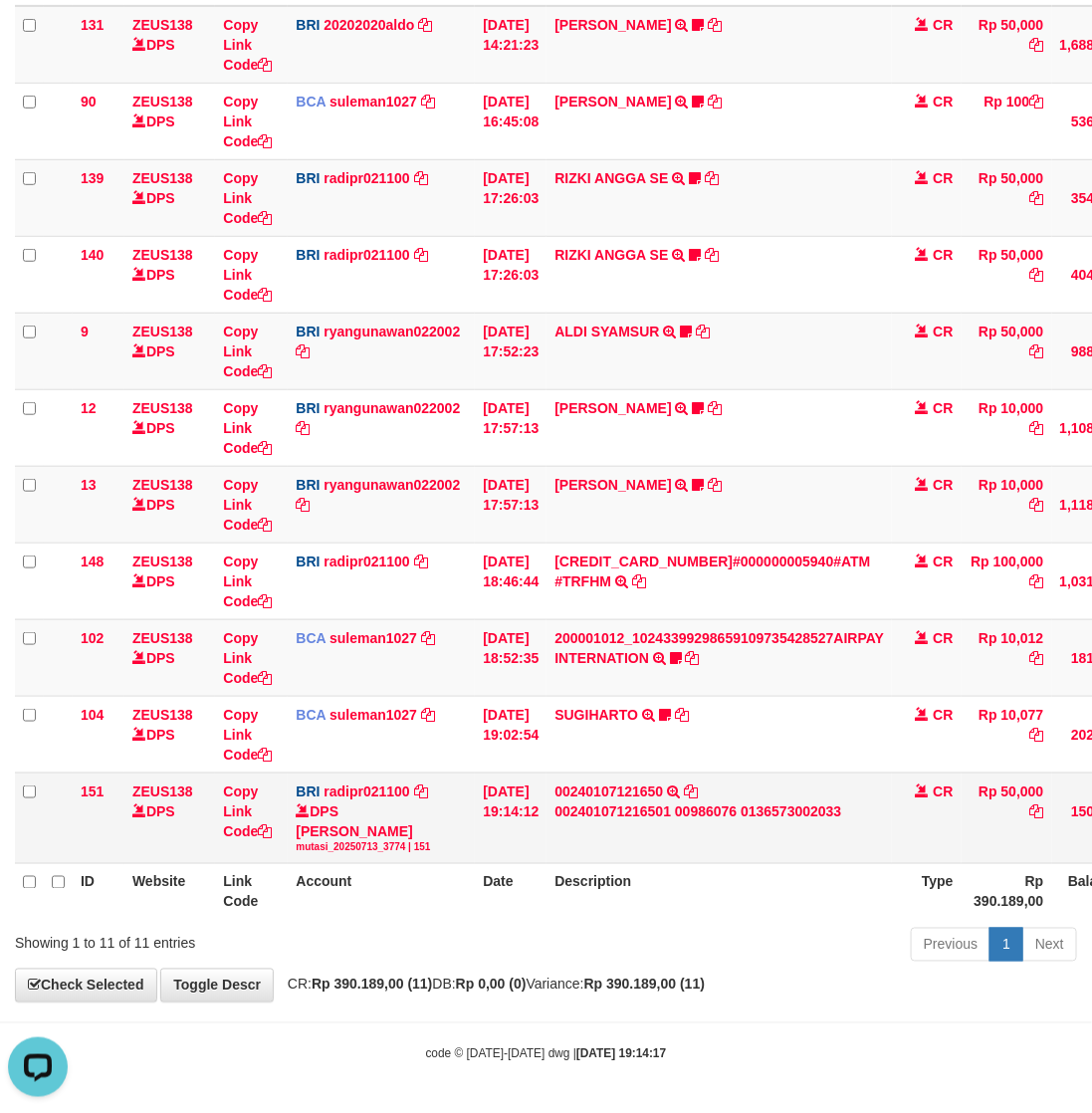 drag, startPoint x: 704, startPoint y: 962, endPoint x: 38, endPoint y: 779, distance: 690.6844 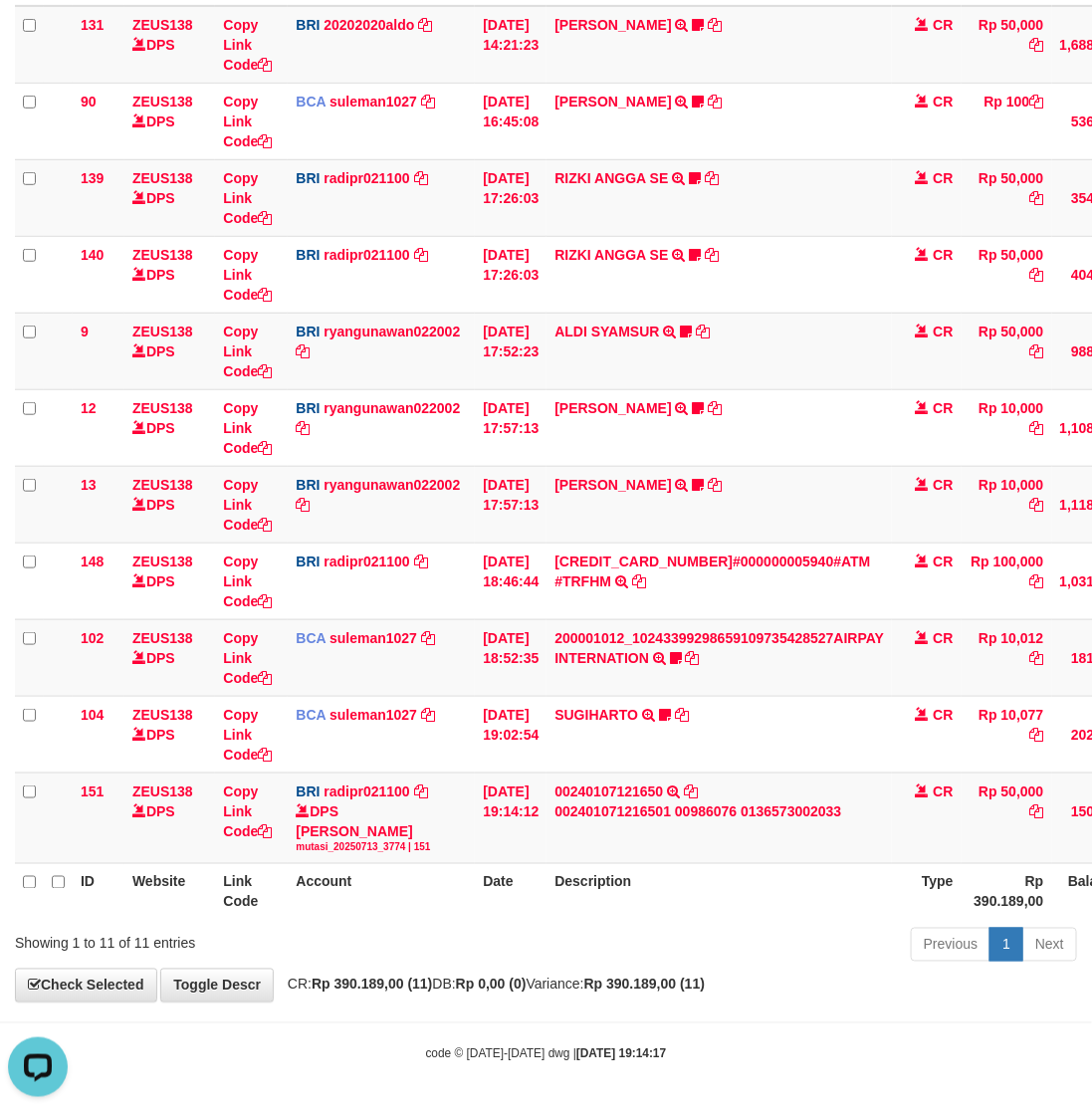 click on "Date" at bounding box center [511, 892] 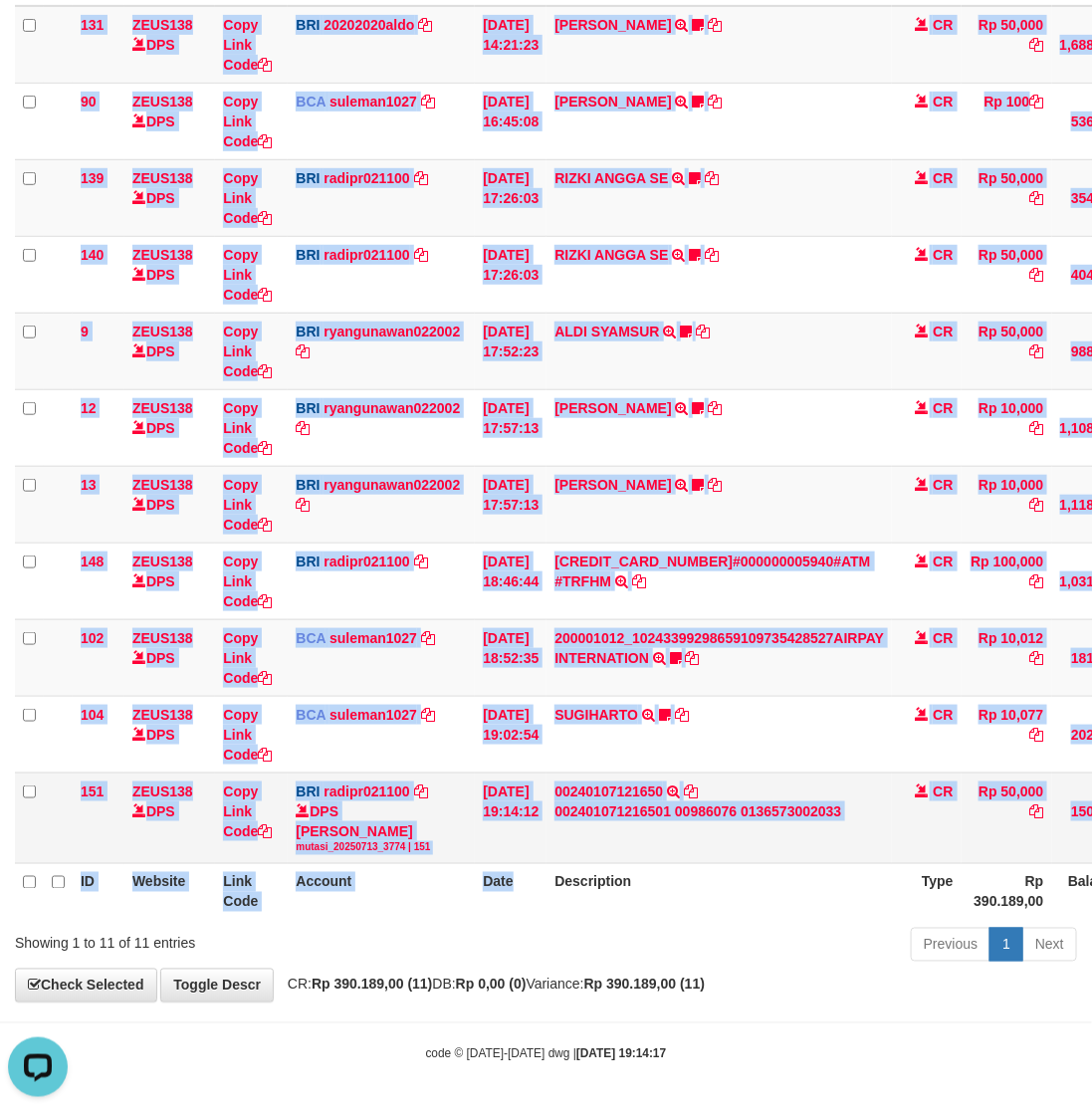 click on "ID Website Link Code Account Date Description Type Amount Balance Status Action
131
ZEUS138    DPS
Copy Link Code
BRI
20202020aldo
DPS
REVALDO SAGITA
mutasi_20250713_3778 | 131
mutasi_20250713_3778 | 131
13/07/2025 14:21:23
DANA HERISUPRAPTO            TRANSFER NBMB DANA HERISUPRAPTO TO REVALDO SAGITA    Herisuprapto
CR
Rp 50,000
Rp 1,688,771
N
Note
Check
90
ZEUS138    DPS
Copy Link Code
BCA
suleman1027" at bounding box center (546, 434) 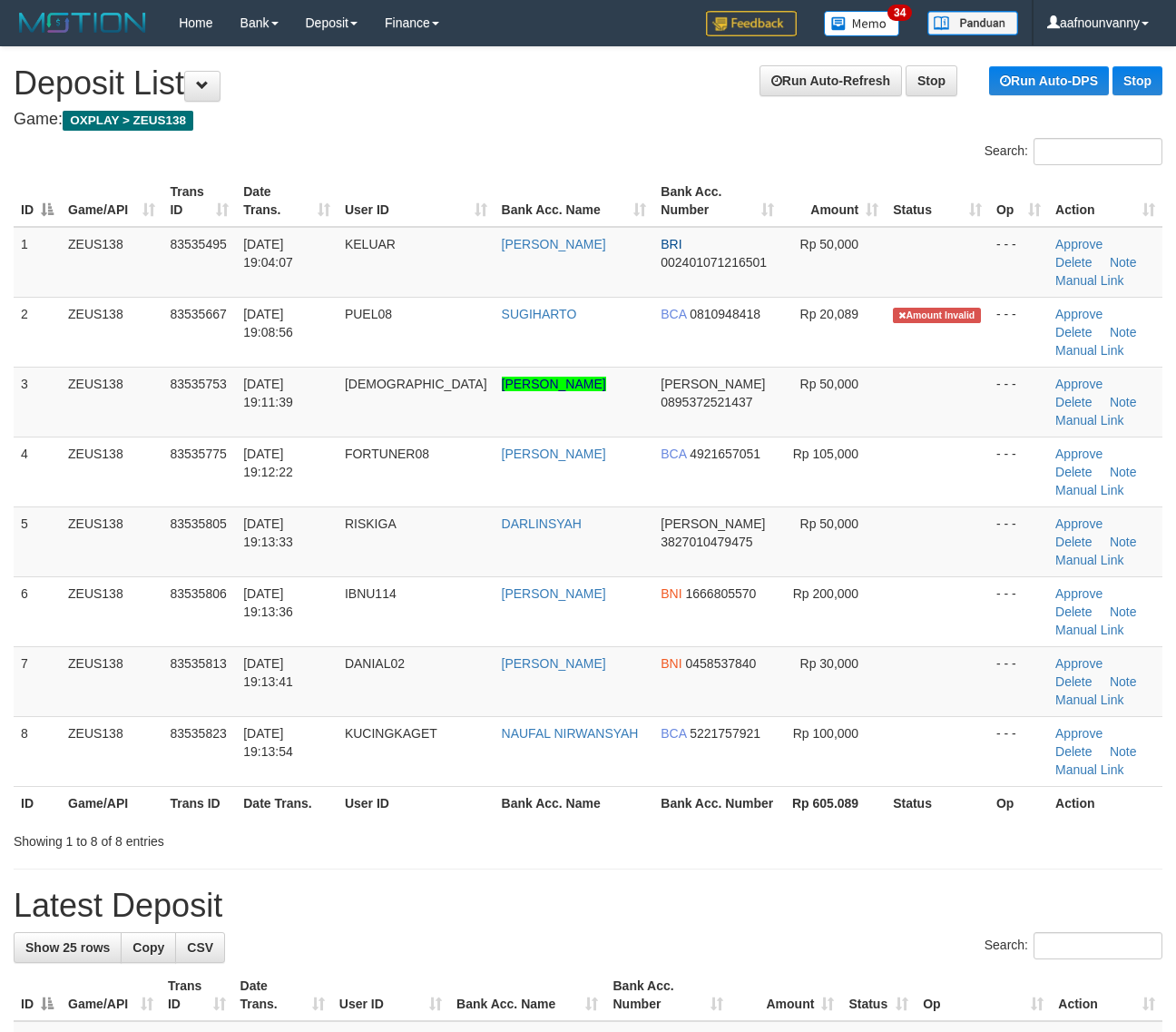 scroll, scrollTop: 0, scrollLeft: 0, axis: both 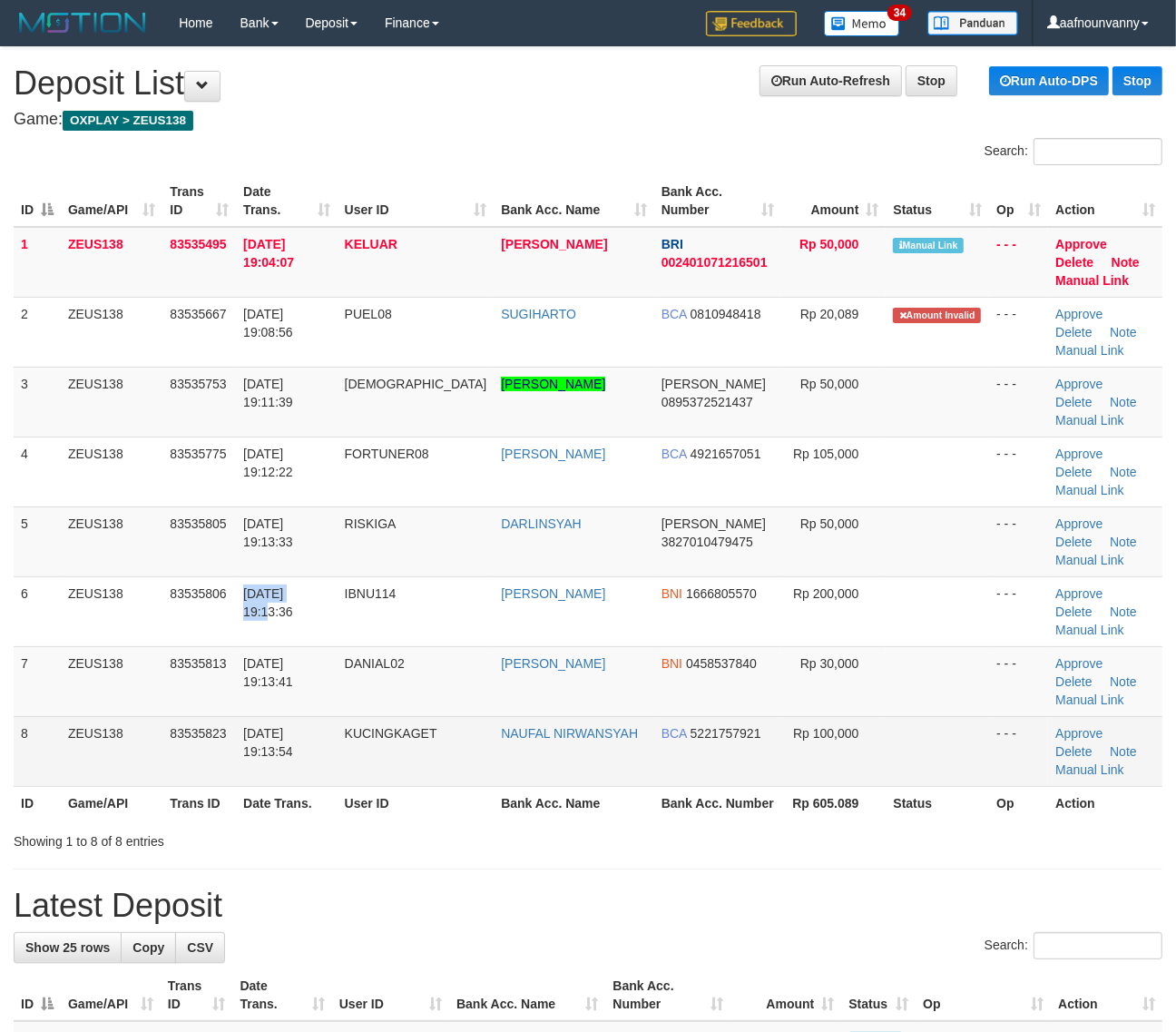drag, startPoint x: 240, startPoint y: 547, endPoint x: 574, endPoint y: 635, distance: 345.3983 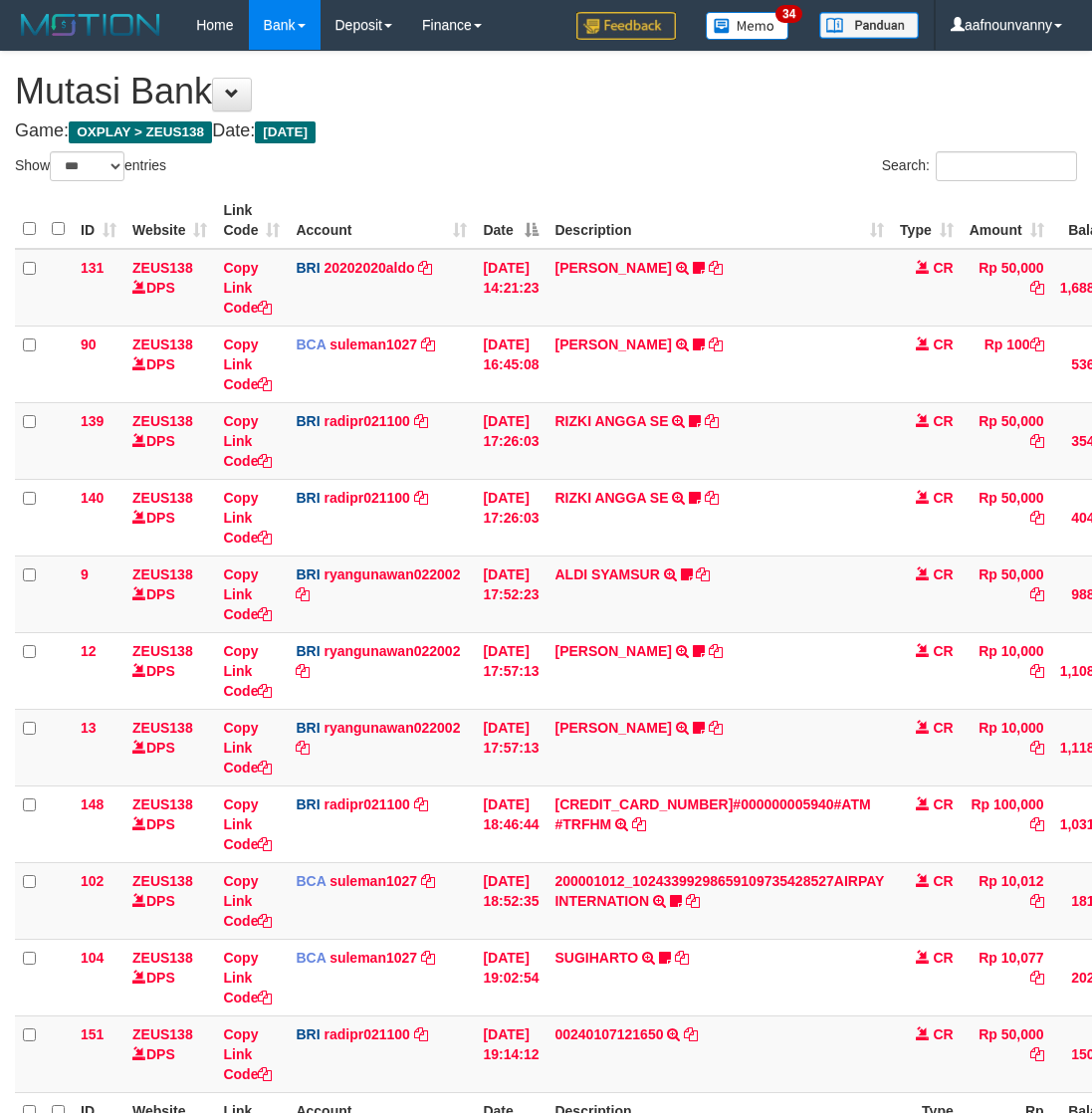 select on "***" 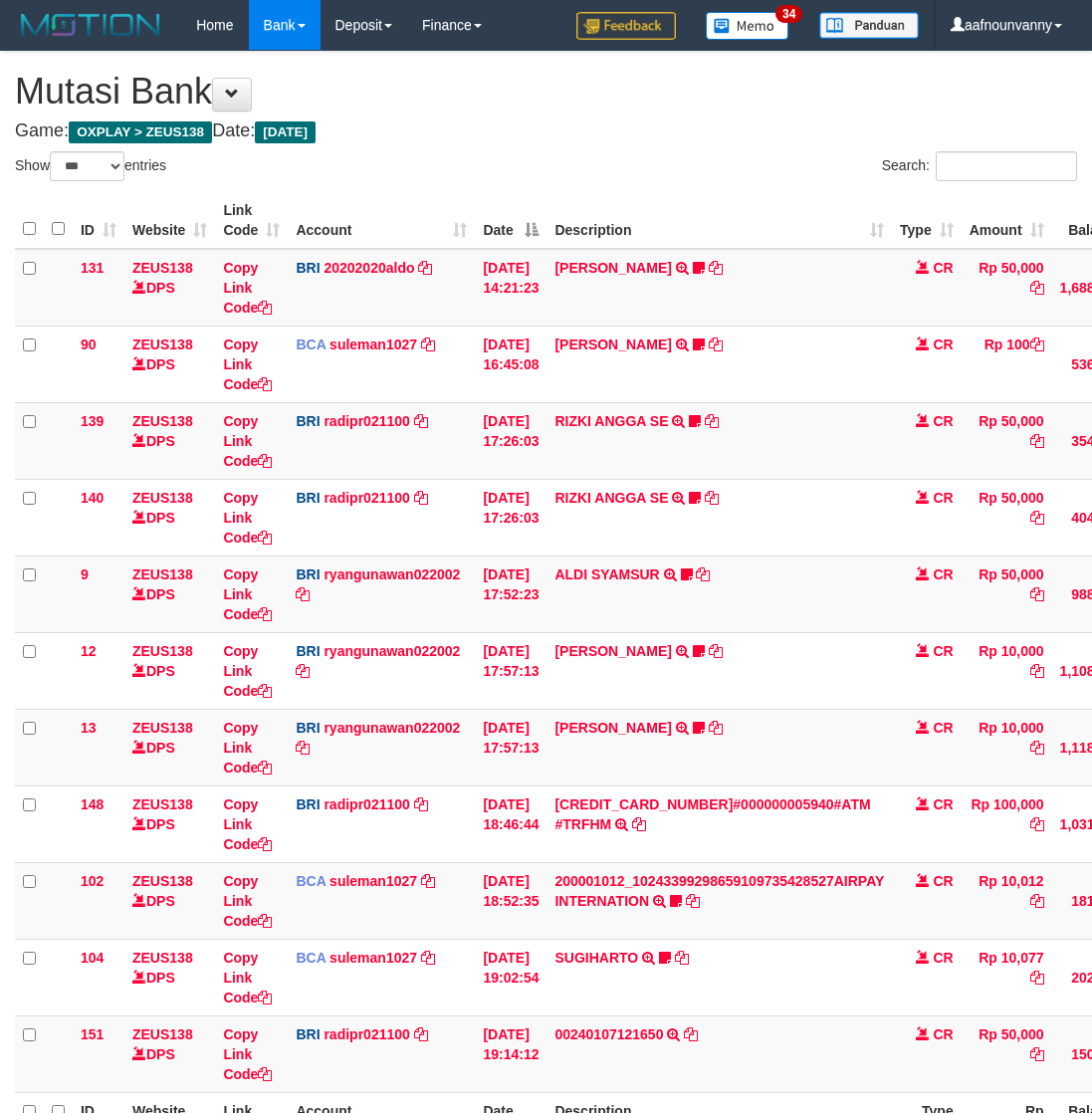 scroll, scrollTop: 191, scrollLeft: 0, axis: vertical 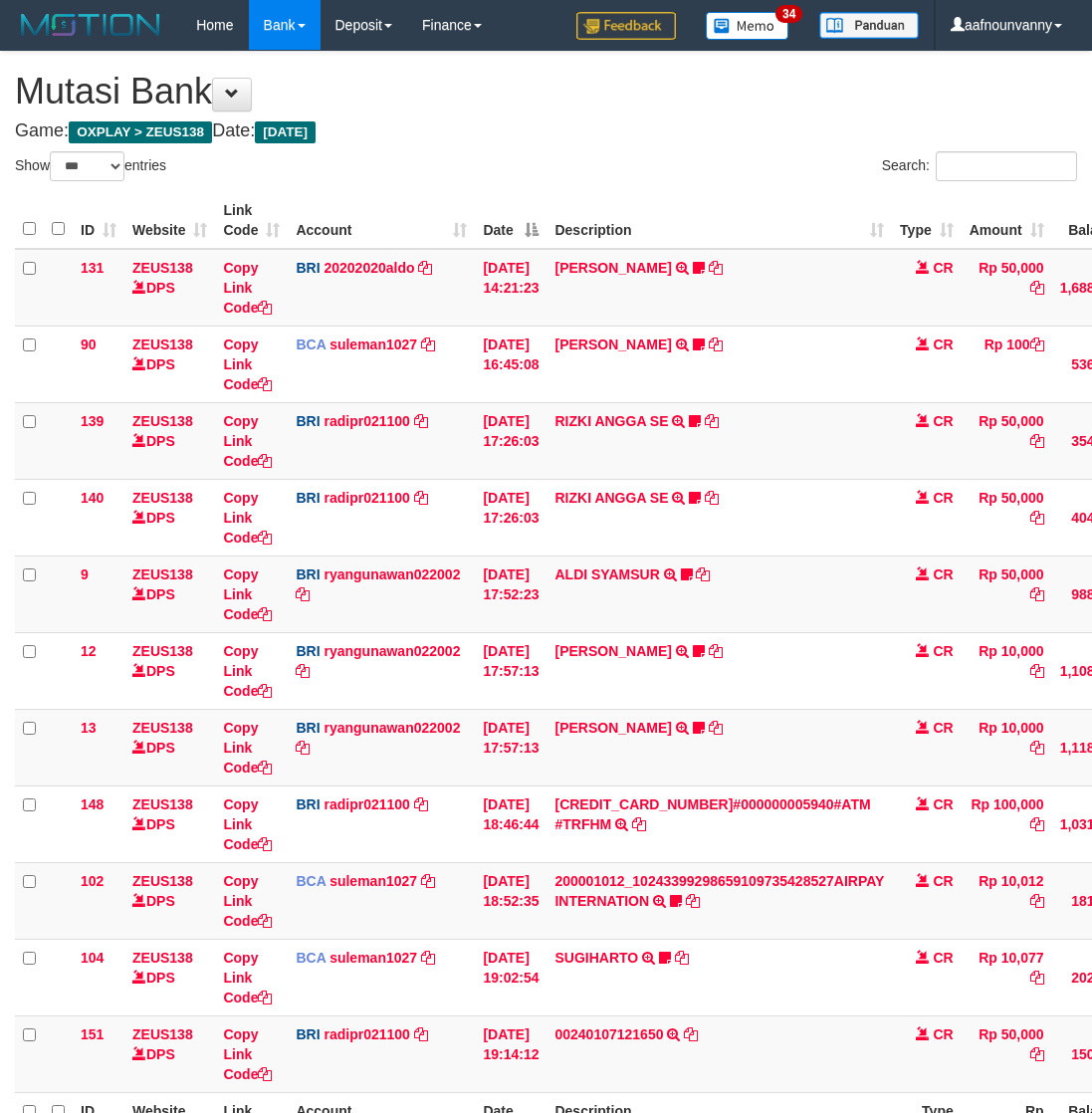 select on "***" 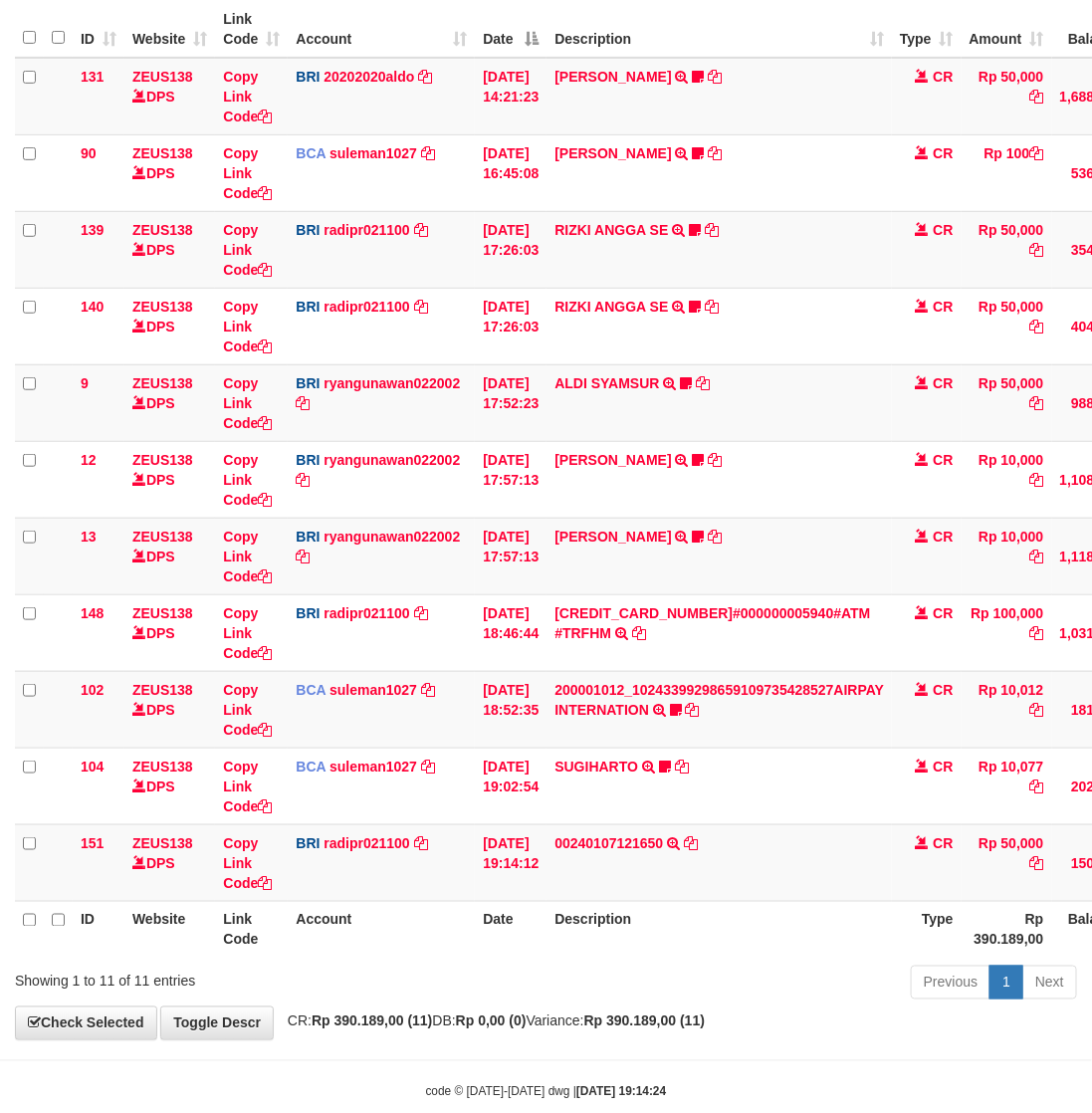scroll, scrollTop: 231, scrollLeft: 0, axis: vertical 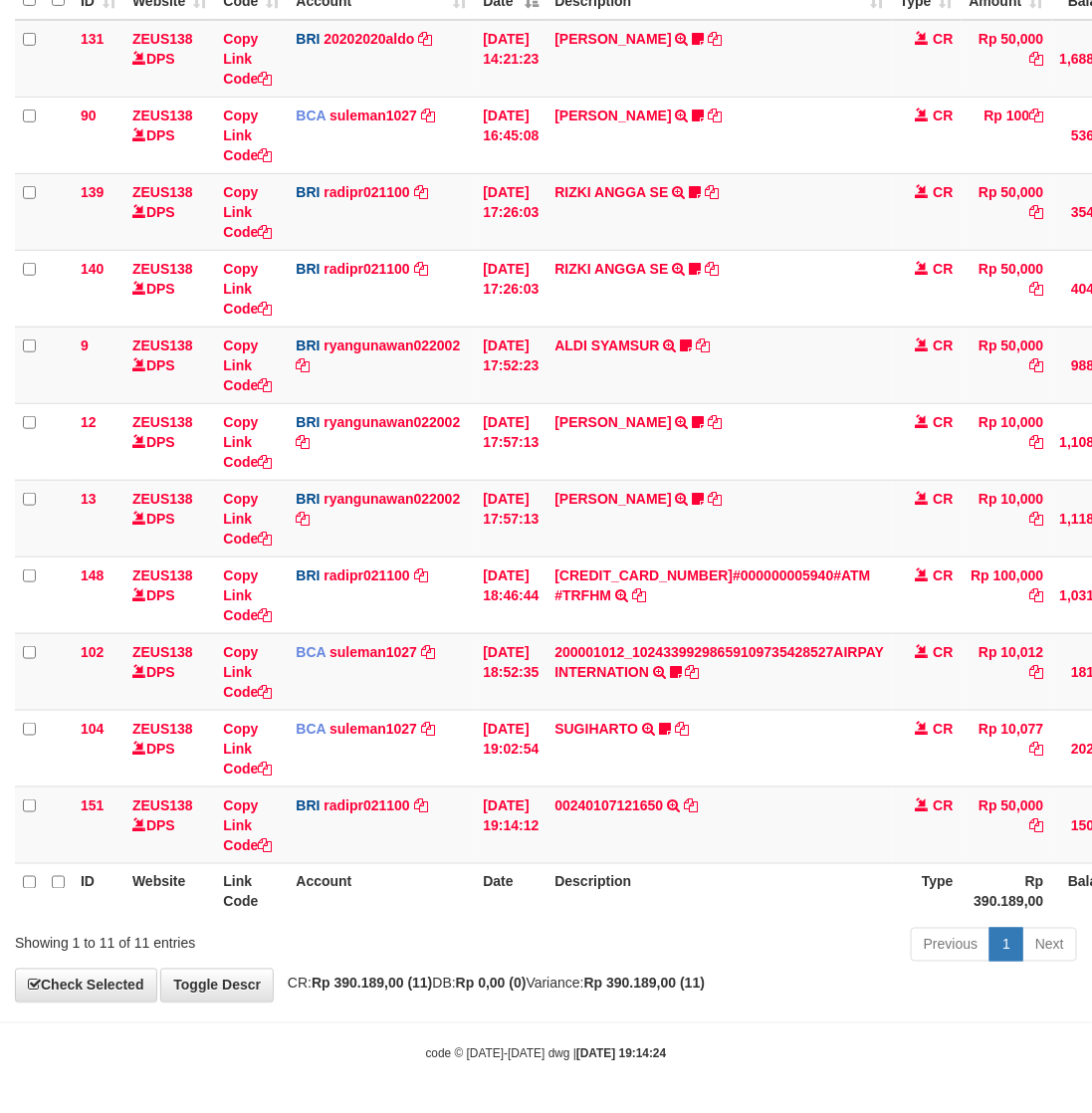 drag, startPoint x: 471, startPoint y: 921, endPoint x: 1, endPoint y: 818, distance: 481.15382 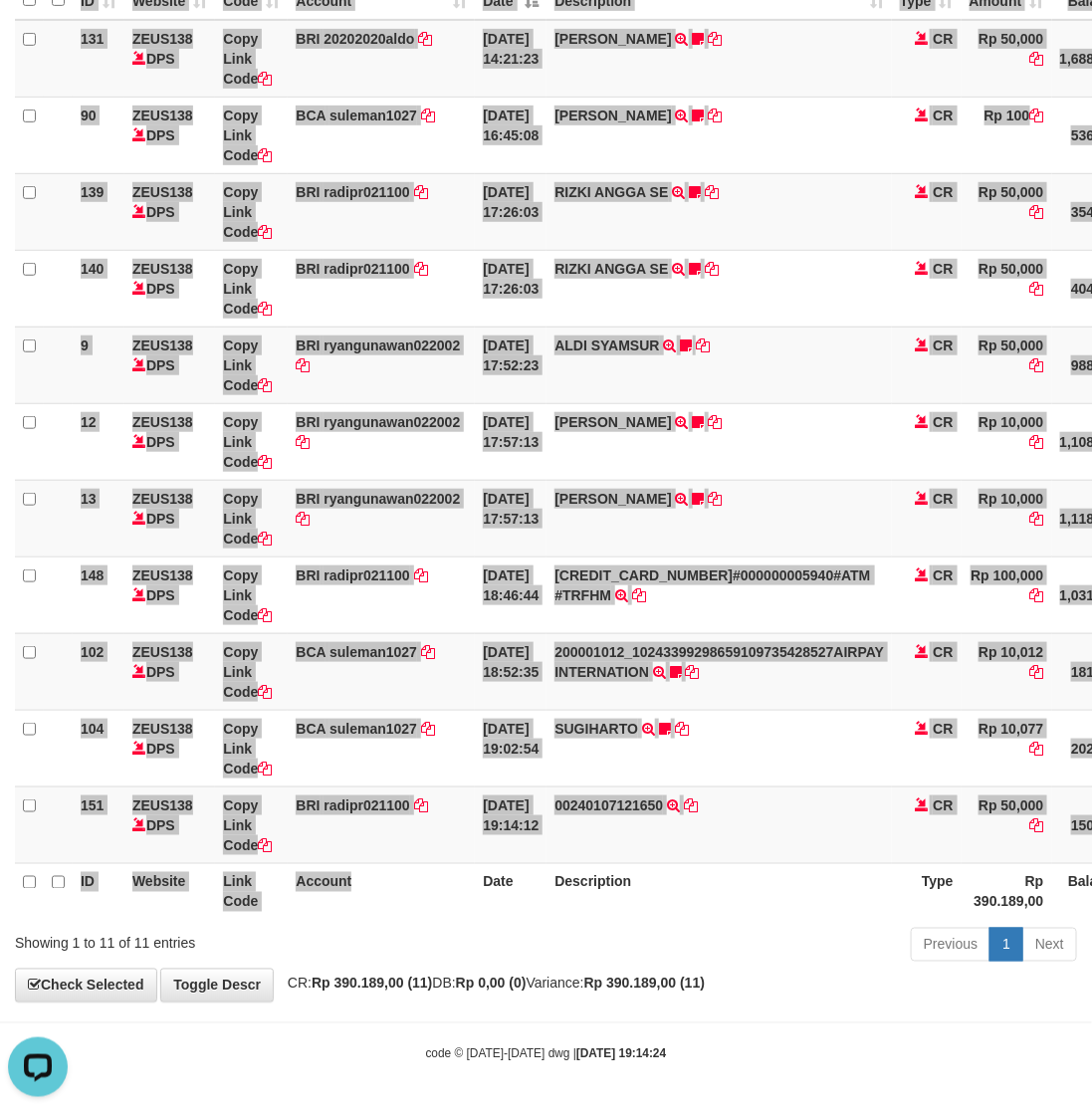scroll, scrollTop: 0, scrollLeft: 0, axis: both 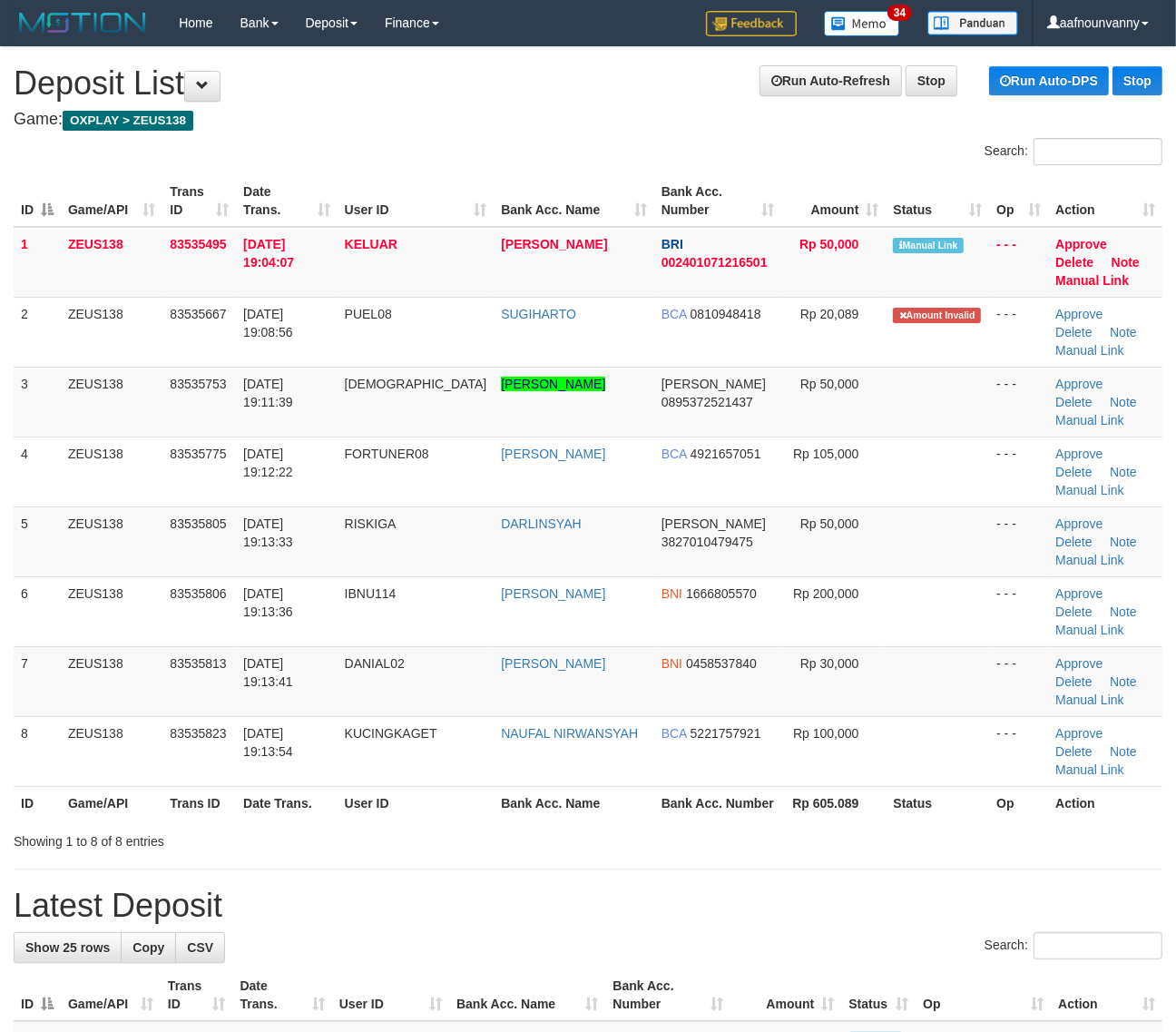 drag, startPoint x: 419, startPoint y: 614, endPoint x: 1181, endPoint y: 756, distance: 775.11806 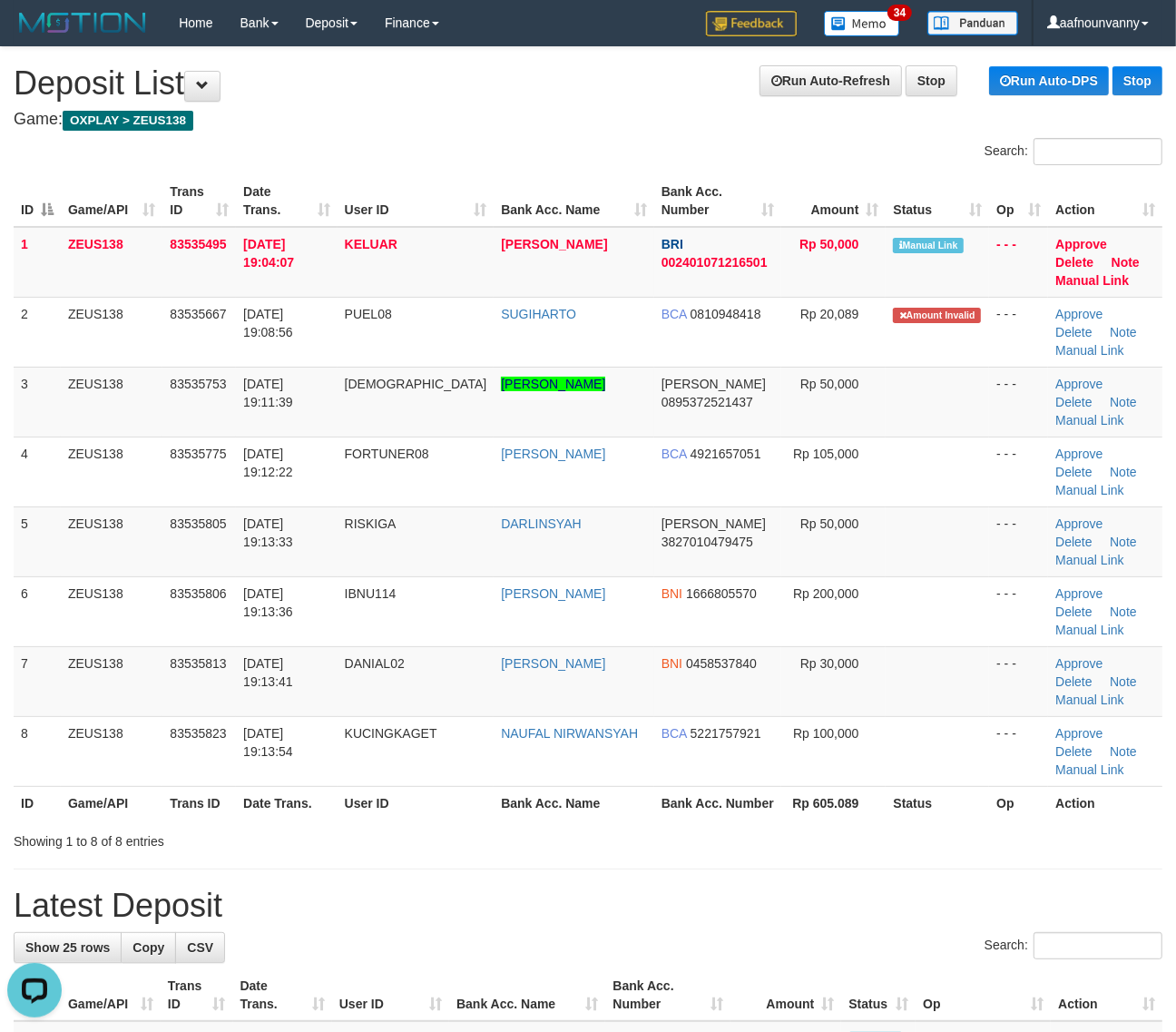 scroll, scrollTop: 0, scrollLeft: 0, axis: both 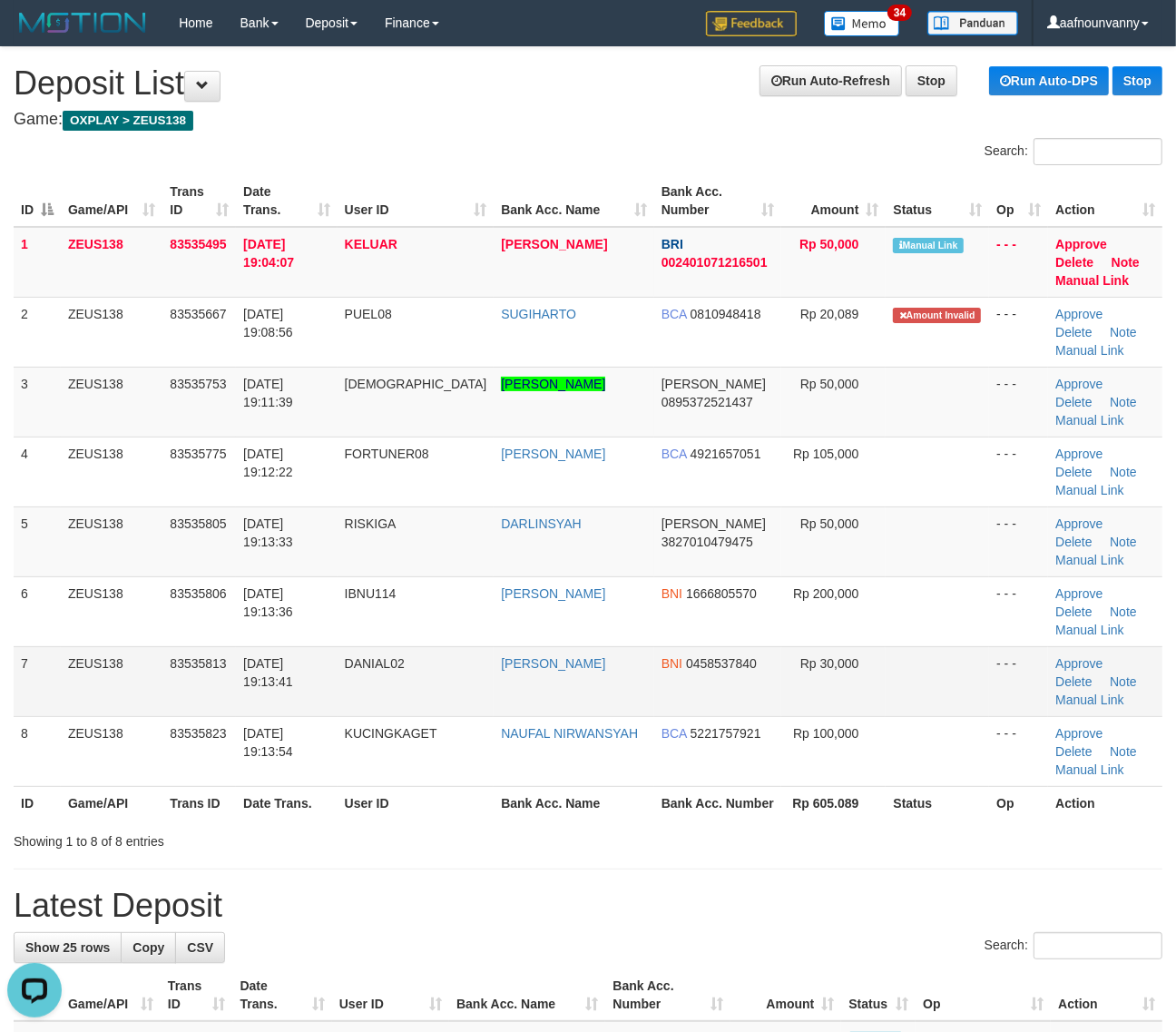 click on "DANIAL02" at bounding box center [416, 681] 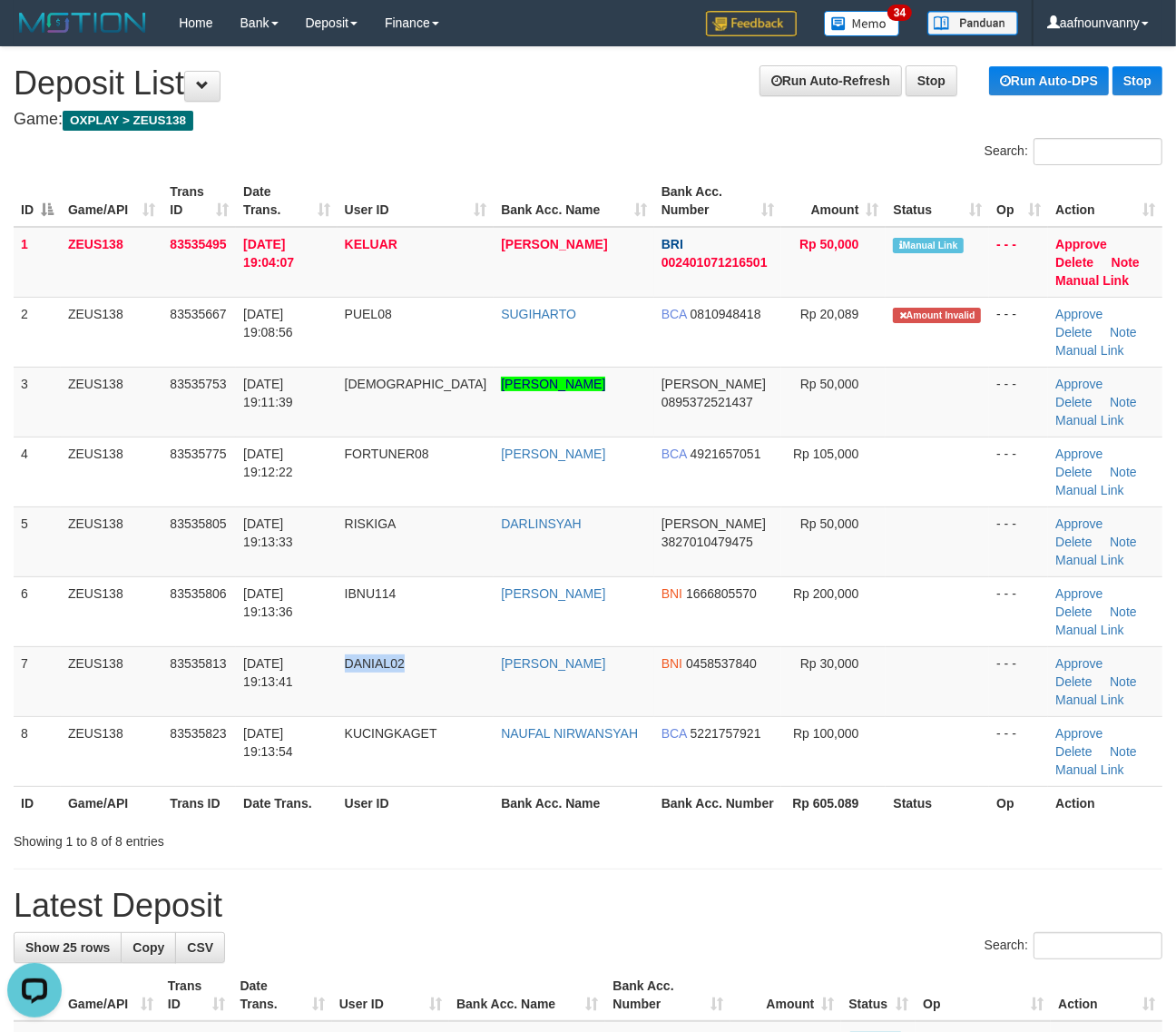 drag, startPoint x: 407, startPoint y: 559, endPoint x: 1190, endPoint y: 711, distance: 797.61708 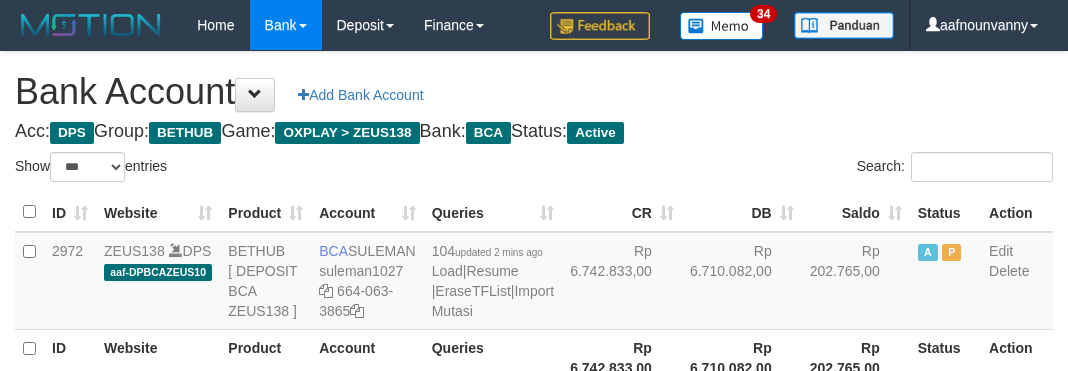 select on "***" 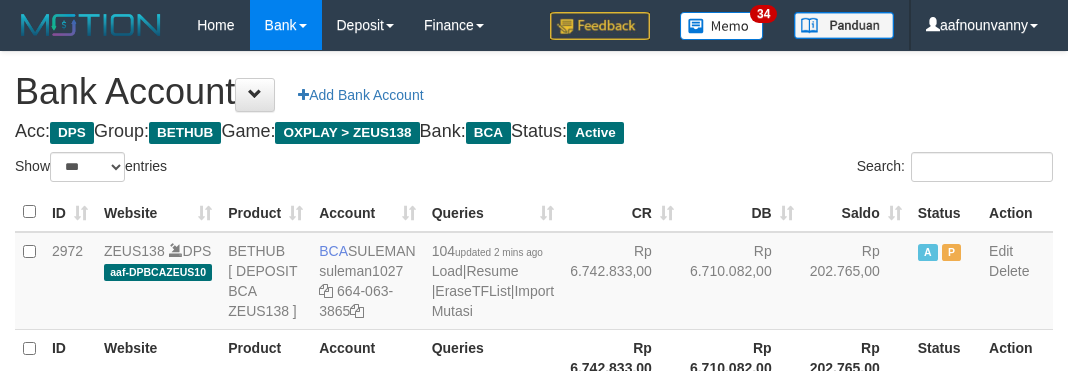 scroll, scrollTop: 235, scrollLeft: 0, axis: vertical 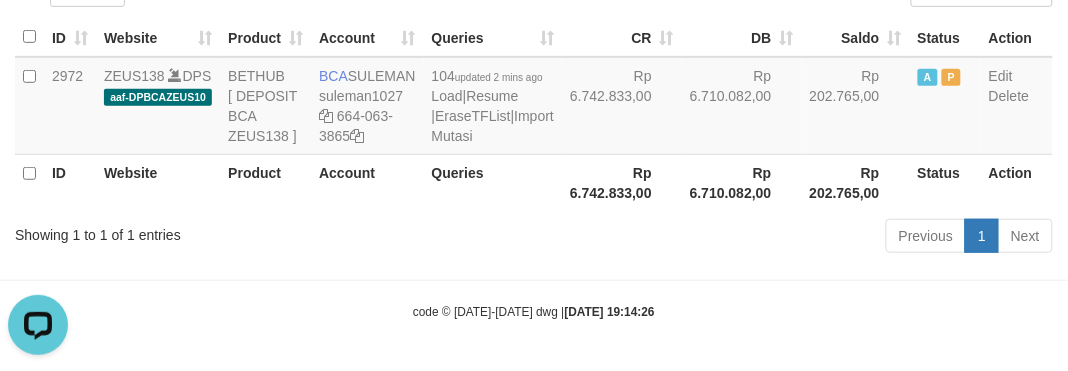 click on "Previous 1 Next" at bounding box center [756, 238] 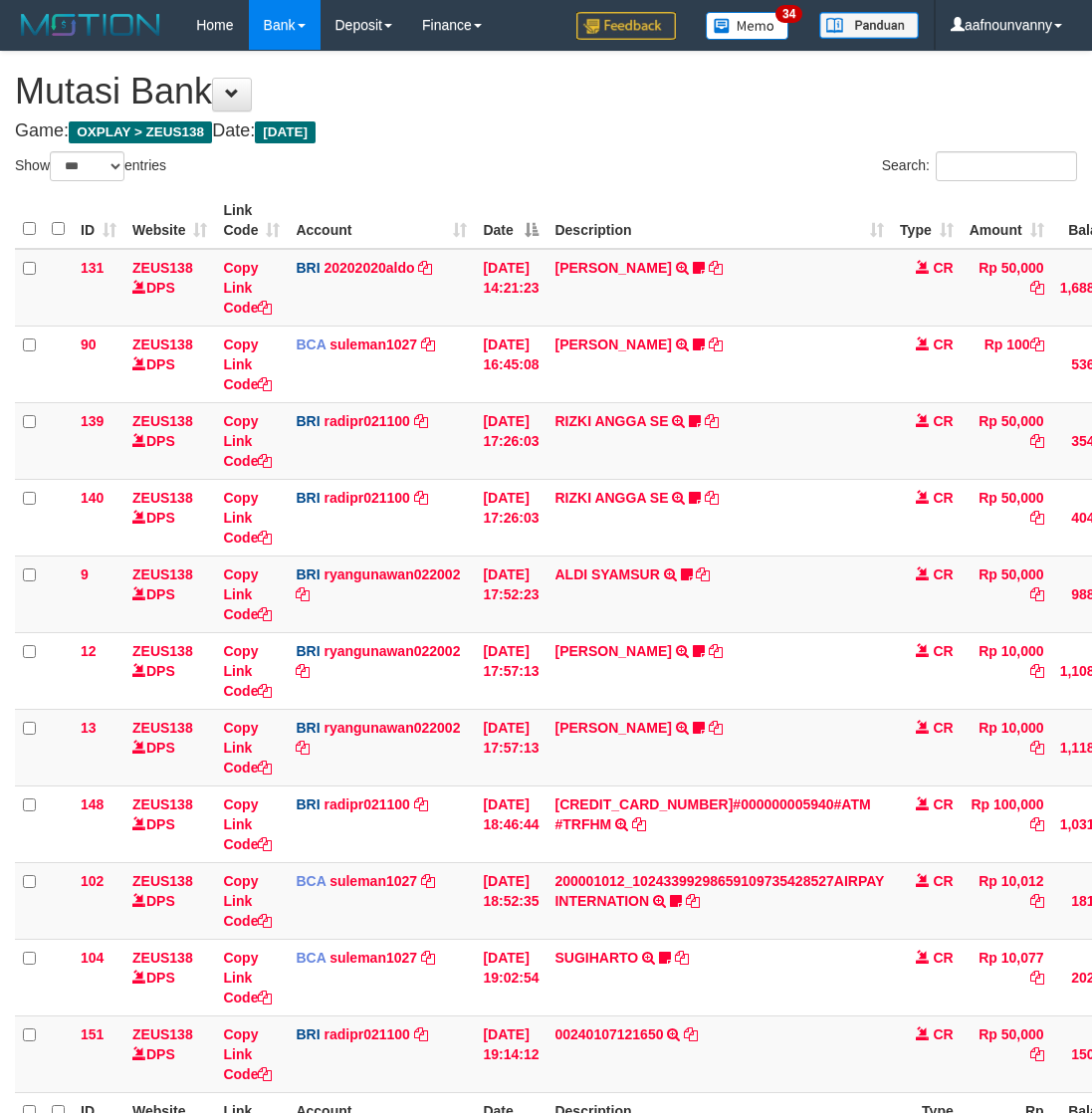 select on "***" 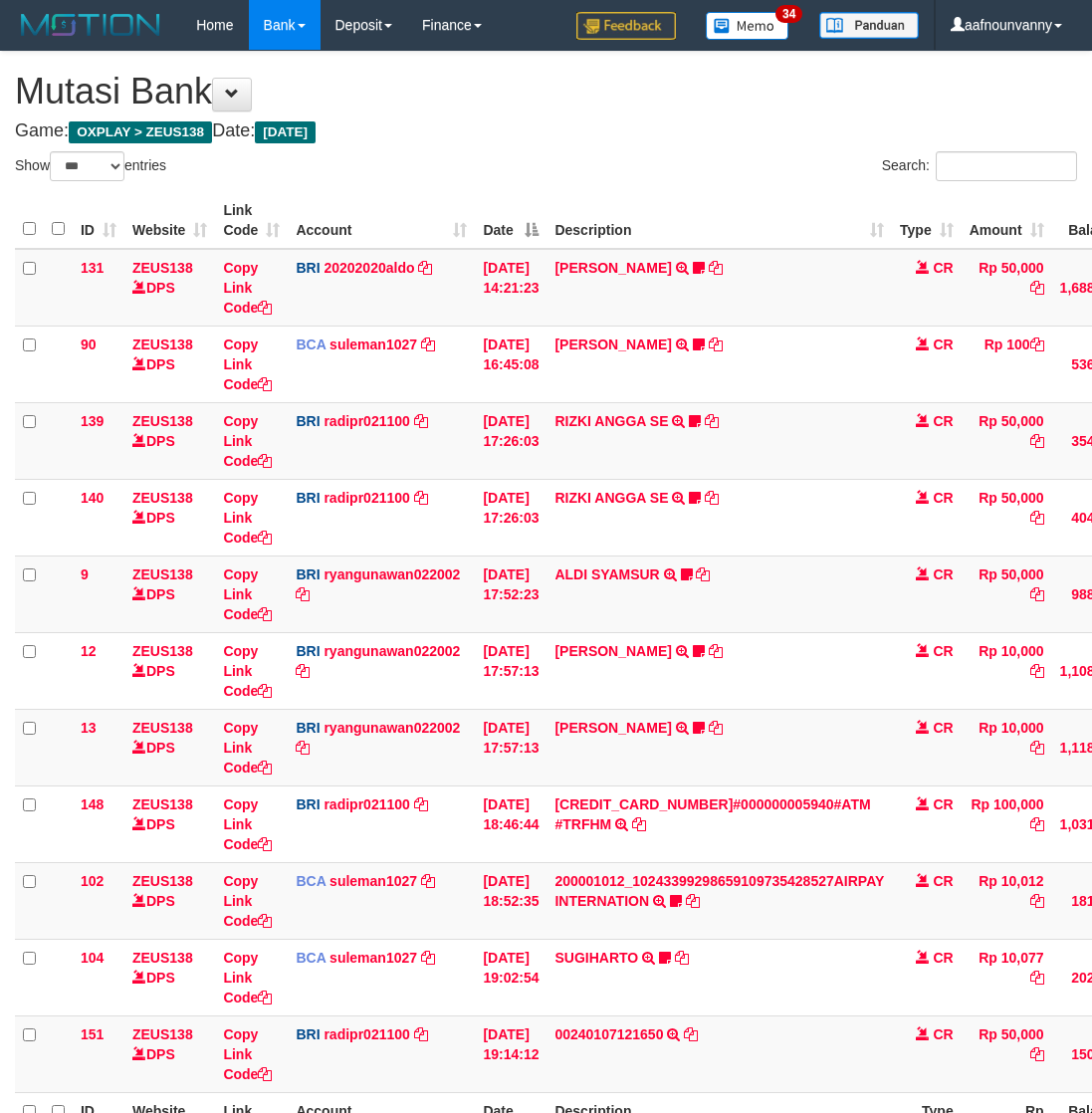 scroll, scrollTop: 191, scrollLeft: 0, axis: vertical 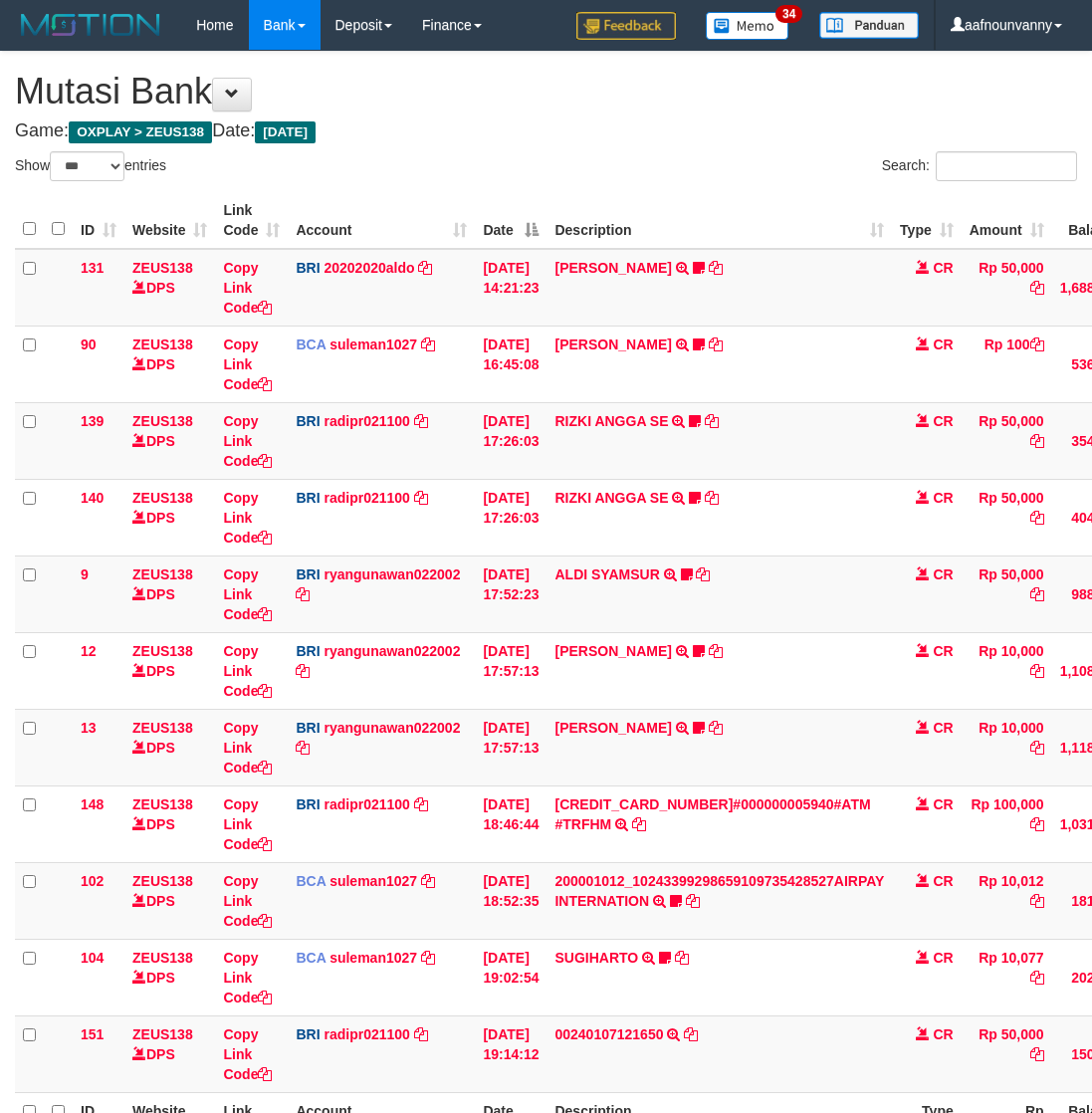select on "***" 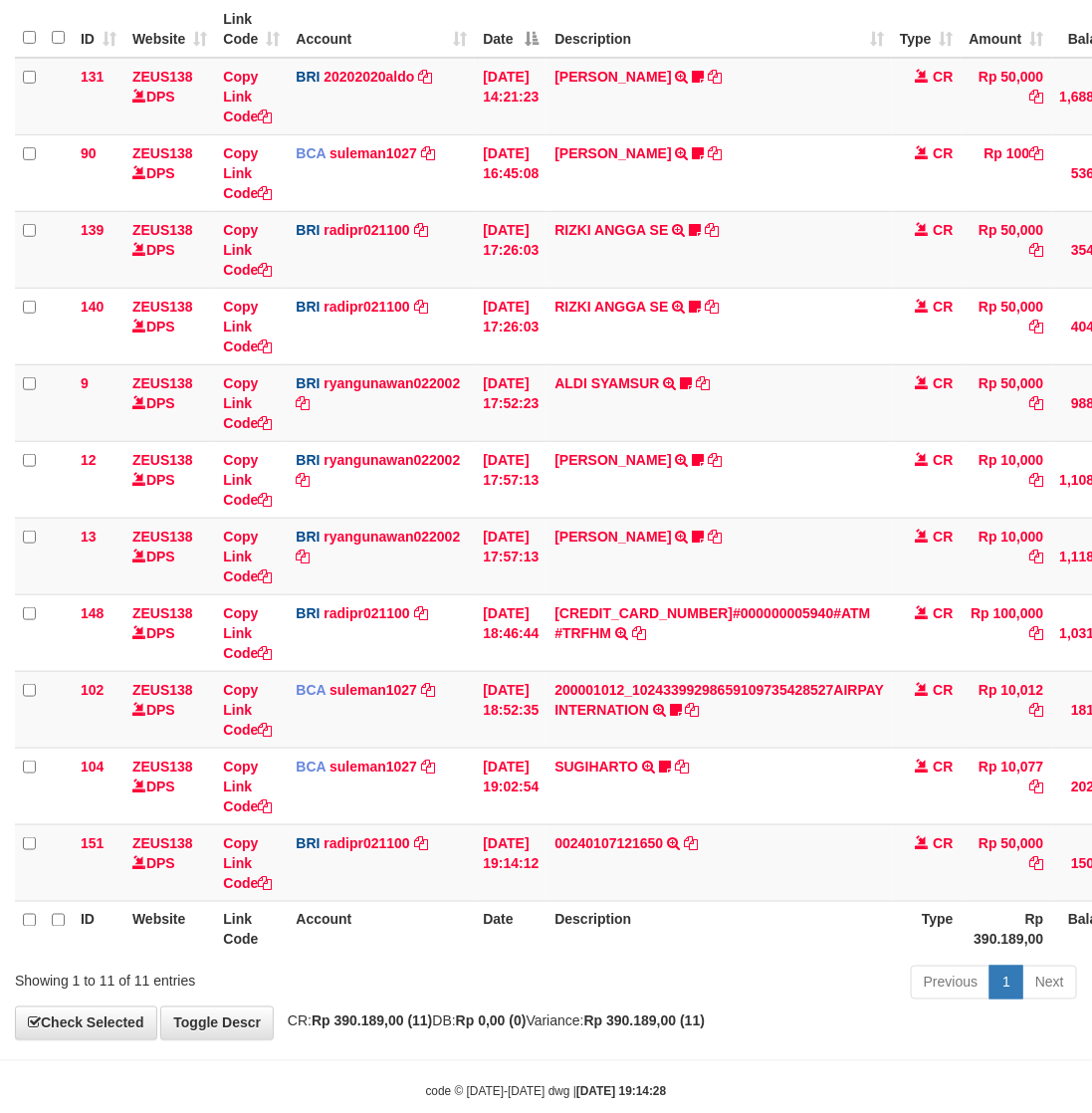 click on "ID Website Link Code Account Date Description Type Amount Balance Status Action
131
ZEUS138    DPS
Copy Link Code
BRI
20202020aldo
DPS
[PERSON_NAME]
mutasi_20250713_3778 | 131
mutasi_20250713_3778 | 131
[DATE] 14:21:23
[PERSON_NAME] HERISUPRAPTO            TRANSFER NBMB [PERSON_NAME] HERISUPRAPTO TO [PERSON_NAME]    Herisuprapto
CR
Rp 50,000
Rp 1,688,771
N
Note
Check
90
ZEUS138    DPS
Copy Link Code
BCA
suleman1027" at bounding box center [546, 479] 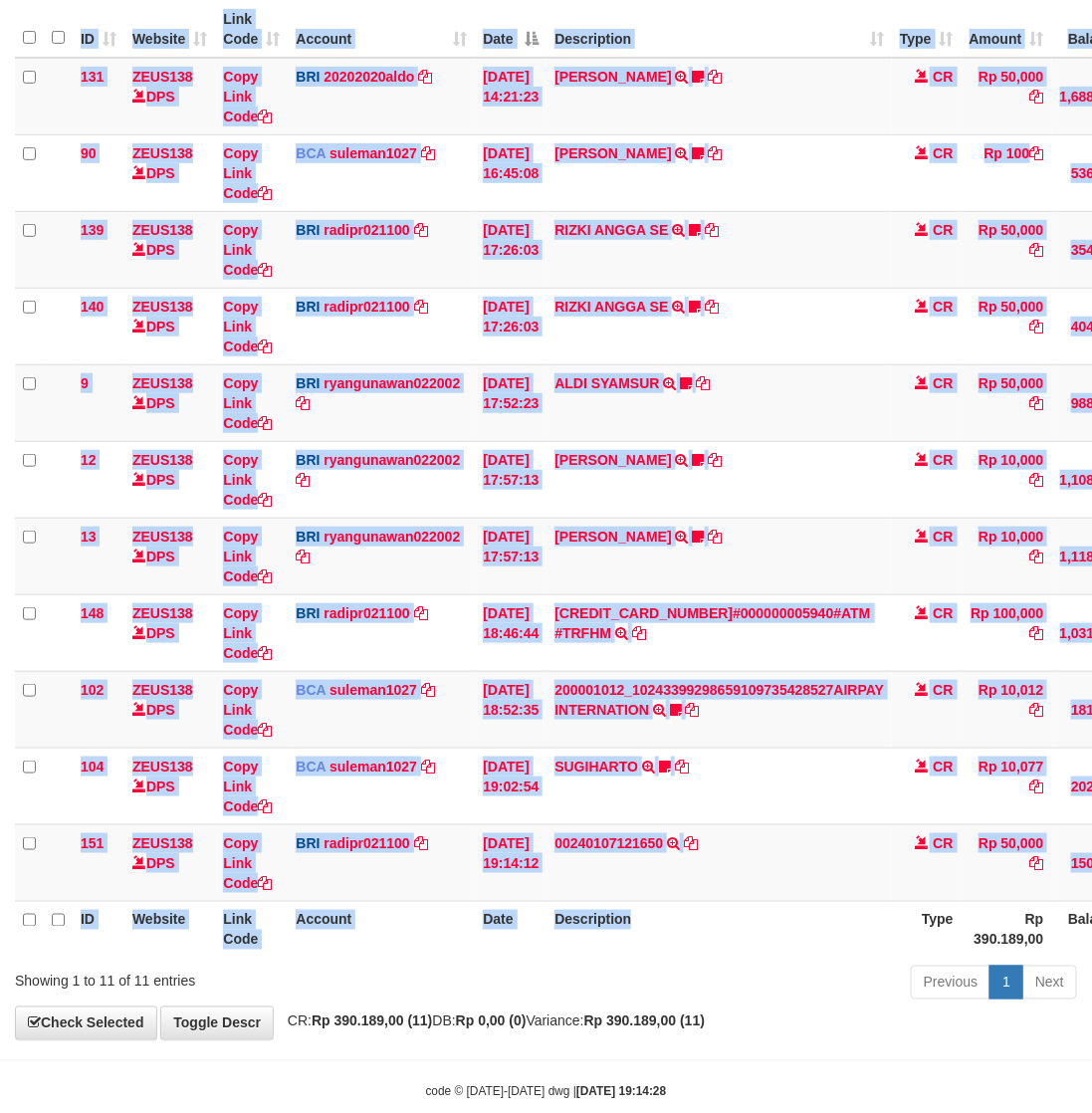 drag, startPoint x: 753, startPoint y: 959, endPoint x: 7, endPoint y: 794, distance: 764.0294 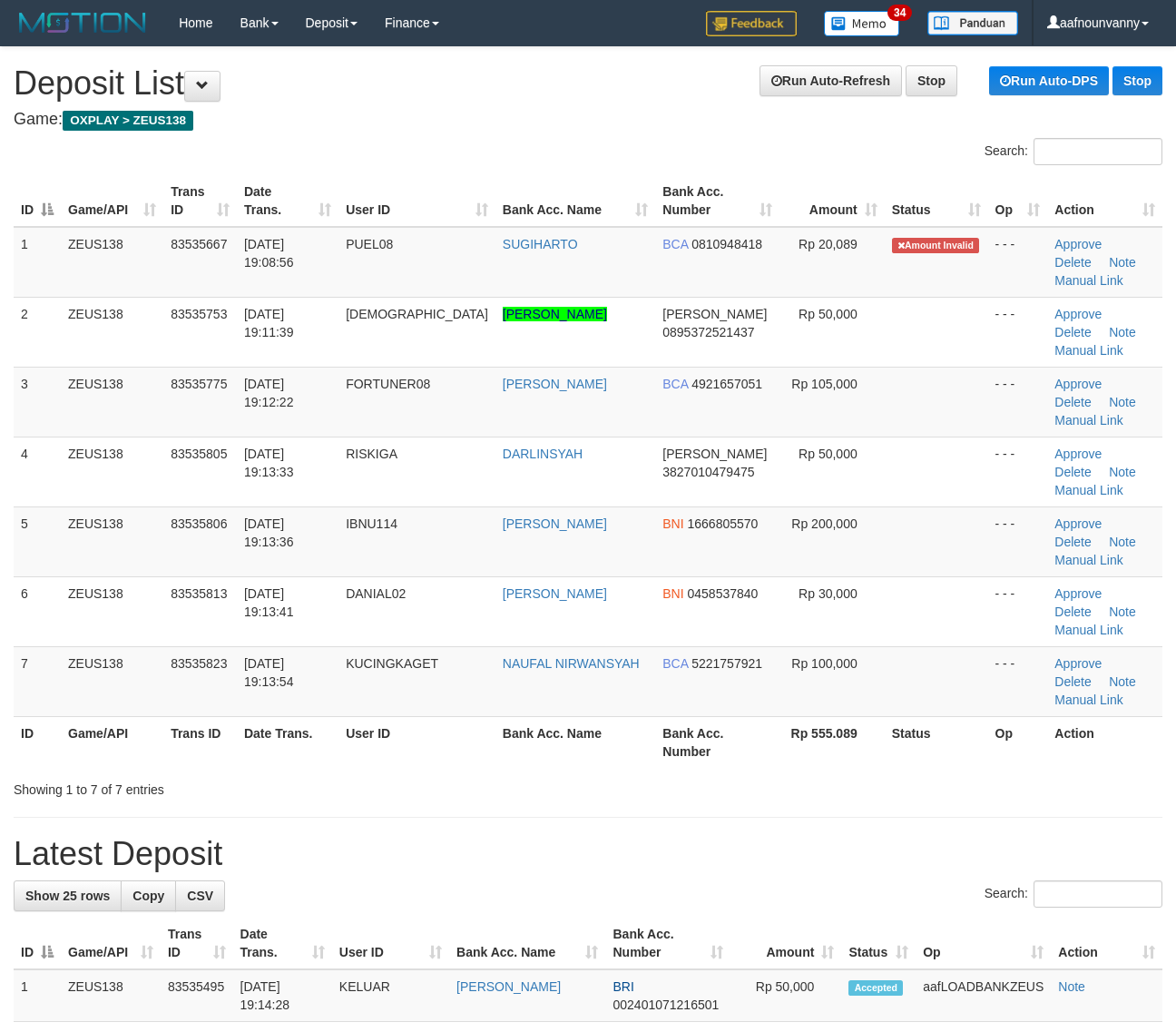 scroll, scrollTop: 0, scrollLeft: 0, axis: both 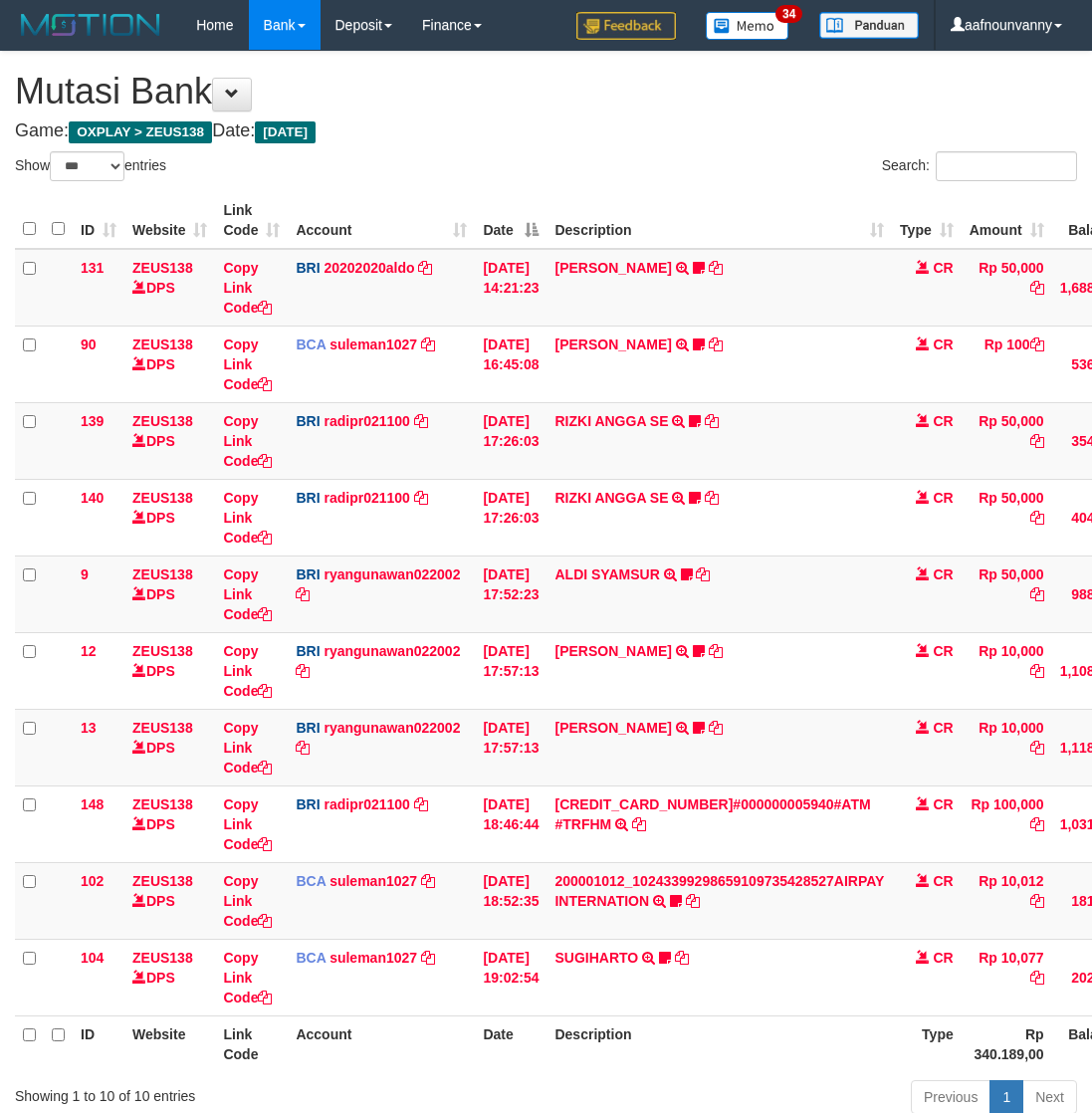 select on "***" 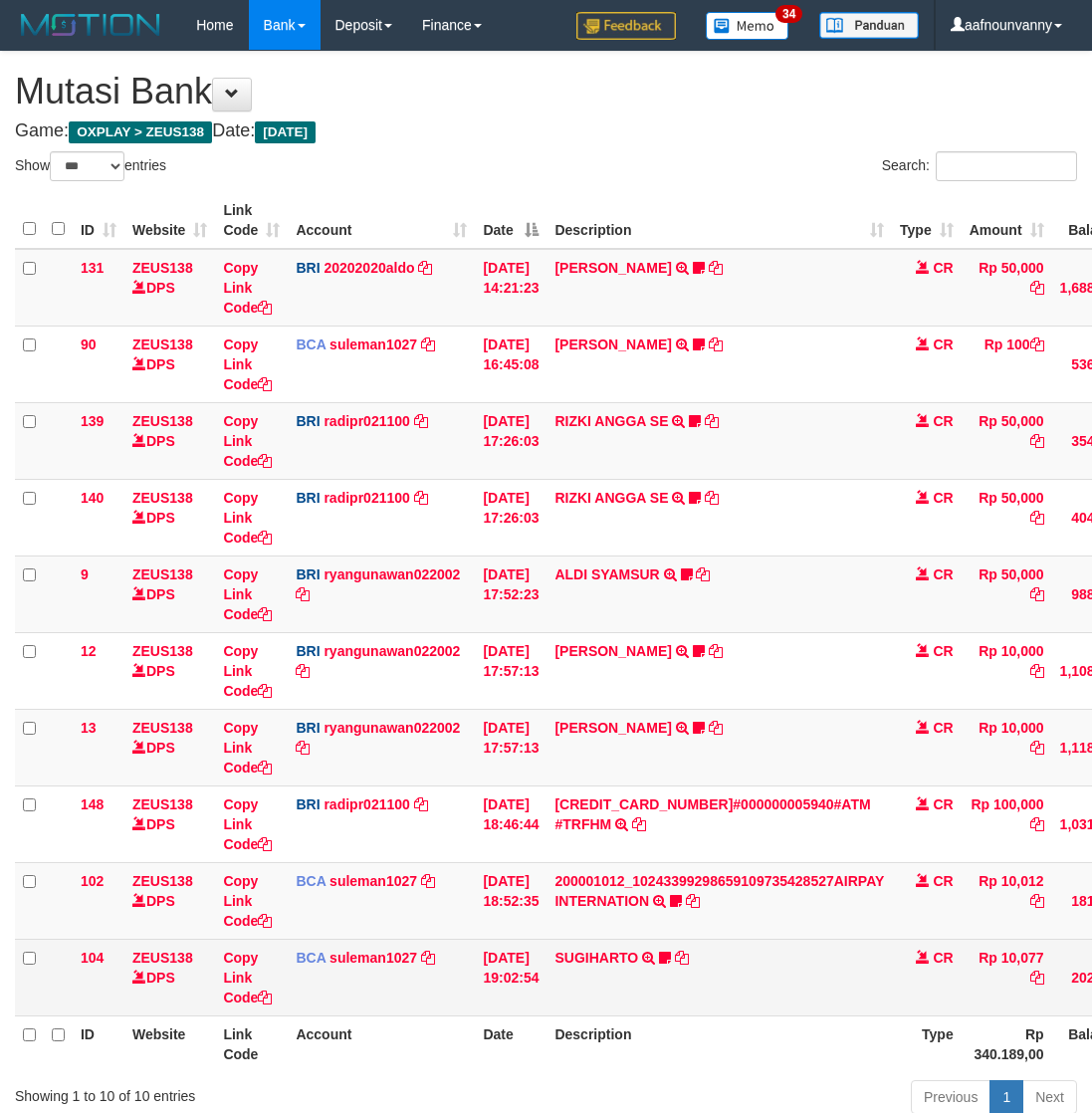 scroll, scrollTop: 62, scrollLeft: 0, axis: vertical 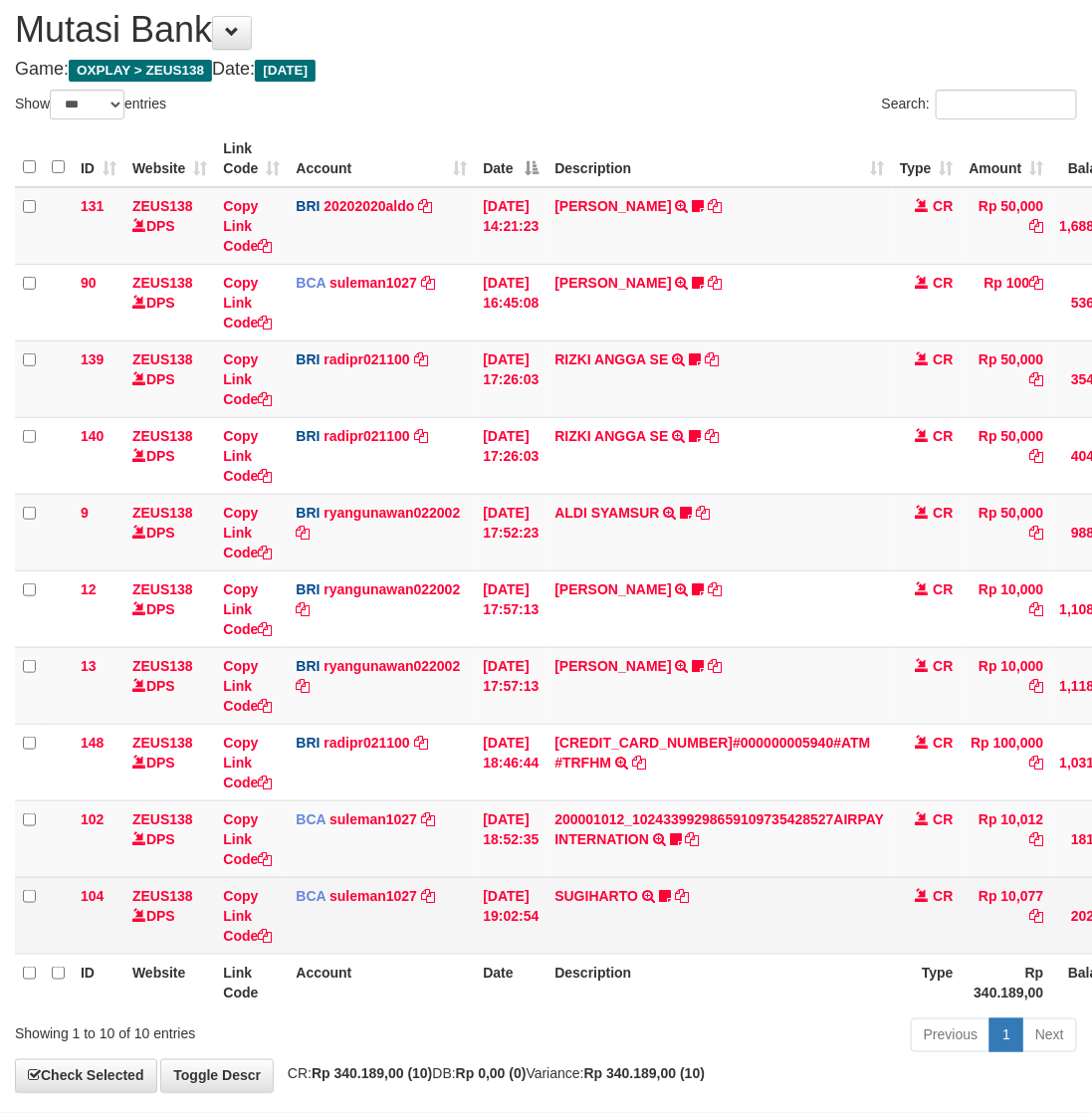 click on "SUGIHARTO            TRSF E-BANKING CR 1307/FTSCY/WS95271
10077.00SUGIHARTO    Puel08" at bounding box center (719, 915) 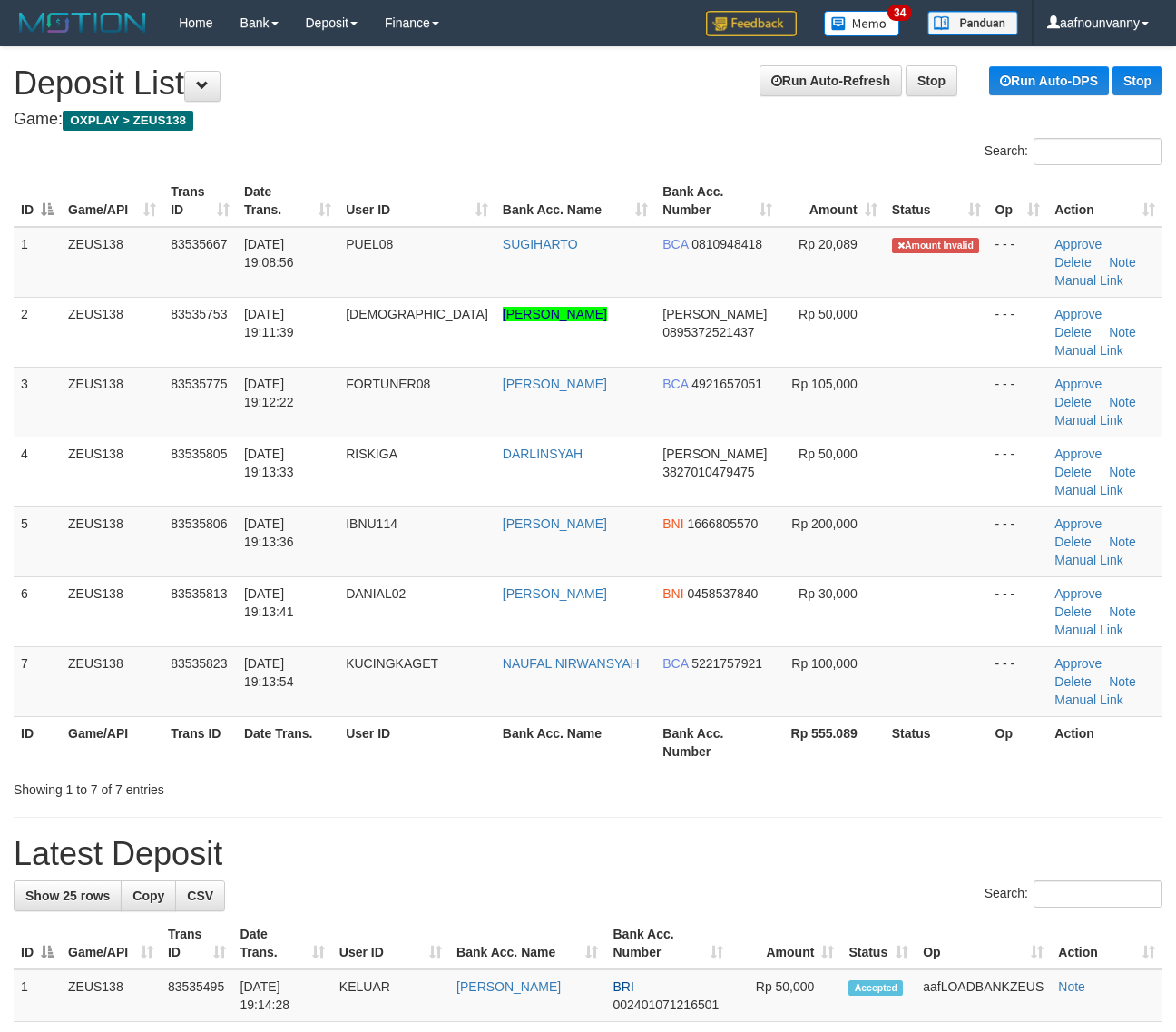 scroll, scrollTop: 0, scrollLeft: 0, axis: both 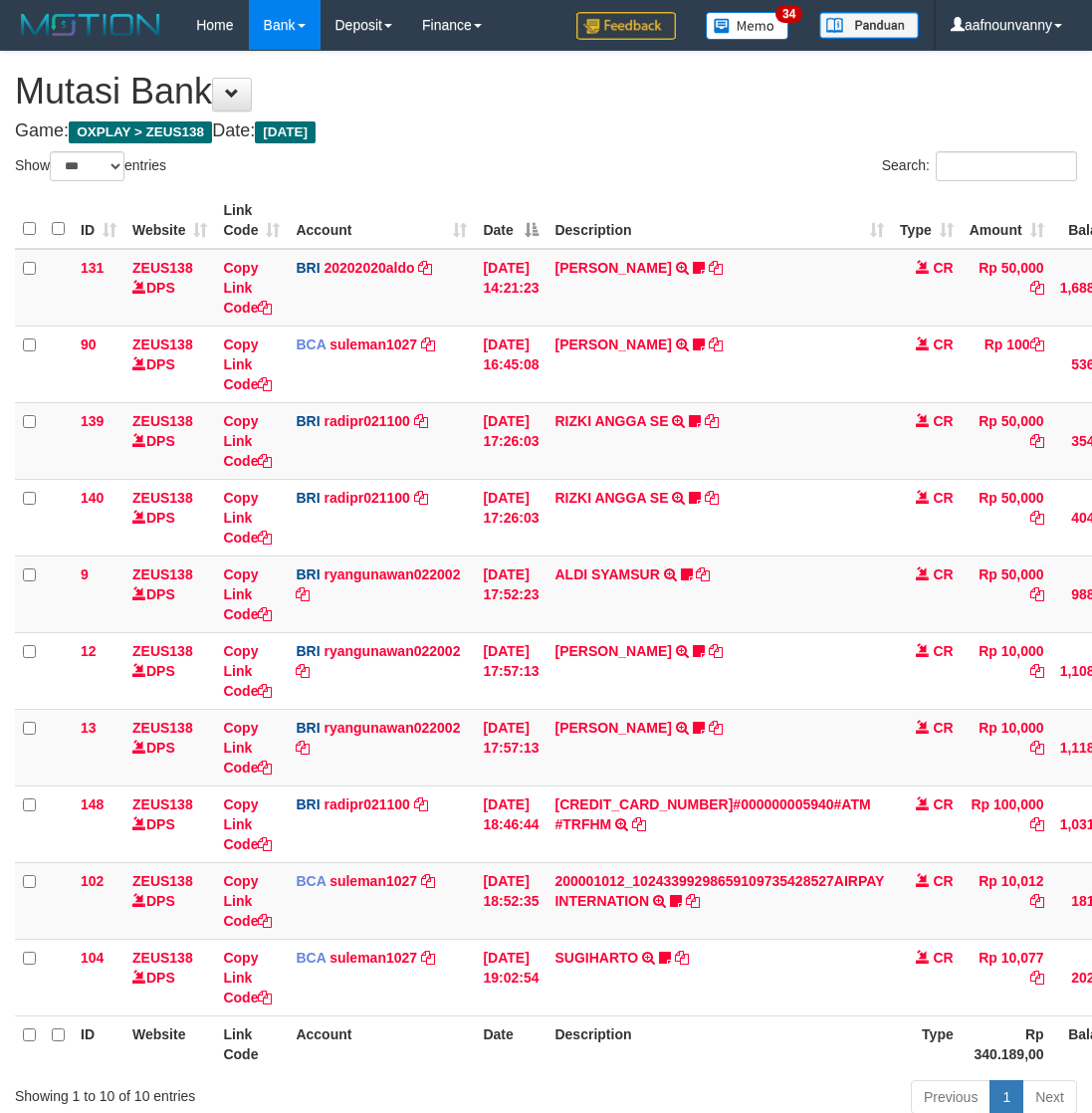 select on "***" 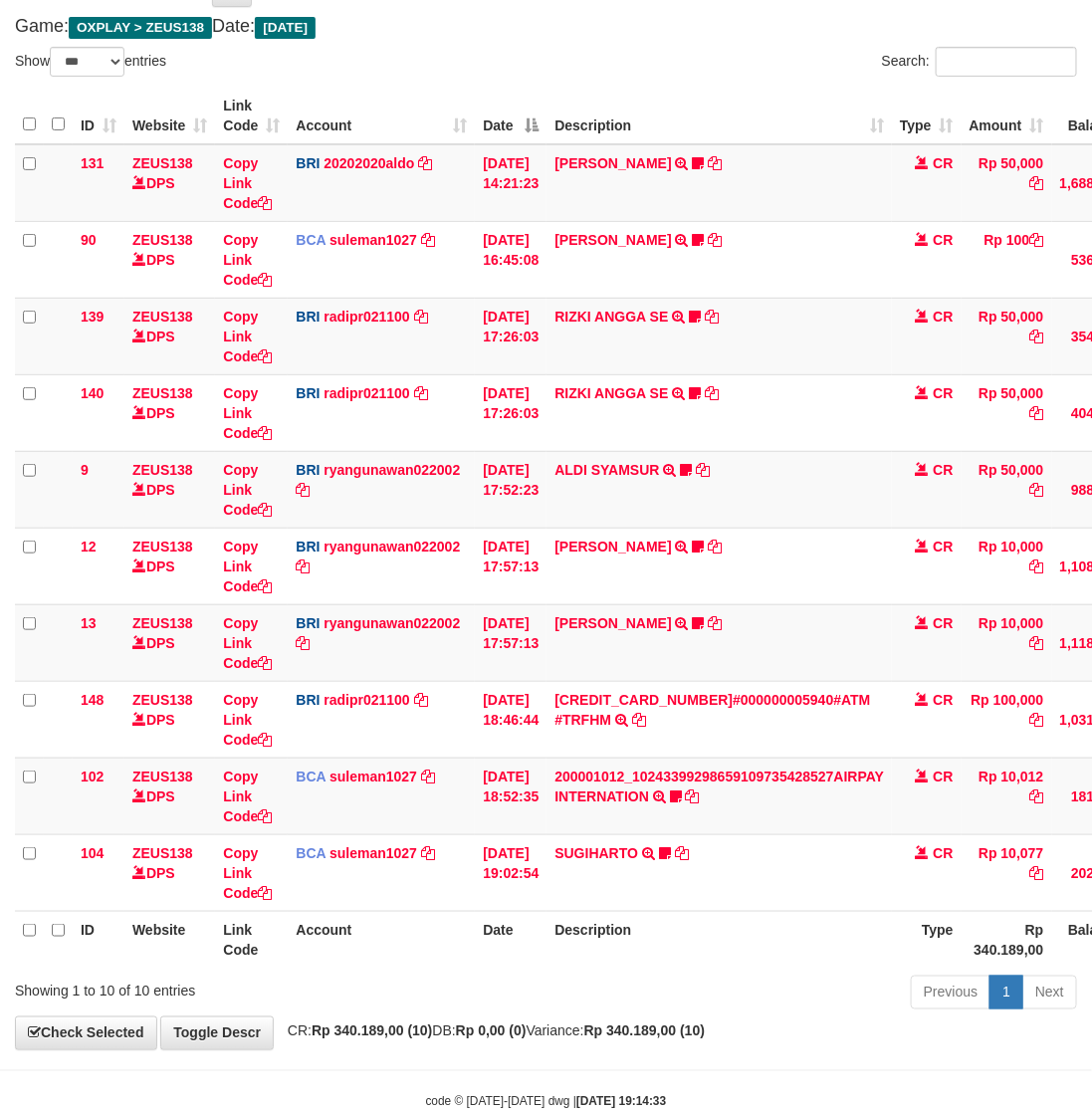 scroll, scrollTop: 154, scrollLeft: 0, axis: vertical 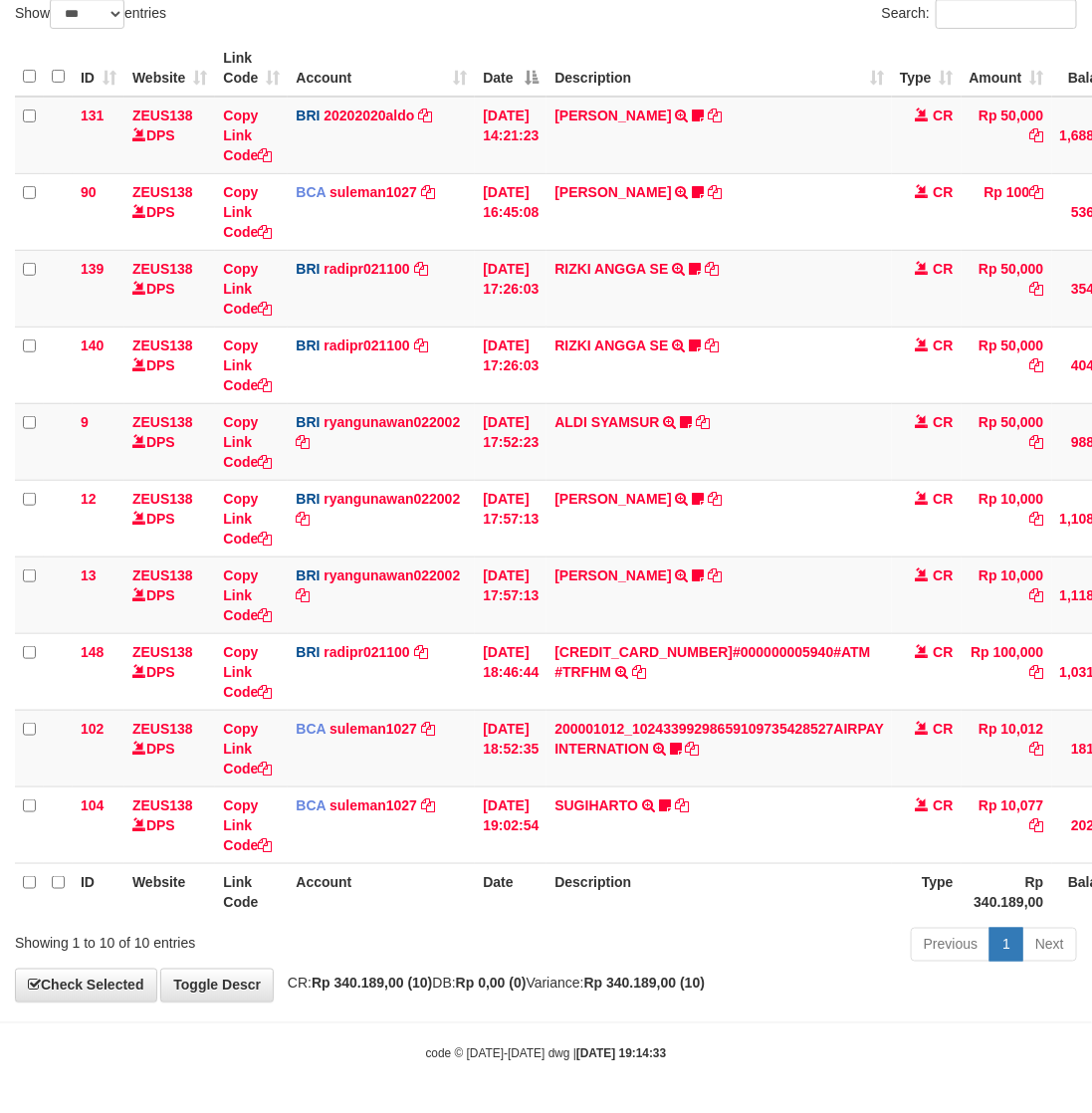 drag, startPoint x: 525, startPoint y: 1016, endPoint x: 509, endPoint y: 1002, distance: 21.260292 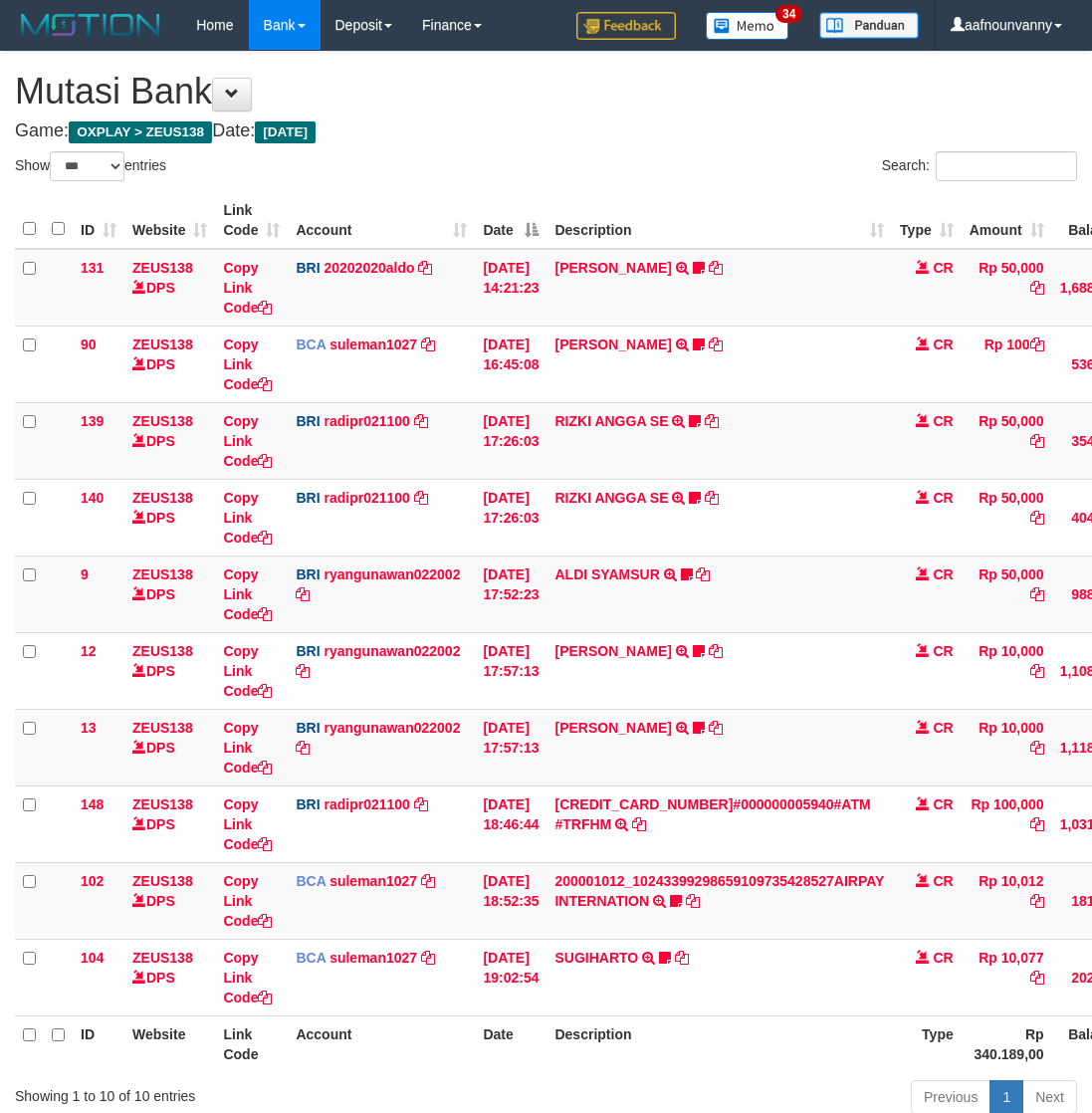 select on "***" 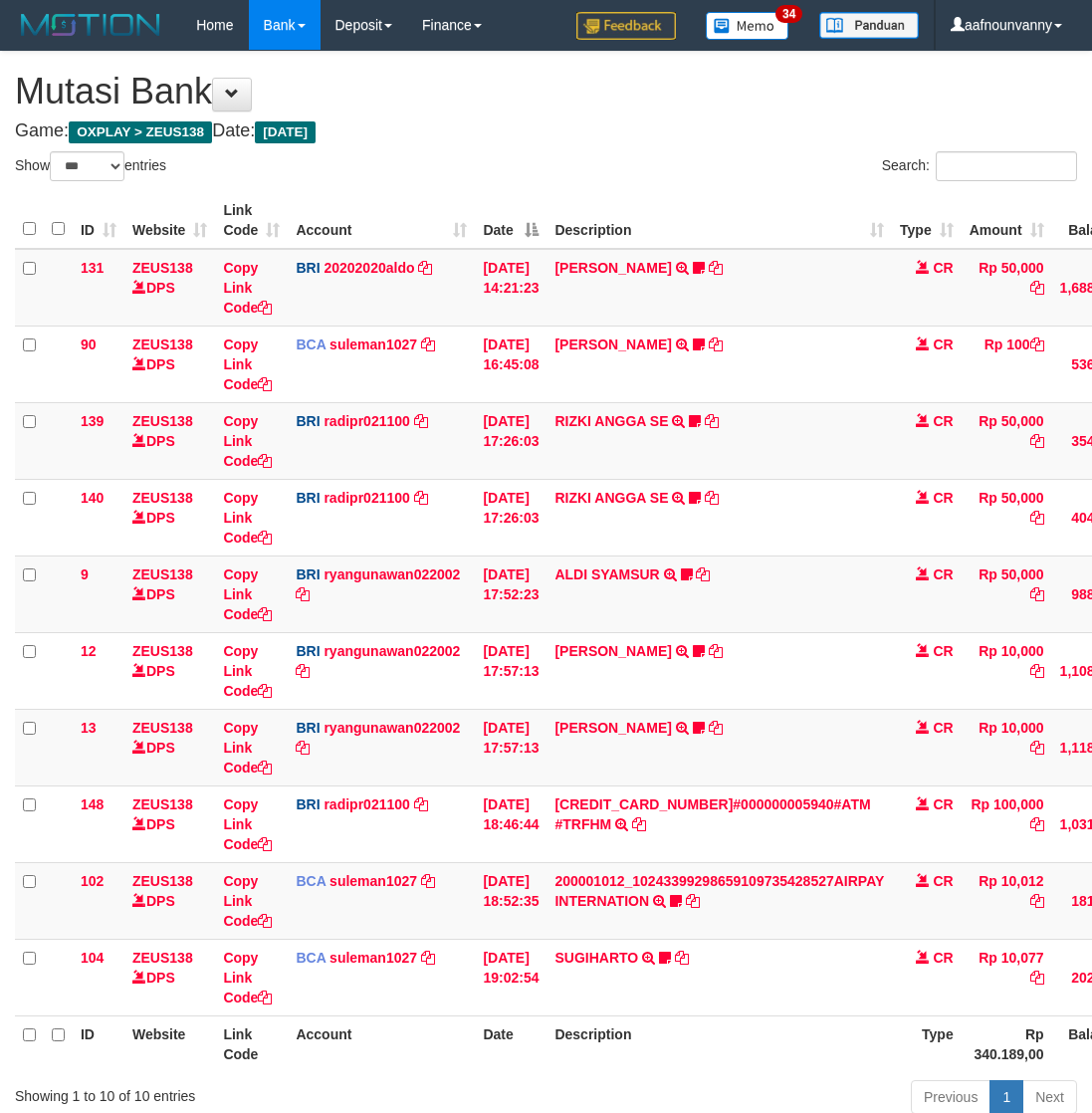 scroll, scrollTop: 0, scrollLeft: 0, axis: both 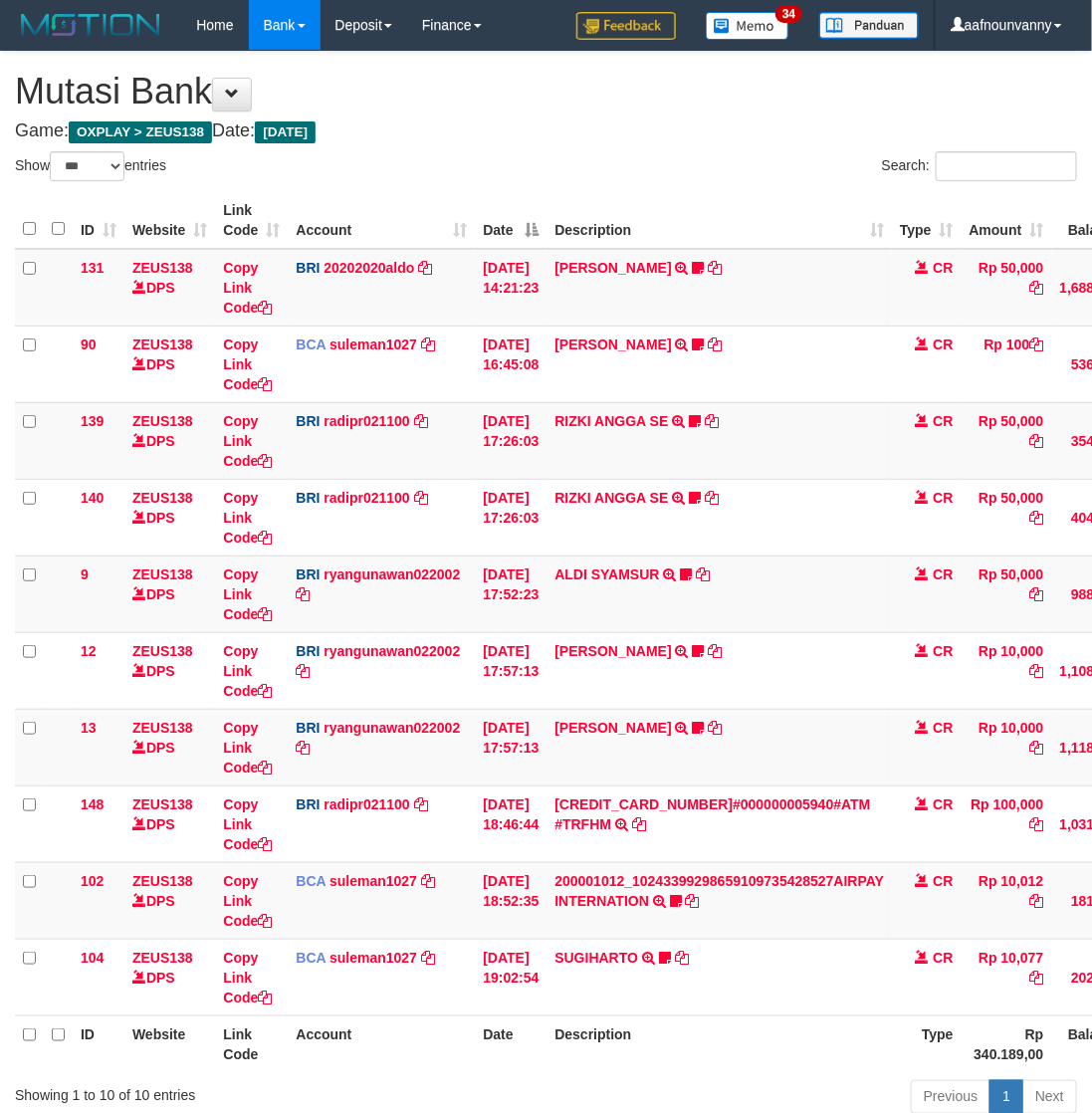 click on "Toggle navigation
Home
Bank
Account List
Load
By Website
Group
[OXPLAY]													ZEUS138
By Load Group (DPS)" at bounding box center (546, 632) 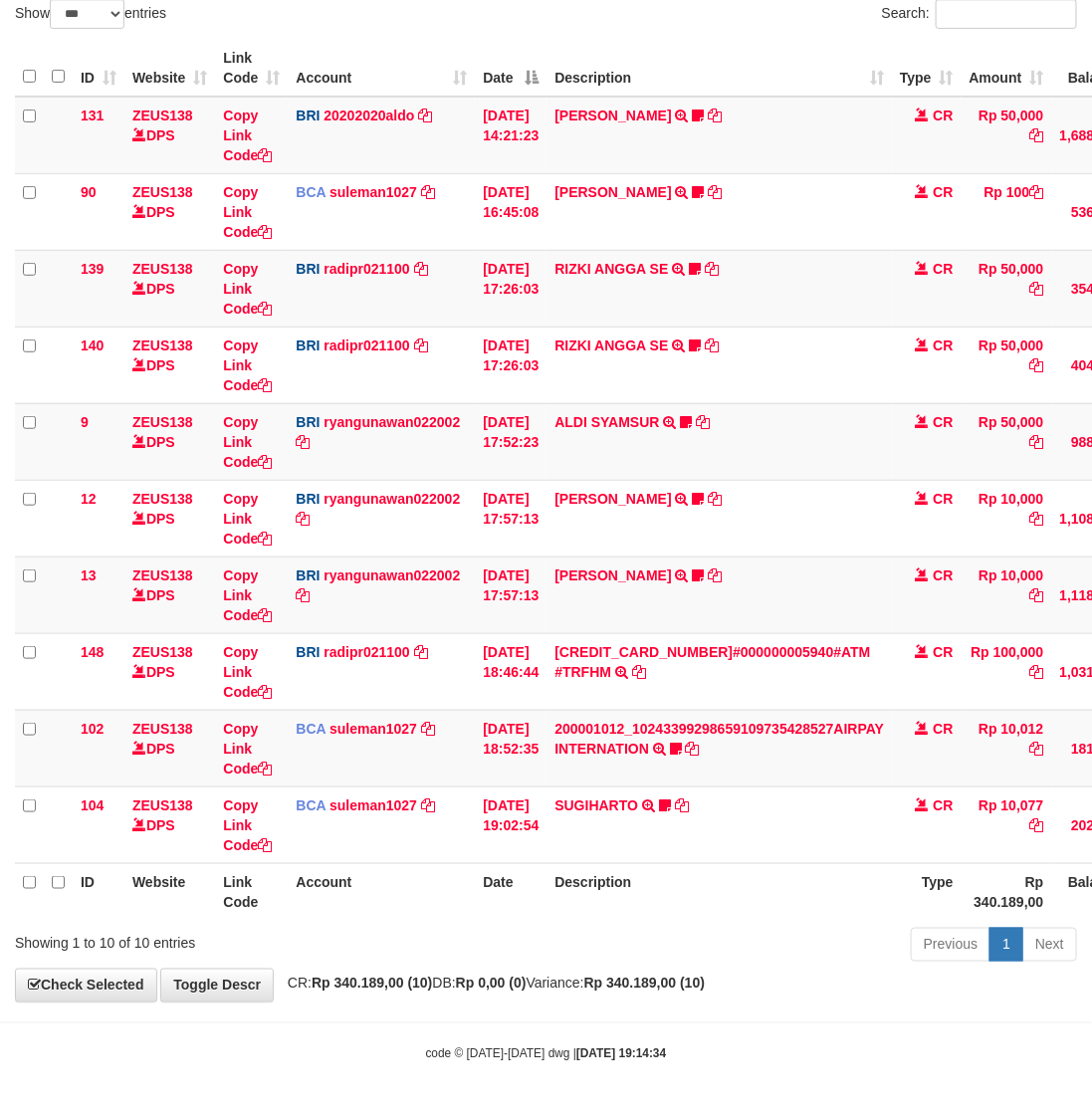 scroll, scrollTop: 154, scrollLeft: 0, axis: vertical 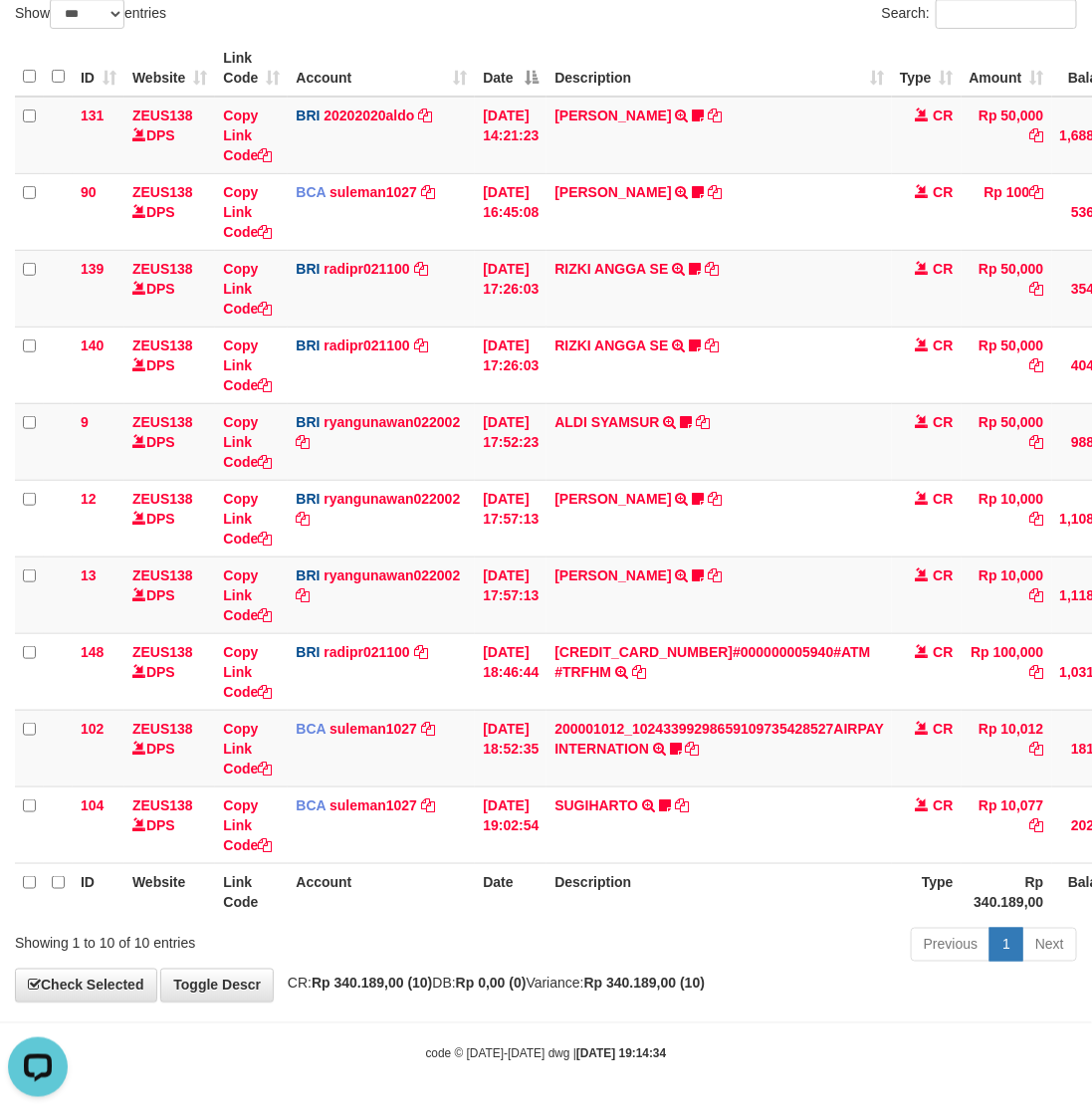 click on "Description" at bounding box center [719, 891] 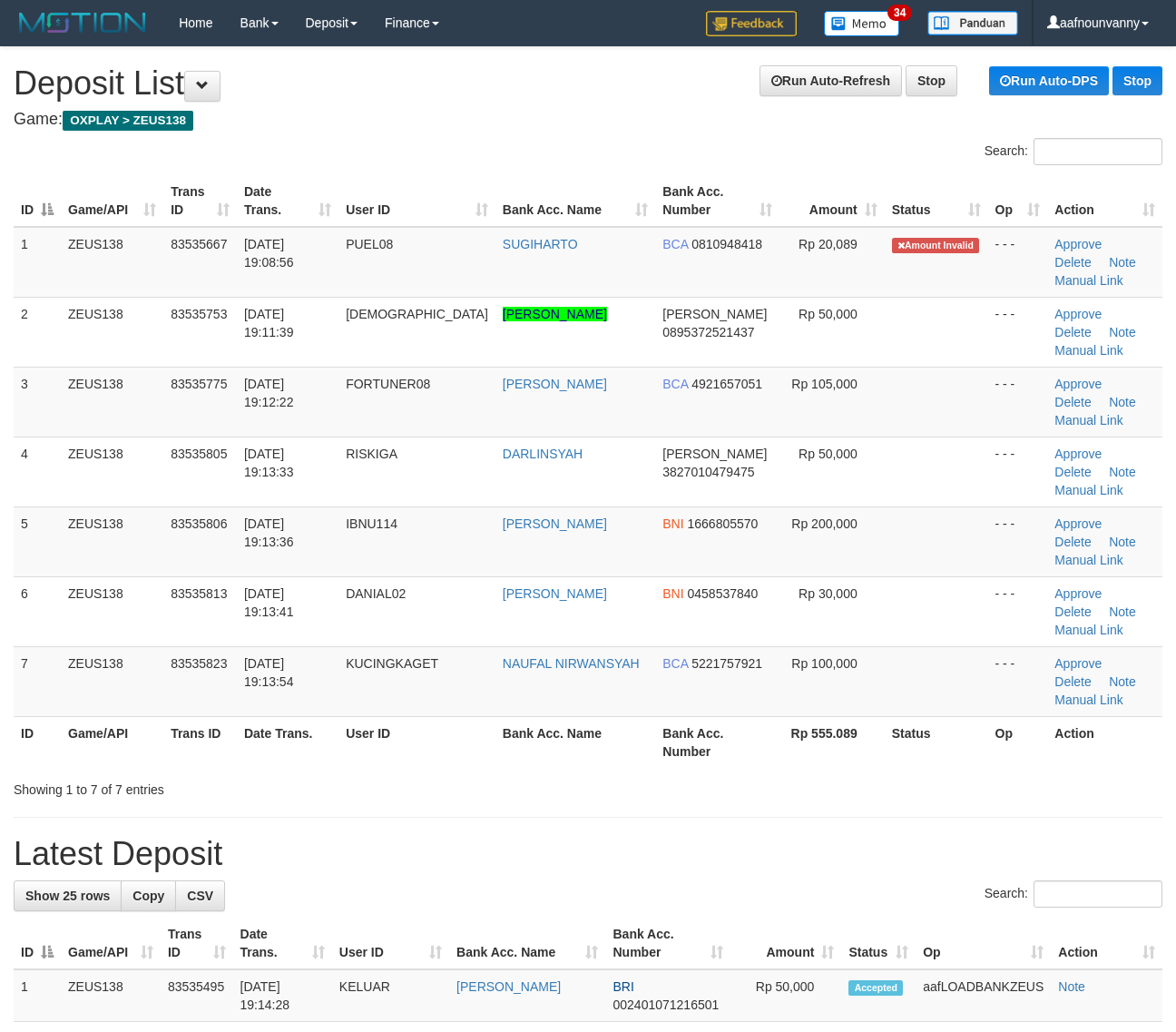 scroll, scrollTop: 0, scrollLeft: 0, axis: both 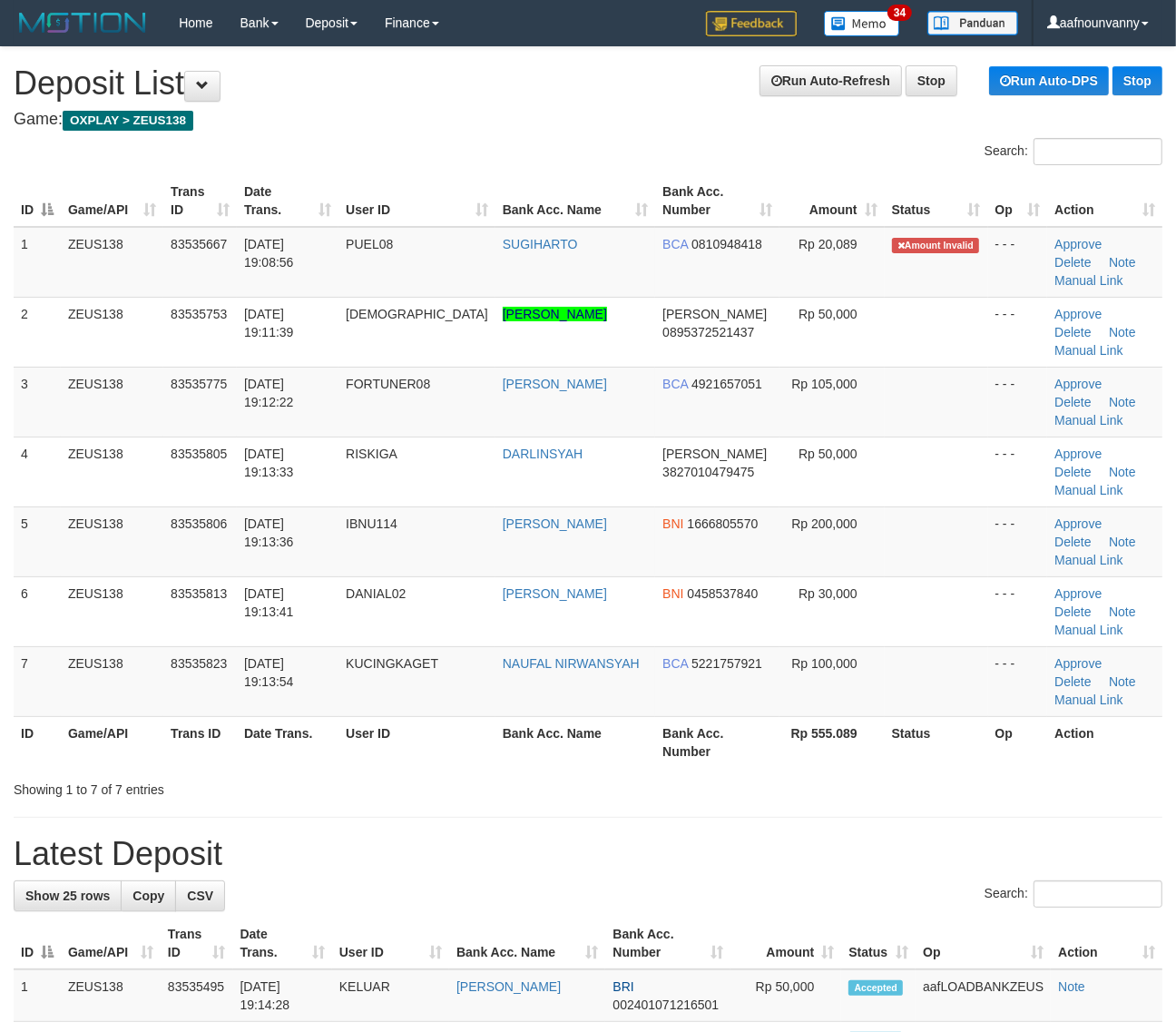 click on "Showing 1 to 7 of 7 entries" at bounding box center [588, 786] 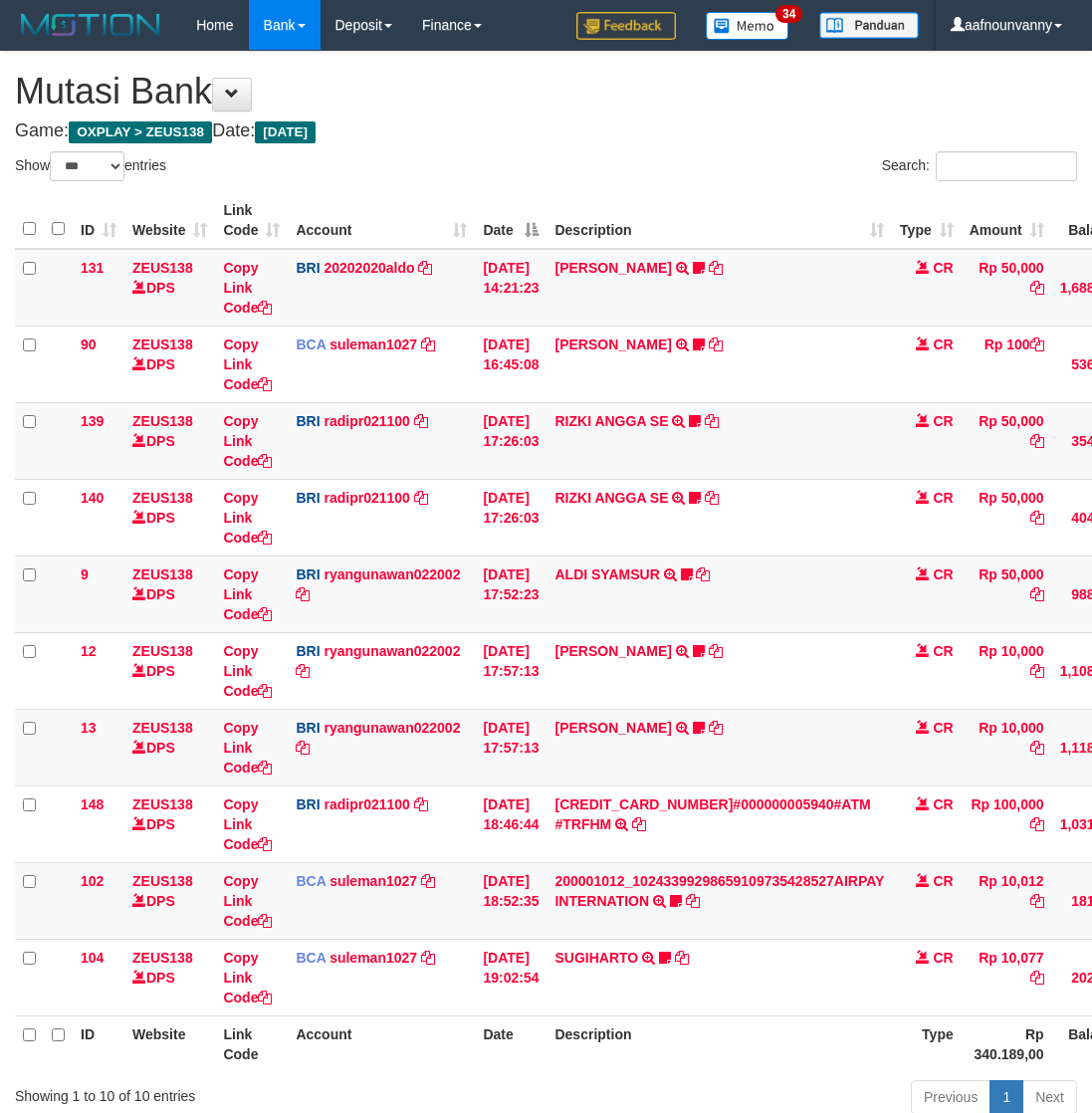 select on "***" 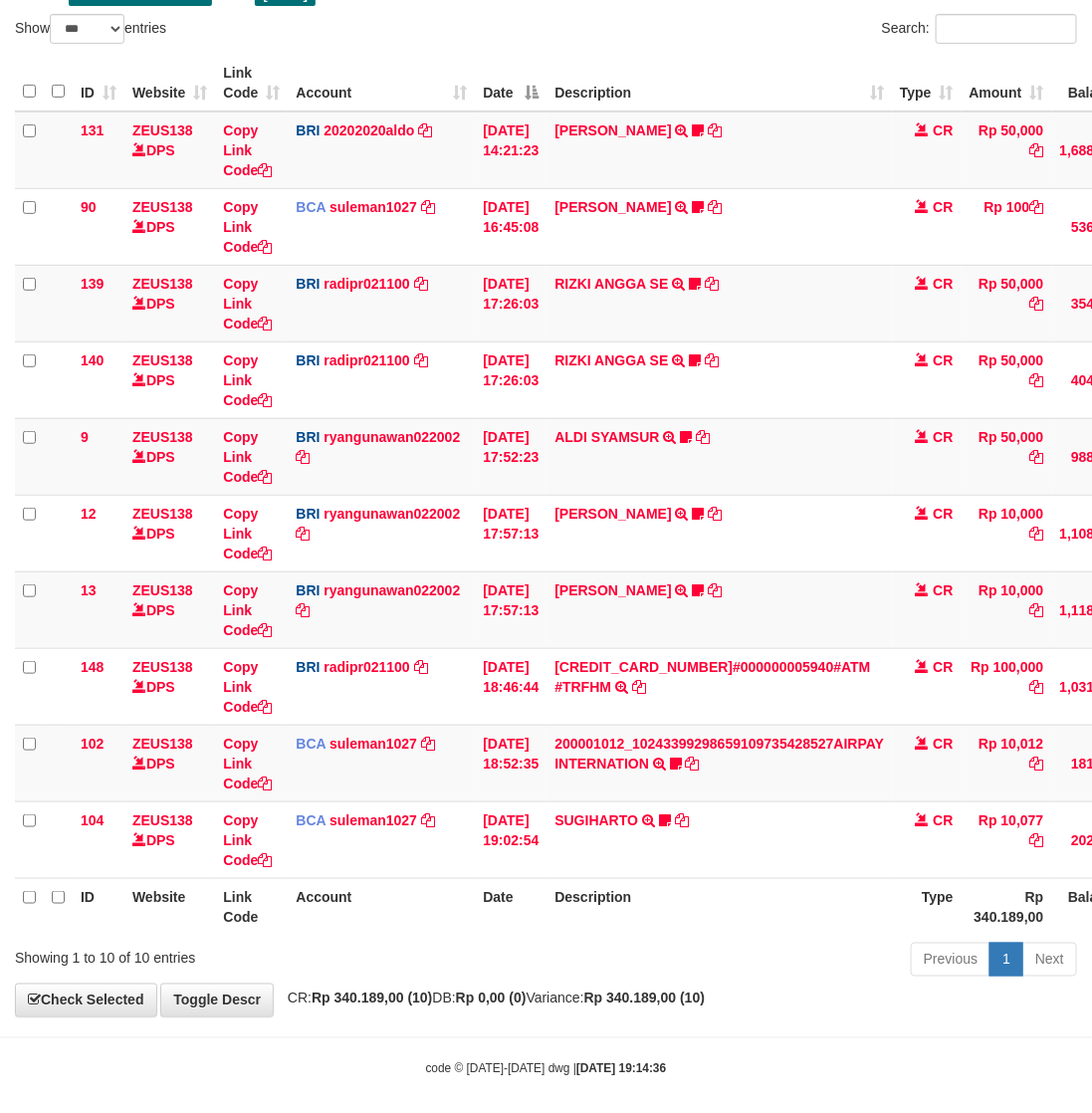scroll, scrollTop: 154, scrollLeft: 0, axis: vertical 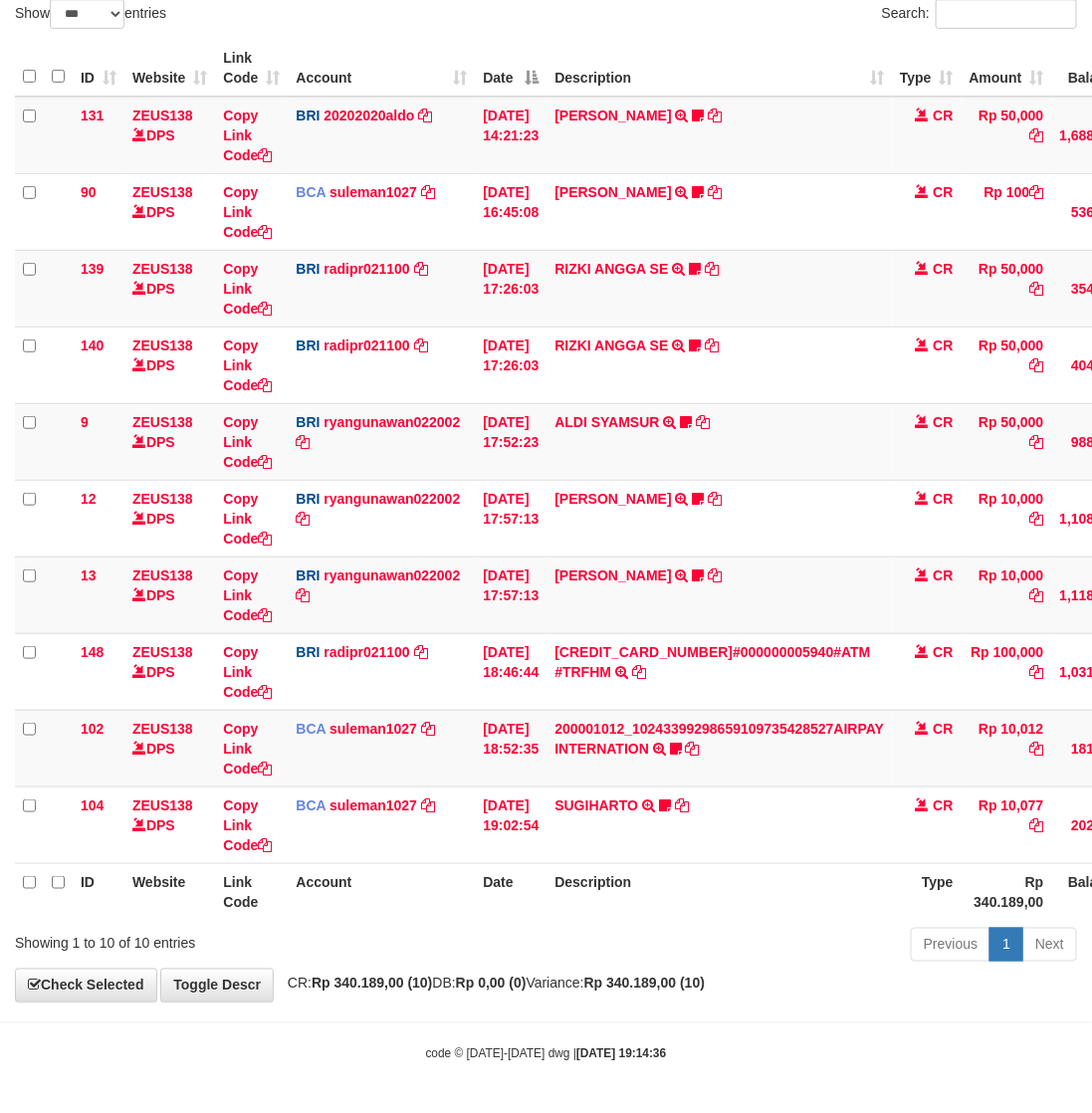 click on "Previous 1 Next" at bounding box center [773, 947] 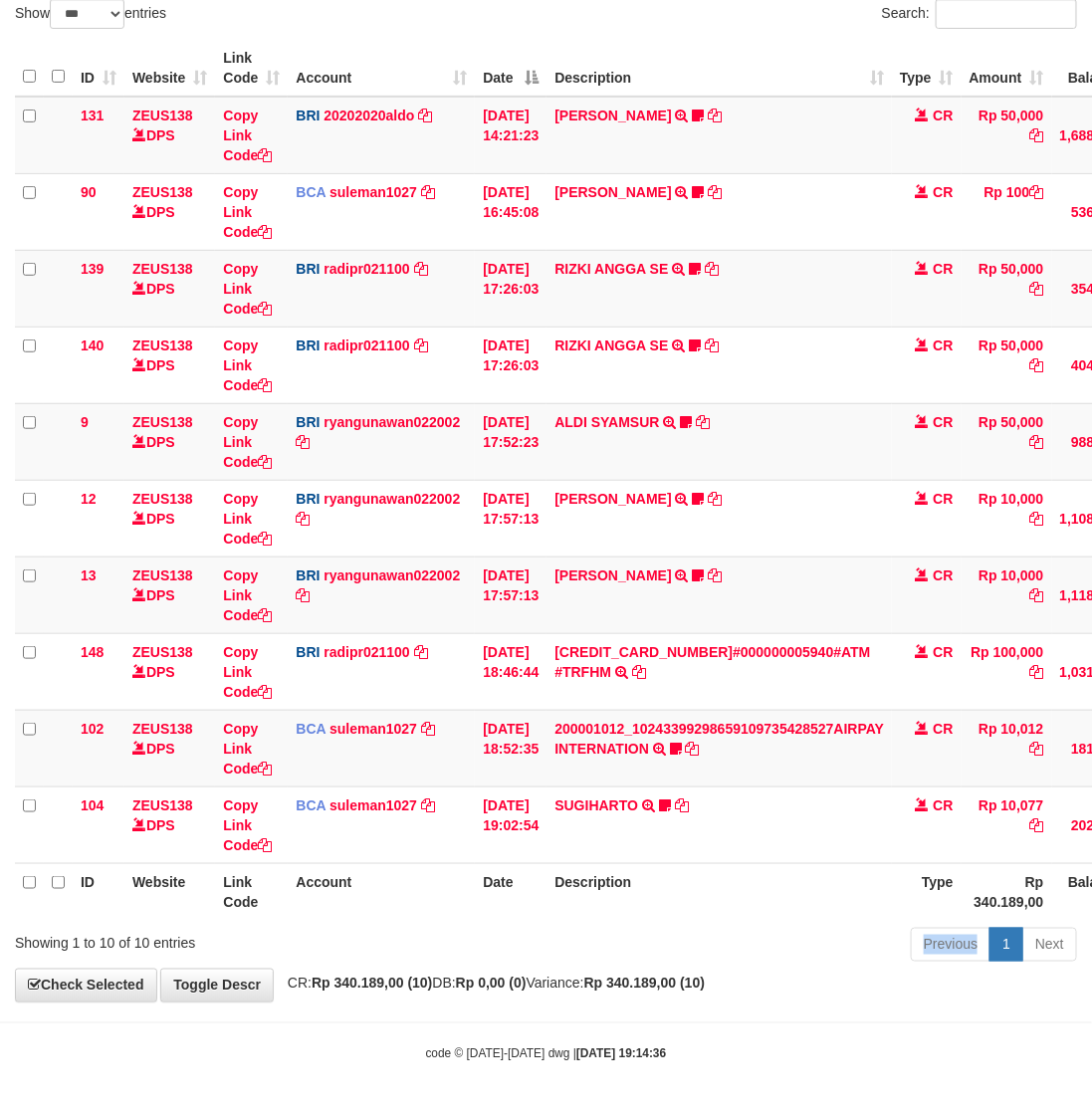 drag, startPoint x: 648, startPoint y: 967, endPoint x: 0, endPoint y: 700, distance: 700.8516 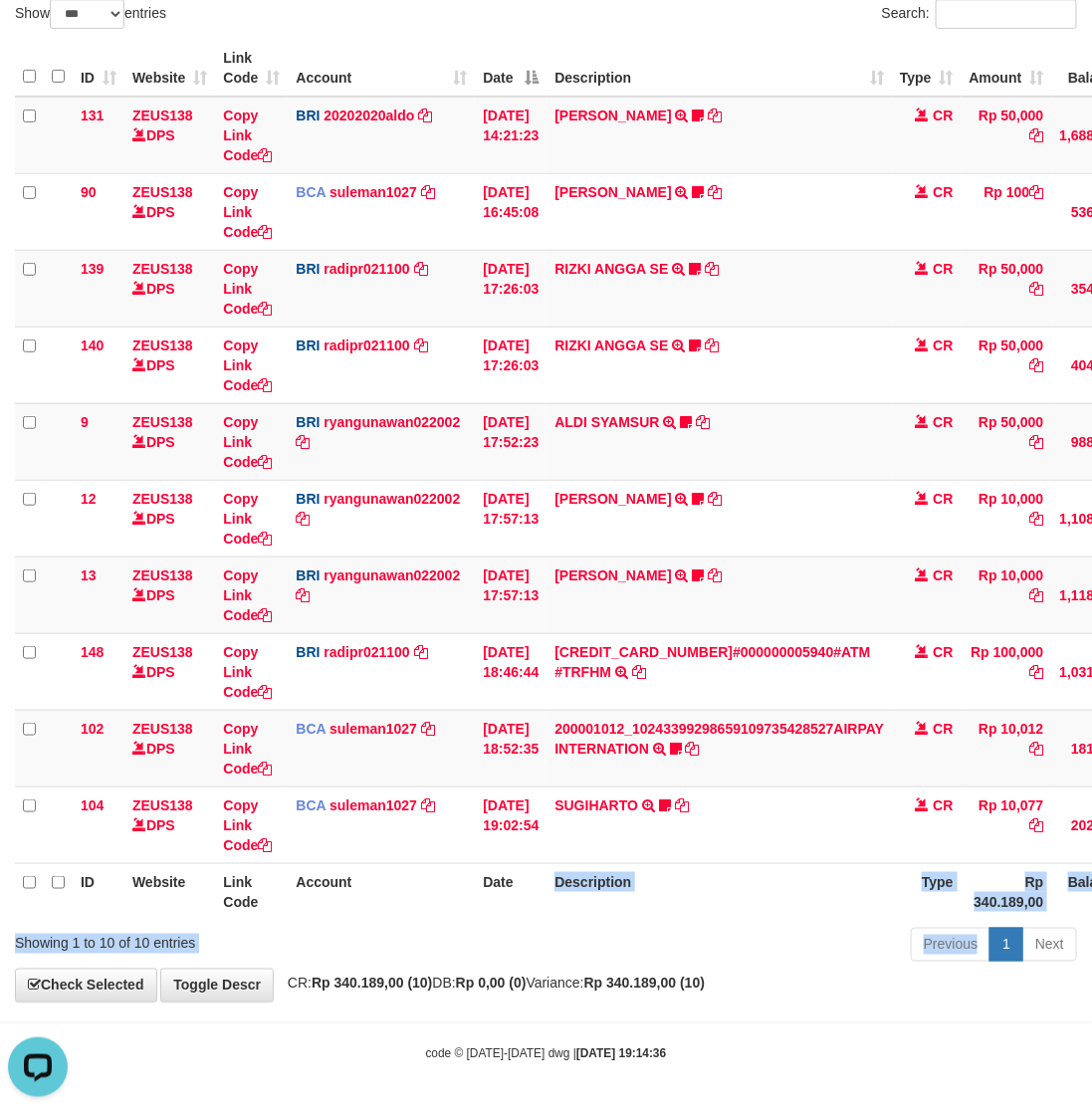 scroll, scrollTop: 0, scrollLeft: 0, axis: both 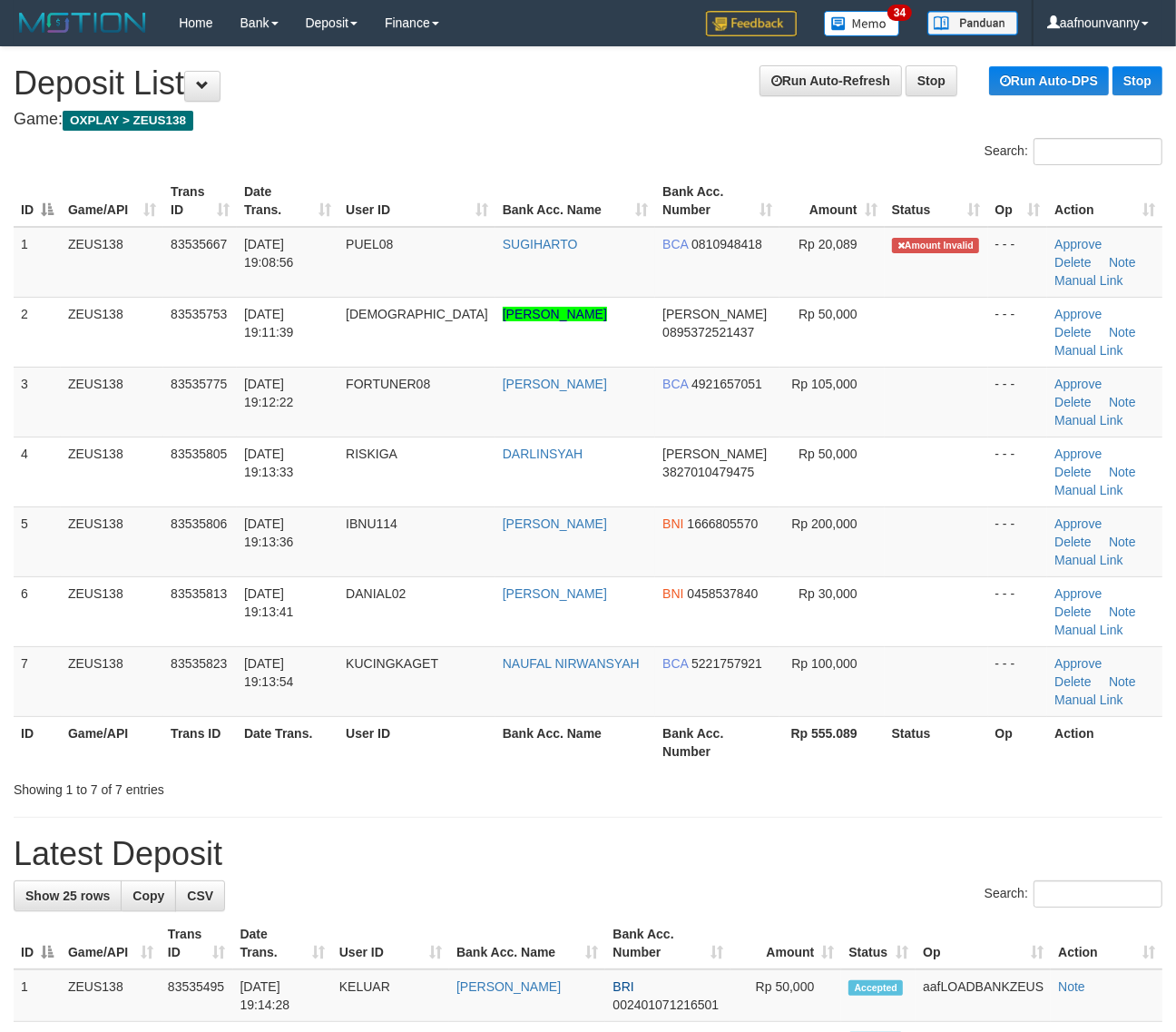 click on "Bank Acc. Number" at bounding box center [717, 742] 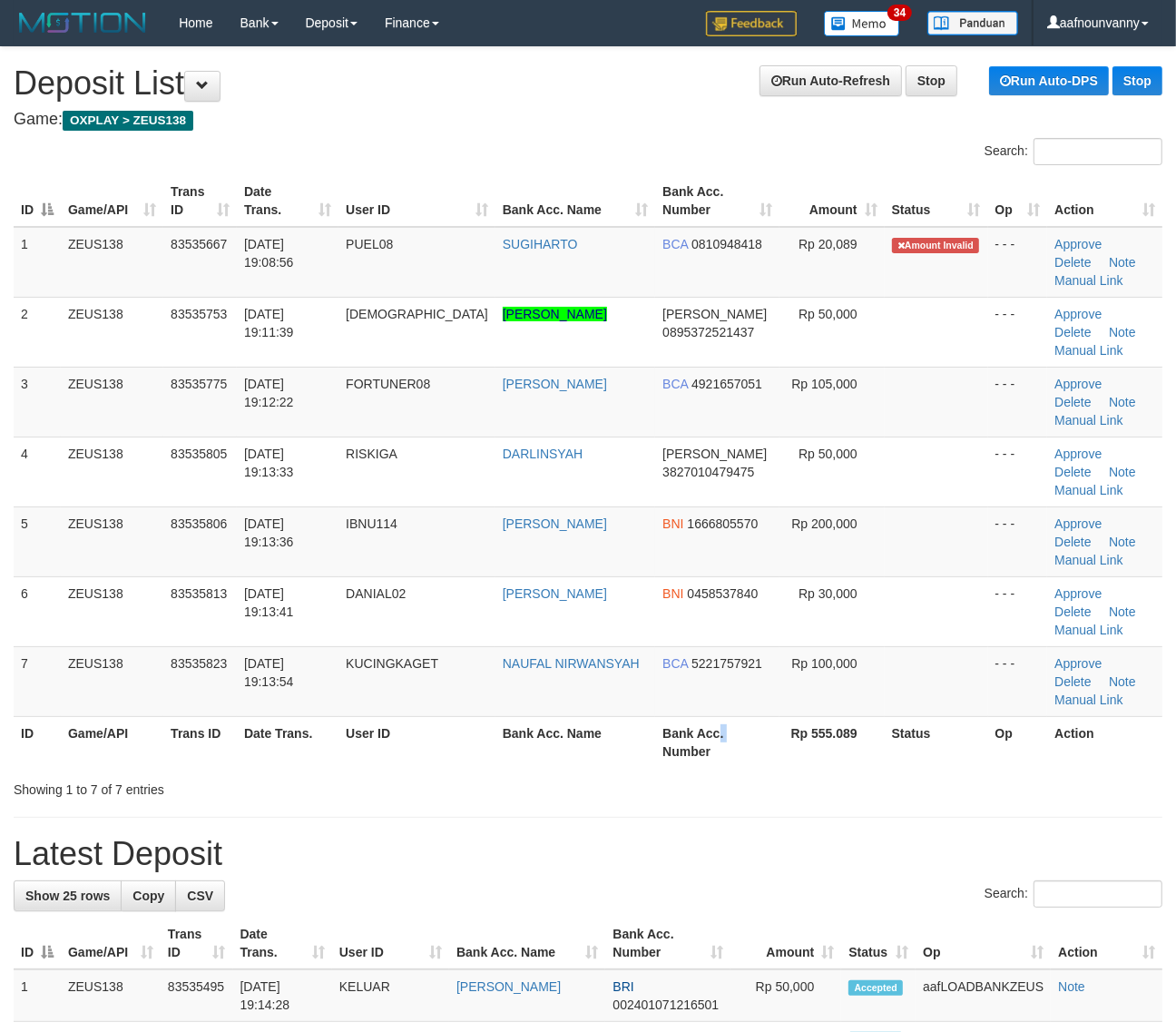 drag, startPoint x: 755, startPoint y: 610, endPoint x: 790, endPoint y: 614, distance: 35.22783 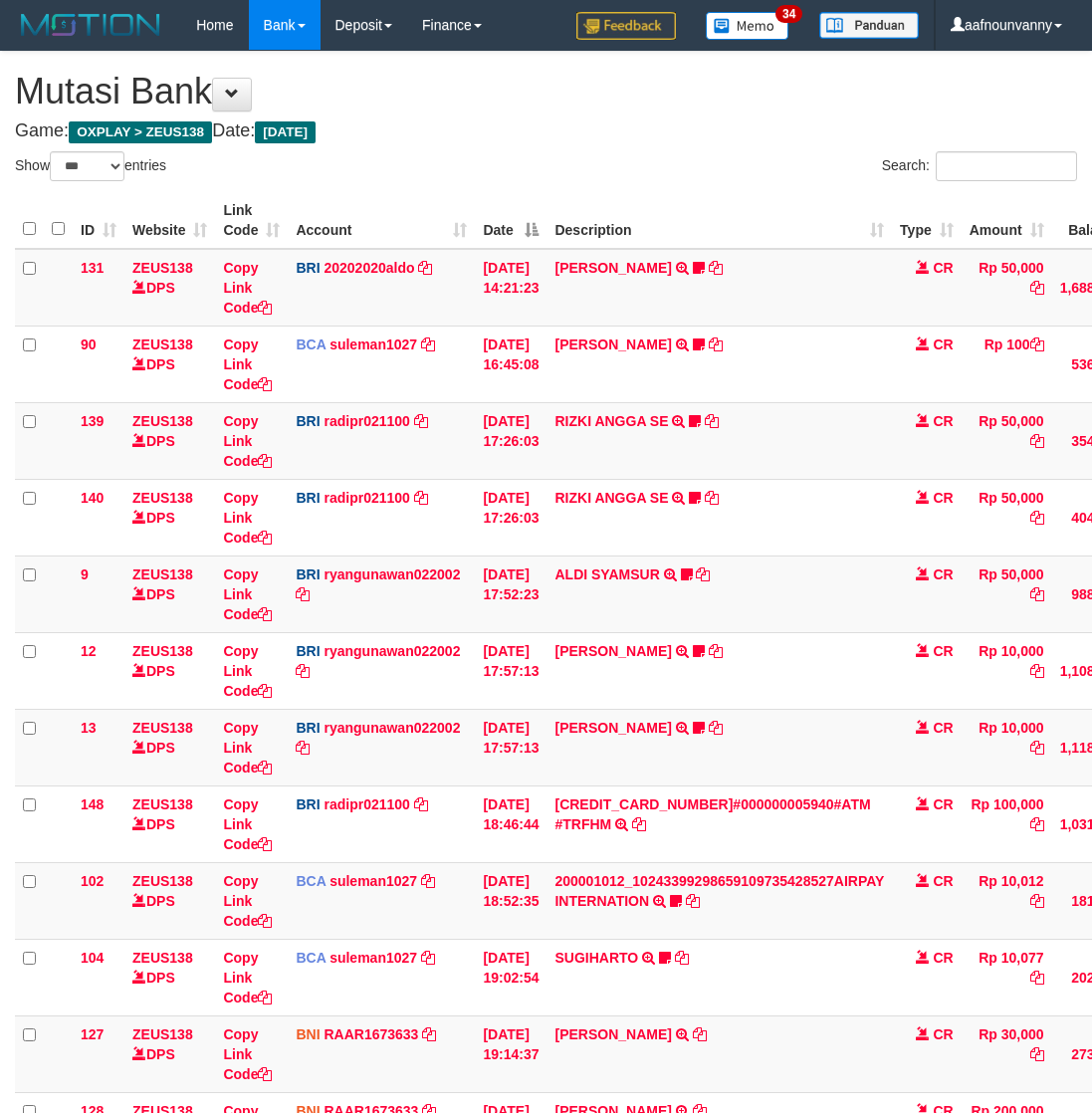 select on "***" 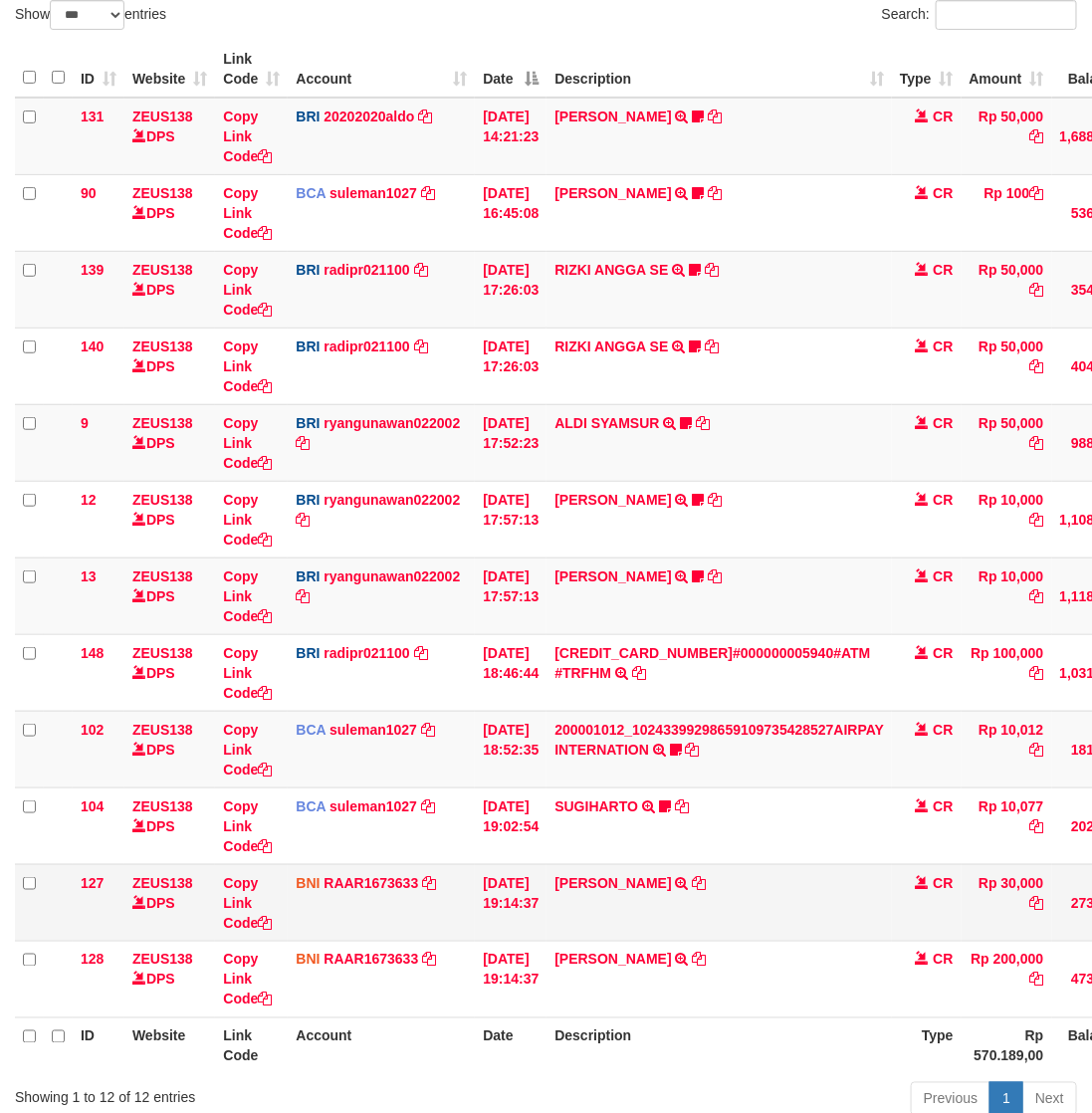 scroll, scrollTop: 191, scrollLeft: 0, axis: vertical 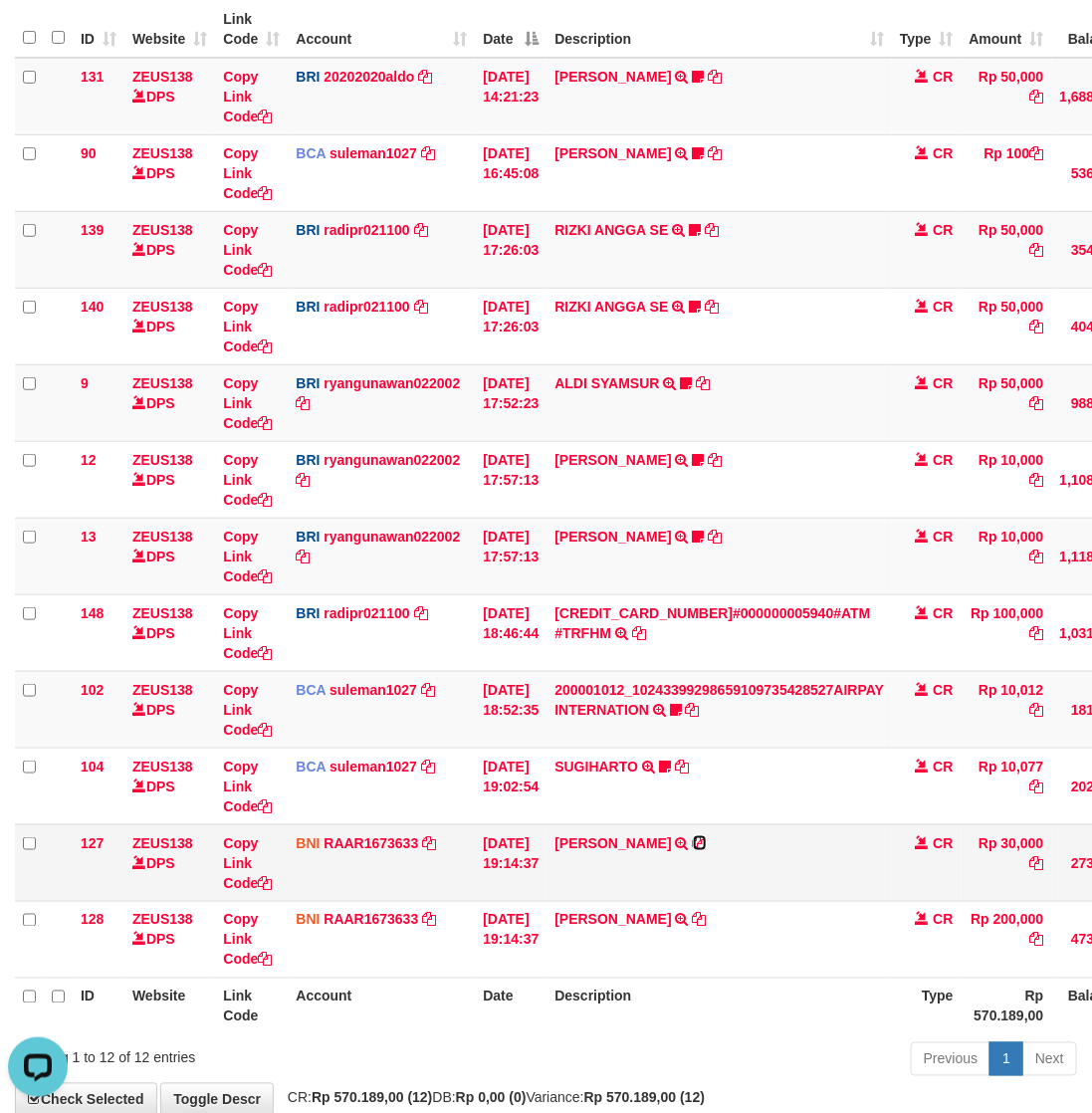 click at bounding box center [700, 843] 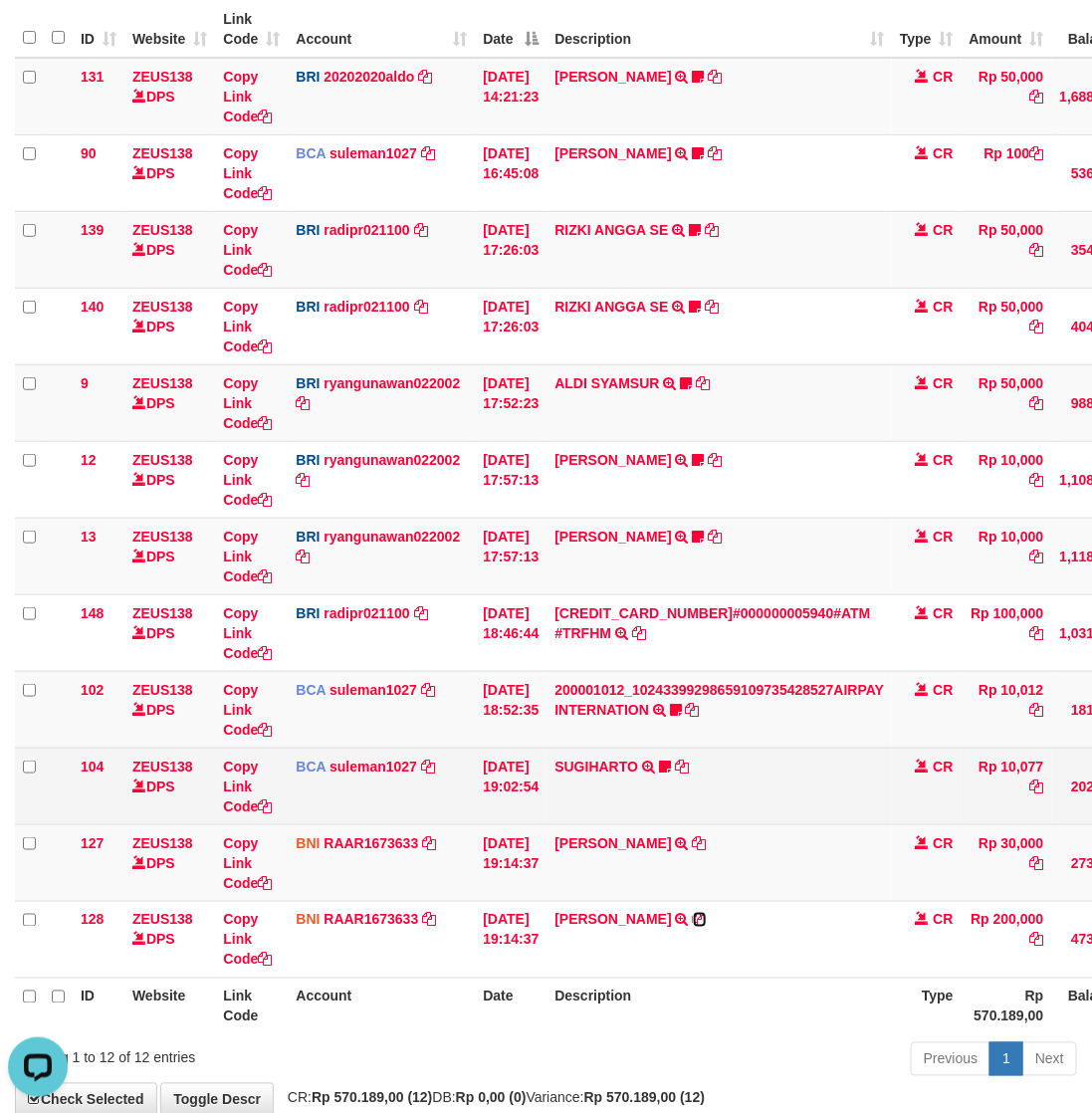 drag, startPoint x: 673, startPoint y: 918, endPoint x: 266, endPoint y: 823, distance: 417.9402 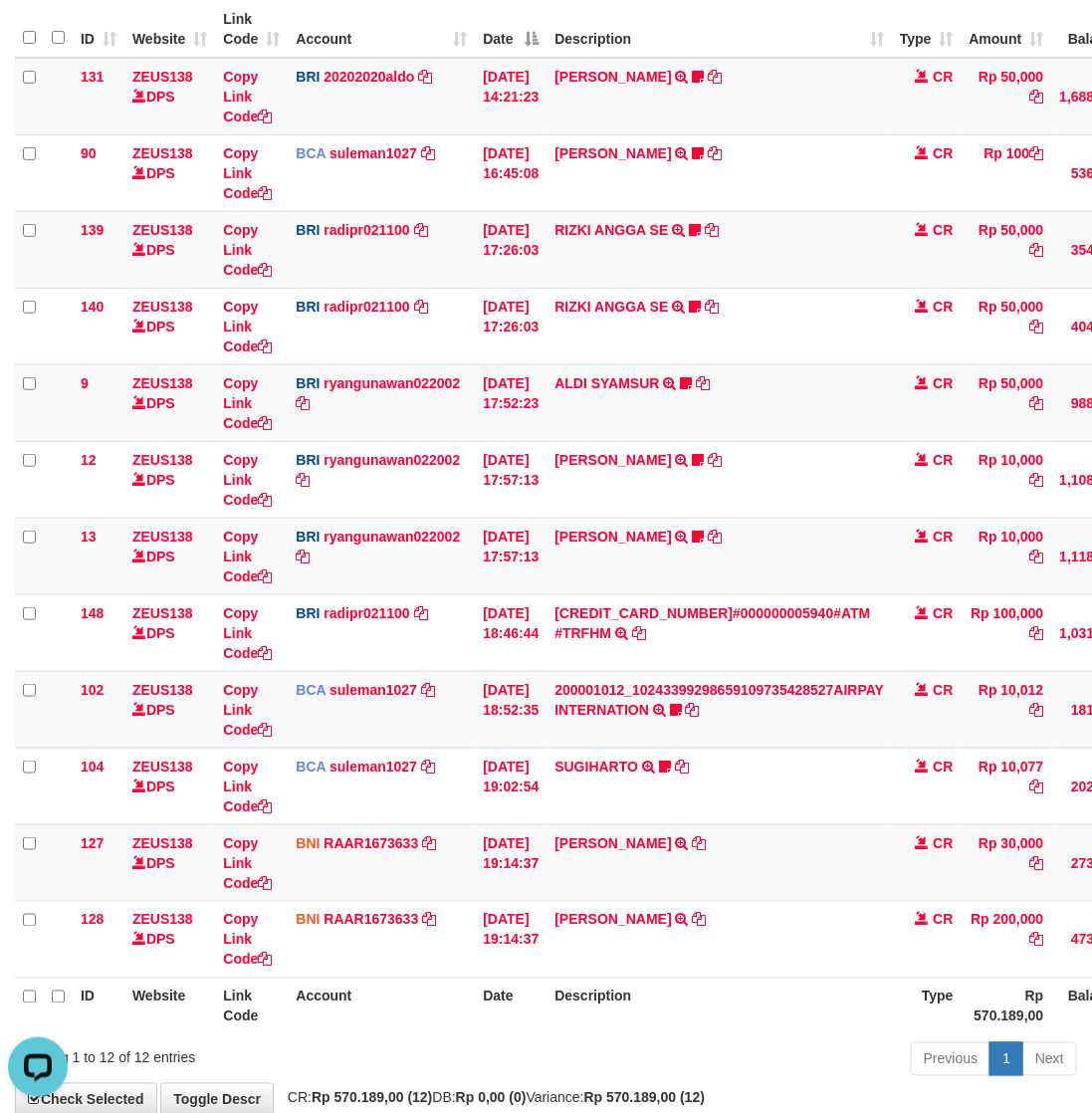 click on "ID Website Link Code Account Date Description Type Amount Balance Status Action
131
ZEUS138    DPS
Copy Link Code
BRI
20202020aldo
DPS
REVALDO SAGITA
mutasi_20250713_3778 | 131
mutasi_20250713_3778 | 131
13/07/2025 14:21:23
DANA HERISUPRAPTO            TRANSFER NBMB DANA HERISUPRAPTO TO REVALDO SAGITA    Herisuprapto
CR
Rp 50,000
Rp 1,688,771
N
Note
Check
90
ZEUS138    DPS
Copy Link Code
BCA" at bounding box center (546, 518) 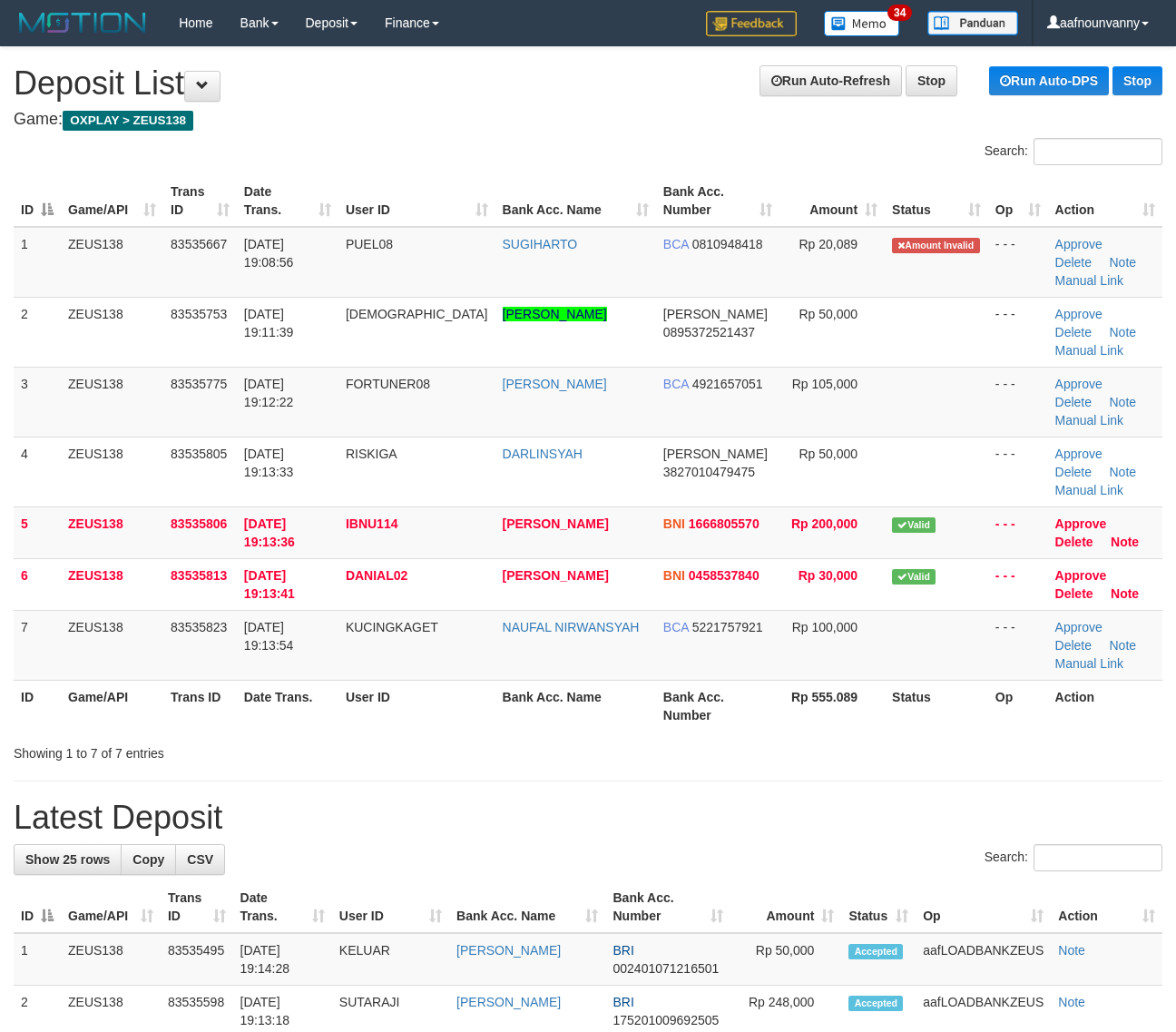 scroll, scrollTop: 0, scrollLeft: 0, axis: both 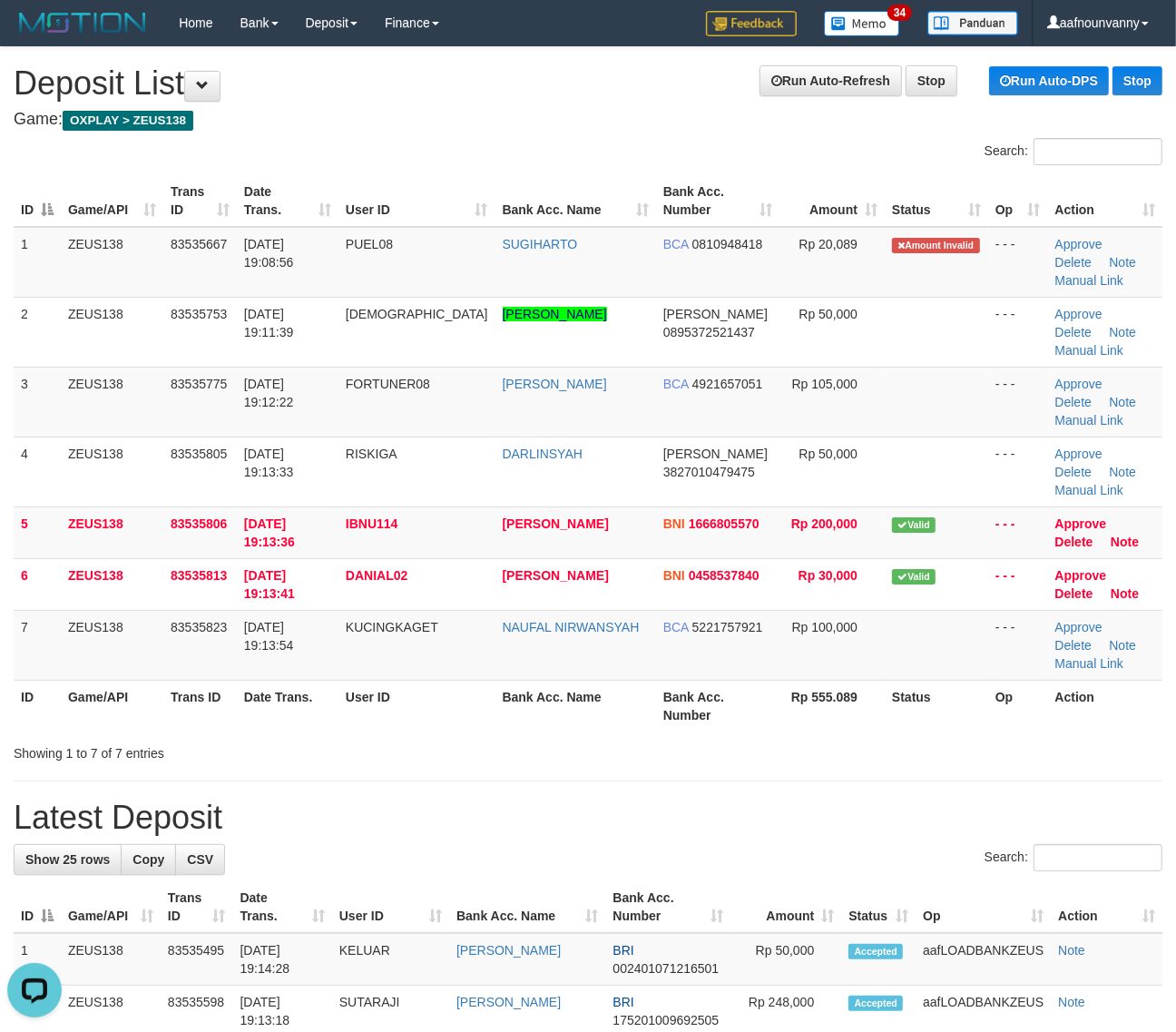 click on "Bank Acc. Number" at bounding box center [718, 705] 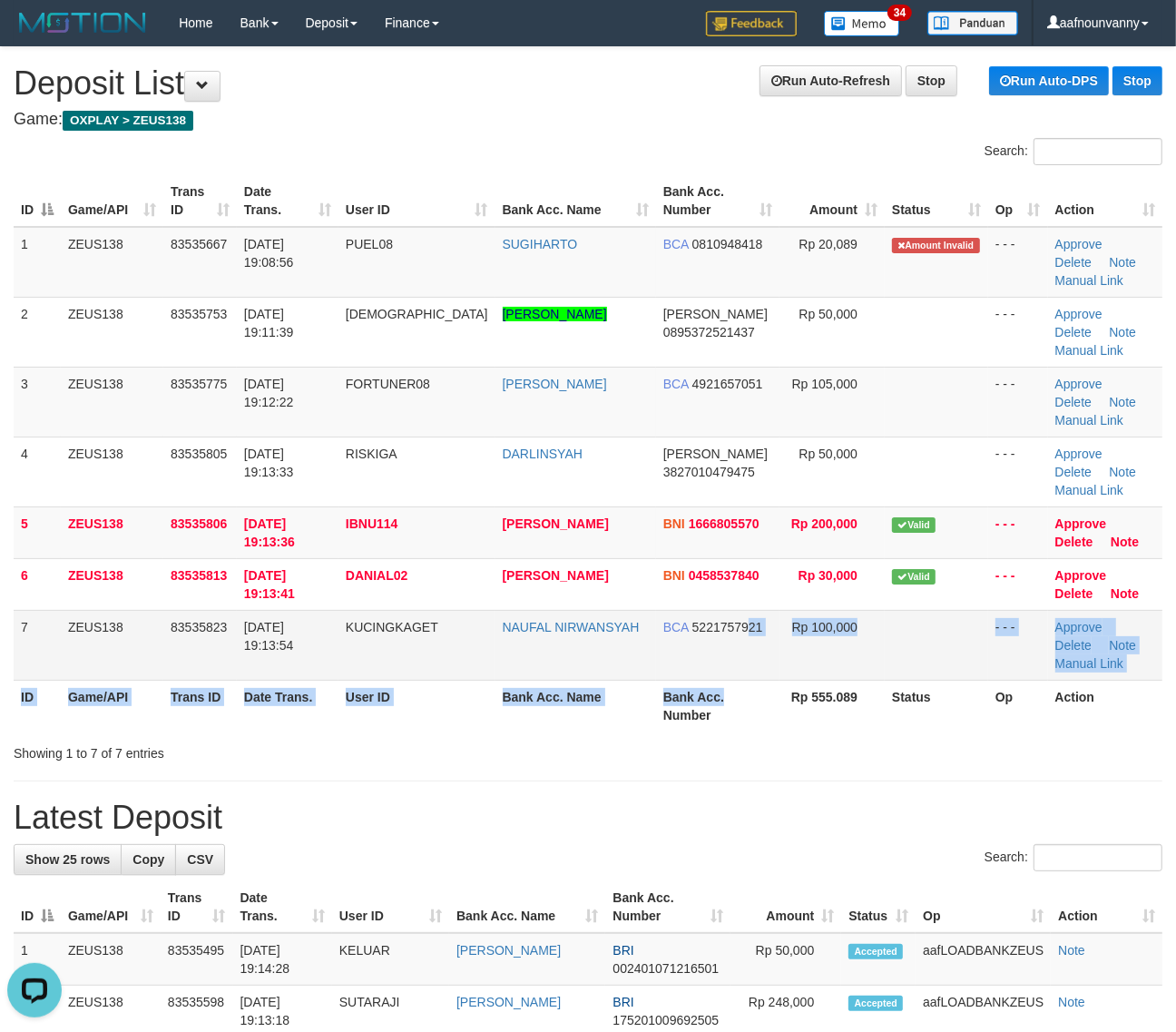 drag, startPoint x: 736, startPoint y: 591, endPoint x: 688, endPoint y: 569, distance: 52.80152 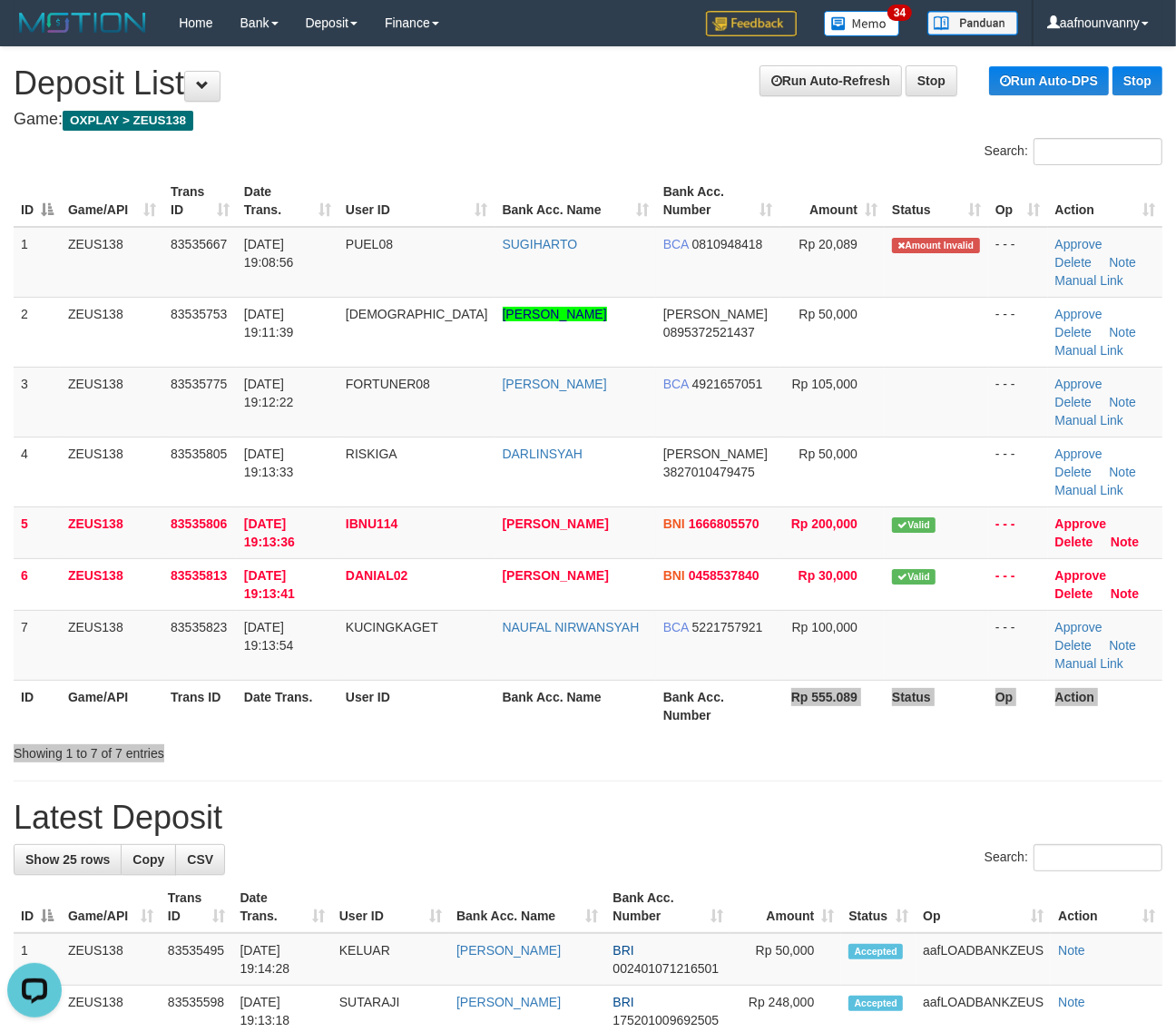 drag, startPoint x: 799, startPoint y: 663, endPoint x: 1175, endPoint y: 790, distance: 396.869 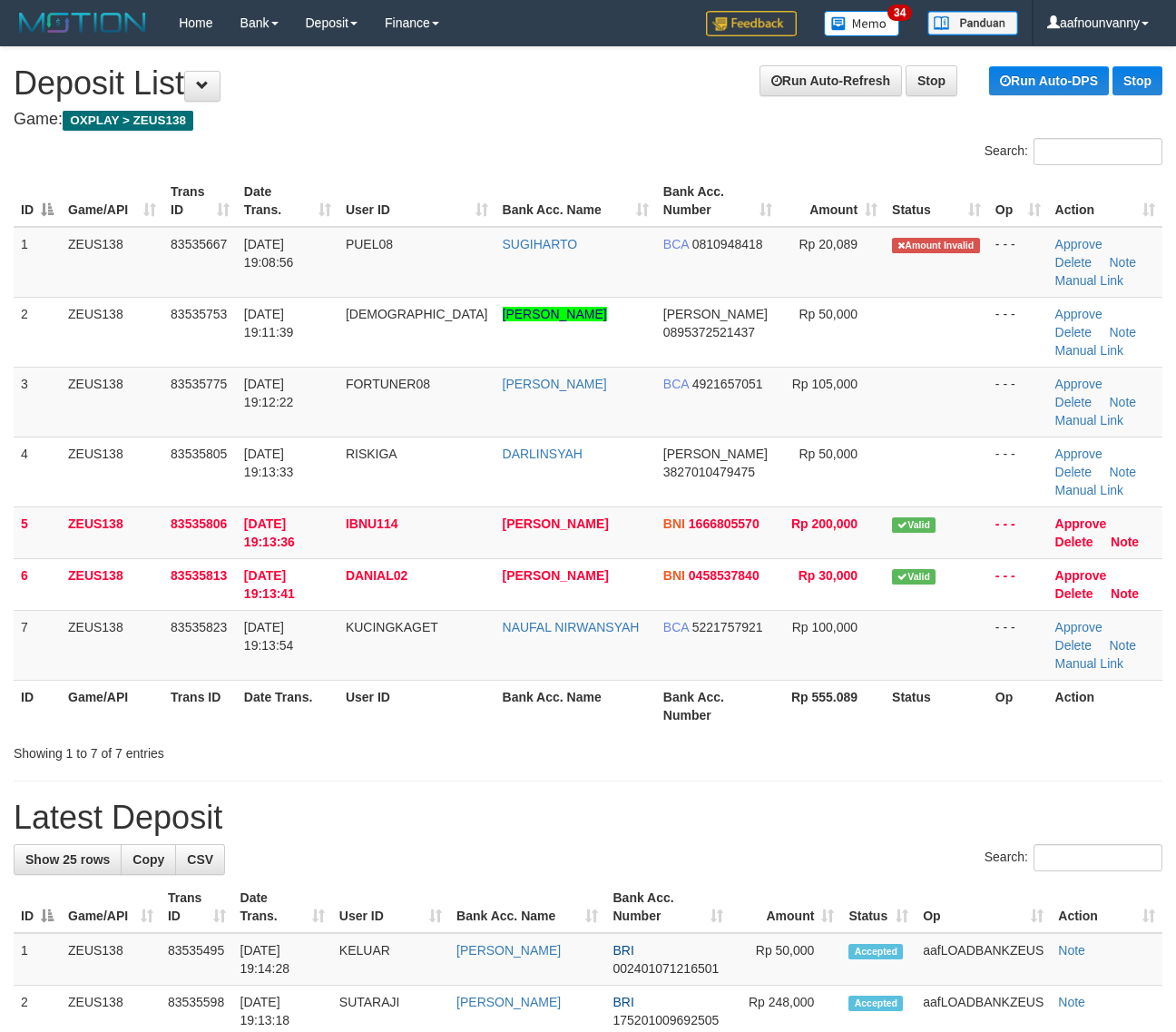 scroll, scrollTop: 0, scrollLeft: 0, axis: both 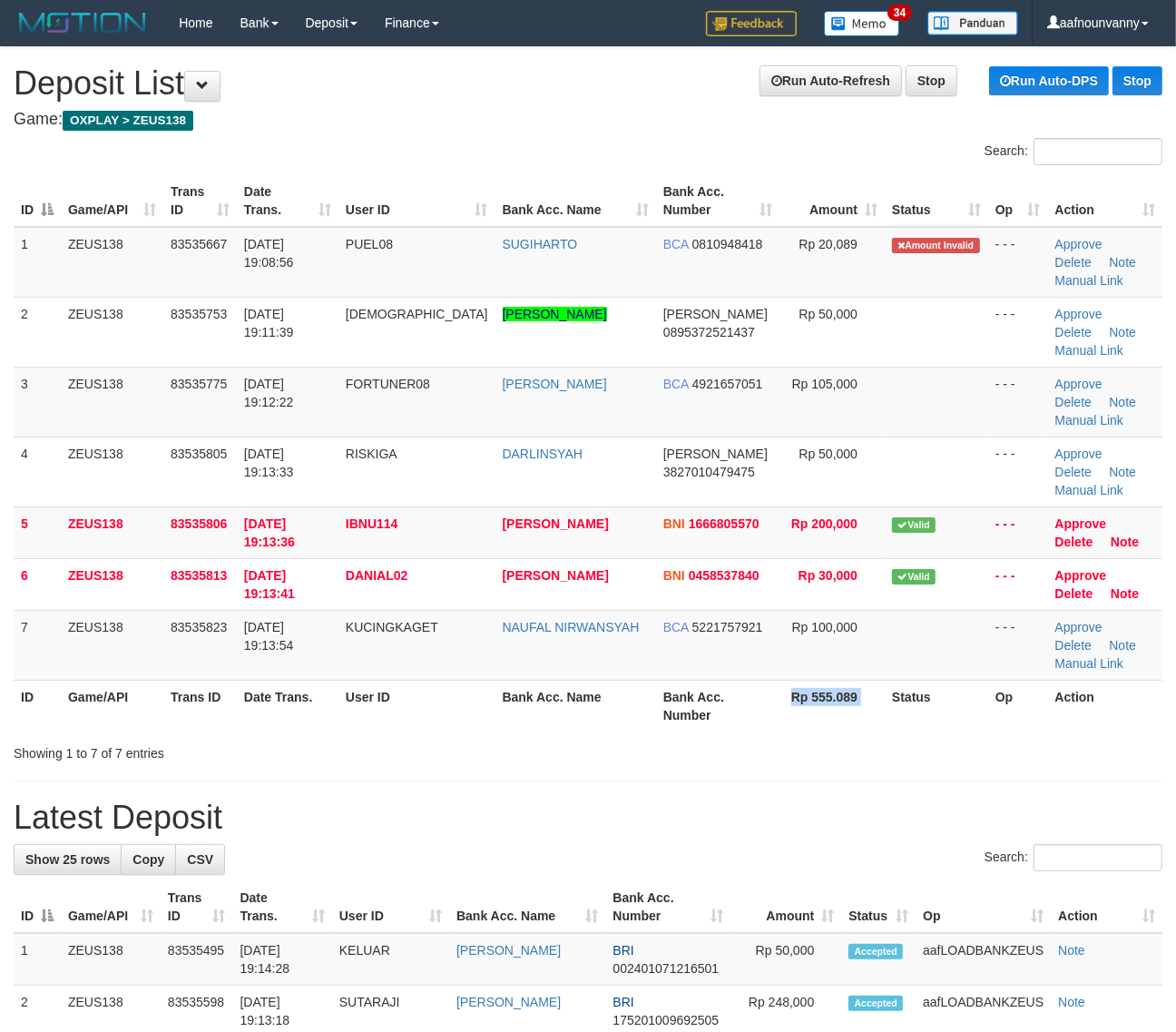 click on "Rp 555.089" at bounding box center (832, 705) 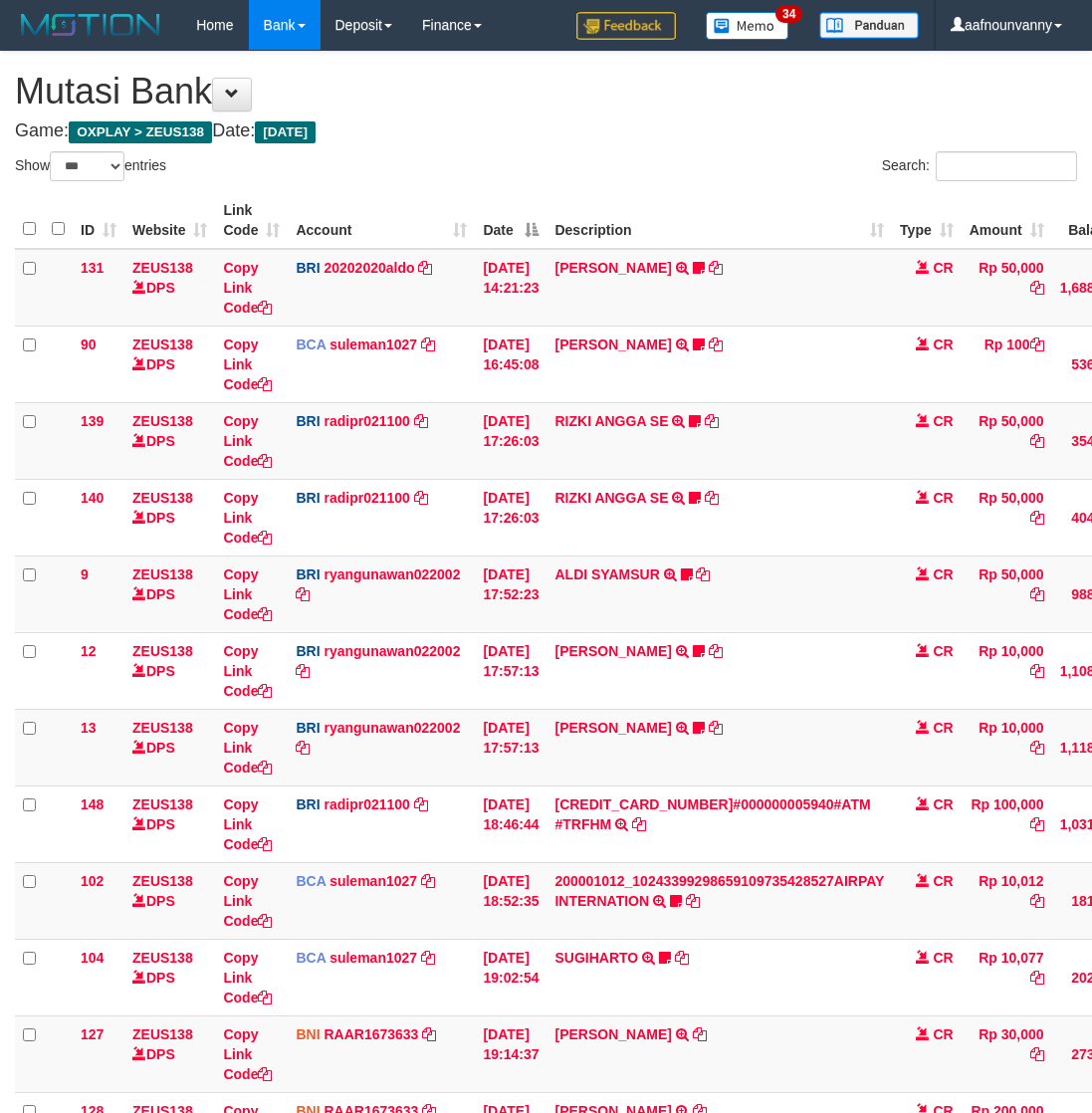 select on "***" 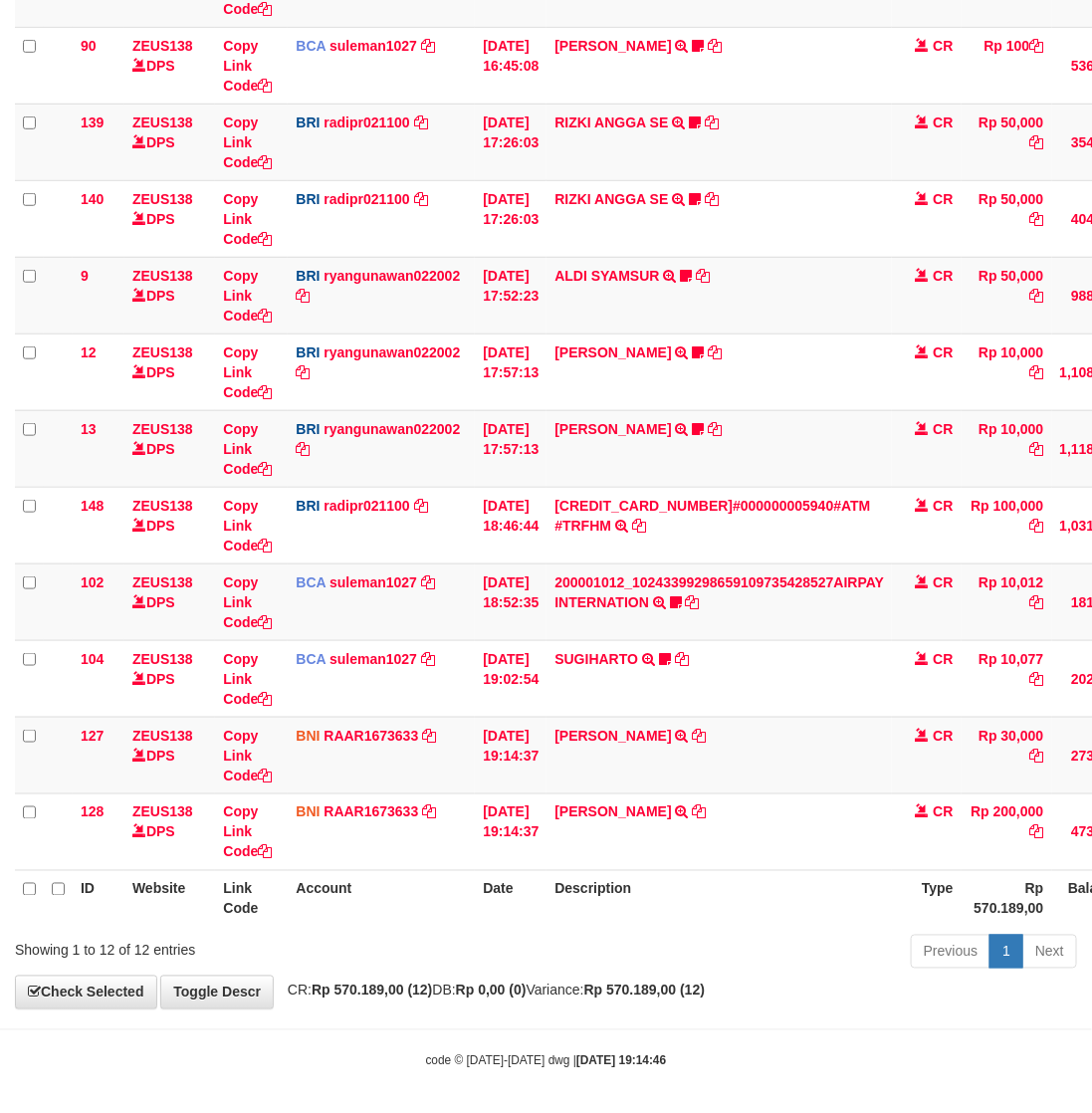 scroll, scrollTop: 307, scrollLeft: 0, axis: vertical 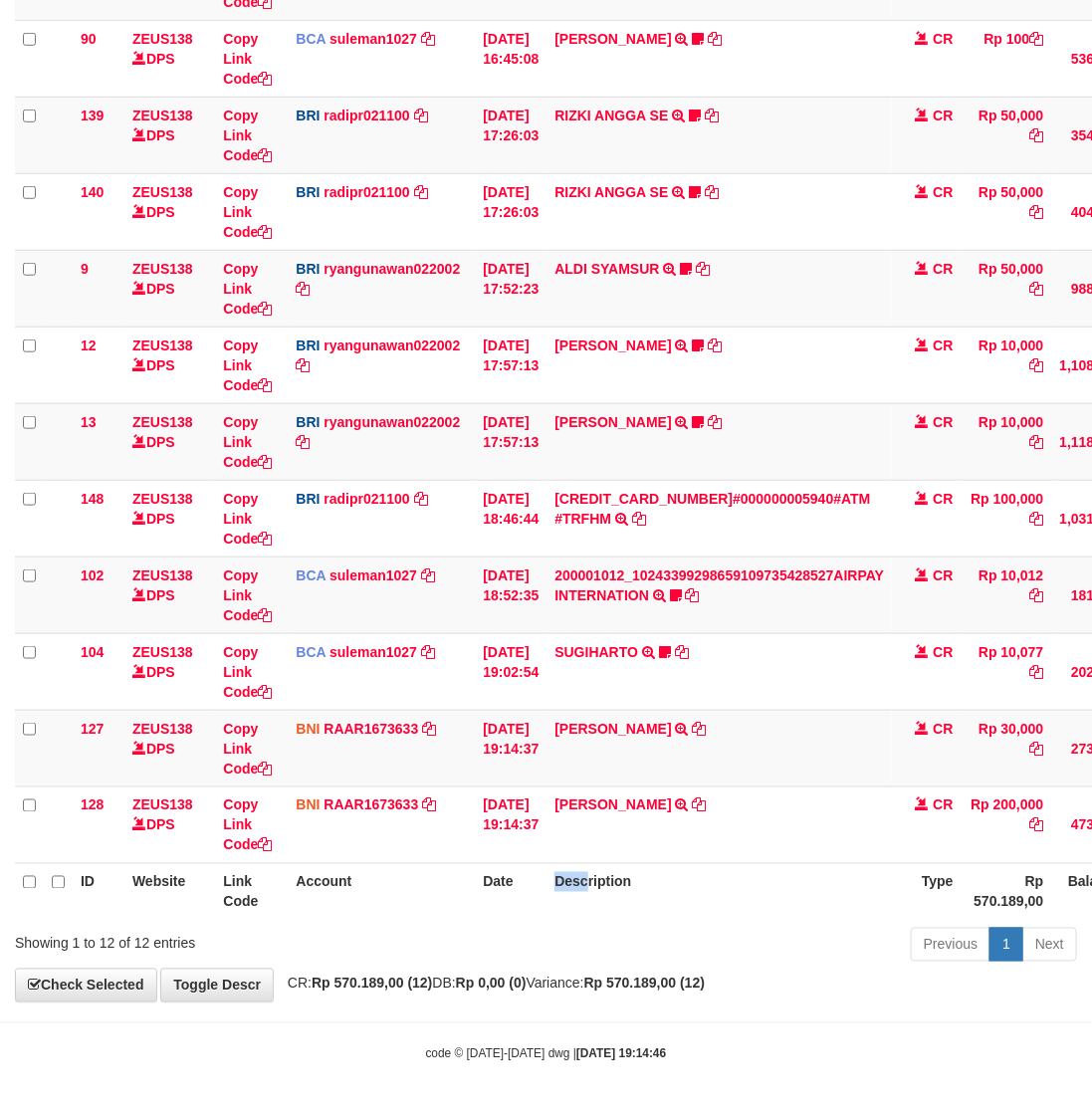 drag, startPoint x: 617, startPoint y: 904, endPoint x: 0, endPoint y: 757, distance: 634.2697 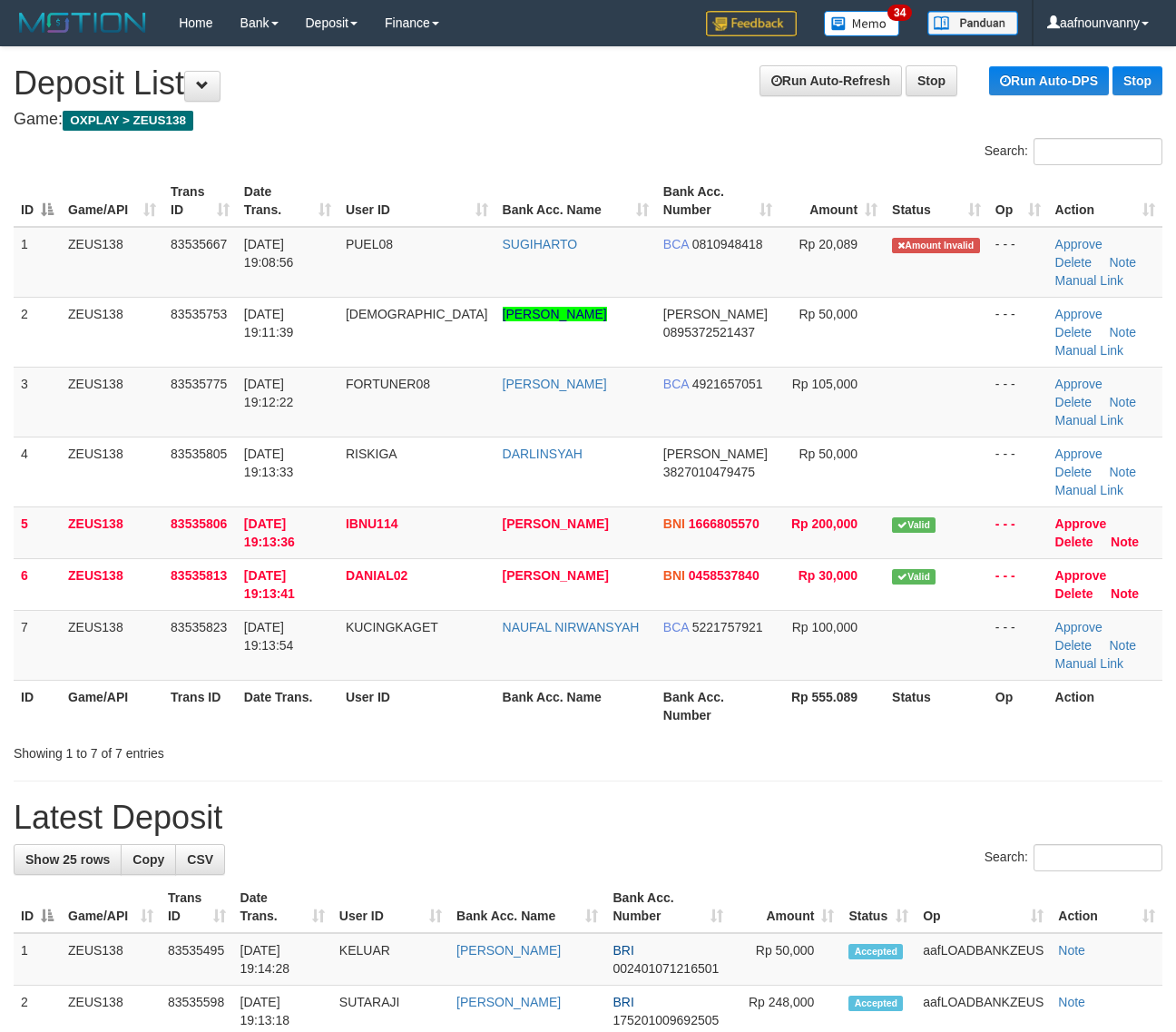 scroll, scrollTop: 0, scrollLeft: 0, axis: both 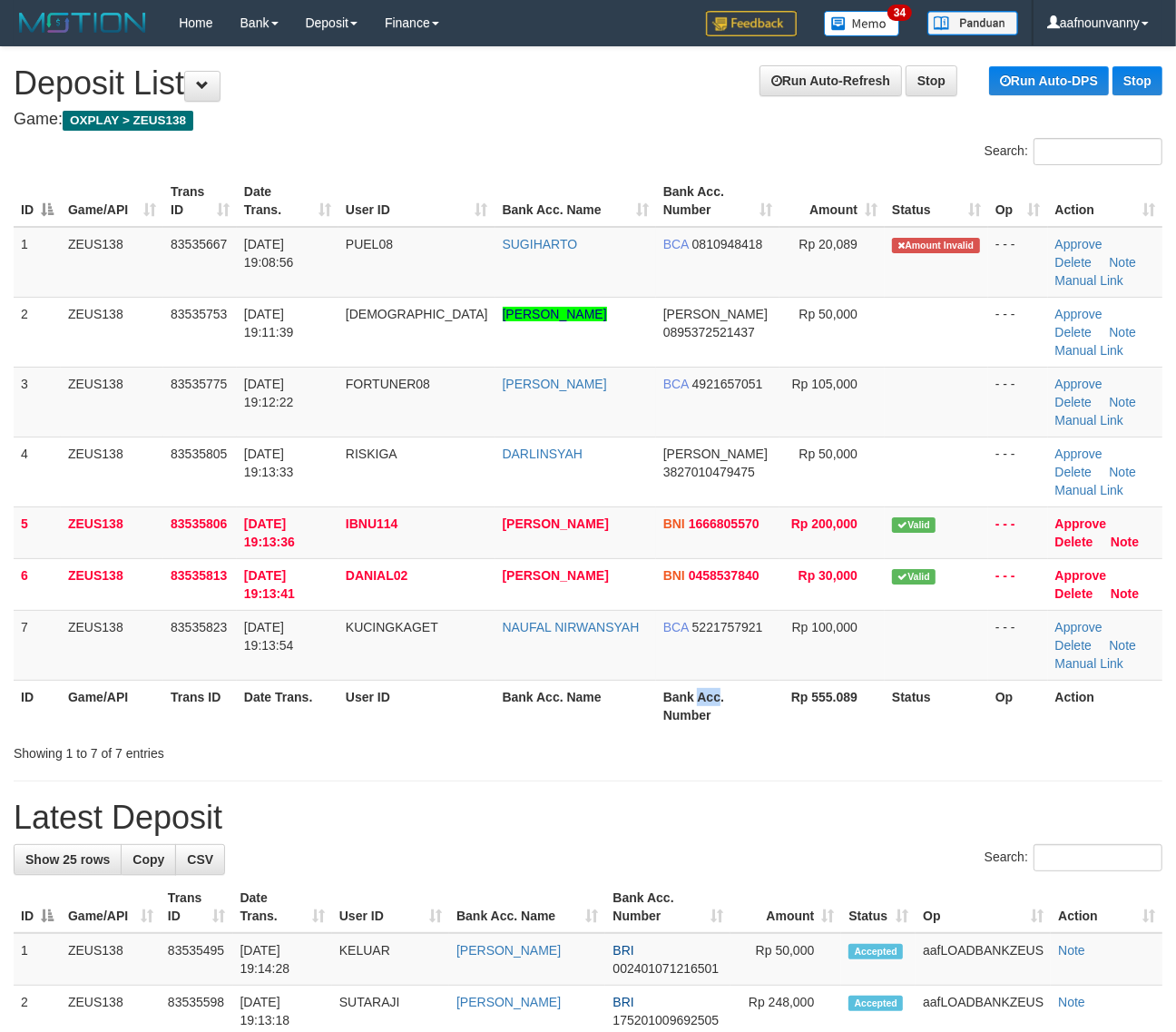 drag, startPoint x: 0, startPoint y: 0, endPoint x: 682, endPoint y: 609, distance: 914.33309 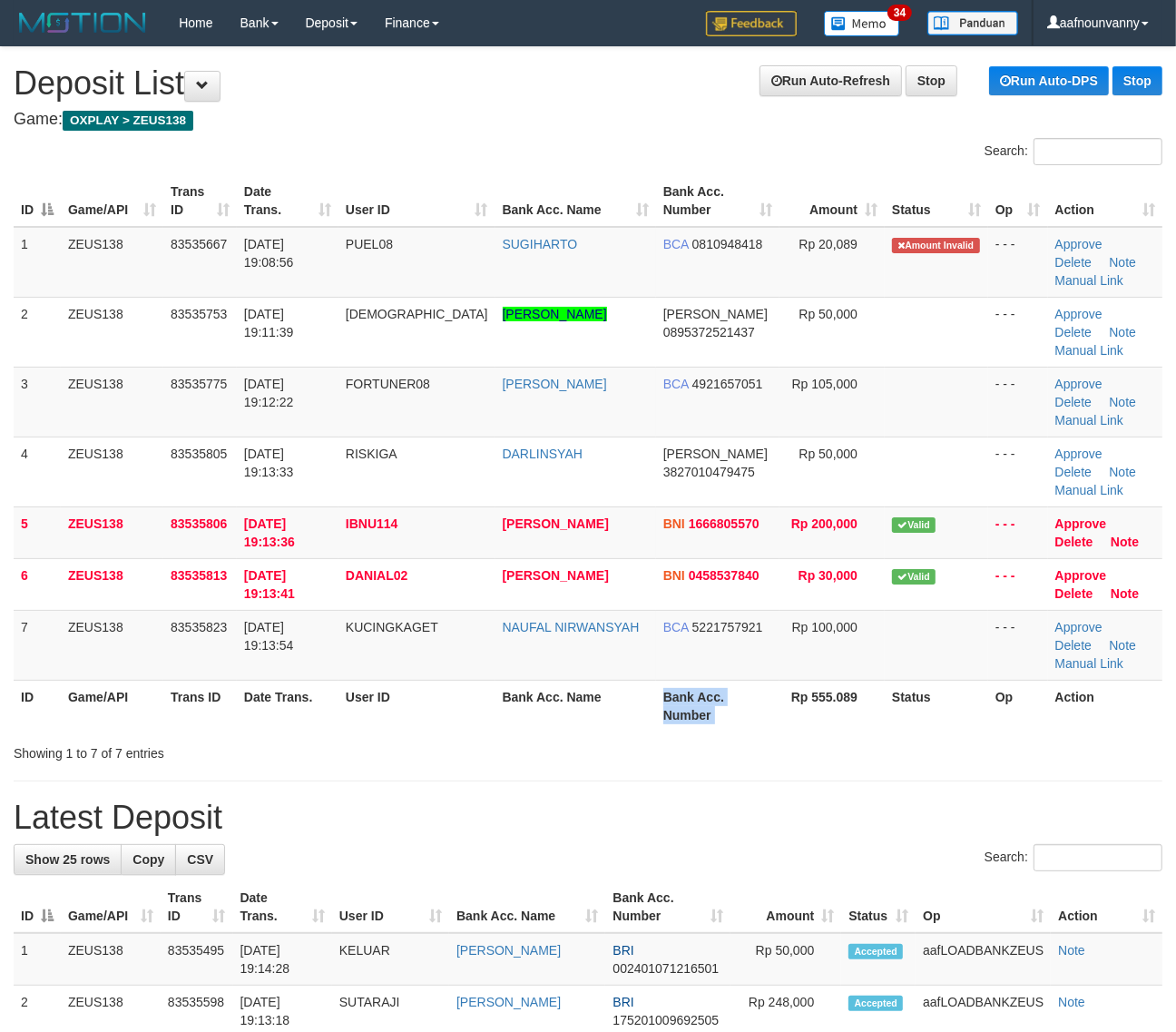 drag, startPoint x: 682, startPoint y: 609, endPoint x: 858, endPoint y: 647, distance: 180.05555 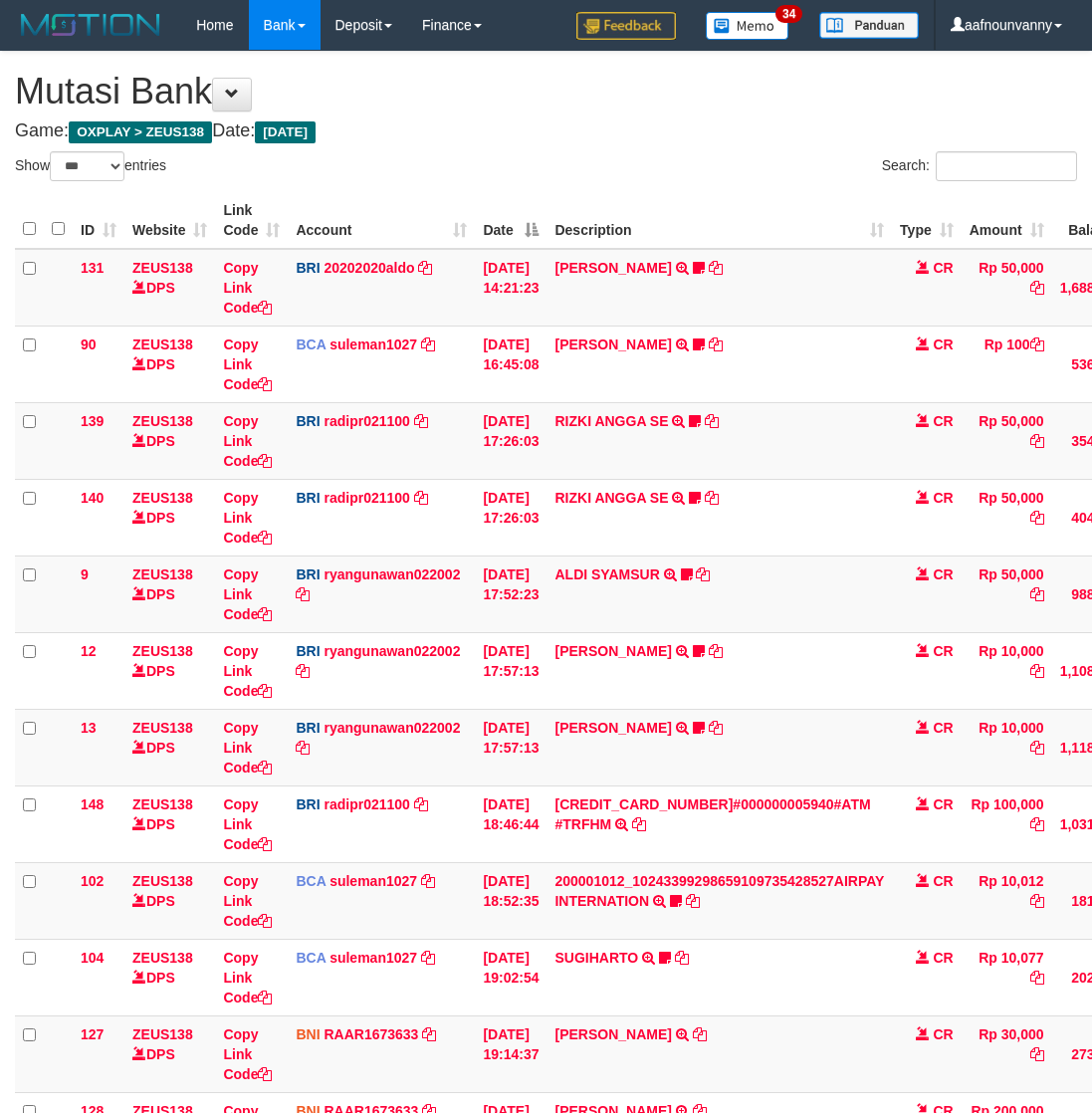 select on "***" 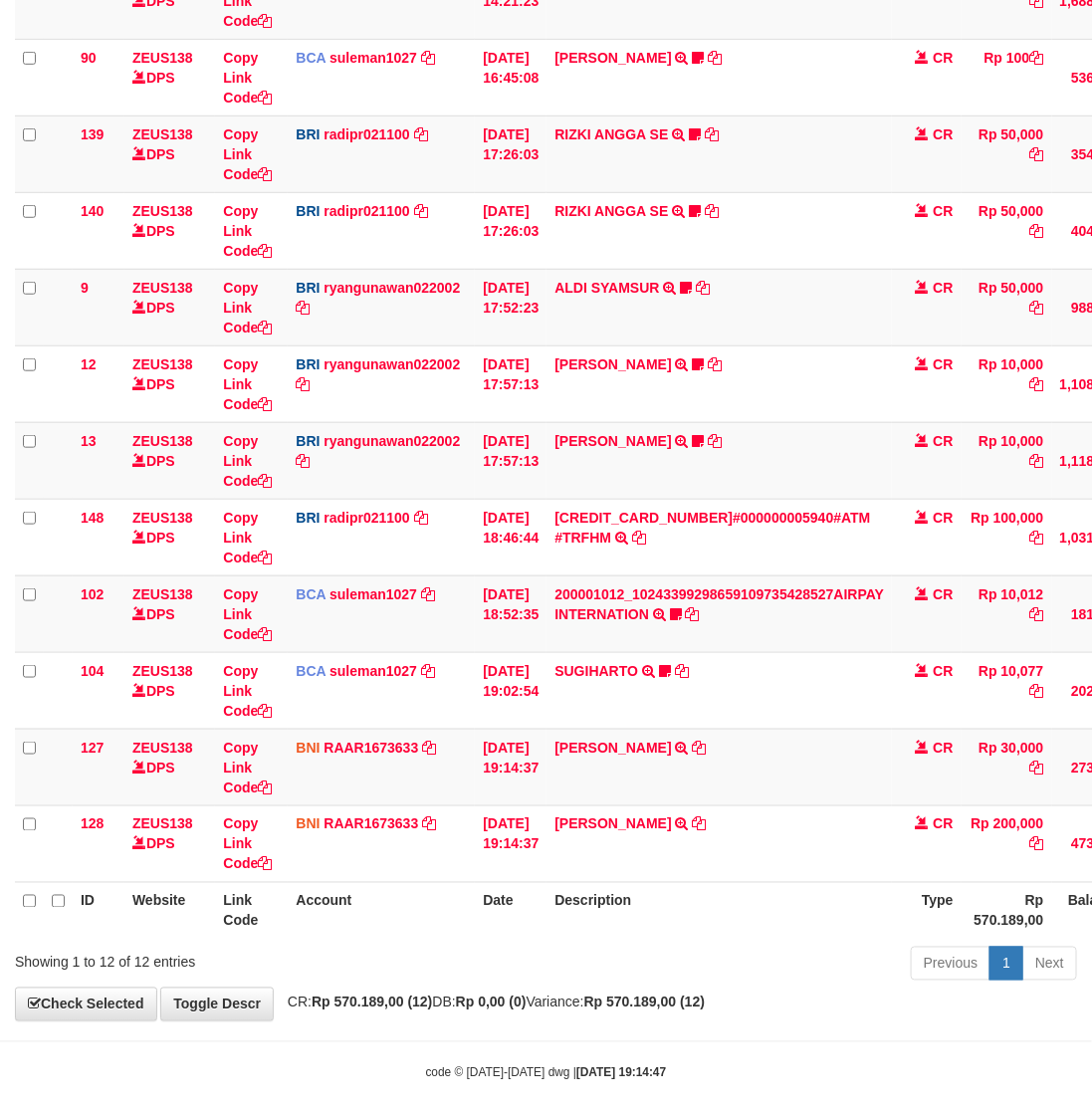 scroll, scrollTop: 307, scrollLeft: 0, axis: vertical 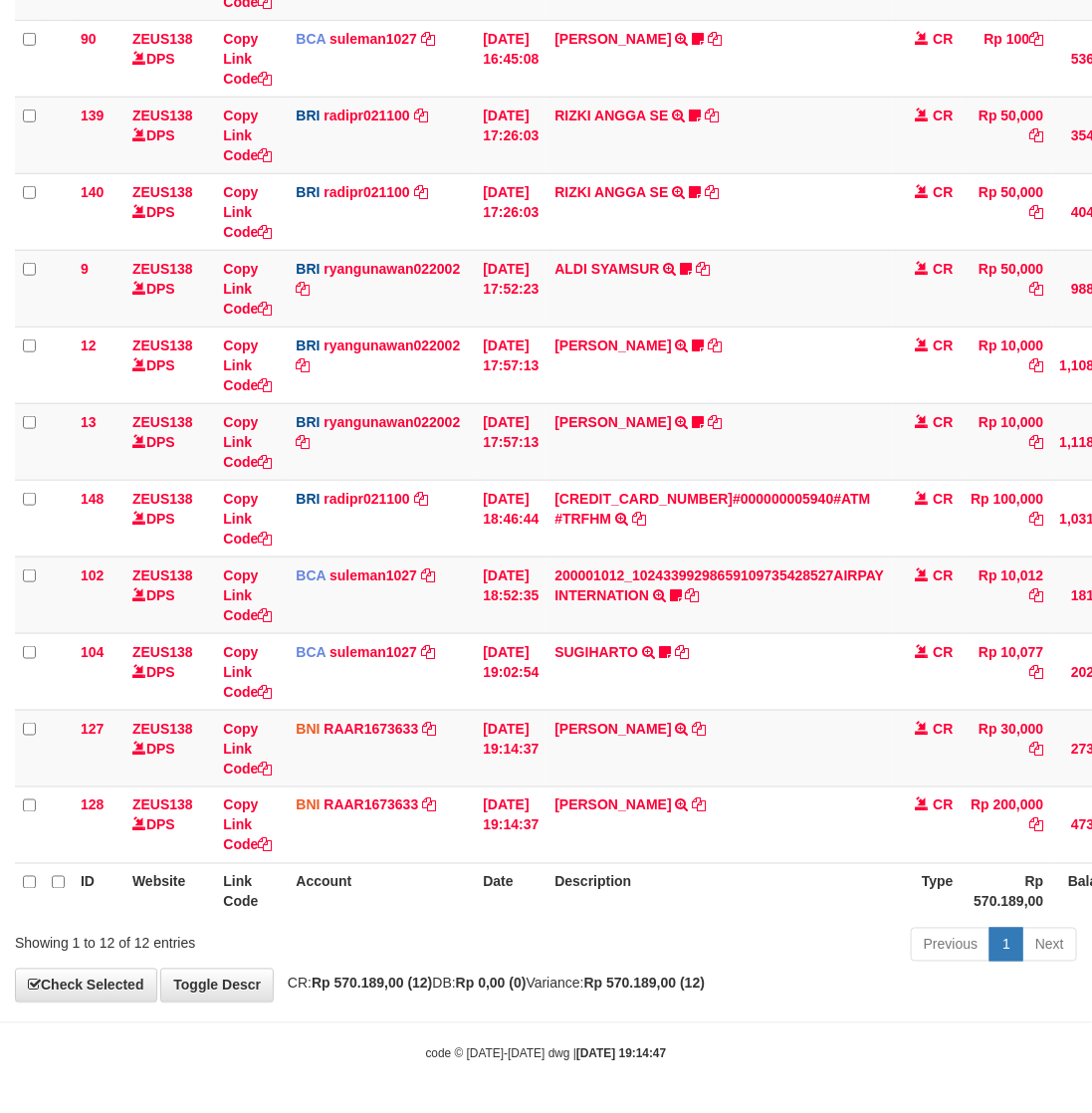drag, startPoint x: 615, startPoint y: 938, endPoint x: 615, endPoint y: 921, distance: 17 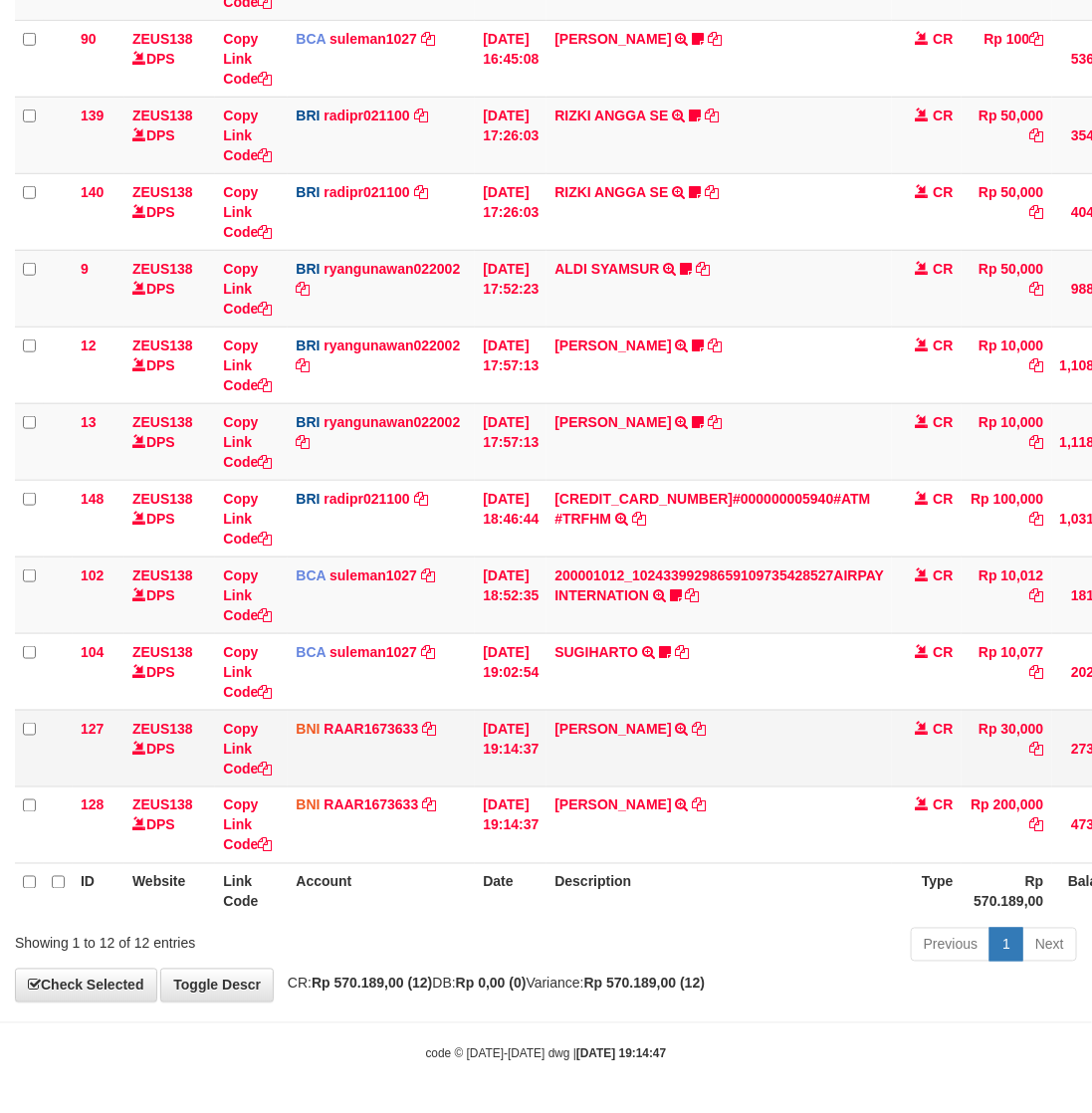 click on "MOH TAMAMI         TRANSFER DARI SDR MOH TAMAMI" at bounding box center [719, 748] 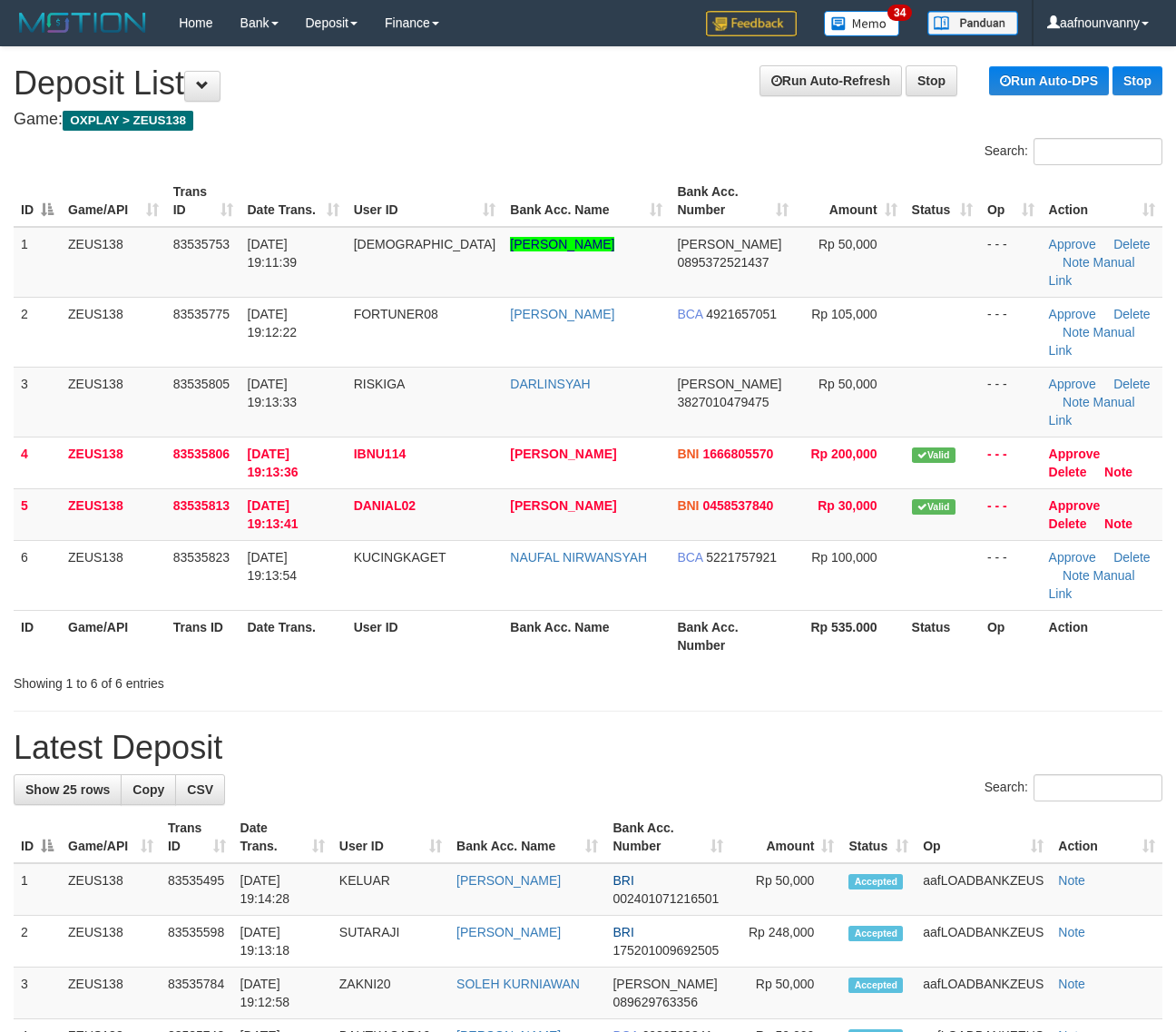 scroll, scrollTop: 0, scrollLeft: 0, axis: both 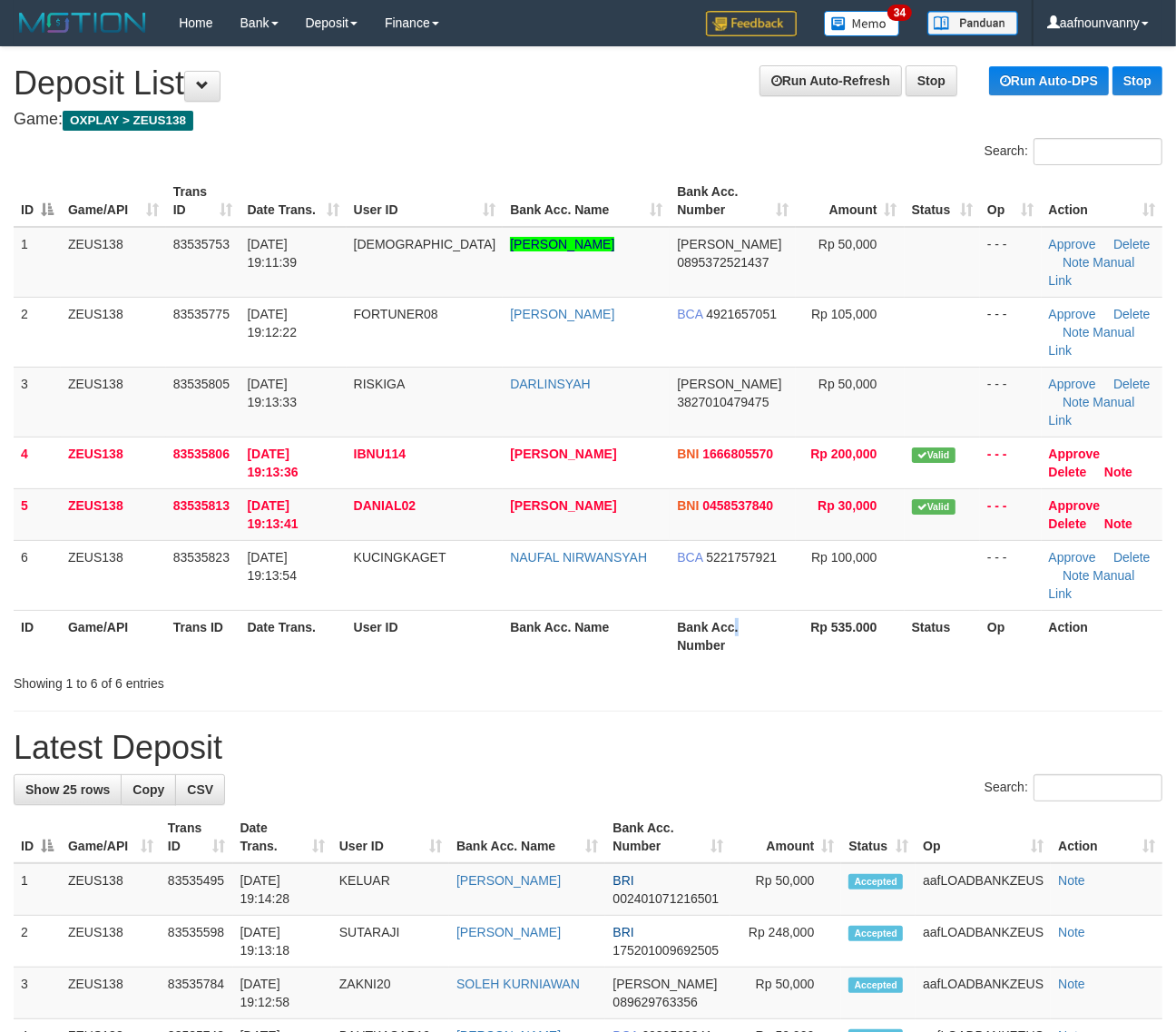 click on "Bank Acc. Number" at bounding box center [732, 635] 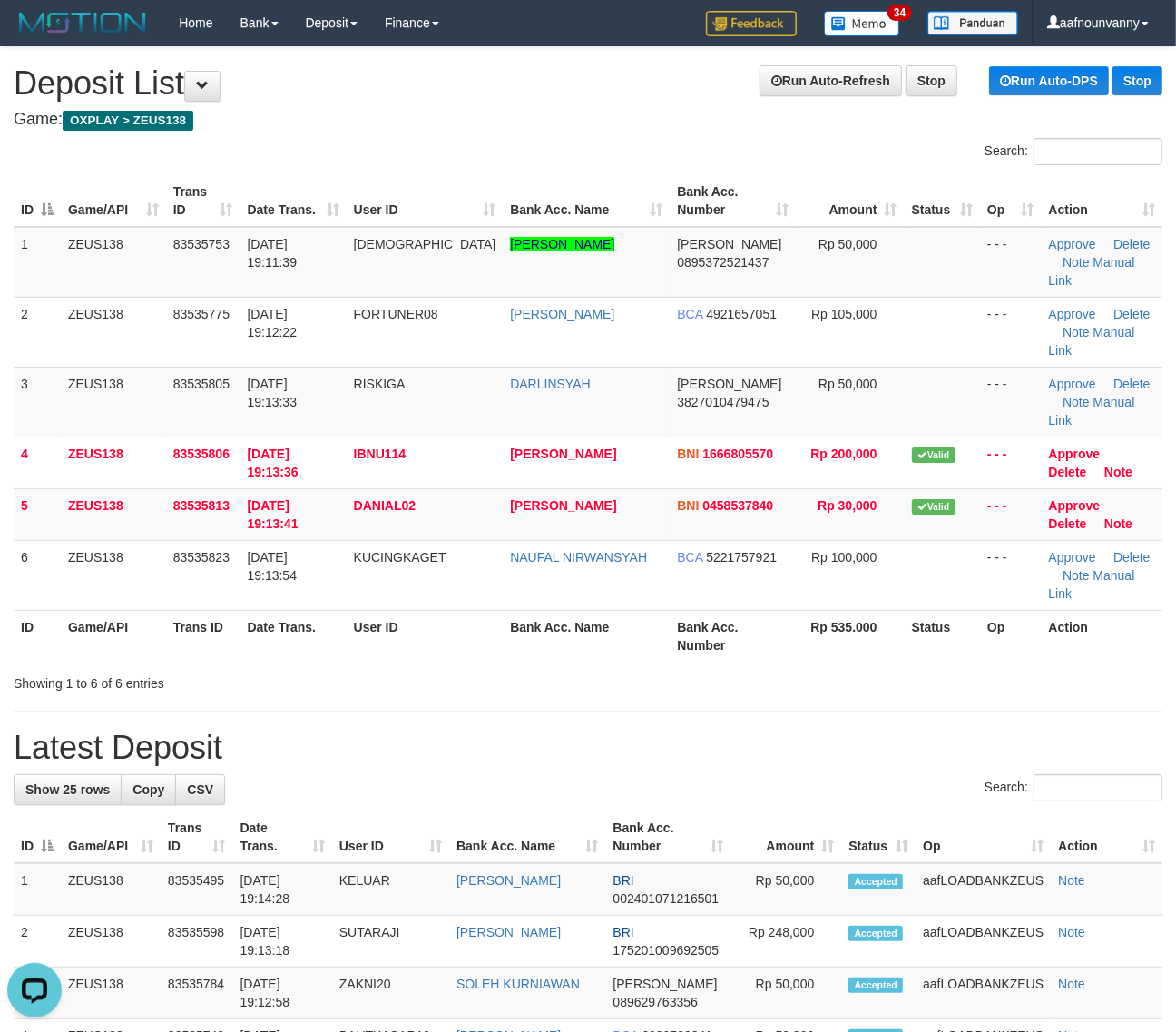 scroll, scrollTop: 0, scrollLeft: 0, axis: both 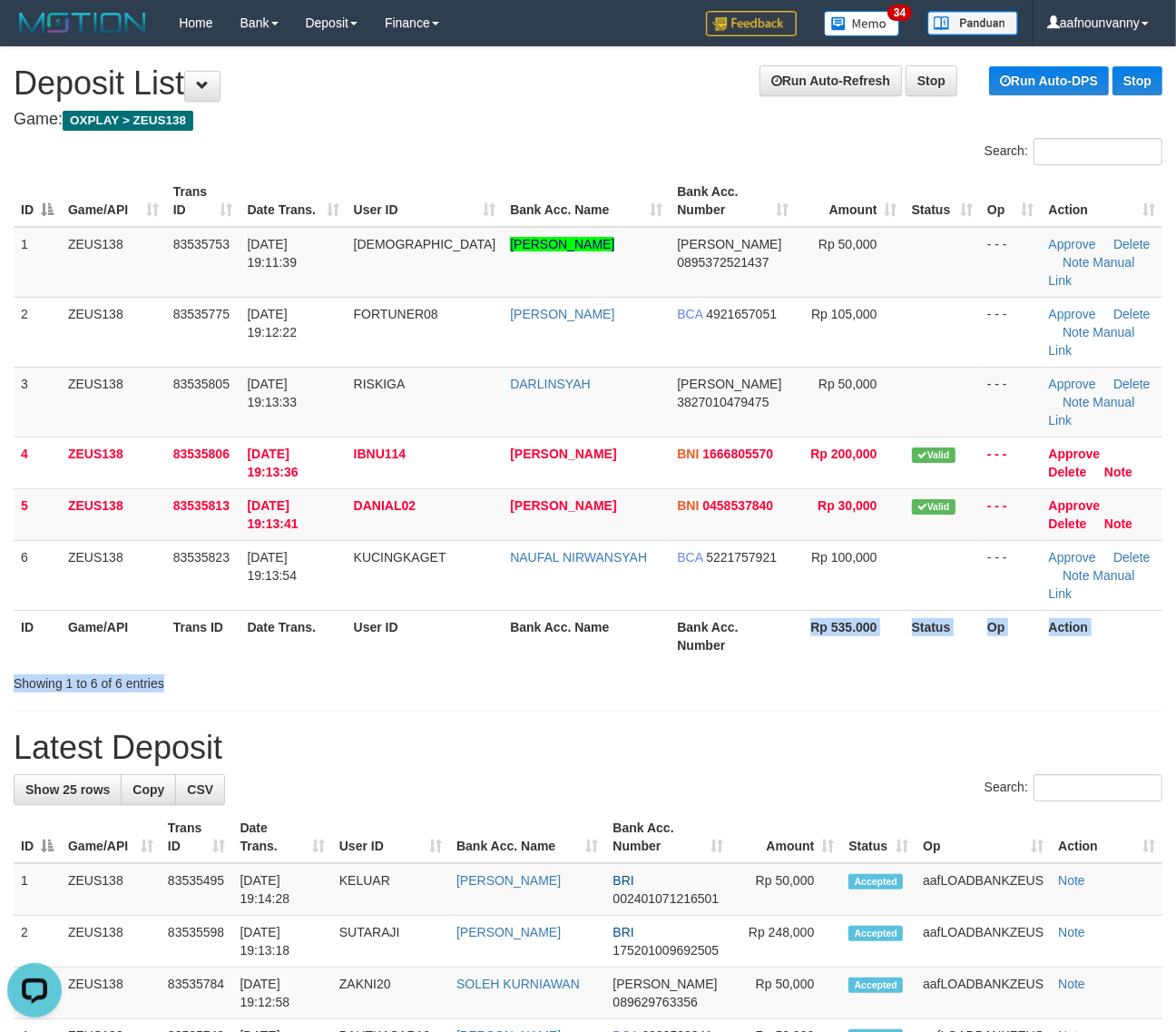 drag, startPoint x: 877, startPoint y: 605, endPoint x: 1190, endPoint y: 677, distance: 321.17441 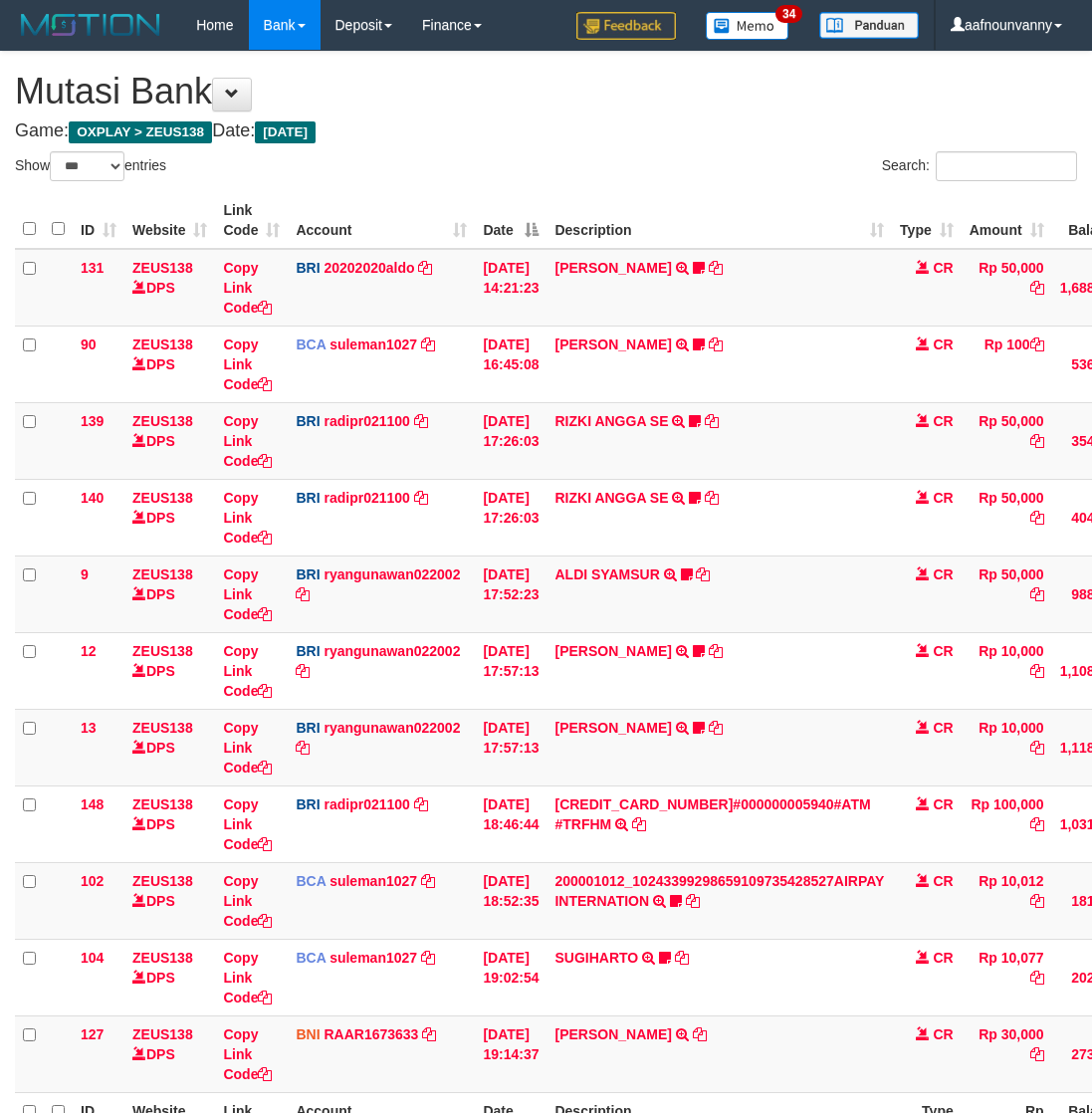 select on "***" 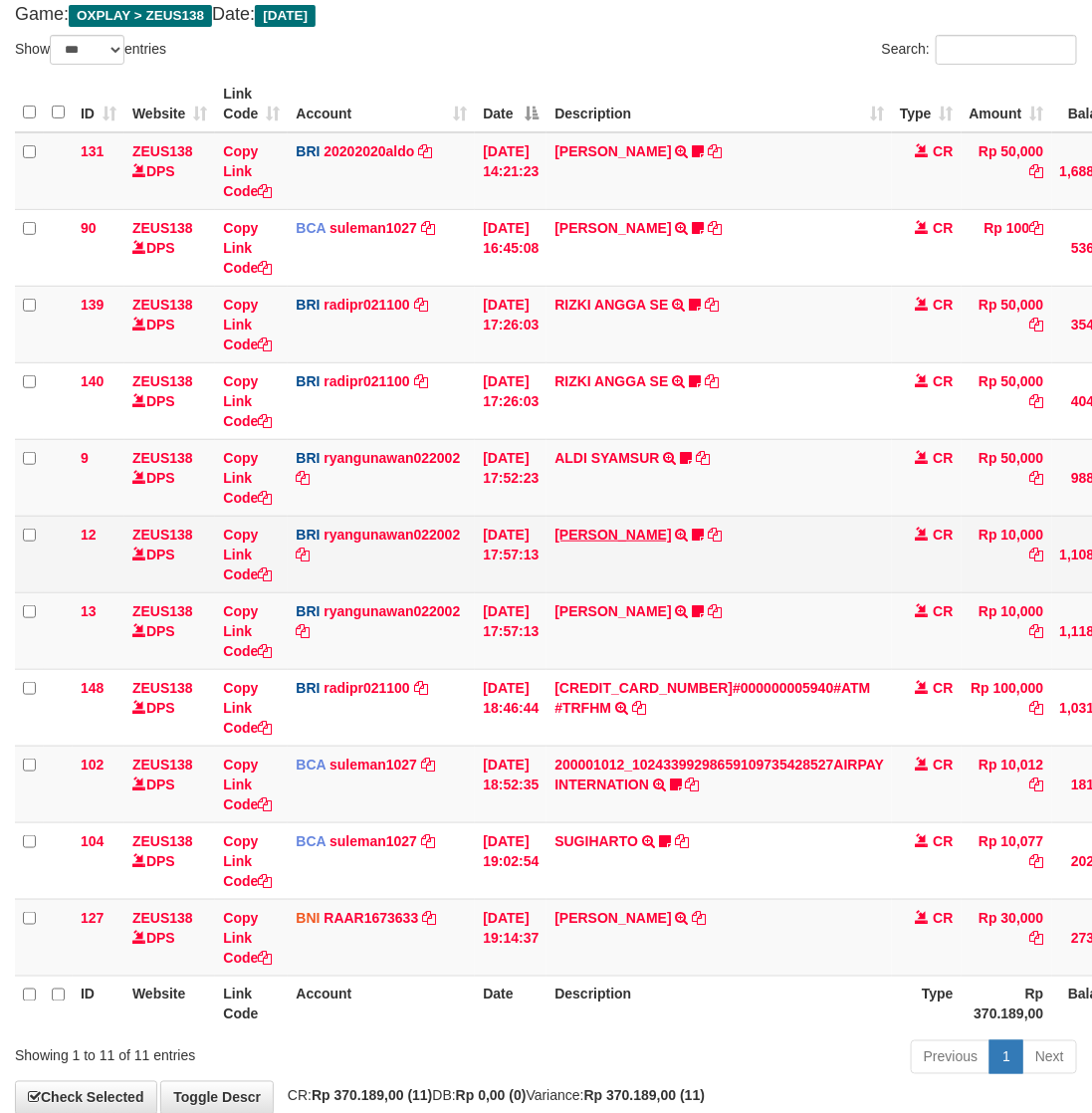click on "[PERSON_NAME]            TRANSFER NBMB [PERSON_NAME] TO [PERSON_NAME]    ENOS011" at bounding box center [719, 554] 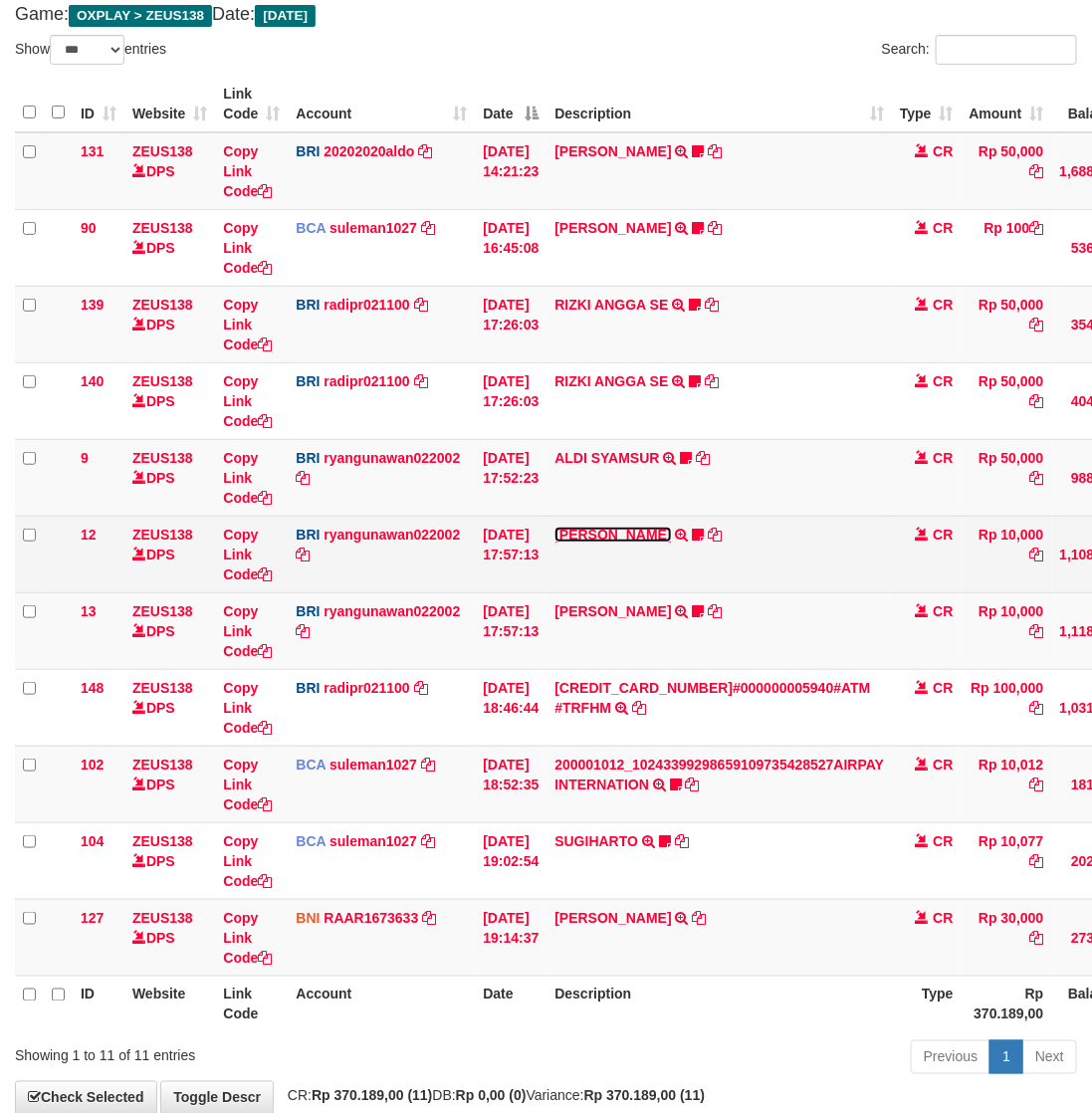 click on "ENOS RAMBALANG" at bounding box center [612, 535] 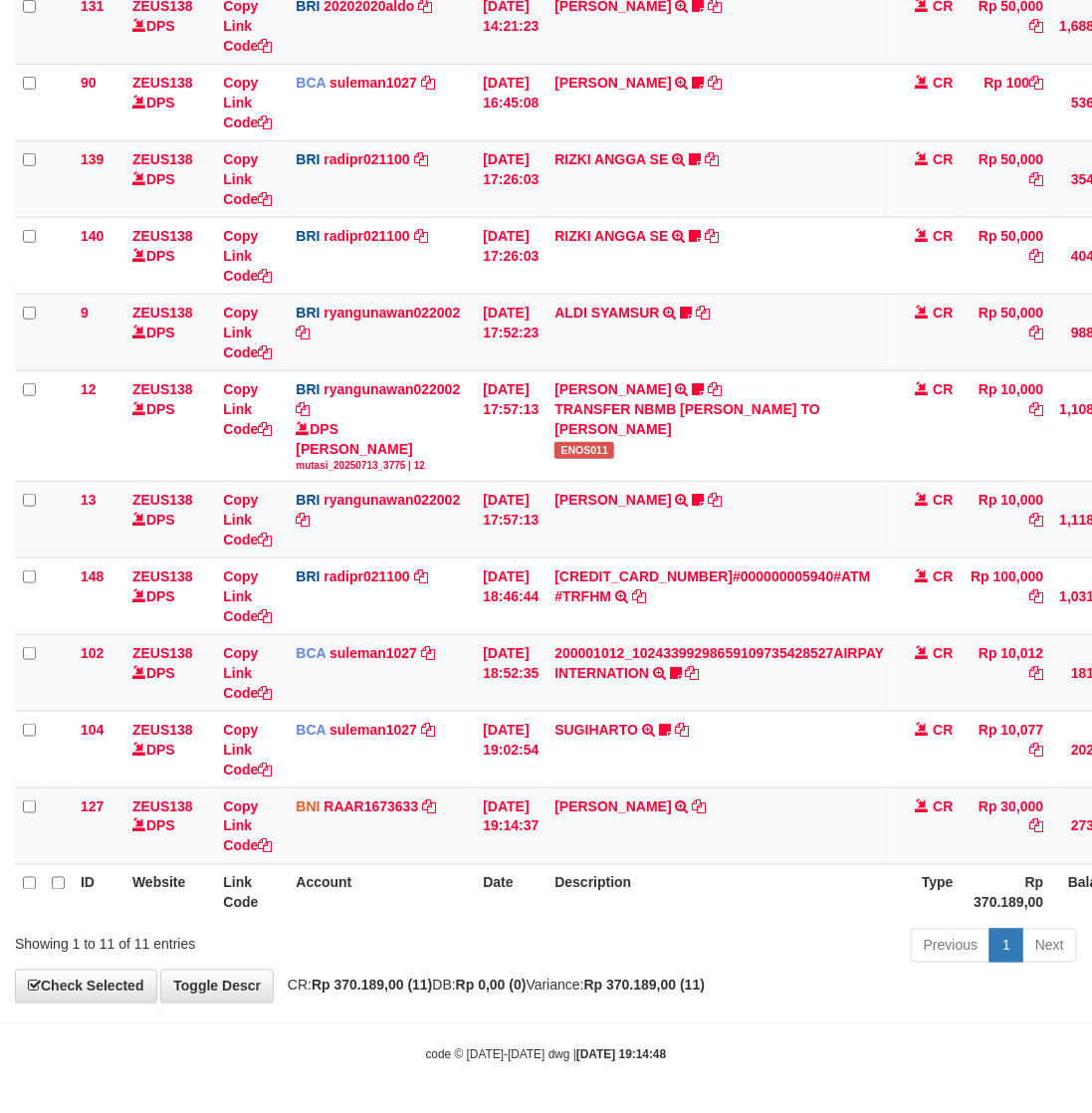 scroll, scrollTop: 265, scrollLeft: 0, axis: vertical 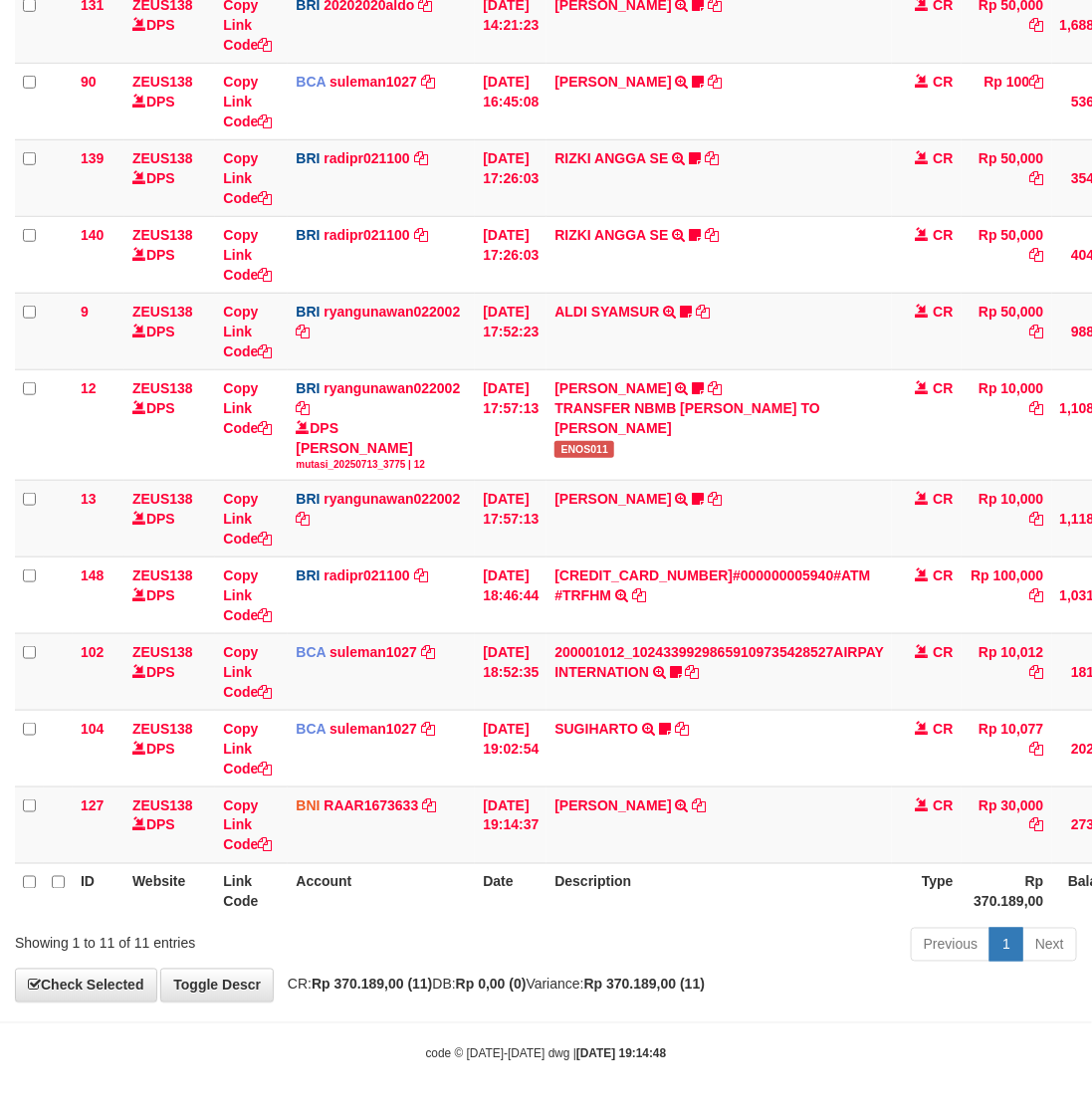 drag, startPoint x: 668, startPoint y: 917, endPoint x: 3, endPoint y: 703, distance: 698.585 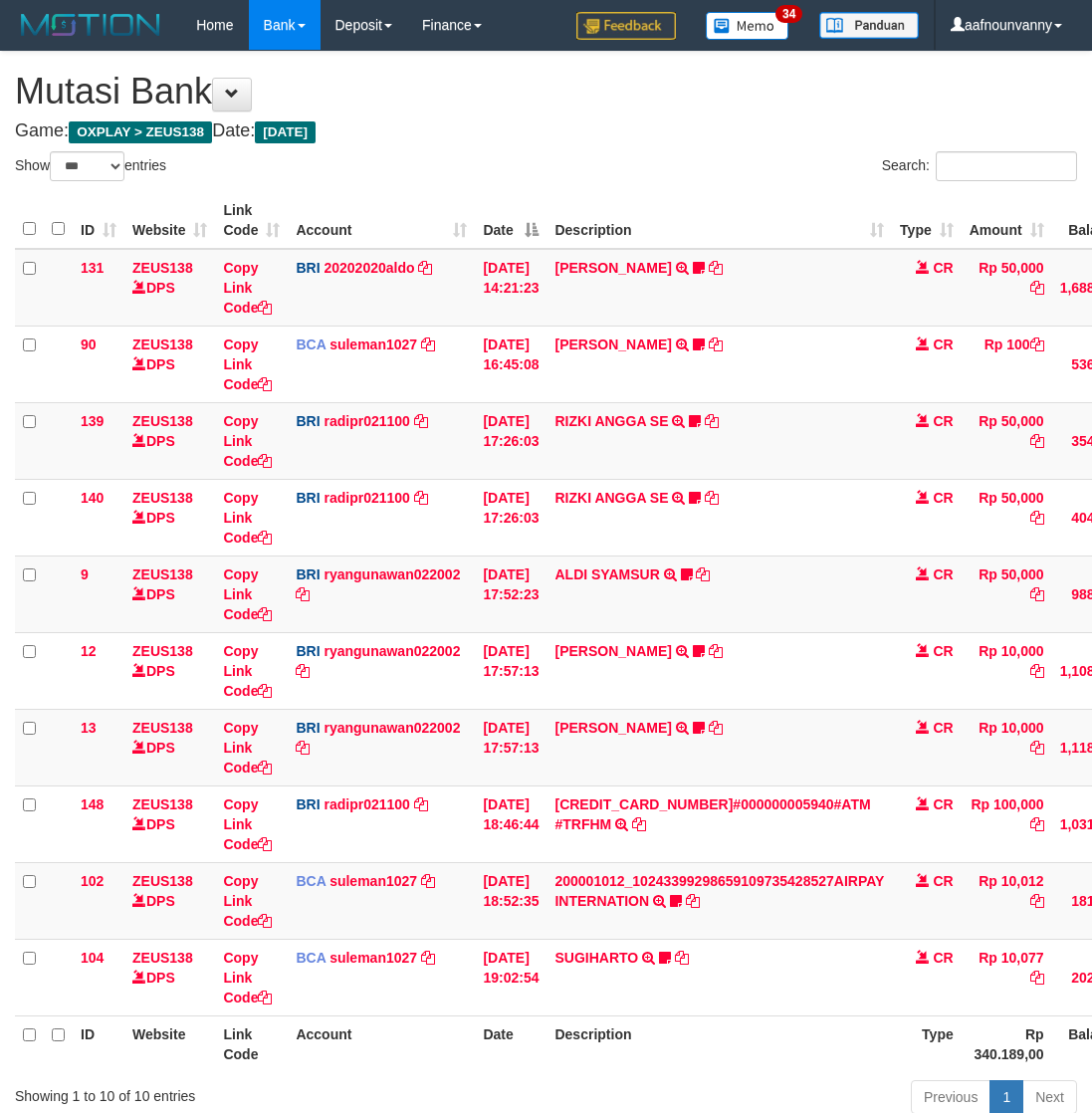 select on "***" 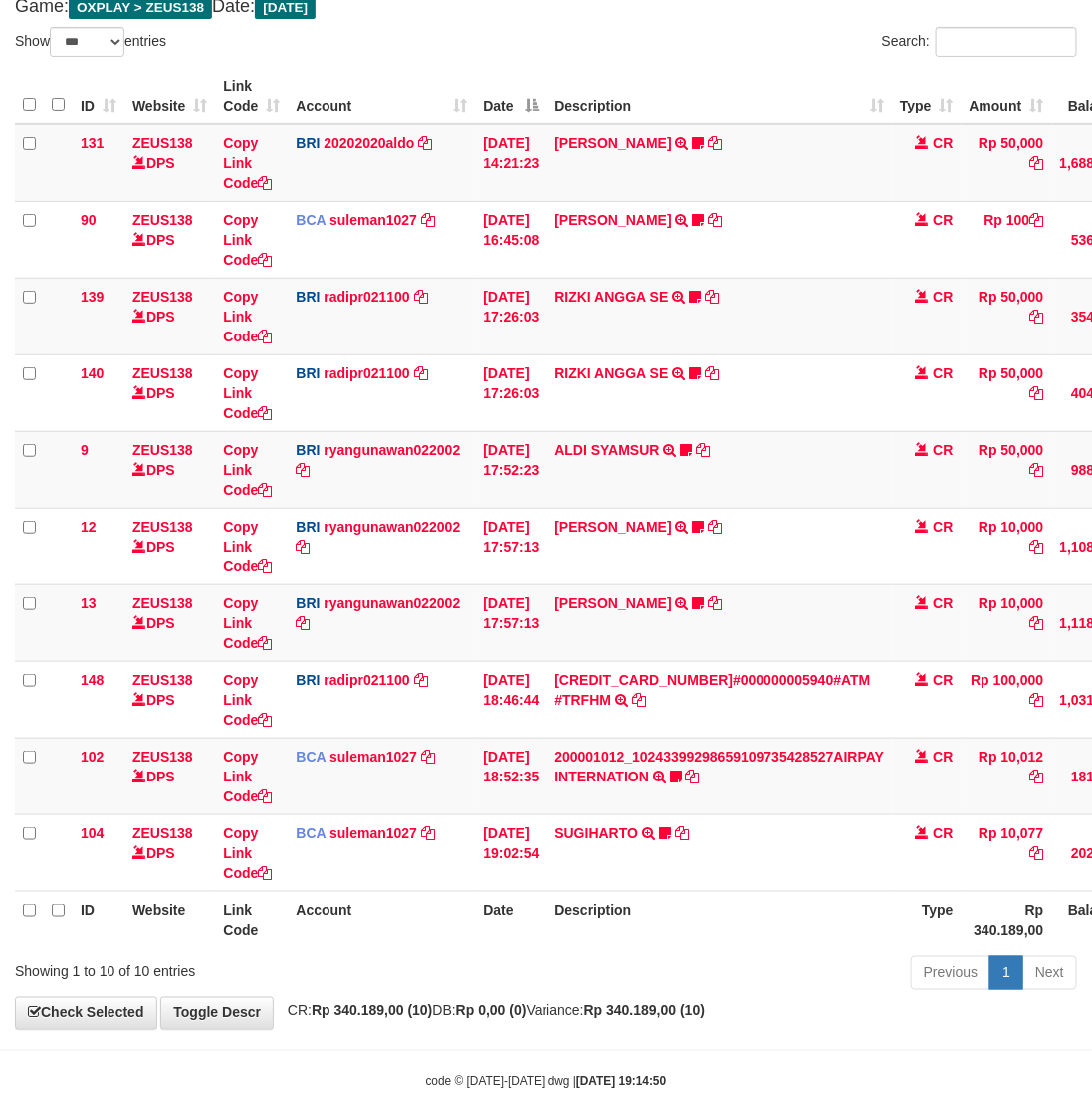 scroll, scrollTop: 154, scrollLeft: 0, axis: vertical 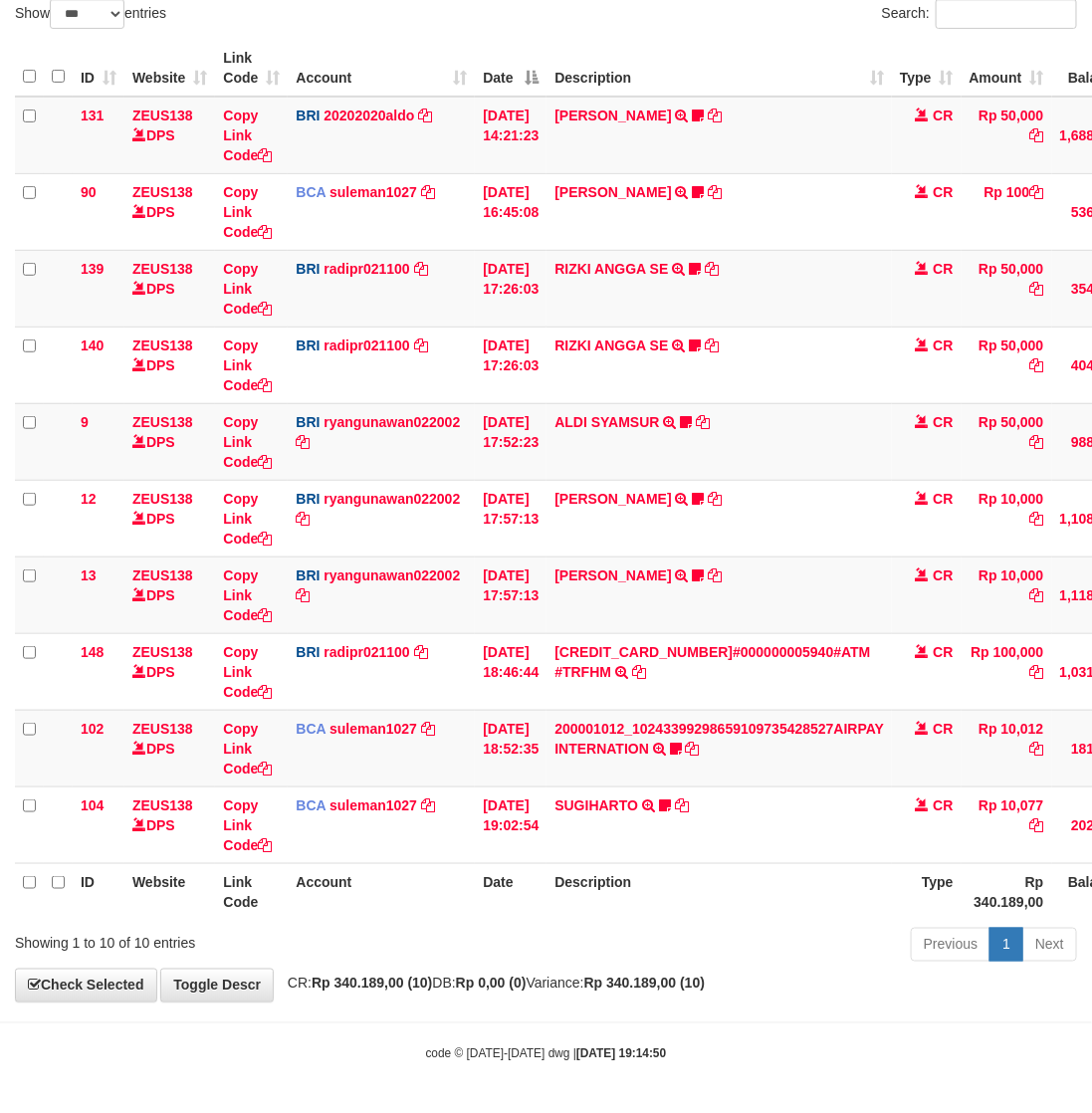 drag, startPoint x: 543, startPoint y: 919, endPoint x: 0, endPoint y: 728, distance: 575.6127 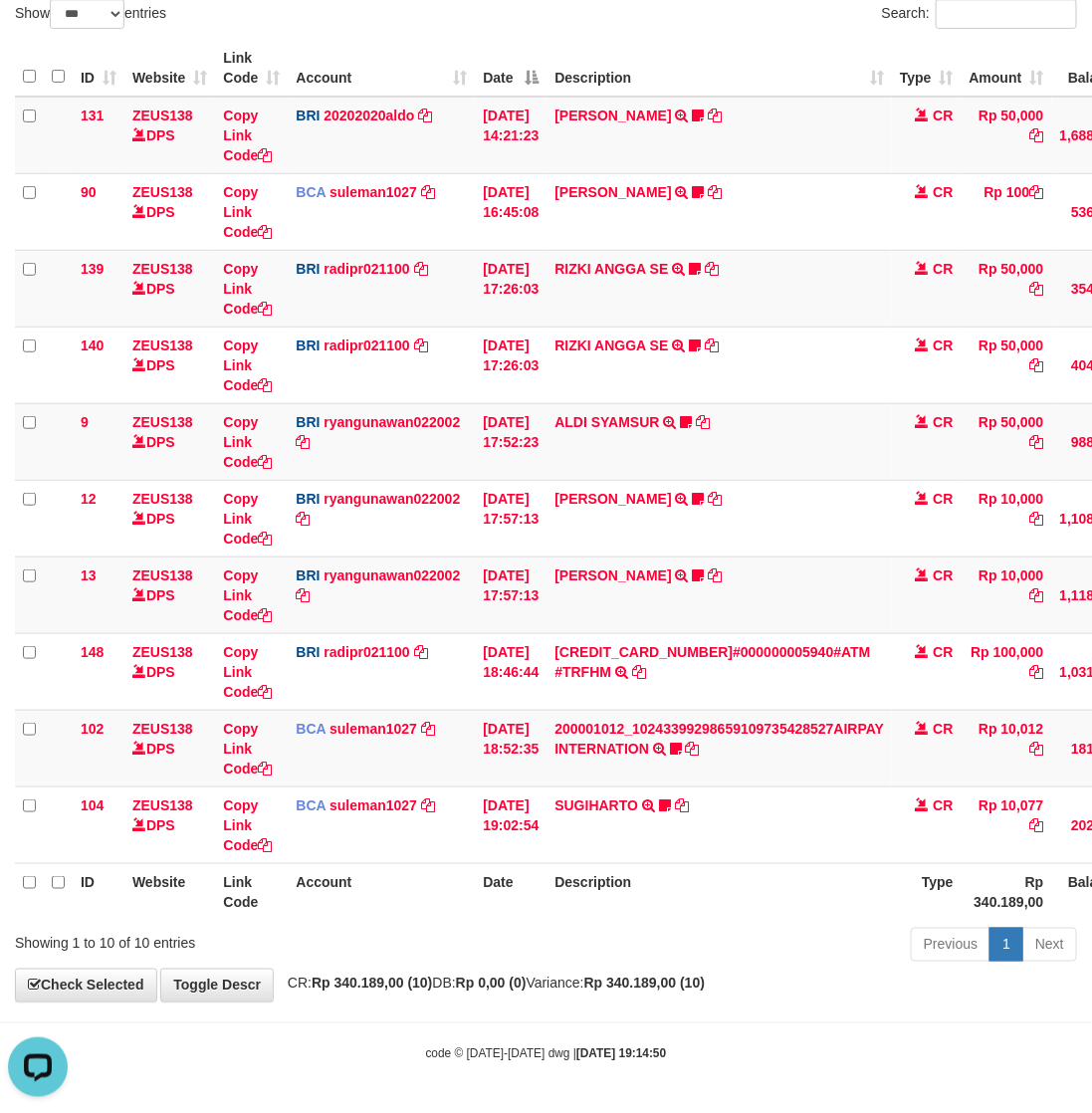 scroll, scrollTop: 0, scrollLeft: 0, axis: both 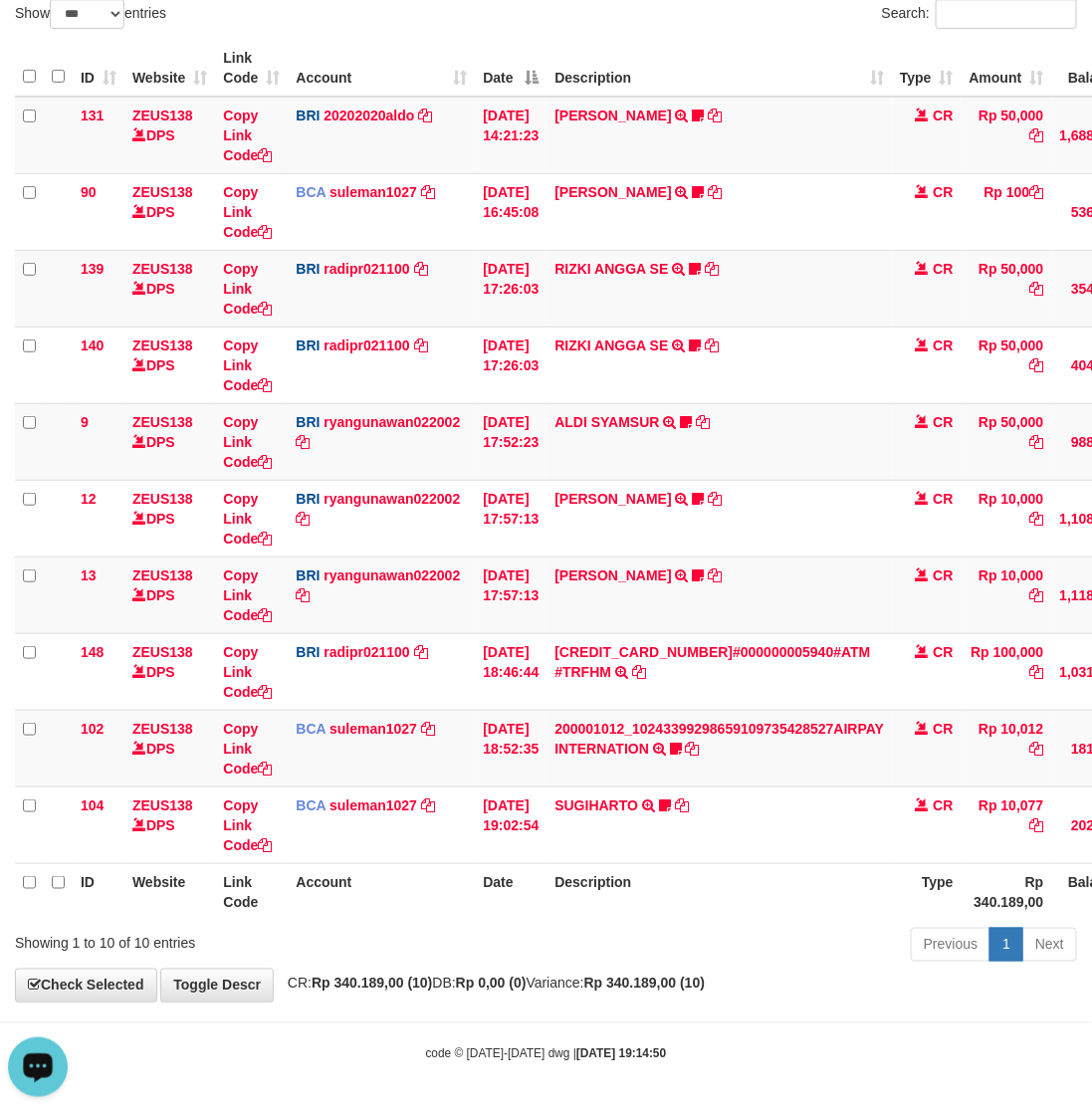 drag, startPoint x: 440, startPoint y: 924, endPoint x: 6, endPoint y: 775, distance: 458.8649 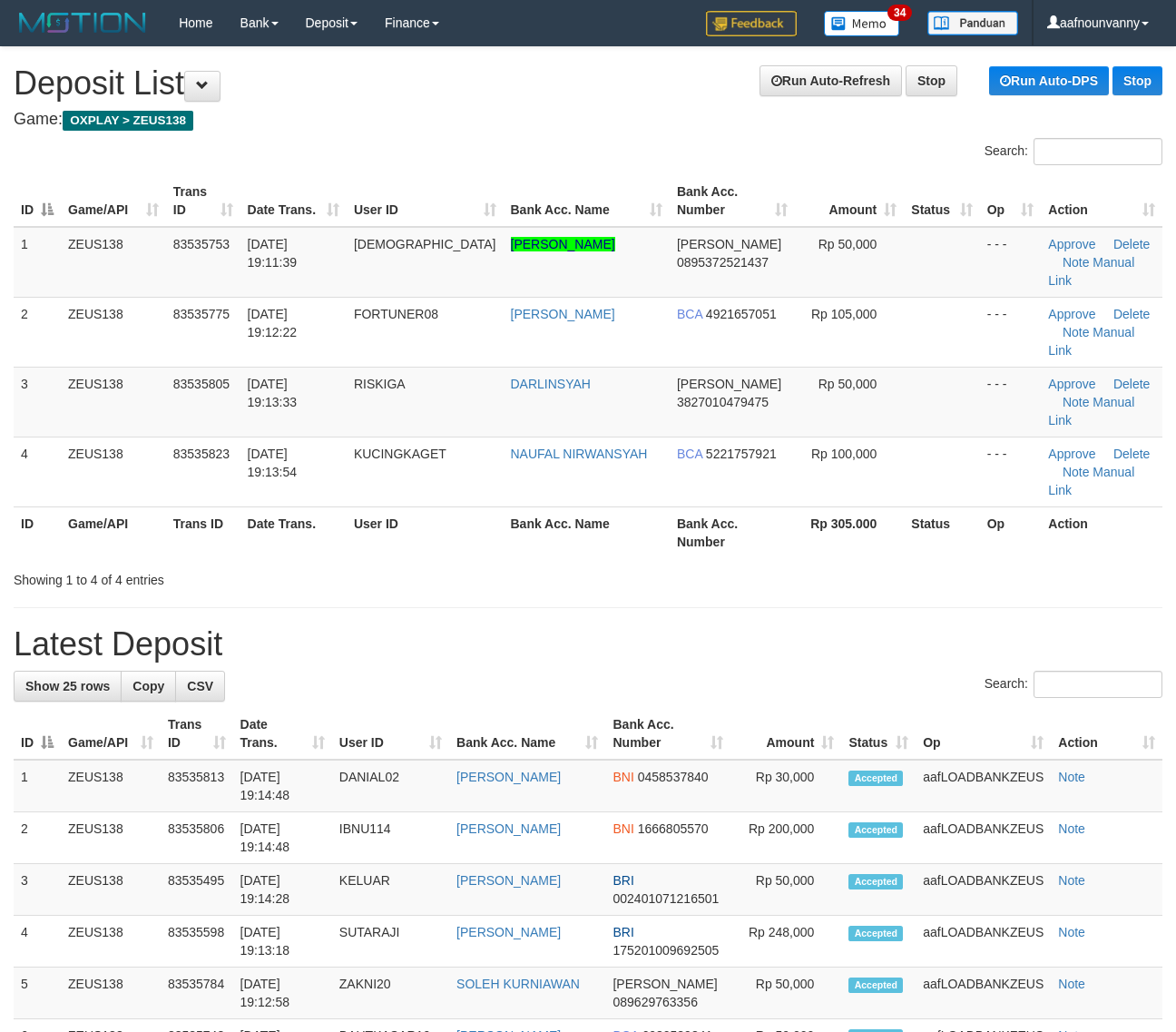 scroll, scrollTop: 0, scrollLeft: 0, axis: both 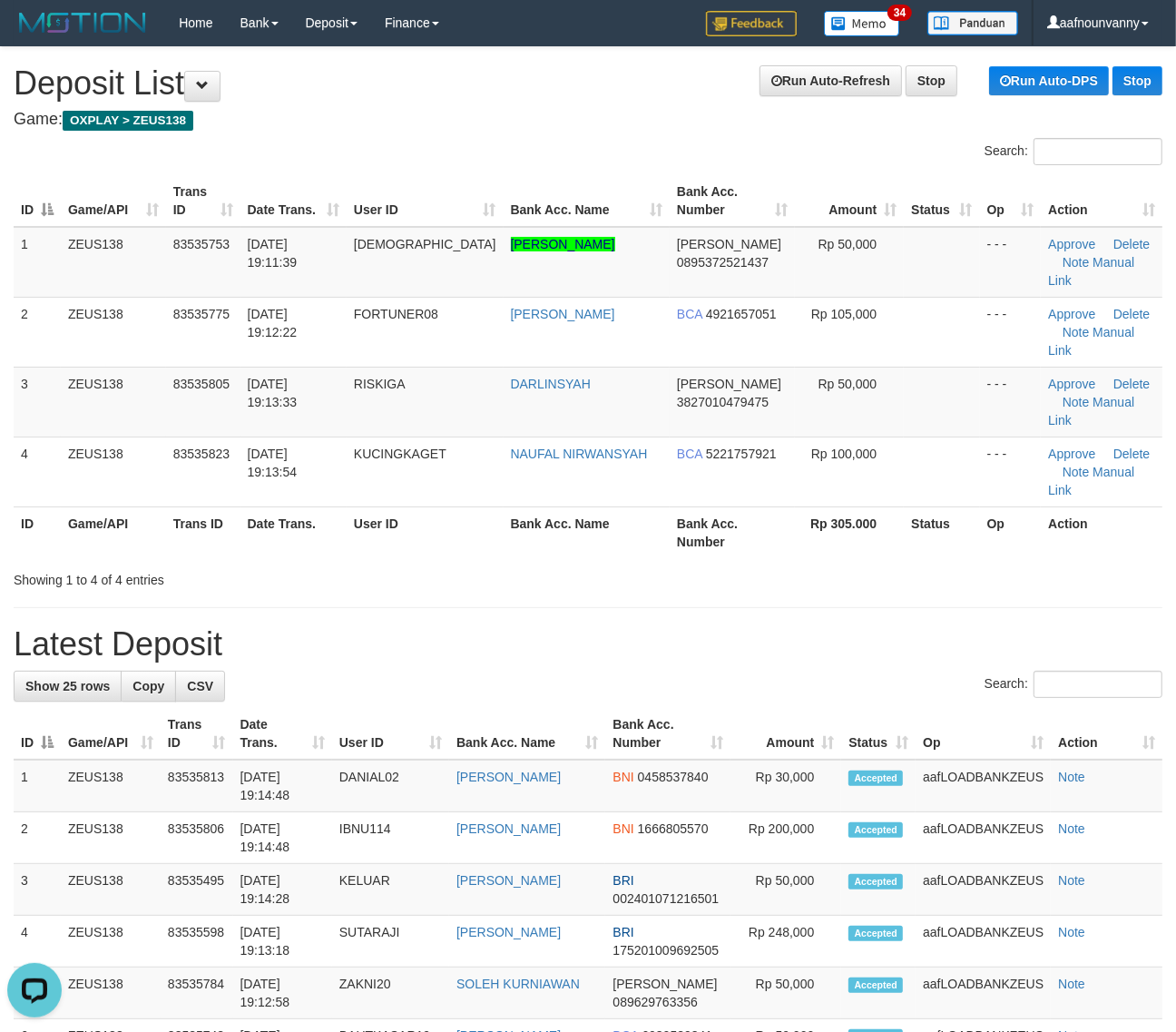 click on "User ID" at bounding box center [425, 532] 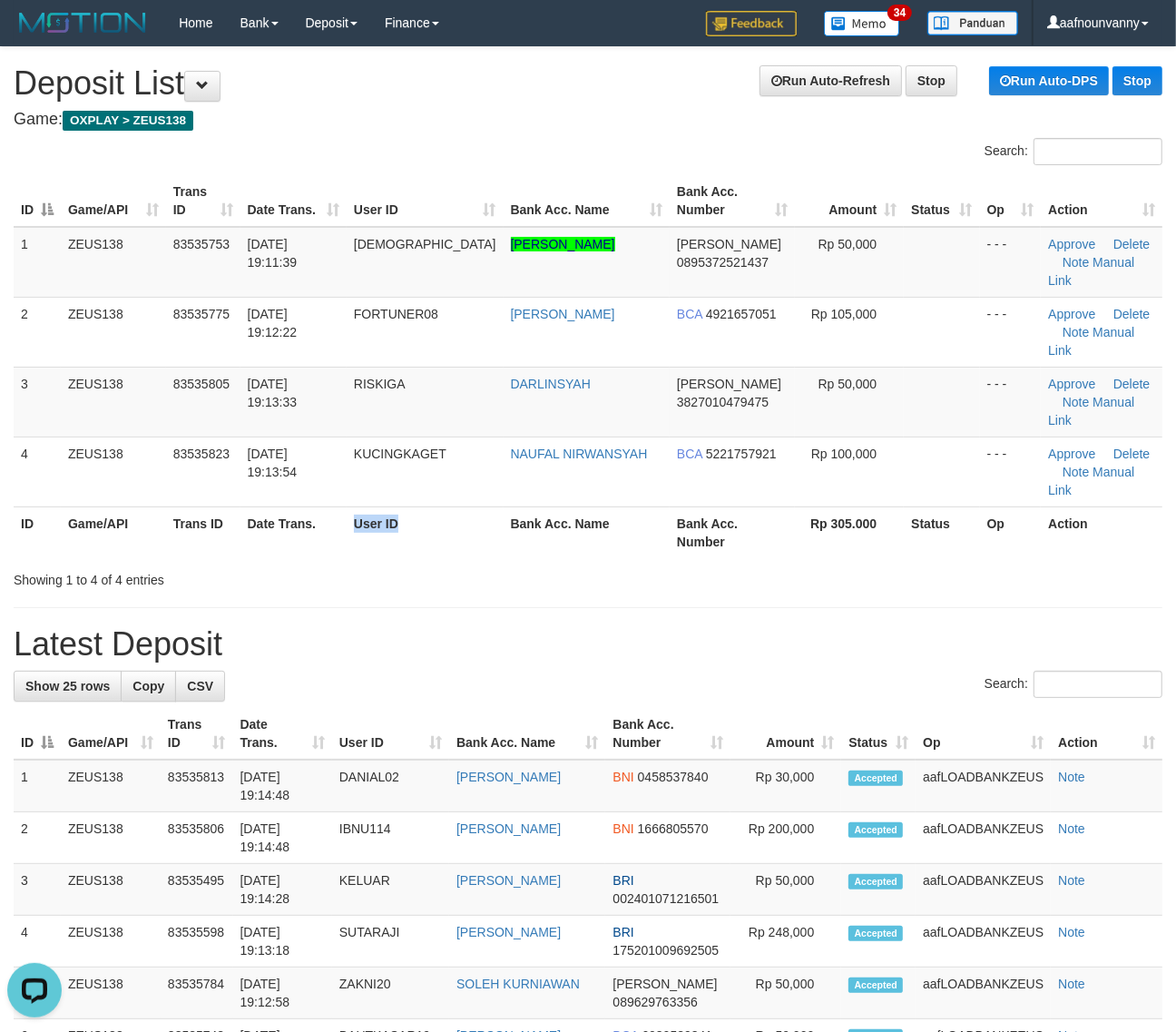 drag, startPoint x: 429, startPoint y: 465, endPoint x: 1169, endPoint y: 643, distance: 761.1071 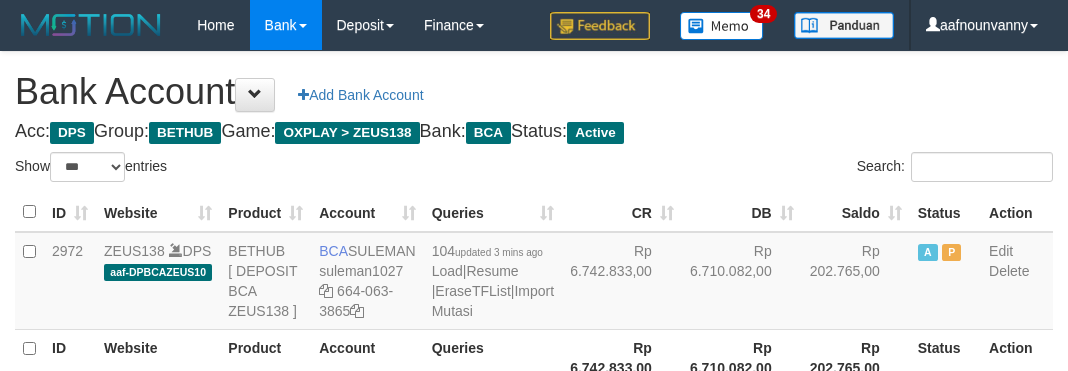 select on "***" 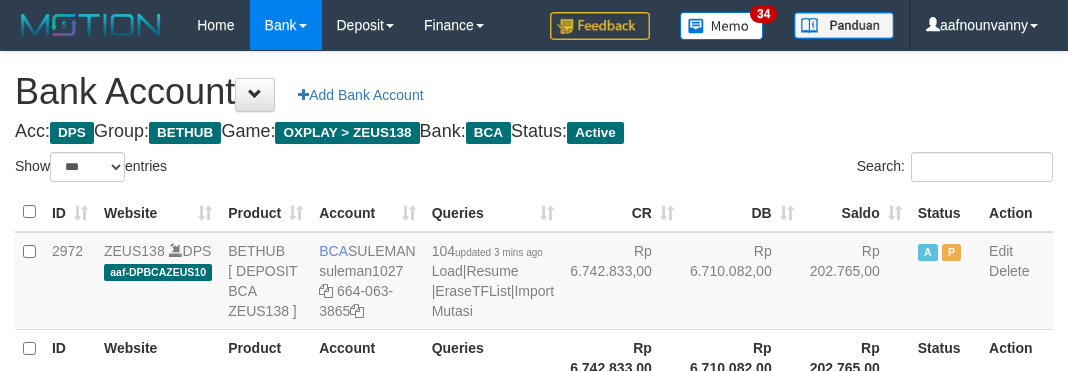 scroll, scrollTop: 235, scrollLeft: 0, axis: vertical 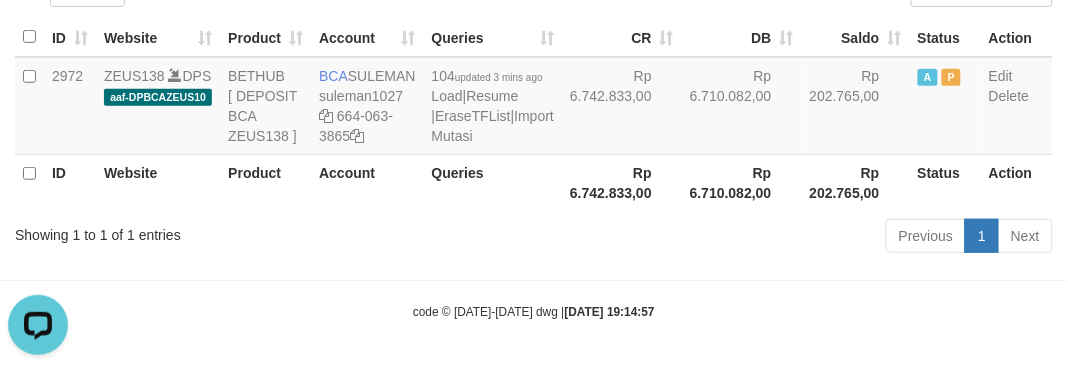 drag, startPoint x: 656, startPoint y: 247, endPoint x: 670, endPoint y: 246, distance: 14.035668 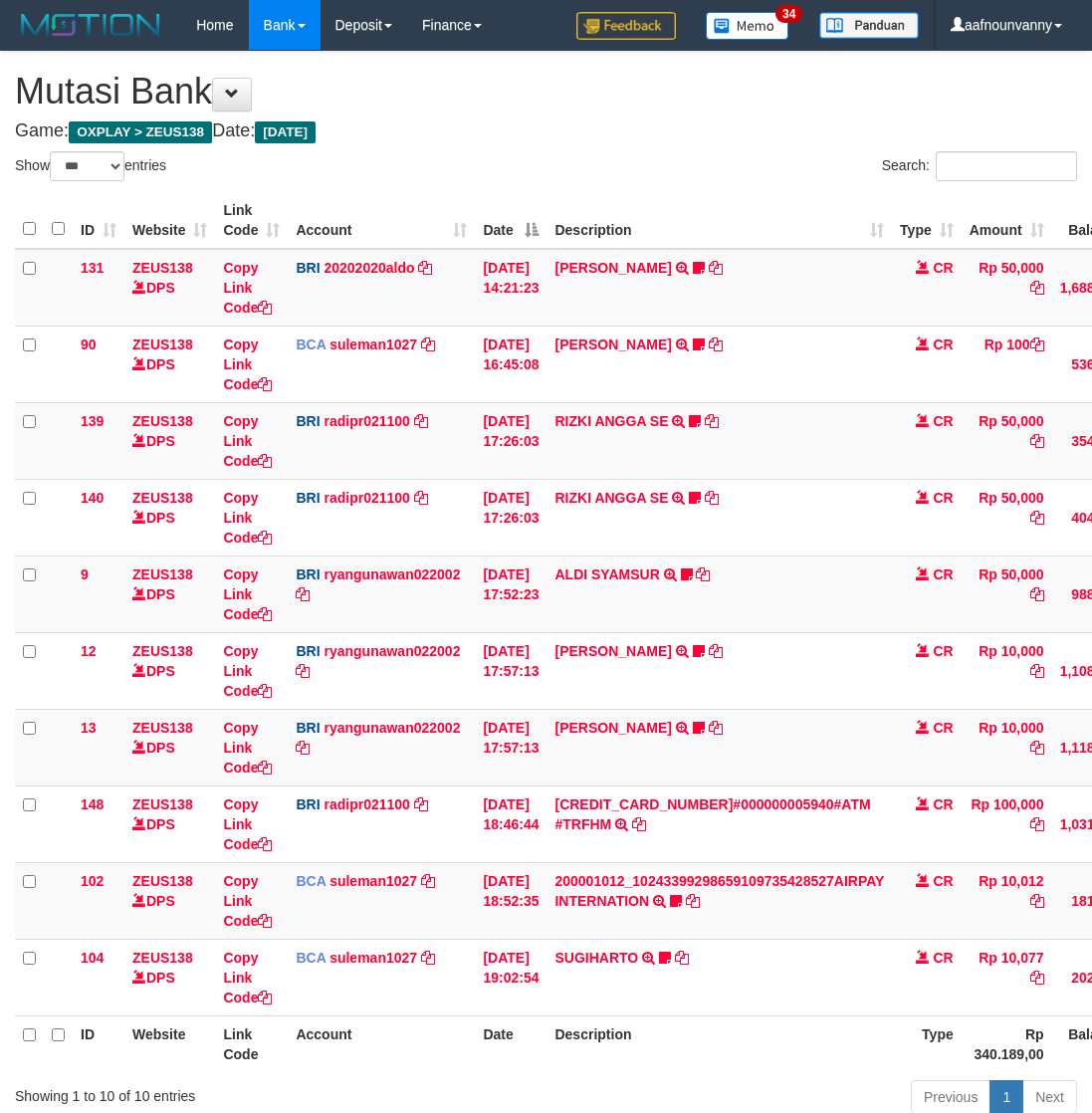 select on "***" 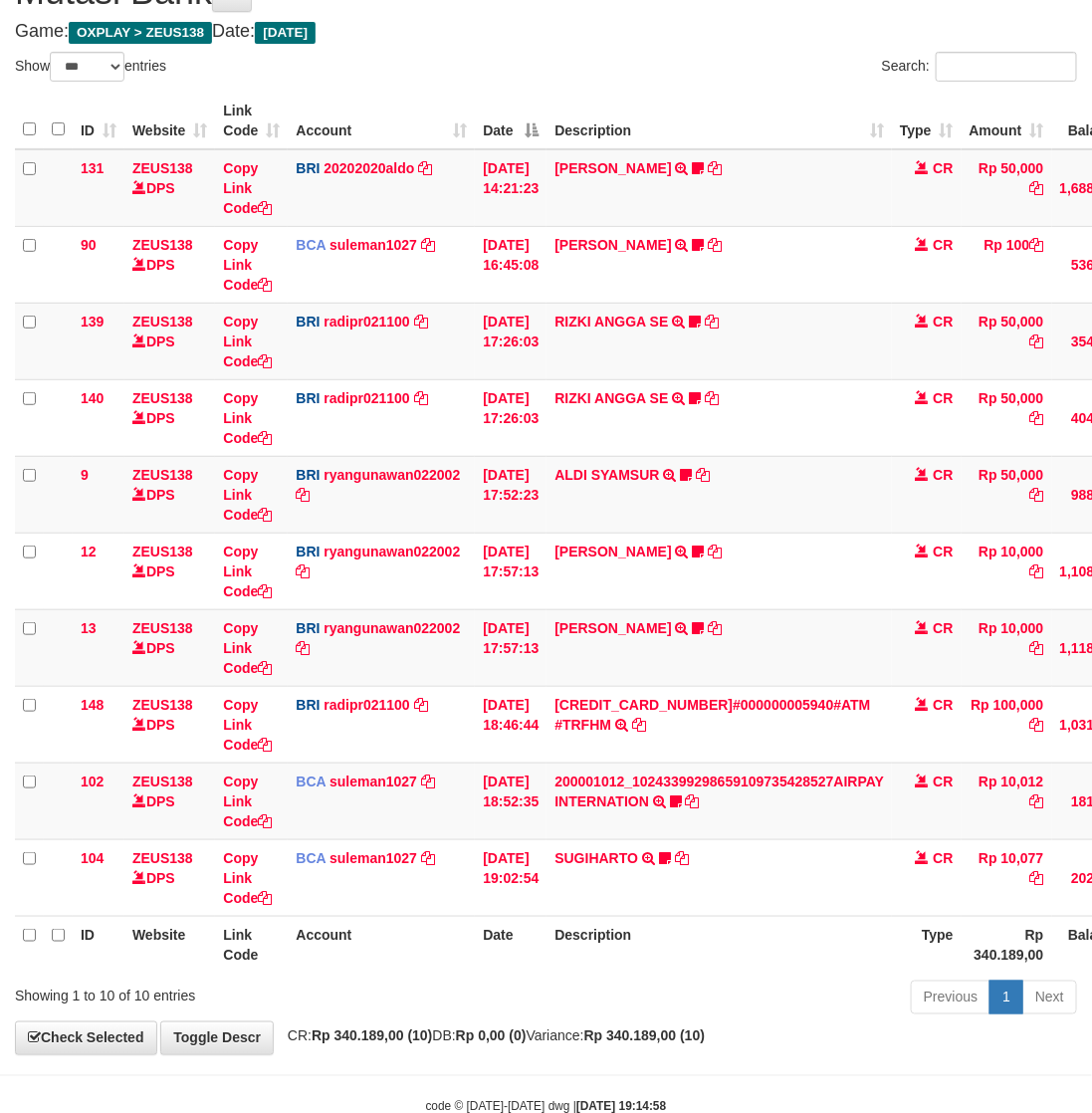 scroll, scrollTop: 154, scrollLeft: 0, axis: vertical 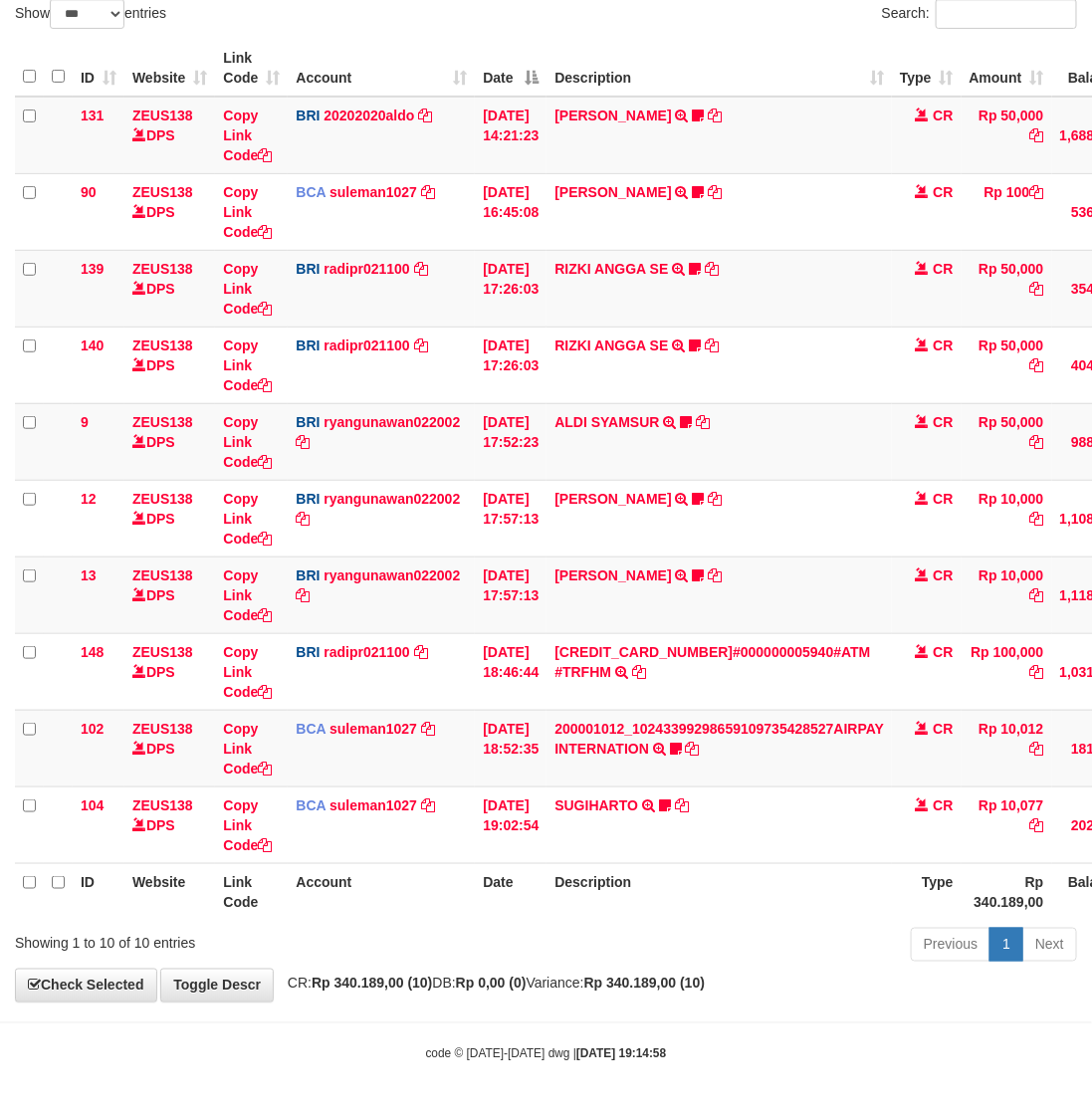 drag, startPoint x: 531, startPoint y: 933, endPoint x: 3, endPoint y: 704, distance: 575.5215 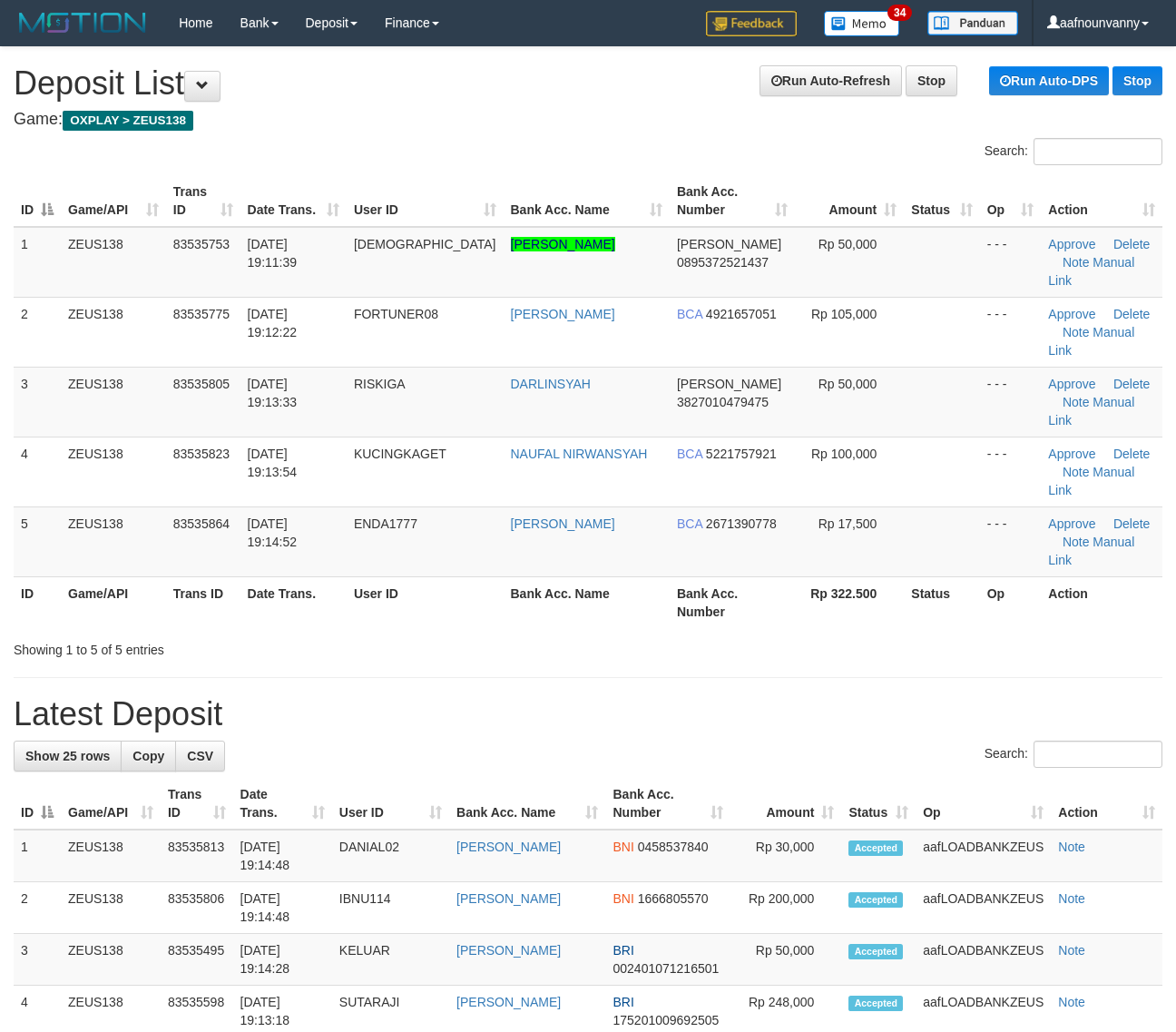 scroll, scrollTop: 0, scrollLeft: 0, axis: both 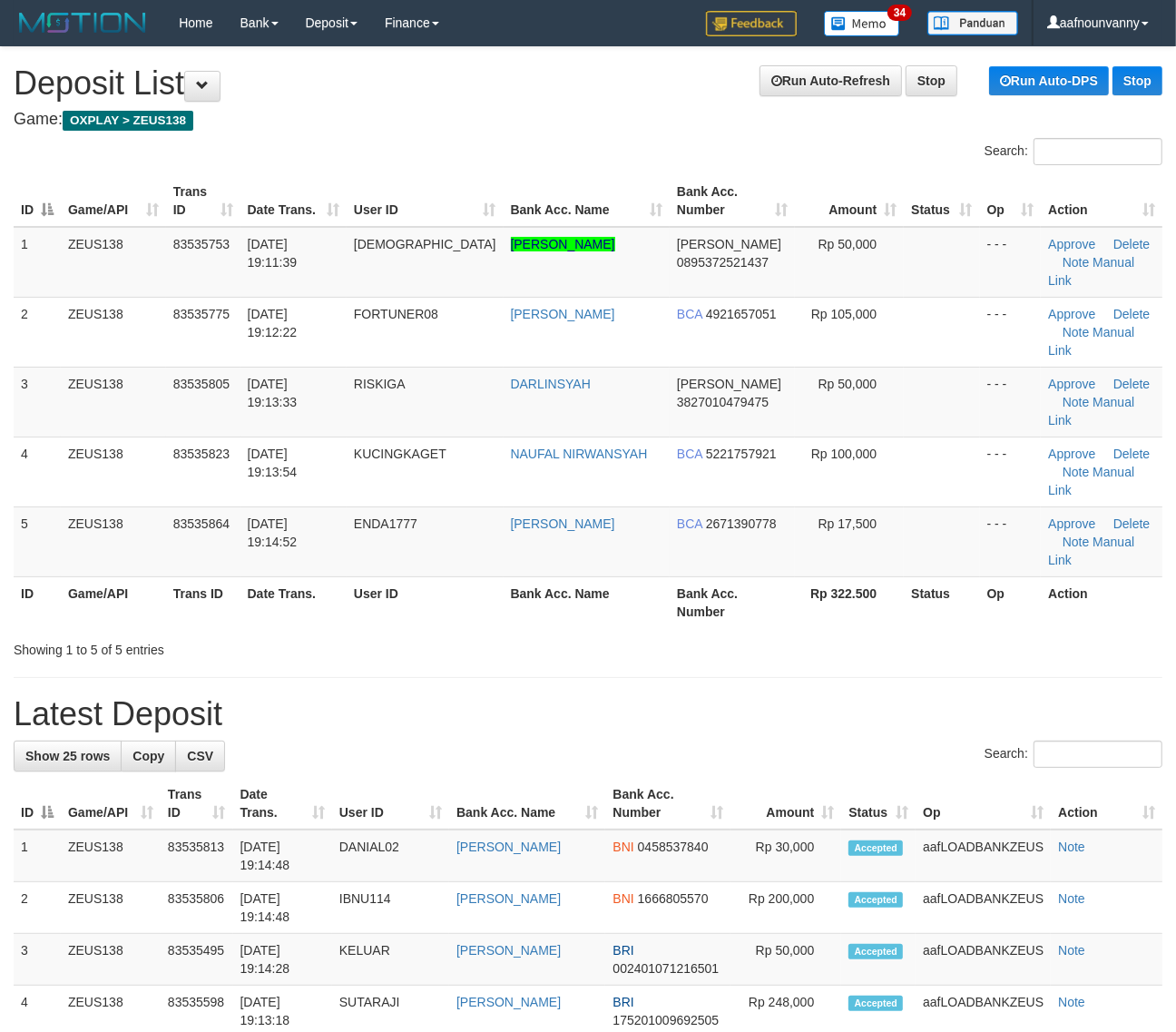 click on "Showing 1 to 5 of 5 entries" at bounding box center (588, 646) 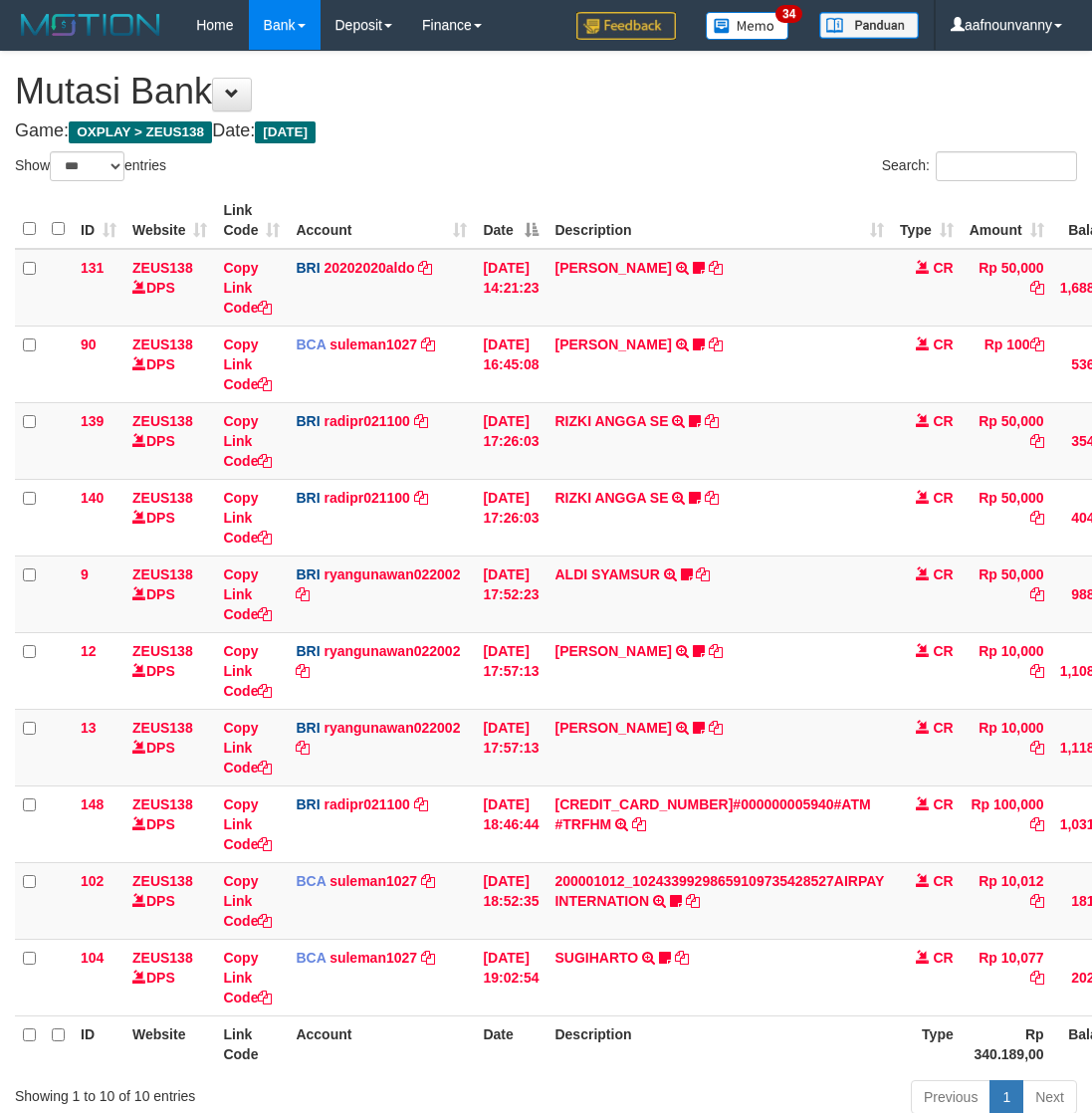 select on "***" 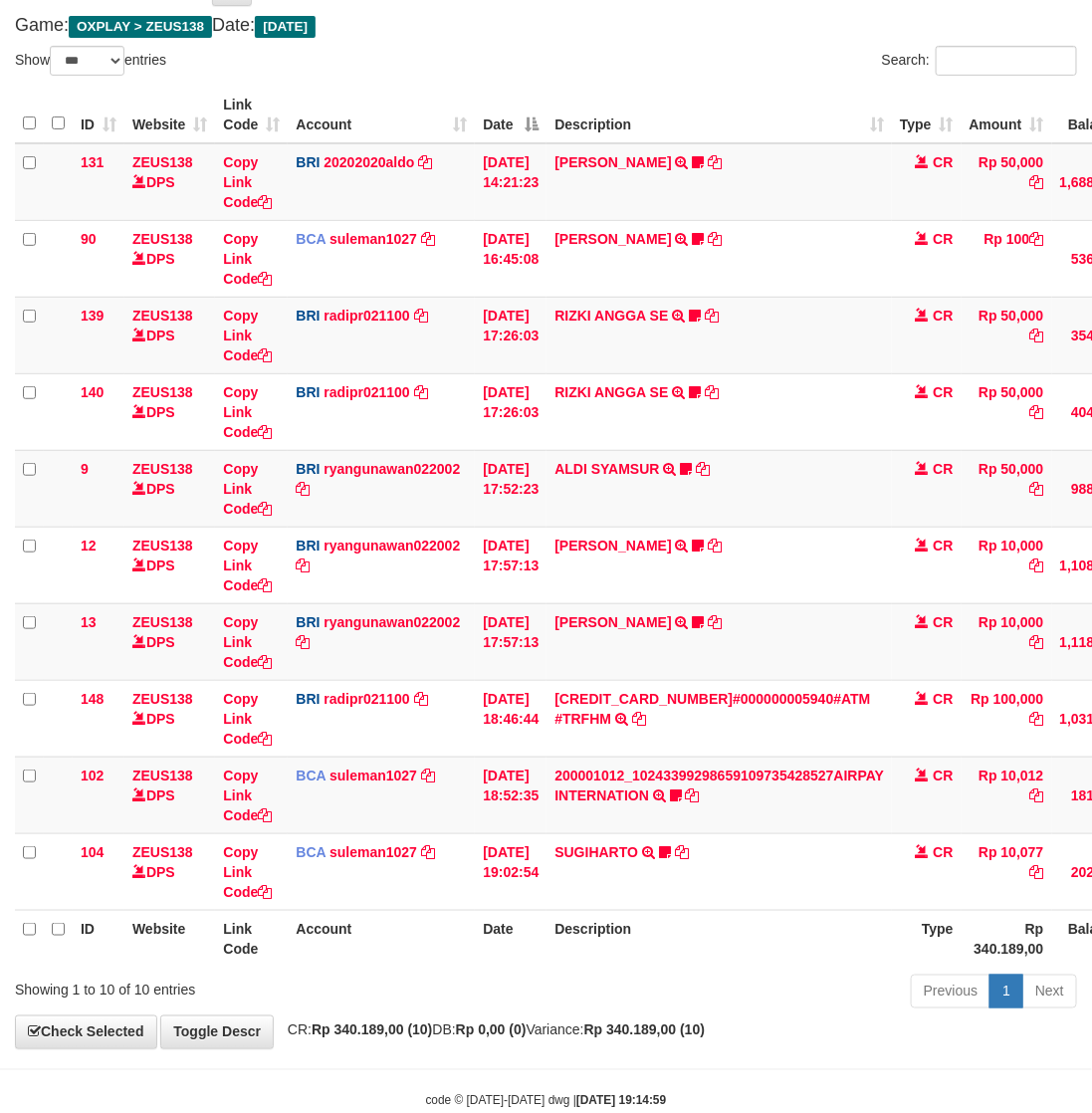 scroll, scrollTop: 154, scrollLeft: 0, axis: vertical 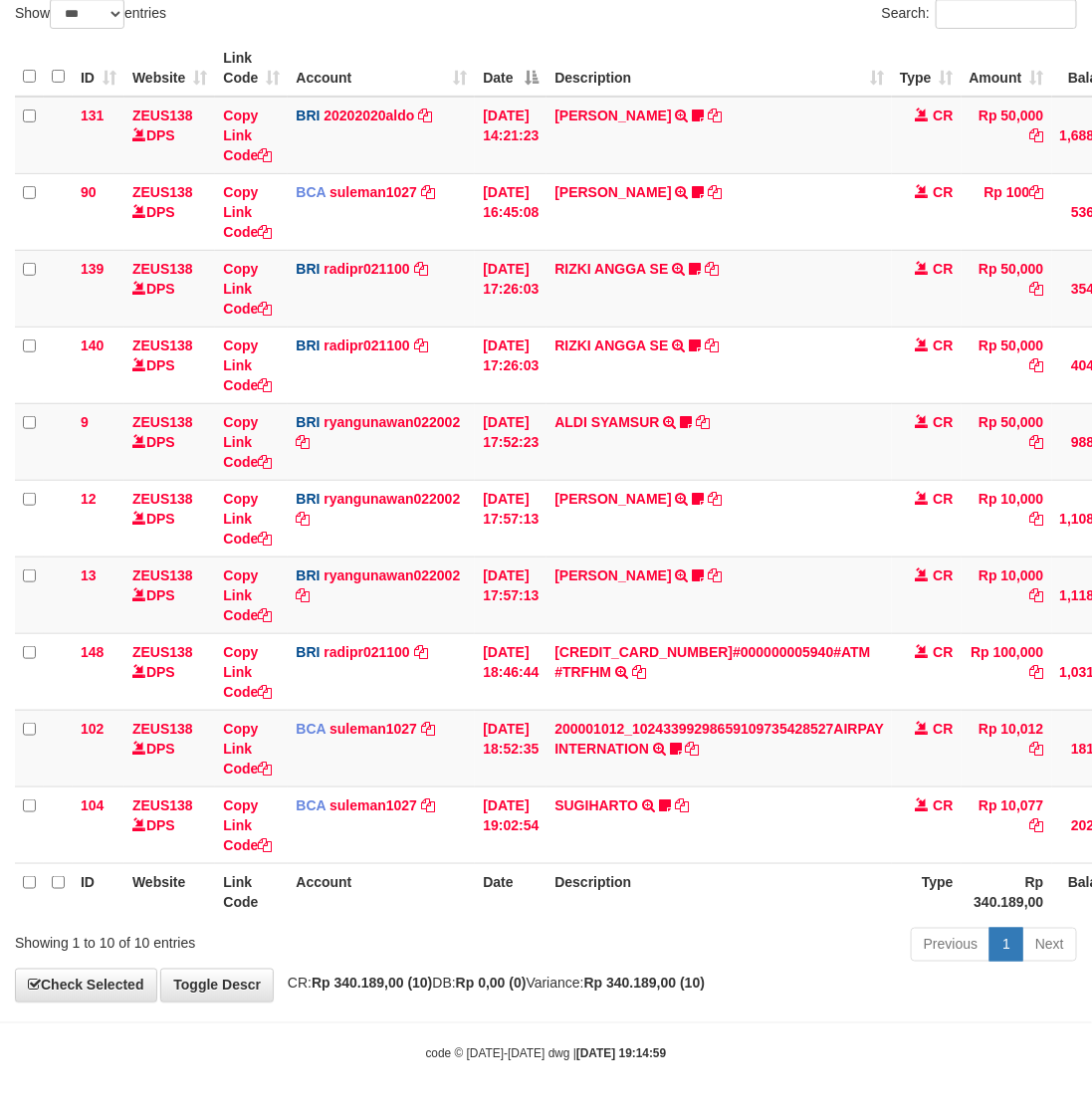 click on "Previous 1 Next" at bounding box center (773, 947) 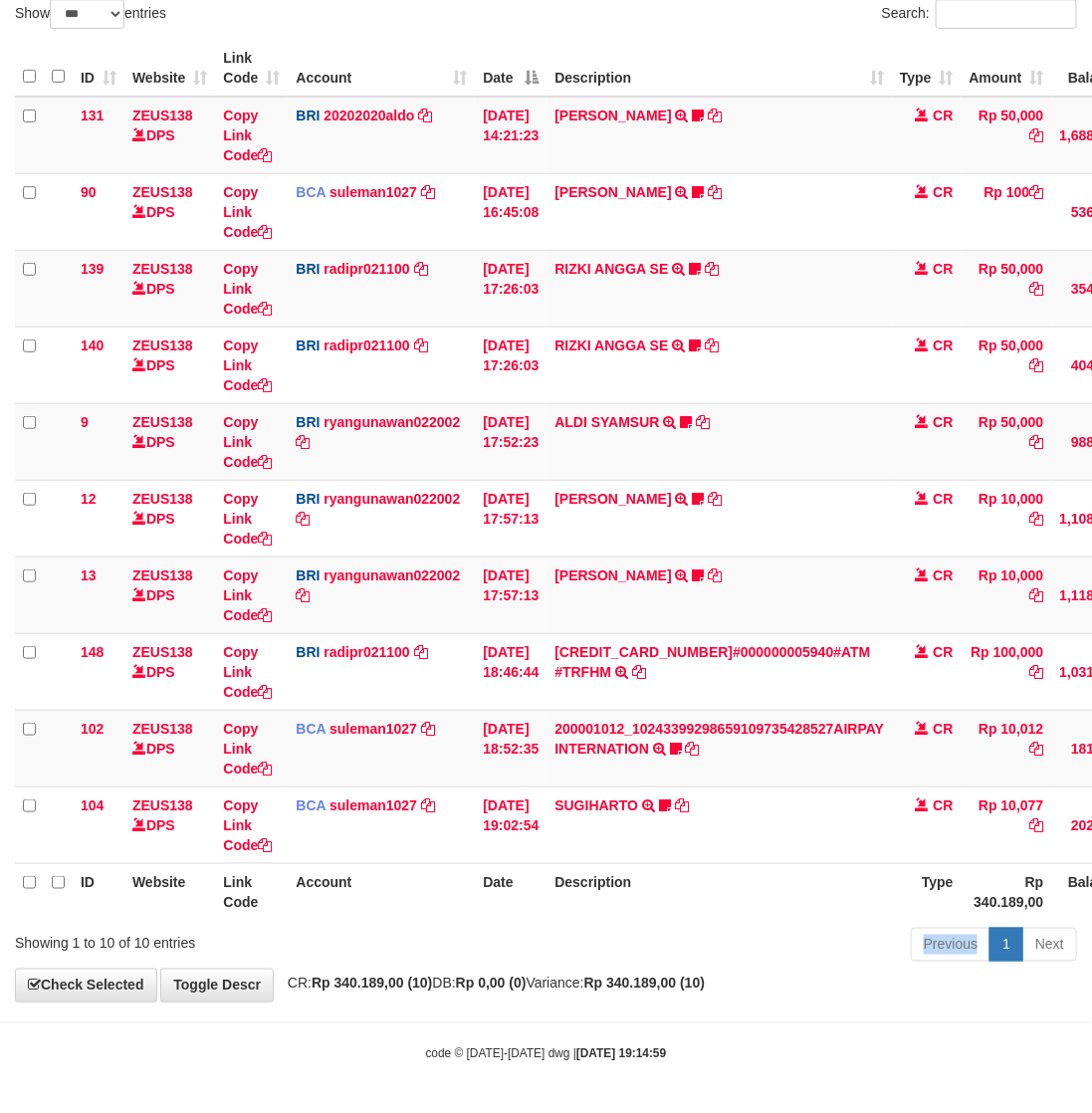click on "Previous 1 Next" at bounding box center [773, 947] 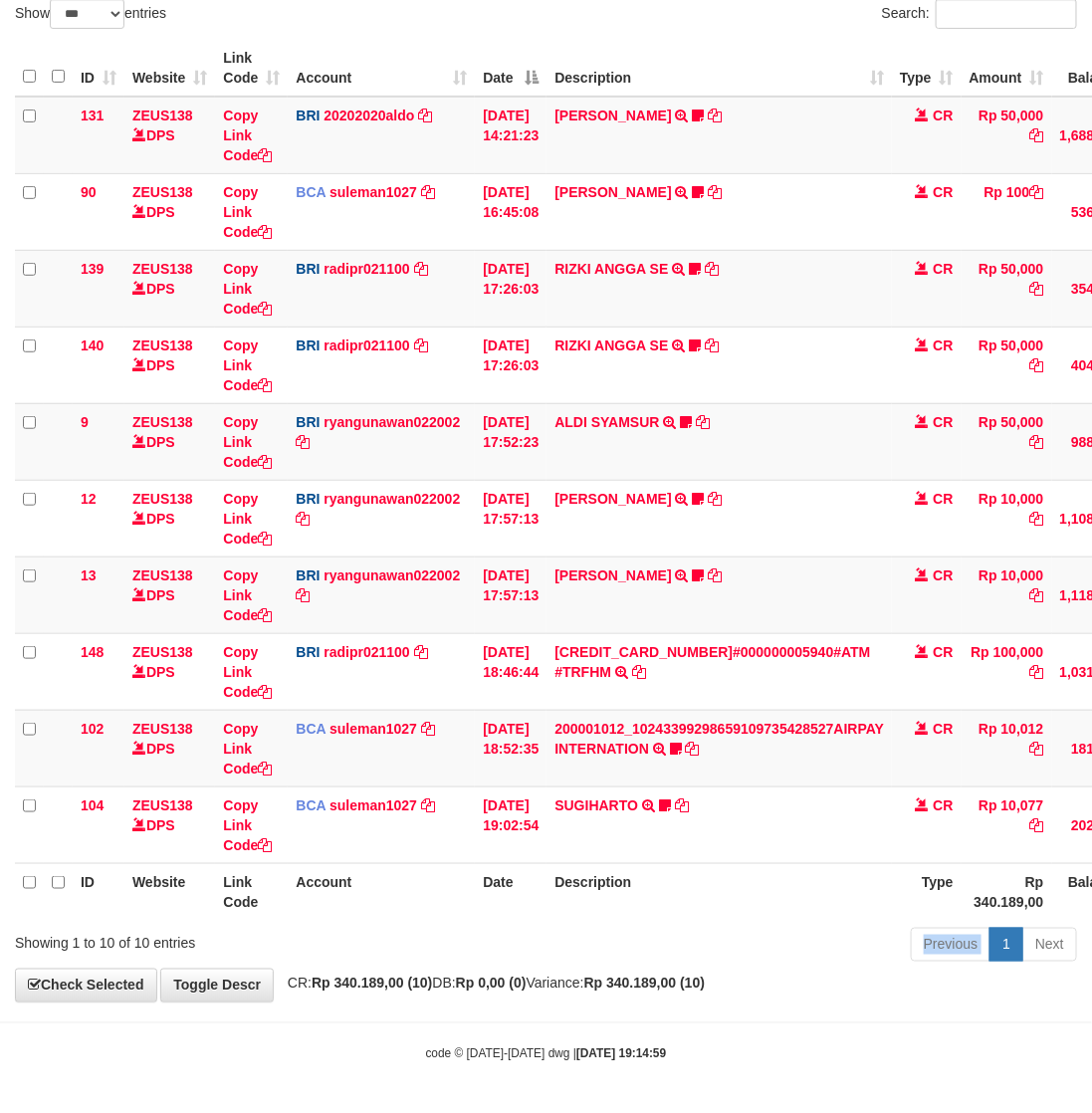 click on "Previous 1 Next" at bounding box center [773, 947] 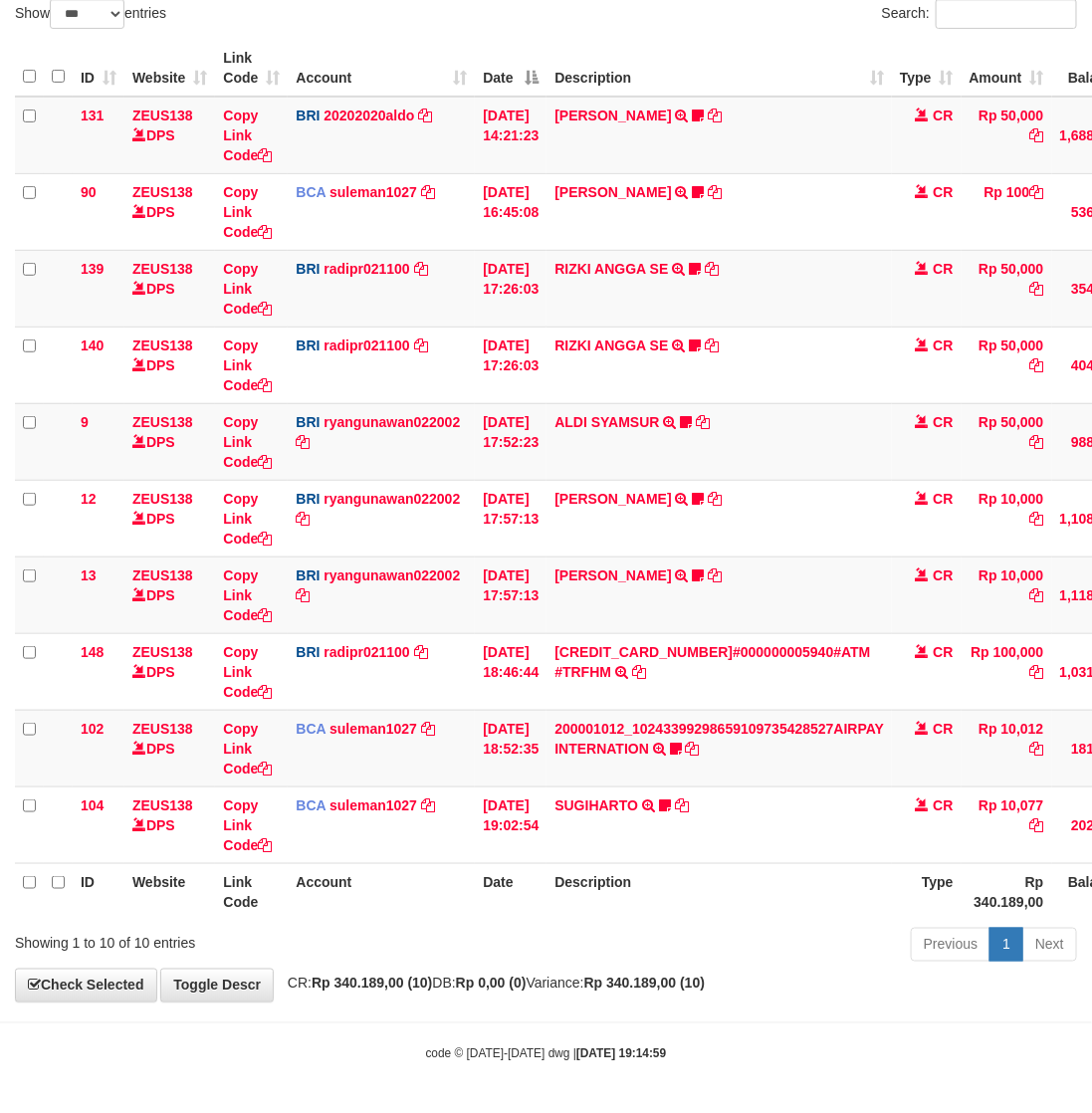 drag, startPoint x: 804, startPoint y: 946, endPoint x: 1108, endPoint y: 758, distance: 357.43531 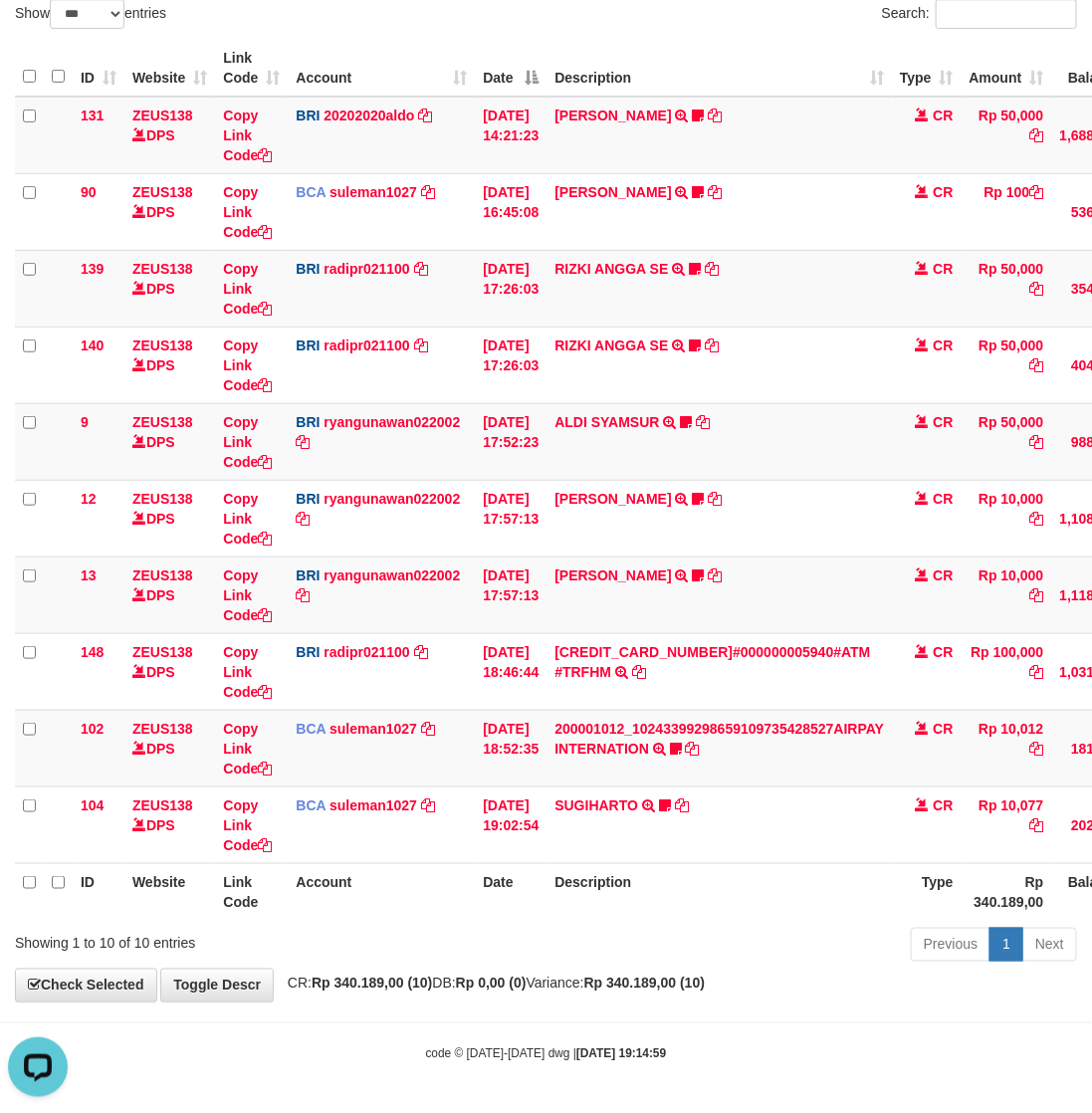 scroll, scrollTop: 0, scrollLeft: 0, axis: both 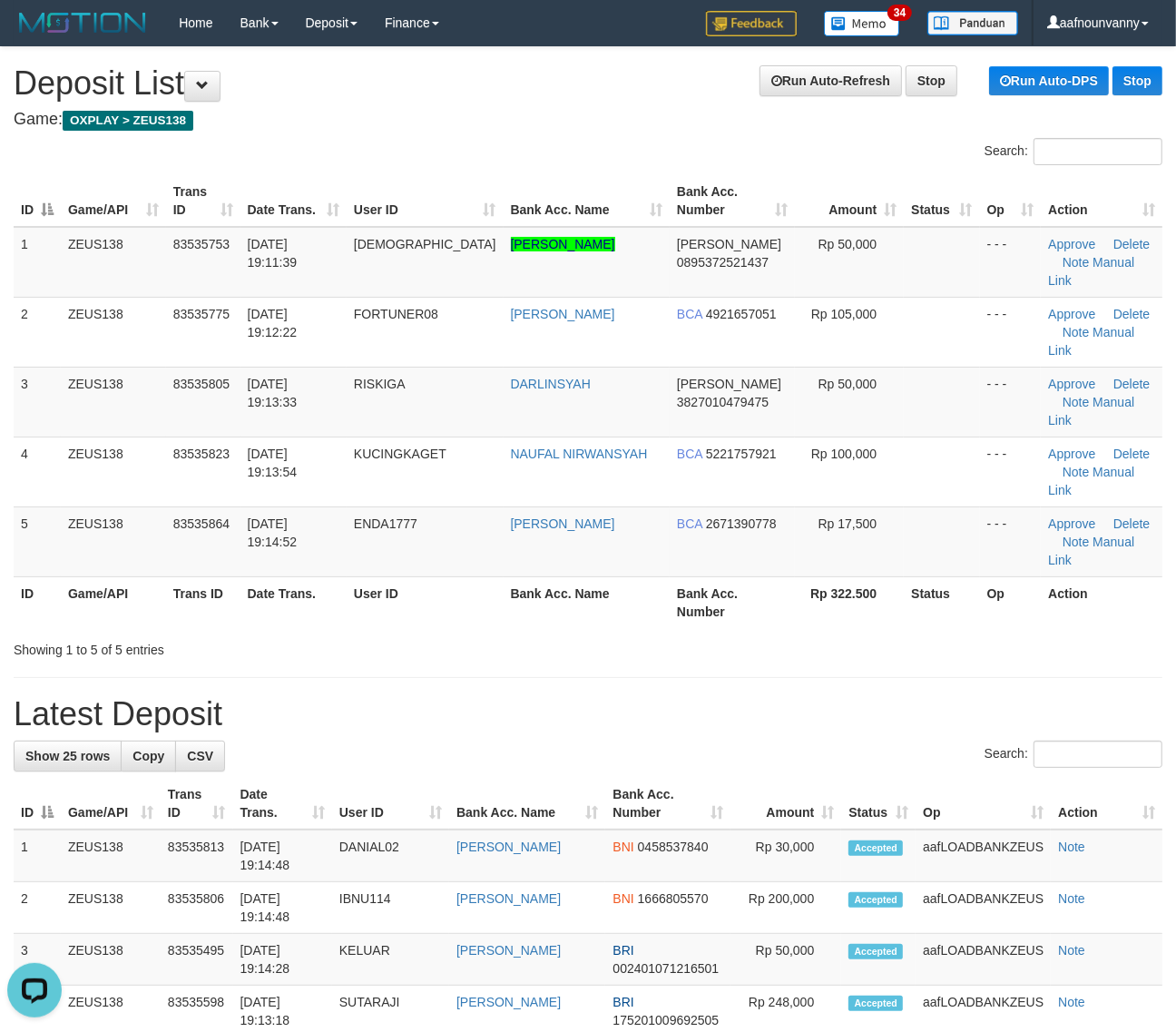 click on "**********" at bounding box center [588, 1145] 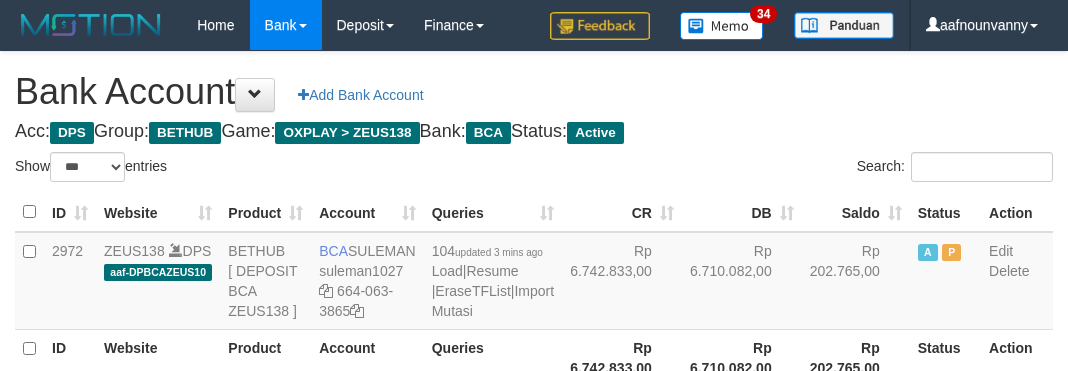 select on "***" 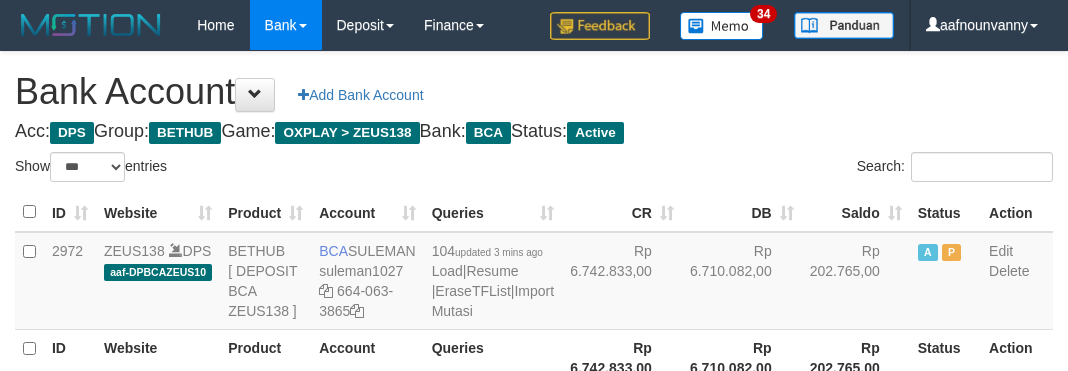 scroll, scrollTop: 235, scrollLeft: 0, axis: vertical 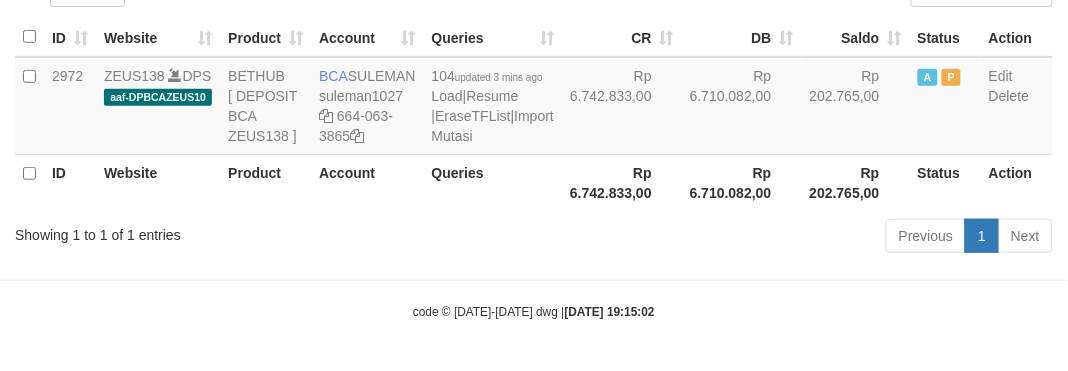 drag, startPoint x: 0, startPoint y: 0, endPoint x: 226, endPoint y: 368, distance: 431.85645 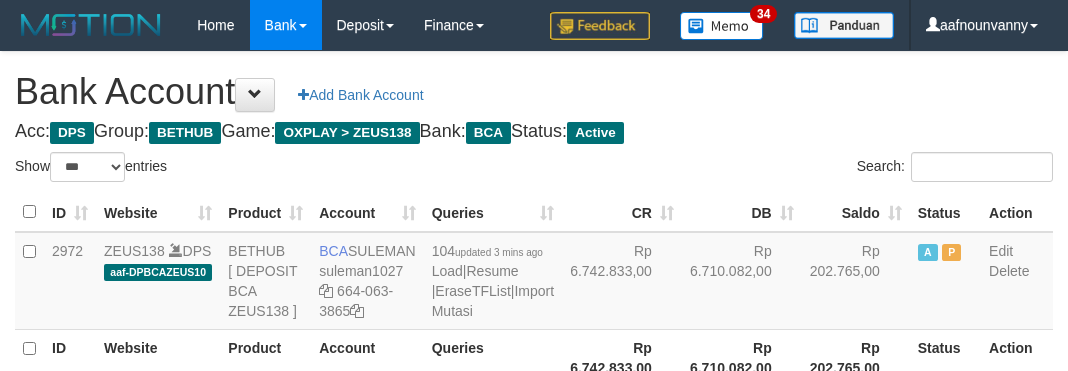 select on "***" 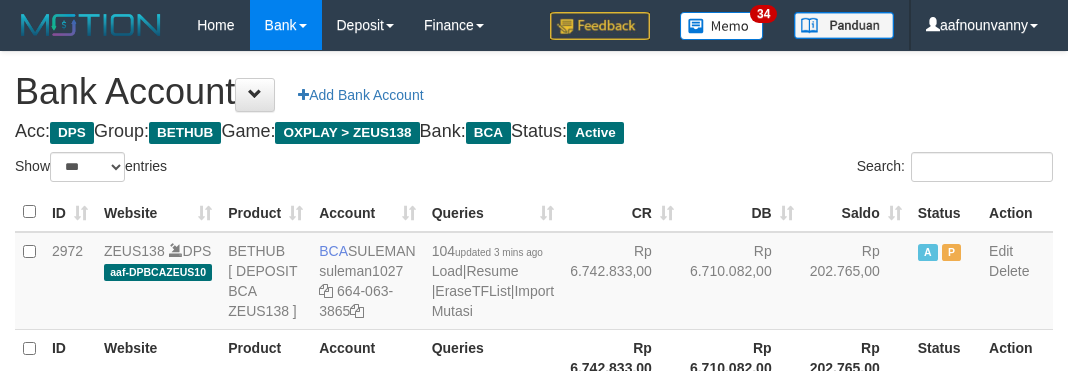 scroll, scrollTop: 235, scrollLeft: 0, axis: vertical 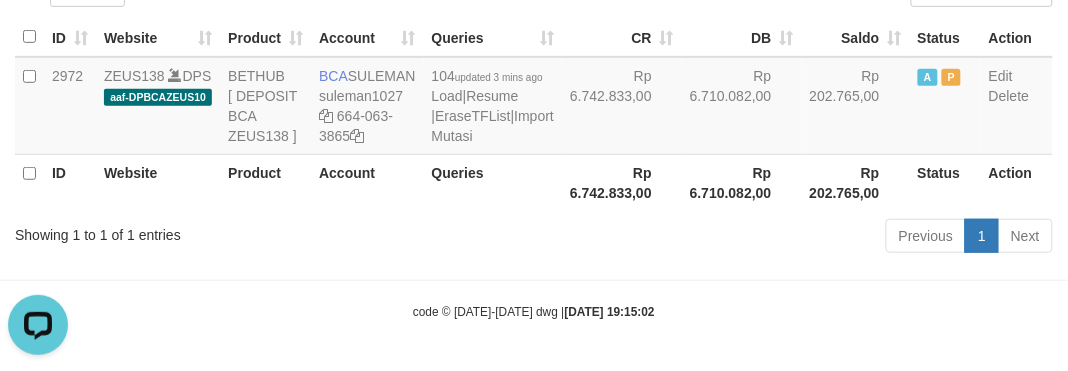 click on "Showing 1 to 1 of 1 entries" at bounding box center (222, 231) 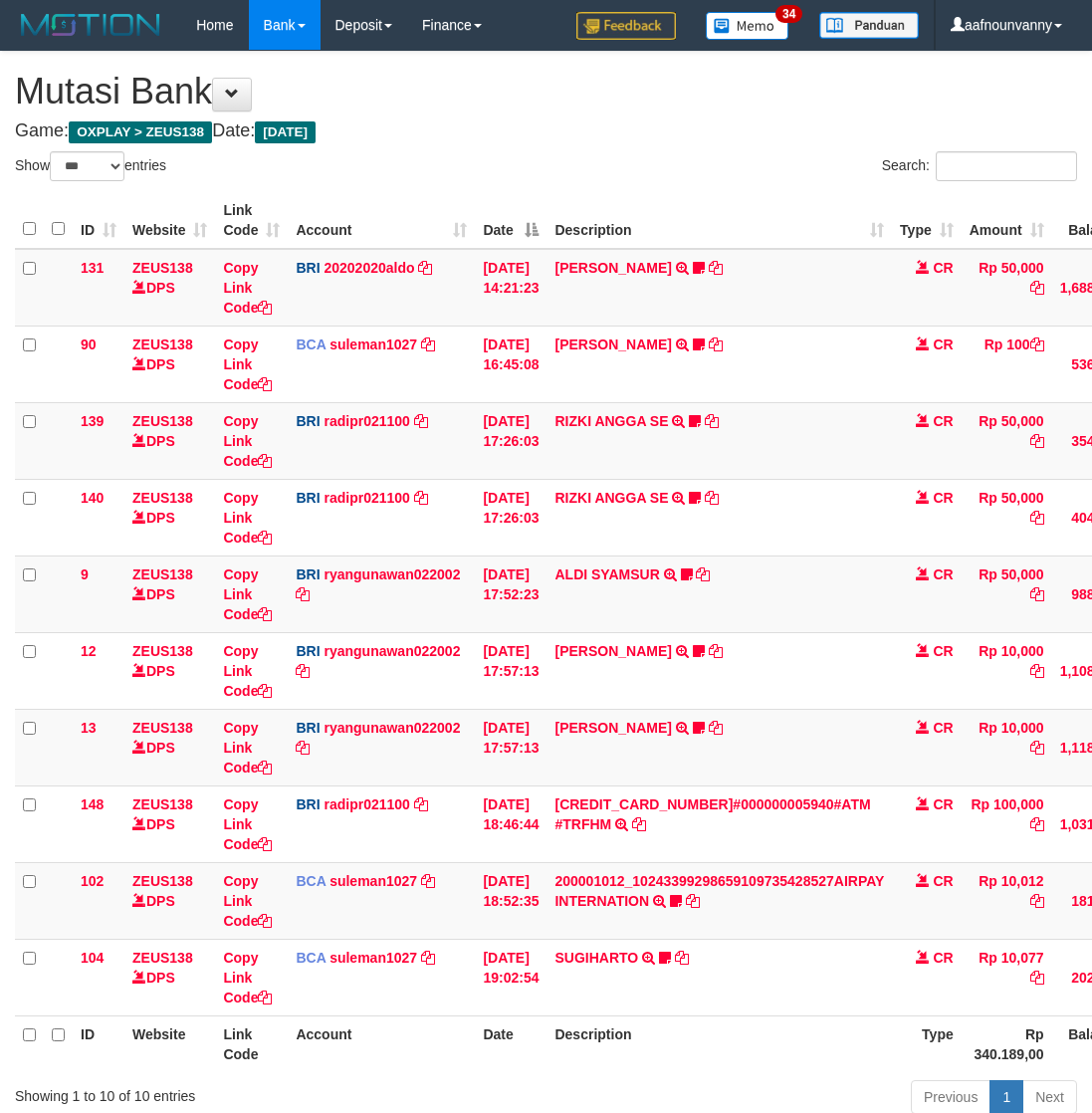 select on "***" 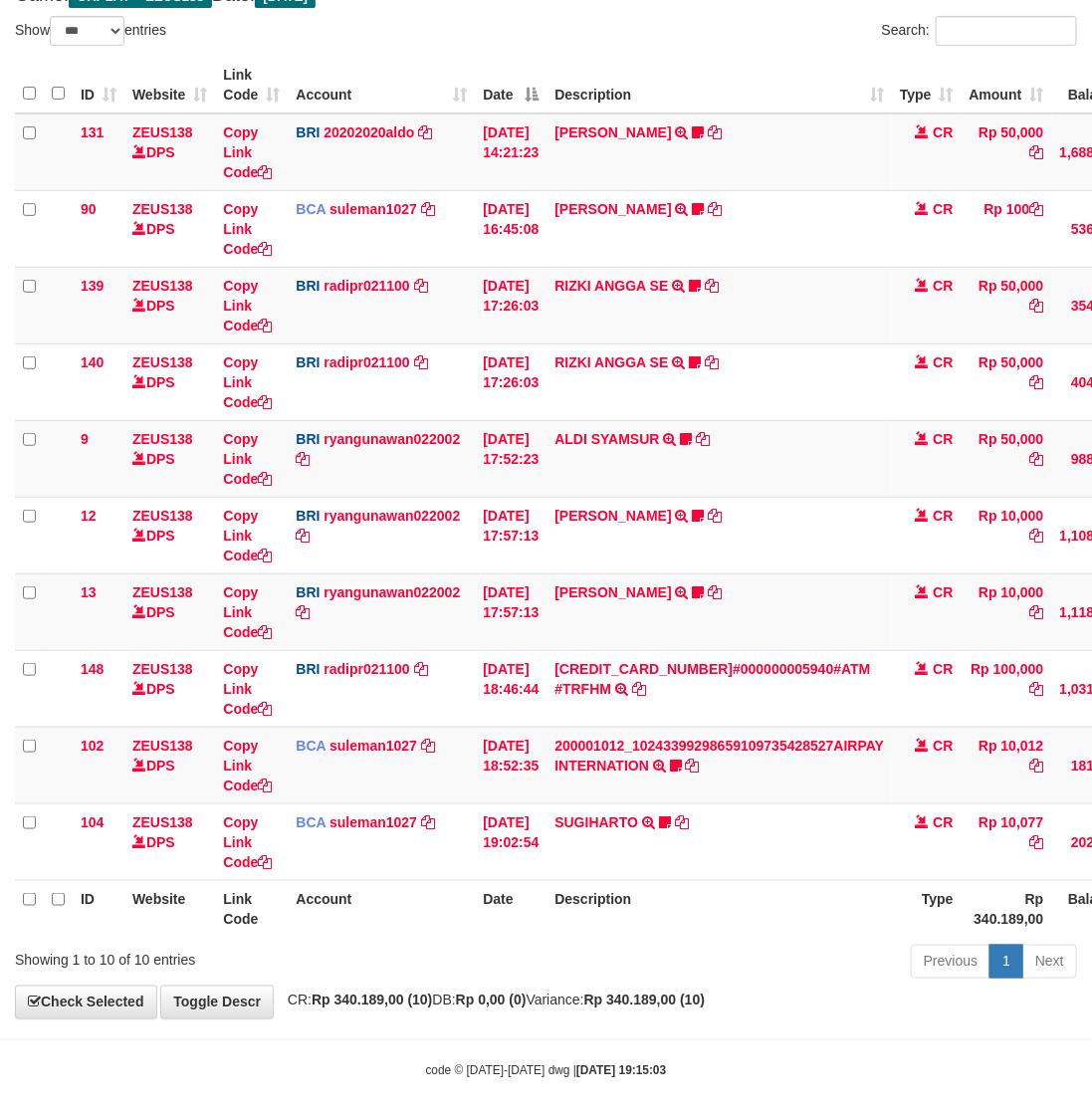 scroll, scrollTop: 154, scrollLeft: 0, axis: vertical 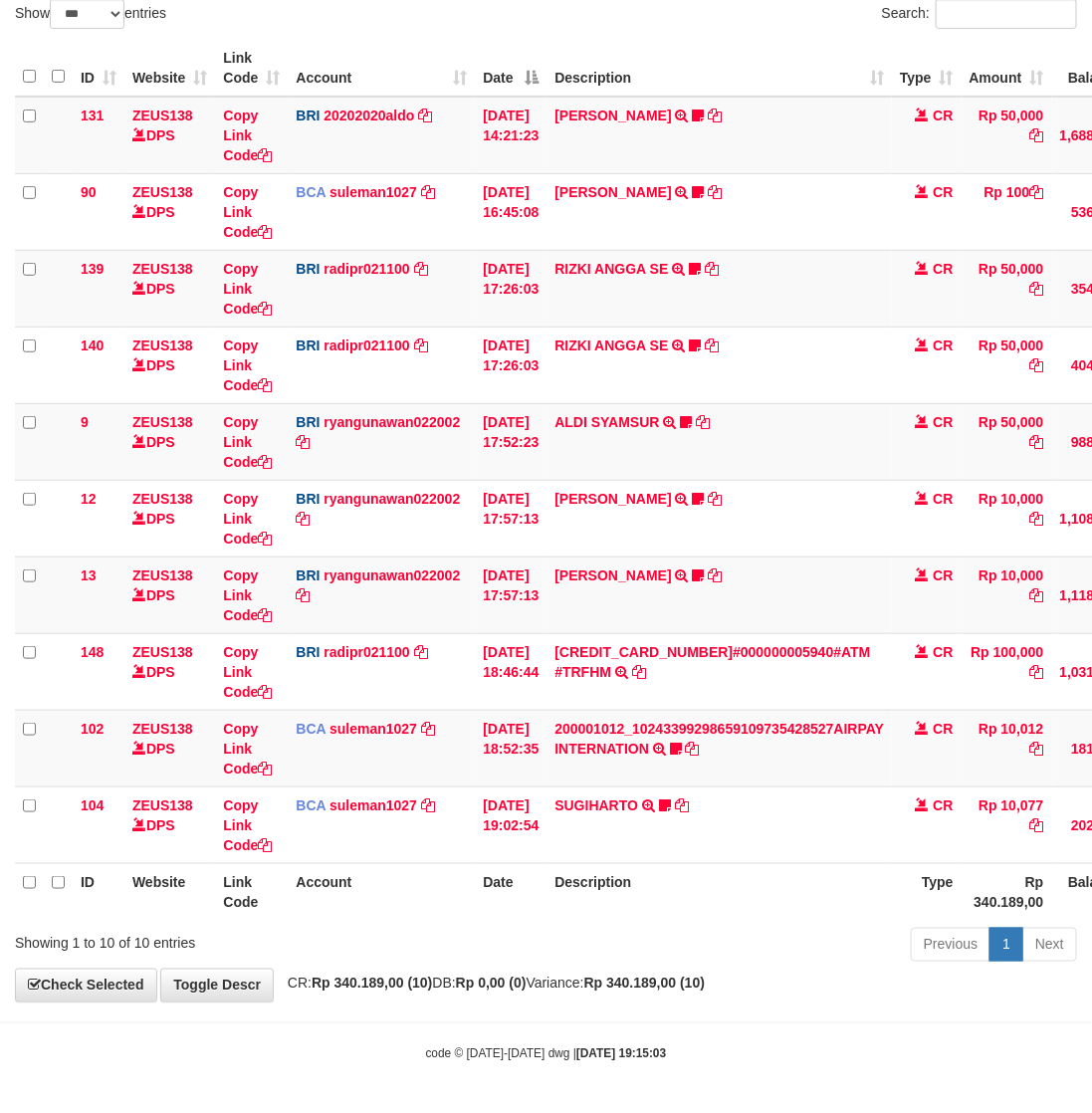 drag, startPoint x: 600, startPoint y: 977, endPoint x: 0, endPoint y: 702, distance: 660.0189 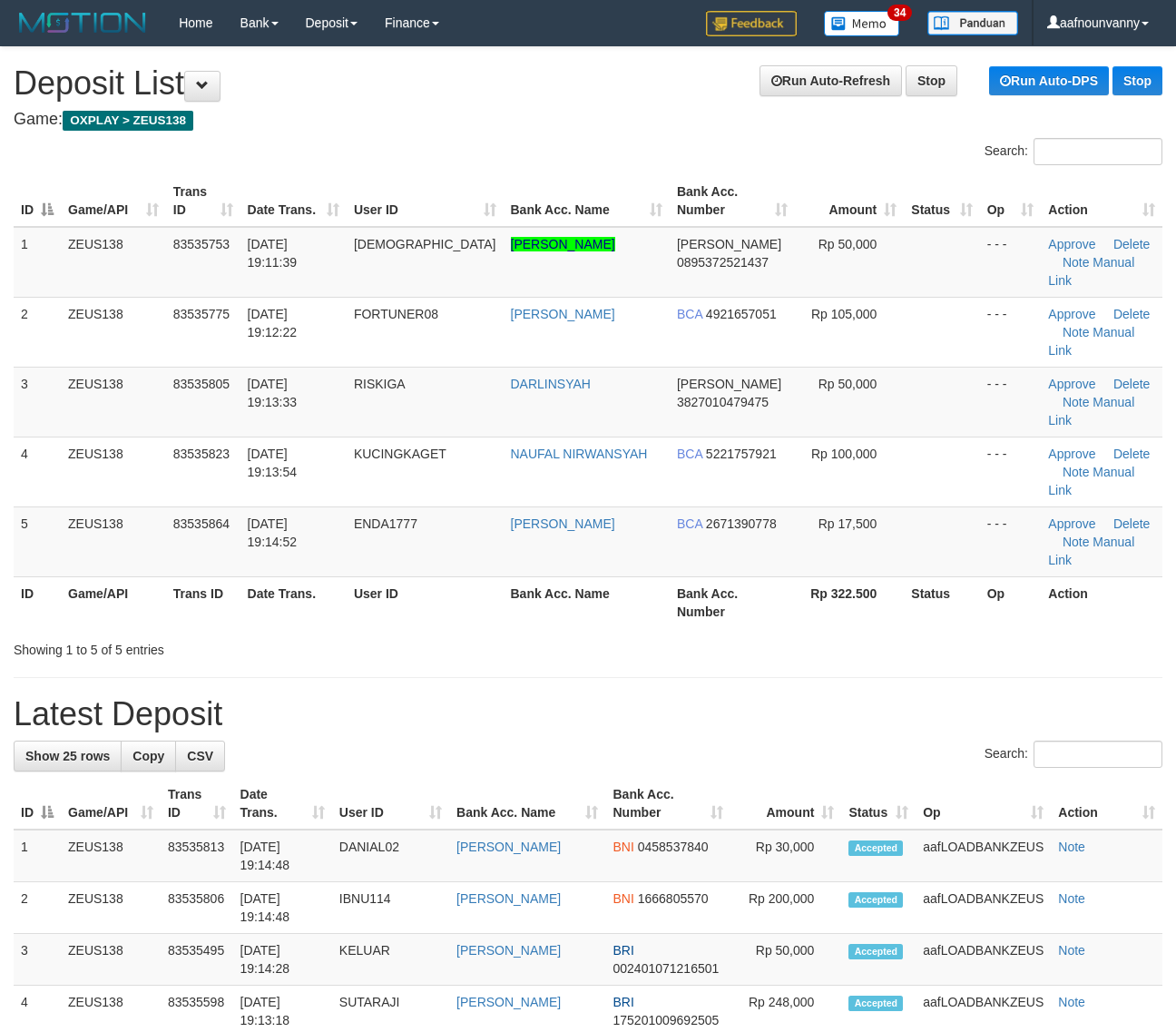 scroll, scrollTop: 0, scrollLeft: 0, axis: both 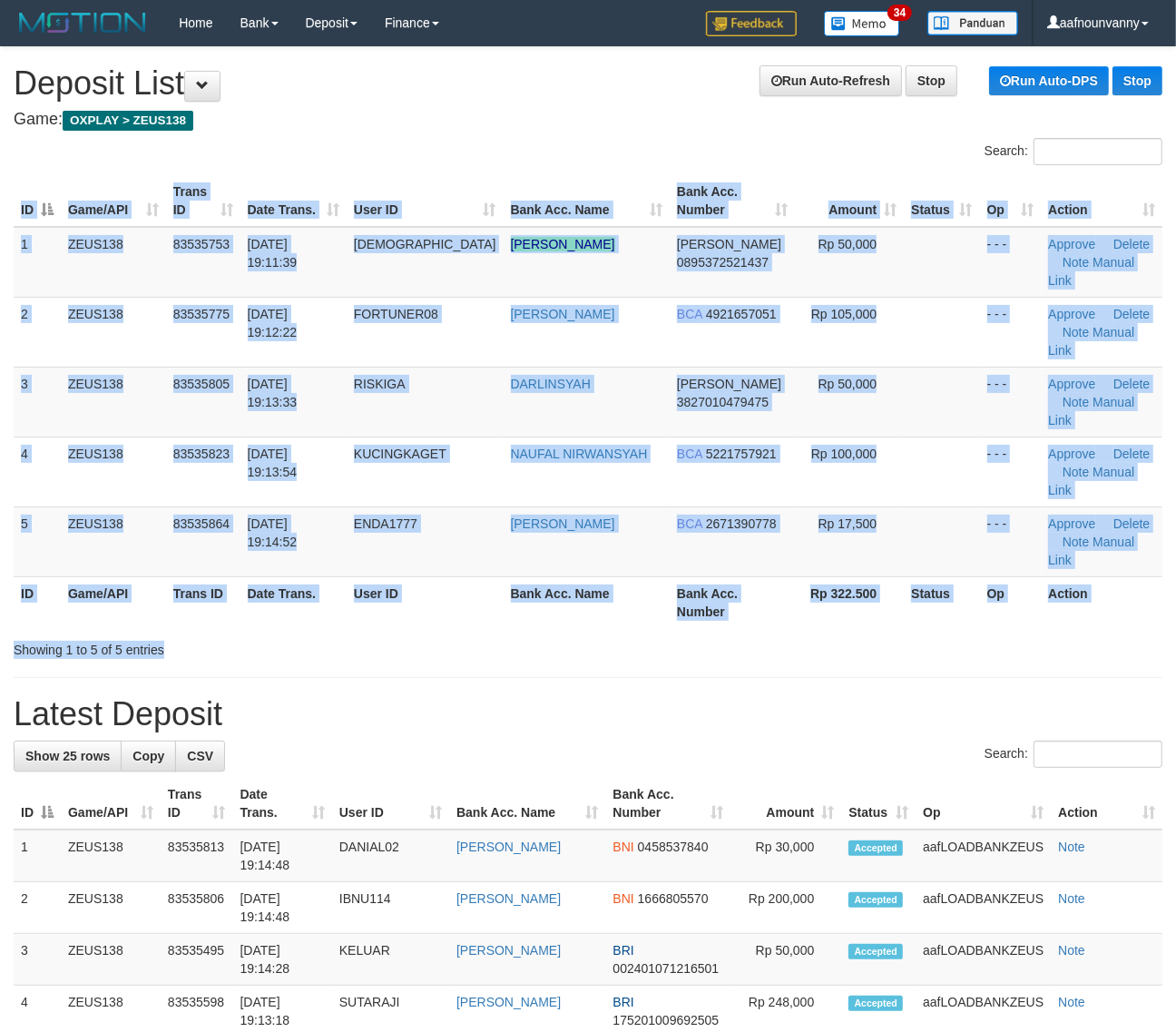 drag, startPoint x: 0, startPoint y: 0, endPoint x: 679, endPoint y: 545, distance: 870.6699 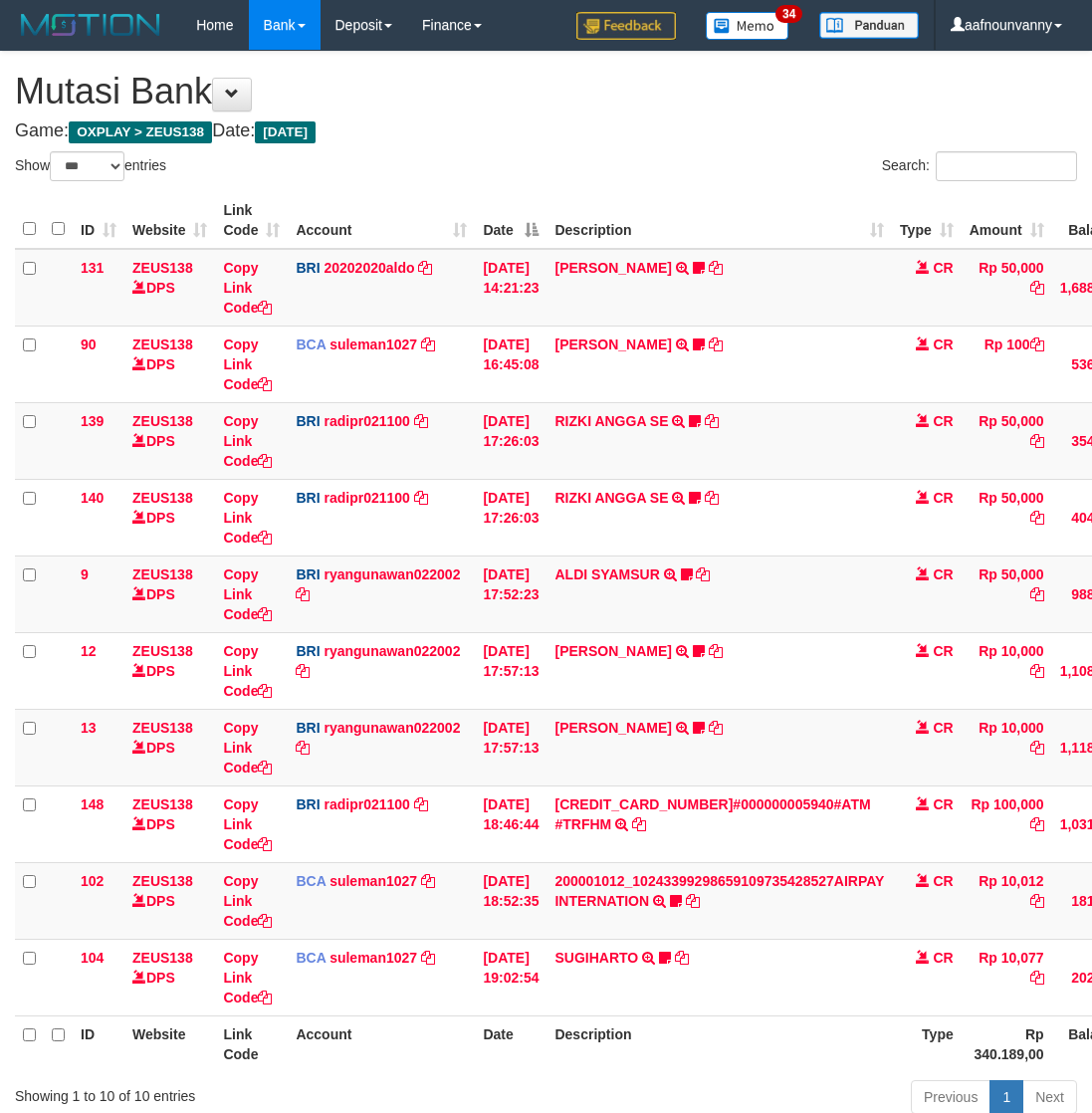 select on "***" 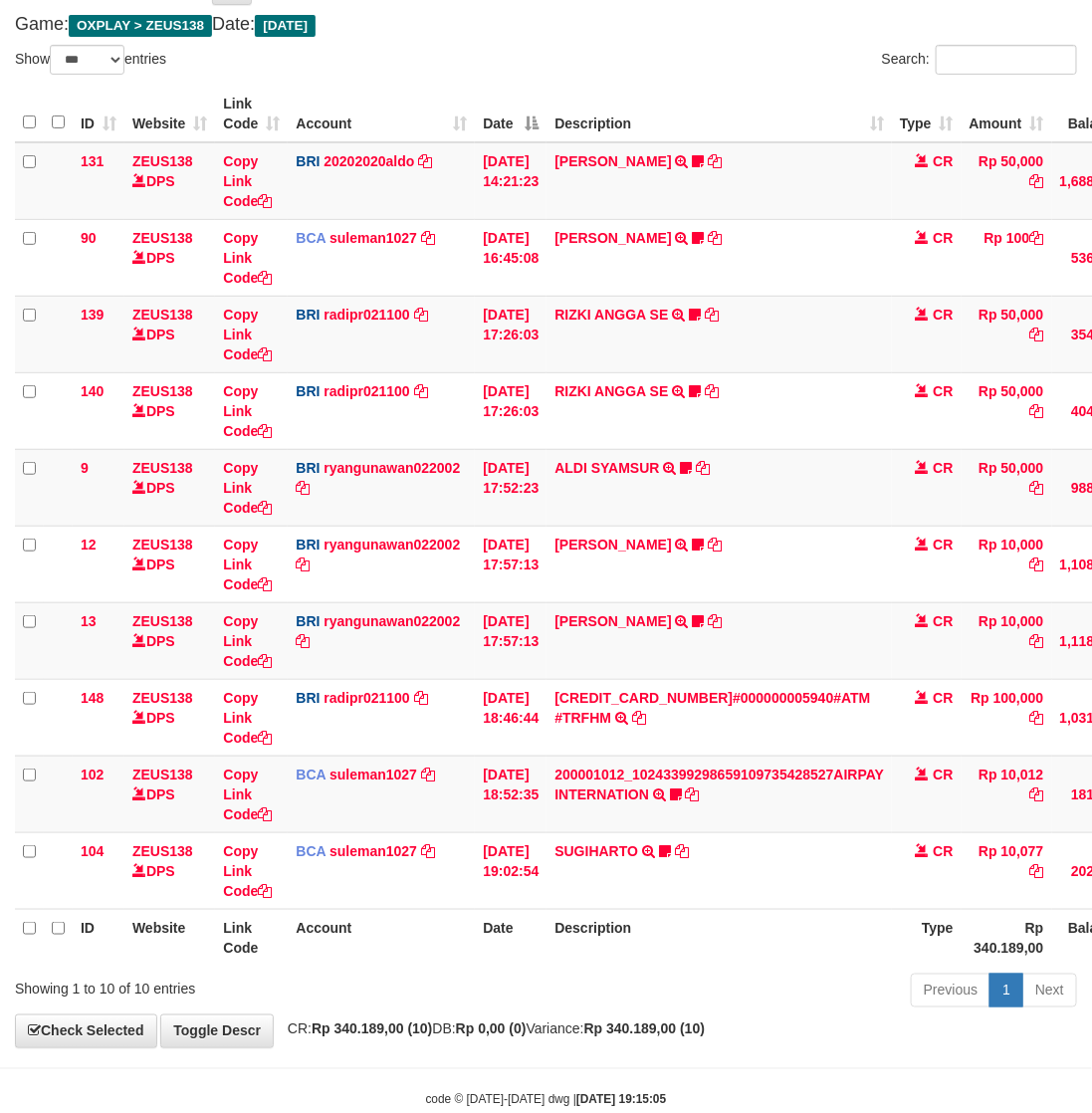 scroll, scrollTop: 154, scrollLeft: 0, axis: vertical 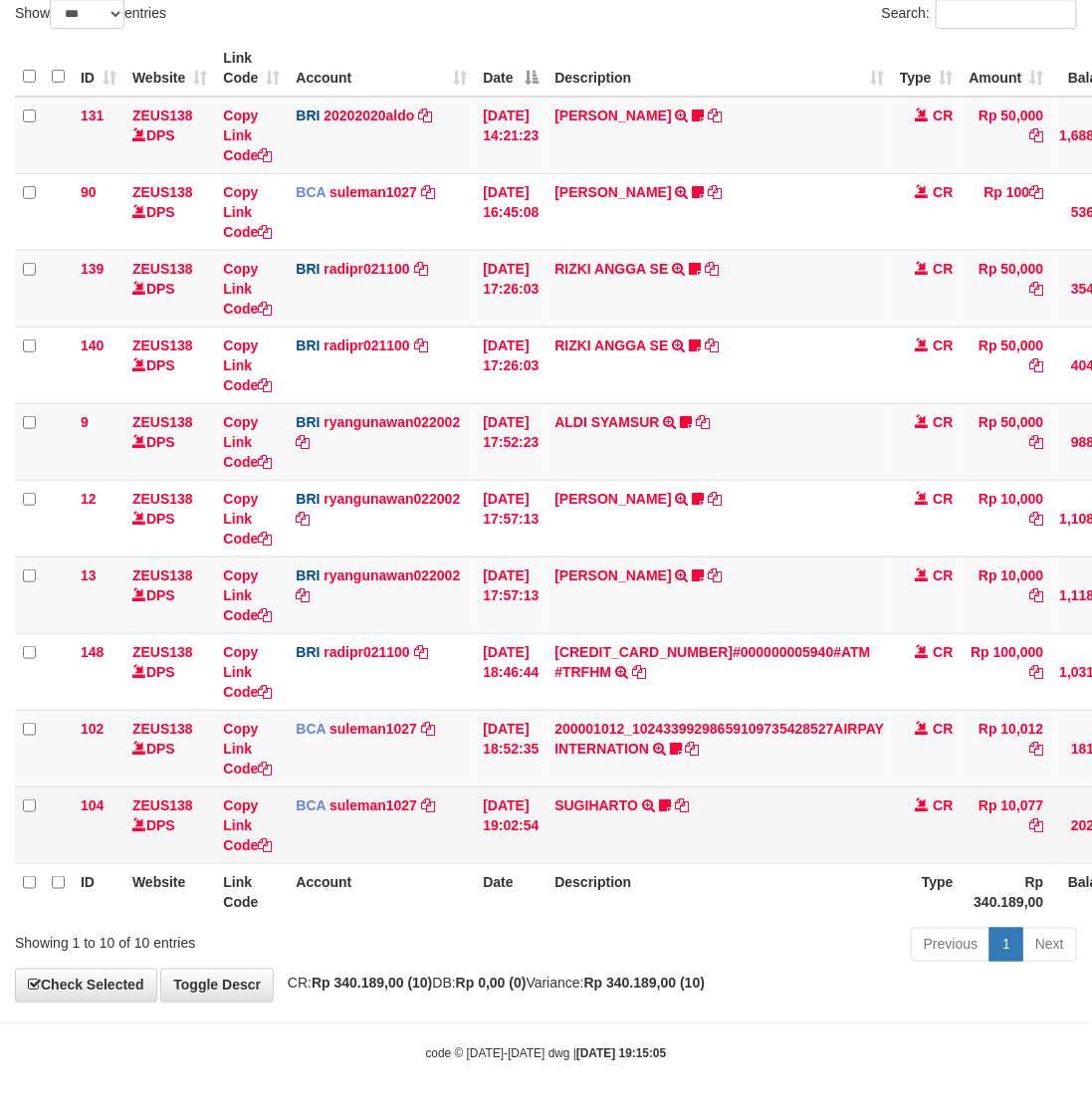 drag, startPoint x: 530, startPoint y: 889, endPoint x: 604, endPoint y: 812, distance: 106.79419 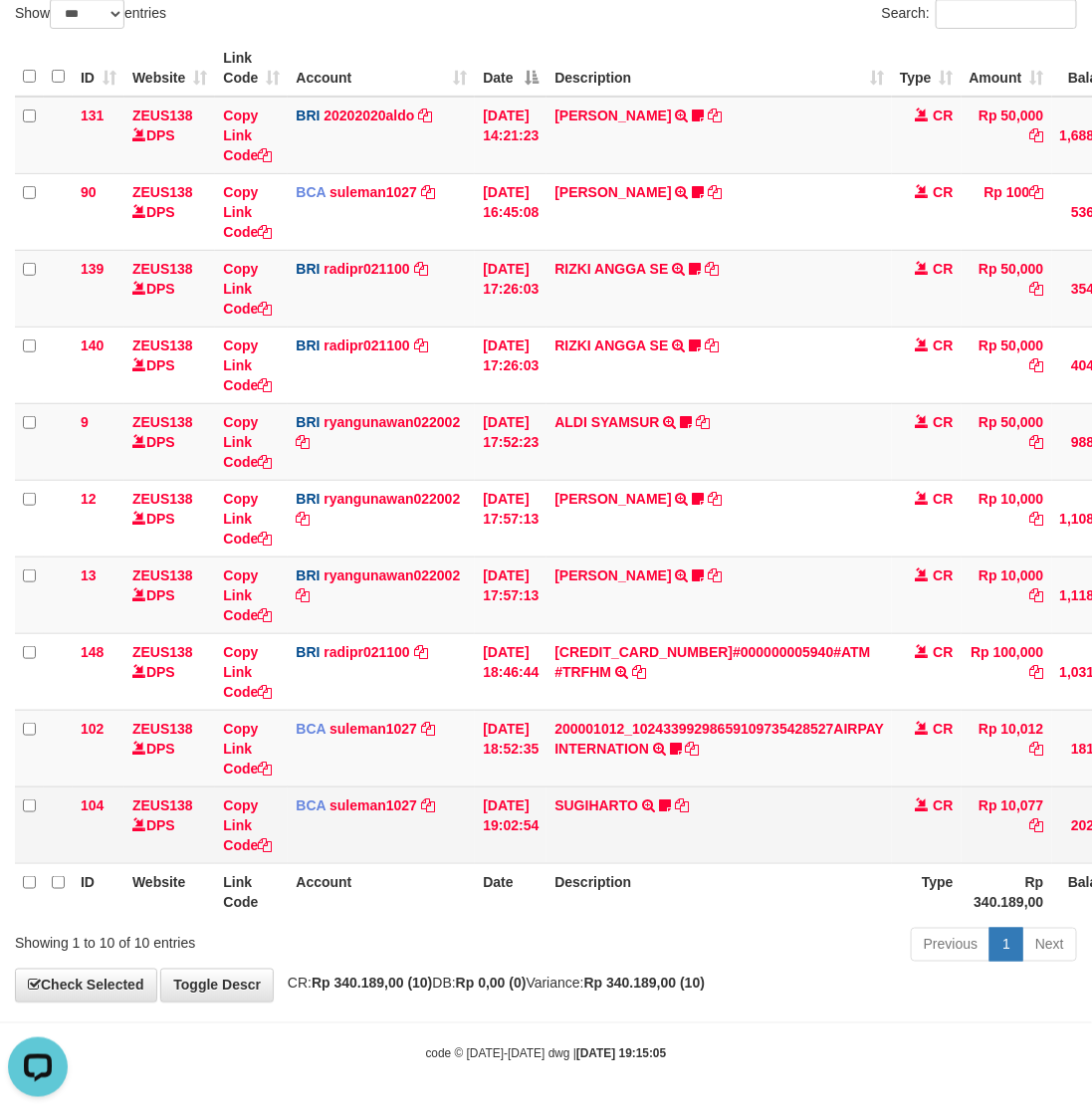 scroll, scrollTop: 0, scrollLeft: 0, axis: both 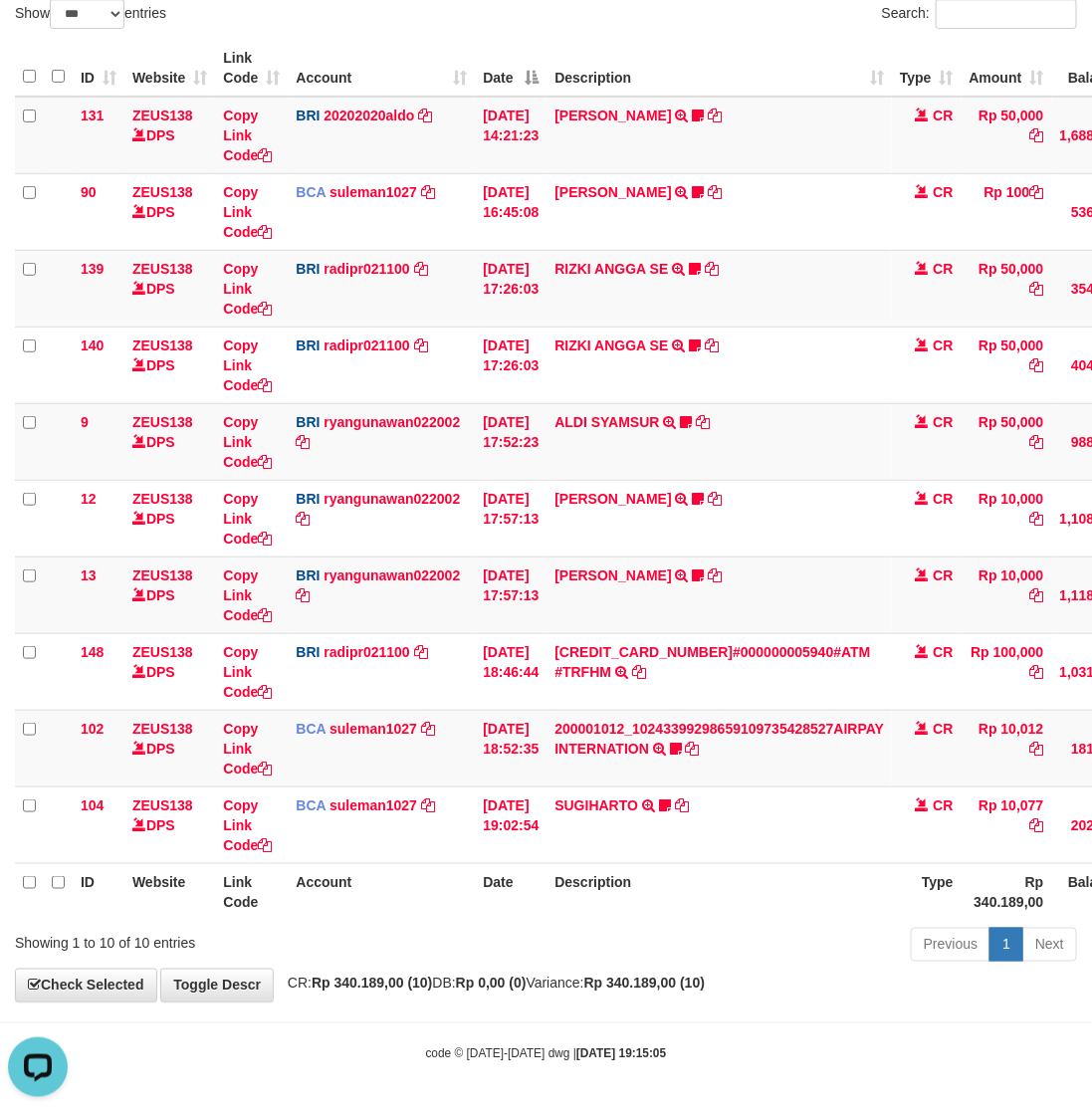 drag, startPoint x: 543, startPoint y: 929, endPoint x: 420, endPoint y: 873, distance: 135.14807 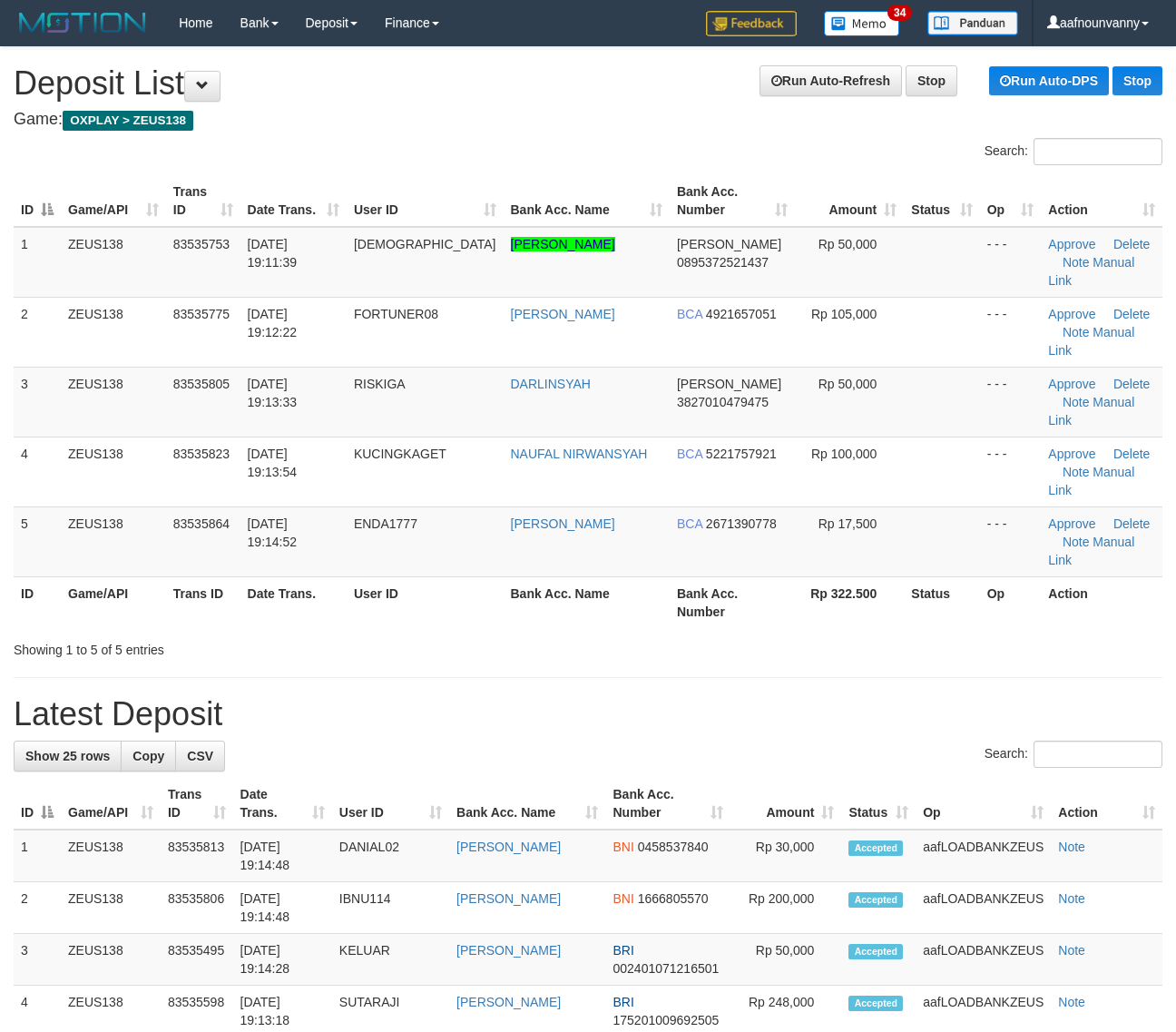 scroll, scrollTop: 0, scrollLeft: 0, axis: both 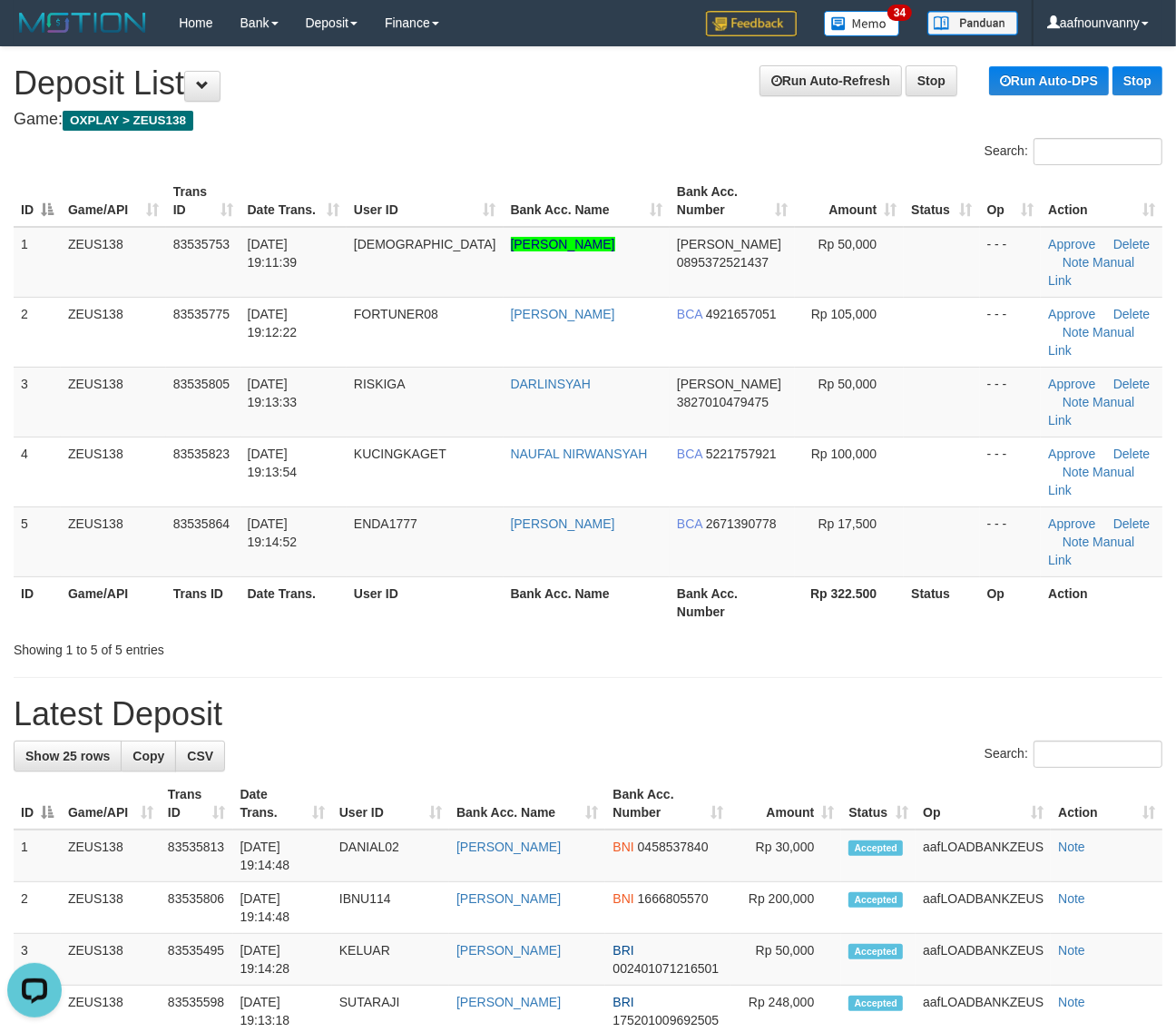 click on "Showing 1 to 5 of 5 entries" at bounding box center (245, 646) 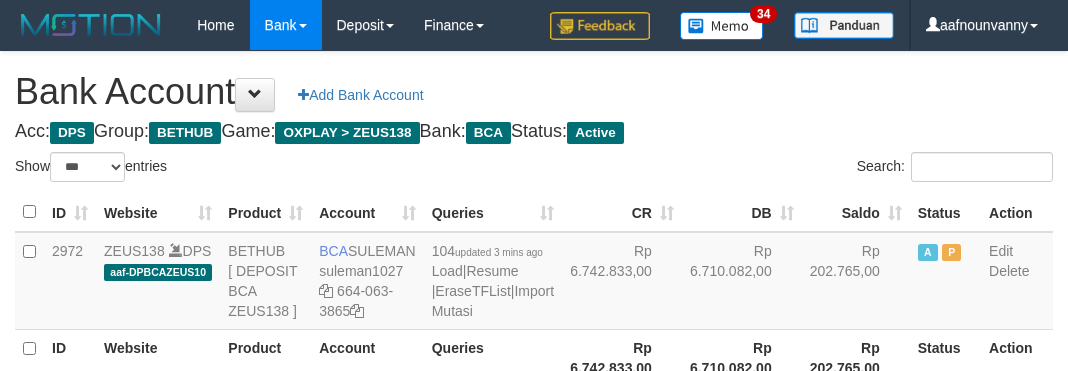 select on "***" 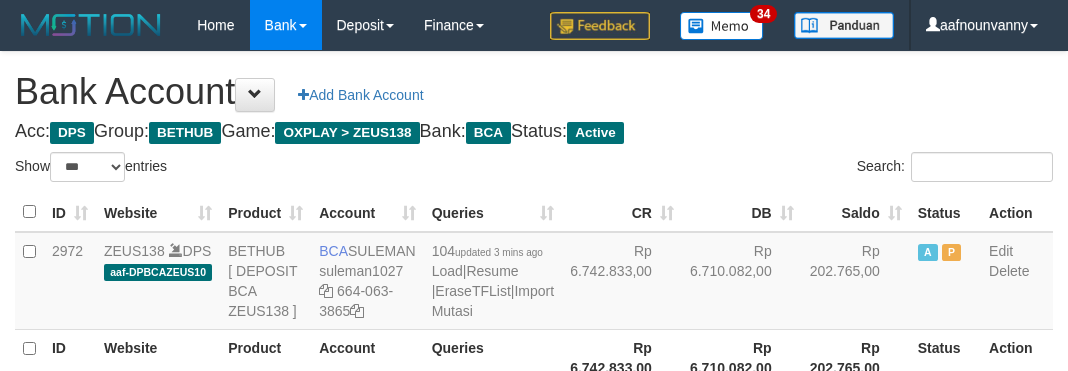 scroll, scrollTop: 235, scrollLeft: 0, axis: vertical 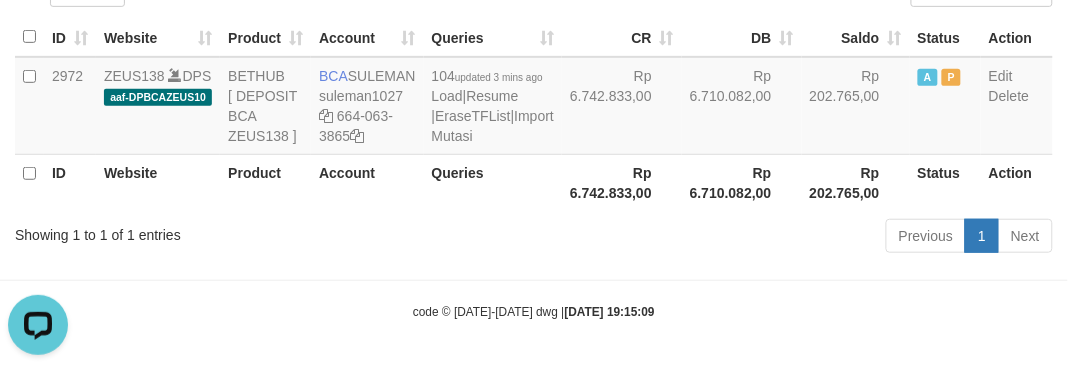 click on "Previous 1 Next" at bounding box center (756, 238) 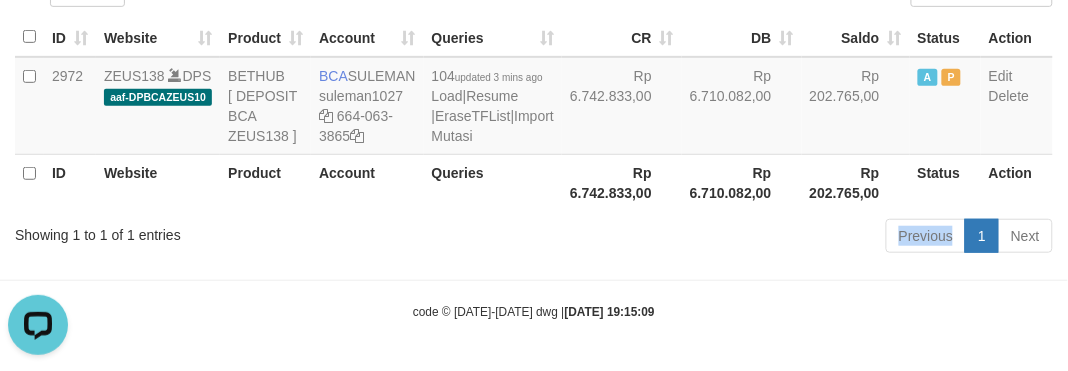 click on "Previous 1 Next" at bounding box center [756, 238] 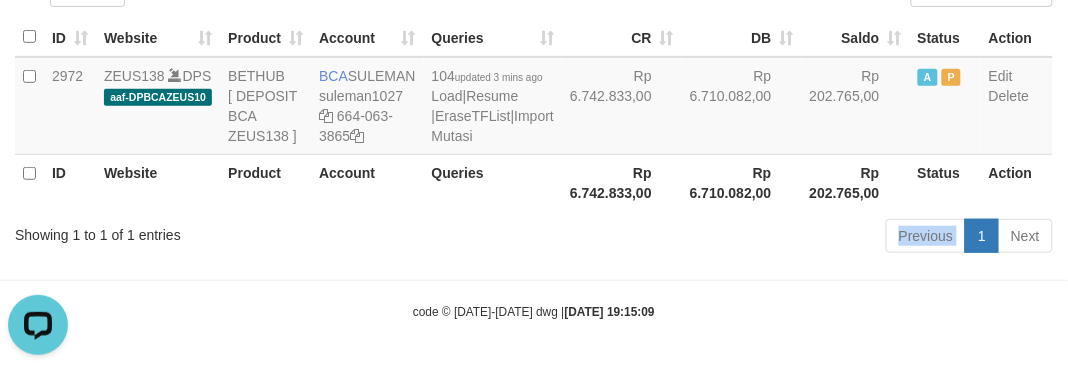 drag, startPoint x: 486, startPoint y: 253, endPoint x: 200, endPoint y: 325, distance: 294.9237 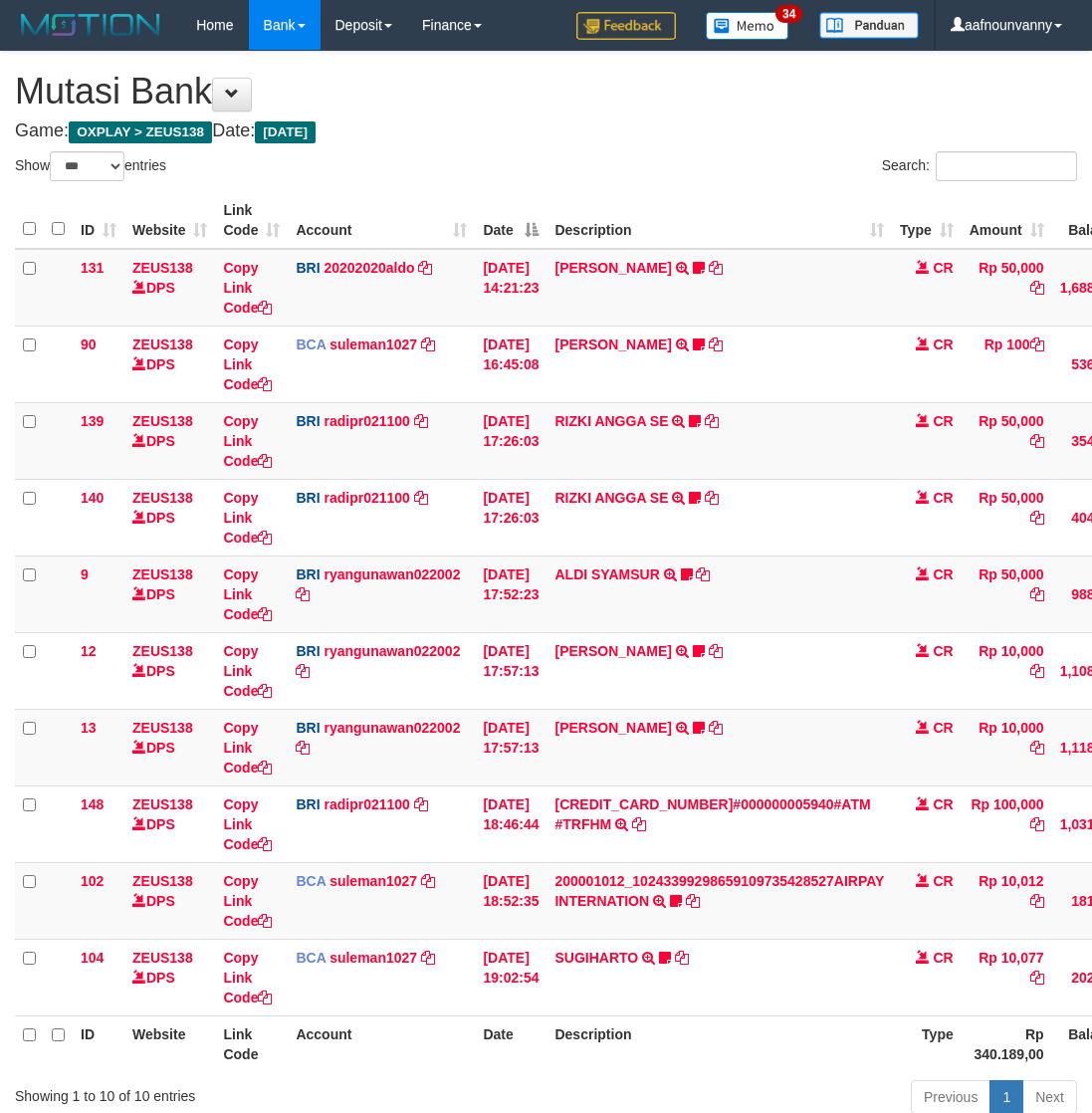 select on "***" 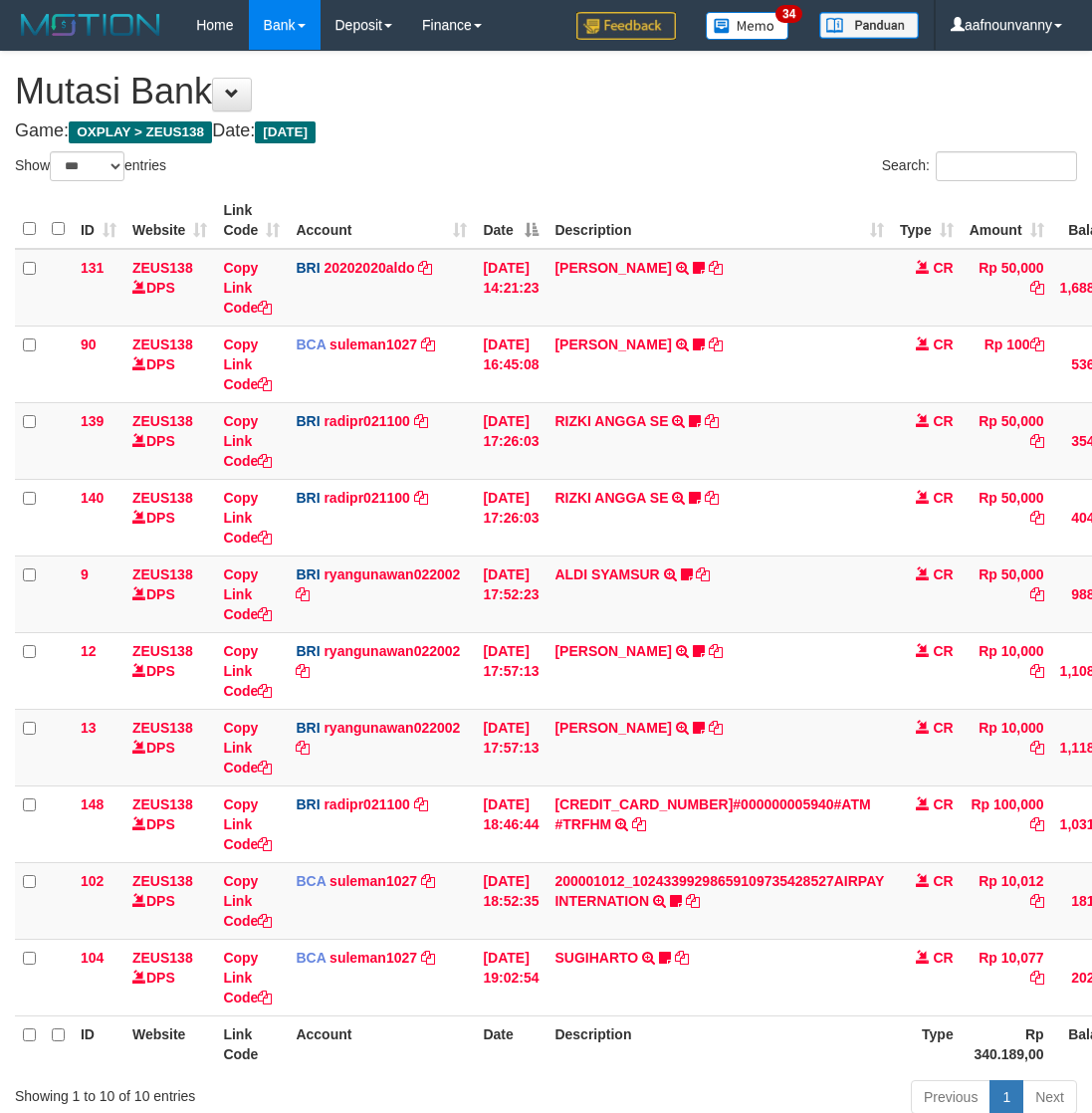 scroll, scrollTop: 0, scrollLeft: 0, axis: both 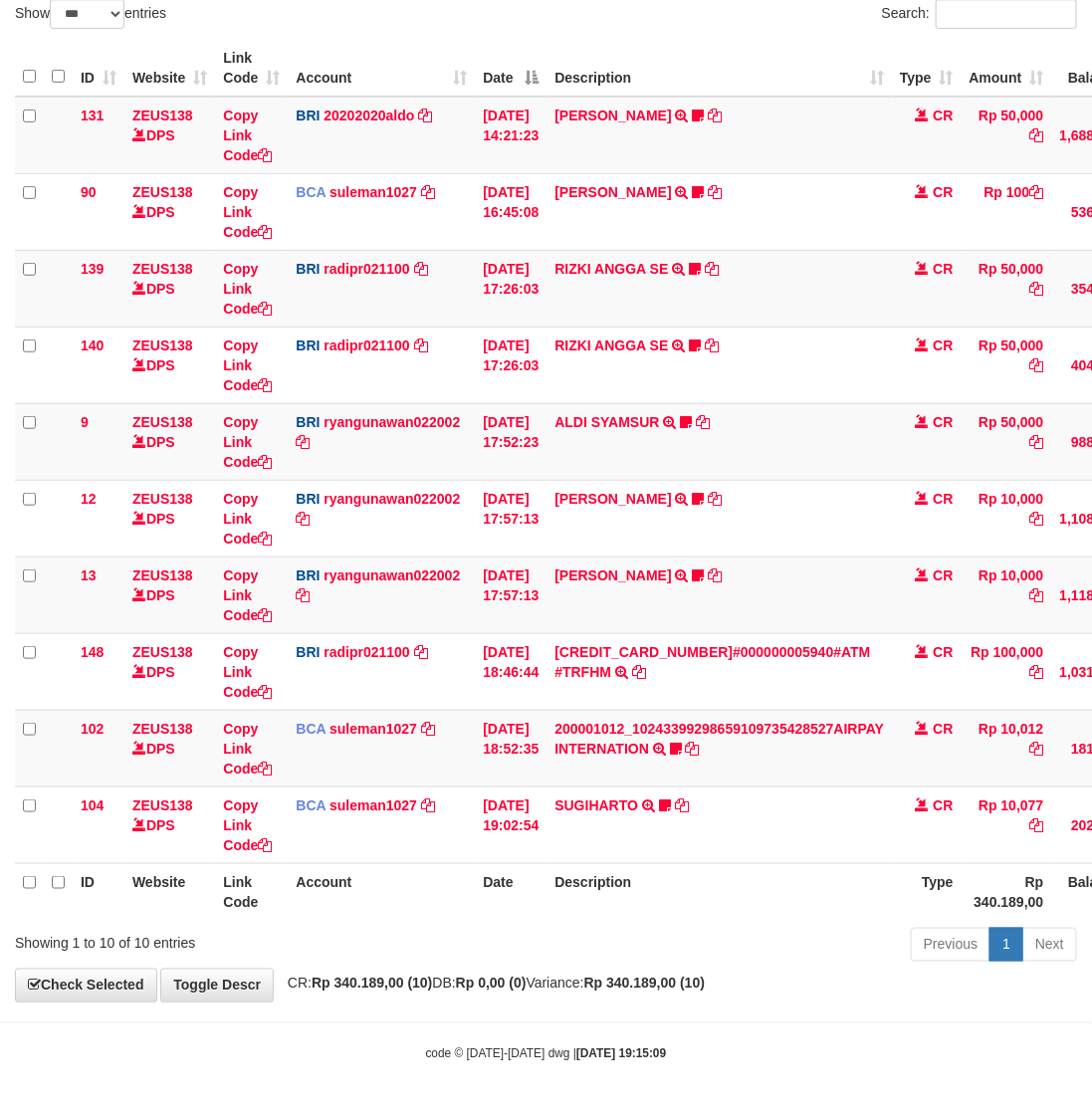 drag, startPoint x: 491, startPoint y: 967, endPoint x: 529, endPoint y: 938, distance: 47.801674 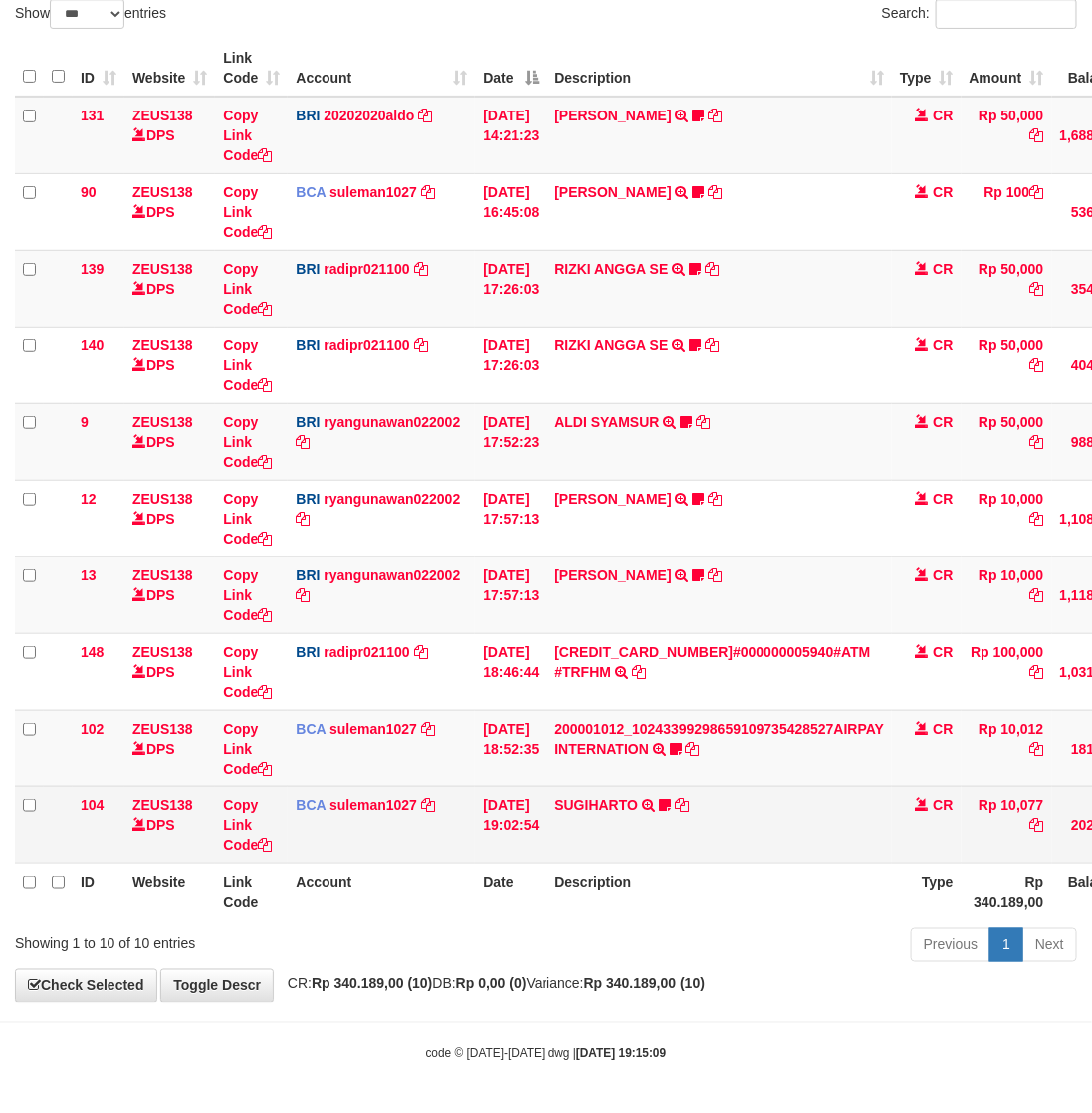 click on "SUGIHARTO            TRSF E-BANKING CR 1307/FTSCY/WS95271
10077.00SUGIHARTO    Puel08" at bounding box center (719, 824) 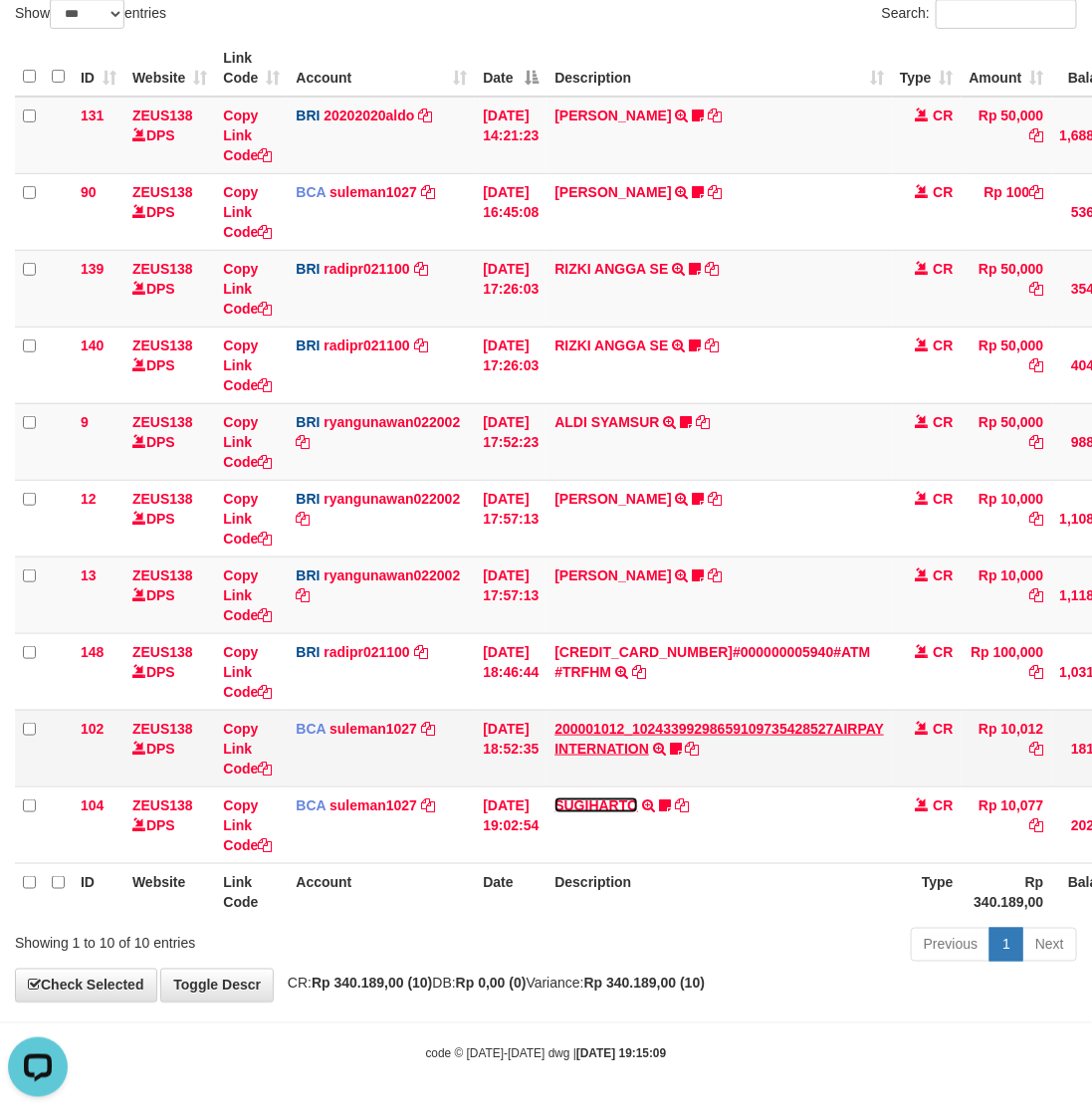 scroll, scrollTop: 0, scrollLeft: 0, axis: both 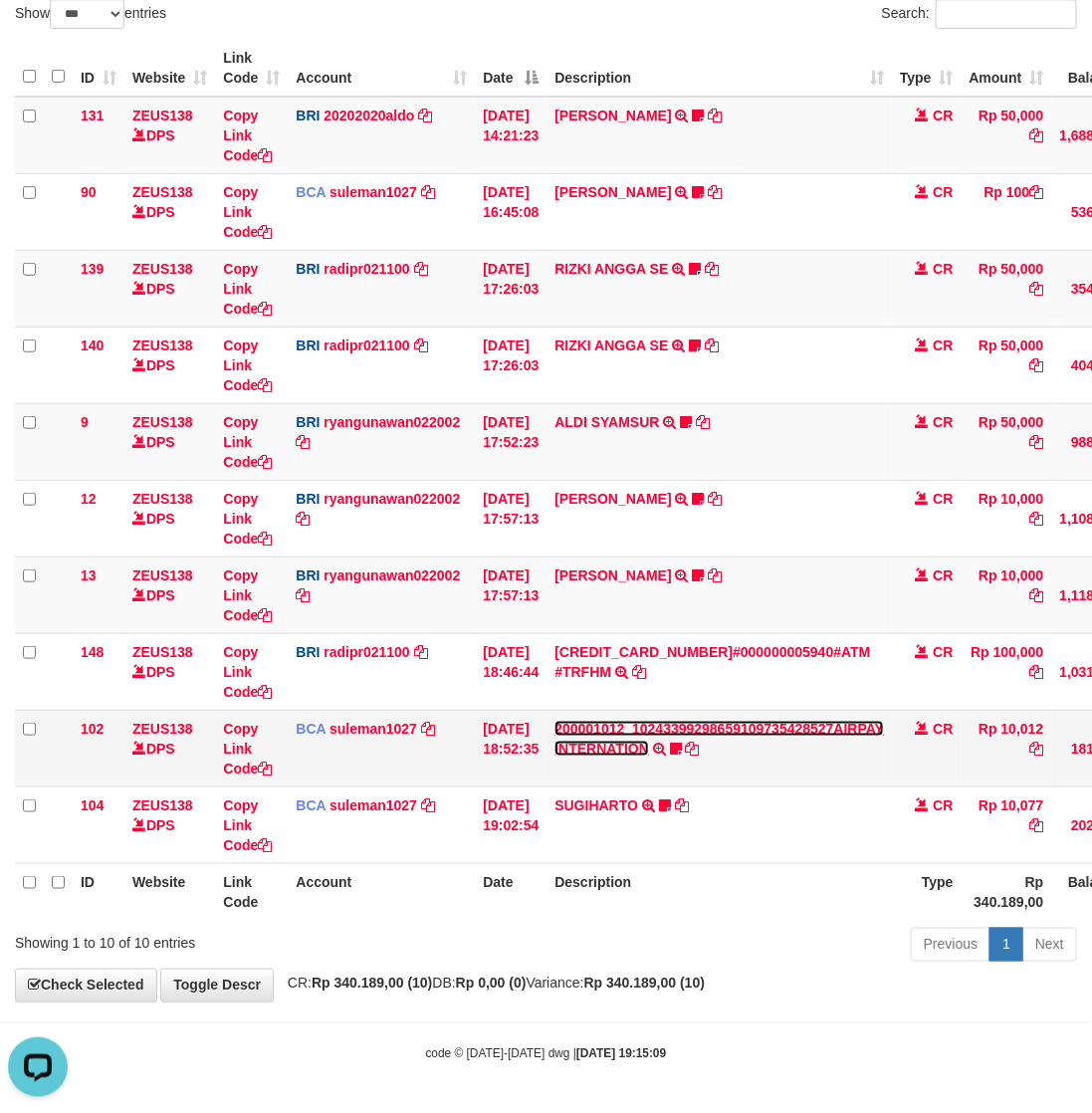click on "200001012_10243399298659109735428527AIRPAY INTERNATION            TRSF E-BANKING CR 1307/FTSCY/WS95051
10012.00200001012_10243399298659109735428527AIRPAY INTERNATION    Puel08" at bounding box center (719, 748) 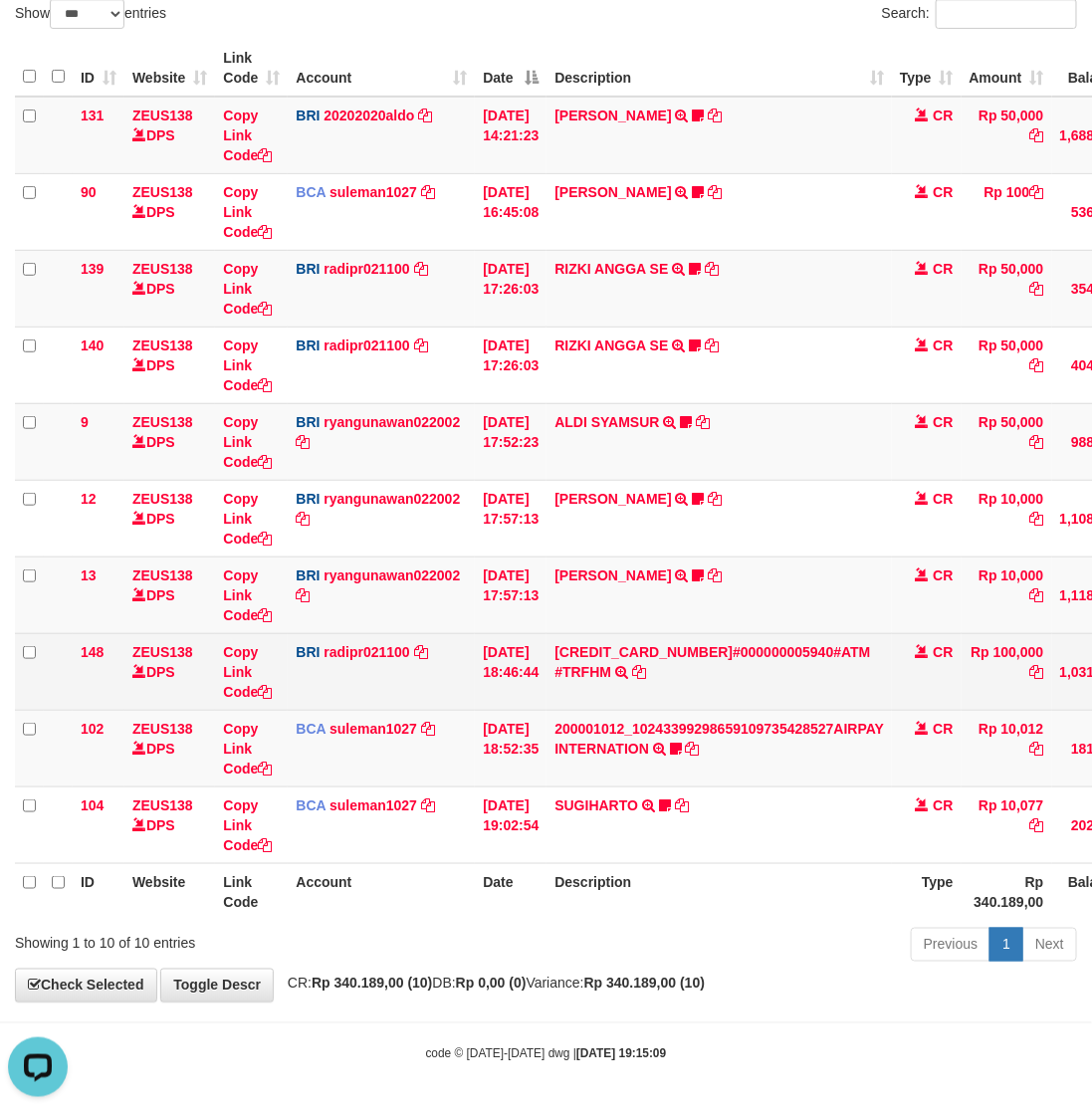 click on "4617006029240532#000000005940#ATM #TRFHM         TRANSAKSI KREDIT DARI BANK LAIN 4617006029240532#000000005940#ATM #TRFHM" at bounding box center [719, 671] 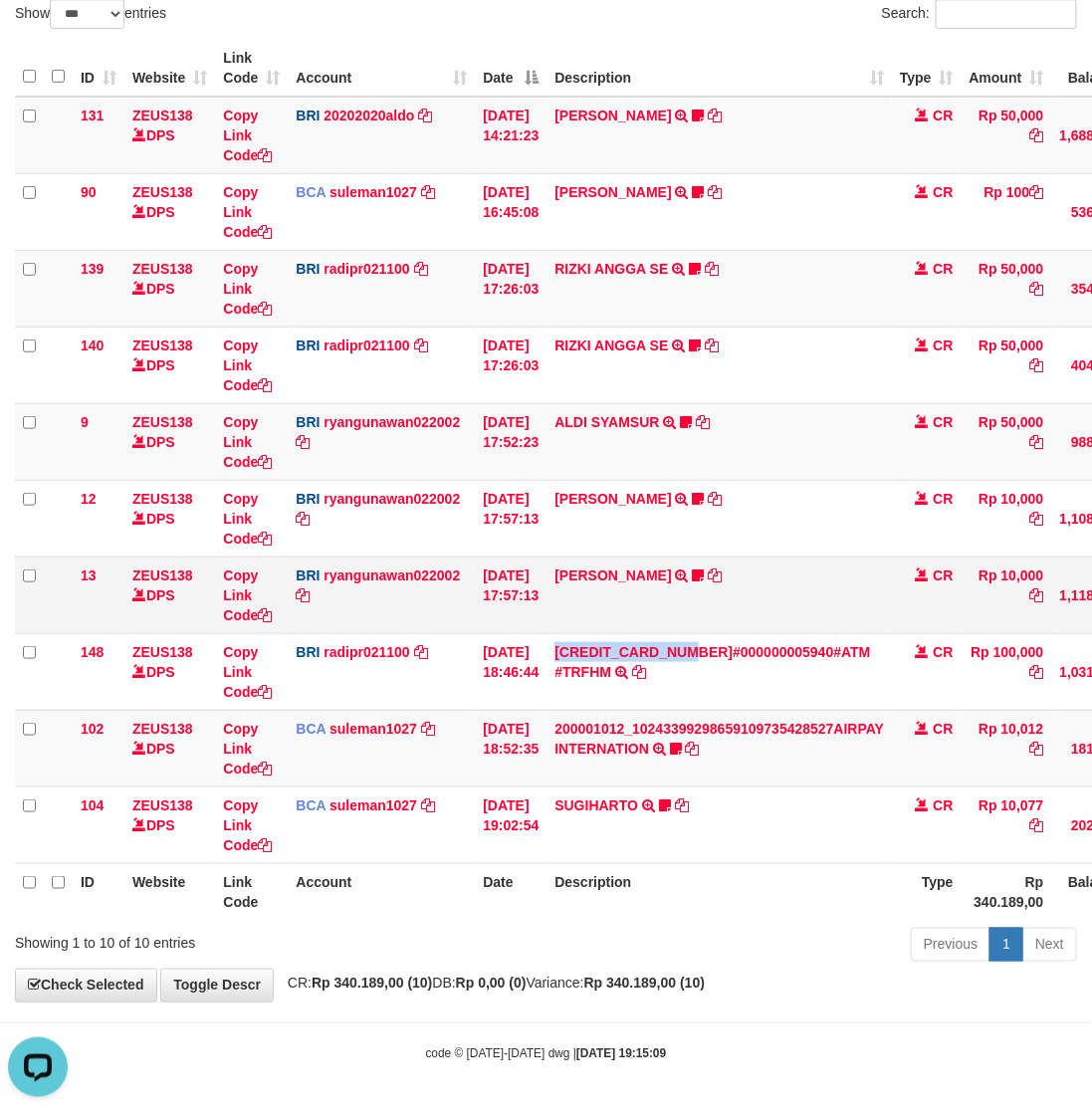 click on "131
ZEUS138    DPS
Copy Link Code
BRI
20202020aldo
DPS
REVALDO SAGITA
mutasi_20250713_3778 | 131
mutasi_20250713_3778 | 131
13/07/2025 14:21:23
DANA HERISUPRAPTO            TRANSFER NBMB DANA HERISUPRAPTO TO REVALDO SAGITA    Herisuprapto
CR
Rp 50,000
Rp 1,688,771
N
Note
Check
90
ZEUS138    DPS
Copy Link Code
BCA
suleman1027
DPS
SULEMAN
mutasi_20250713_2972 | 90" at bounding box center (642, 480) 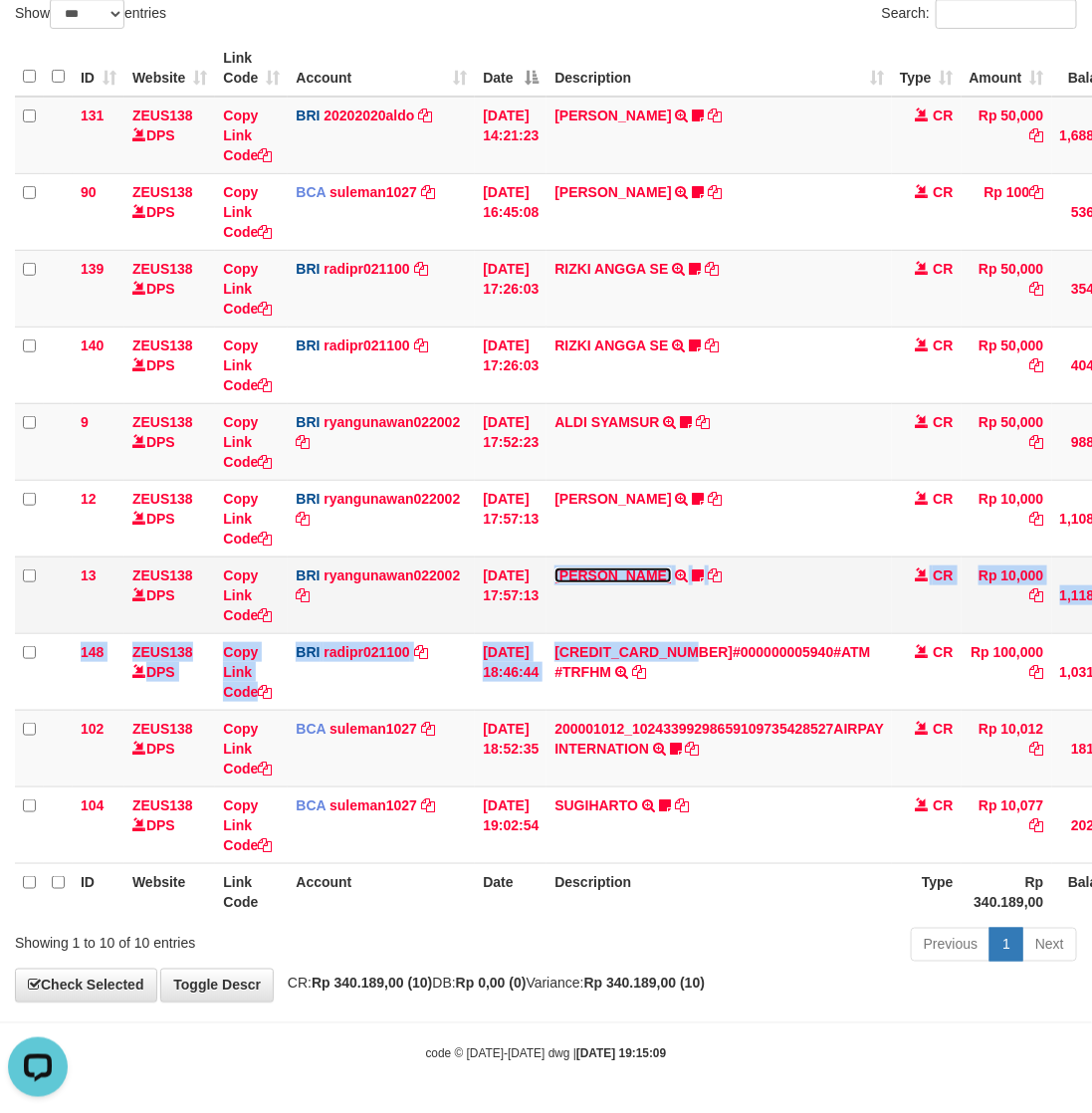 click on "[PERSON_NAME]" at bounding box center [612, 575] 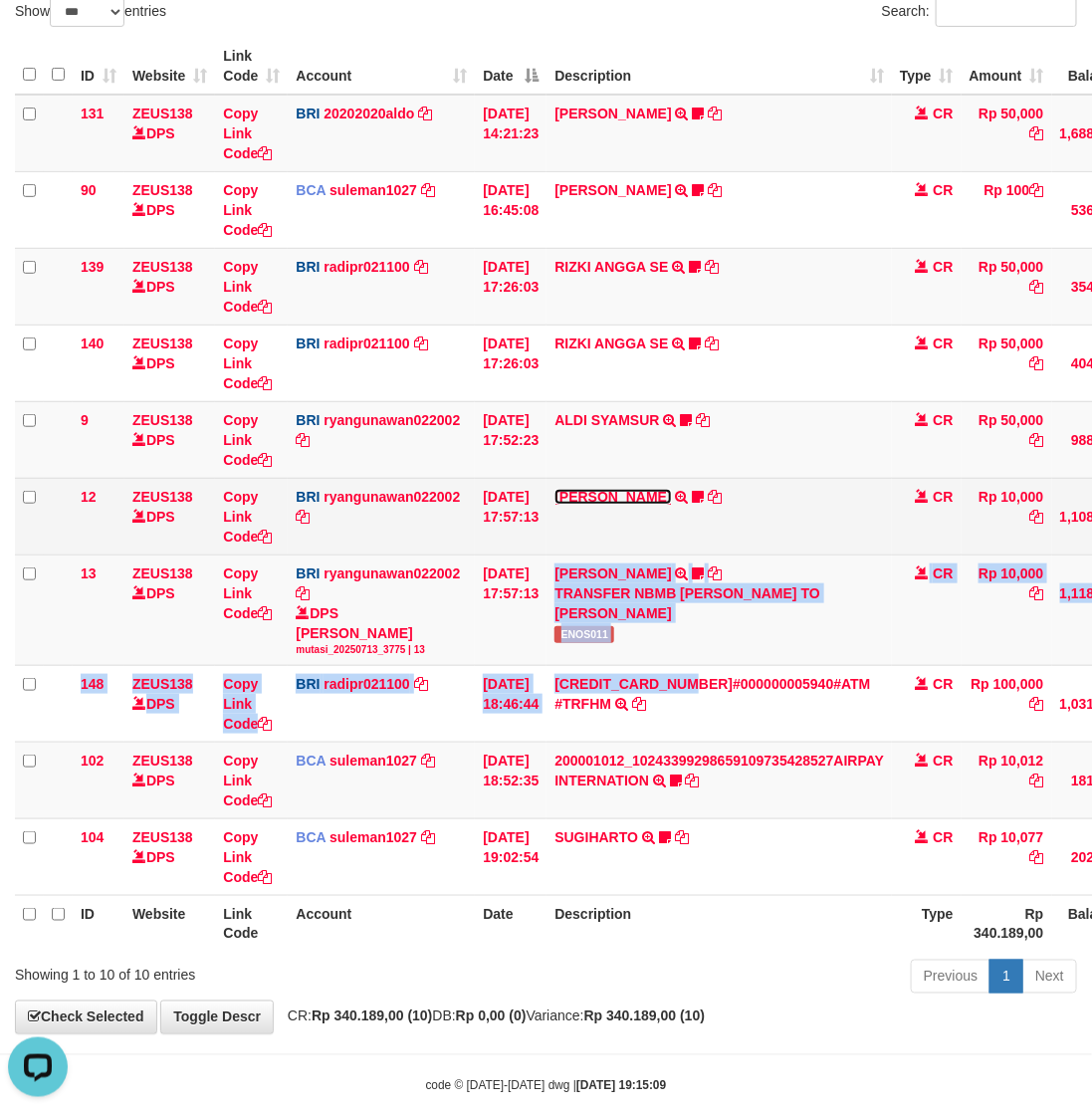 click on "[PERSON_NAME]" at bounding box center (612, 497) 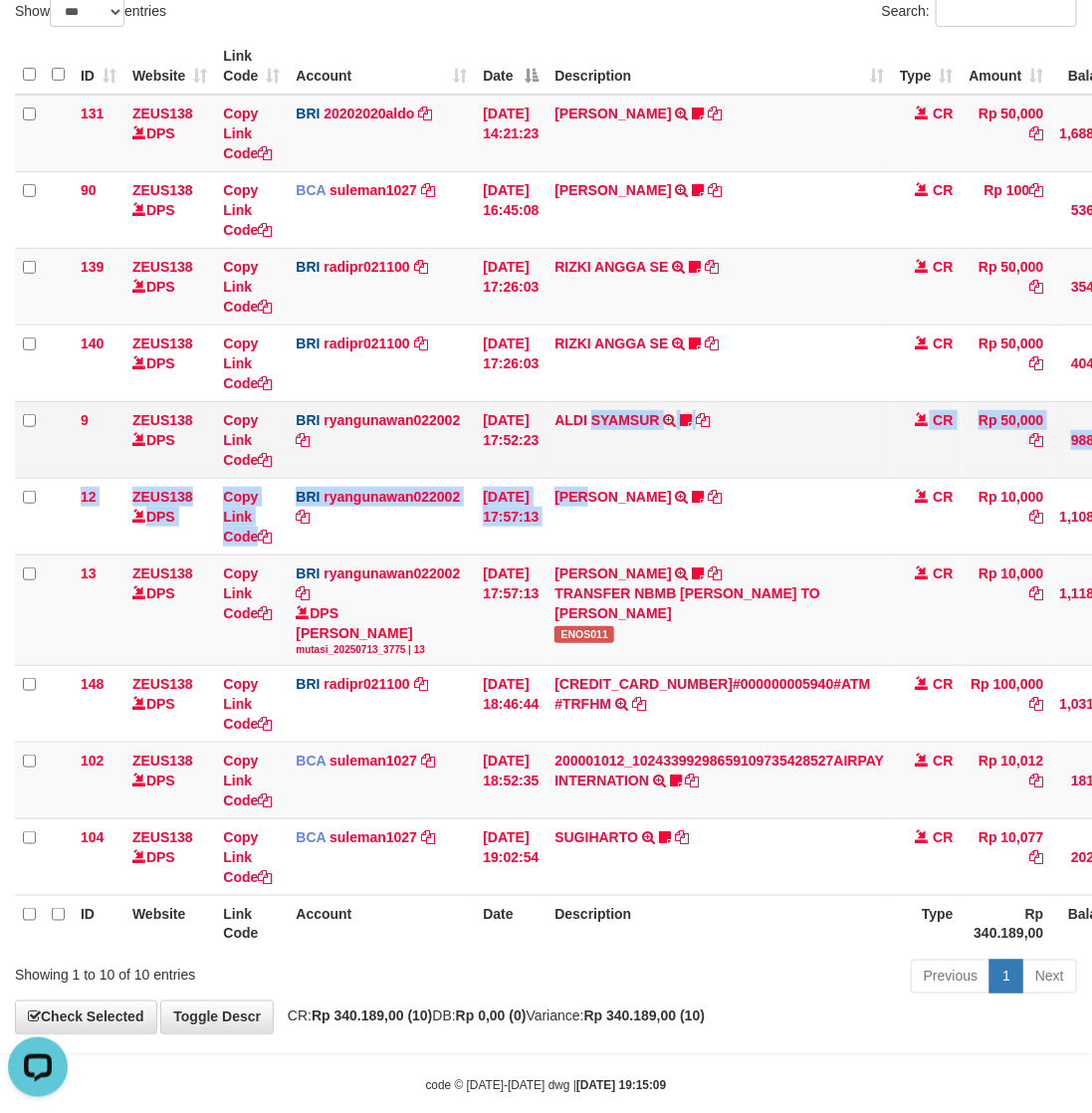 click on "131
ZEUS138    DPS
Copy Link Code
BRI
20202020aldo
DPS
REVALDO SAGITA
mutasi_20250713_3778 | 131
mutasi_20250713_3778 | 131
13/07/2025 14:21:23
DANA HERISUPRAPTO            TRANSFER NBMB DANA HERISUPRAPTO TO REVALDO SAGITA    Herisuprapto
CR
Rp 50,000
Rp 1,688,771
N
Note
Check
90
ZEUS138    DPS
Copy Link Code
BCA
suleman1027
DPS
SULEMAN
mutasi_20250713_2972 | 90" at bounding box center (642, 495) 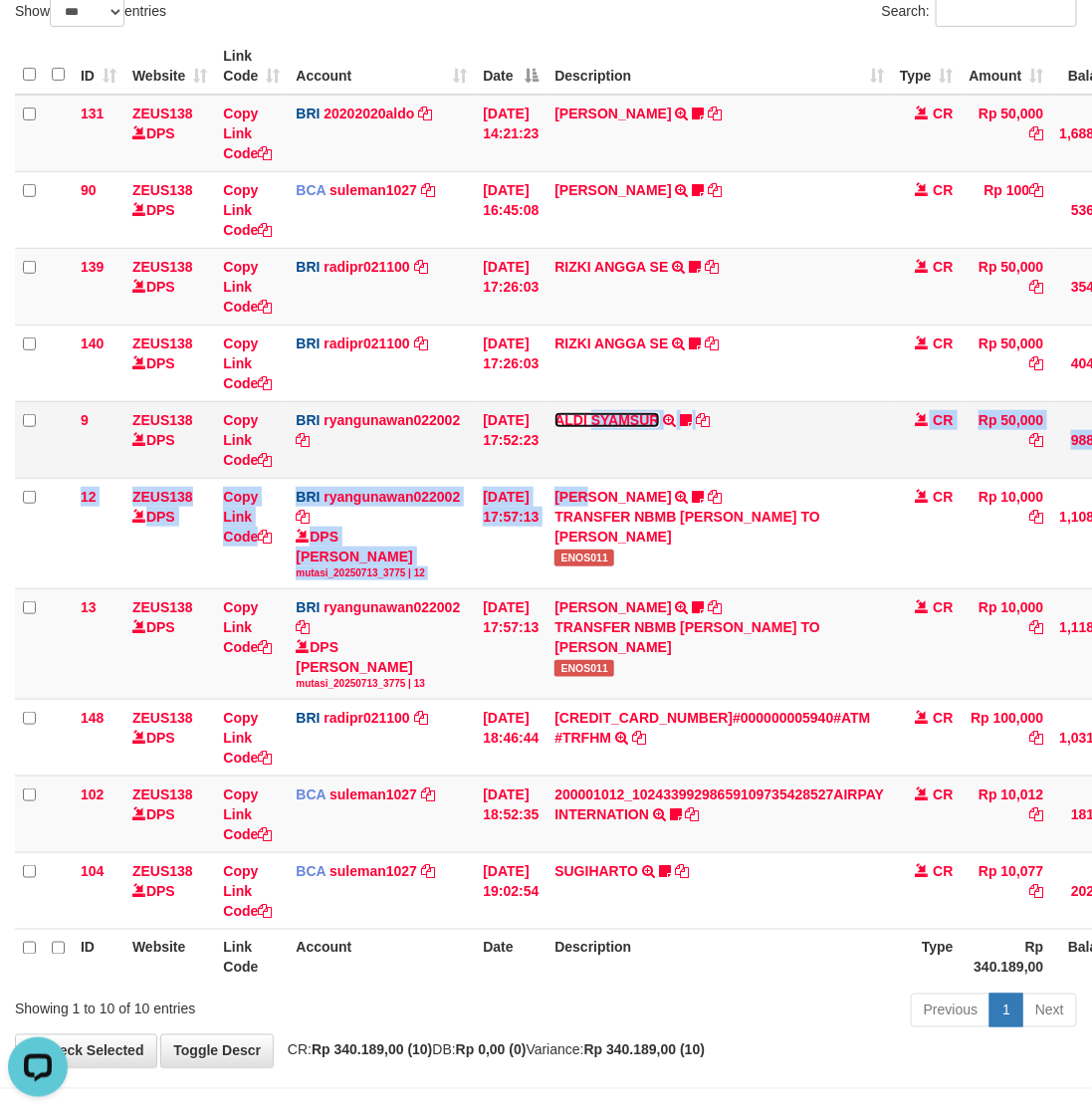 click on "ALDI SYAMSUR" at bounding box center [606, 420] 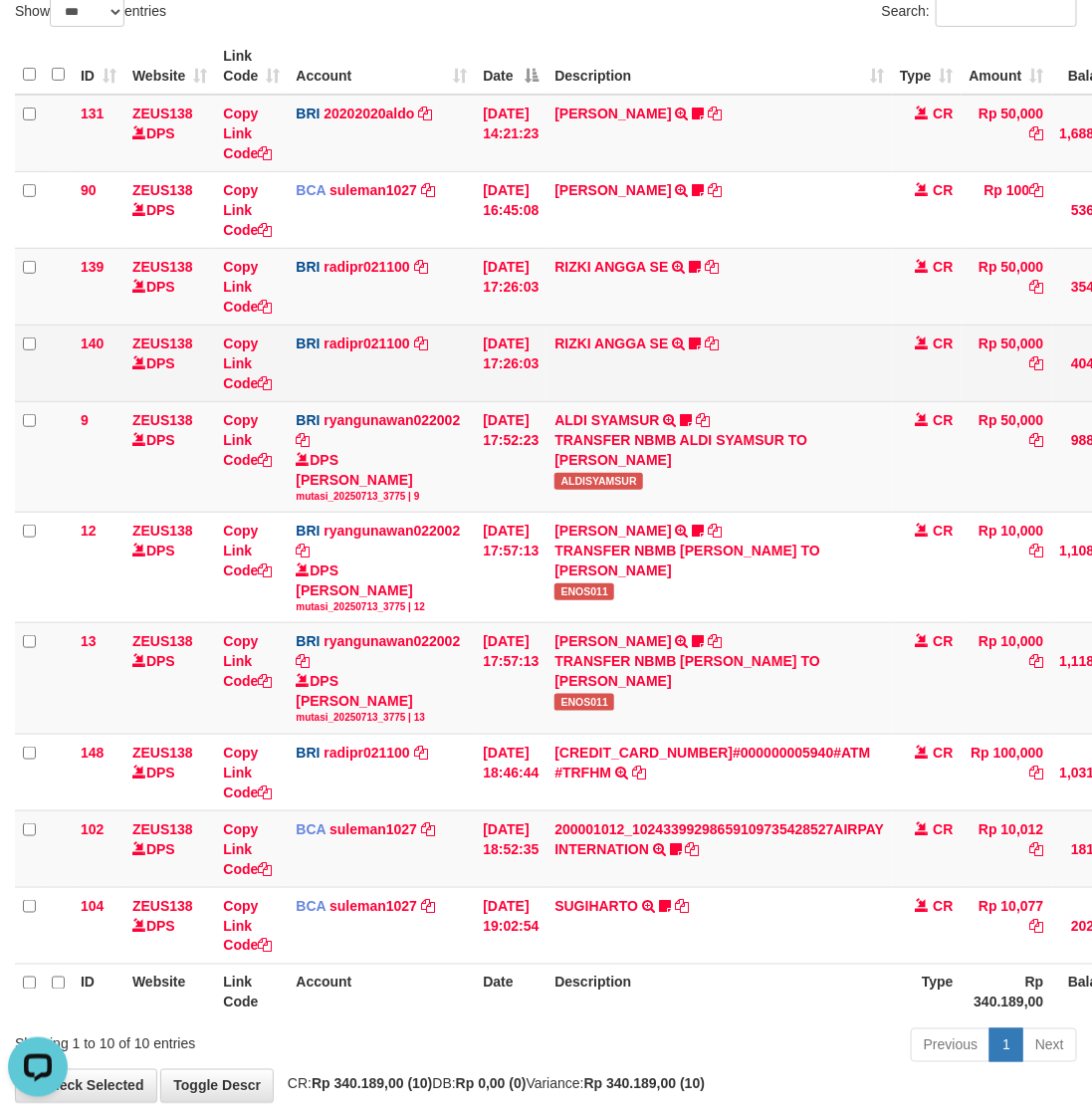 click on "RIZKI ANGGA SE            TRANSFER NBMB RIZKI ANGGA SE TO REYNALDI ADI PRATAMA    Gacor138a" at bounding box center (719, 362) 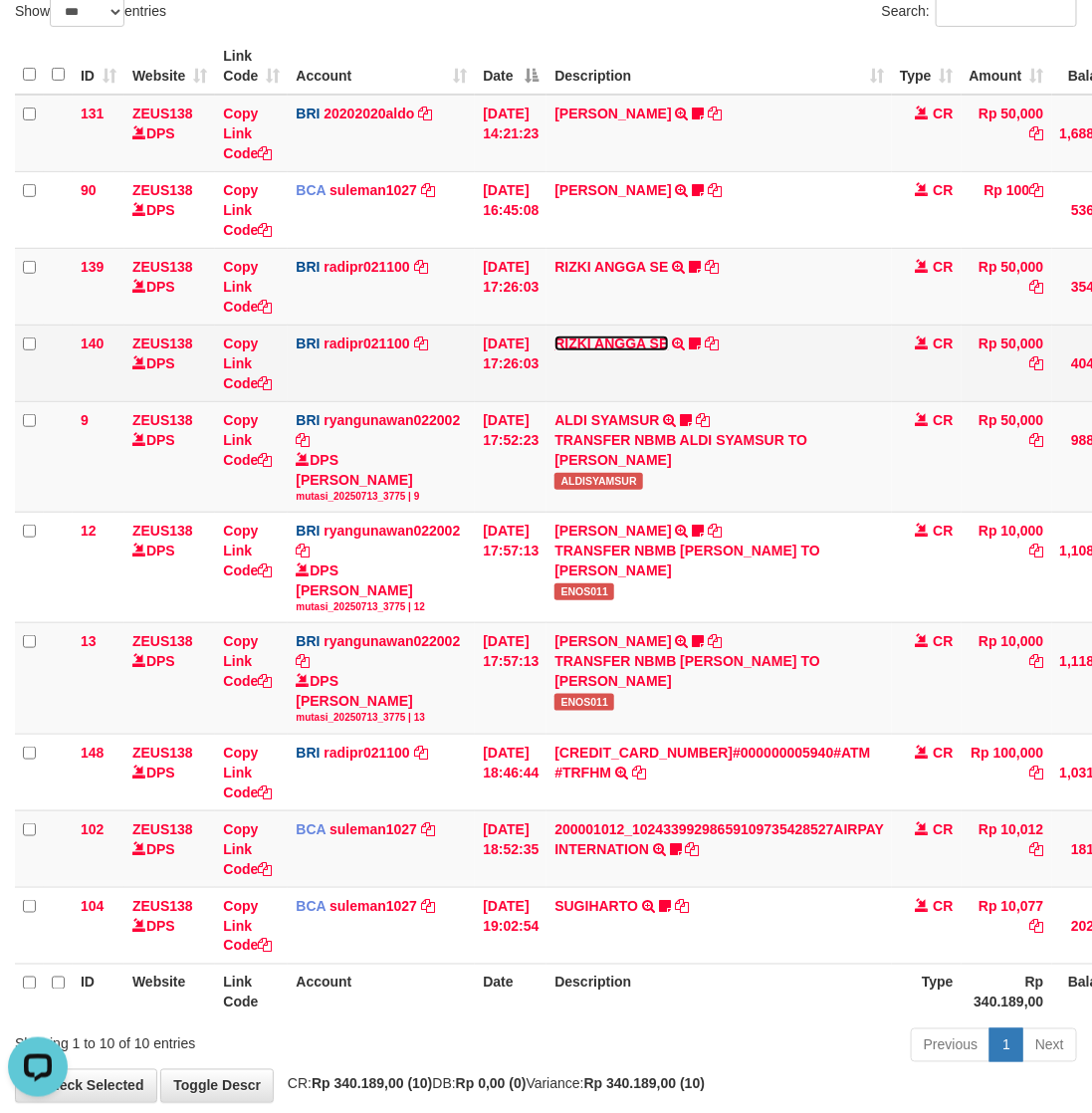 click on "RIZKI ANGGA SE            TRANSFER NBMB RIZKI ANGGA SE TO REYNALDI ADI PRATAMA    Gacor138a" at bounding box center (719, 362) 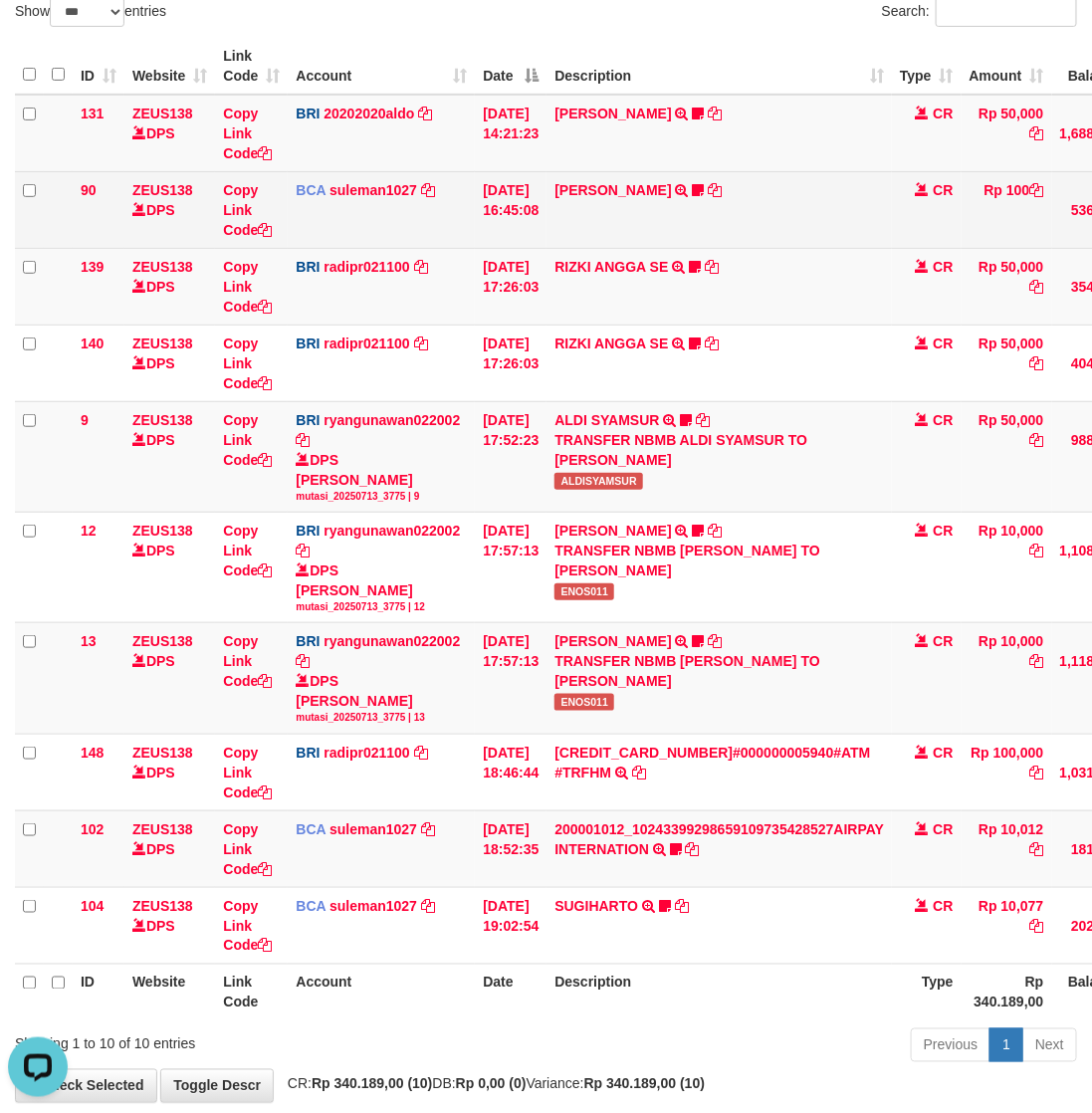 click on "WILDAN PIRMANSYAH            TRSF E-BANKING CR 1307/FTSCY/WS95031
100.00WILDAN PIRMANSYAH    WIWILJP" at bounding box center [719, 209] 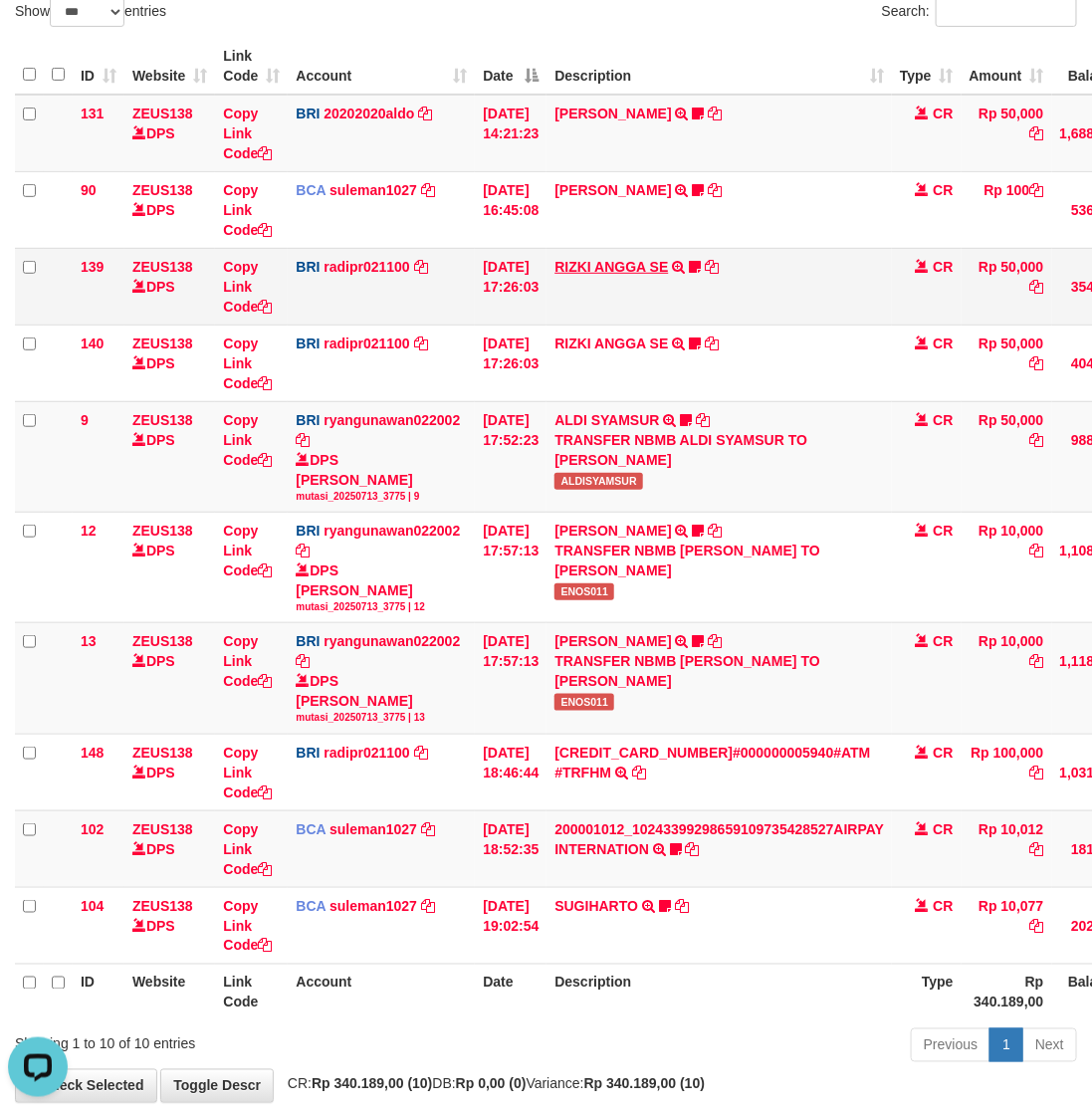 drag, startPoint x: 593, startPoint y: 249, endPoint x: 584, endPoint y: 271, distance: 23.769729 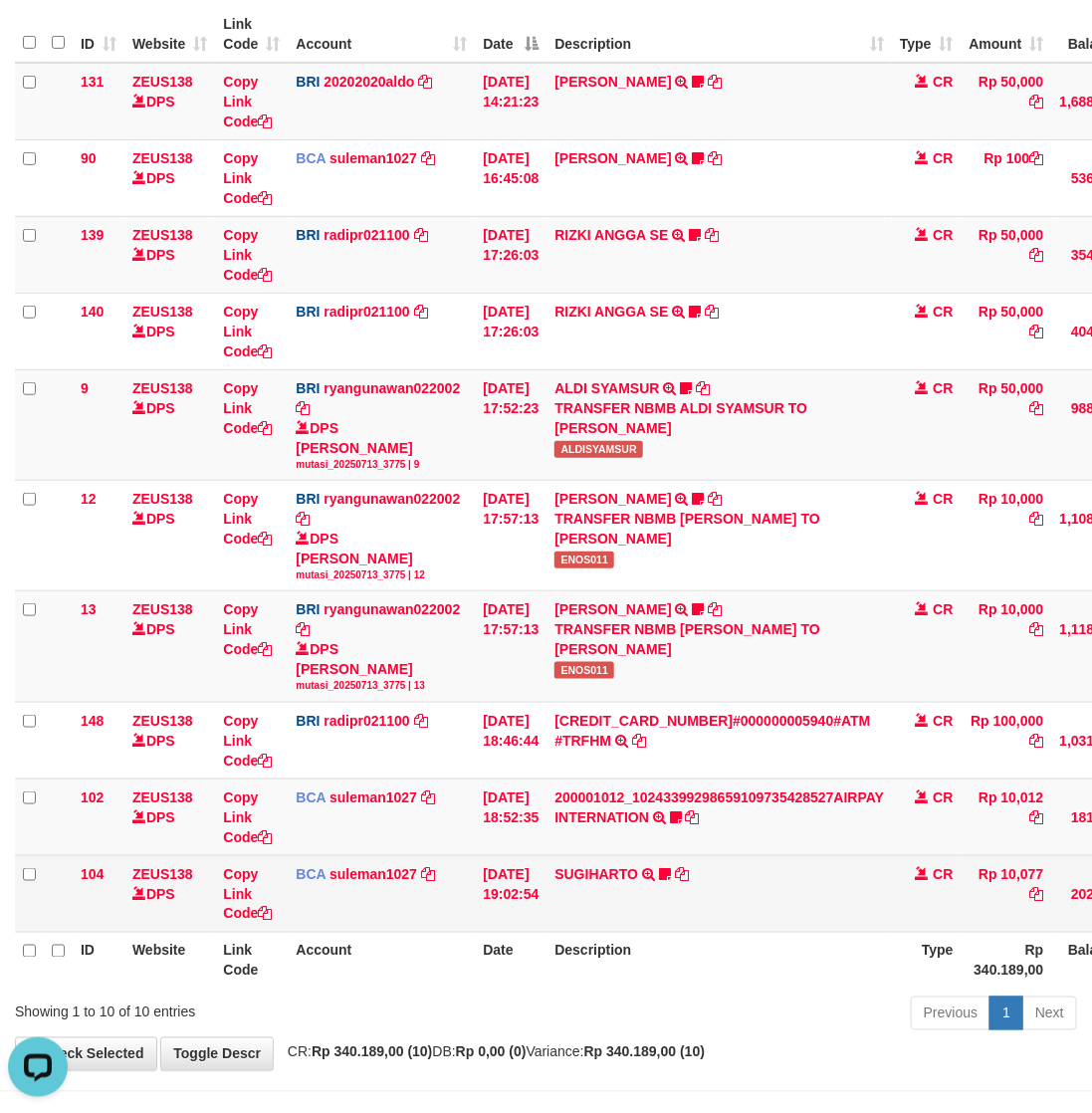 click on "ID Website Link Code Account Date Description Type Amount Balance Status Action
131
ZEUS138    DPS
Copy Link Code
BRI
20202020aldo
DPS
REVALDO SAGITA
mutasi_20250713_3778 | 131
mutasi_20250713_3778 | 131
13/07/2025 14:21:23
DANA HERISUPRAPTO            TRANSFER NBMB DANA HERISUPRAPTO TO REVALDO SAGITA    Herisuprapto
CR
Rp 50,000
Rp 1,688,771
N
Note
Check
90
ZEUS138    DPS
Copy Link Code
BCA
suleman1027" at bounding box center (642, 497) 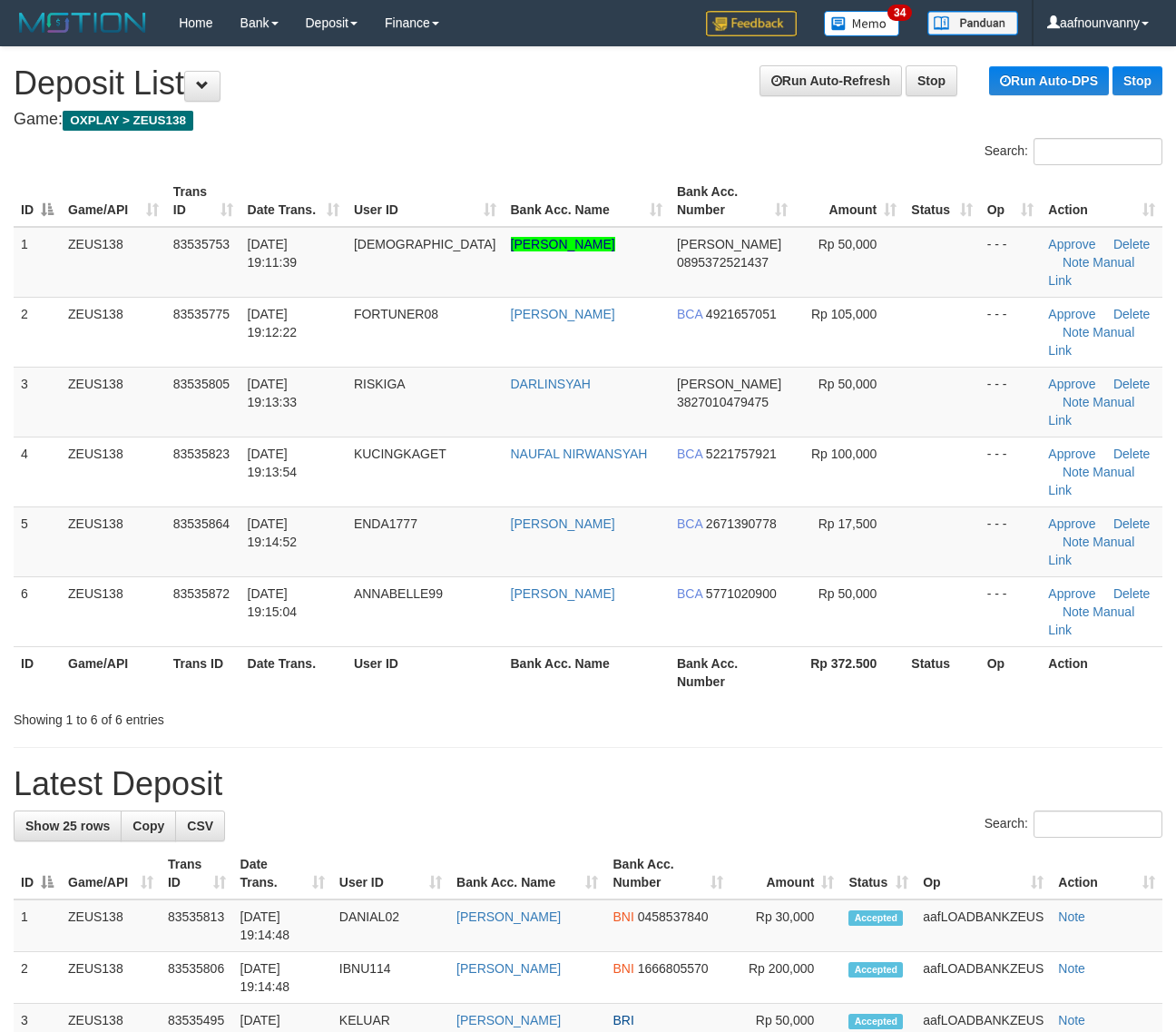 scroll, scrollTop: 0, scrollLeft: 0, axis: both 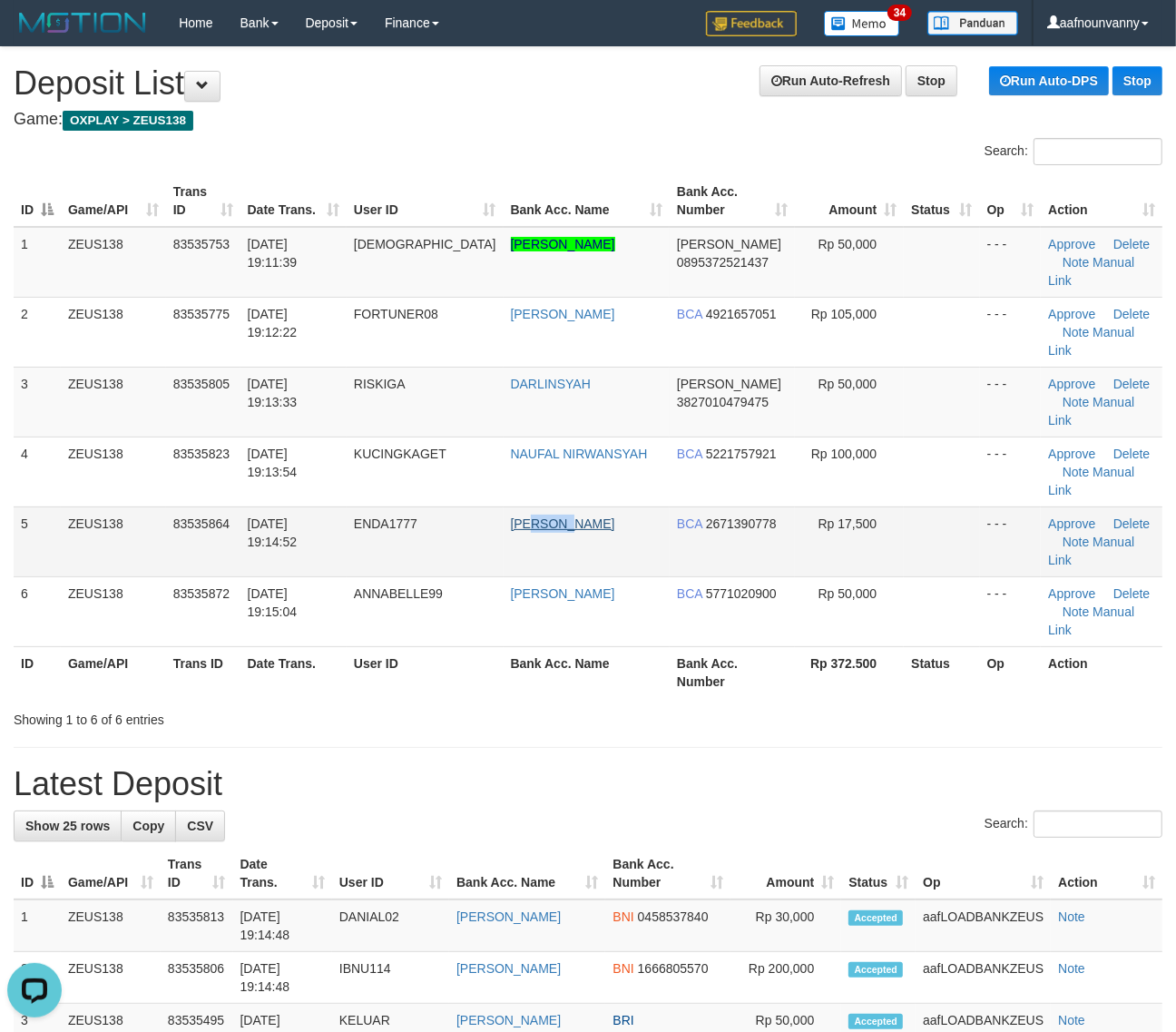 click on "SARI DEWI ENDANG W" at bounding box center [586, 541] 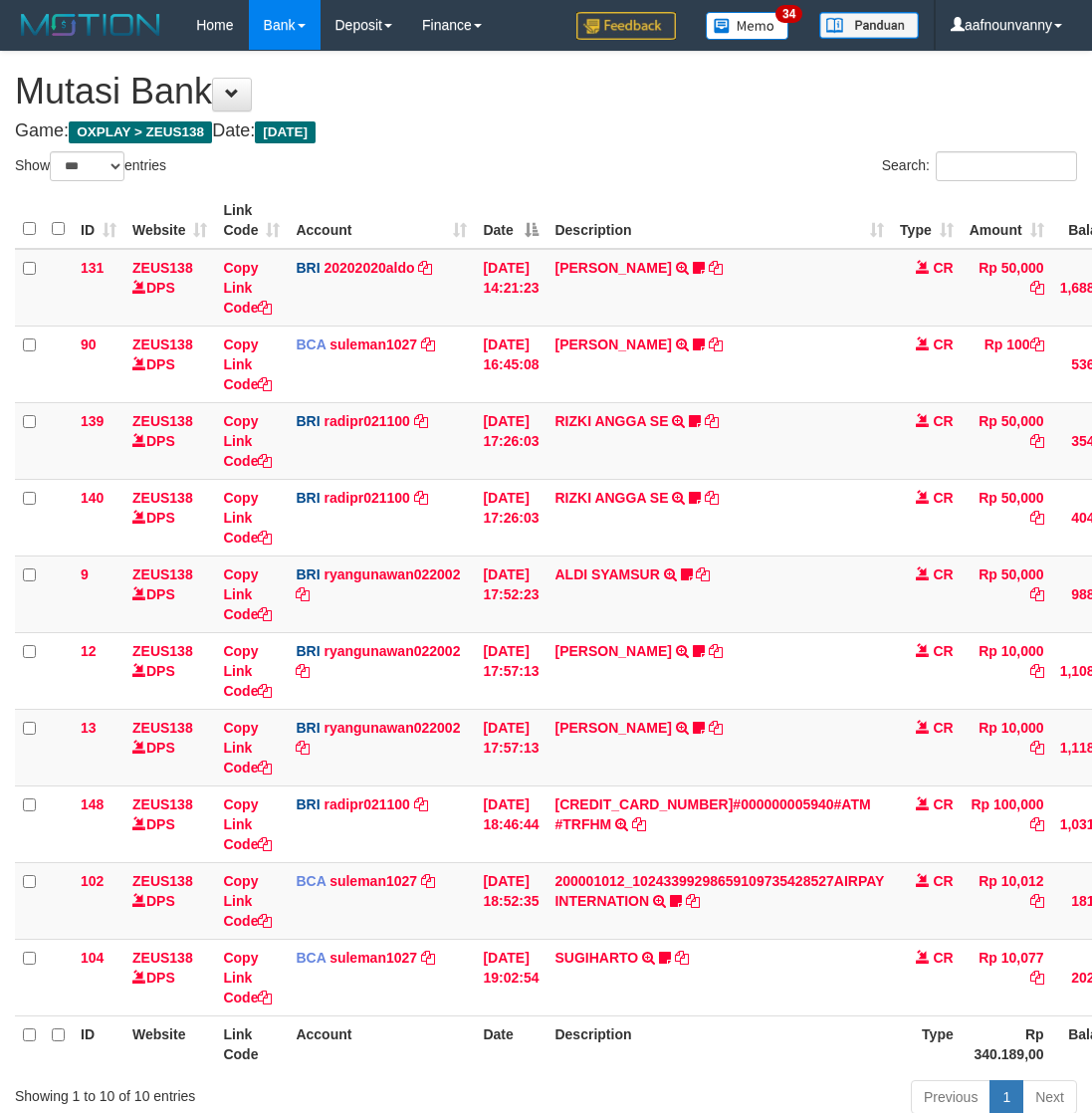 select on "***" 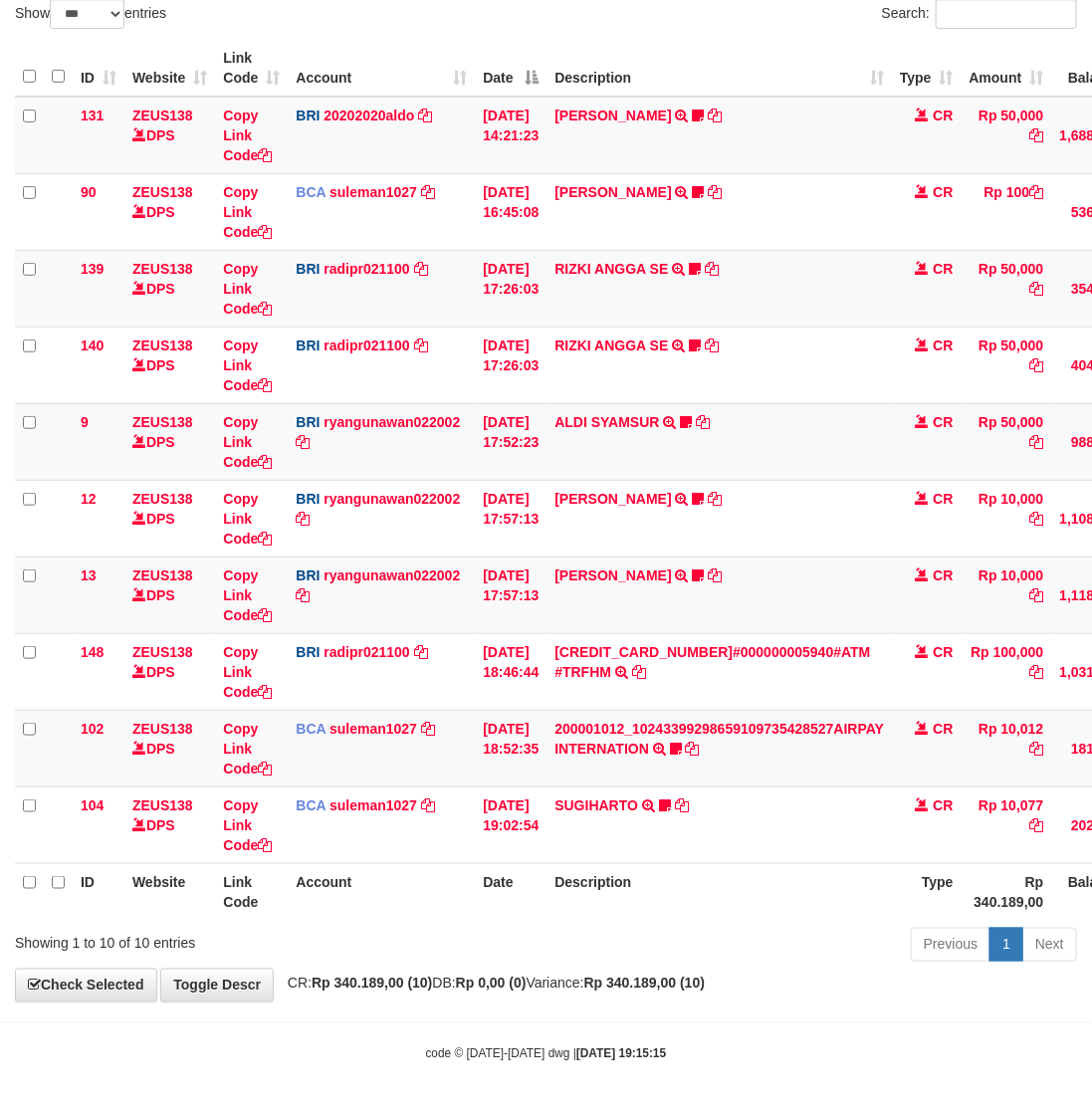 scroll, scrollTop: 154, scrollLeft: 0, axis: vertical 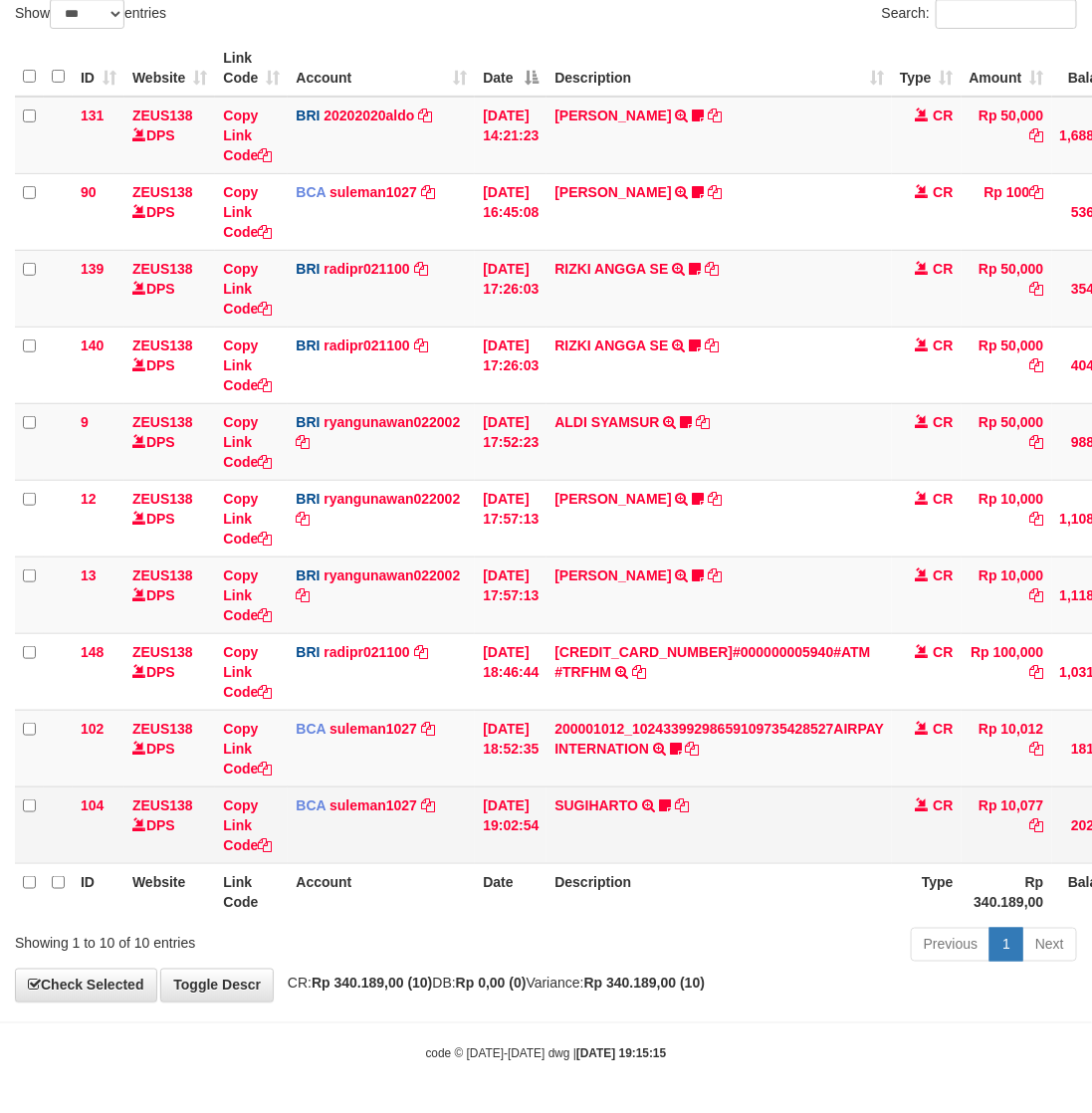 drag, startPoint x: 565, startPoint y: 959, endPoint x: 813, endPoint y: 833, distance: 278.1726 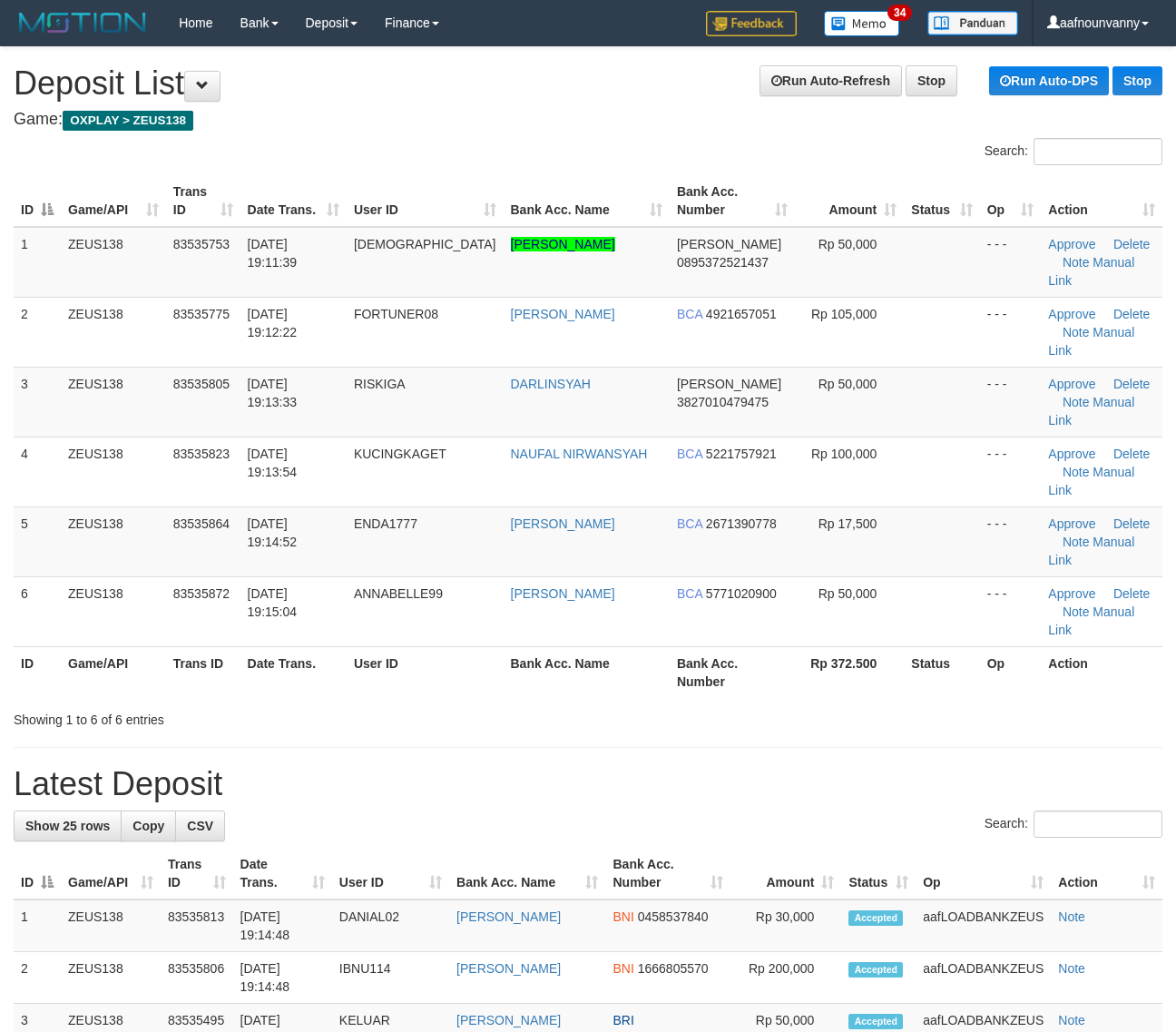 scroll, scrollTop: 0, scrollLeft: 0, axis: both 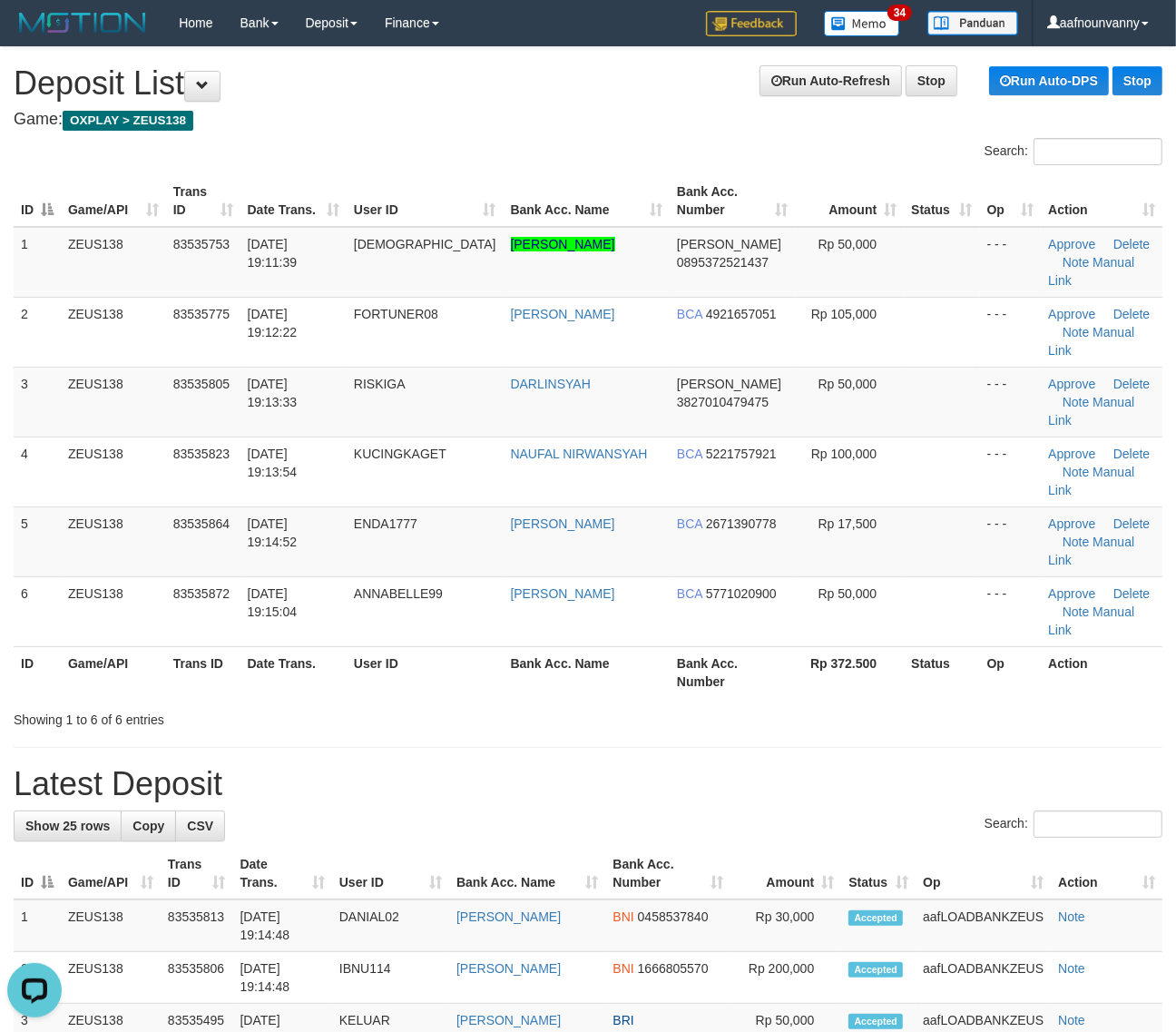 drag, startPoint x: 451, startPoint y: 572, endPoint x: 519, endPoint y: 578, distance: 68.26419 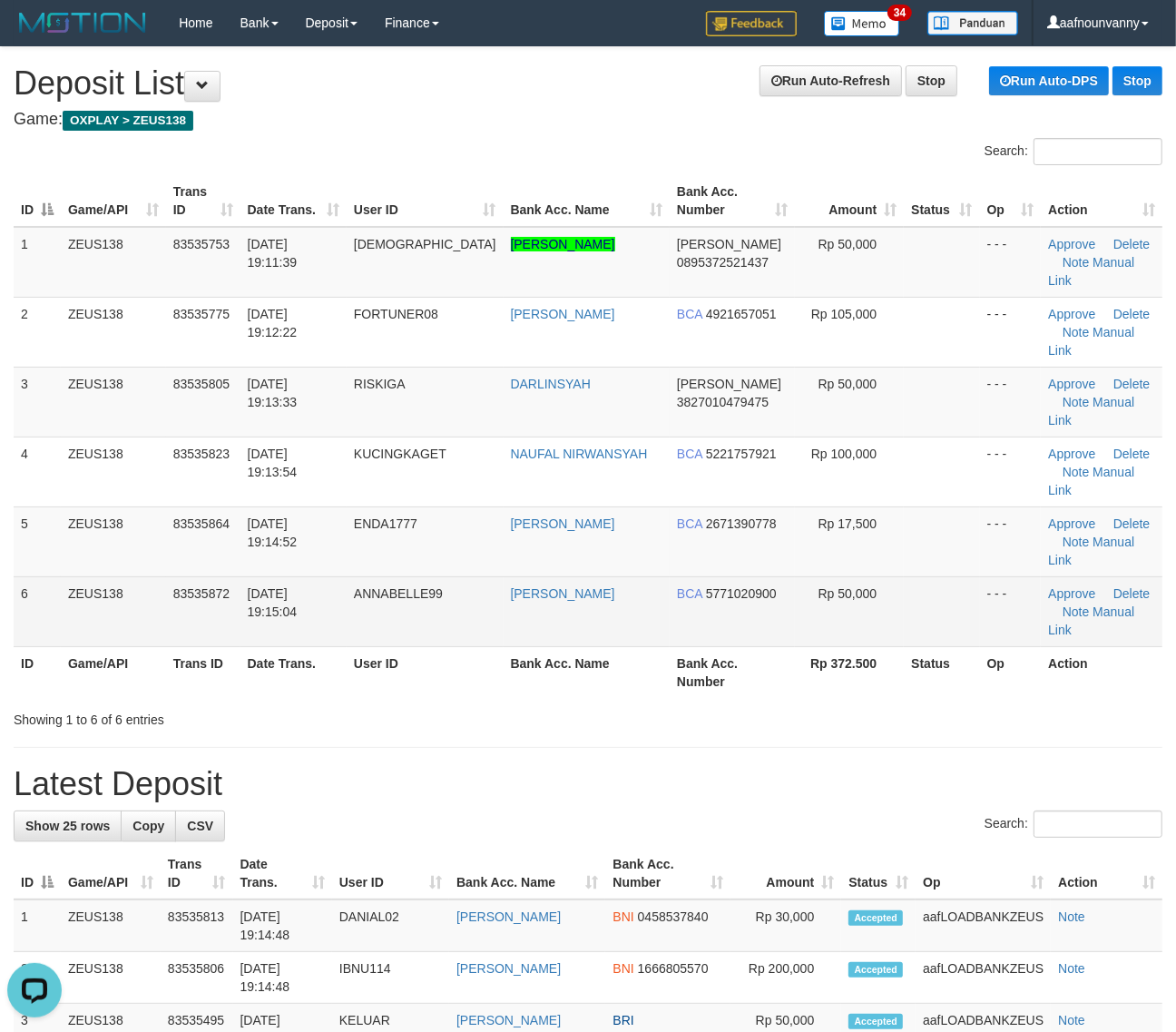 click on "ABDUL RAHMAN" at bounding box center [586, 611] 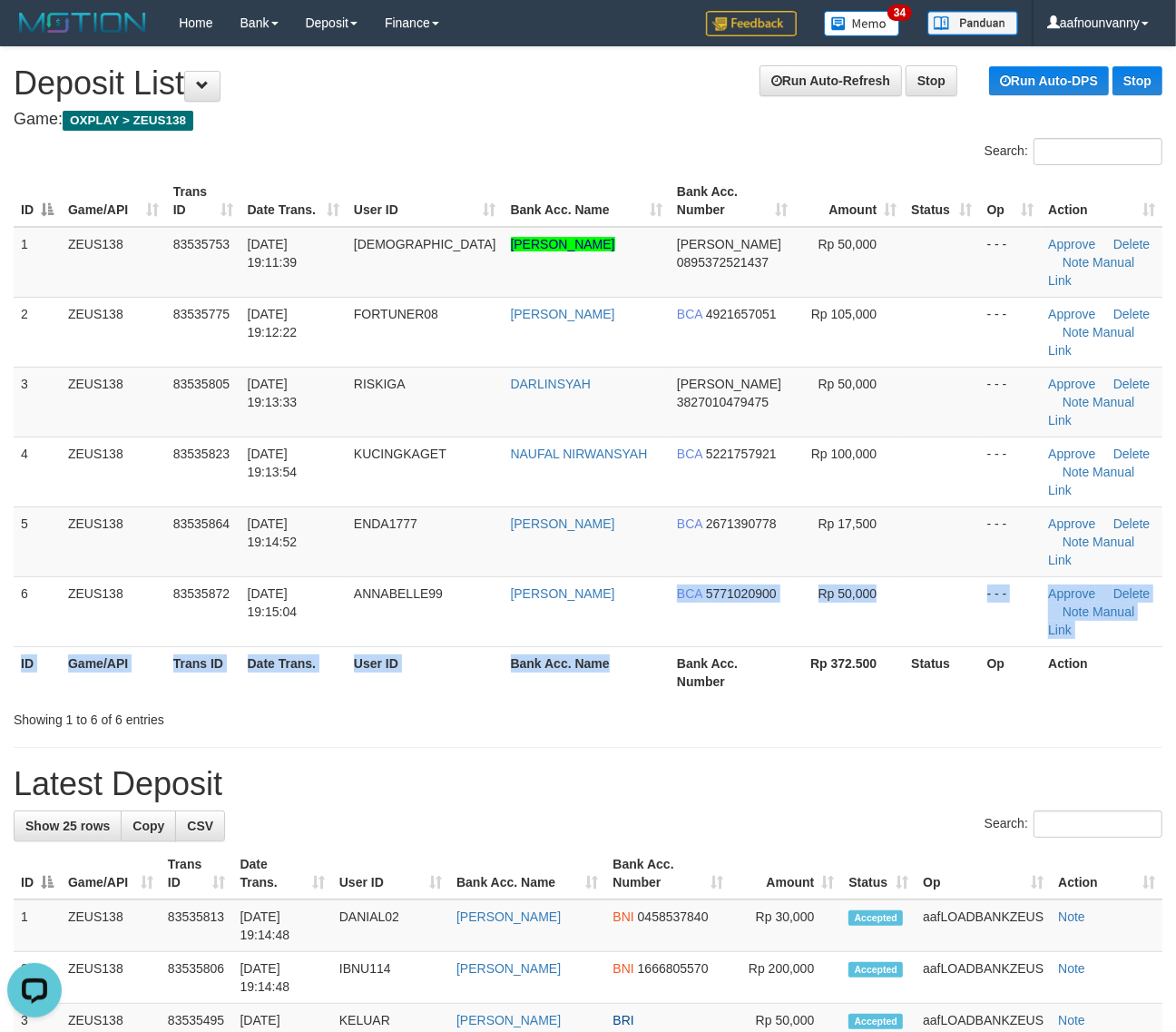 drag, startPoint x: 661, startPoint y: 550, endPoint x: 1064, endPoint y: 628, distance: 410.47899 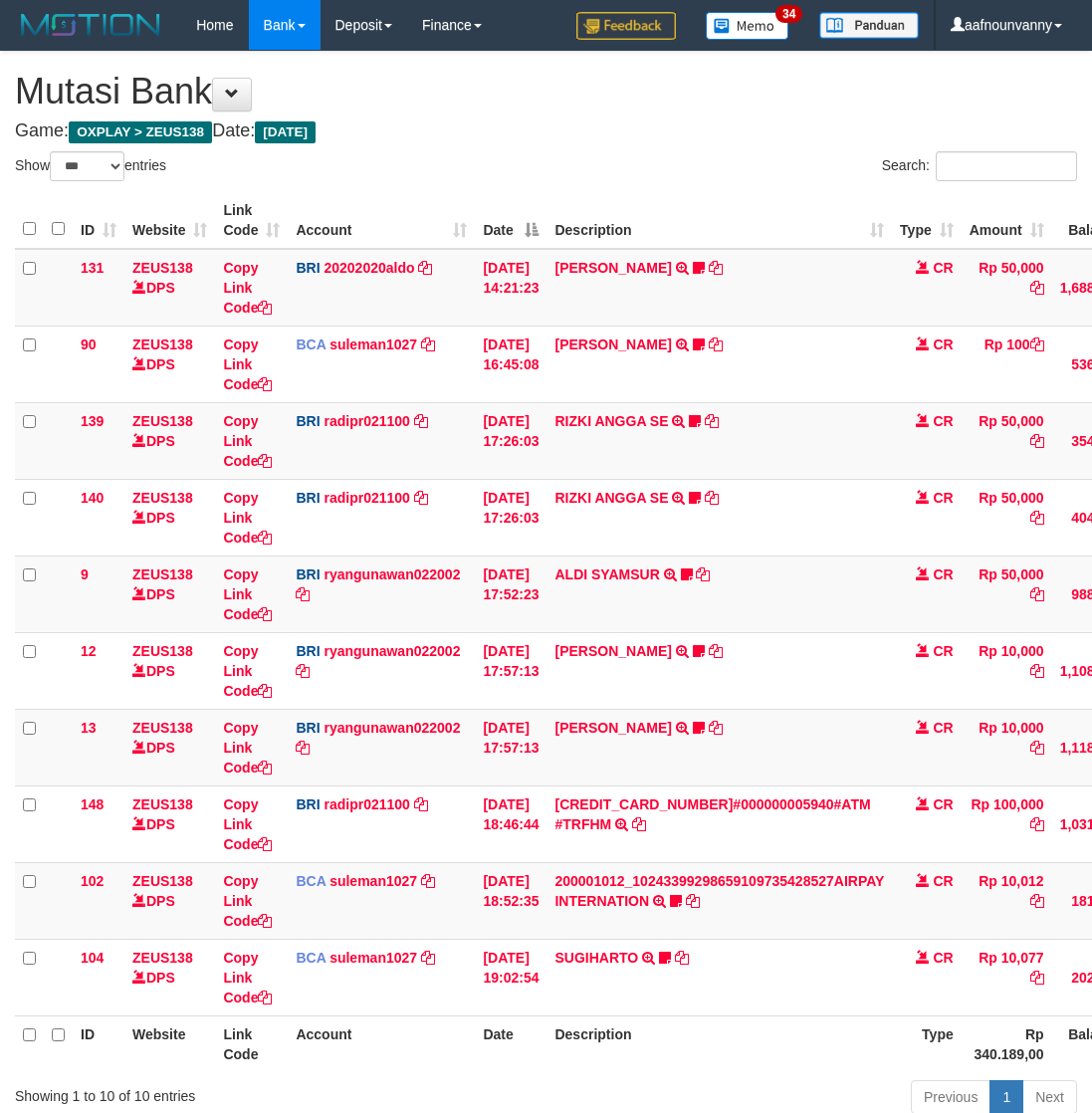 select on "***" 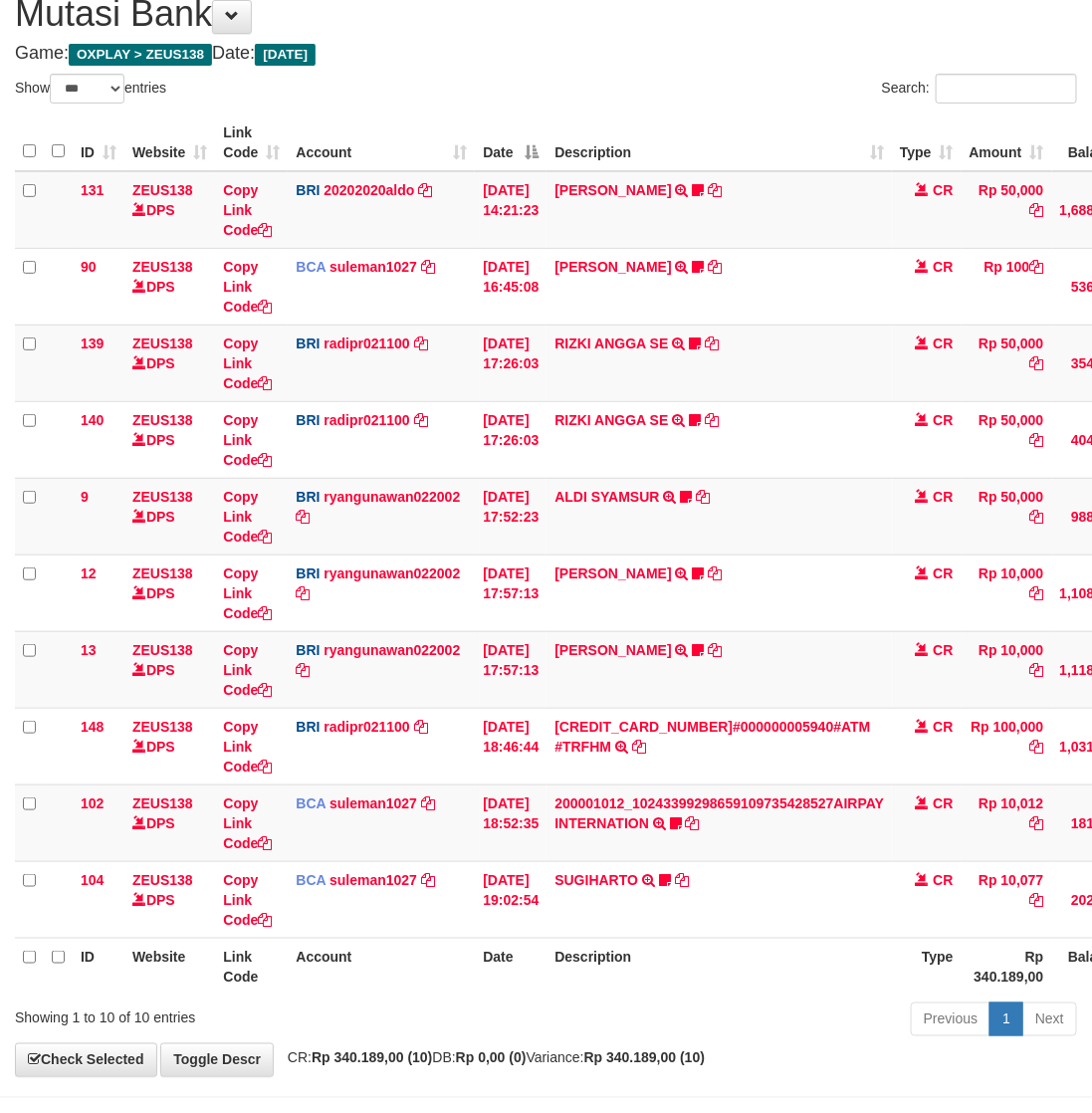 scroll, scrollTop: 154, scrollLeft: 0, axis: vertical 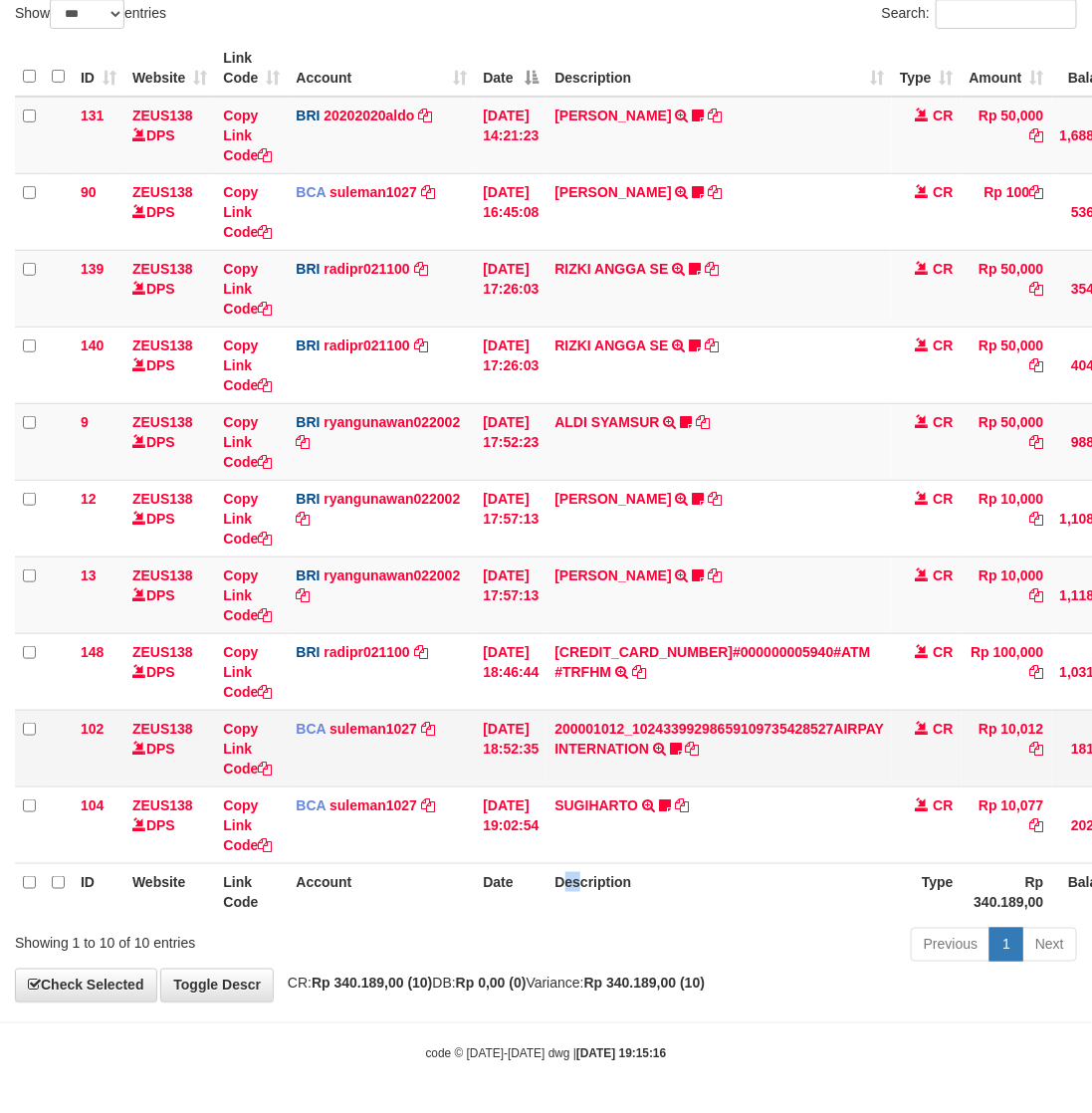 drag, startPoint x: 575, startPoint y: 869, endPoint x: 814, endPoint y: 758, distance: 263.5185 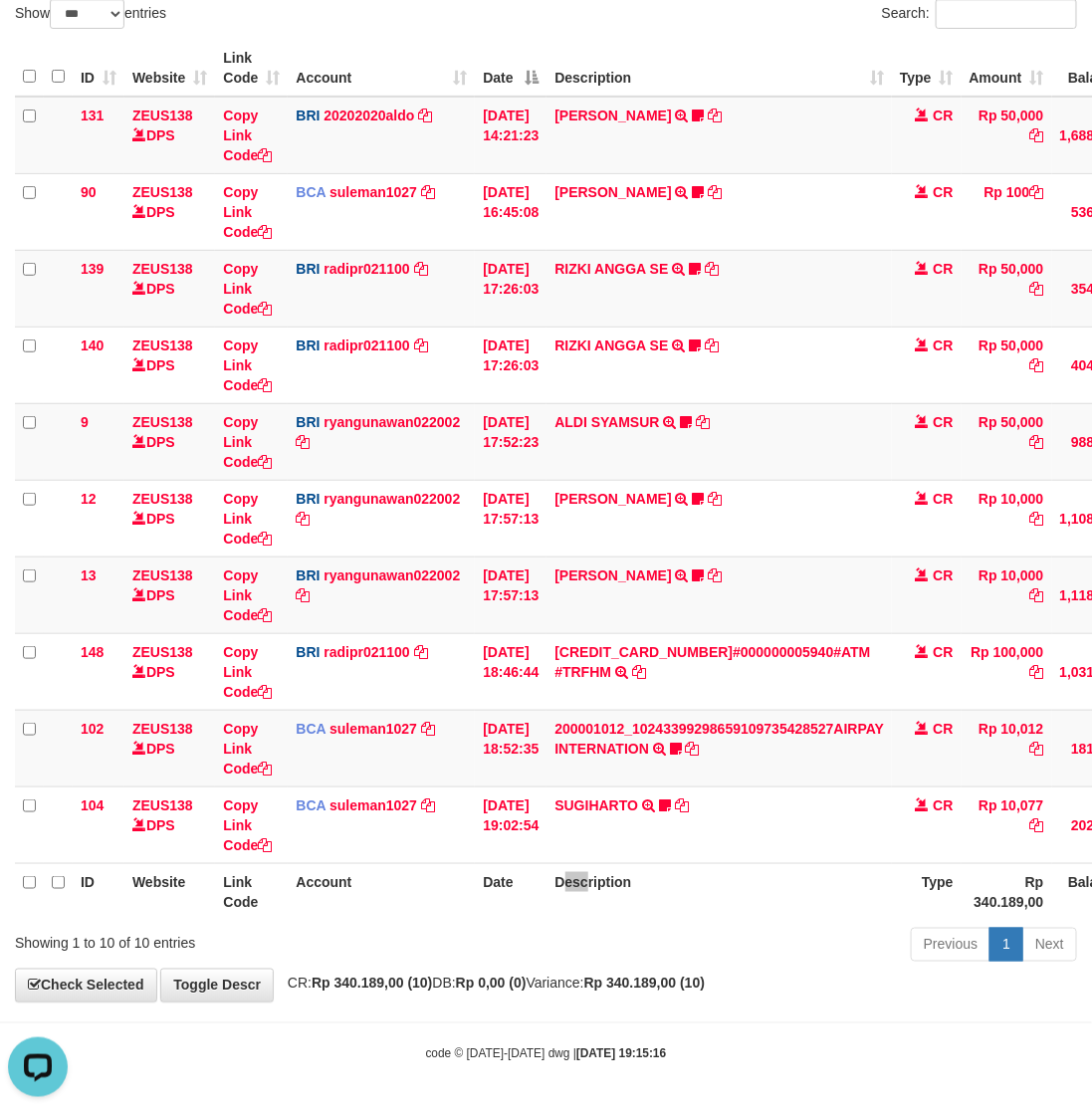 scroll, scrollTop: 0, scrollLeft: 0, axis: both 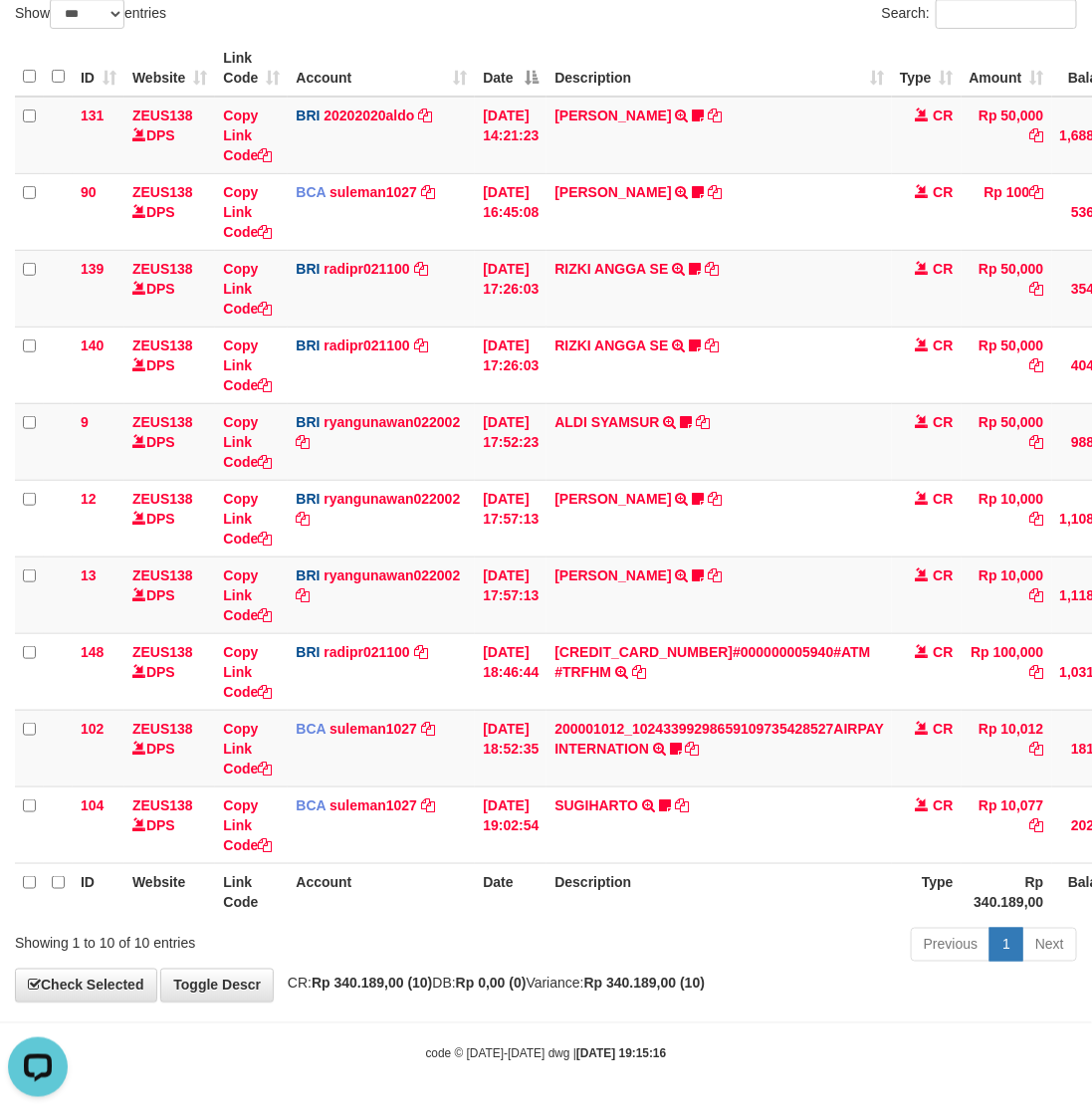 click on "Previous 1 Next" at bounding box center (773, 947) 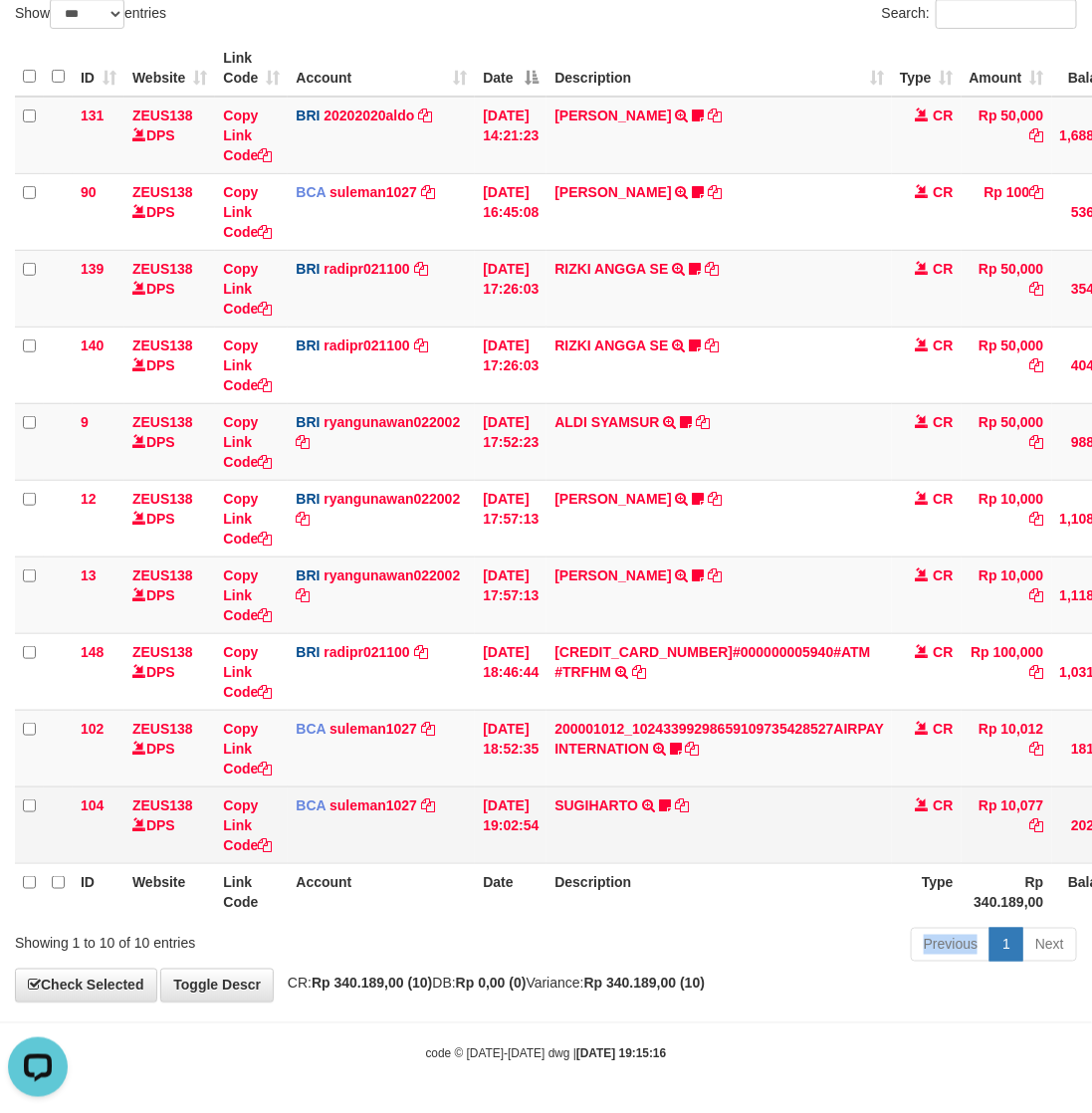 drag, startPoint x: 637, startPoint y: 934, endPoint x: 500, endPoint y: 837, distance: 167.86304 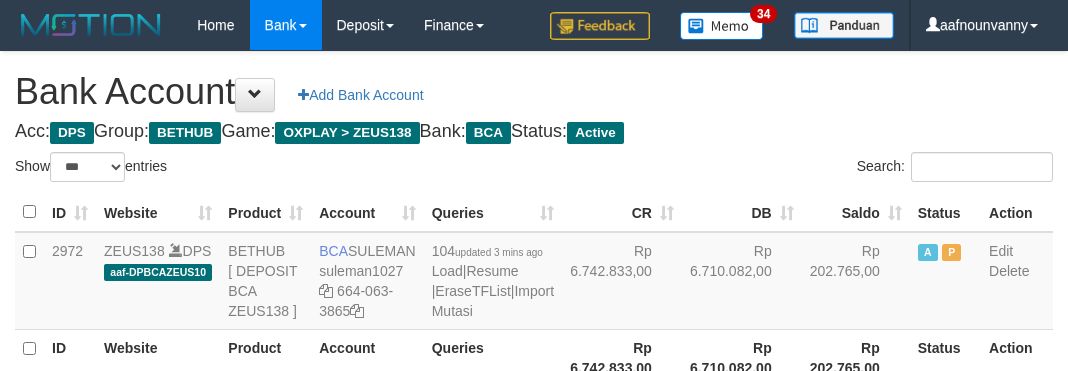 select on "***" 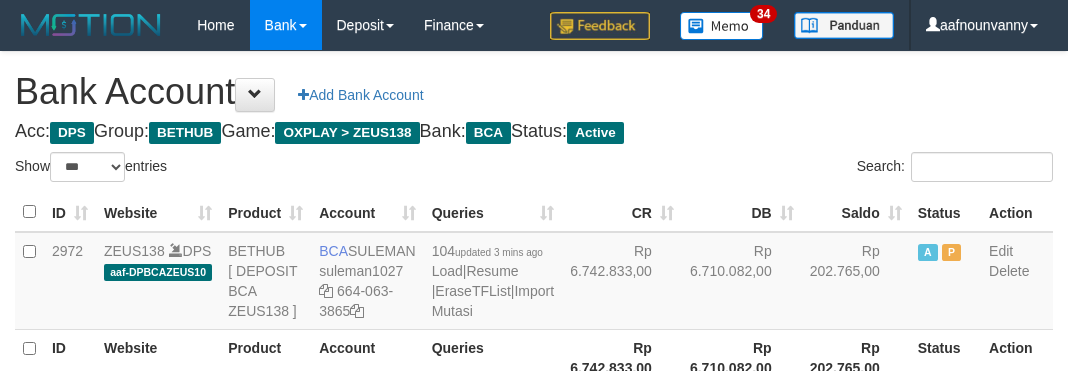 scroll, scrollTop: 235, scrollLeft: 0, axis: vertical 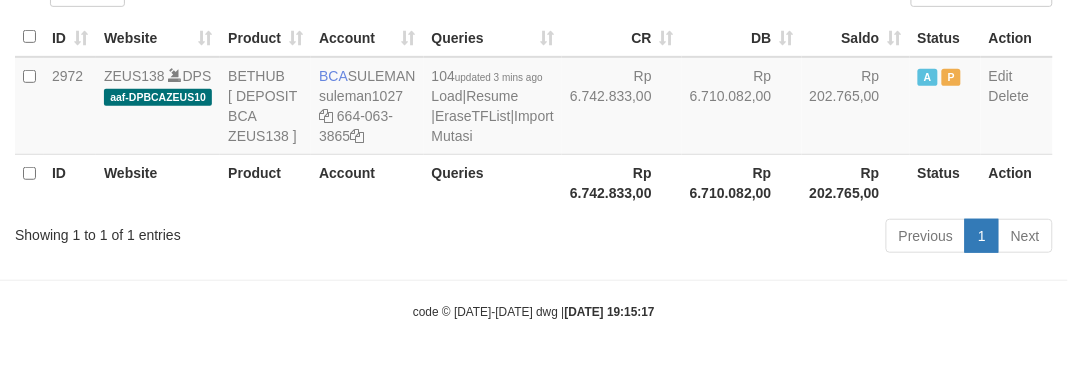 click on "Previous 1 Next" at bounding box center [756, 238] 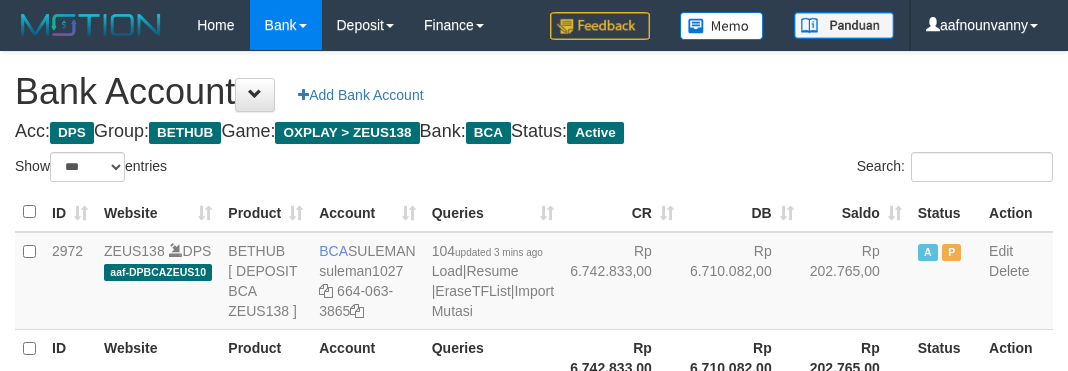 select on "***" 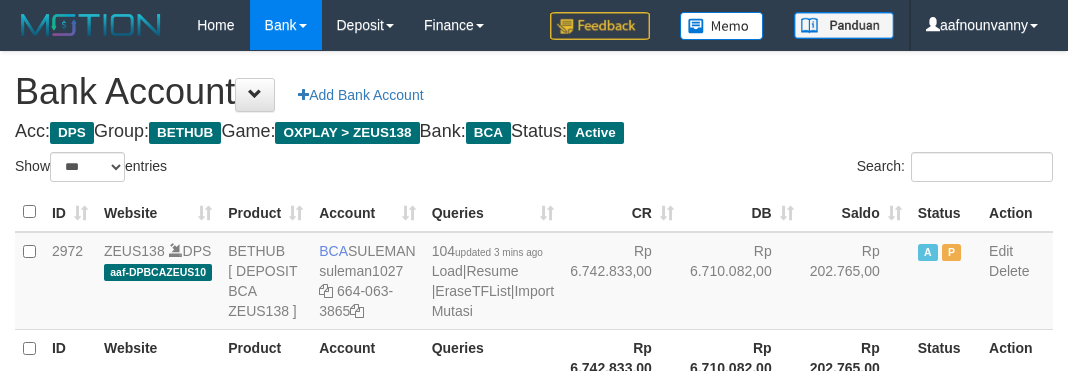 scroll, scrollTop: 235, scrollLeft: 0, axis: vertical 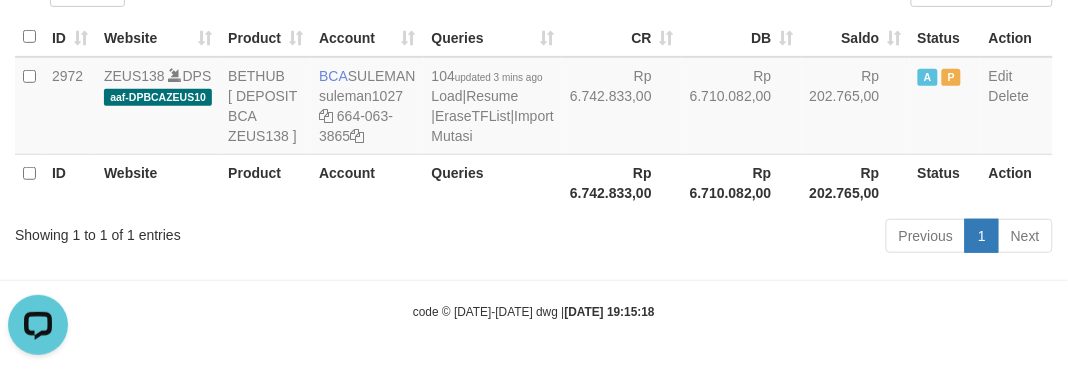 click on "Rp 6.710.082,00" at bounding box center [742, 182] 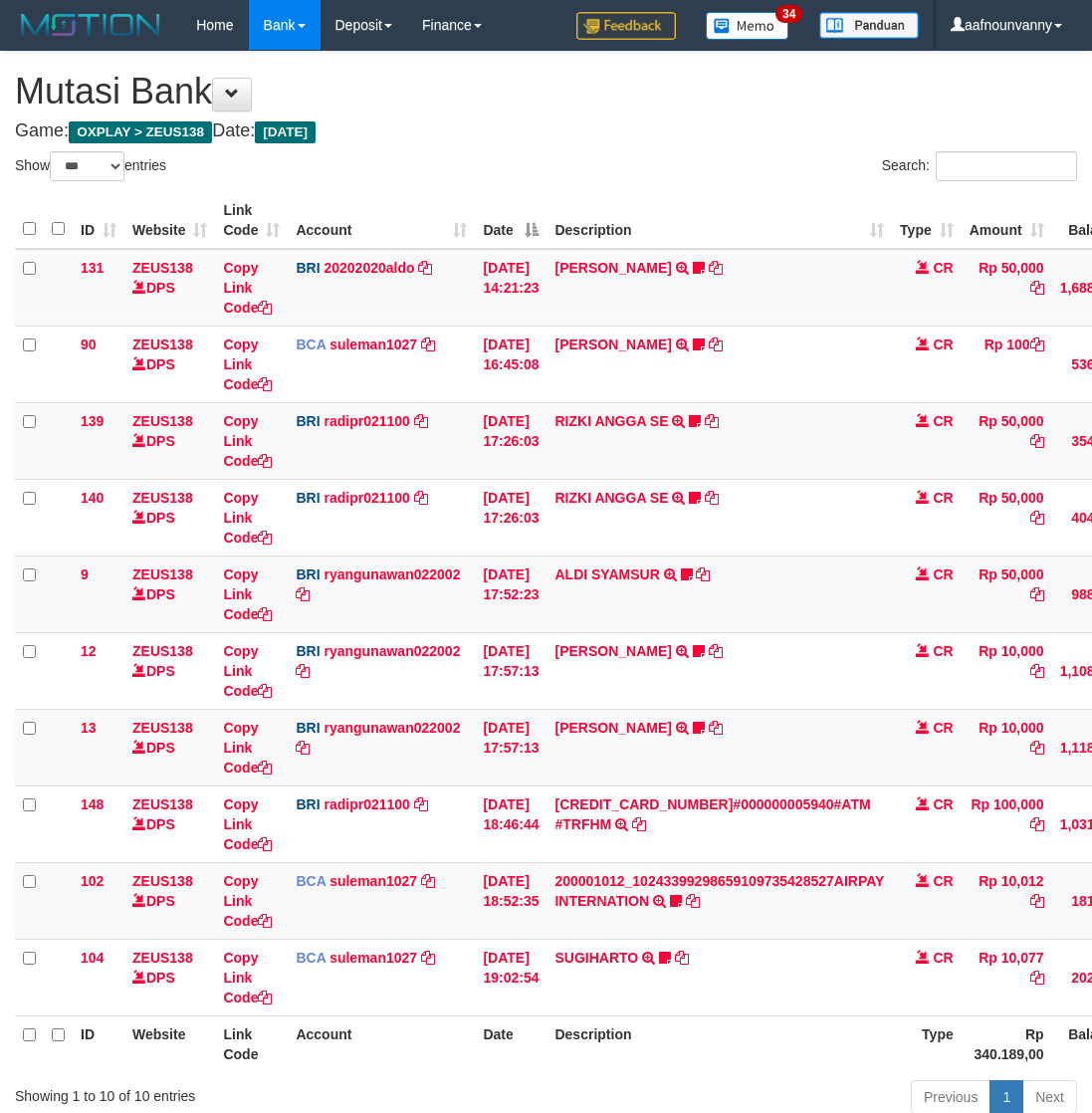select on "***" 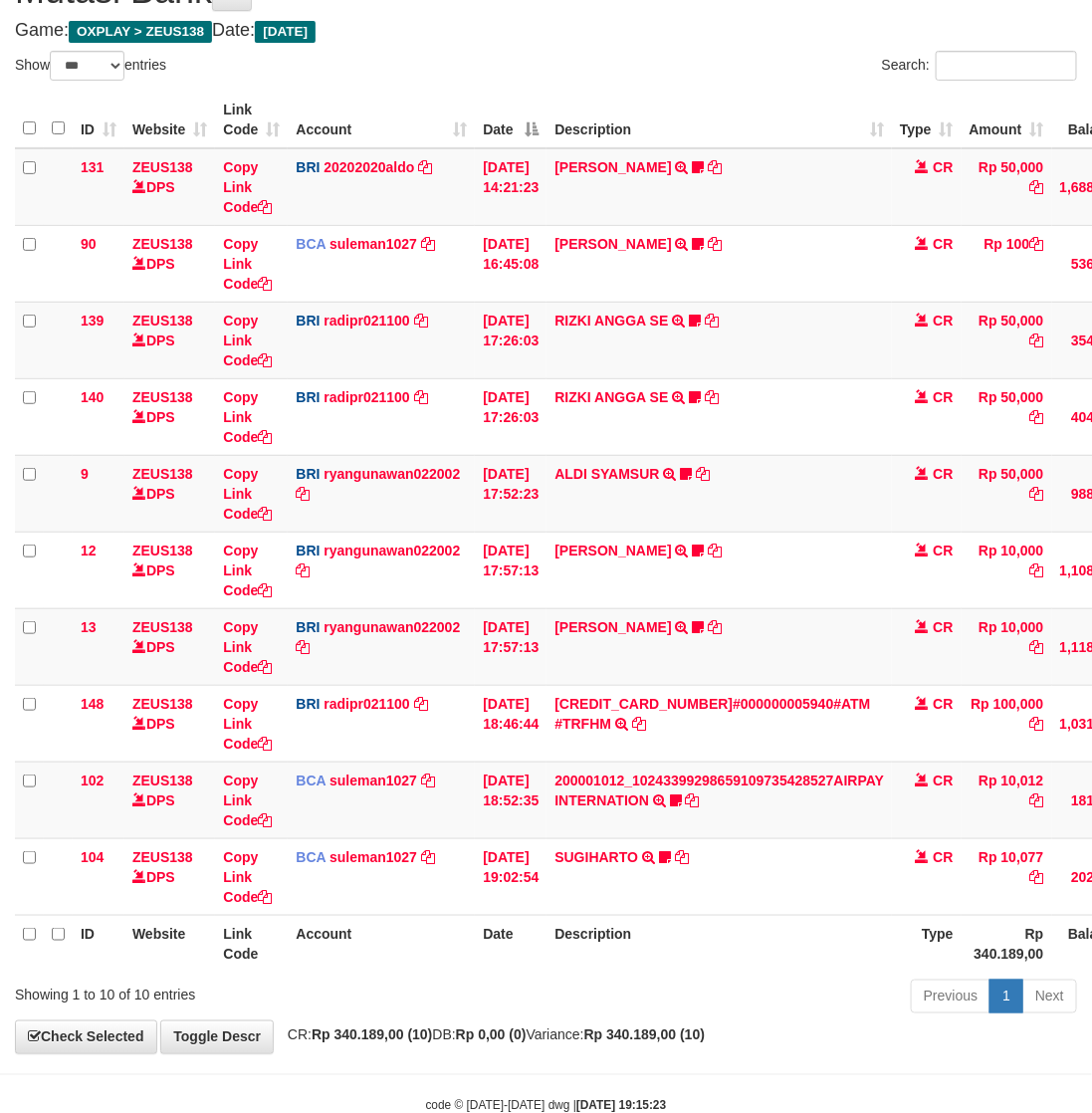 scroll, scrollTop: 154, scrollLeft: 0, axis: vertical 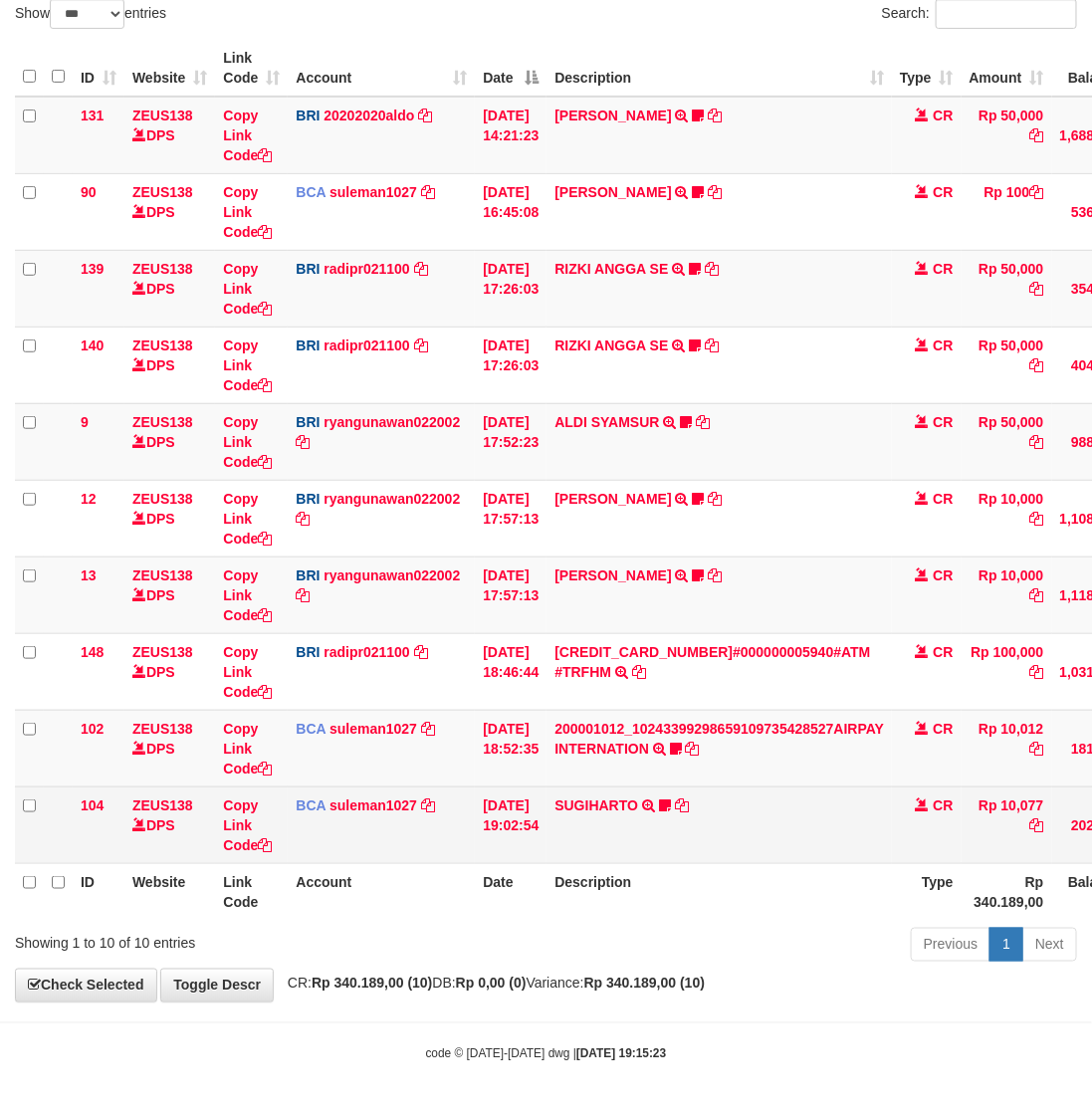 drag, startPoint x: 563, startPoint y: 942, endPoint x: 633, endPoint y: 829, distance: 132.92479 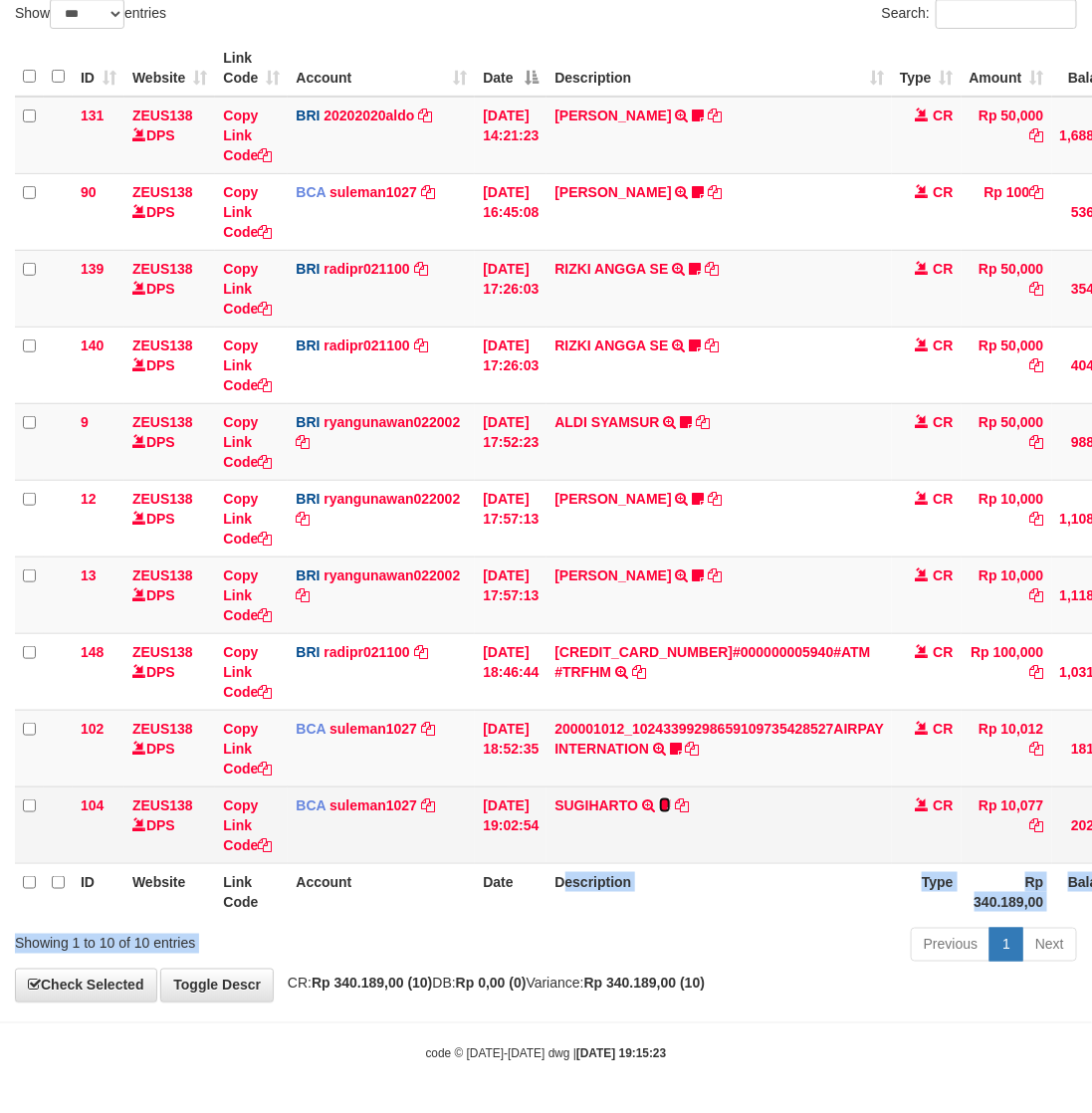 click at bounding box center (665, 805) 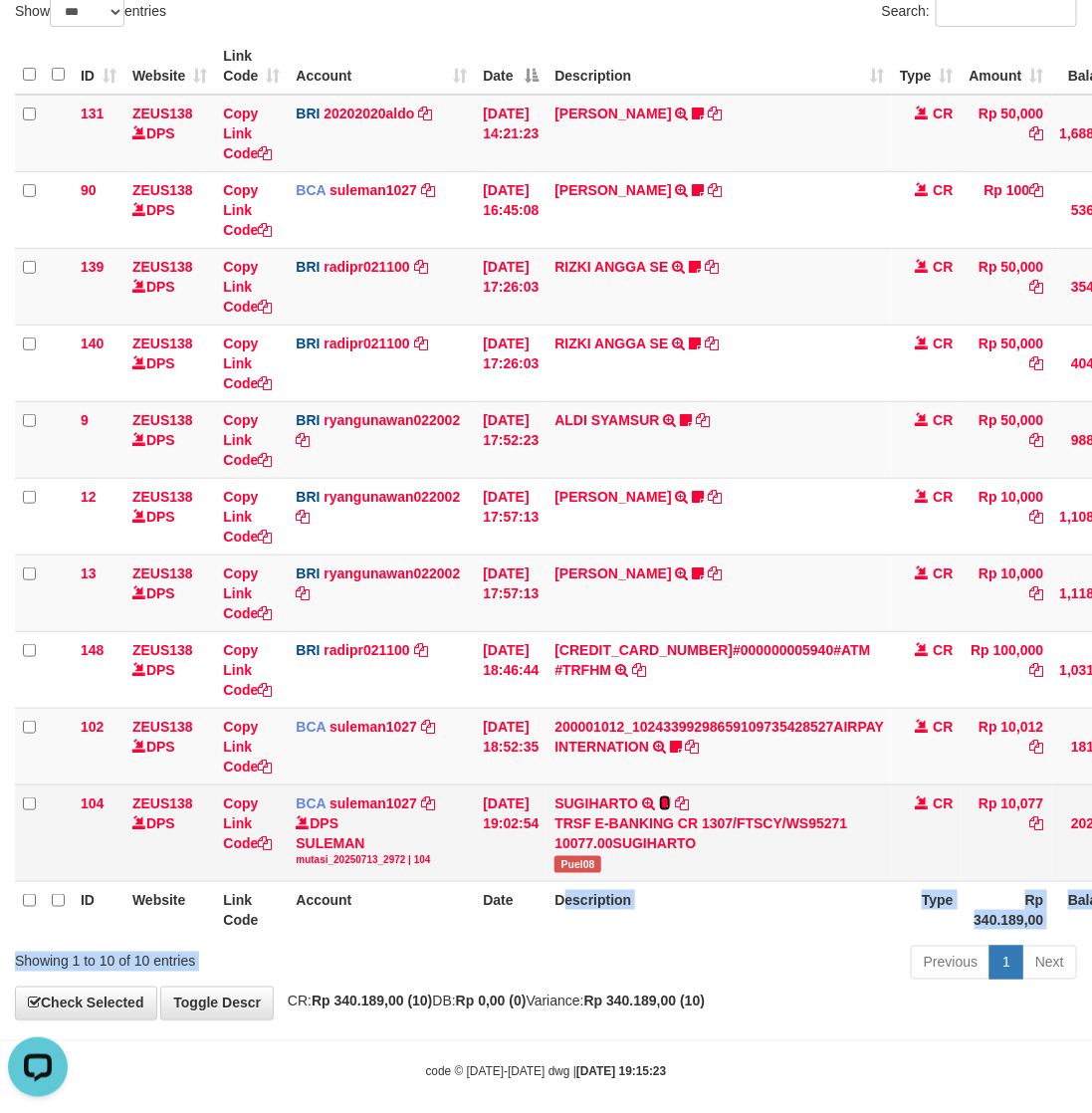 scroll, scrollTop: 0, scrollLeft: 0, axis: both 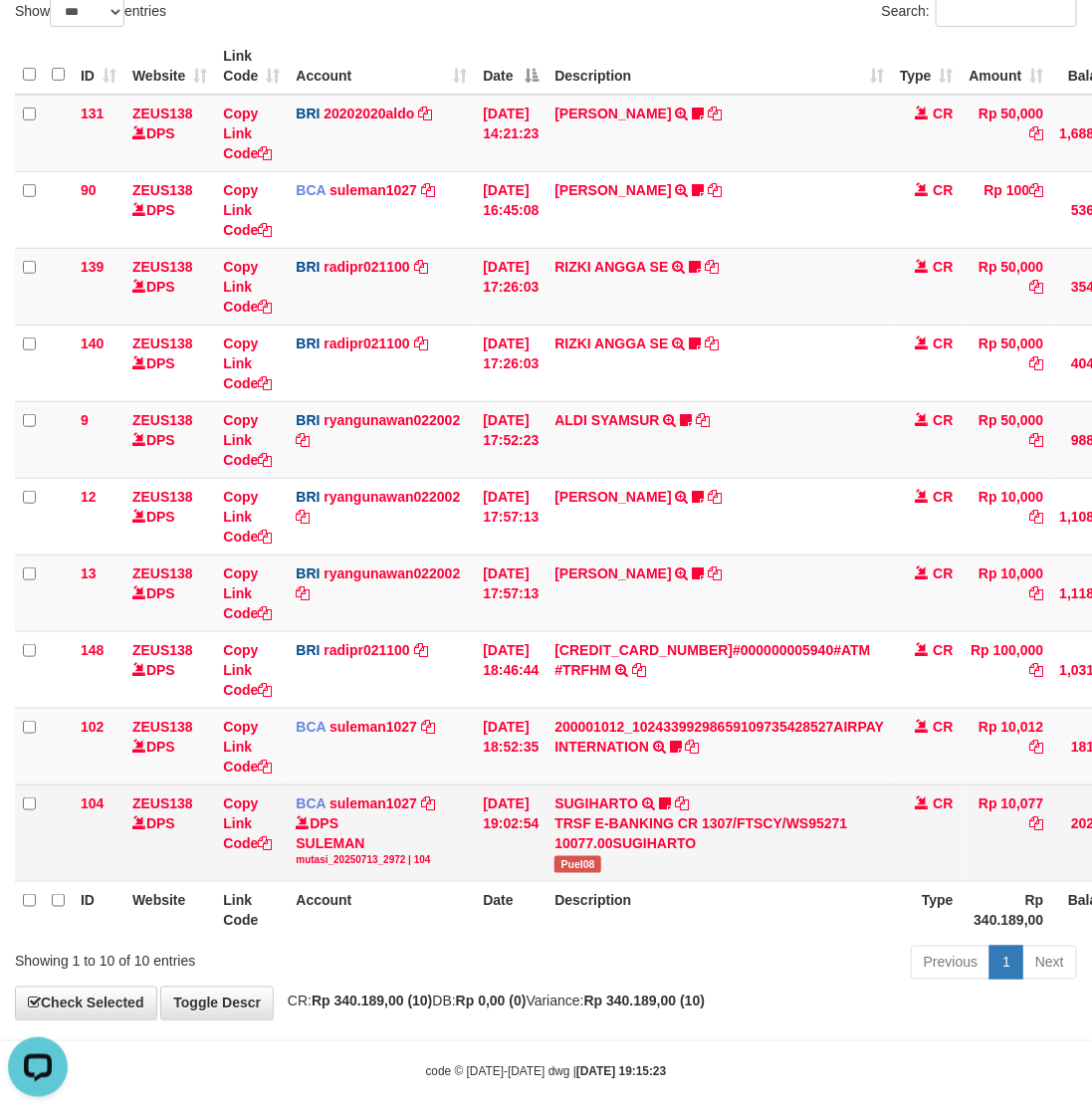 click on "Puel08" at bounding box center (577, 864) 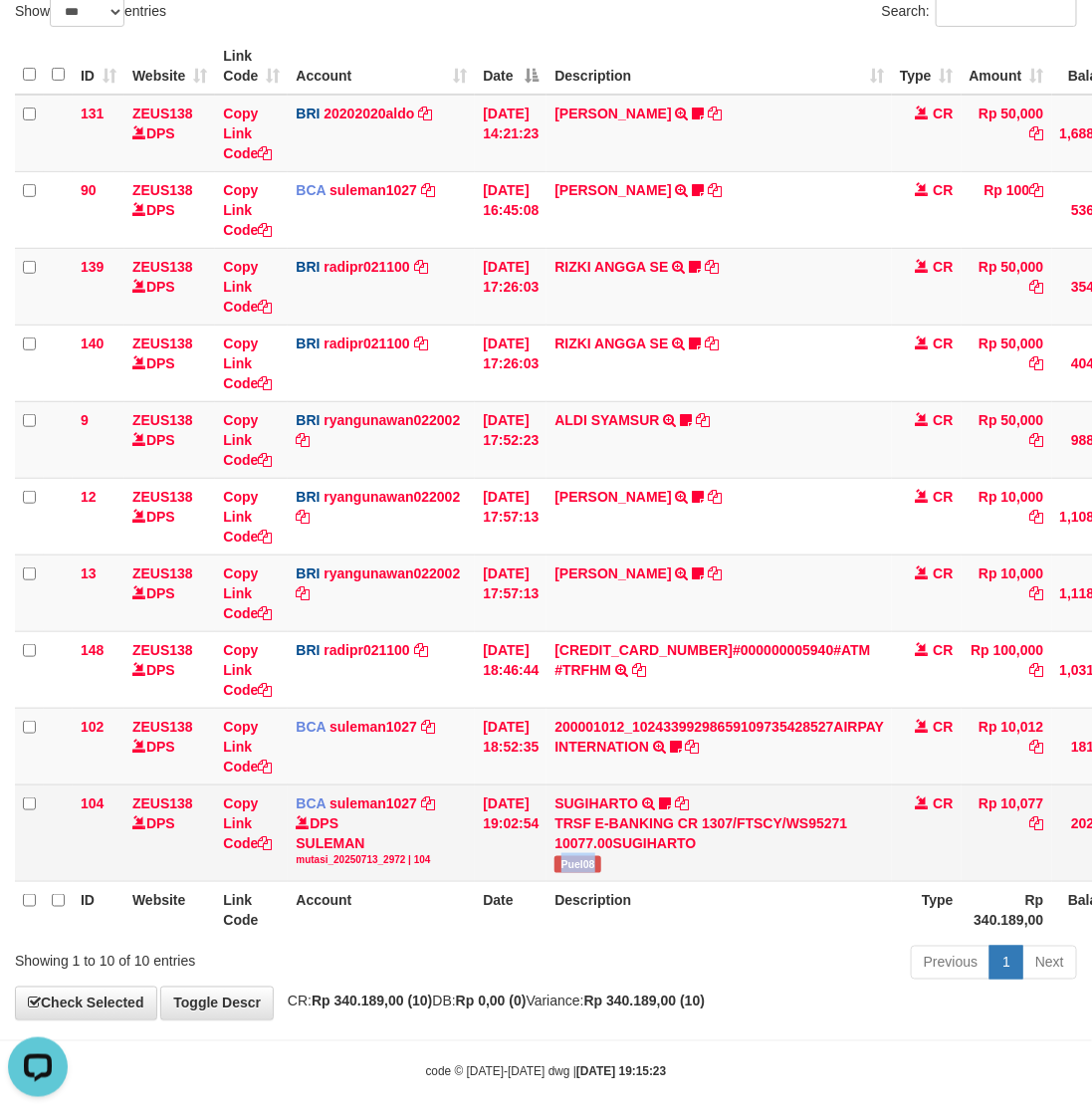 click on "Puel08" at bounding box center (577, 864) 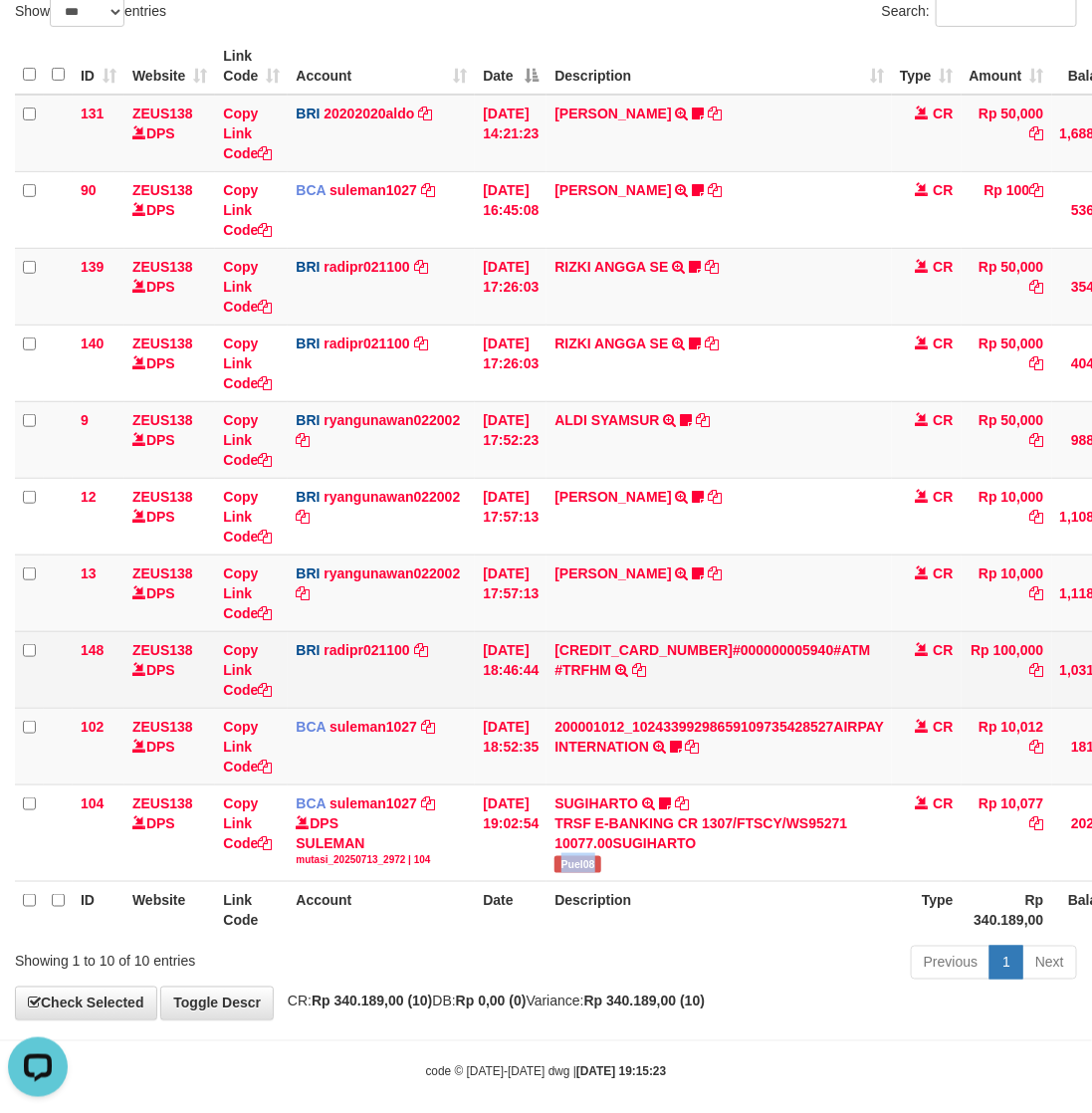 copy on "Puel08" 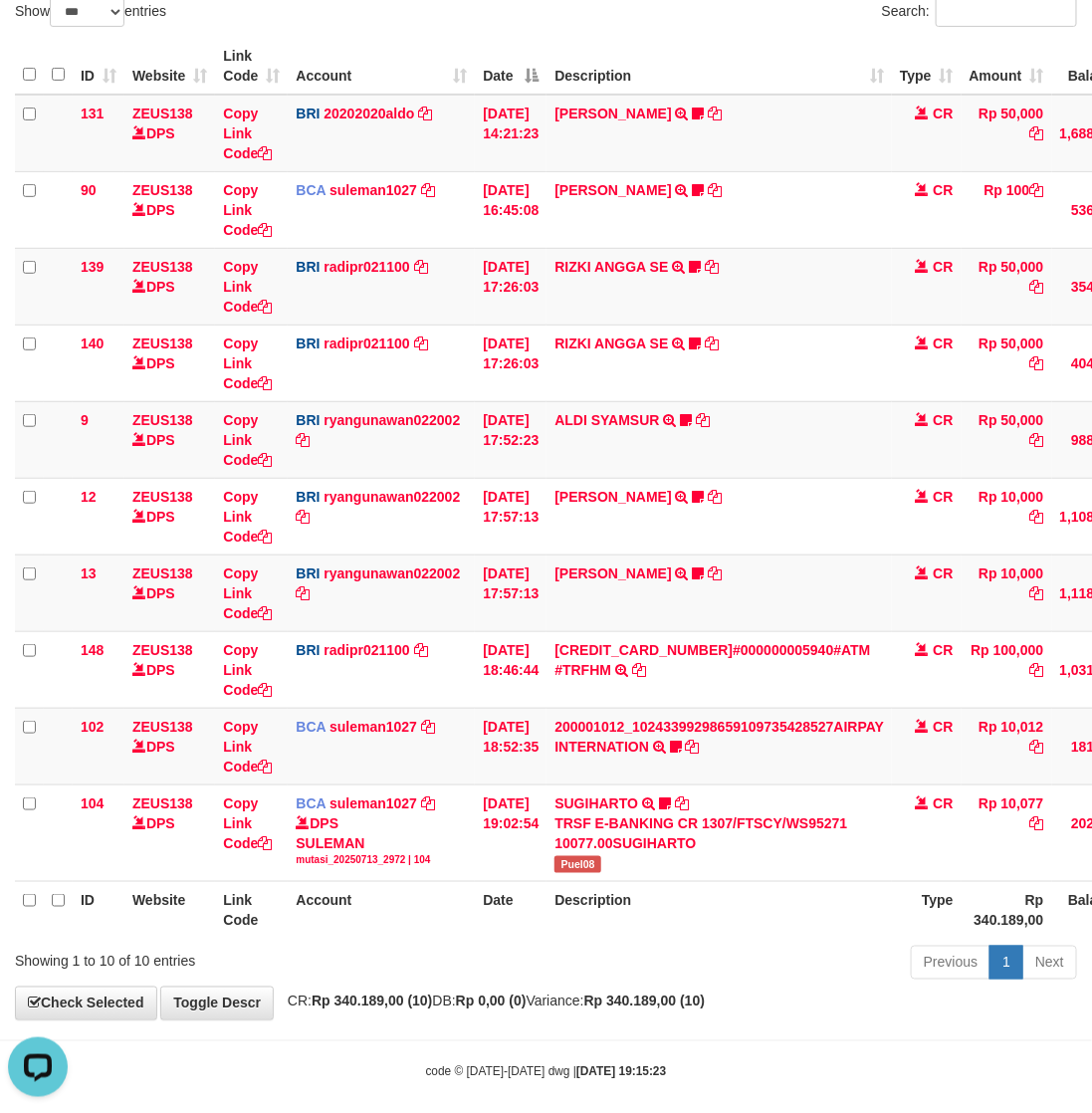 drag, startPoint x: 654, startPoint y: 957, endPoint x: 757, endPoint y: 908, distance: 114.061387 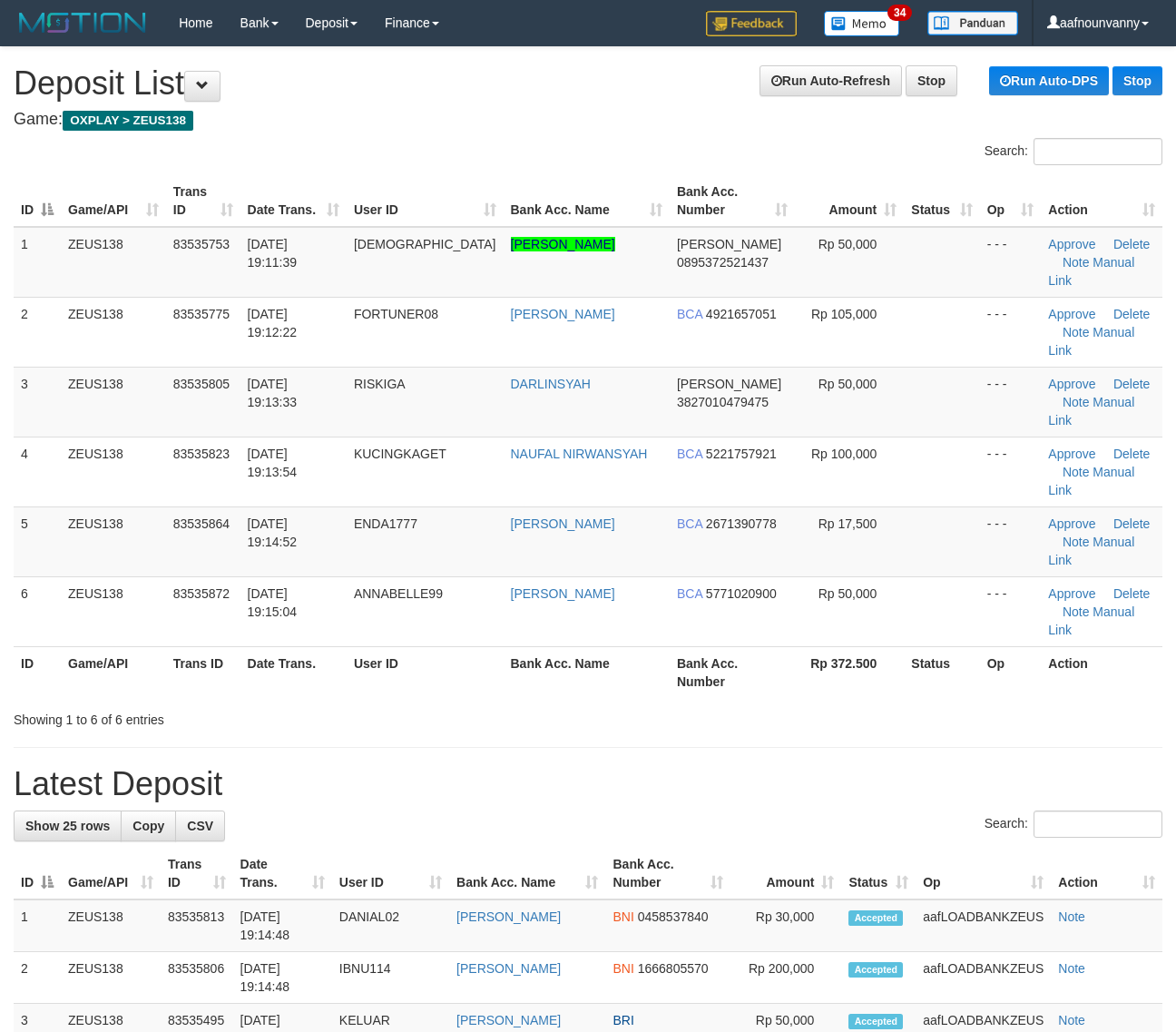 scroll, scrollTop: 0, scrollLeft: 0, axis: both 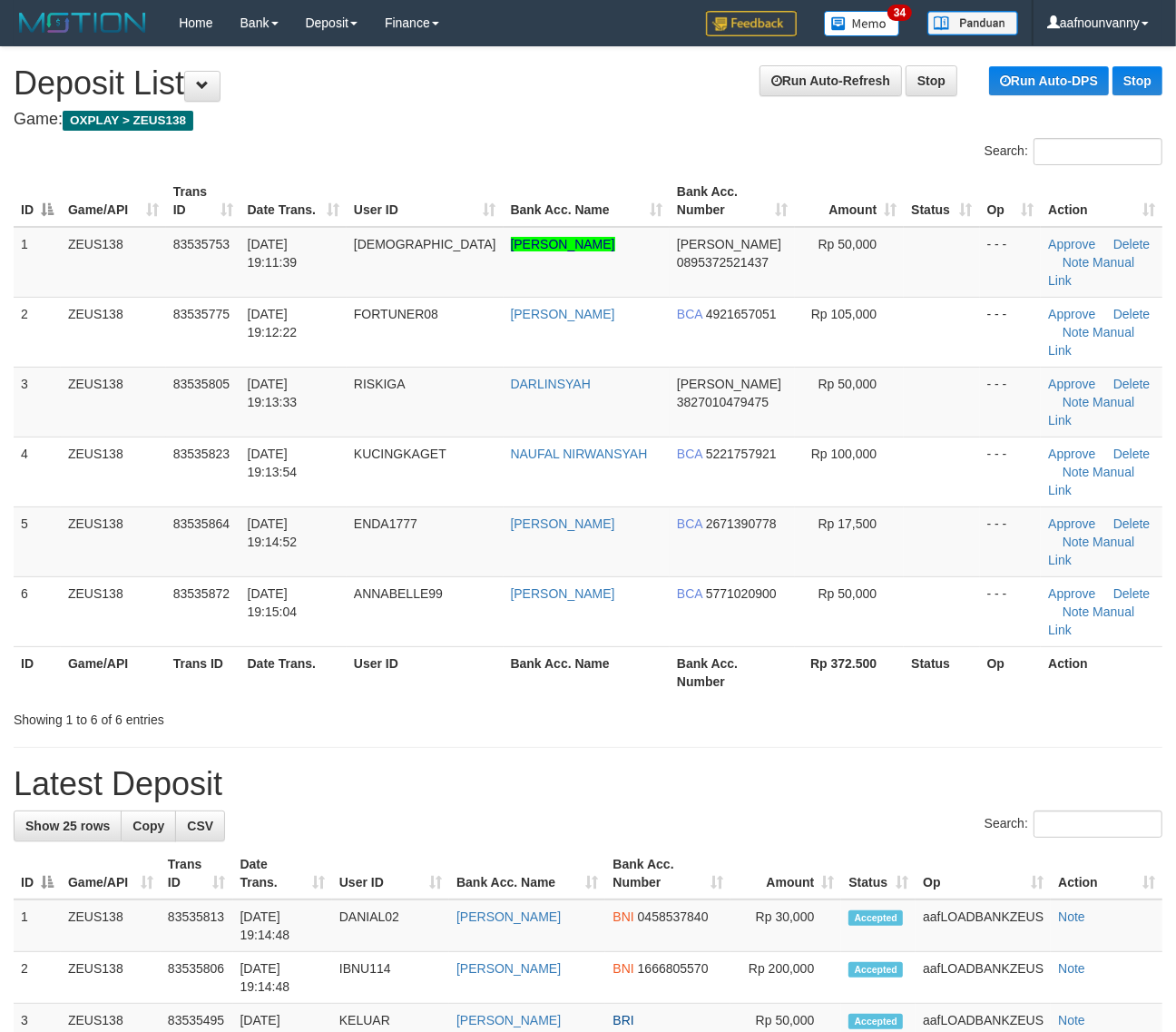 click on "Bank Acc. Number" at bounding box center (732, 672) 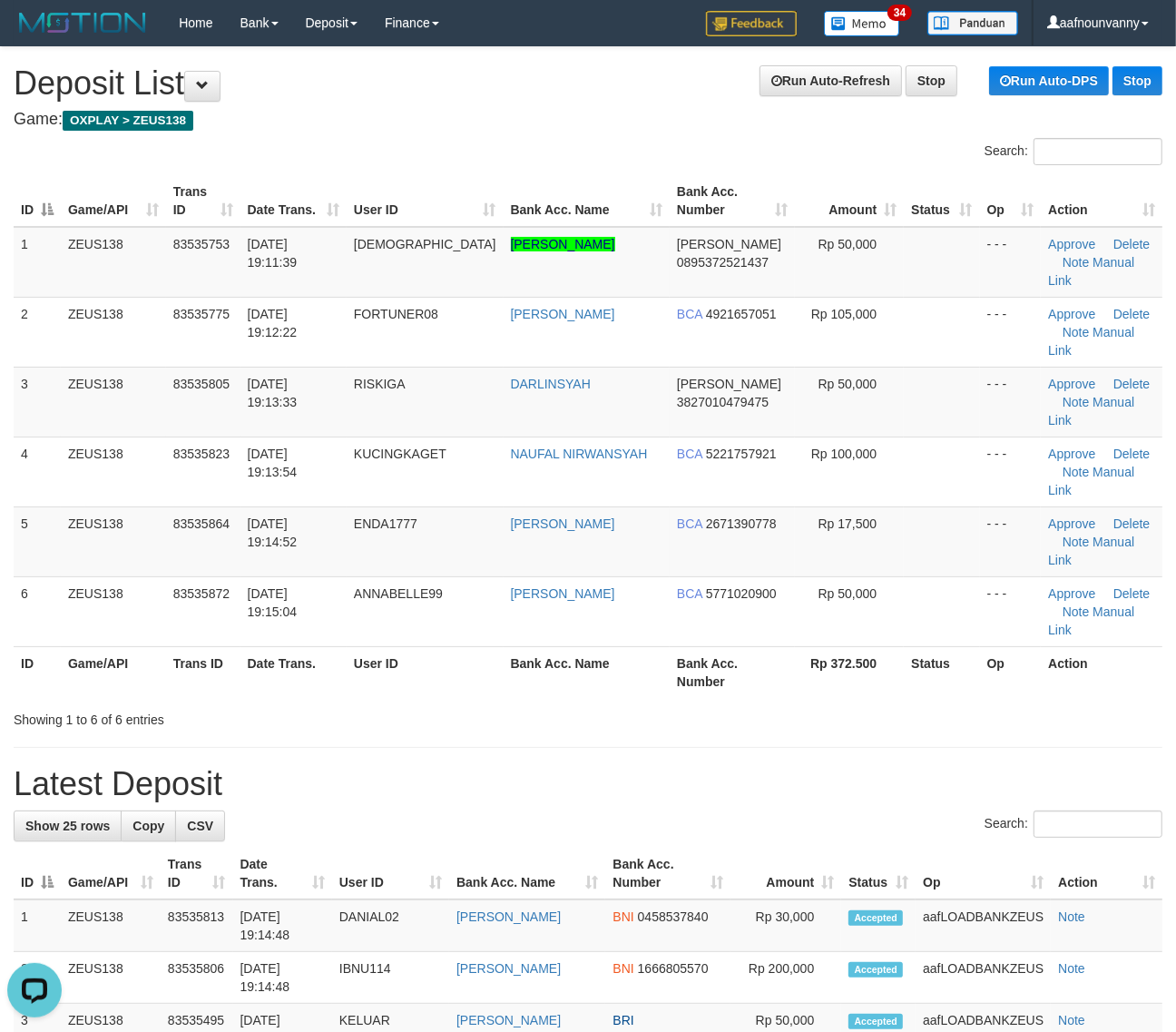 scroll, scrollTop: 0, scrollLeft: 0, axis: both 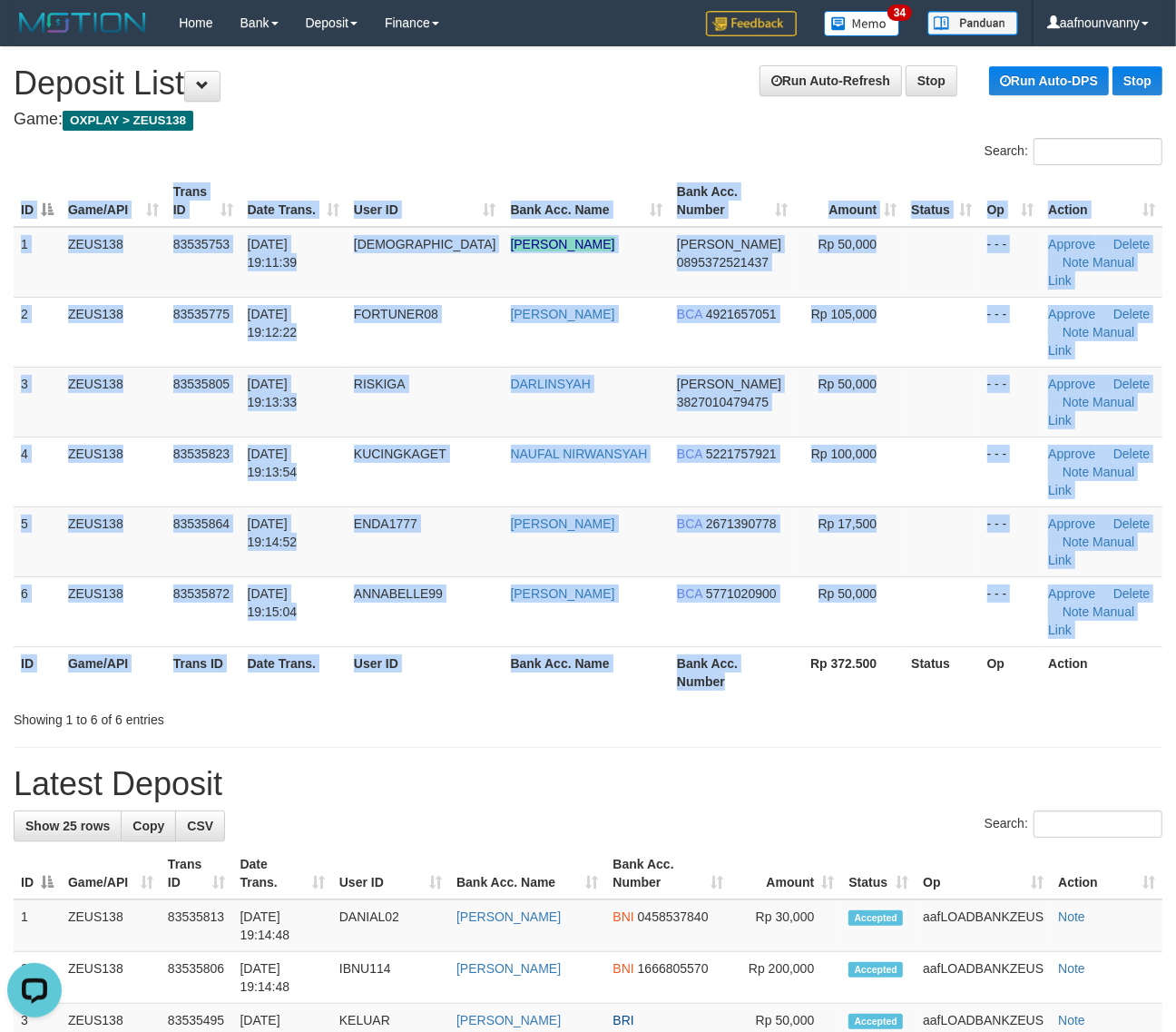 click on "ID Game/API Trans ID Date Trans. User ID Bank Acc. Name Bank Acc. Number Amount Status Op Action
1
ZEUS138
83535753
13/07/2025 19:11:39
BISMILLAHCAIR99
AHMAD ZILAN ALKINDY
DANA
0895372521437
Rp 50,000
- - -
Approve
Delete
Note
Manual Link
2
ZEUS138
83535775
13/07/2025 19:12:22
FORTUNER08
BEBEN SUNARDI
BCA
4921657051
Rp 105,000" at bounding box center (588, 437) 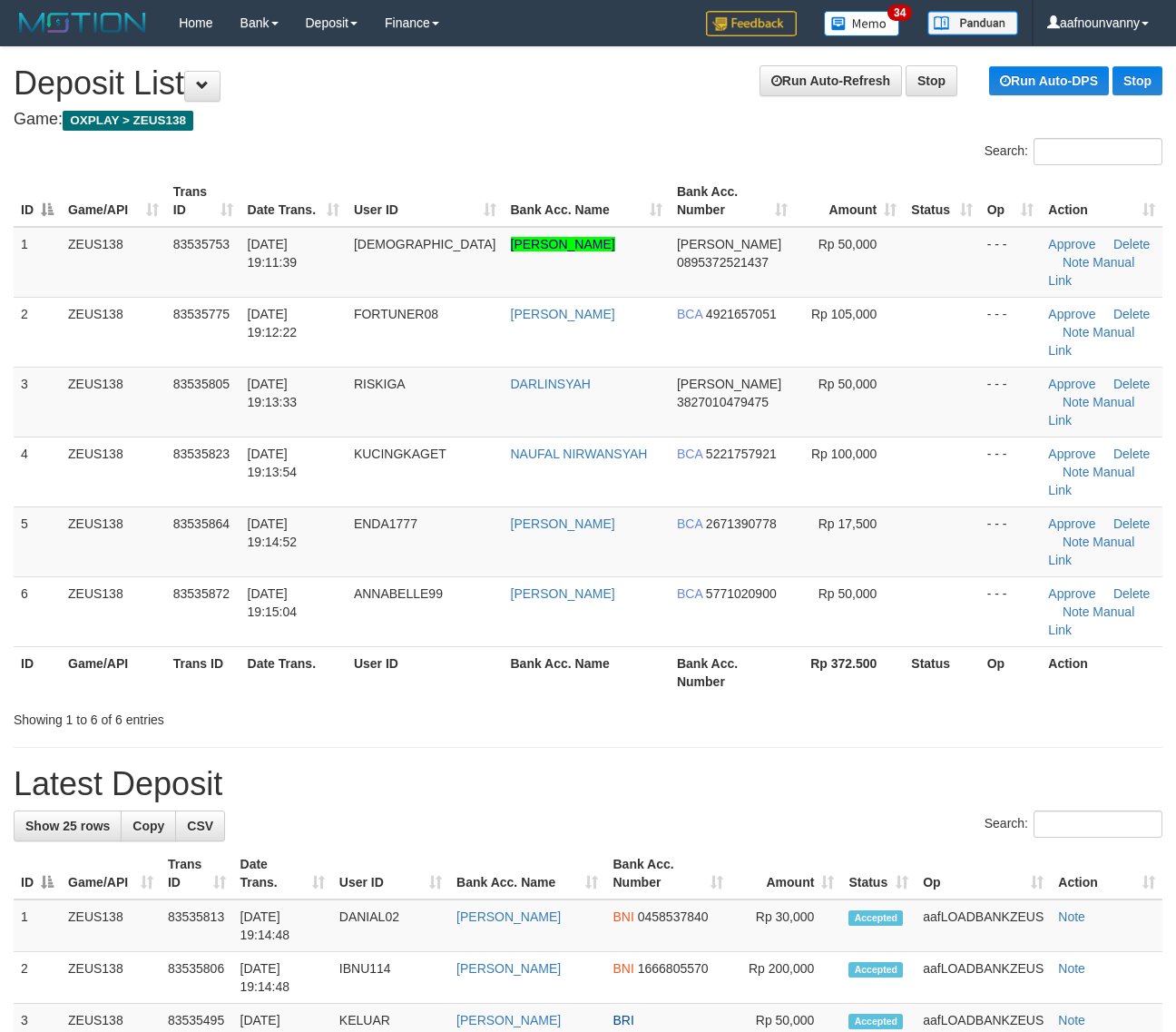 scroll, scrollTop: 0, scrollLeft: 0, axis: both 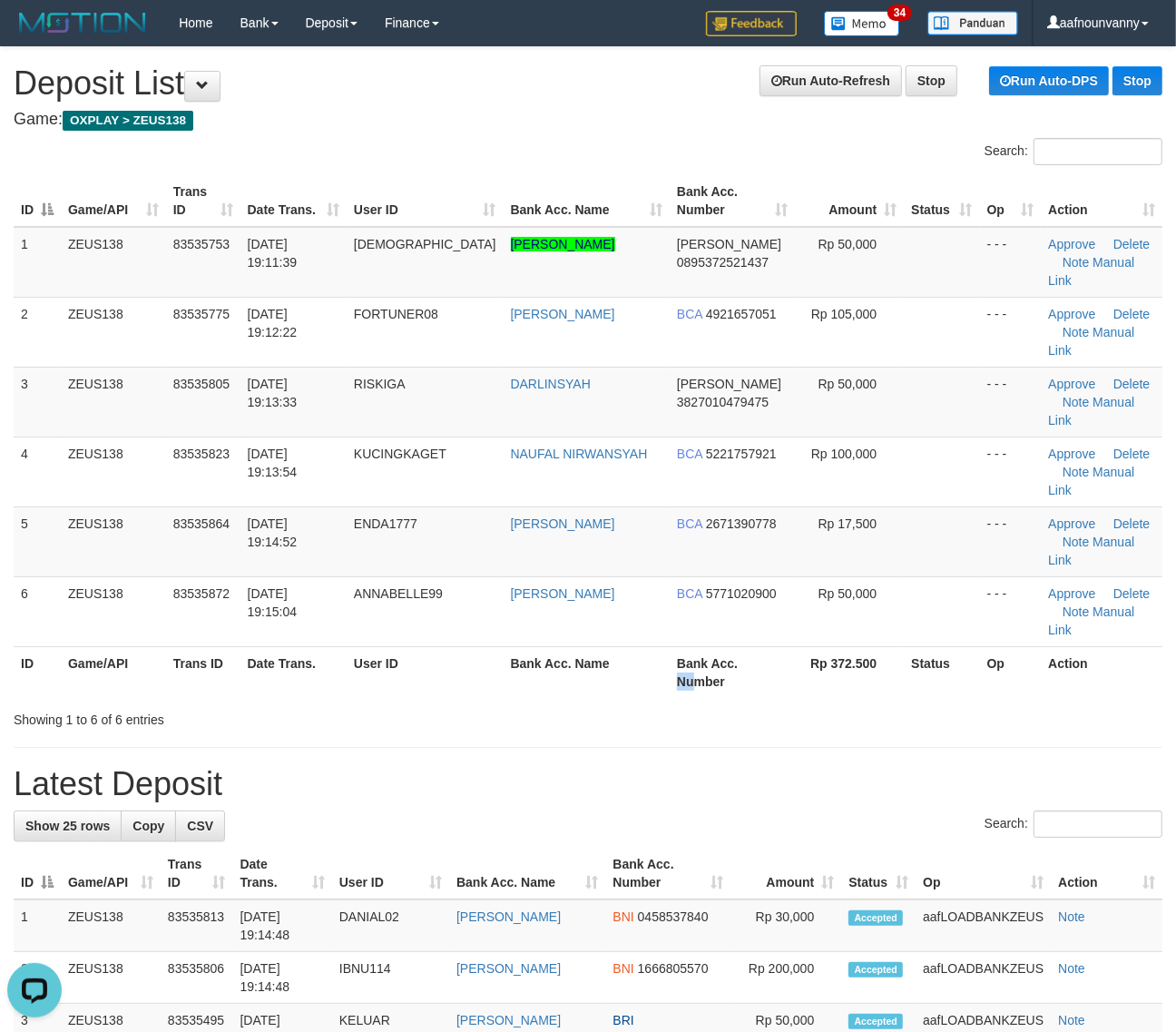 drag, startPoint x: 660, startPoint y: 583, endPoint x: 681, endPoint y: 581, distance: 21.095023 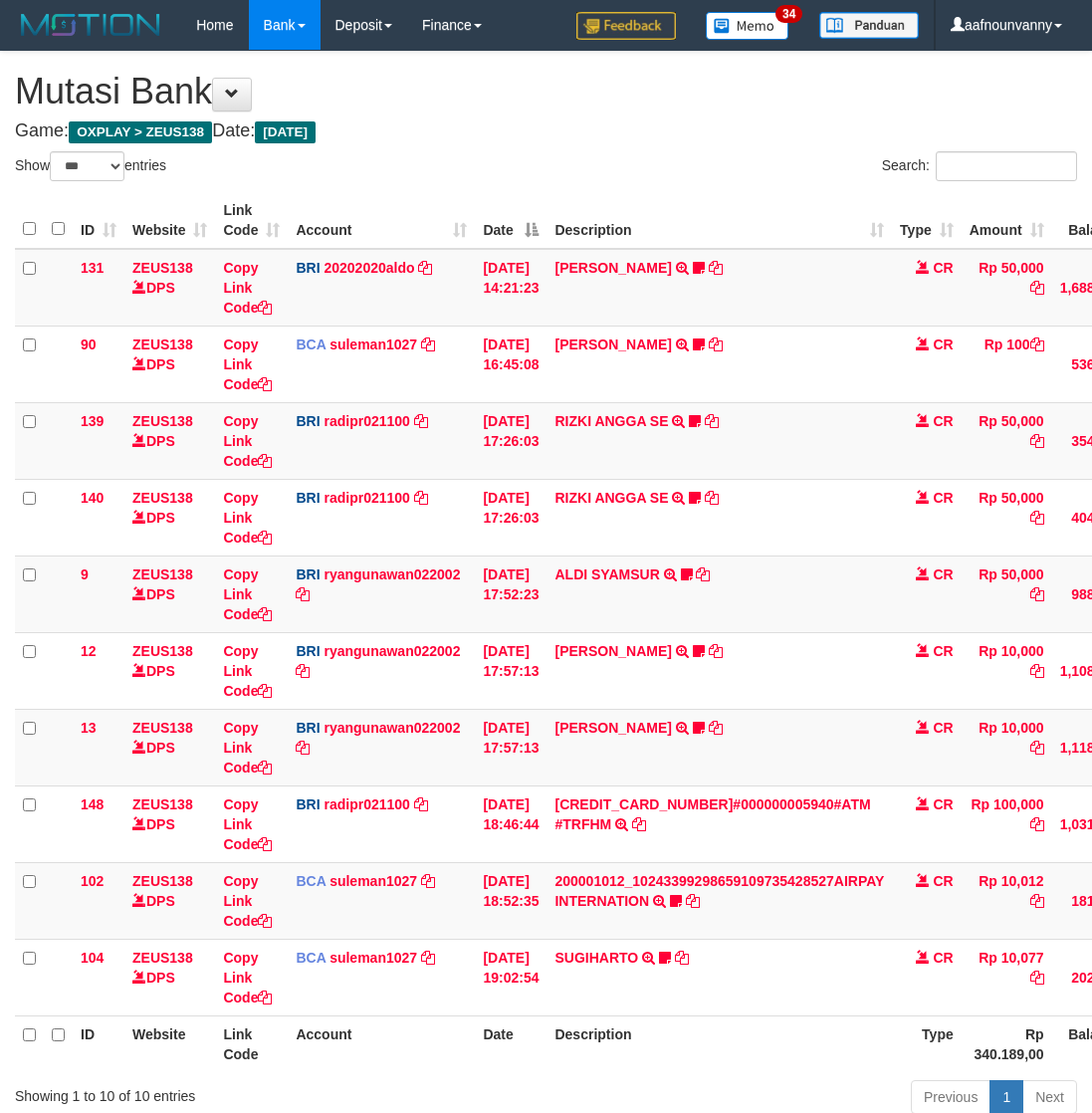 select on "***" 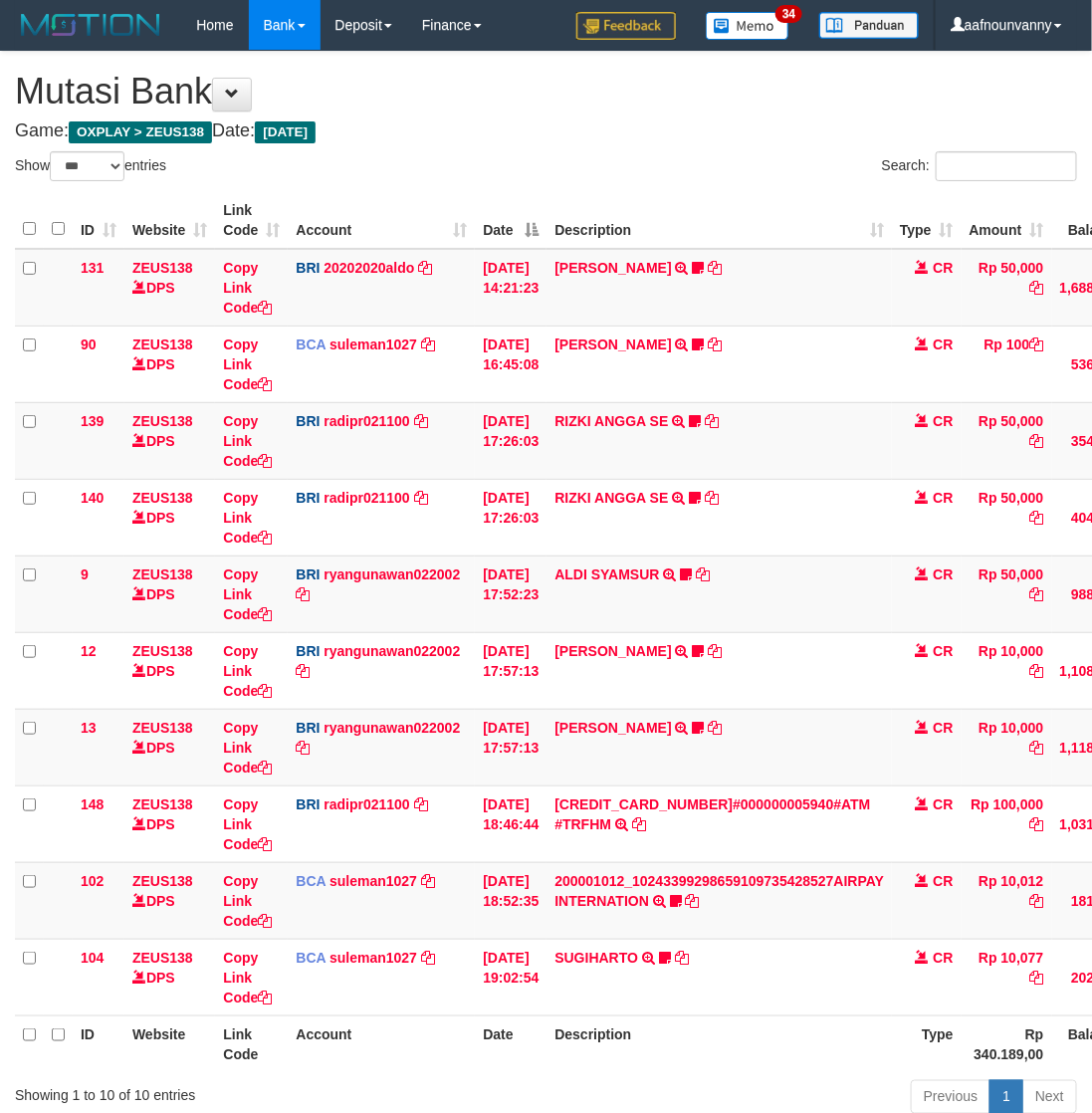 scroll, scrollTop: 149, scrollLeft: 0, axis: vertical 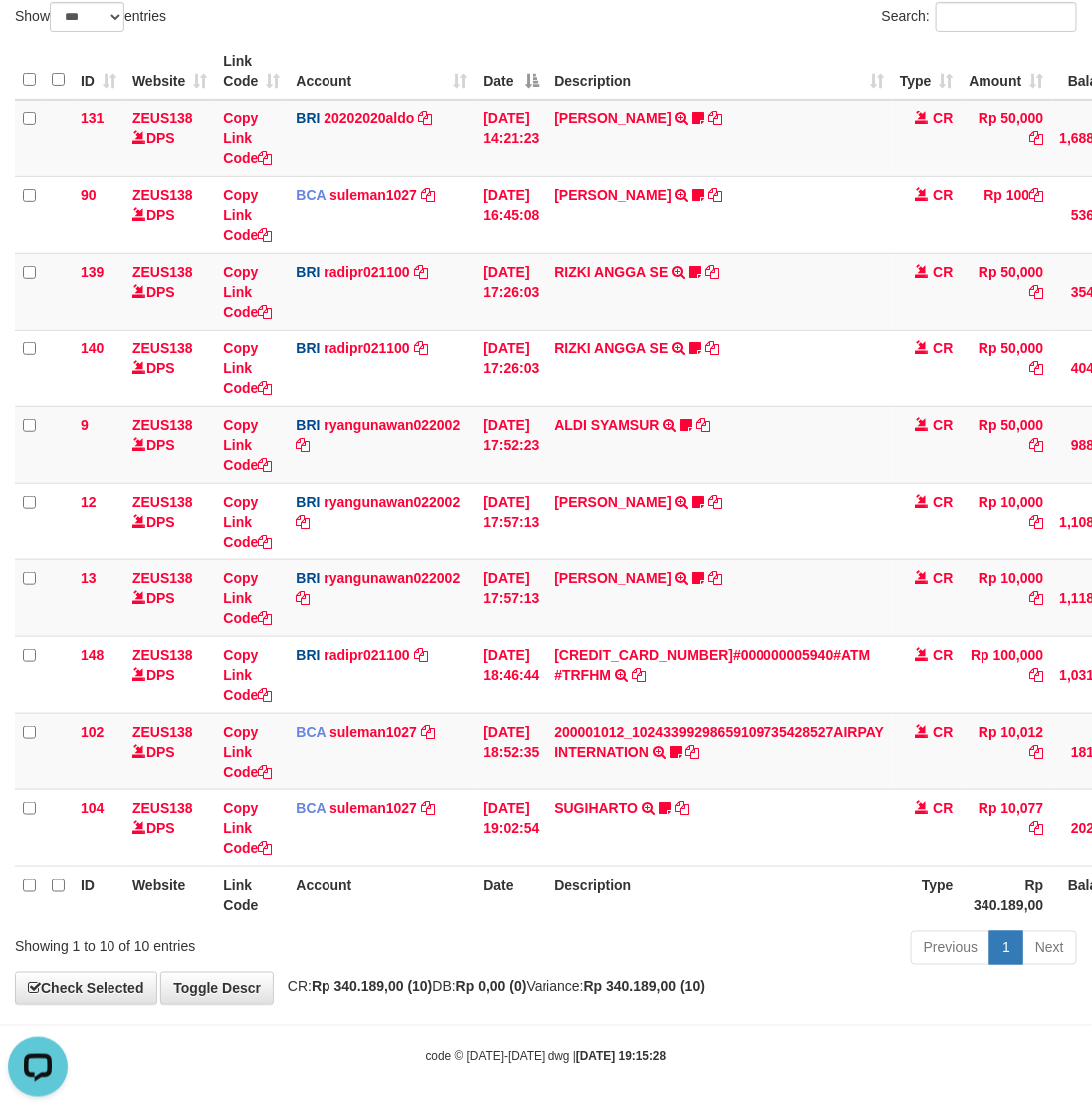 drag, startPoint x: 590, startPoint y: 934, endPoint x: 554, endPoint y: 894, distance: 53.814496 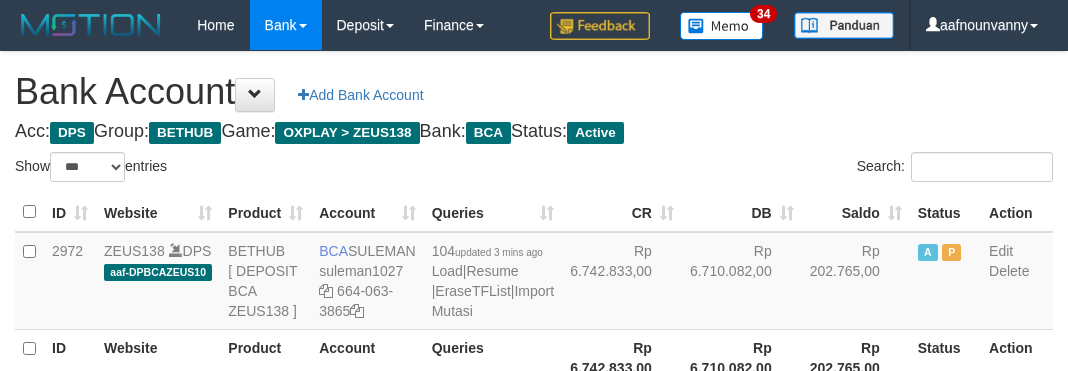 select on "***" 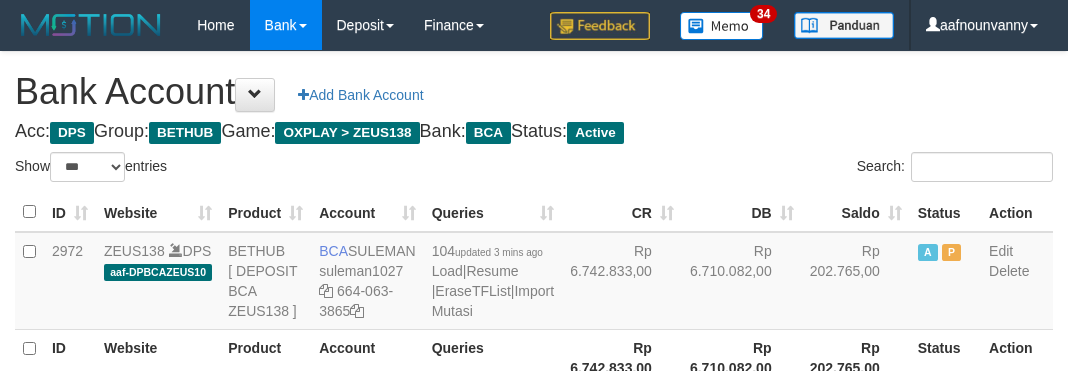 scroll, scrollTop: 235, scrollLeft: 0, axis: vertical 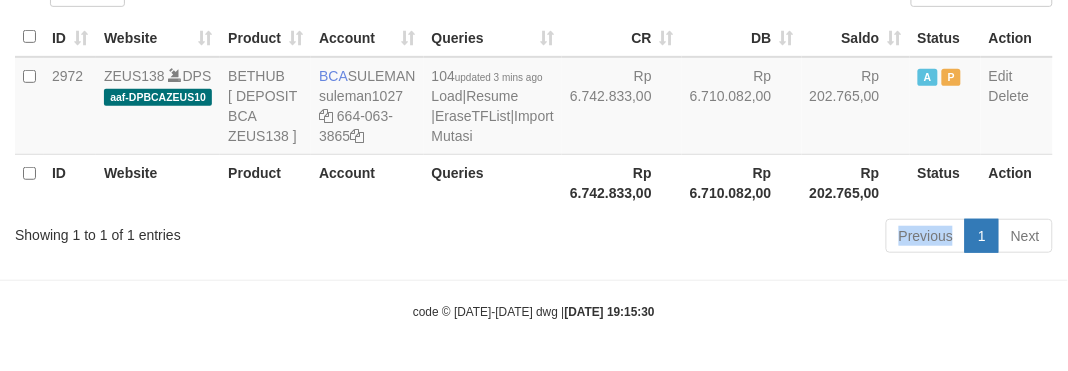 click on "Previous 1 Next" at bounding box center [756, 238] 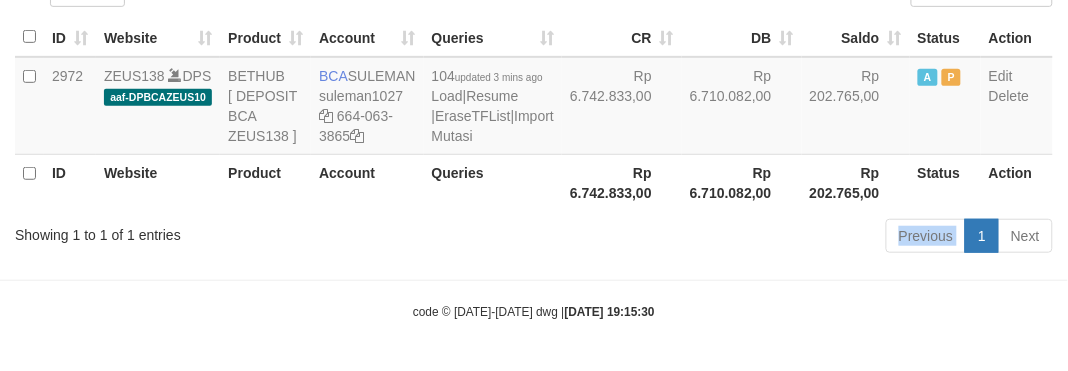 click on "Previous 1 Next" at bounding box center (756, 238) 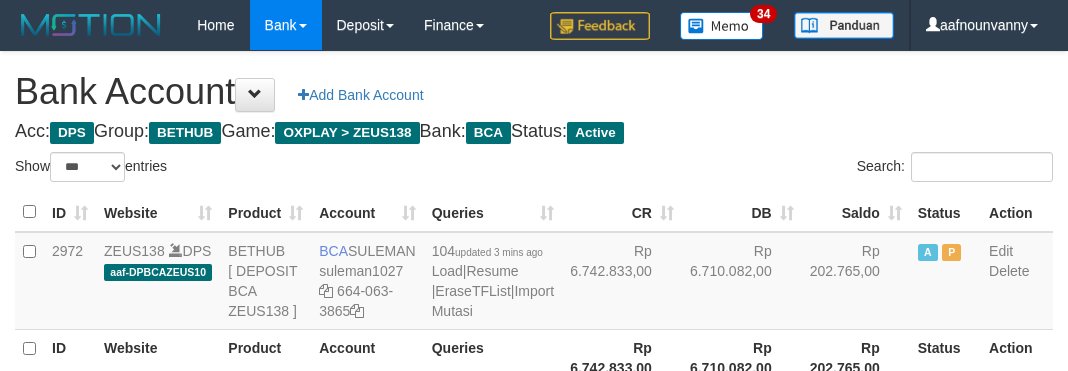 select on "***" 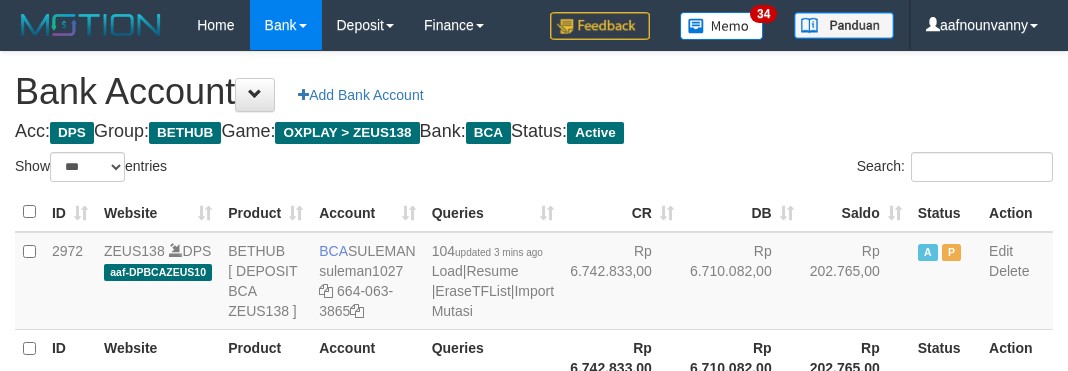 scroll, scrollTop: 235, scrollLeft: 0, axis: vertical 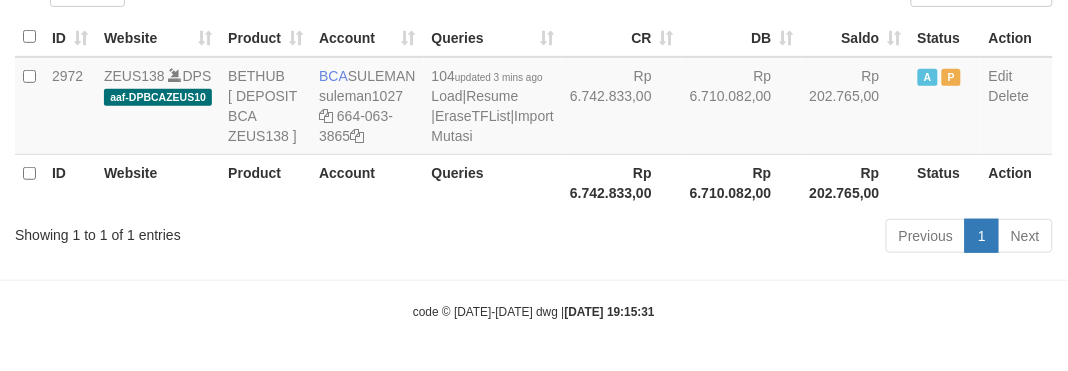 click on "Previous 1 Next" at bounding box center (756, 238) 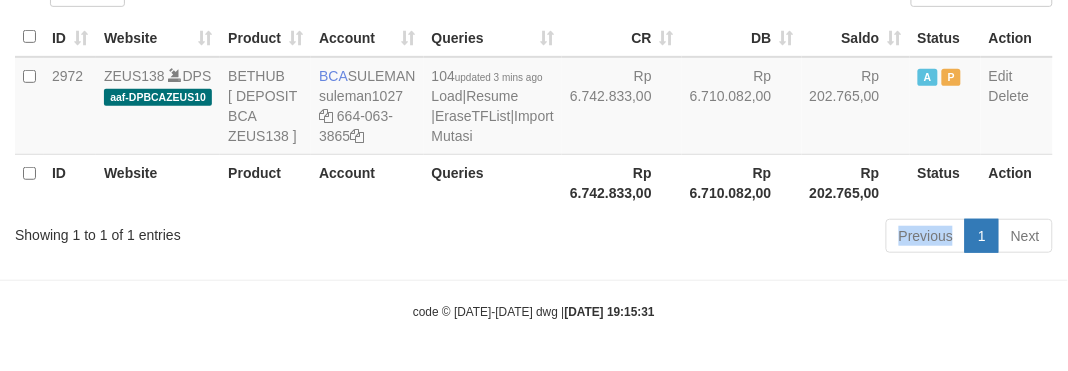 click on "Previous 1 Next" at bounding box center [756, 238] 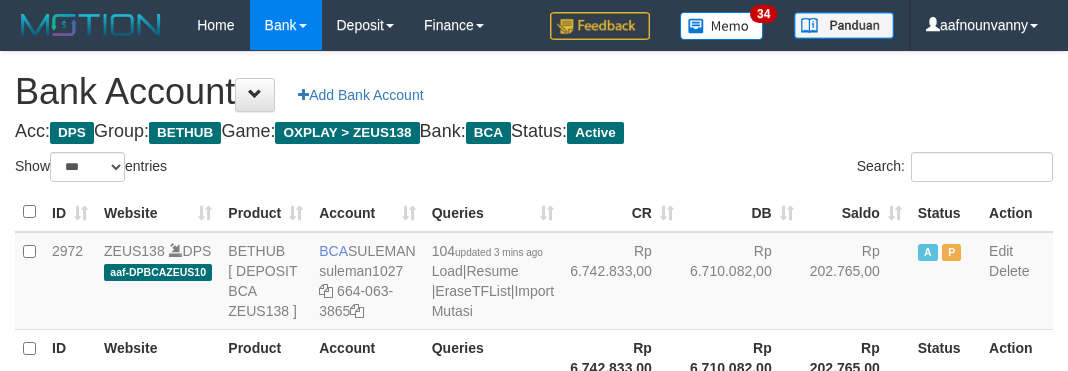 select on "***" 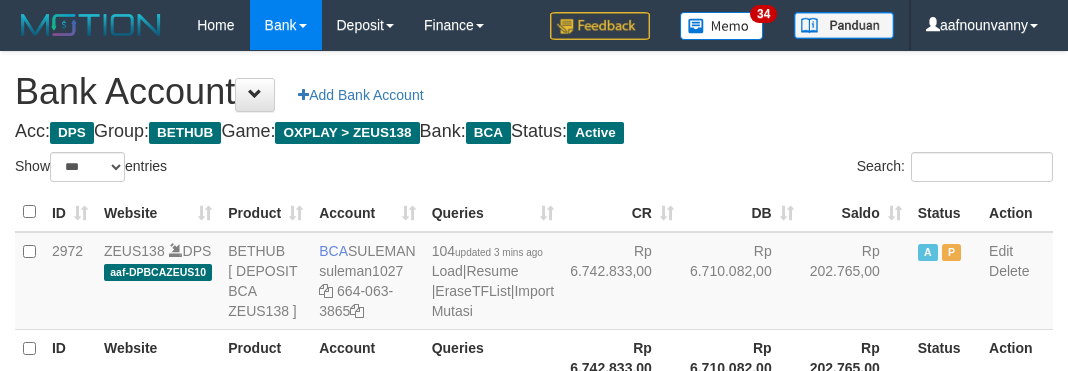 scroll, scrollTop: 235, scrollLeft: 0, axis: vertical 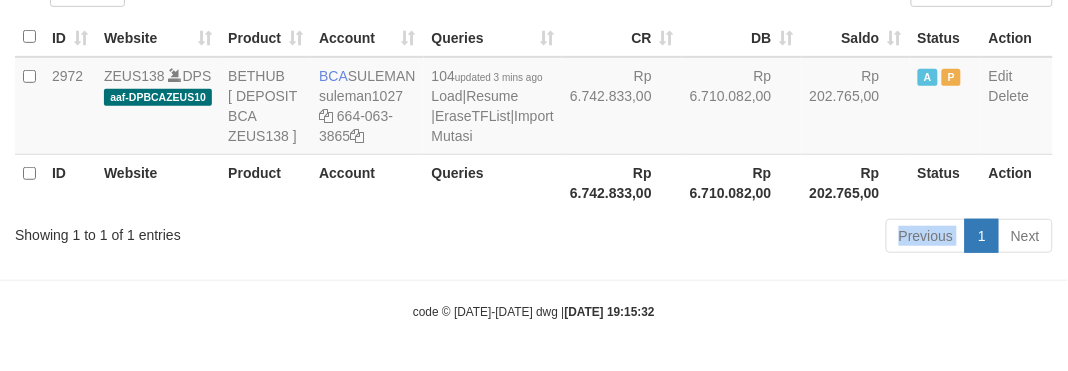 click on "Previous 1 Next" at bounding box center (756, 238) 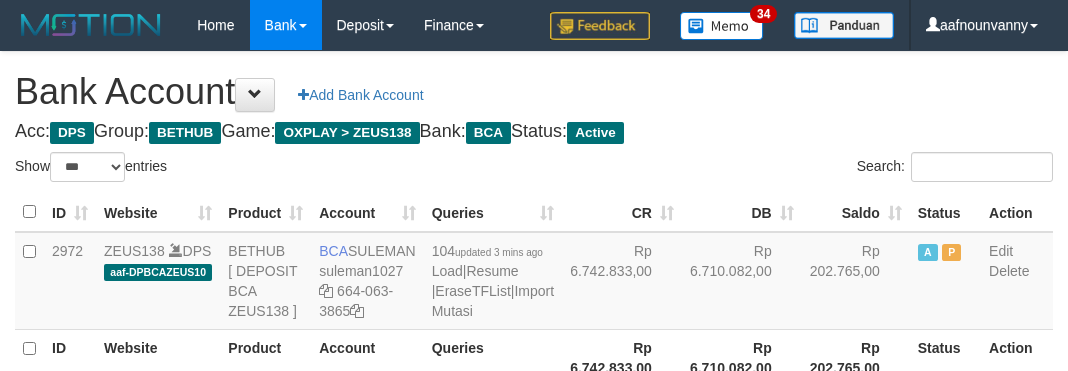 select on "***" 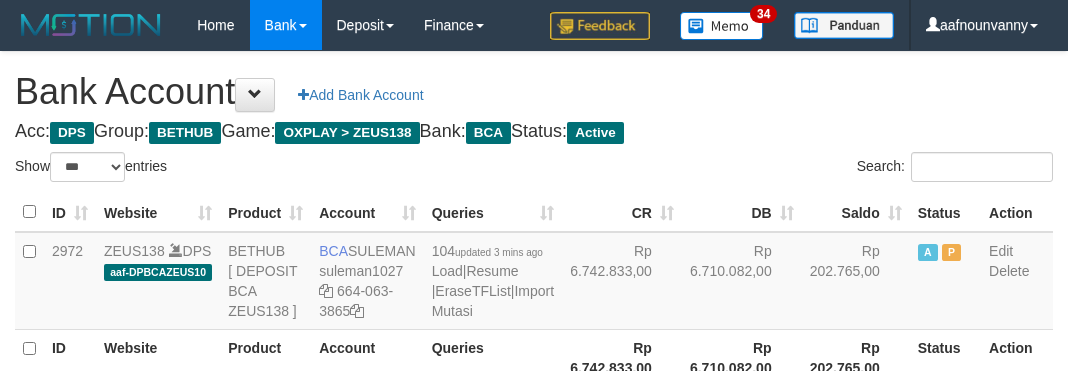 scroll, scrollTop: 235, scrollLeft: 0, axis: vertical 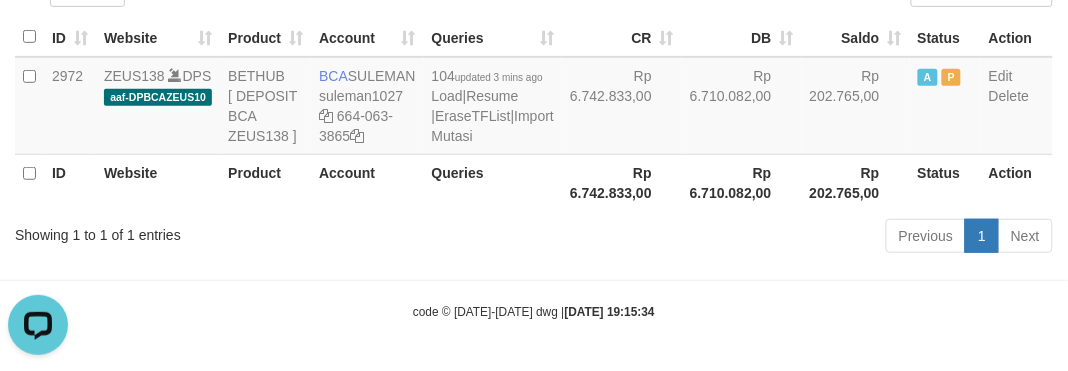 click on "Previous 1 Next" at bounding box center (756, 238) 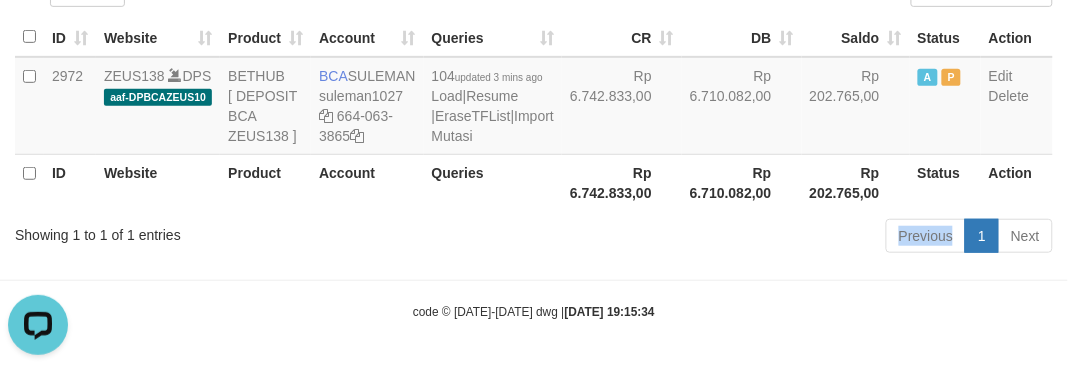 drag, startPoint x: 637, startPoint y: 235, endPoint x: 323, endPoint y: 368, distance: 341.00586 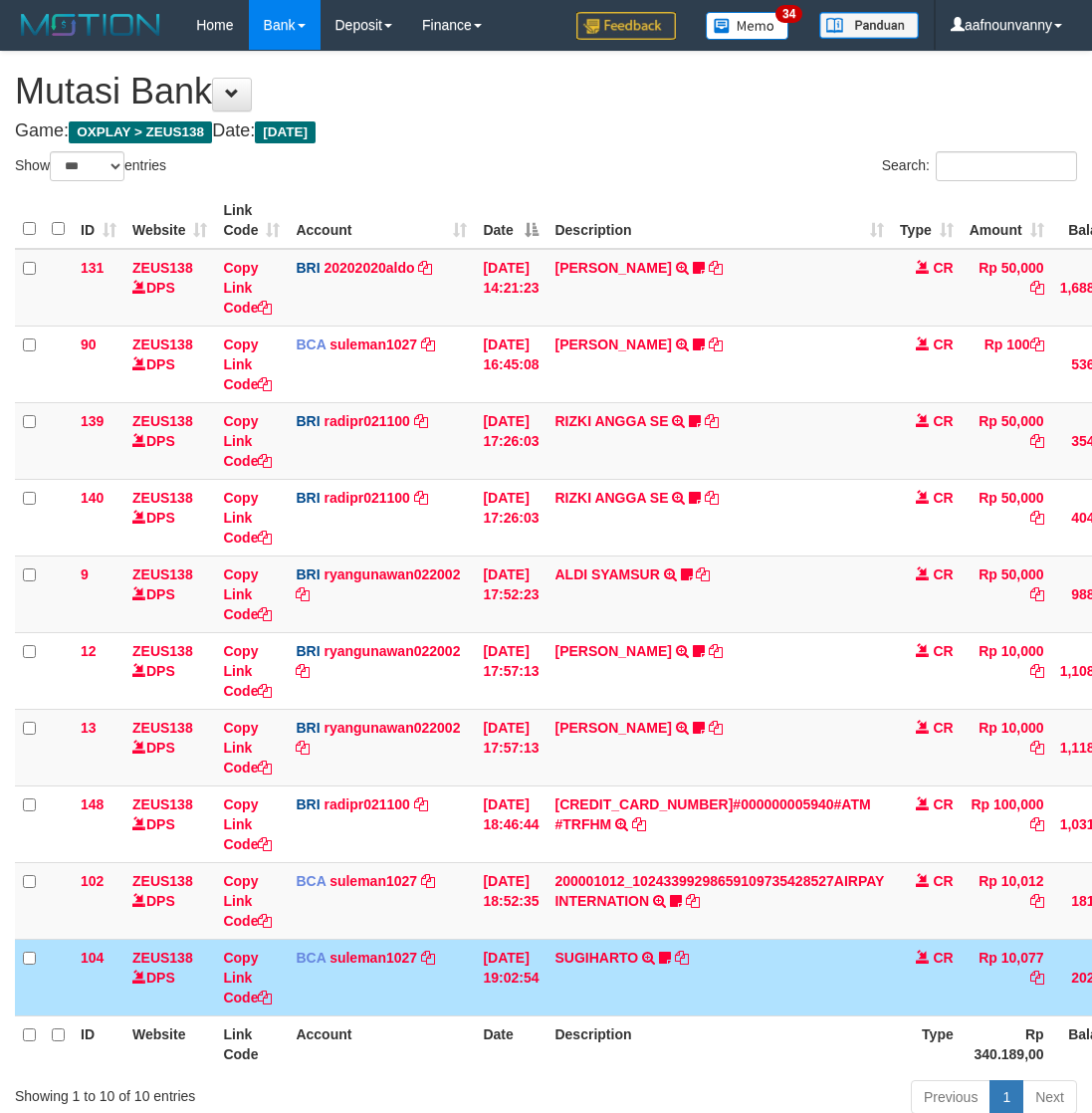 select on "***" 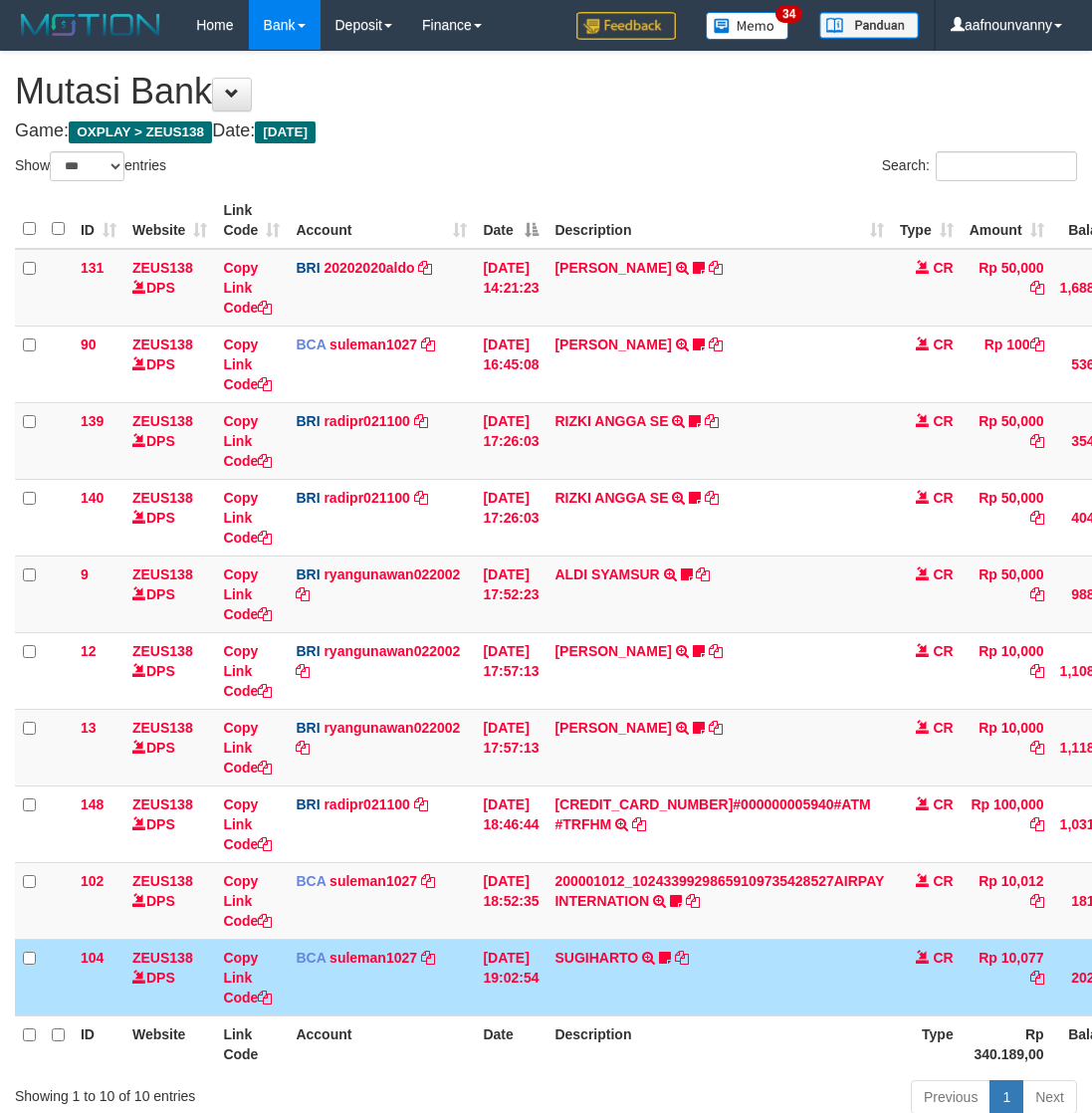 scroll, scrollTop: 0, scrollLeft: 0, axis: both 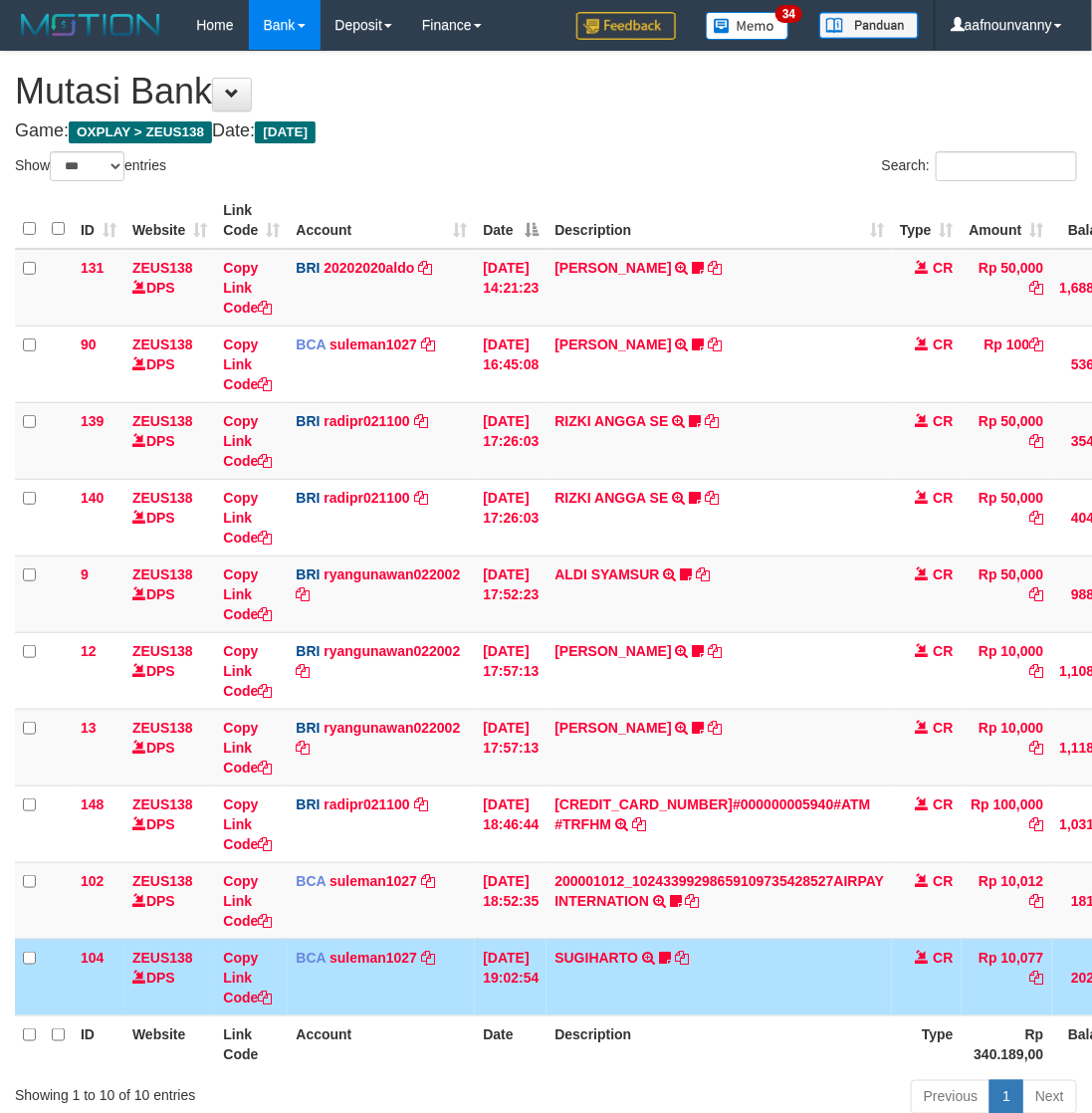 click on "[DATE] 19:02:54" at bounding box center [511, 977] 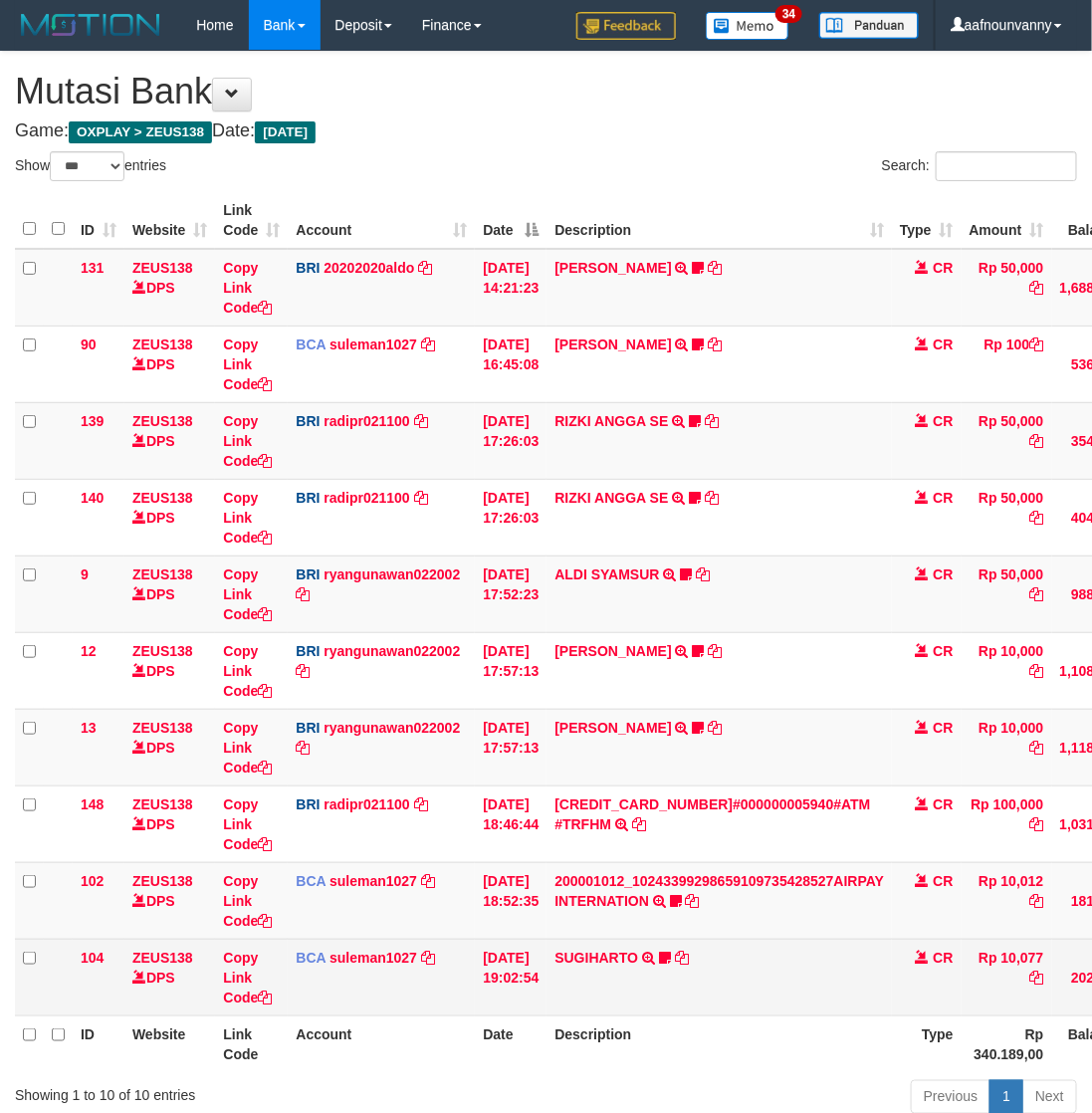 scroll, scrollTop: 146, scrollLeft: 0, axis: vertical 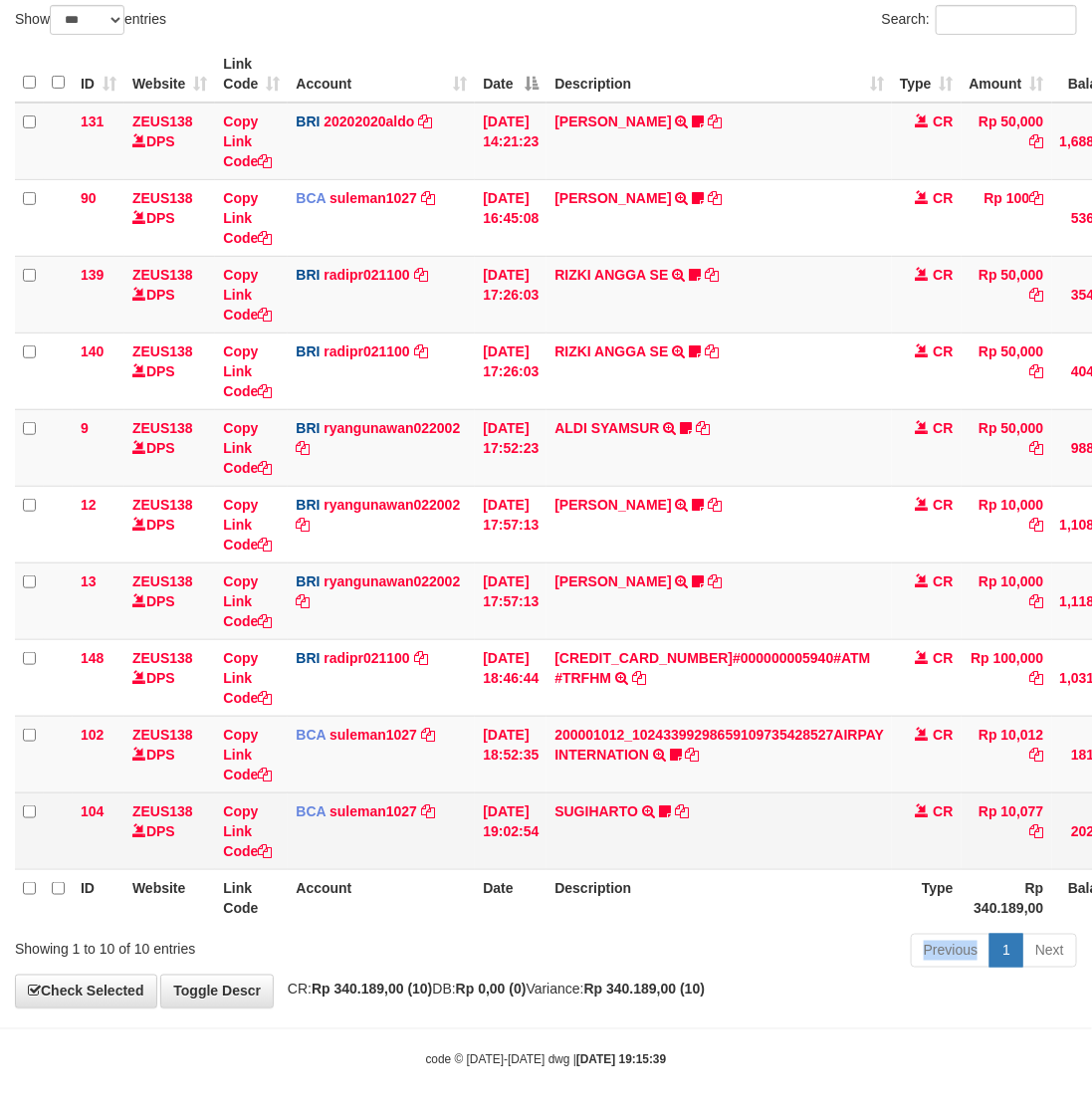 drag, startPoint x: 0, startPoint y: 0, endPoint x: 327, endPoint y: 836, distance: 897.67756 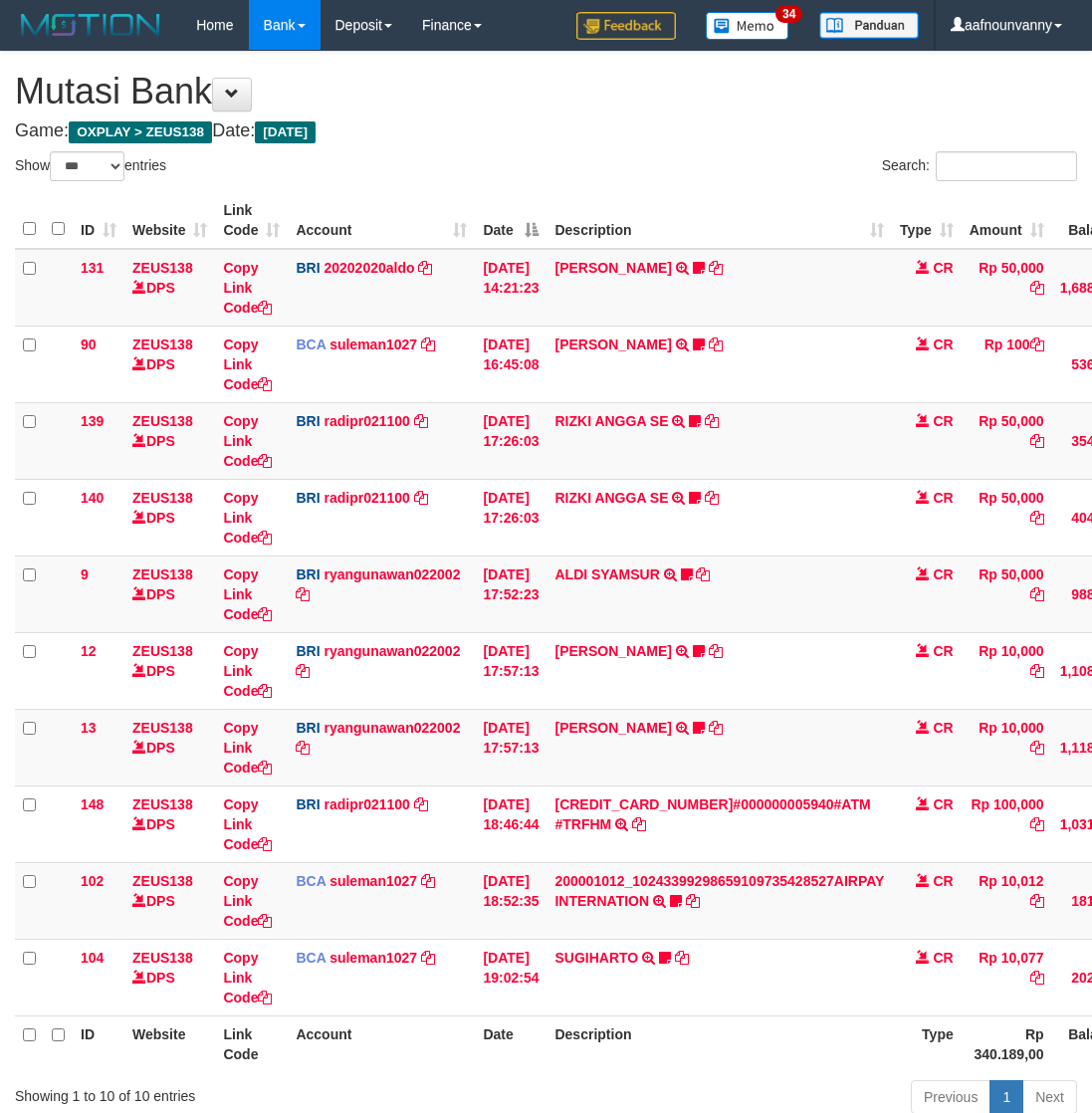 select on "***" 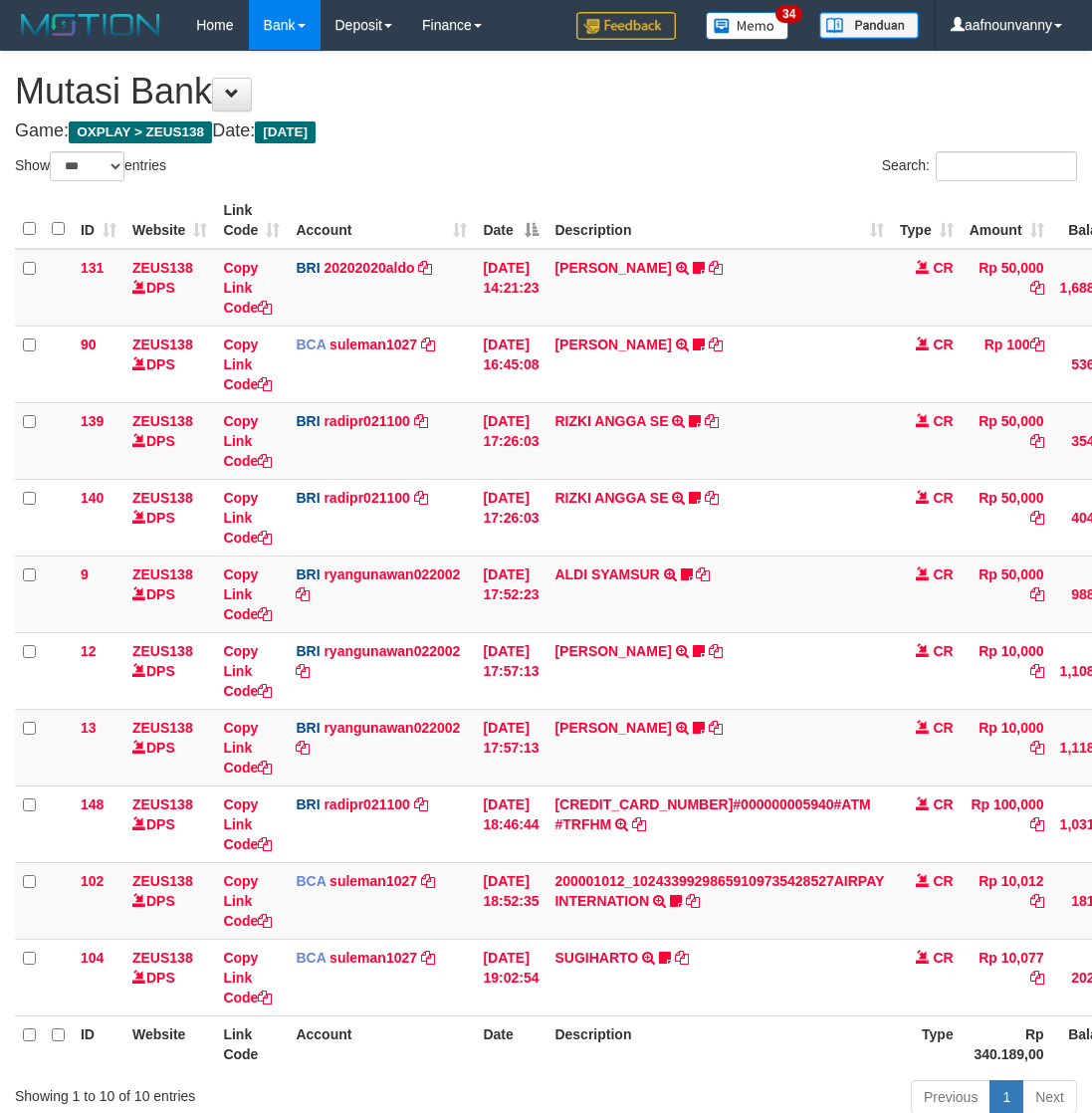 scroll, scrollTop: 0, scrollLeft: 0, axis: both 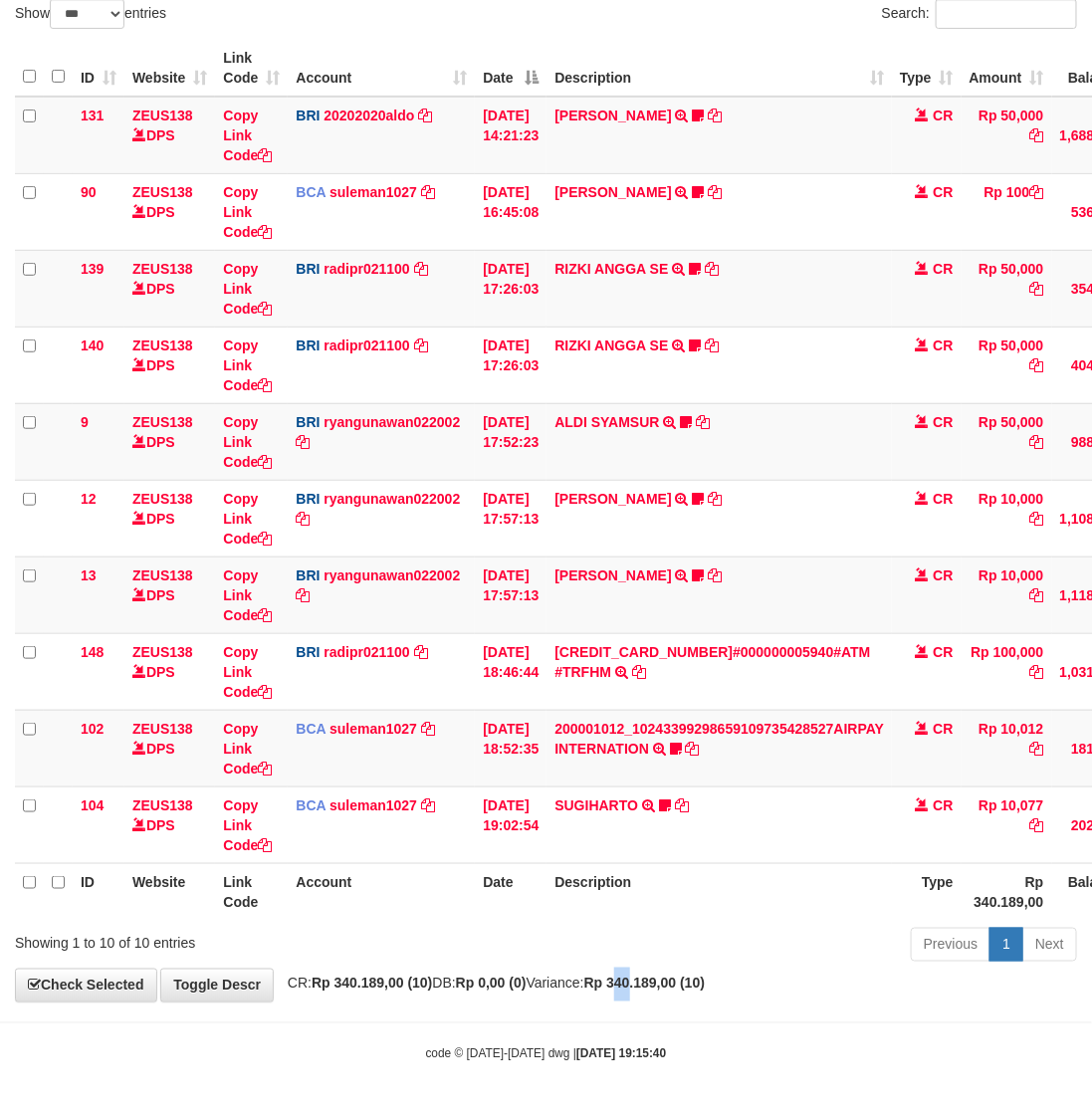 drag, startPoint x: 682, startPoint y: 971, endPoint x: 670, endPoint y: 979, distance: 14.422205 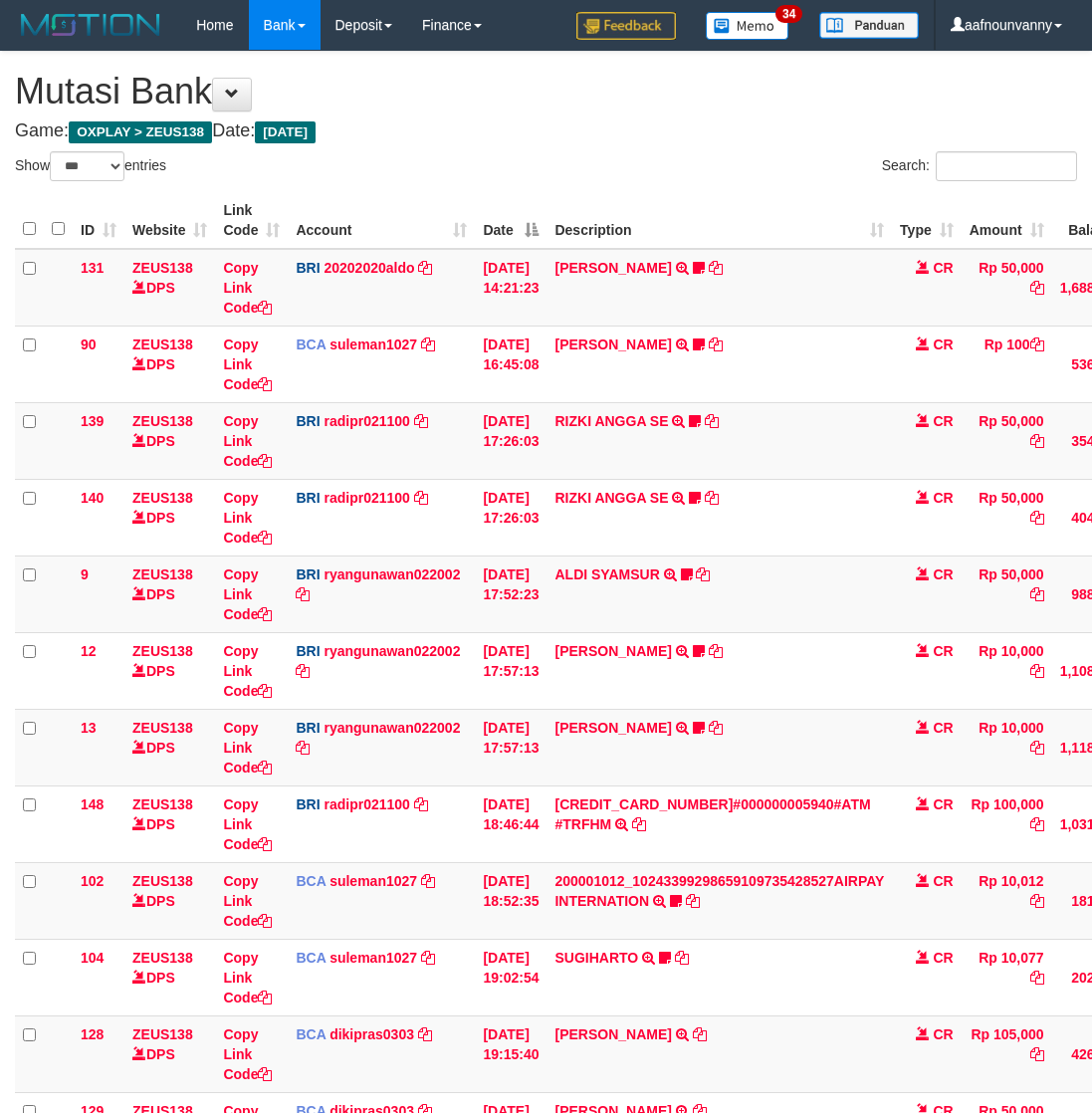 select on "***" 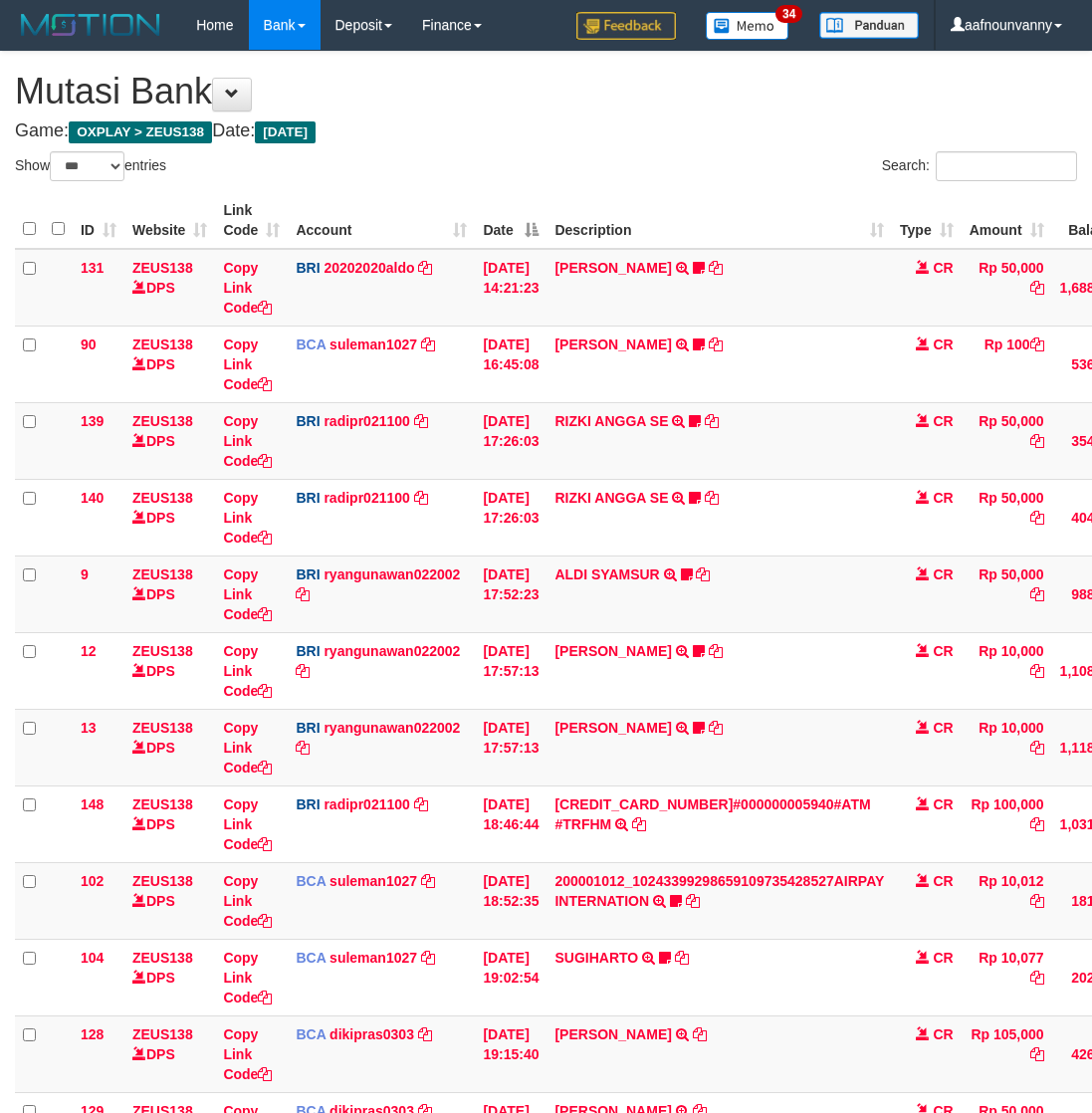 scroll, scrollTop: 154, scrollLeft: 0, axis: vertical 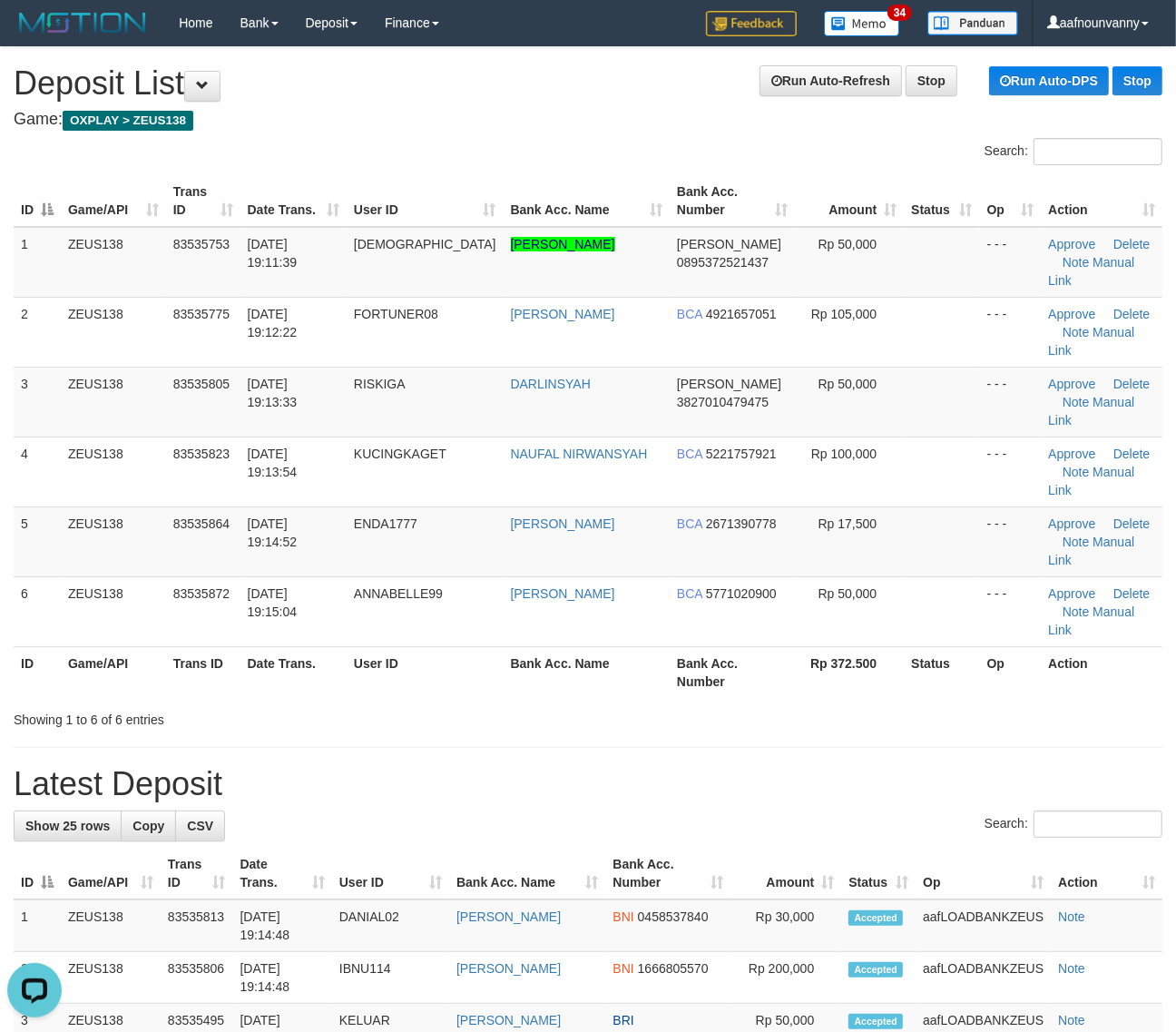 drag, startPoint x: 676, startPoint y: 651, endPoint x: 717, endPoint y: 640, distance: 42.449971 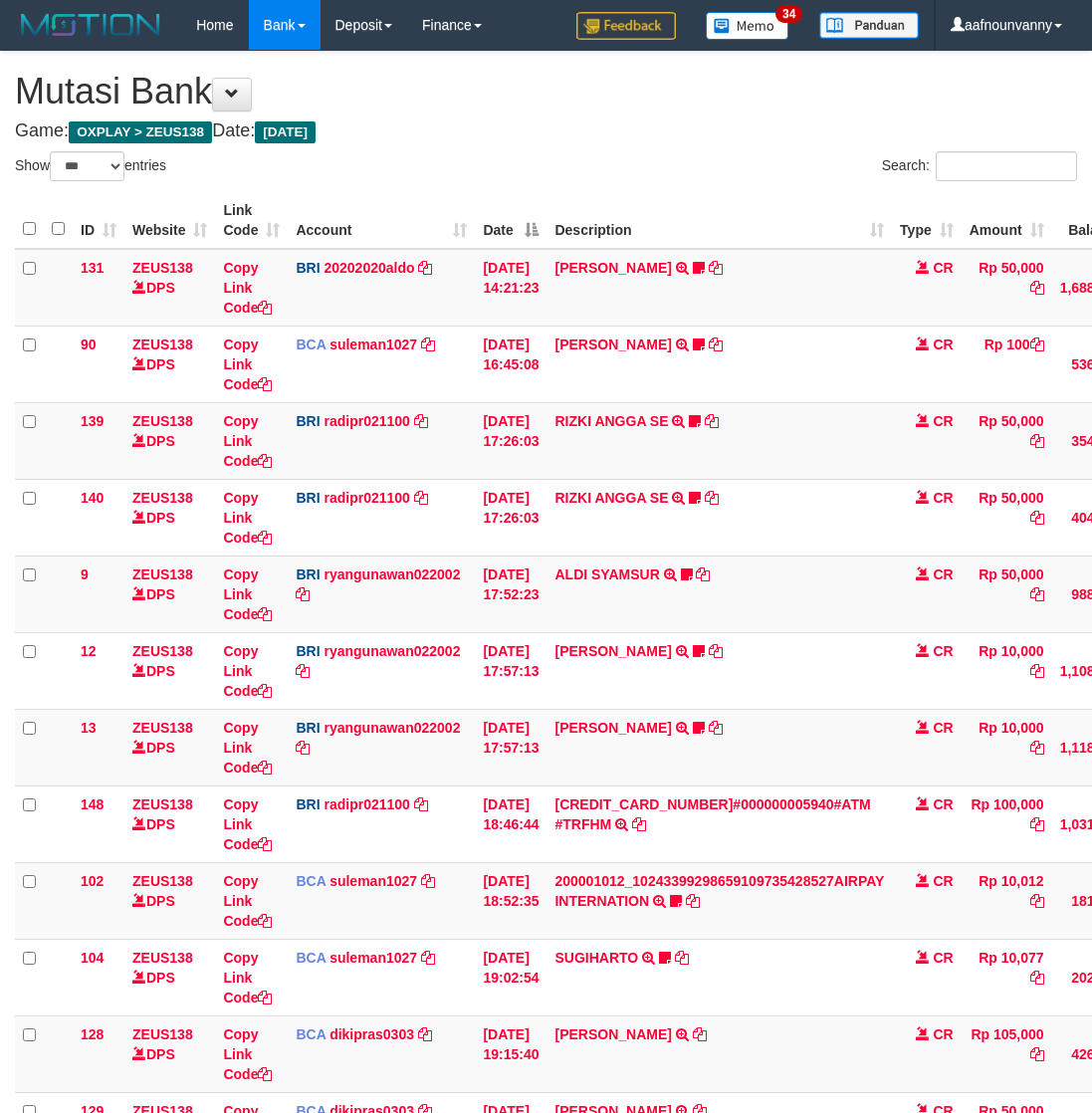 select on "***" 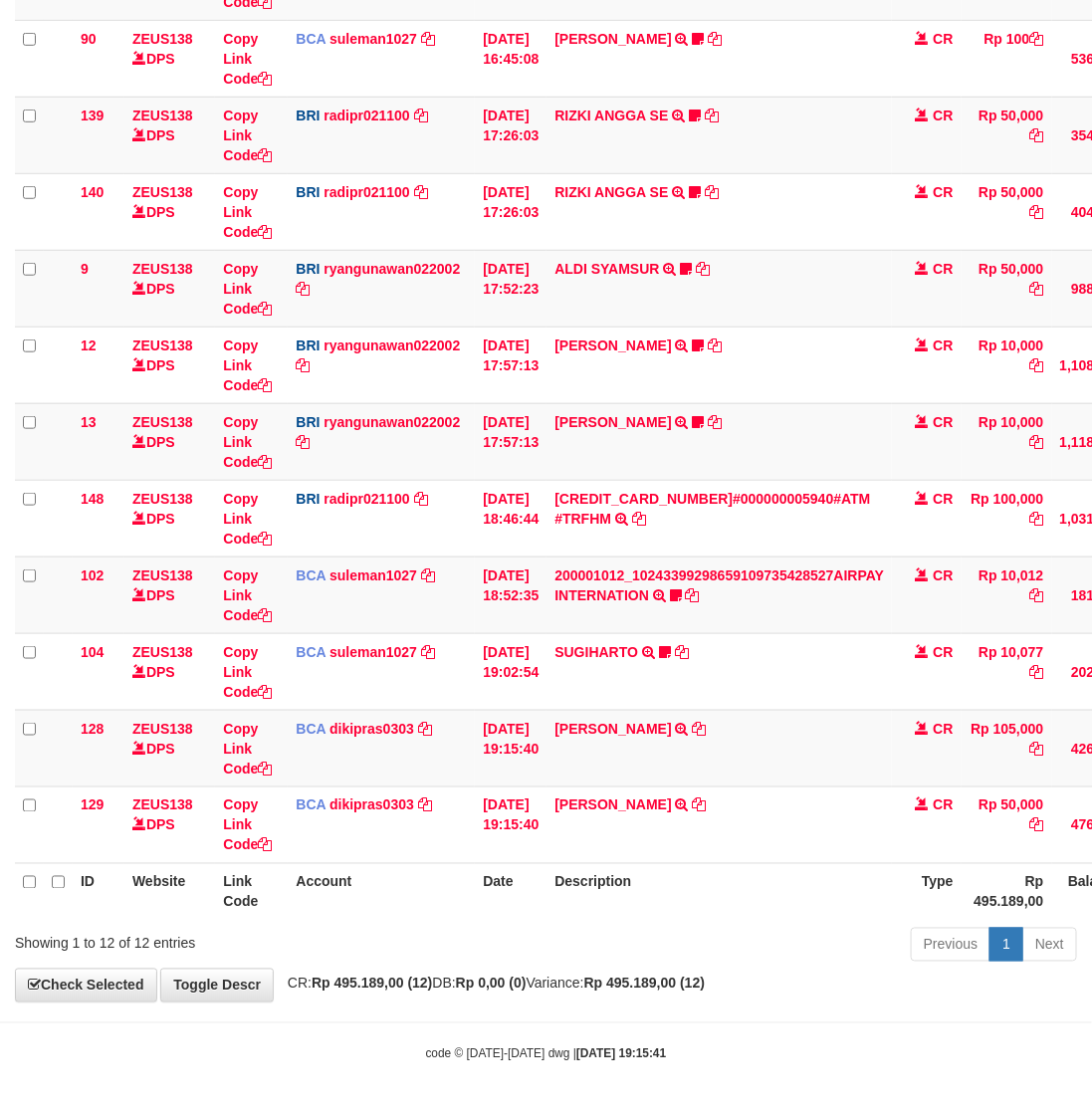 scroll, scrollTop: 307, scrollLeft: 0, axis: vertical 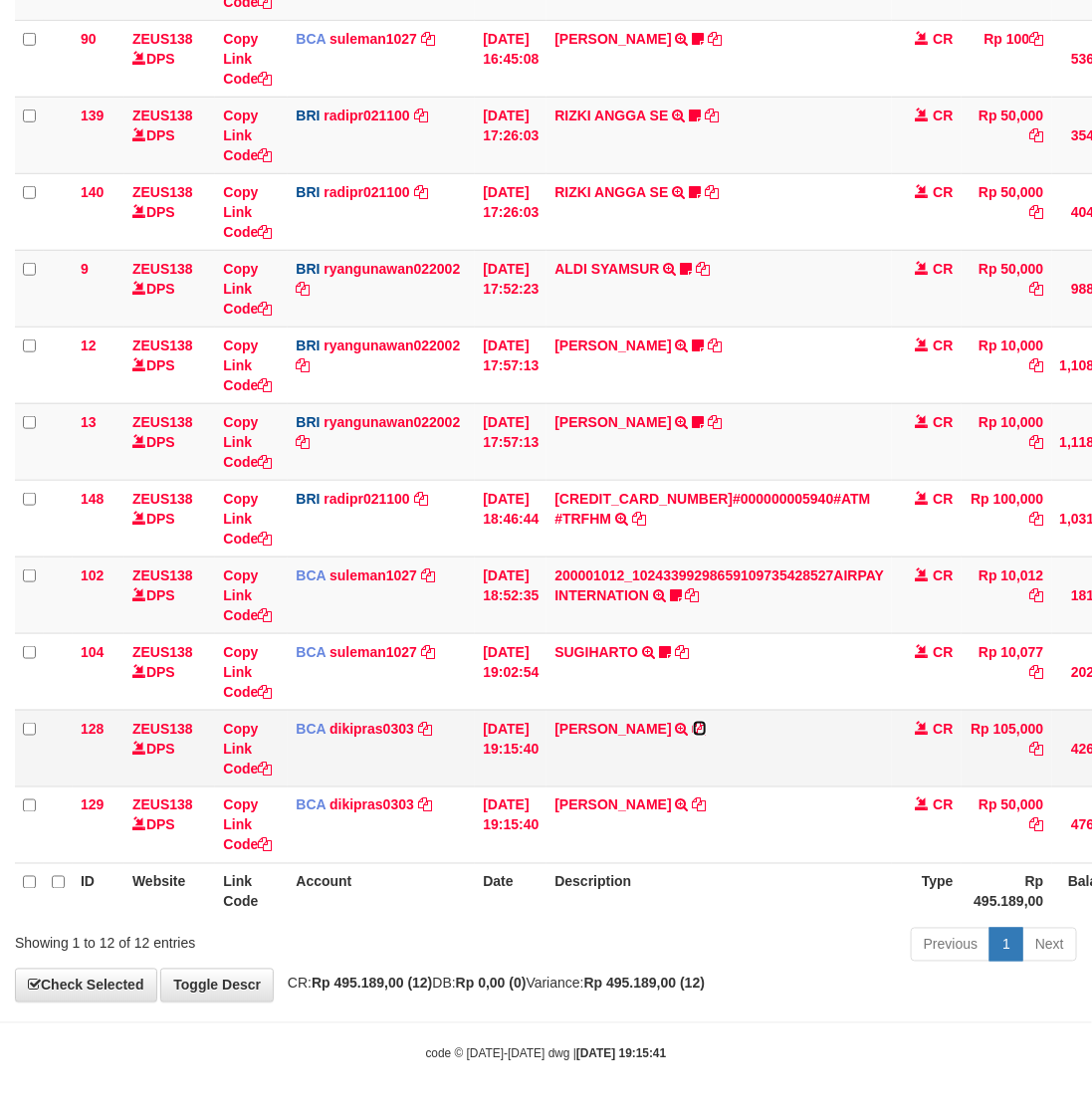 click at bounding box center [700, 729] 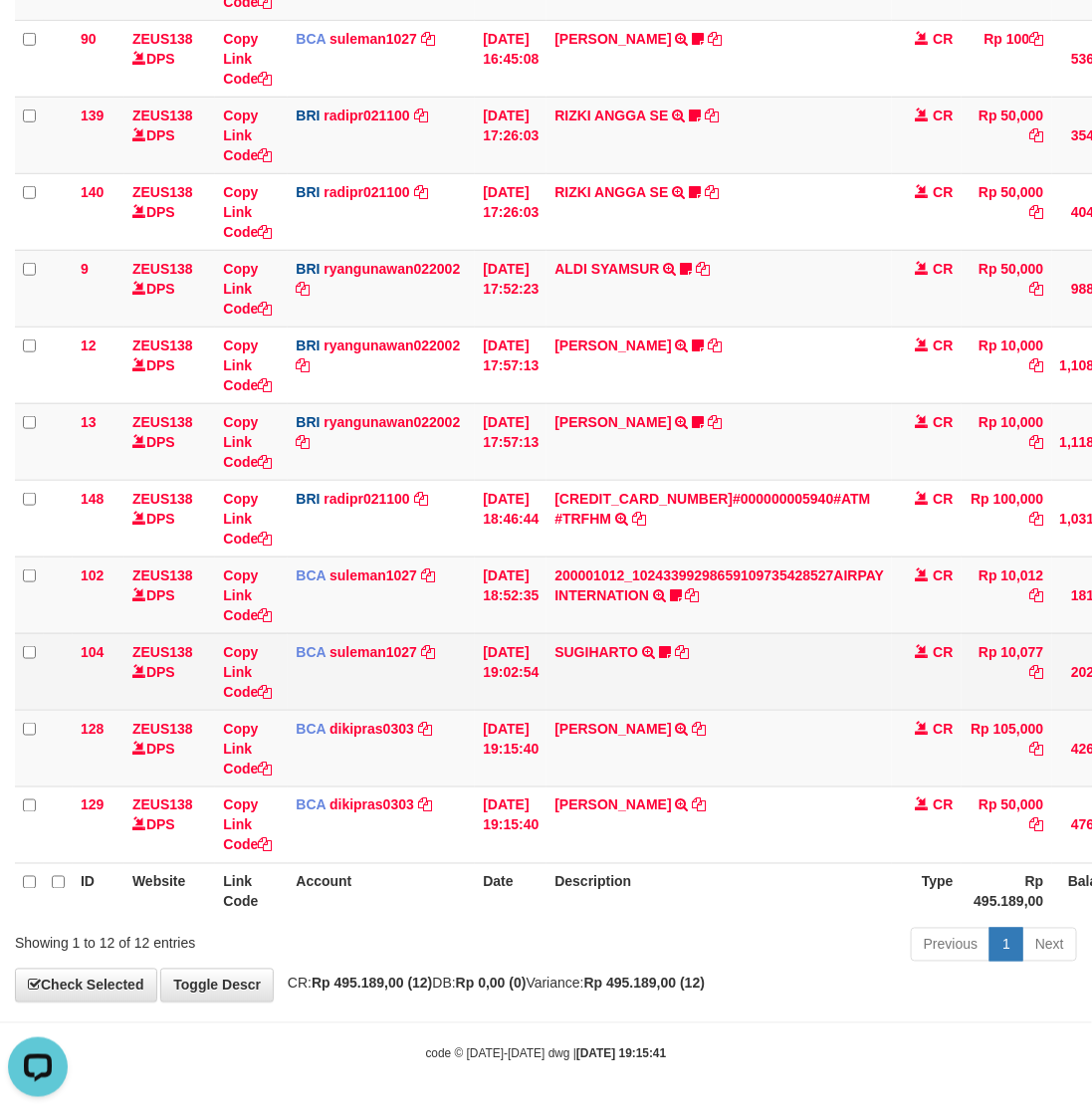 scroll, scrollTop: 0, scrollLeft: 0, axis: both 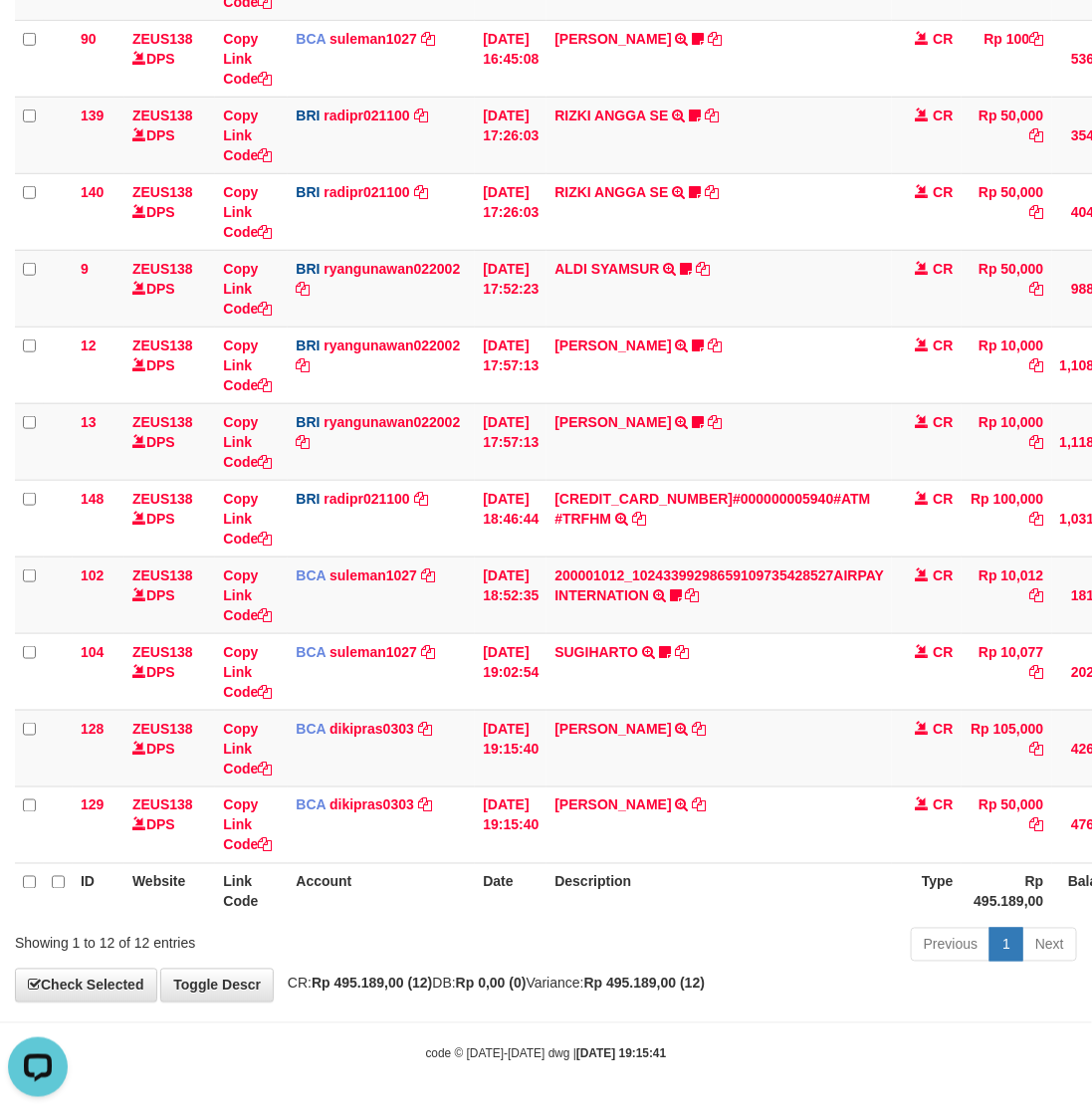 click on "Previous 1 Next" at bounding box center (773, 947) 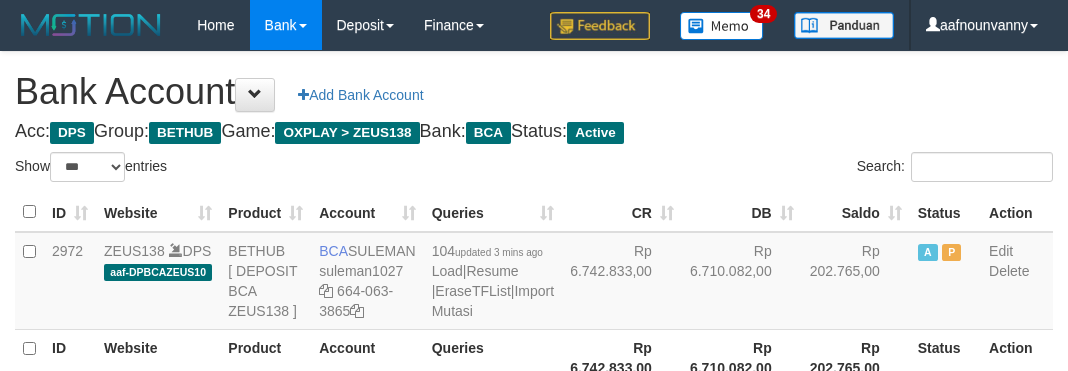 select on "***" 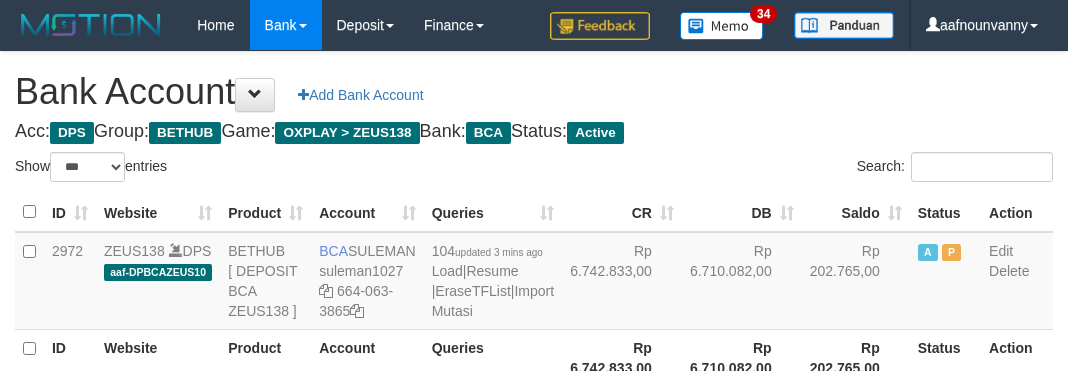 scroll, scrollTop: 235, scrollLeft: 0, axis: vertical 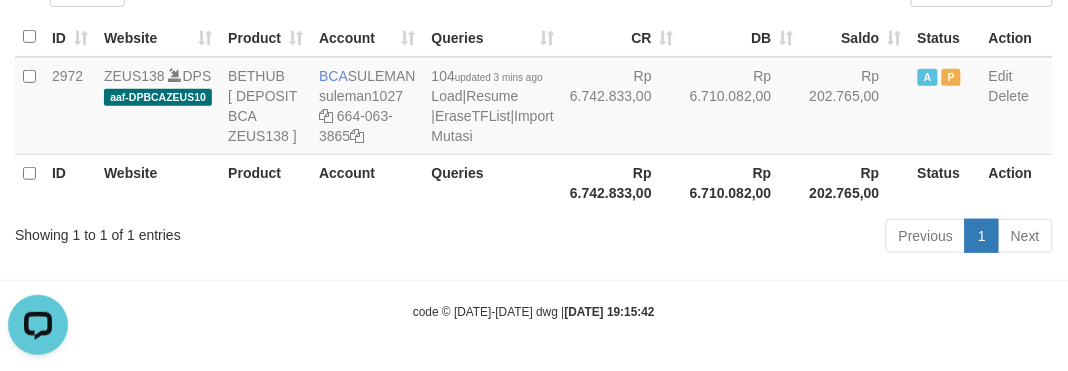 click on "[DATE] 19:15:42" at bounding box center [610, 312] 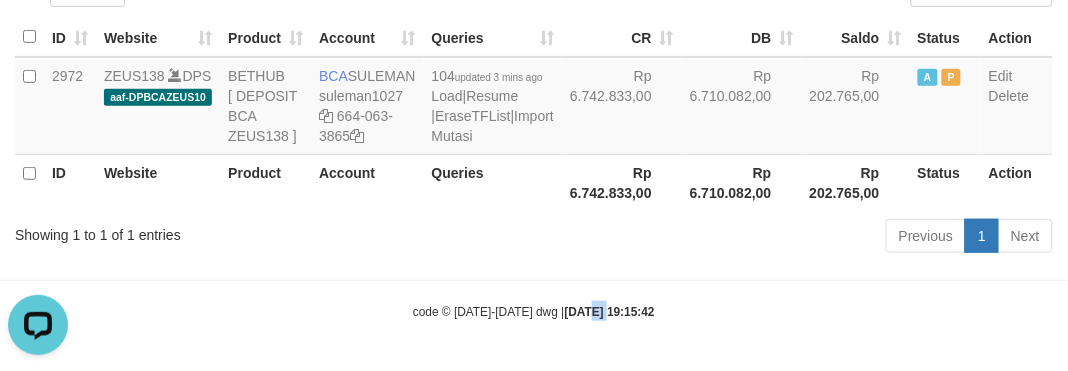 click on "Toggle navigation
Home
Bank
Account List
Load
By Website
Group
[OXPLAY]													ZEUS138
By Load Group (DPS)" at bounding box center [534, 98] 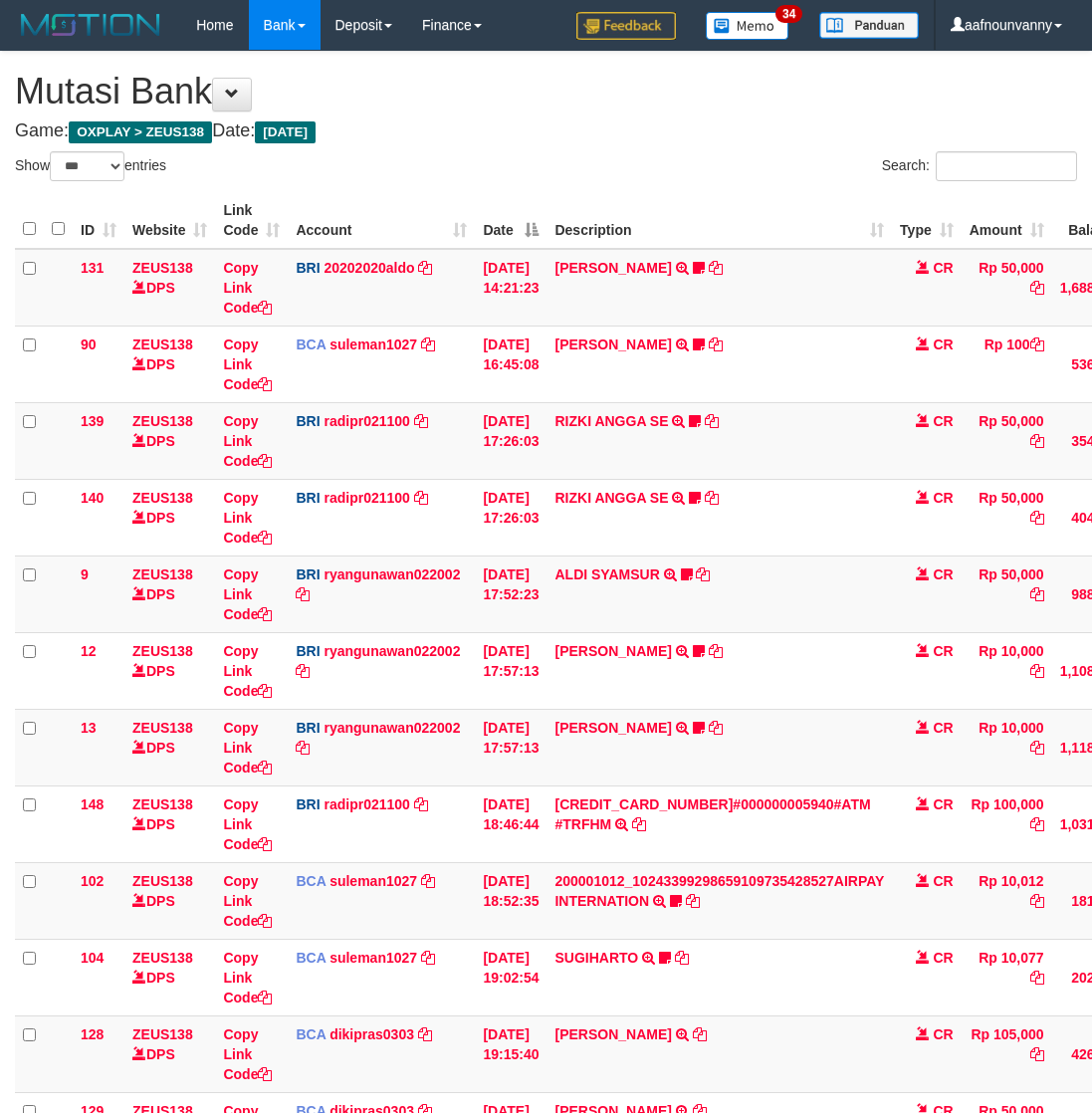 select on "***" 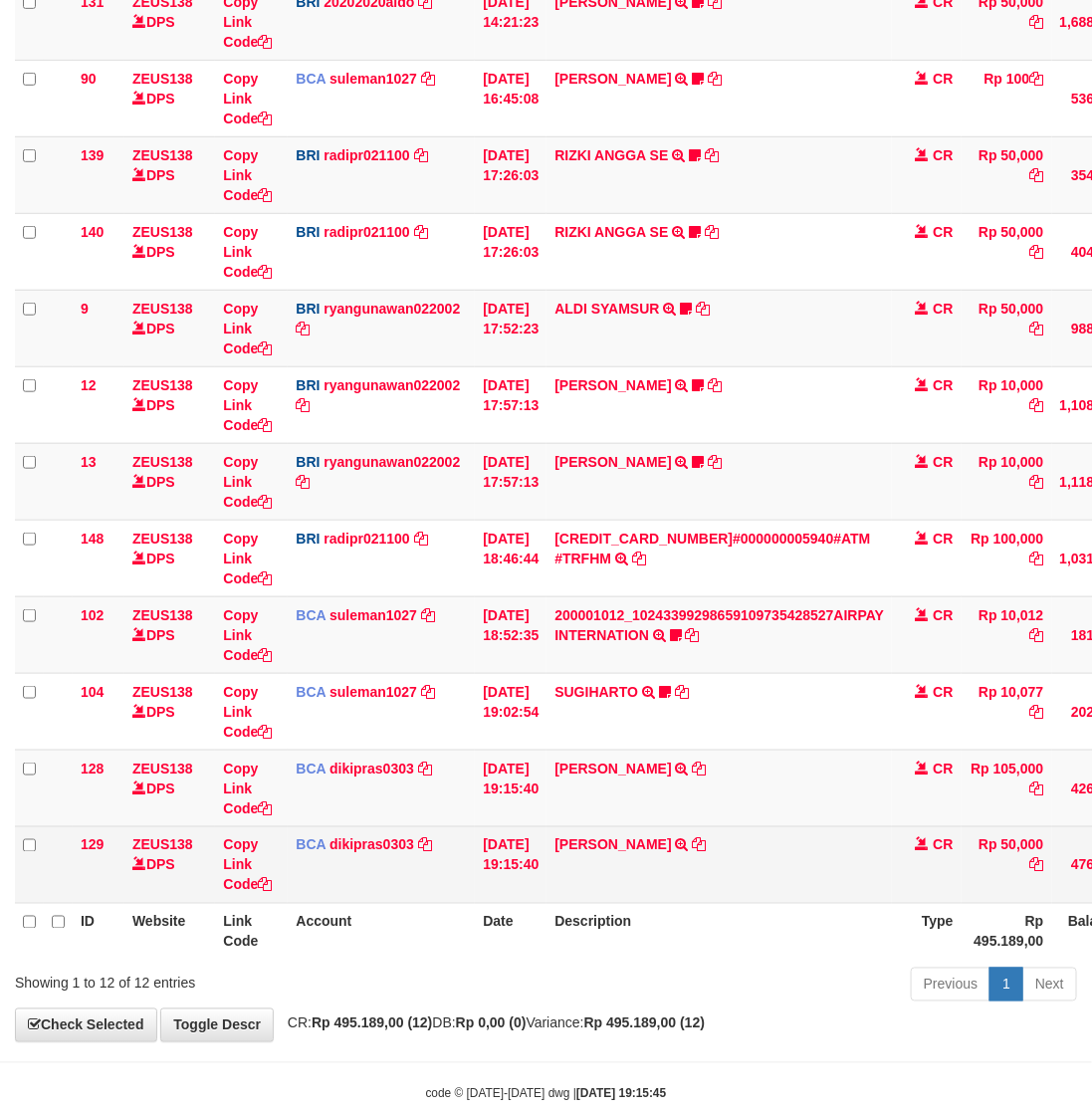 scroll, scrollTop: 307, scrollLeft: 0, axis: vertical 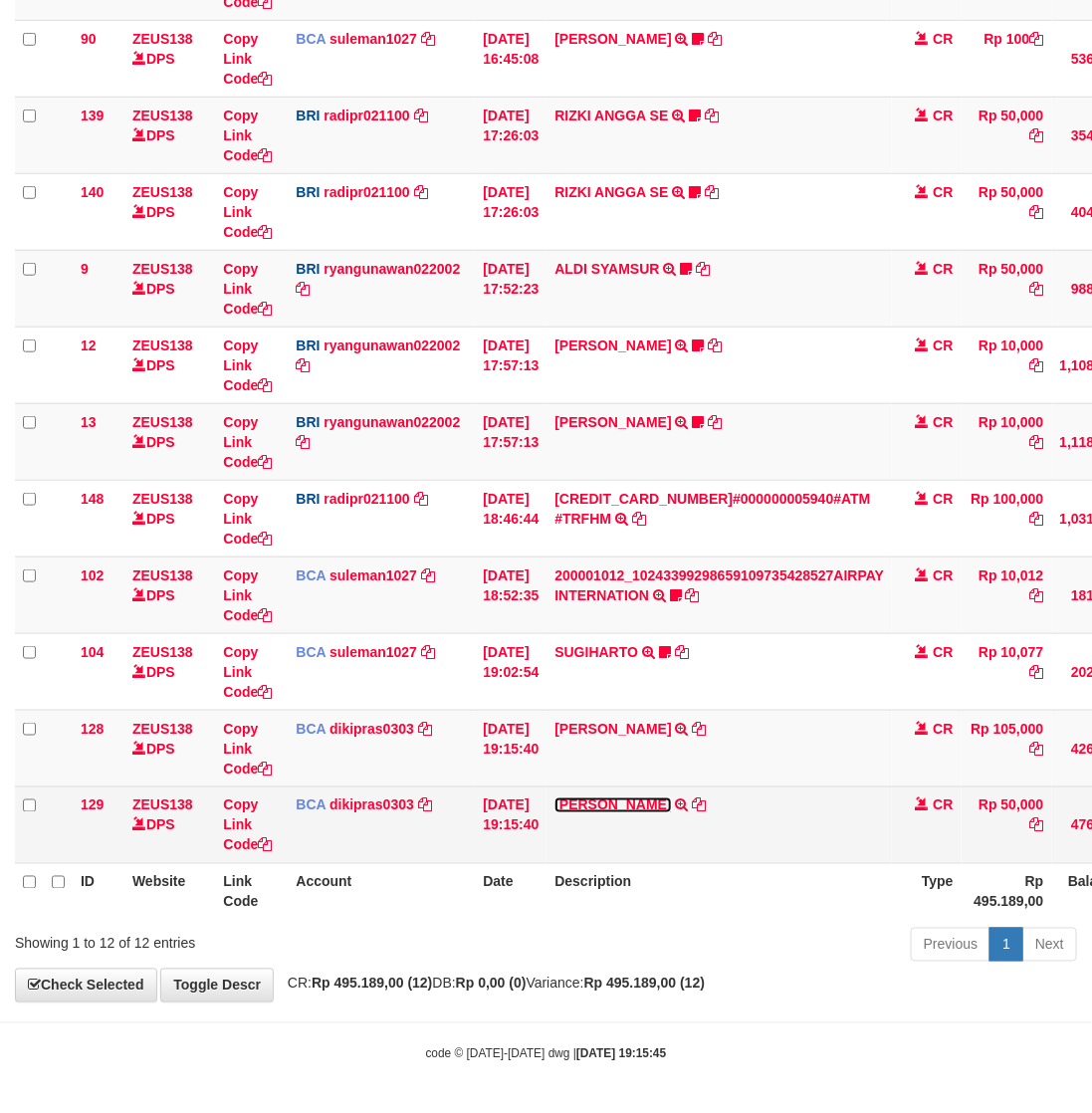 click on "AHMAD ZILAN ALKIND" at bounding box center (612, 805) 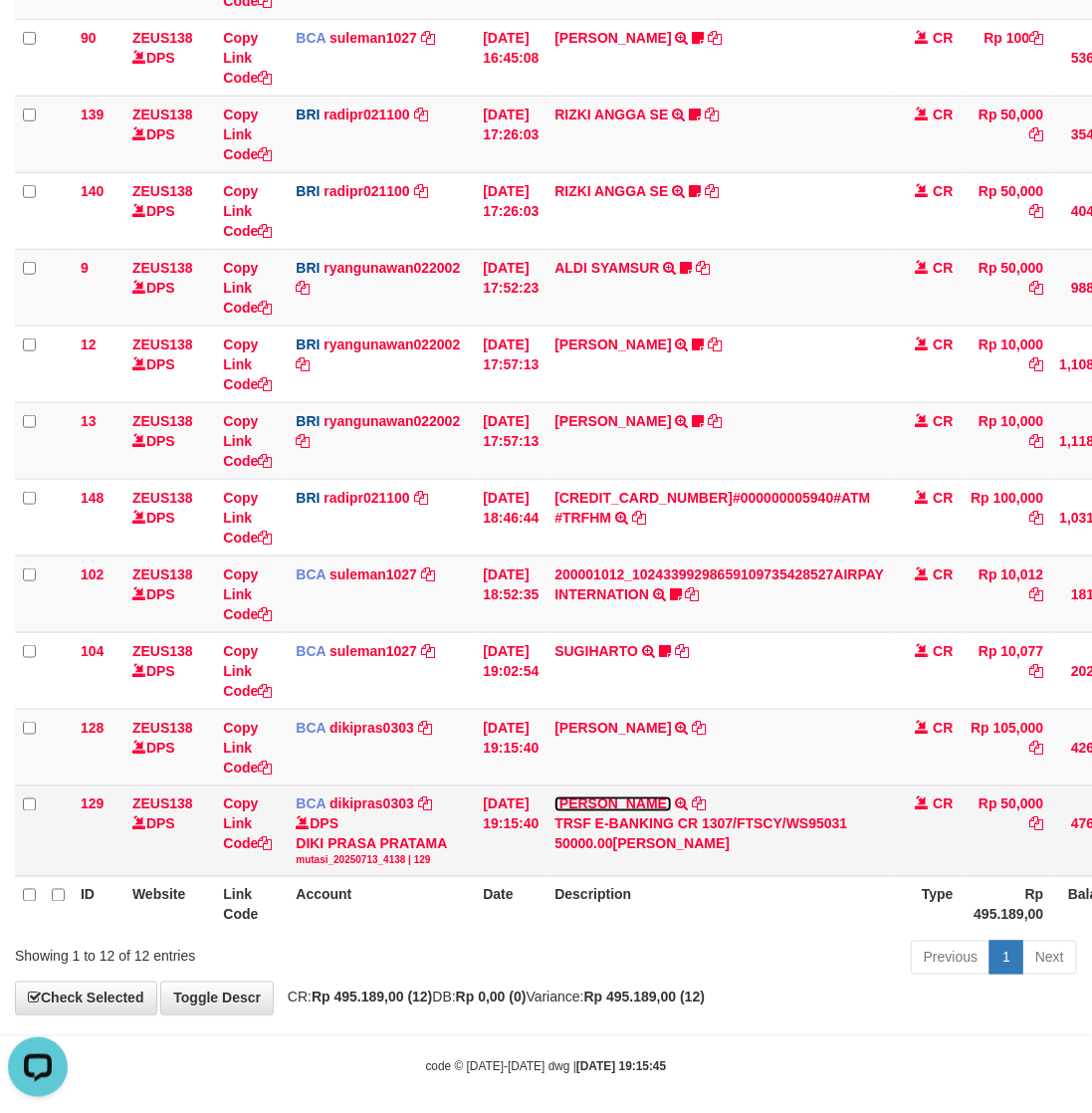 scroll, scrollTop: 0, scrollLeft: 0, axis: both 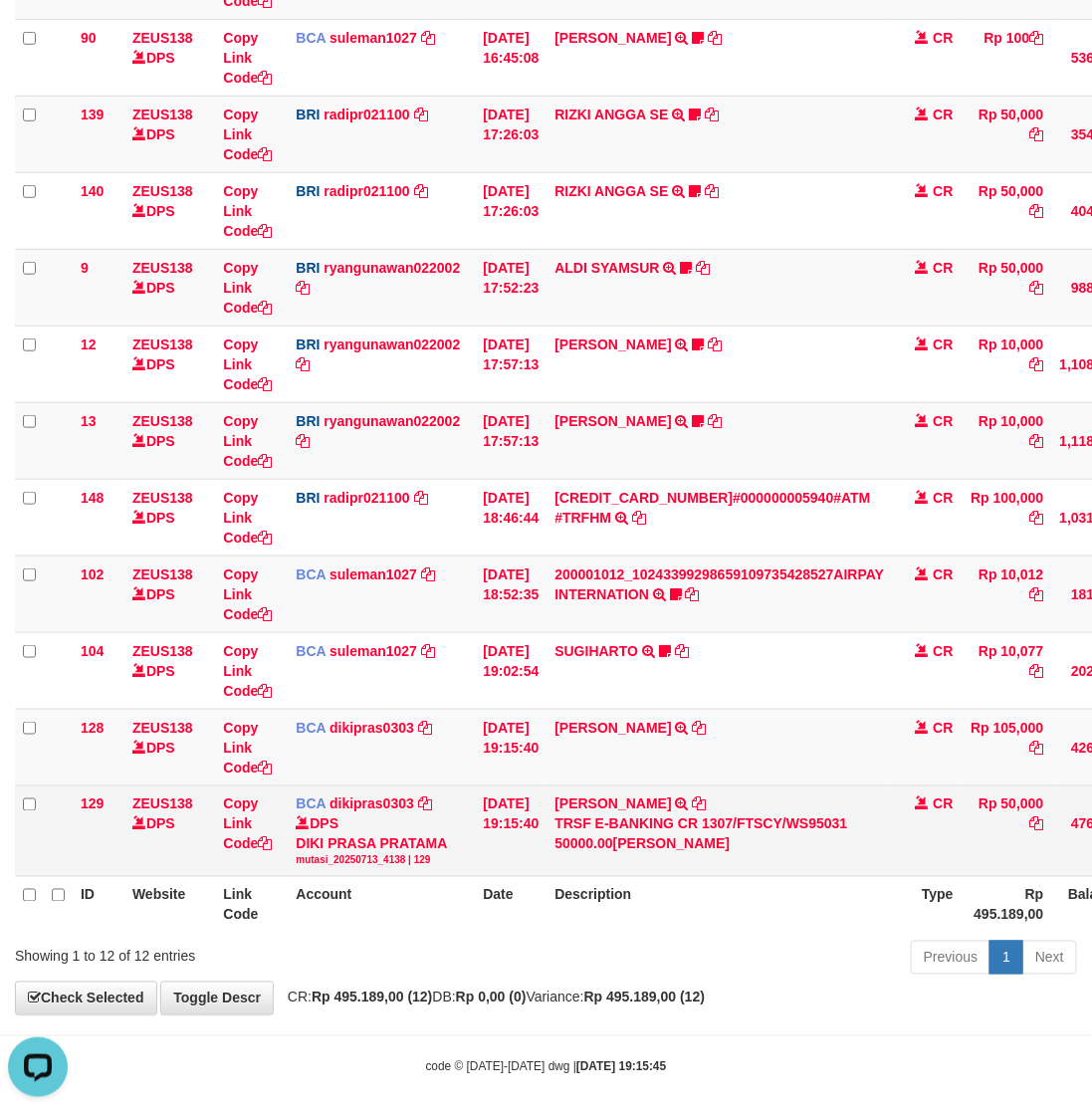 click on "AHMAD ZILAN ALKIND         TRSF E-BANKING CR 1307/FTSCY/WS95031
50000.00AHMAD ZILAN ALKIND" at bounding box center [719, 830] 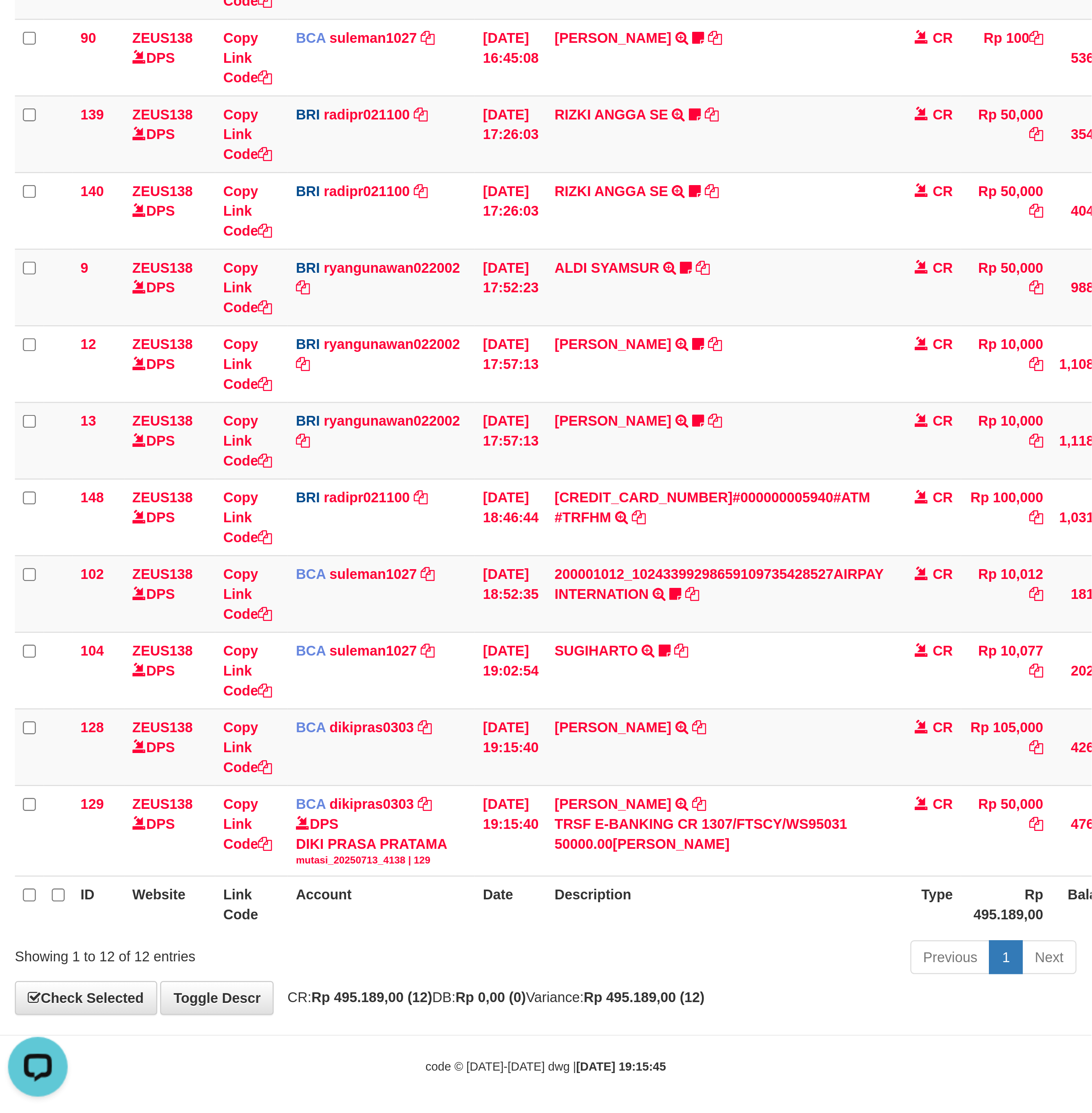 scroll, scrollTop: 0, scrollLeft: 0, axis: both 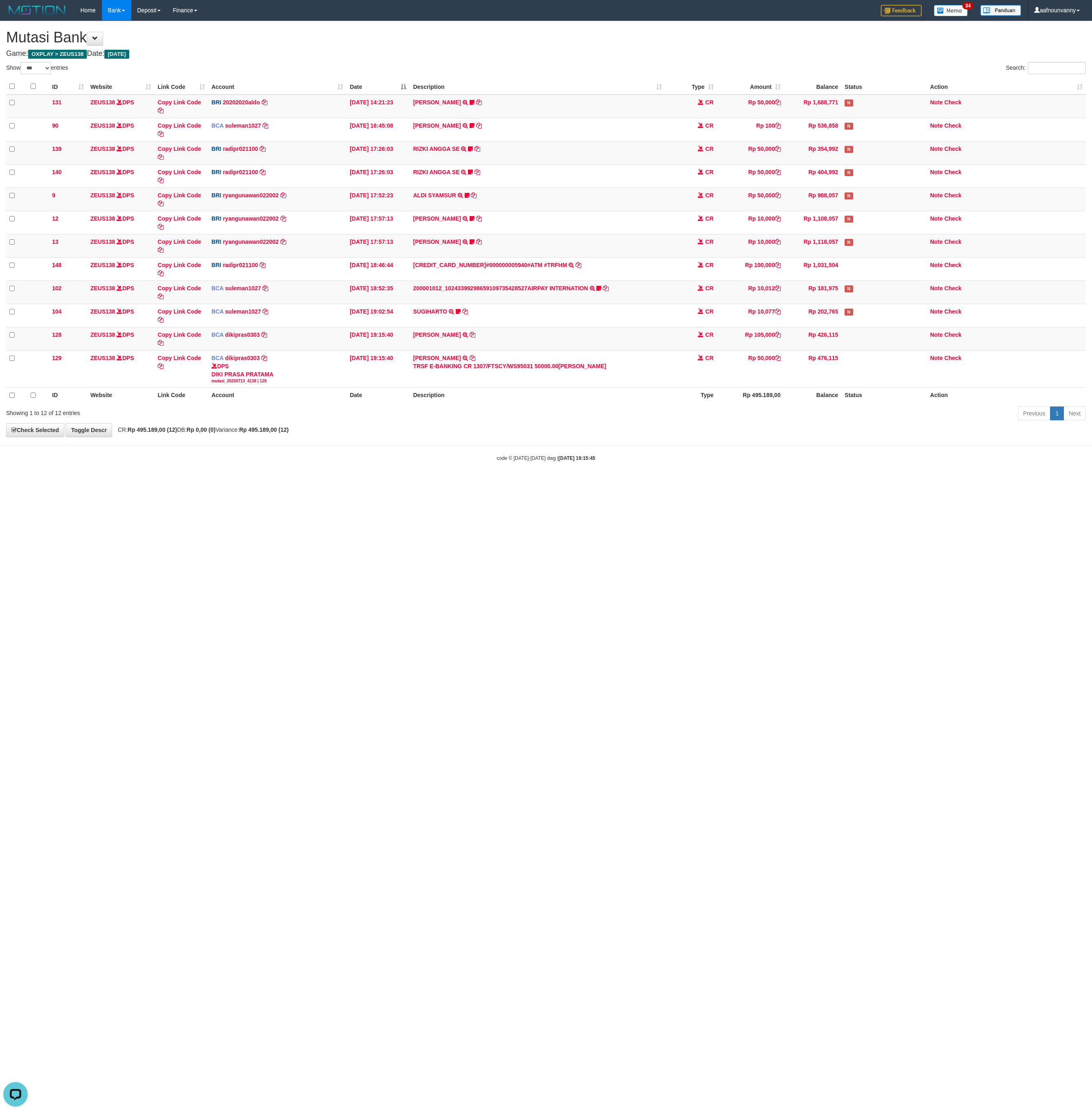 drag, startPoint x: 644, startPoint y: 972, endPoint x: 637, endPoint y: 972, distance: 7 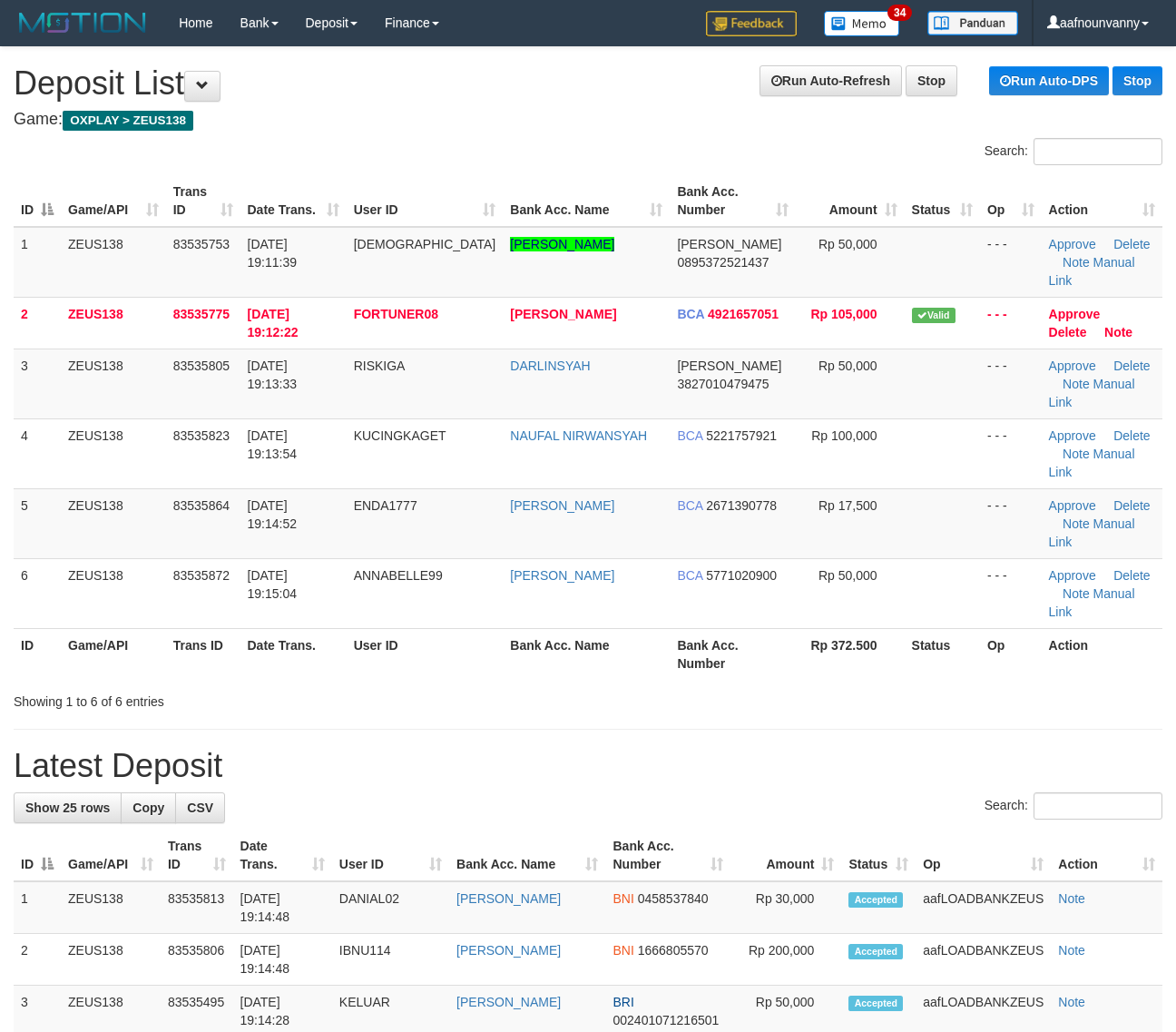 scroll, scrollTop: 0, scrollLeft: 0, axis: both 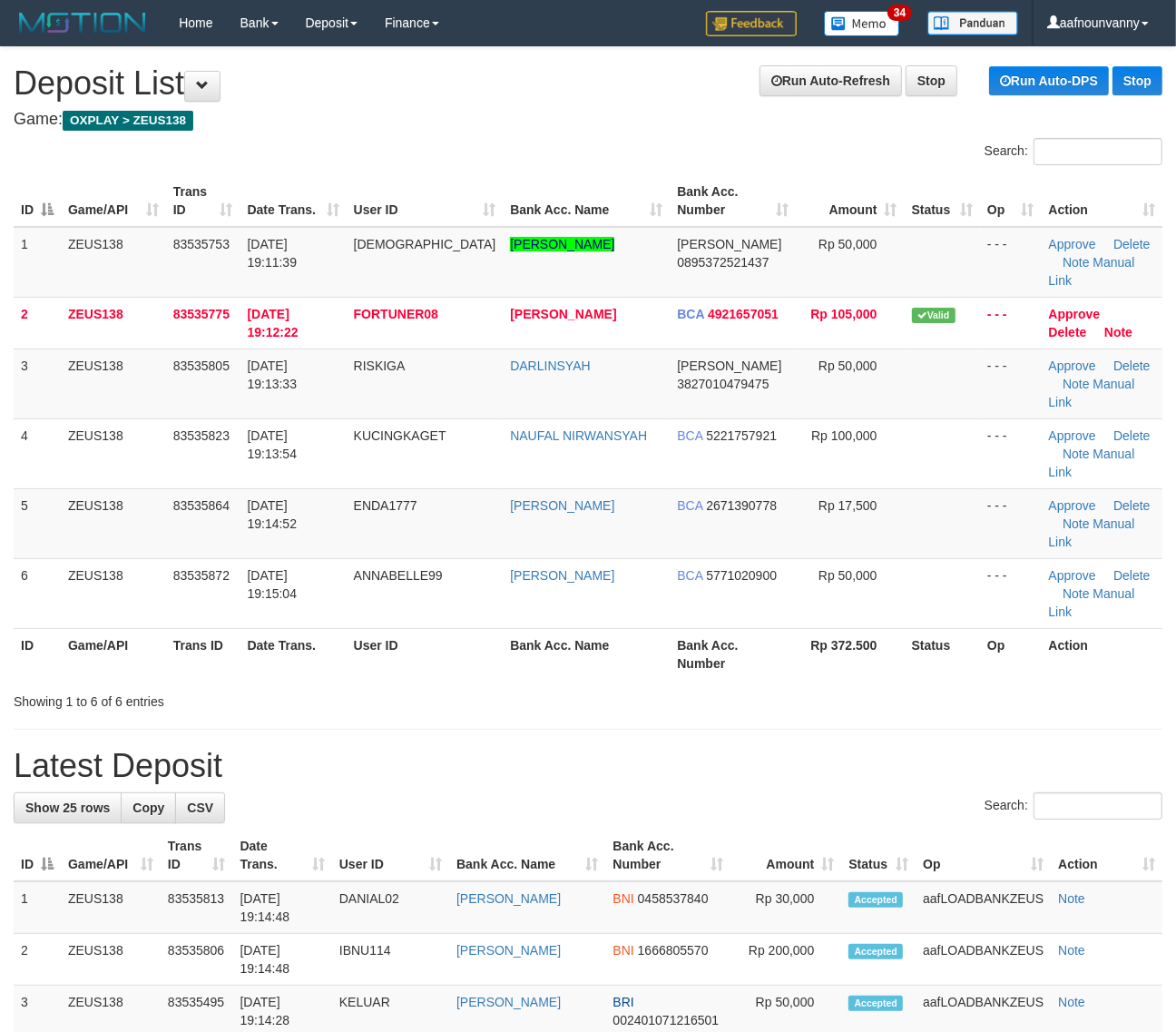 click on "Showing 1 to 6 of 6 entries" at bounding box center [588, 698] 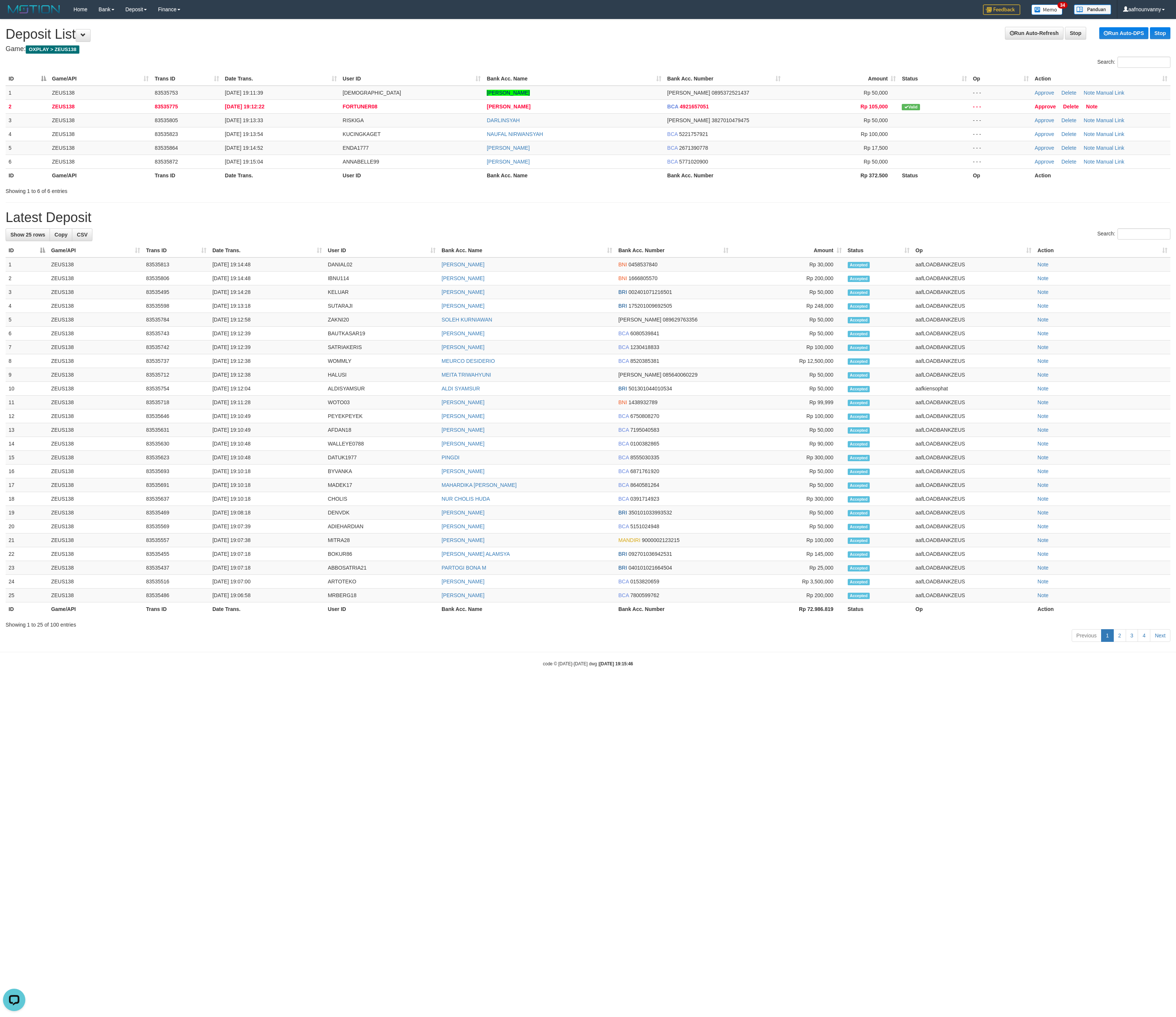 scroll, scrollTop: 0, scrollLeft: 0, axis: both 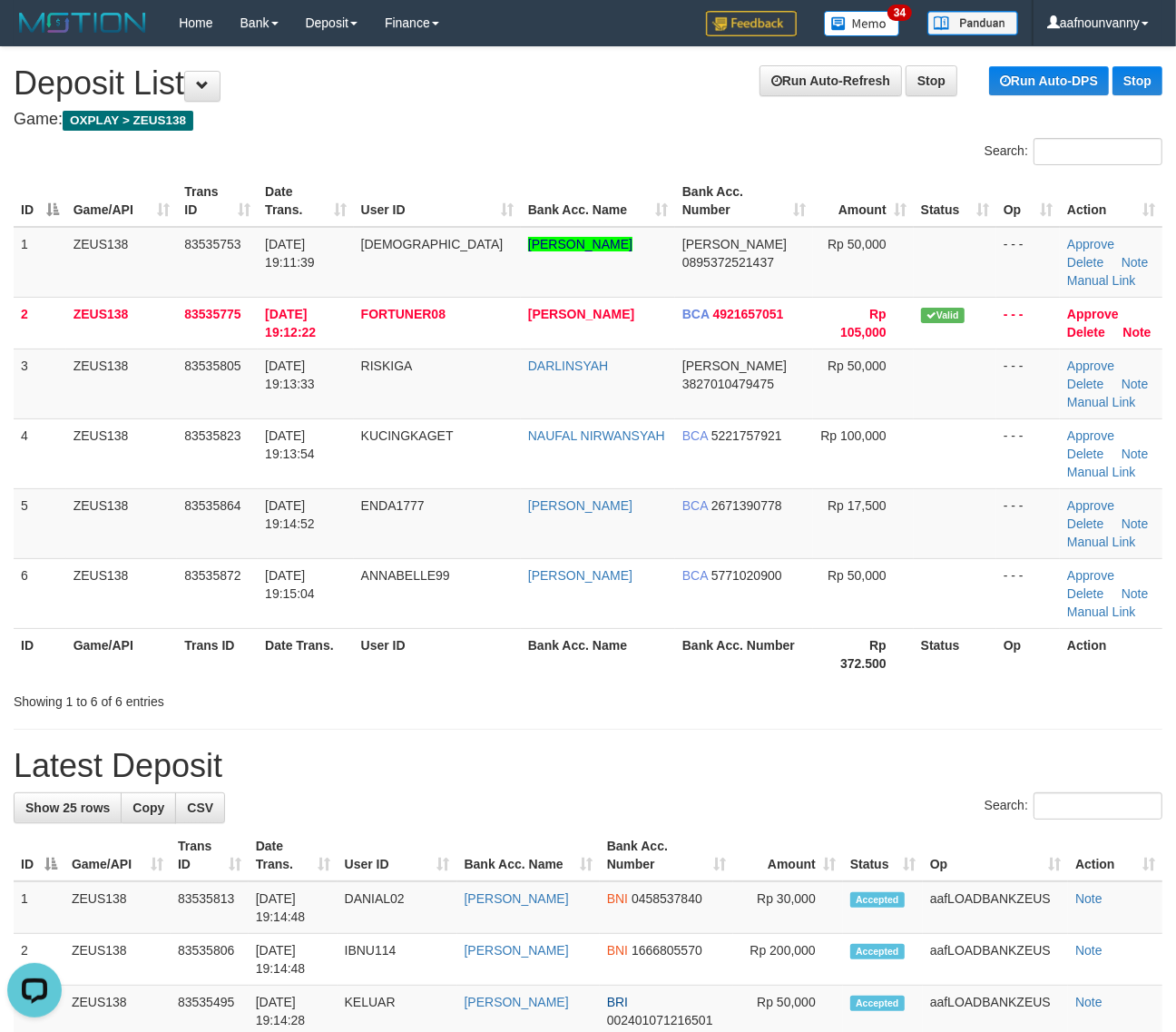 drag, startPoint x: 627, startPoint y: 677, endPoint x: 1186, endPoint y: 717, distance: 560.4293 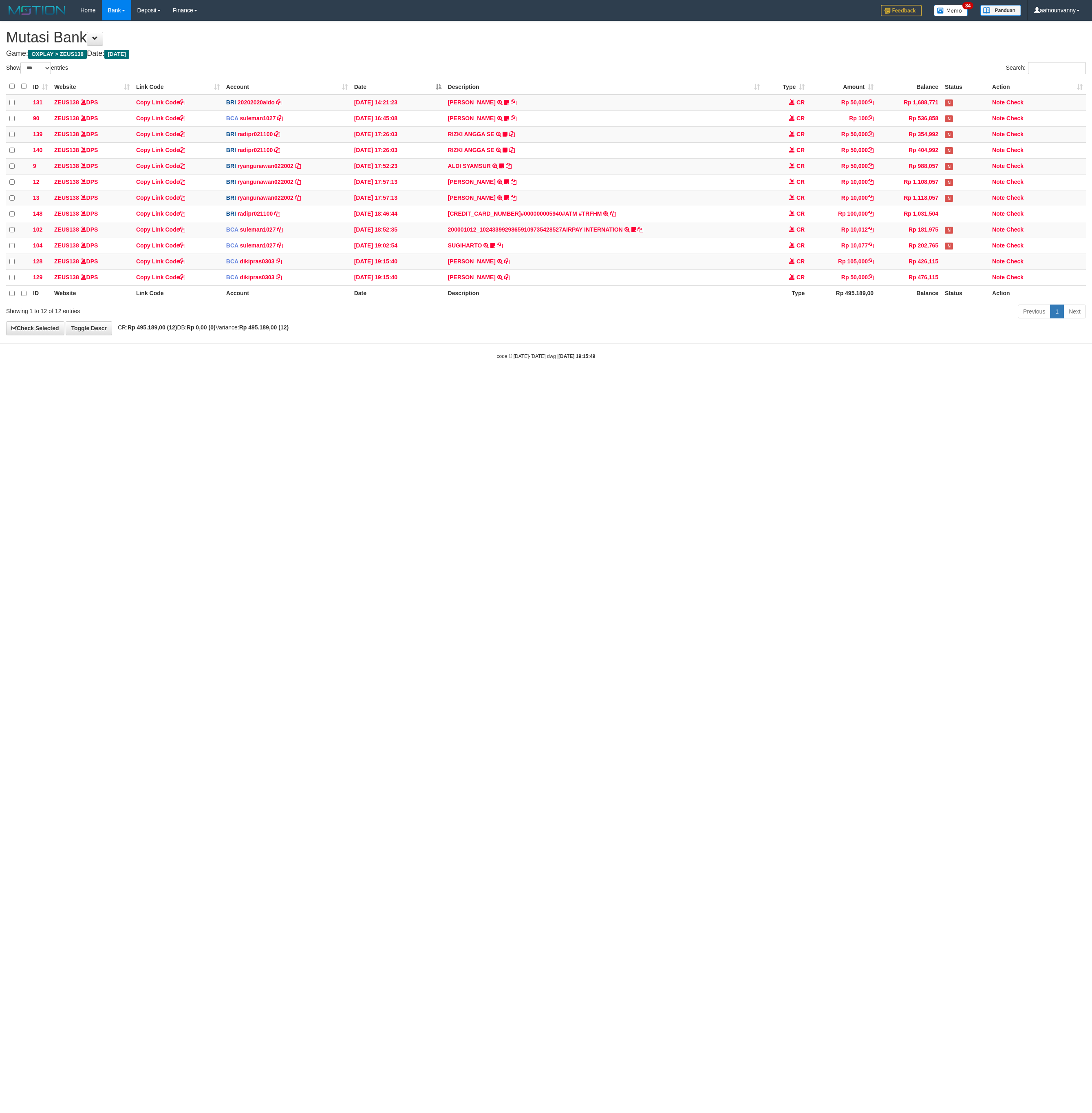 select on "***" 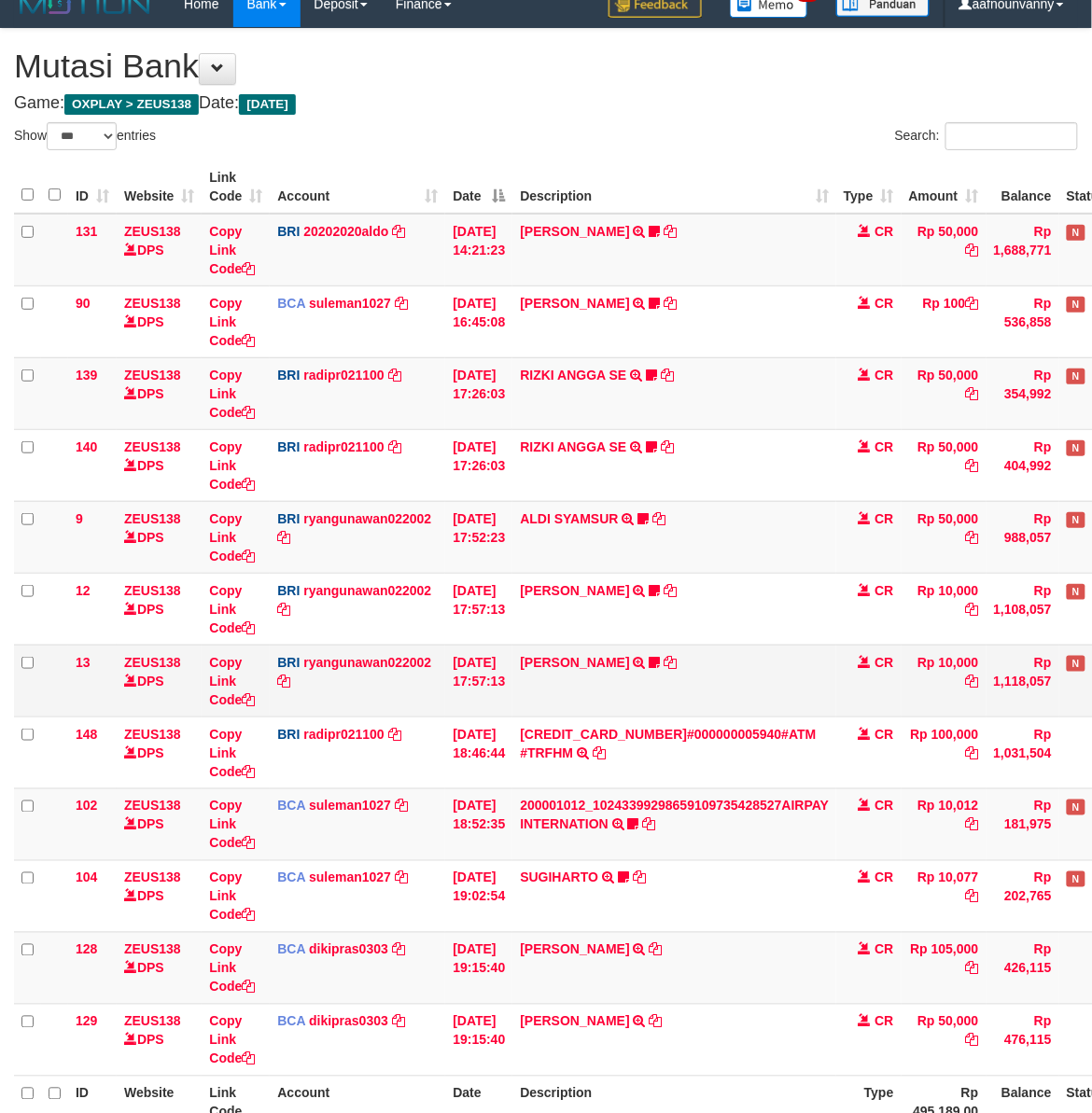 scroll, scrollTop: 0, scrollLeft: 0, axis: both 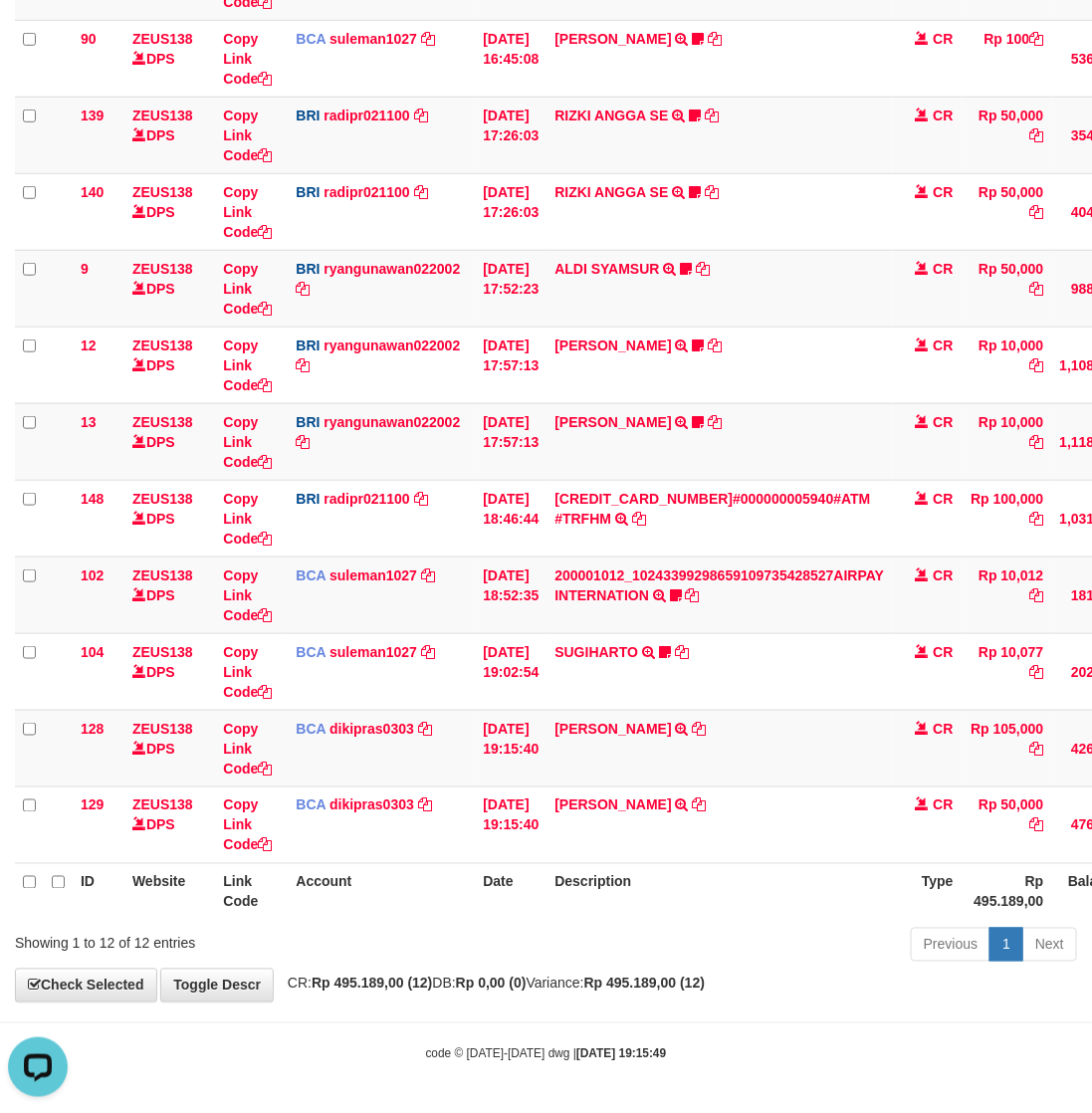 drag, startPoint x: 603, startPoint y: 951, endPoint x: 803, endPoint y: 922, distance: 202.09156 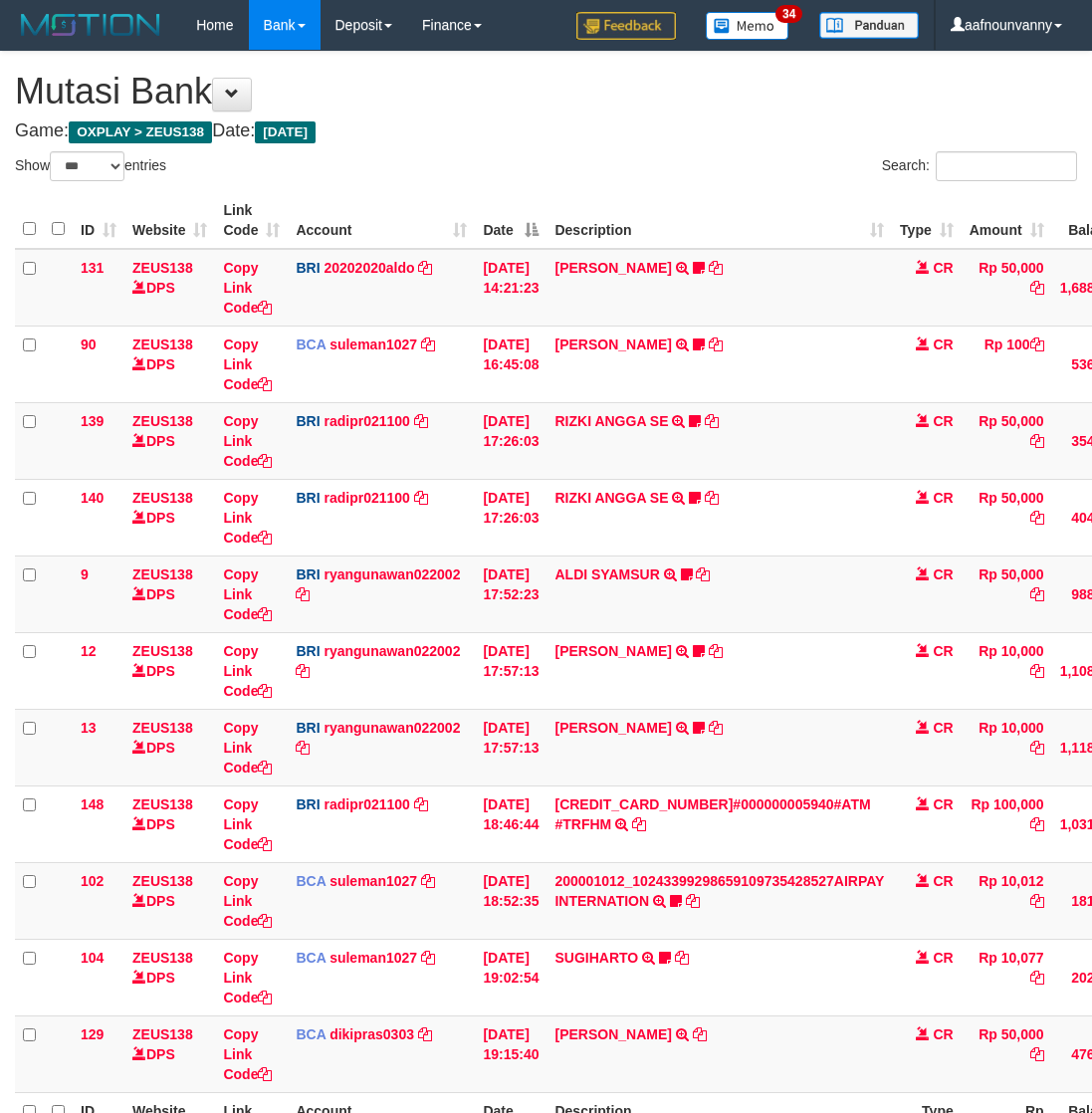 select on "***" 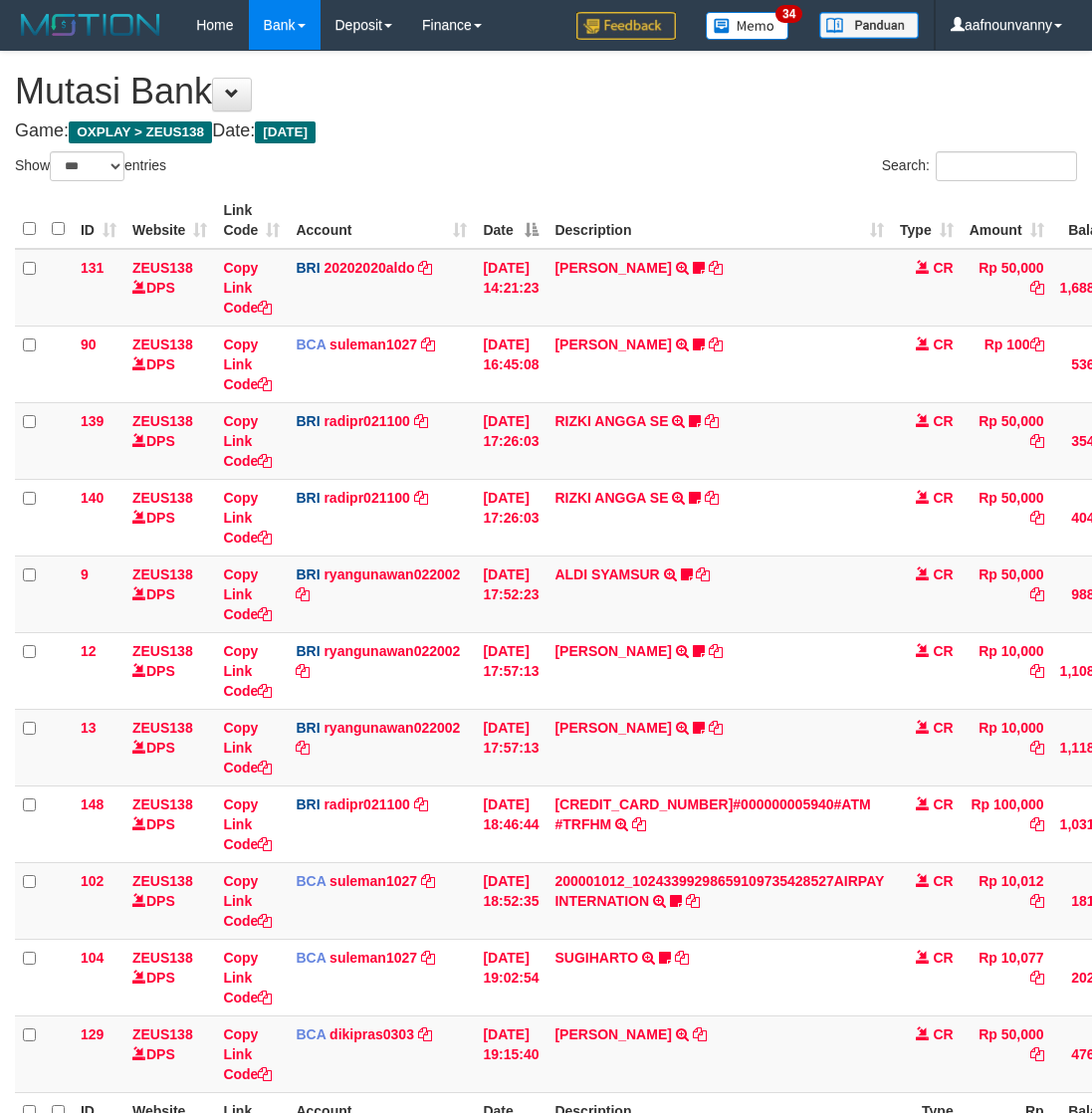 scroll, scrollTop: 231, scrollLeft: 0, axis: vertical 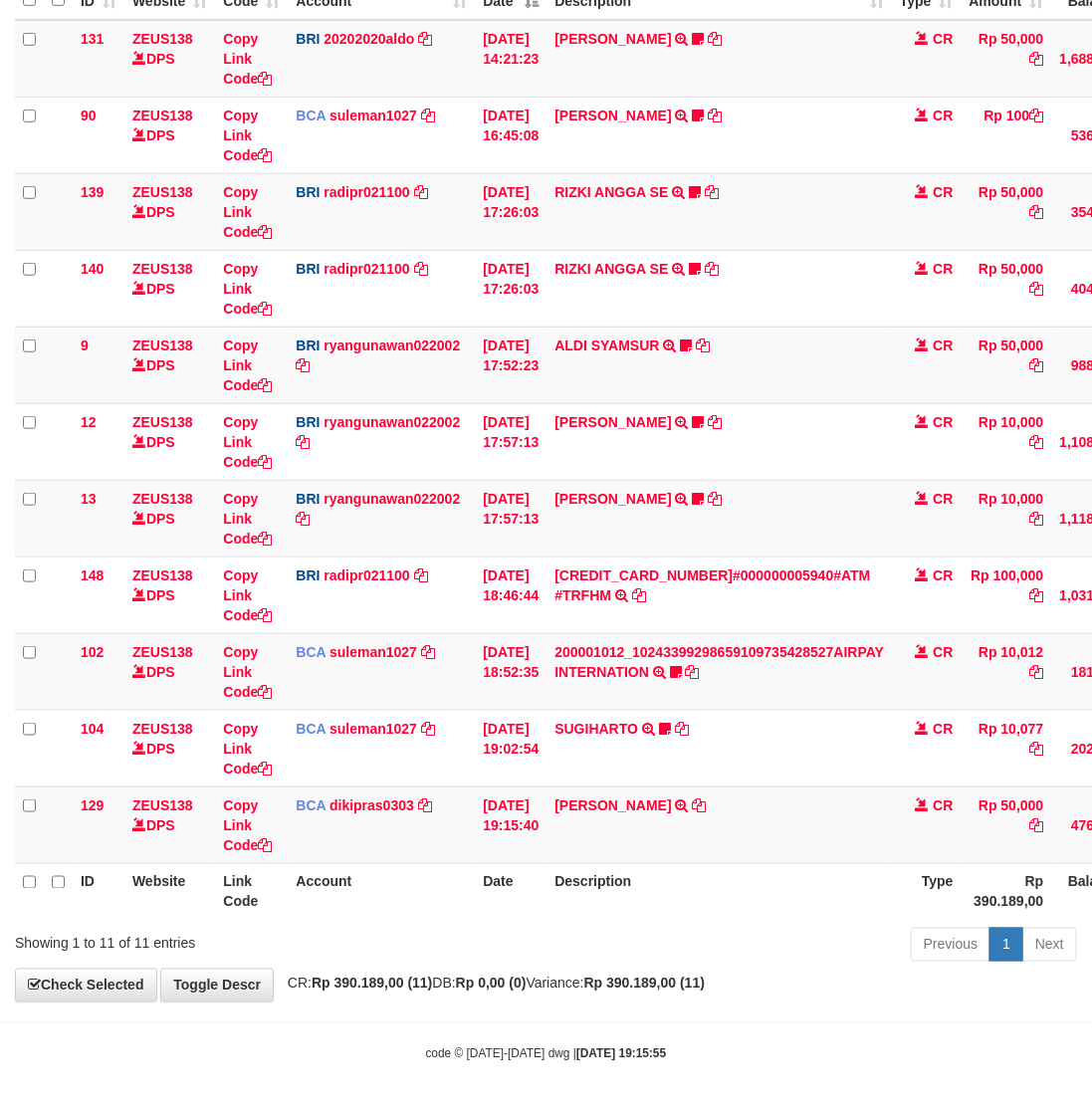 drag, startPoint x: 713, startPoint y: 941, endPoint x: 695, endPoint y: 946, distance: 18.681542 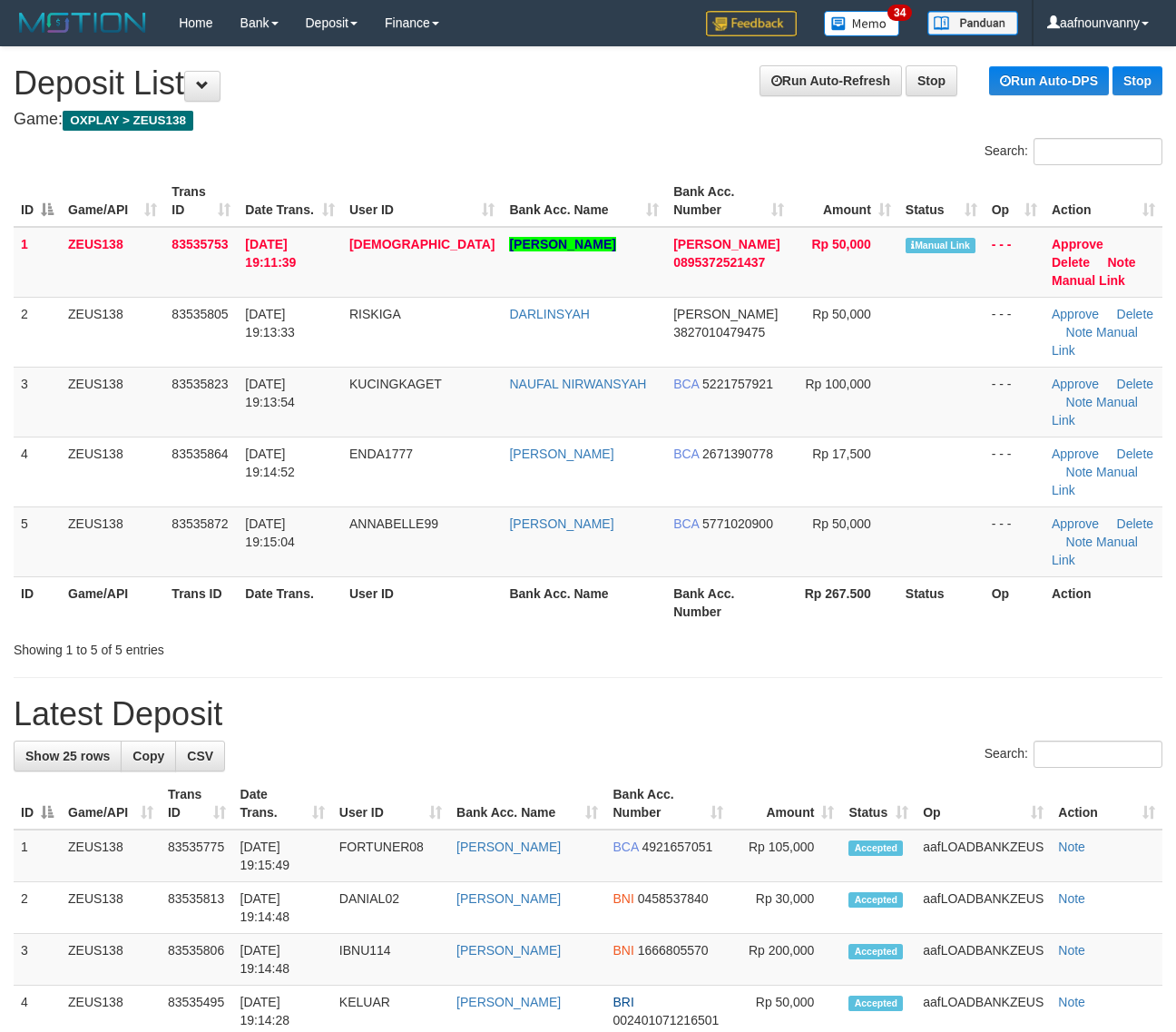 scroll, scrollTop: 0, scrollLeft: 0, axis: both 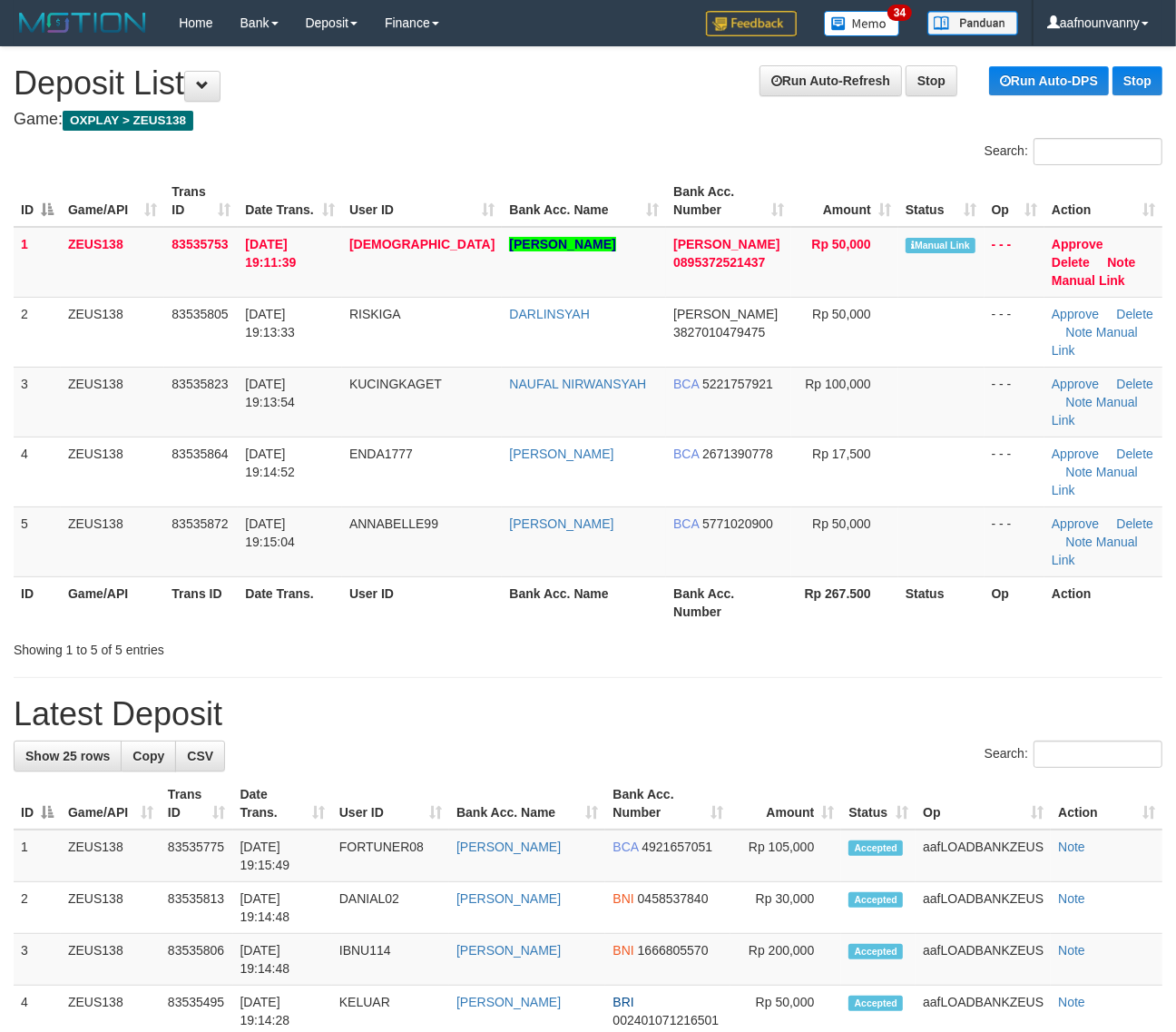 click on "Search:" at bounding box center [588, 756] 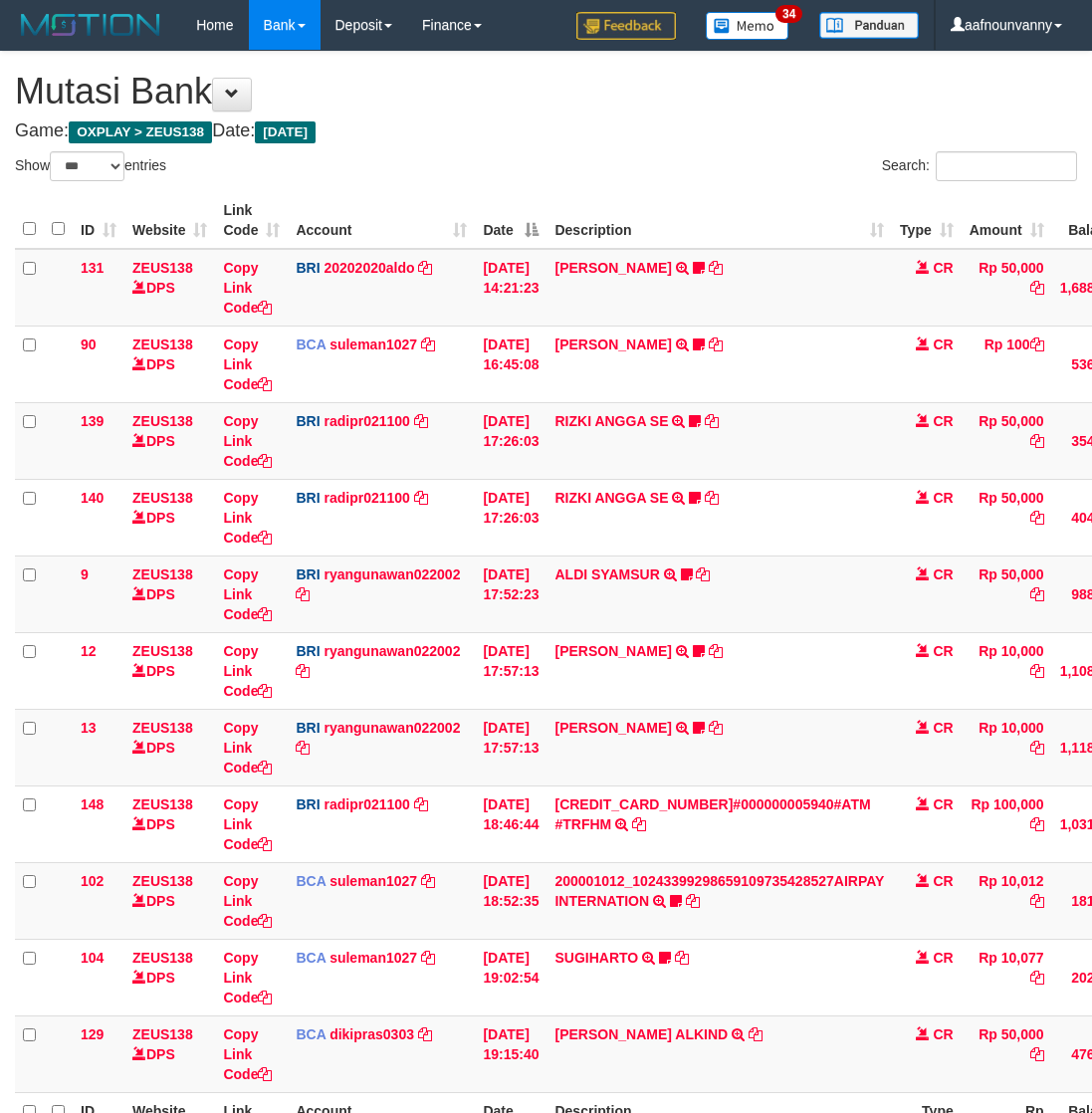 select on "***" 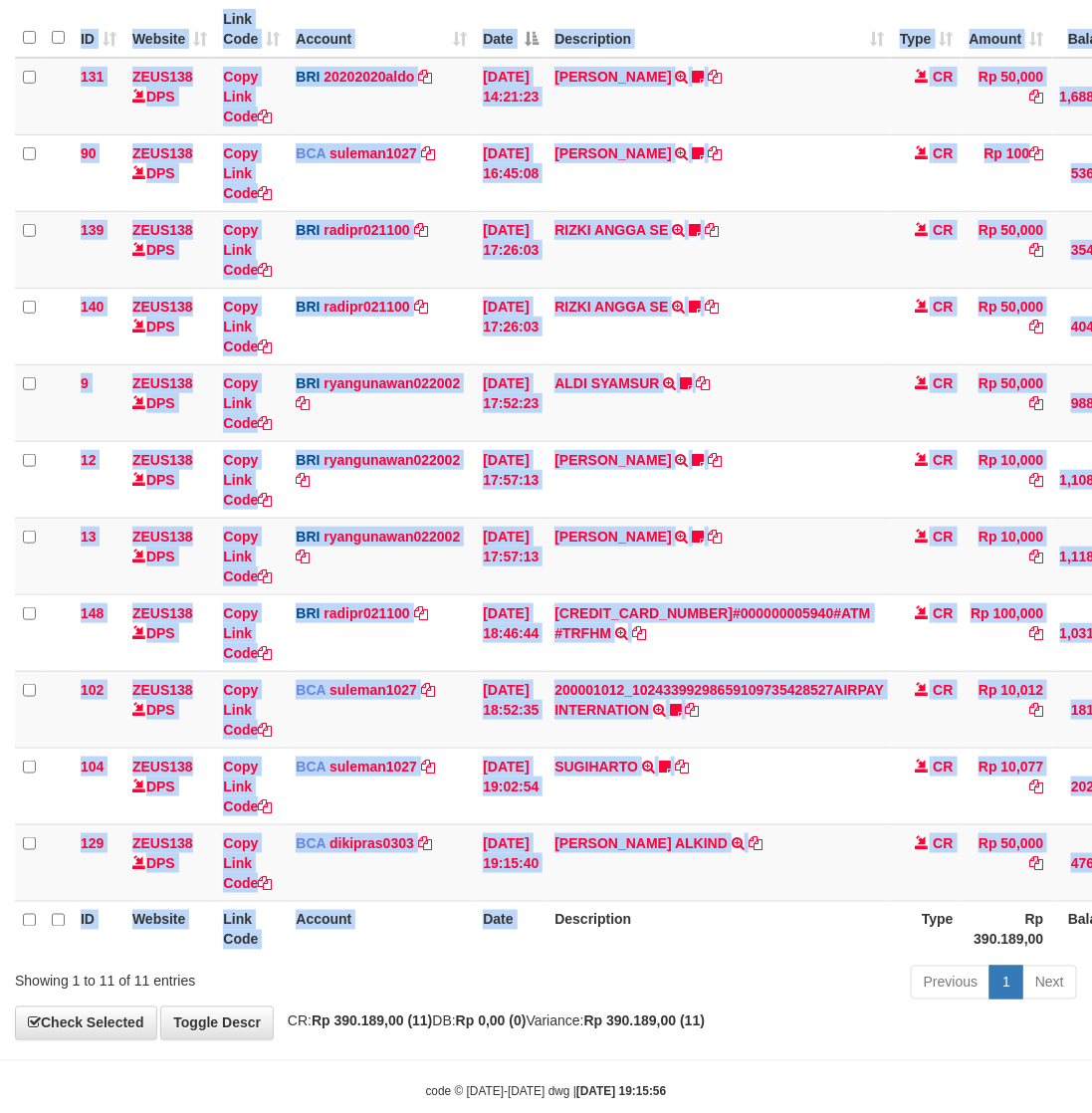 click on "ID Website Link Code Account Date Description Type Amount Balance Status Action
131
ZEUS138    DPS
Copy Link Code
BRI
20202020aldo
DPS
REVALDO SAGITA
mutasi_20250713_3778 | 131
mutasi_20250713_3778 | 131
13/07/2025 14:21:23
DANA HERISUPRAPTO            TRANSFER NBMB DANA HERISUPRAPTO TO REVALDO SAGITA    Herisuprapto
CR
Rp 50,000
Rp 1,688,771
N
Note
Check
90
ZEUS138    DPS
Copy Link Code
BCA
suleman1027" at bounding box center (546, 479) 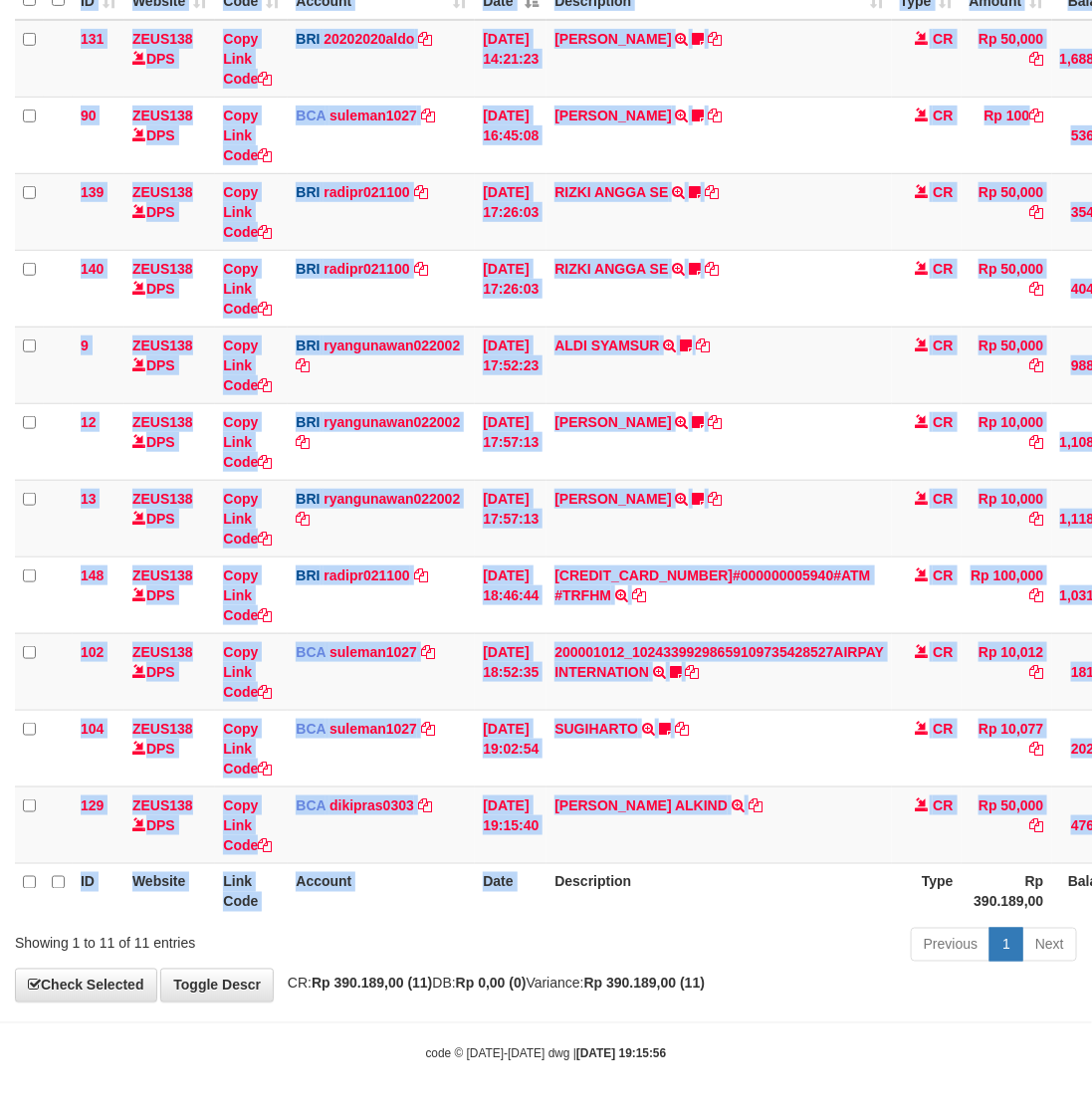drag, startPoint x: 740, startPoint y: 1090, endPoint x: 779, endPoint y: 1088, distance: 39.05125 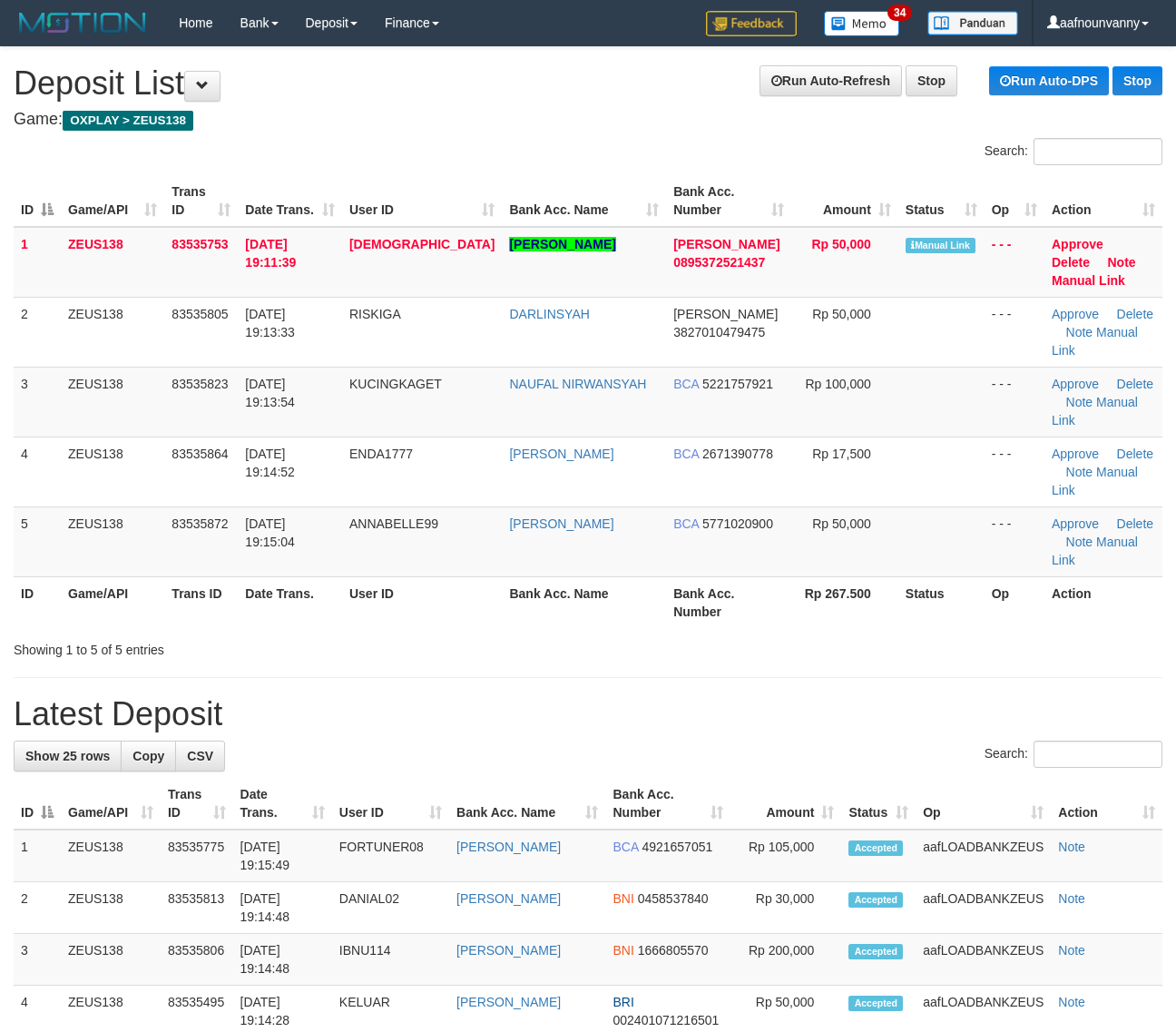 scroll, scrollTop: 0, scrollLeft: 0, axis: both 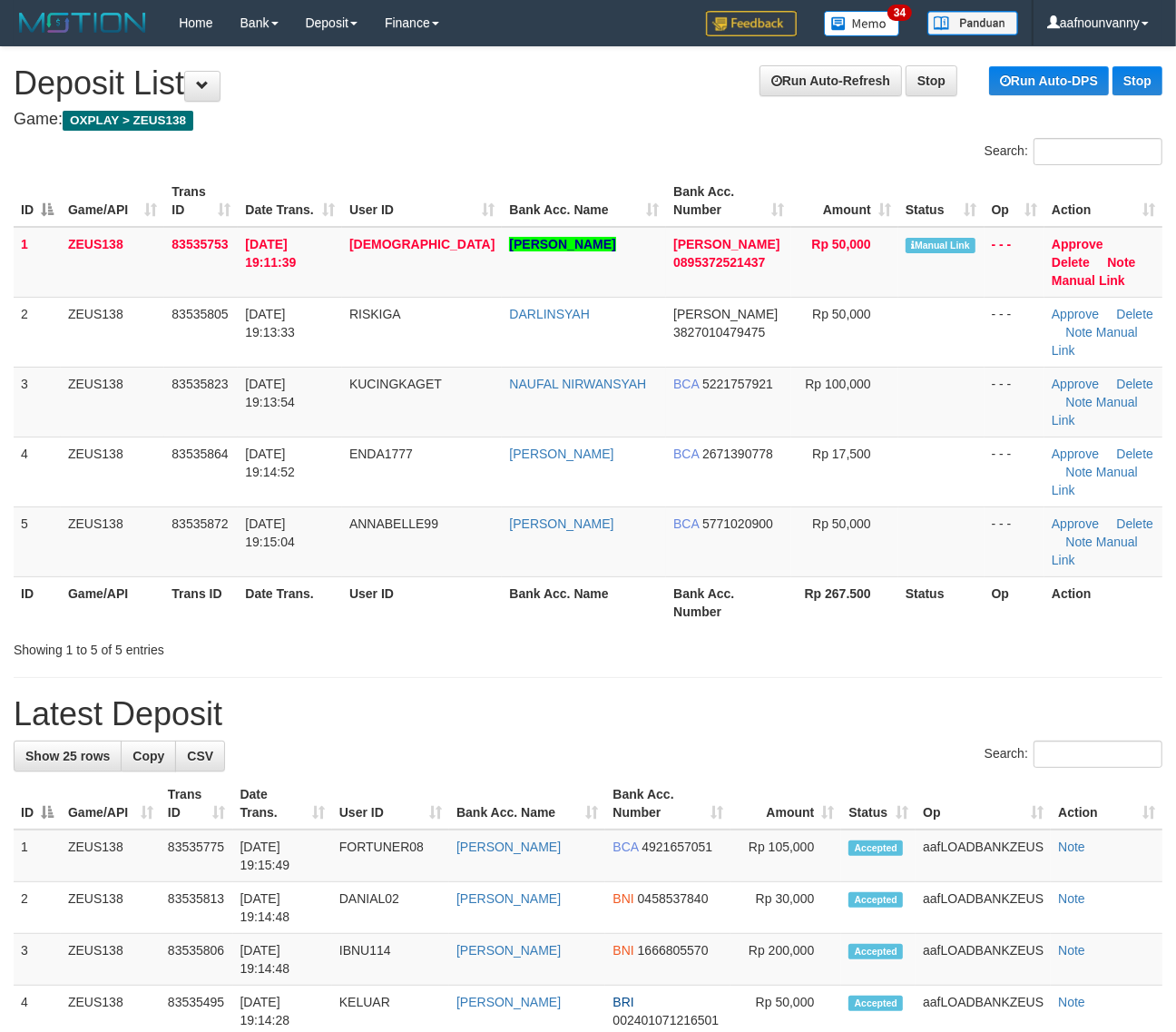 drag, startPoint x: 787, startPoint y: 629, endPoint x: 796, endPoint y: 635, distance: 10.816654 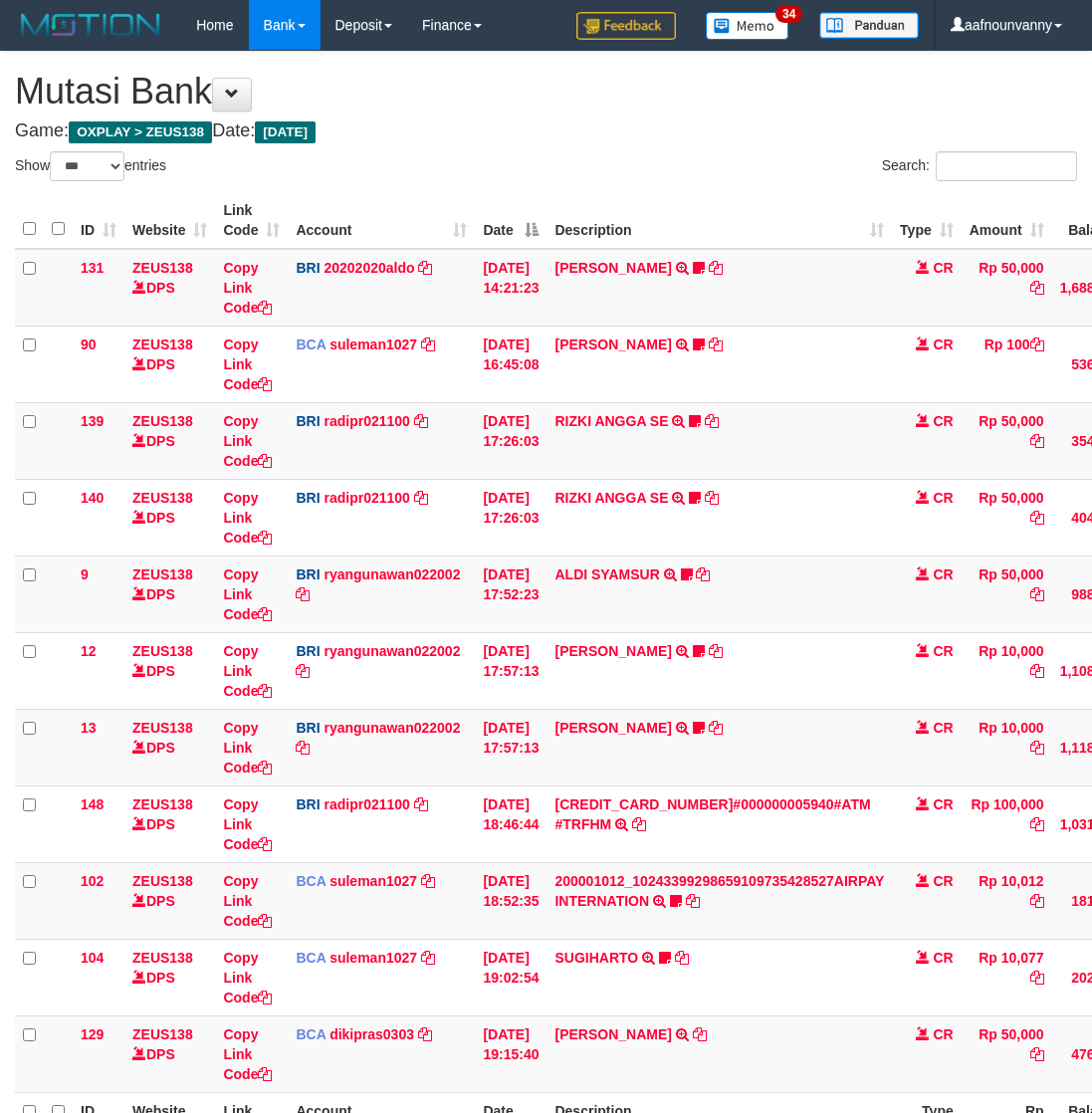 select on "***" 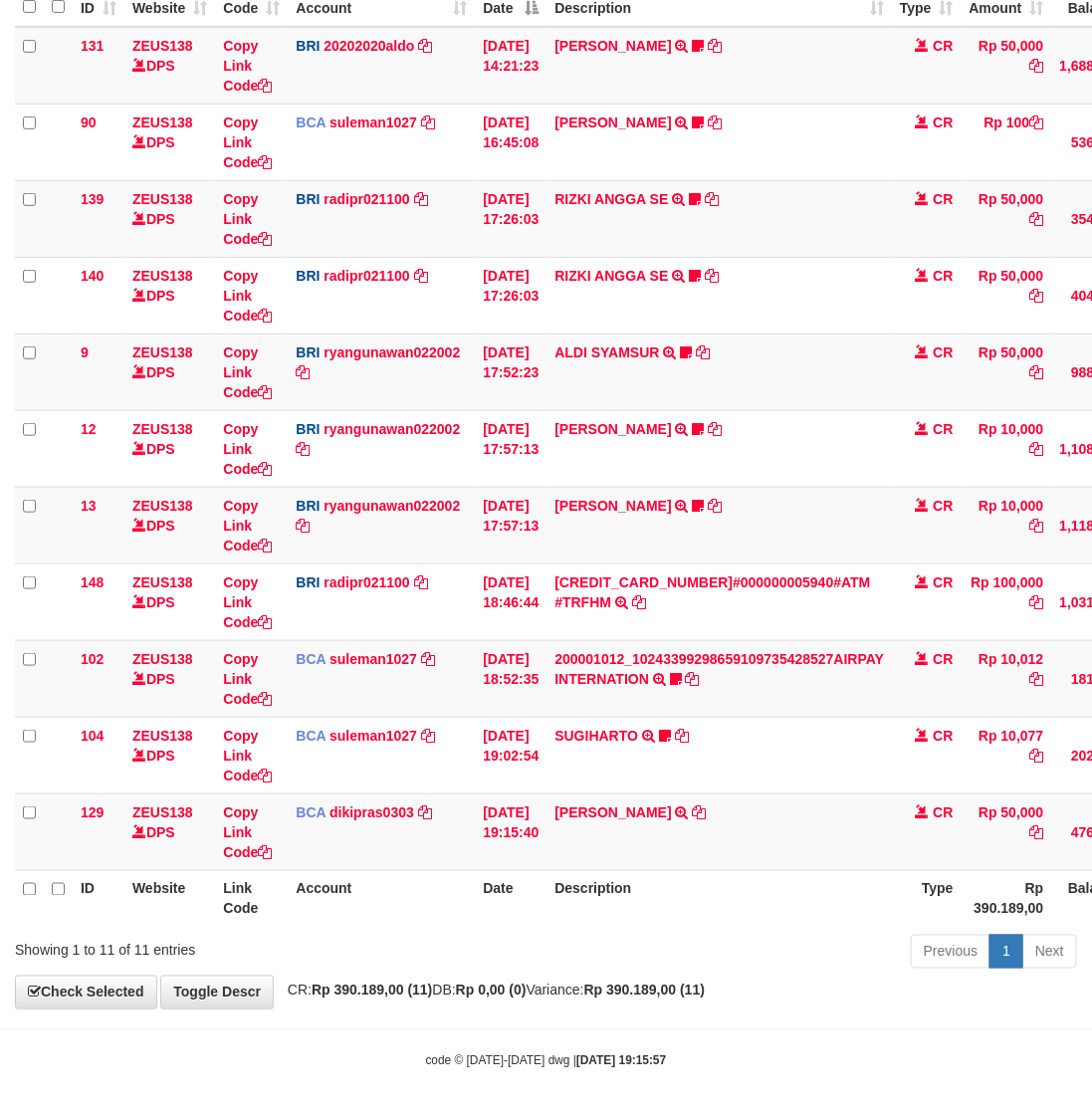 scroll, scrollTop: 231, scrollLeft: 0, axis: vertical 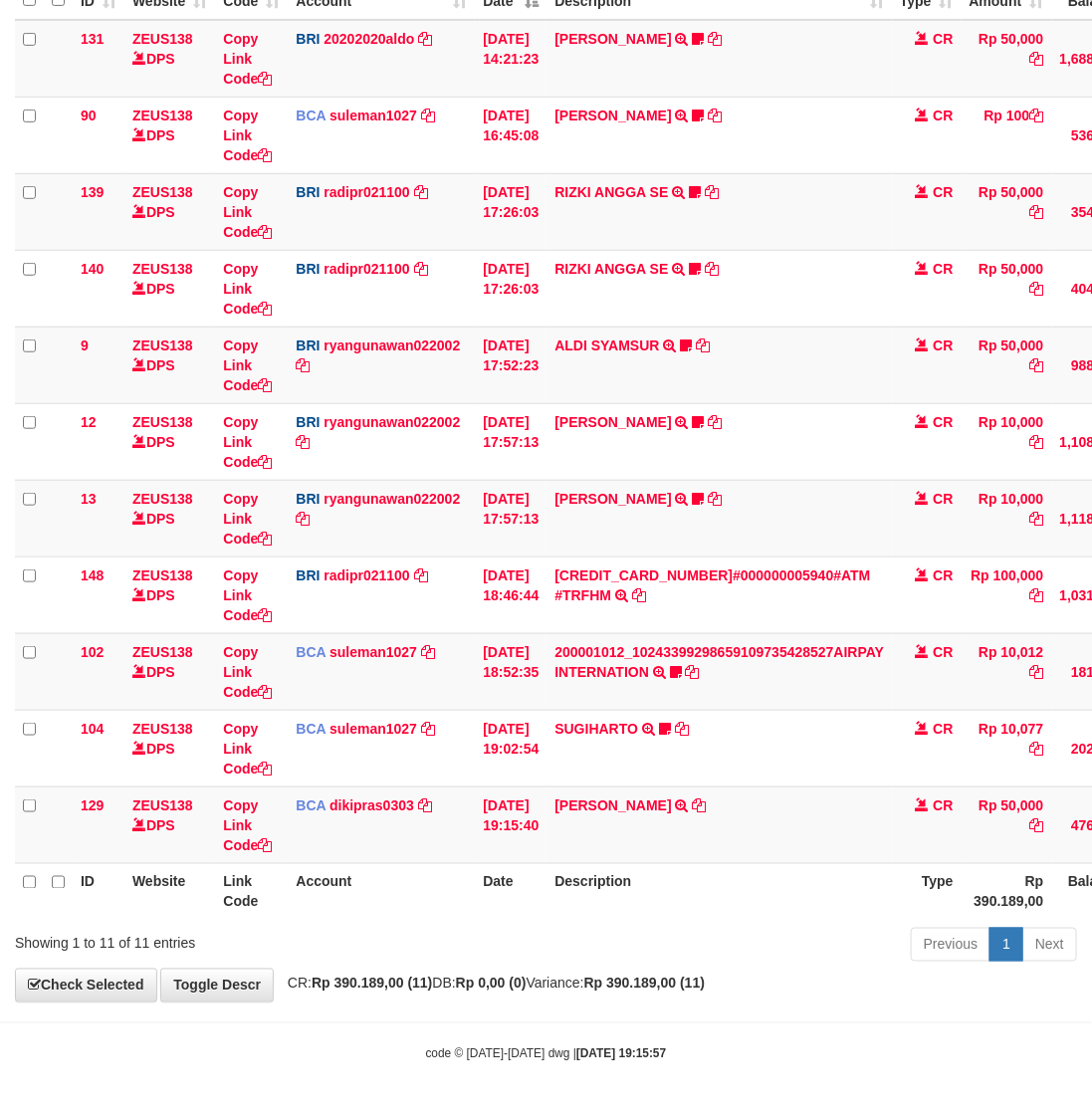 drag, startPoint x: 550, startPoint y: 942, endPoint x: 456, endPoint y: 897, distance: 104.21612 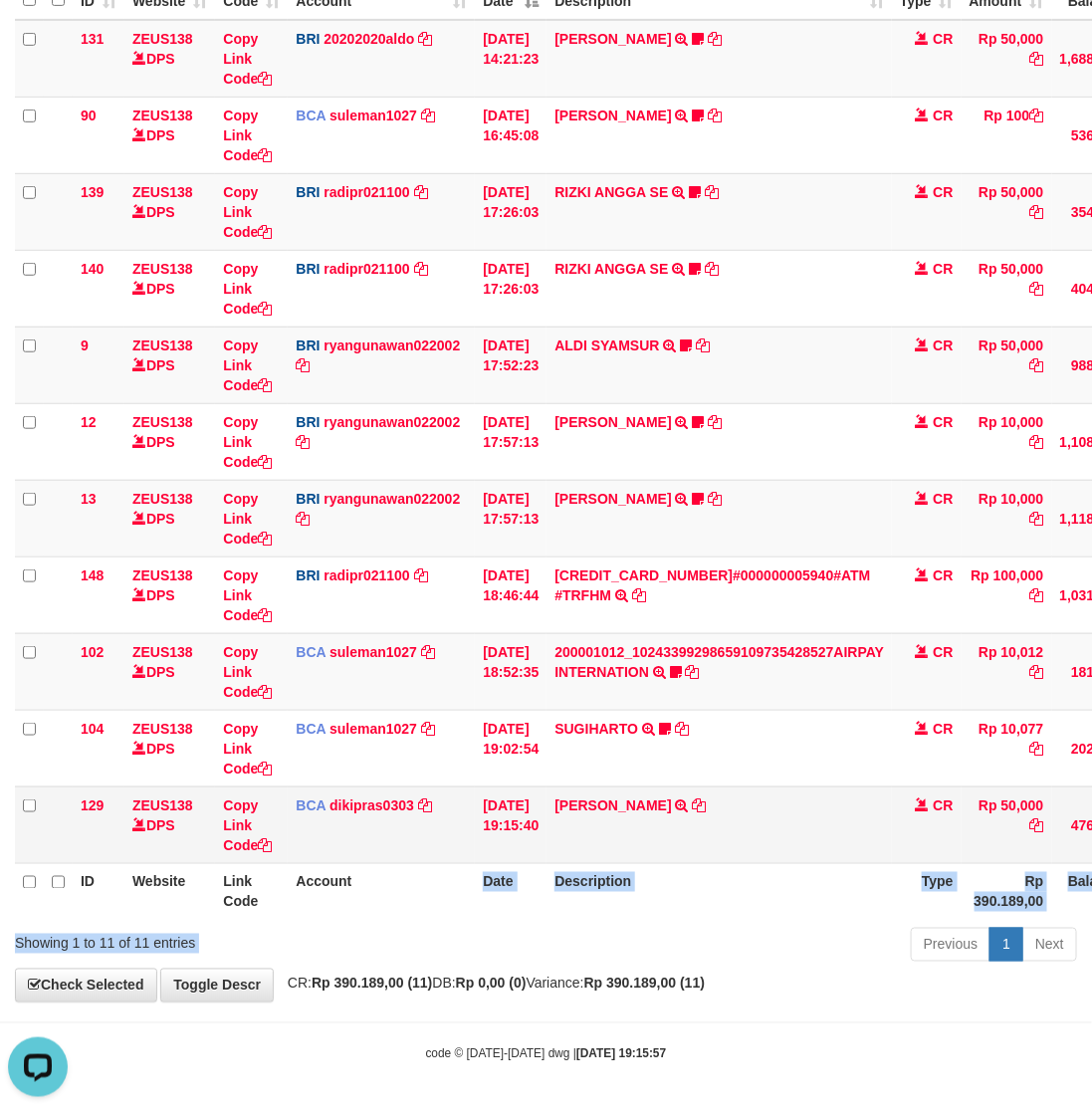 scroll, scrollTop: 0, scrollLeft: 0, axis: both 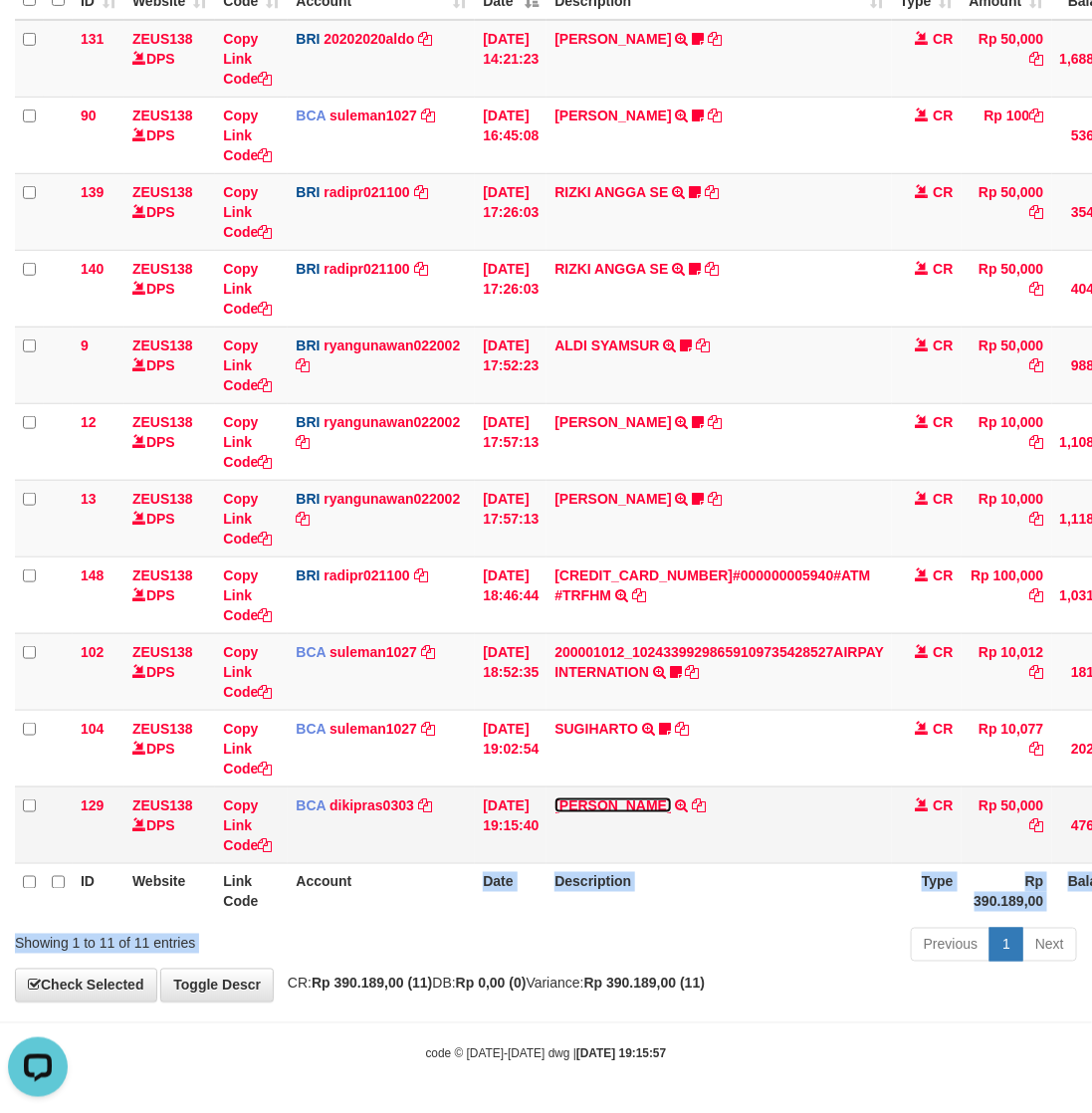 click on "AHMAD ZILAN ALKIND" at bounding box center [612, 805] 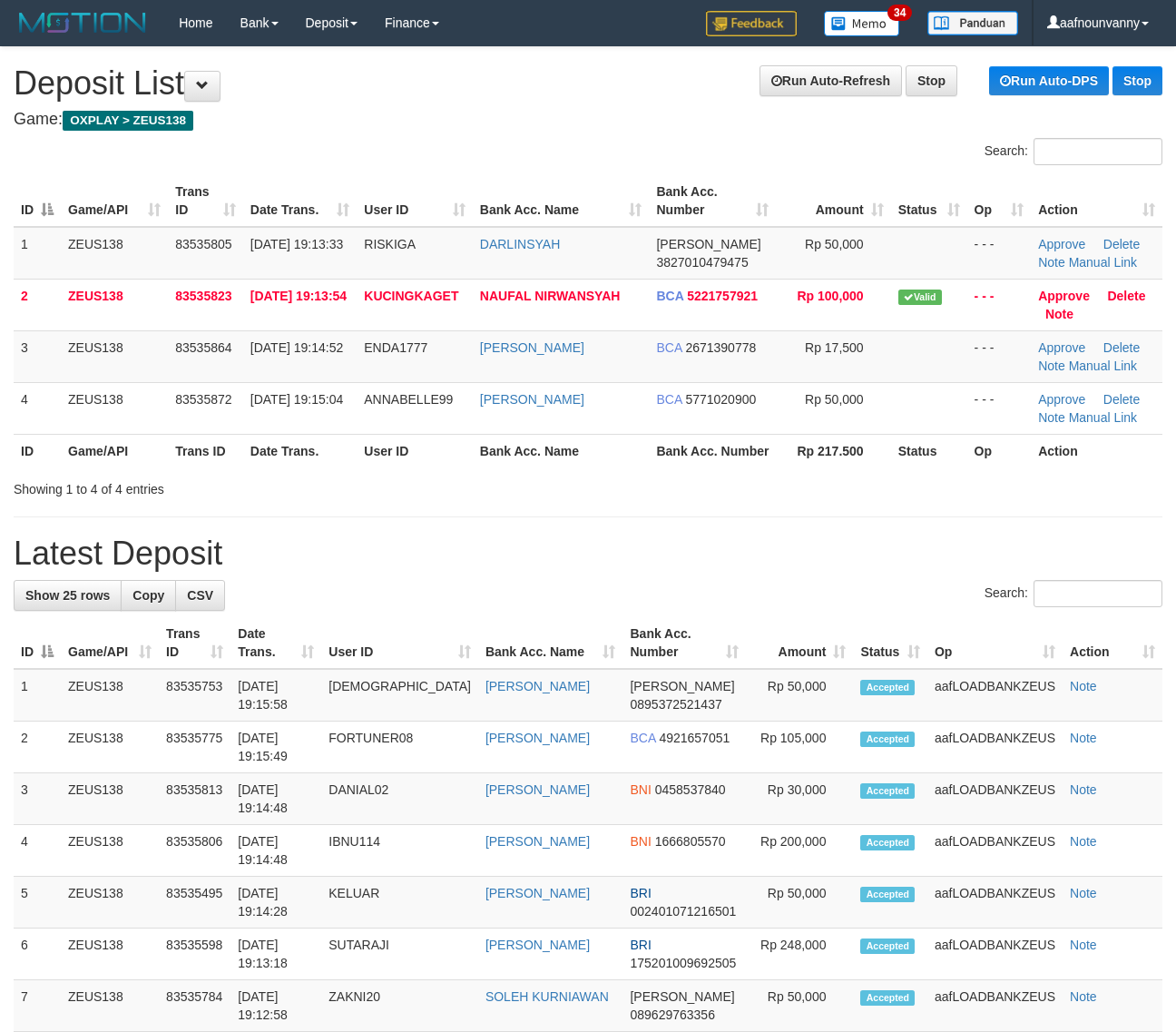 click on "**********" at bounding box center (588, 1066) 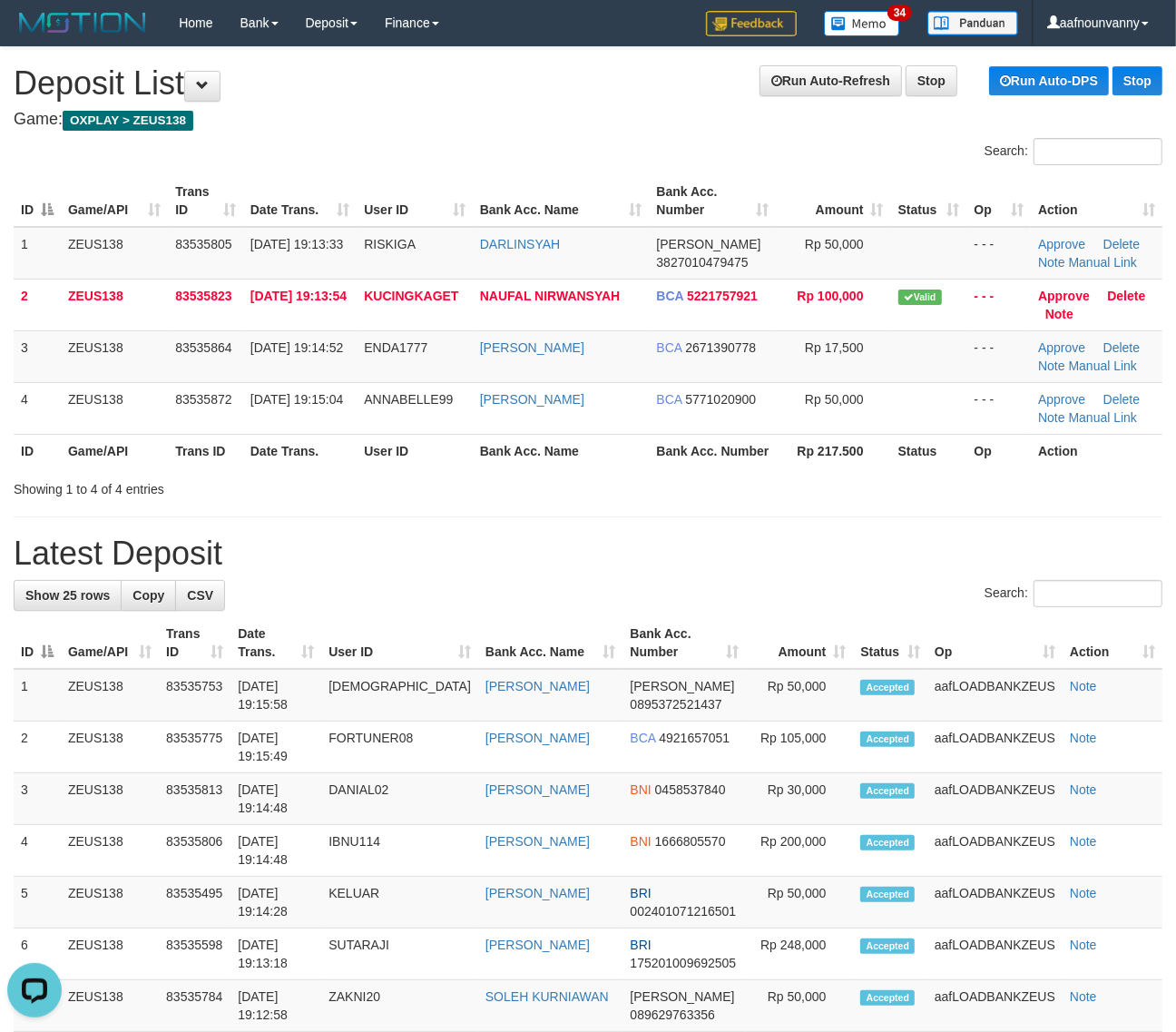 scroll, scrollTop: 0, scrollLeft: 0, axis: both 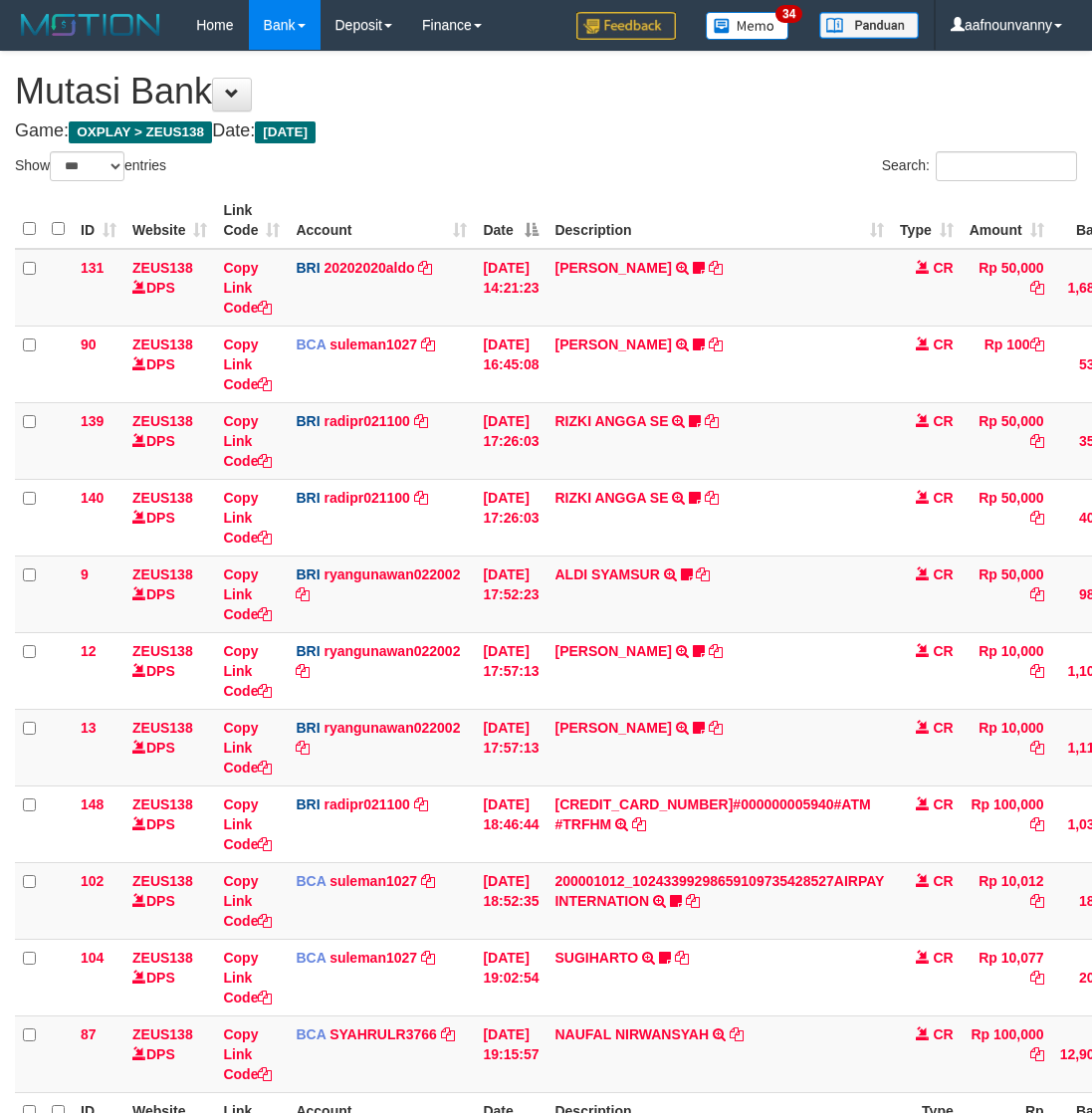 select on "***" 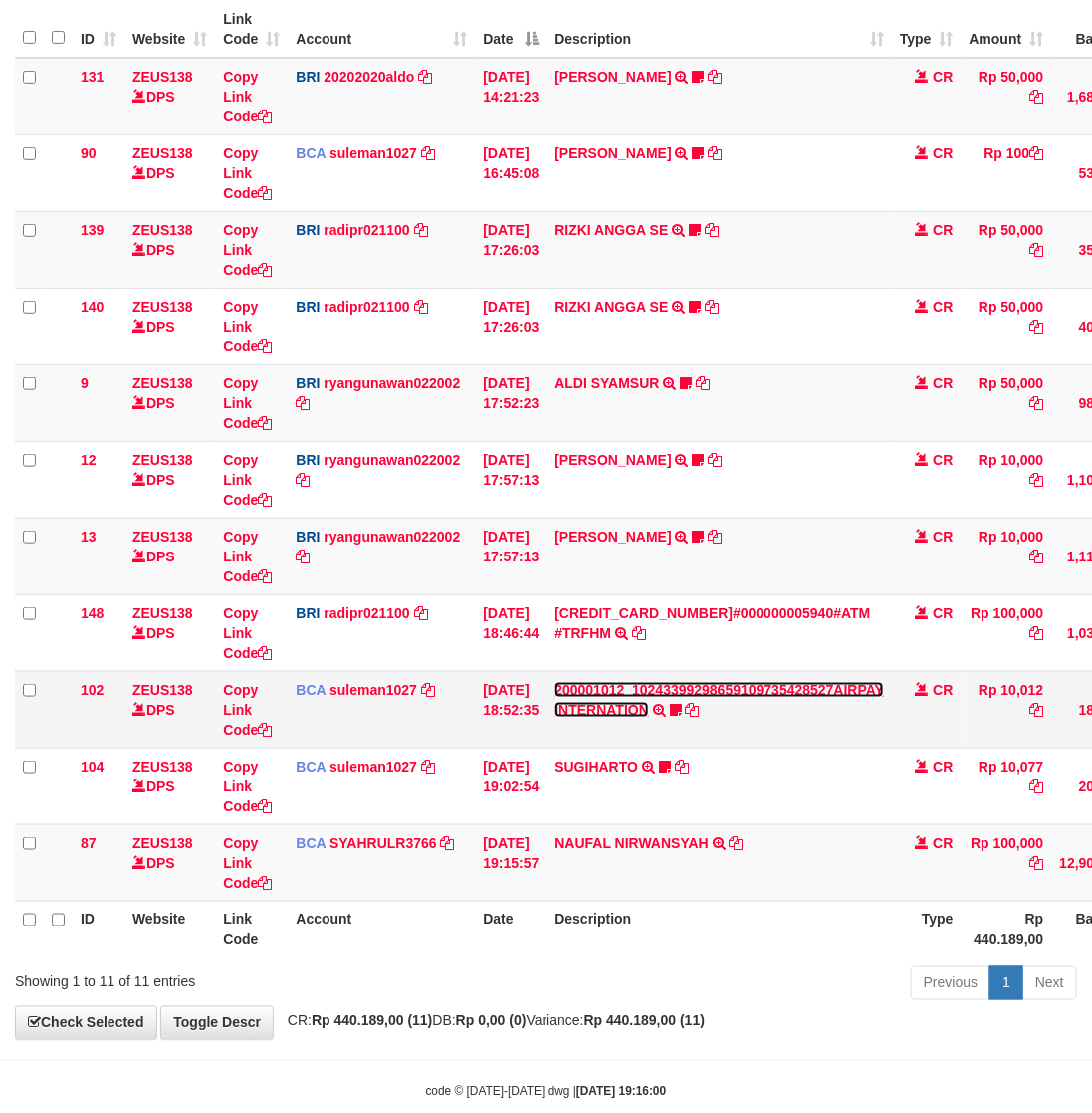 click on "200001012_10243399298659109735428527AIRPAY INTERNATION" at bounding box center (719, 700) 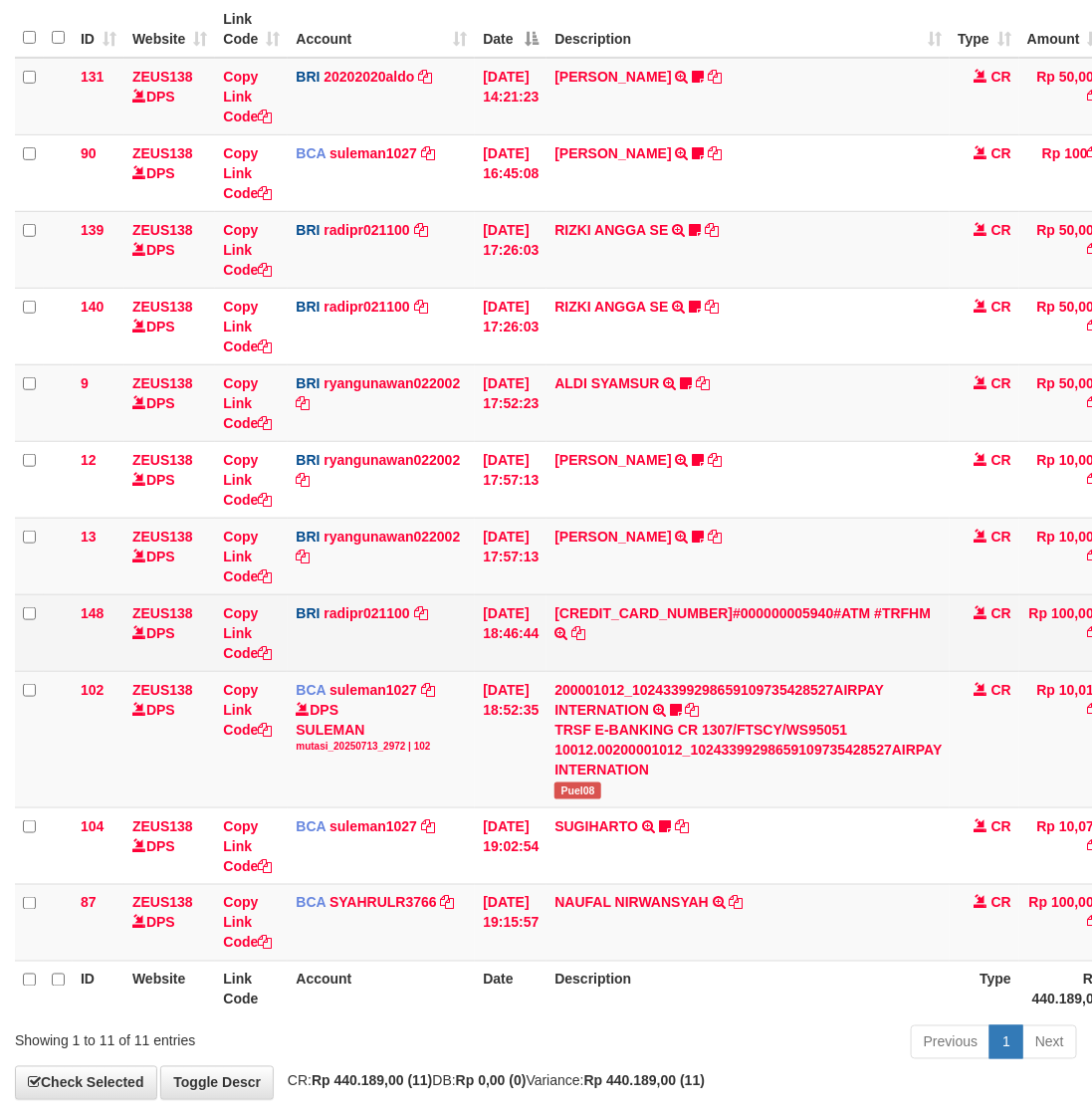drag, startPoint x: 605, startPoint y: 673, endPoint x: 608, endPoint y: 622, distance: 51.088159 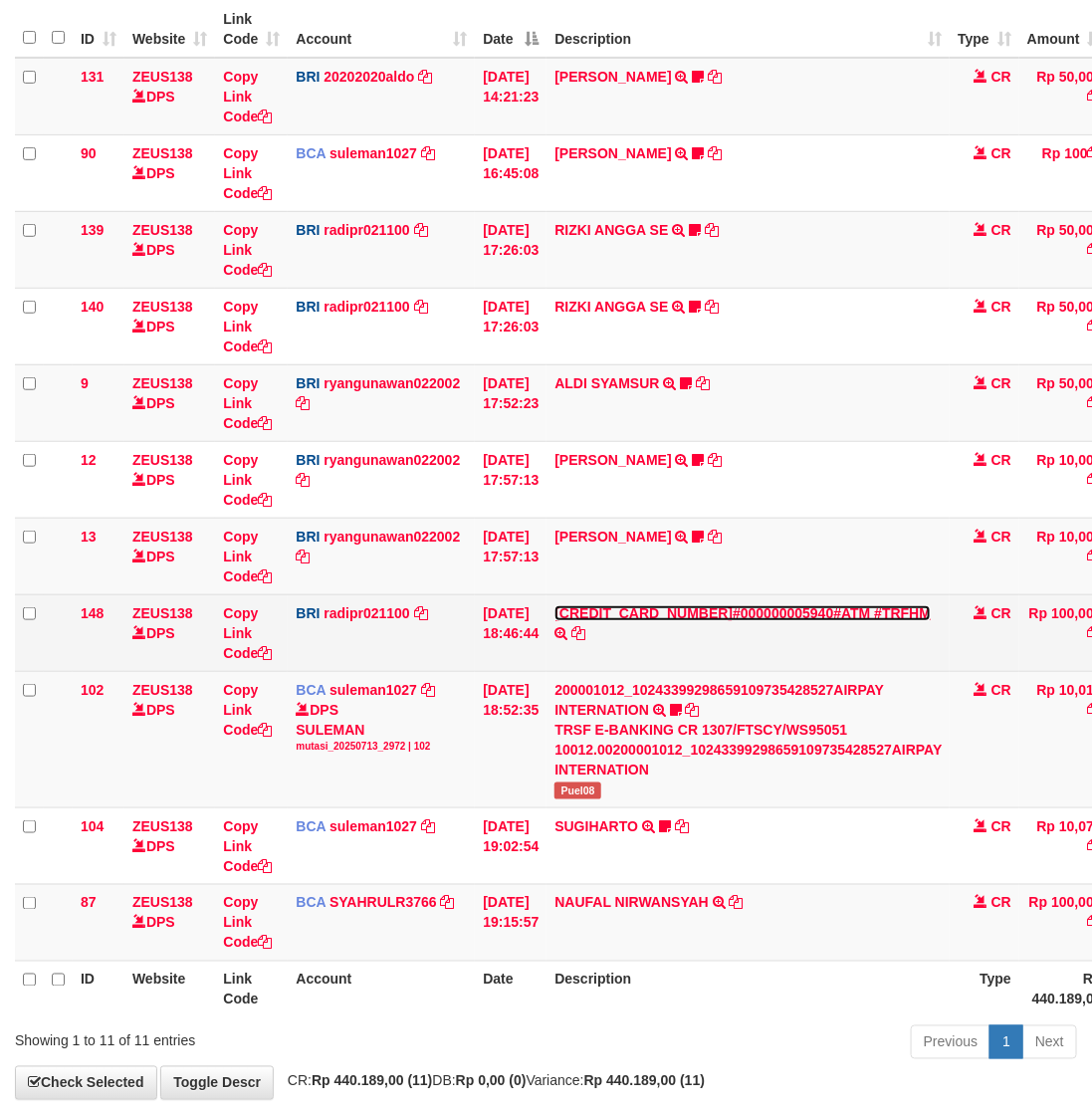 click on "[CREDIT_CARD_NUMBER]#000000005940#ATM #TRFHM" at bounding box center (743, 613) 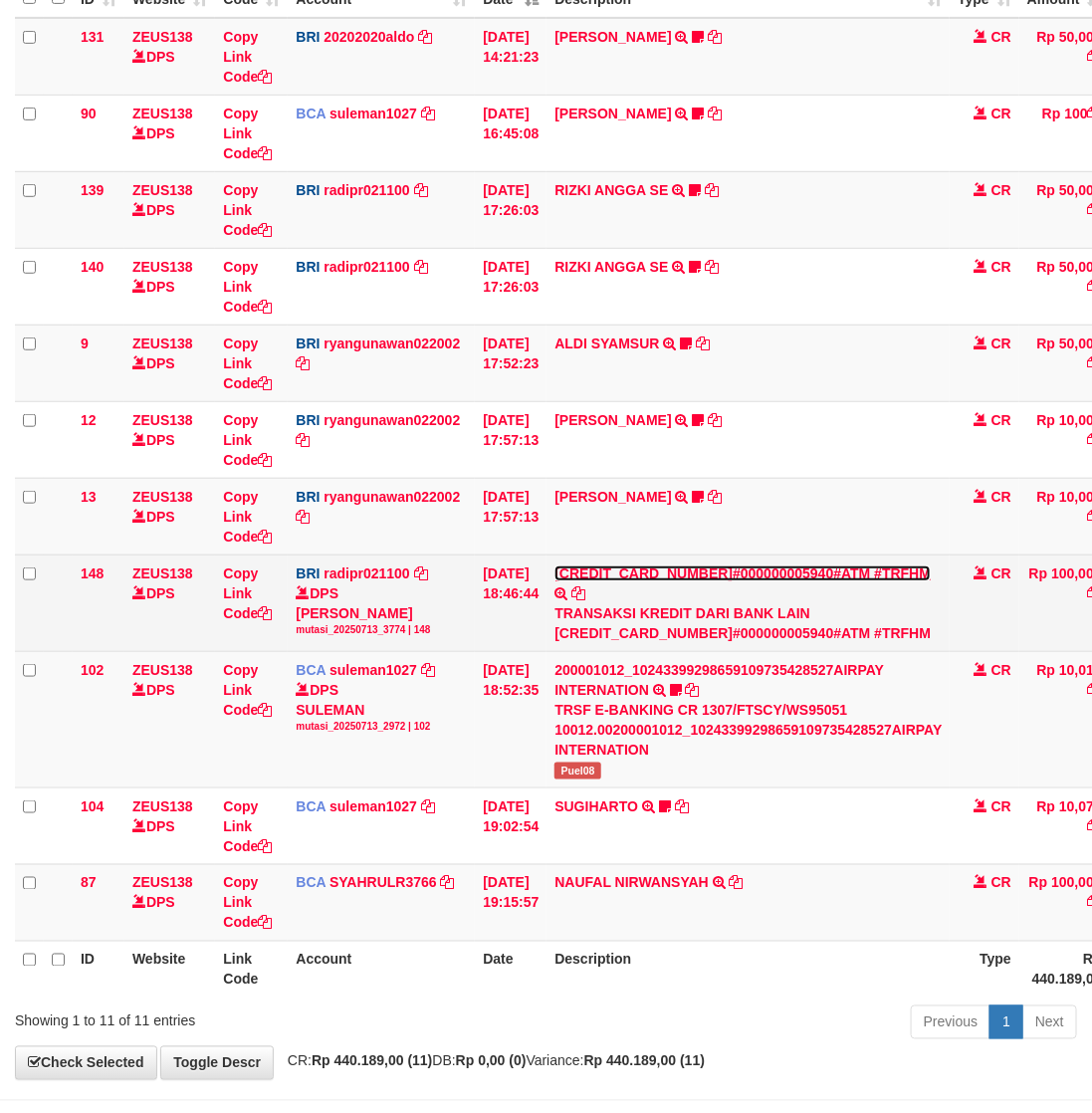 drag, startPoint x: 609, startPoint y: 612, endPoint x: 610, endPoint y: 585, distance: 27.018512 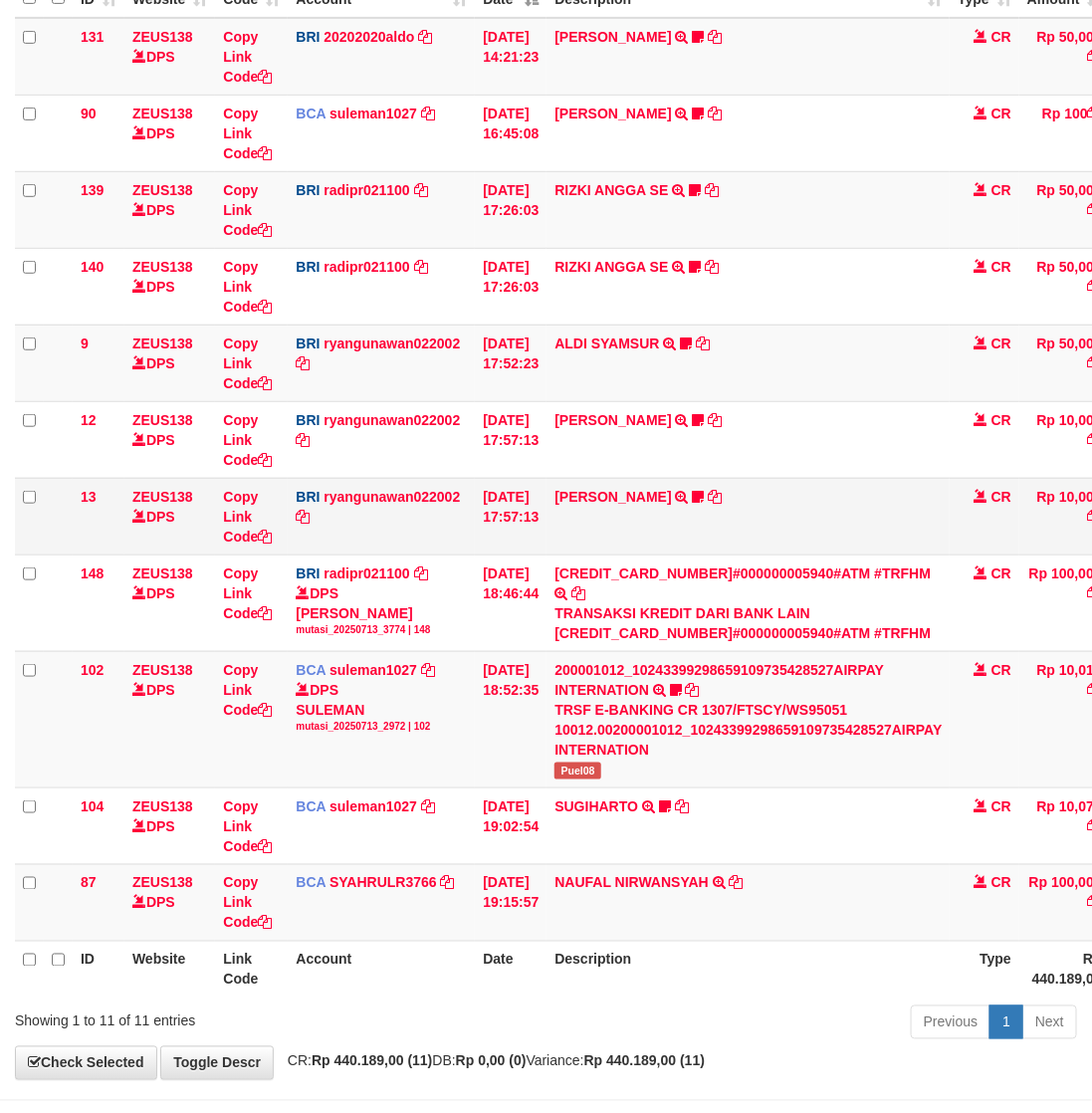 drag, startPoint x: 617, startPoint y: 536, endPoint x: 618, endPoint y: 495, distance: 41.01219 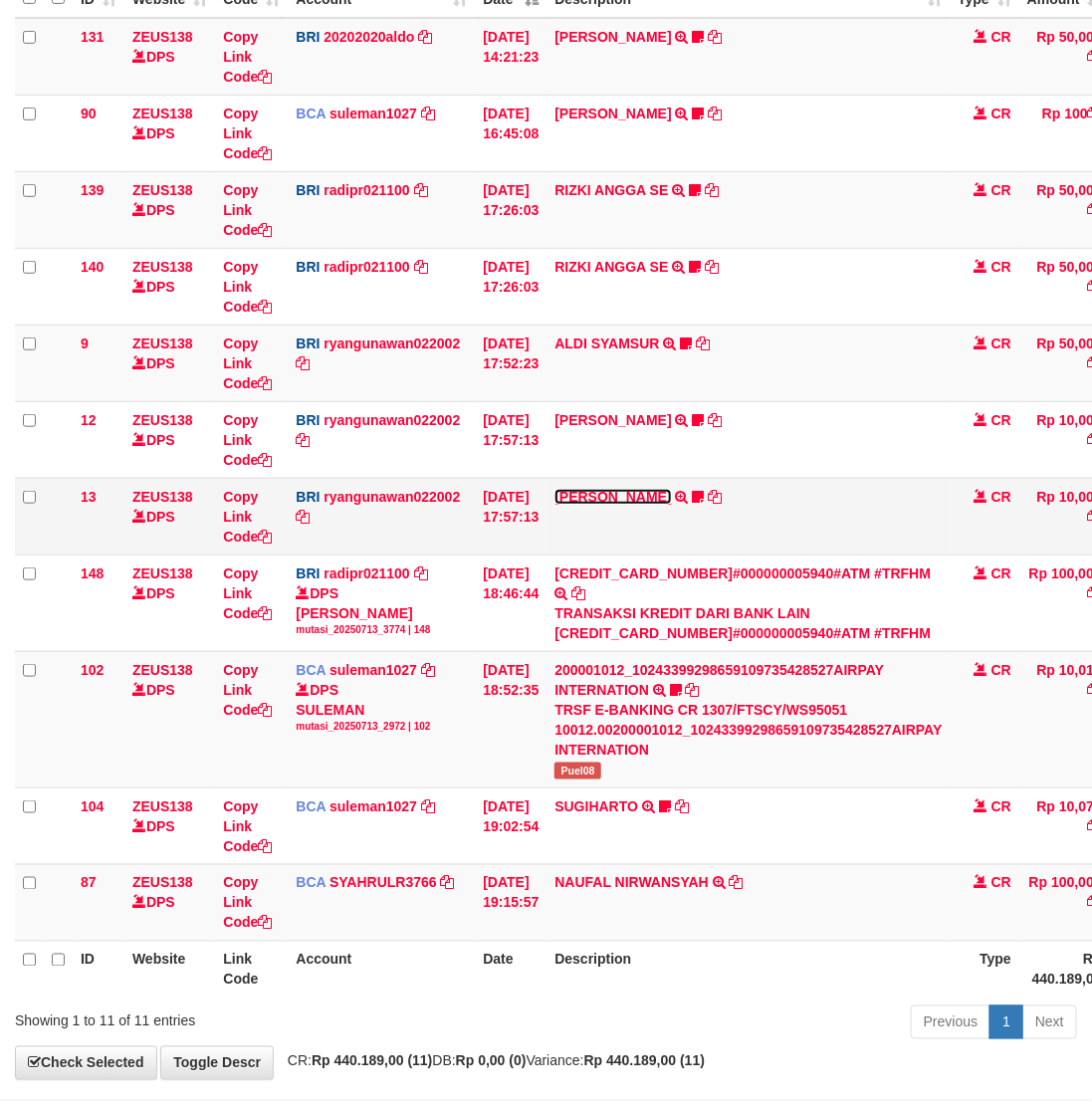 click on "ENOS RAMBALANG" at bounding box center (612, 497) 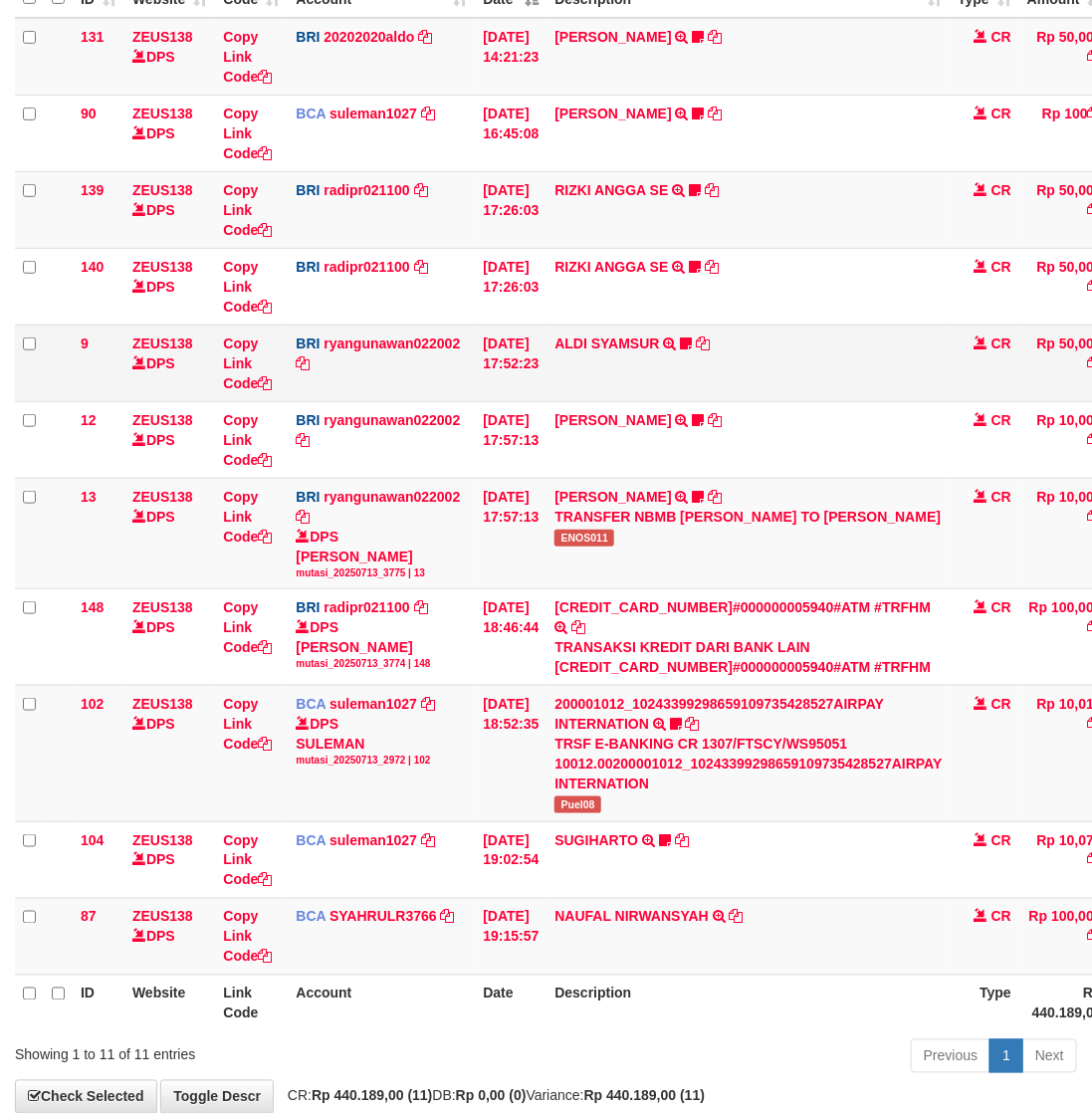 click on "ALDI SYAMSUR            TRANSFER NBMB ALDI SYAMSUR TO RYAN GUNAWAN    ALDISYAMSUR" at bounding box center [748, 362] 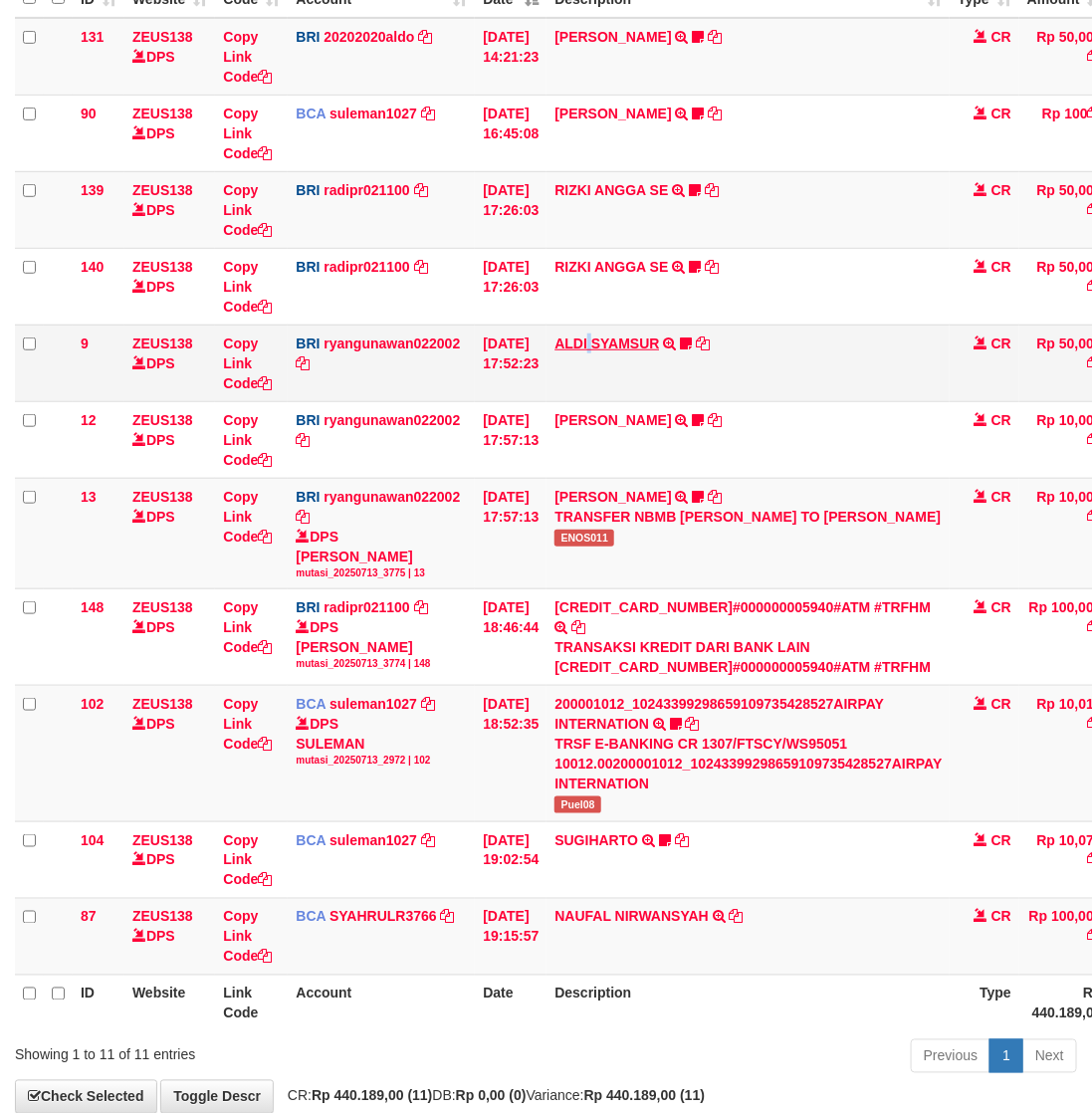 drag, startPoint x: 602, startPoint y: 394, endPoint x: 607, endPoint y: 343, distance: 51.24451 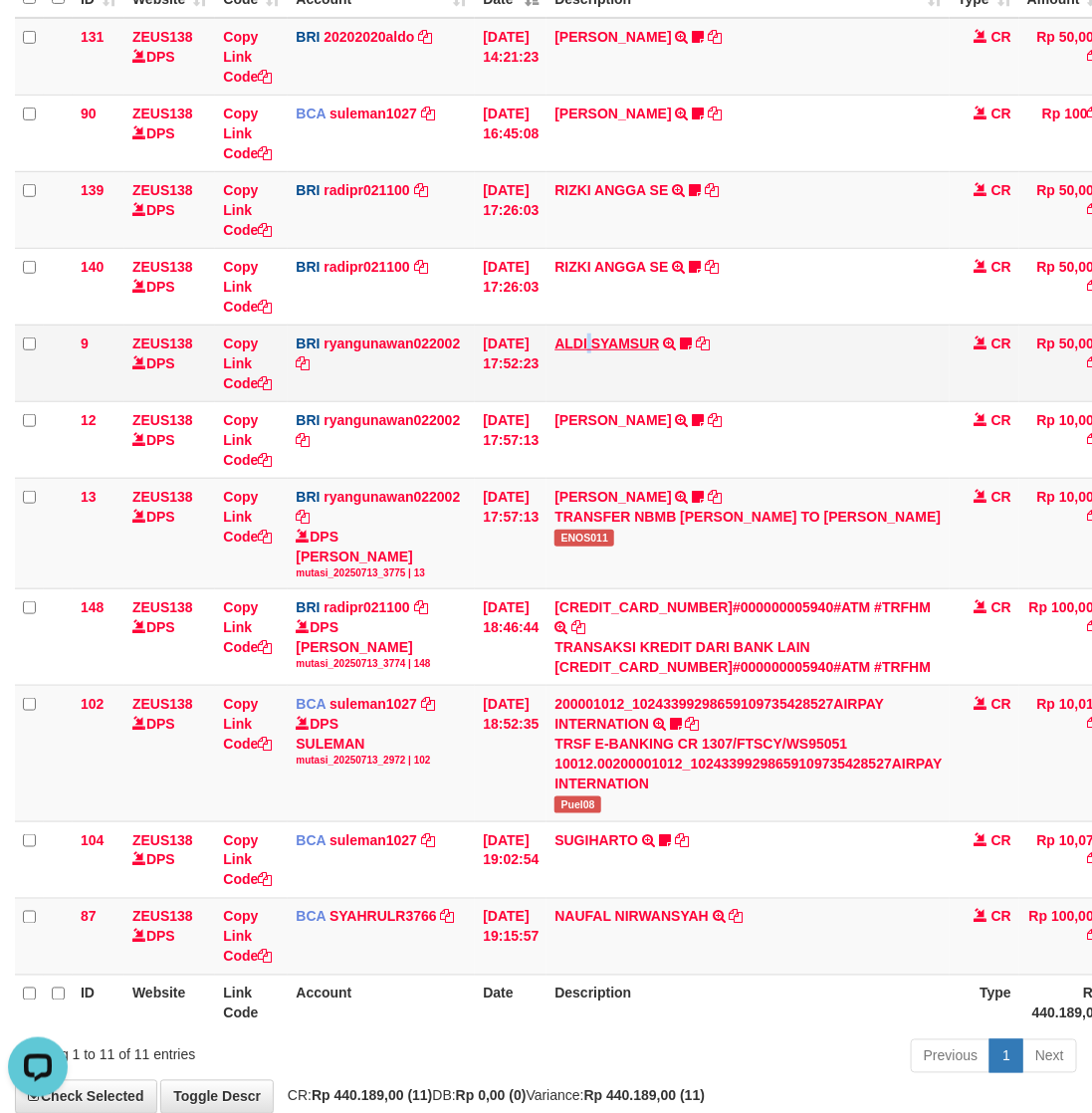 scroll, scrollTop: 0, scrollLeft: 0, axis: both 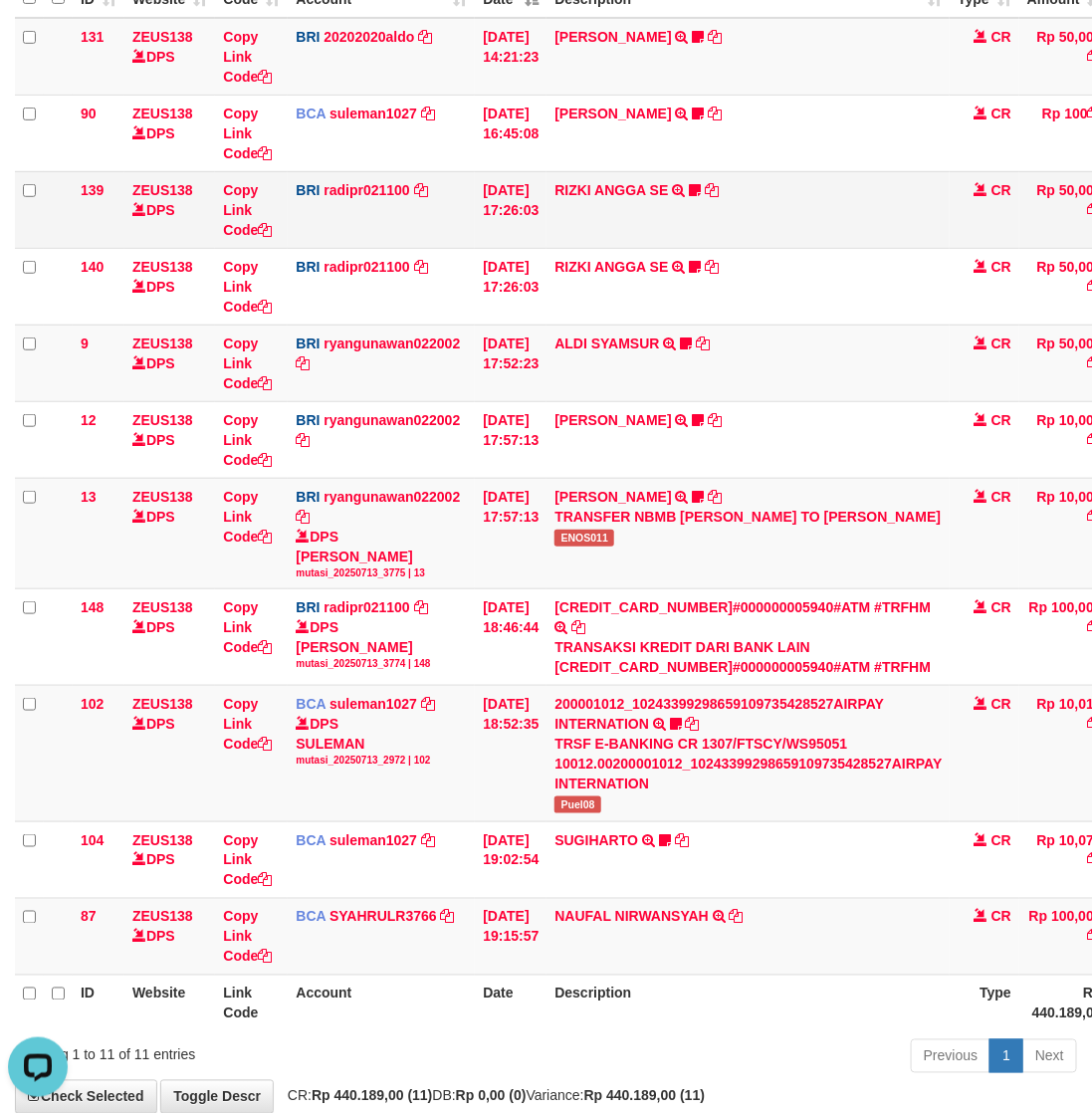 drag, startPoint x: 605, startPoint y: 199, endPoint x: 605, endPoint y: 172, distance: 27 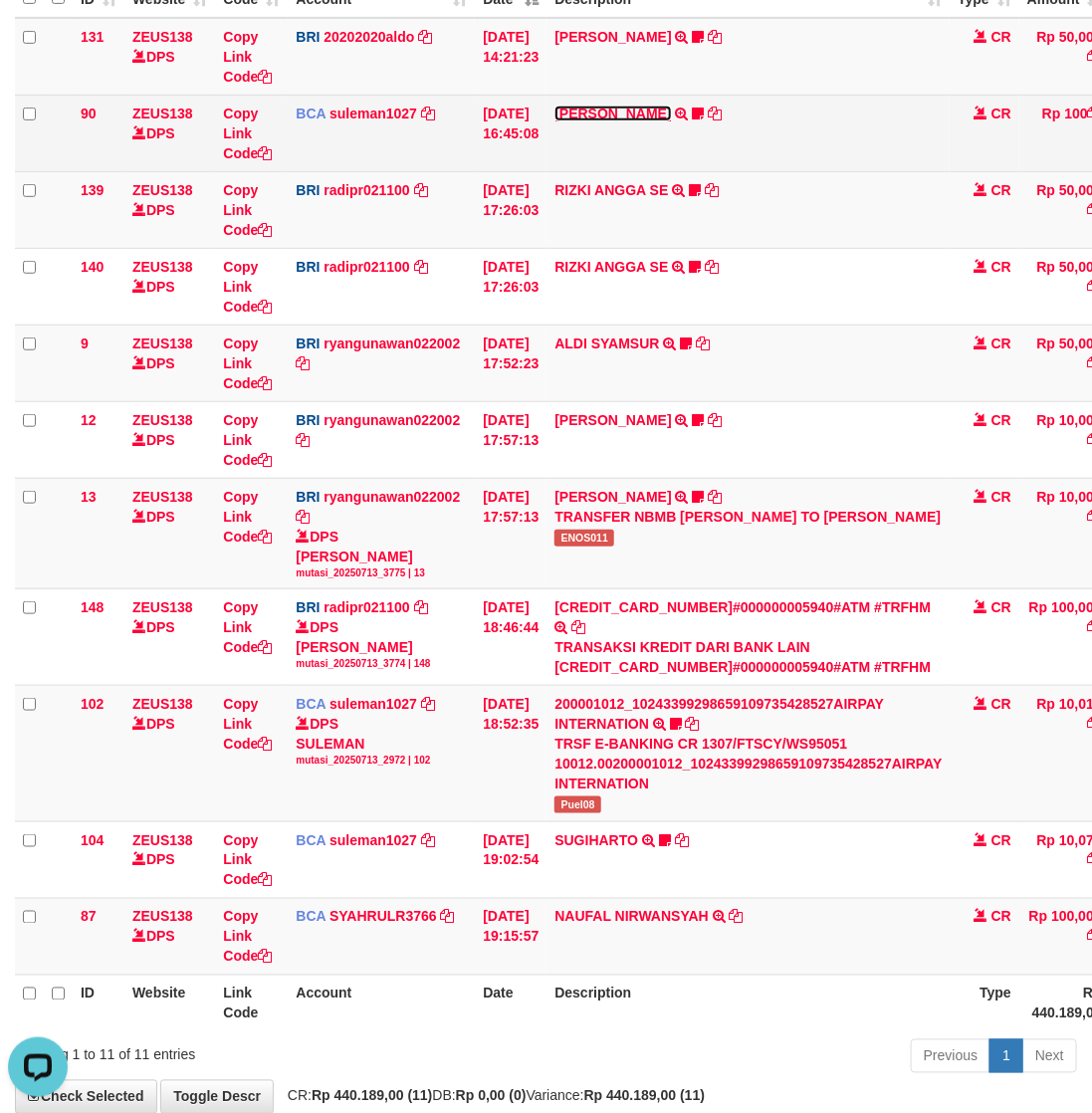 click on "[PERSON_NAME]" at bounding box center (612, 113) 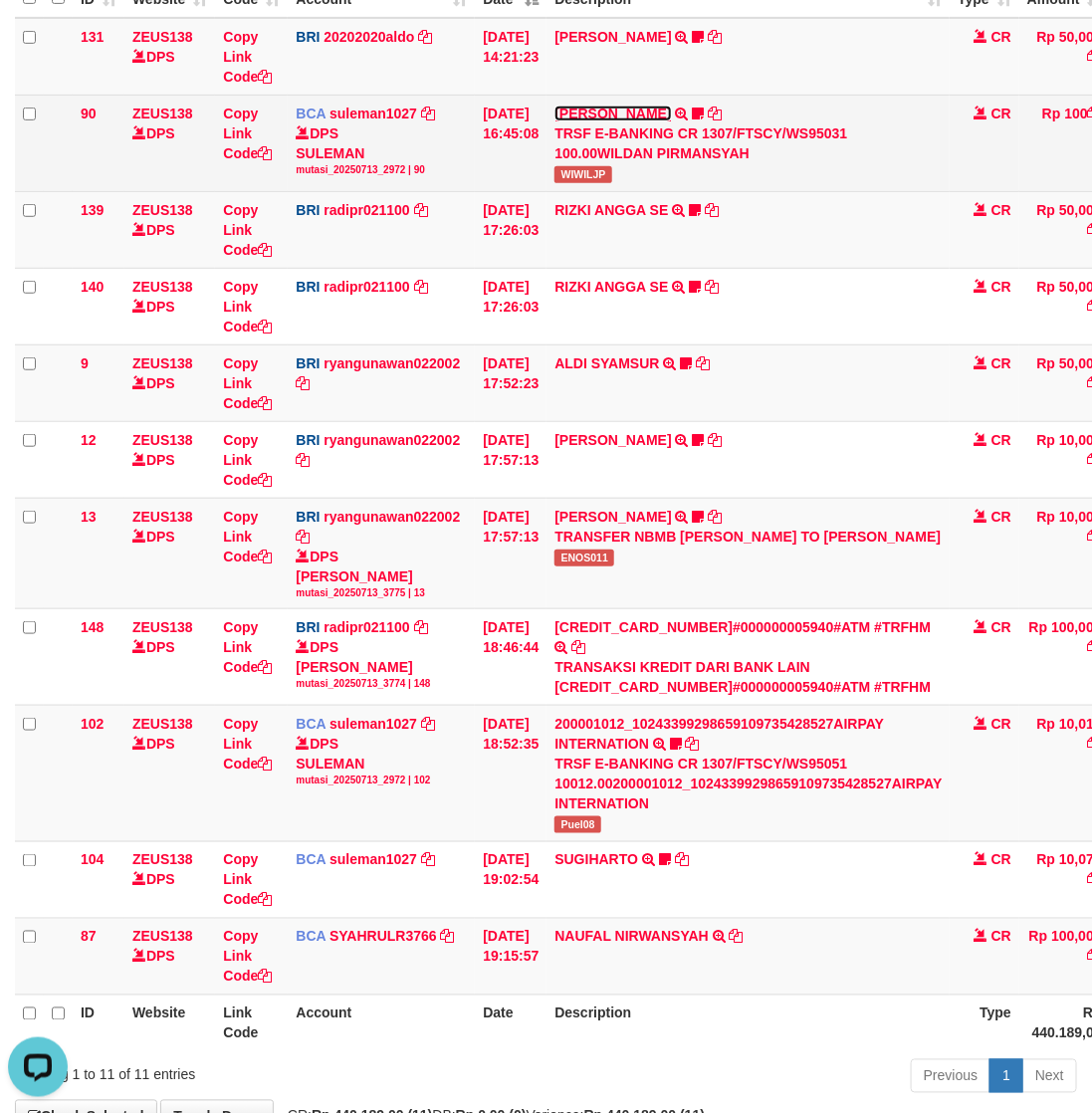click on "WILDAN PIRMANSYAH" at bounding box center (612, 113) 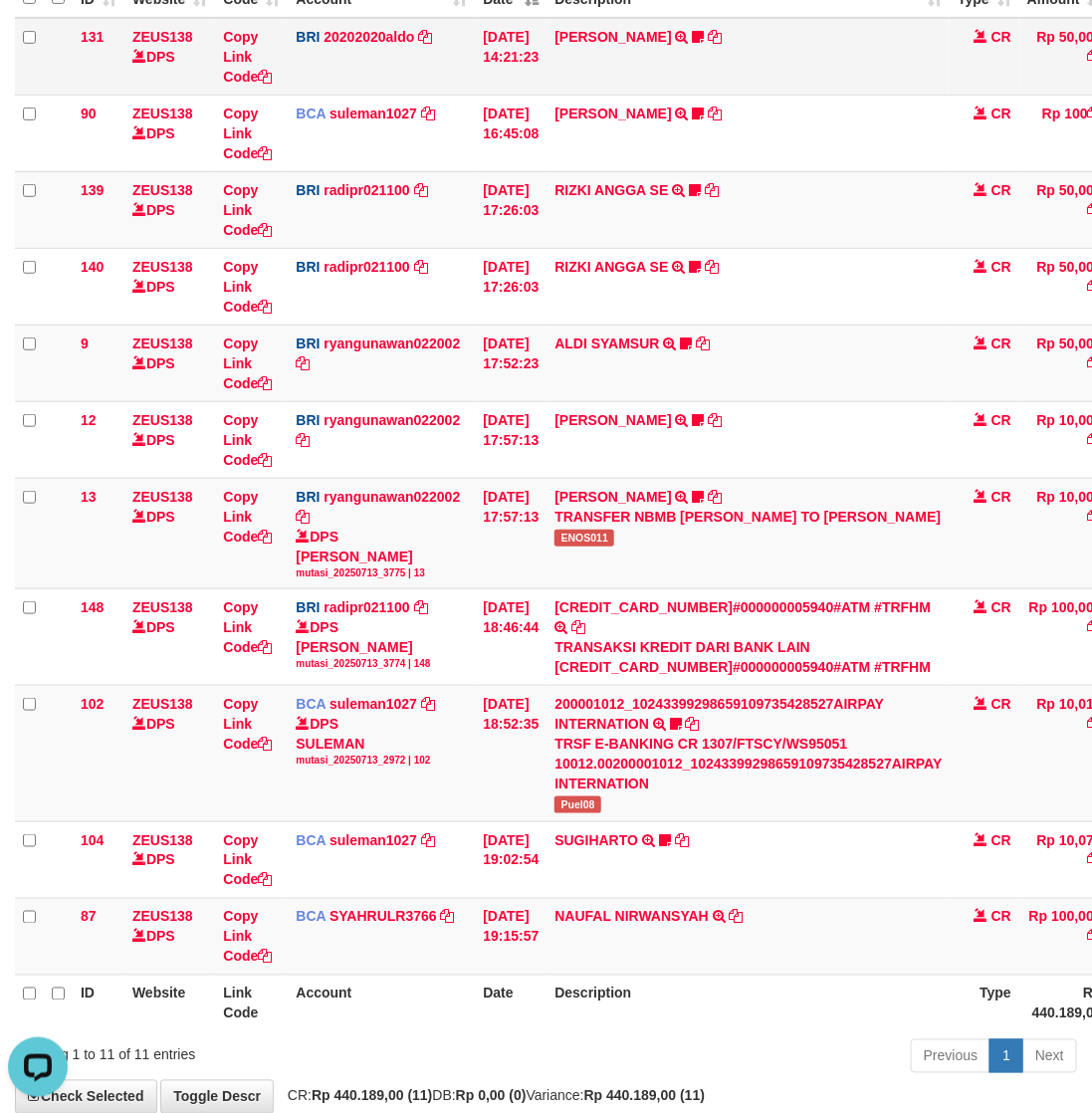 click on "DANA HERISUPRAPTO            TRANSFER NBMB DANA HERISUPRAPTO TO REVALDO SAGITA    Herisuprapto" at bounding box center (748, 57) 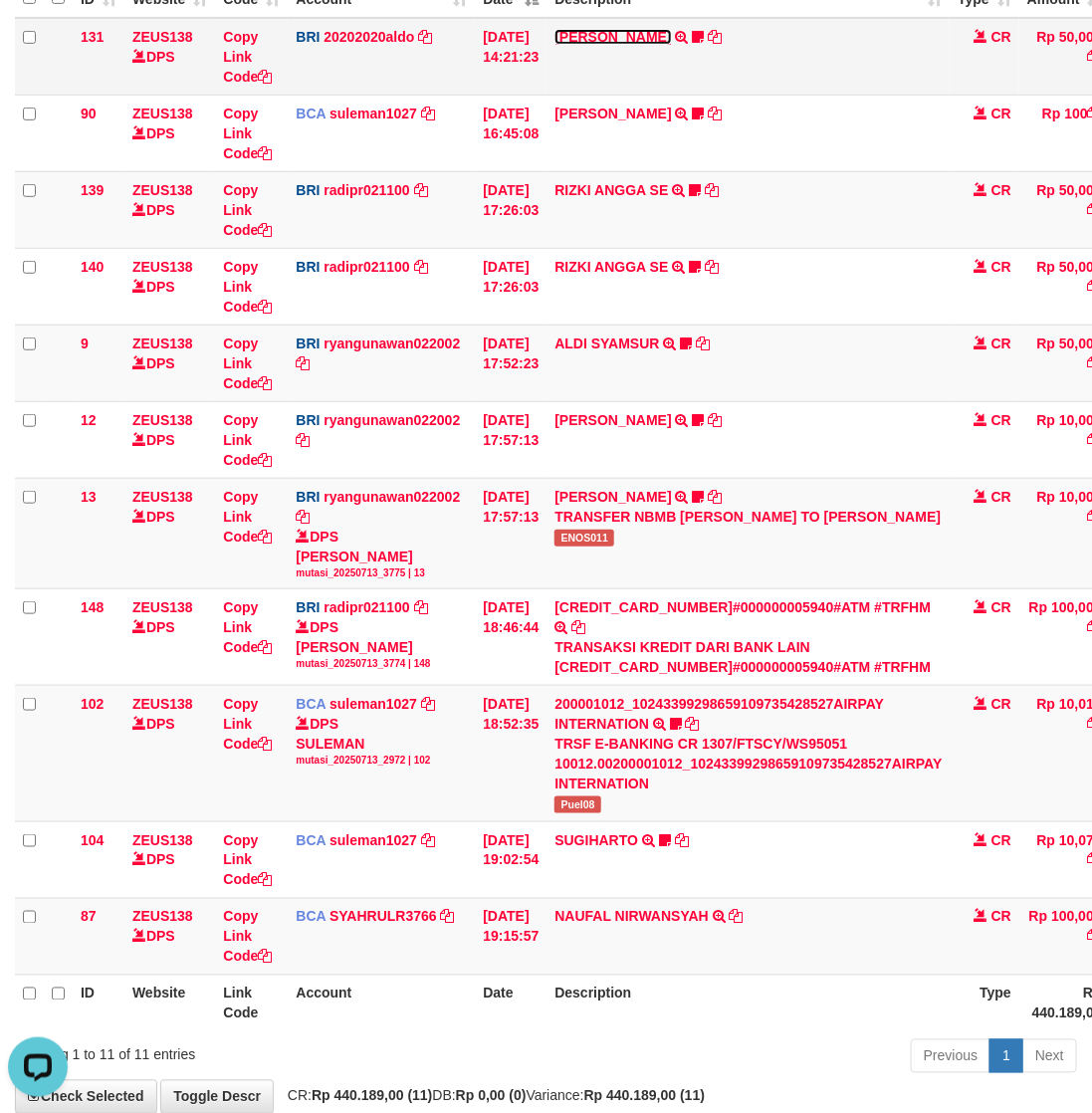 click on "DANA HERISUPRAPTO" at bounding box center (612, 37) 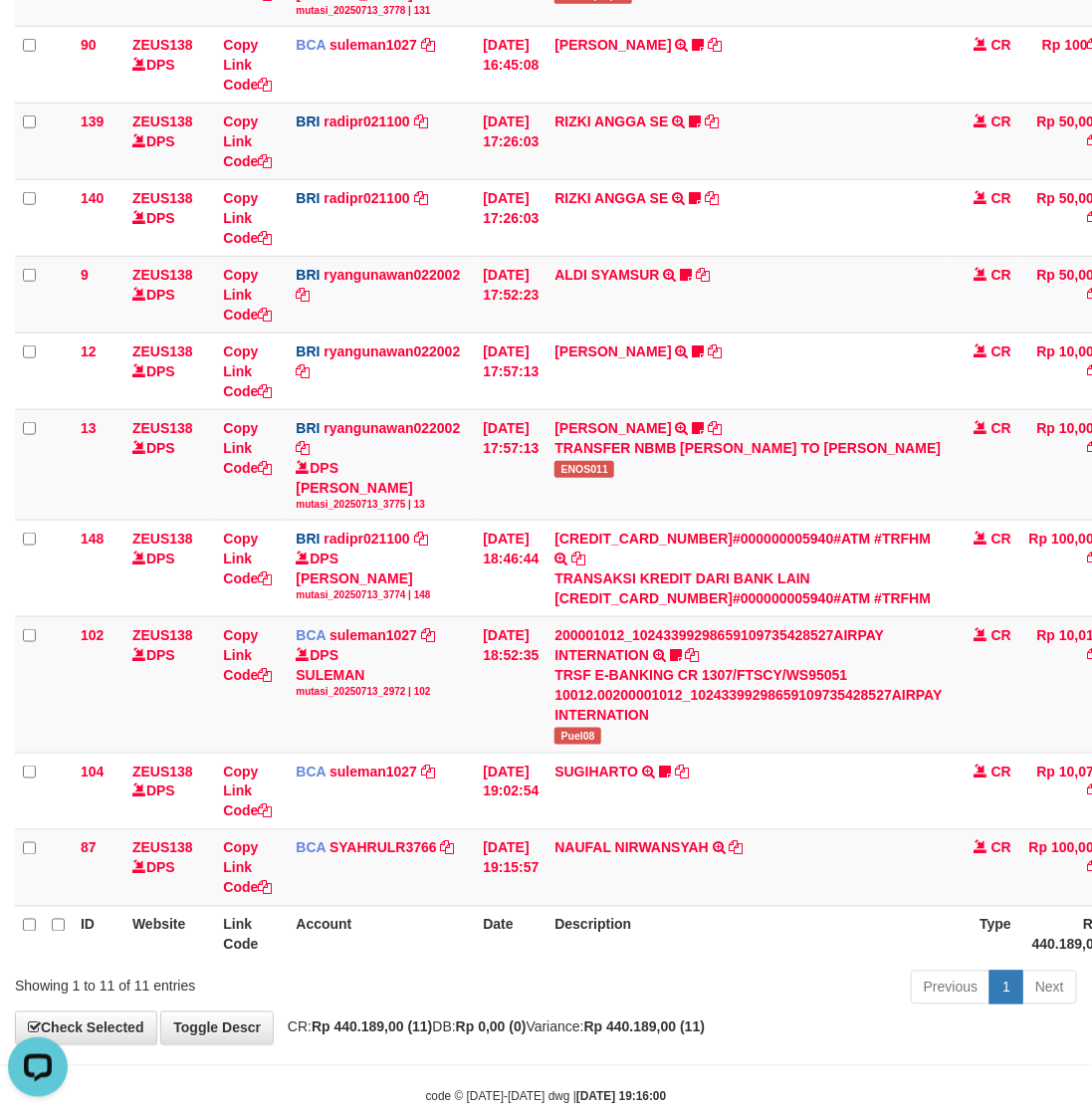 scroll, scrollTop: 359, scrollLeft: 0, axis: vertical 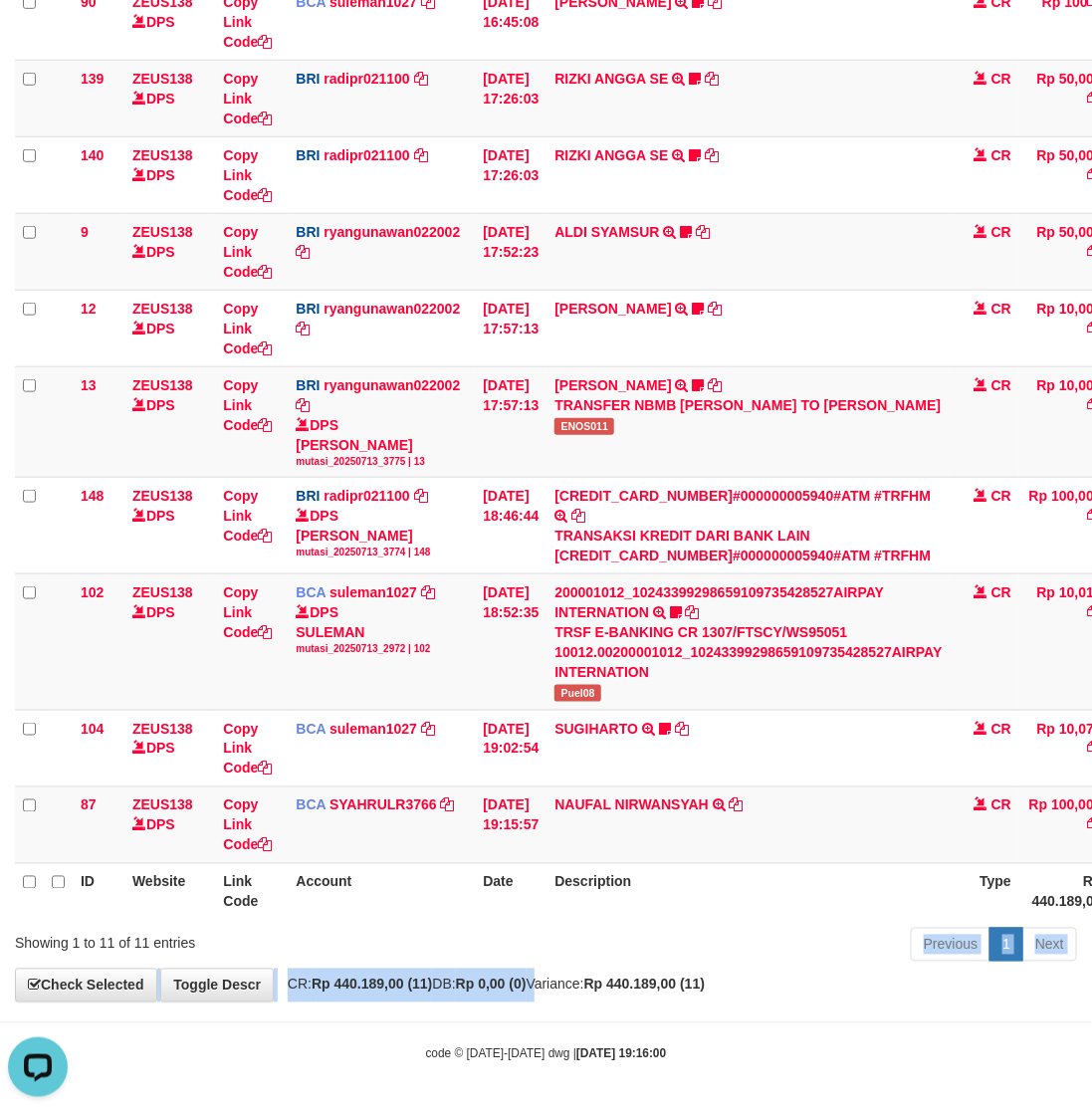 drag, startPoint x: 560, startPoint y: 988, endPoint x: 464, endPoint y: 1127, distance: 168.92898 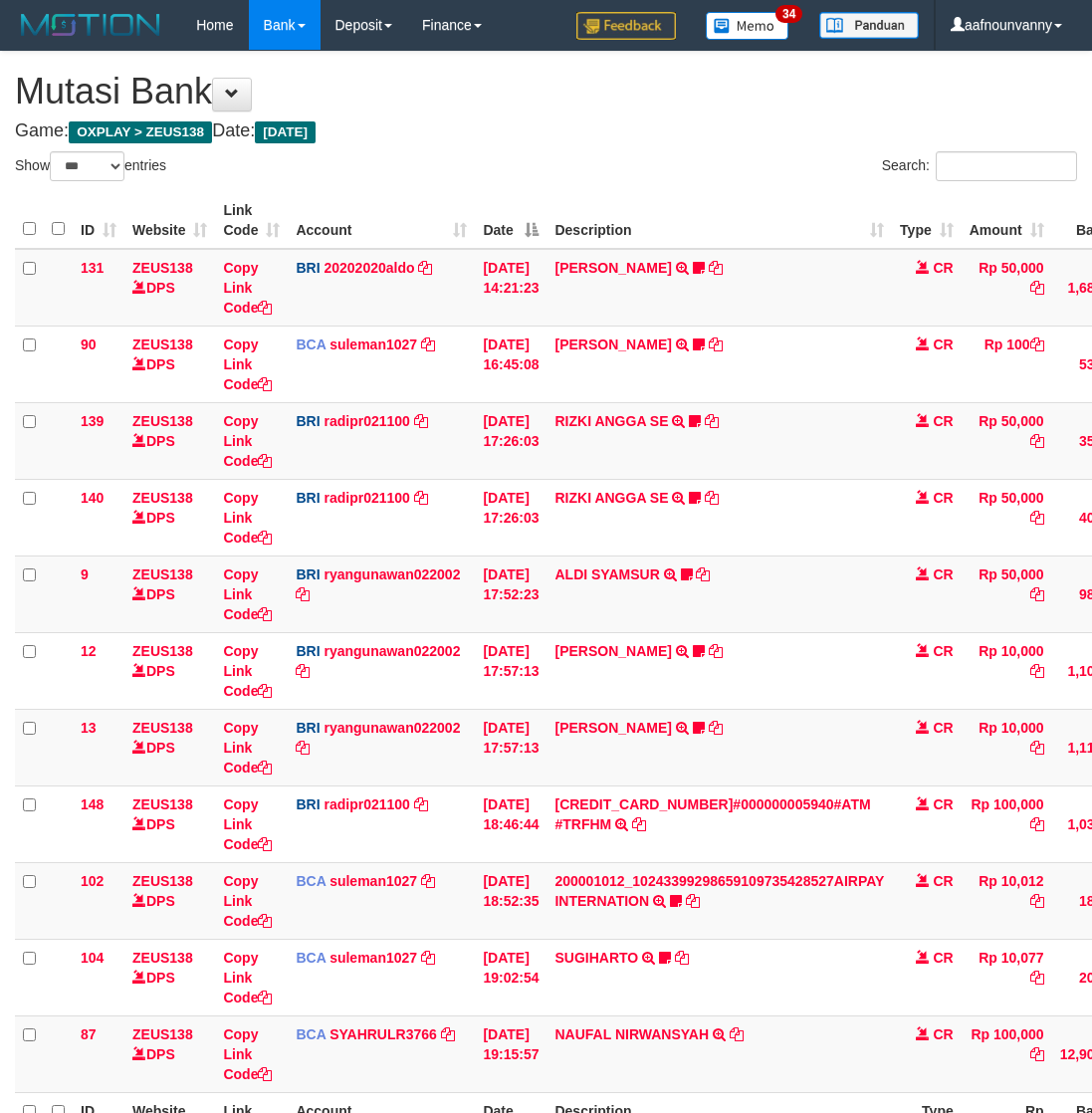 select on "***" 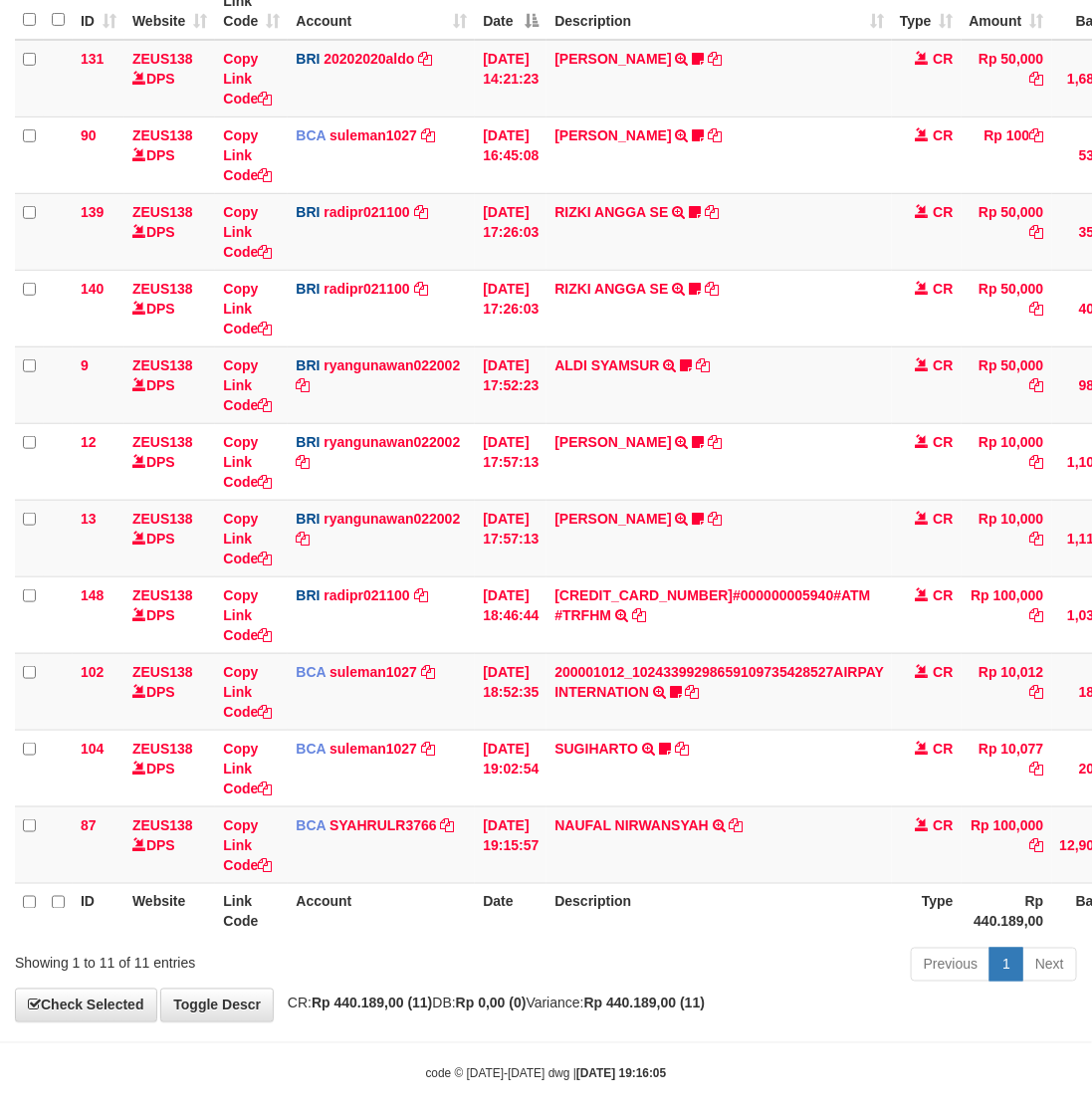 scroll, scrollTop: 231, scrollLeft: 0, axis: vertical 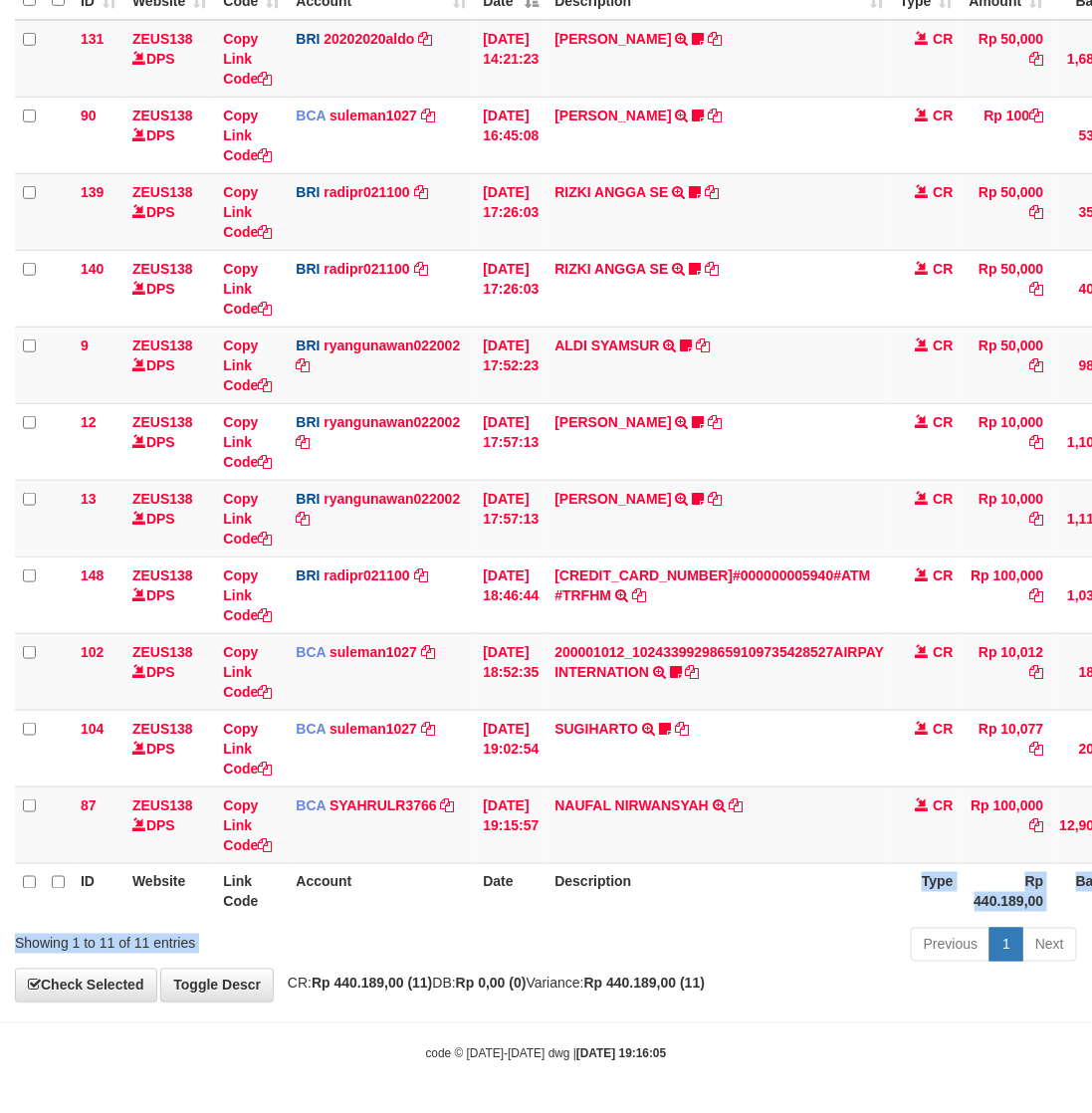 click on "Show  ** ** ** ***  entries Search:
ID Website Link Code Account Date Description Type Amount Balance Status Action
131
ZEUS138    DPS
Copy Link Code
BRI
20202020aldo
DPS
REVALDO SAGITA
mutasi_20250713_3778 | 131
mutasi_20250713_3778 | 131
13/07/2025 14:21:23
DANA HERISUPRAPTO            TRANSFER NBMB DANA HERISUPRAPTO TO REVALDO SAGITA    Herisuprapto
CR
Rp 50,000
Rp 1,688,771
N
Note
Check
90
ZEUS138    DPS
Copy Link Code" at bounding box center [546, 445] 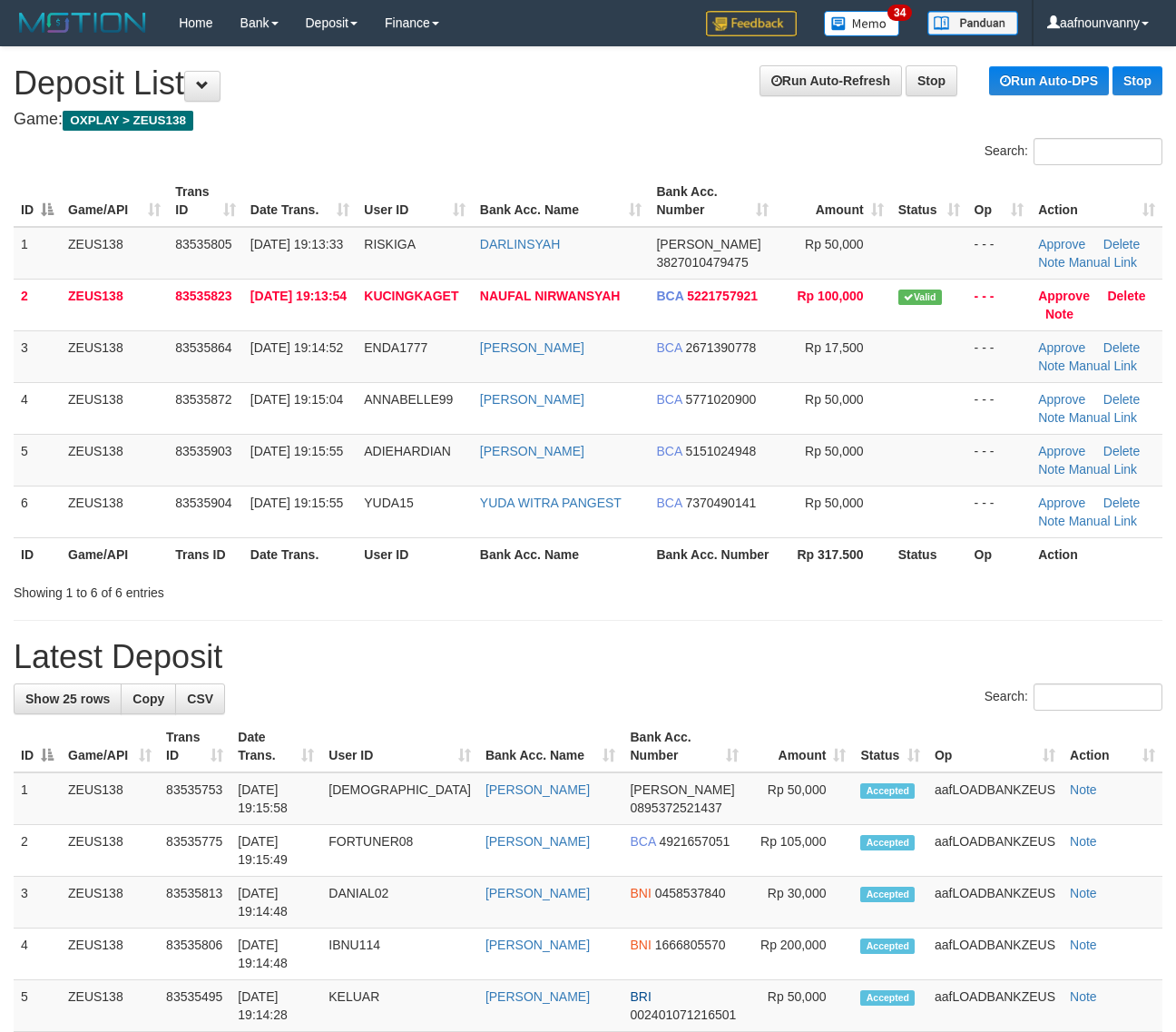 scroll, scrollTop: 0, scrollLeft: 0, axis: both 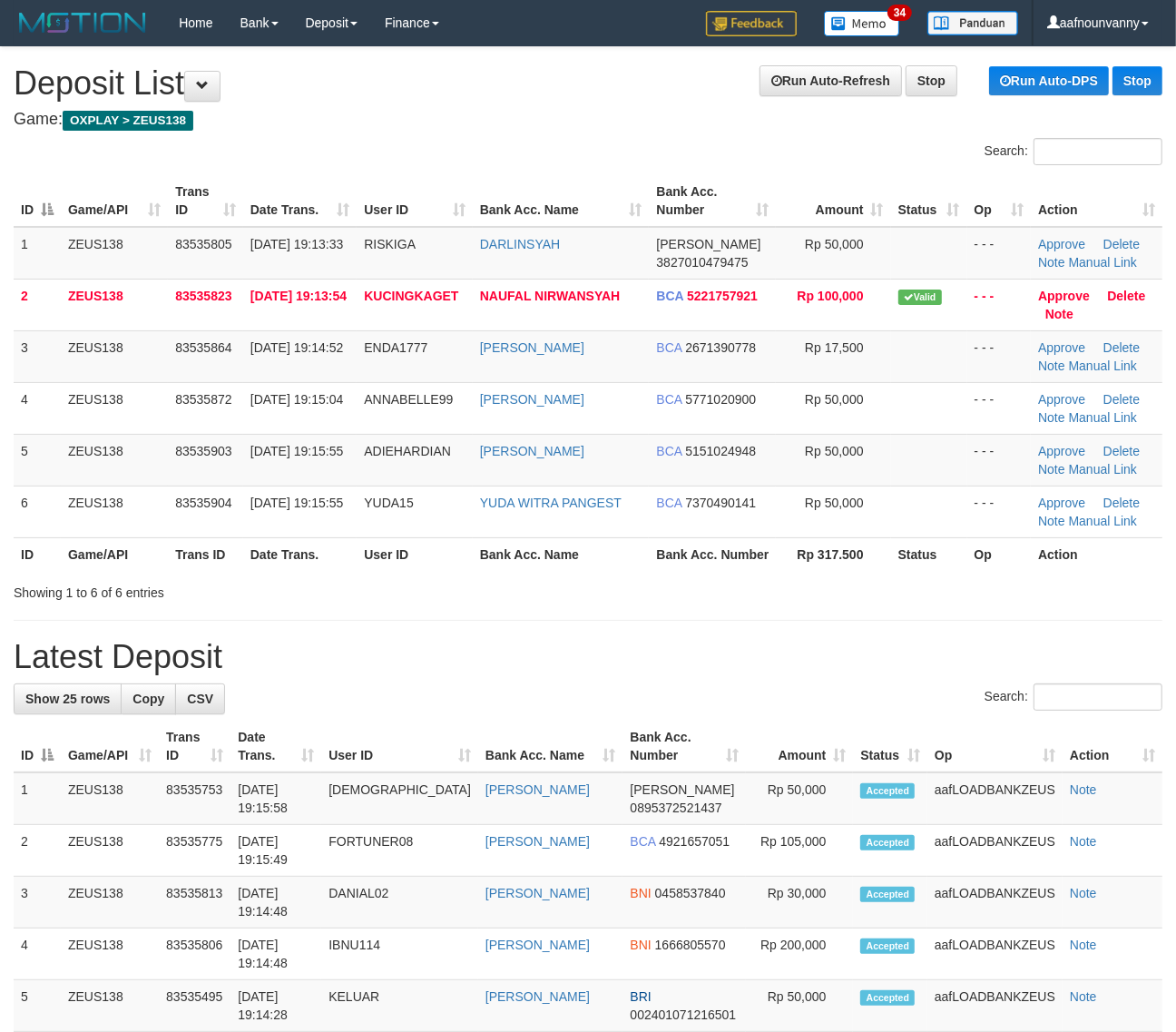 click on "Bank Acc. Number" at bounding box center [712, 554] 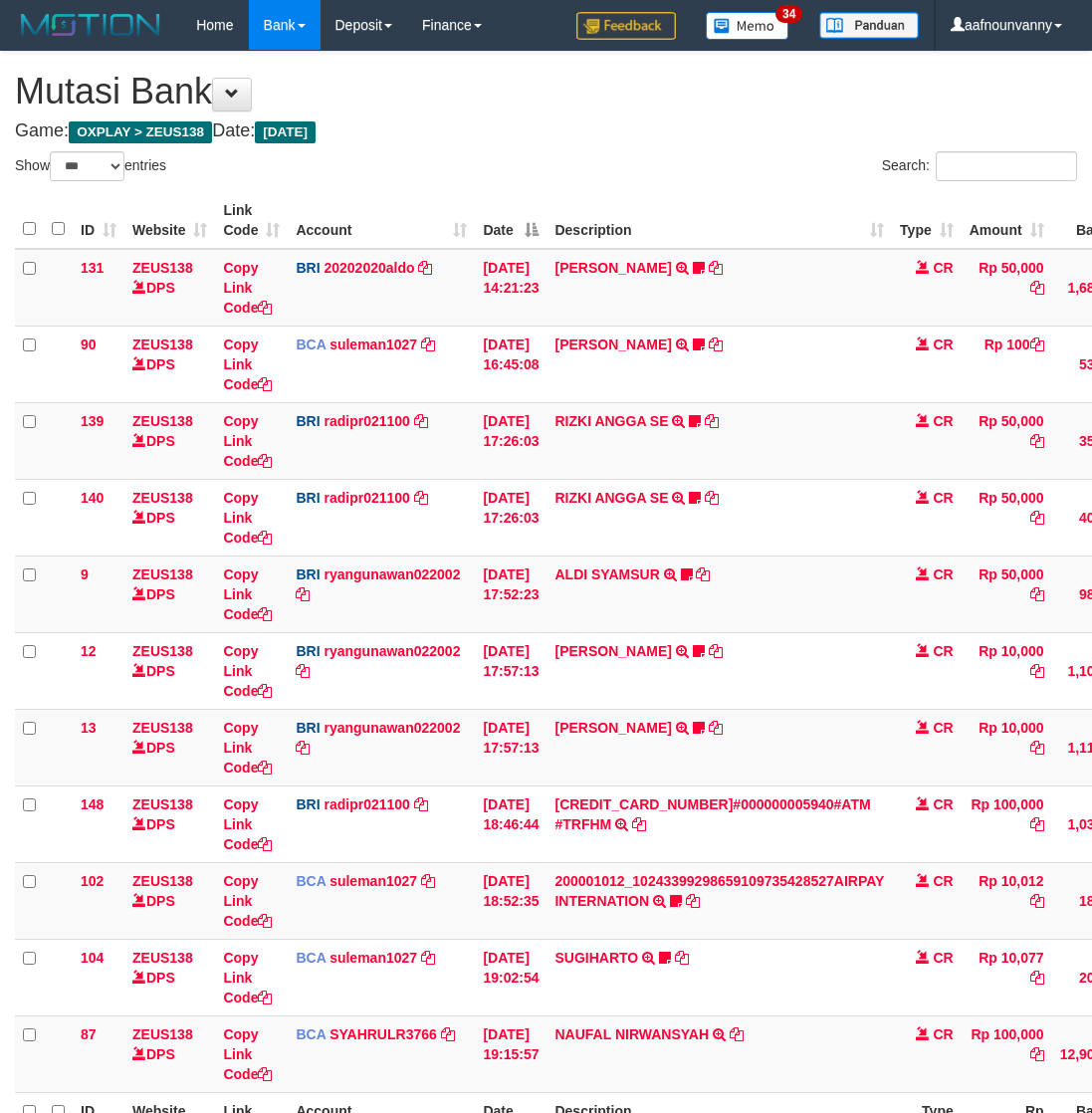 select on "***" 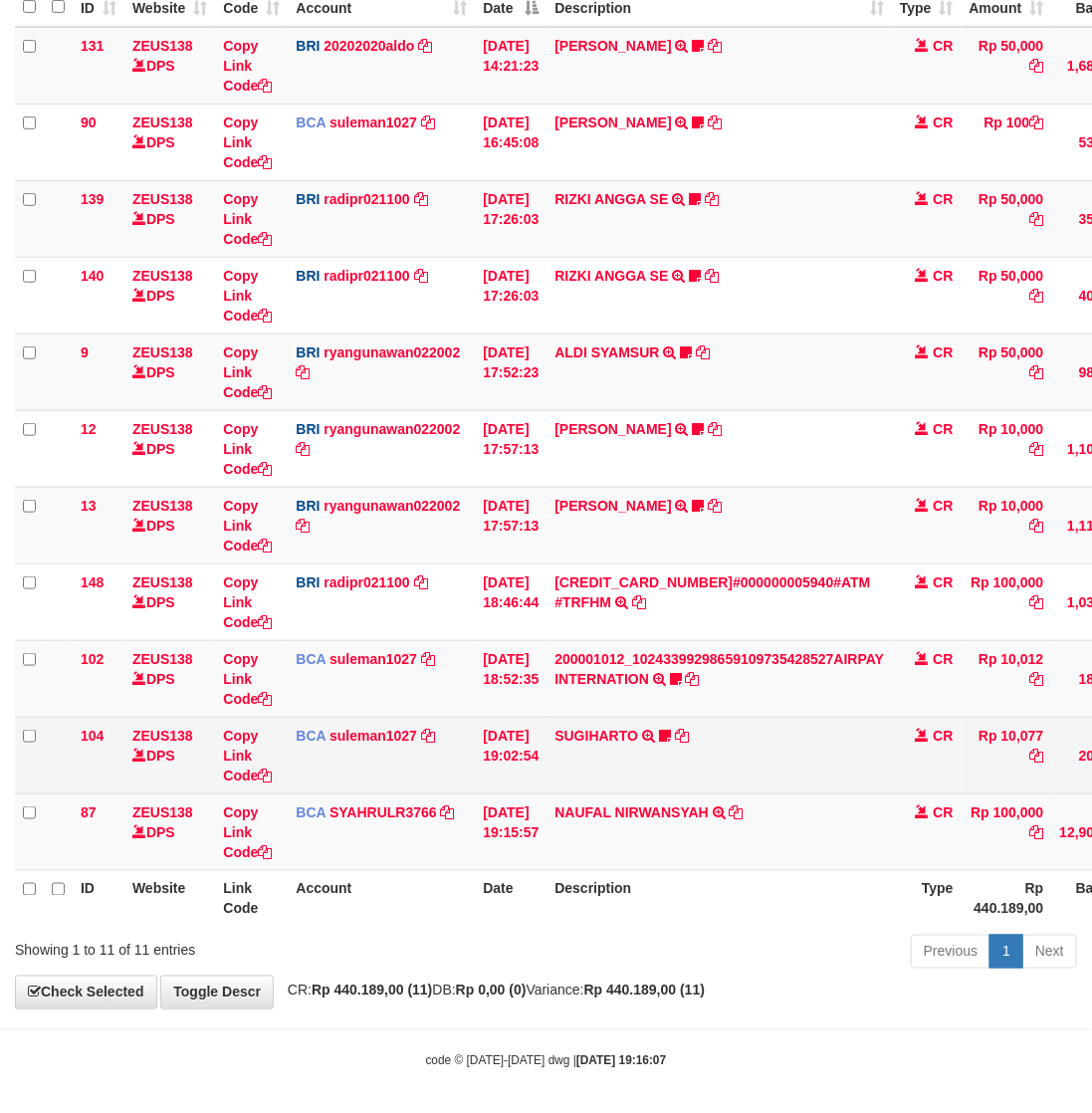 scroll, scrollTop: 231, scrollLeft: 0, axis: vertical 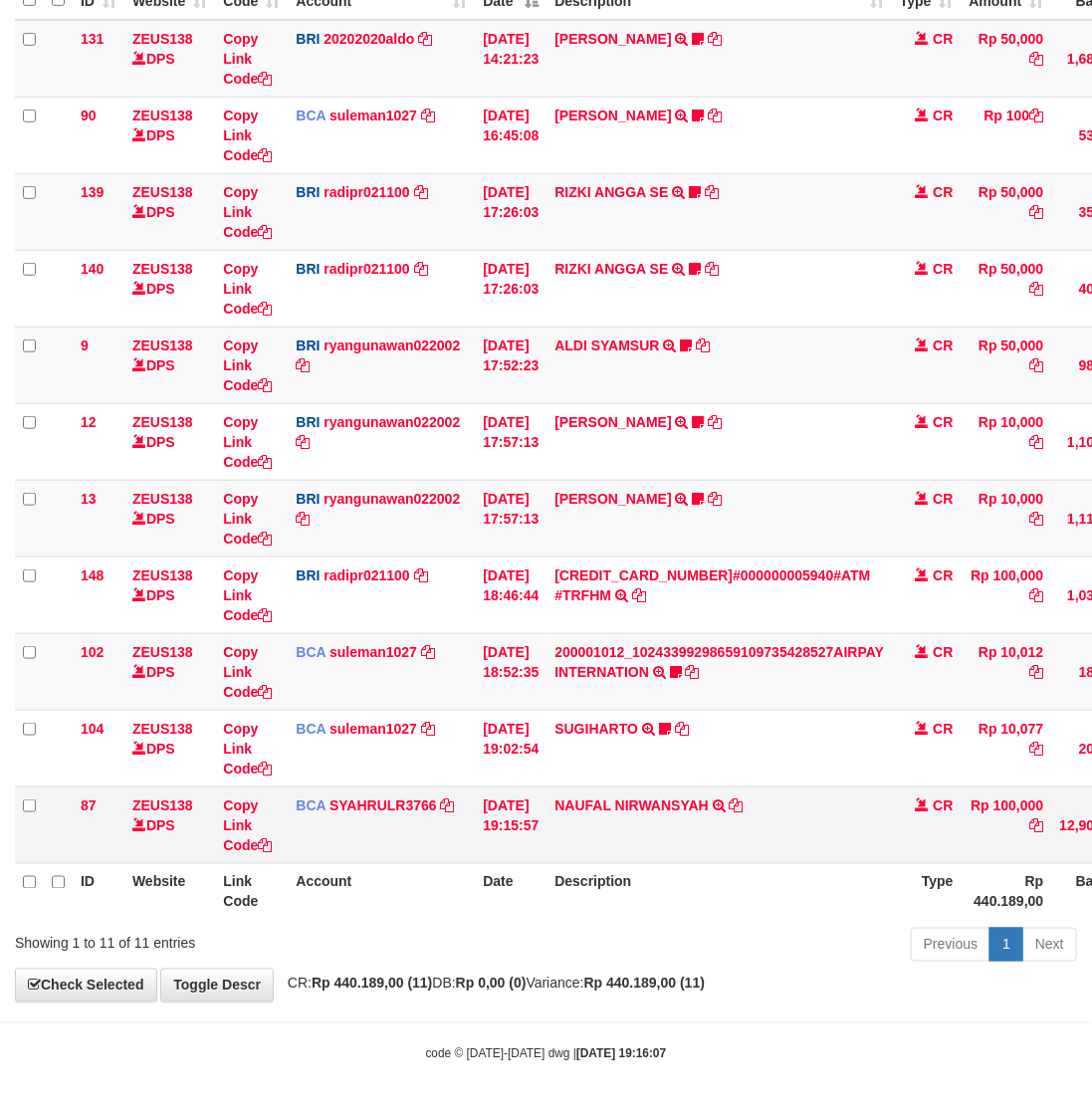 drag, startPoint x: 598, startPoint y: 866, endPoint x: 604, endPoint y: 812, distance: 54.33231 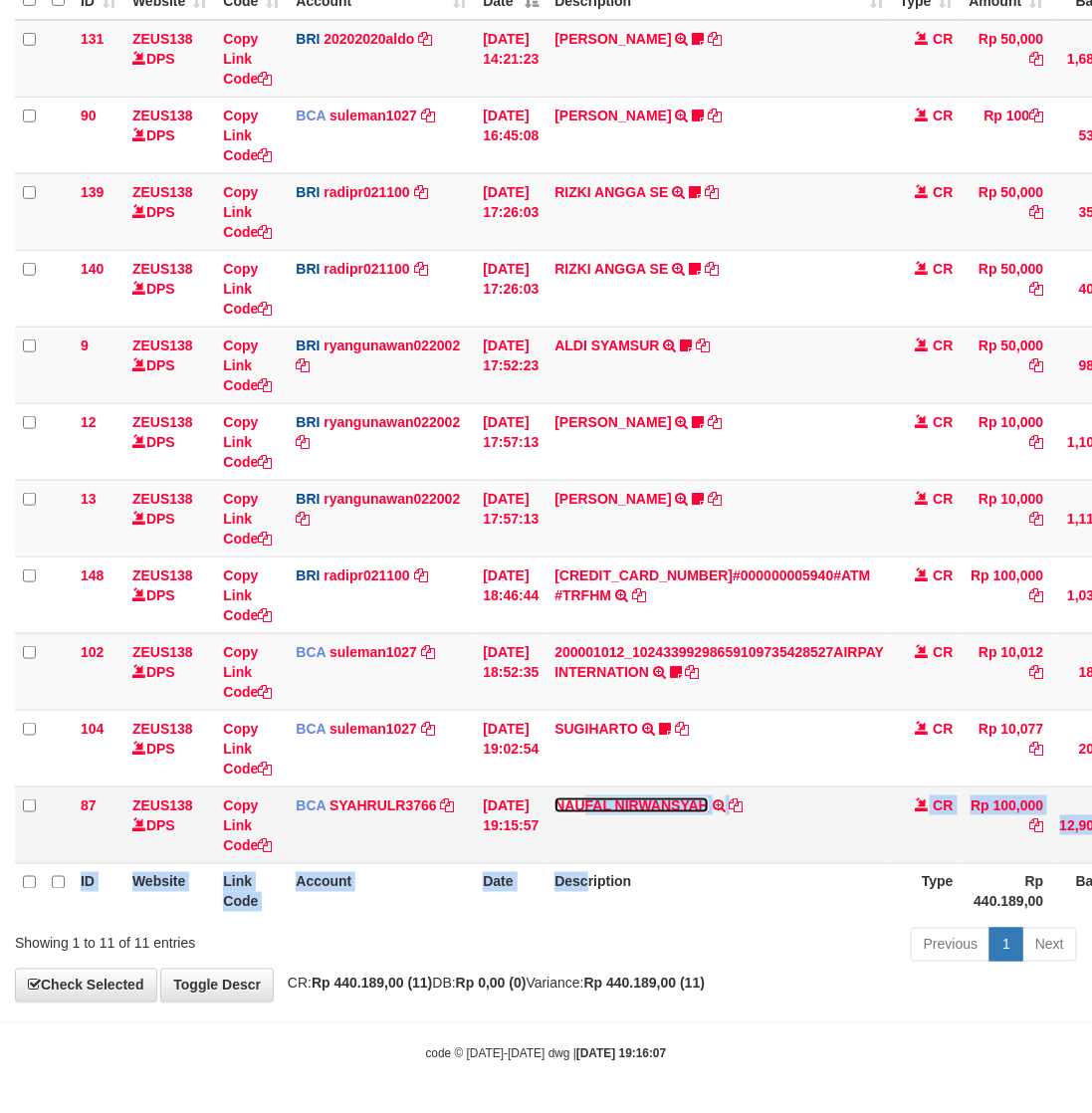 click on "NAUFAL NIRWANSYAH" at bounding box center (631, 805) 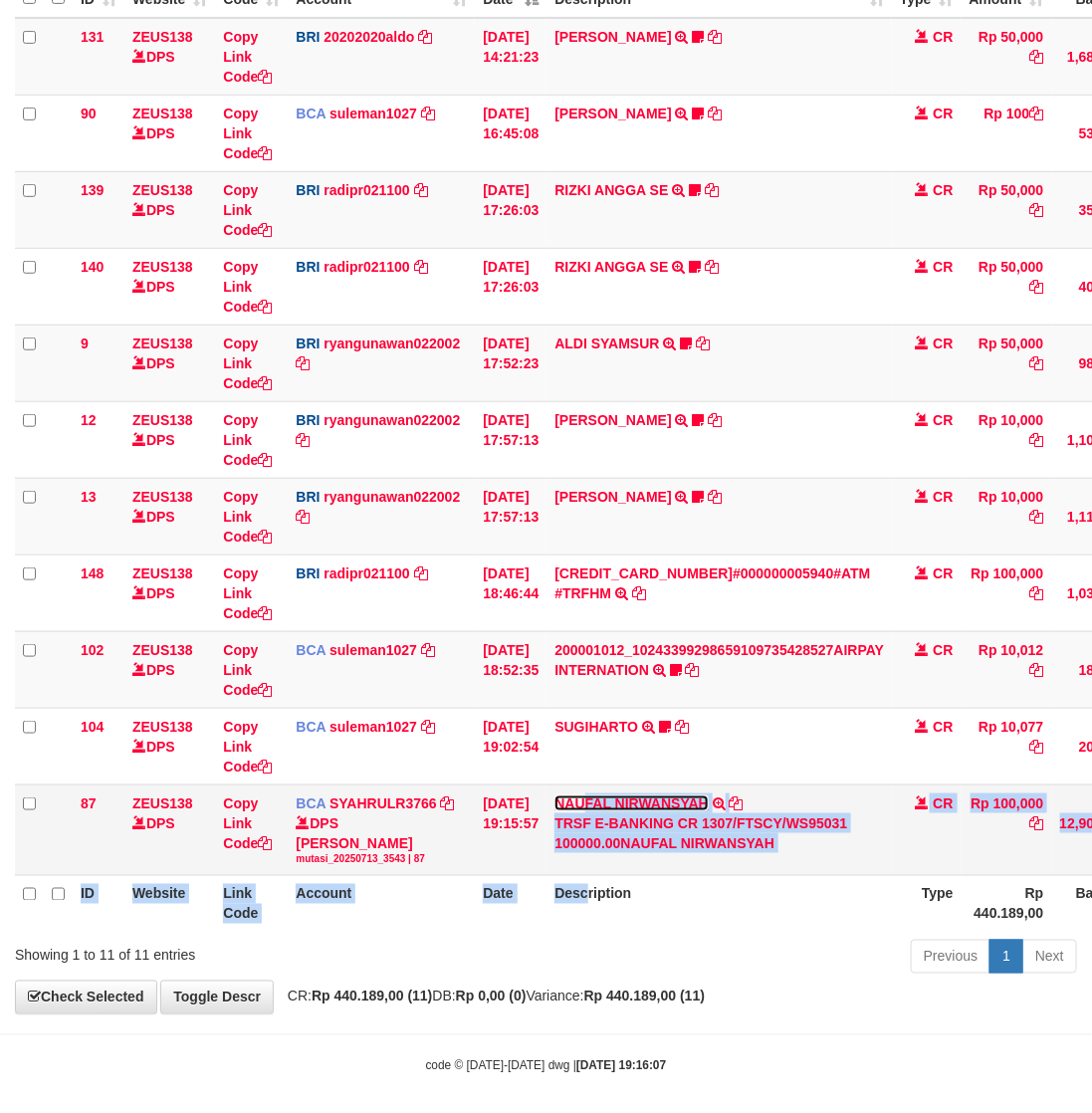 drag, startPoint x: 609, startPoint y: 799, endPoint x: 588, endPoint y: 730, distance: 72.124892 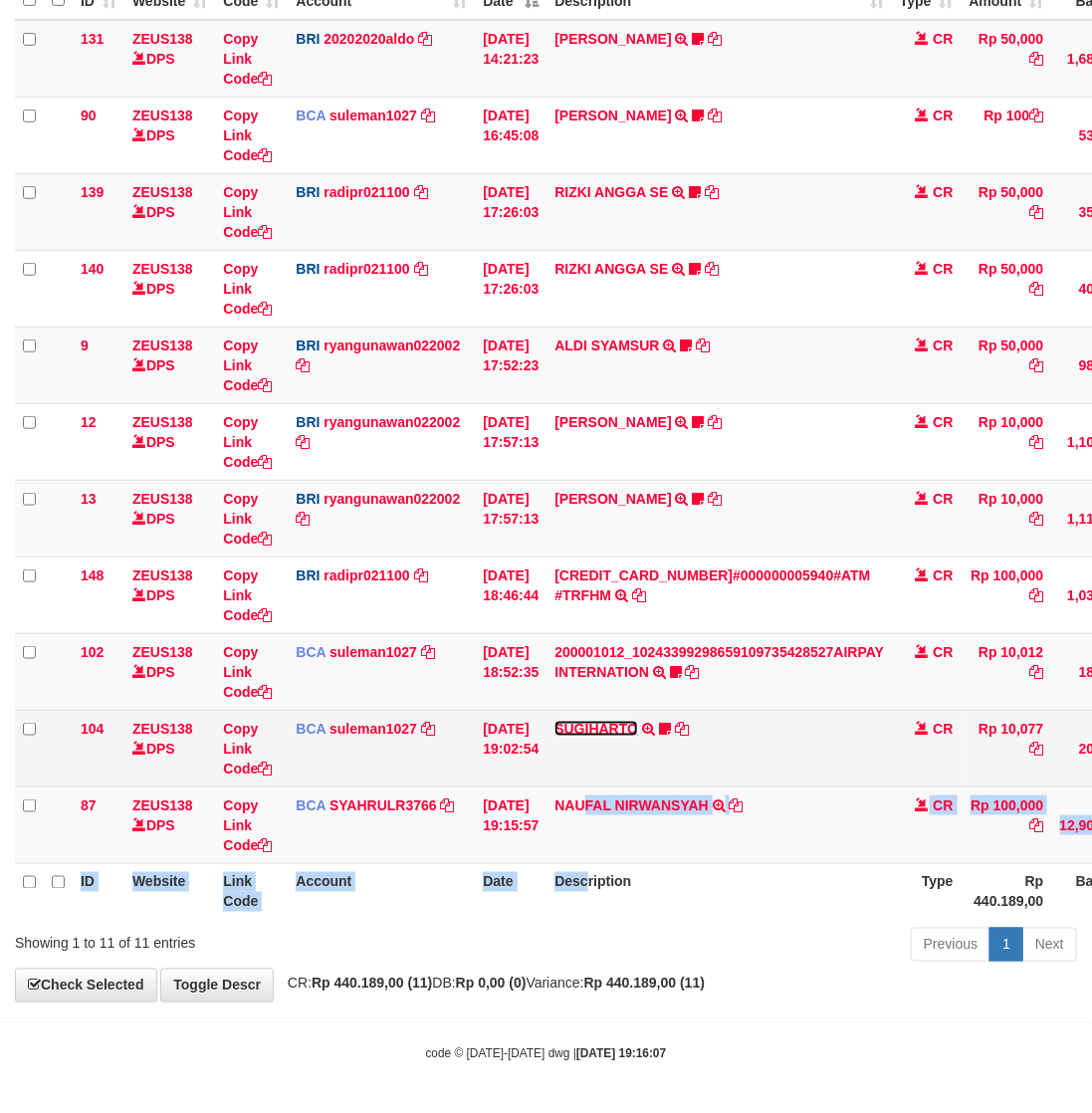 click on "SUGIHARTO" at bounding box center [596, 729] 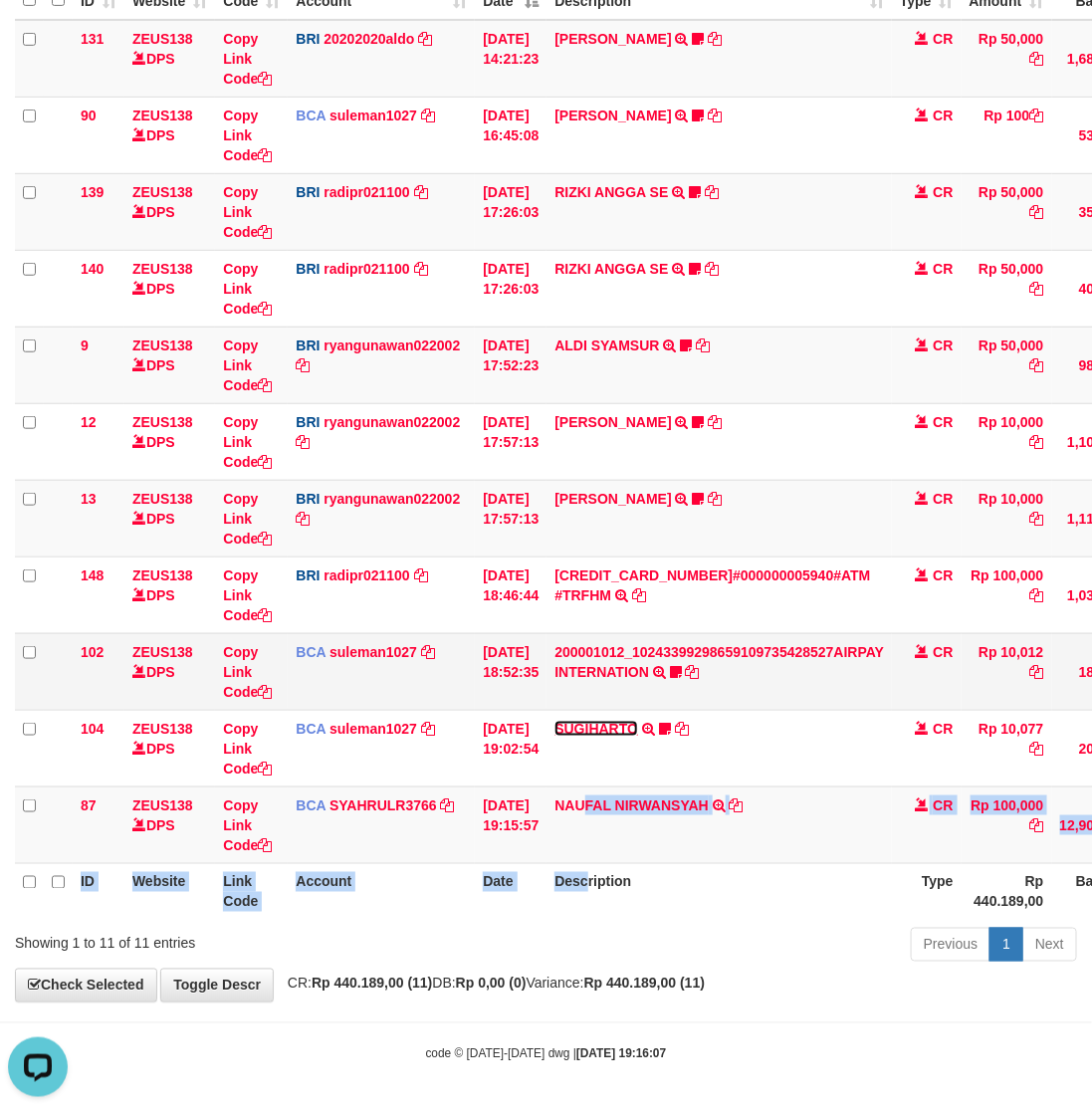 scroll, scrollTop: 0, scrollLeft: 0, axis: both 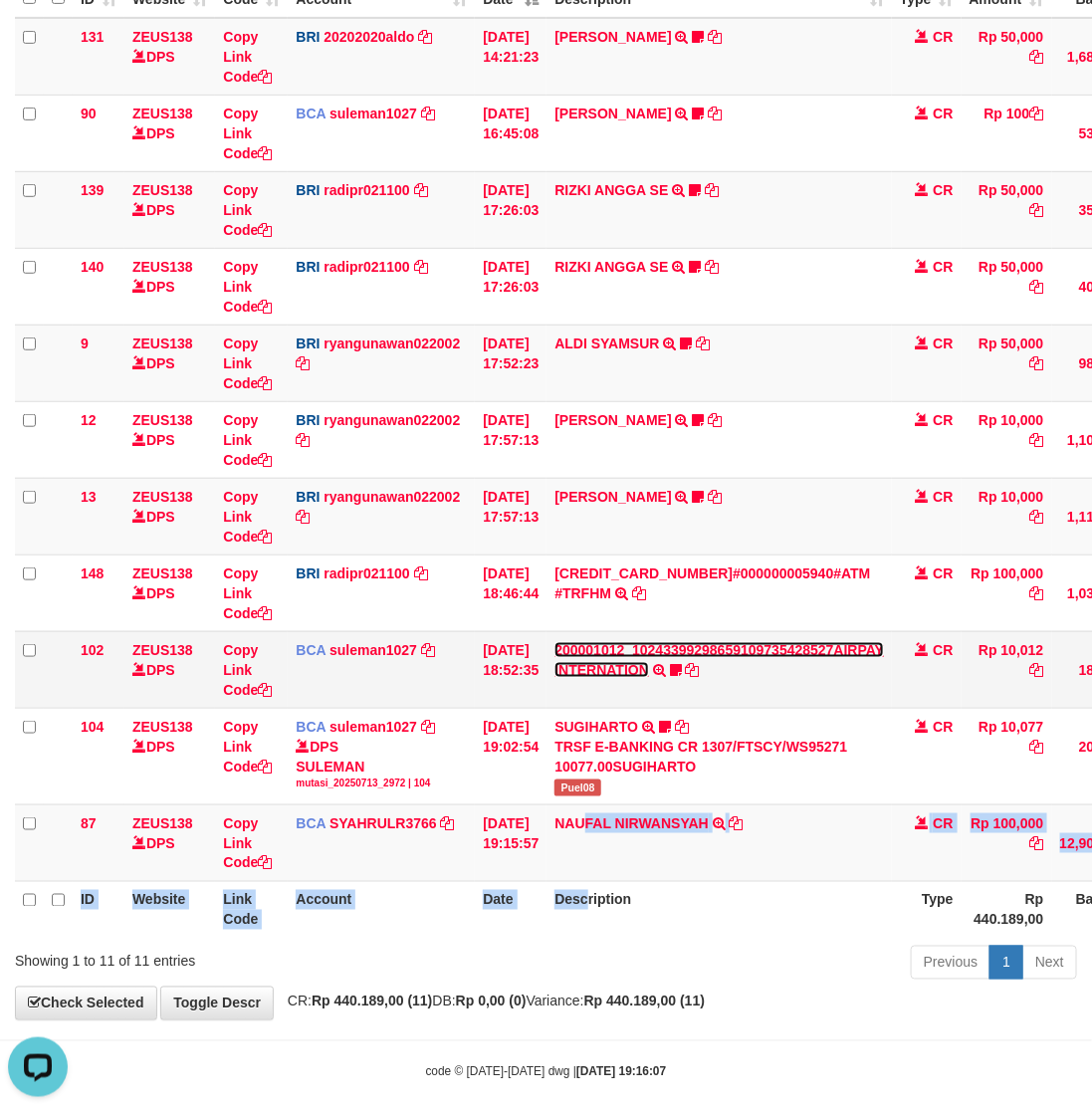 click on "200001012_10243399298659109735428527AIRPAY INTERNATION" at bounding box center (719, 660) 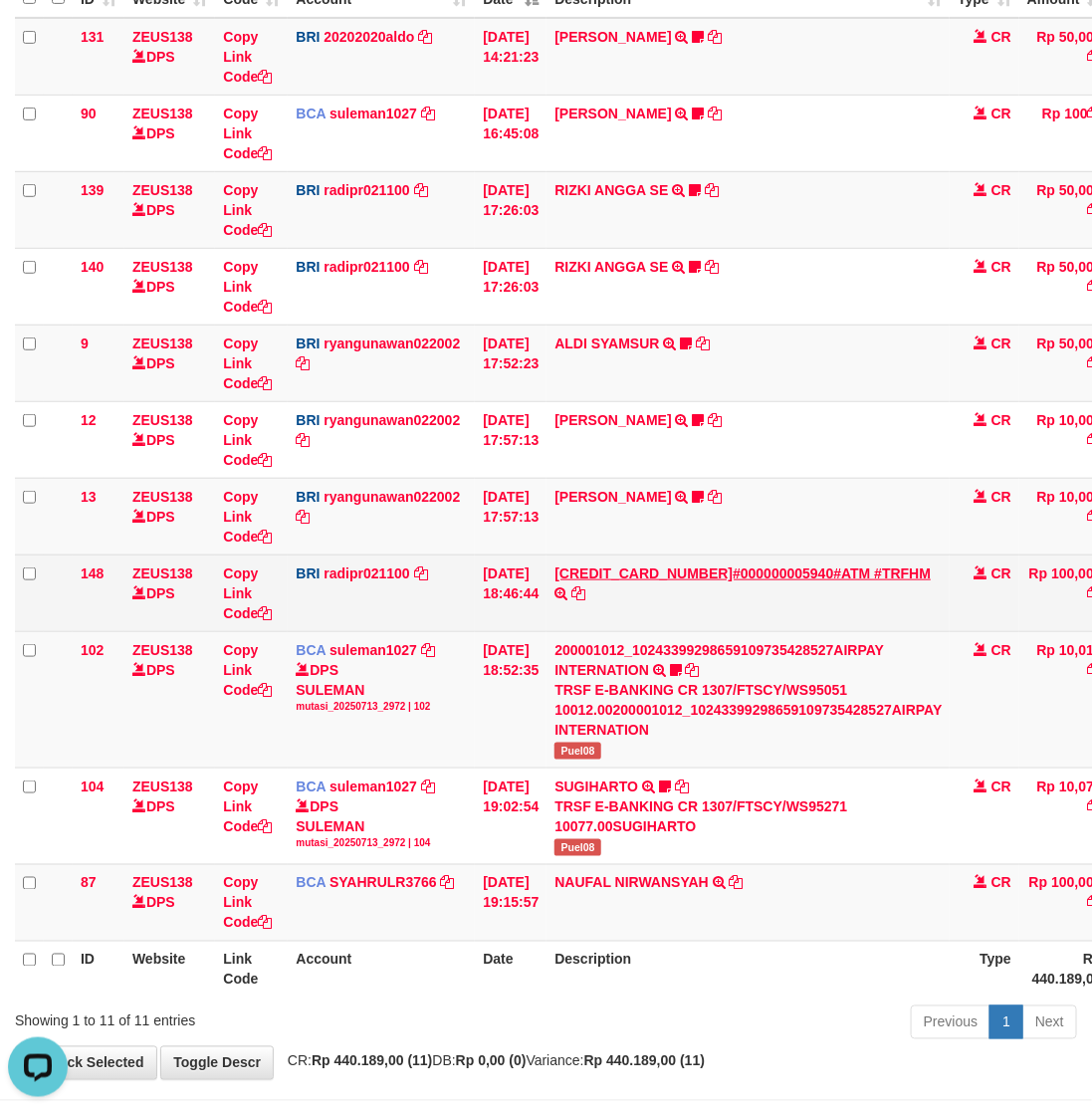 click on "[CREDIT_CARD_NUMBER]#000000005940#ATM #TRFHM         TRANSAKSI KREDIT DARI BANK LAIN [CREDIT_CARD_NUMBER]#000000005940#ATM #TRFHM" at bounding box center [748, 592] 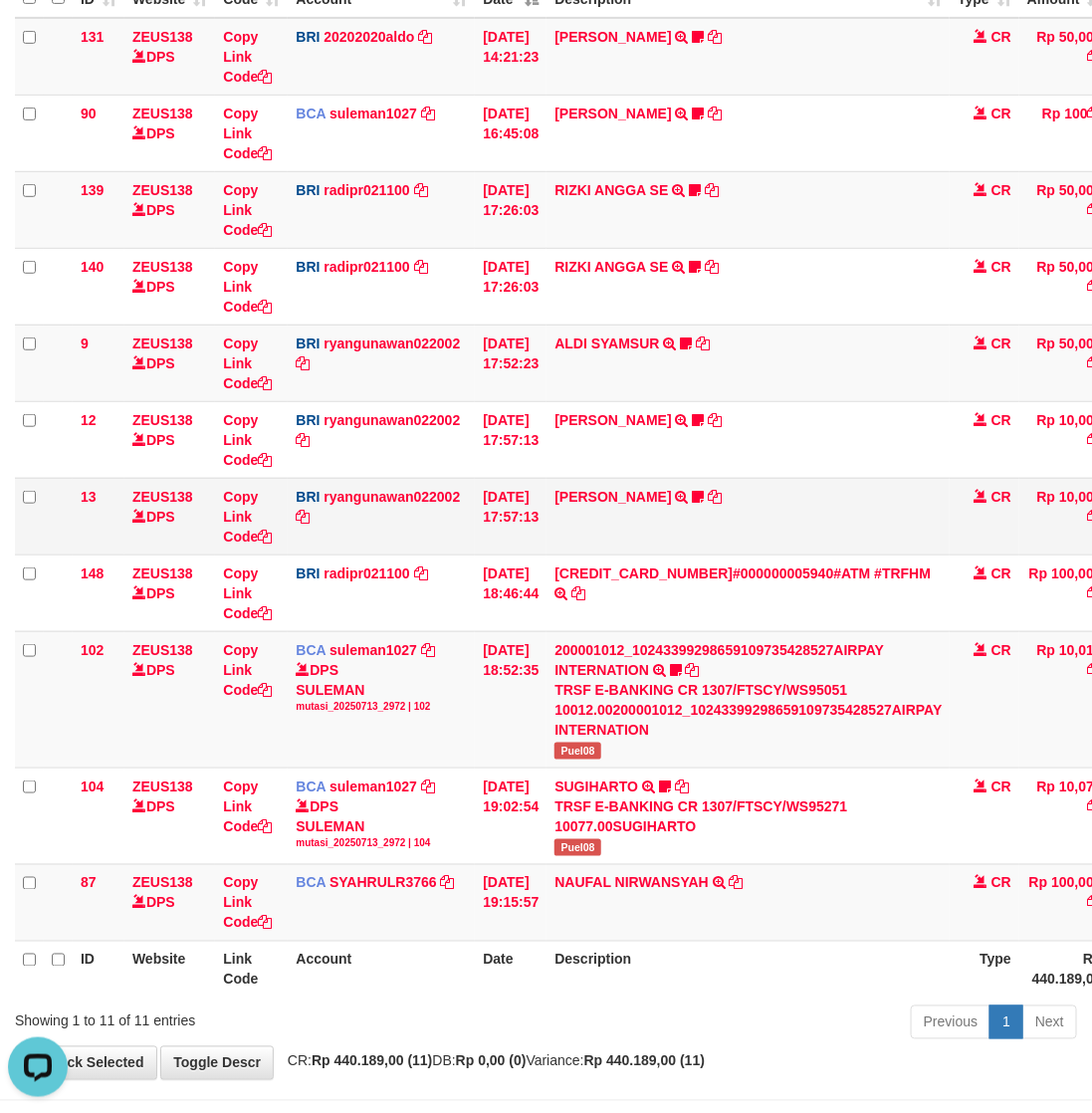 drag, startPoint x: 590, startPoint y: 562, endPoint x: 598, endPoint y: 519, distance: 43.73786 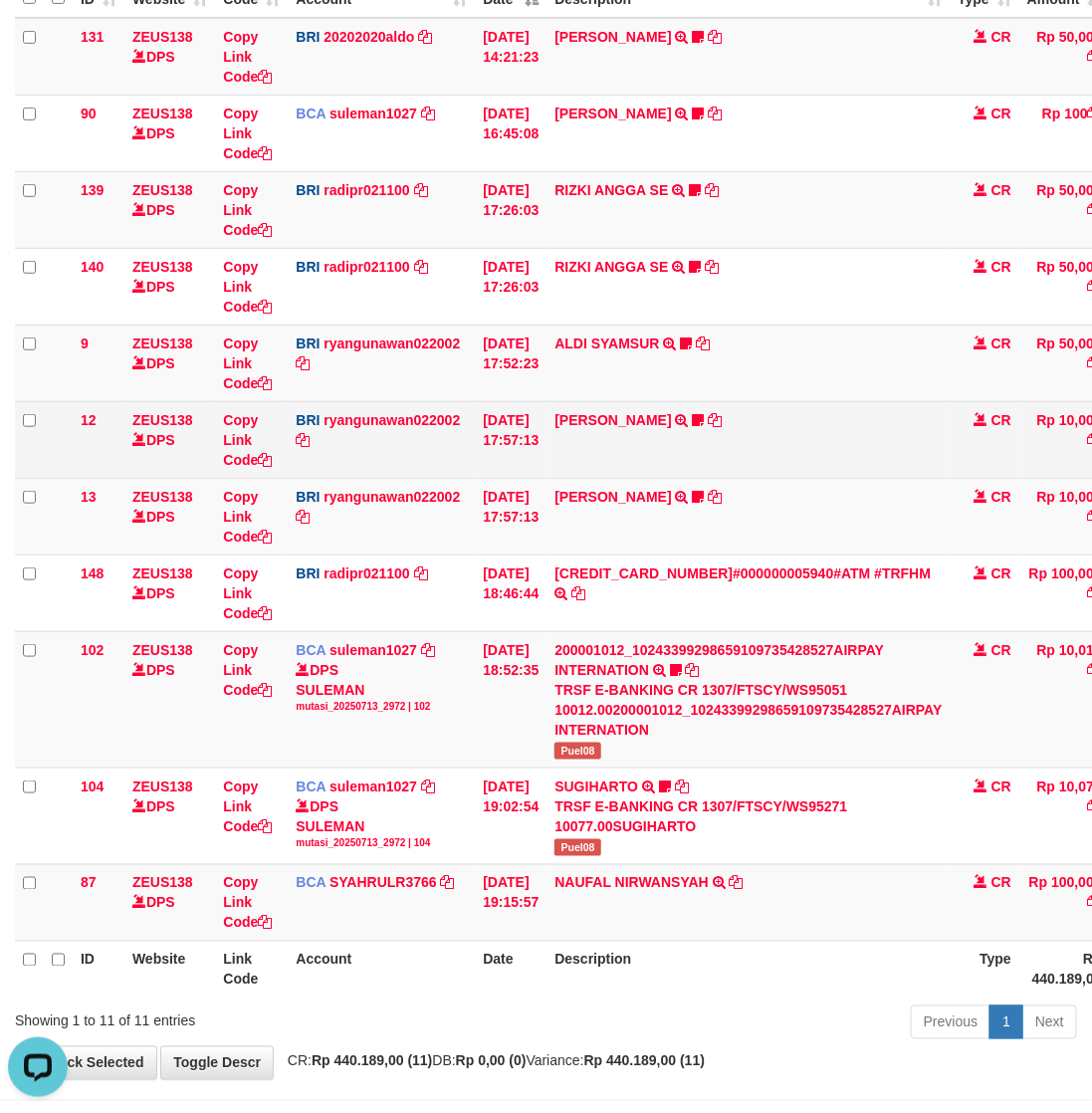 click on "ENOS RAMBALANG            TRANSFER NBMB ENOS RAMBALANG TO RYAN GUNAWAN    ENOS011" at bounding box center (748, 439) 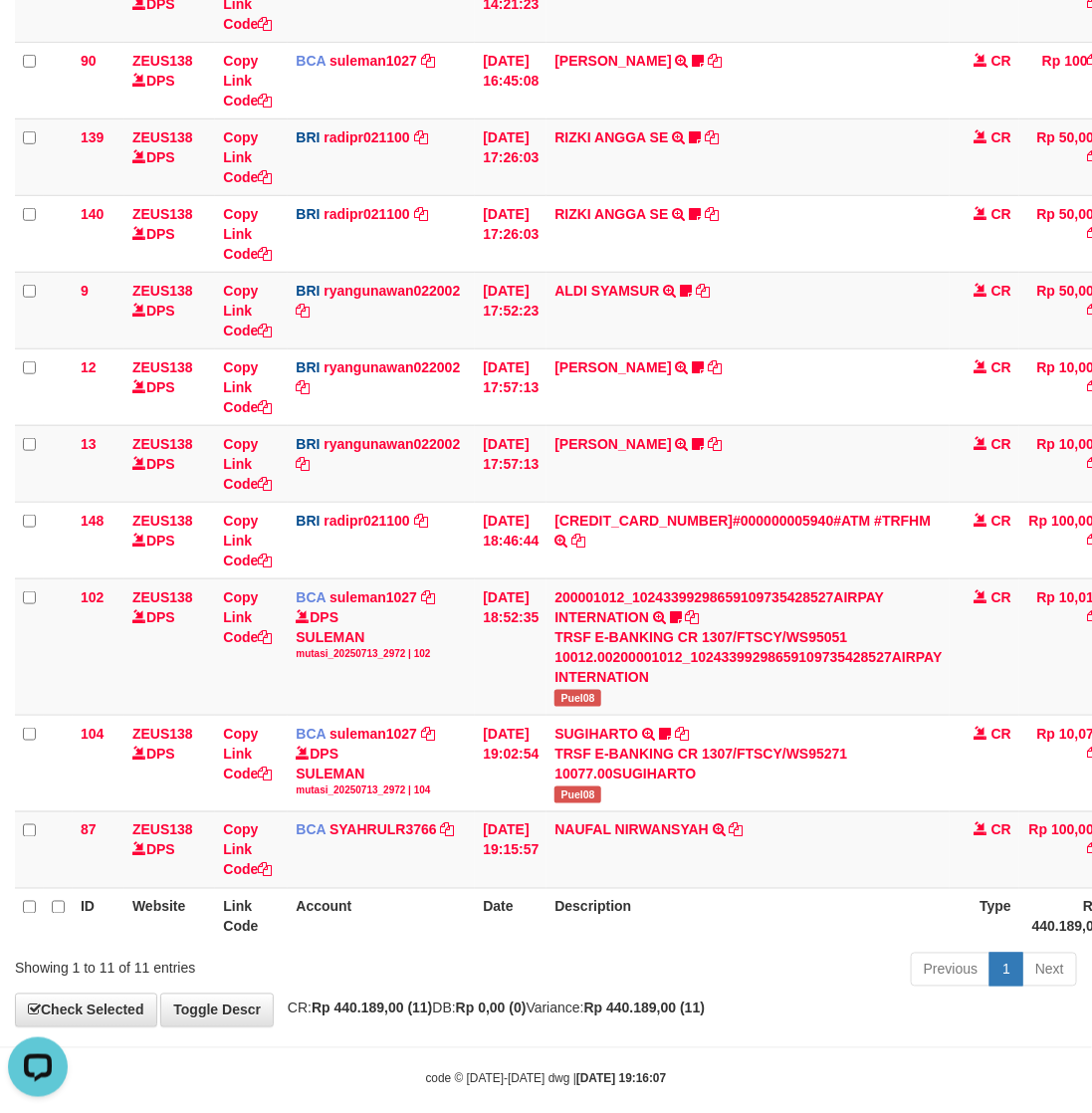 scroll, scrollTop: 311, scrollLeft: 0, axis: vertical 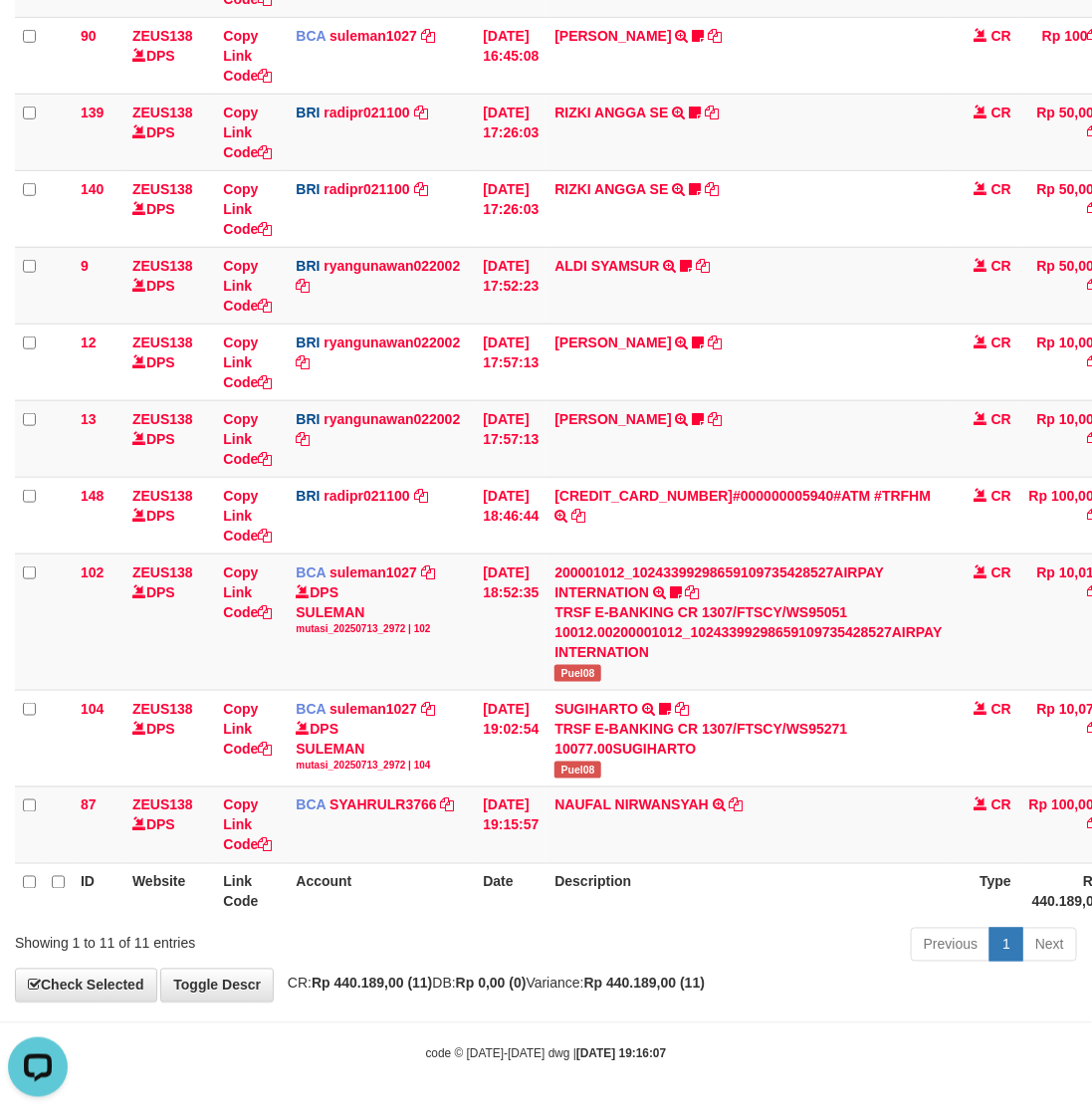 drag, startPoint x: 635, startPoint y: 949, endPoint x: 3, endPoint y: 708, distance: 676.3912 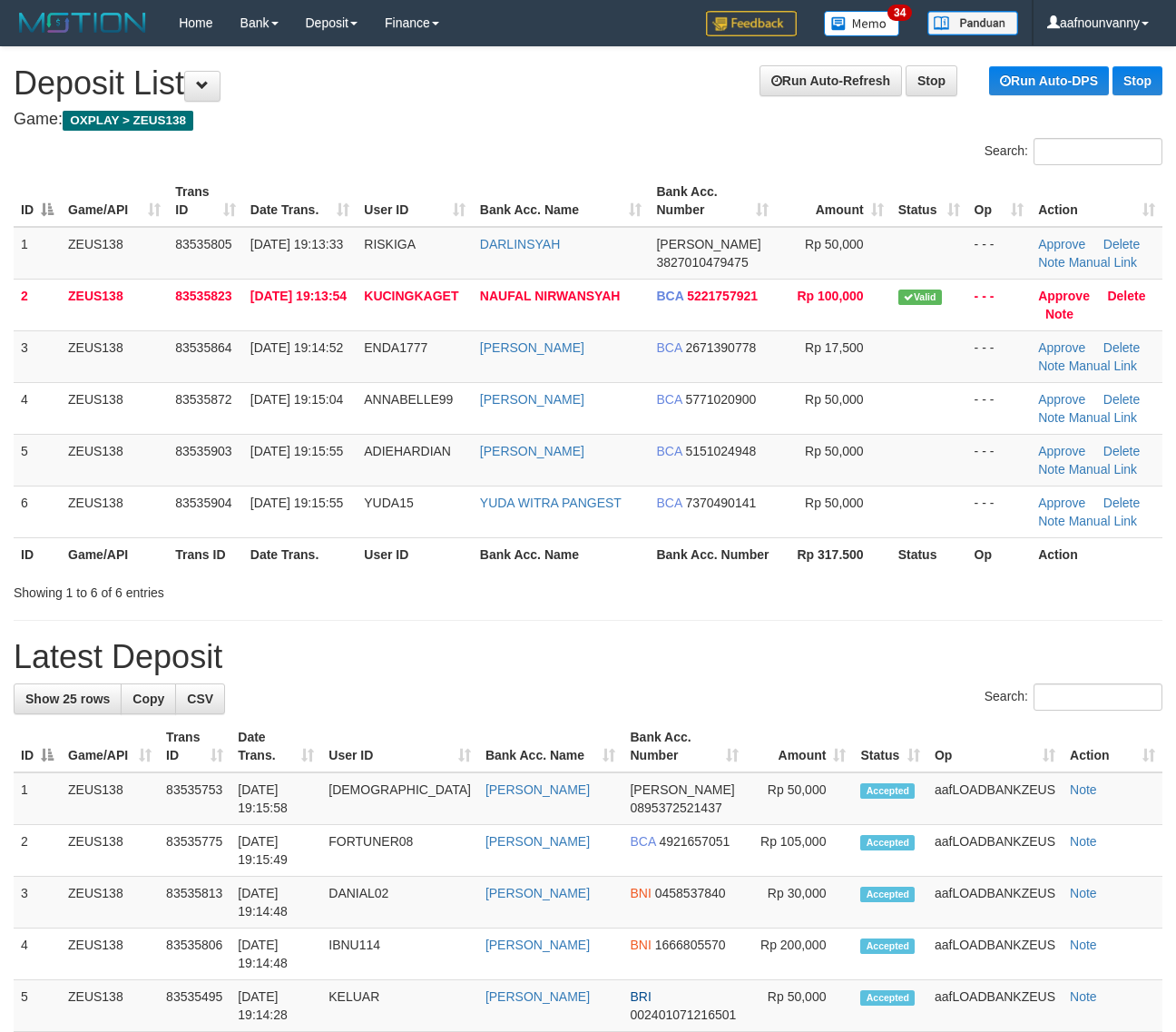 scroll, scrollTop: 0, scrollLeft: 0, axis: both 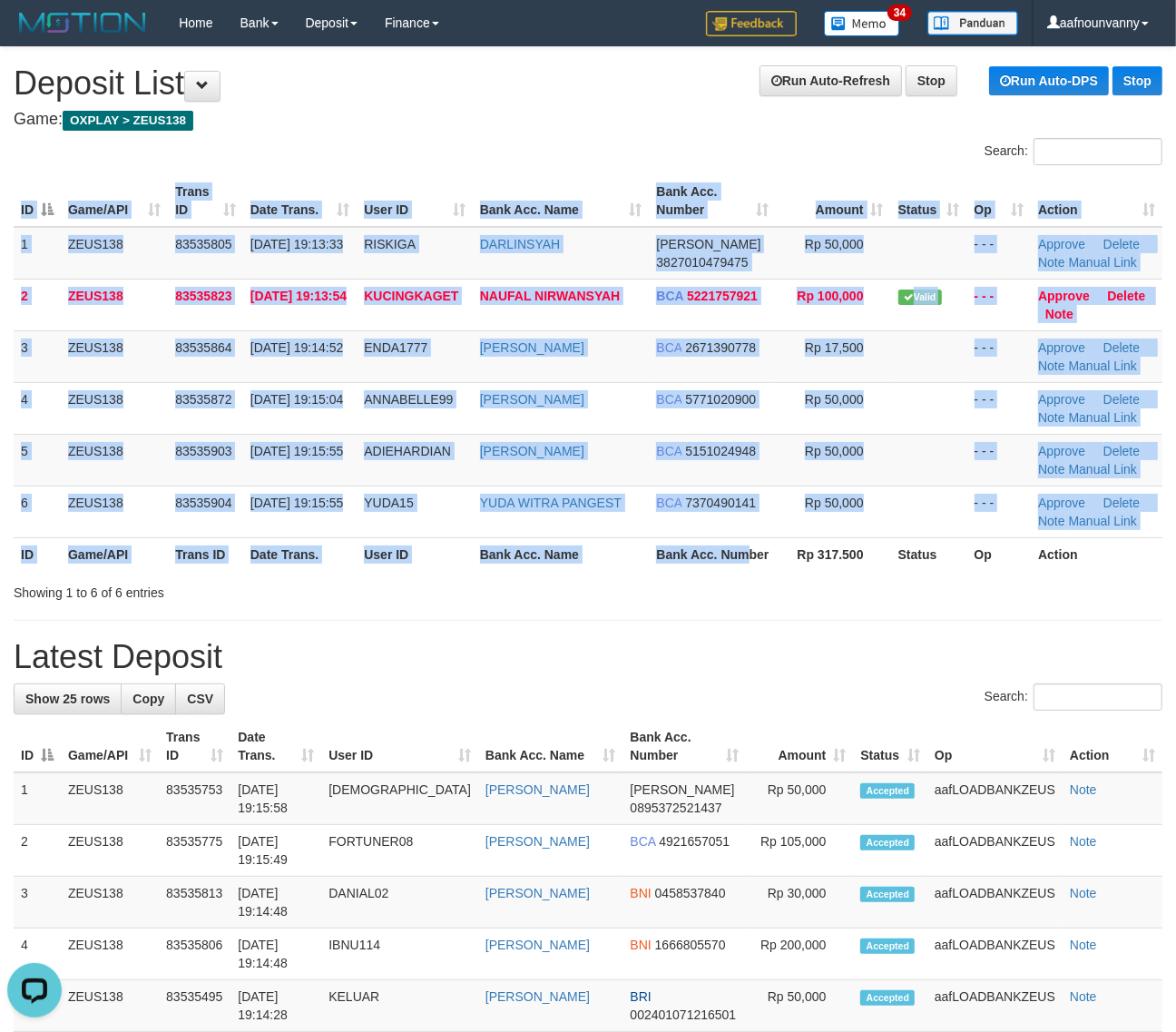 click on "ID Game/API Trans ID Date Trans. User ID Bank Acc. Name Bank Acc. Number Amount Status Op Action
1
ZEUS138
83535805
[DATE] 19:13:33
RISKIGA
[GEOGRAPHIC_DATA]
[PERSON_NAME]
3827010479475
Rp 50,000
- - -
Approve
[GEOGRAPHIC_DATA]
Note
Manual Link
2
ZEUS138
83535823
[DATE] 19:13:54
KUCINGKAGET
NAUFAL NIRWANSYAH
BCA
5221757921
Rp 100,000
Valid" at bounding box center [588, 373] 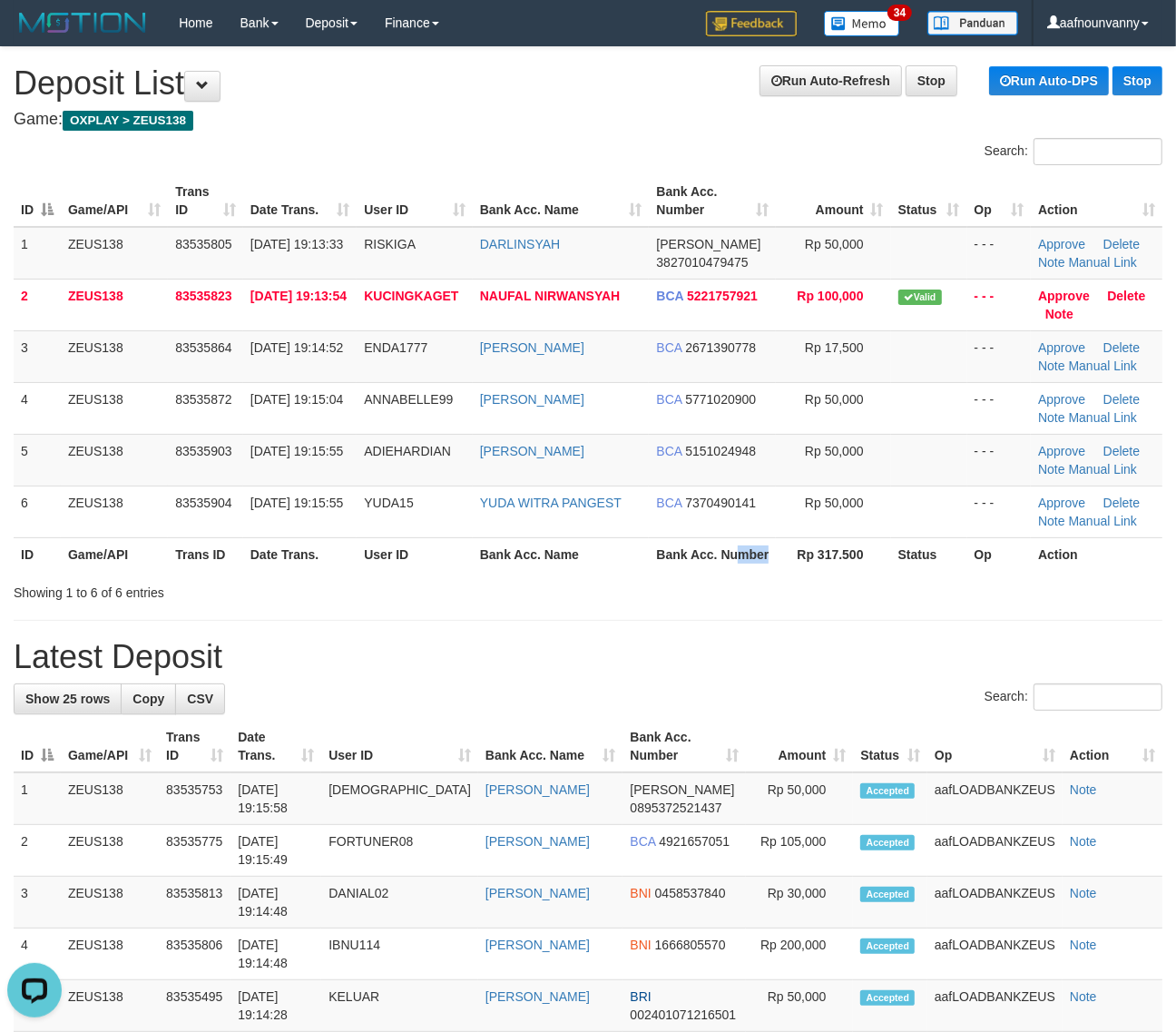 drag, startPoint x: 665, startPoint y: 582, endPoint x: 1181, endPoint y: 660, distance: 521.8621 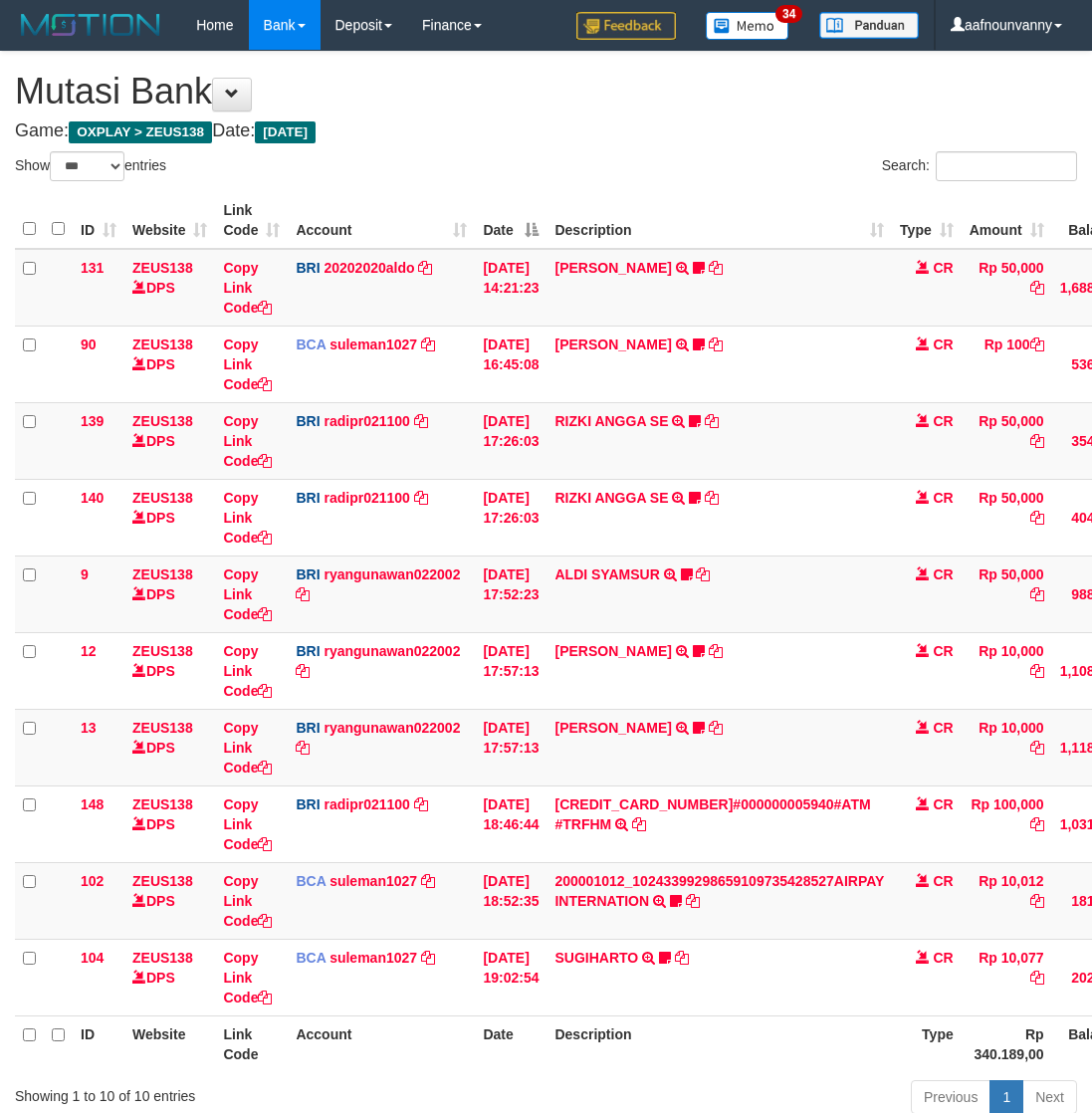 select on "***" 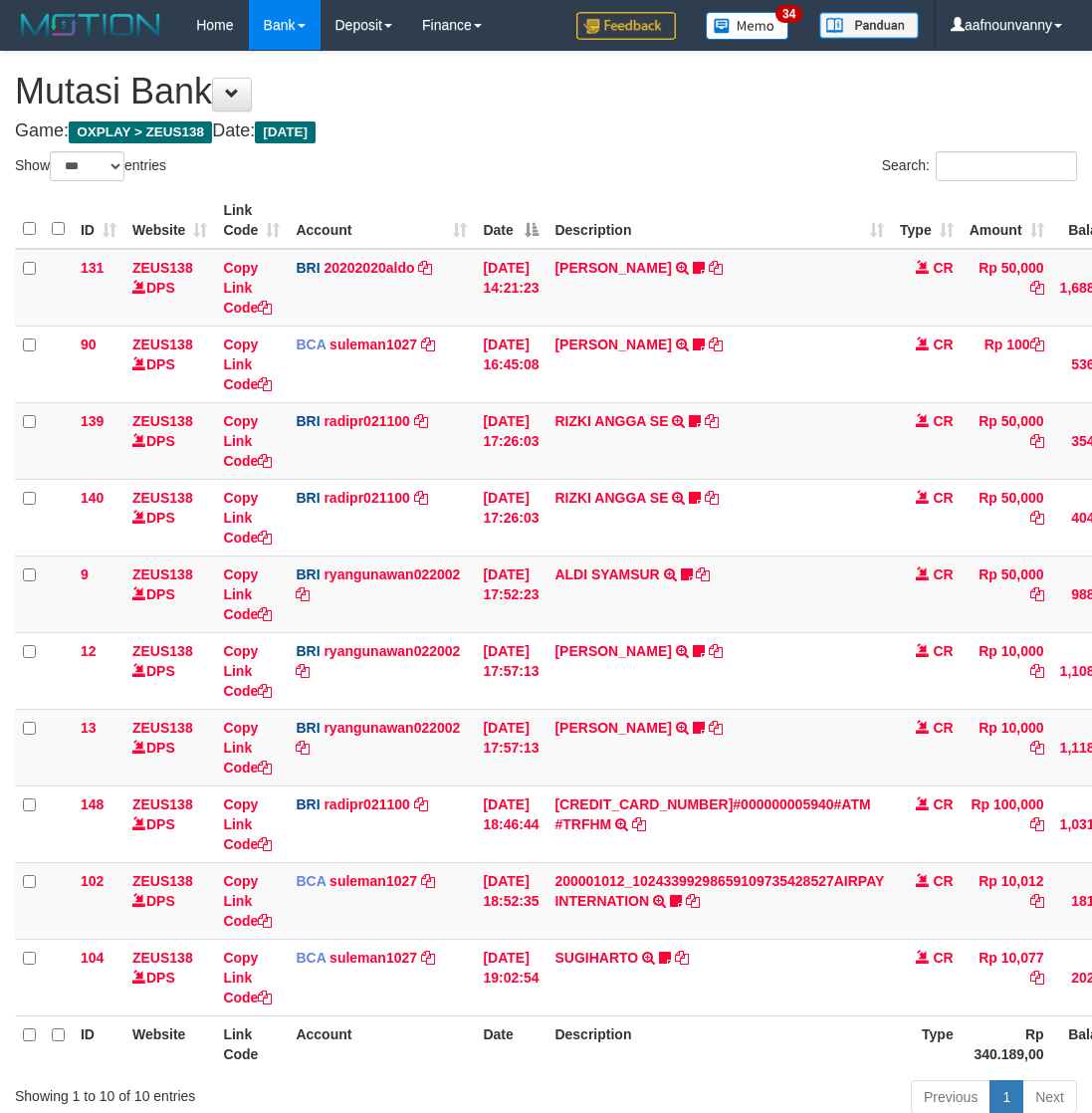 scroll, scrollTop: 0, scrollLeft: 0, axis: both 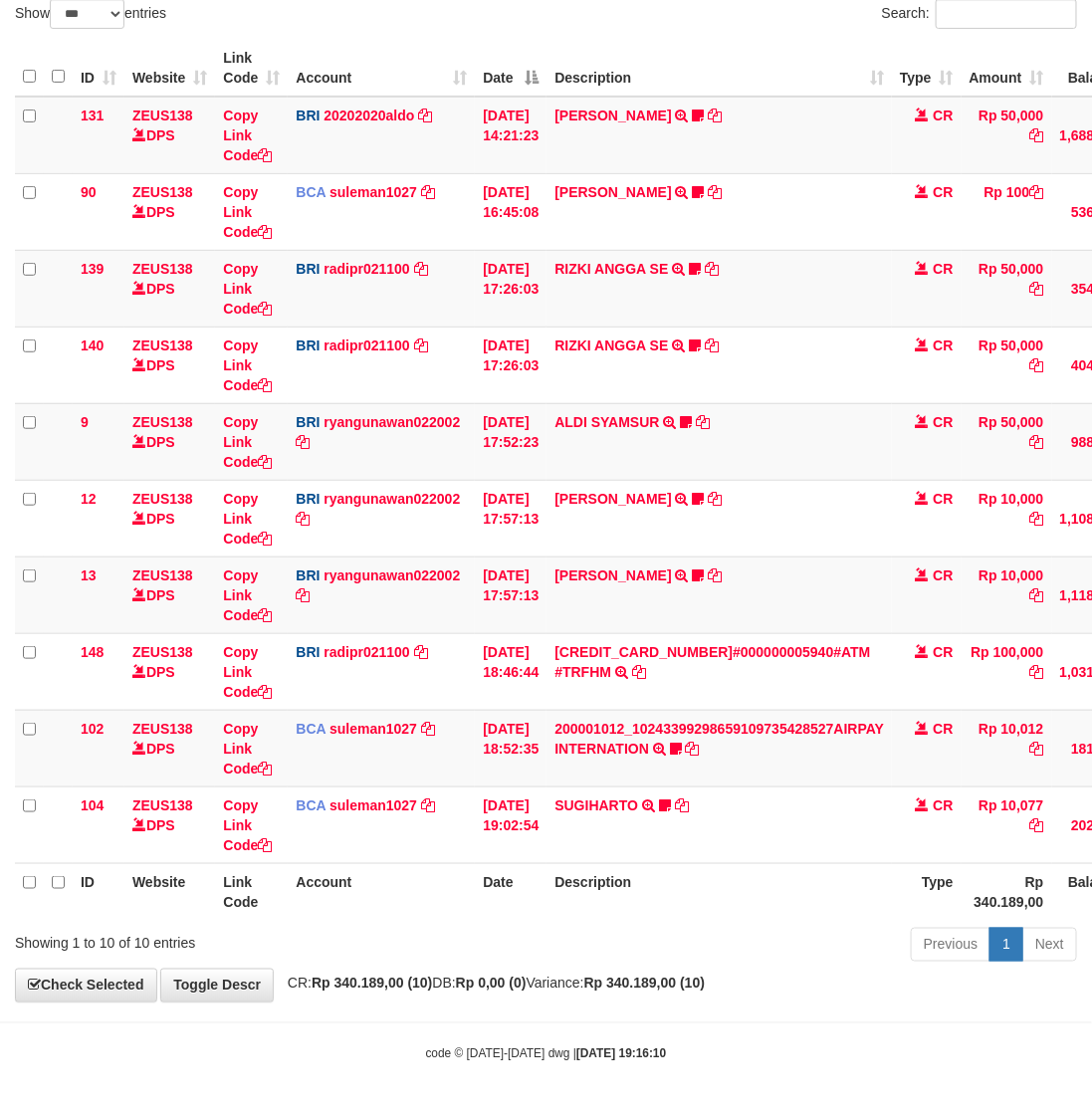 drag, startPoint x: 709, startPoint y: 1011, endPoint x: 720, endPoint y: 1008, distance: 11.401754 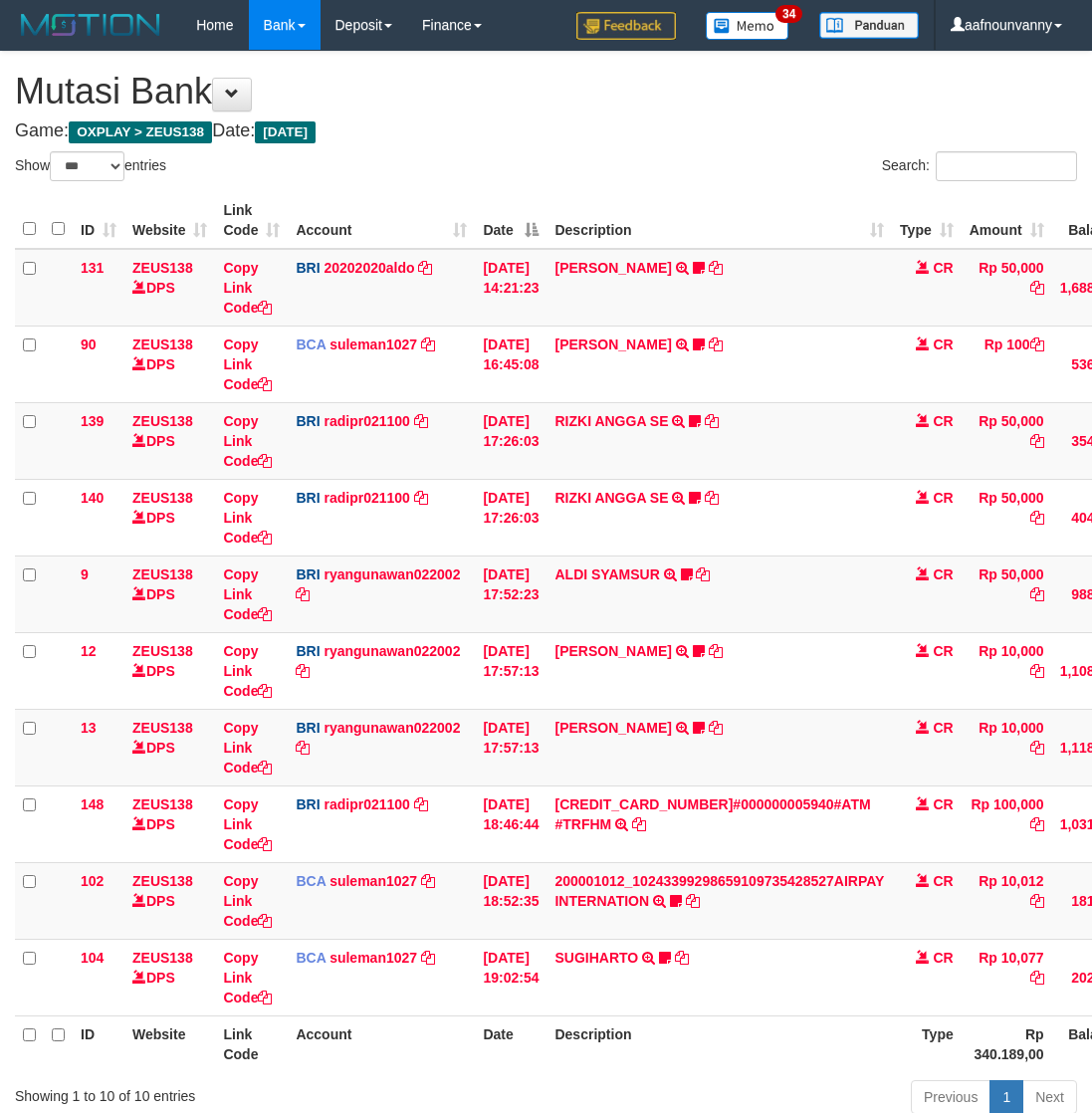 select on "***" 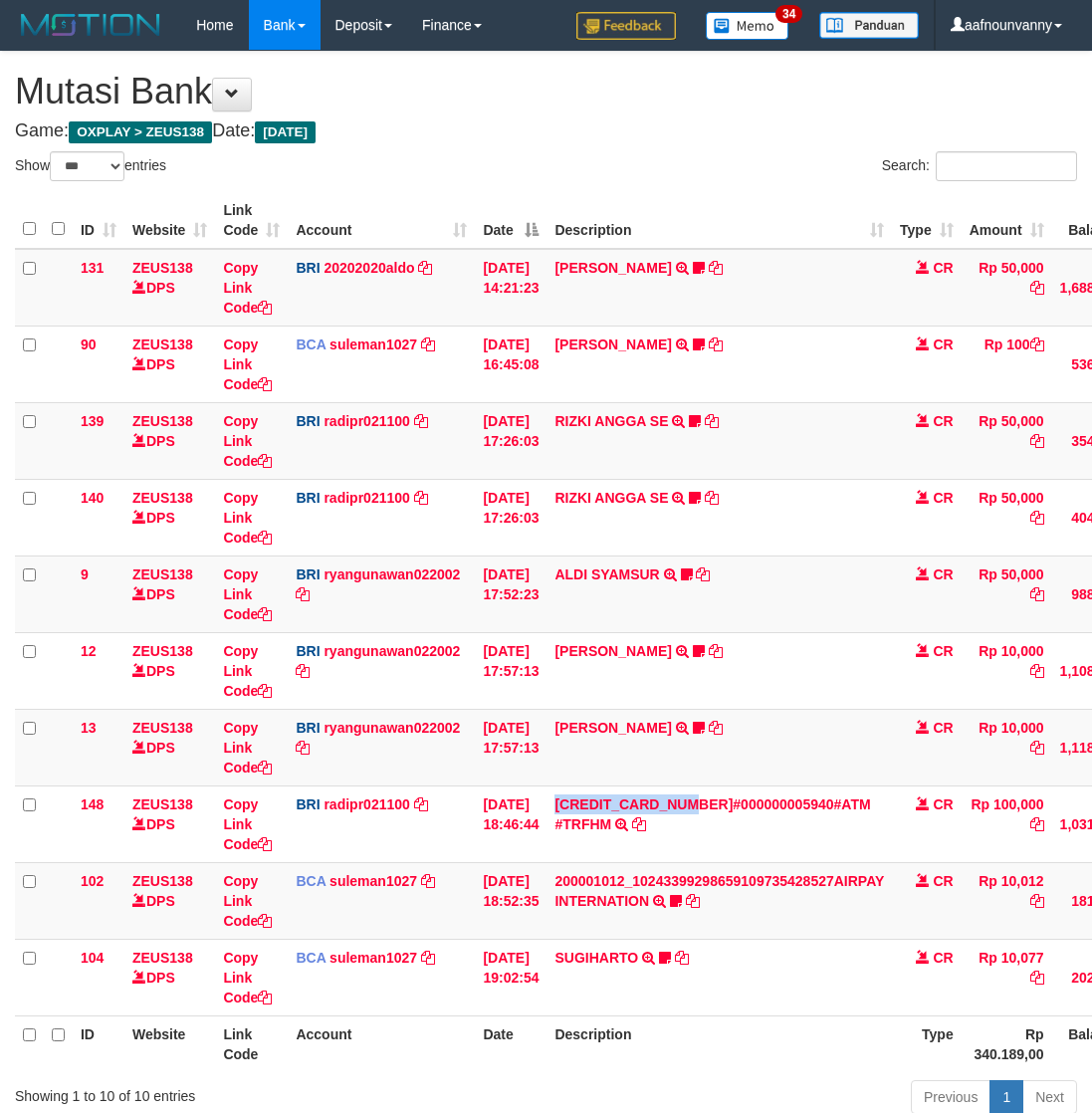 scroll, scrollTop: 0, scrollLeft: 0, axis: both 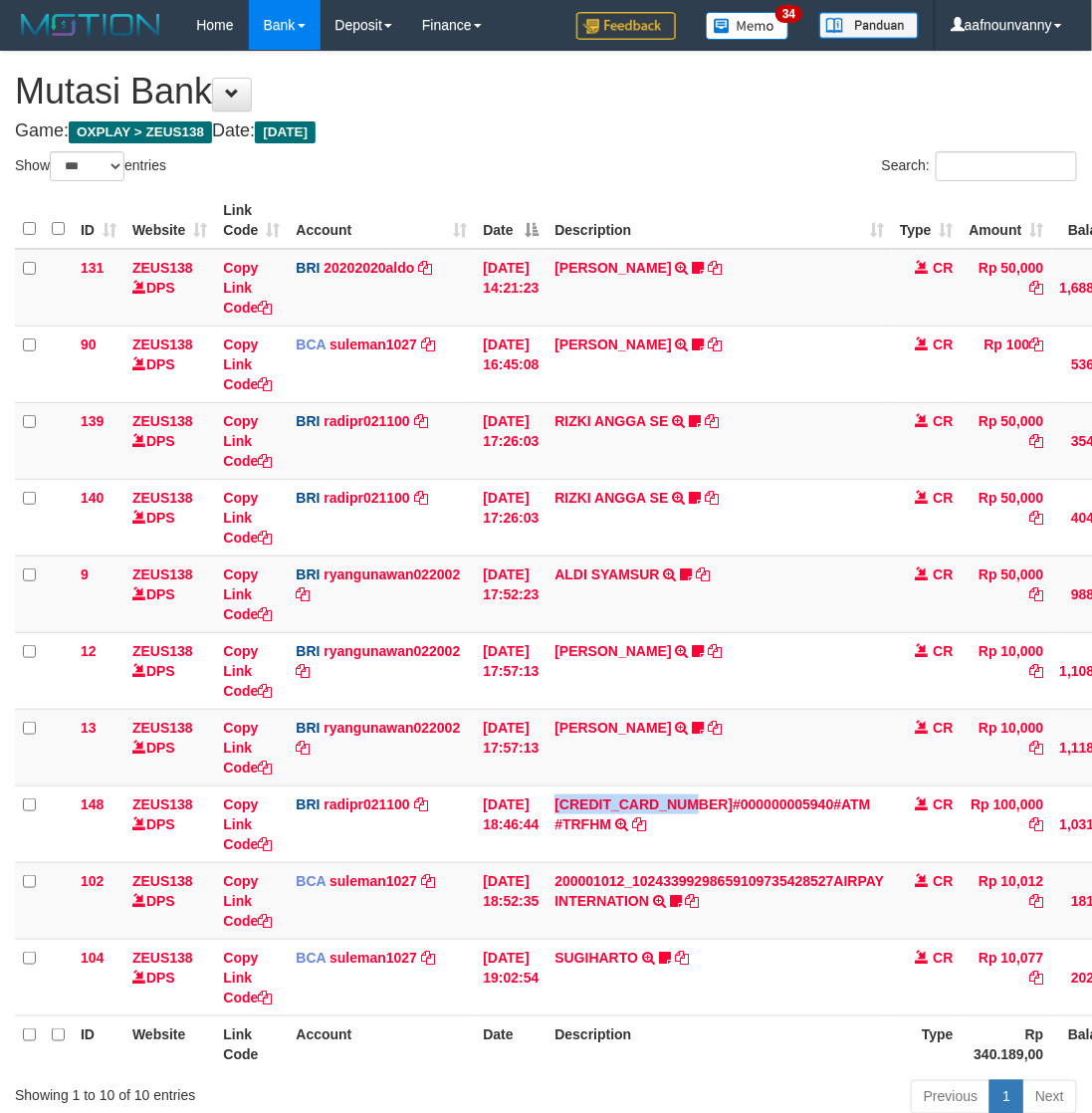 click on "[CREDIT_CARD_NUMBER]#000000005940#ATM #TRFHM         TRANSAKSI KREDIT DARI BANK LAIN [CREDIT_CARD_NUMBER]#000000005940#ATM #TRFHM" at bounding box center [719, 823] 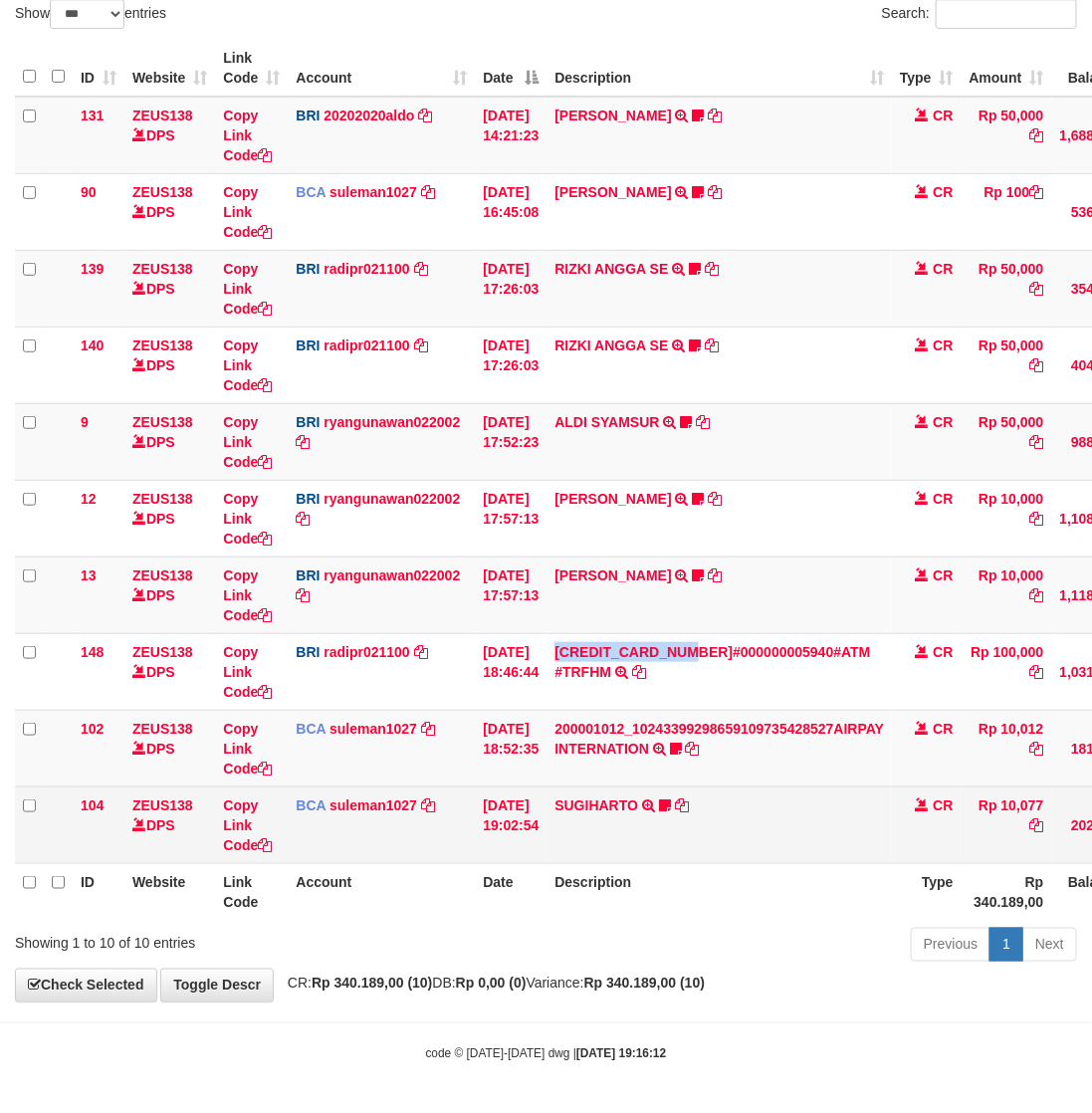 scroll, scrollTop: 154, scrollLeft: 0, axis: vertical 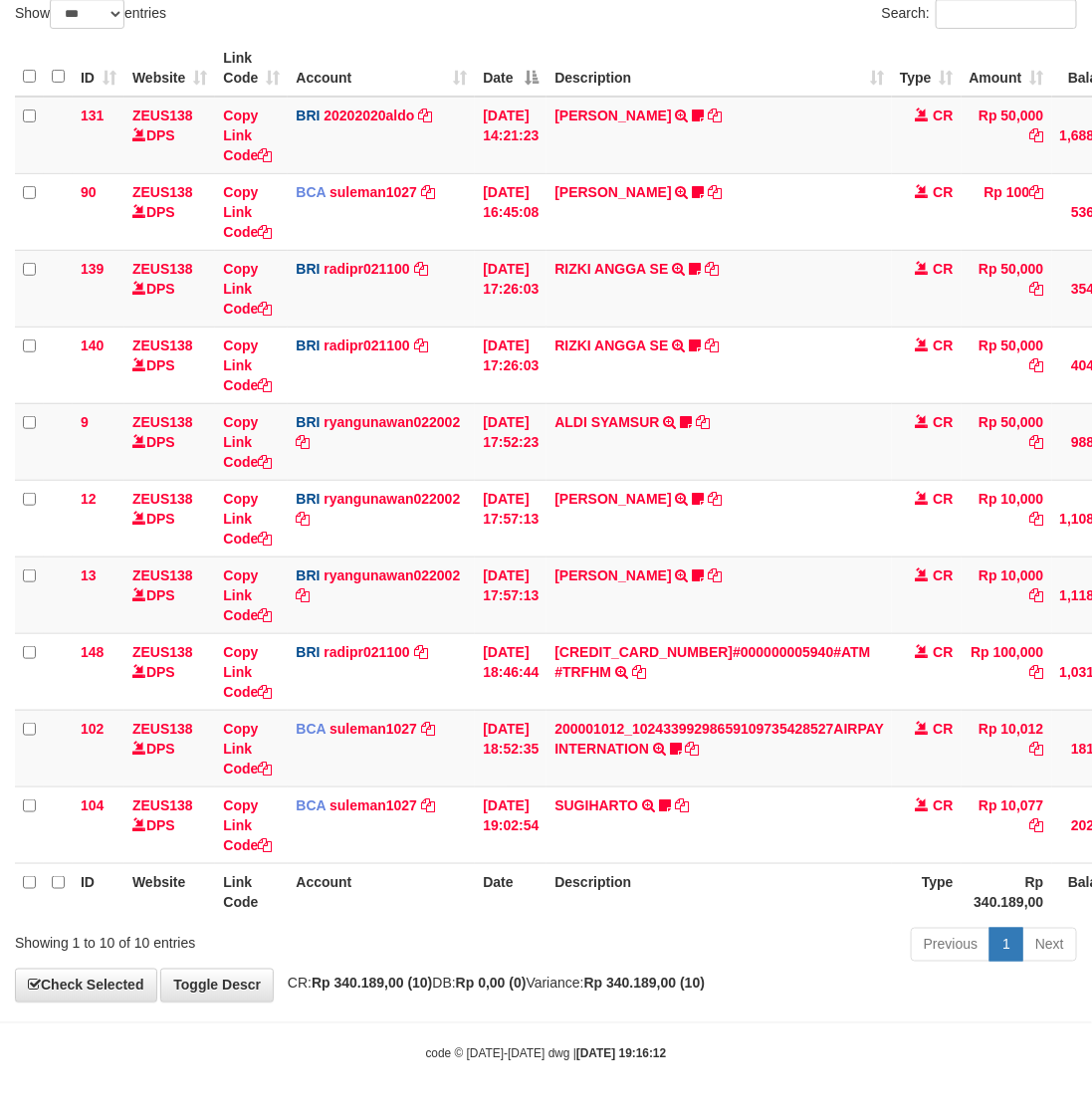 drag, startPoint x: 633, startPoint y: 904, endPoint x: 11, endPoint y: 772, distance: 635.8522 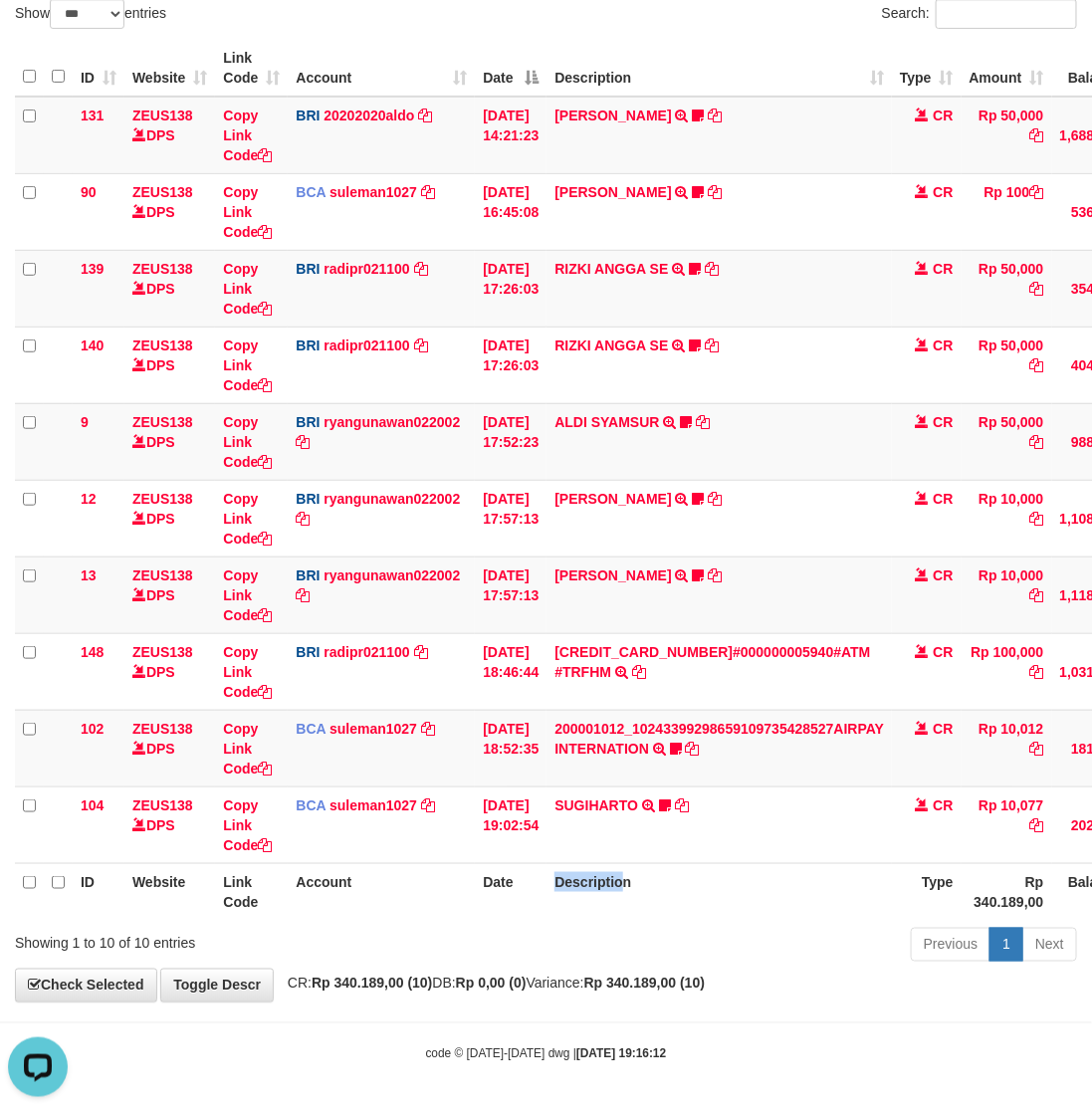 scroll, scrollTop: 0, scrollLeft: 0, axis: both 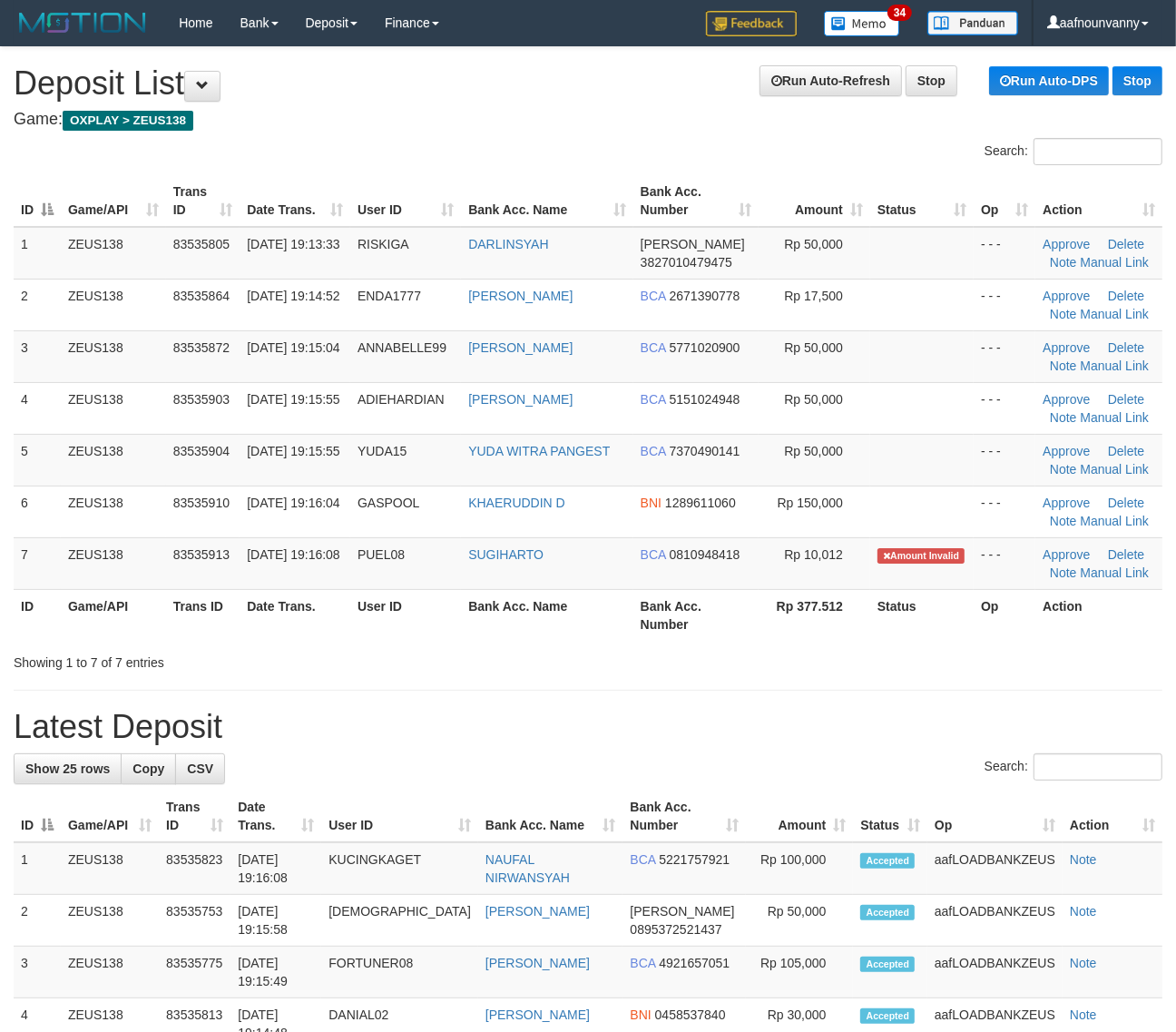 click on "Showing 1 to 7 of 7 entries" at bounding box center [588, 659] 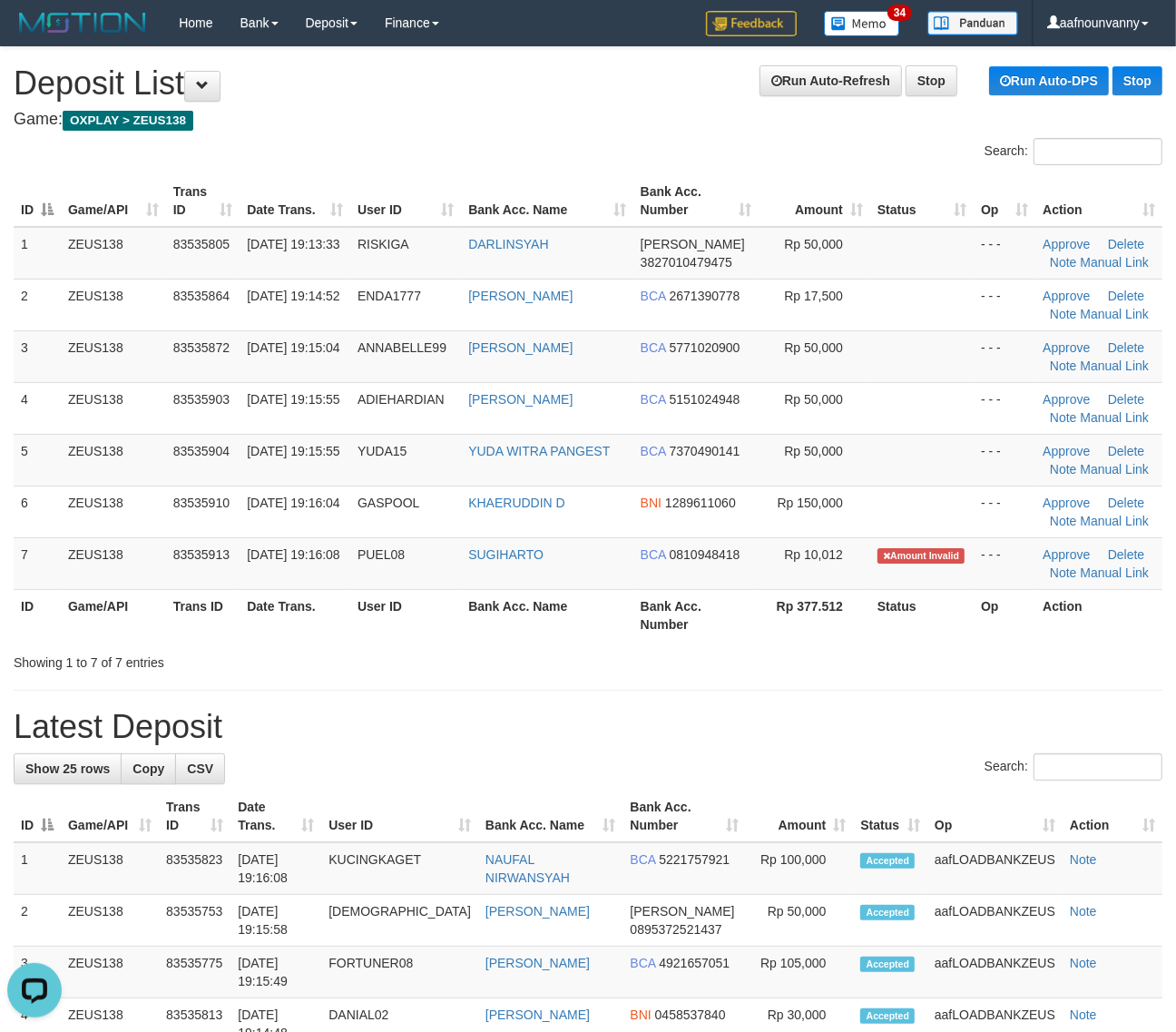 scroll, scrollTop: 0, scrollLeft: 0, axis: both 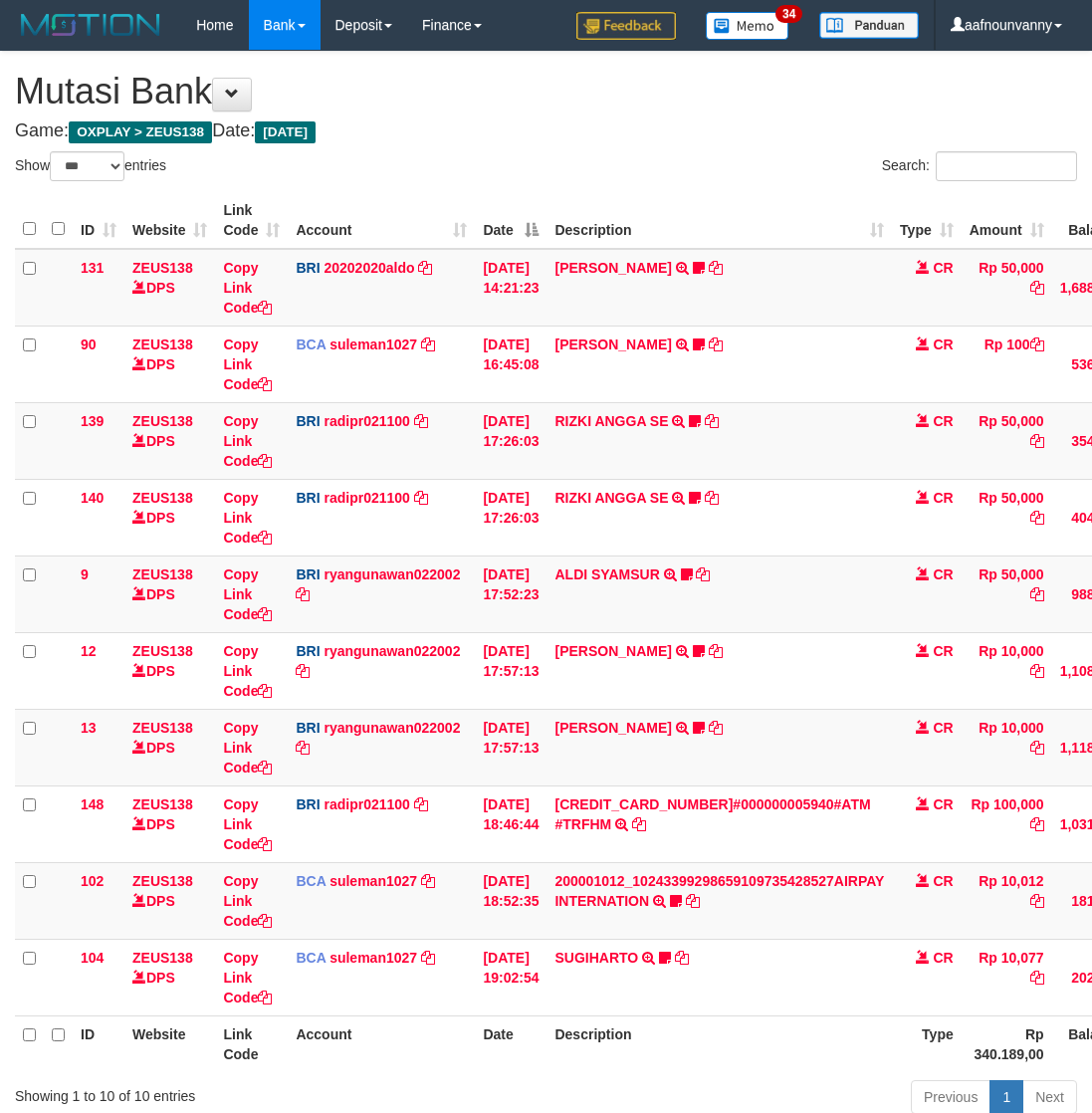 select on "***" 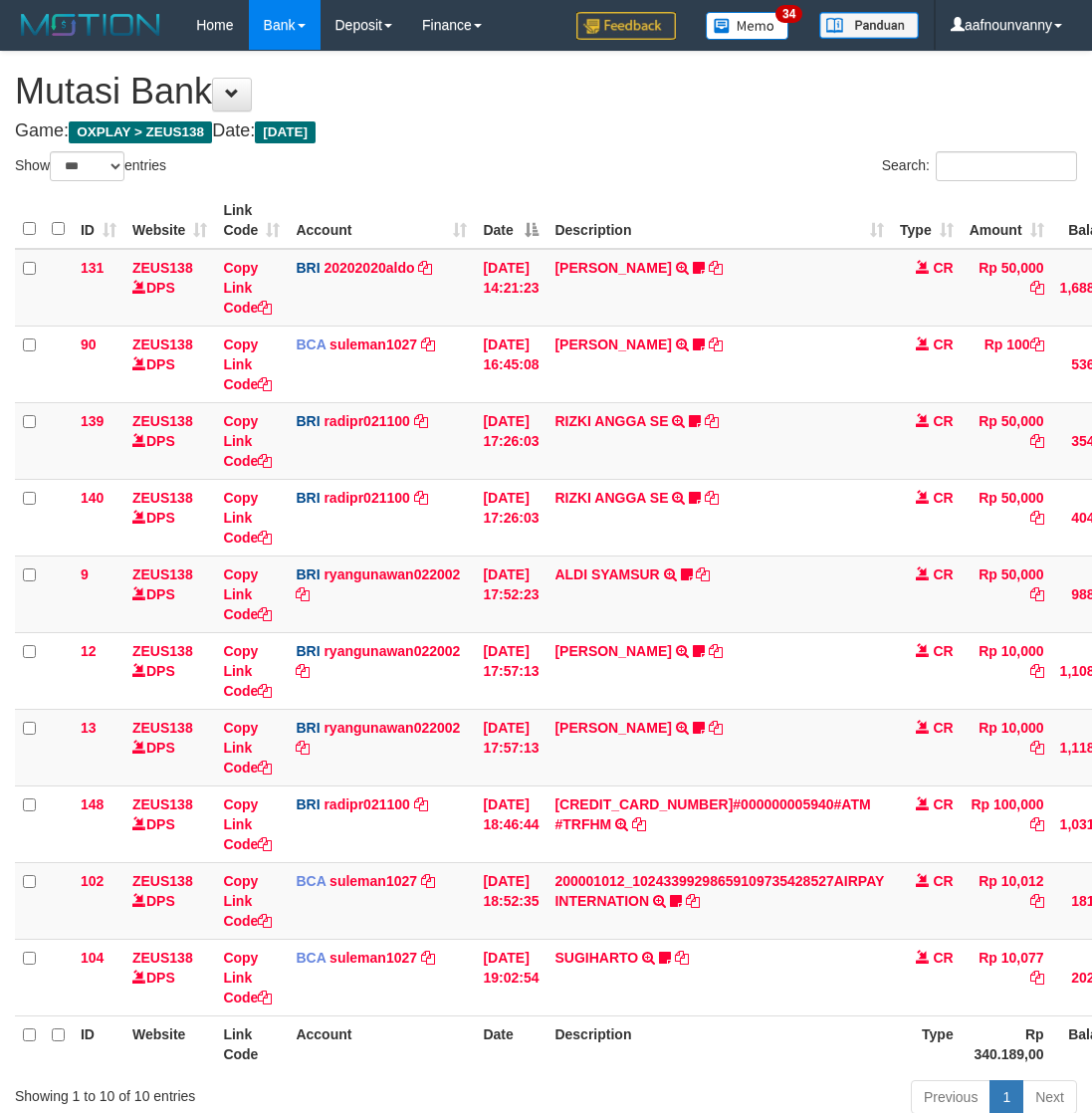 scroll, scrollTop: 154, scrollLeft: 0, axis: vertical 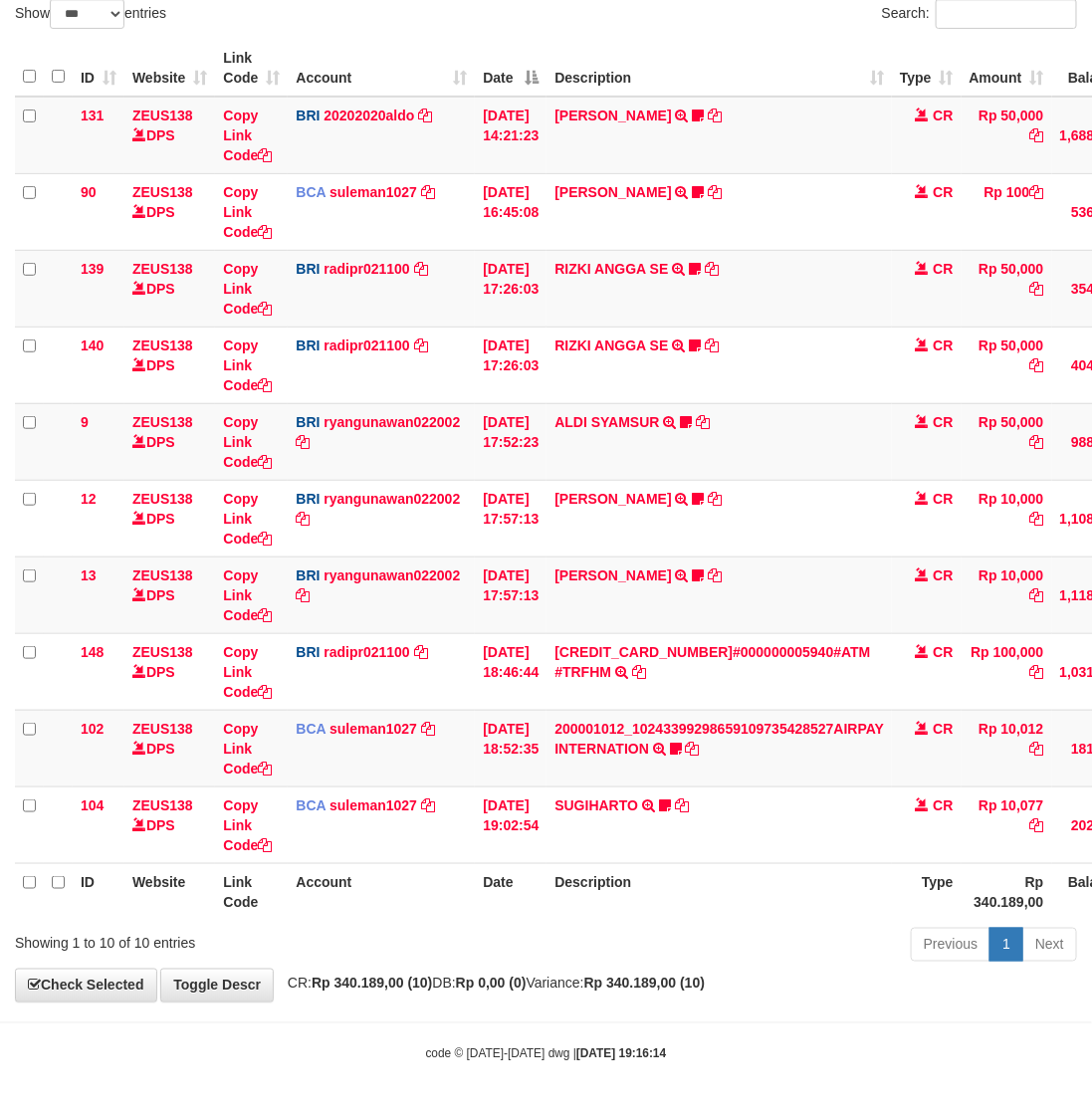 drag, startPoint x: 0, startPoint y: 0, endPoint x: 592, endPoint y: 922, distance: 1095.695 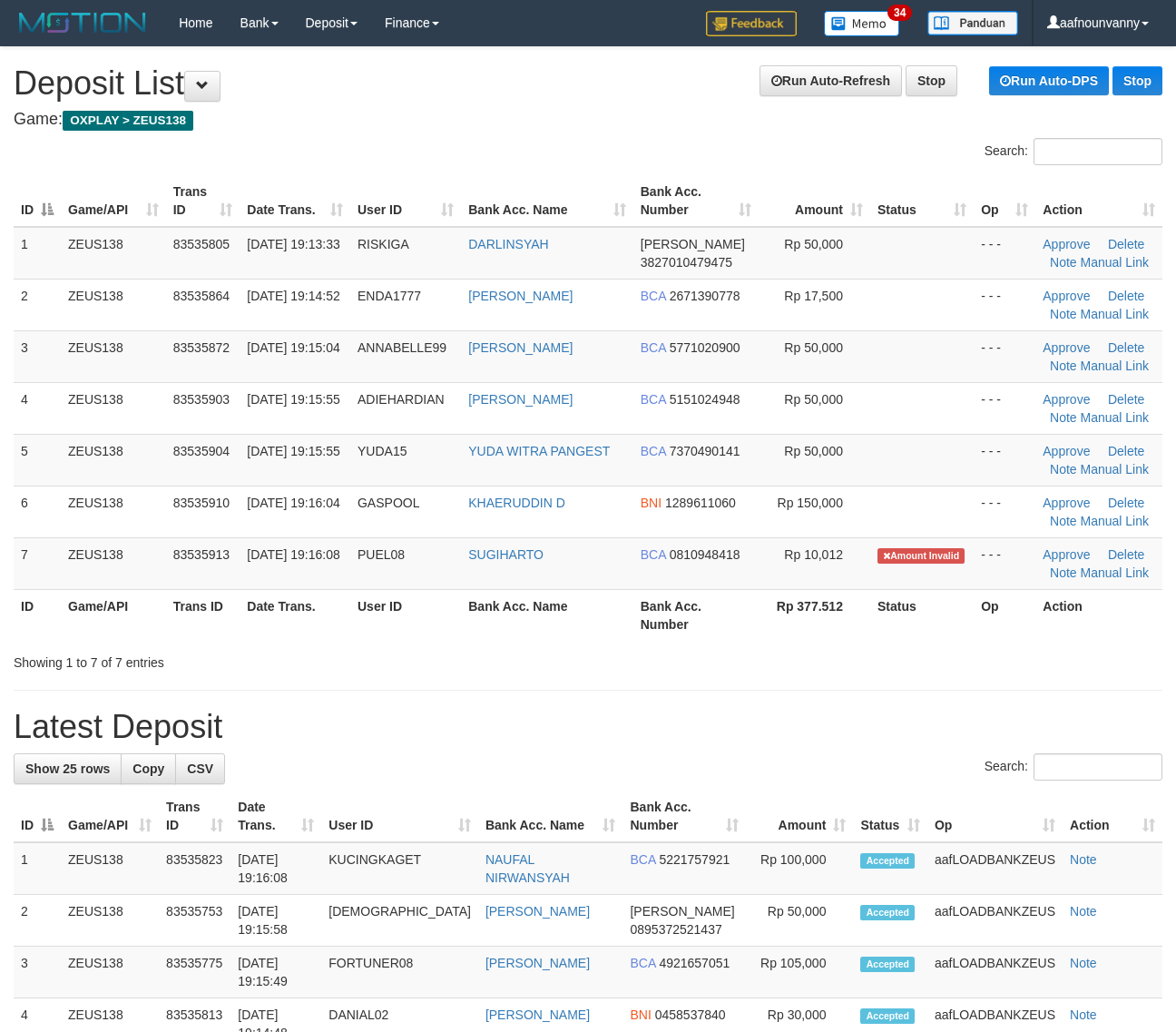 scroll, scrollTop: 0, scrollLeft: 0, axis: both 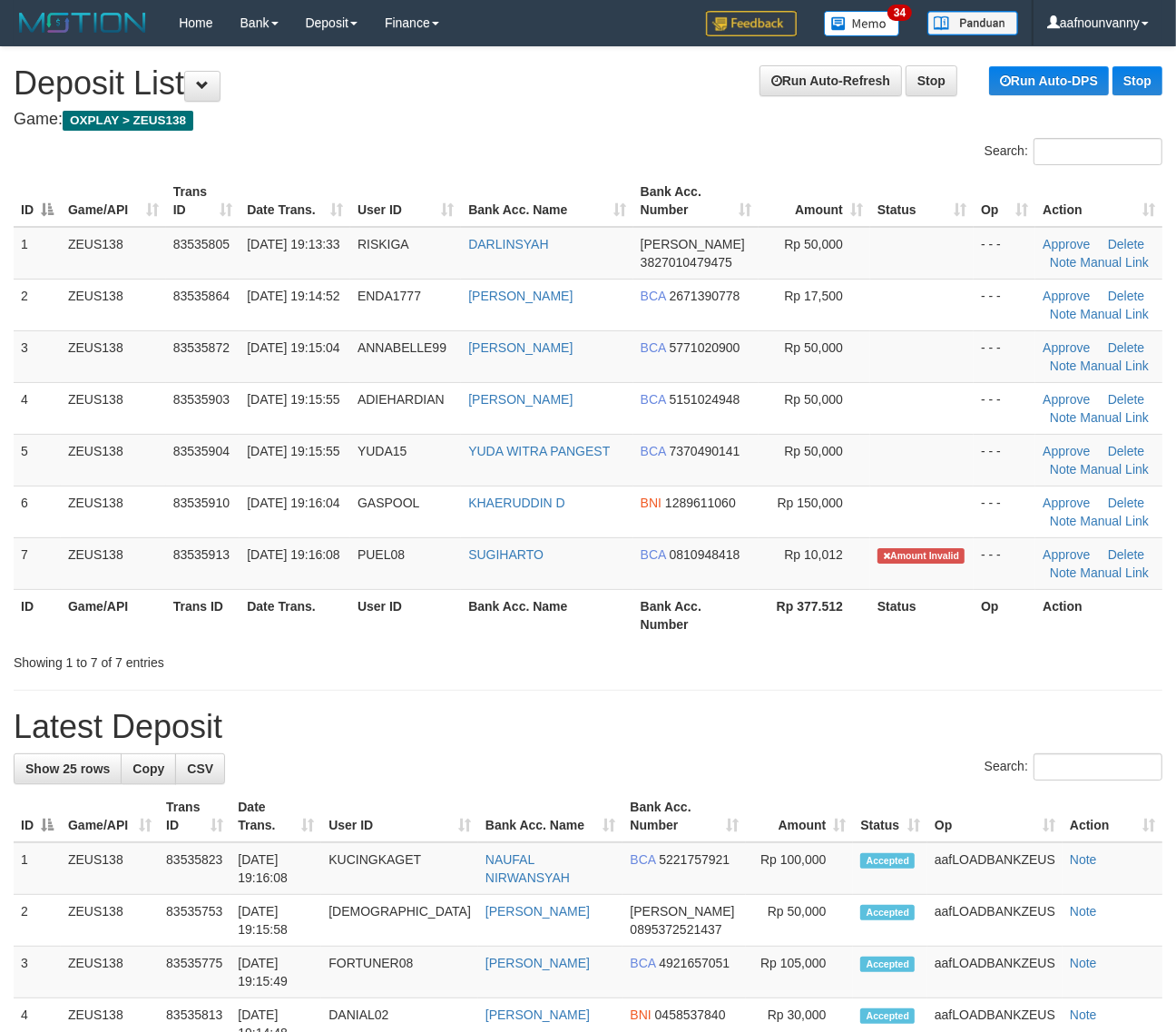 drag, startPoint x: 670, startPoint y: 587, endPoint x: 778, endPoint y: 632, distance: 117 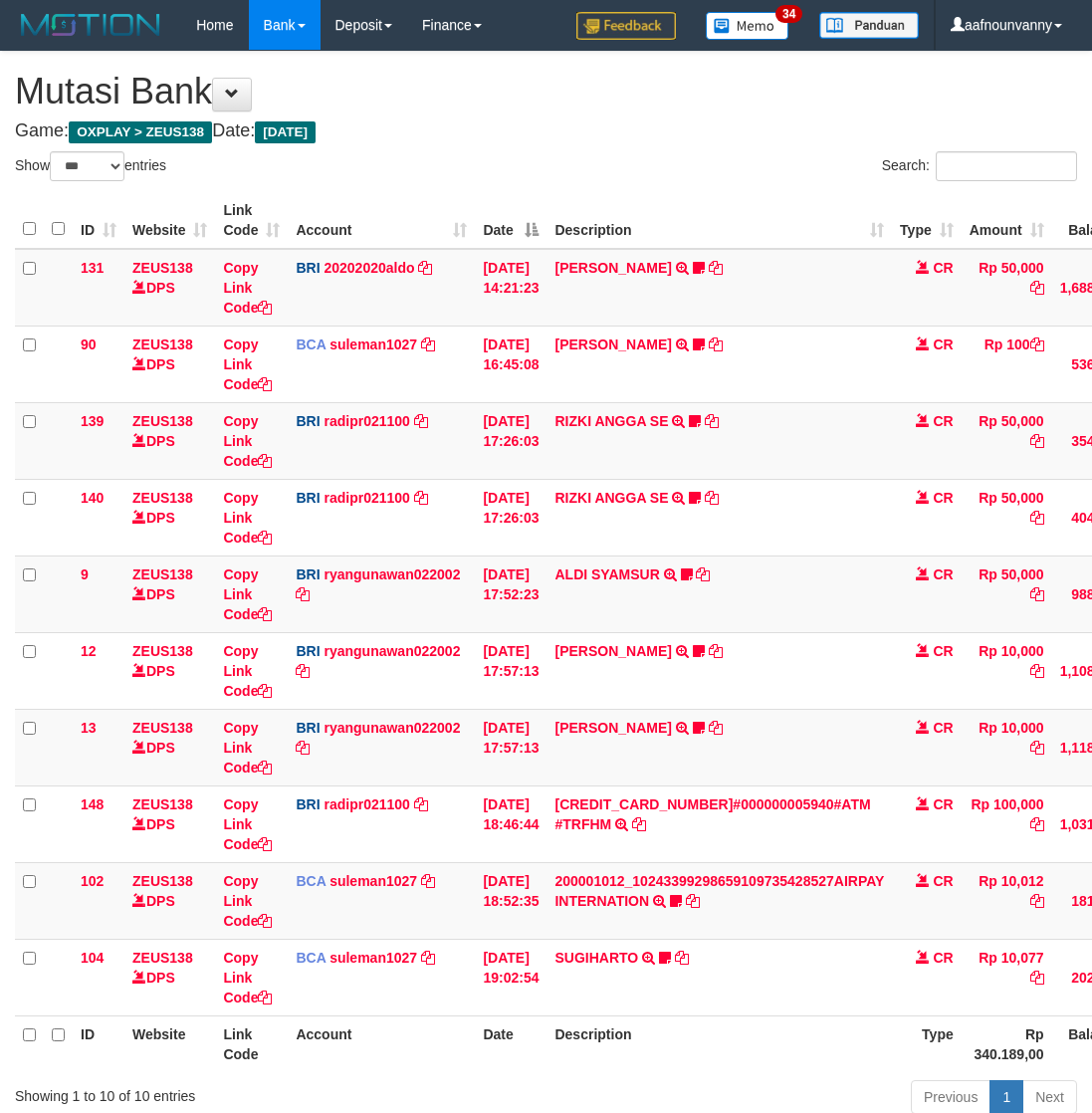 select on "***" 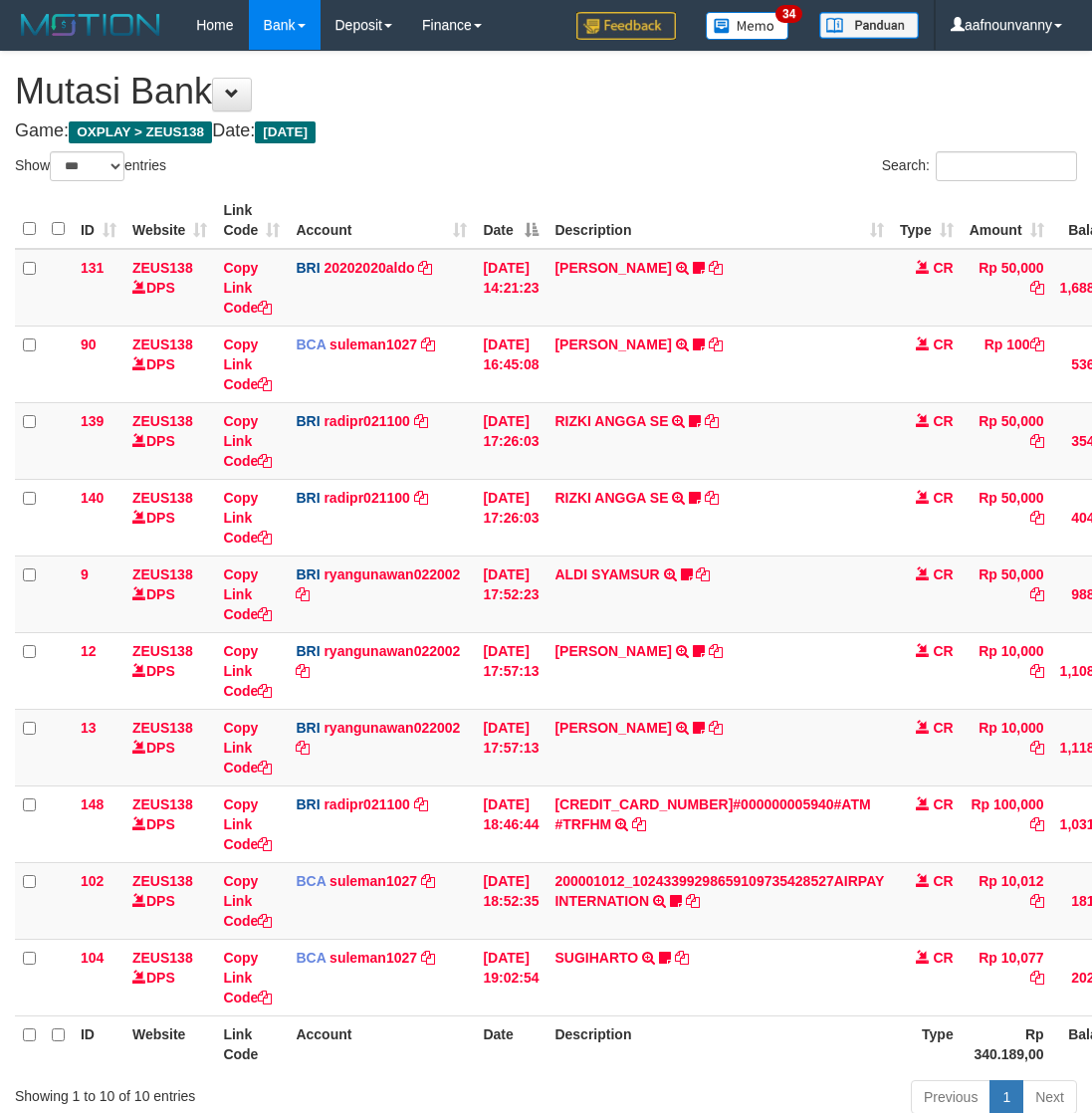 scroll, scrollTop: 0, scrollLeft: 0, axis: both 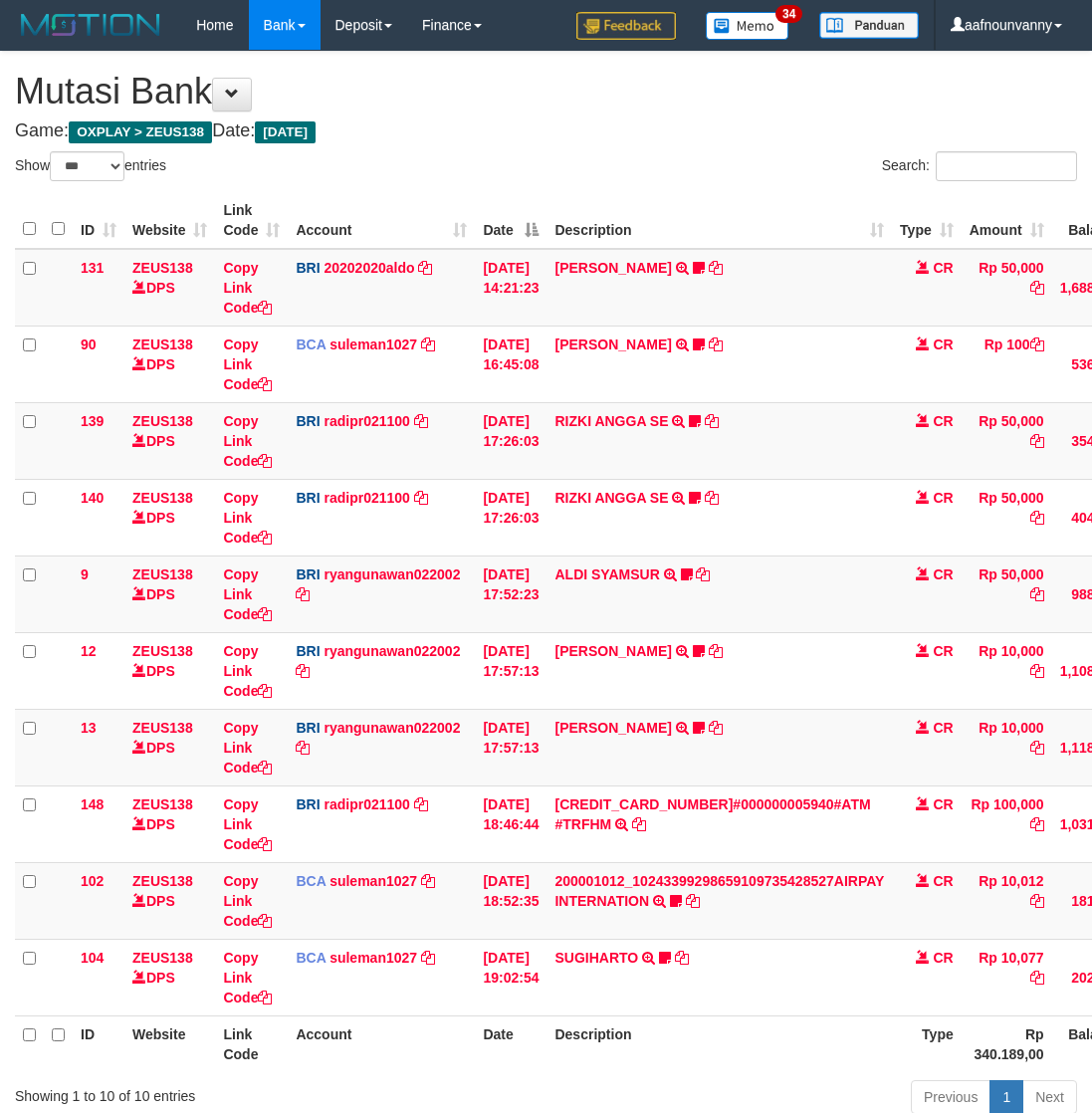 select on "***" 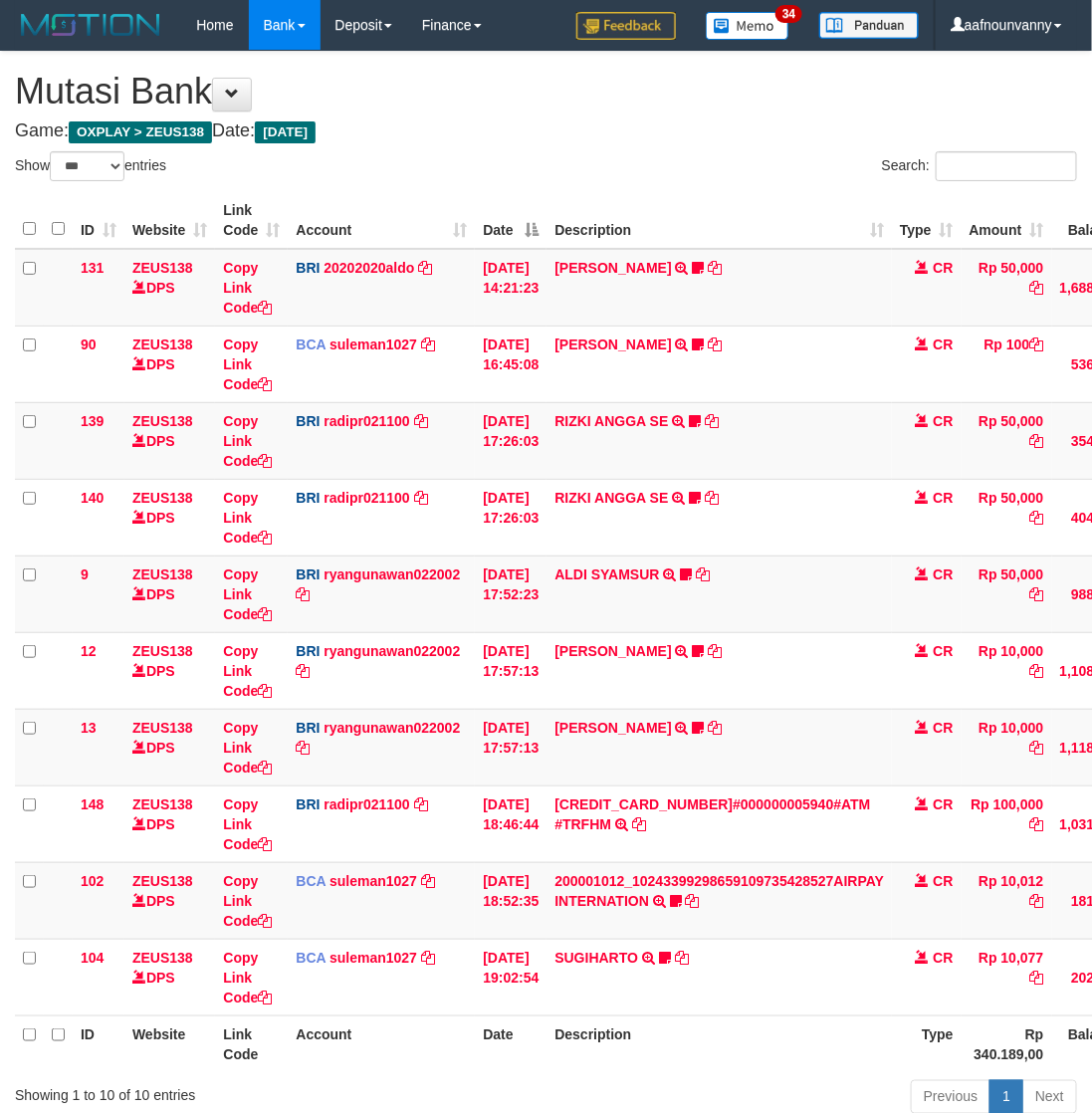 scroll, scrollTop: 149, scrollLeft: 0, axis: vertical 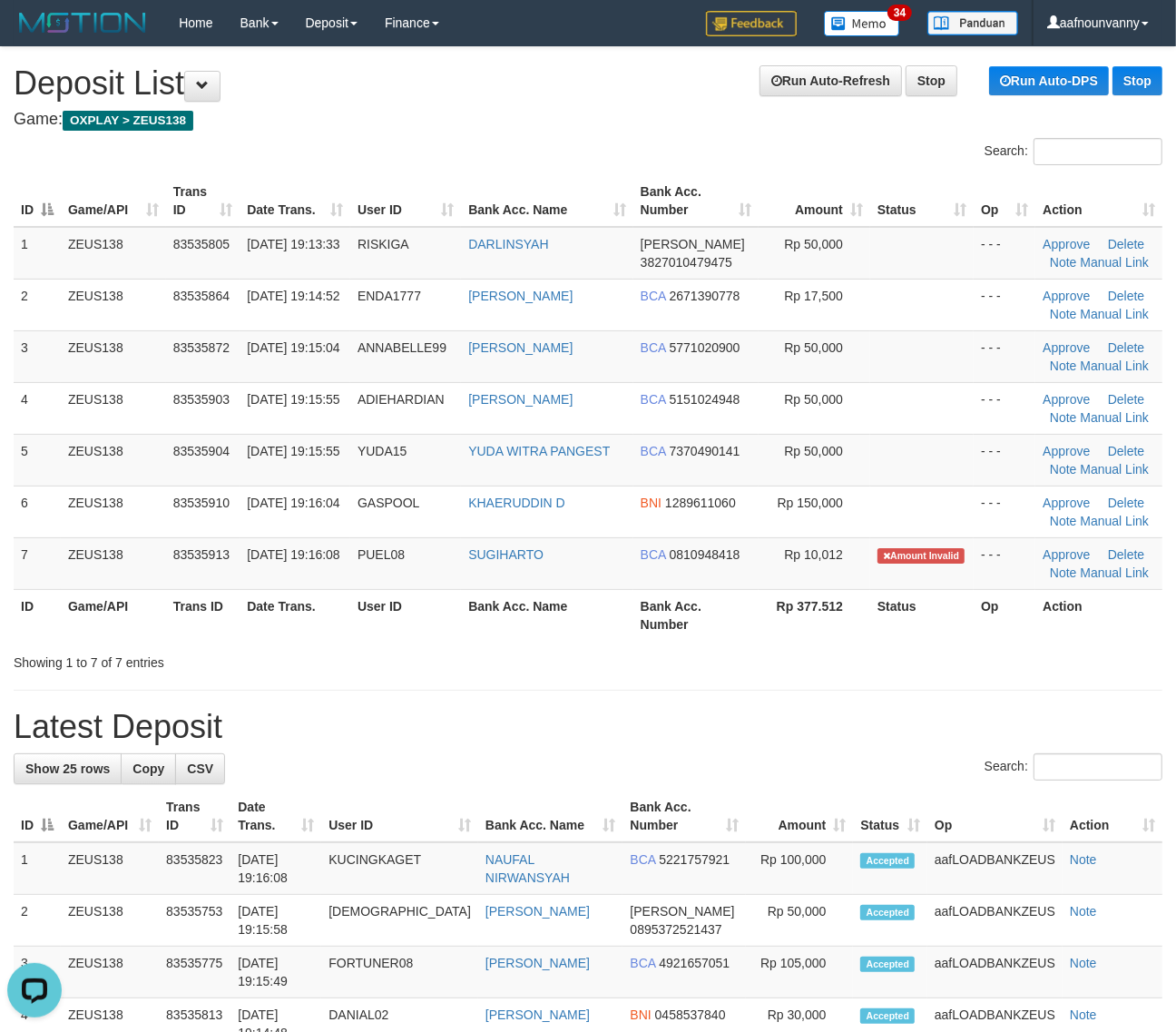 drag, startPoint x: 410, startPoint y: 664, endPoint x: 1173, endPoint y: 777, distance: 771.32224 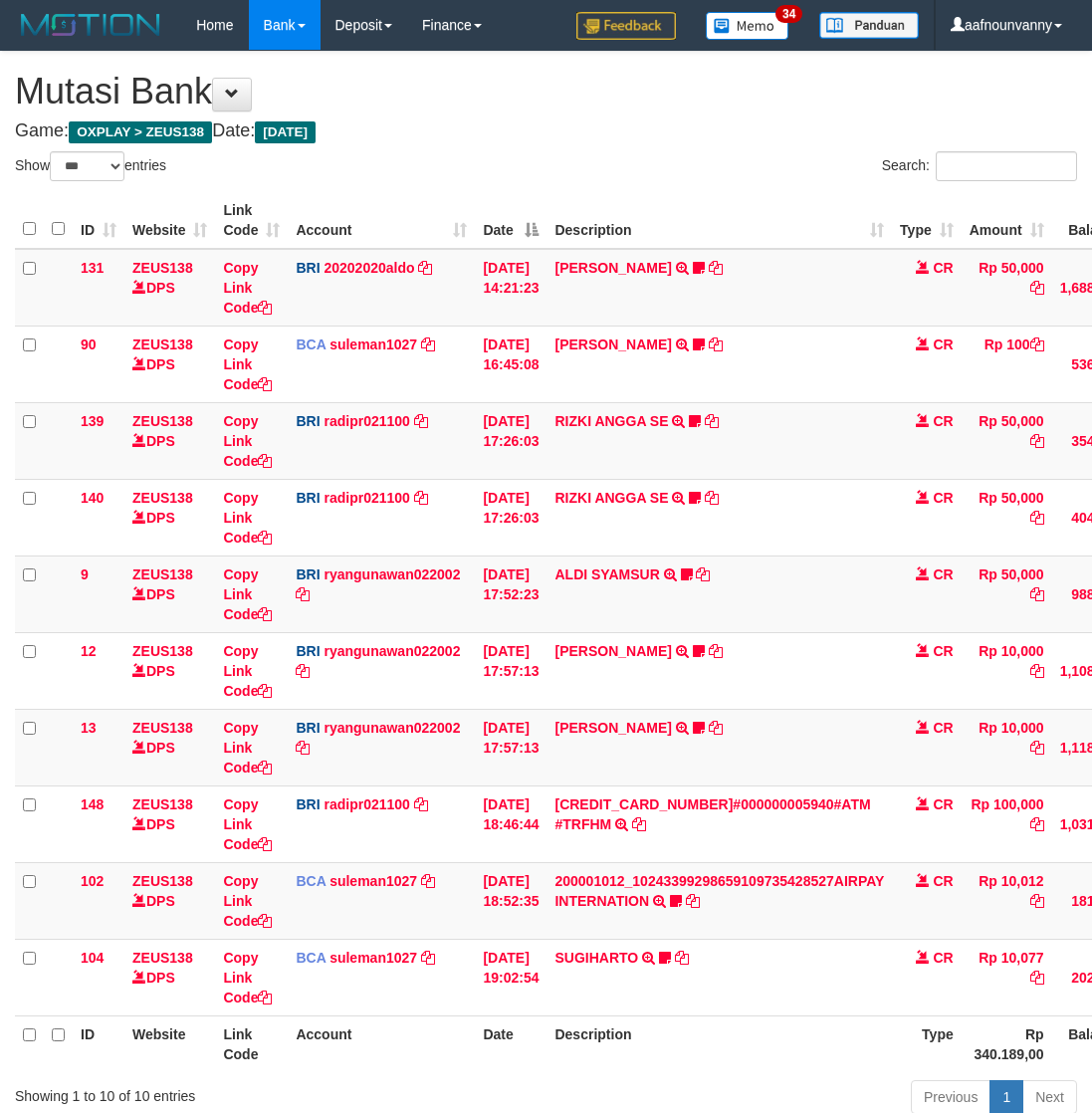 select on "***" 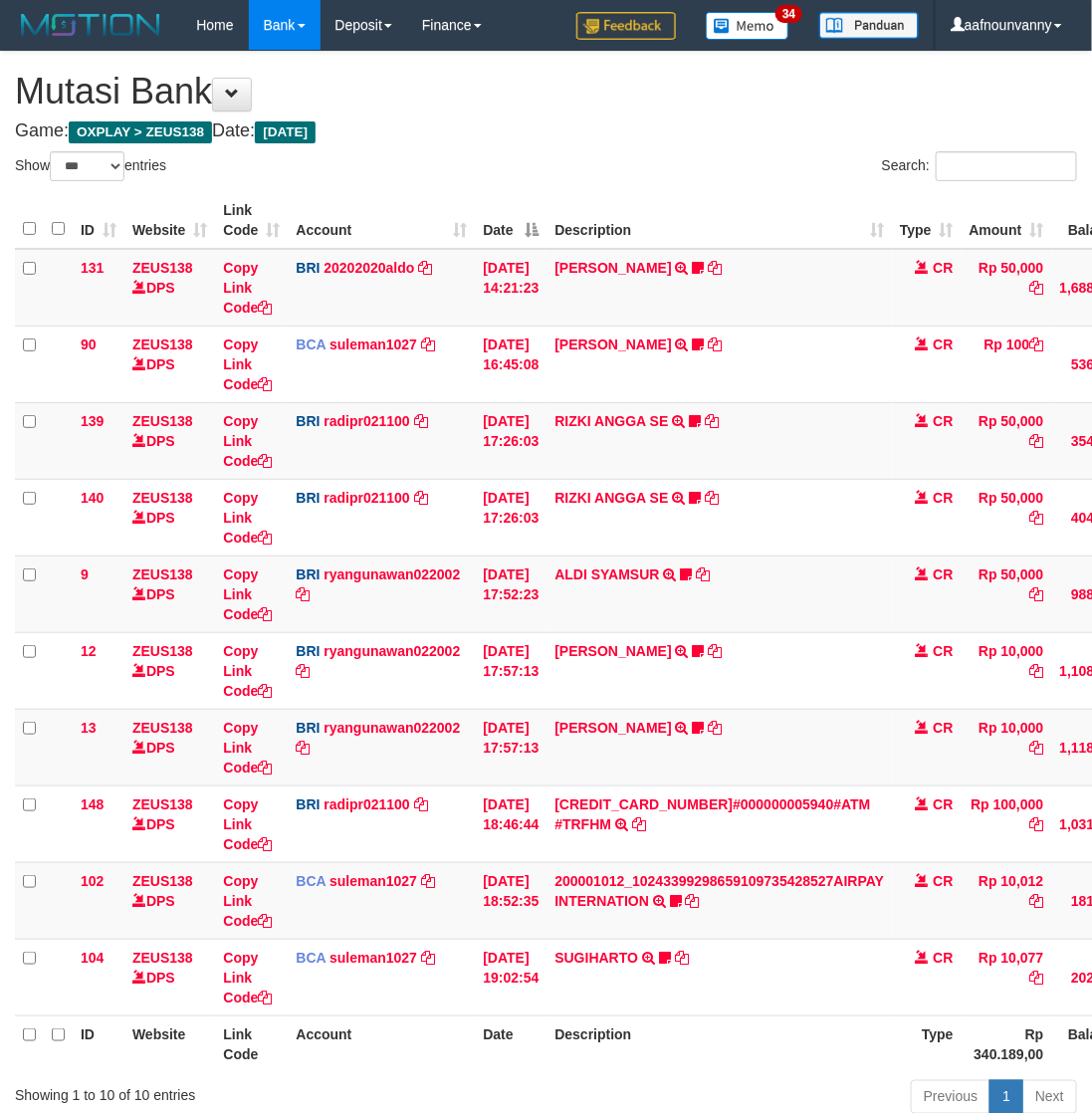 scroll, scrollTop: 149, scrollLeft: 0, axis: vertical 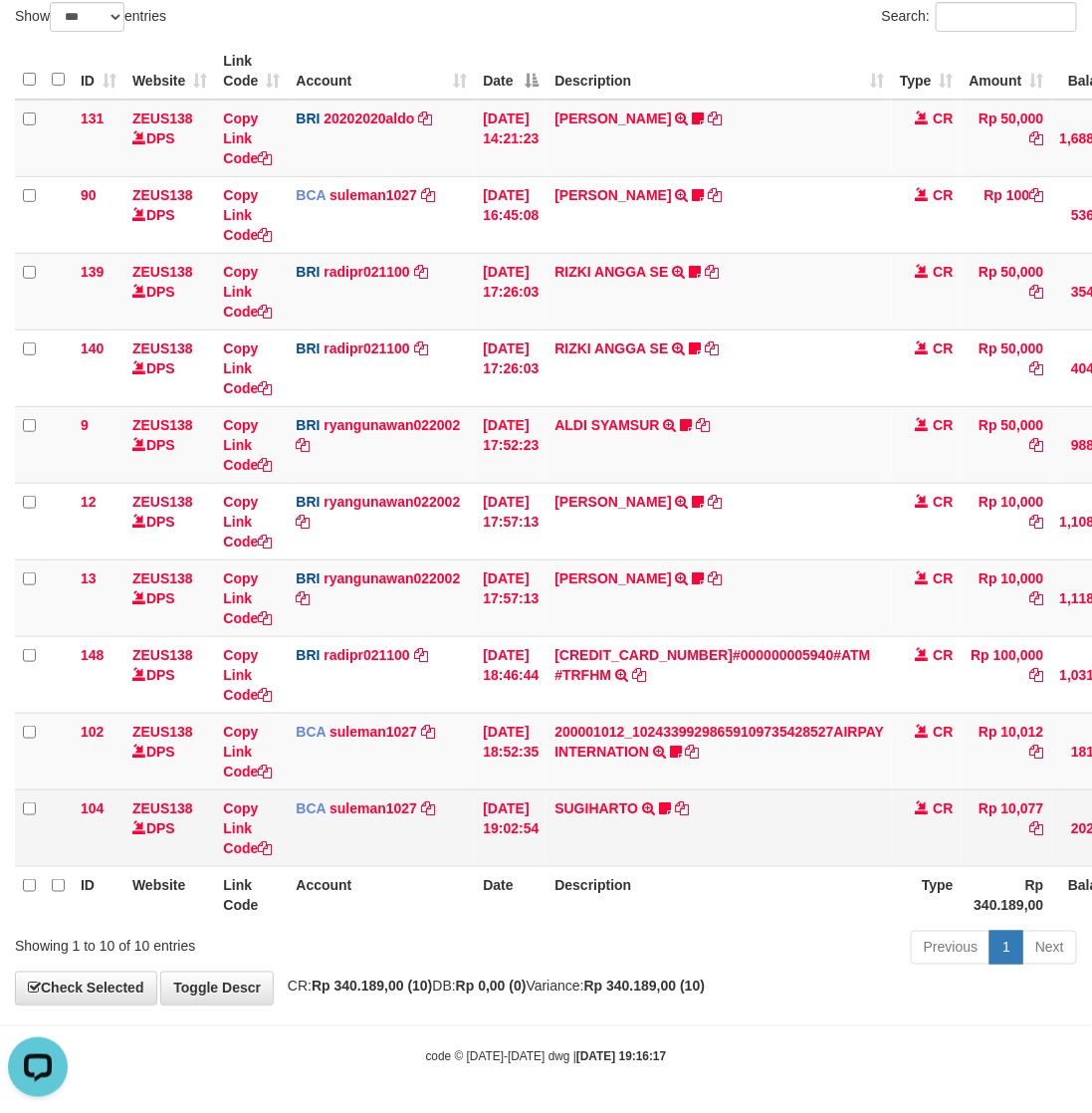 drag, startPoint x: 379, startPoint y: 917, endPoint x: 21, endPoint y: 818, distance: 371.4364 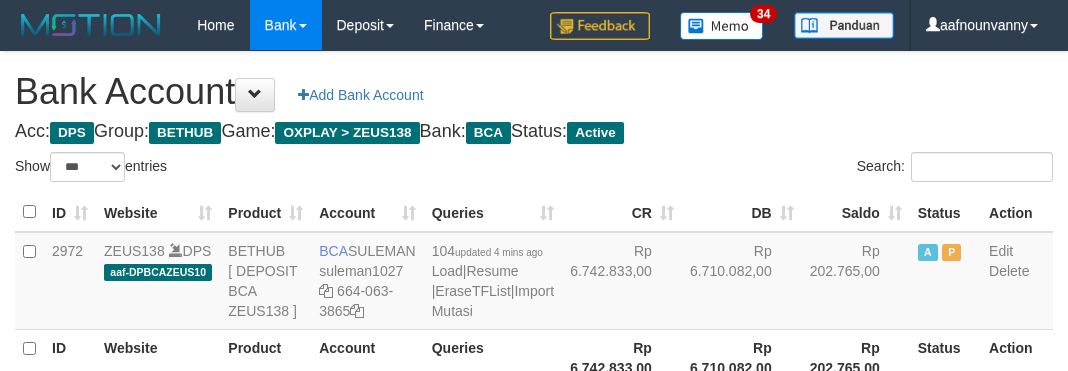select on "***" 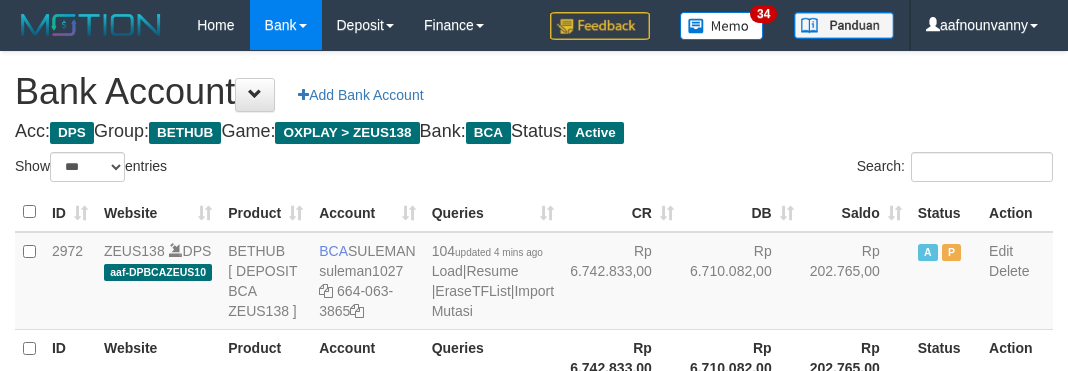 click on "Toggle navigation
Home
Bank
Account List
Load
By Website
Group
[OXPLAY]													ZEUS138
By Load Group (DPS)" at bounding box center [534, 273] 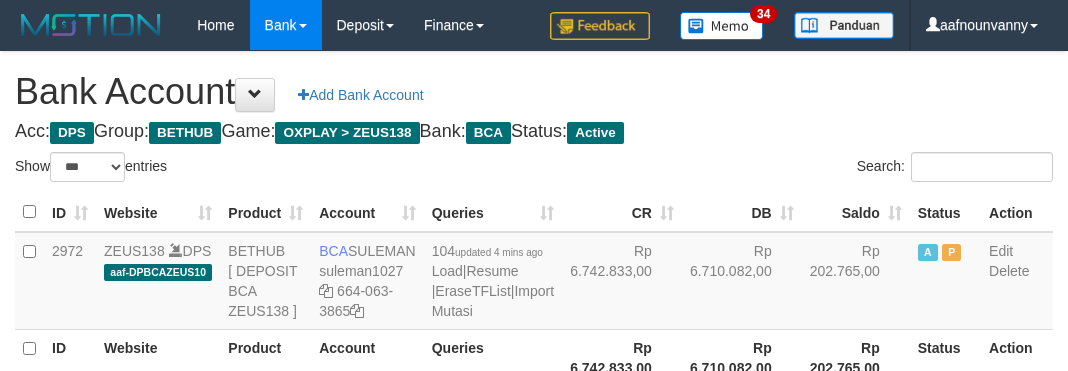 select on "***" 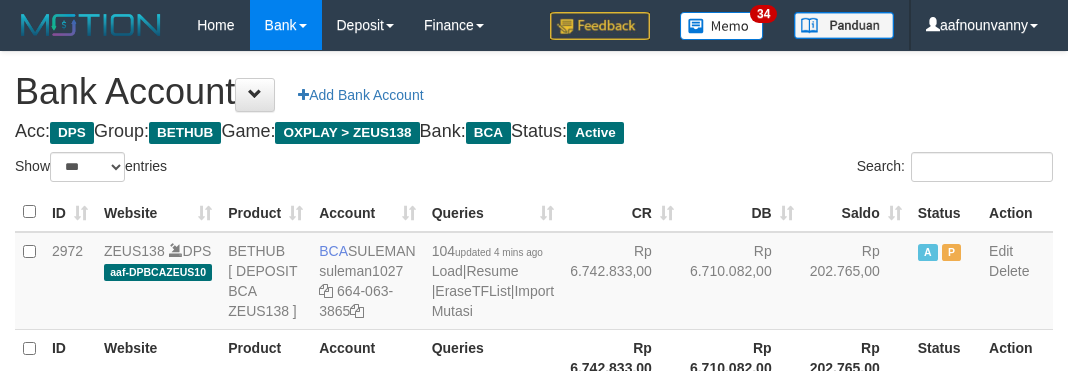 scroll, scrollTop: 235, scrollLeft: 0, axis: vertical 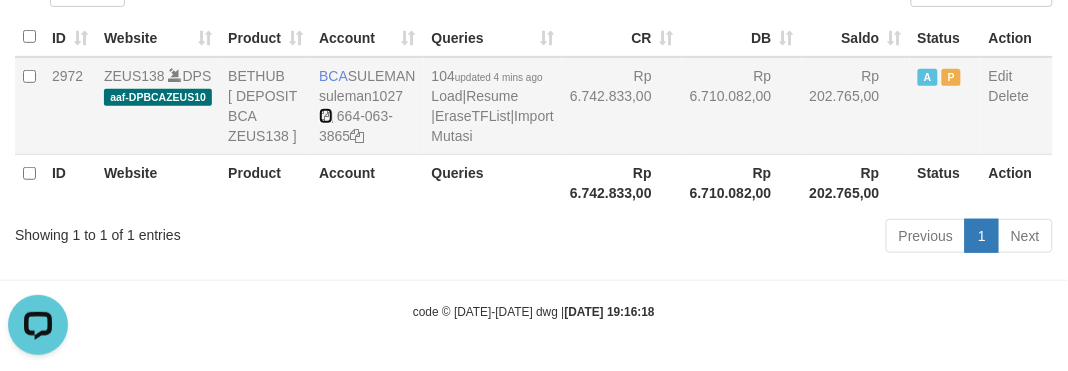 drag, startPoint x: 328, startPoint y: 75, endPoint x: 417, endPoint y: 98, distance: 91.92388 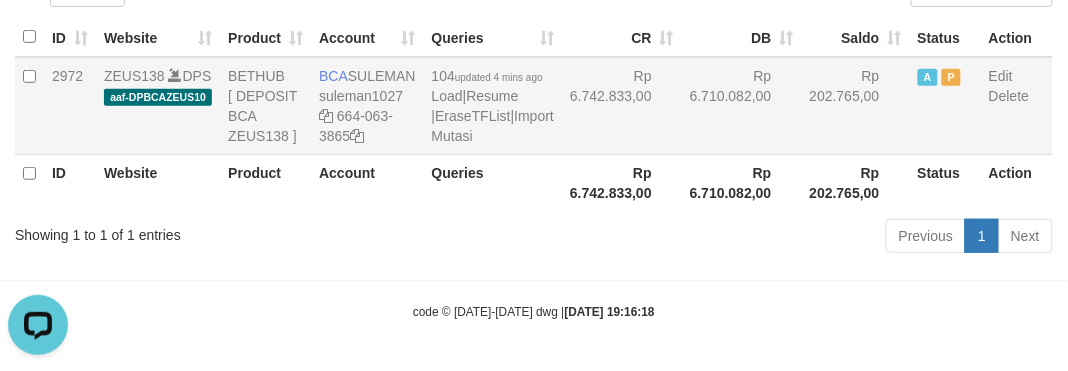 click on "104  updated 4 mins ago
Load
|
Resume
|
EraseTFList
|
Import Mutasi" at bounding box center [493, 106] 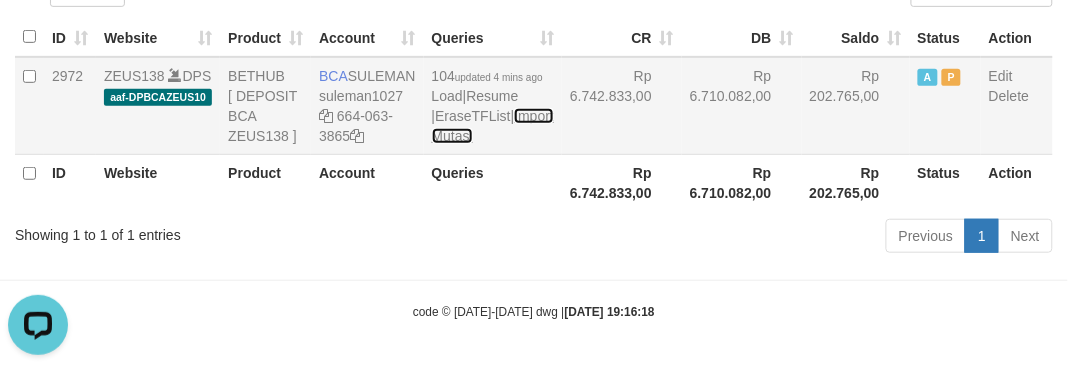 click on "Import Mutasi" at bounding box center [493, 126] 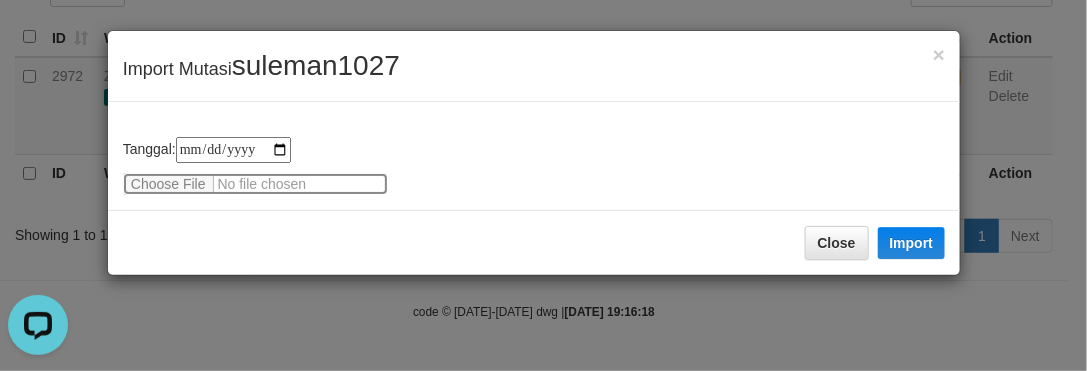 click at bounding box center (255, 184) 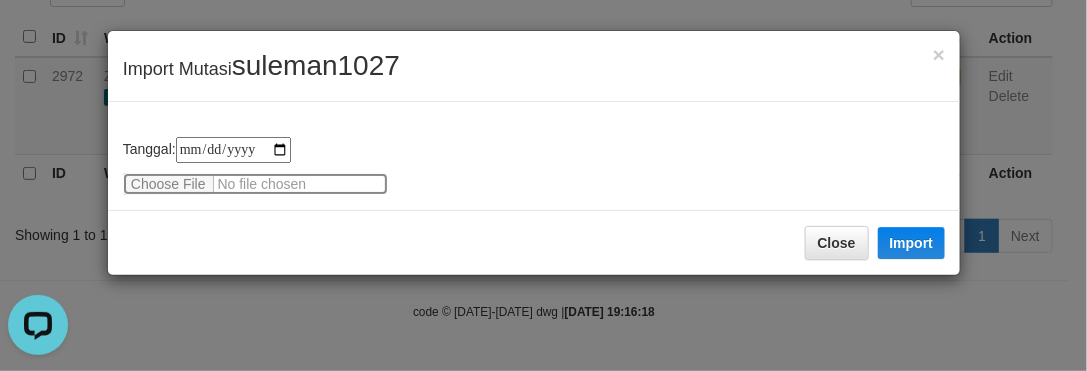 type on "**********" 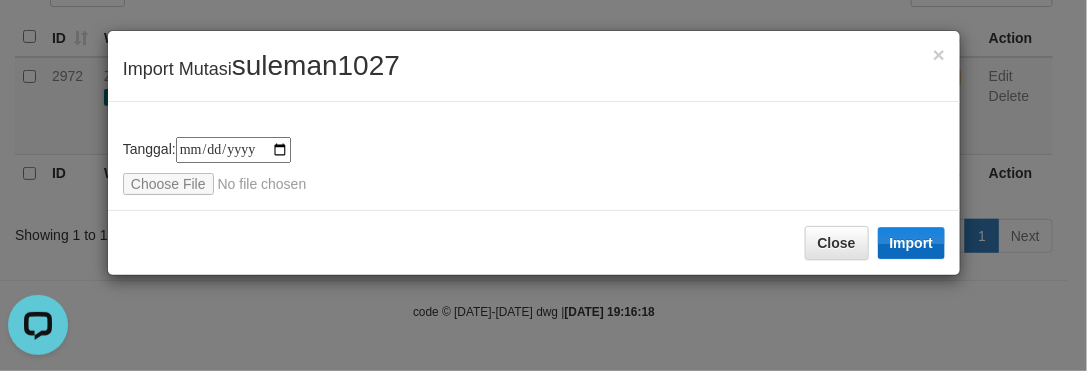 click on "Import" at bounding box center [912, 243] 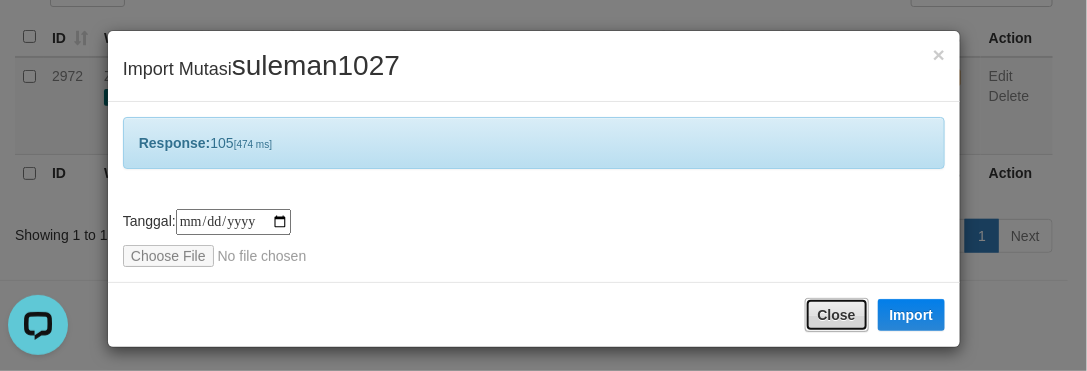 click on "Close" at bounding box center [837, 315] 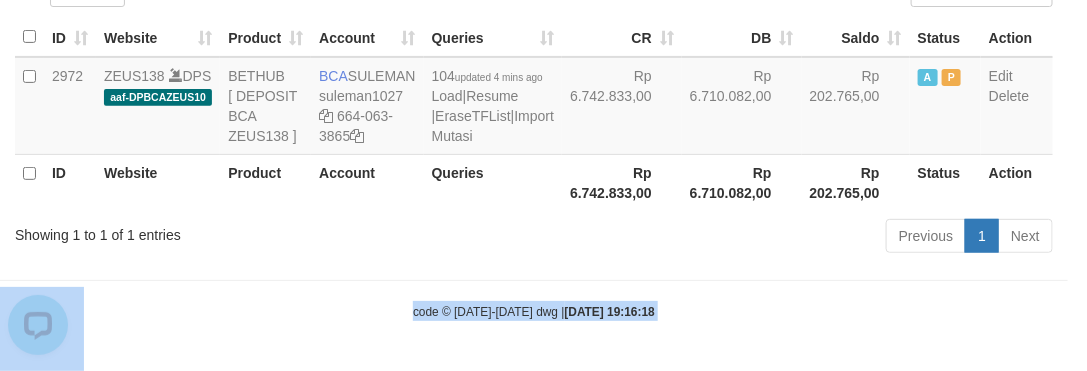 click on "Toggle navigation
Home
Bank
Account List
Load
By Website
Group
[OXPLAY]													ZEUS138
By Load Group (DPS)" at bounding box center (543, 98) 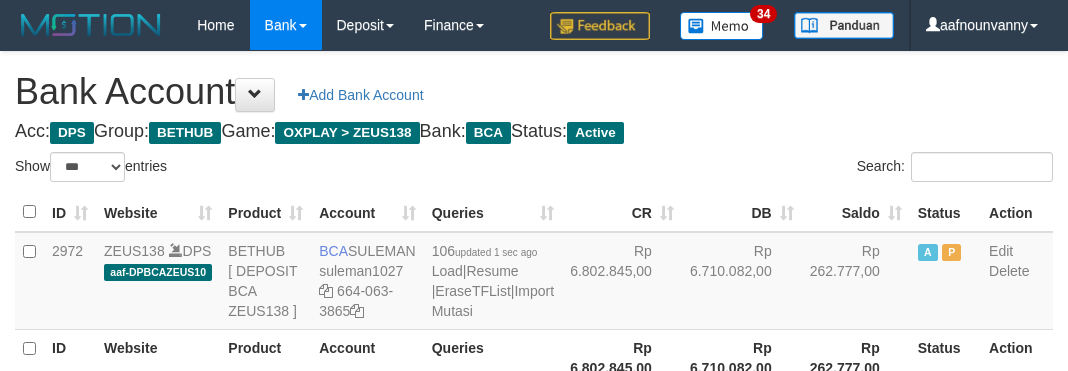 select on "***" 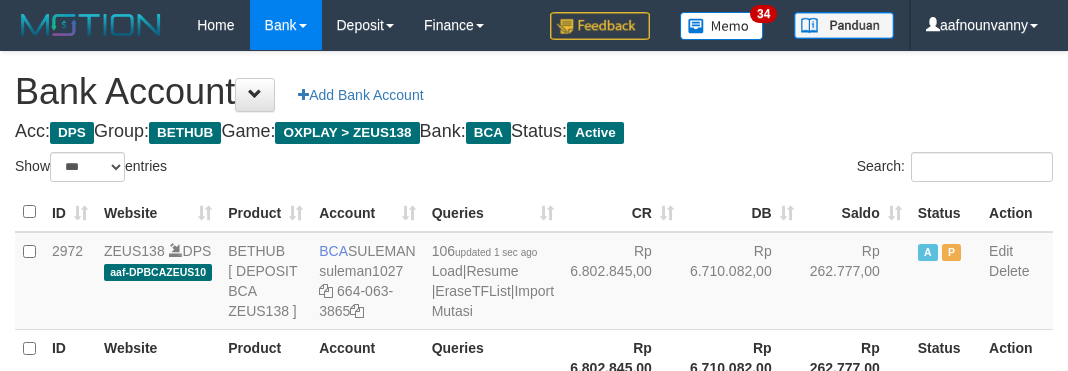 scroll, scrollTop: 235, scrollLeft: 0, axis: vertical 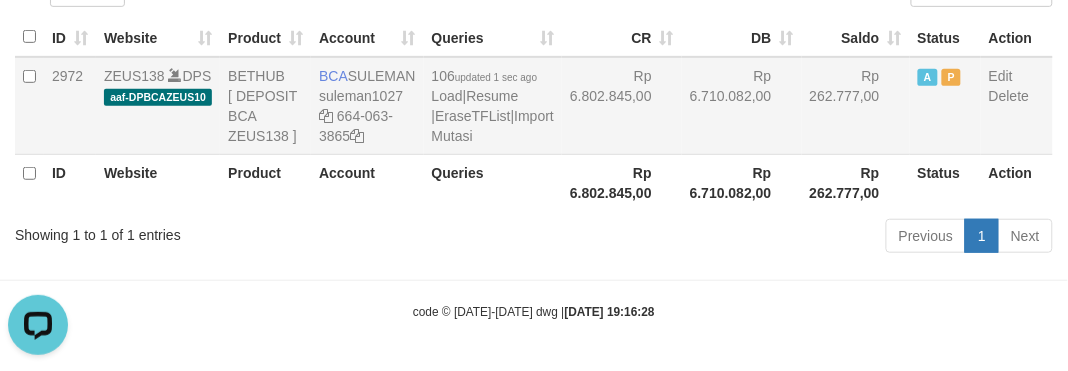 click on "Rp 6.710.082,00" at bounding box center [742, 106] 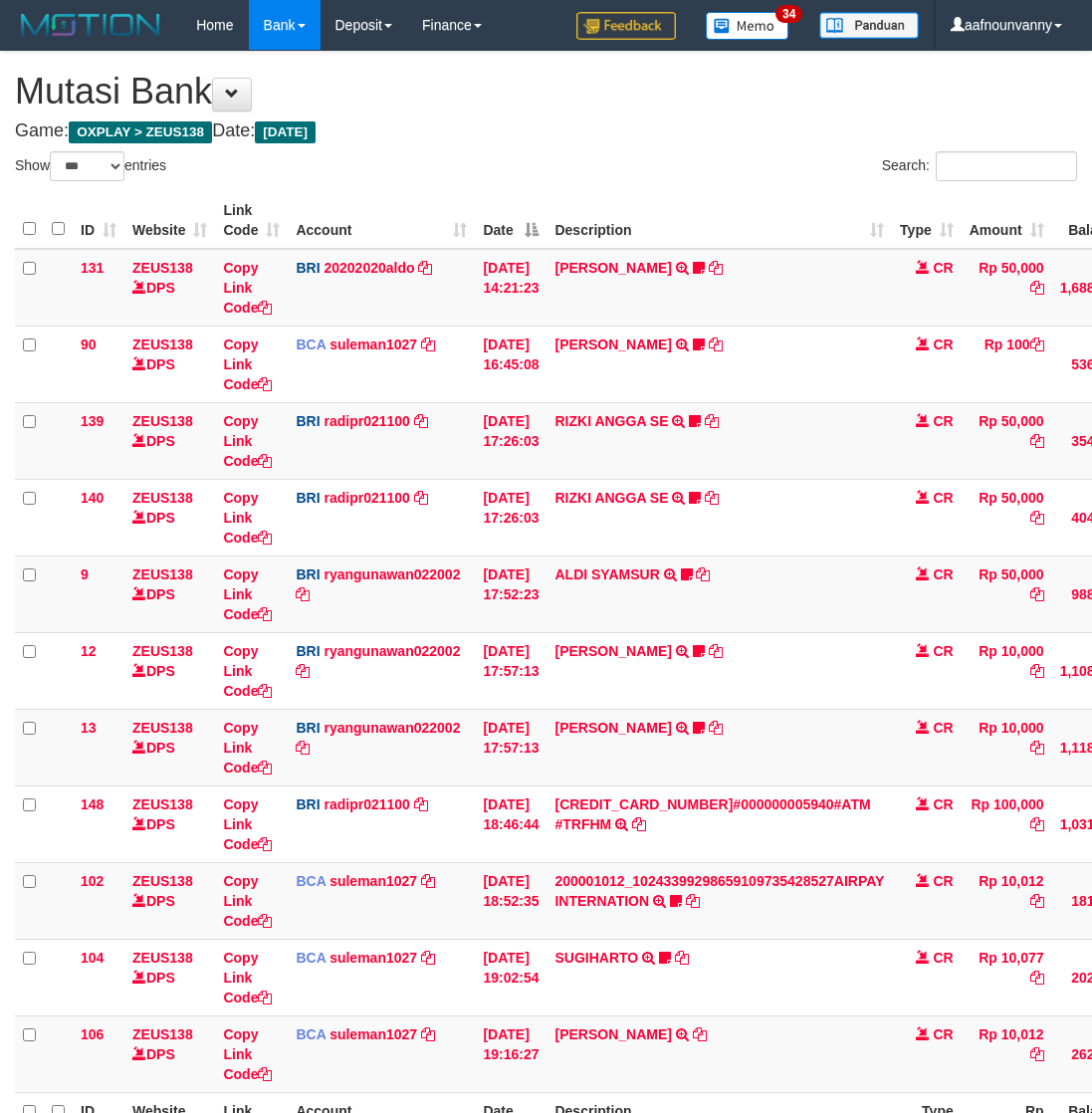 select on "***" 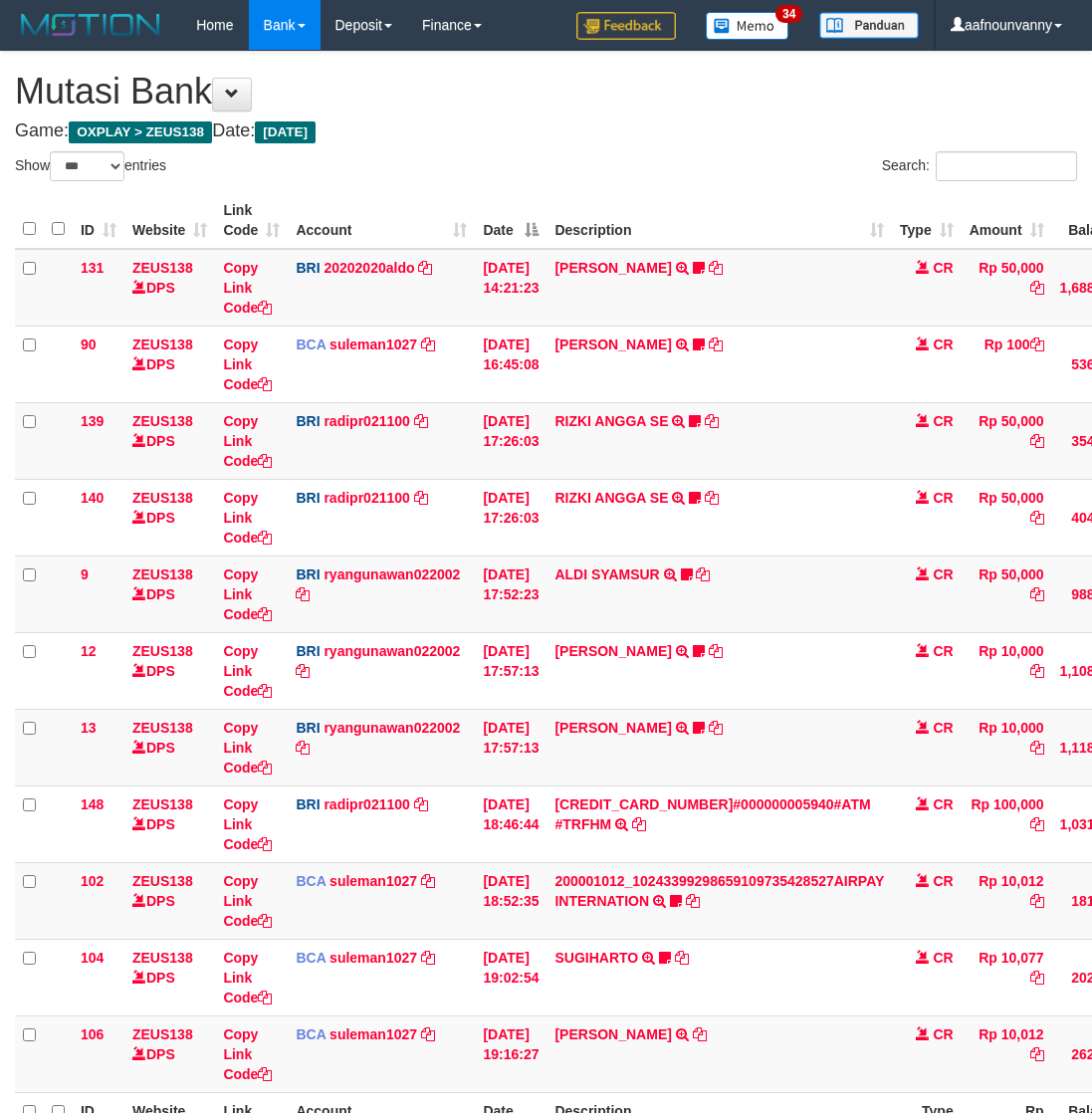 scroll, scrollTop: 149, scrollLeft: 0, axis: vertical 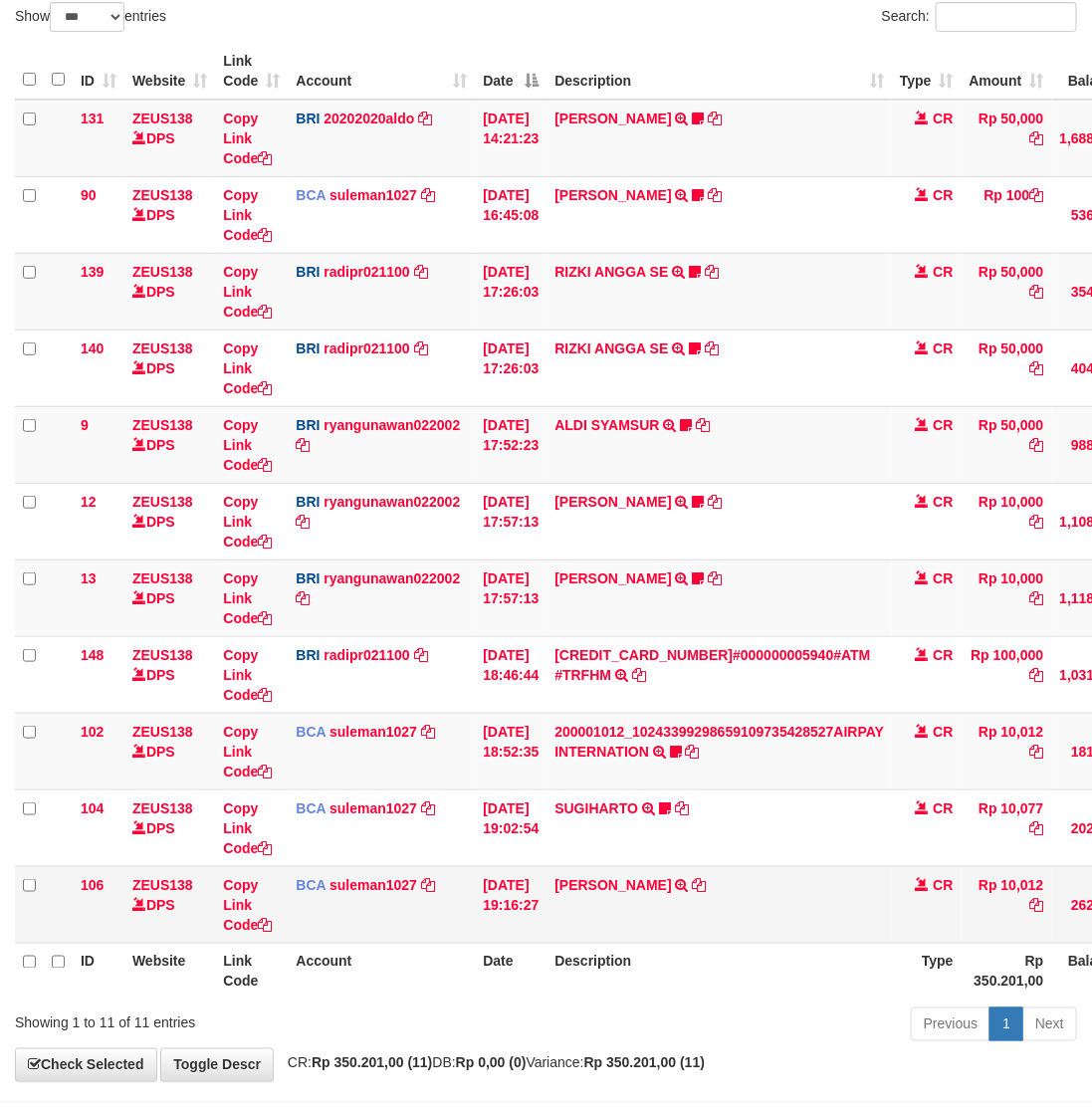 click on "DEDEN GUSTIA         TRSF E-BANKING CR 1307/FTSCY/WS95051
10012.002025071395879300 TRFDN-DEDEN GUSTIAESPAY DEBIT INDONE" at bounding box center [719, 904] 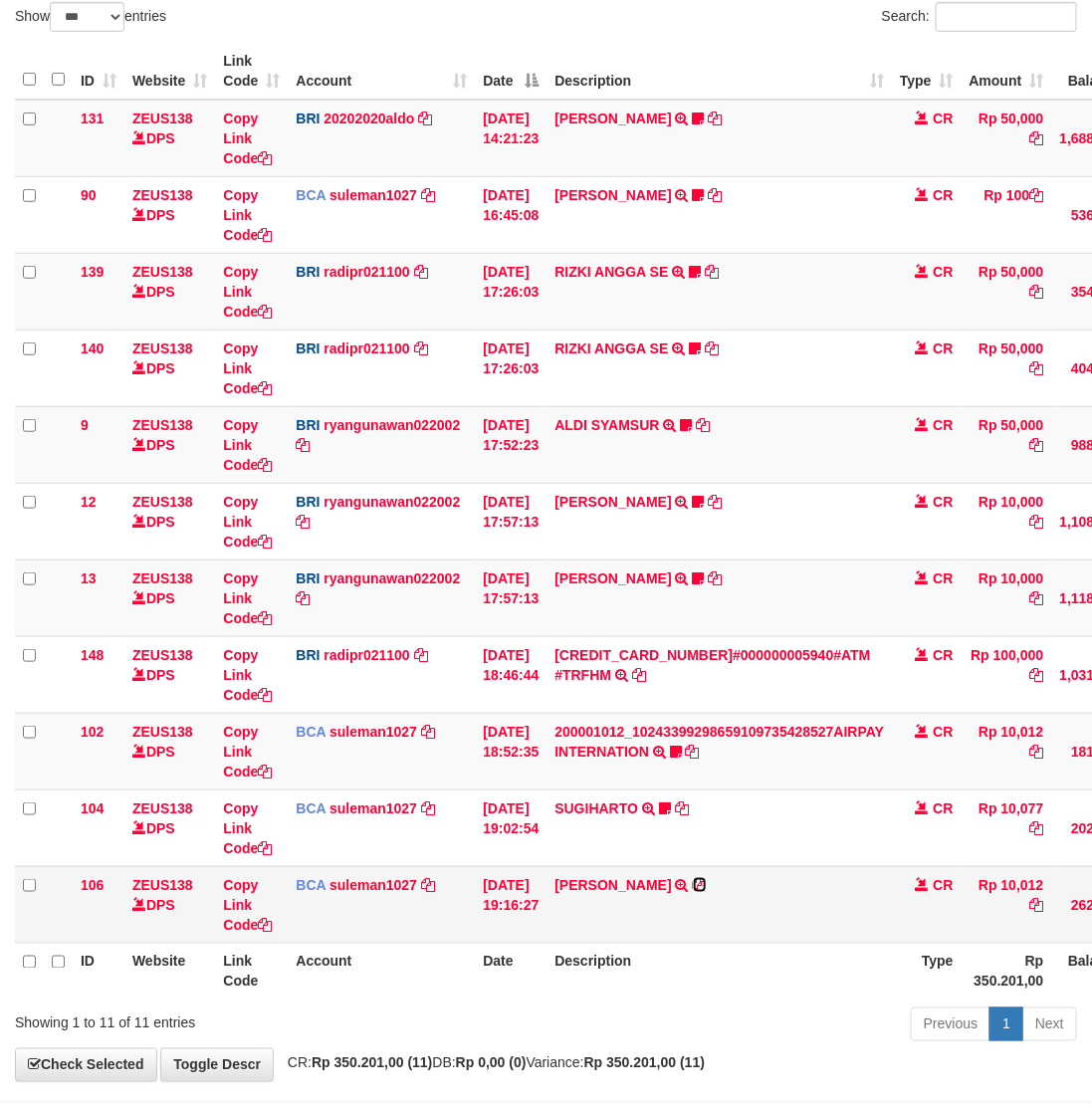 click at bounding box center (700, 885) 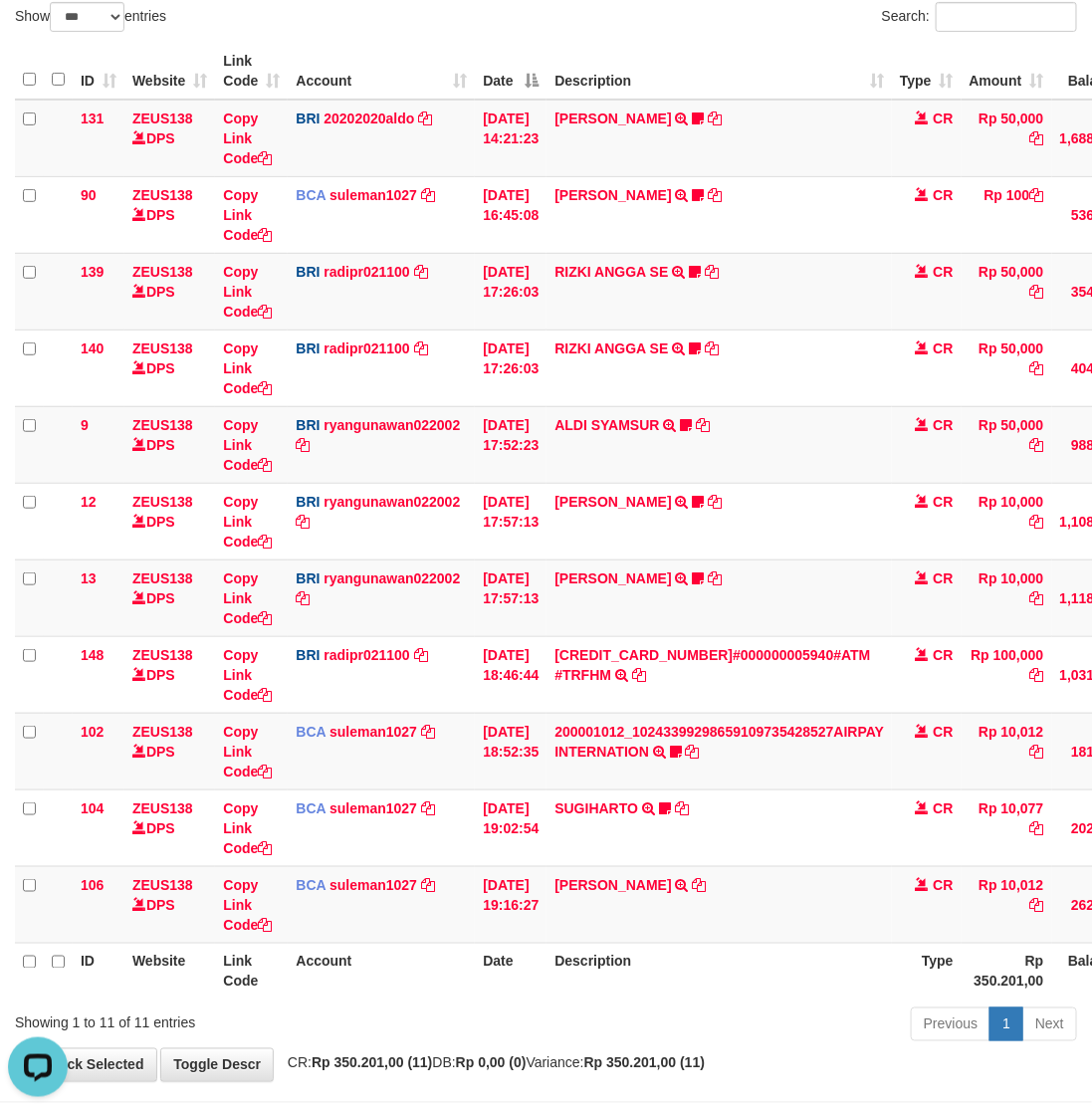 scroll, scrollTop: 0, scrollLeft: 0, axis: both 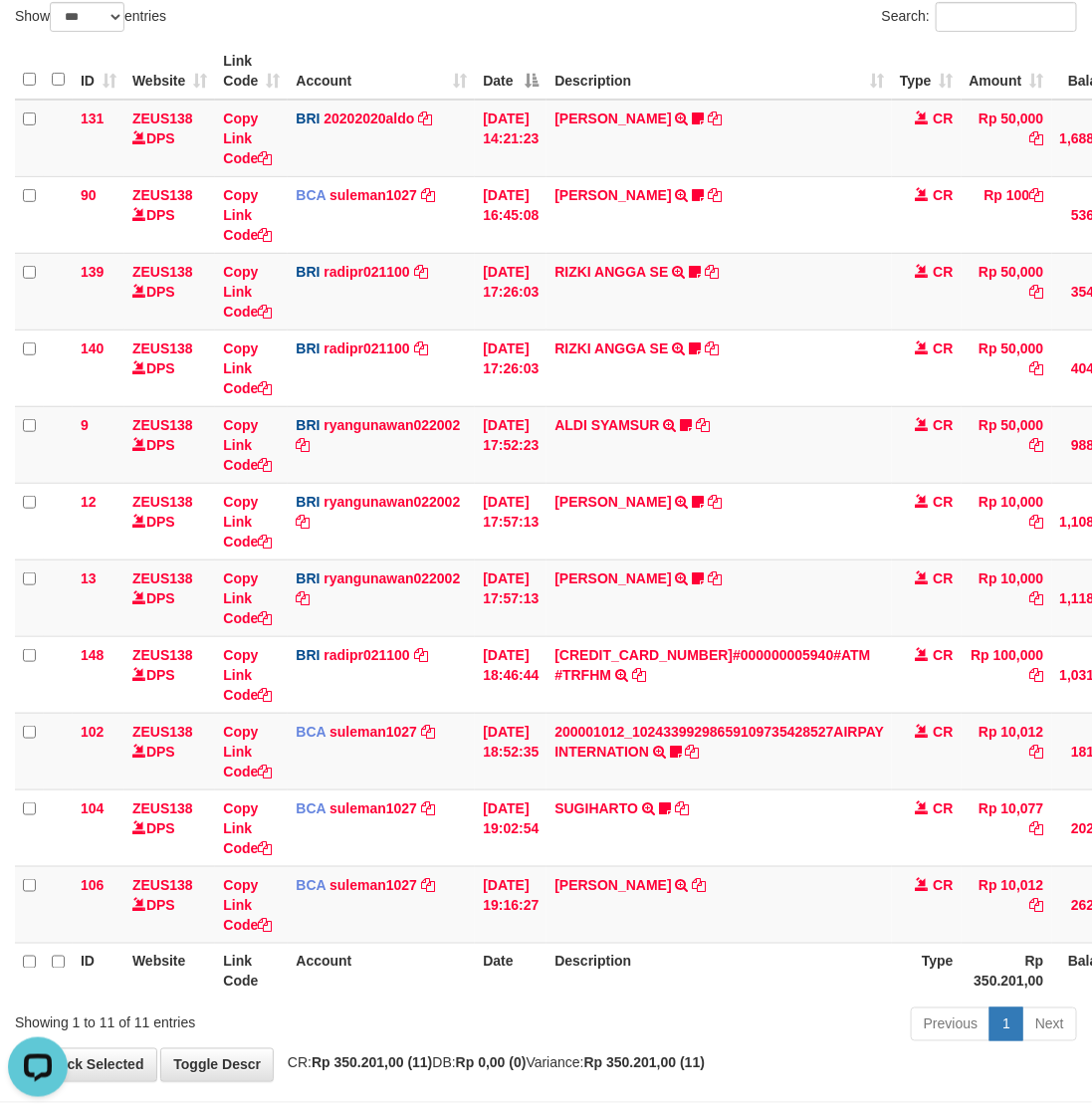drag, startPoint x: 513, startPoint y: 1007, endPoint x: 8, endPoint y: 816, distance: 539.91296 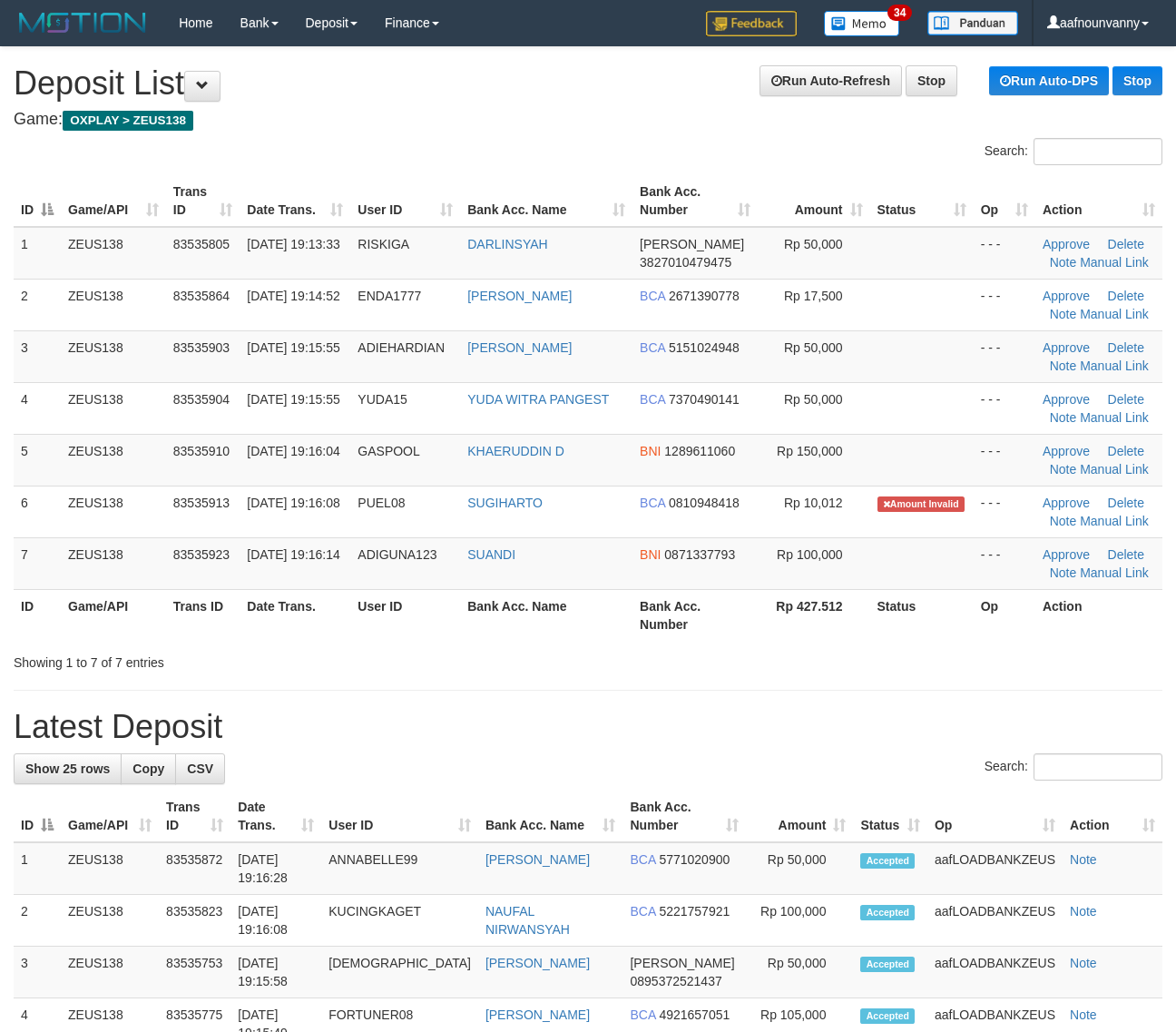 scroll, scrollTop: 0, scrollLeft: 0, axis: both 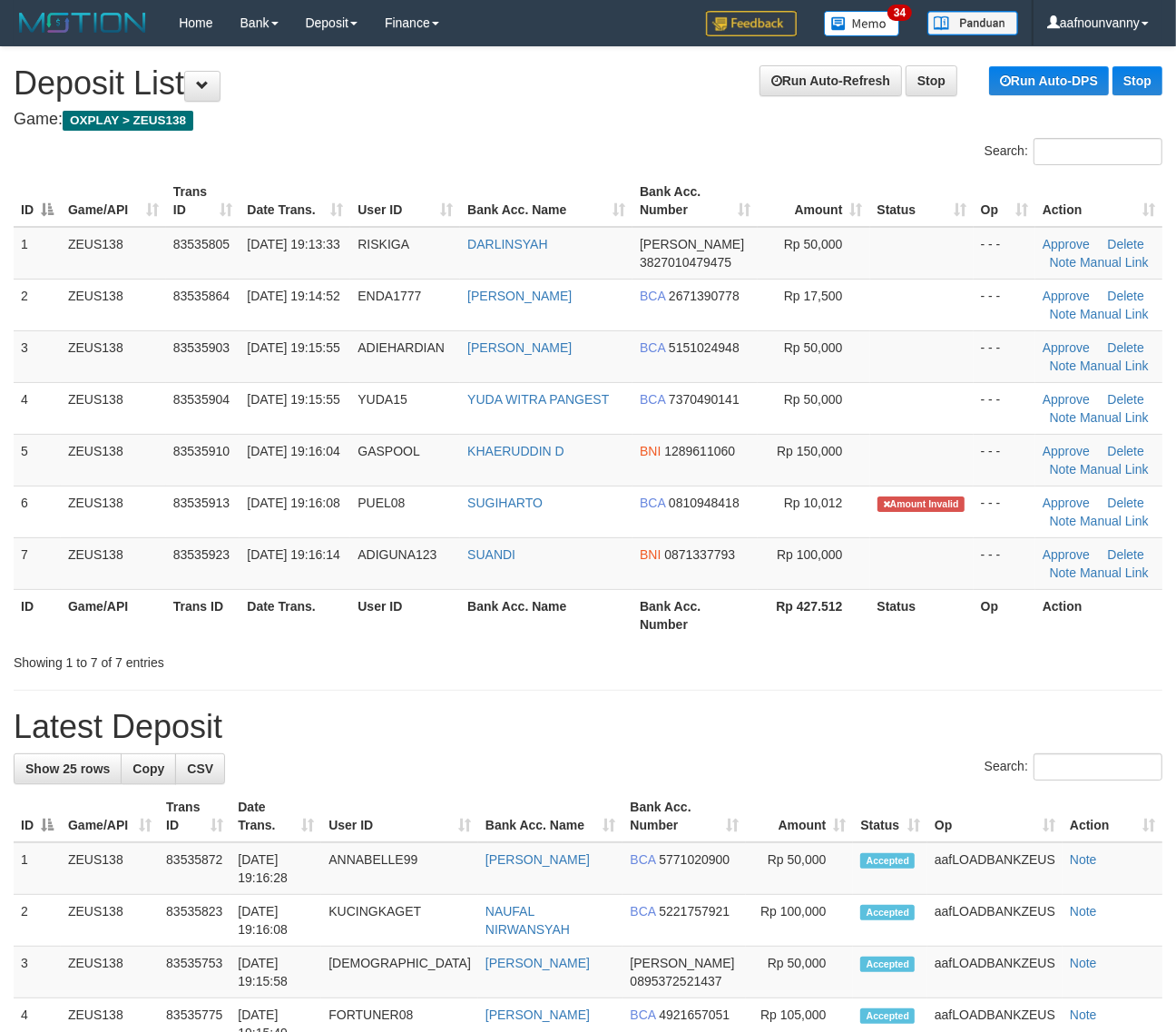 click on "**********" at bounding box center [588, 1152] 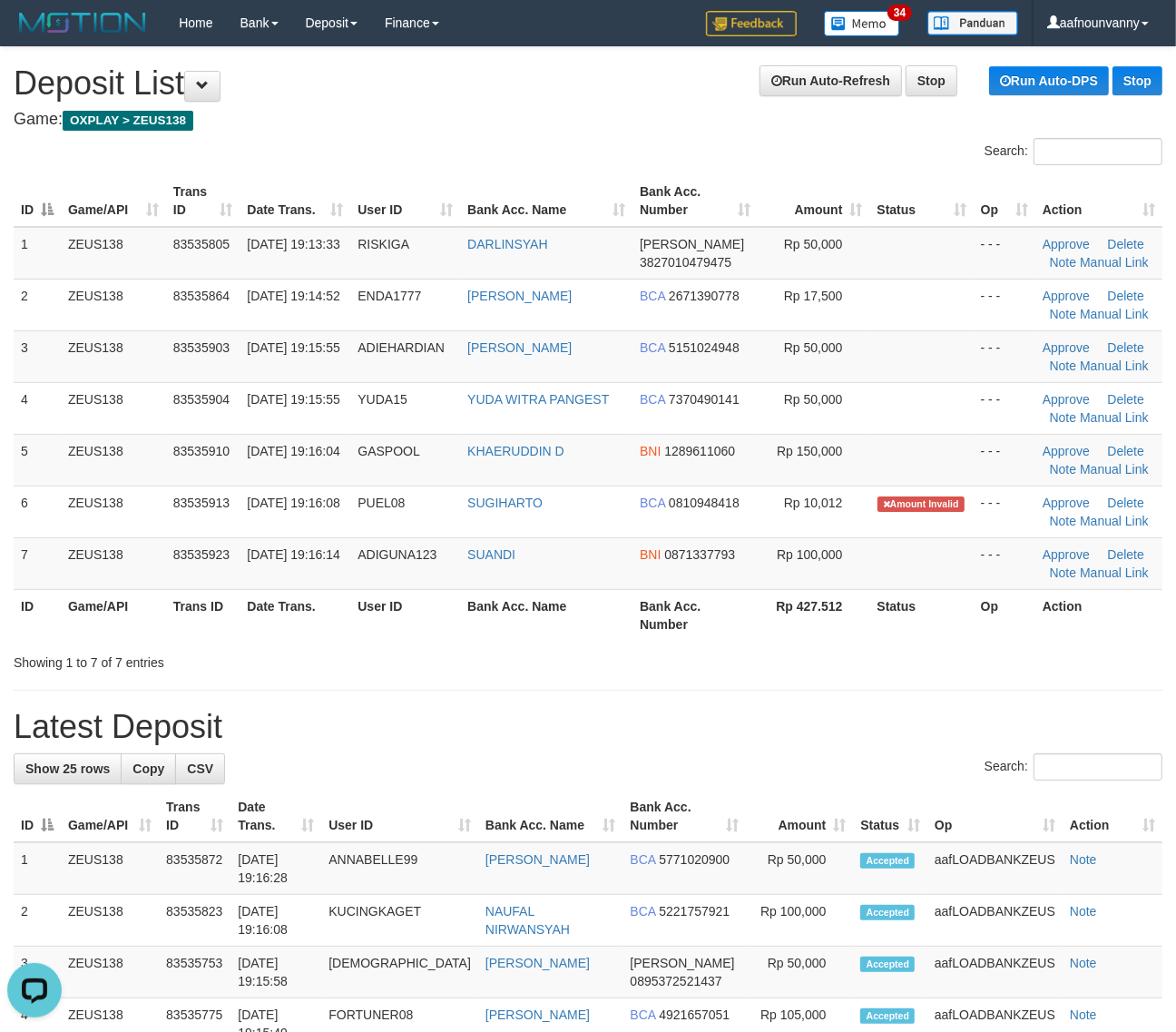 scroll, scrollTop: 0, scrollLeft: 0, axis: both 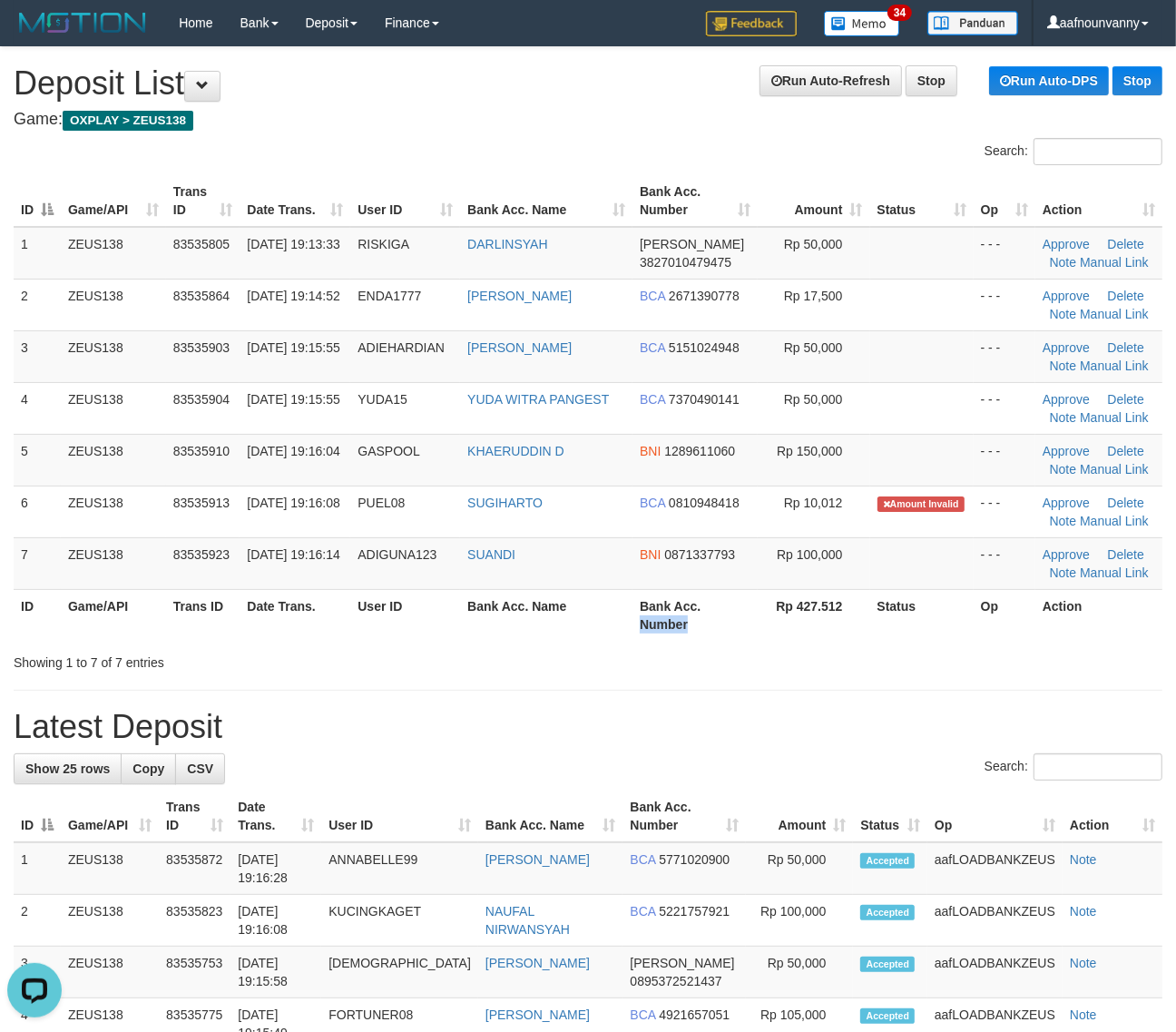 click on "Bank Acc. Number" at bounding box center (695, 614) 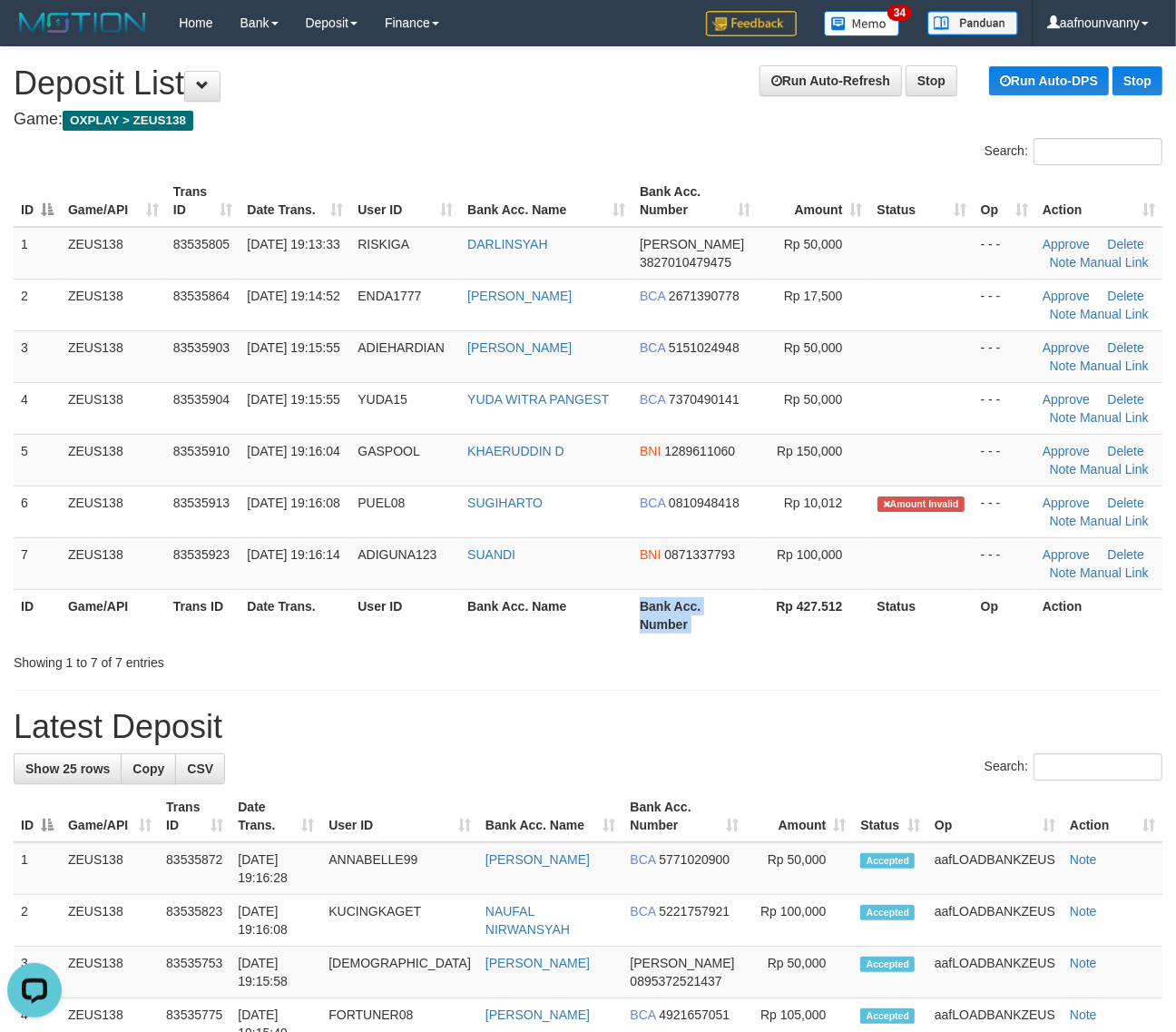 click on "Bank Acc. Number" at bounding box center (695, 614) 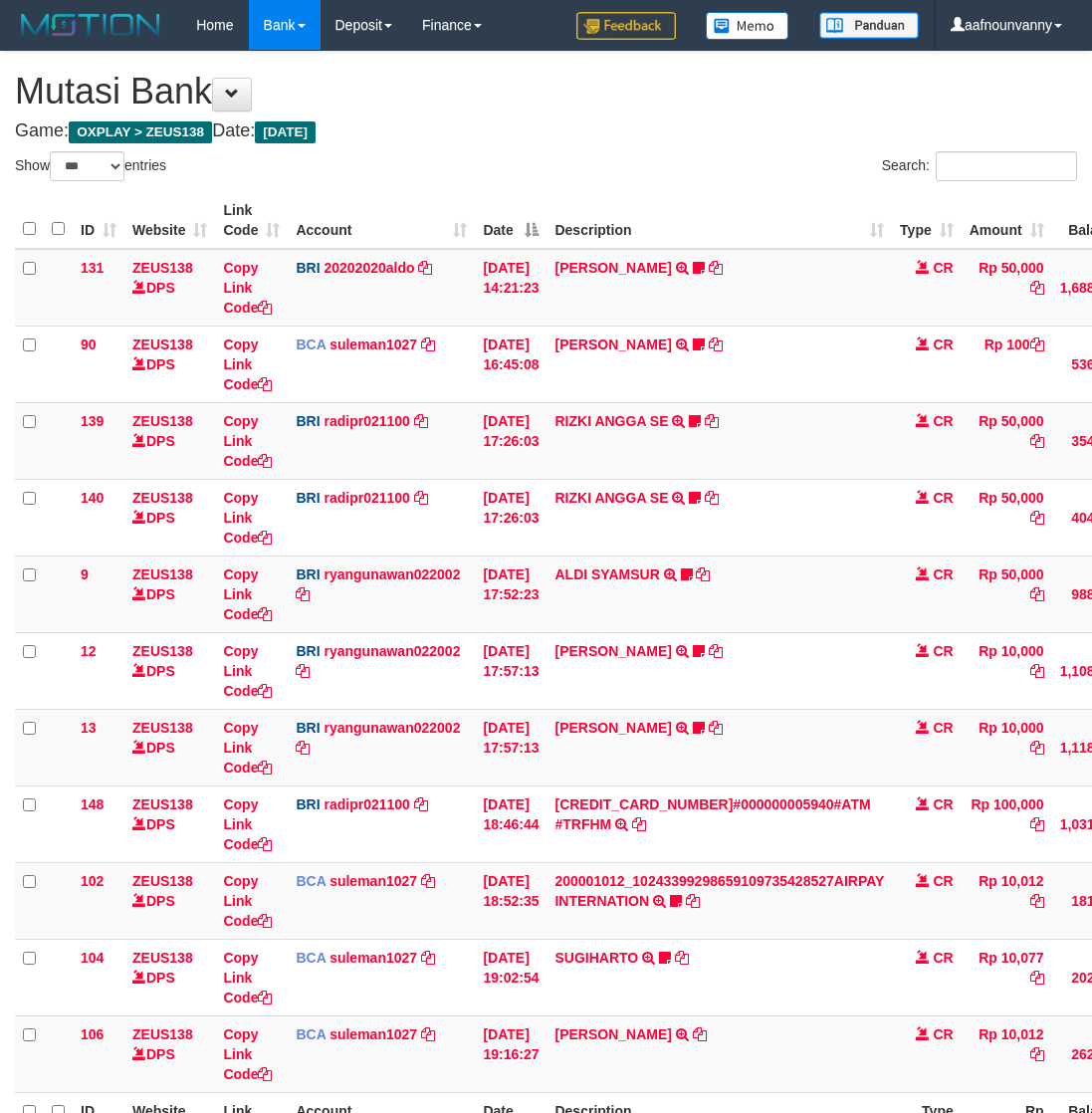 select on "***" 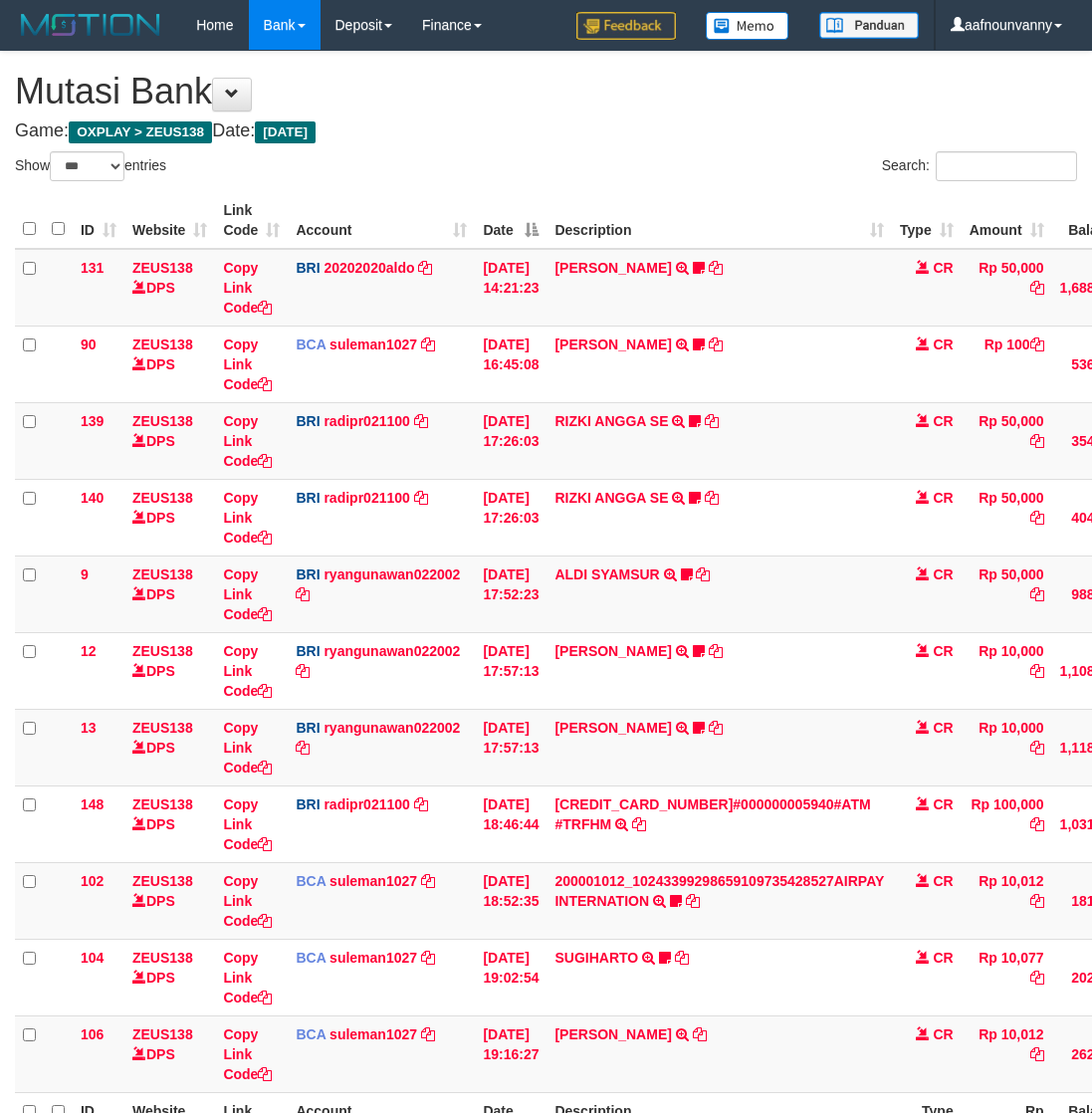 scroll, scrollTop: 149, scrollLeft: 0, axis: vertical 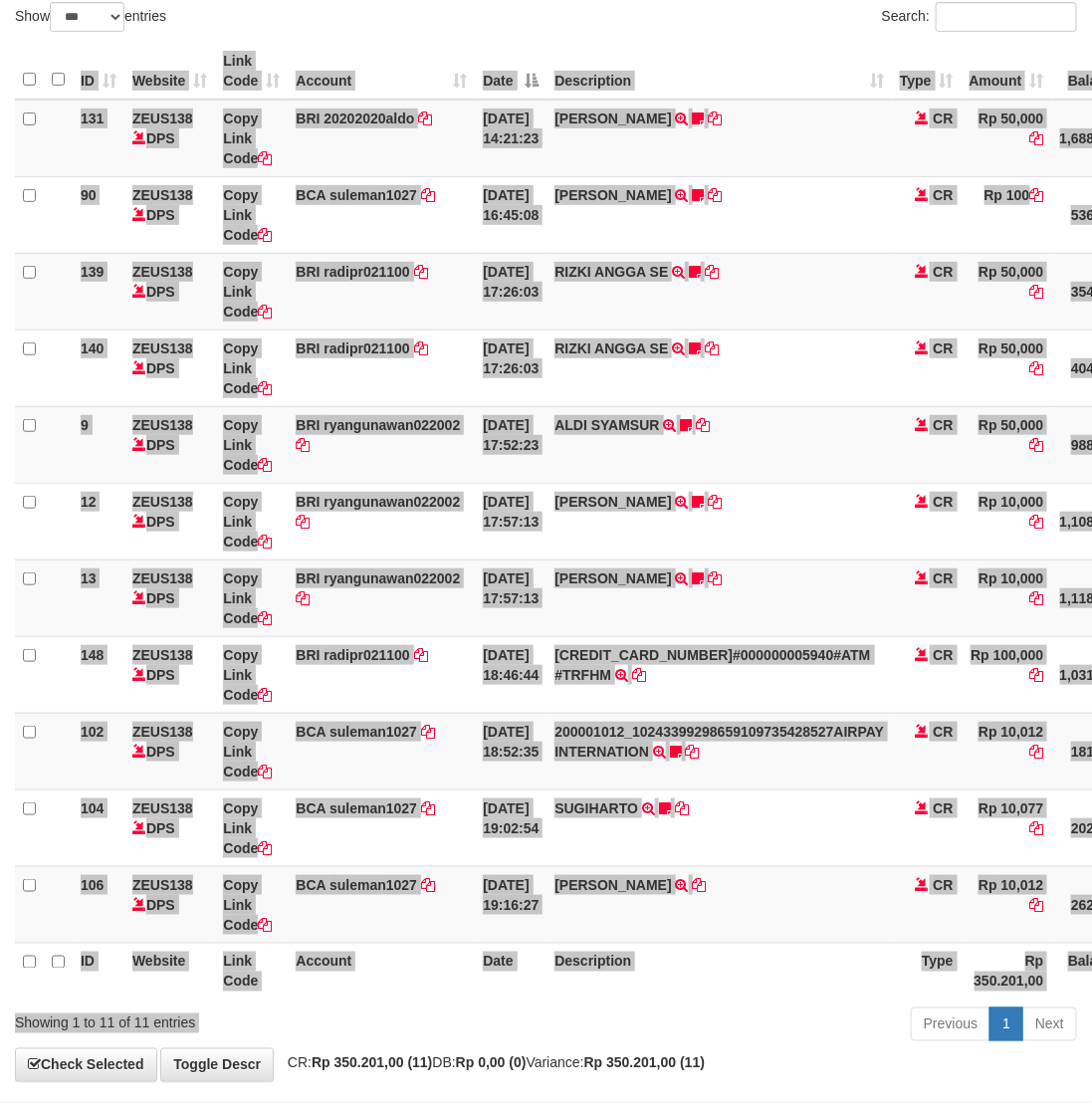 drag, startPoint x: 560, startPoint y: 1002, endPoint x: 514, endPoint y: 993, distance: 46.872167 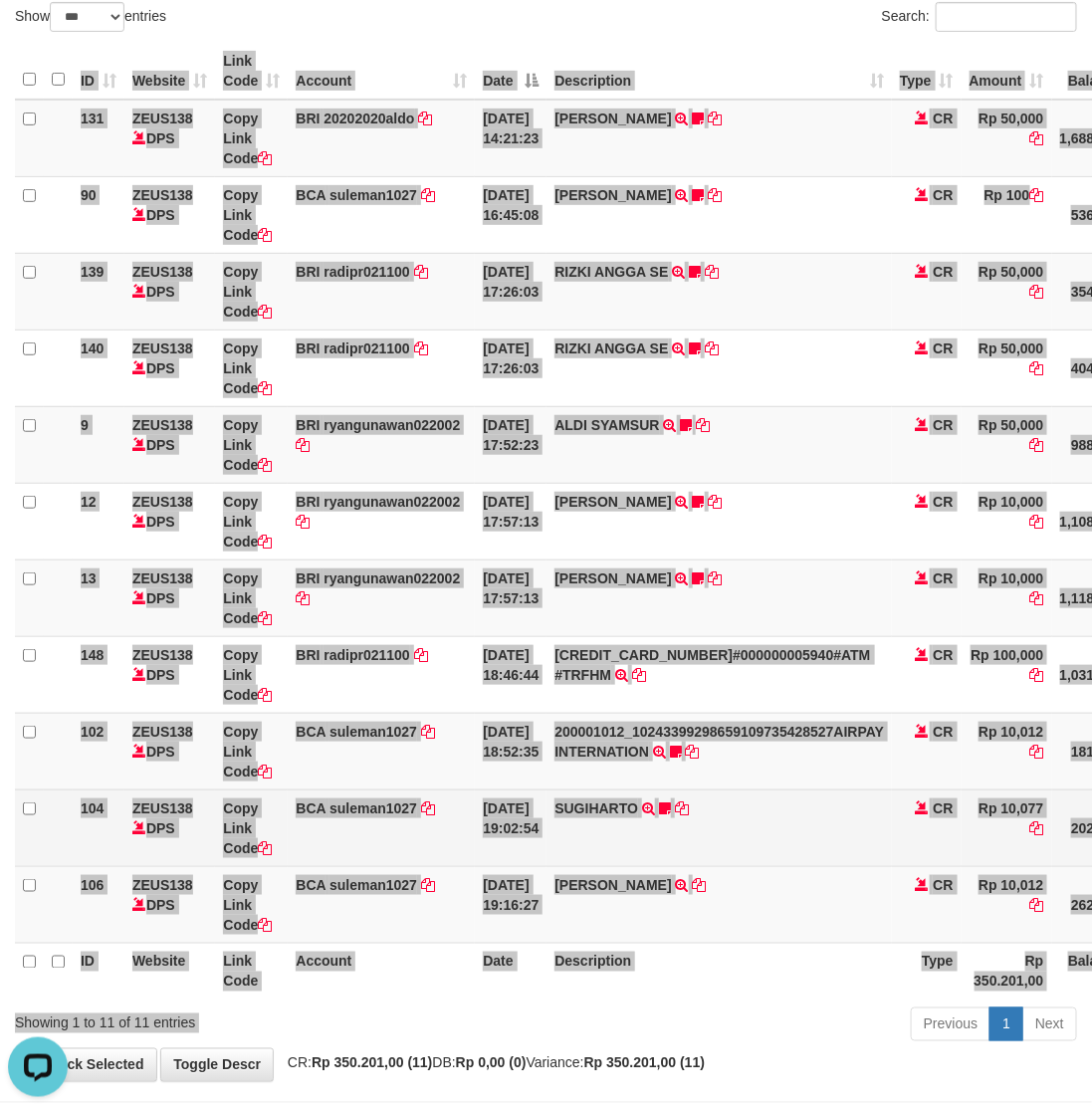 scroll, scrollTop: 0, scrollLeft: 0, axis: both 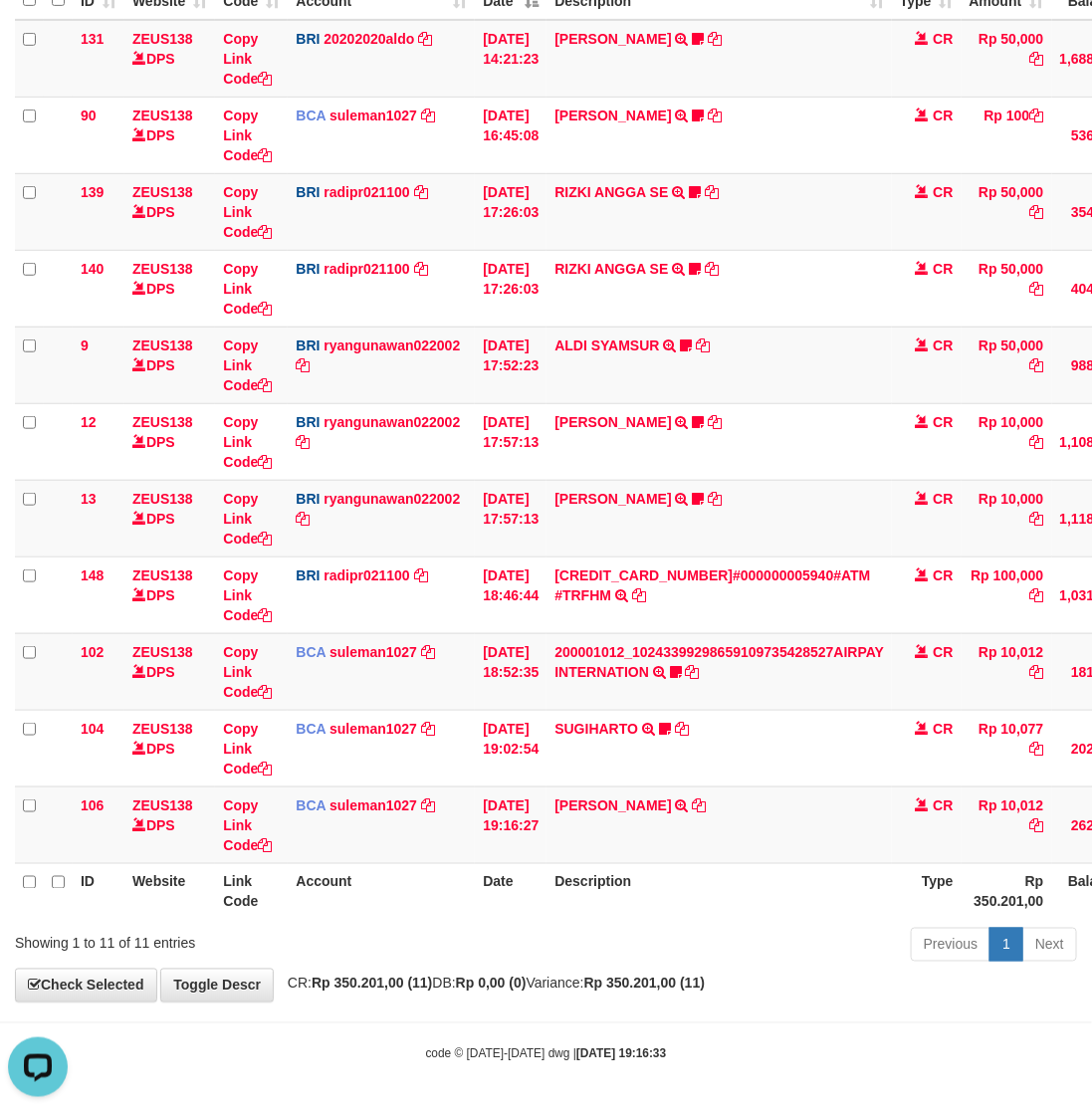 click on "code © 2012-2018 dwg |  2025/07/13 19:16:33" at bounding box center (546, 1053) 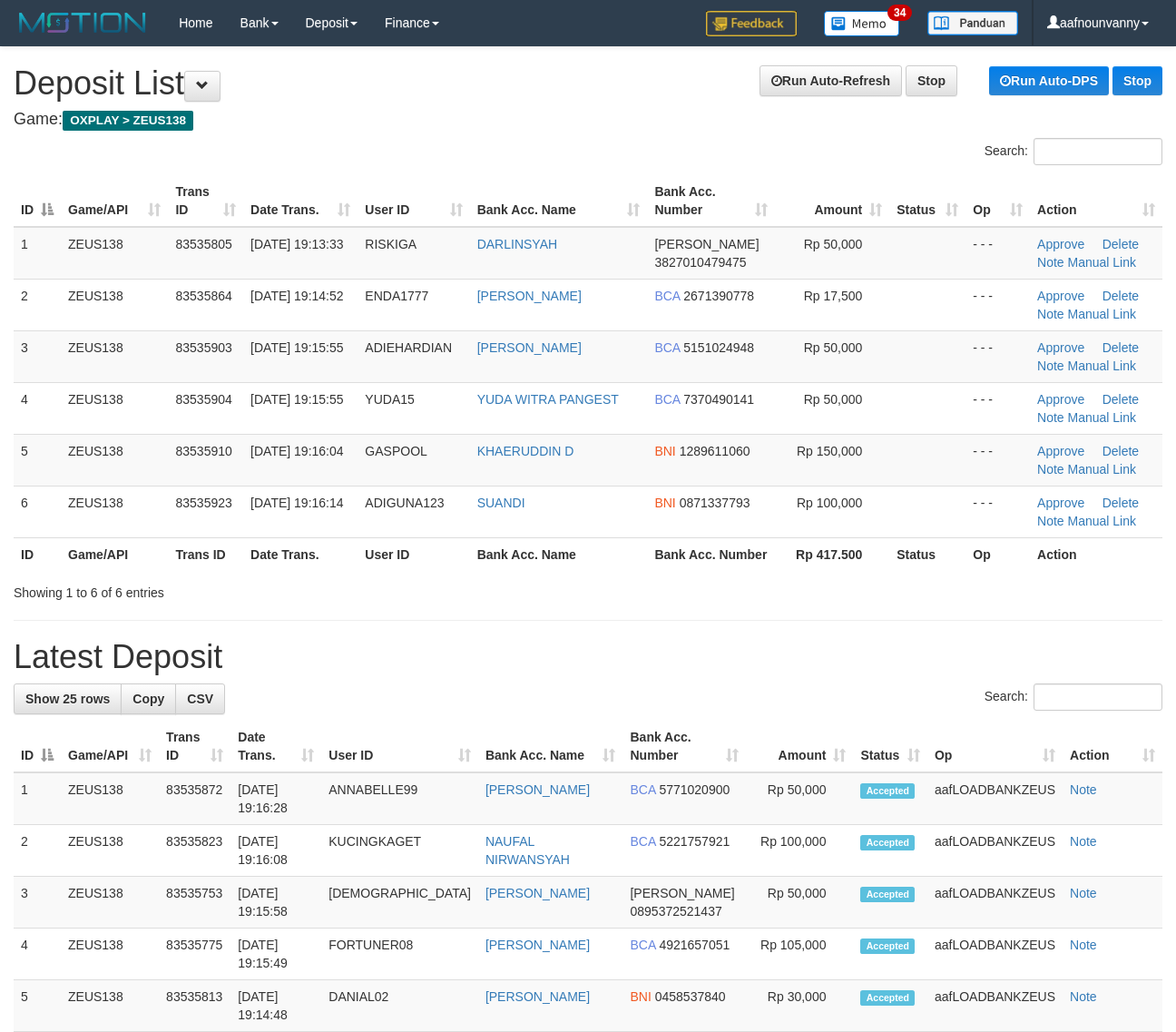 scroll, scrollTop: 0, scrollLeft: 0, axis: both 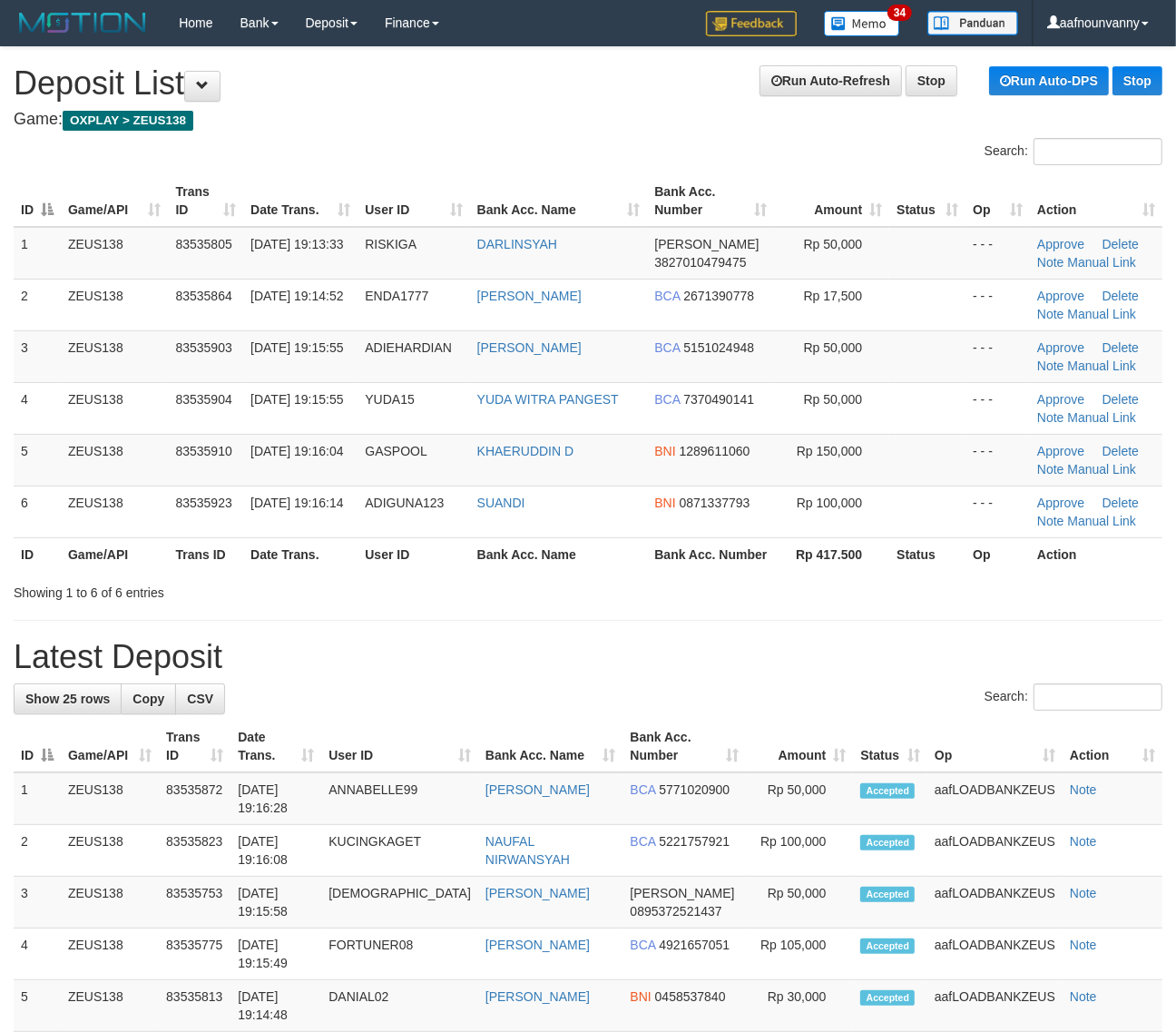 click on "**********" at bounding box center (588, 1117) 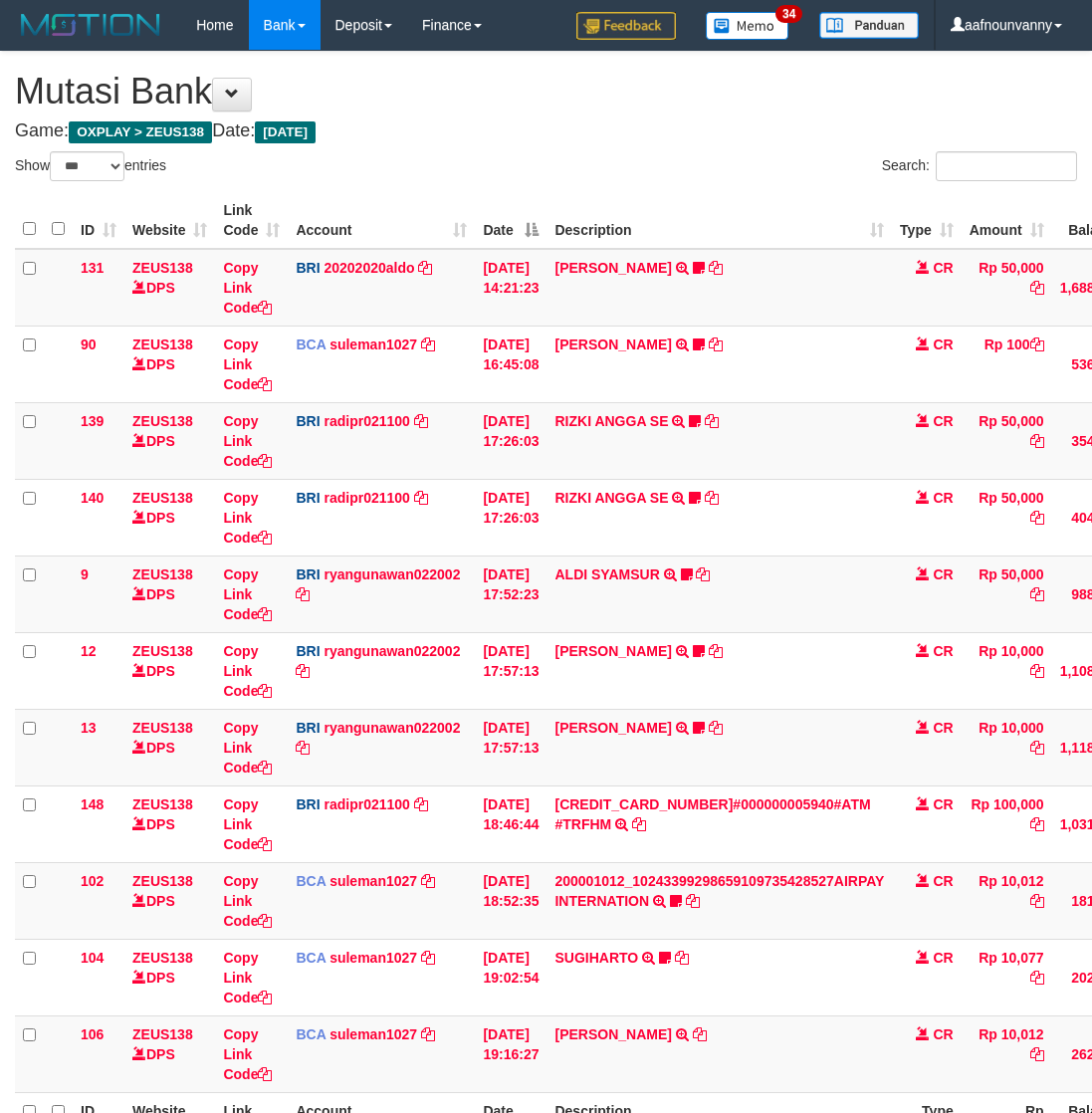 select on "***" 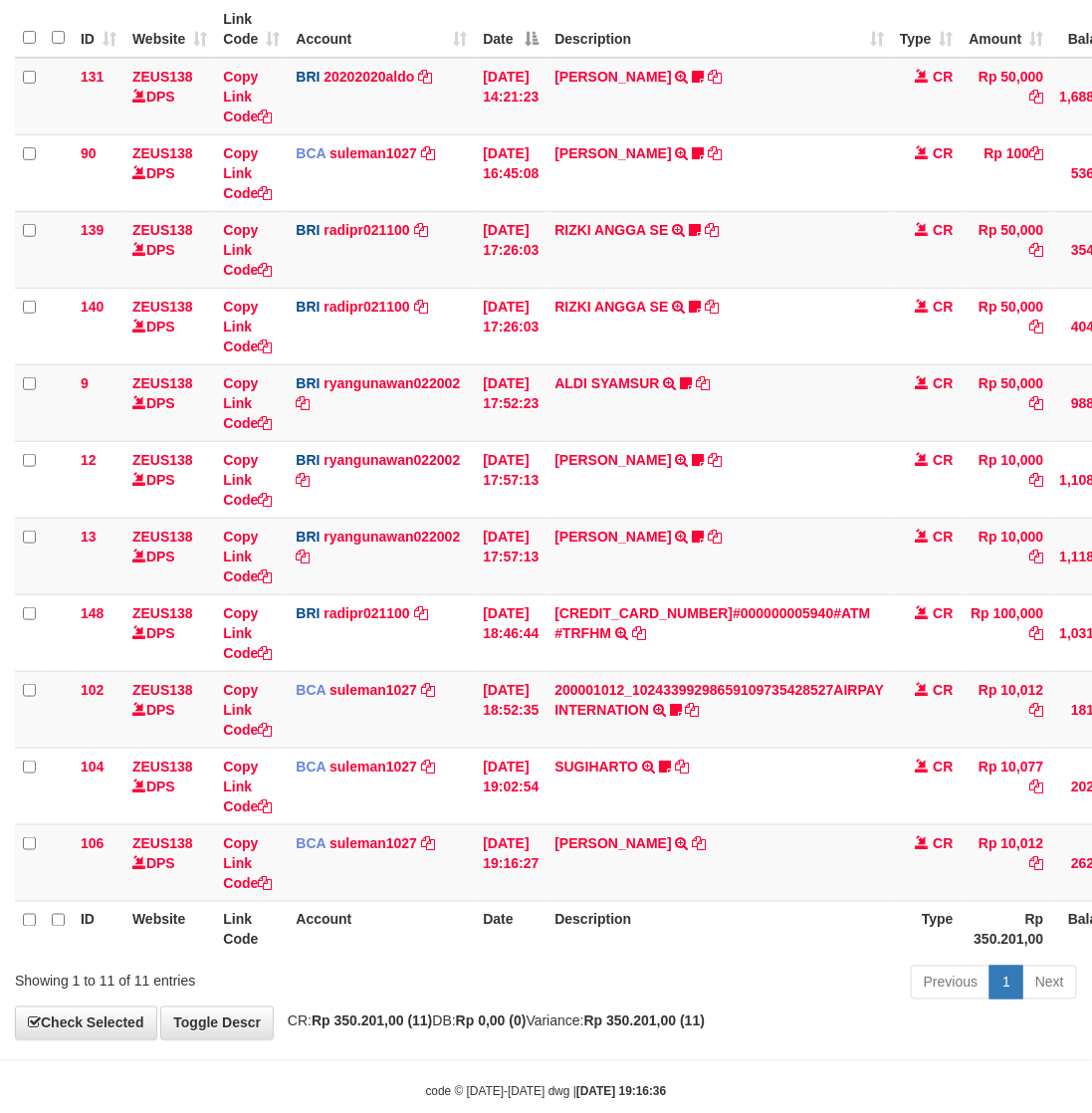 drag, startPoint x: 660, startPoint y: 1052, endPoint x: 648, endPoint y: 1051, distance: 12.0415946 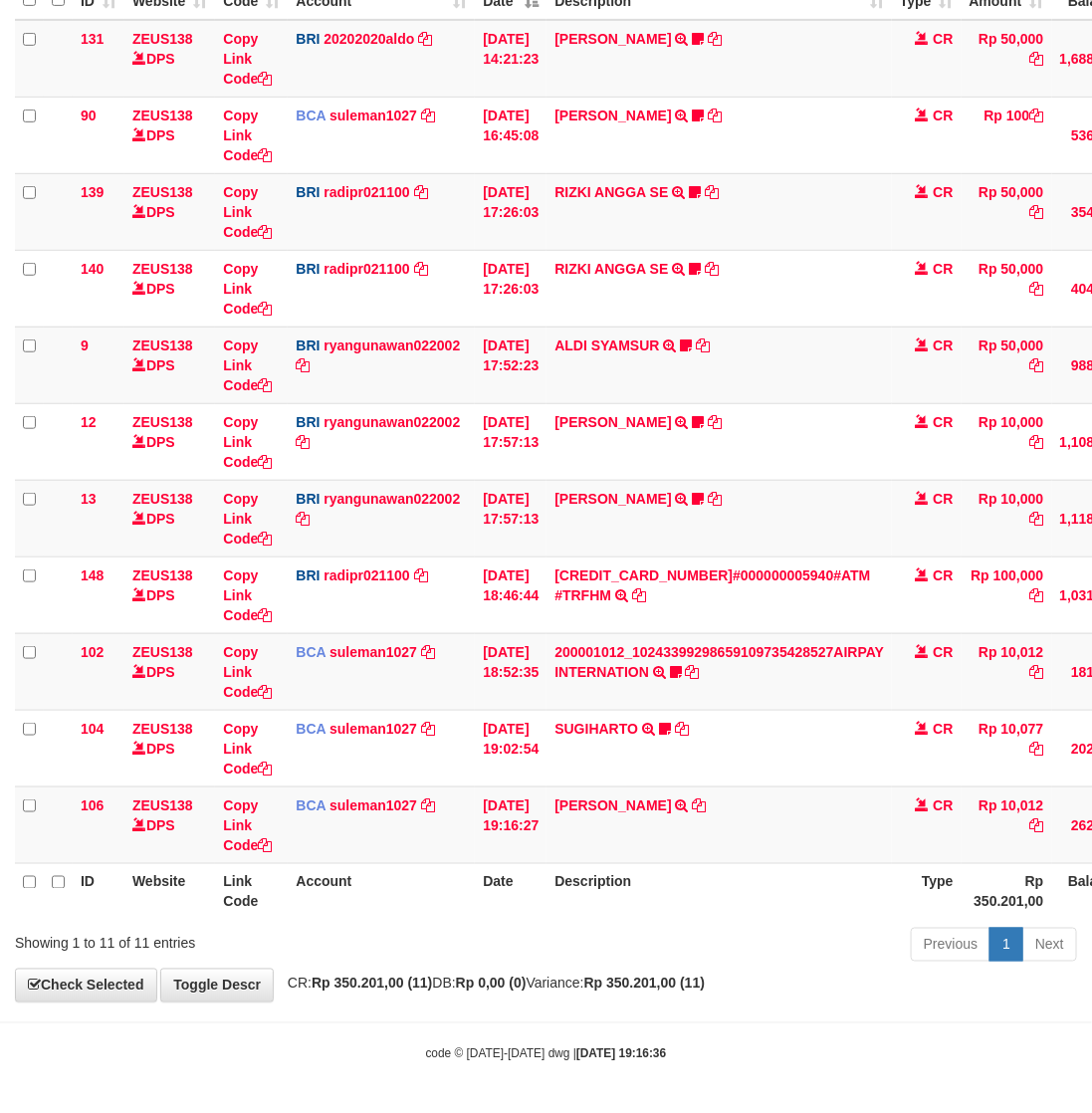 drag, startPoint x: 613, startPoint y: 1030, endPoint x: 585, endPoint y: 1011, distance: 33.83785 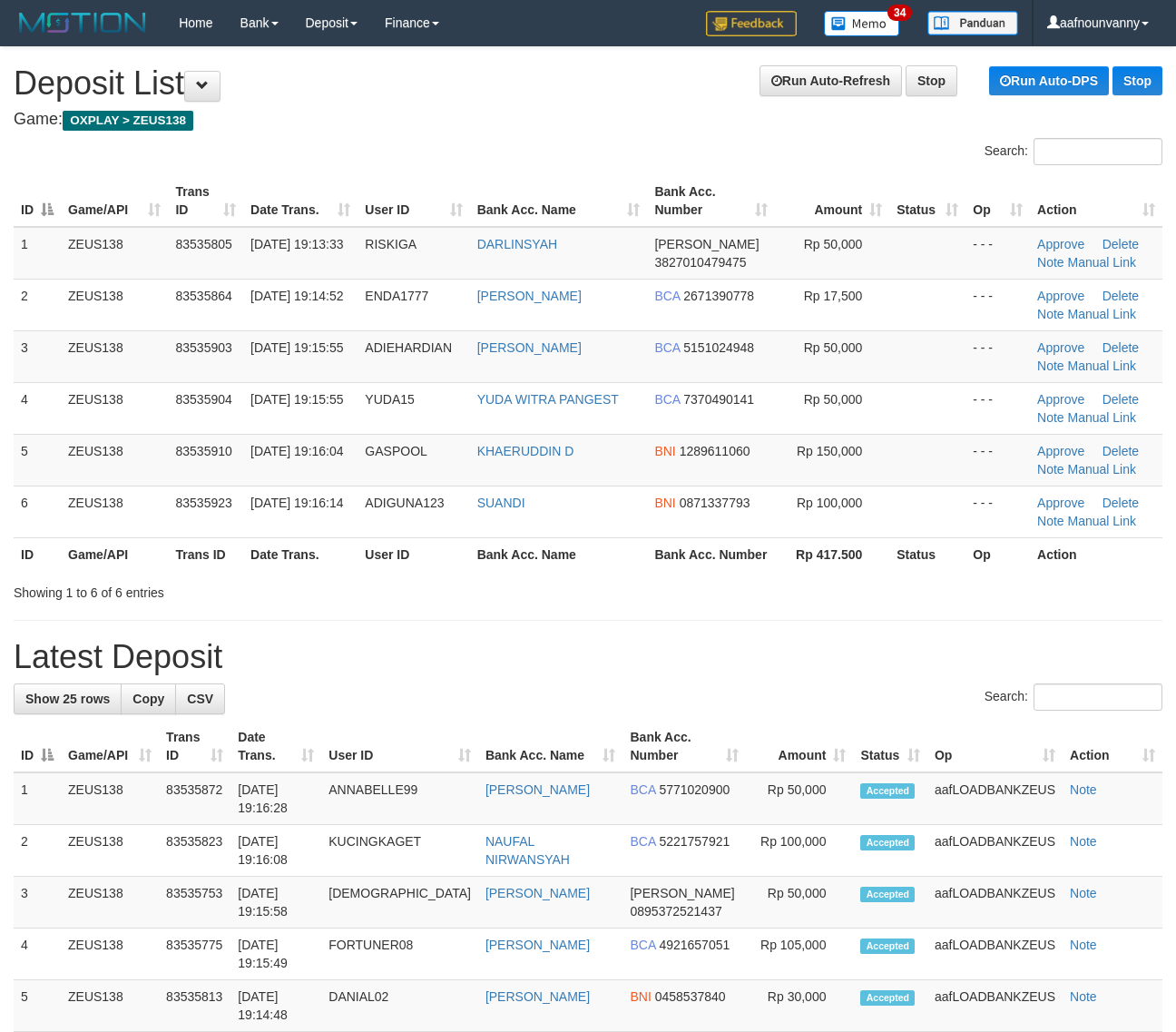 scroll, scrollTop: 0, scrollLeft: 0, axis: both 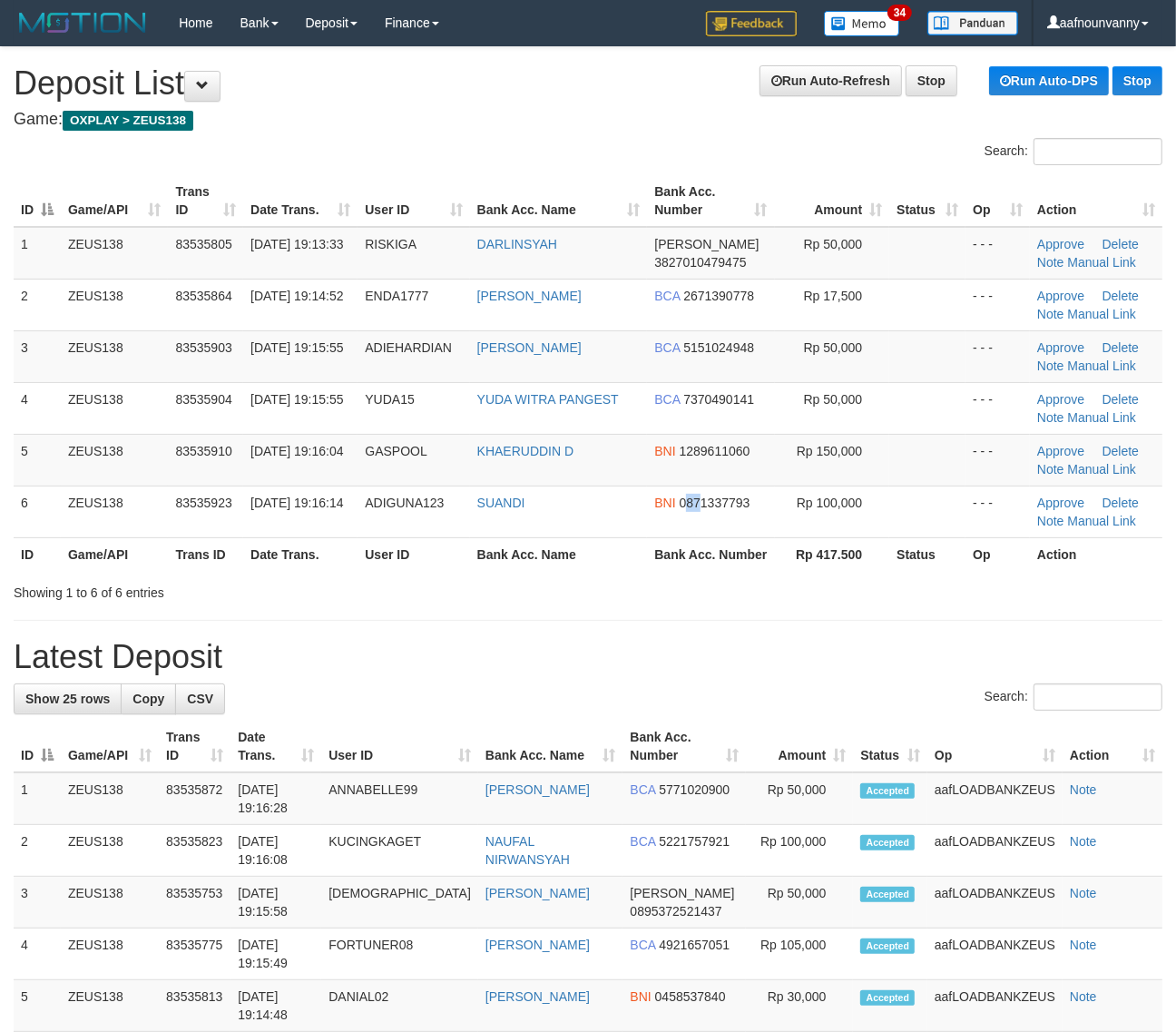 drag, startPoint x: 685, startPoint y: 501, endPoint x: 1190, endPoint y: 801, distance: 587.388 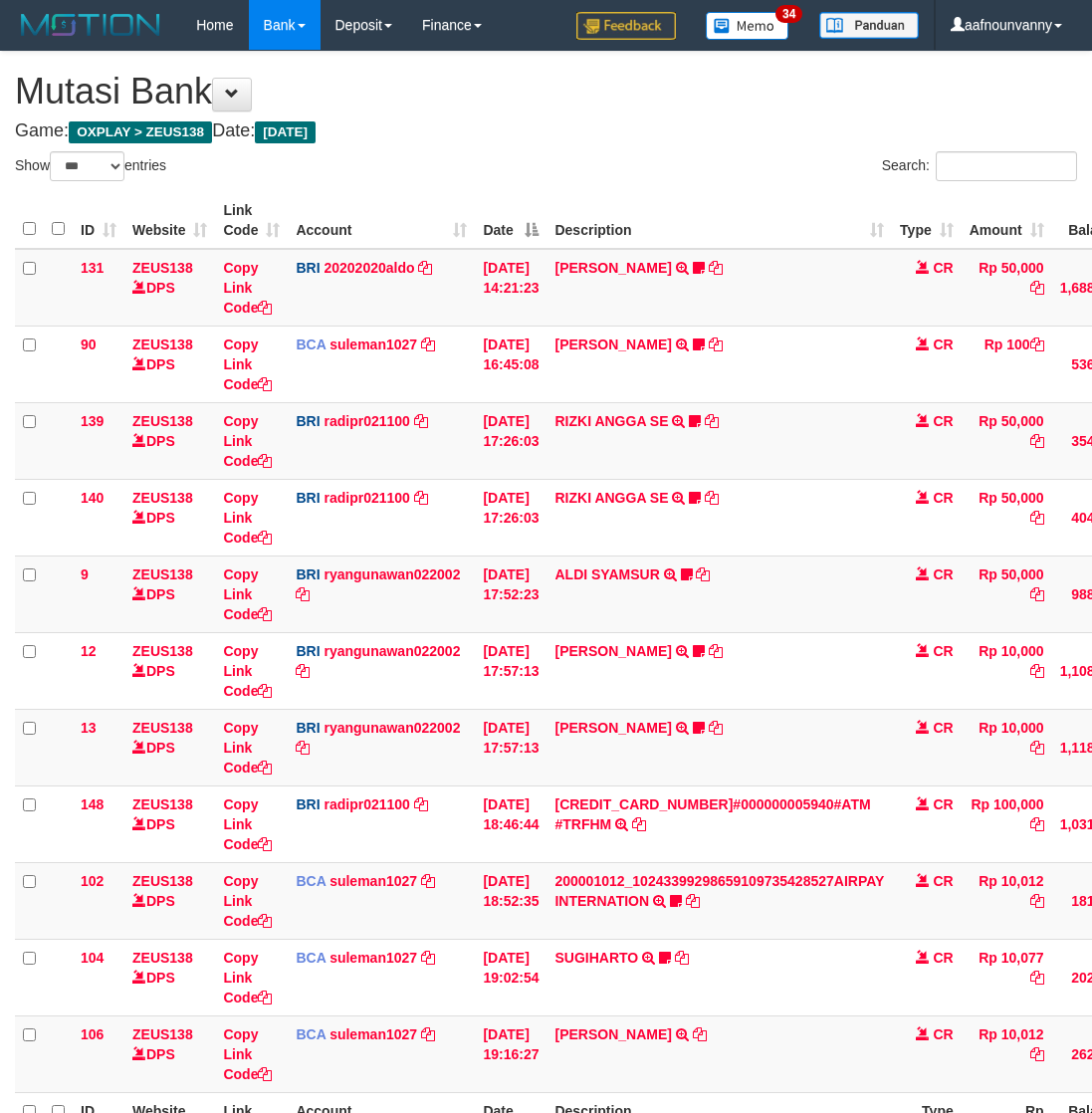 select on "***" 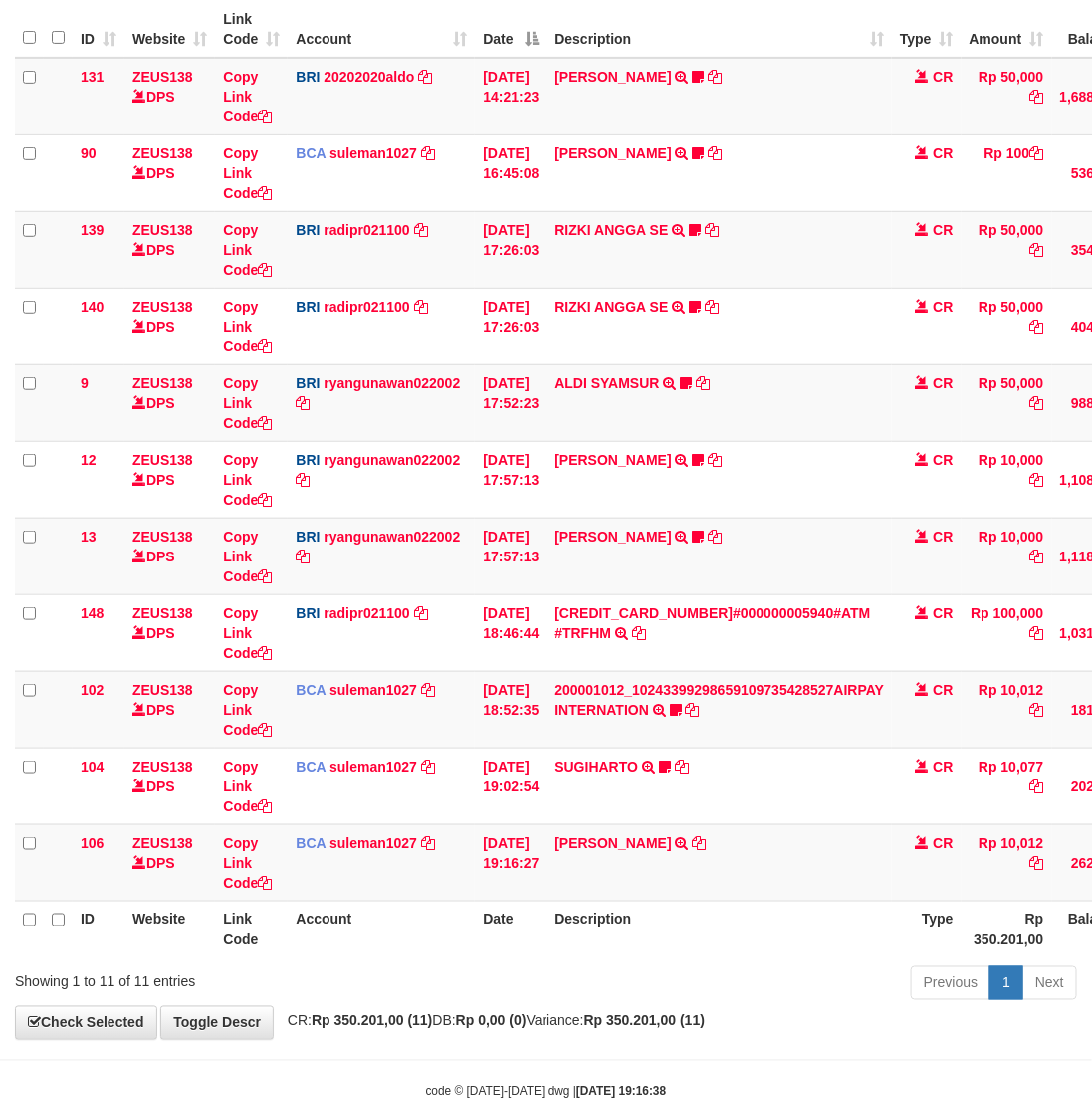 drag, startPoint x: 511, startPoint y: 899, endPoint x: 684, endPoint y: 909, distance: 173.28878 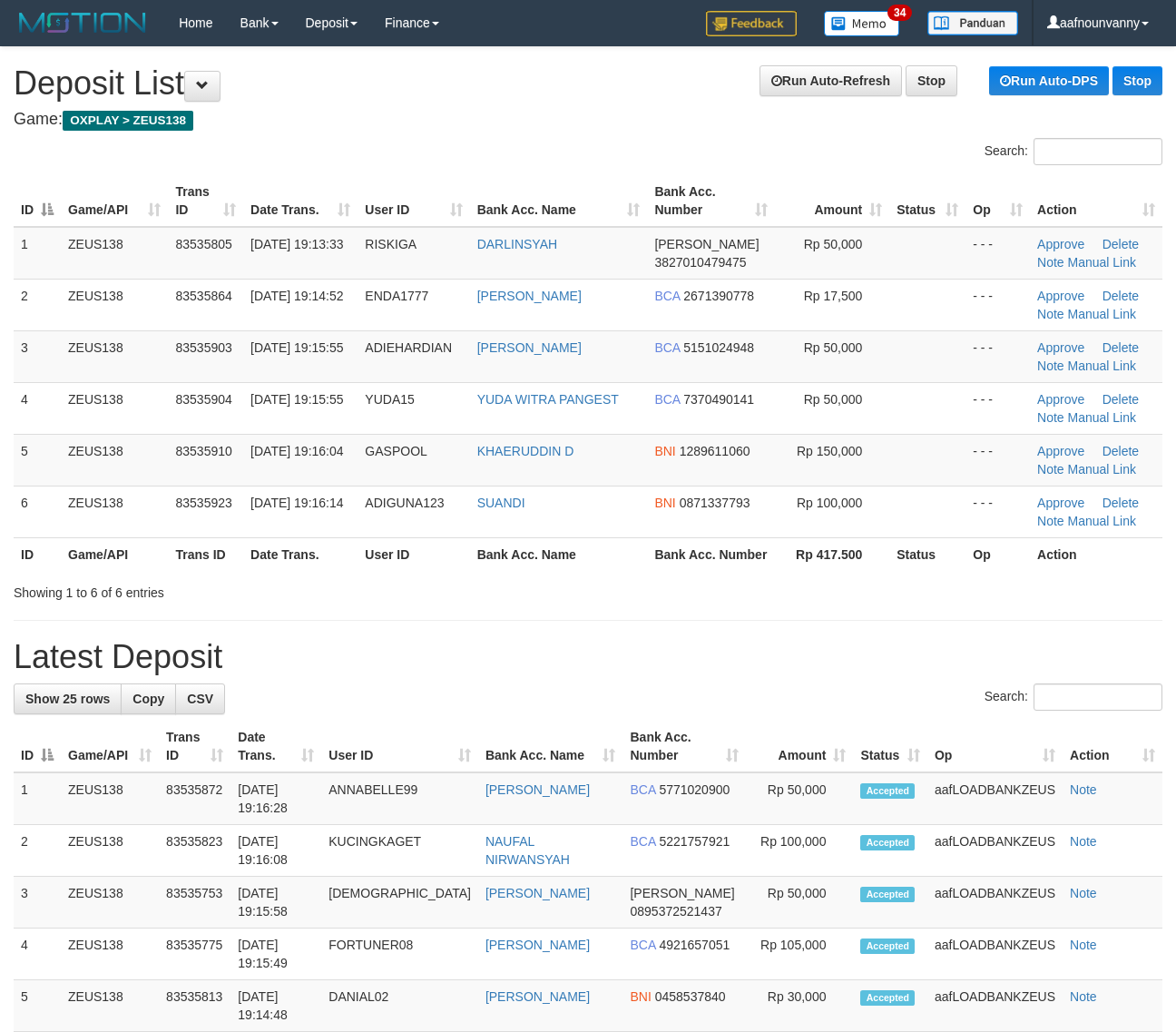 scroll, scrollTop: 0, scrollLeft: 0, axis: both 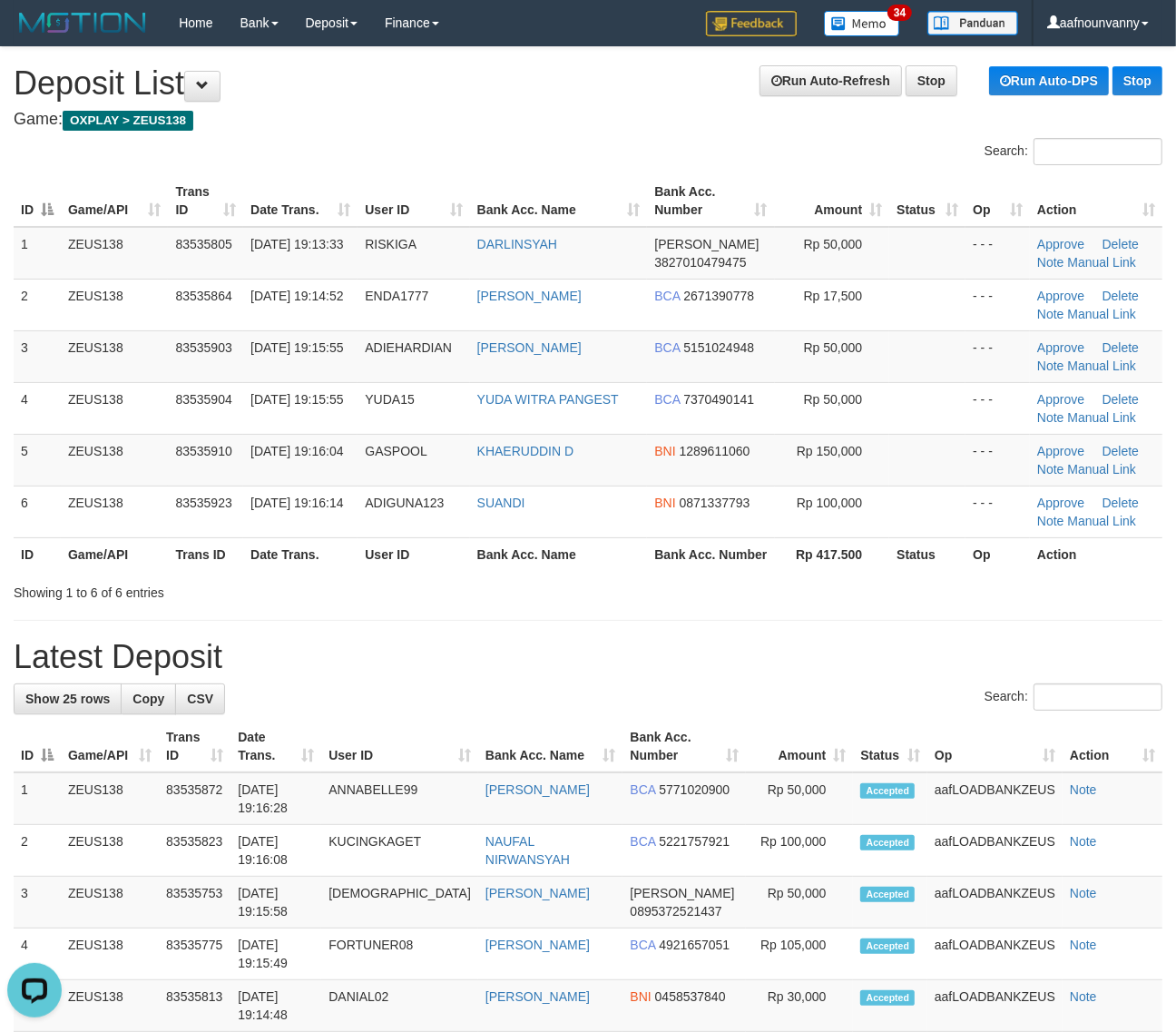 click on "Showing 1 to 6 of 6 entries" at bounding box center [588, 589] 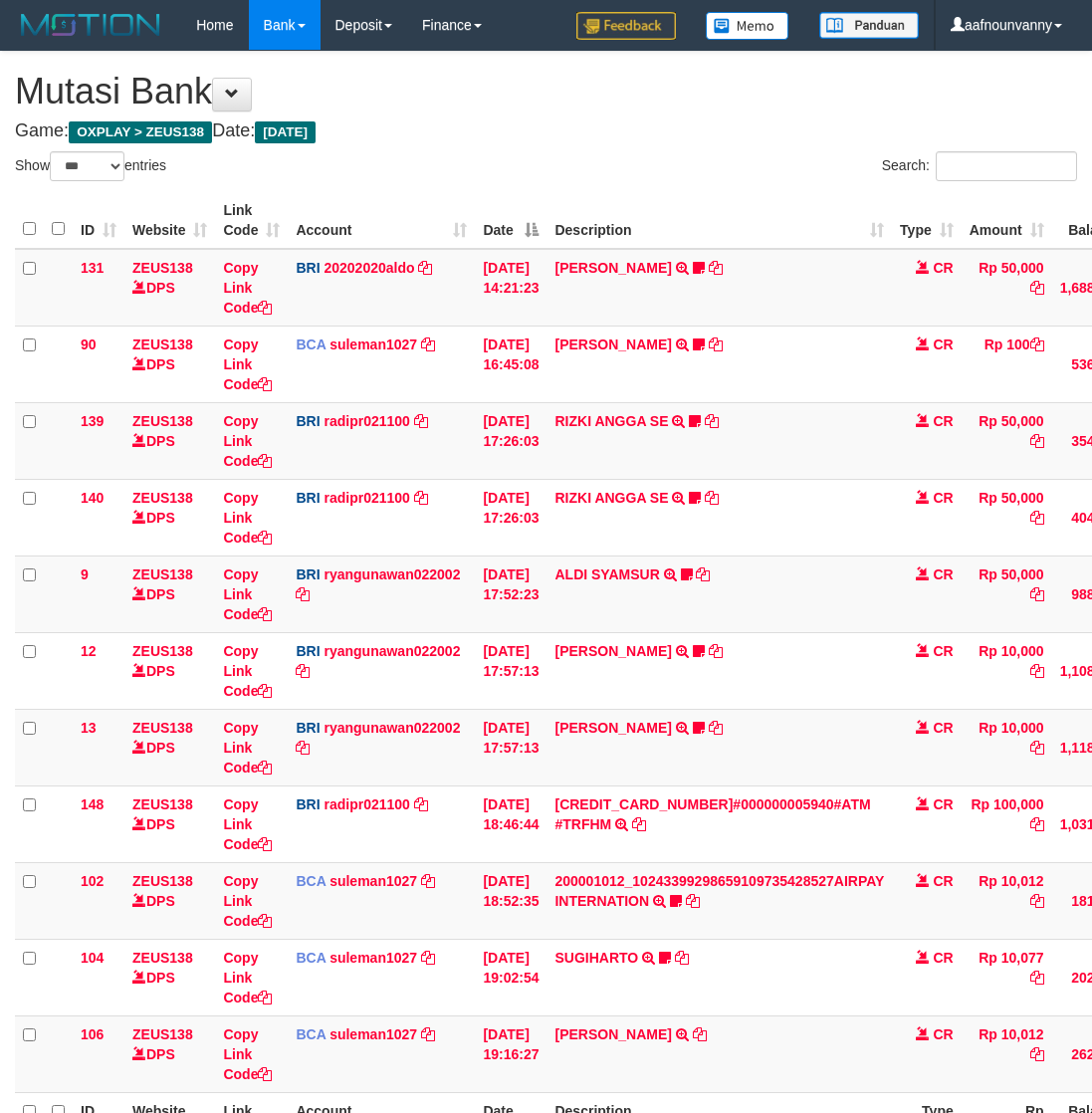 select on "***" 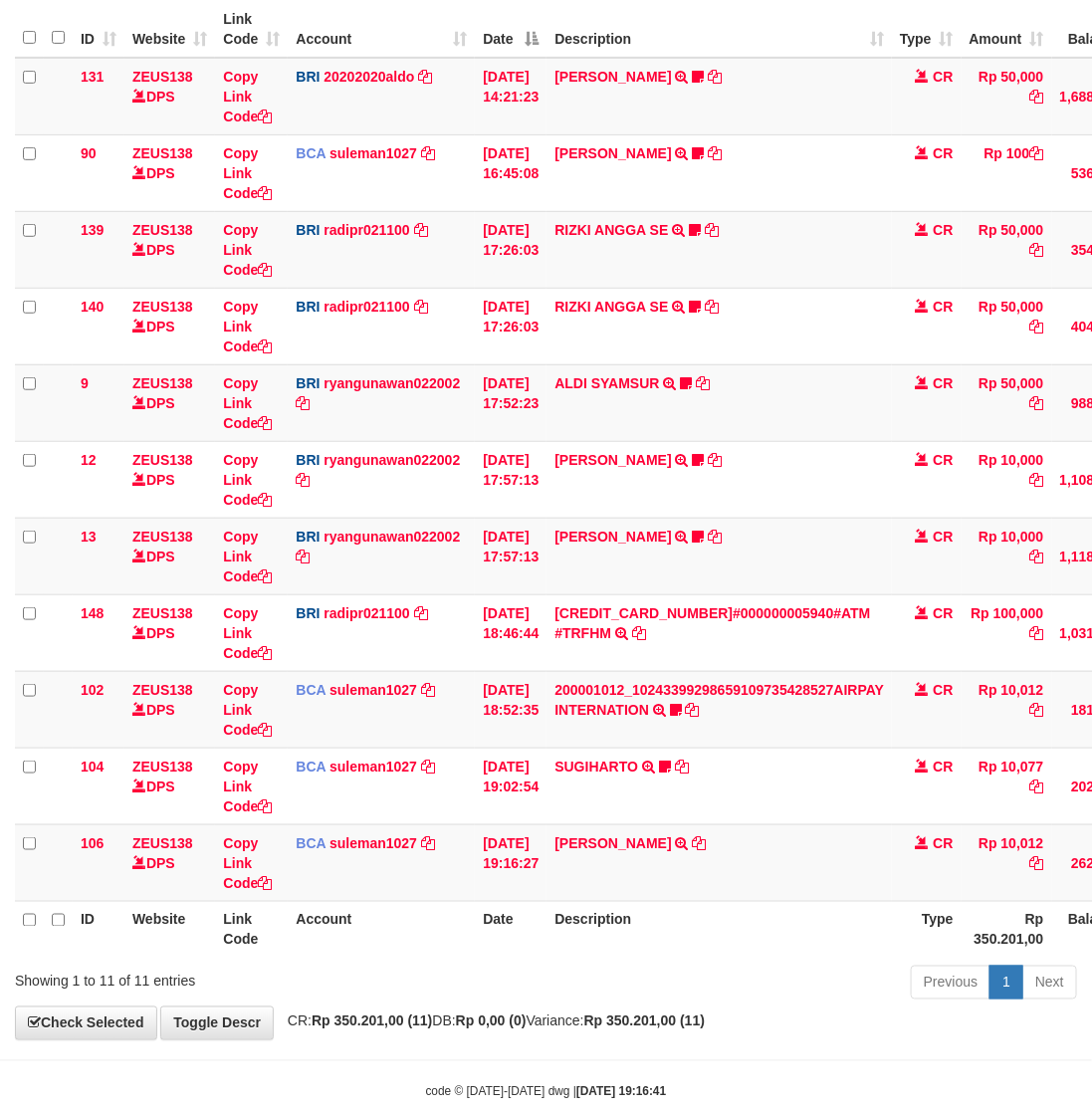 click on "Description" at bounding box center [719, 929] 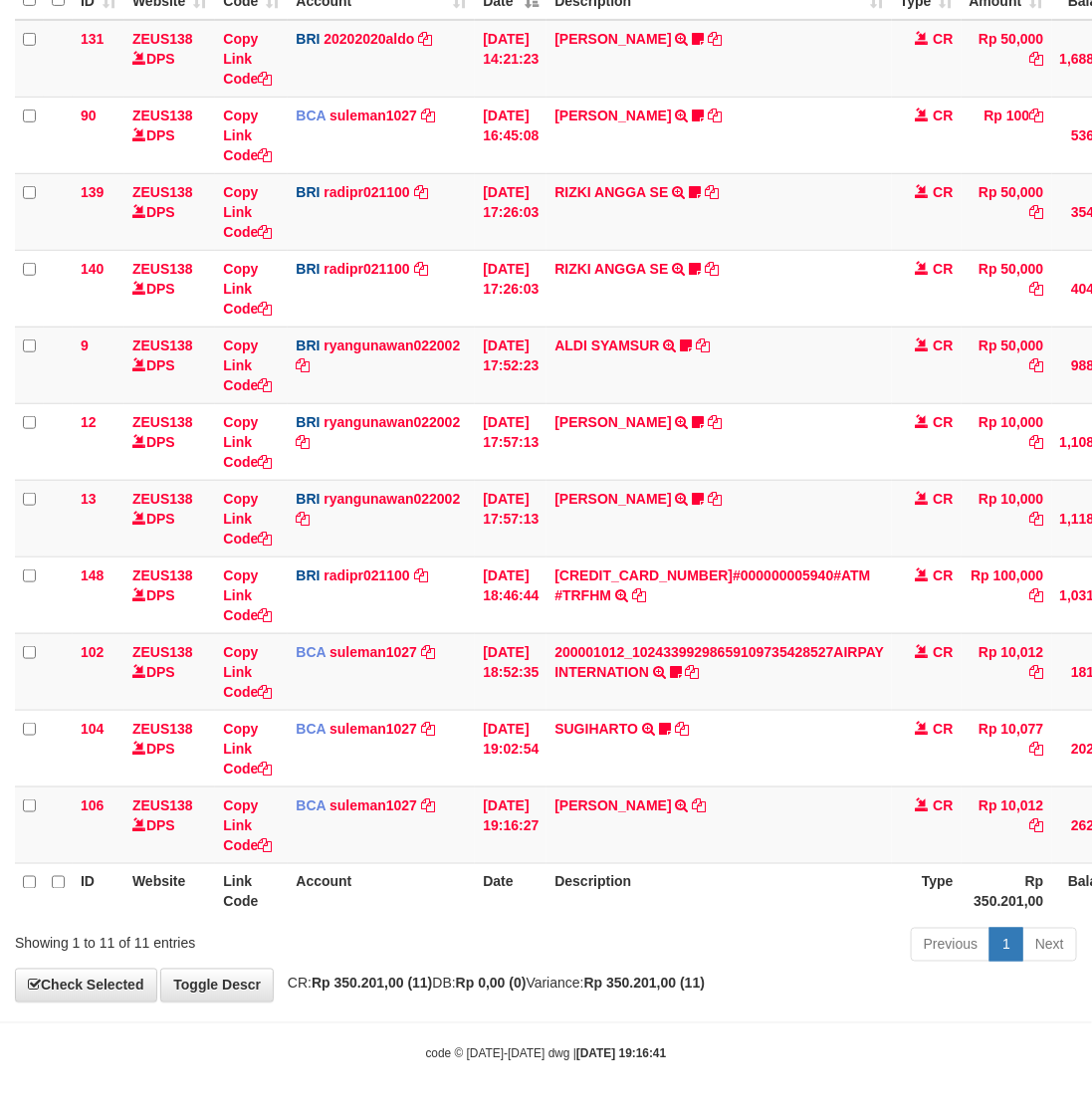 click on "Previous 1 Next" at bounding box center (773, 947) 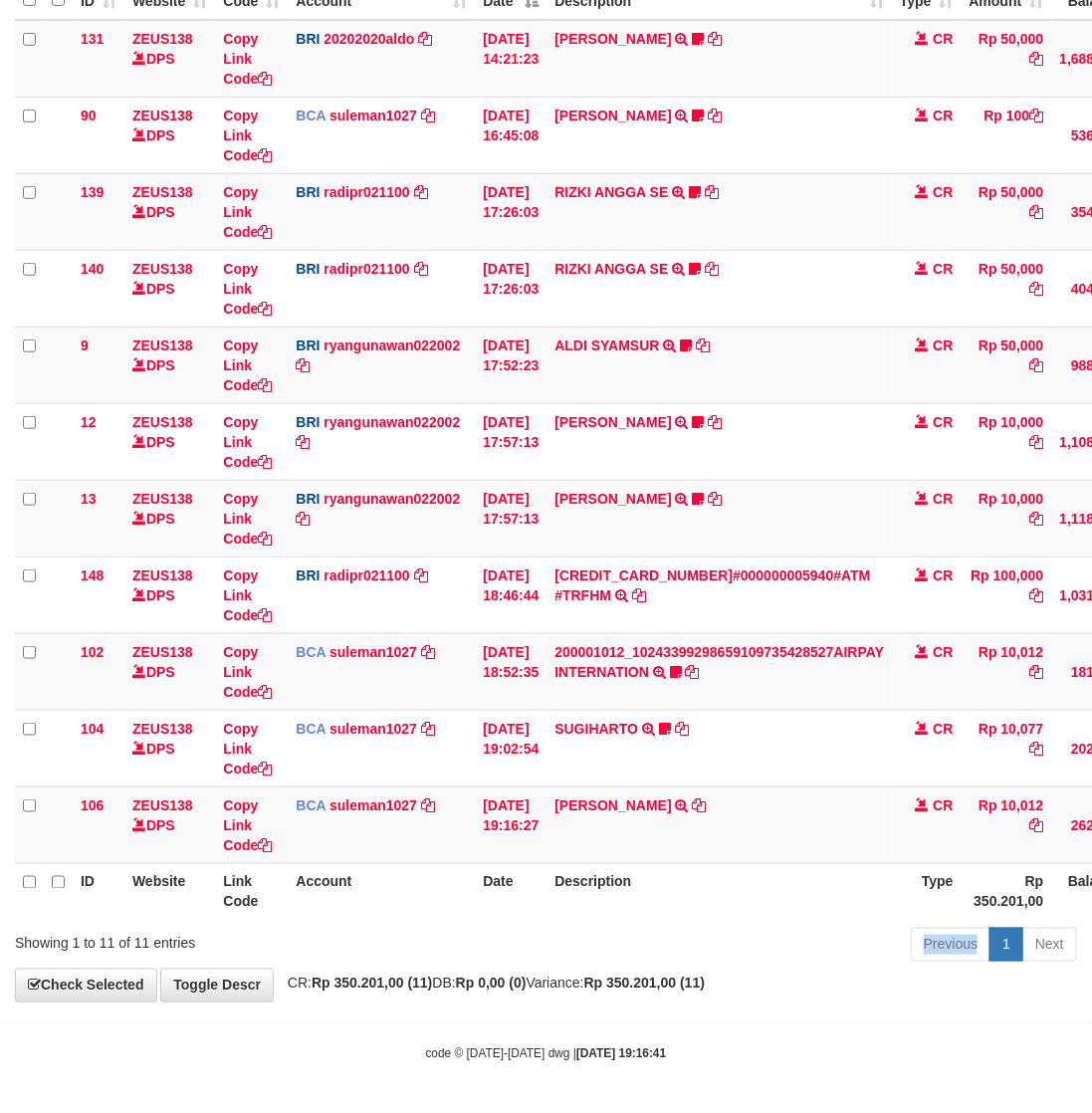 drag, startPoint x: 682, startPoint y: 948, endPoint x: 762, endPoint y: 966, distance: 82 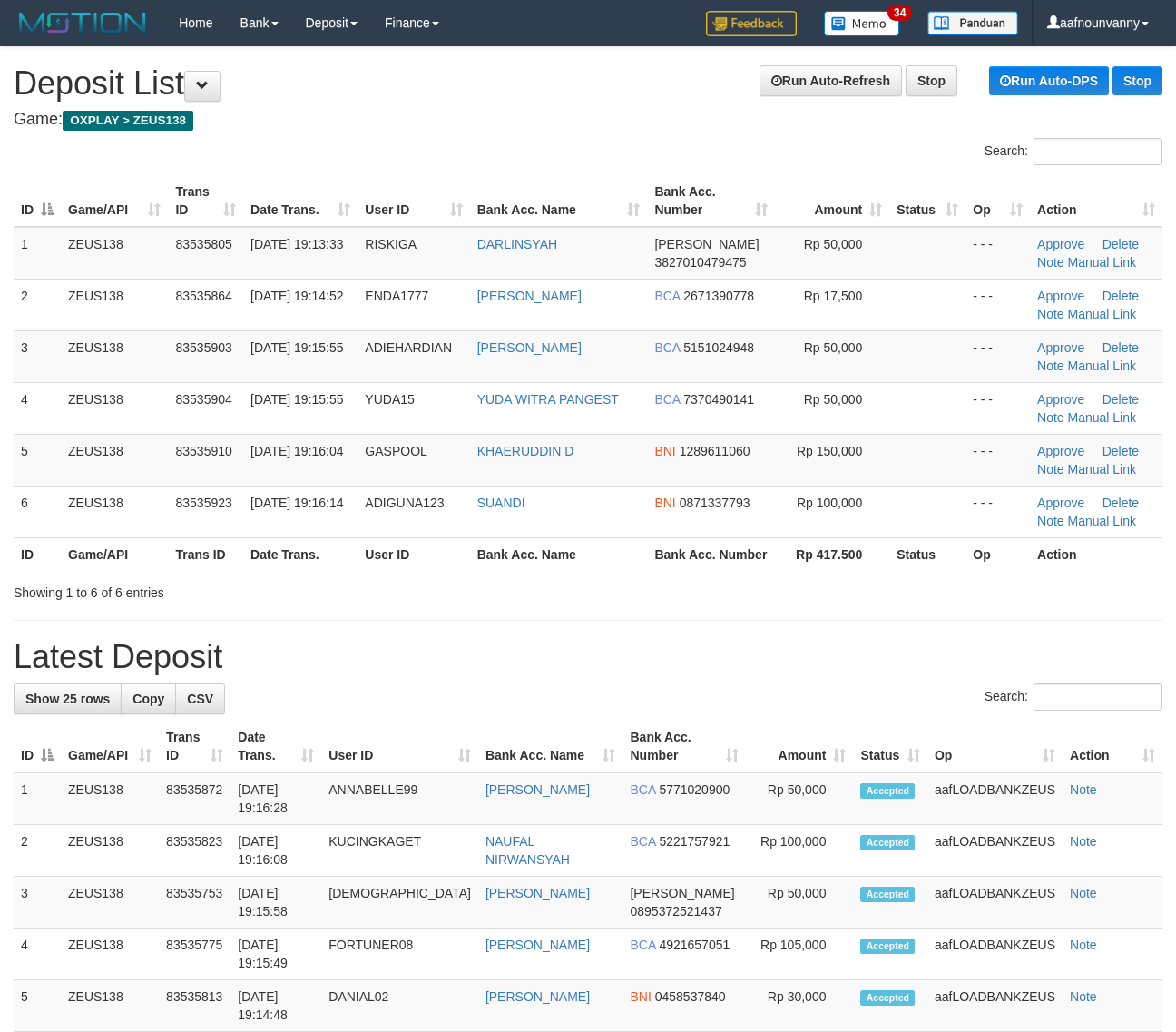 scroll, scrollTop: 0, scrollLeft: 0, axis: both 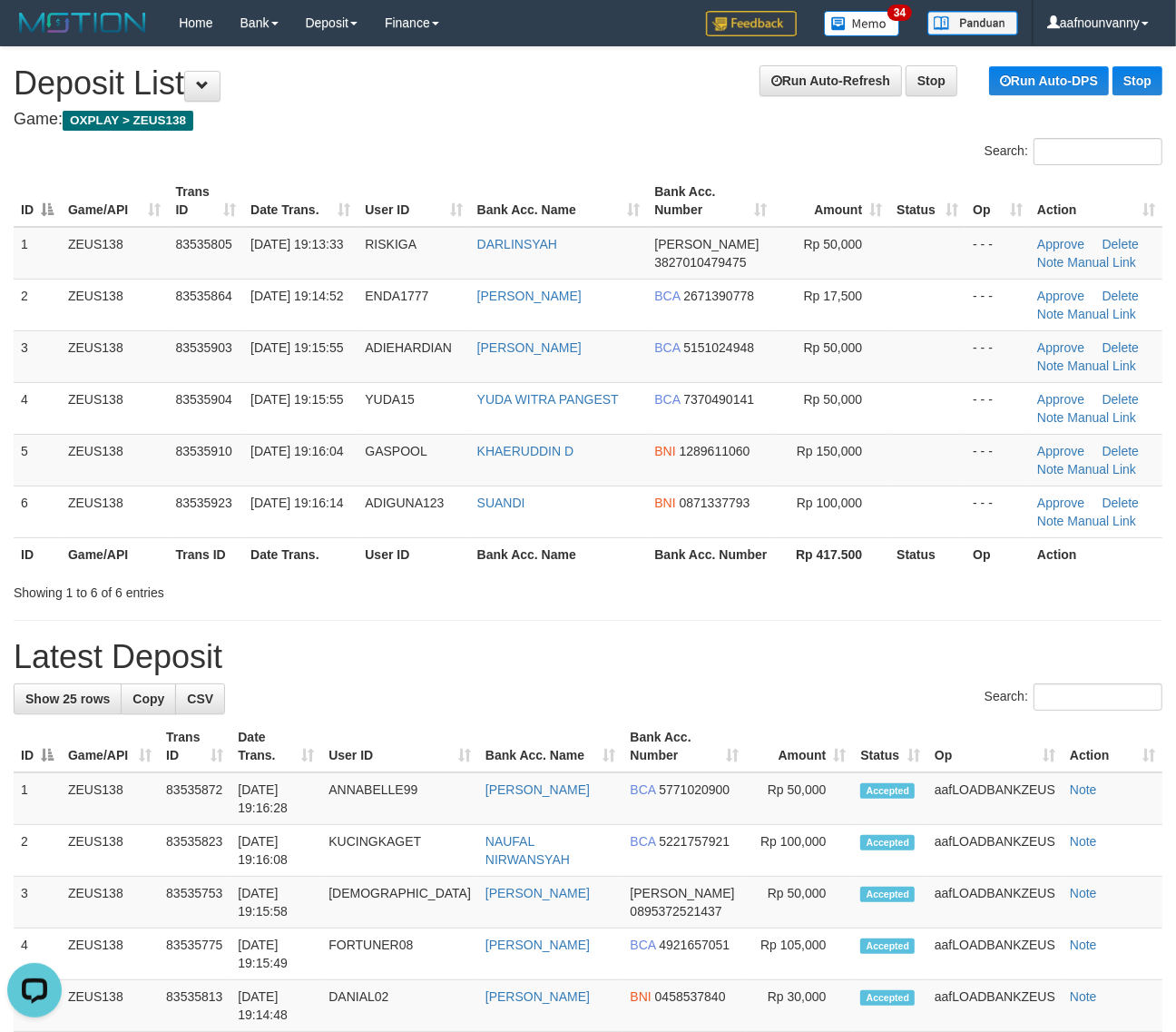 drag, startPoint x: 73, startPoint y: 464, endPoint x: 1181, endPoint y: 720, distance: 1137.1895 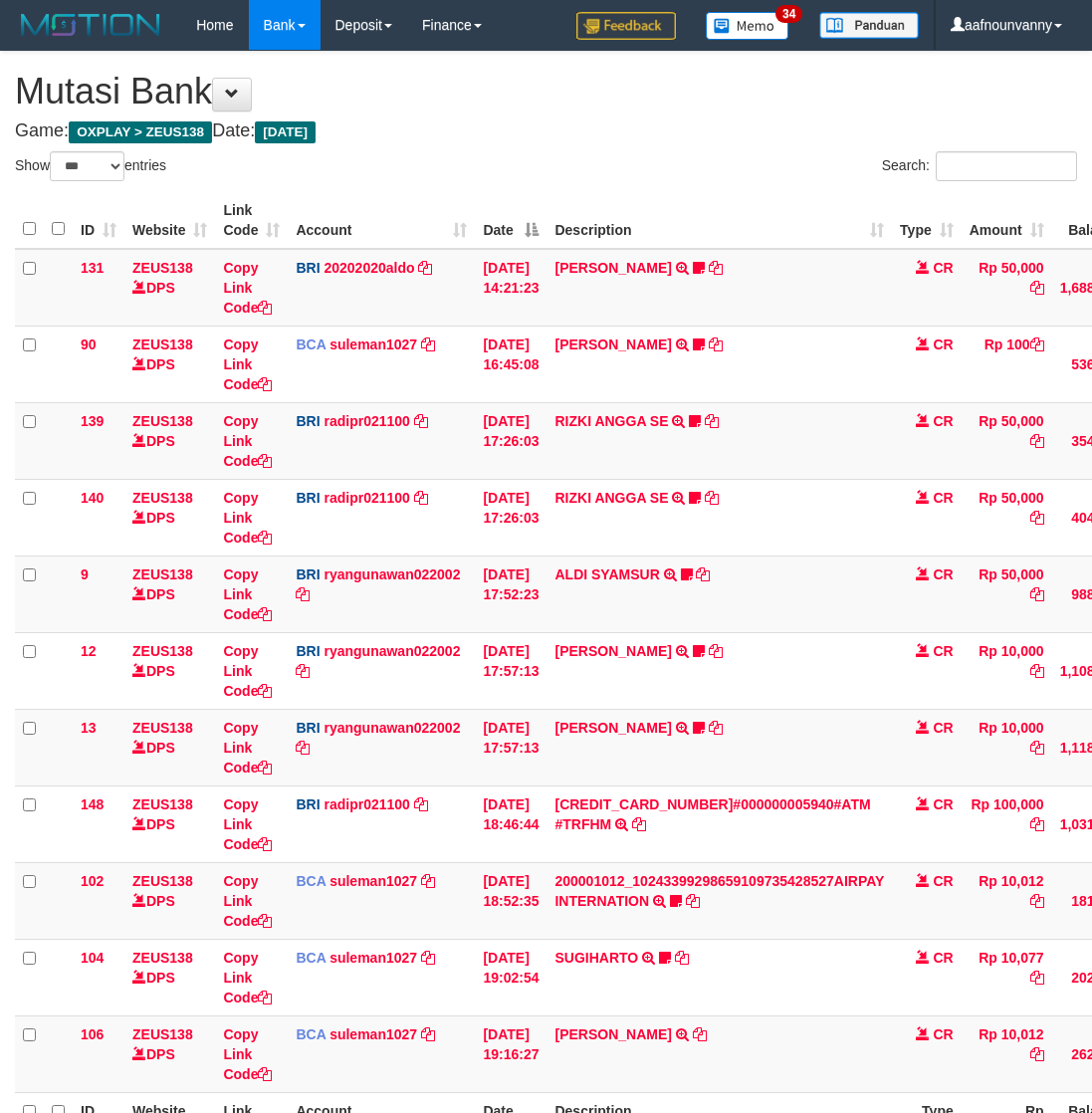 select on "***" 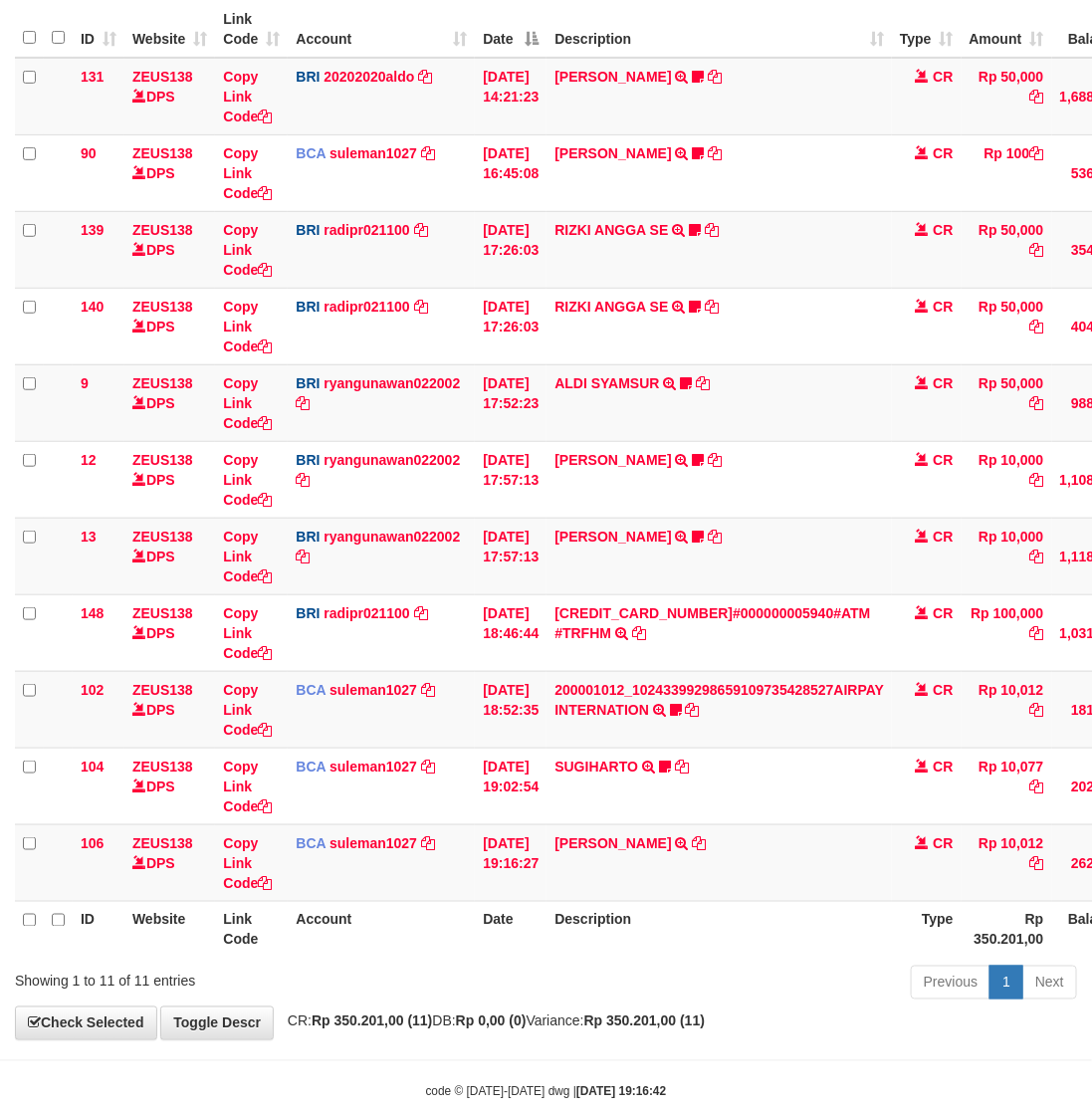 scroll, scrollTop: 231, scrollLeft: 0, axis: vertical 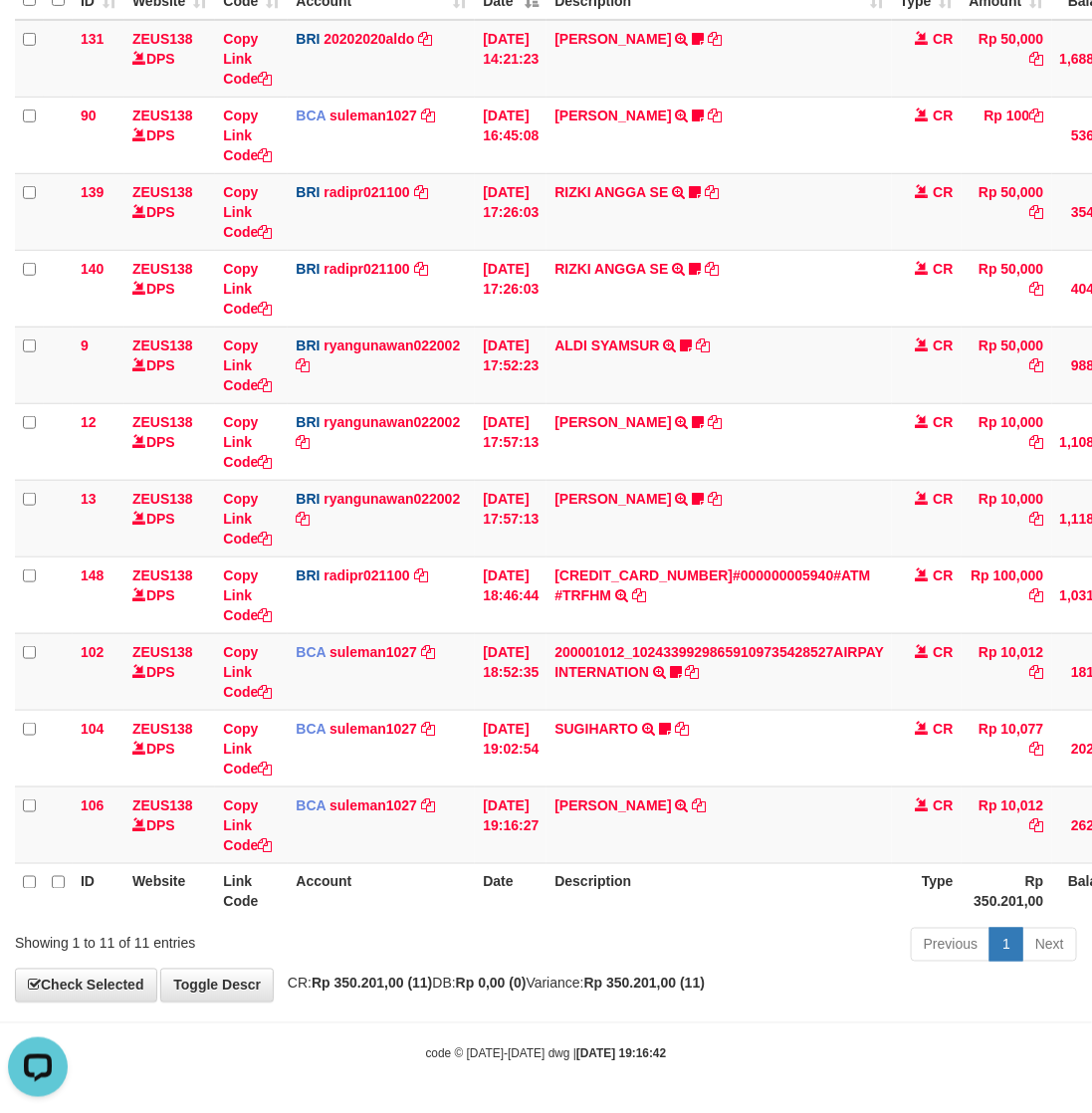 drag, startPoint x: 705, startPoint y: 882, endPoint x: 1107, endPoint y: 846, distance: 403.6087 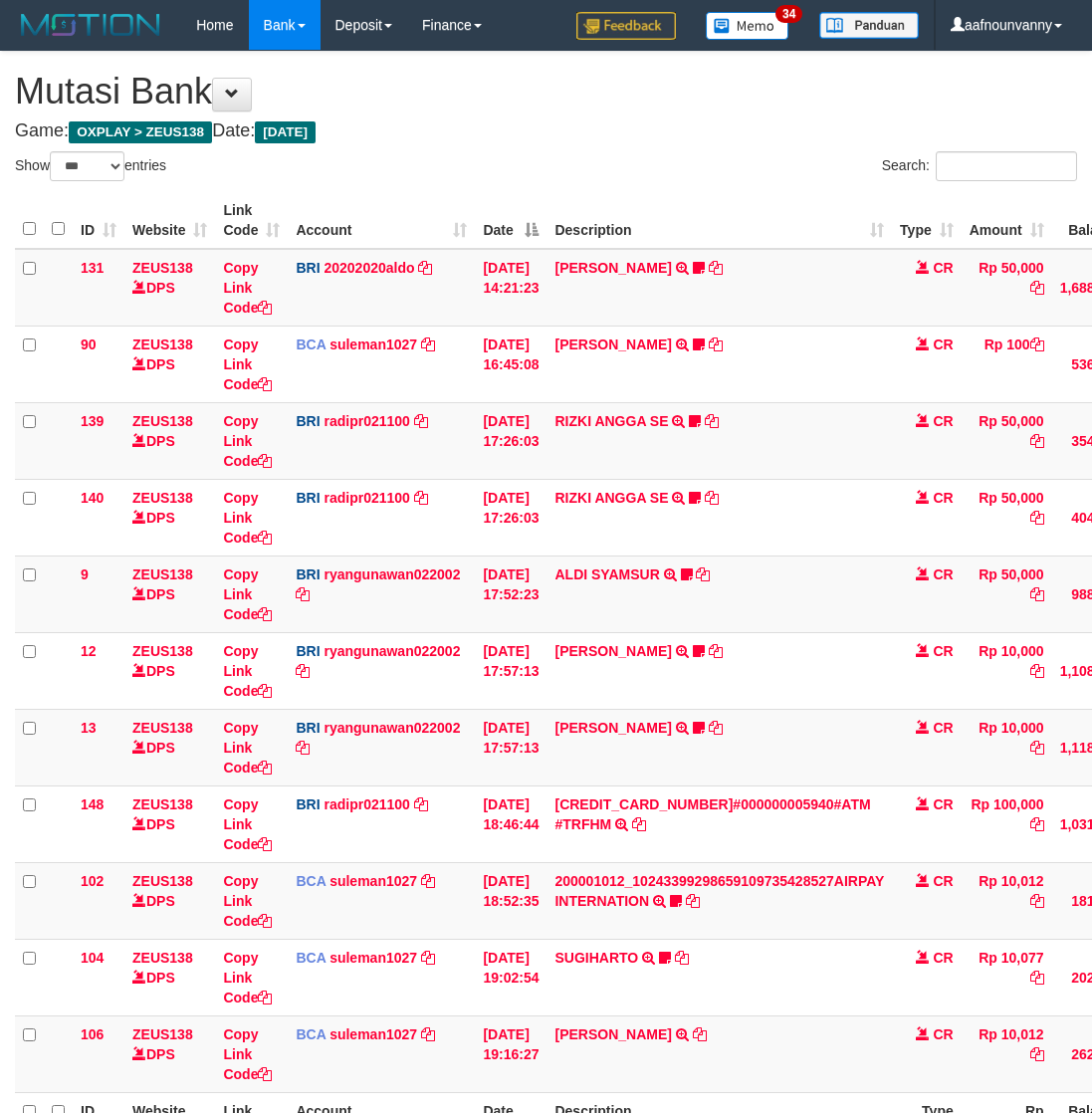 select on "***" 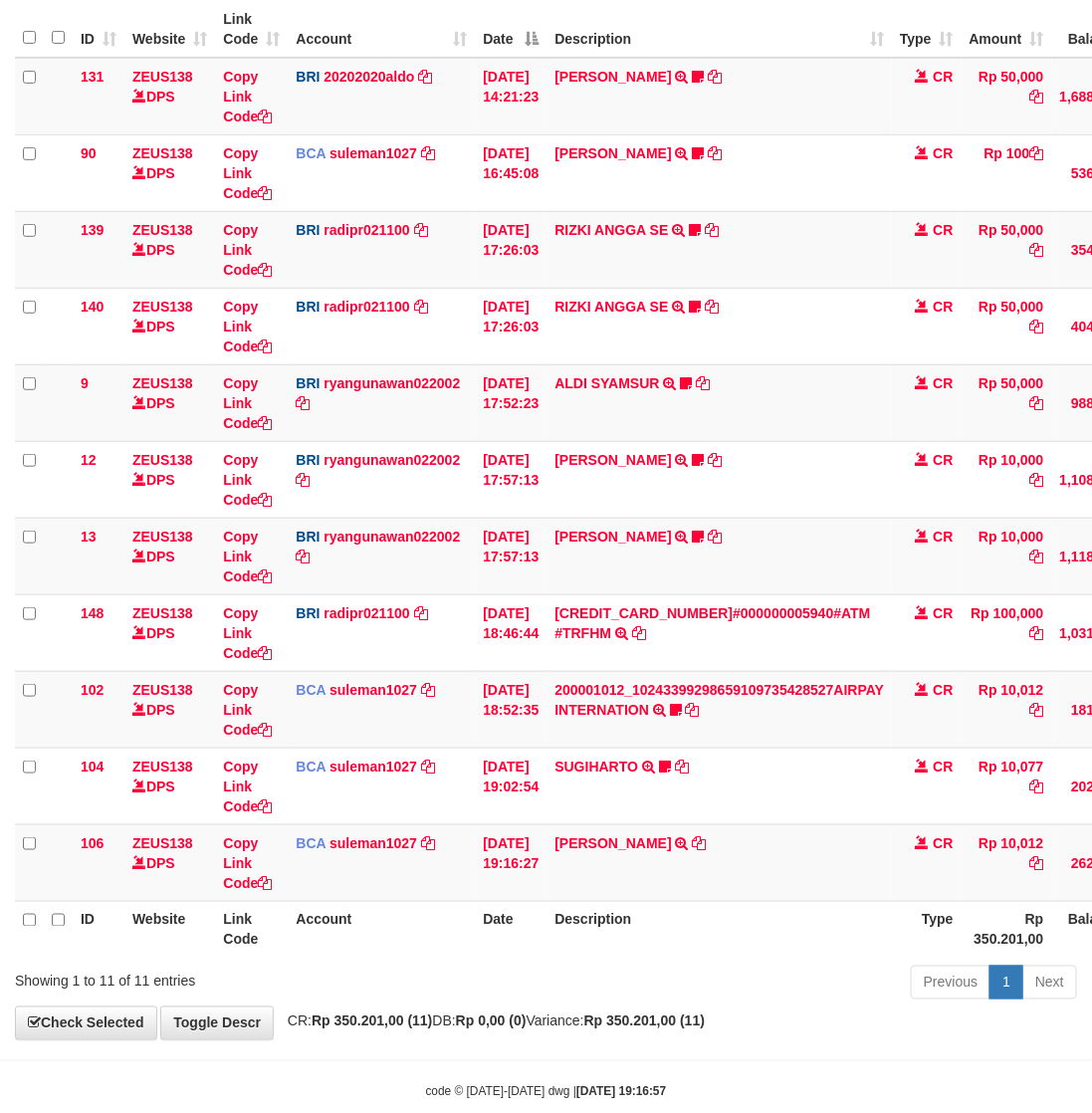 scroll, scrollTop: 231, scrollLeft: 0, axis: vertical 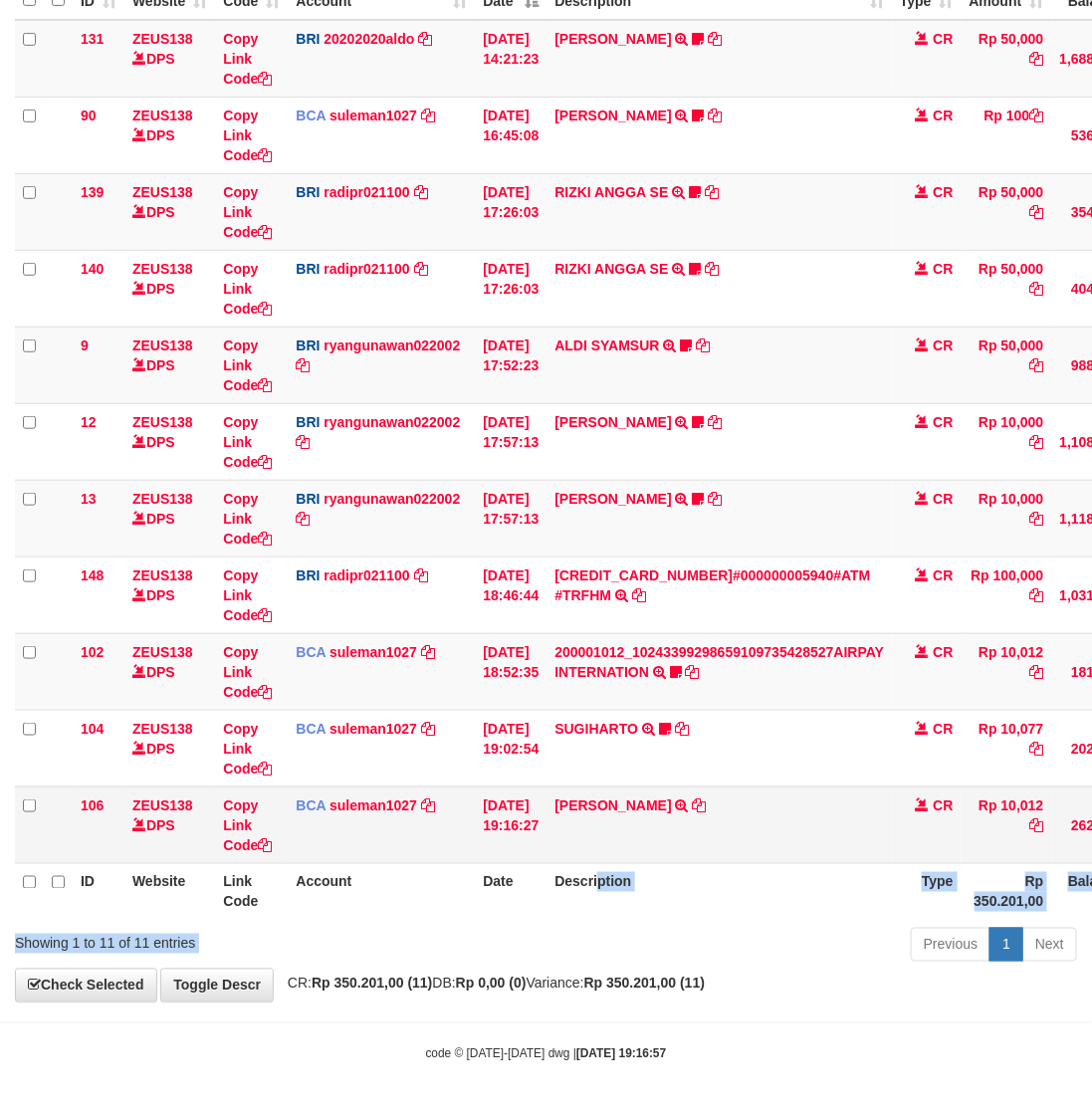 drag, startPoint x: 609, startPoint y: 938, endPoint x: 264, endPoint y: 811, distance: 367.633 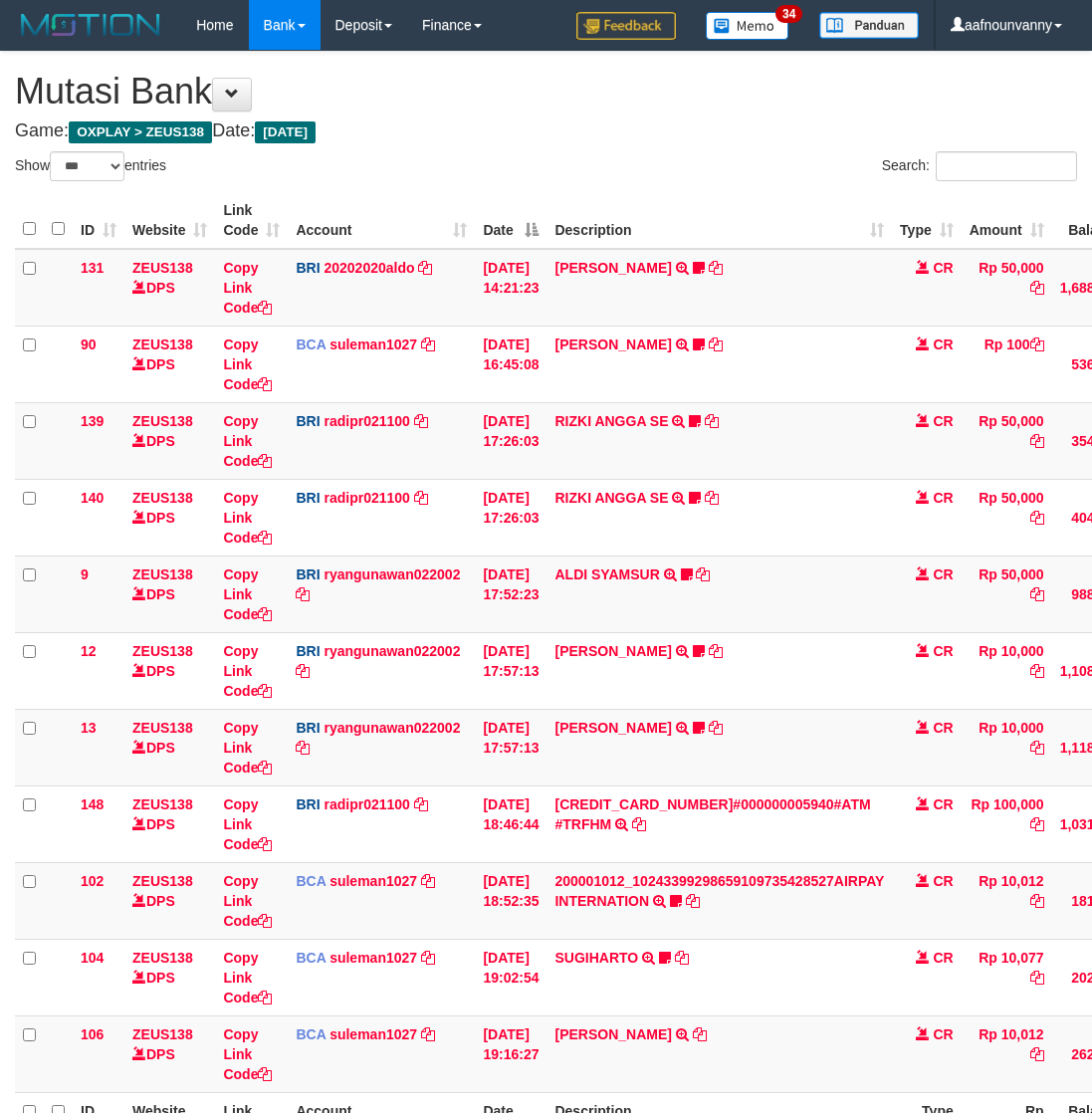 select on "***" 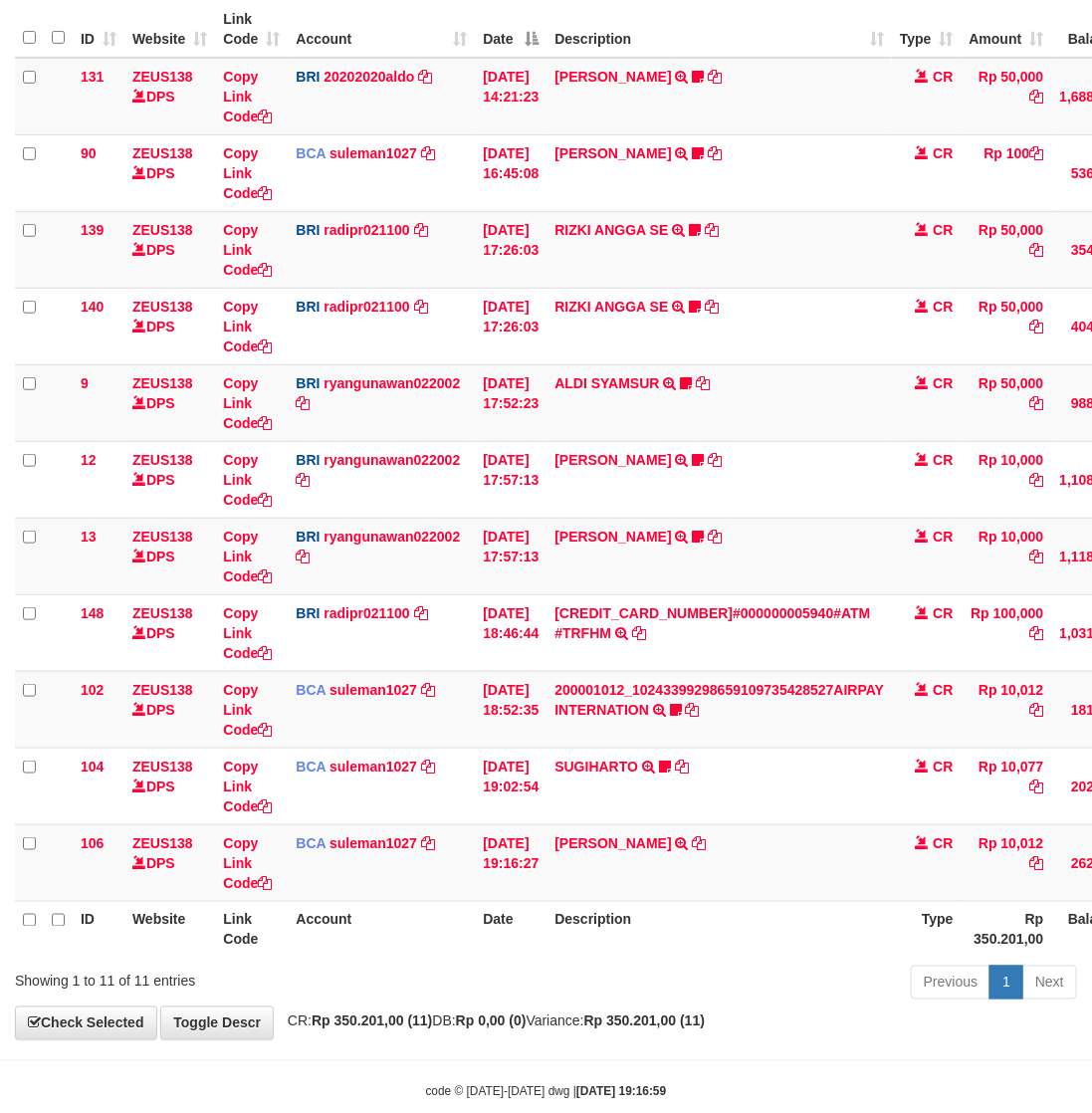 scroll, scrollTop: 231, scrollLeft: 0, axis: vertical 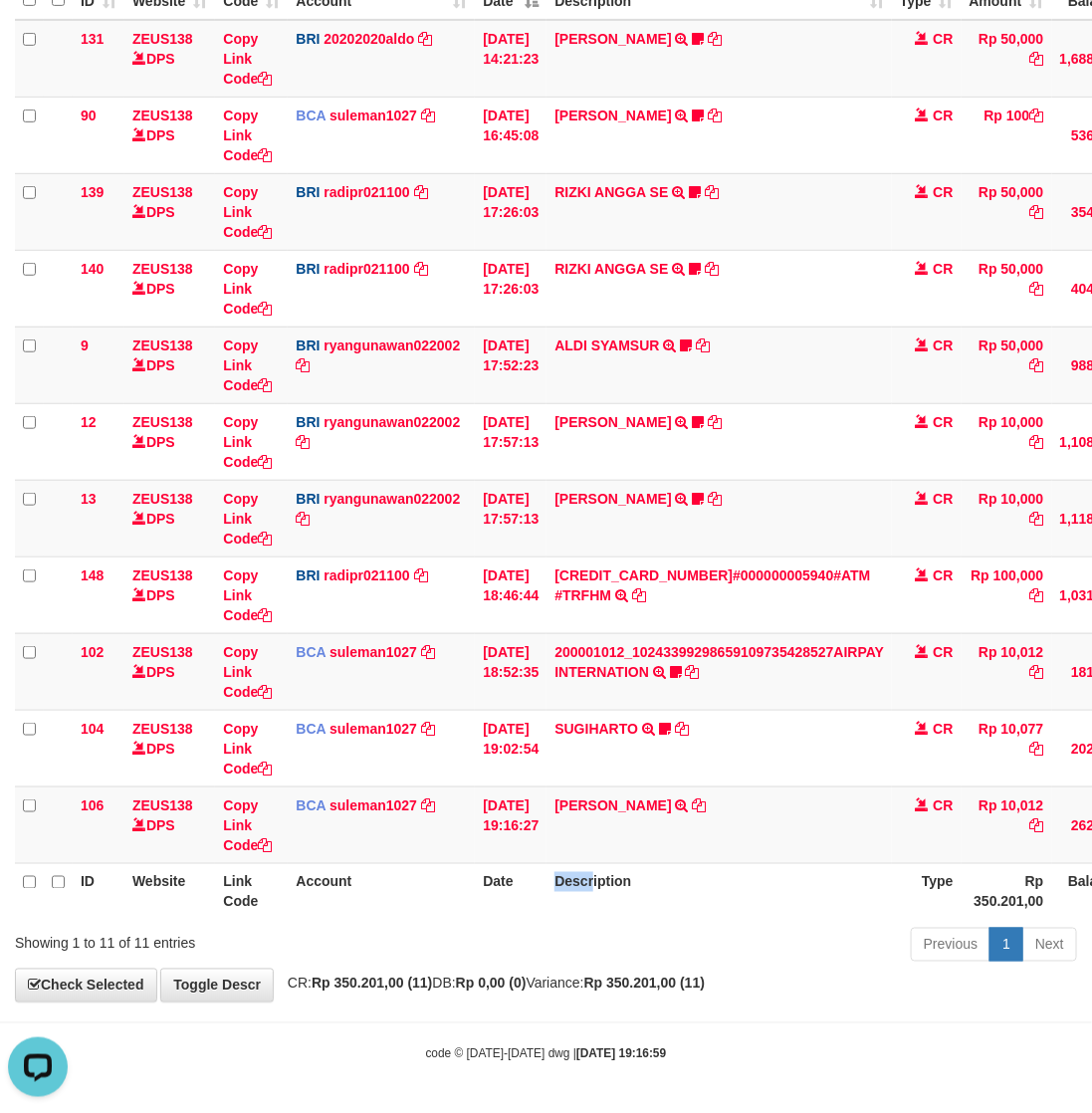 click on "ID Website Link Code Account Date Description Type Rp 350.201,00 Balance Status Action" at bounding box center (642, 891) 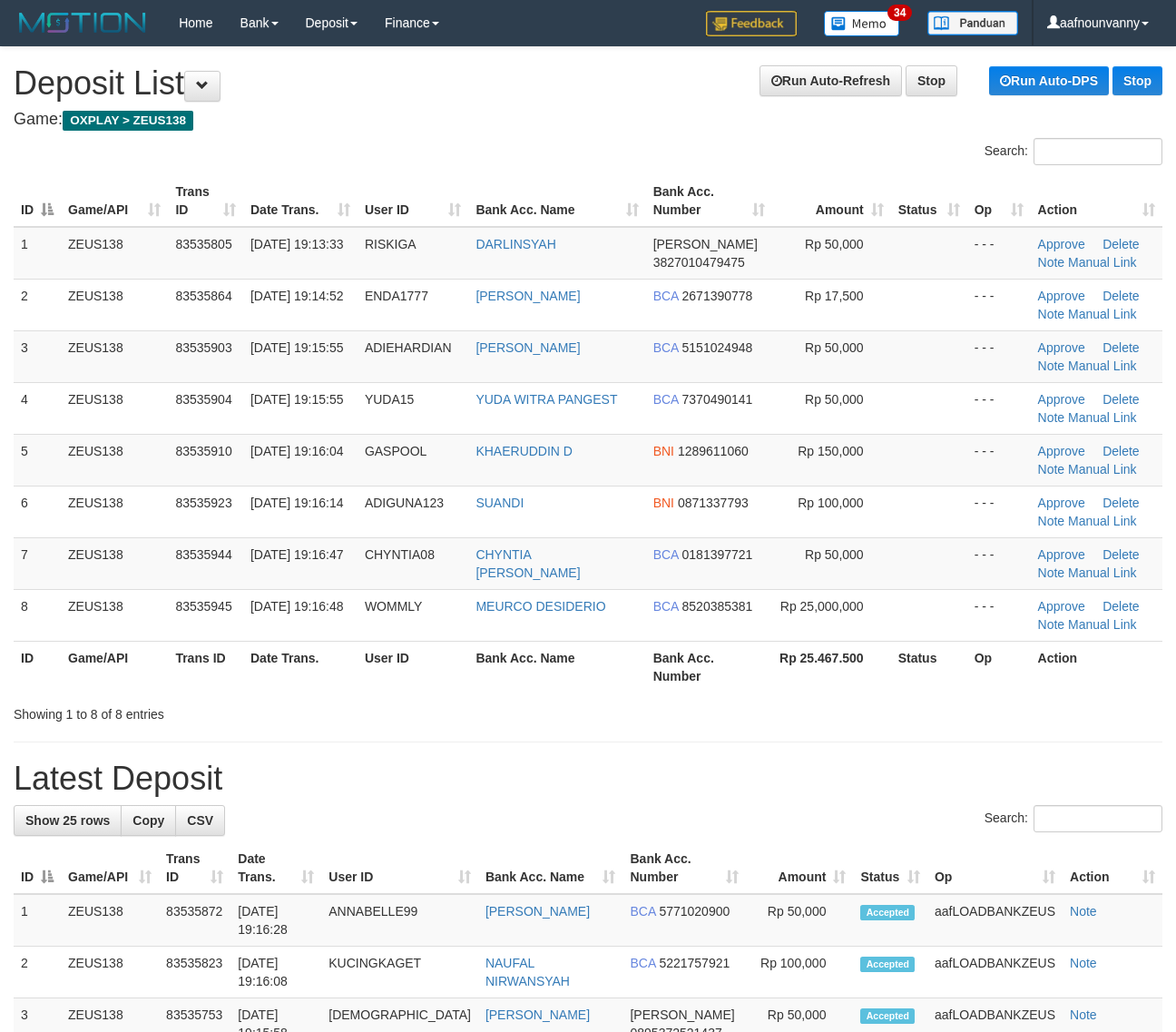 scroll, scrollTop: 0, scrollLeft: 0, axis: both 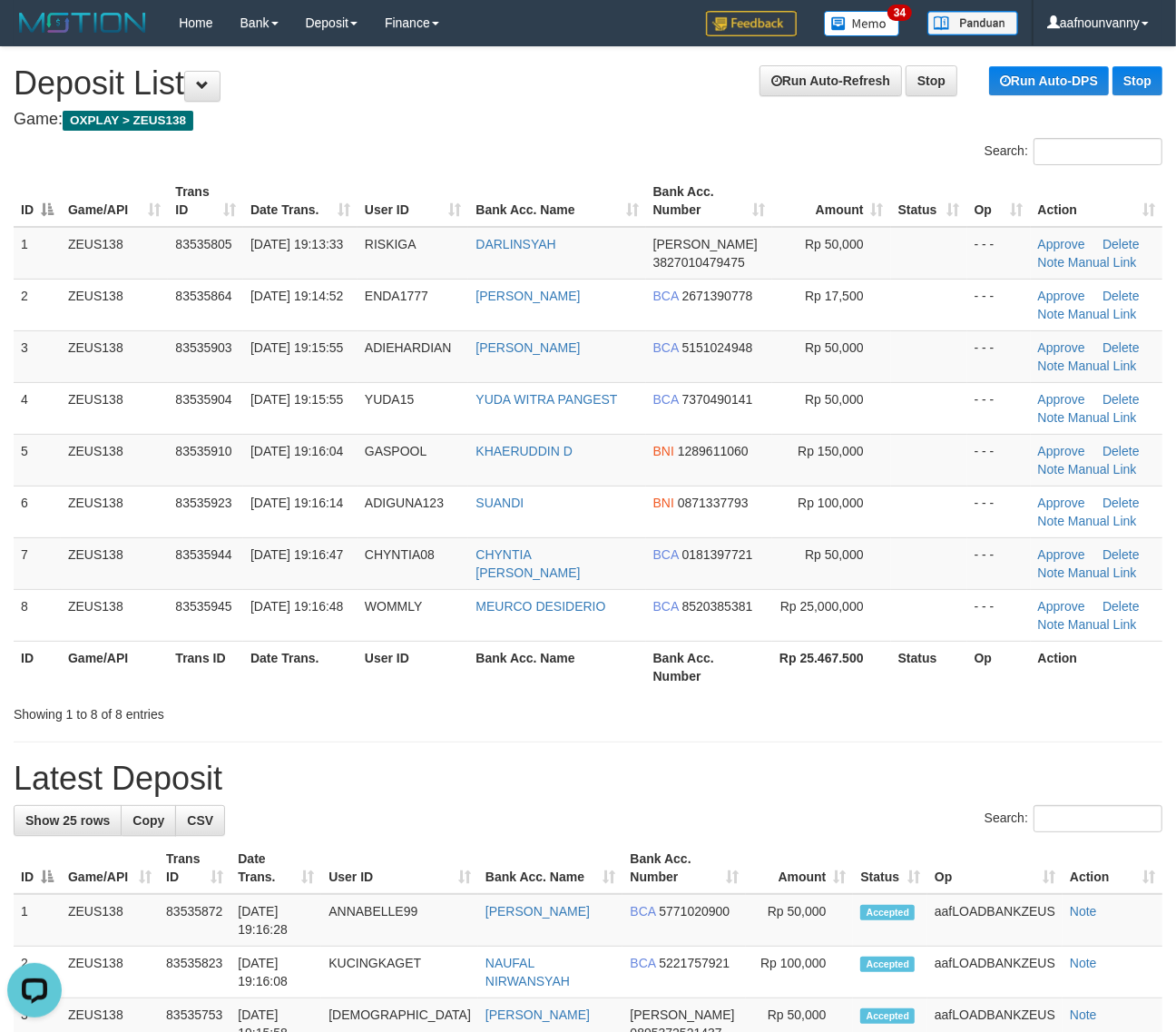 click on "Bank Acc. Name" at bounding box center [556, 666] 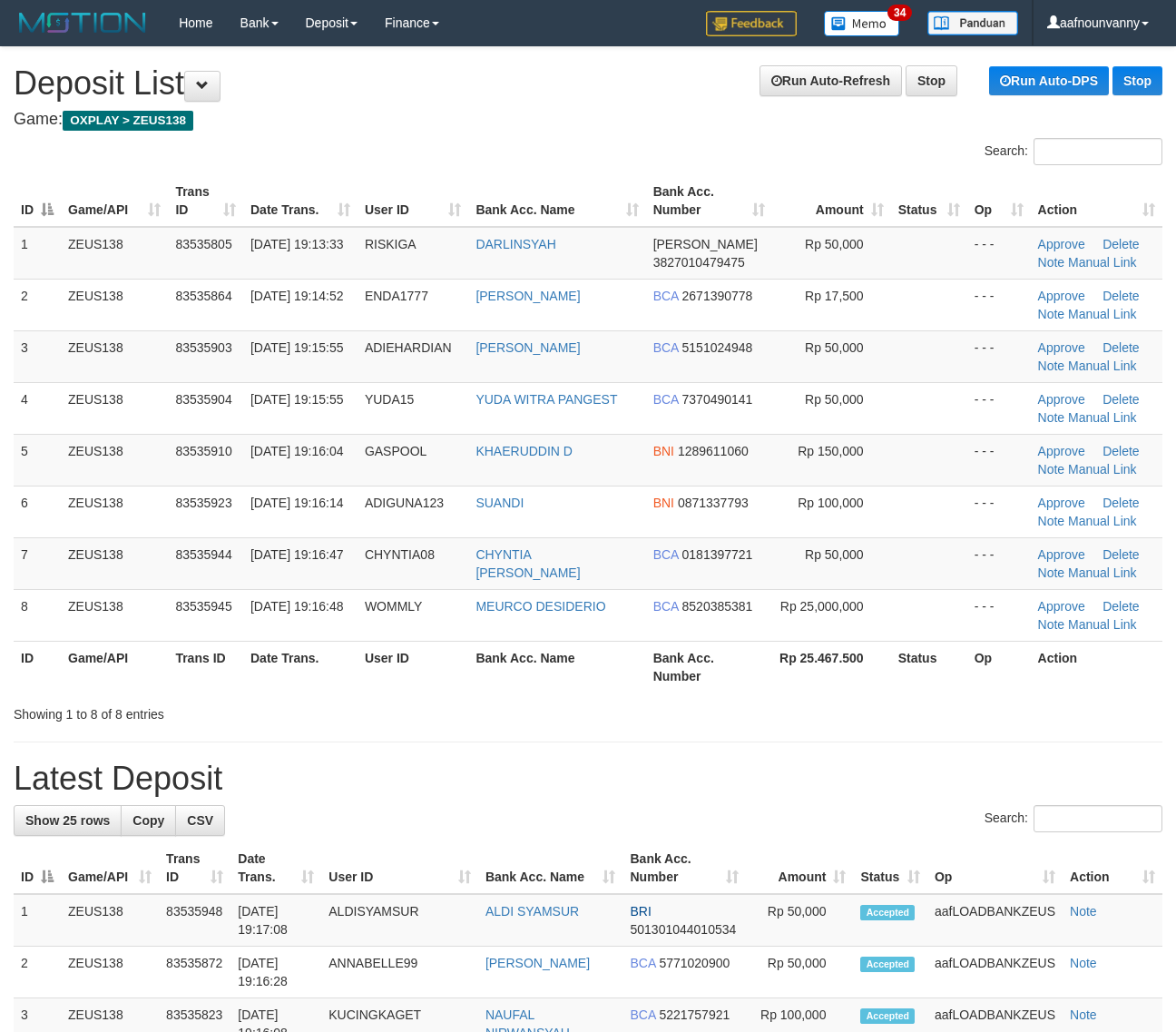 scroll, scrollTop: 0, scrollLeft: 0, axis: both 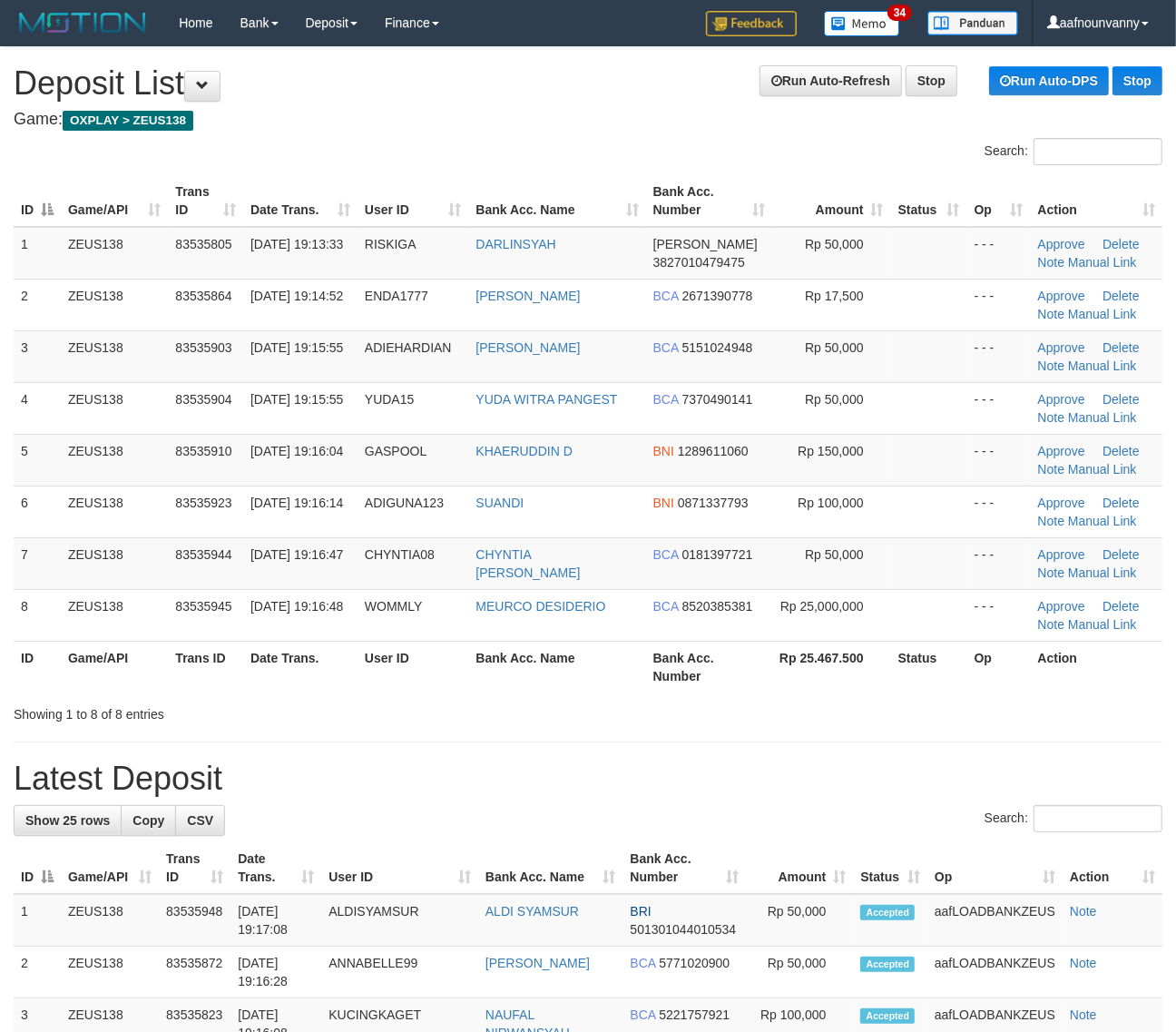click on "**********" at bounding box center (588, 1178) 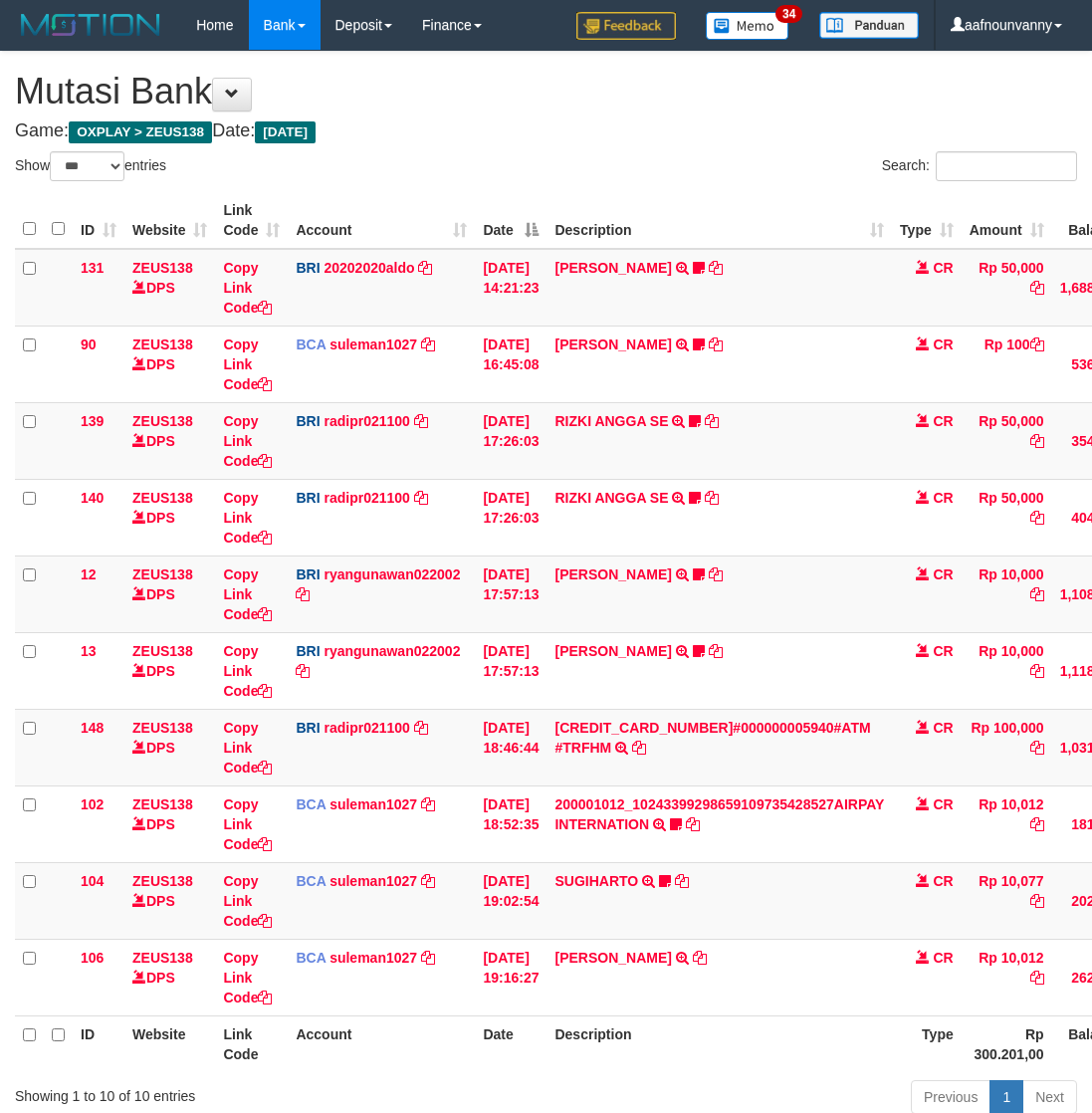 select on "***" 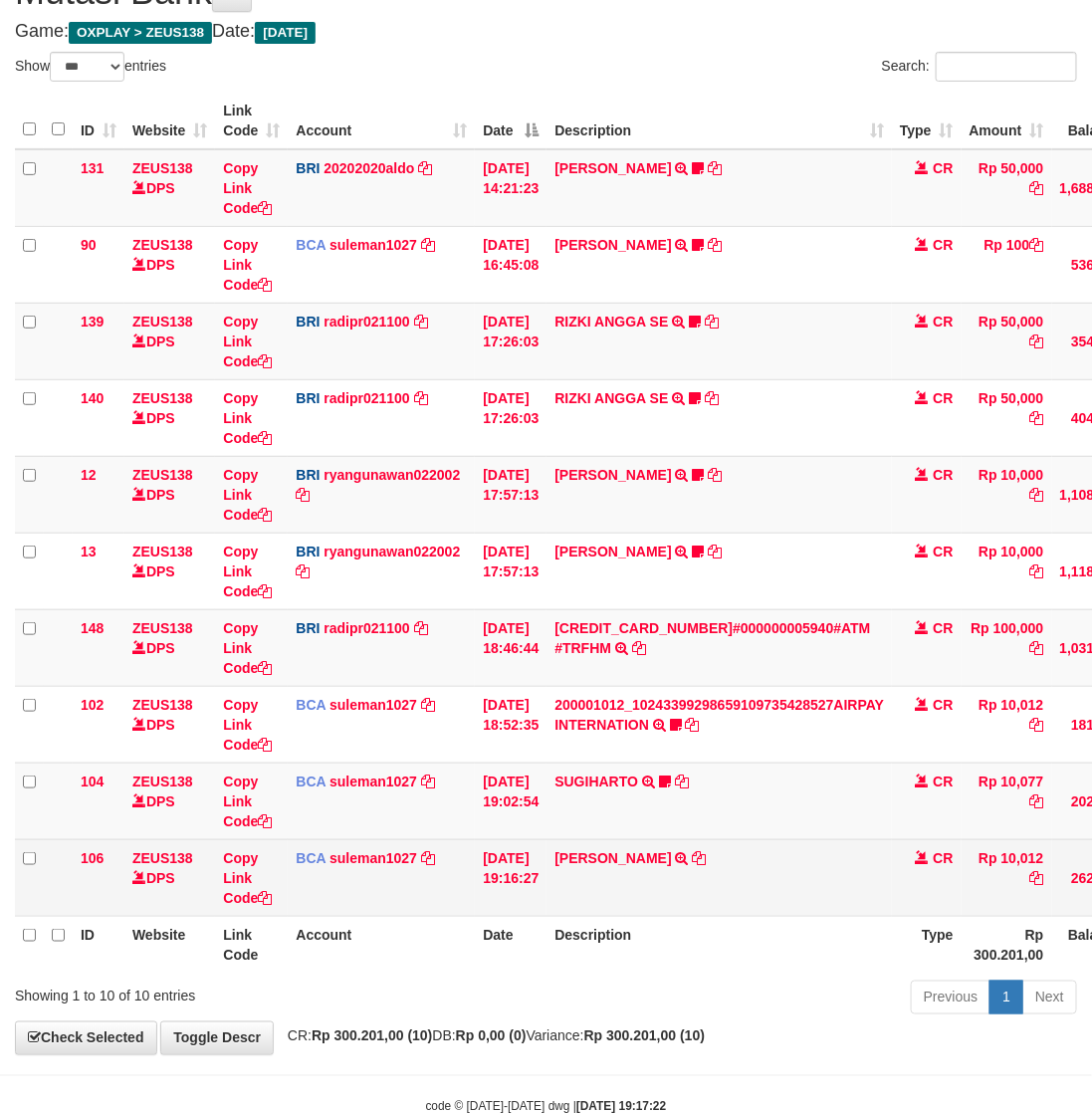 scroll, scrollTop: 154, scrollLeft: 0, axis: vertical 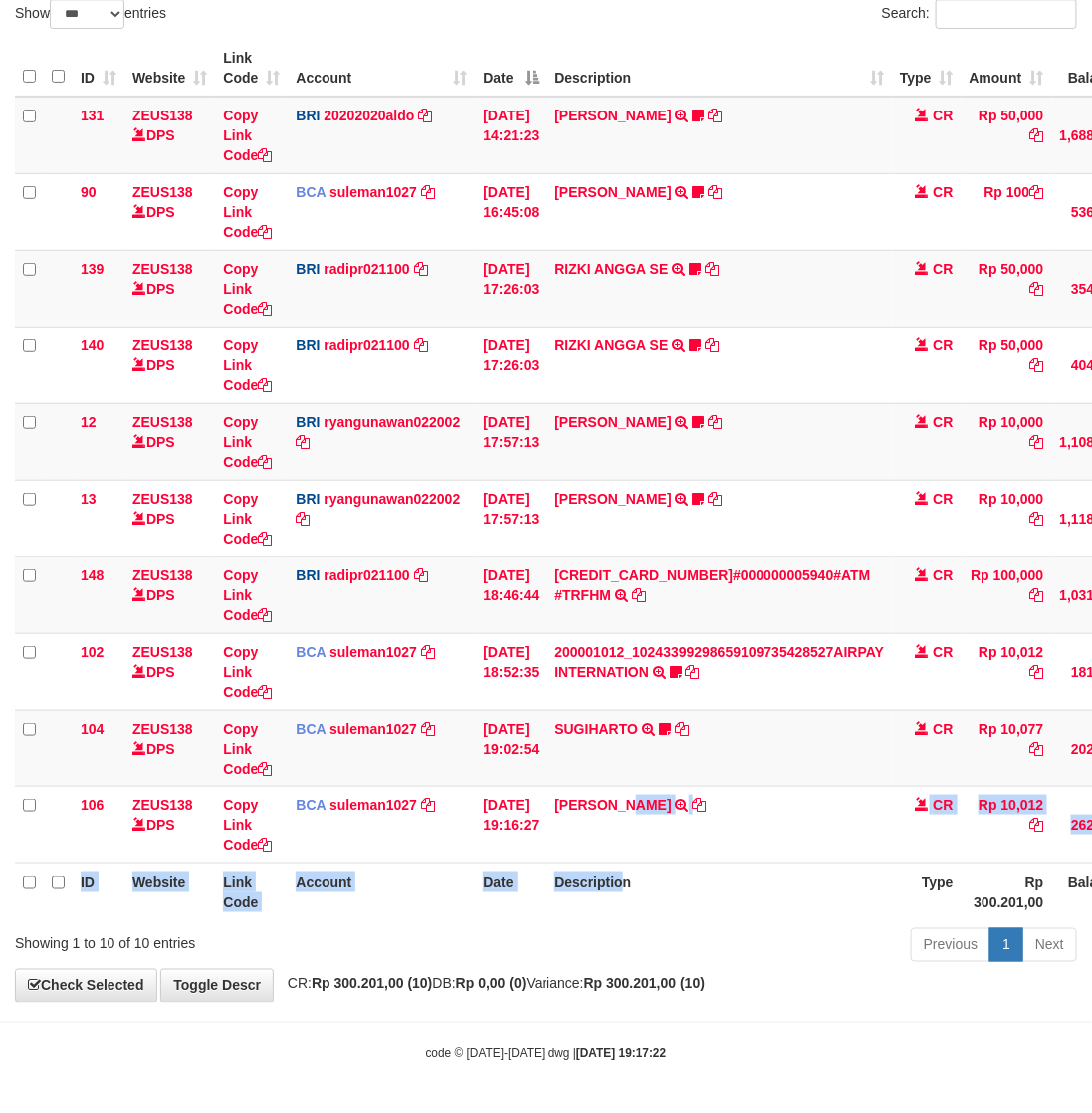 drag, startPoint x: 648, startPoint y: 852, endPoint x: 630, endPoint y: 888, distance: 40.24922 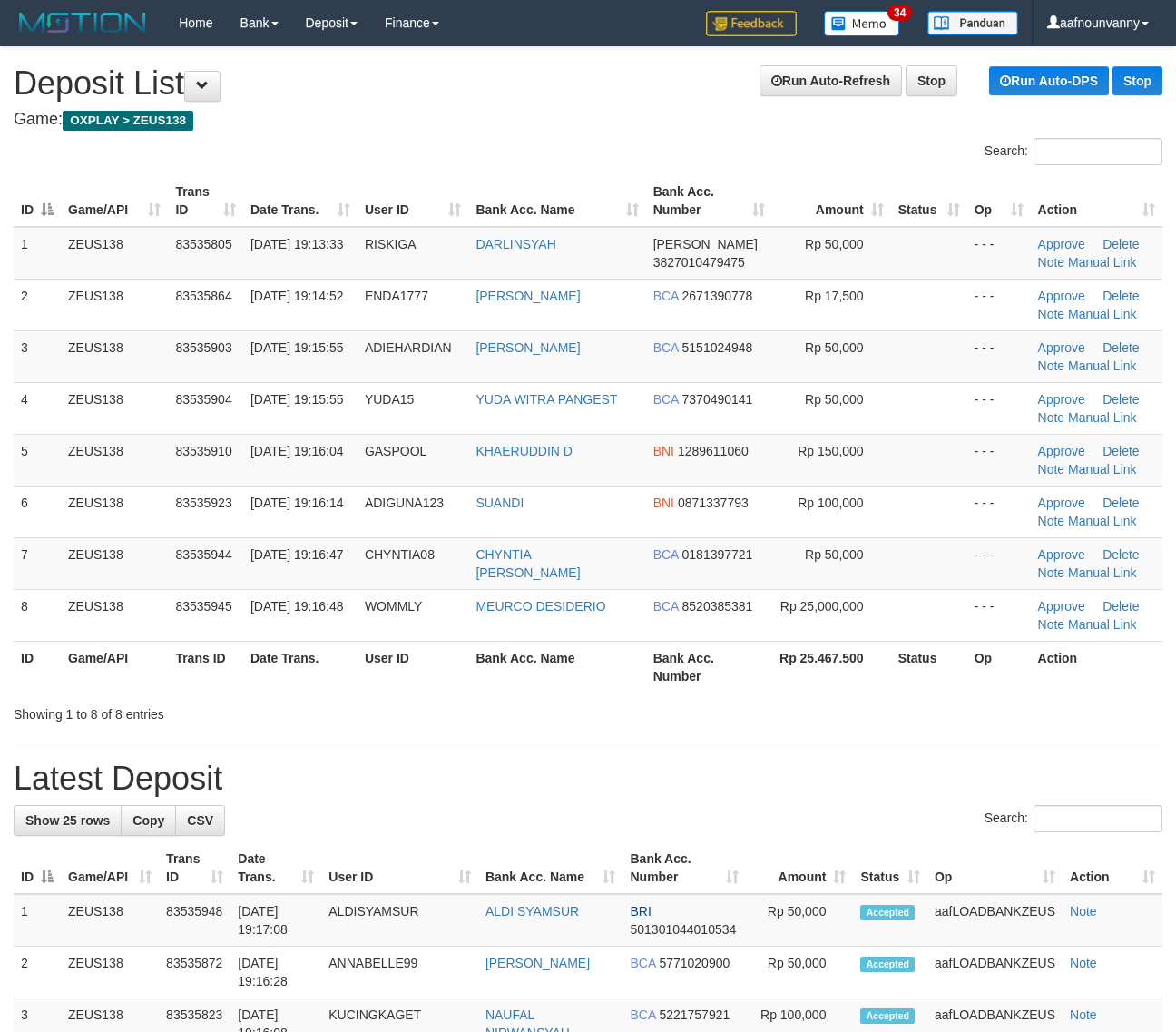scroll, scrollTop: 0, scrollLeft: 0, axis: both 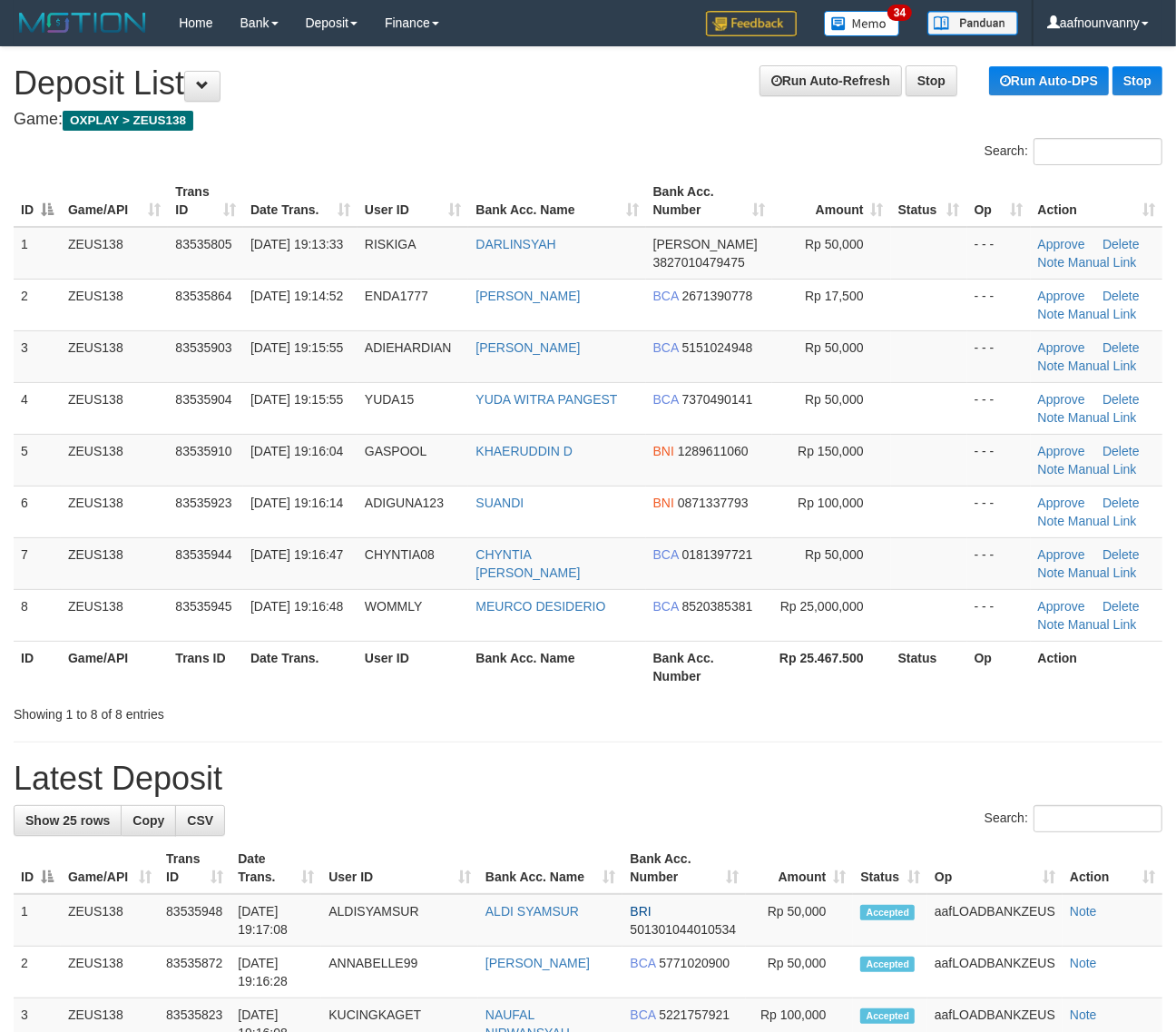 drag, startPoint x: 706, startPoint y: 700, endPoint x: 1132, endPoint y: 803, distance: 438.275 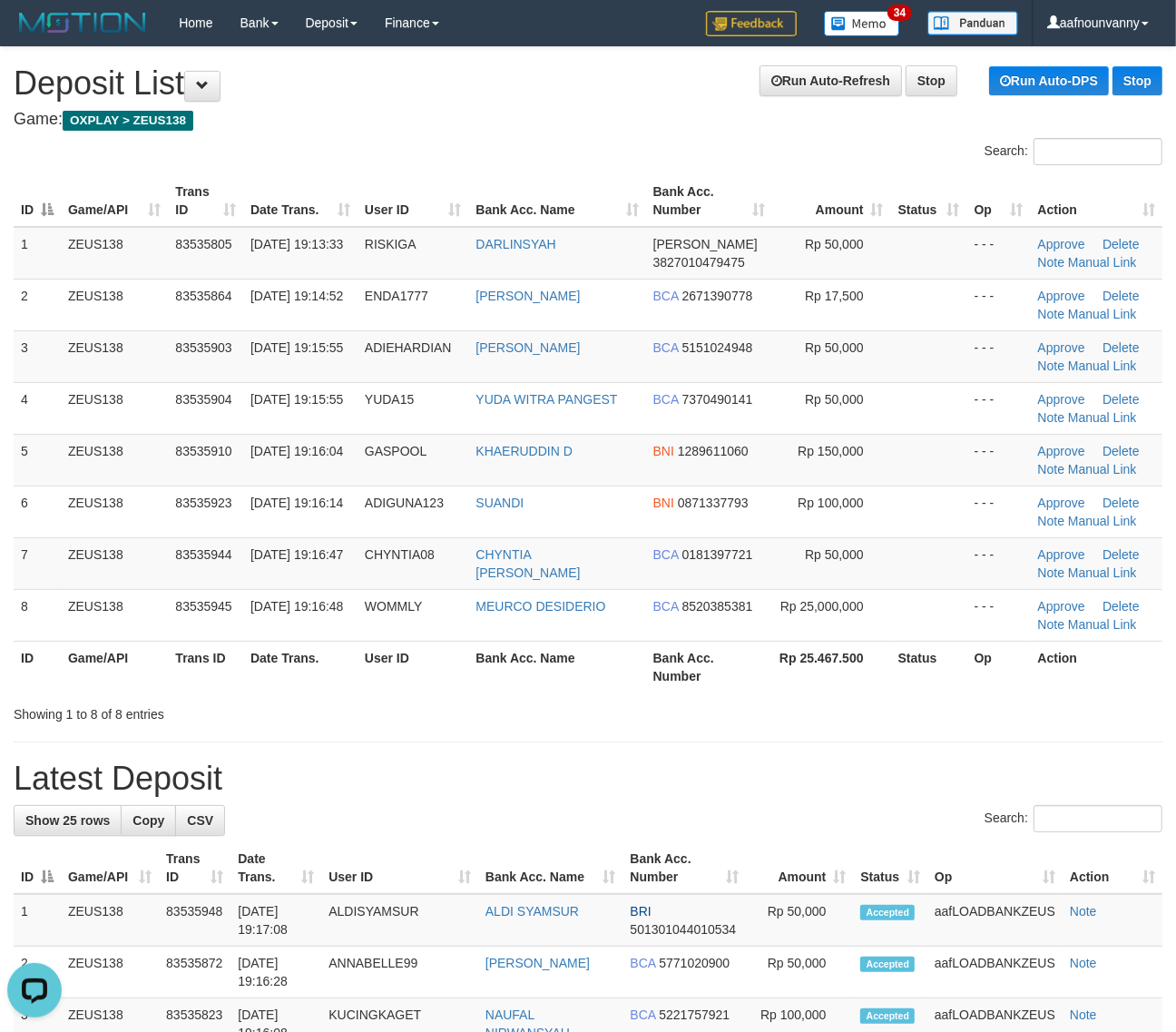 scroll, scrollTop: 0, scrollLeft: 0, axis: both 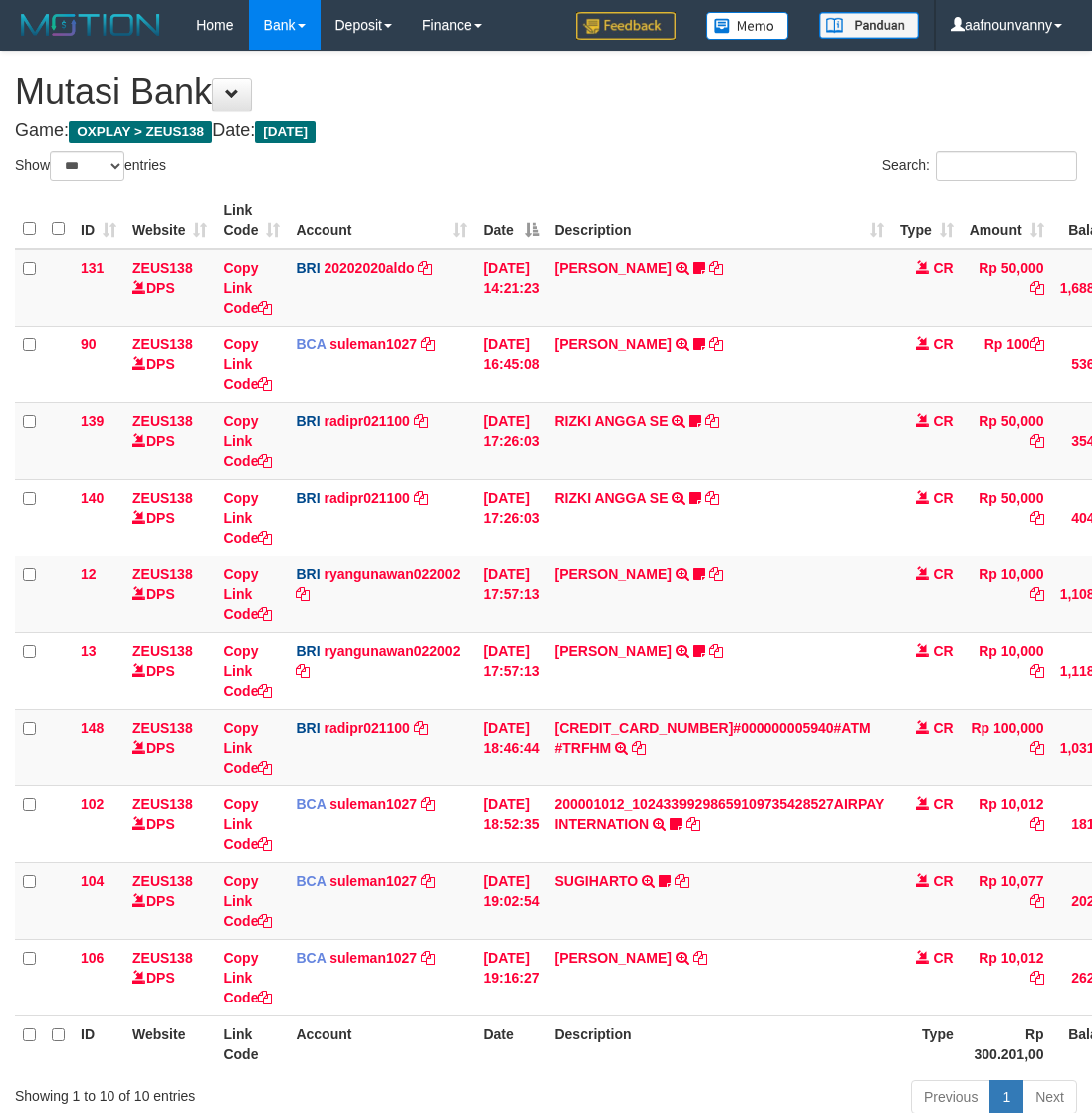 select on "***" 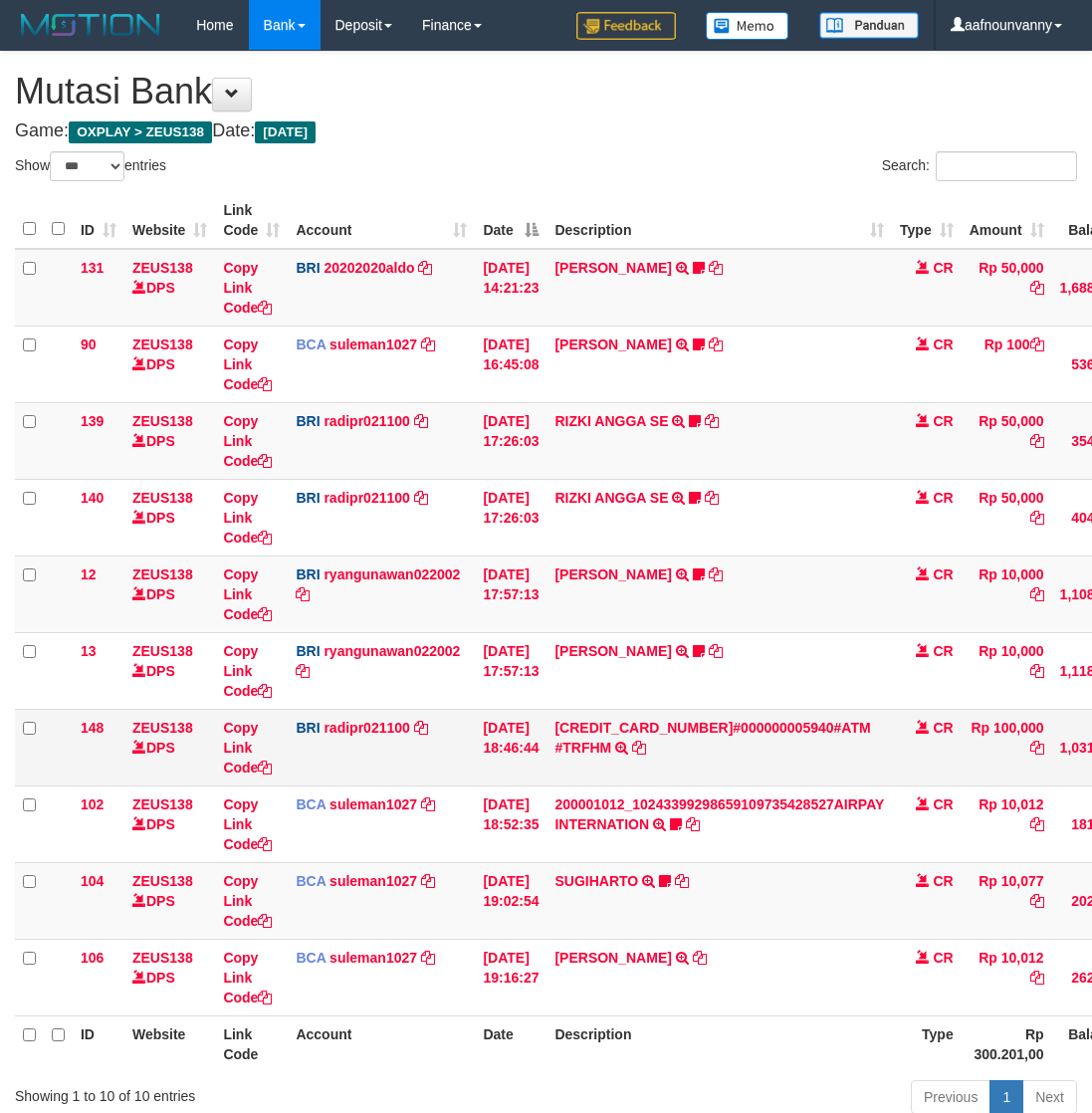 scroll, scrollTop: 0, scrollLeft: 0, axis: both 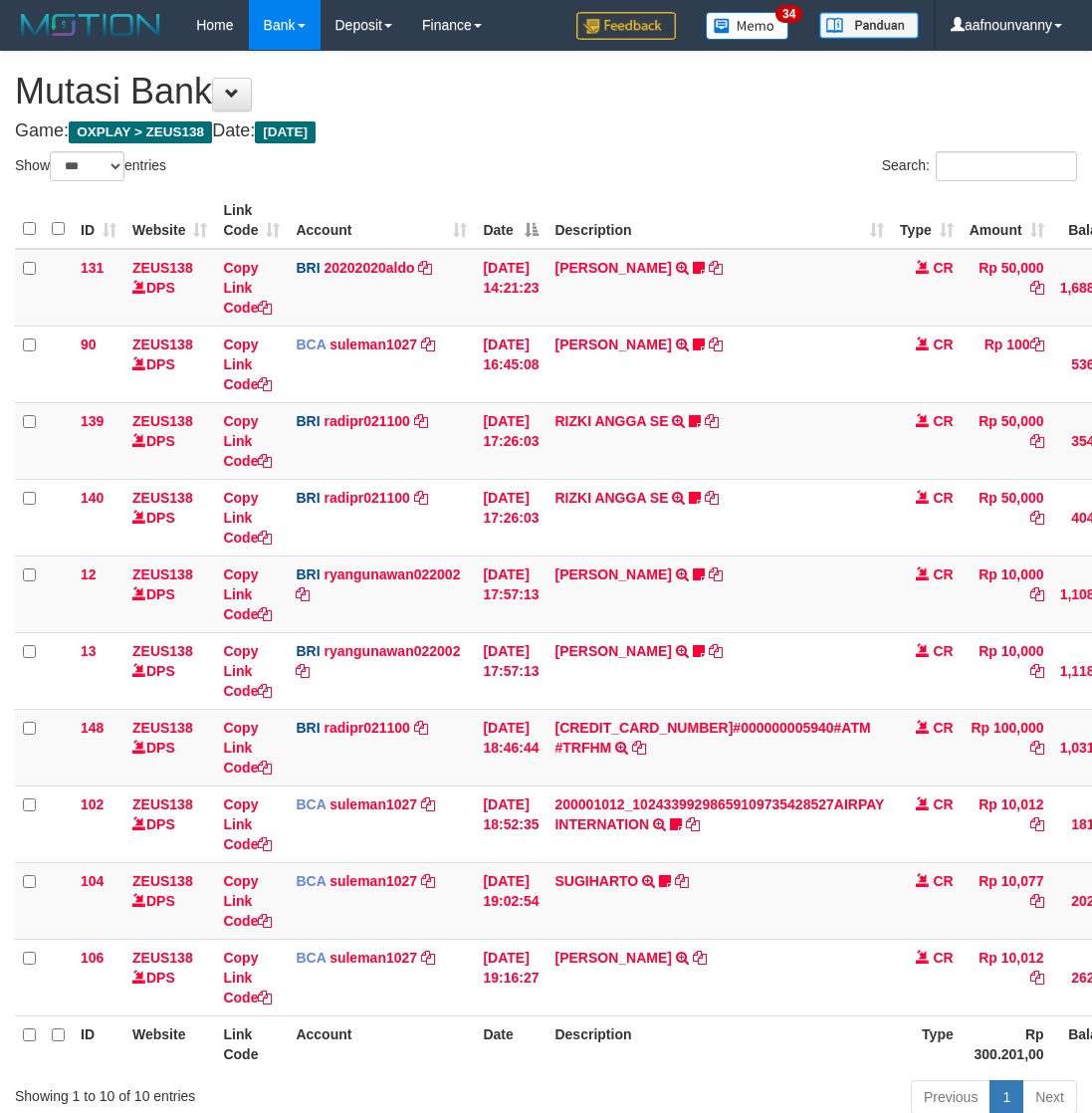 select on "***" 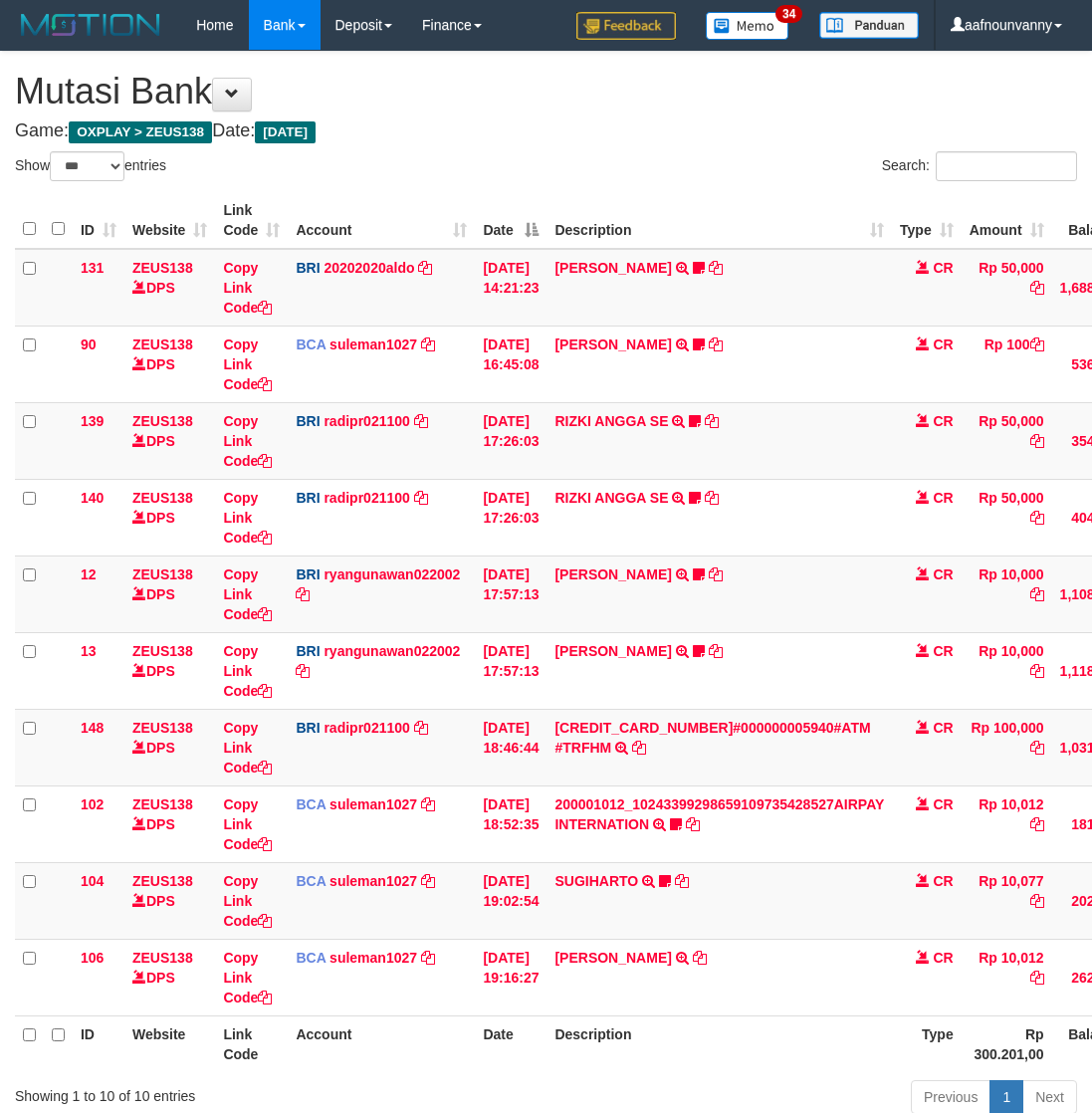 scroll, scrollTop: 0, scrollLeft: 0, axis: both 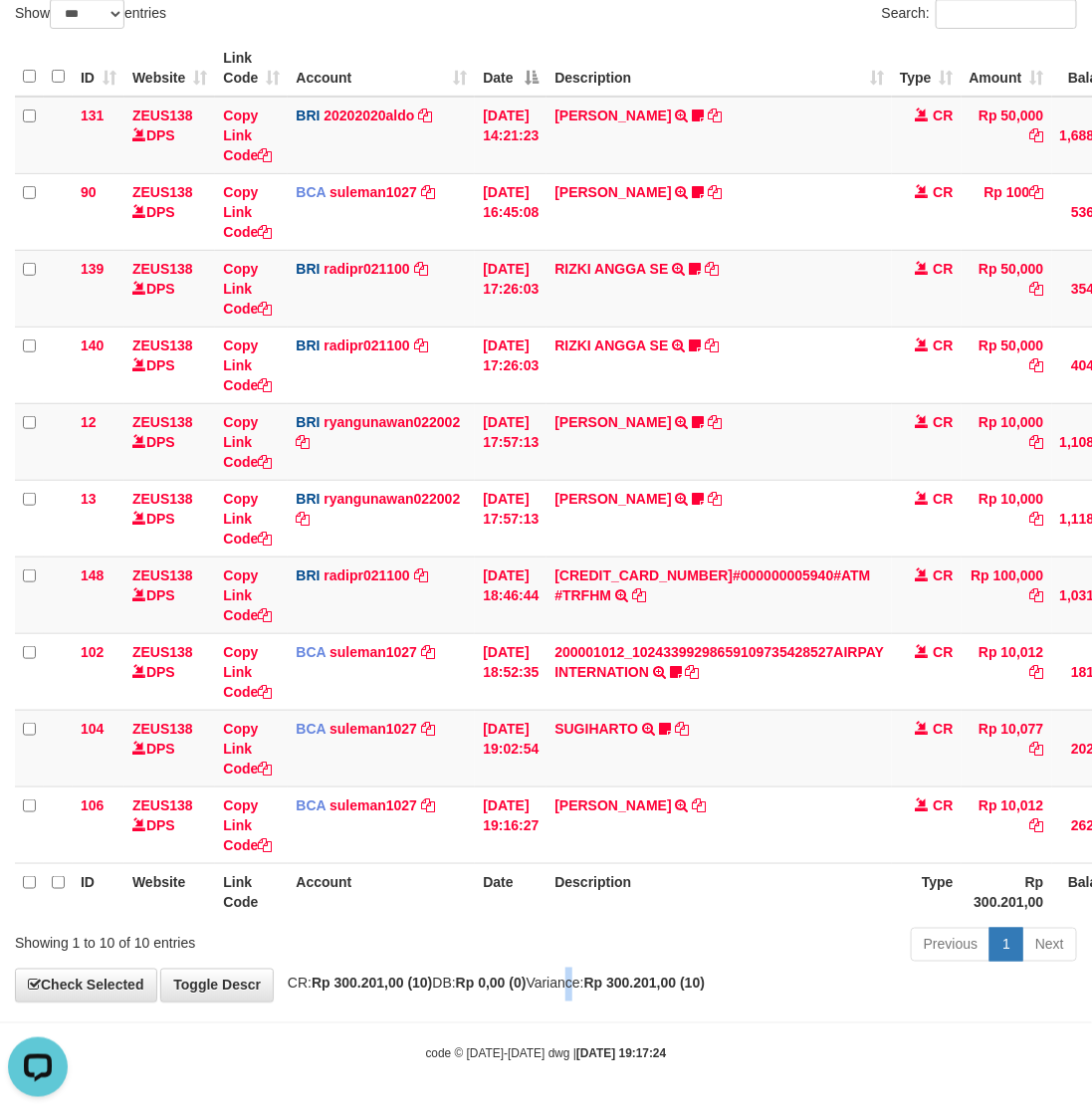 drag, startPoint x: 585, startPoint y: 973, endPoint x: 567, endPoint y: 969, distance: 18.439089 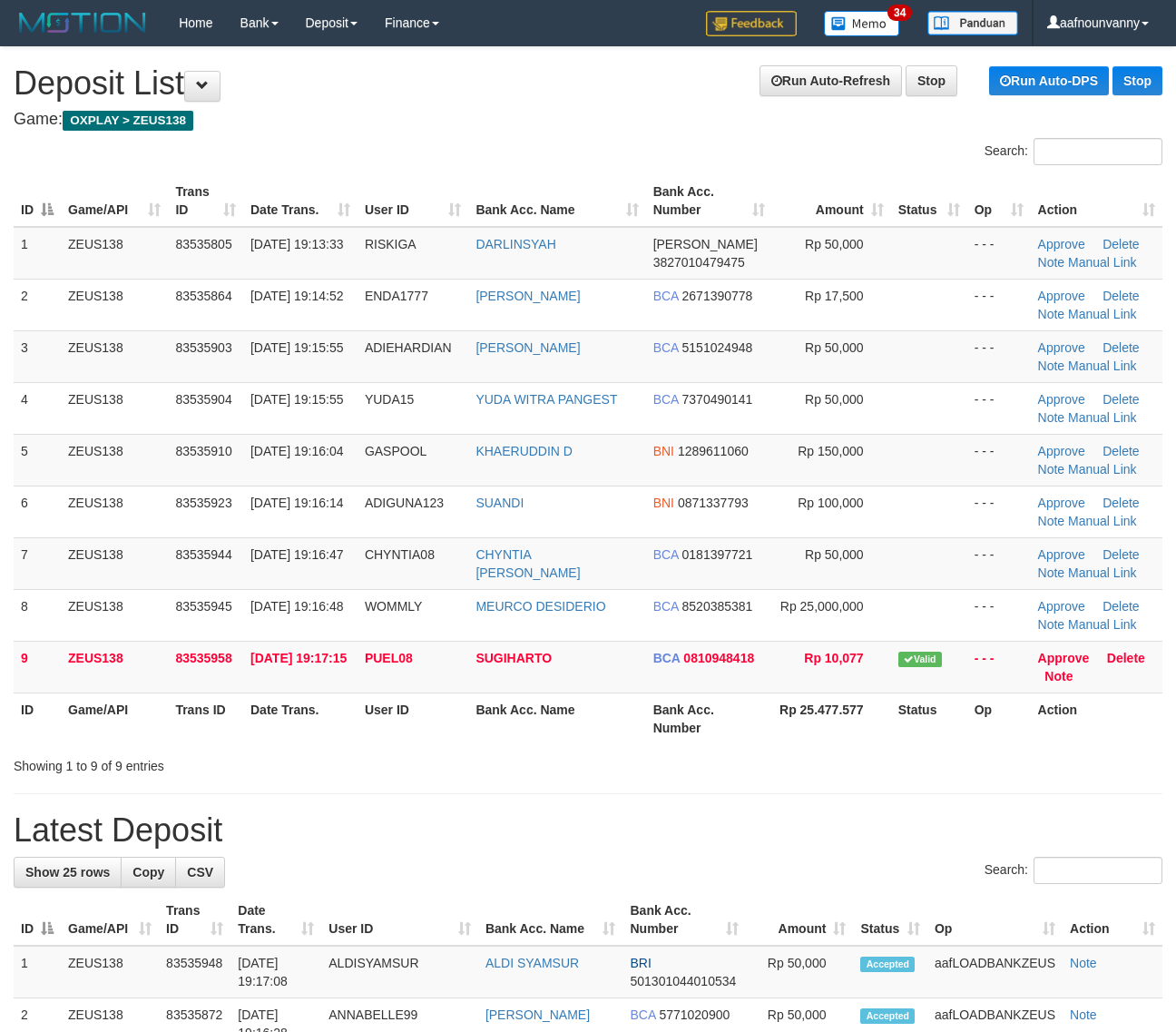 scroll, scrollTop: 0, scrollLeft: 0, axis: both 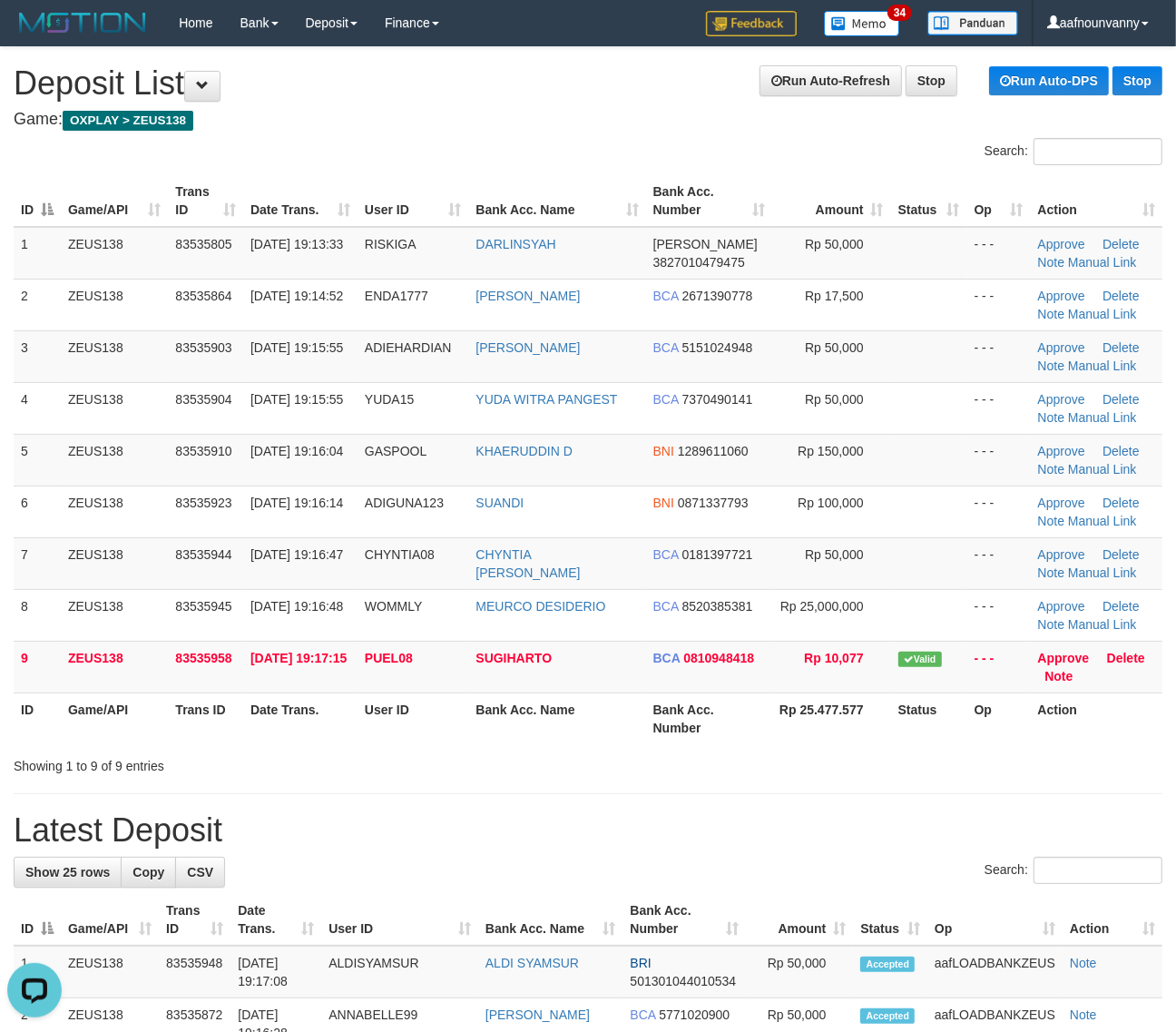 drag, startPoint x: 656, startPoint y: 840, endPoint x: 664, endPoint y: 817, distance: 24.351591 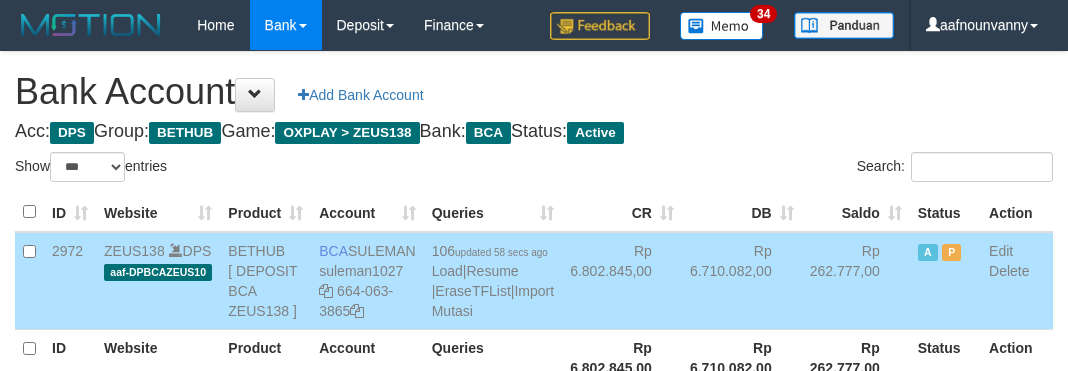select on "***" 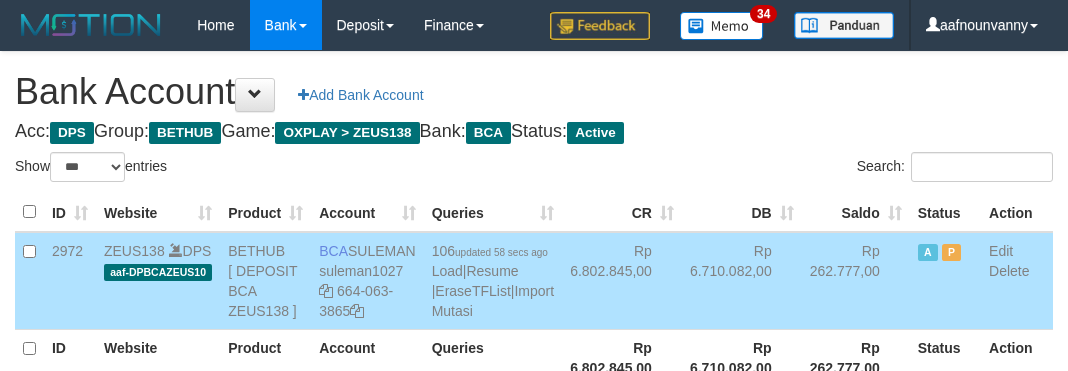click on "Rp 6.710.082,00" at bounding box center (742, 281) 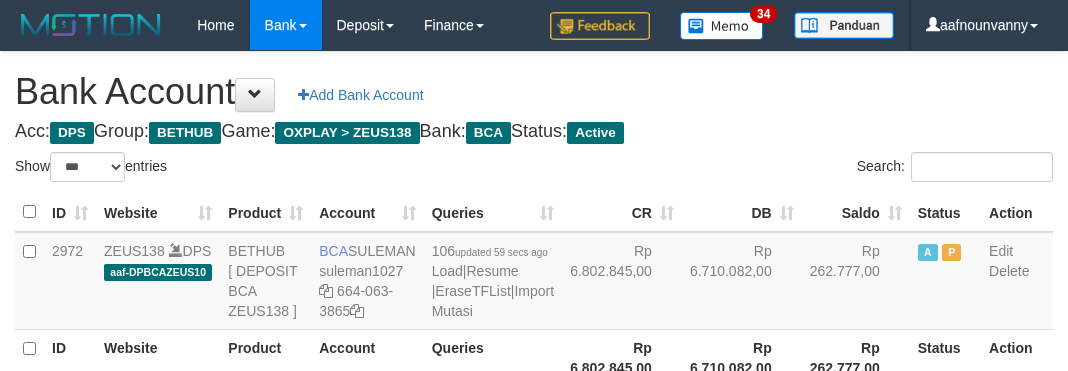 select on "***" 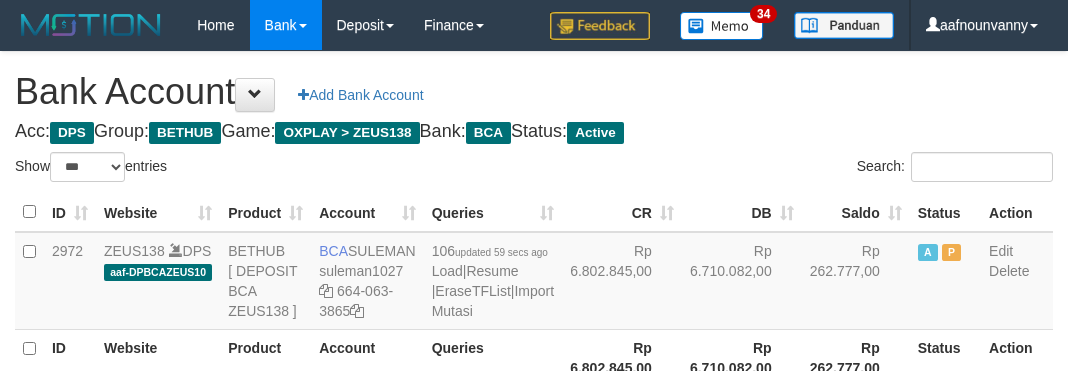 scroll, scrollTop: 235, scrollLeft: 0, axis: vertical 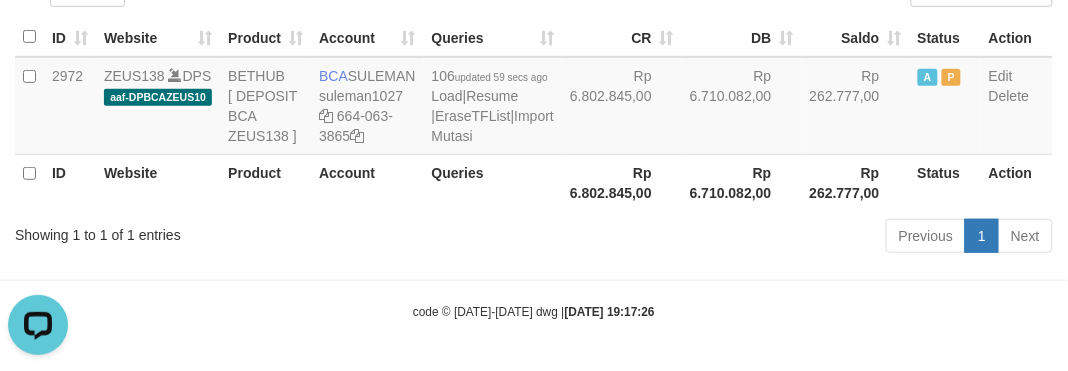 drag, startPoint x: 483, startPoint y: 200, endPoint x: 411, endPoint y: 251, distance: 88.23265 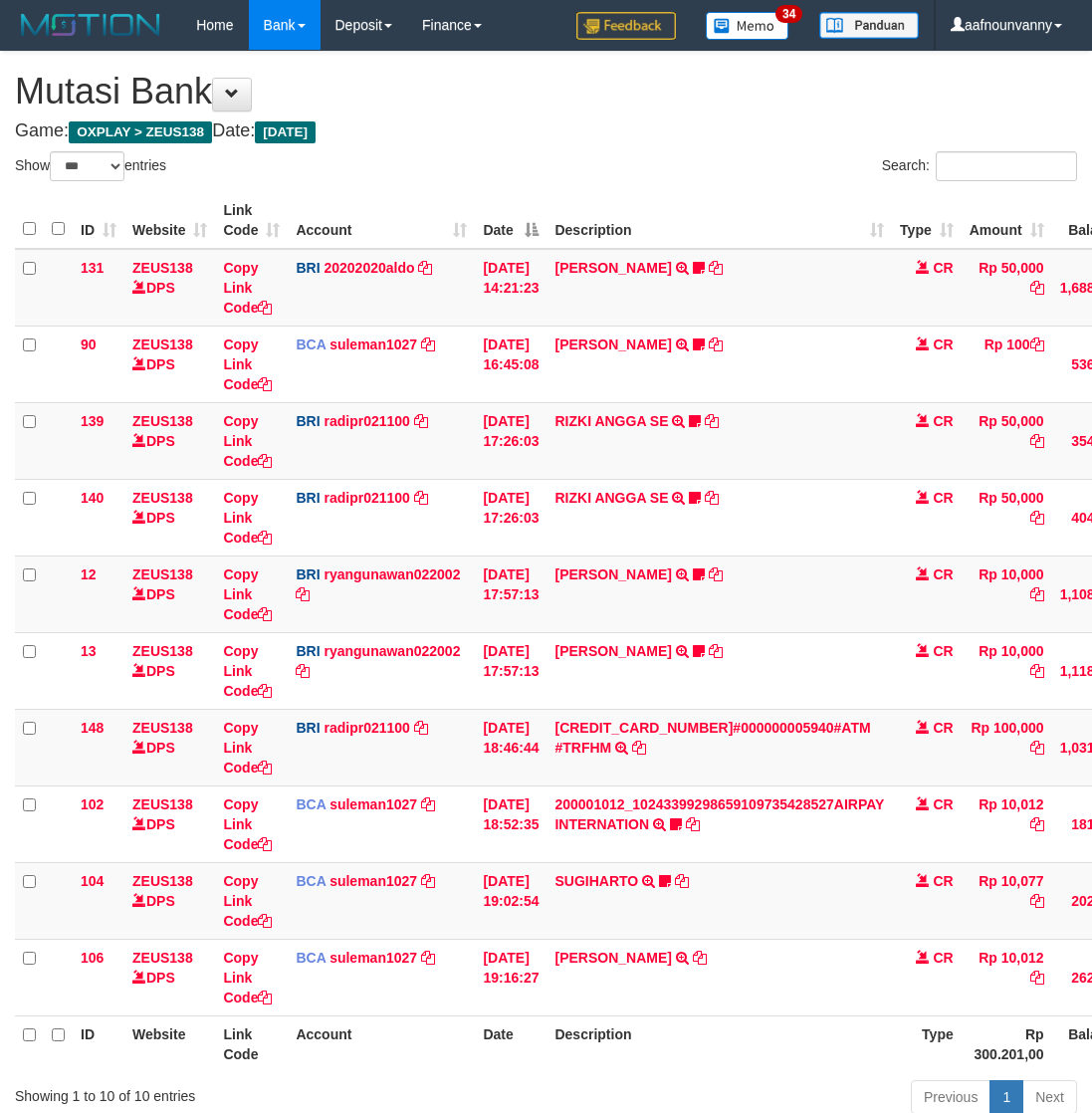 select on "***" 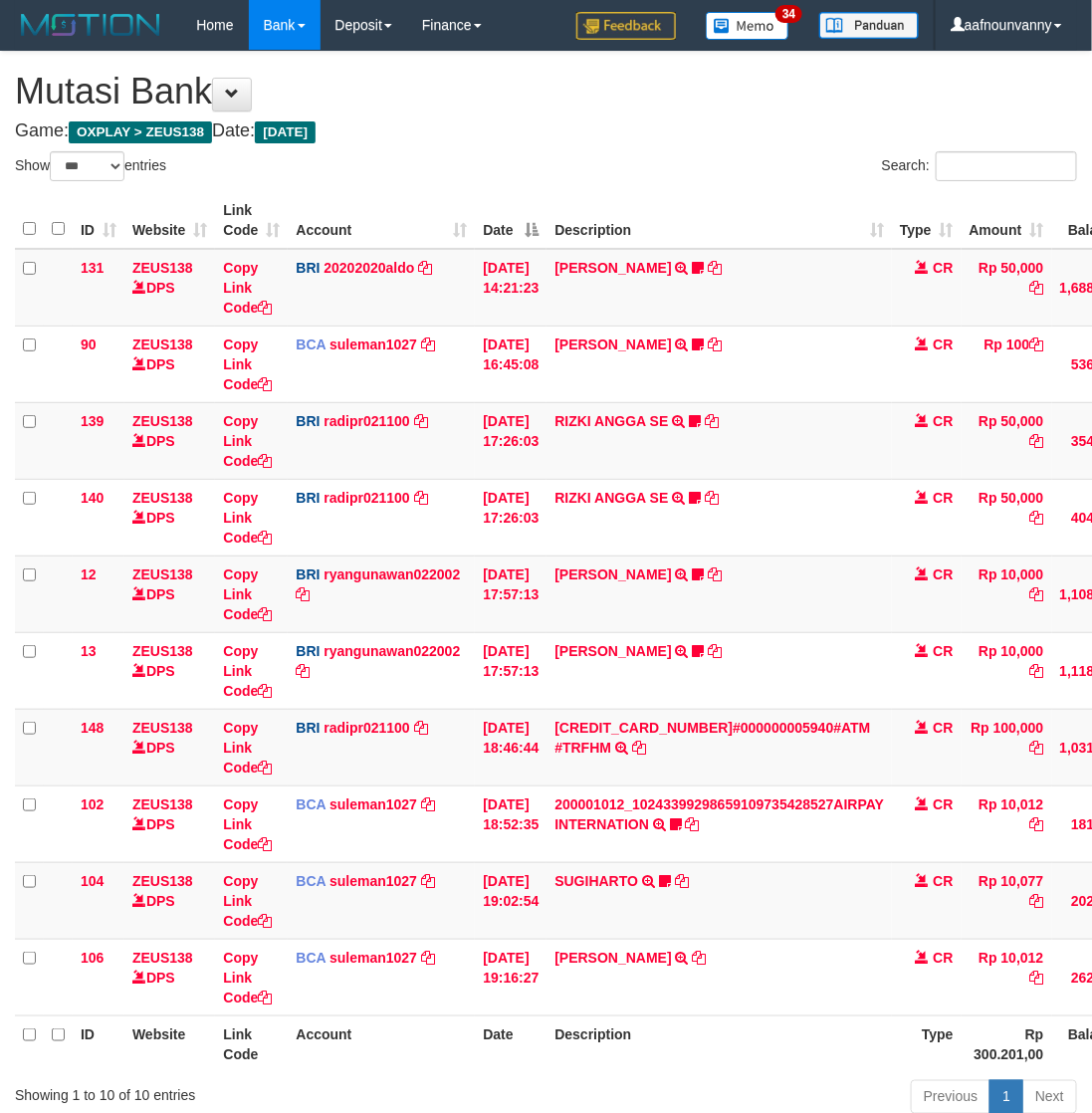 scroll, scrollTop: 149, scrollLeft: 0, axis: vertical 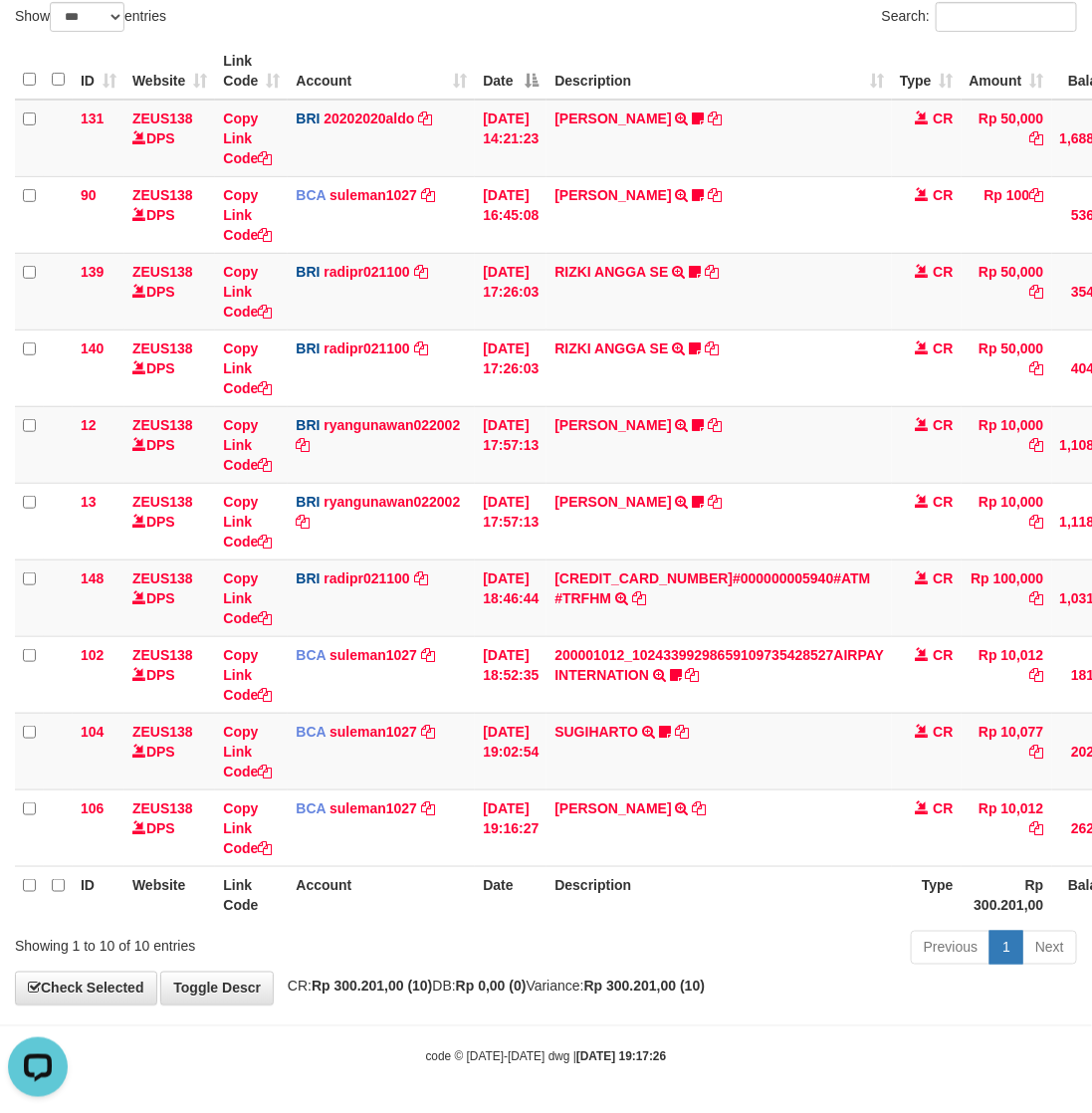 click on "Previous 1 Next" at bounding box center (773, 950) 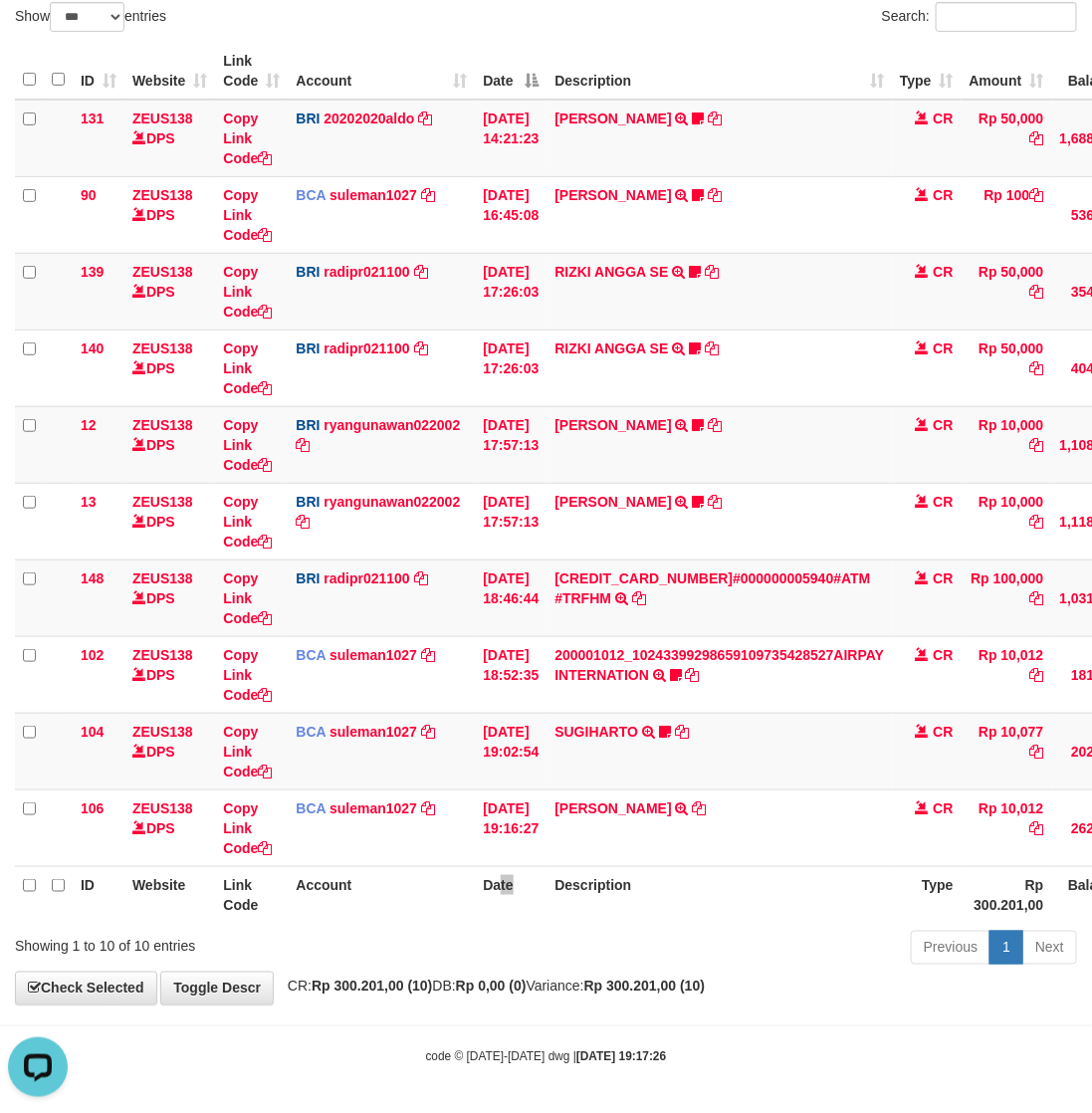 scroll, scrollTop: 154, scrollLeft: 0, axis: vertical 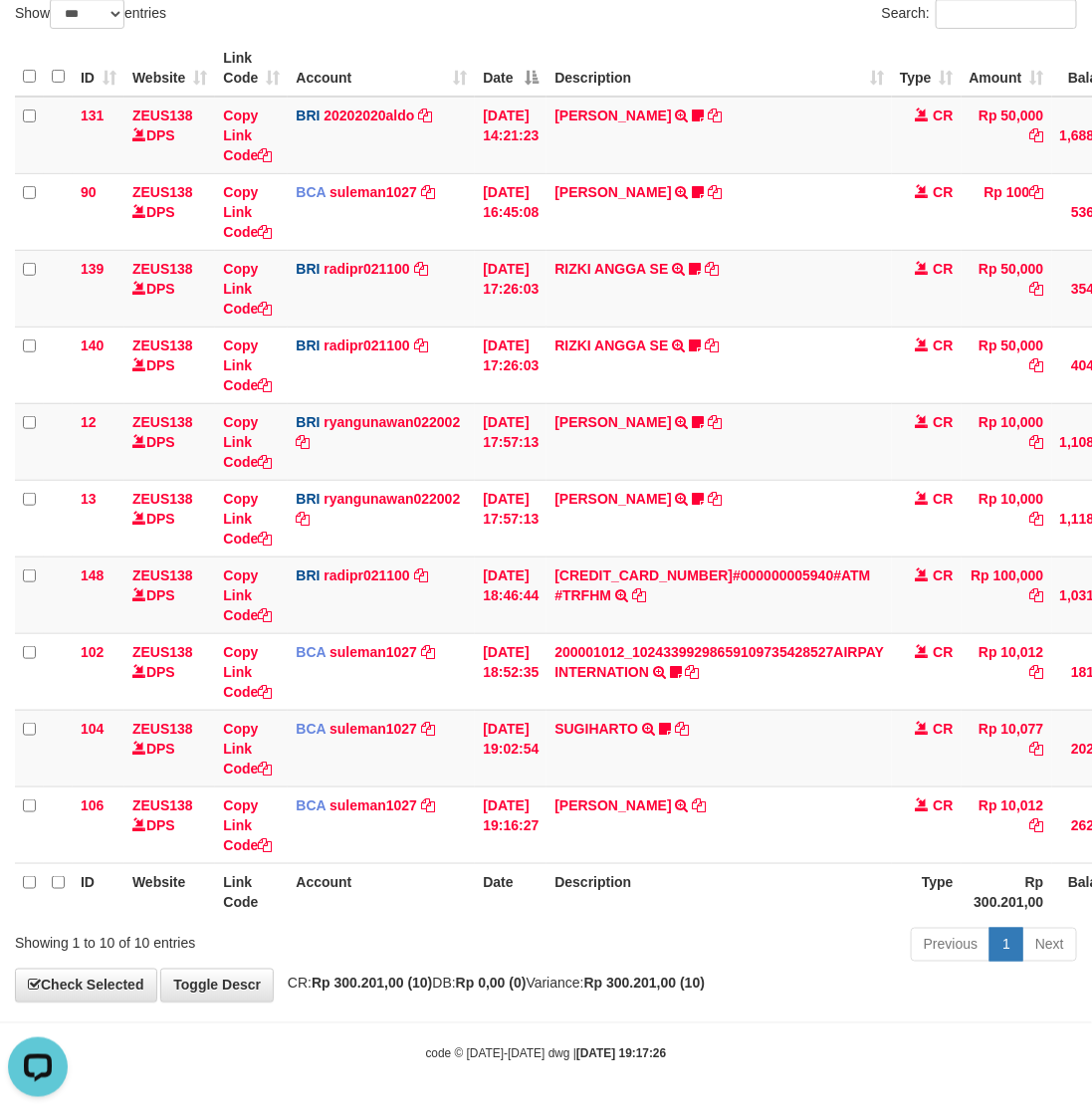 click on "**********" at bounding box center (546, 450) 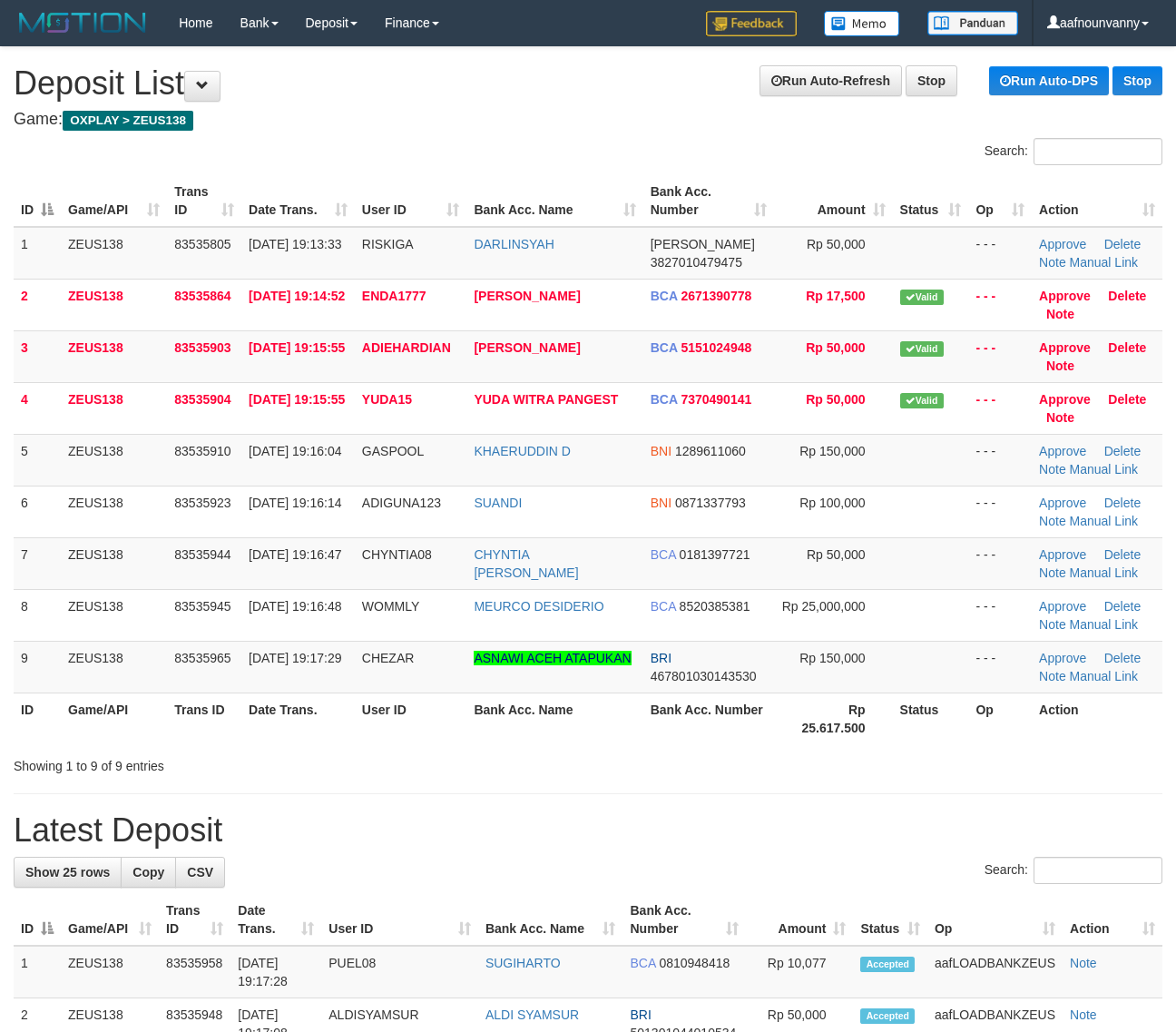 scroll, scrollTop: 0, scrollLeft: 0, axis: both 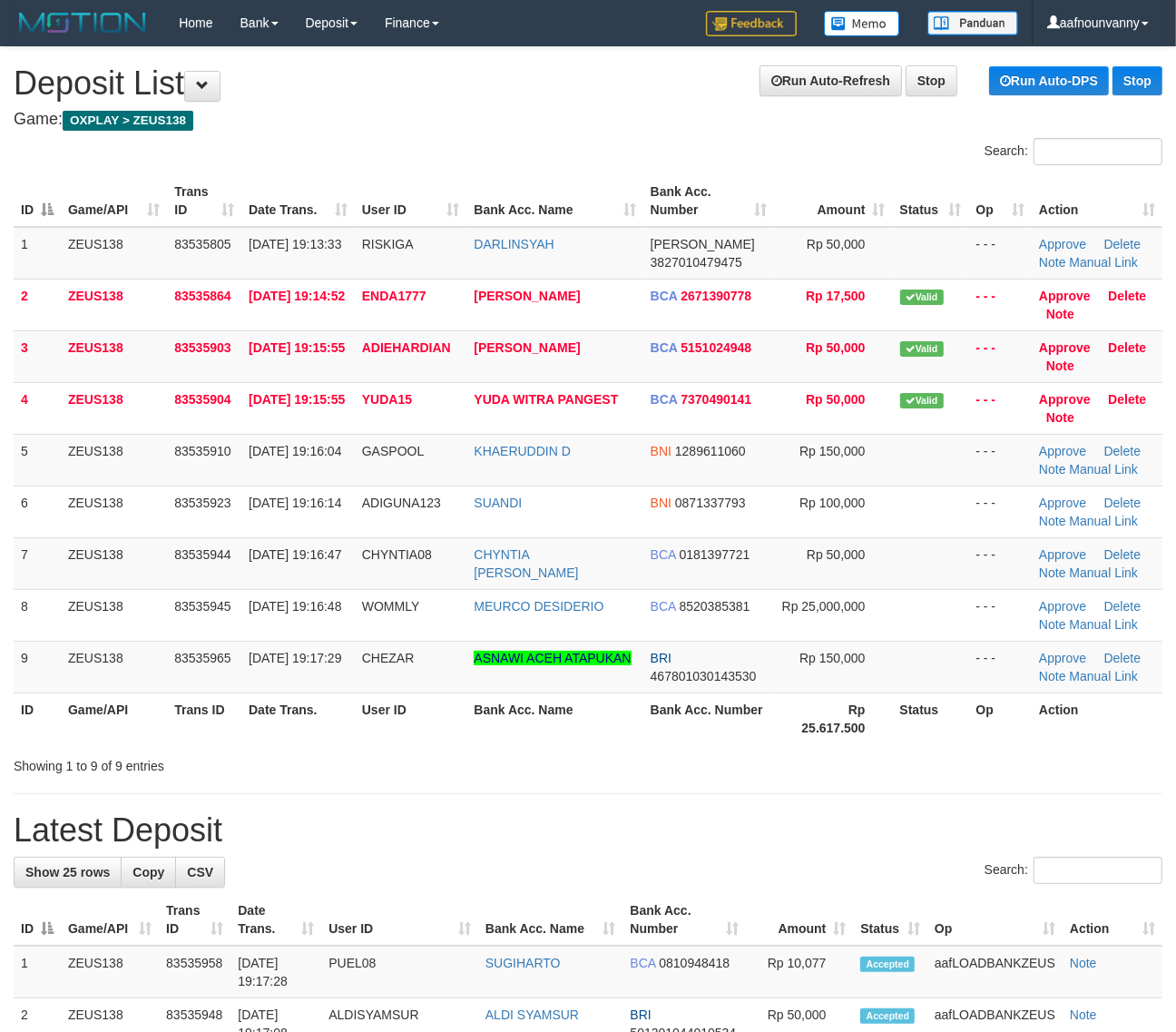 click on "**********" at bounding box center [588, 1204] 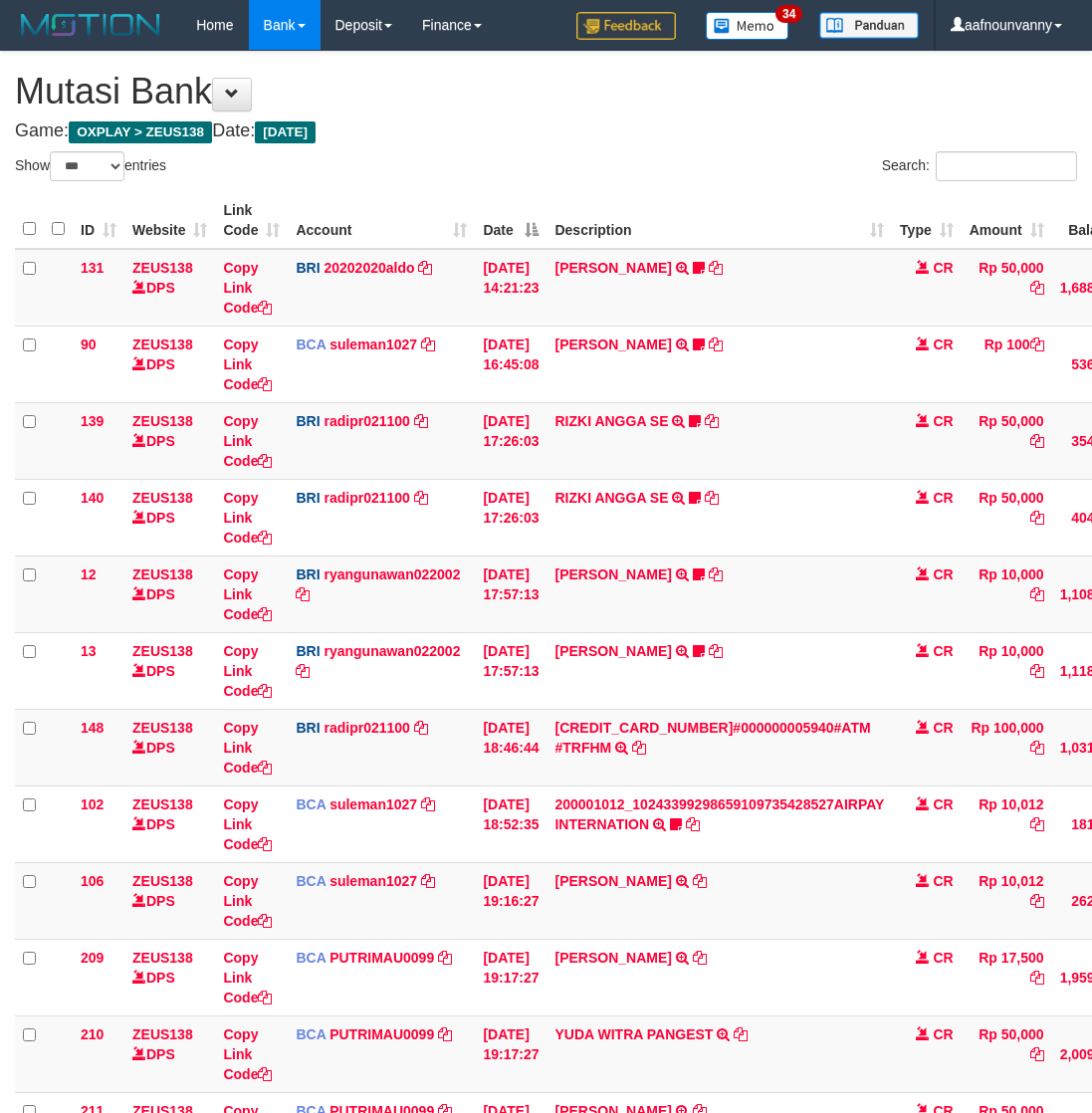 select on "***" 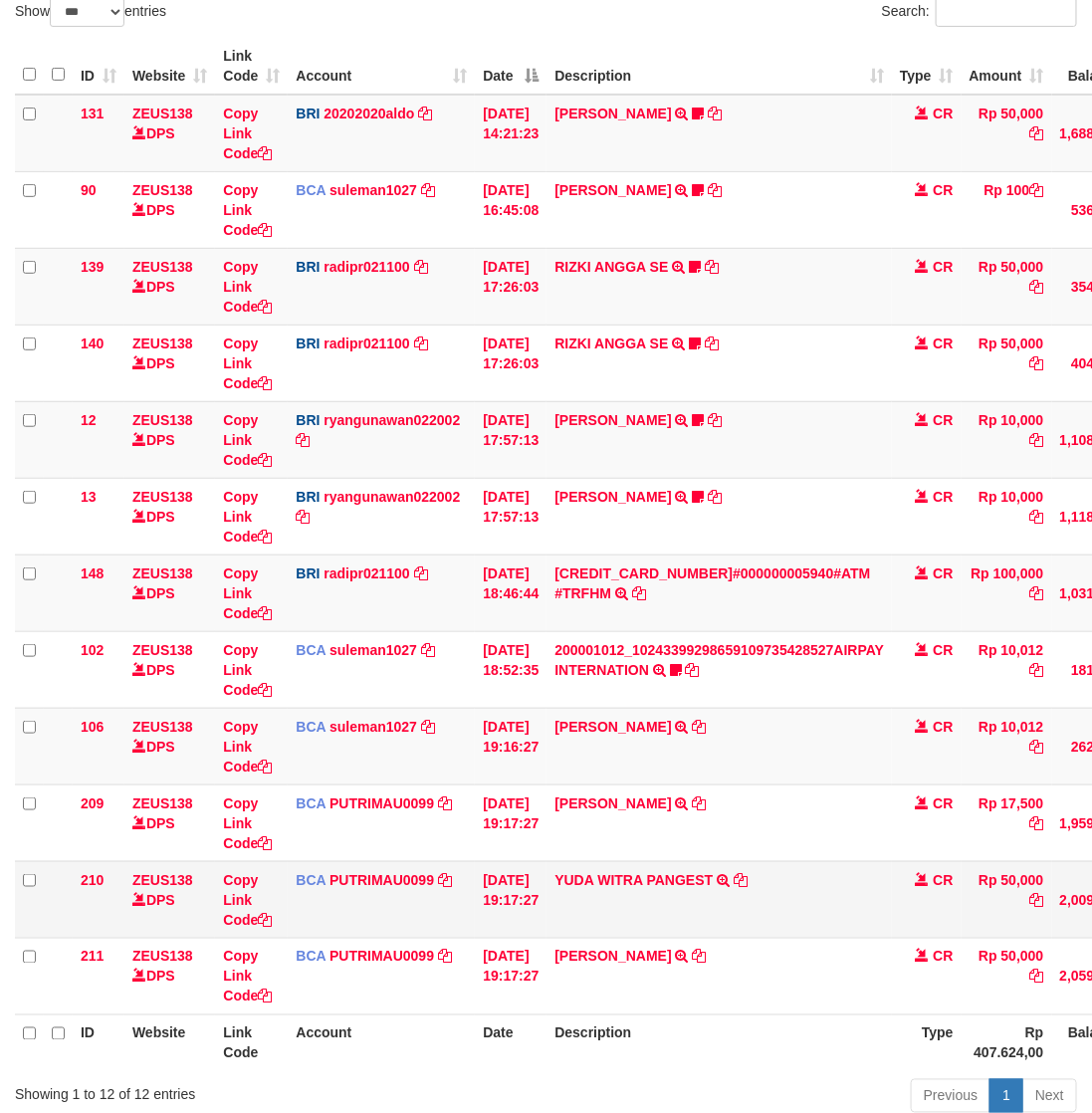 click on "13/07/2025 19:17:27" at bounding box center (511, 899) 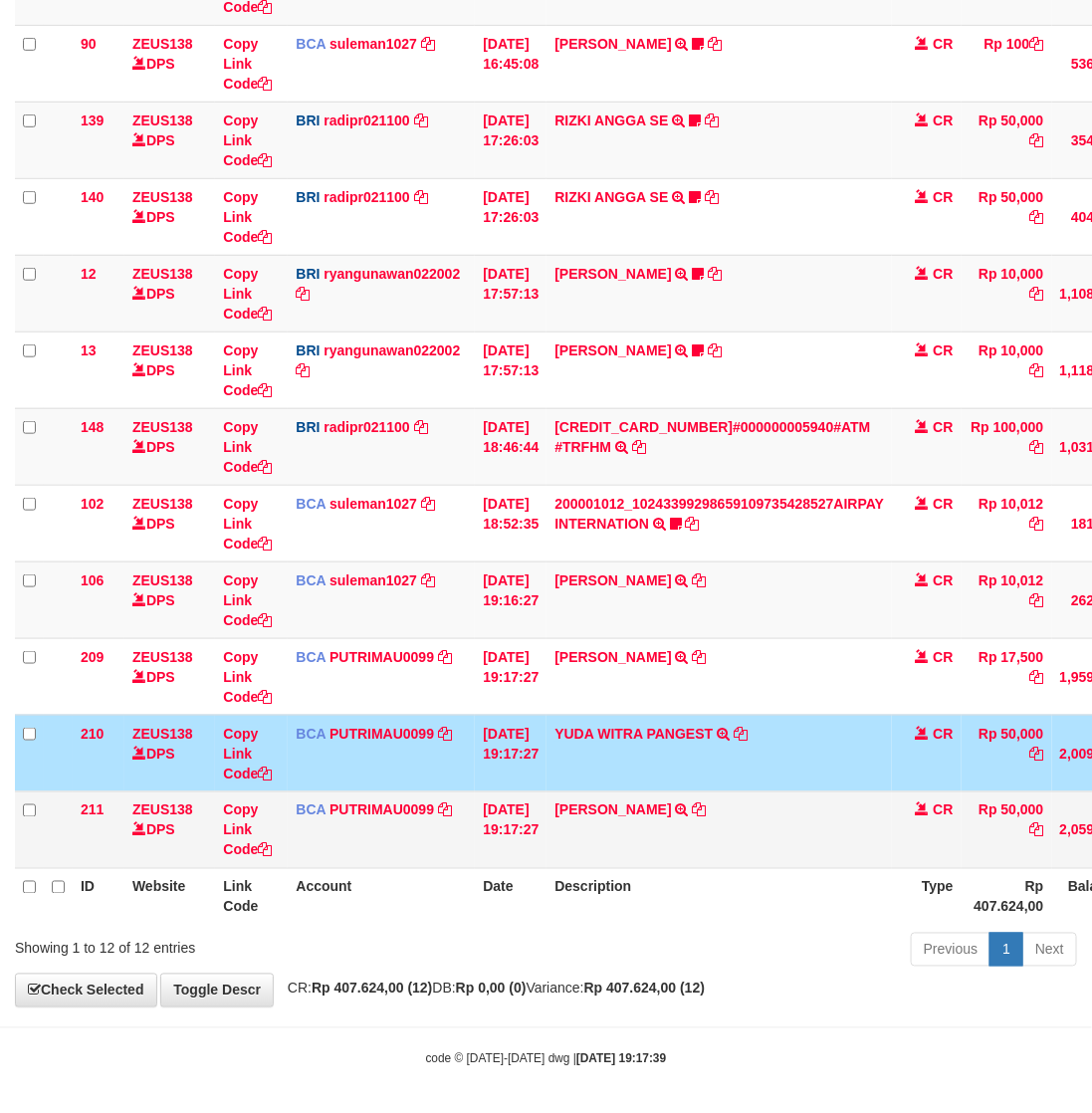 scroll, scrollTop: 307, scrollLeft: 0, axis: vertical 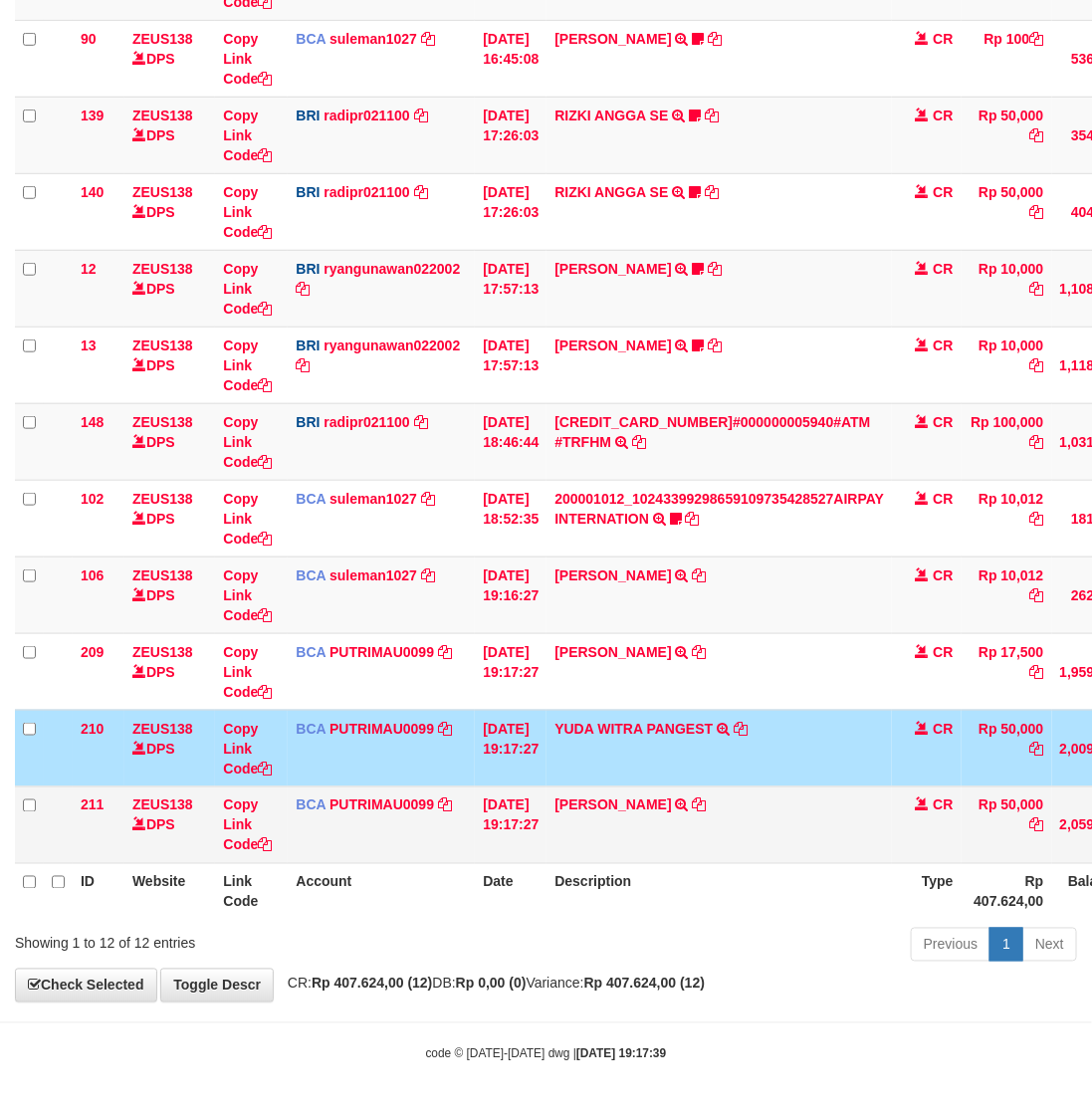 click on "Description" at bounding box center [719, 891] 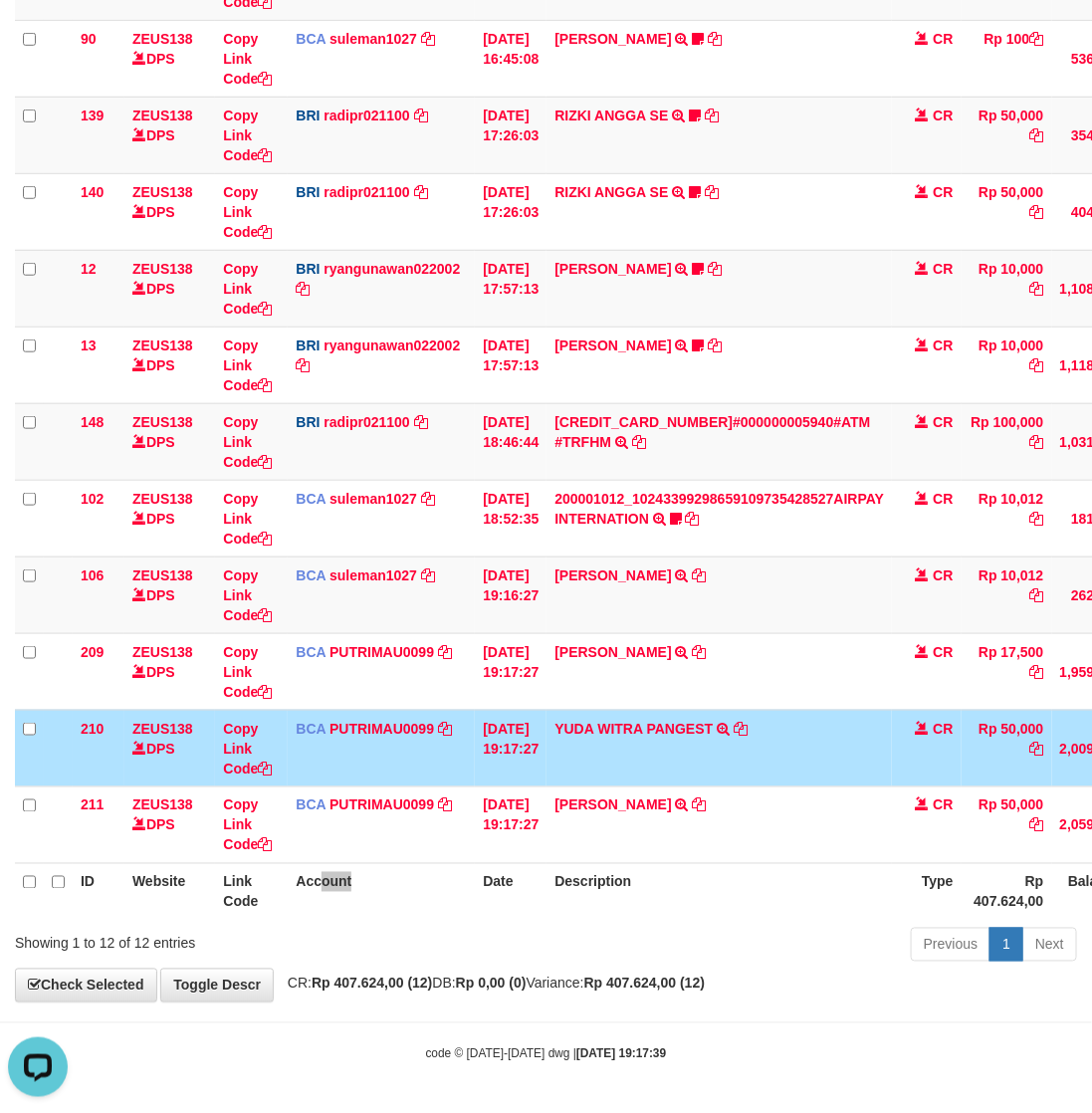 scroll, scrollTop: 0, scrollLeft: 0, axis: both 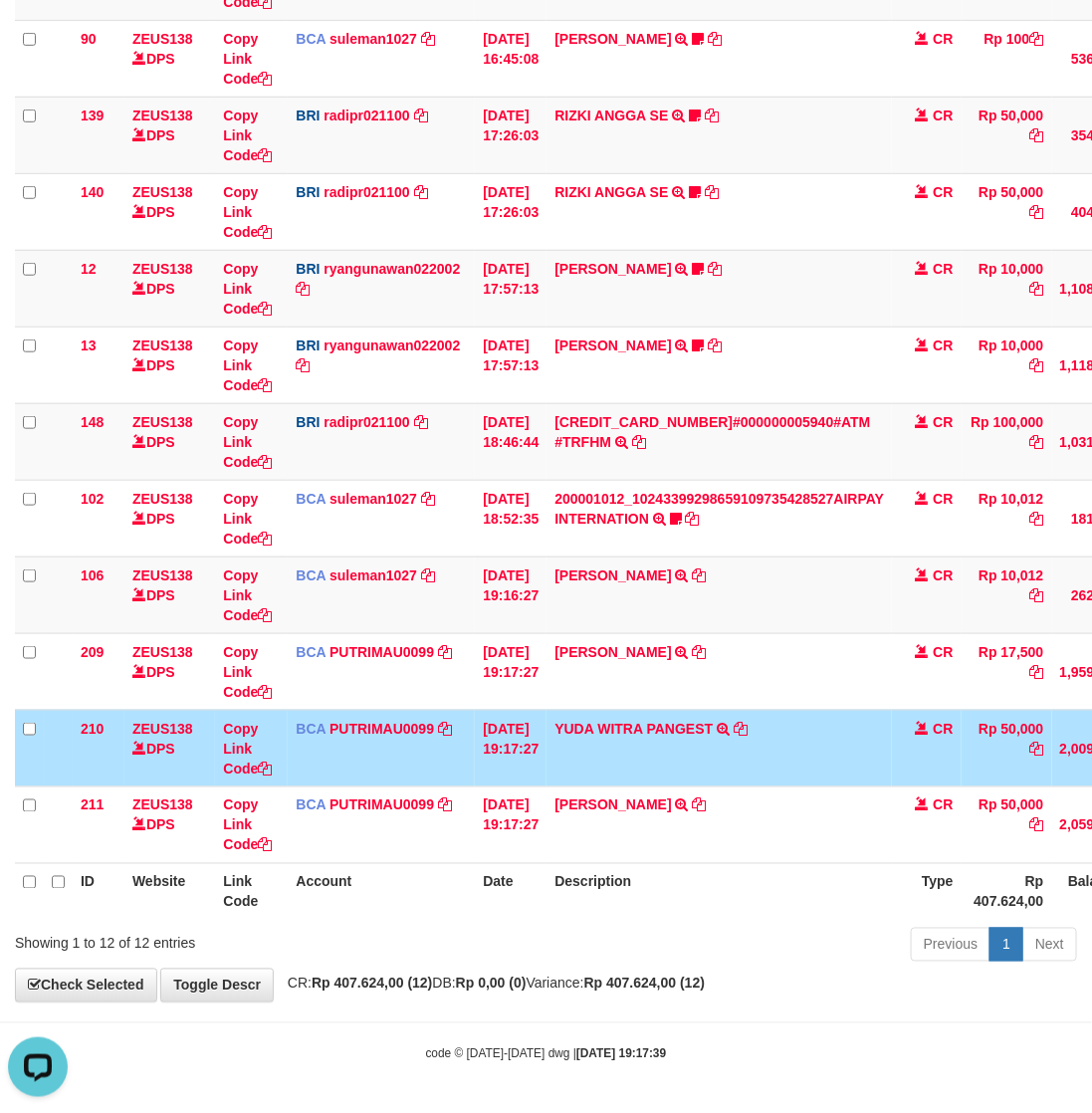 drag, startPoint x: 550, startPoint y: 932, endPoint x: 511, endPoint y: 1050, distance: 124.27791 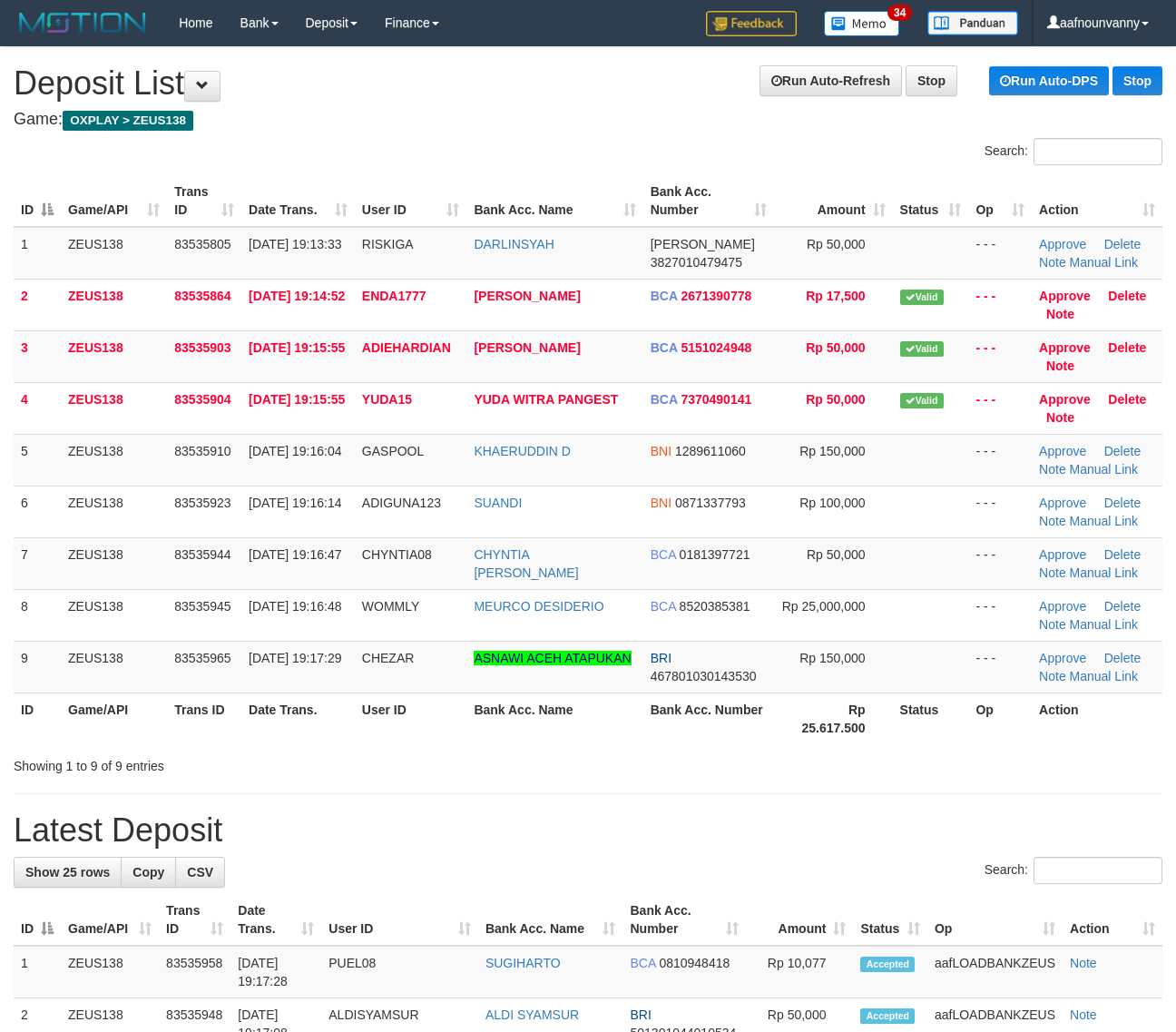 scroll, scrollTop: 0, scrollLeft: 0, axis: both 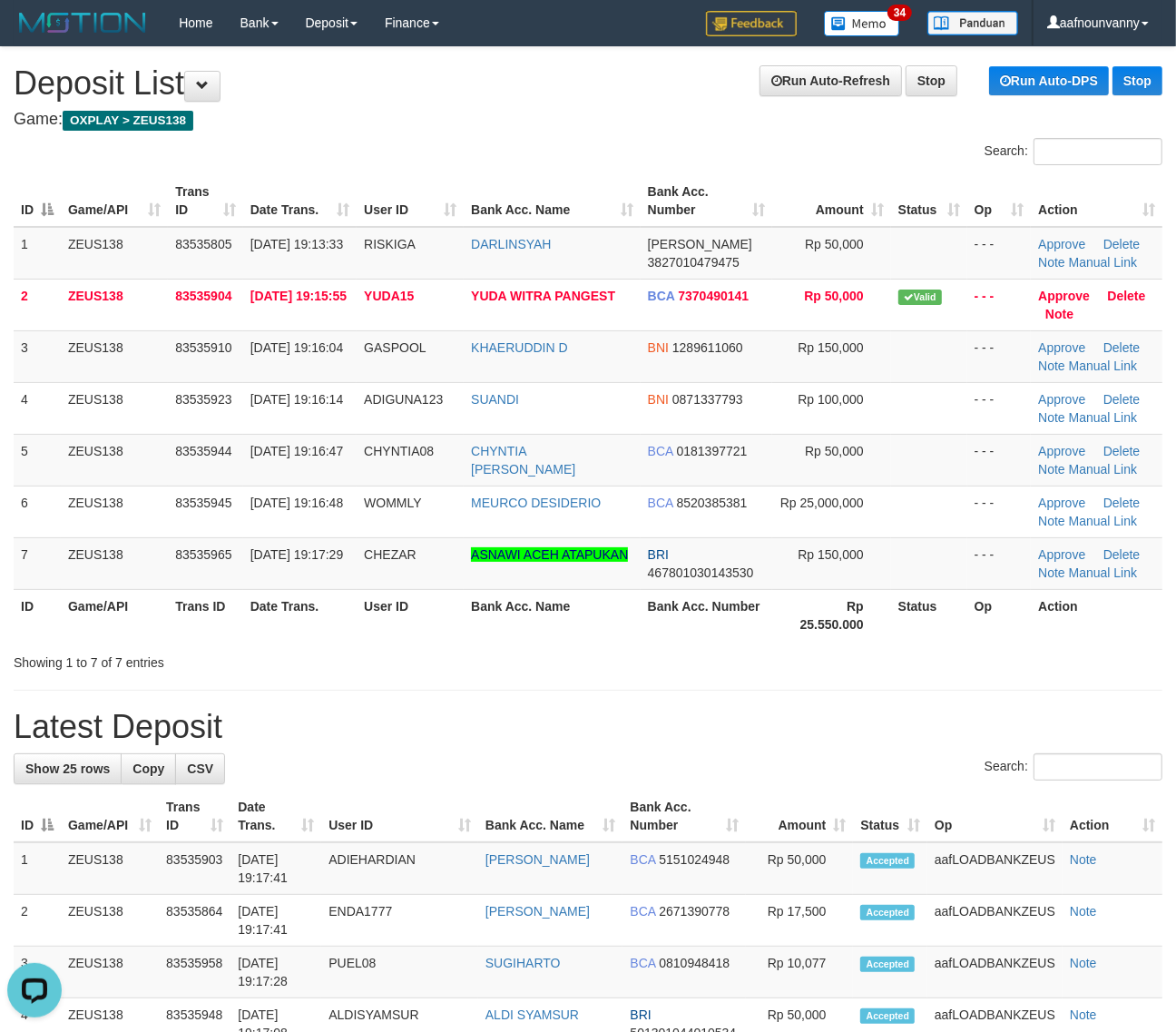 click on "Search:" at bounding box center [588, 769] 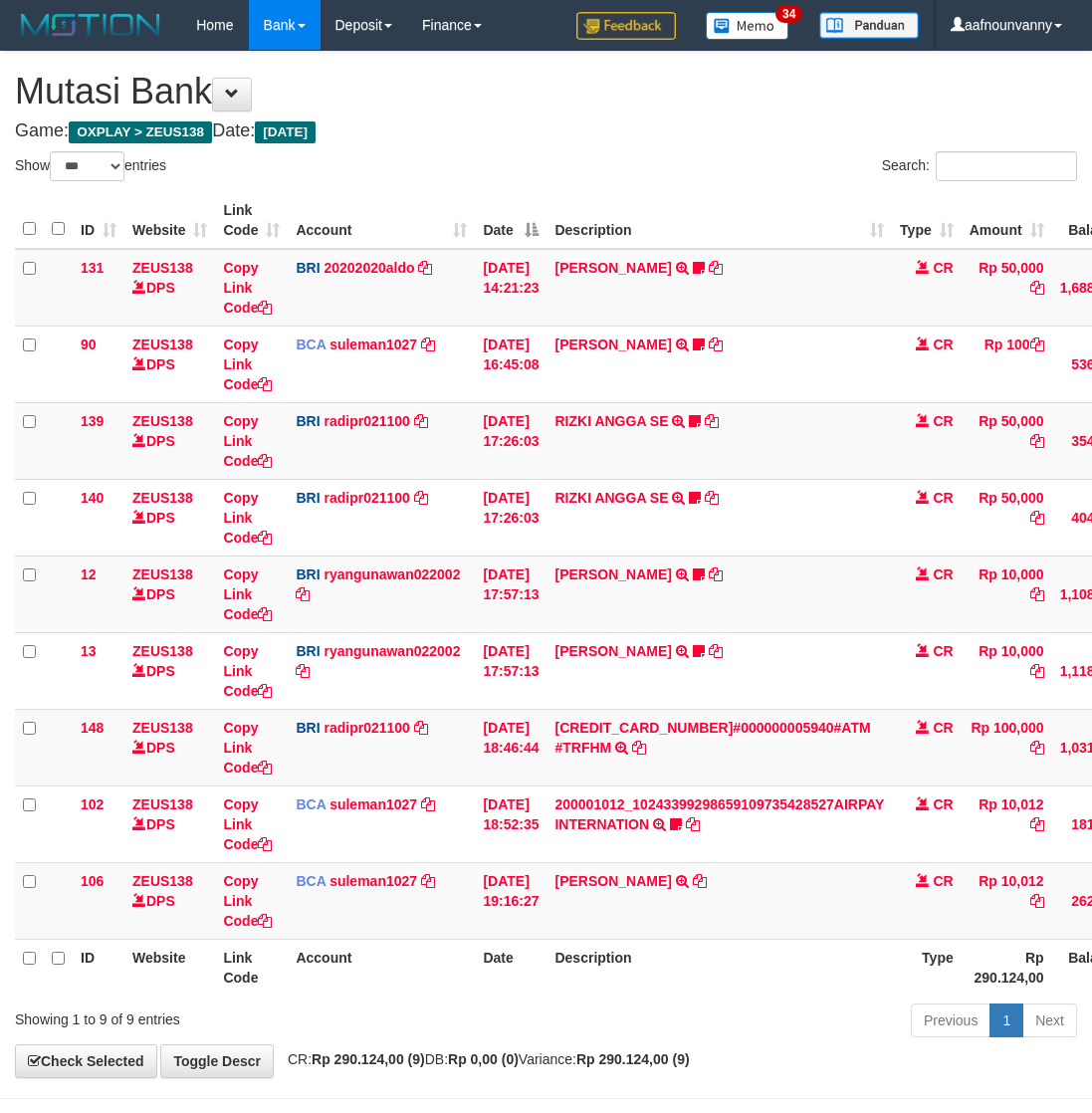 select on "***" 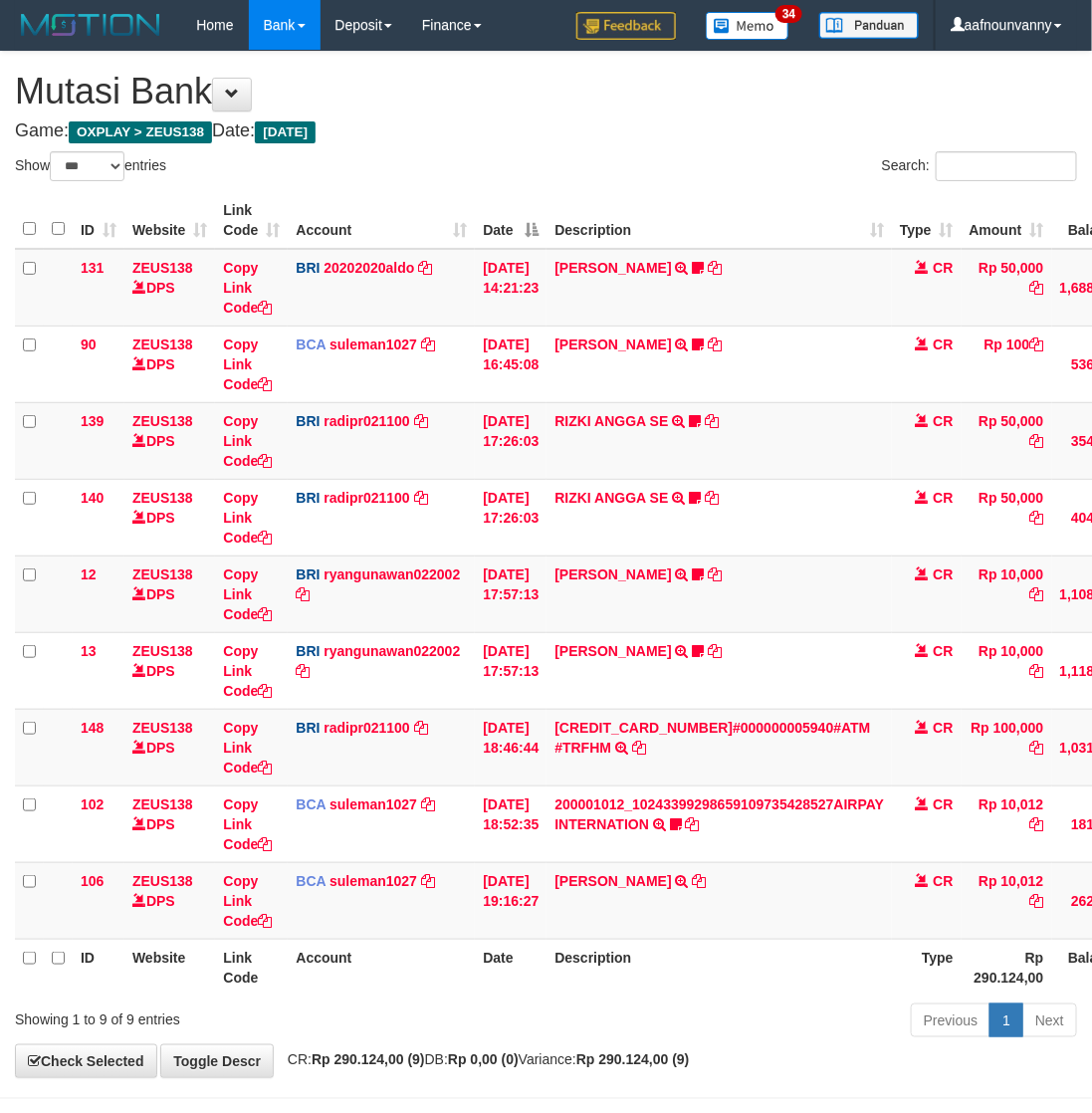 scroll, scrollTop: 77, scrollLeft: 0, axis: vertical 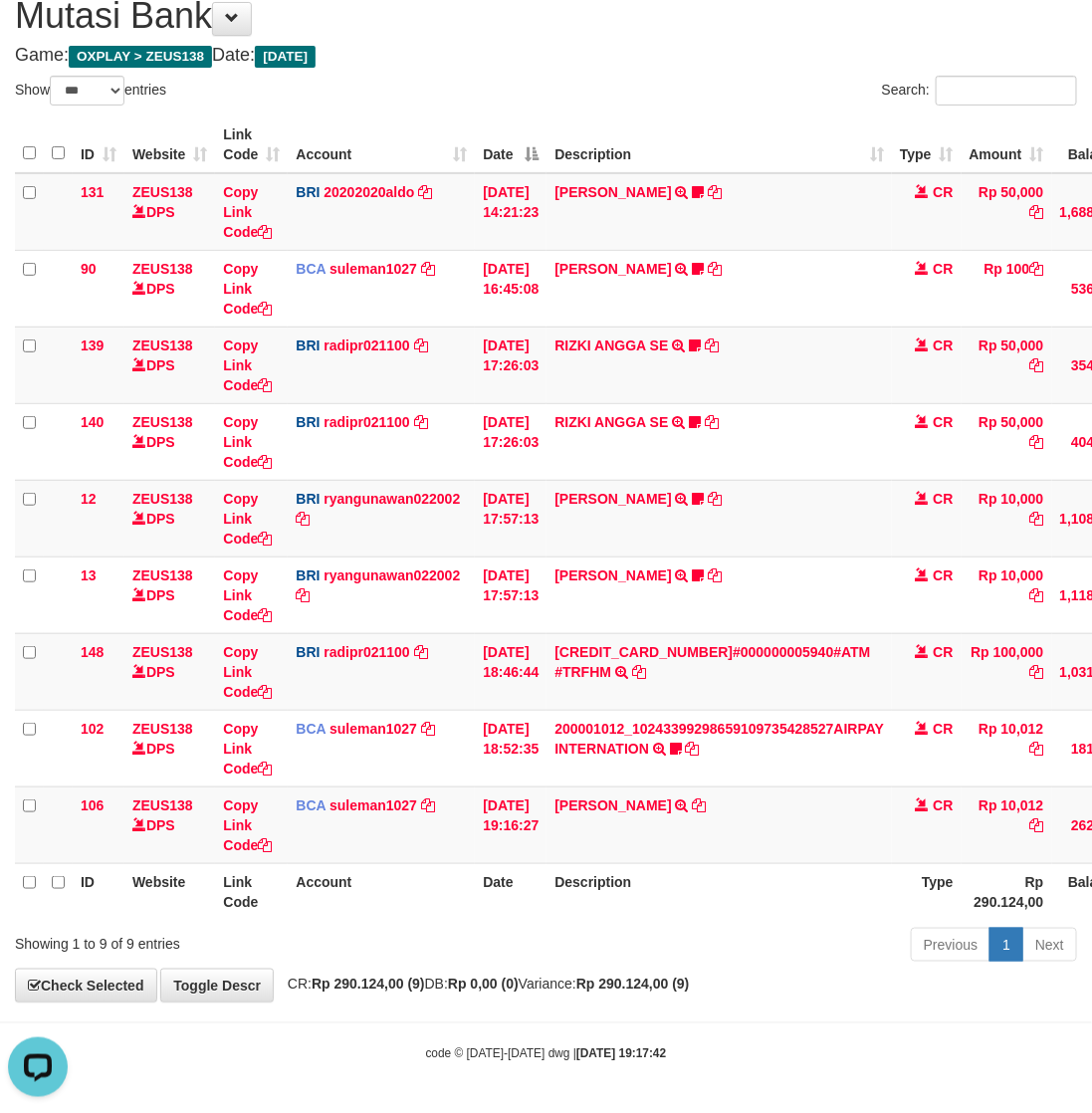 drag, startPoint x: 689, startPoint y: 1010, endPoint x: 693, endPoint y: 1127, distance: 117.06836 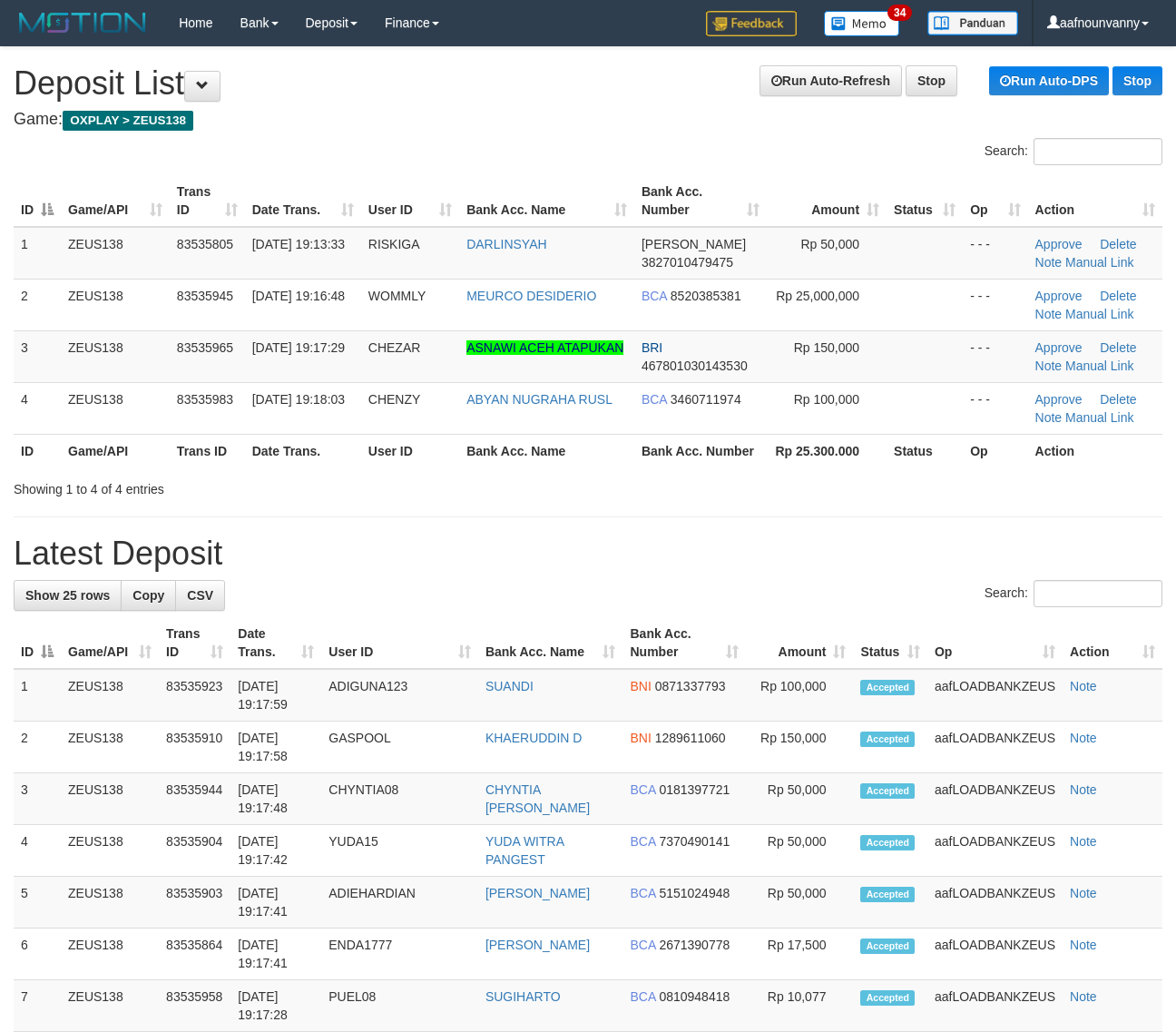 scroll, scrollTop: 0, scrollLeft: 0, axis: both 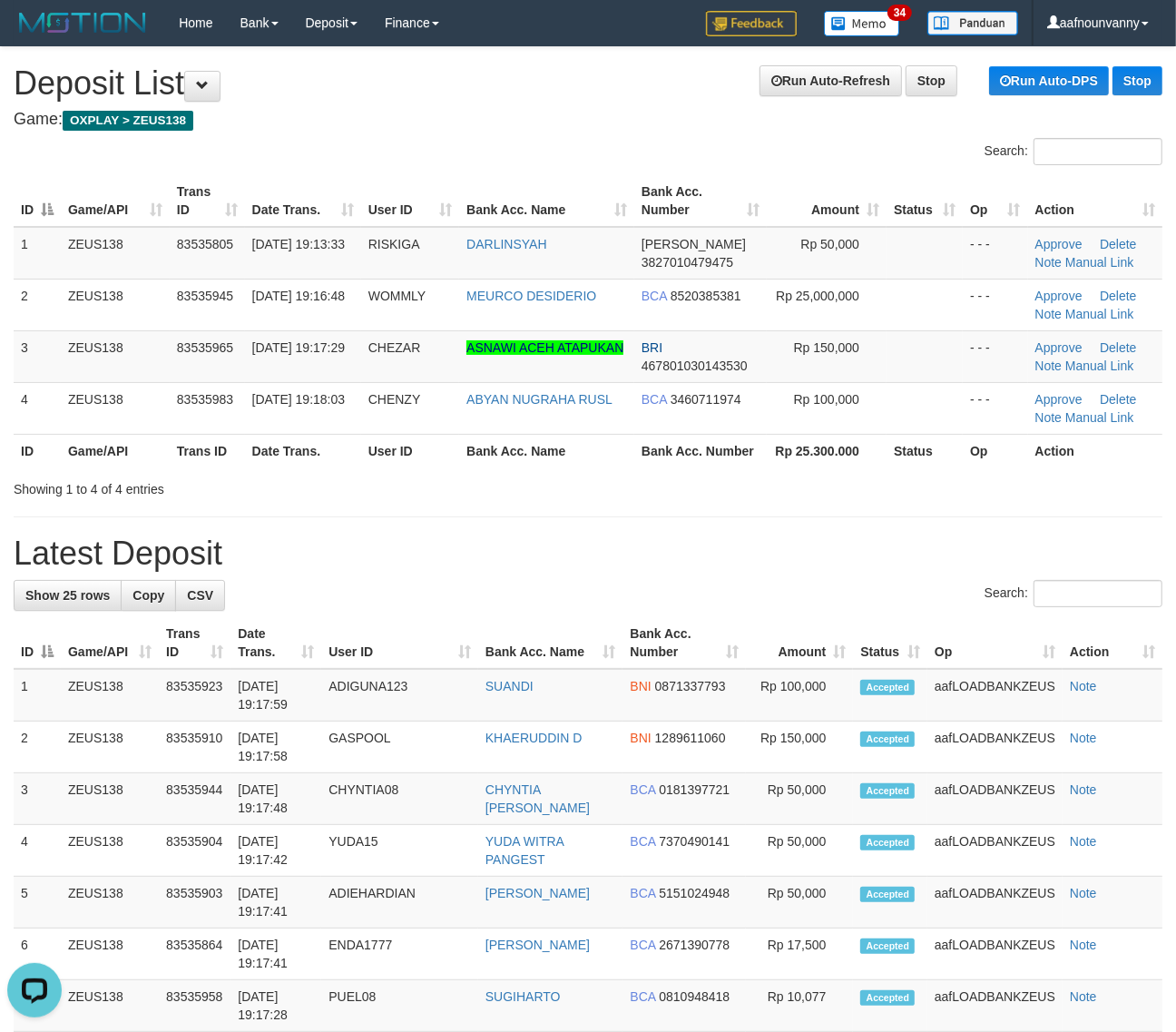 click on "Showing 1 to 4 of 4 entries" at bounding box center (588, 486) 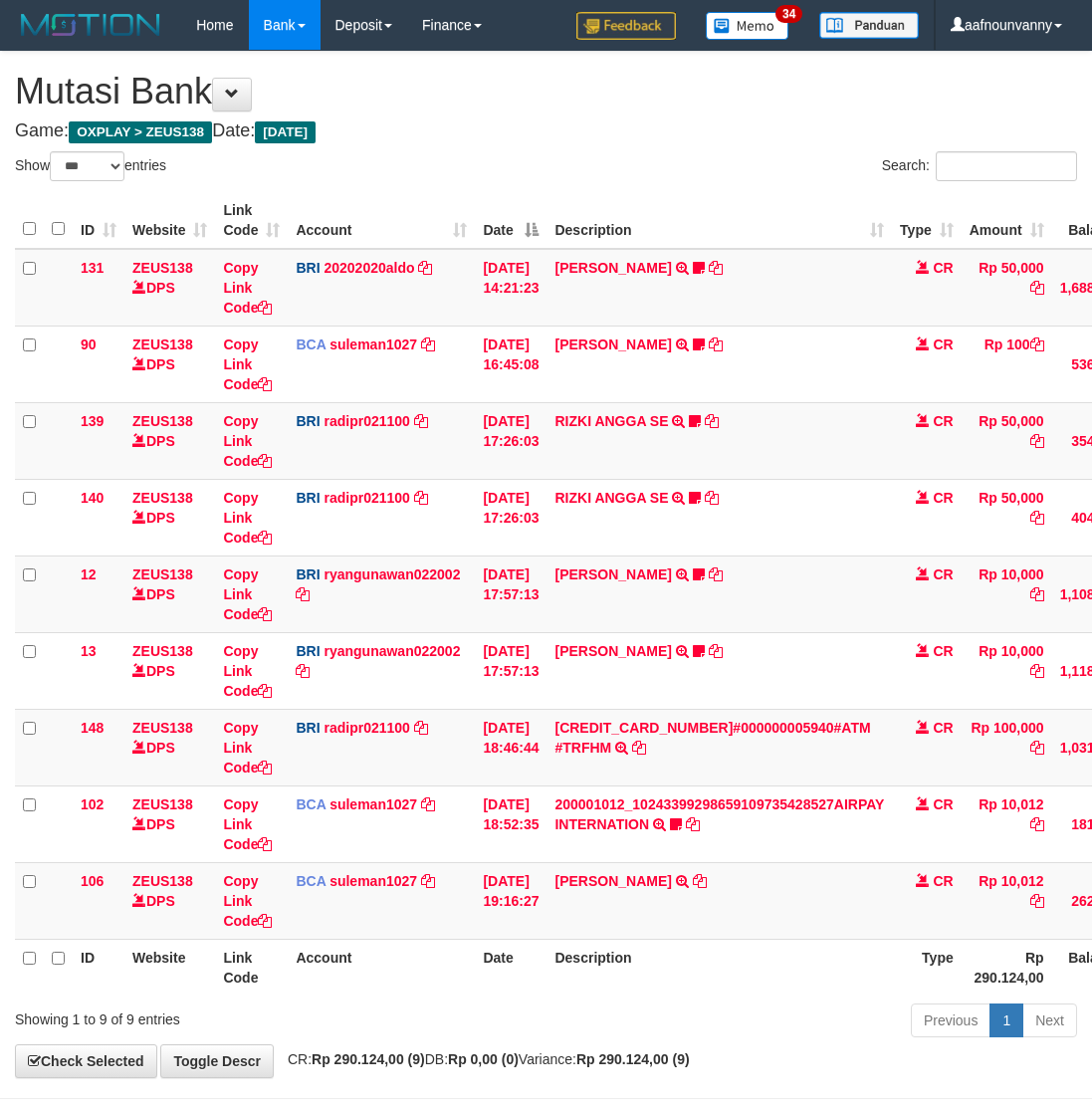 select on "***" 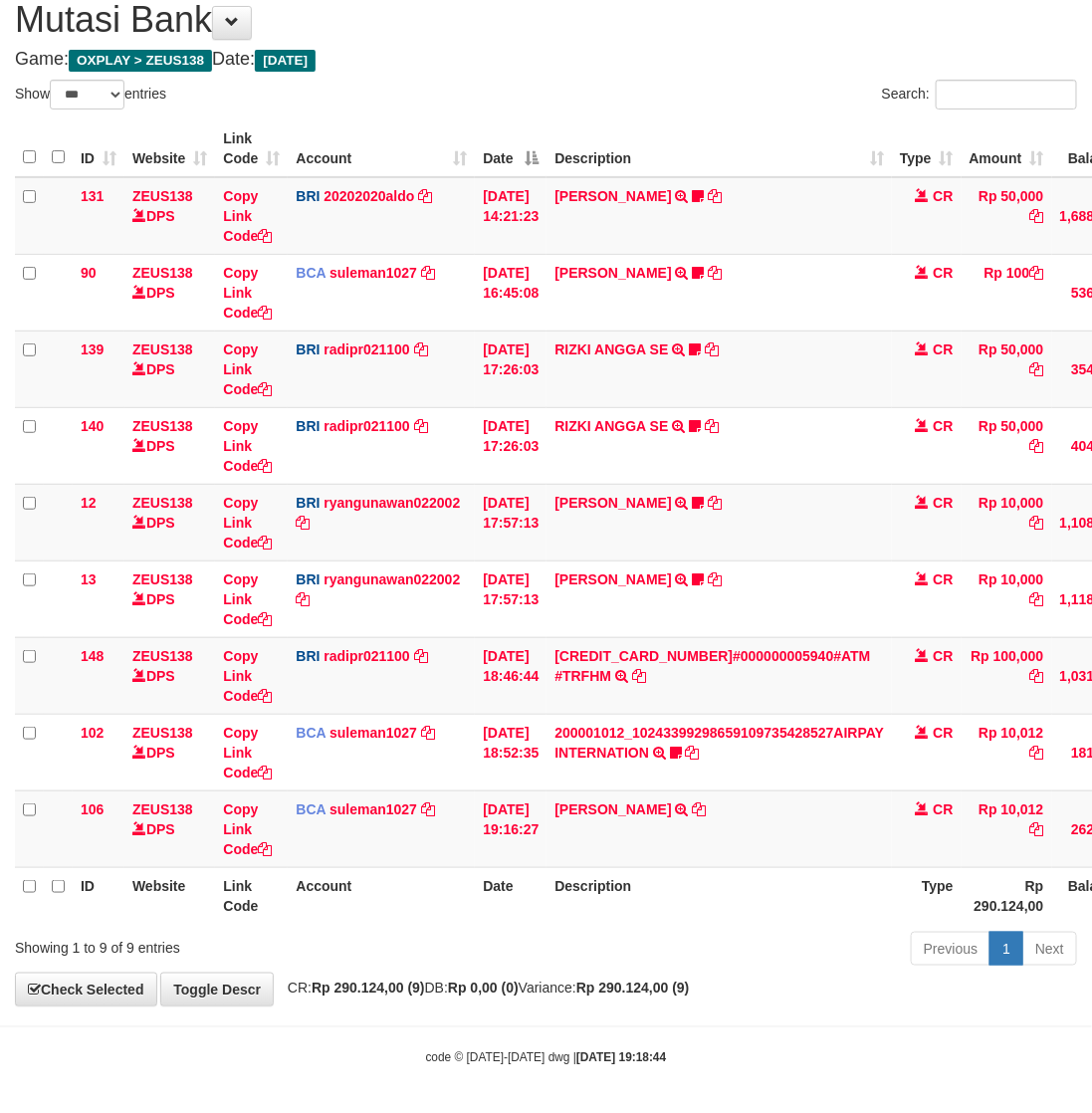 scroll, scrollTop: 77, scrollLeft: 0, axis: vertical 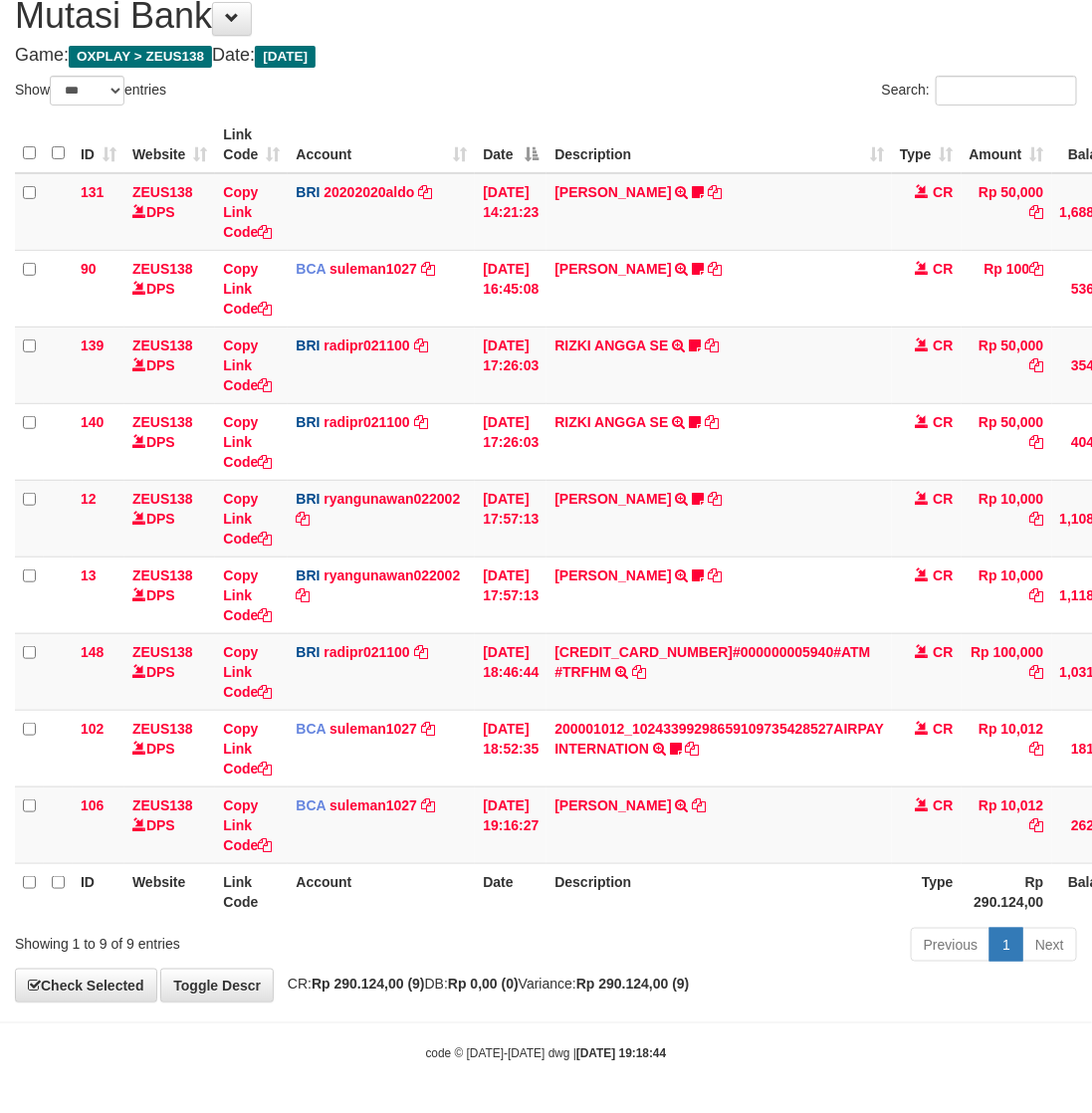click on "ID Website Link Code Account Date Description Type Amount Balance Status Action
131
ZEUS138    DPS
Copy Link Code
BRI
20202020aldo
DPS
REVALDO SAGITA
mutasi_20250713_3778 | 131
mutasi_20250713_3778 | 131
13/07/2025 14:21:23
DANA HERISUPRAPTO            TRANSFER NBMB DANA HERISUPRAPTO TO REVALDO SAGITA    Herisuprapto
CR
Rp 50,000
Rp 1,688,771
N
Note
Check
90
ZEUS138    DPS
Copy Link Code
BCA
suleman1027" at bounding box center (546, 518) 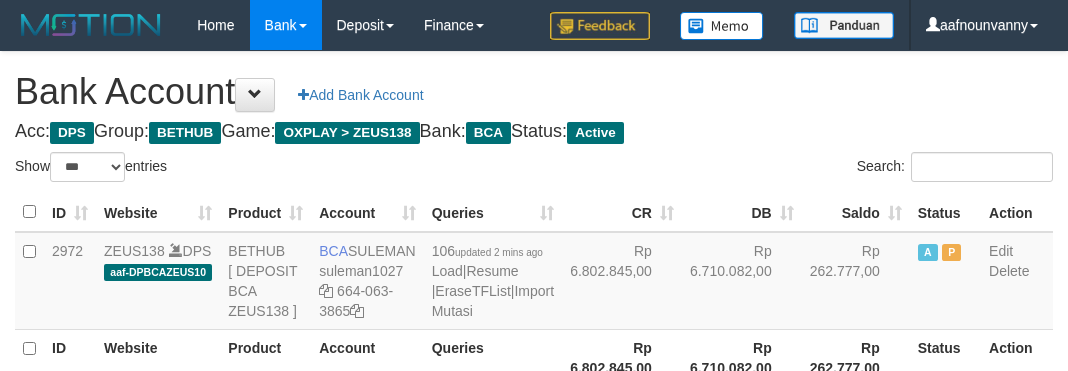 select on "***" 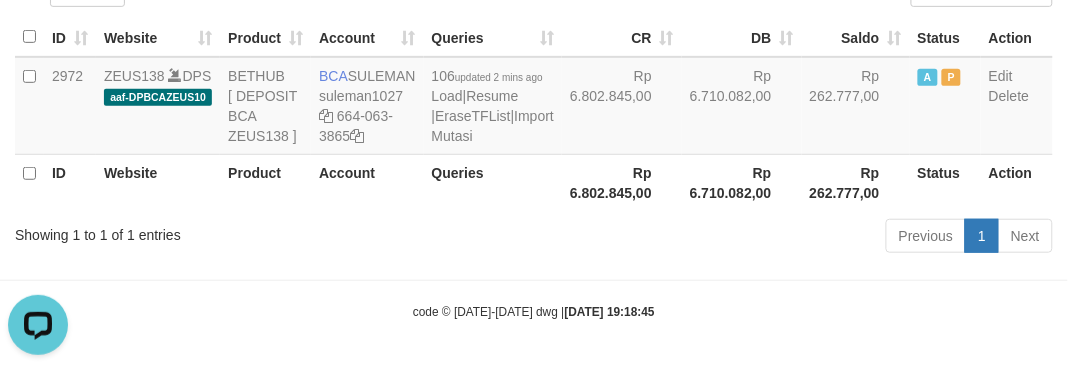 scroll, scrollTop: 0, scrollLeft: 0, axis: both 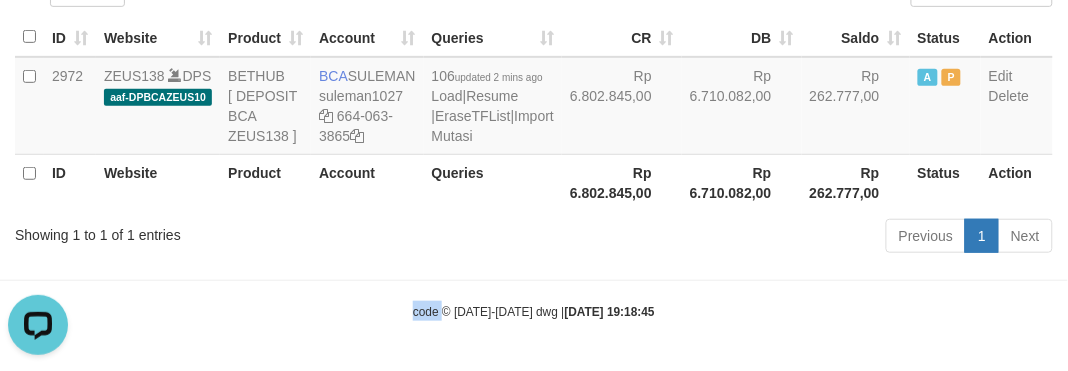 drag, startPoint x: 435, startPoint y: 298, endPoint x: 422, endPoint y: 300, distance: 13.152946 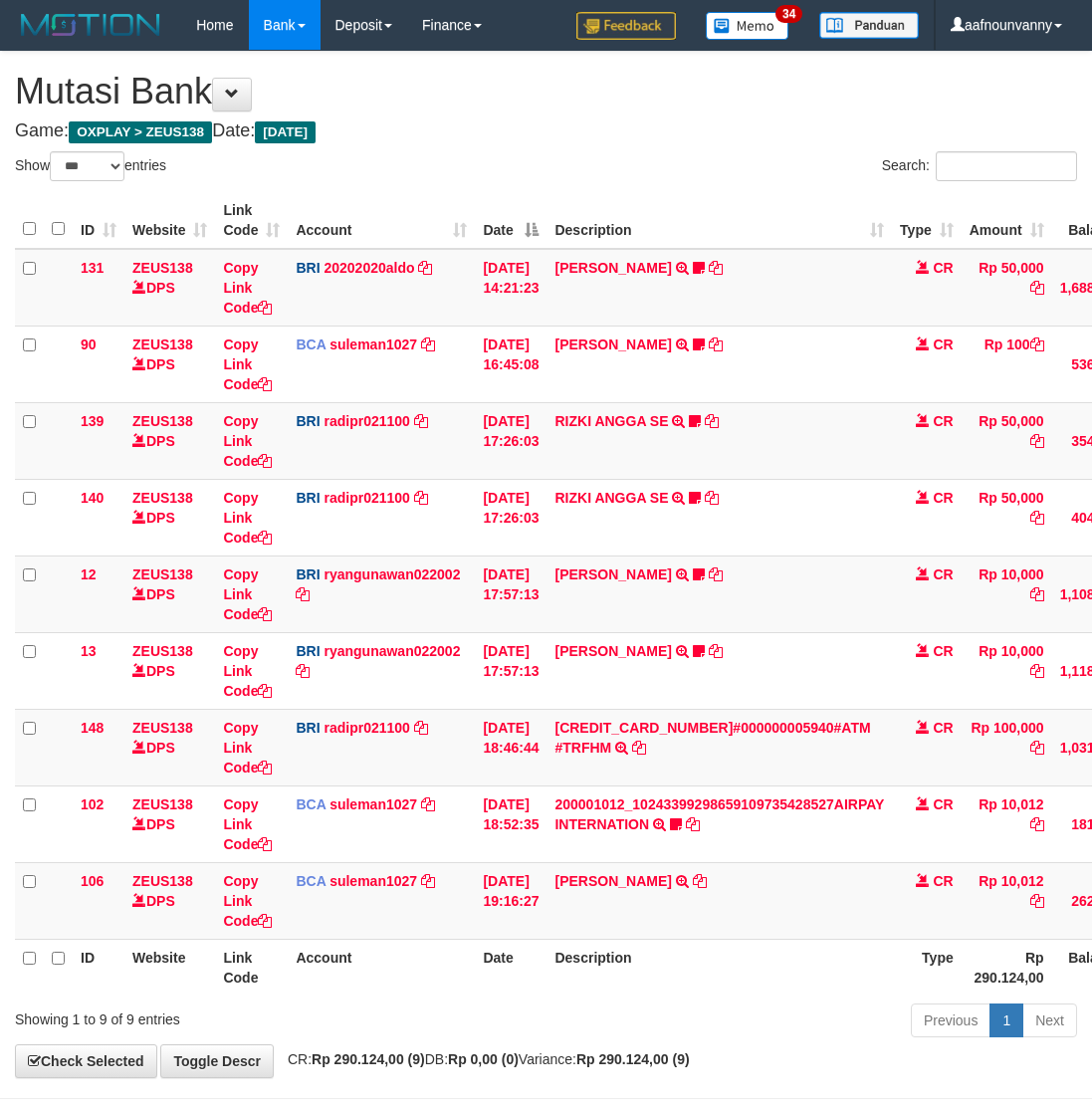 select on "***" 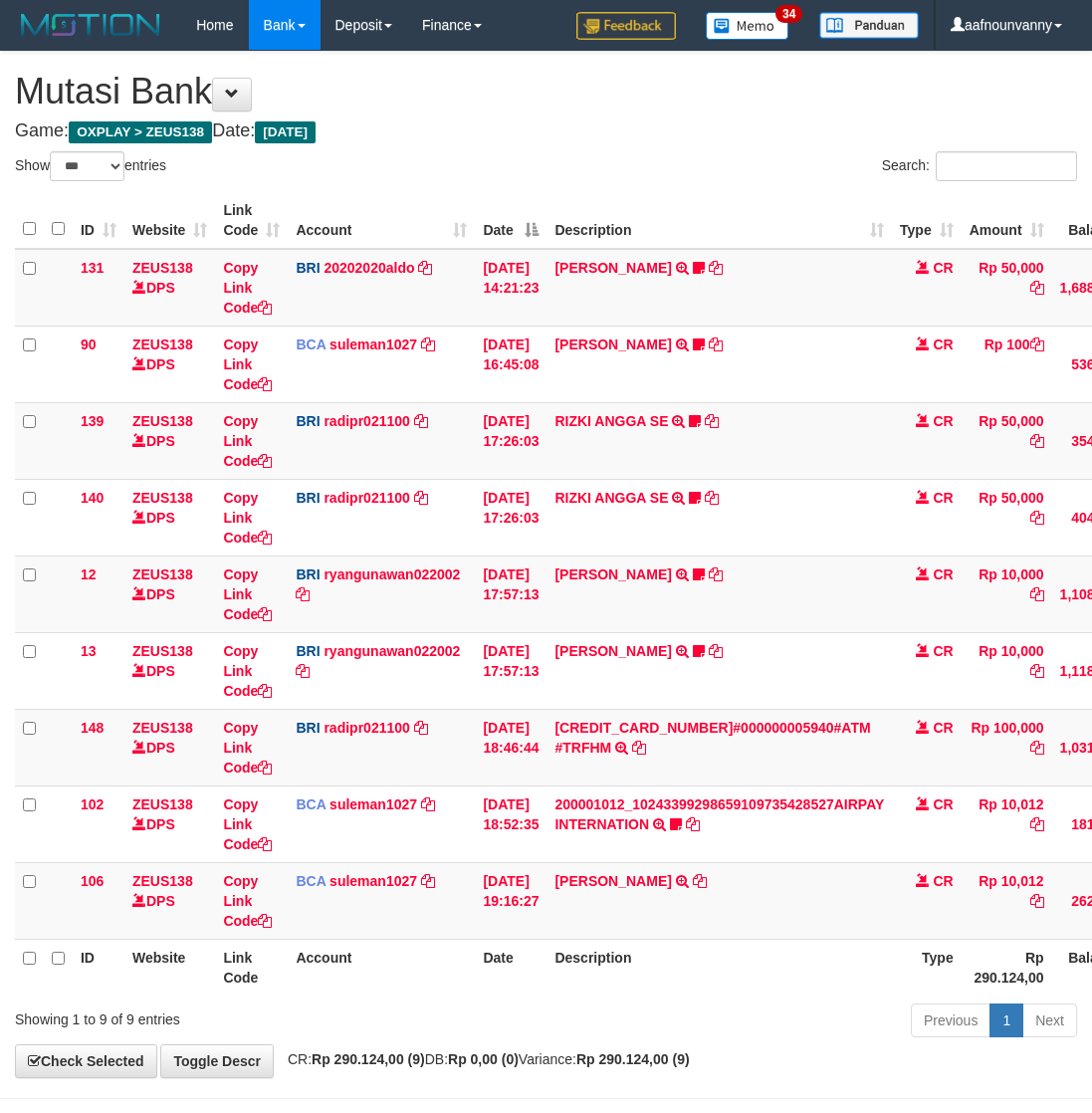 scroll, scrollTop: 77, scrollLeft: 0, axis: vertical 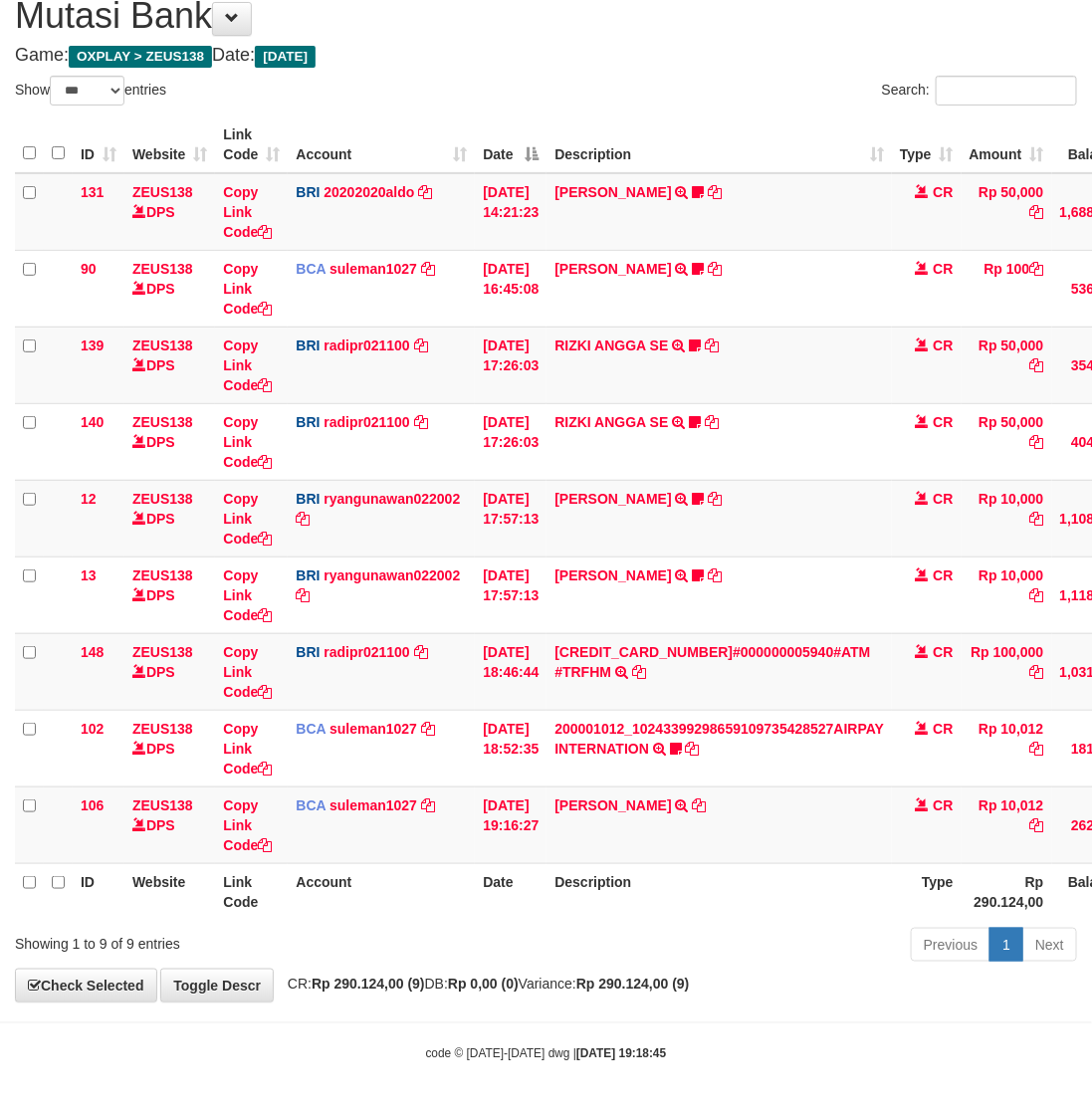 click on "Previous 1 Next" at bounding box center (773, 947) 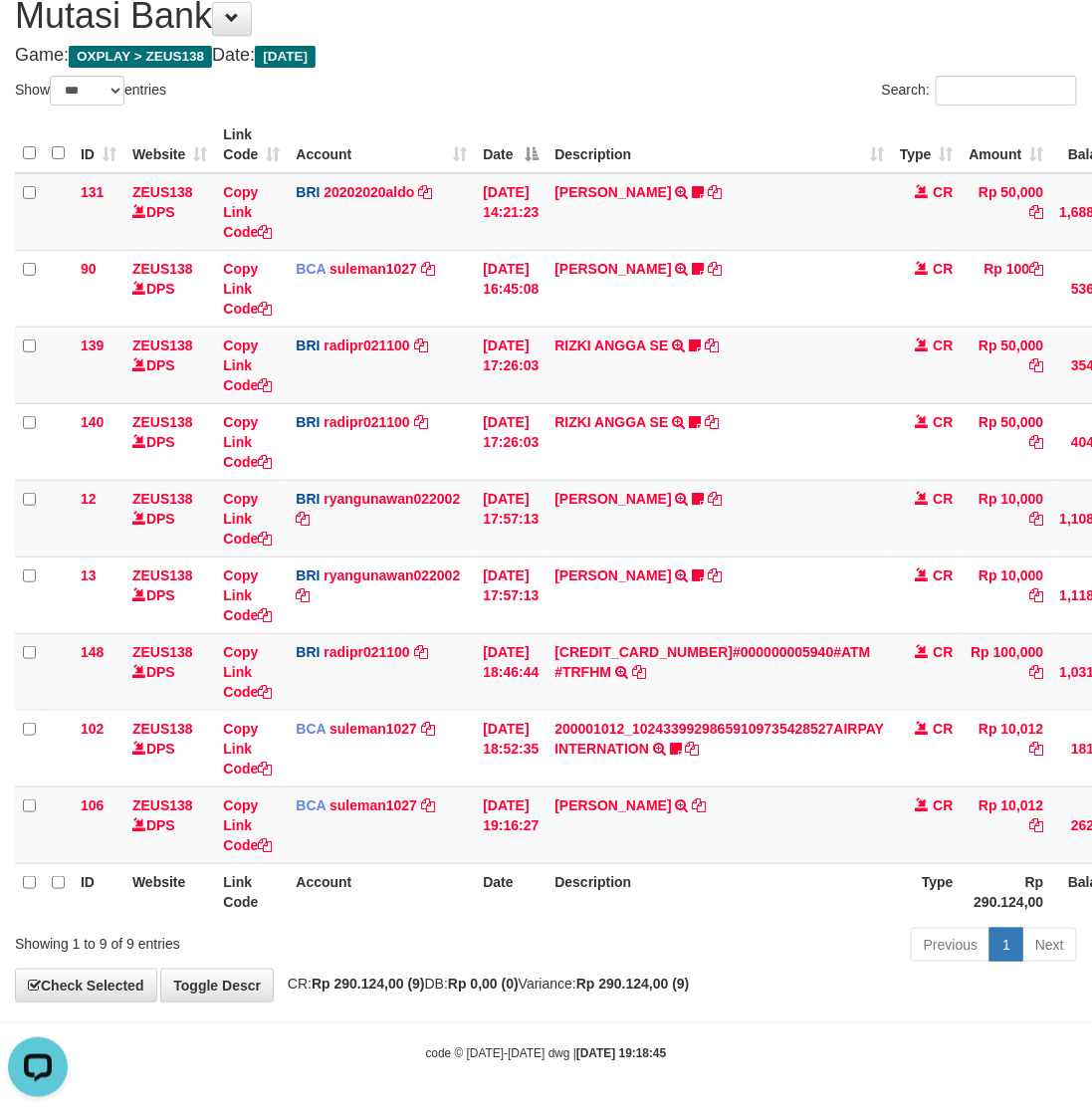 scroll, scrollTop: 0, scrollLeft: 0, axis: both 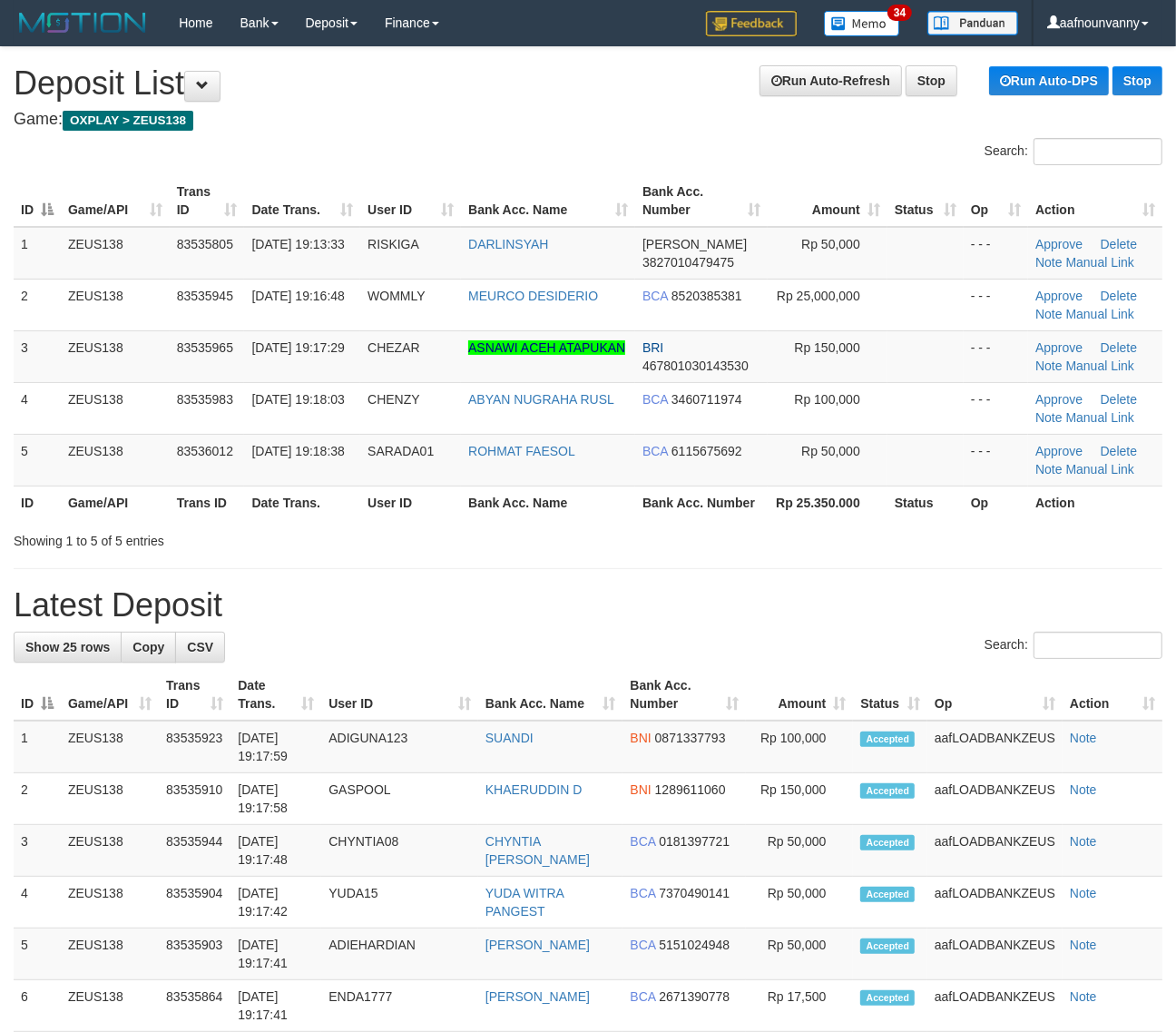 click on "Showing 1 to 5 of 5 entries" at bounding box center (588, 537) 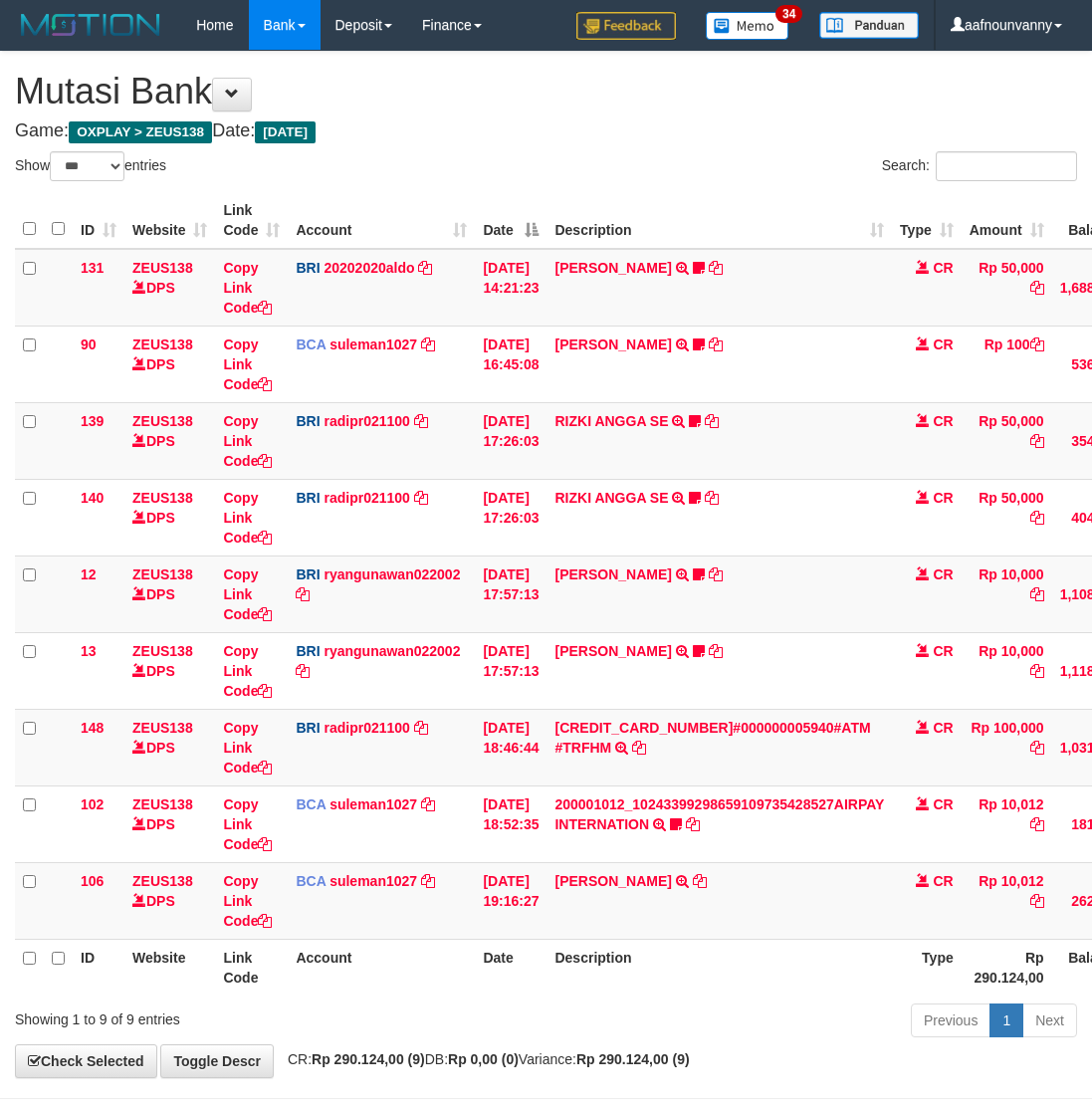 select on "***" 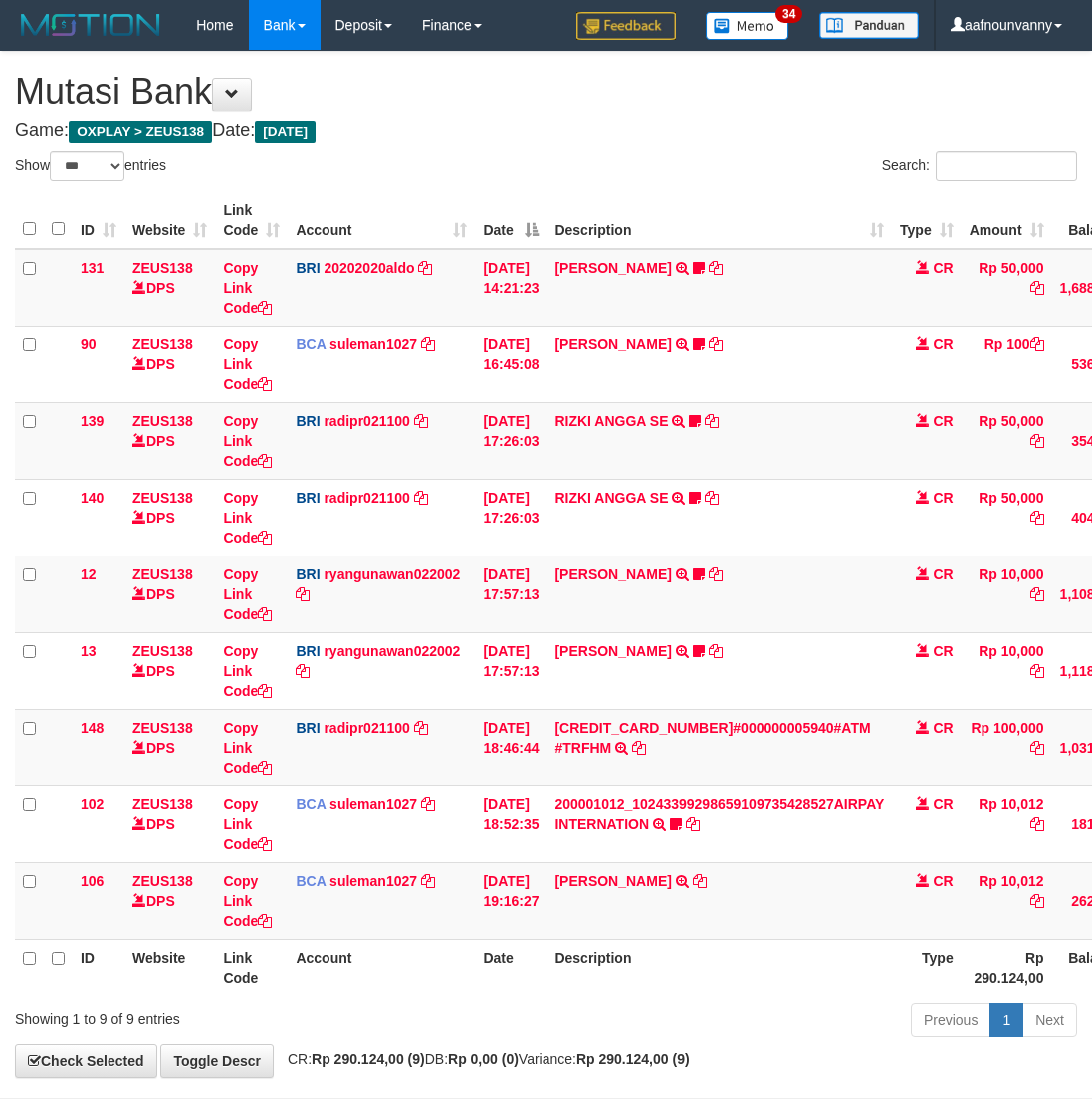 scroll, scrollTop: 77, scrollLeft: 0, axis: vertical 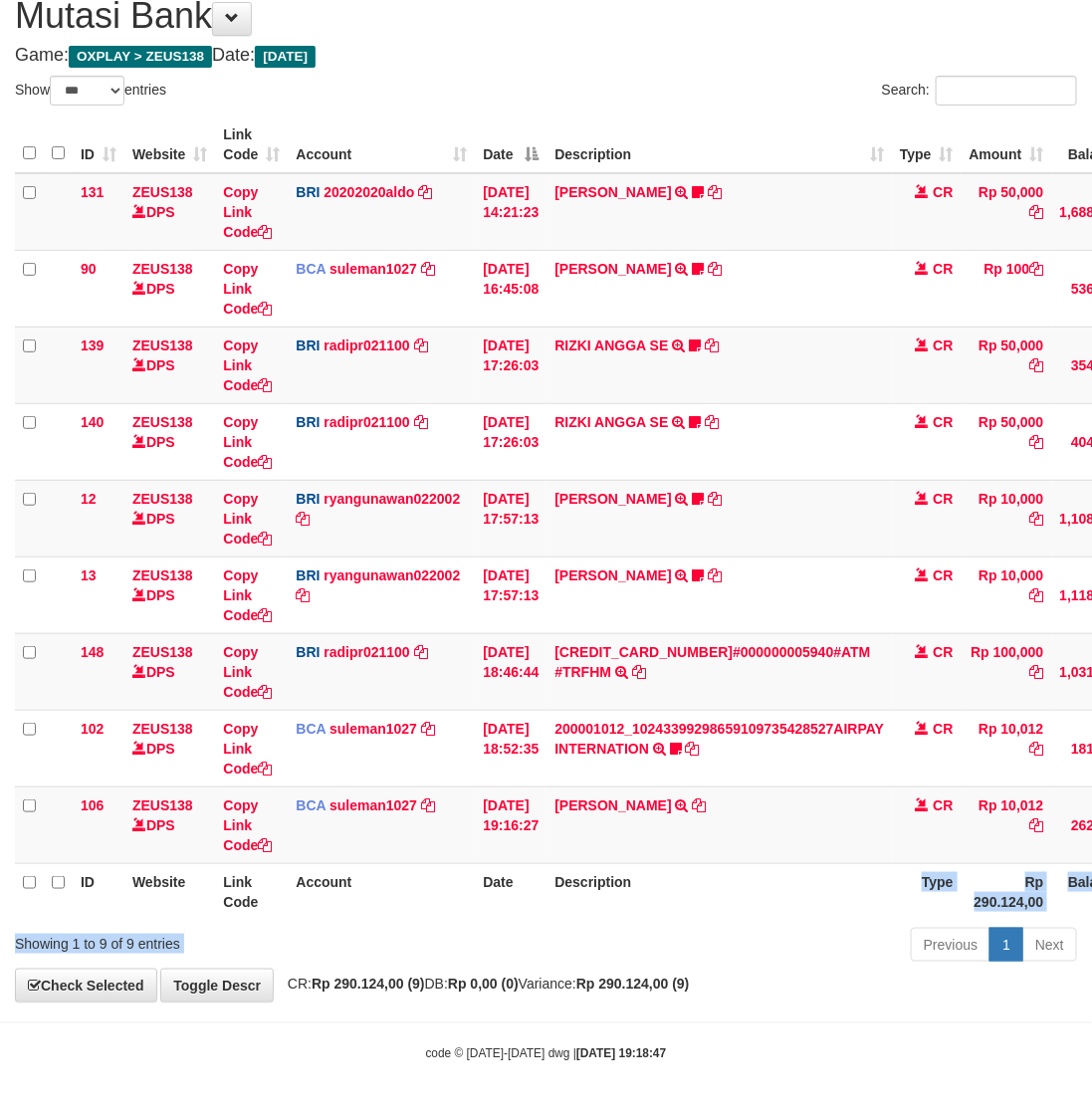 drag, startPoint x: 692, startPoint y: 909, endPoint x: 699, endPoint y: 929, distance: 21.18962 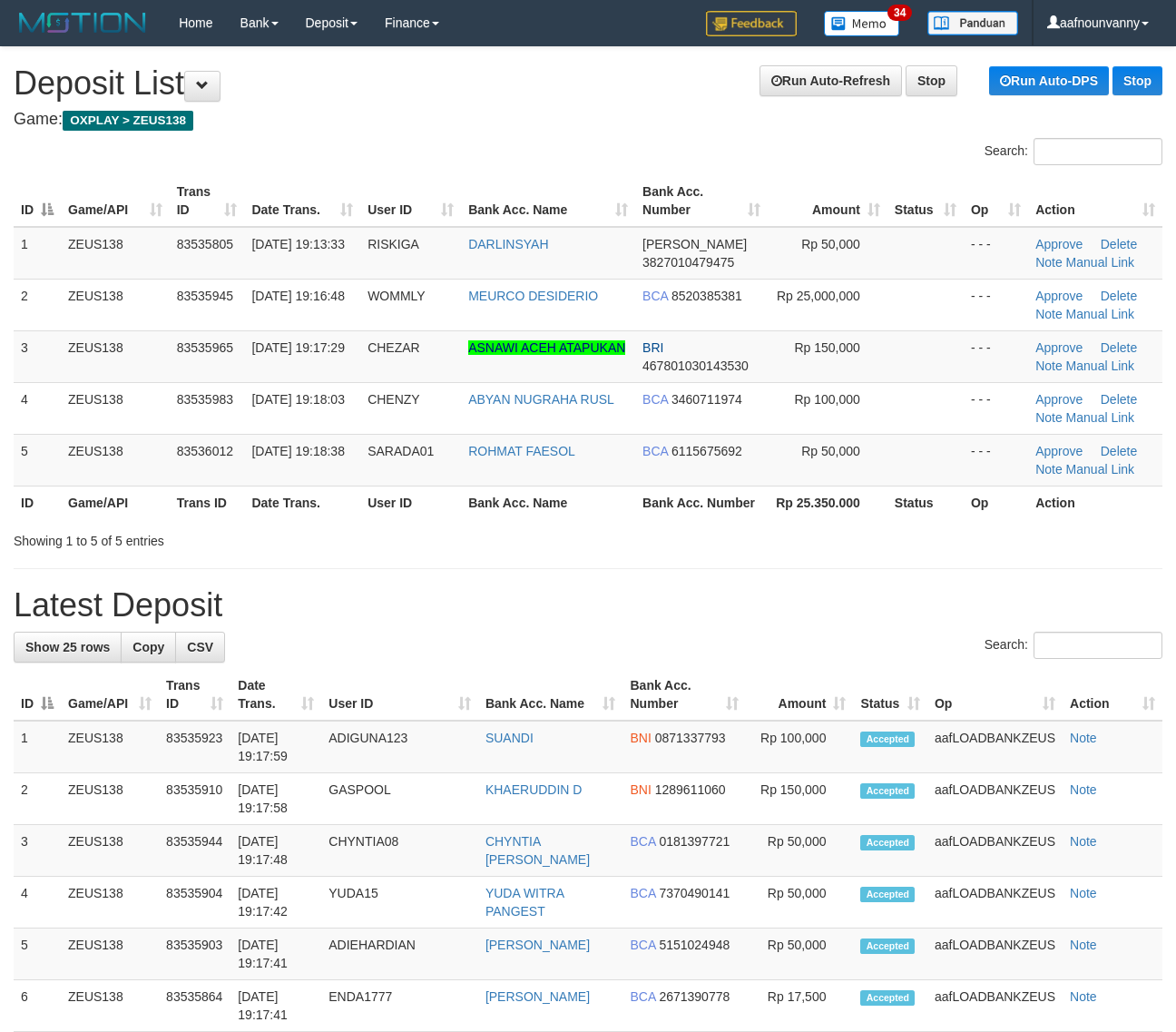 scroll, scrollTop: 0, scrollLeft: 0, axis: both 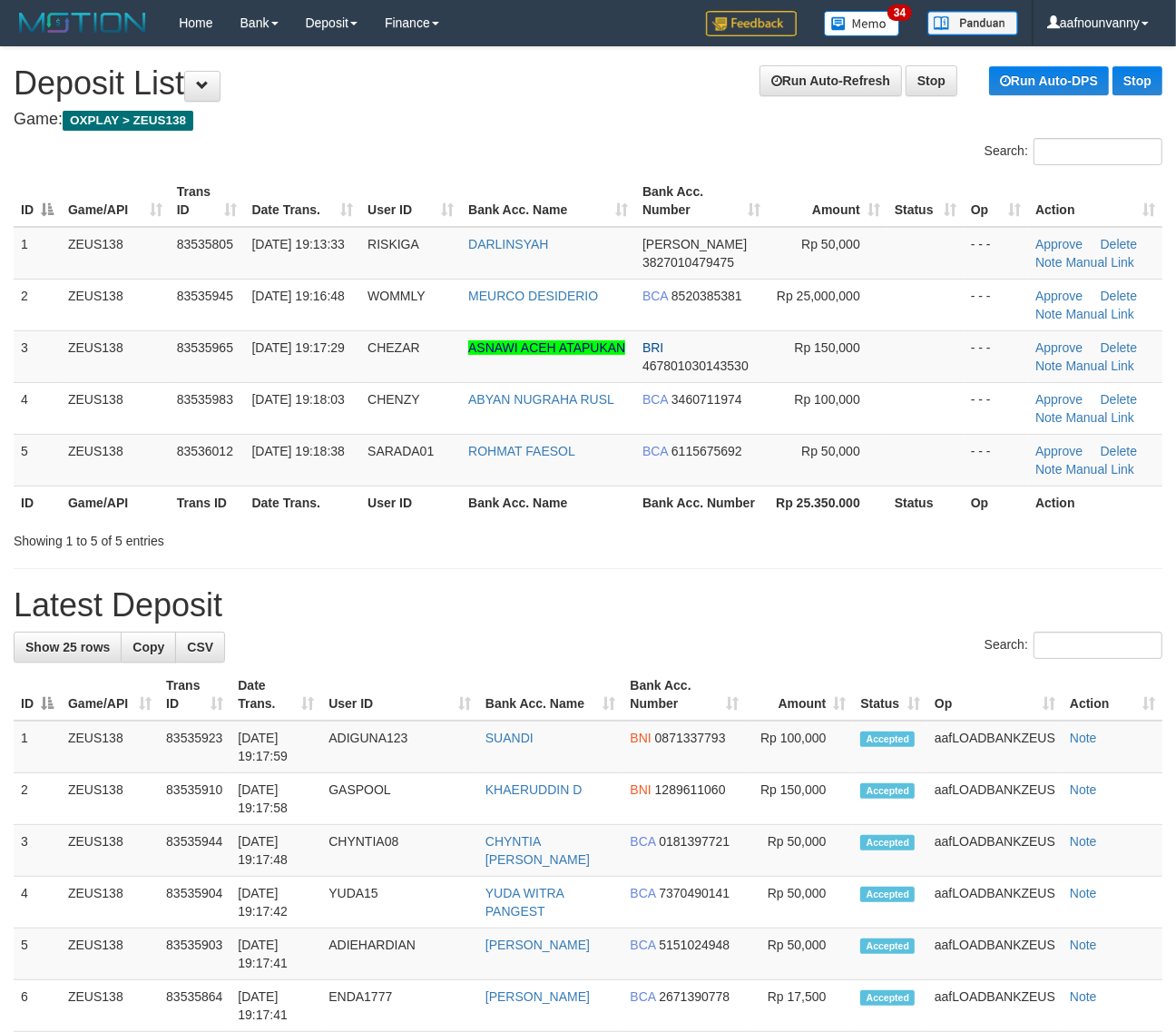 drag, startPoint x: 466, startPoint y: 490, endPoint x: 436, endPoint y: 493, distance: 30.14963 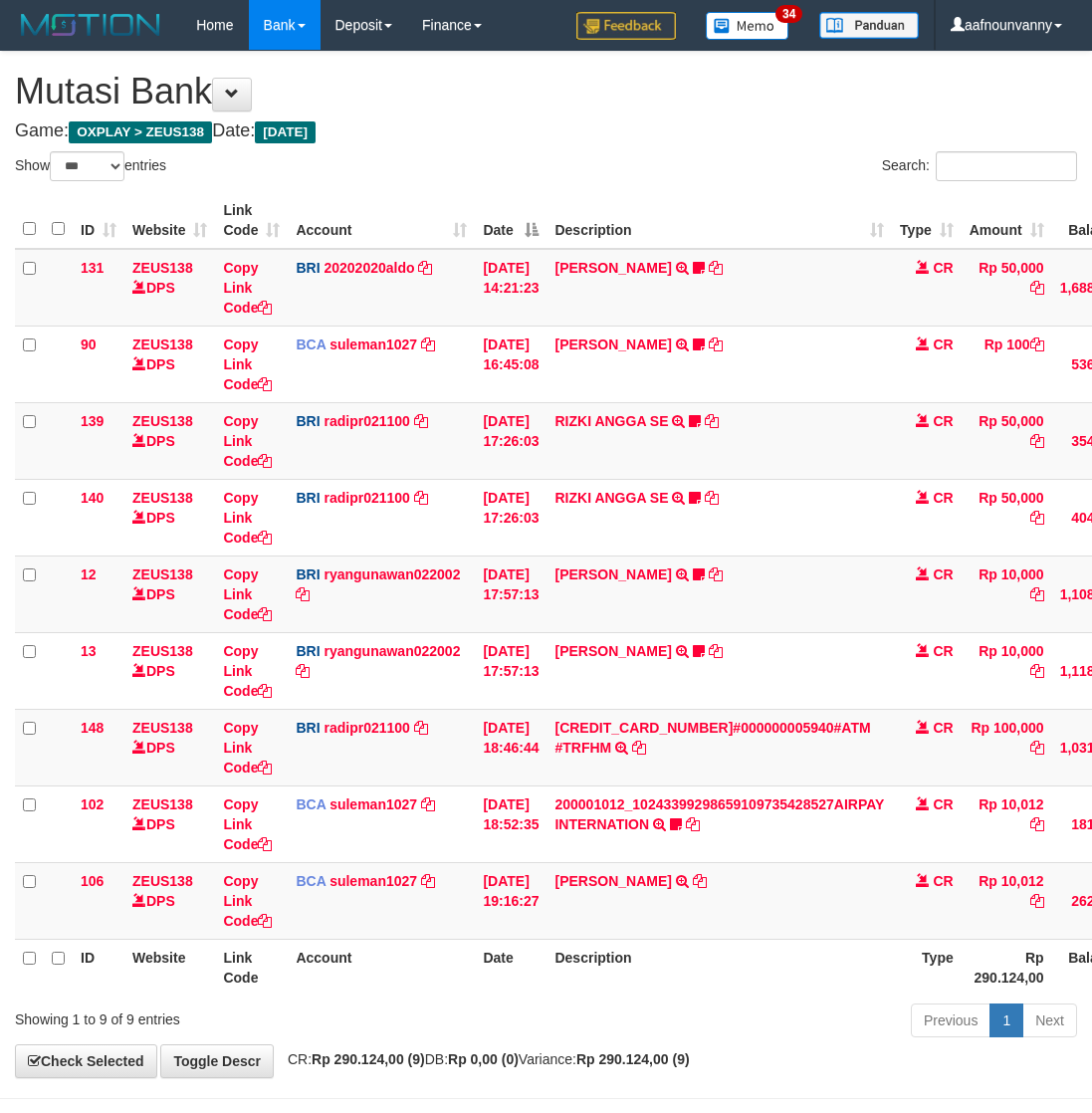 select on "***" 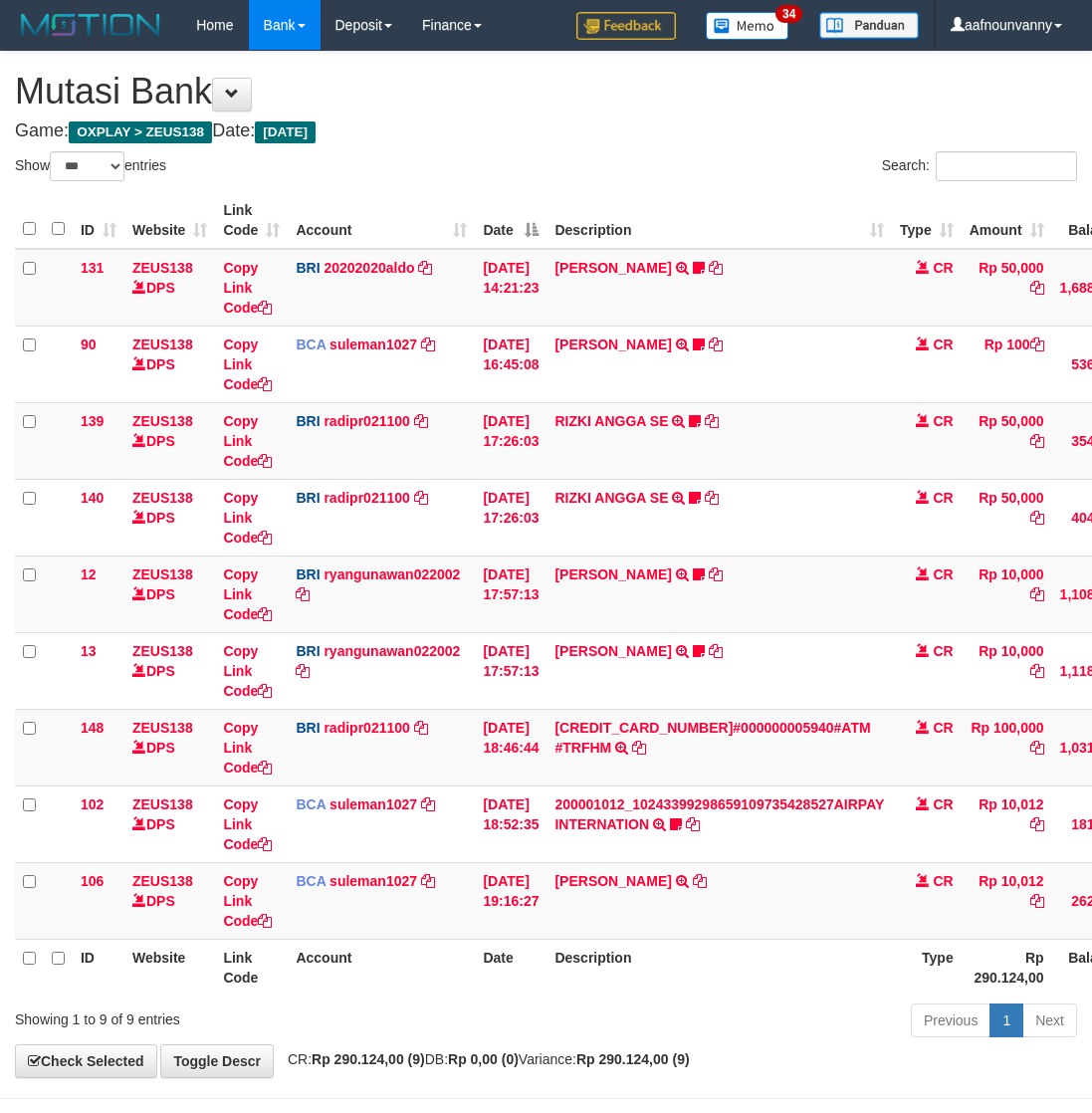 scroll, scrollTop: 77, scrollLeft: 0, axis: vertical 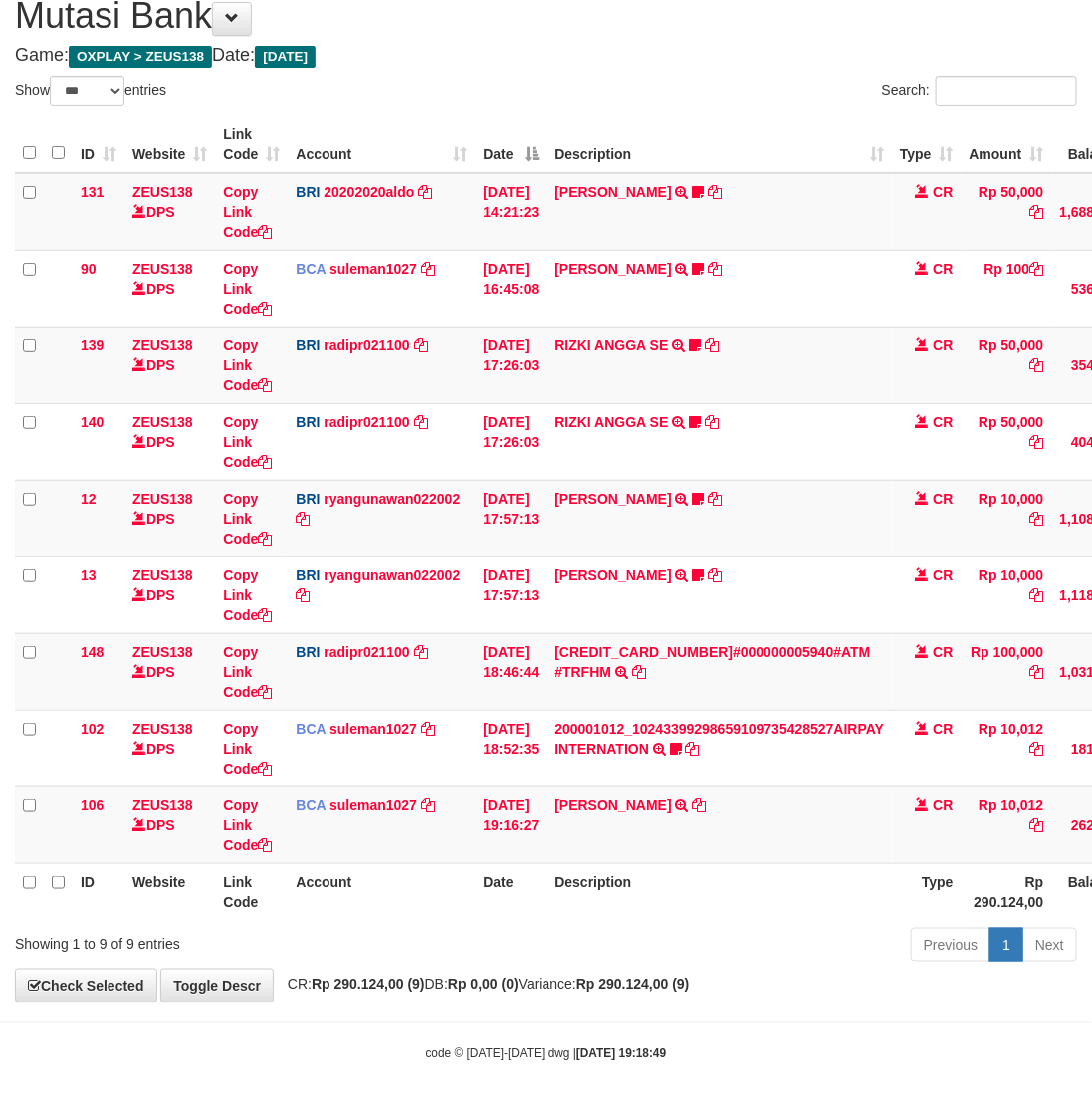 click on "Previous 1 Next" at bounding box center [773, 947] 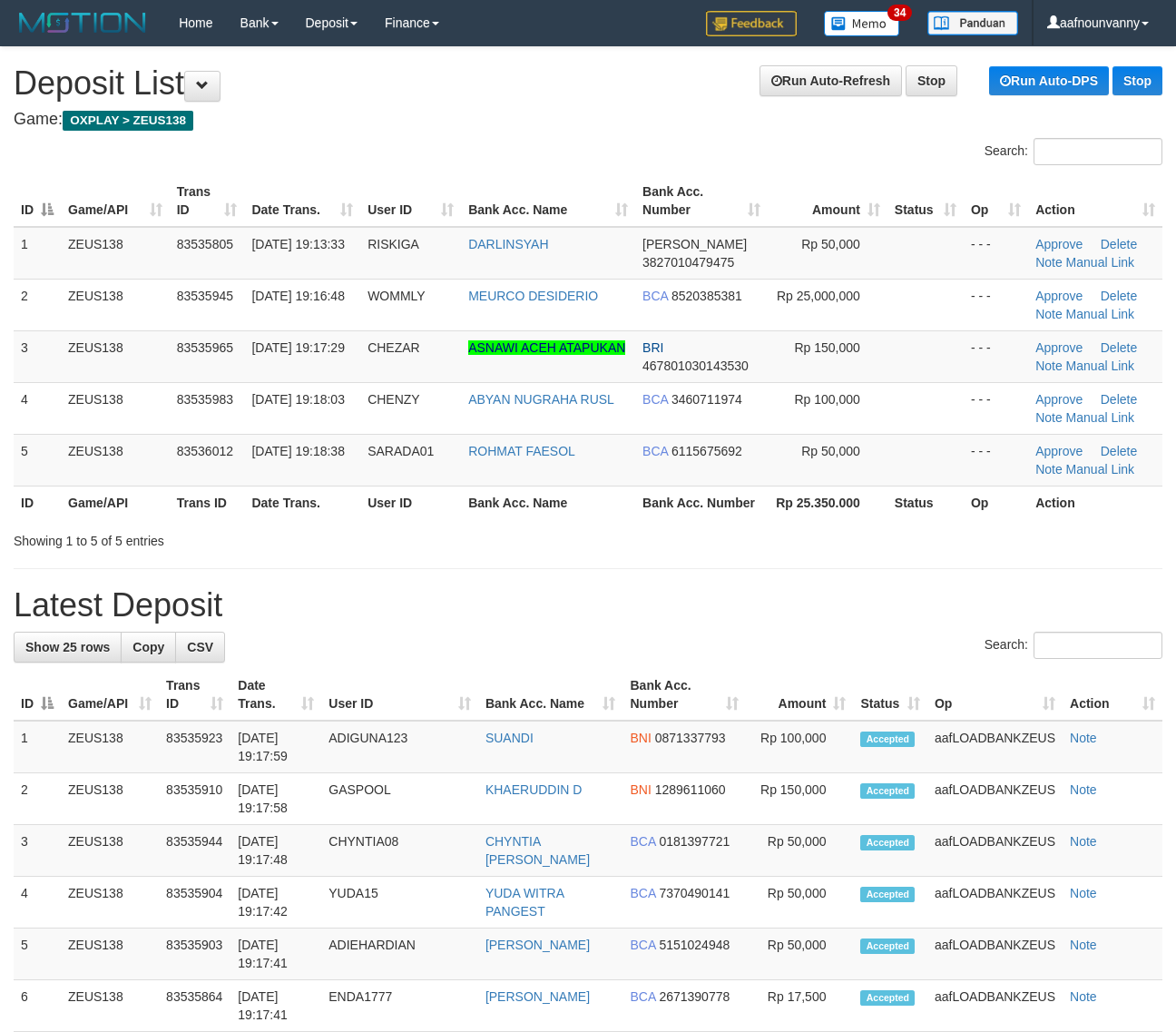 scroll, scrollTop: 0, scrollLeft: 0, axis: both 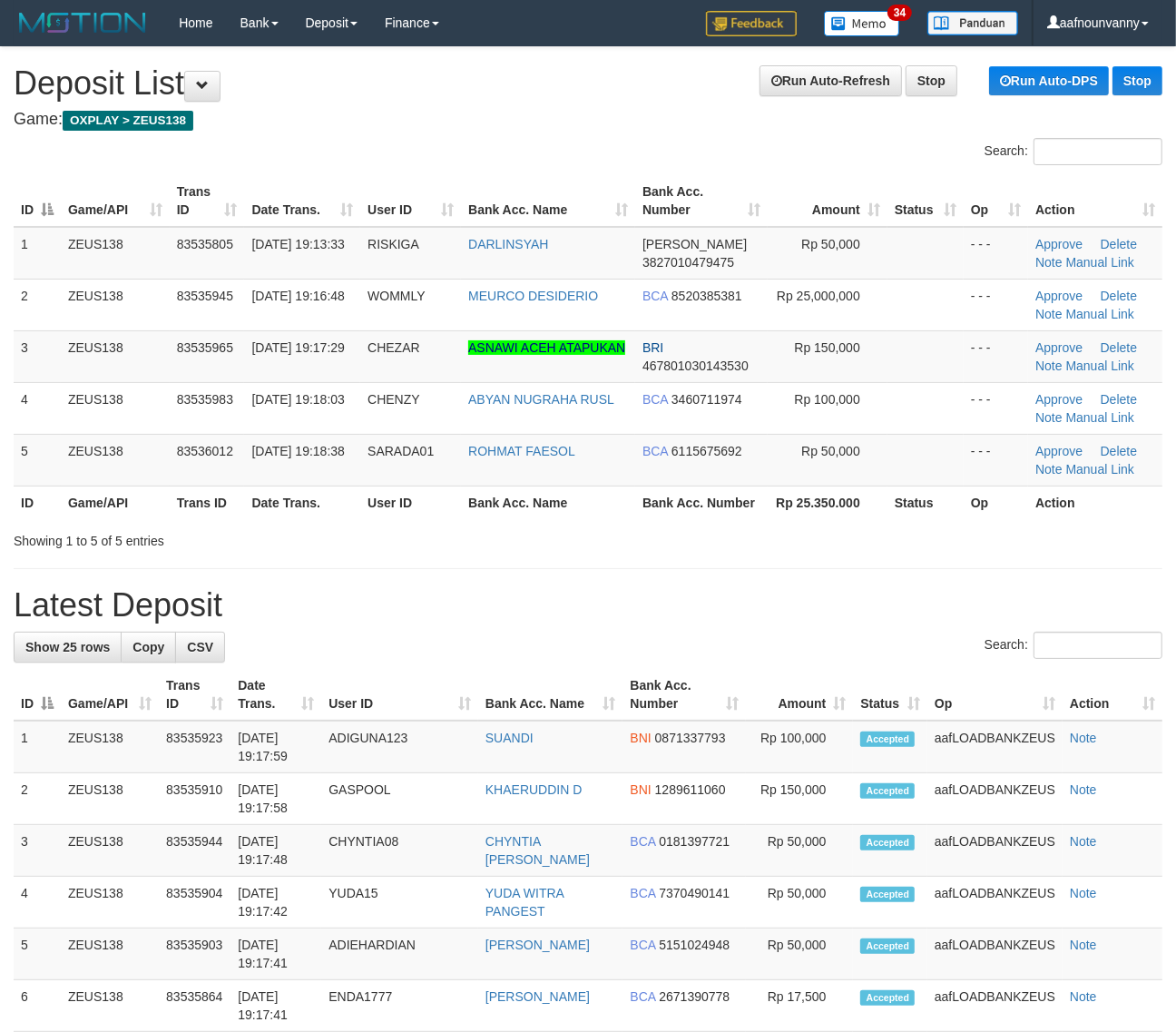 click on "**********" at bounding box center (588, 1091) 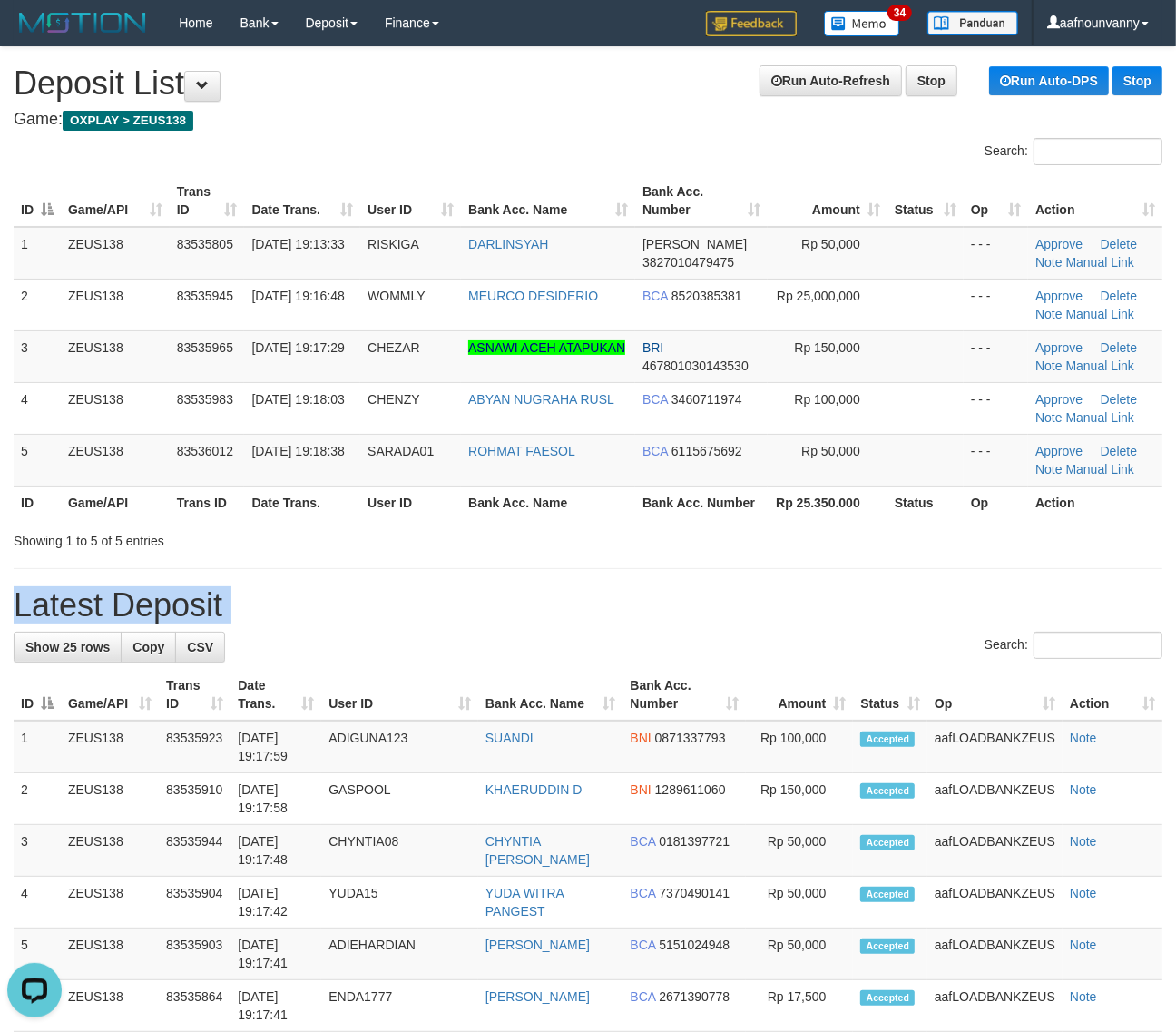 scroll, scrollTop: 0, scrollLeft: 0, axis: both 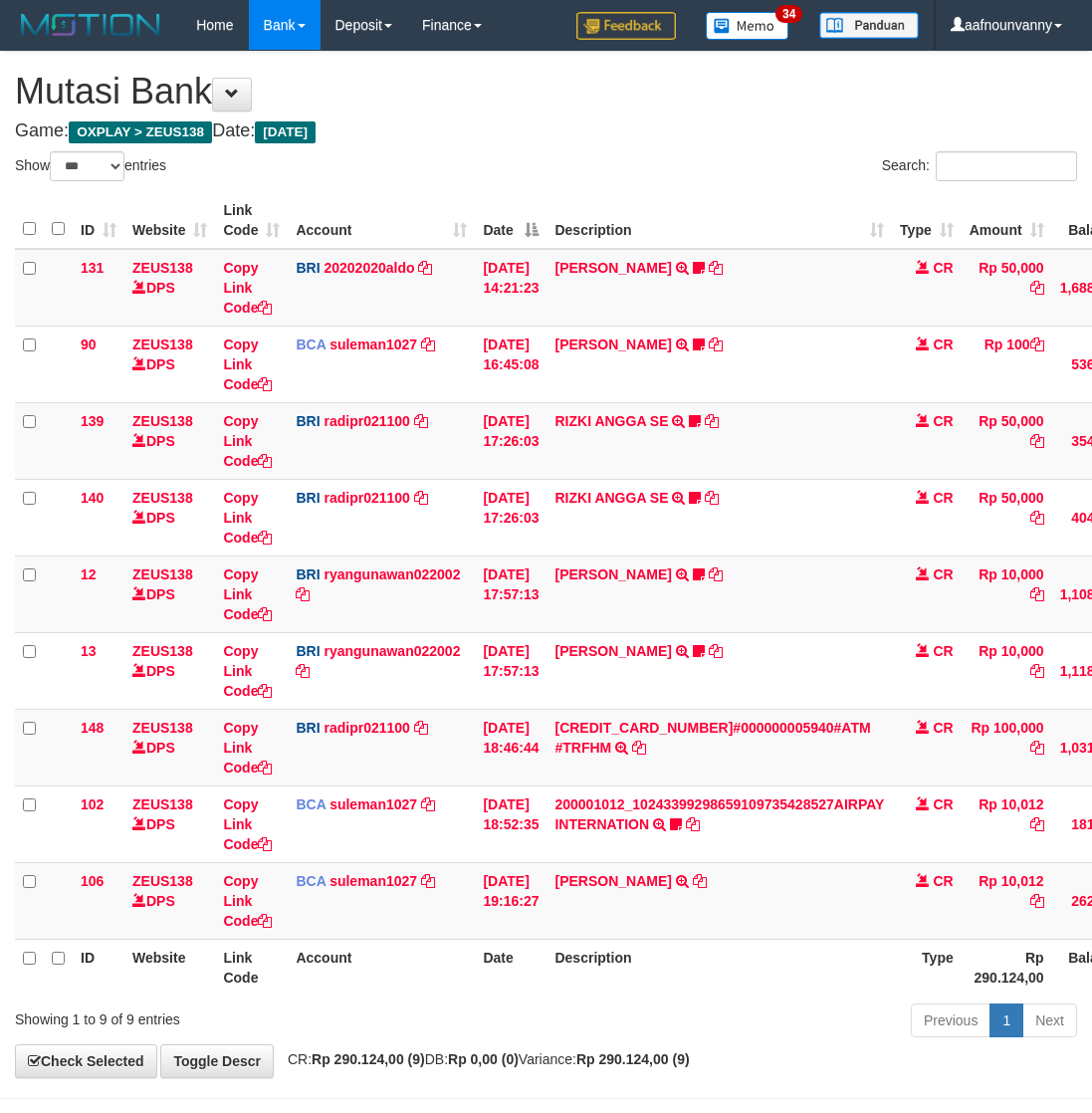 select on "***" 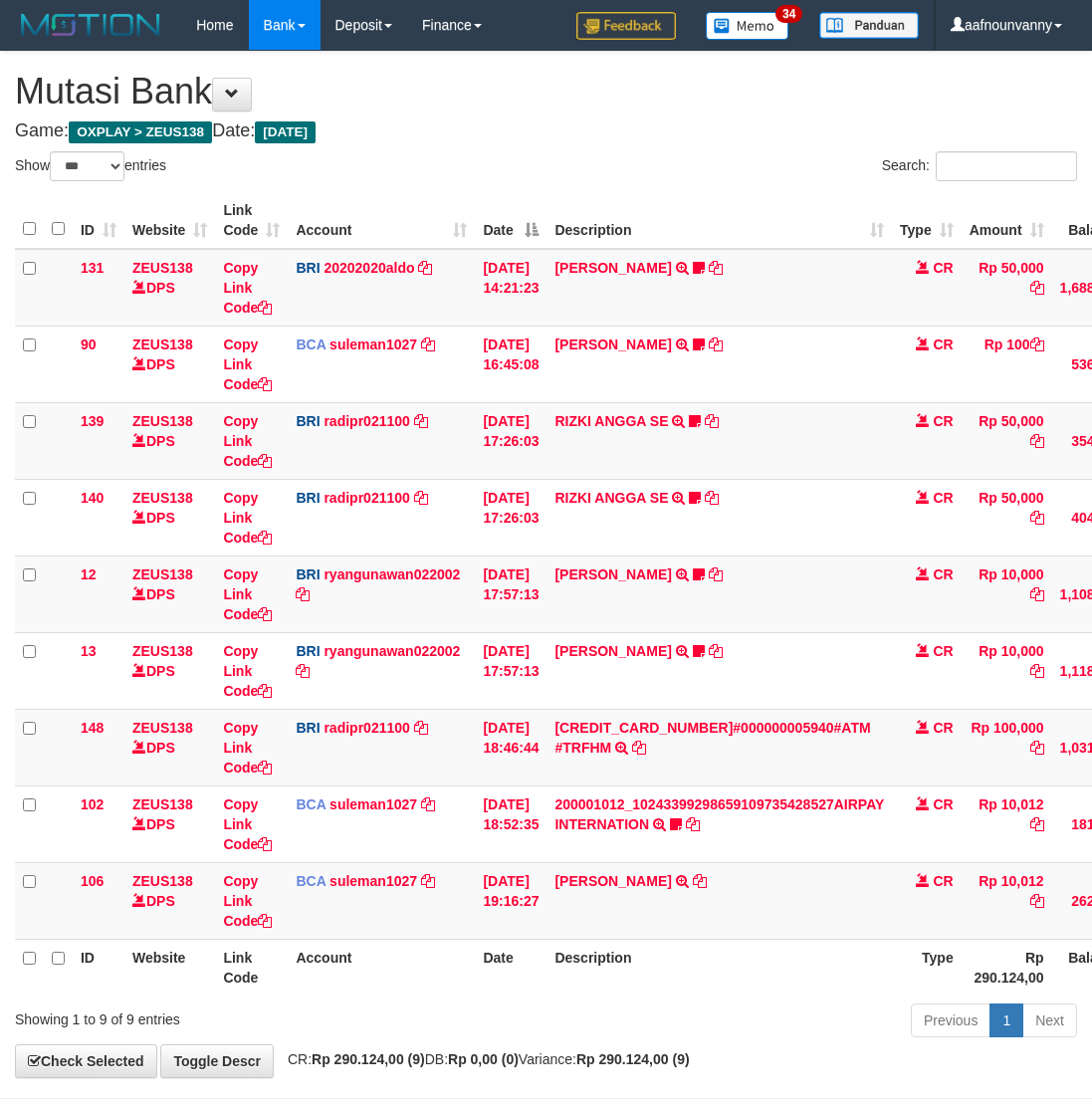 scroll, scrollTop: 77, scrollLeft: 0, axis: vertical 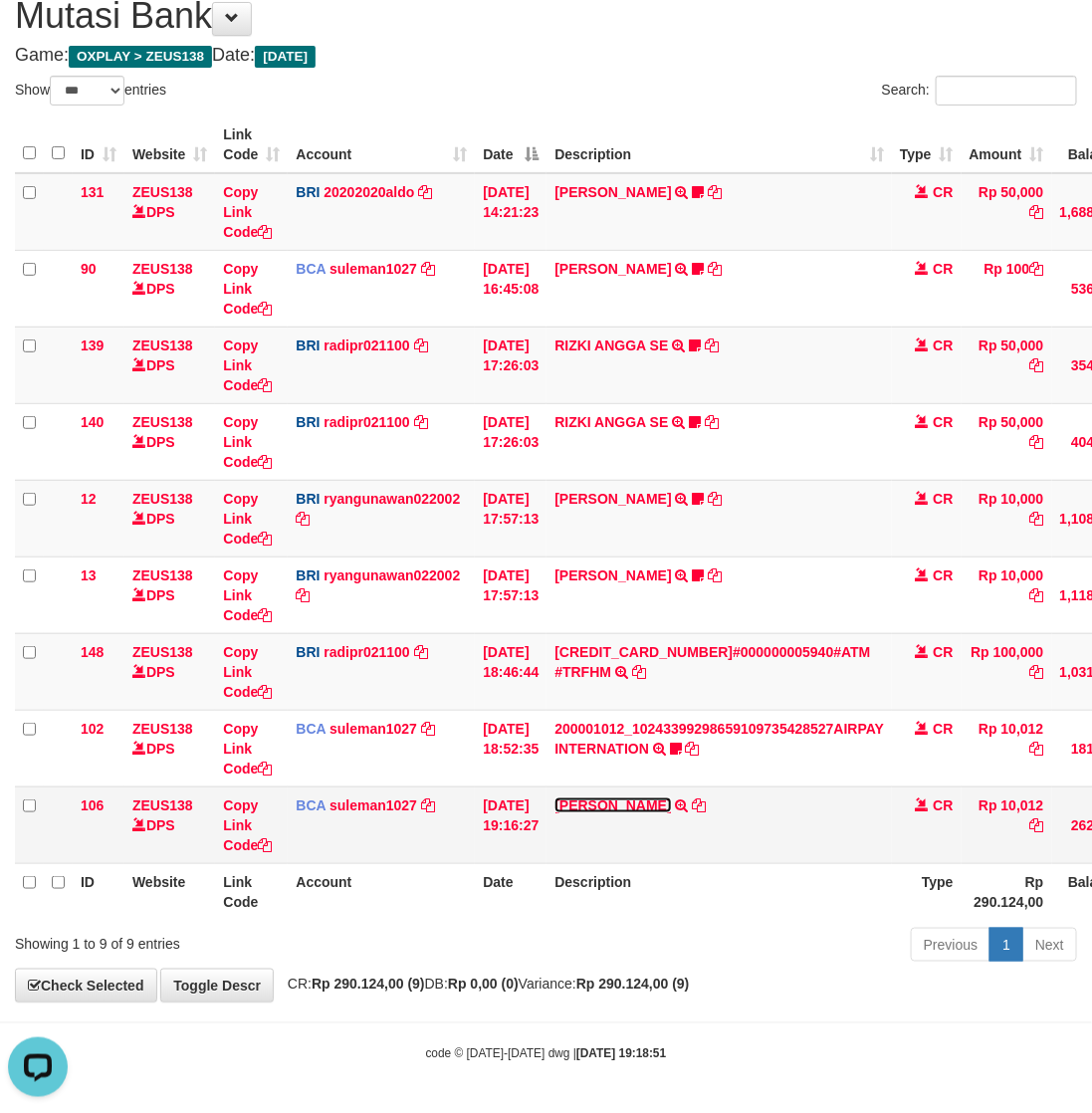 click on "[PERSON_NAME]" at bounding box center [612, 805] 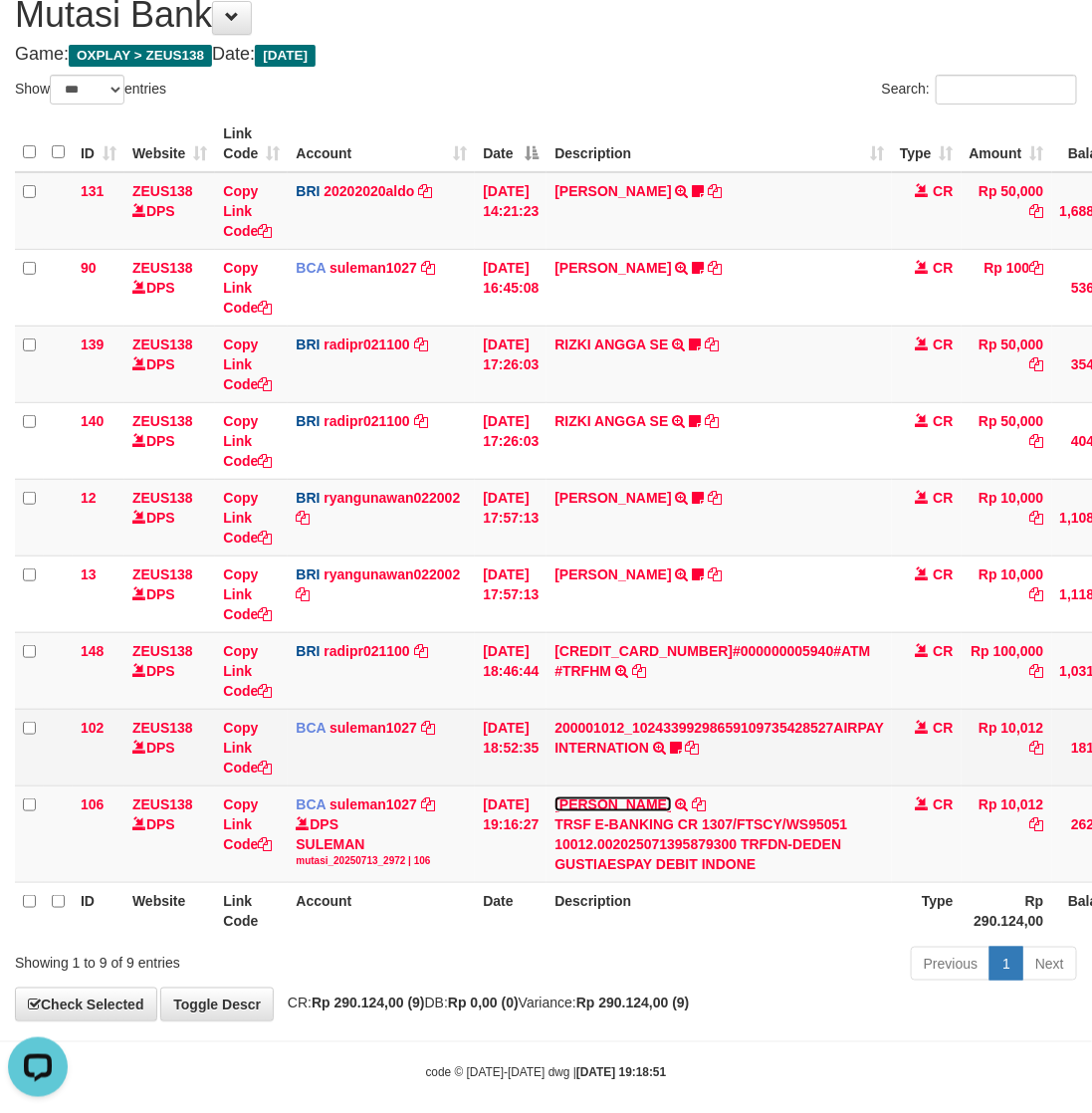drag, startPoint x: 600, startPoint y: 798, endPoint x: 603, endPoint y: 738, distance: 60.074953 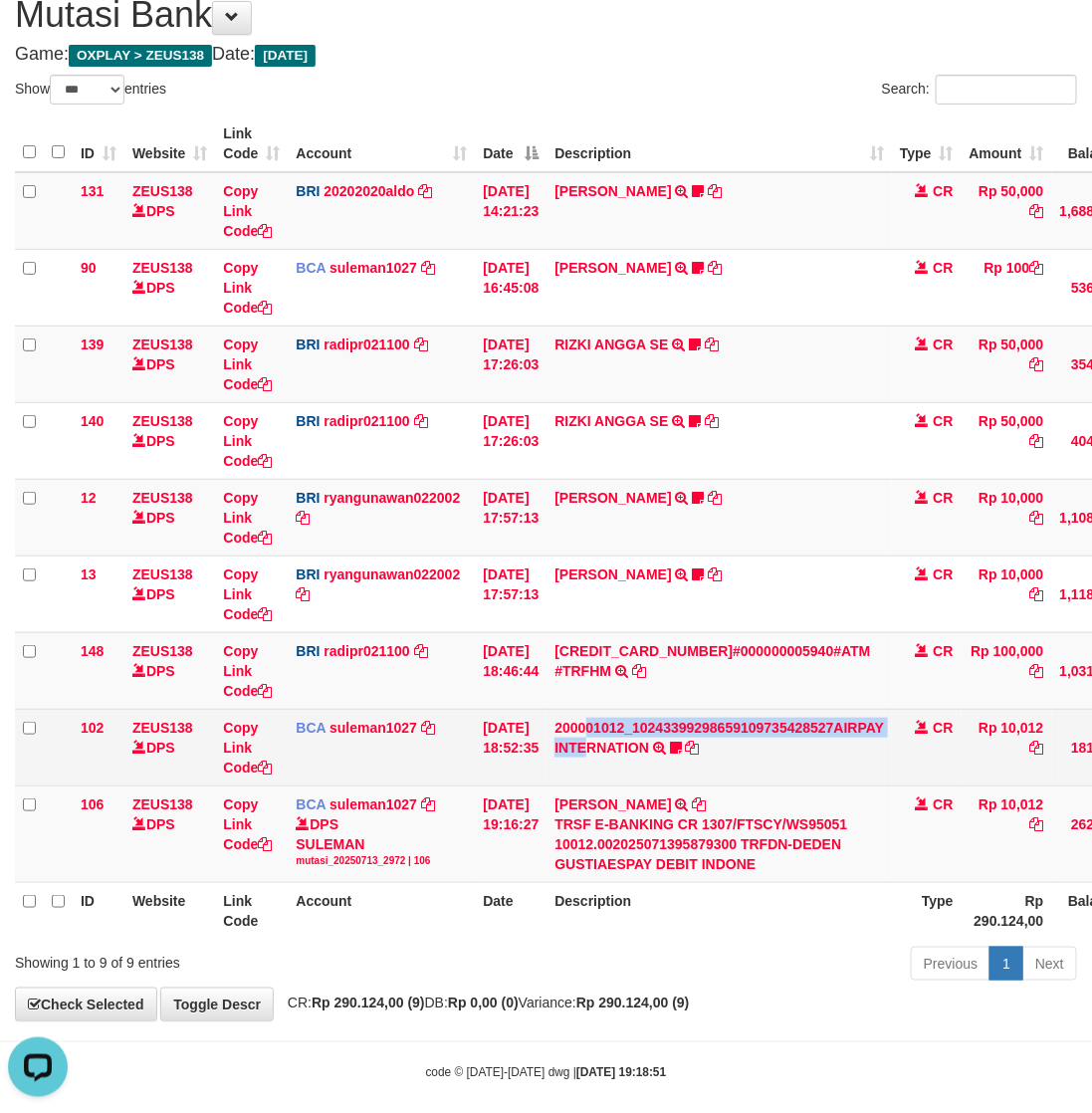 click on "200001012_10243399298659109735428527AIRPAY INTERNATION            TRSF E-BANKING CR 1307/FTSCY/WS95051
10012.00200001012_10243399298659109735428527AIRPAY INTERNATION    Puel08" at bounding box center (719, 747) 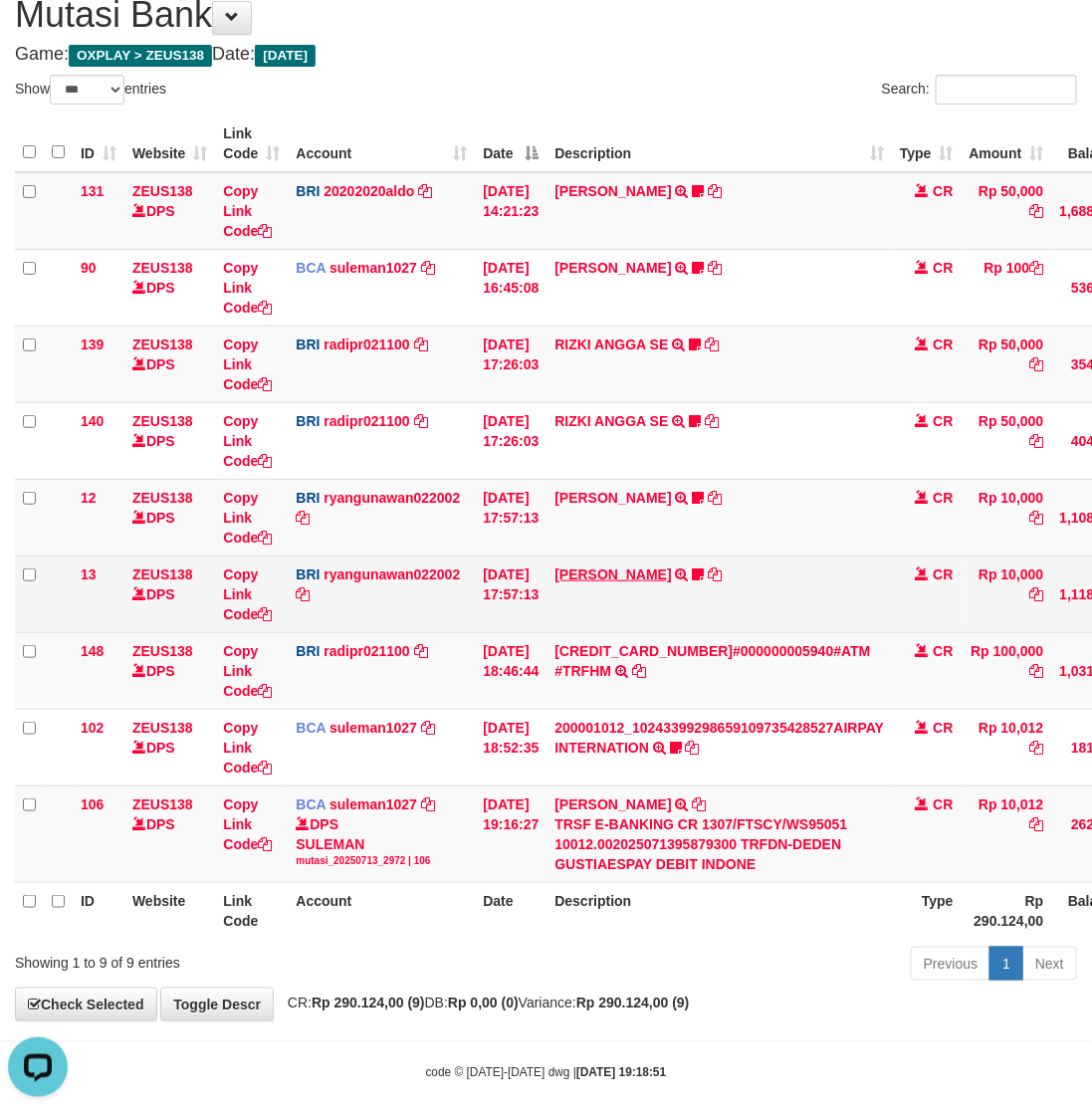 drag, startPoint x: 602, startPoint y: 638, endPoint x: 609, endPoint y: 568, distance: 70.34913 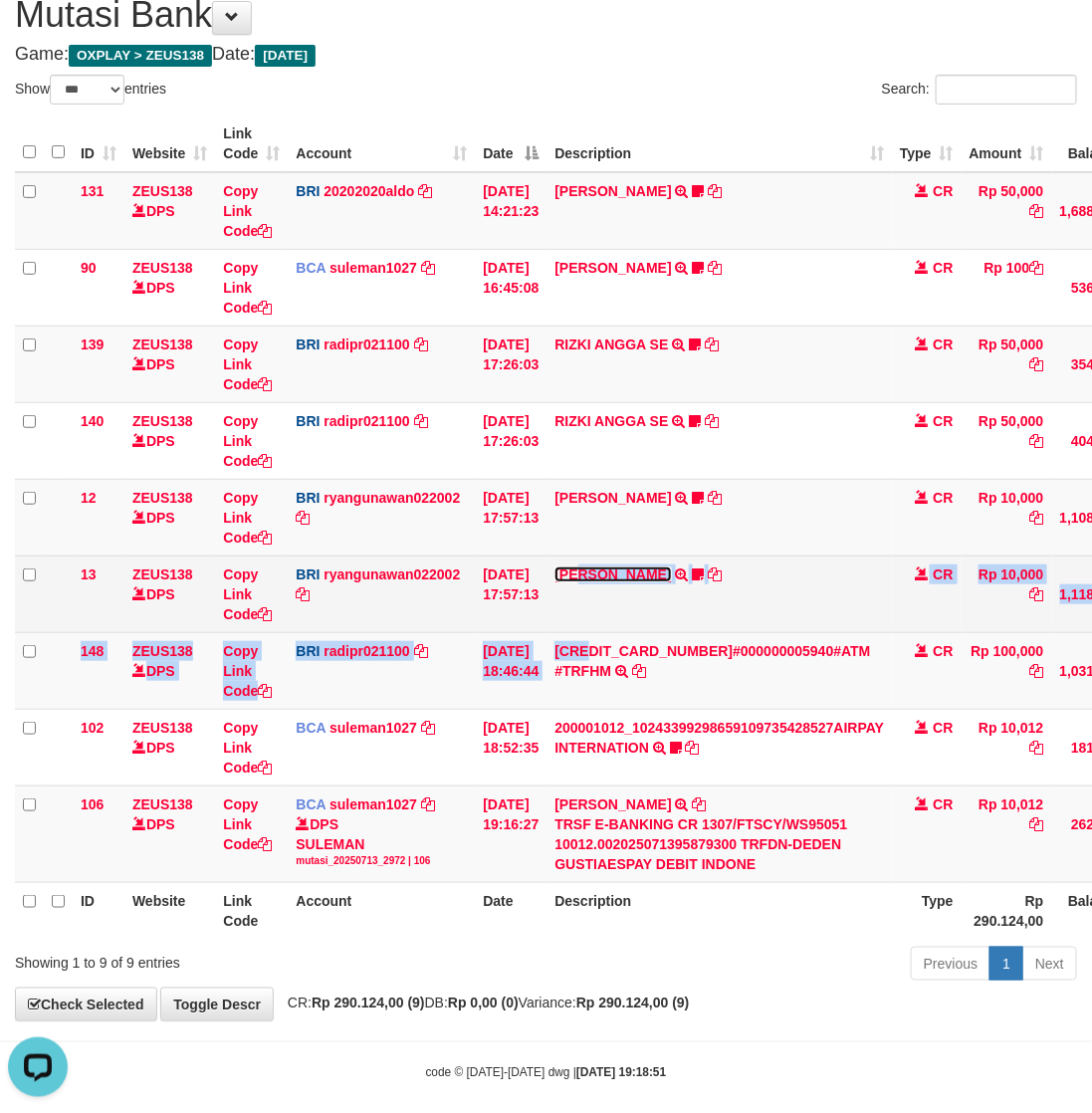 click on "ENOS RAMBALANG" at bounding box center (612, 574) 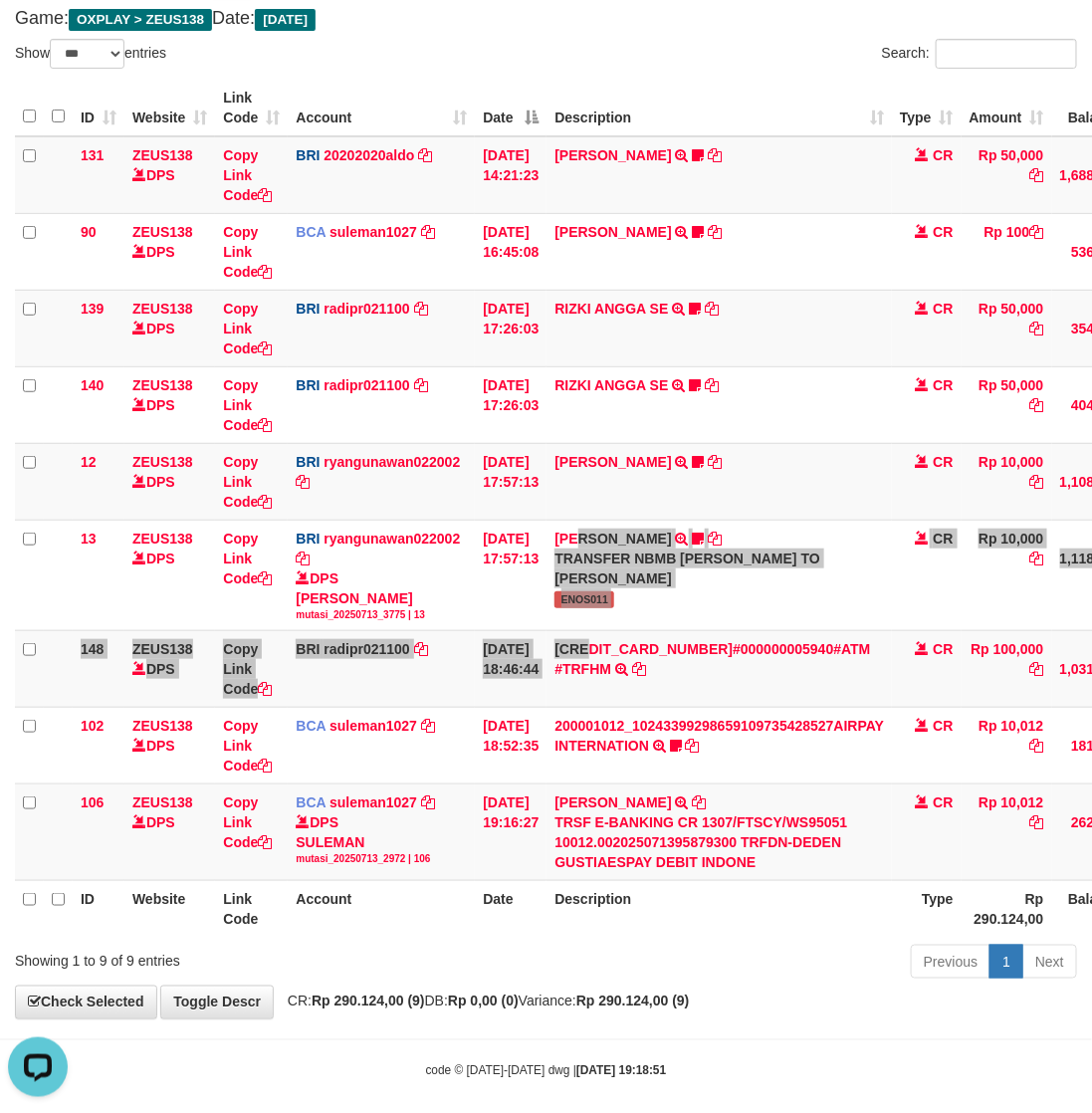 scroll, scrollTop: 131, scrollLeft: 0, axis: vertical 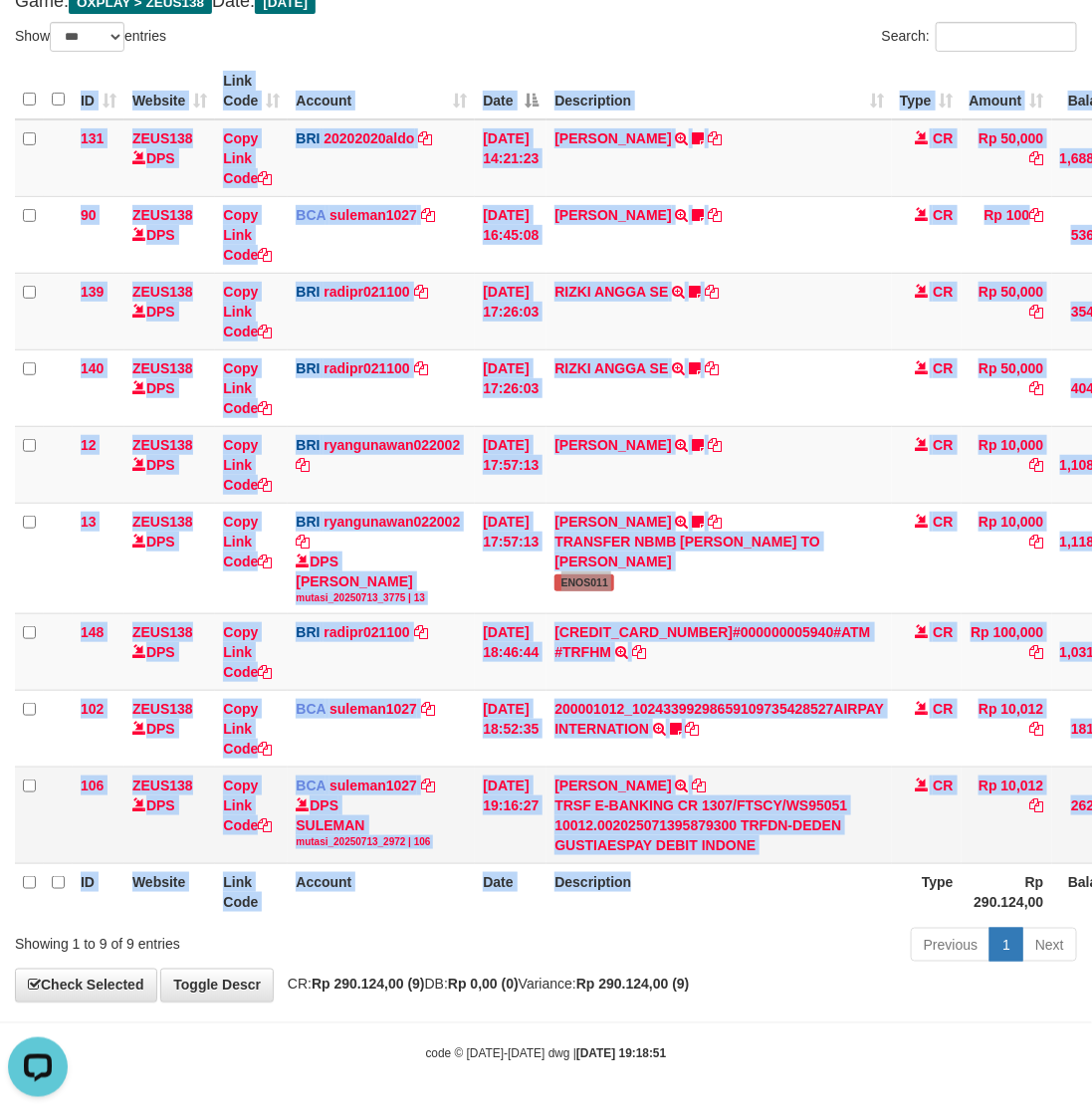 drag, startPoint x: 693, startPoint y: 923, endPoint x: 510, endPoint y: 822, distance: 209.0215 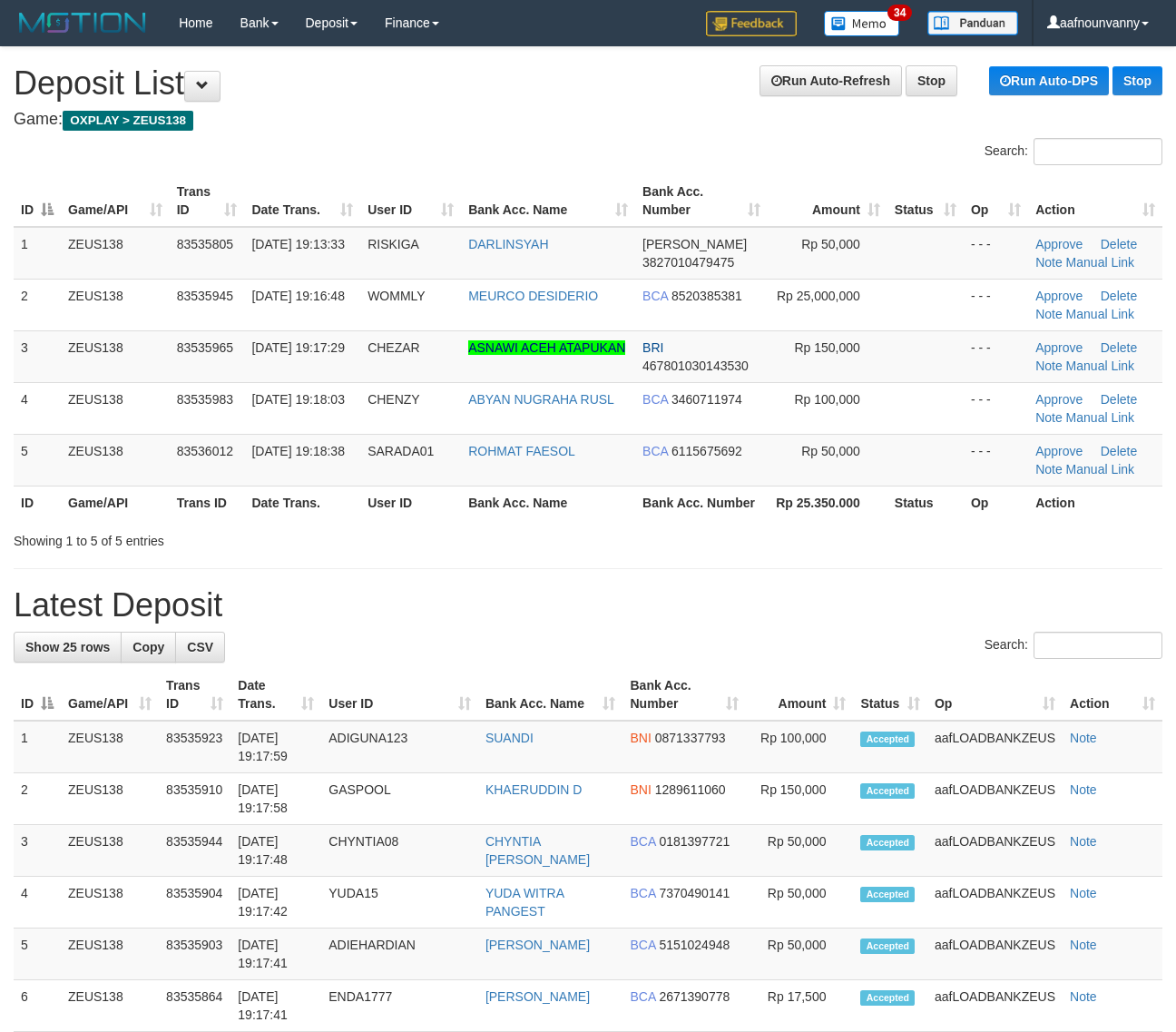 scroll, scrollTop: 0, scrollLeft: 0, axis: both 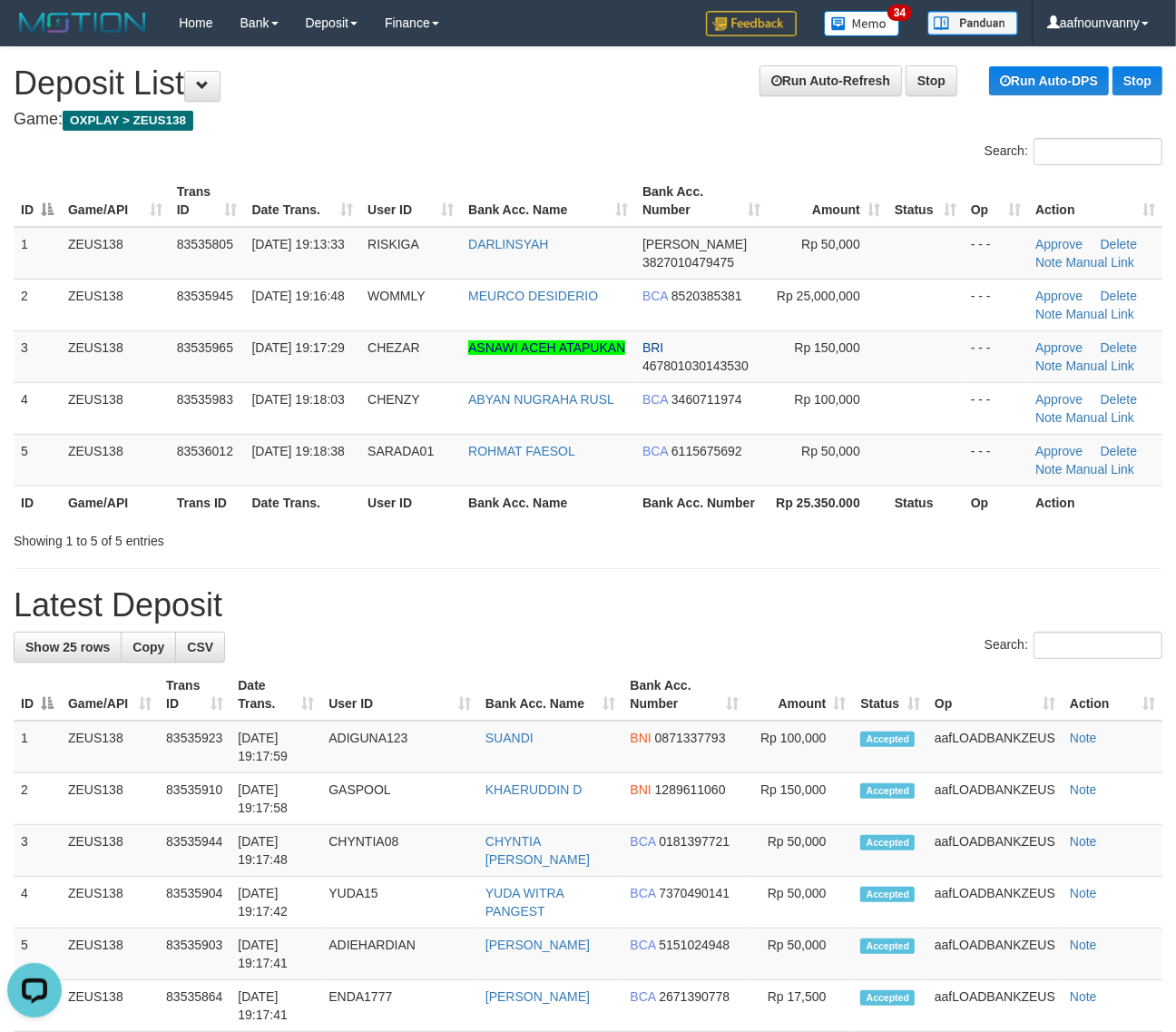click on "ID Game/API Trans ID Date Trans. User ID Bank Acc. Name Bank Acc. Number Amount Status Op Action
1
ZEUS138
83535805
13/07/2025 19:13:33
RISKIGA
DARLINSYAH
DANA
3827010479475
Rp 50,000
- - -
Approve
Delete
Note
Manual Link
2
ZEUS138
83535945
13/07/2025 19:16:48
WOMMLY
MEURCO DESIDERIO
BCA
8520385381
Rp 25,000,000
- - -" at bounding box center [588, 347] 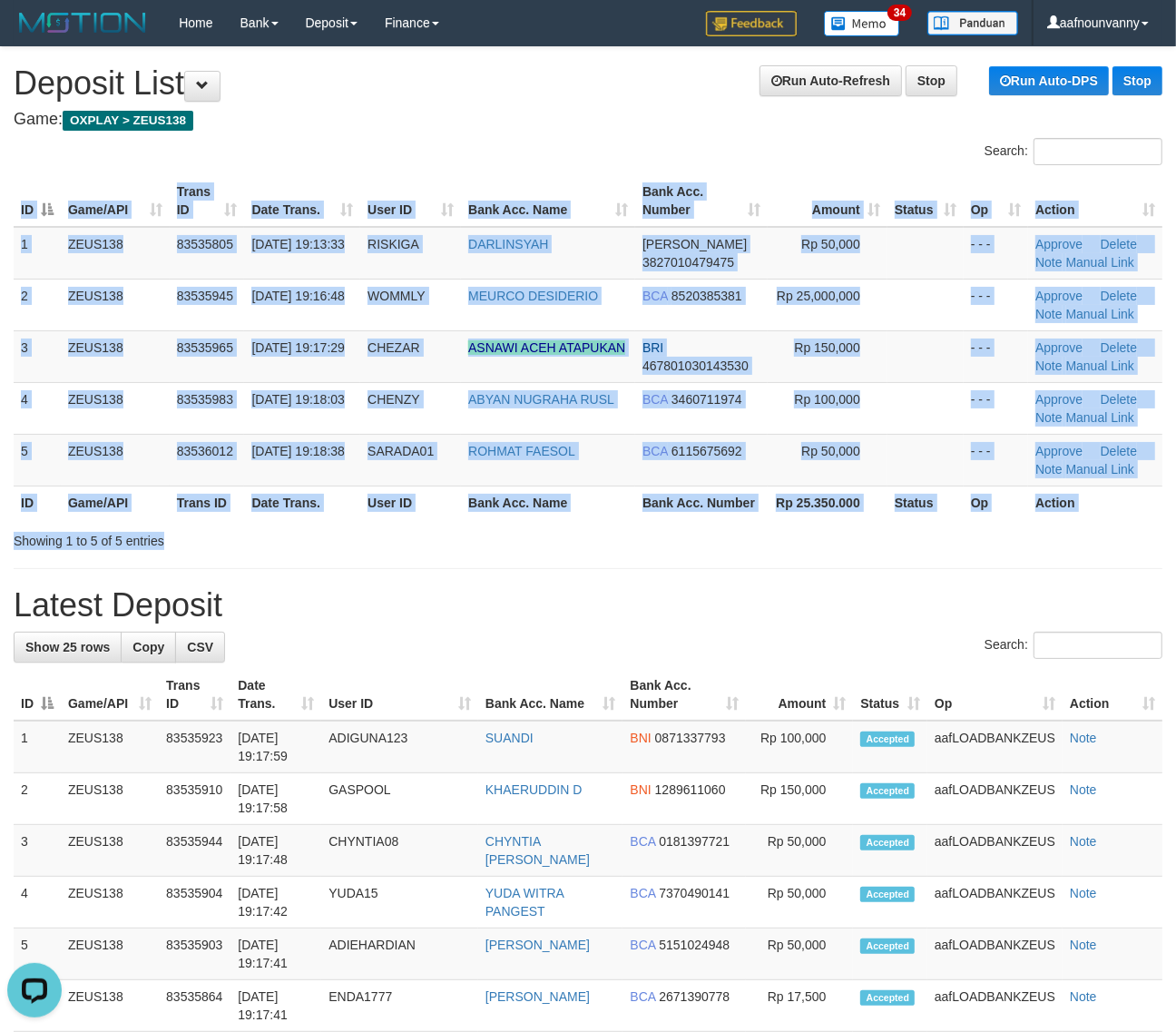 click on "Search:
ID Game/API Trans ID Date Trans. User ID Bank Acc. Name Bank Acc. Number Amount Status Op Action
1
ZEUS138
83535805
13/07/2025 19:13:33
RISKIGA
DARLINSYAH
DANA
3827010479475
Rp 50,000
- - -
Approve
Delete
Note
Manual Link
2
ZEUS138
83535945
13/07/2025 19:16:48
WOMMLY
MEURCO DESIDERIO
BCA
8520385381
Rp 25,000,000
BRI" at bounding box center [588, 344] 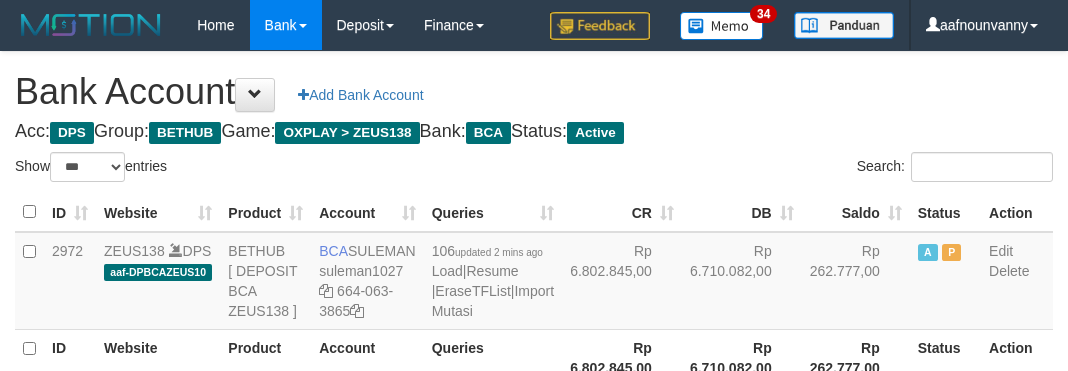 select on "***" 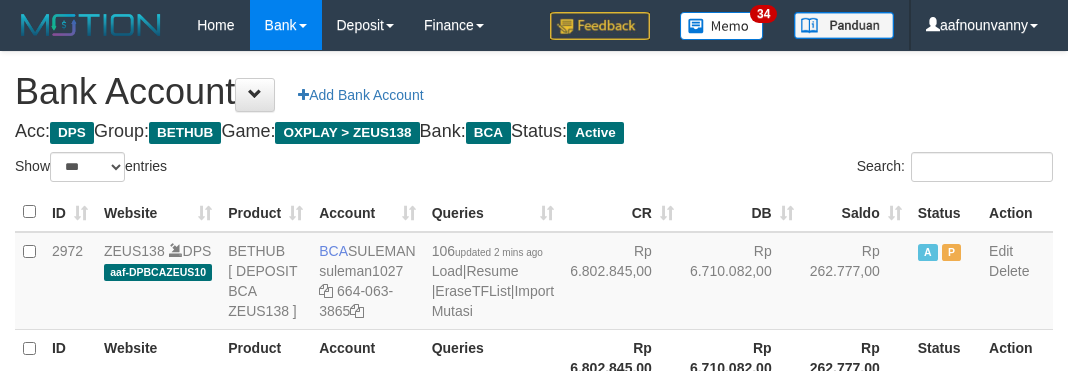 scroll, scrollTop: 235, scrollLeft: 0, axis: vertical 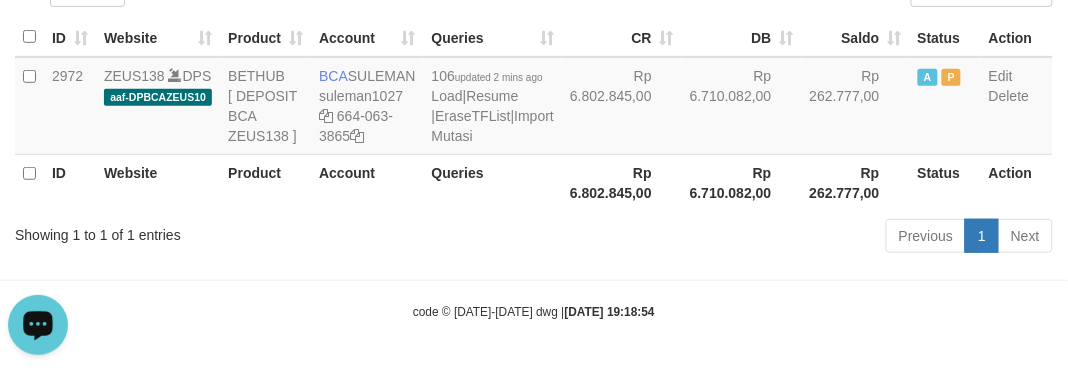 click on "Toggle navigation
Home
Bank
Account List
Load
By Website
Group
[OXPLAY]													ZEUS138
By Load Group (DPS)" at bounding box center [534, 98] 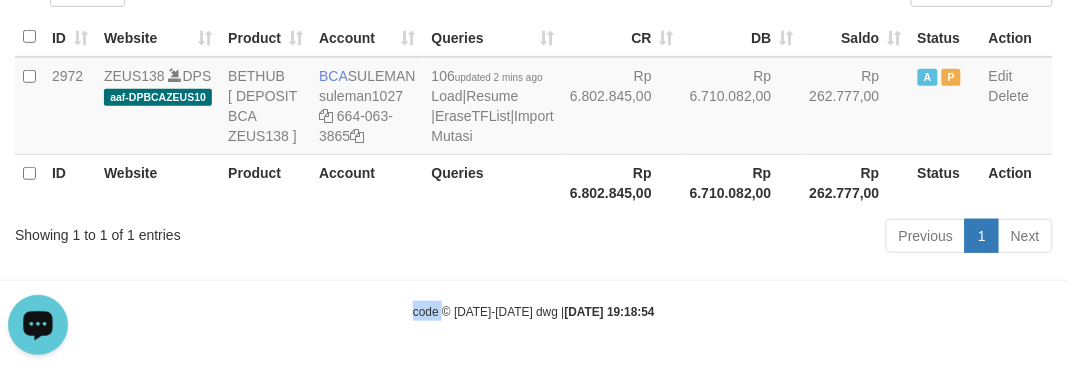 click on "Toggle navigation
Home
Bank
Account List
Load
By Website
Group
[OXPLAY]													ZEUS138
By Load Group (DPS)" at bounding box center (534, 98) 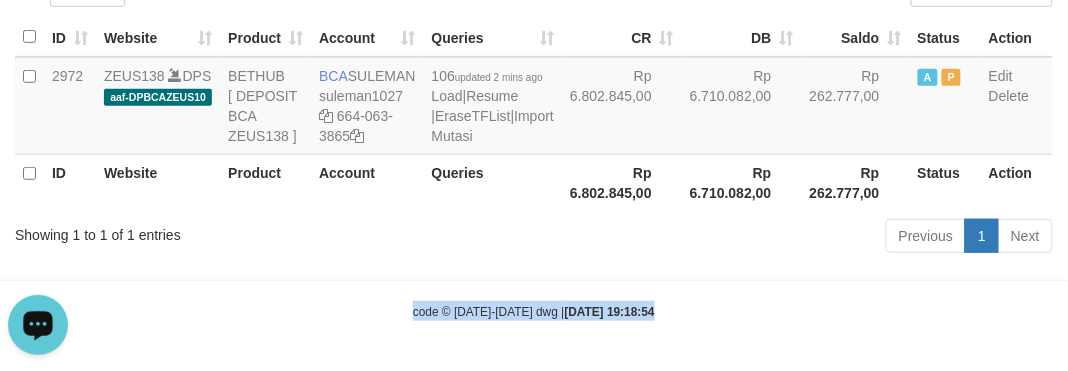 click on "Toggle navigation
Home
Bank
Account List
Load
By Website
Group
[OXPLAY]													ZEUS138
By Load Group (DPS)" at bounding box center [534, 98] 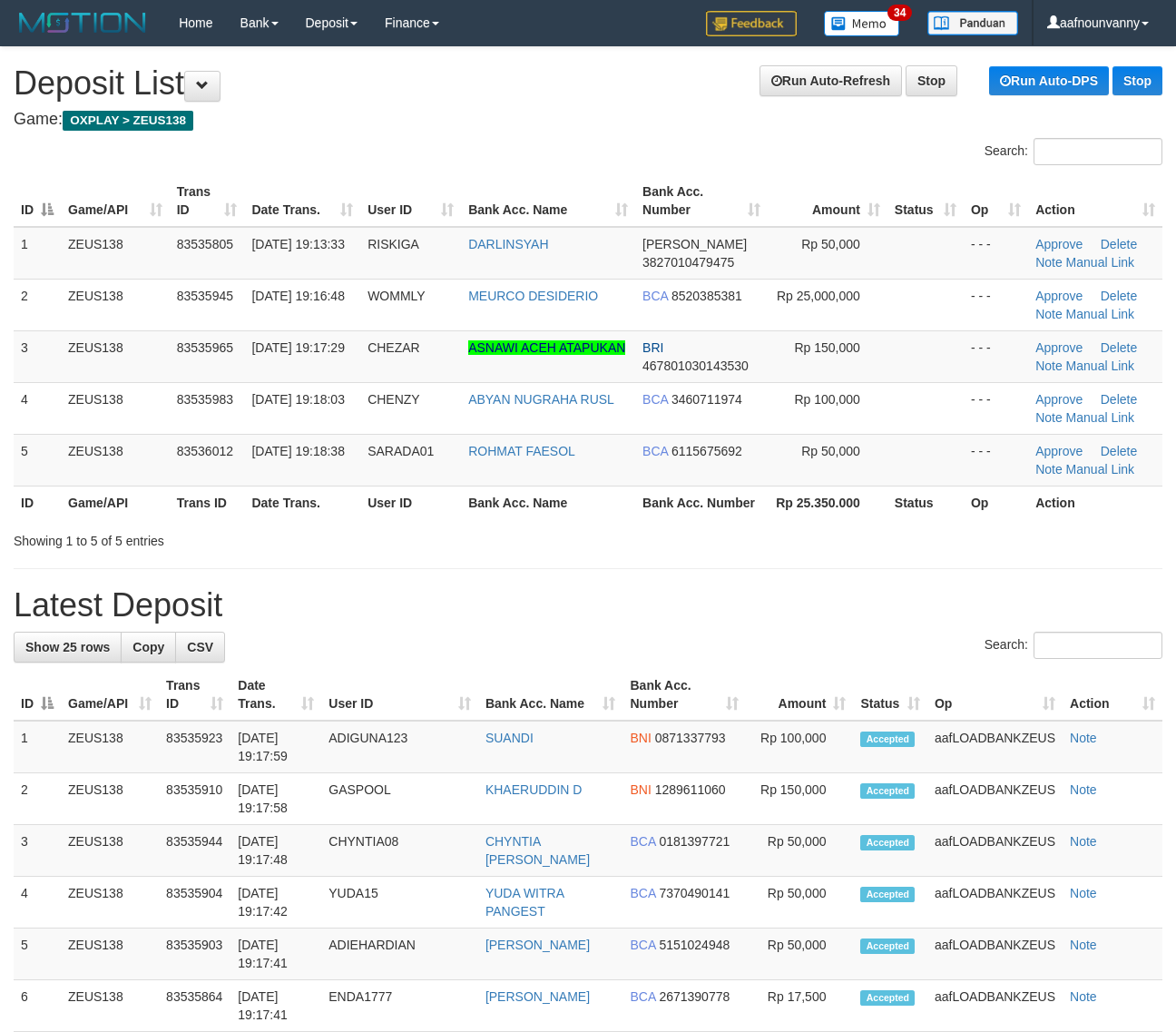click at bounding box center [833, 525] 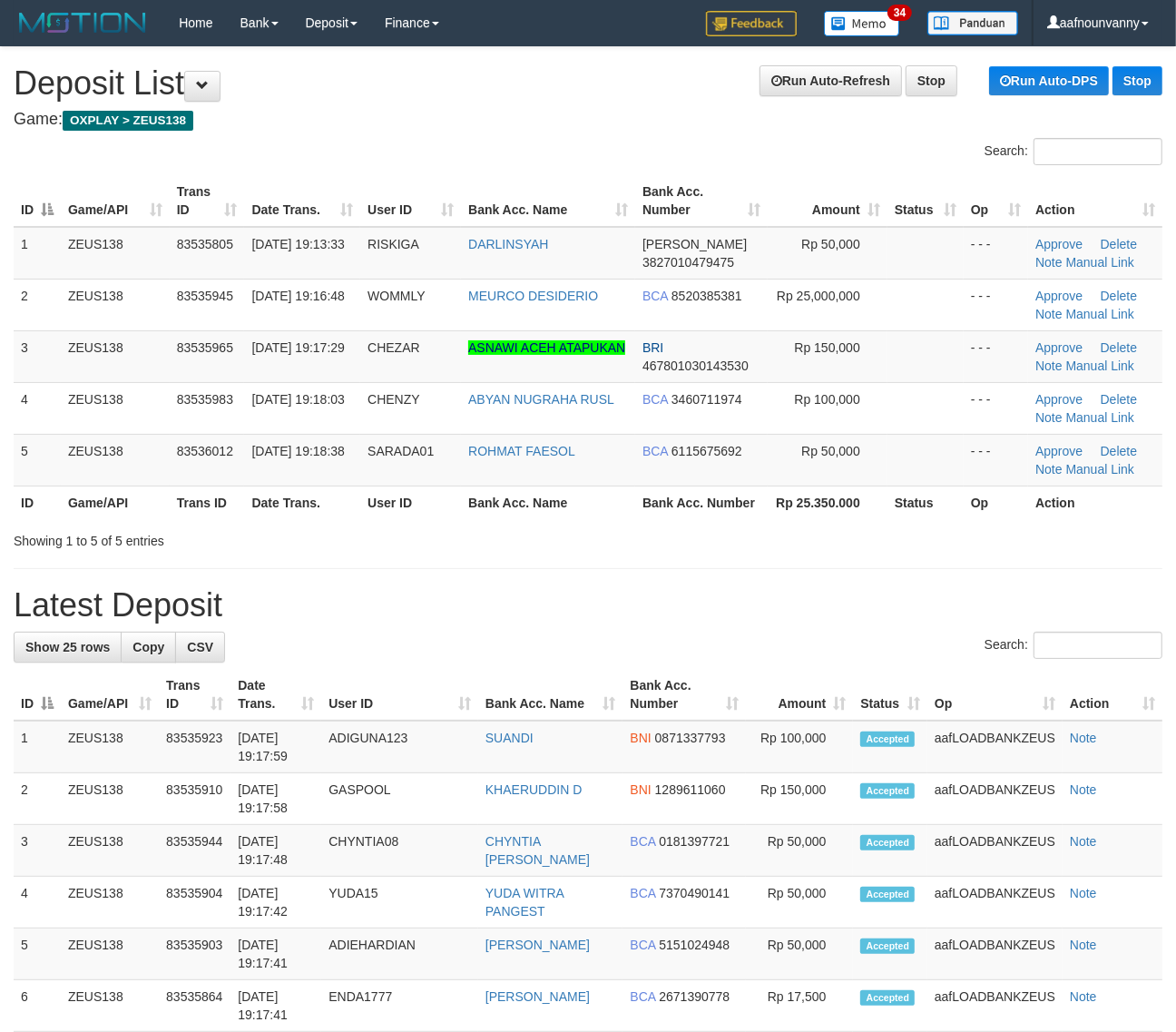 drag, startPoint x: 578, startPoint y: 525, endPoint x: 1191, endPoint y: 644, distance: 624.4438 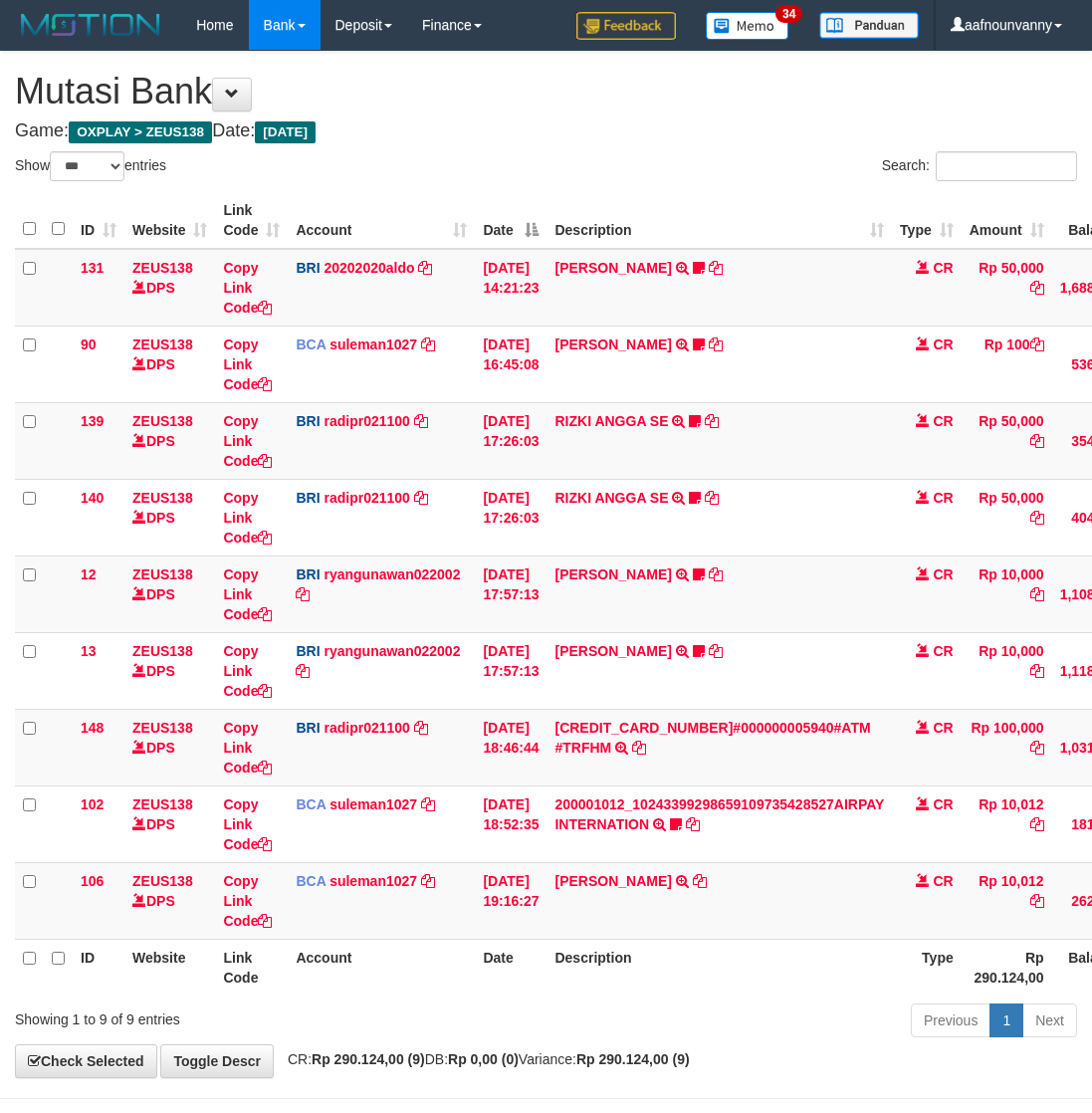 select on "***" 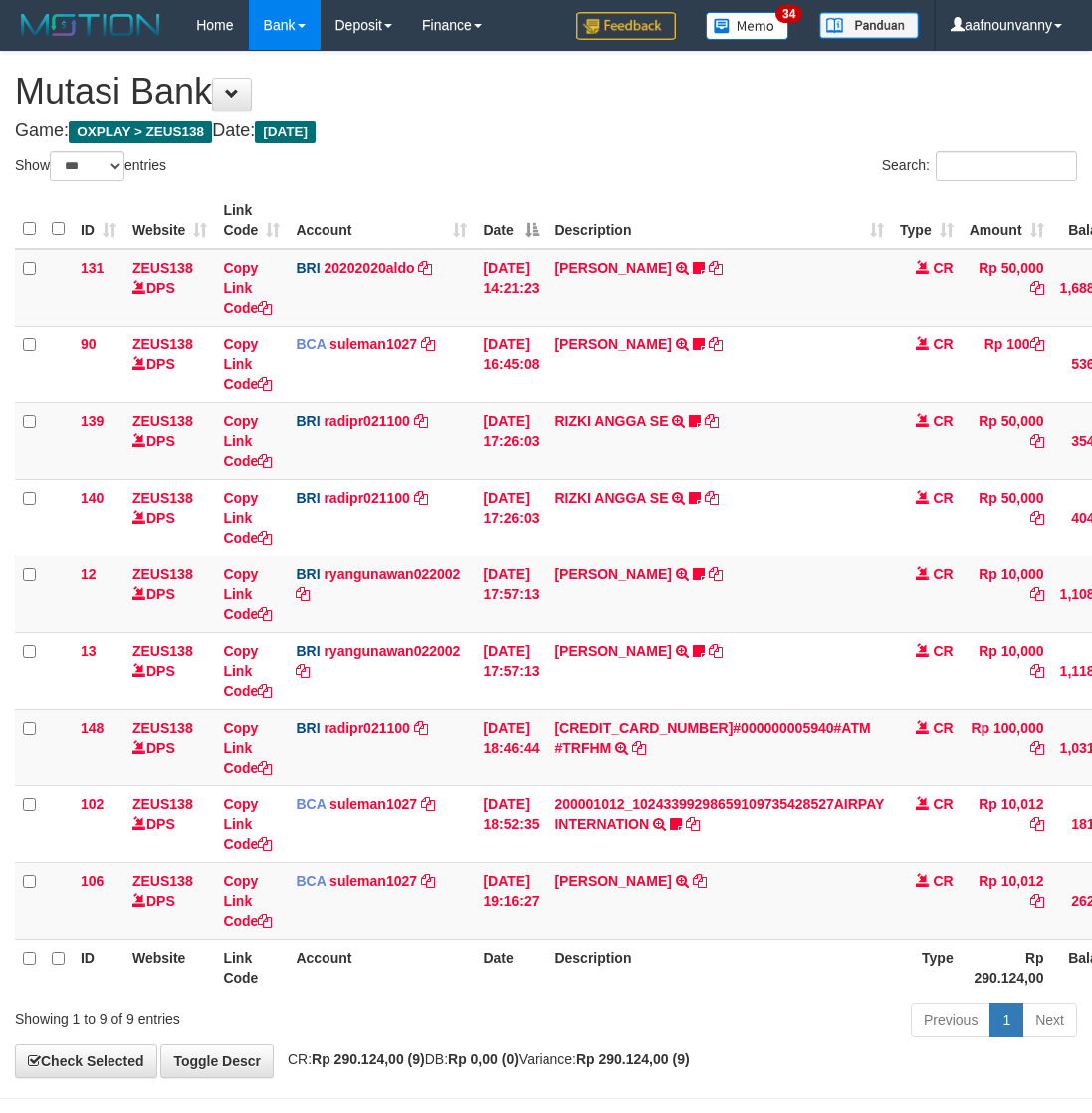 scroll, scrollTop: 77, scrollLeft: 0, axis: vertical 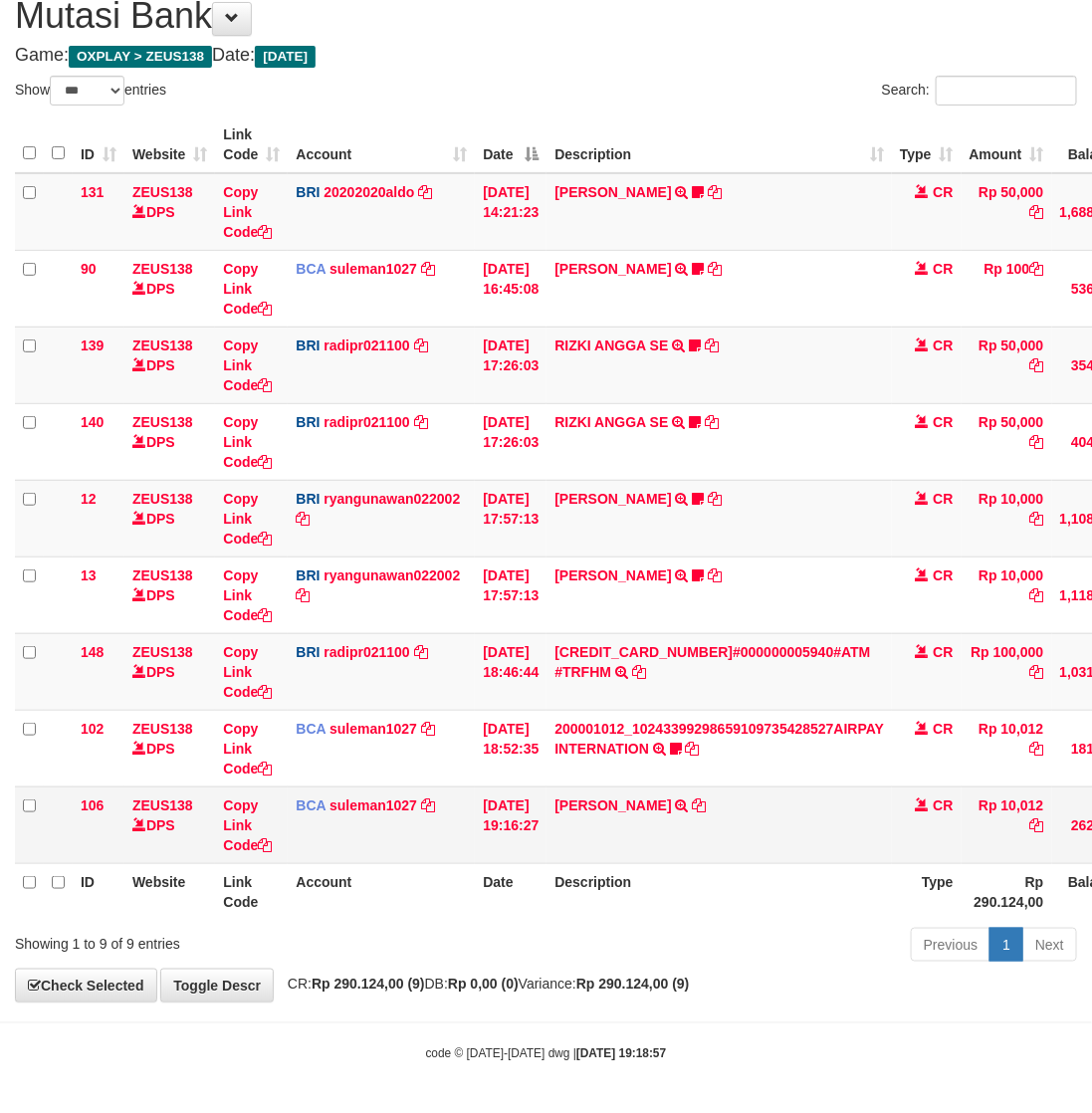 drag, startPoint x: 772, startPoint y: 943, endPoint x: 653, endPoint y: 839, distance: 158.04113 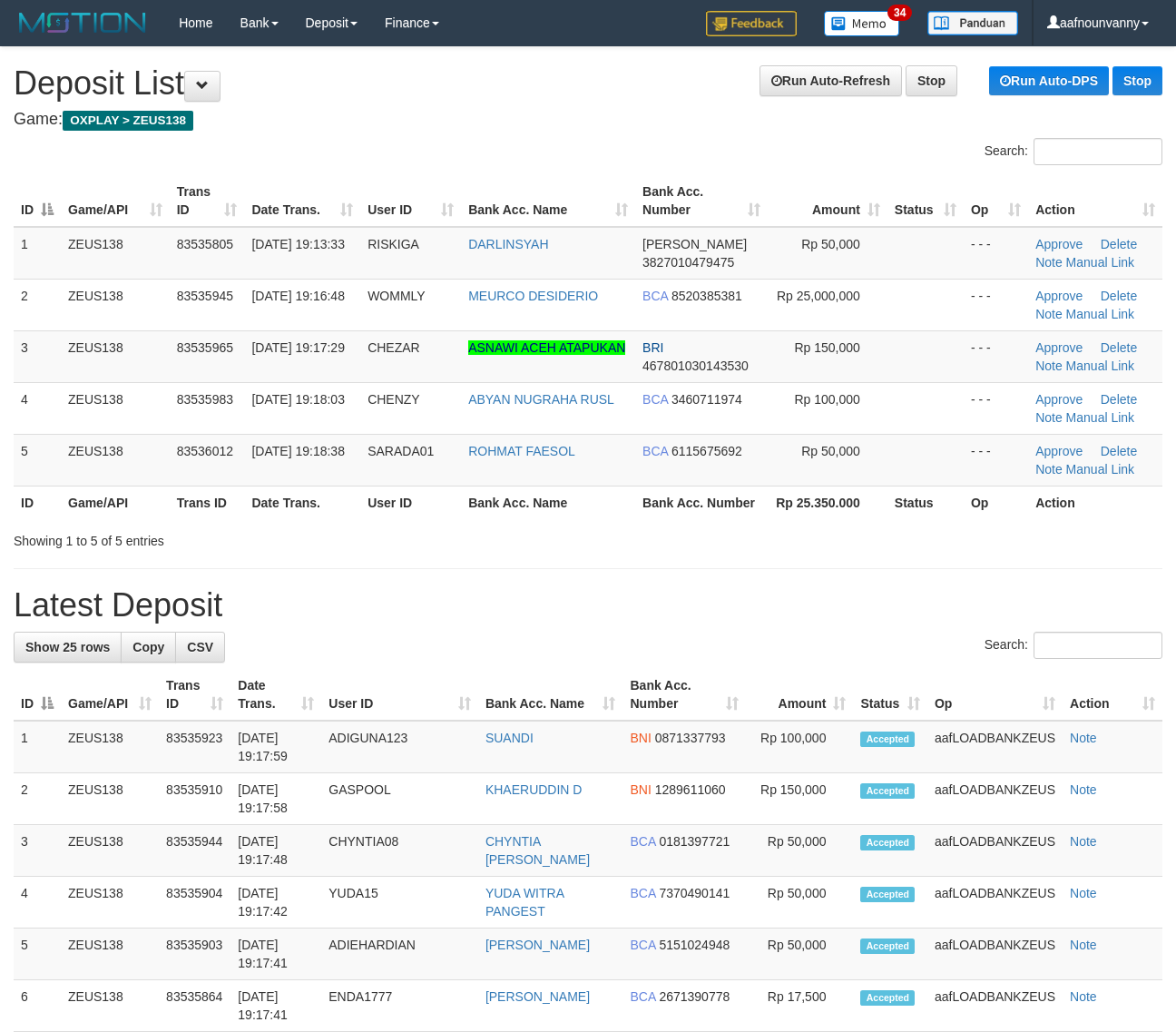 scroll, scrollTop: 0, scrollLeft: 0, axis: both 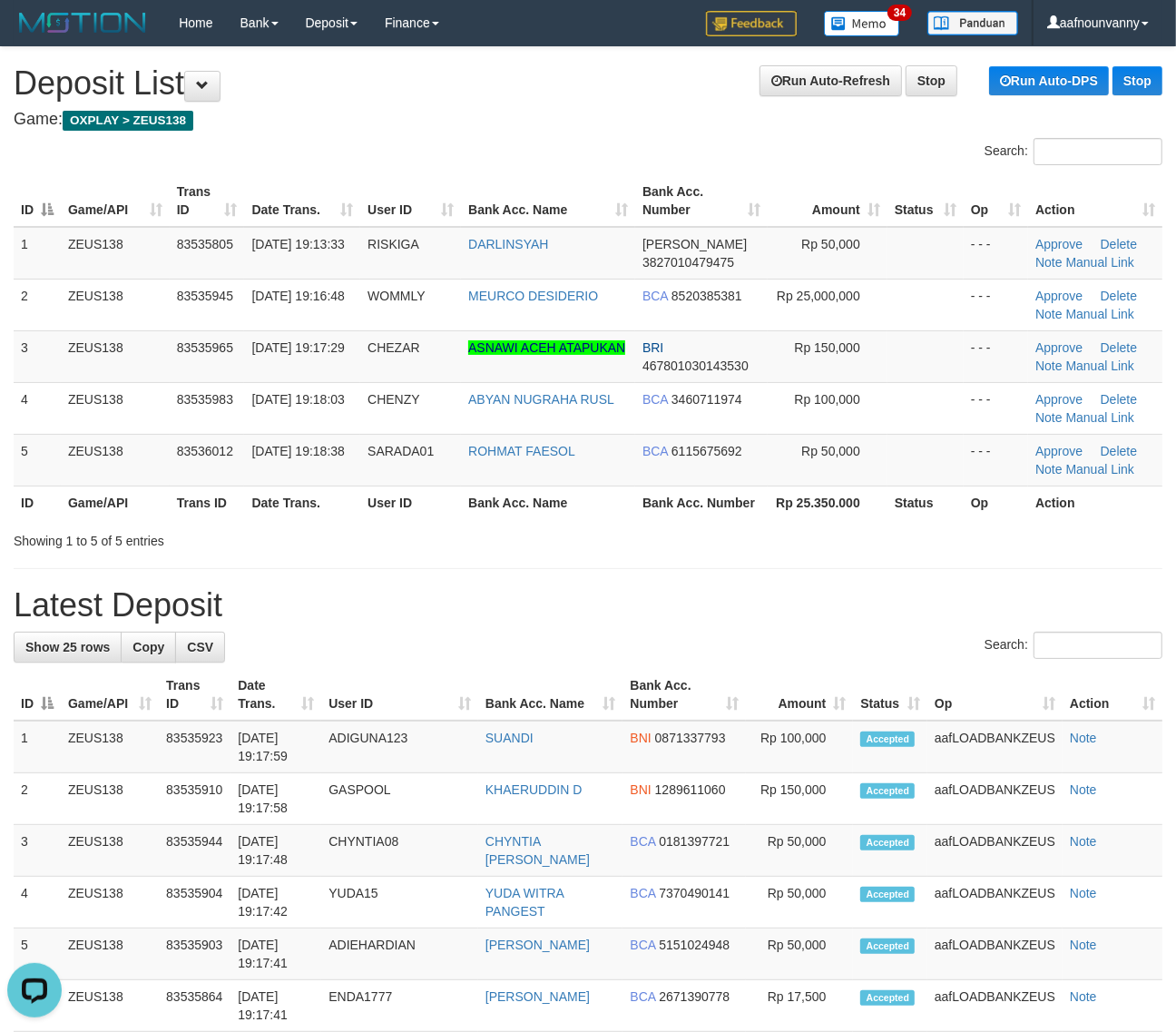 click on "Showing 1 to 5 of 5 entries" at bounding box center [588, 537] 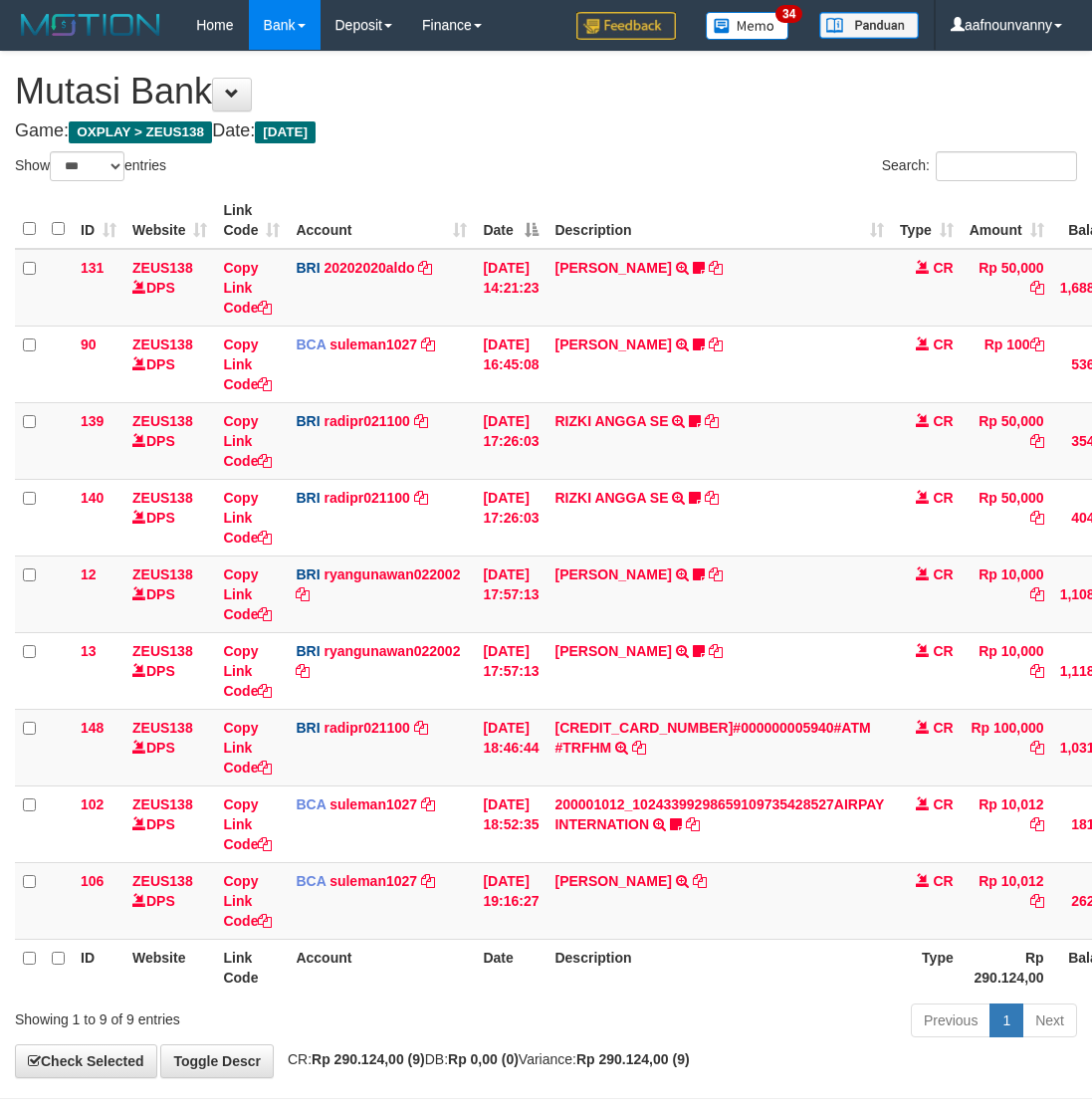 select on "***" 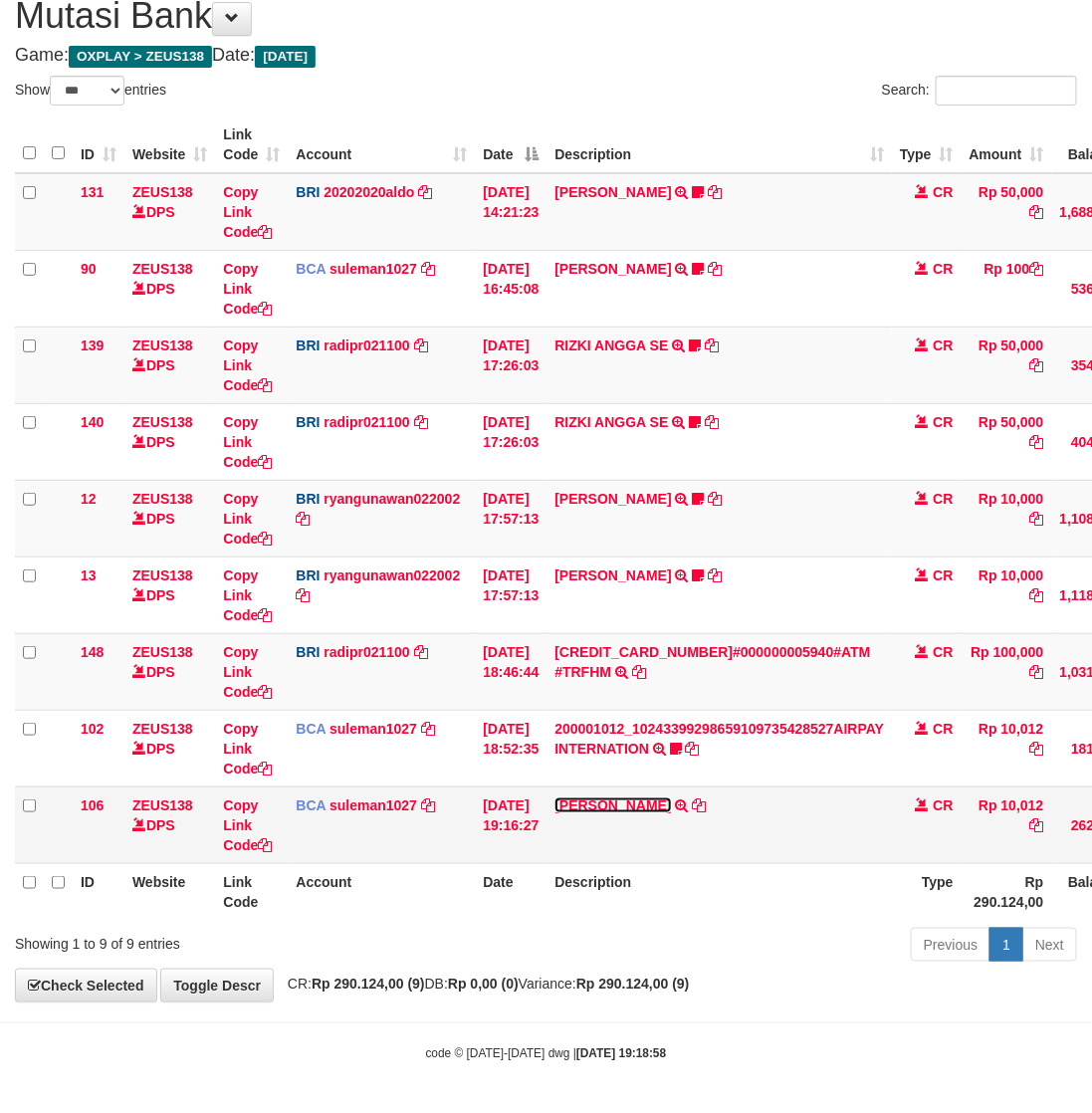 click on "[PERSON_NAME]" at bounding box center [612, 805] 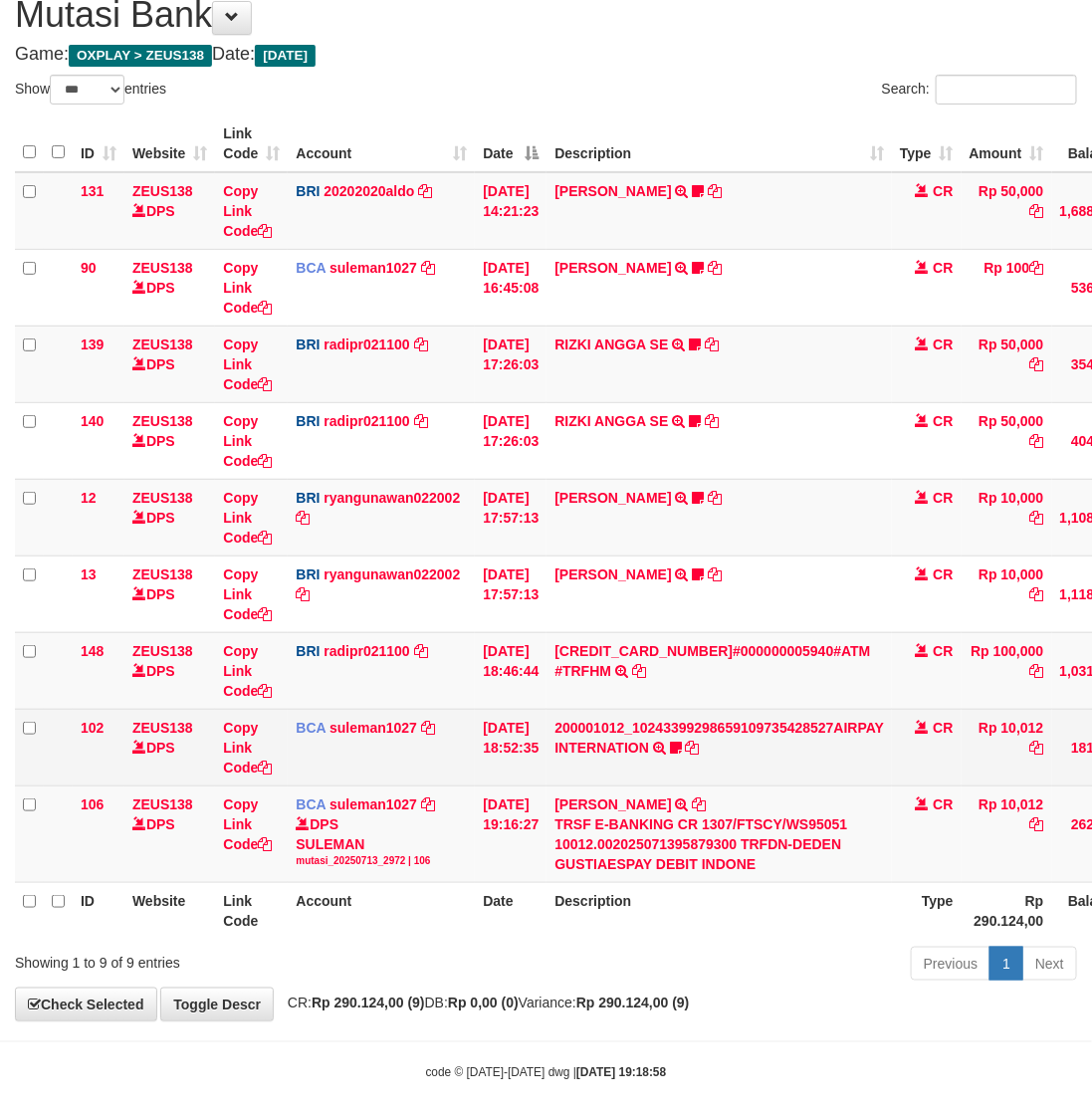 drag, startPoint x: 628, startPoint y: 782, endPoint x: 627, endPoint y: 763, distance: 19.026298 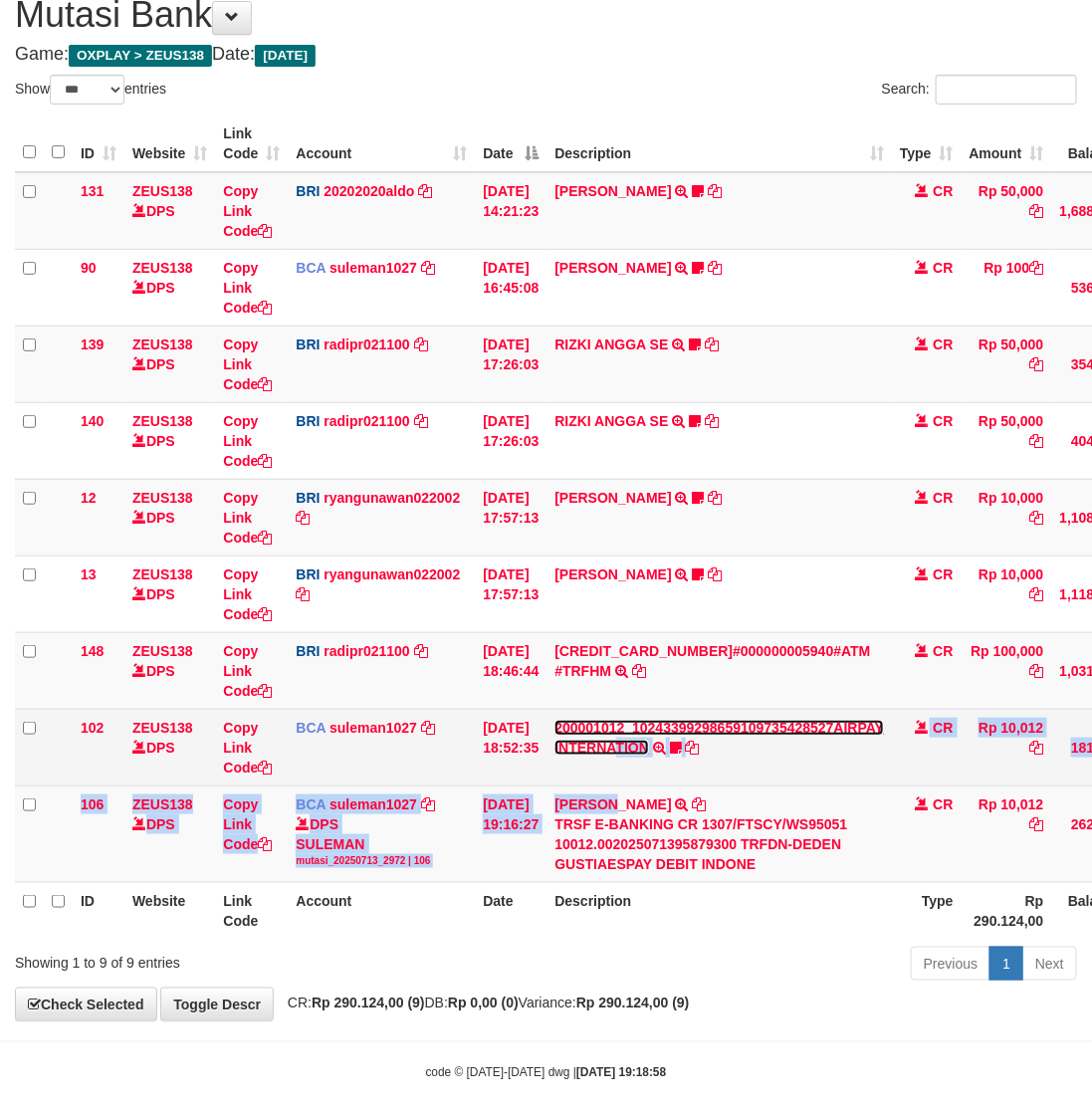 scroll, scrollTop: 97, scrollLeft: 0, axis: vertical 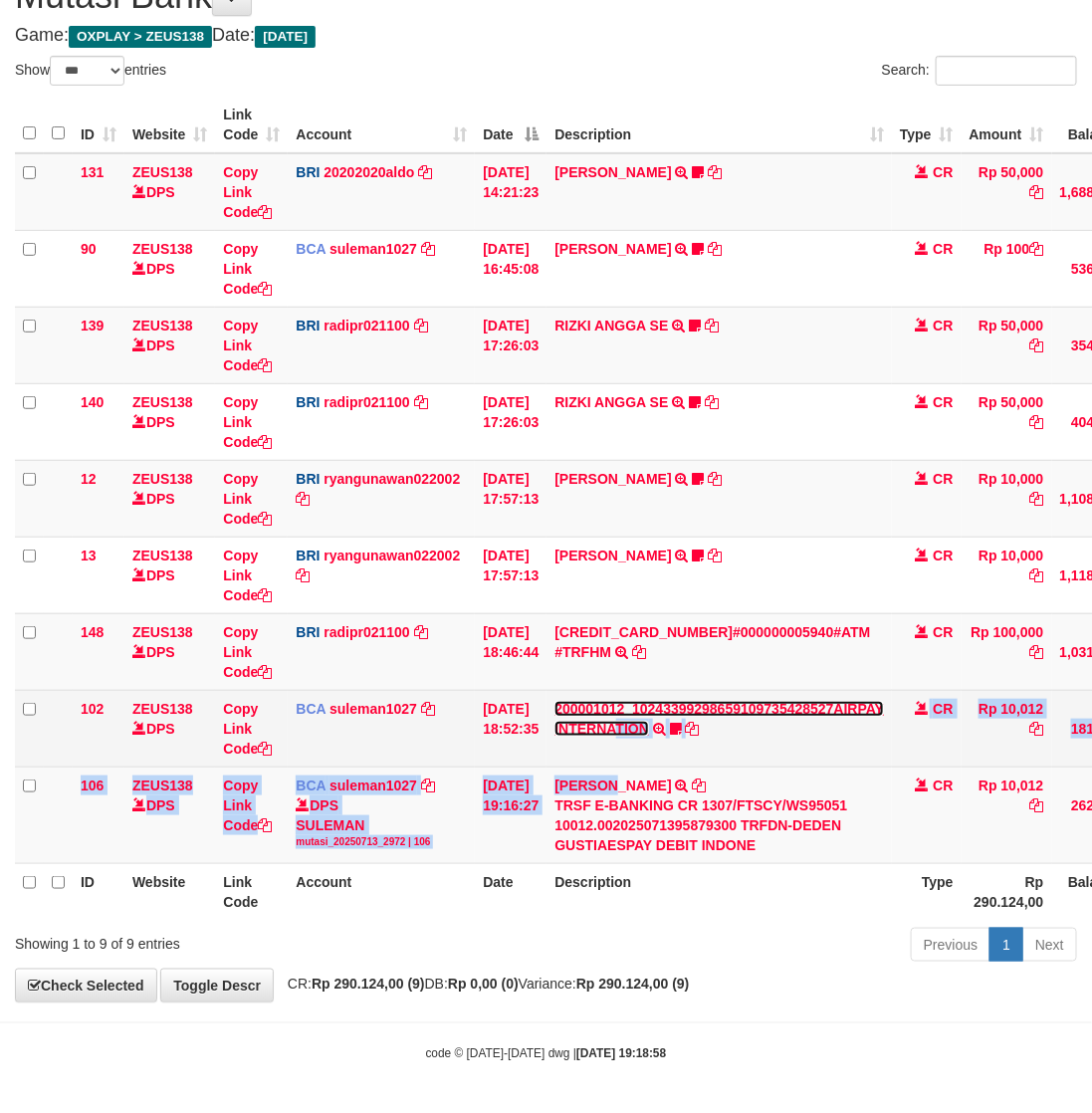 click on "200001012_10243399298659109735428527AIRPAY INTERNATION" at bounding box center (719, 719) 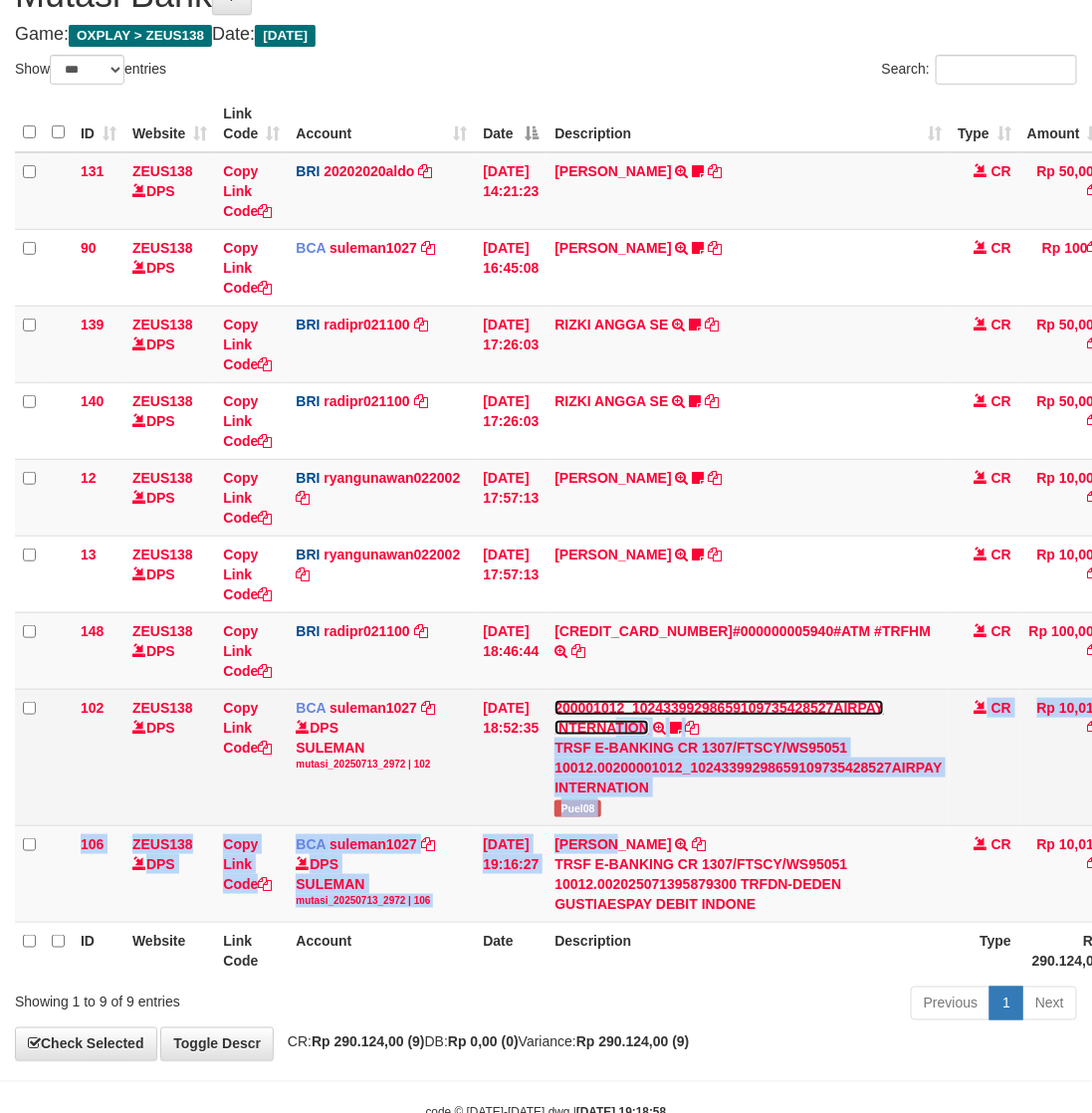 drag, startPoint x: 617, startPoint y: 728, endPoint x: 602, endPoint y: 639, distance: 90.255194 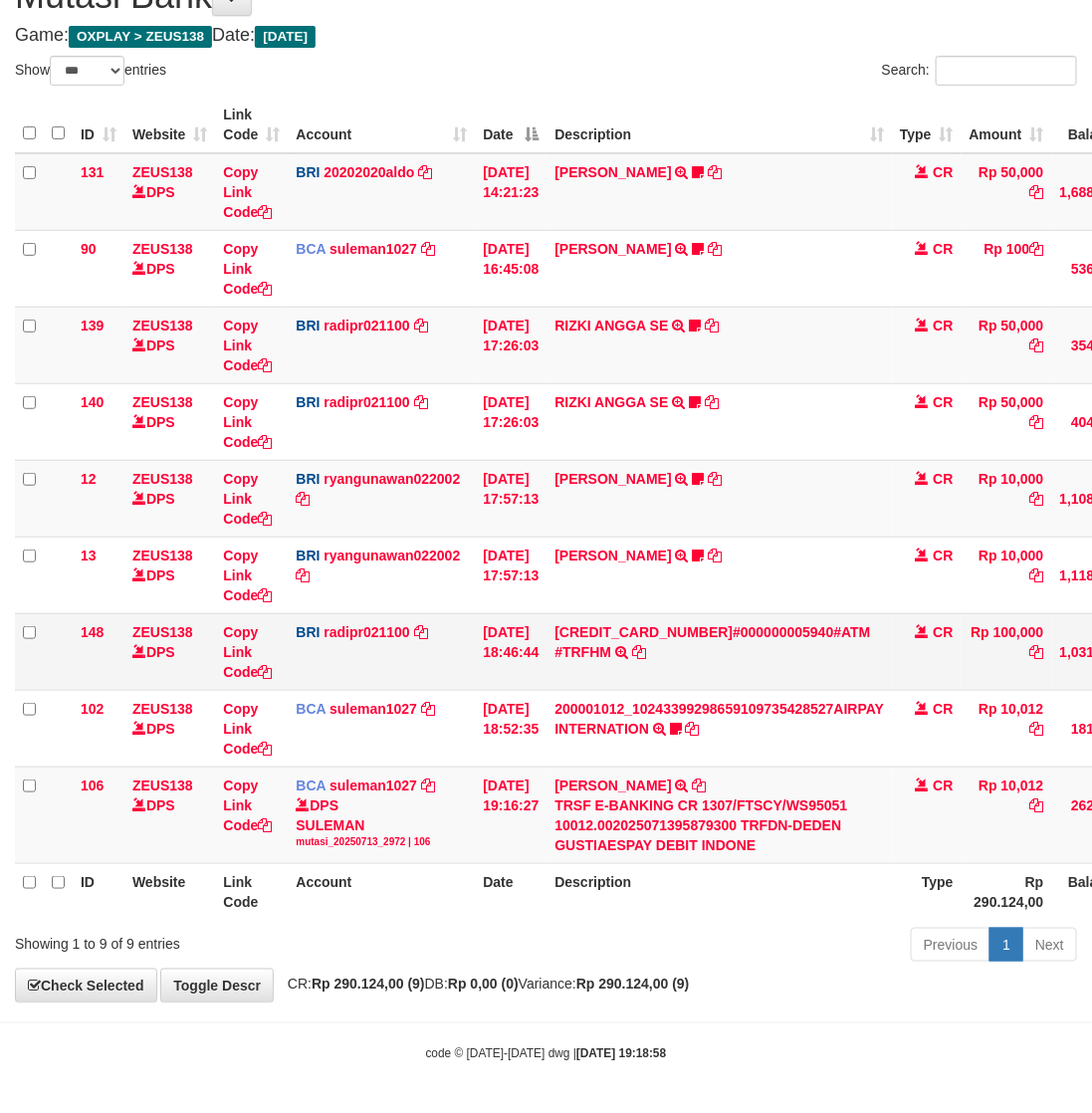 click on "4617006029240532#000000005940#ATM #TRFHM         TRANSAKSI KREDIT DARI BANK LAIN 4617006029240532#000000005940#ATM #TRFHM" at bounding box center [719, 651] 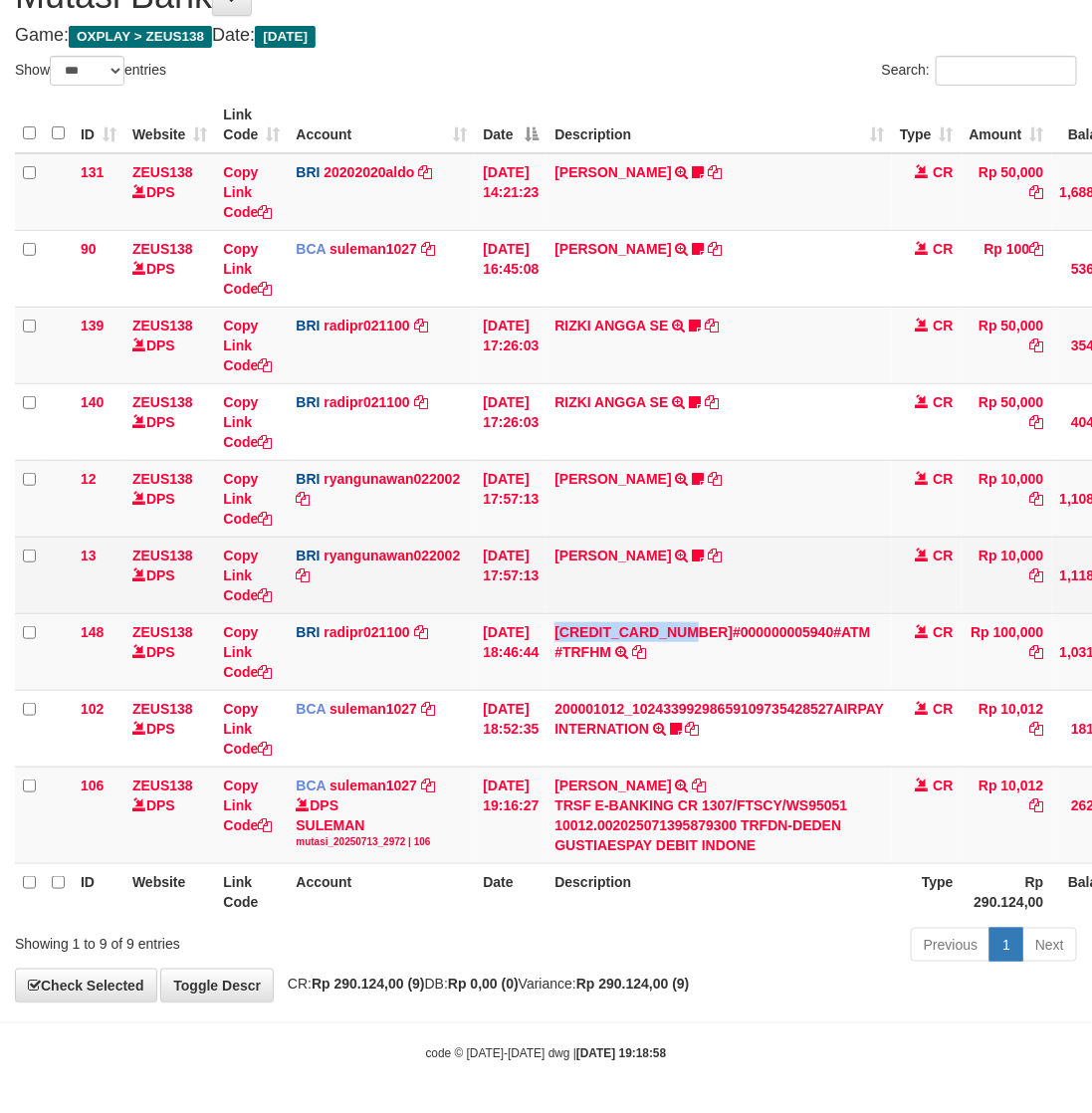 drag, startPoint x: 602, startPoint y: 639, endPoint x: 609, endPoint y: 590, distance: 49.497475 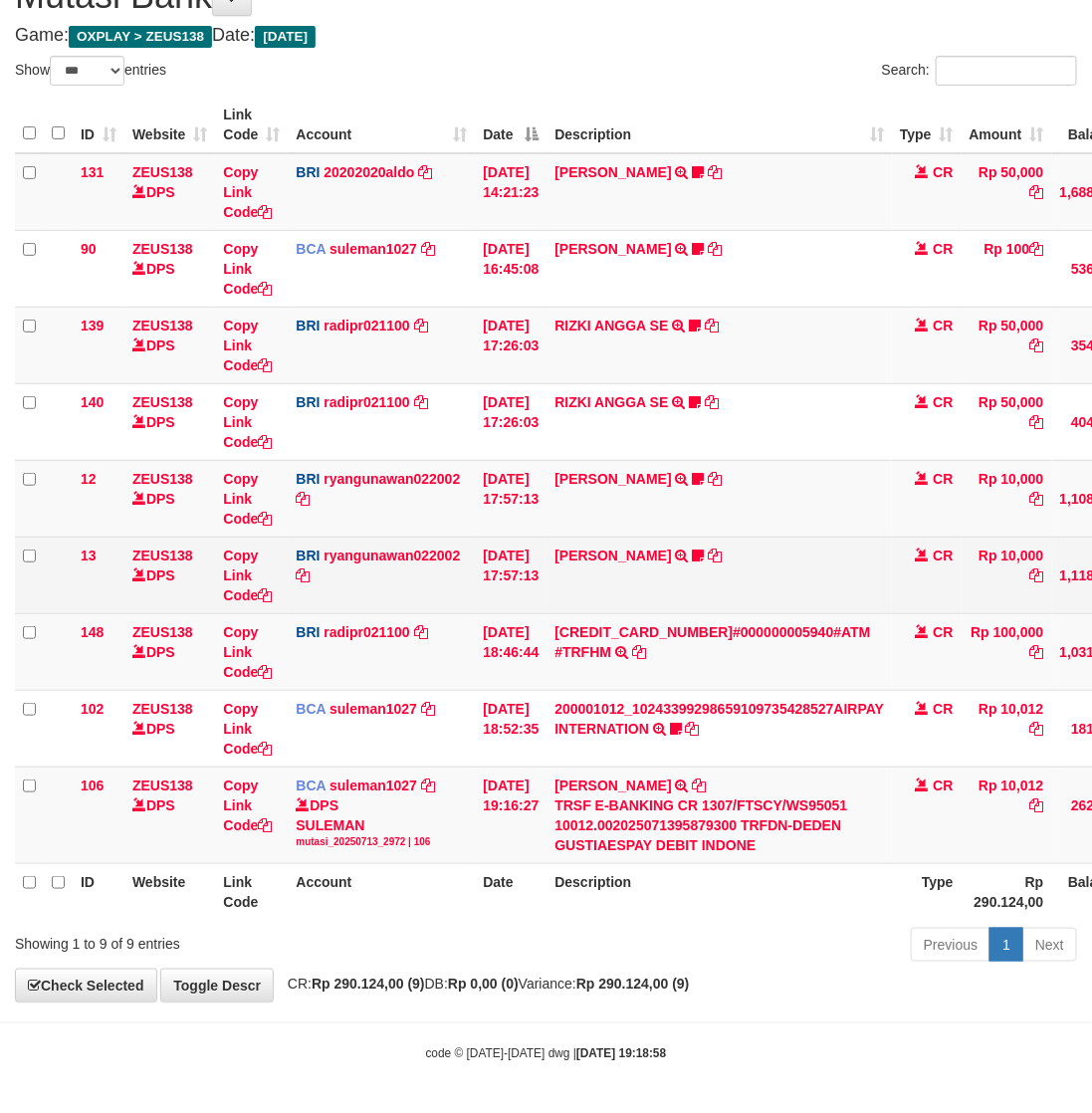 drag, startPoint x: 609, startPoint y: 590, endPoint x: 610, endPoint y: 551, distance: 39.012818 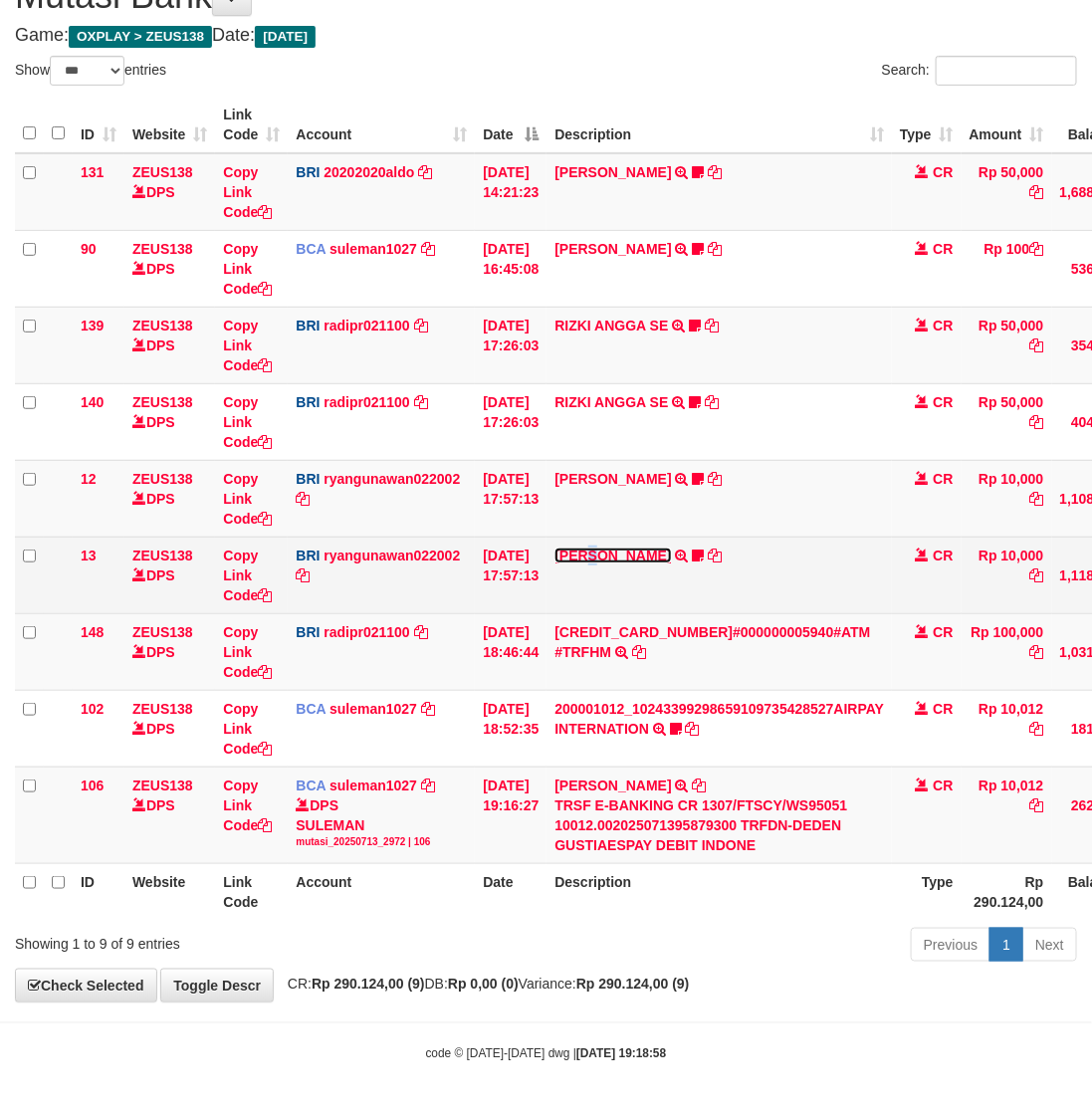 click on "[PERSON_NAME]" at bounding box center (612, 556) 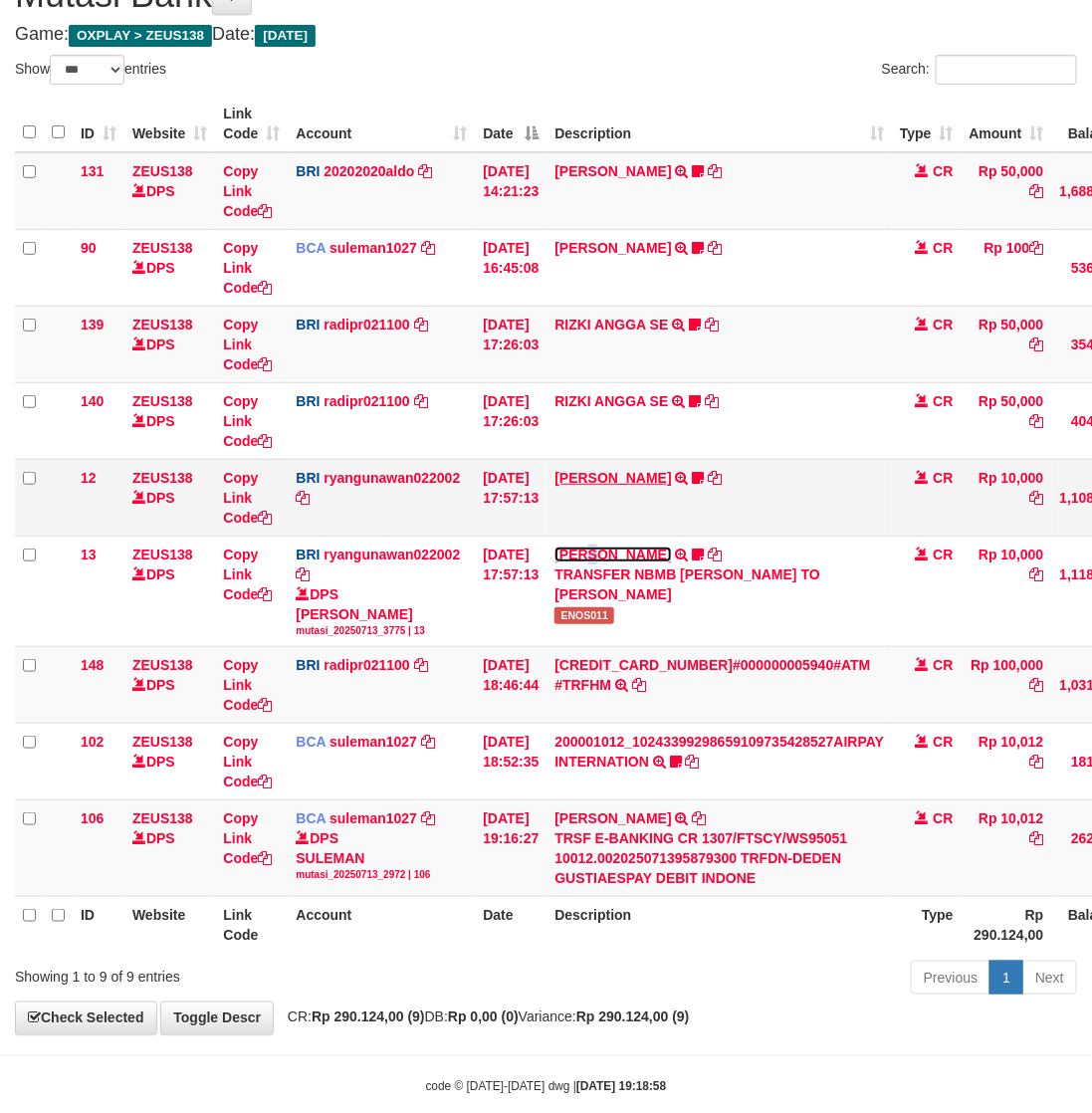 drag, startPoint x: 610, startPoint y: 551, endPoint x: 604, endPoint y: 476, distance: 75.23962 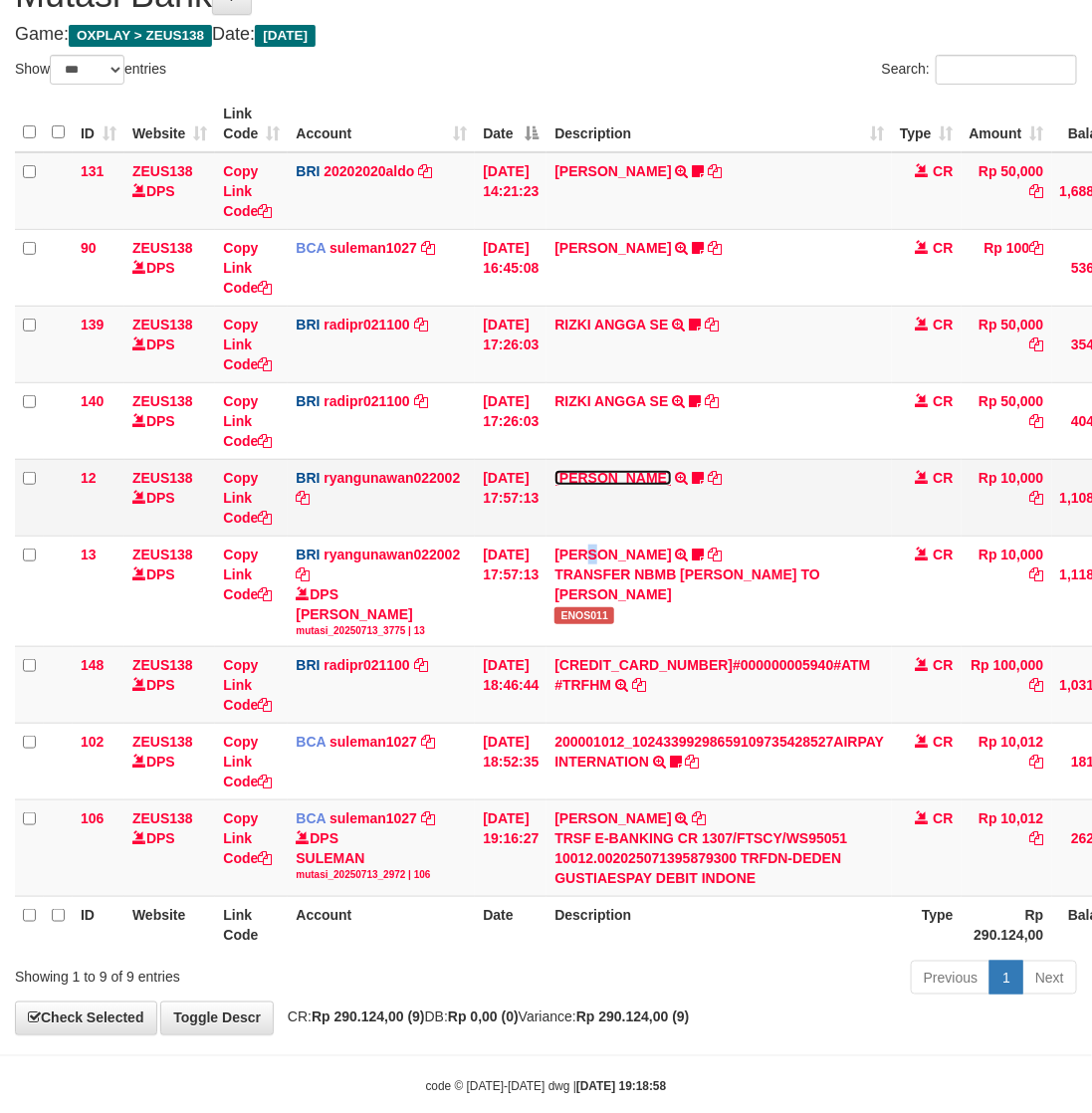 click on "[PERSON_NAME]" at bounding box center [612, 478] 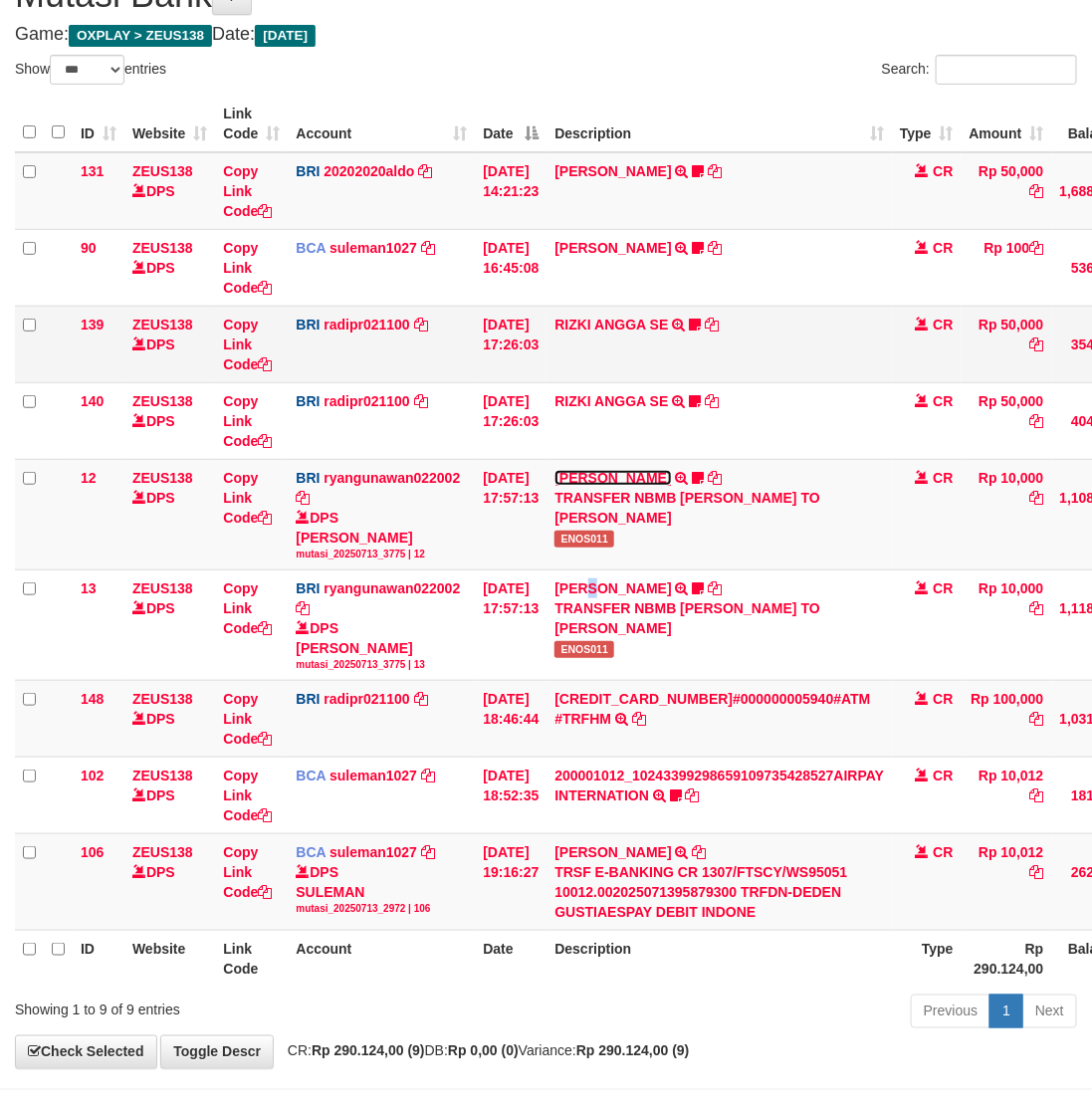 drag, startPoint x: 603, startPoint y: 476, endPoint x: 579, endPoint y: 378, distance: 100.89599 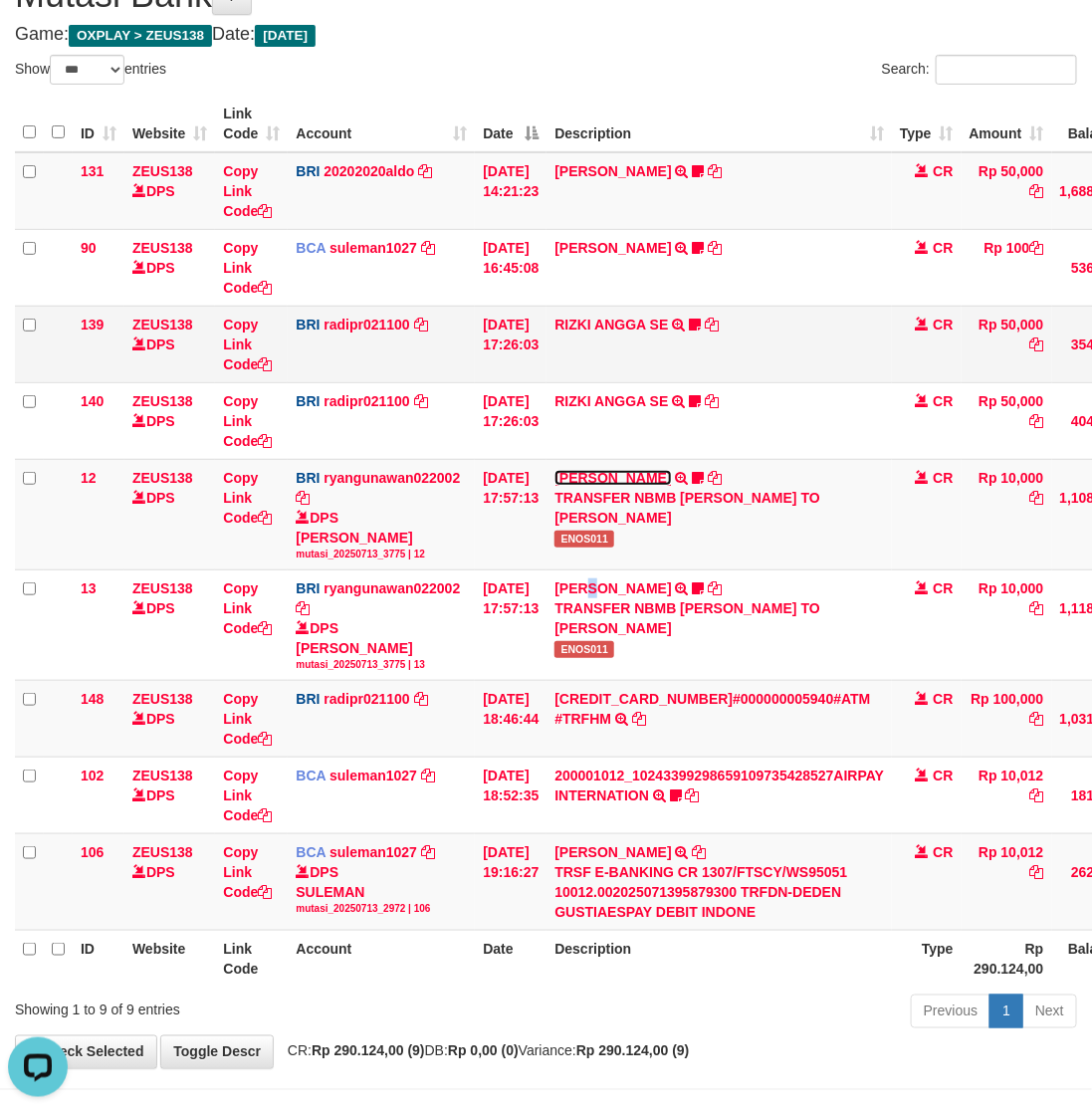scroll, scrollTop: 0, scrollLeft: 0, axis: both 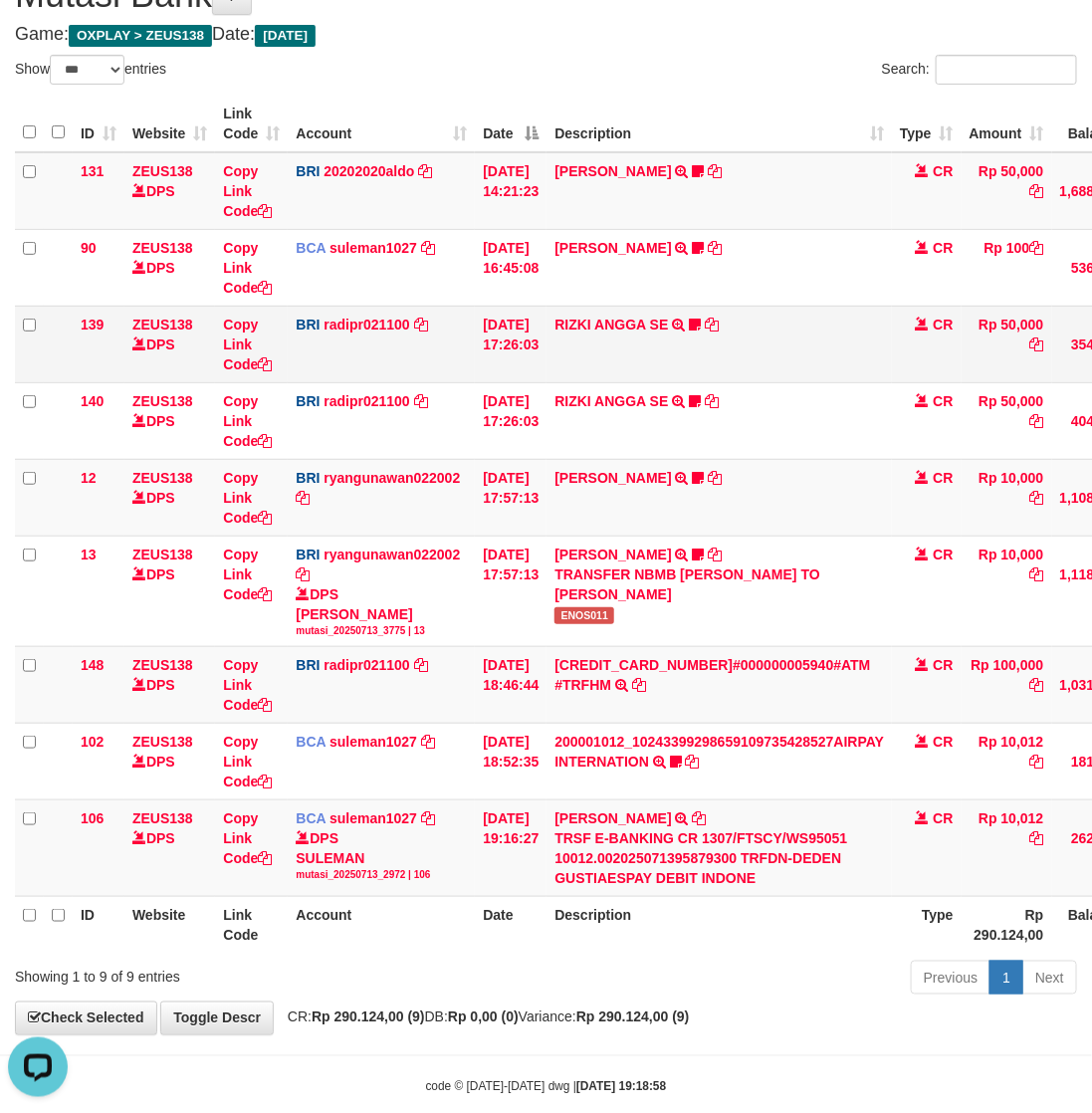 click on "RIZKI ANGGA SE            TRANSFER NBMB RIZKI ANGGA SE TO REYNALDI ADI PRATAMA    Gacor138a" at bounding box center (719, 343) 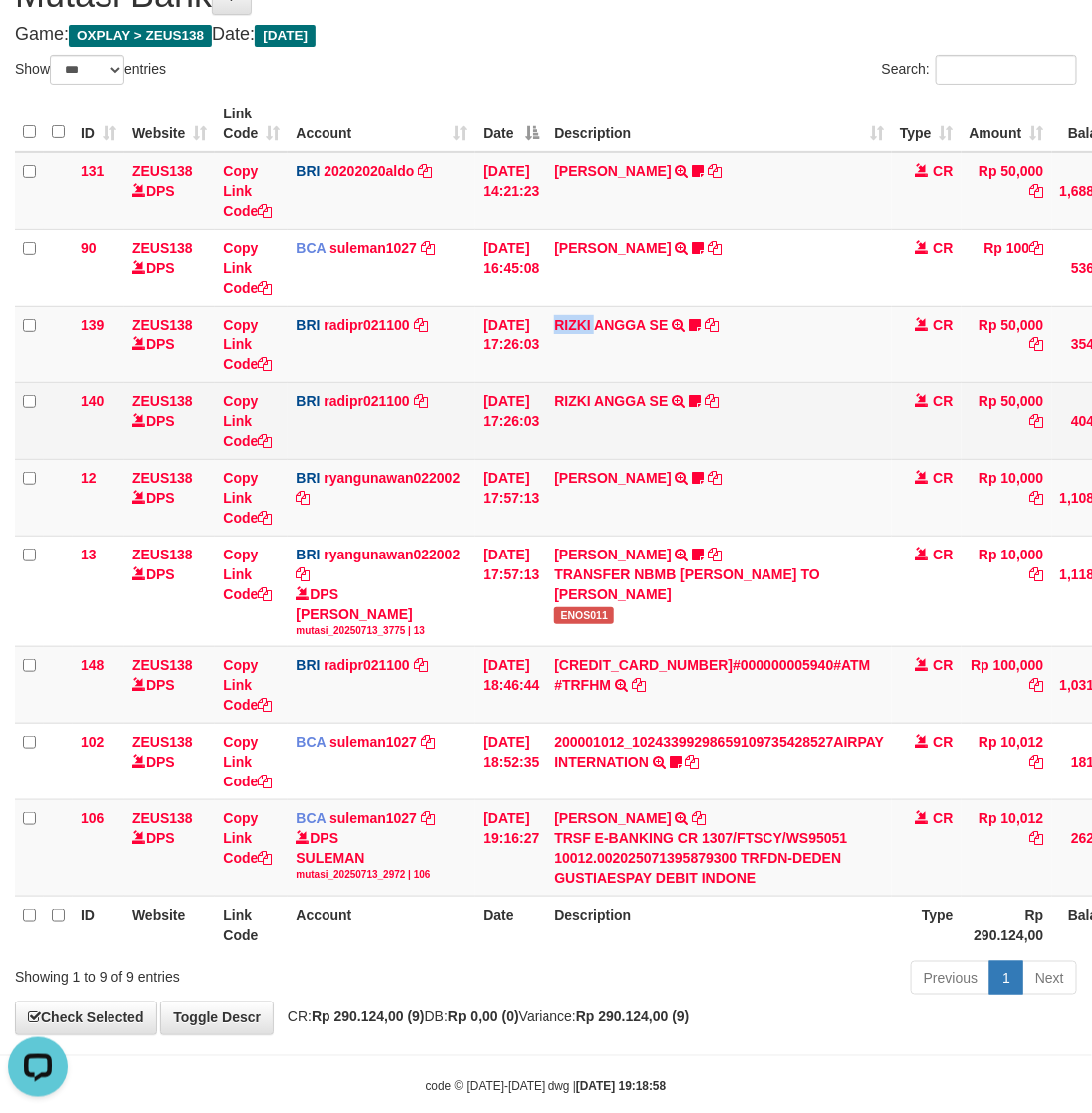 click on "RIZKI ANGGA SE            TRANSFER NBMB RIZKI ANGGA SE TO REYNALDI ADI PRATAMA    Gacor138a" at bounding box center (719, 343) 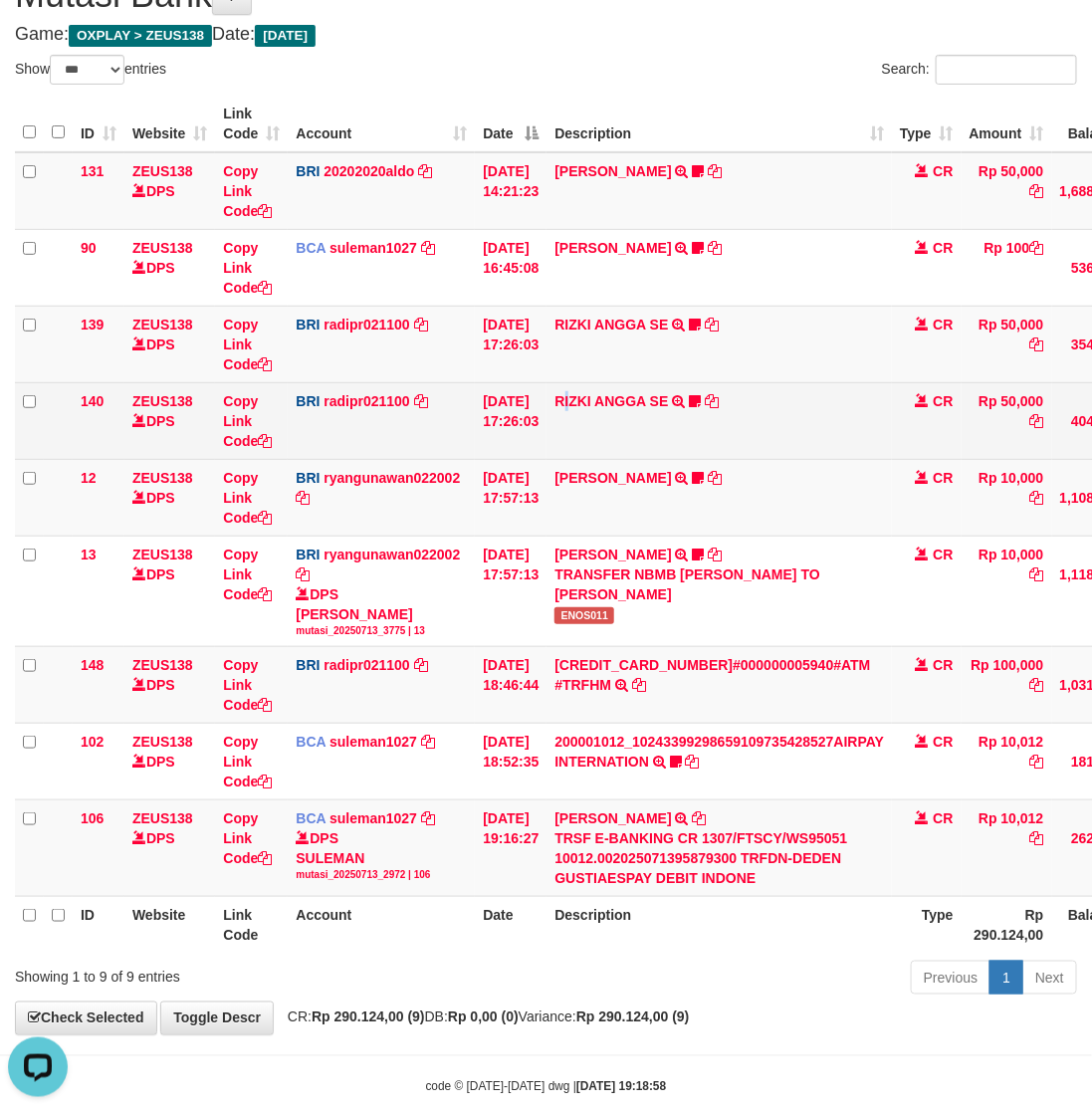 drag, startPoint x: 579, startPoint y: 398, endPoint x: 583, endPoint y: 429, distance: 31.257 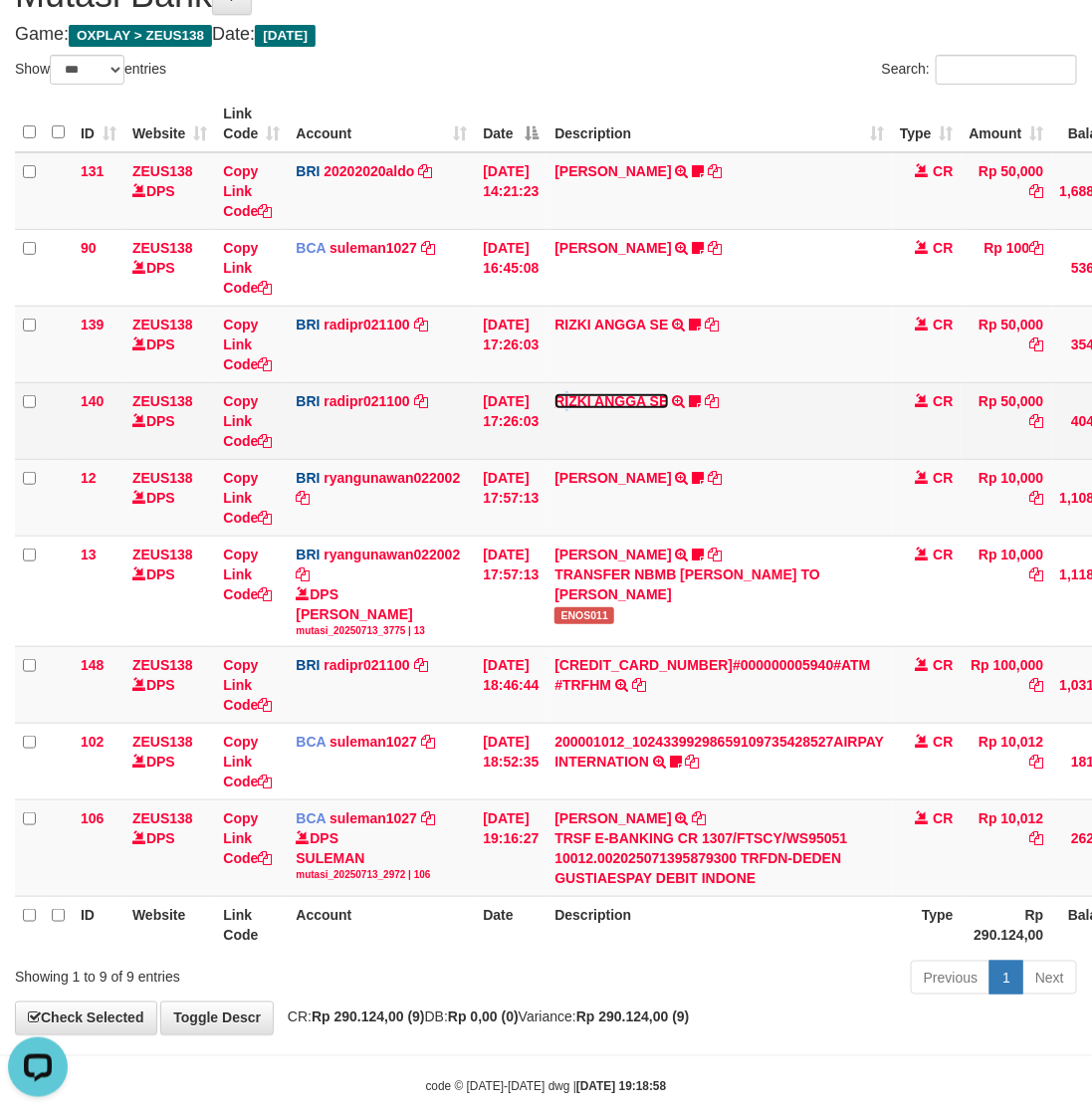 click on "RIZKI ANGGA SE" at bounding box center (611, 401) 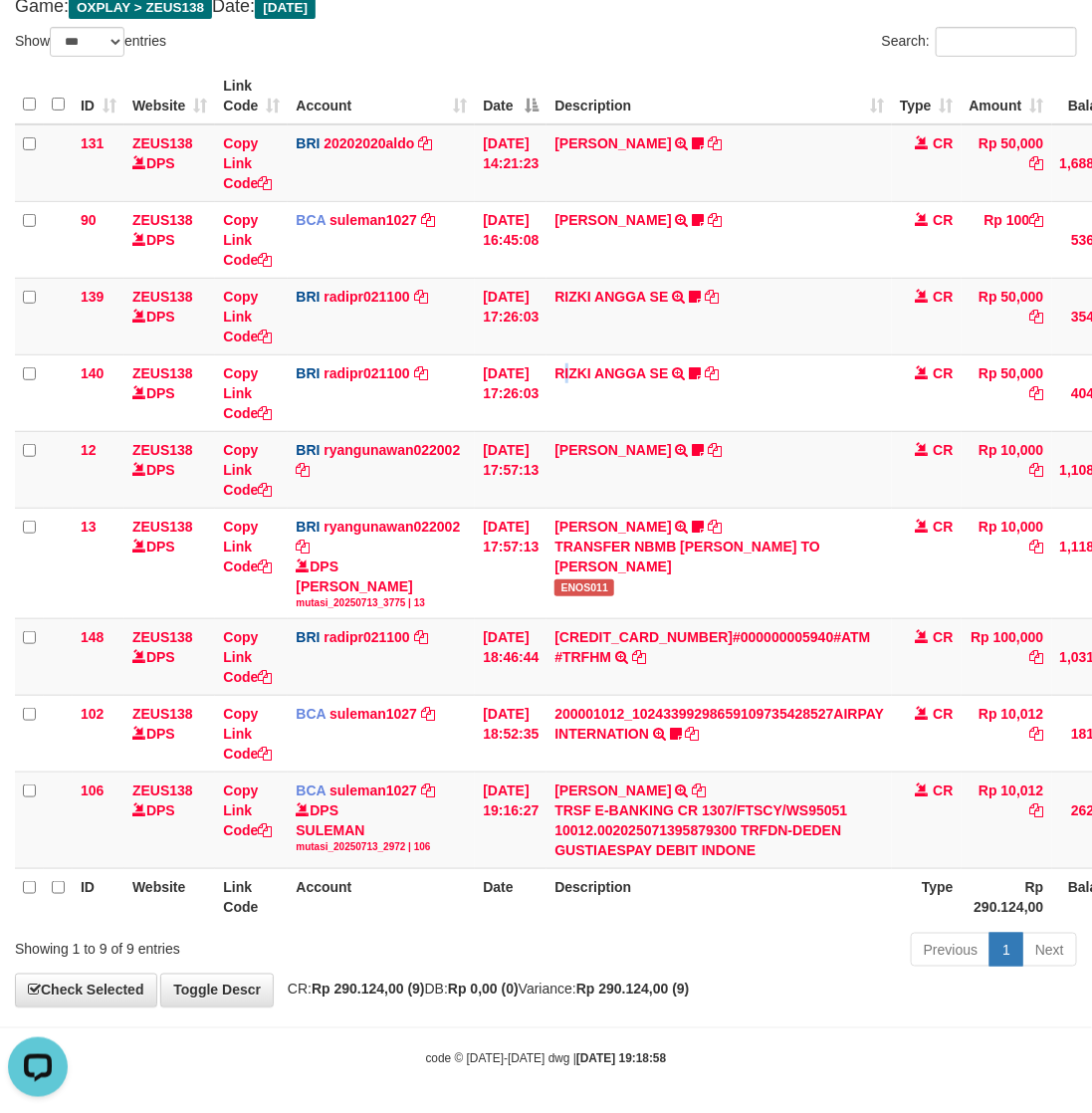 scroll, scrollTop: 131, scrollLeft: 0, axis: vertical 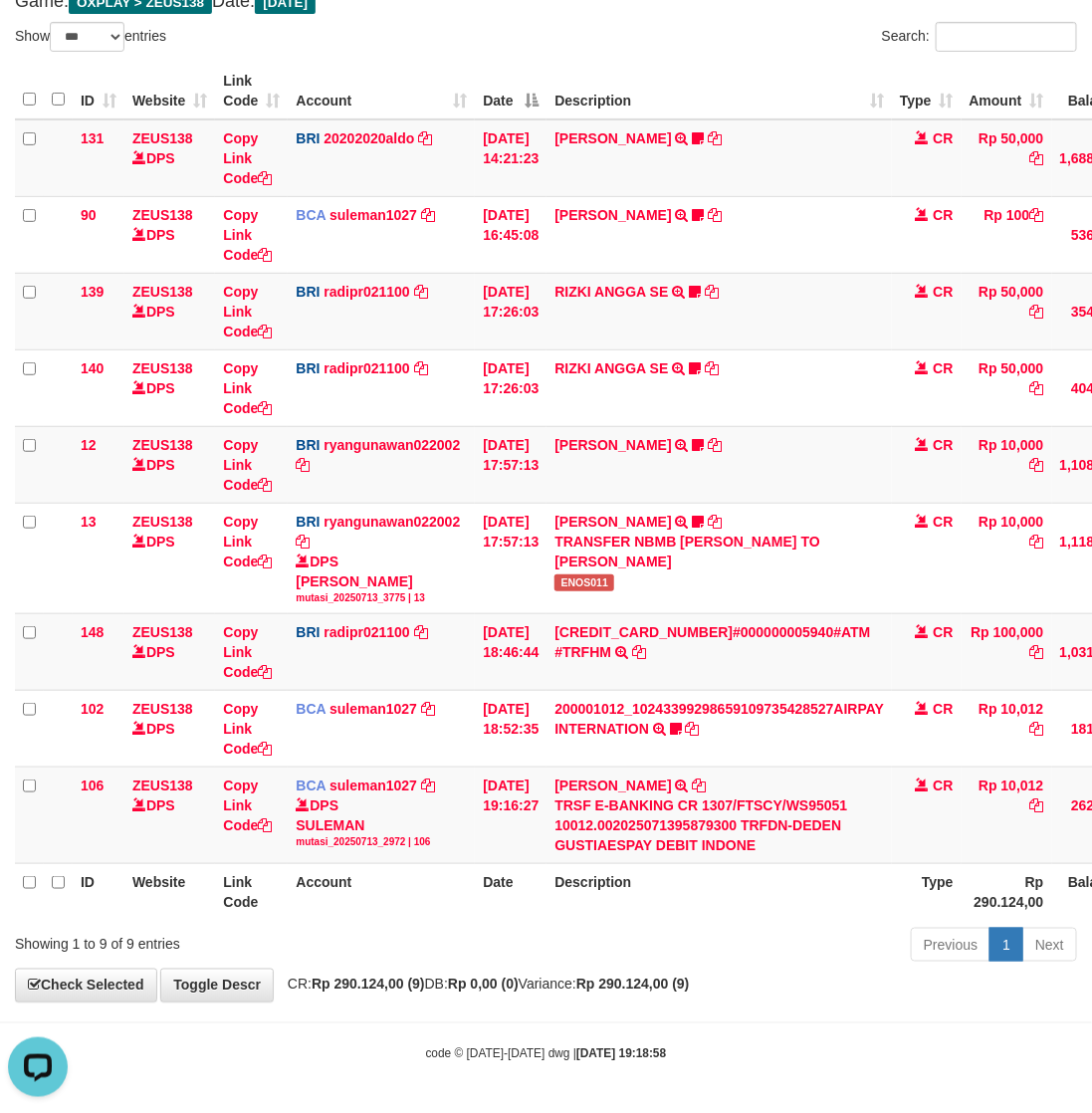 click on "Previous 1 Next" at bounding box center [773, 947] 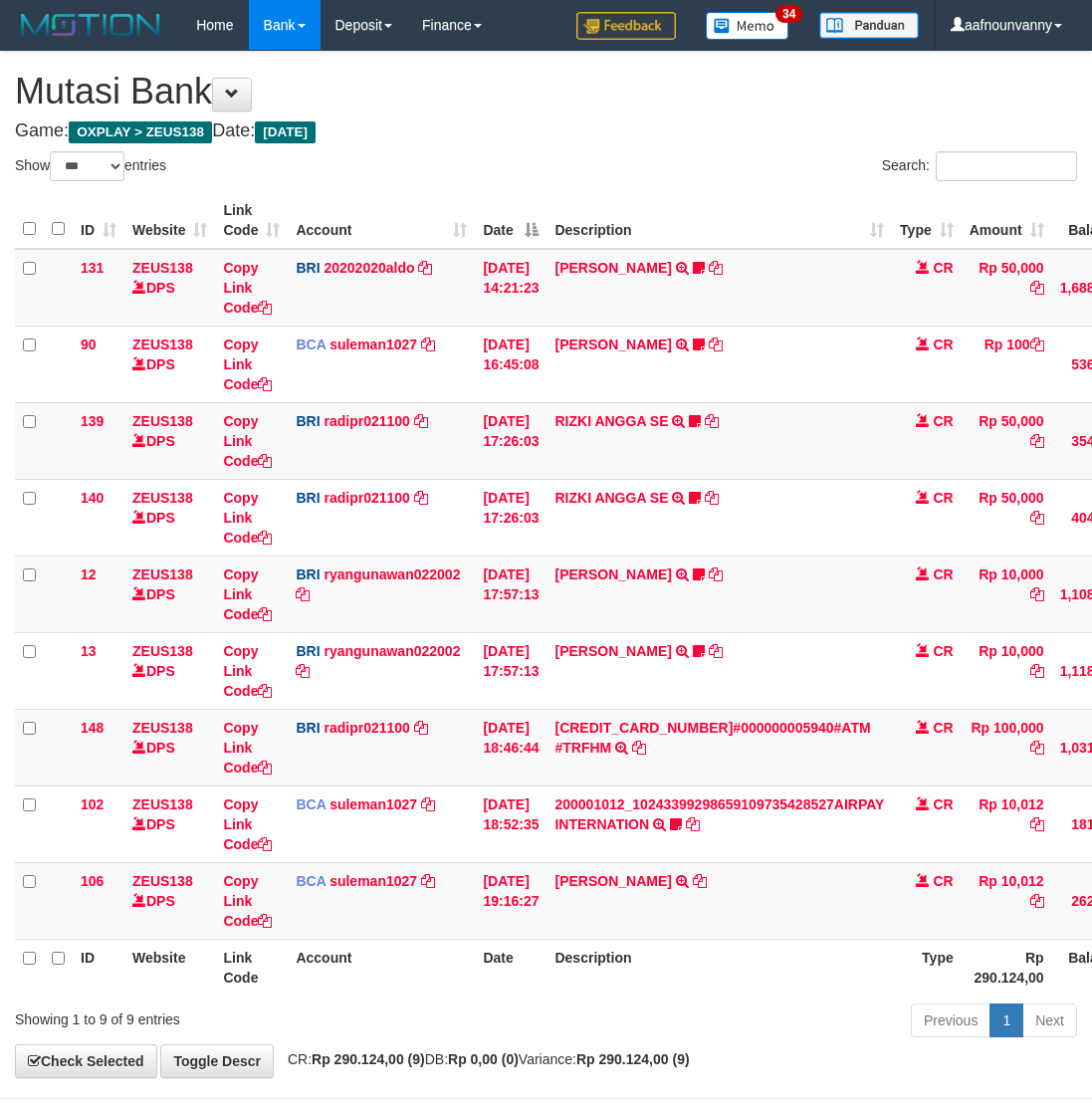 select on "***" 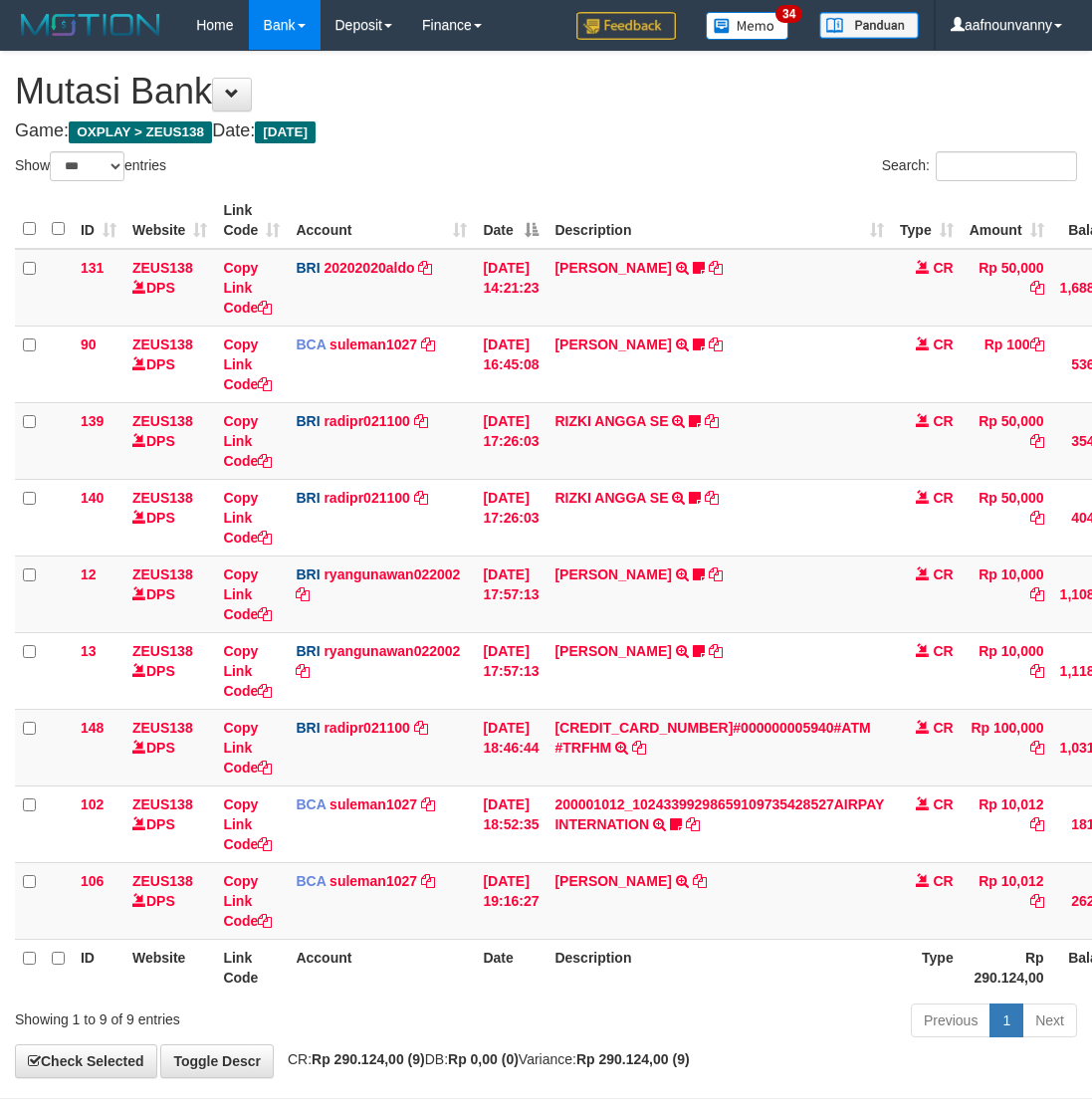 scroll, scrollTop: 77, scrollLeft: 0, axis: vertical 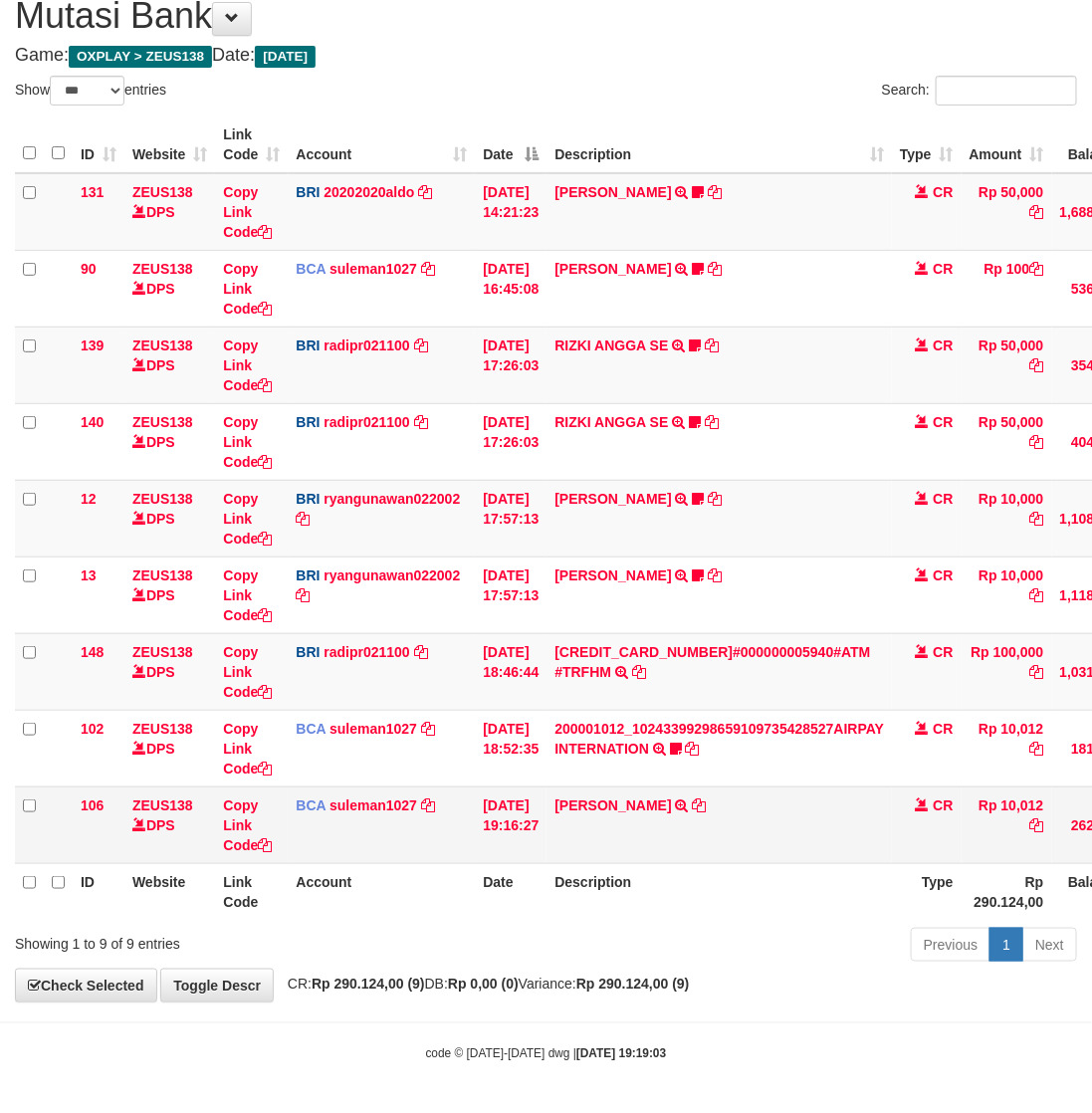 drag, startPoint x: 369, startPoint y: 853, endPoint x: 423, endPoint y: 848, distance: 54.230987 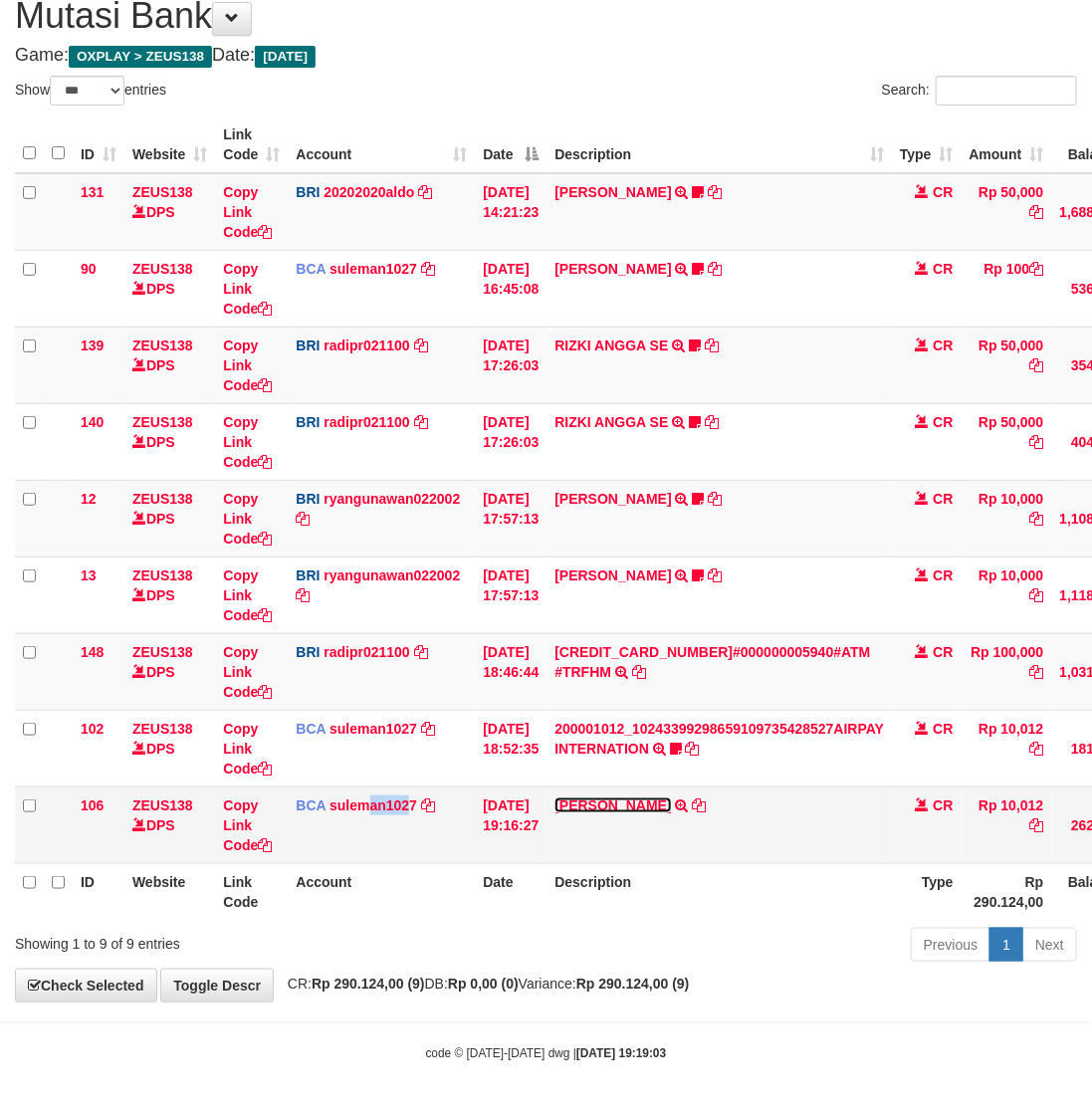 click on "[PERSON_NAME]" at bounding box center (612, 805) 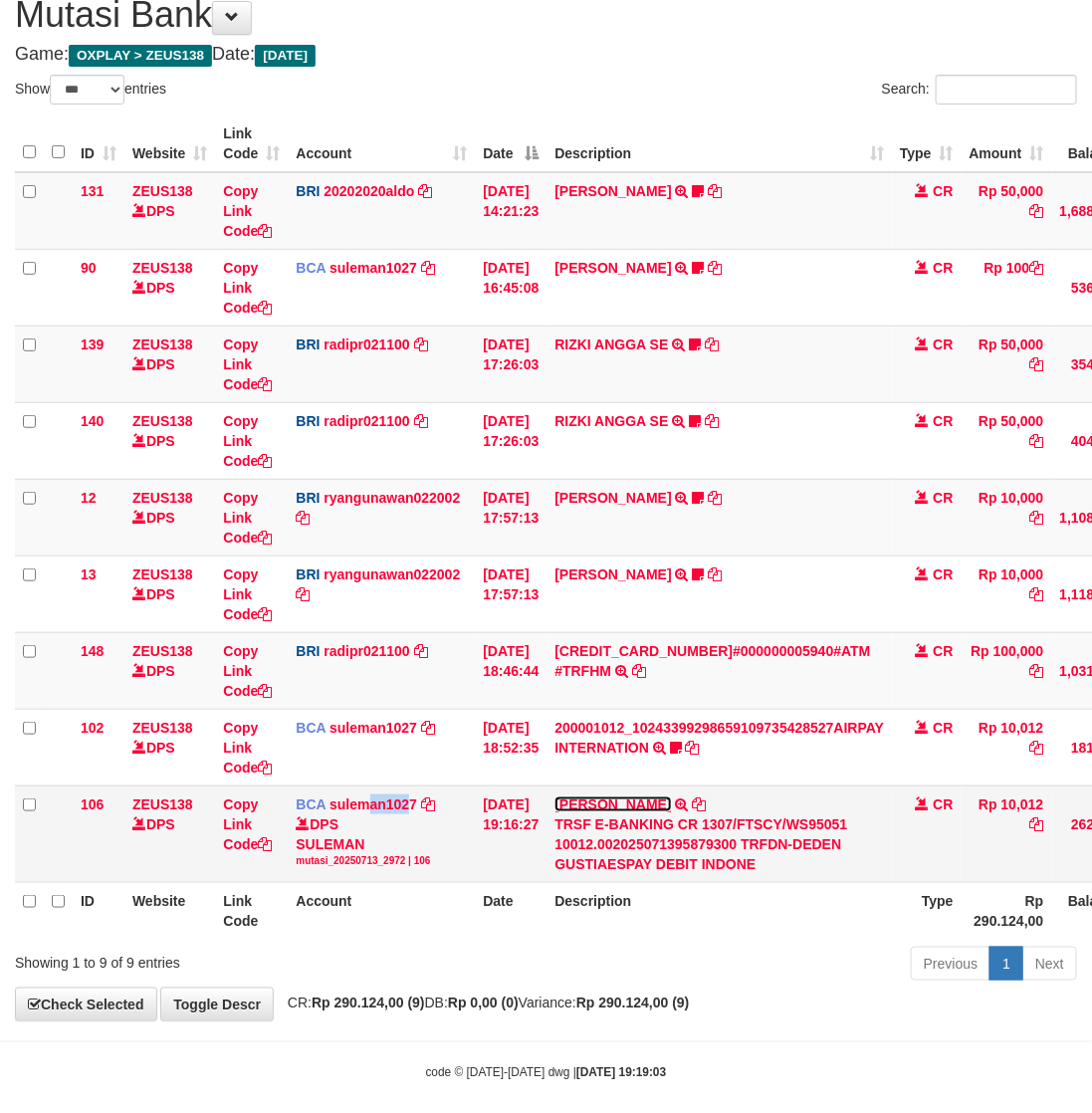 click on "[PERSON_NAME]" at bounding box center [612, 804] 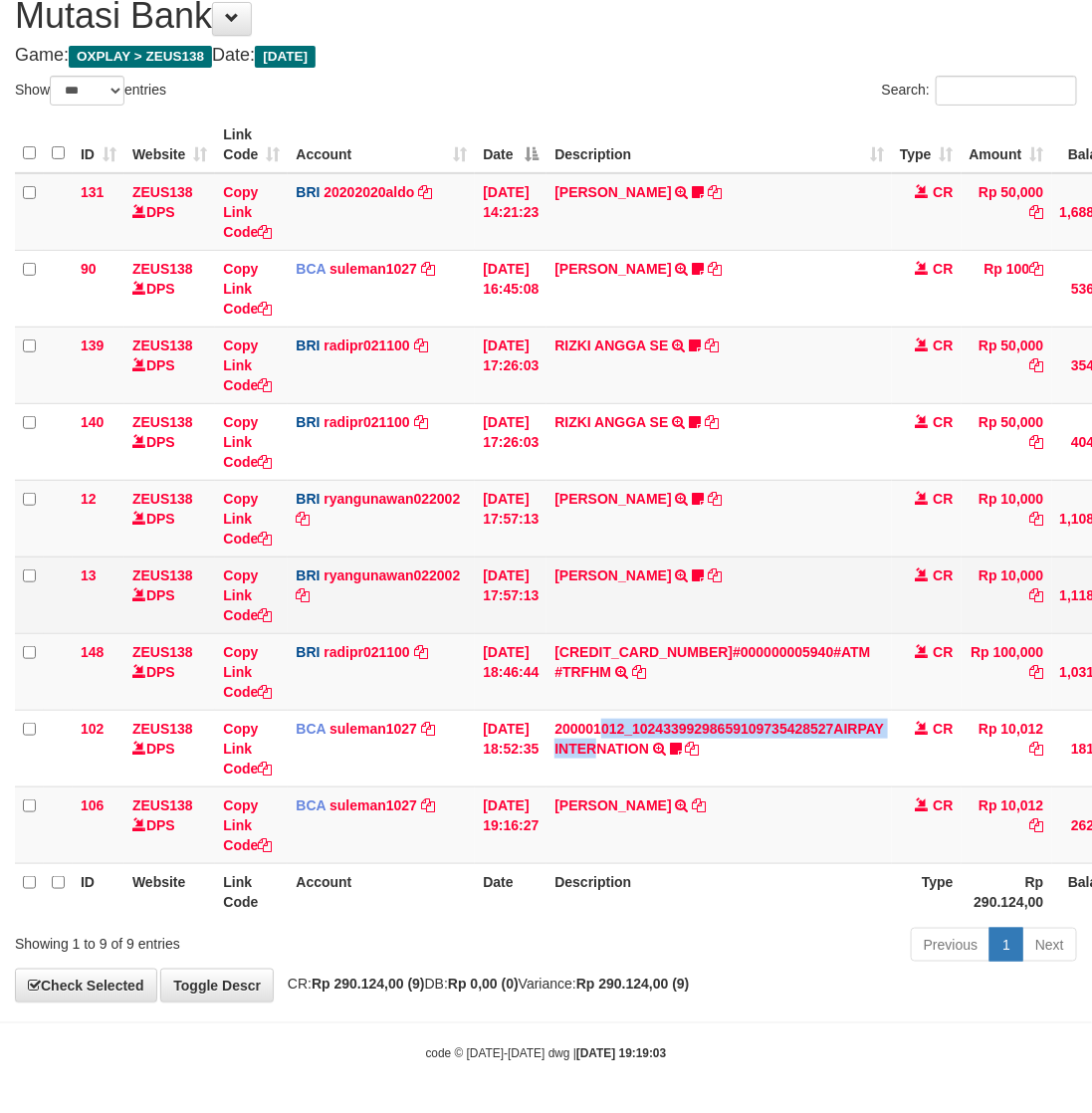 drag, startPoint x: 612, startPoint y: 738, endPoint x: 620, endPoint y: 615, distance: 123.25989 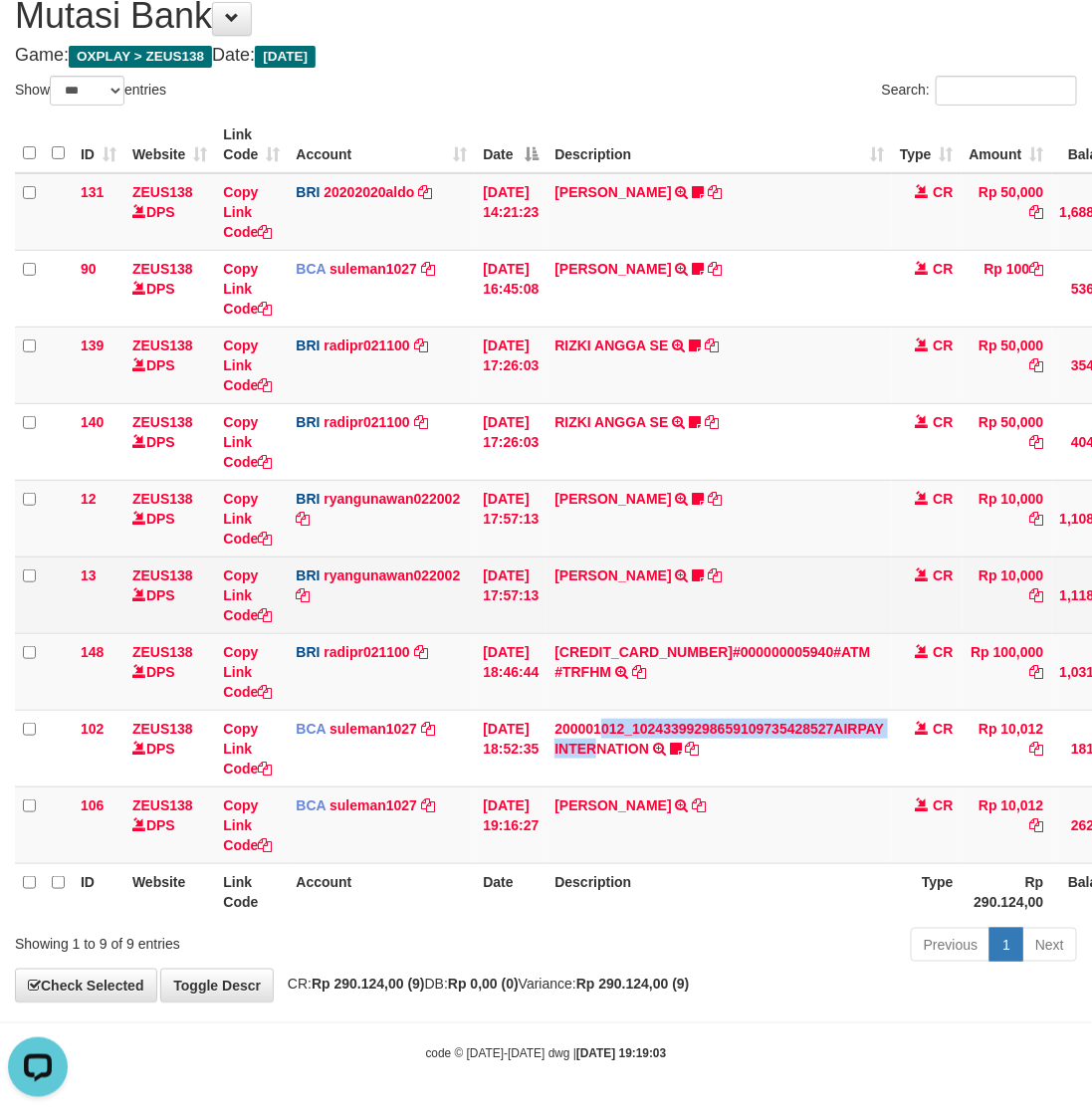 scroll, scrollTop: 0, scrollLeft: 0, axis: both 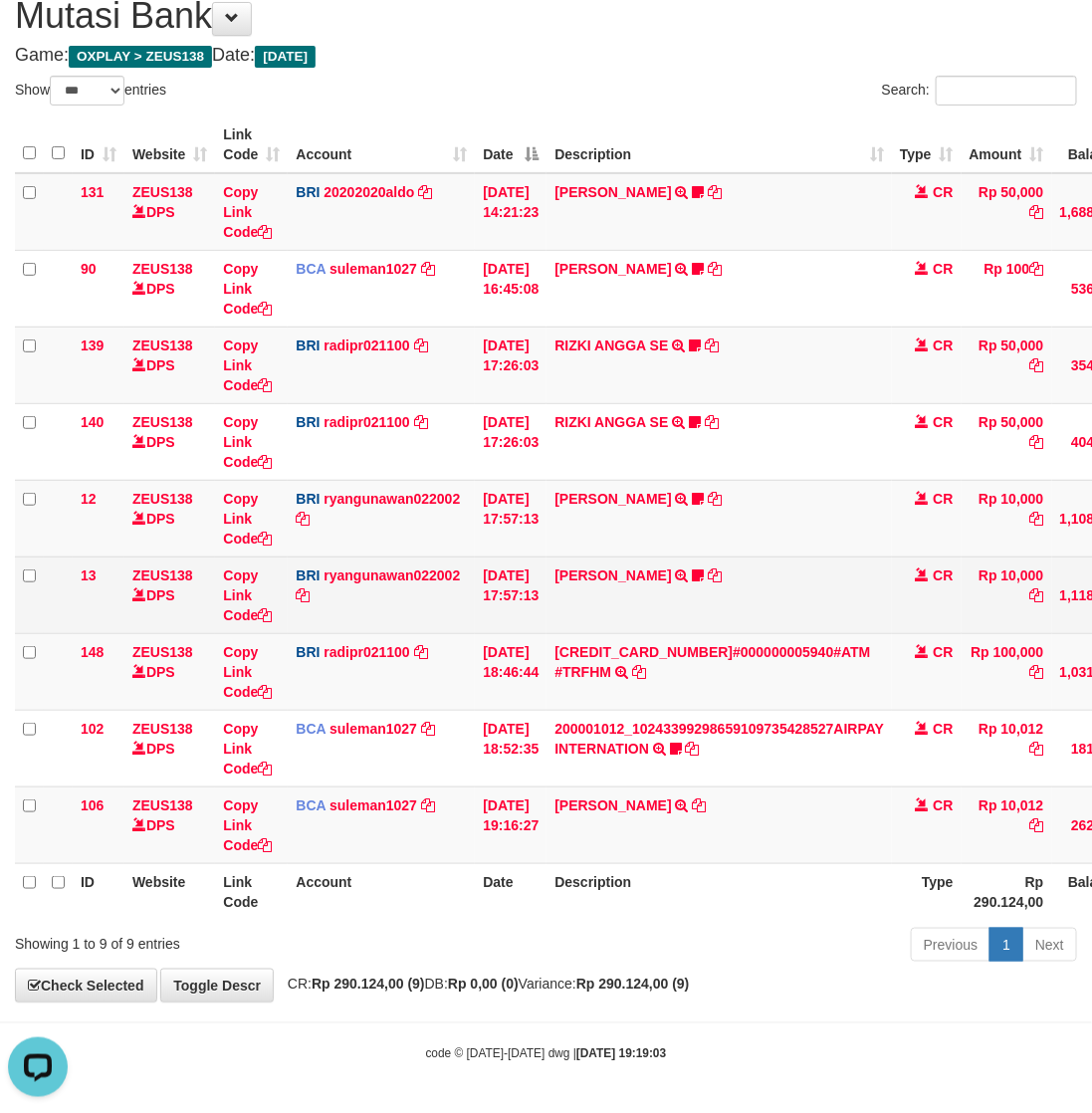 drag, startPoint x: 620, startPoint y: 615, endPoint x: 618, endPoint y: 602, distance: 13.152946 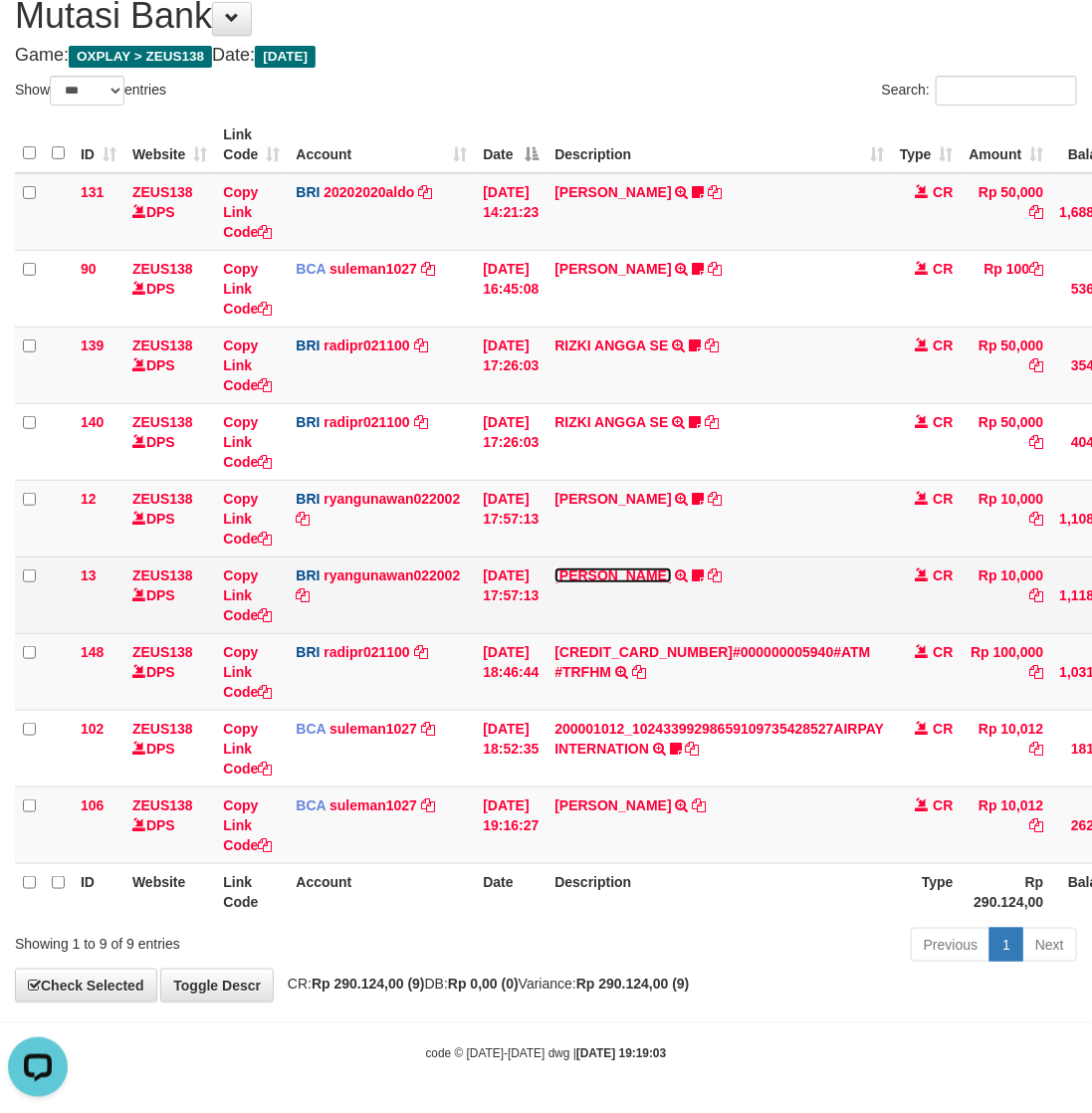click on "ENOS RAMBALANG" at bounding box center (612, 575) 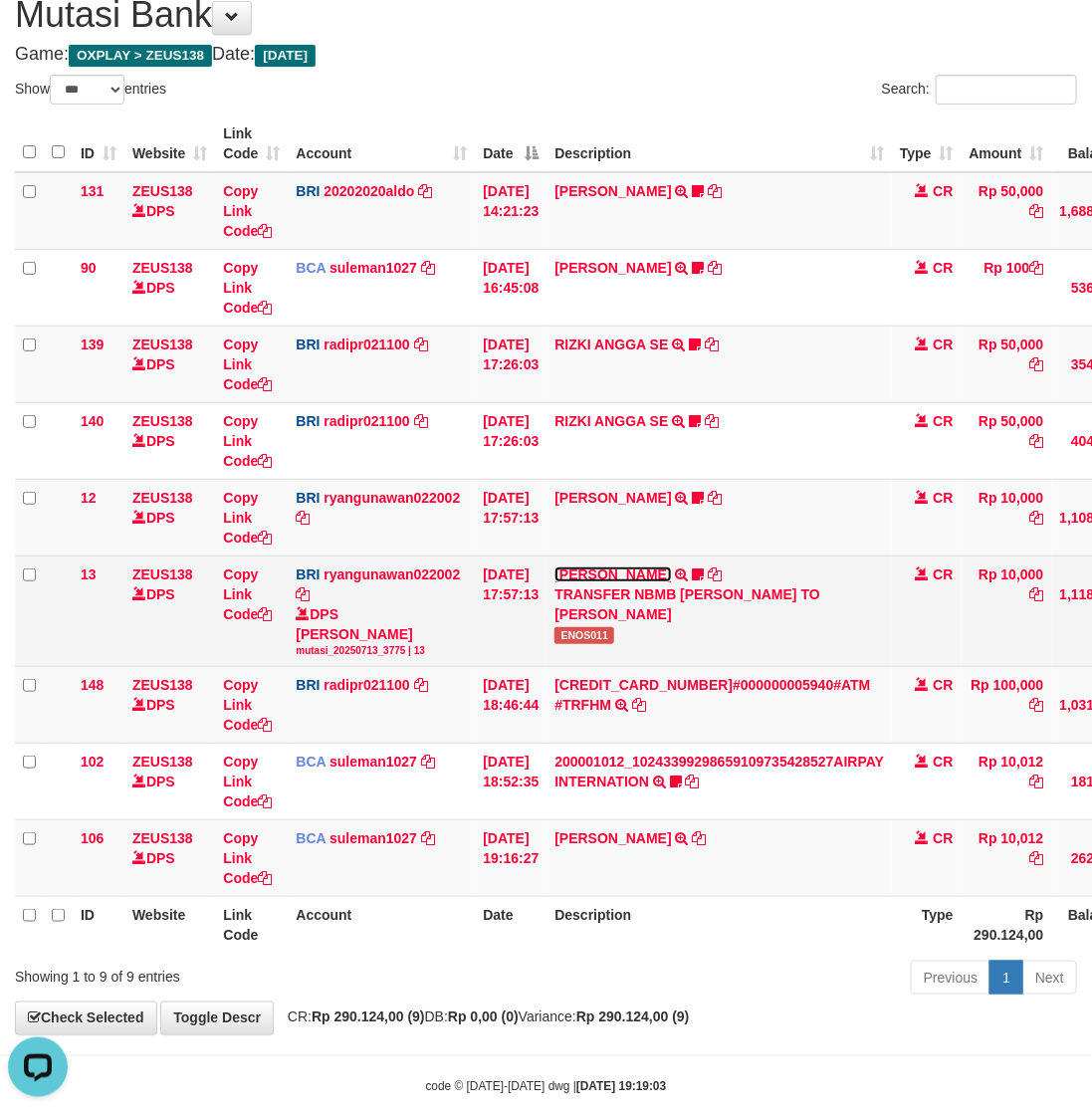 click on "ENOS RAMBALANG            TRANSFER NBMB ENOS RAMBALANG TO RYAN GUNAWAN    ENOS011" at bounding box center (719, 610) 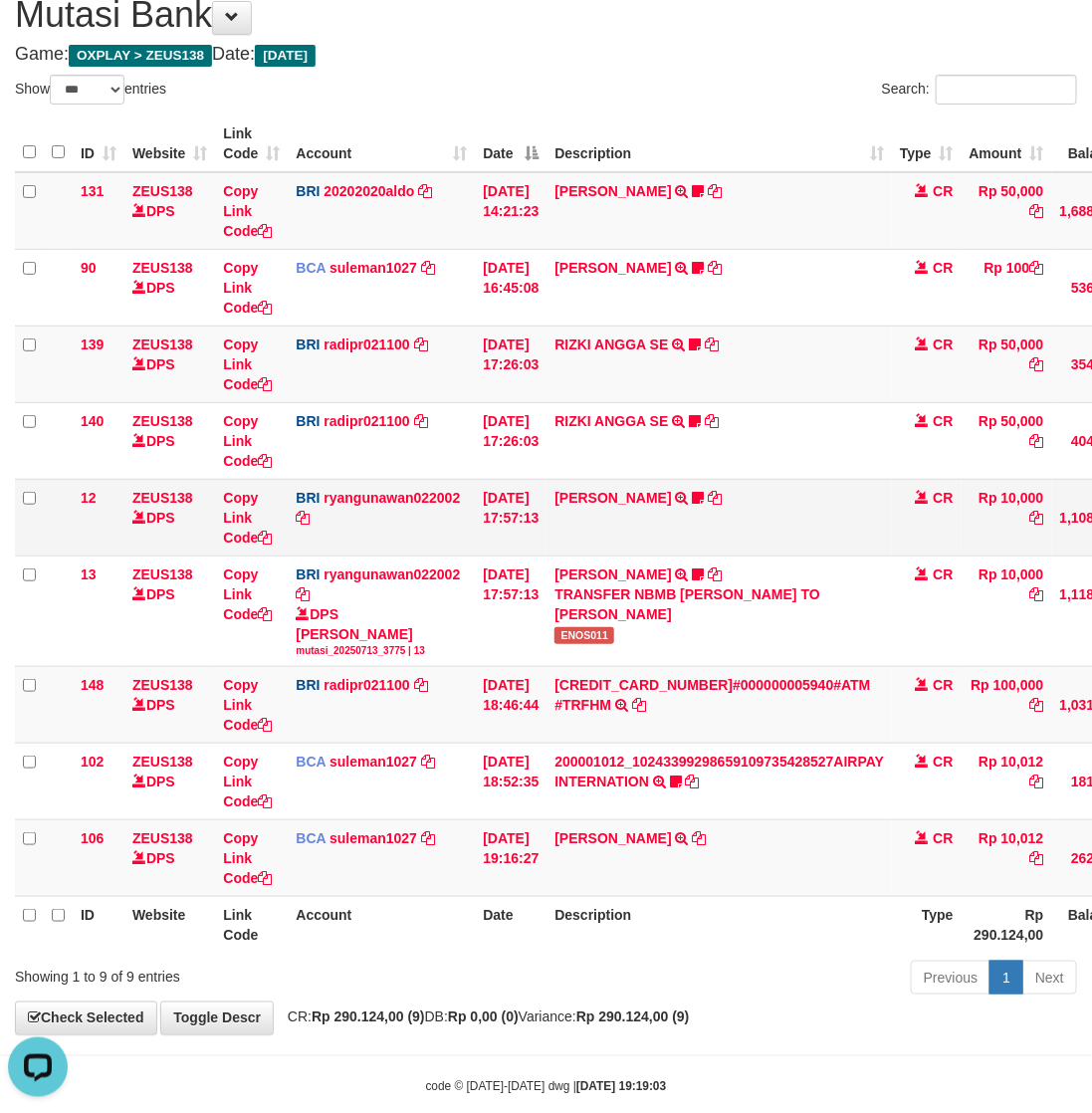 click on "ENOS RAMBALANG            TRANSFER NBMB ENOS RAMBALANG TO RYAN GUNAWAN    ENOS011" at bounding box center (719, 517) 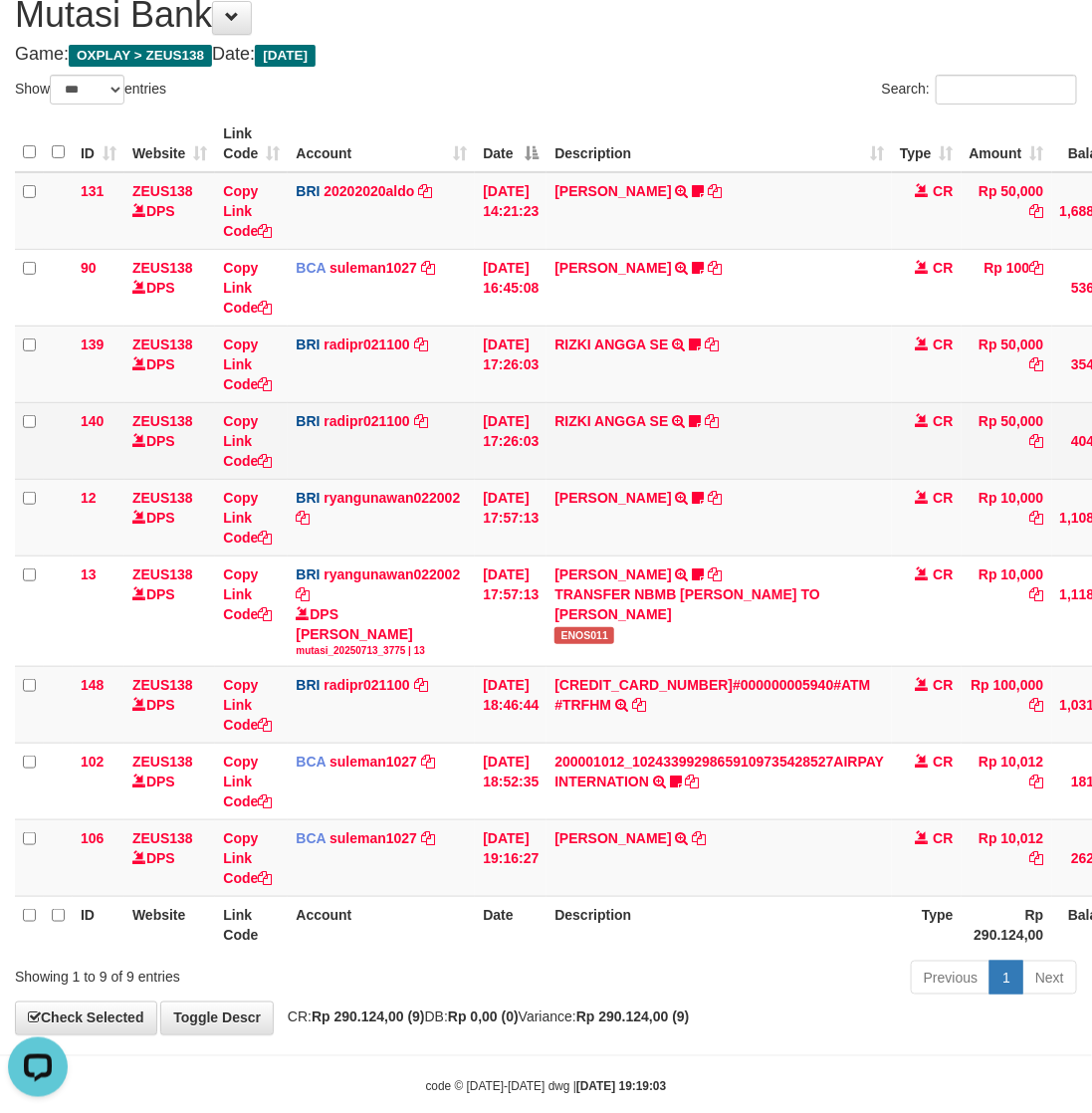 click on "RIZKI ANGGA SE            TRANSFER NBMB RIZKI ANGGA SE TO REYNALDI ADI PRATAMA    Gacor138a" at bounding box center [719, 440] 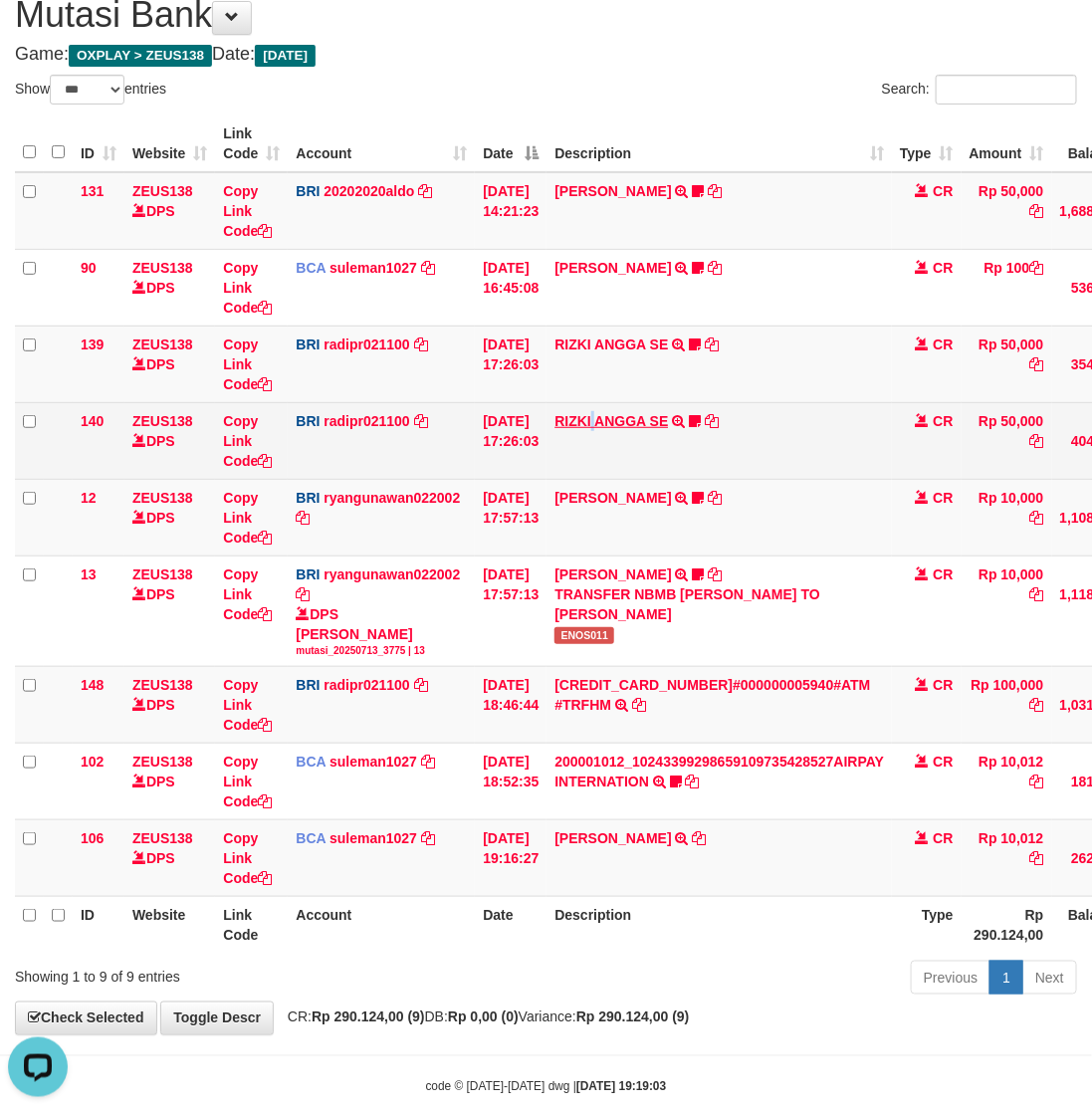 click on "RIZKI ANGGA SE            TRANSFER NBMB RIZKI ANGGA SE TO REYNALDI ADI PRATAMA    Gacor138a" at bounding box center (719, 440) 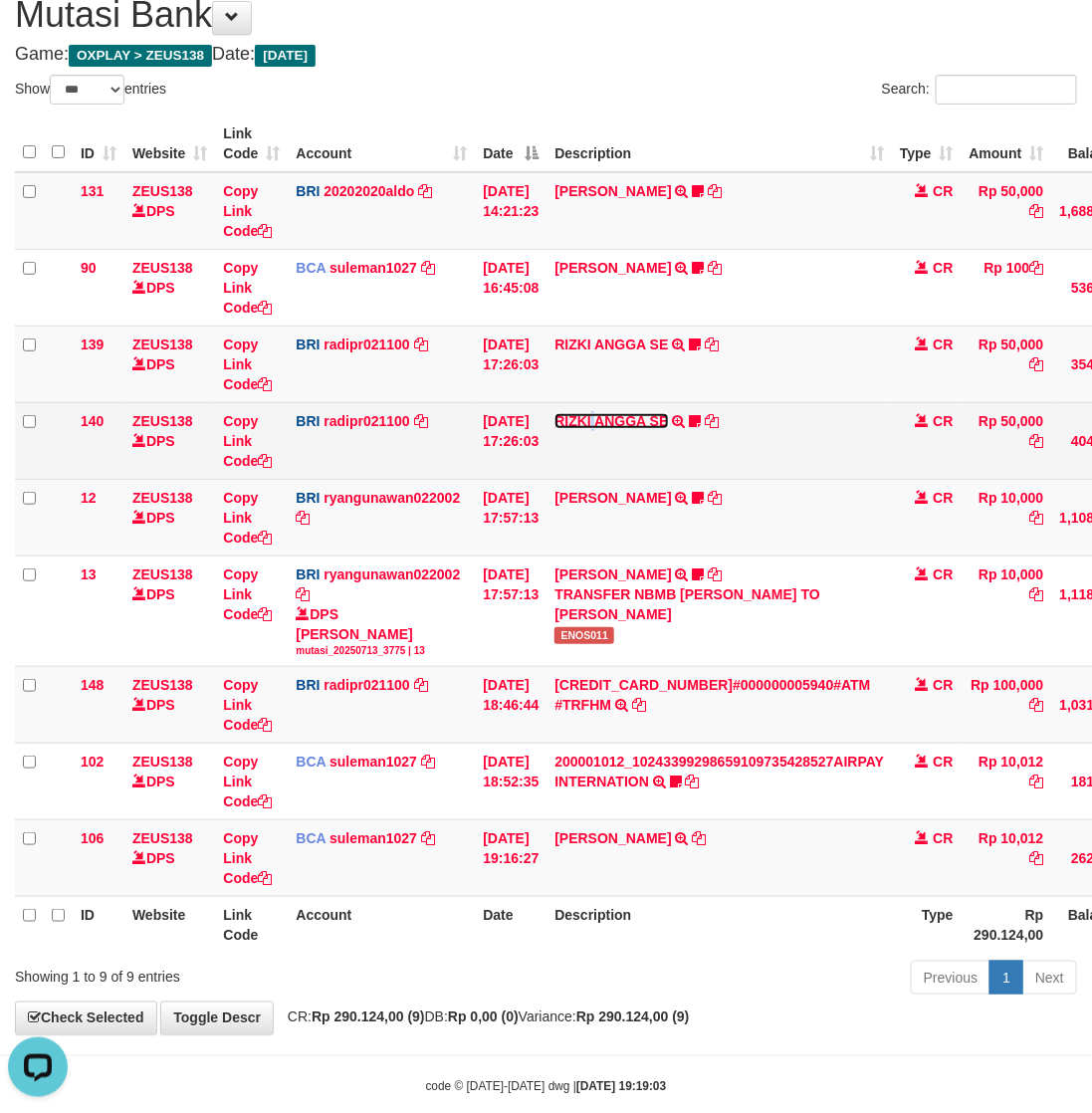 click on "RIZKI ANGGA SE" at bounding box center [611, 421] 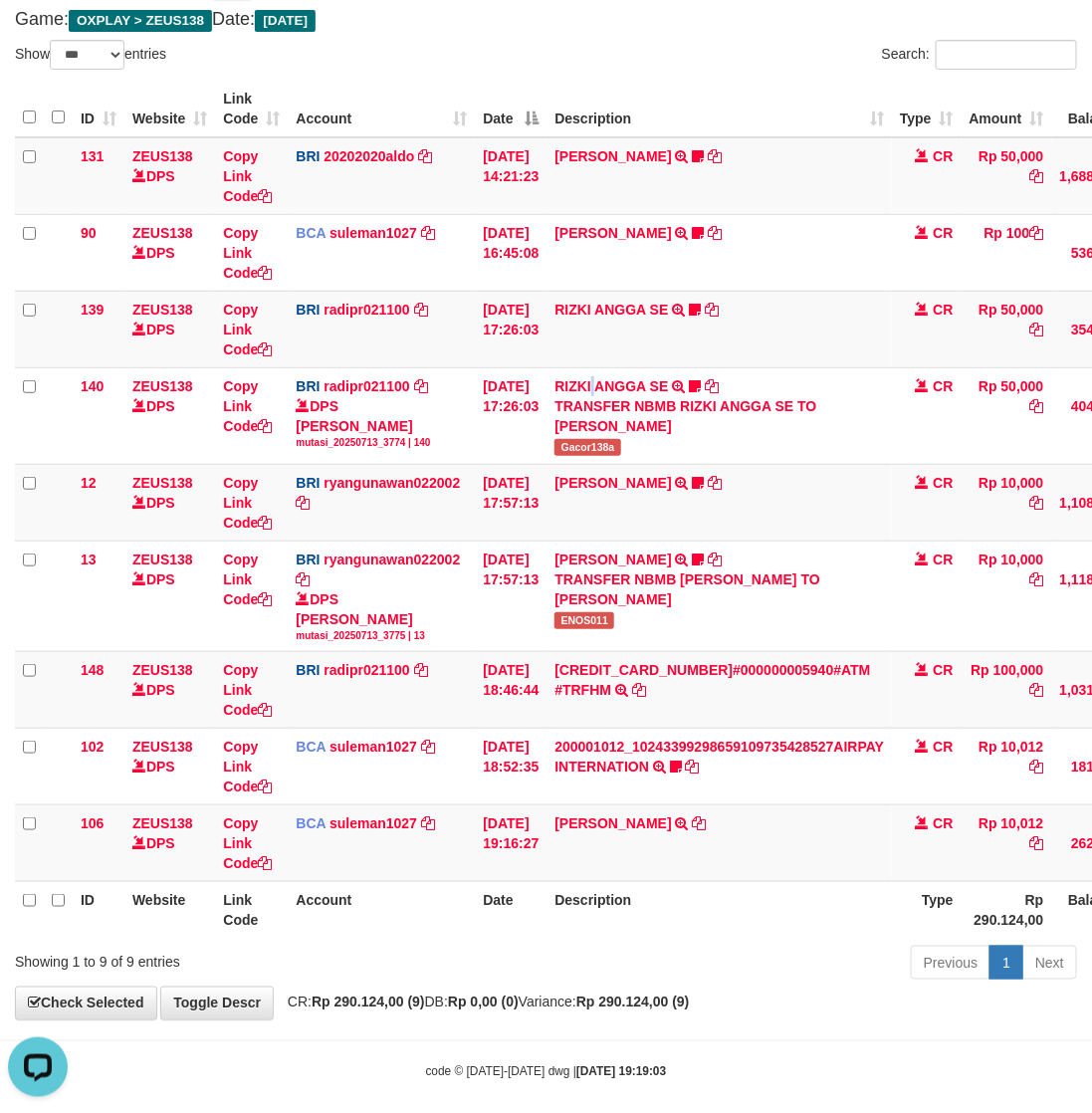 scroll, scrollTop: 131, scrollLeft: 0, axis: vertical 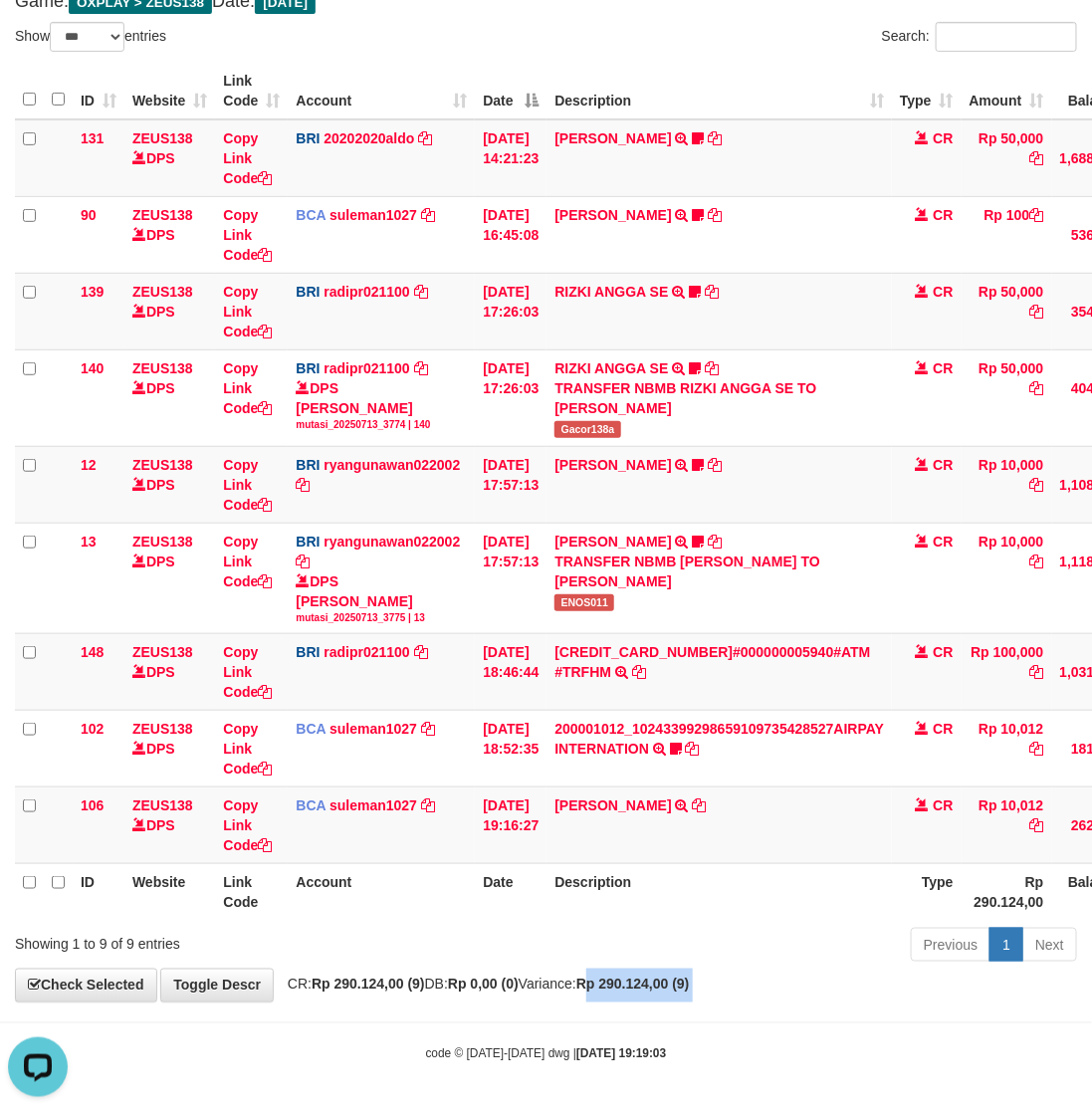 drag, startPoint x: 653, startPoint y: 1008, endPoint x: 597, endPoint y: 966, distance: 70 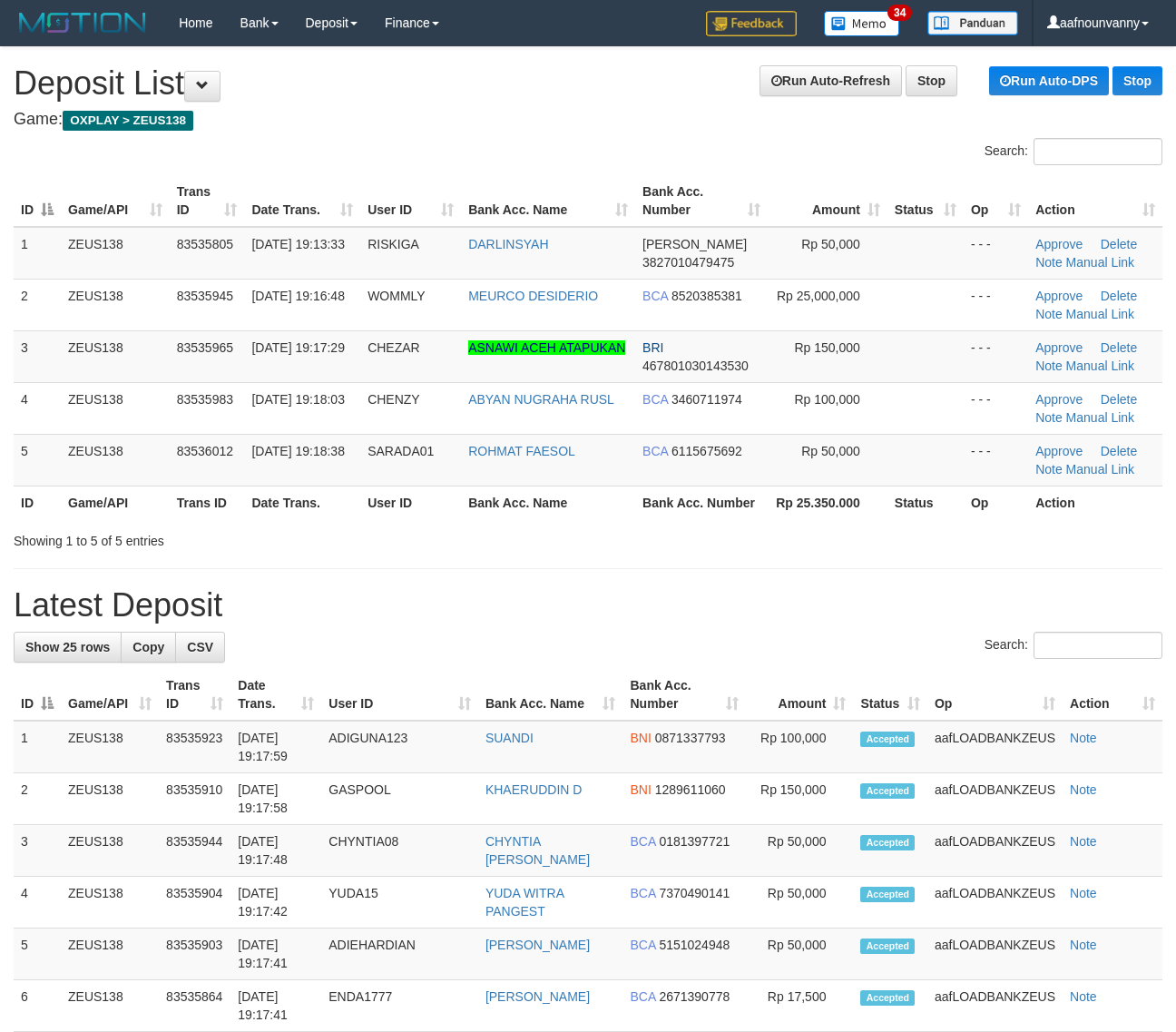 scroll, scrollTop: 0, scrollLeft: 0, axis: both 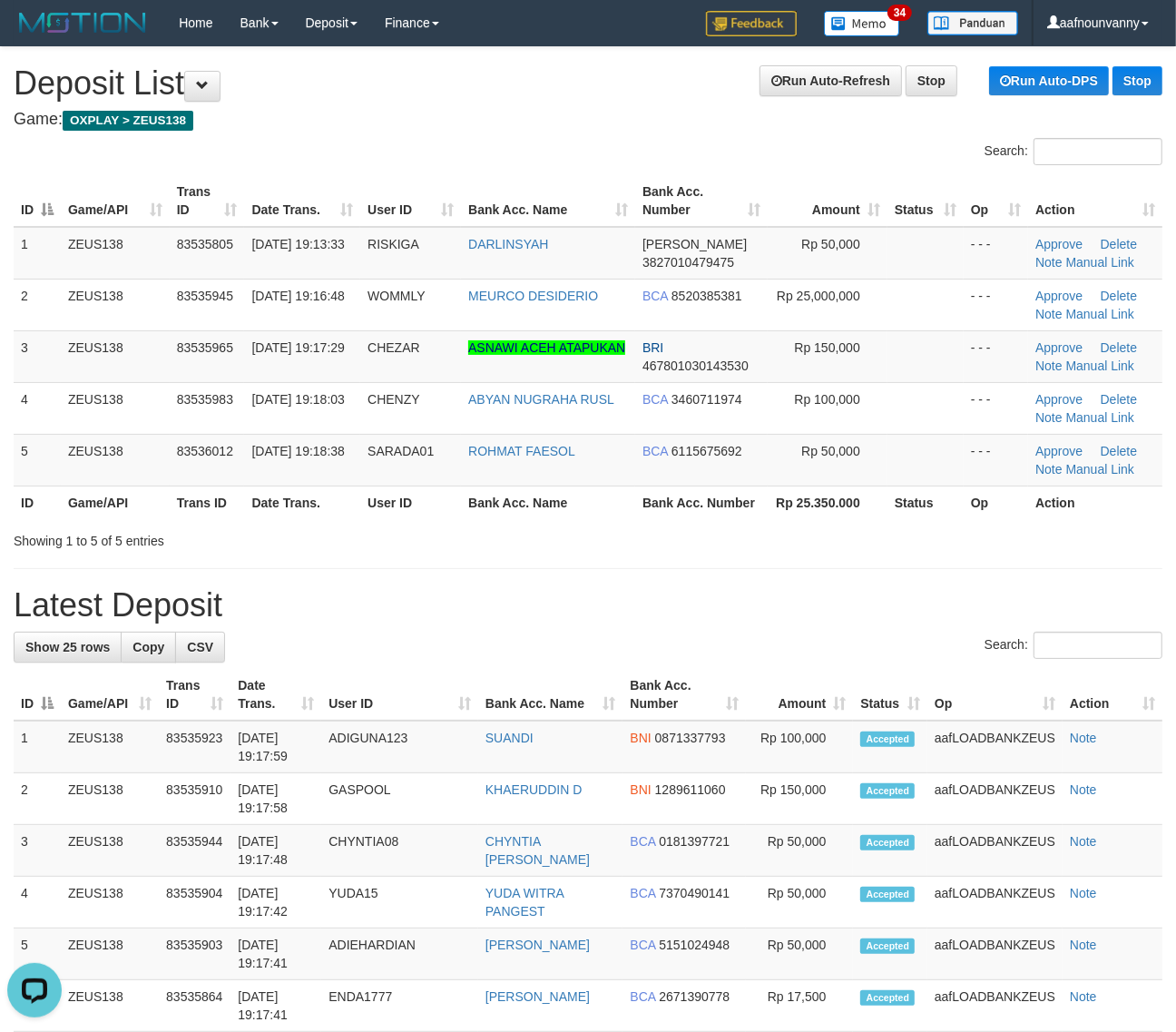 click on "Showing 1 to 5 of 5 entries" at bounding box center (245, 537) 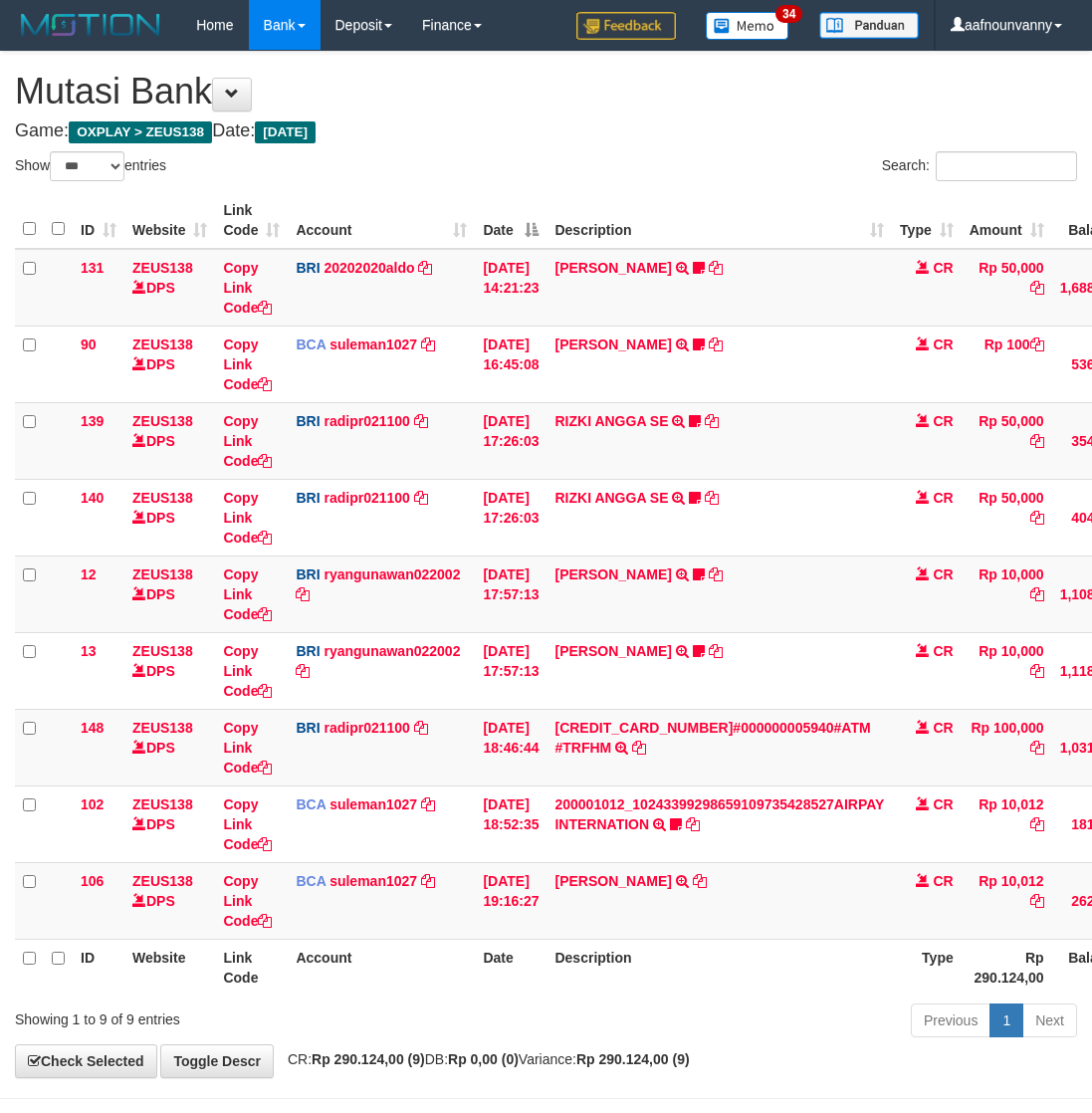 select on "***" 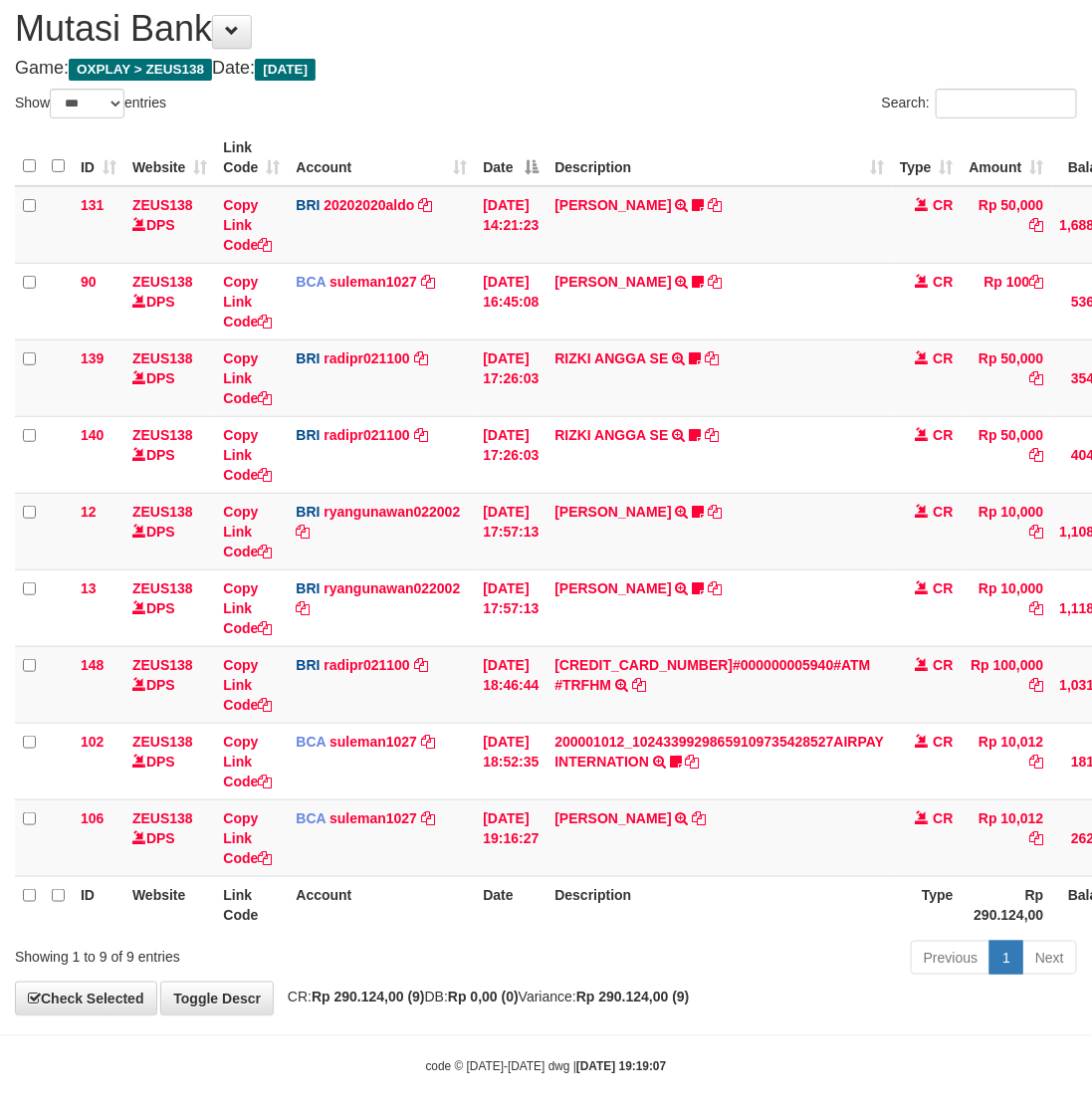 scroll, scrollTop: 77, scrollLeft: 0, axis: vertical 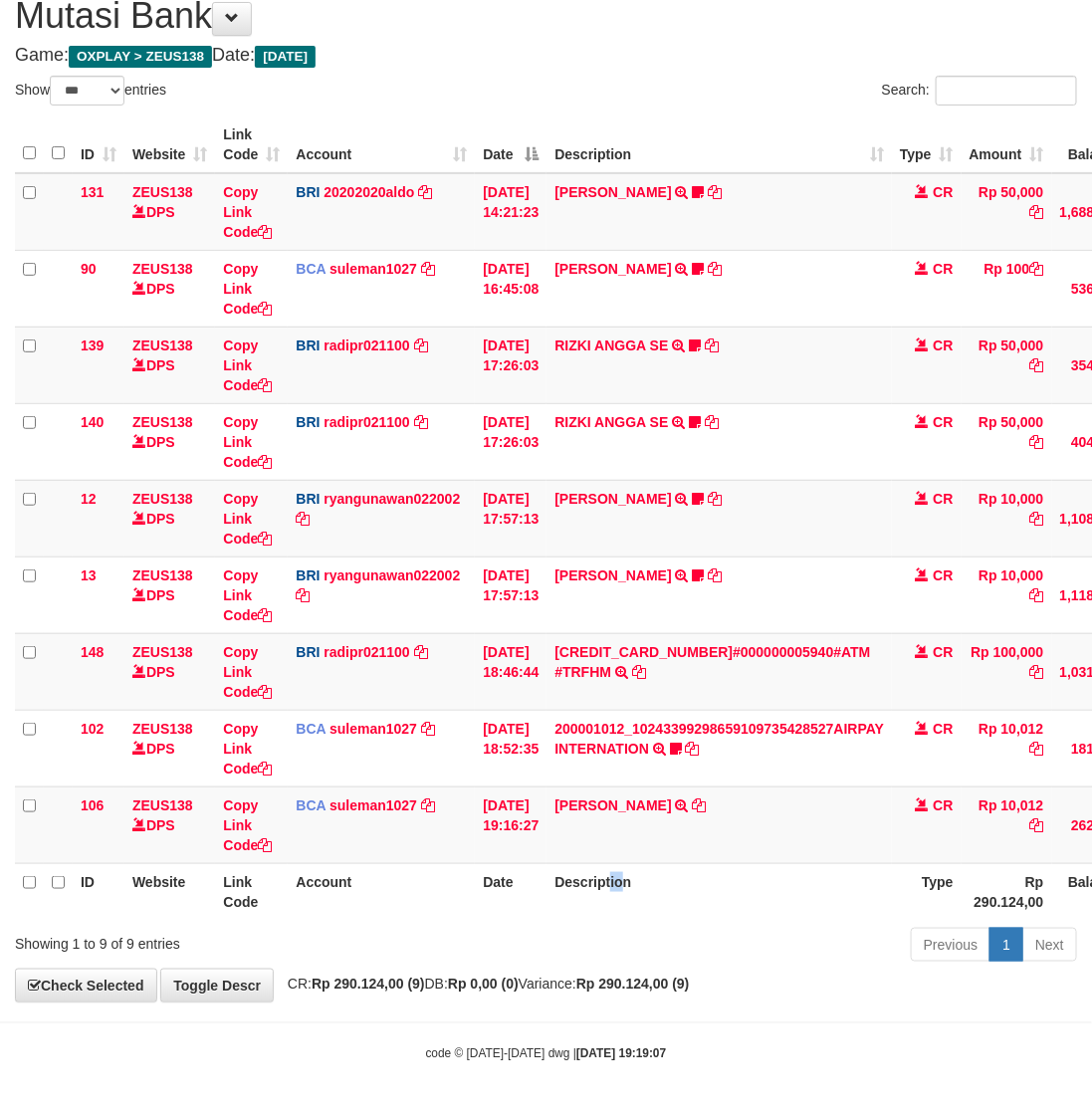 drag, startPoint x: 640, startPoint y: 893, endPoint x: 7, endPoint y: 750, distance: 648.95146 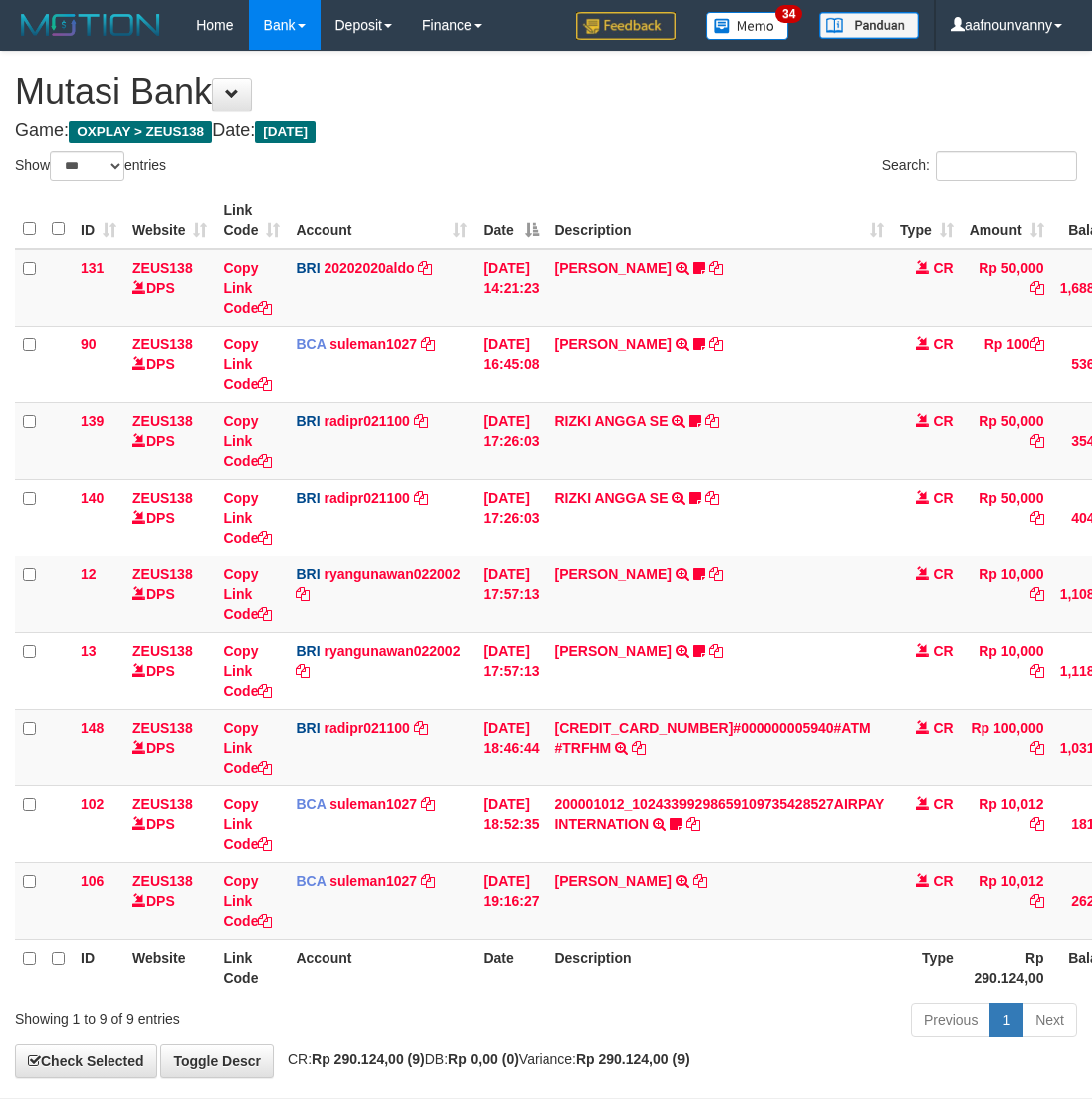 select on "***" 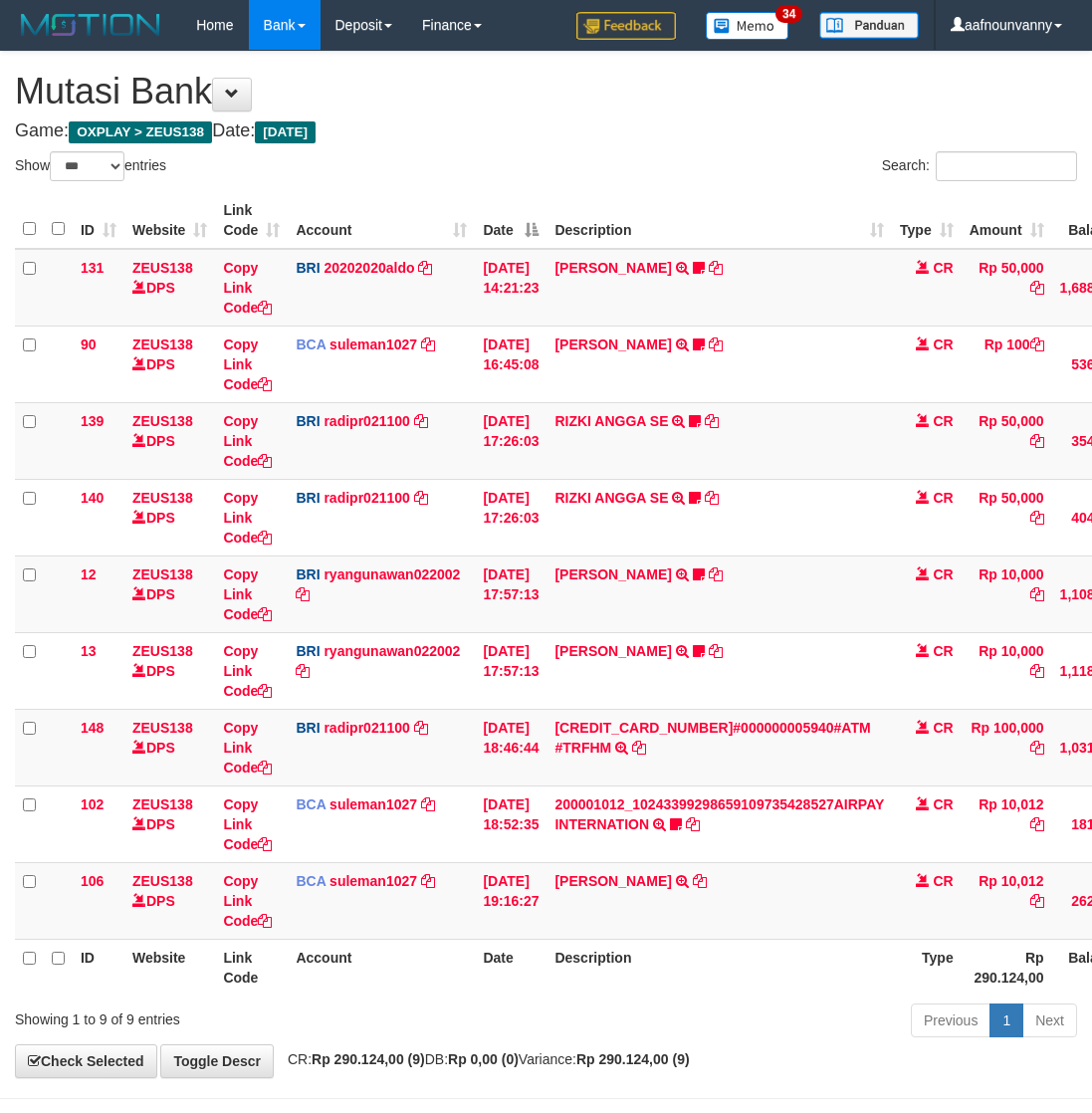 scroll, scrollTop: 77, scrollLeft: 0, axis: vertical 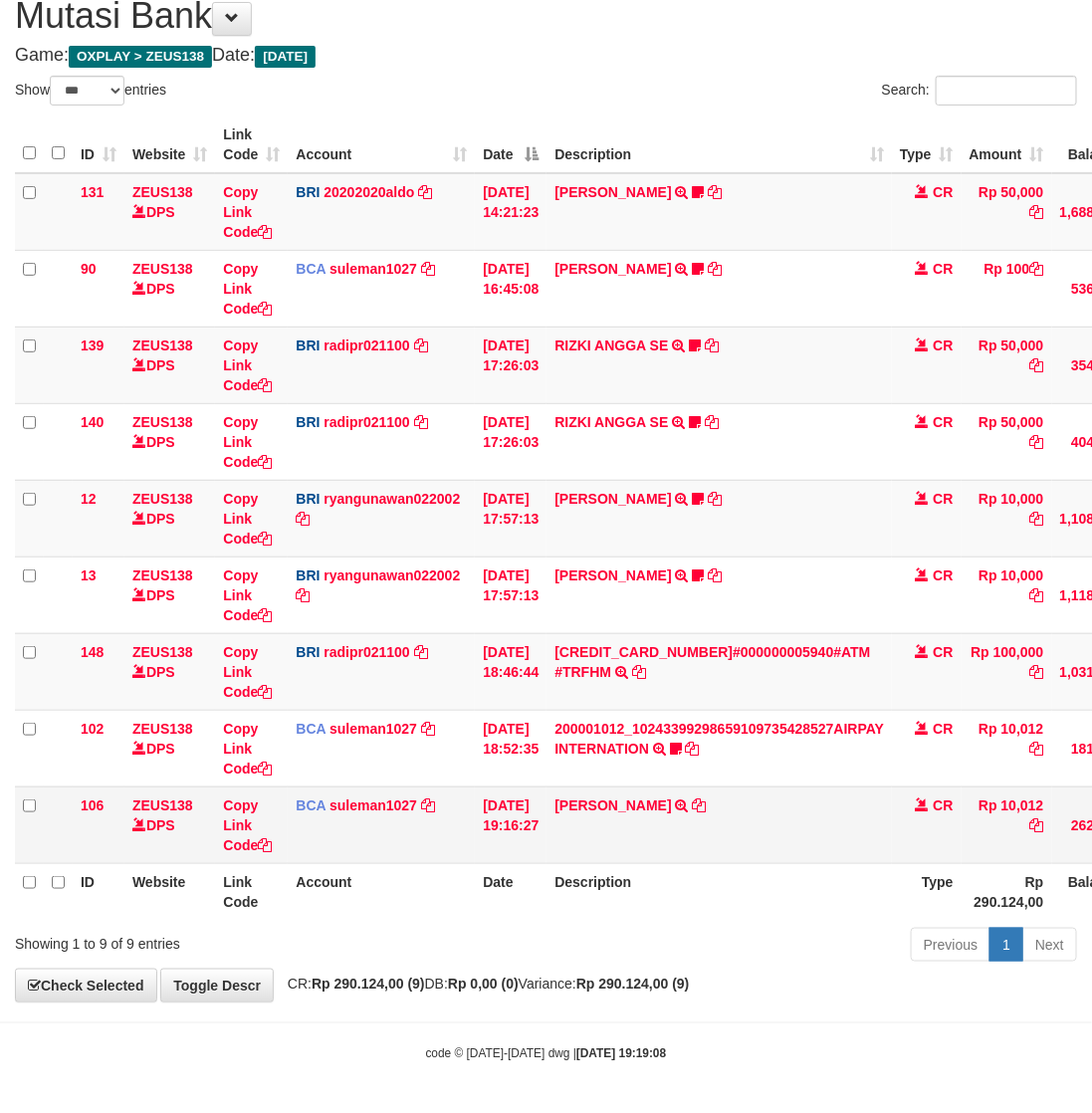 drag, startPoint x: 710, startPoint y: 916, endPoint x: 665, endPoint y: 846, distance: 83.21658 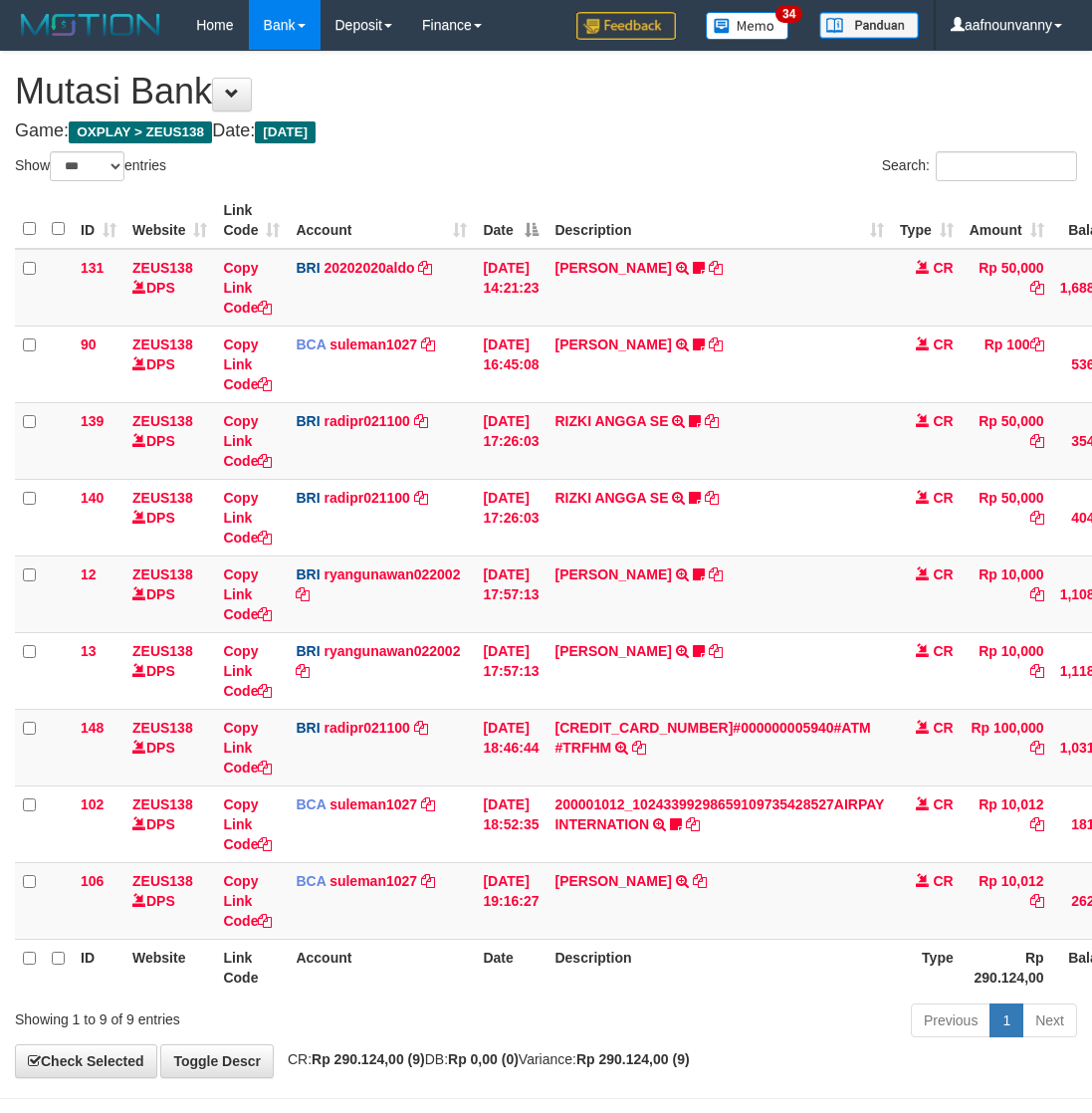 select on "***" 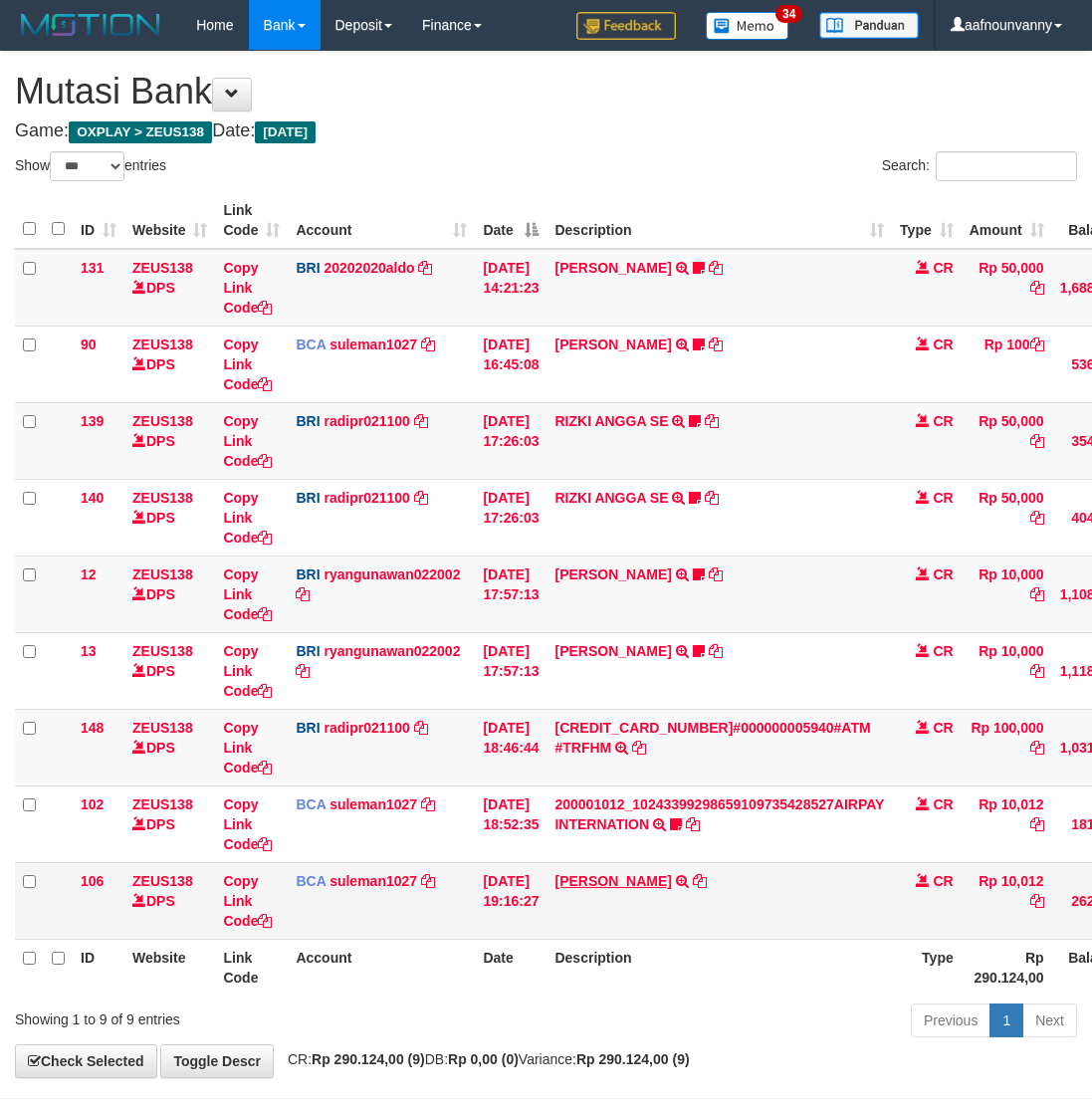 click on "[PERSON_NAME]         TRSF E-BANKING CR 1307/FTSCY/WS95051
10012.002025071395879300 TRFDN-DEDEN GUSTIAESPAY DEBIT INDONE" at bounding box center [719, 900] 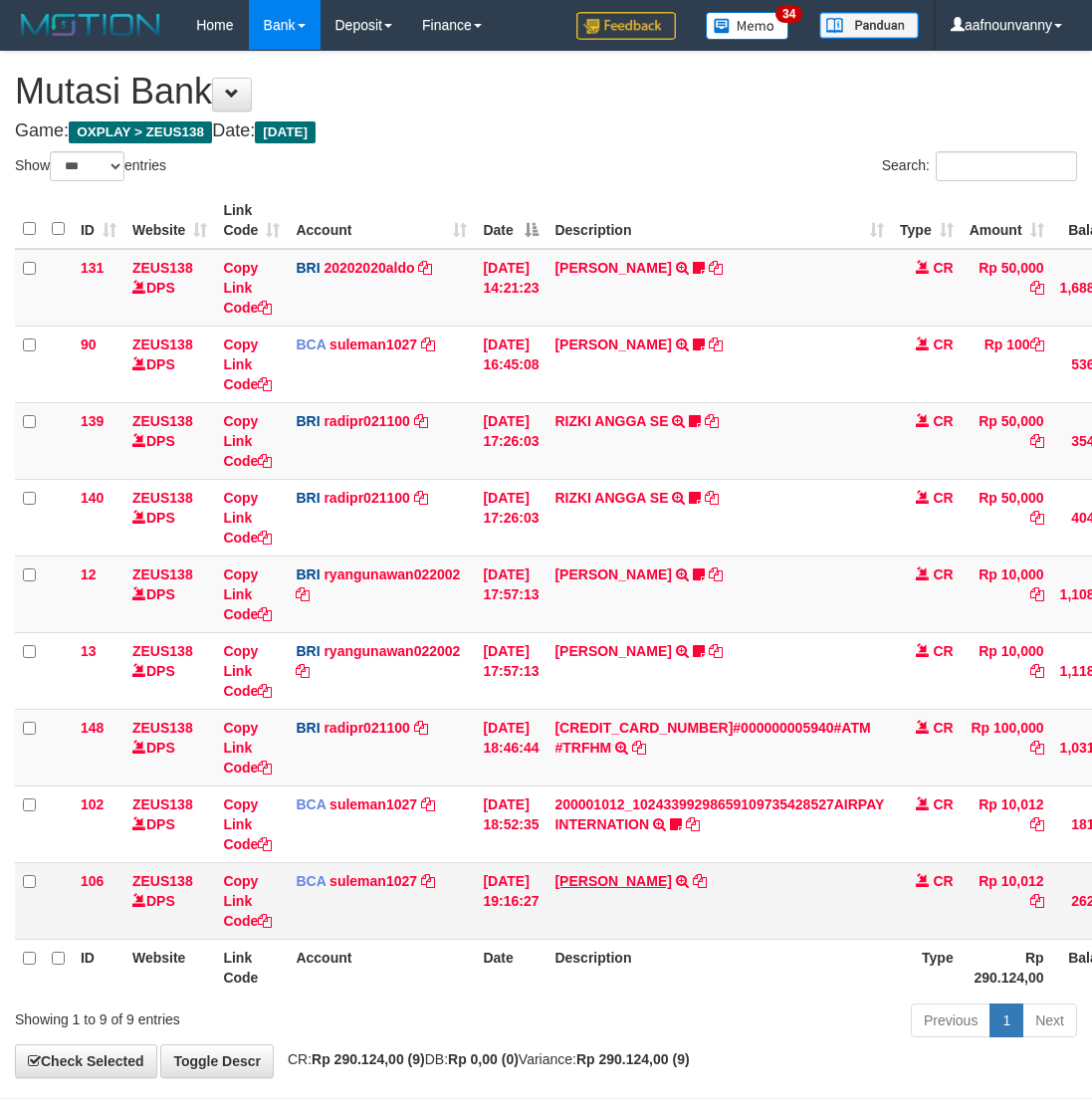 scroll, scrollTop: 77, scrollLeft: 0, axis: vertical 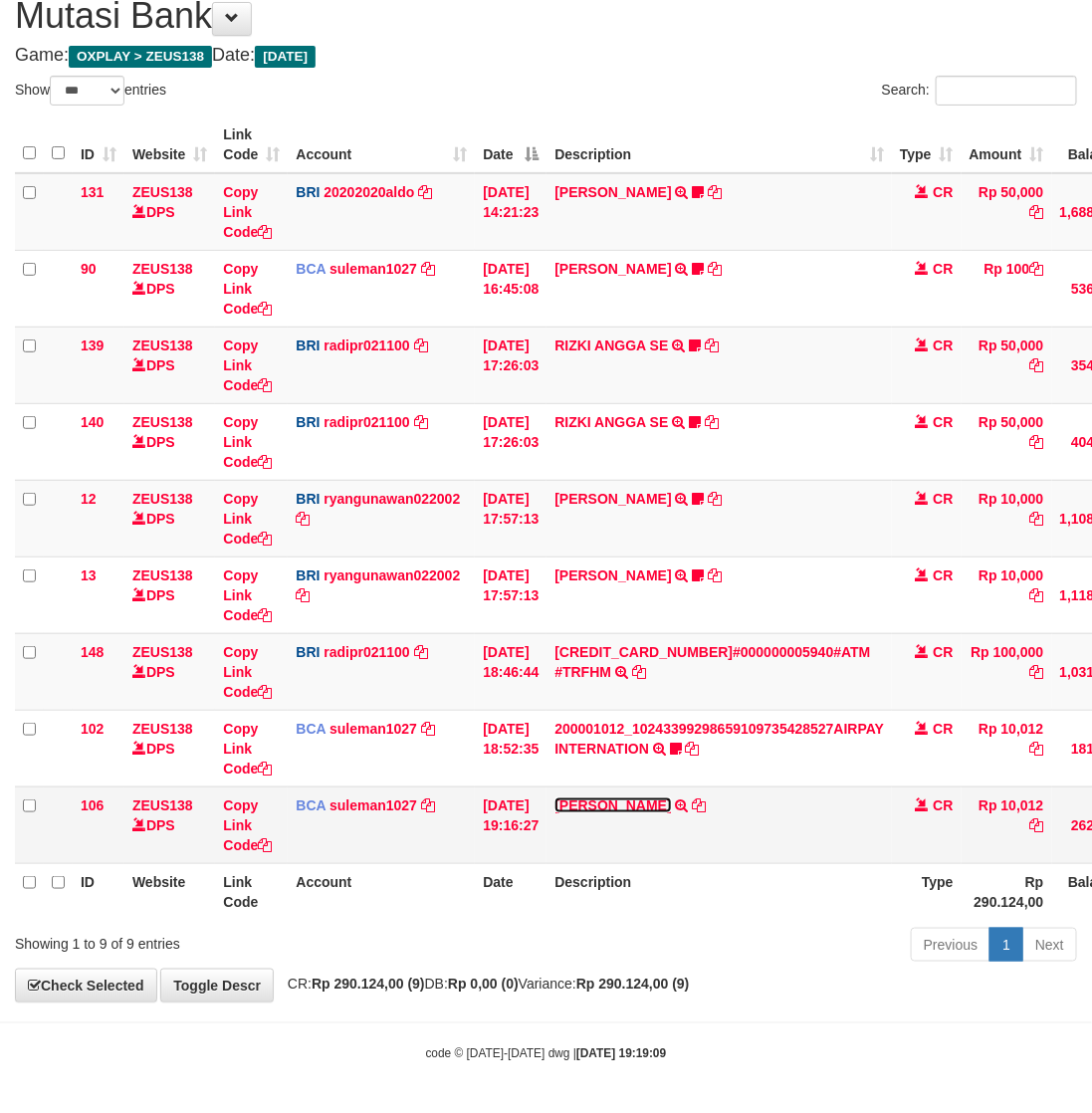 click on "DEDEN GUSTIA" at bounding box center [612, 805] 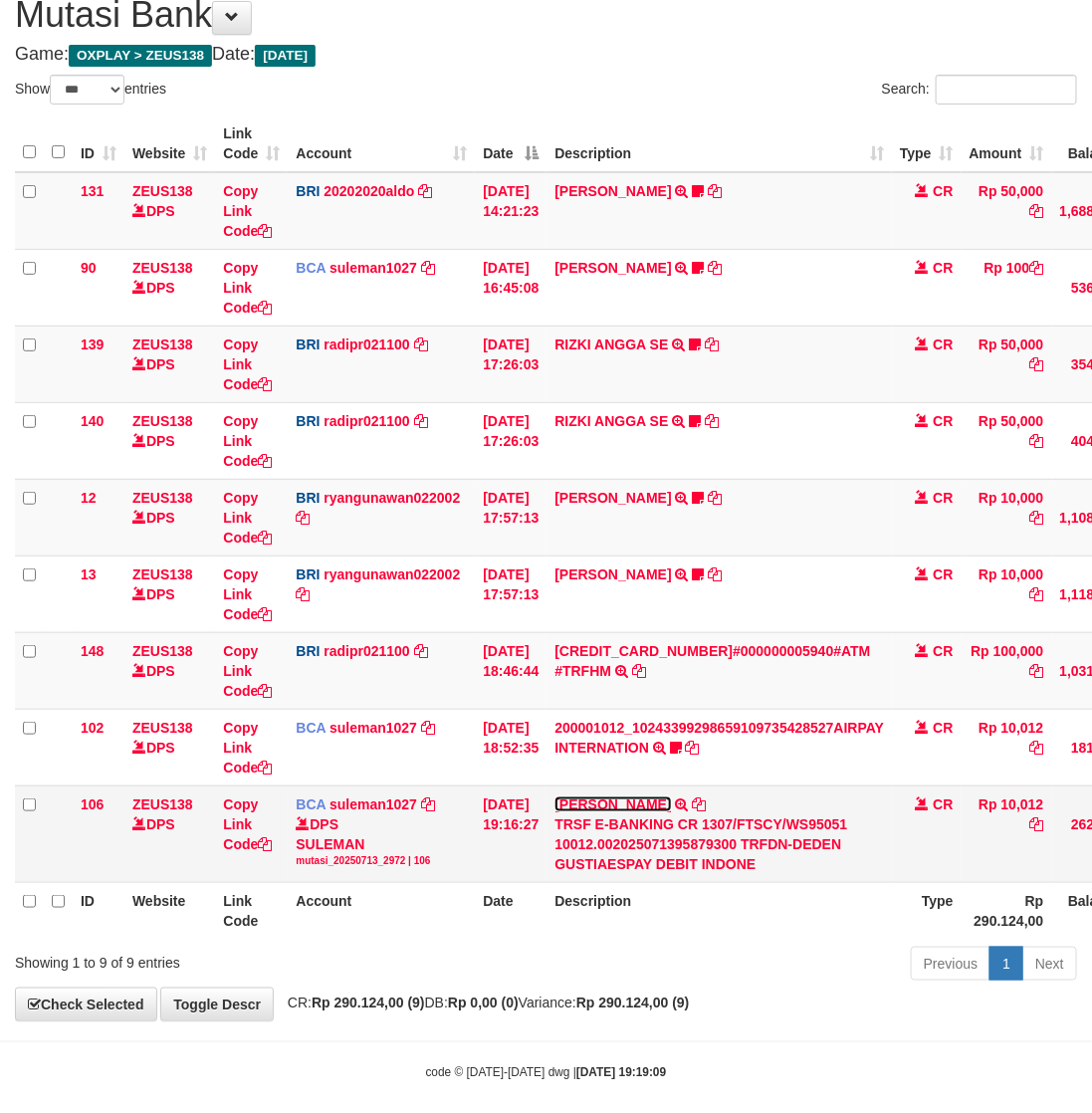 click on "DEDEN GUSTIA" at bounding box center [612, 804] 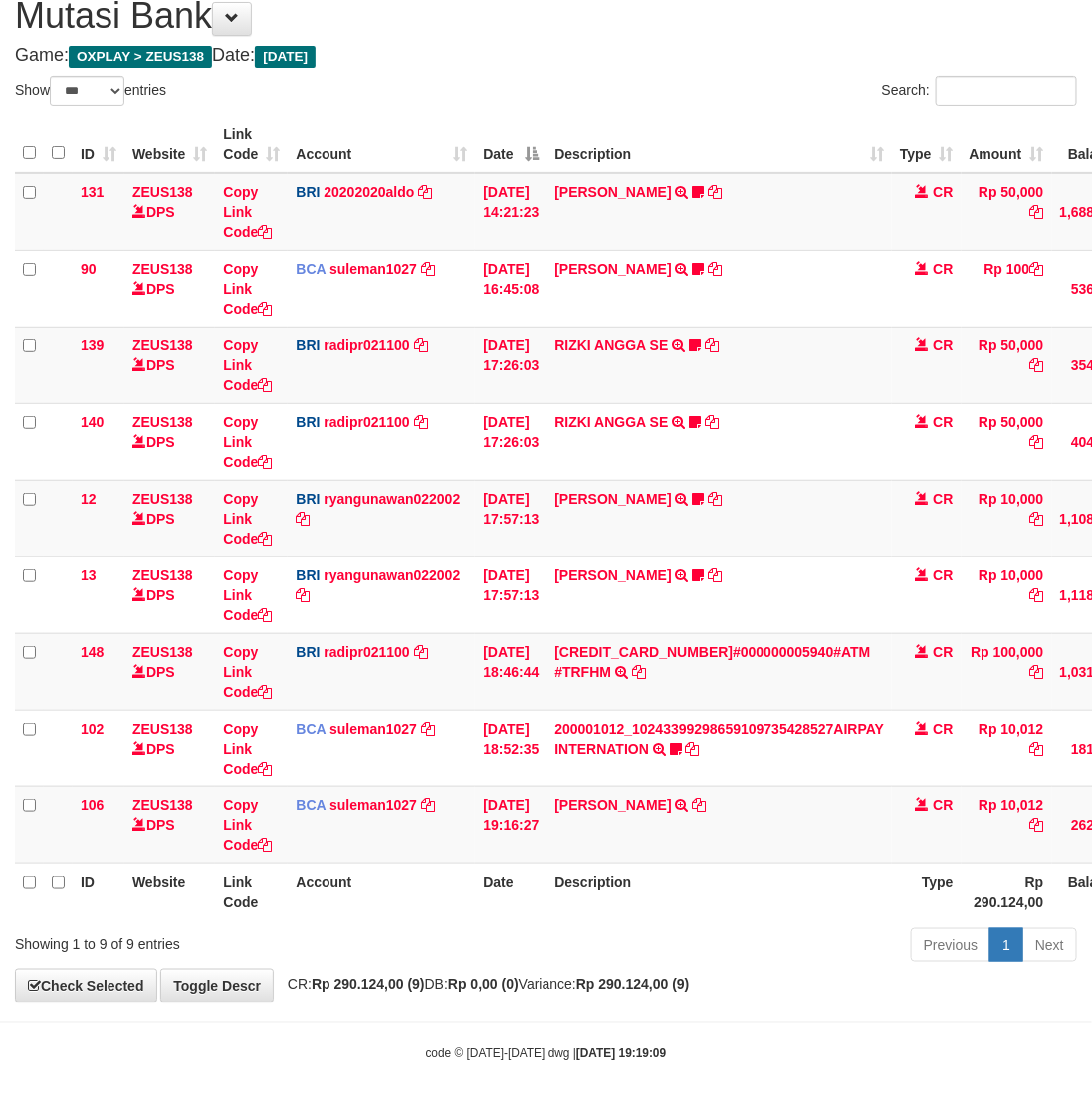 drag, startPoint x: 683, startPoint y: 928, endPoint x: 577, endPoint y: 907, distance: 108.060168 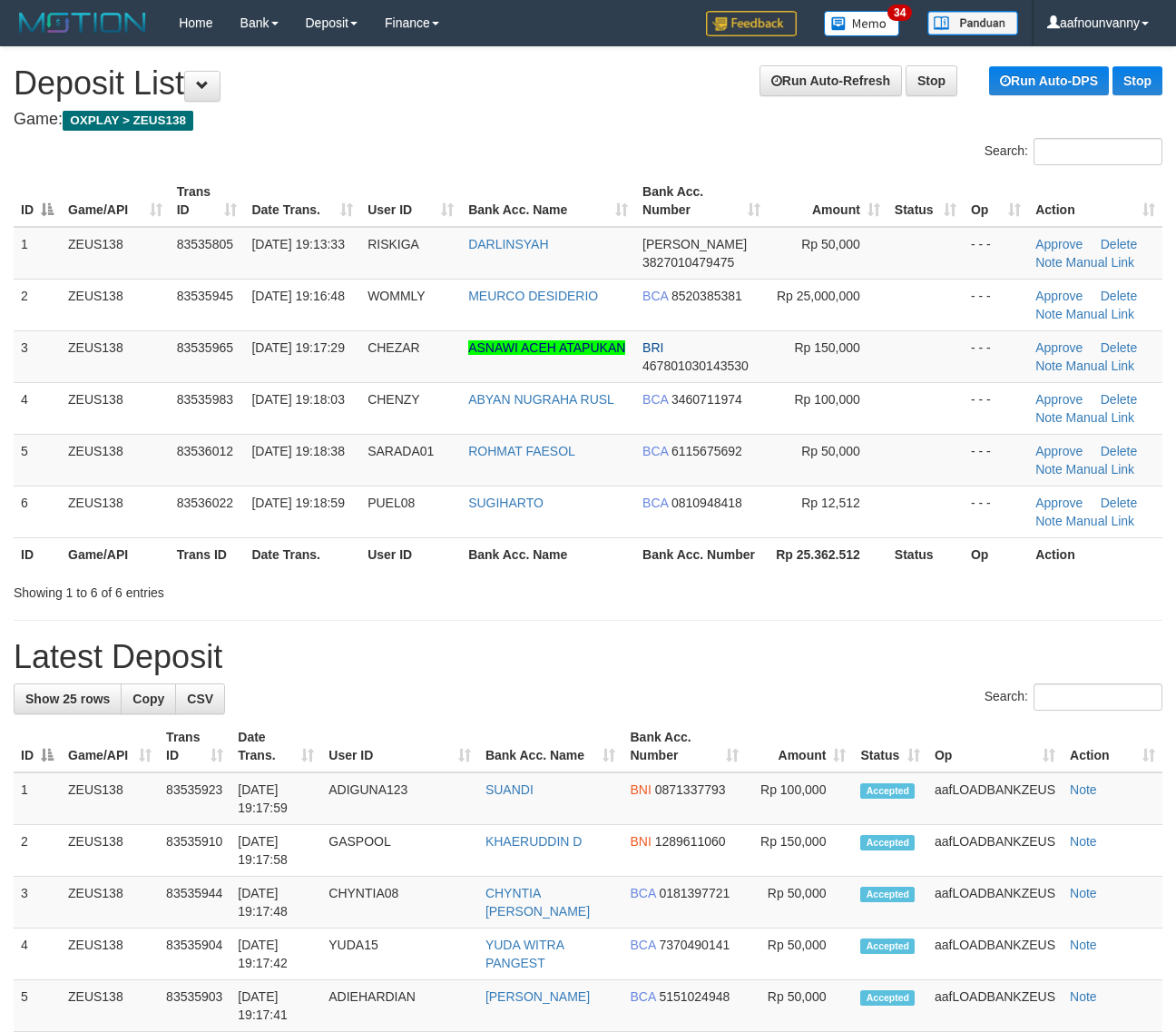scroll, scrollTop: 0, scrollLeft: 0, axis: both 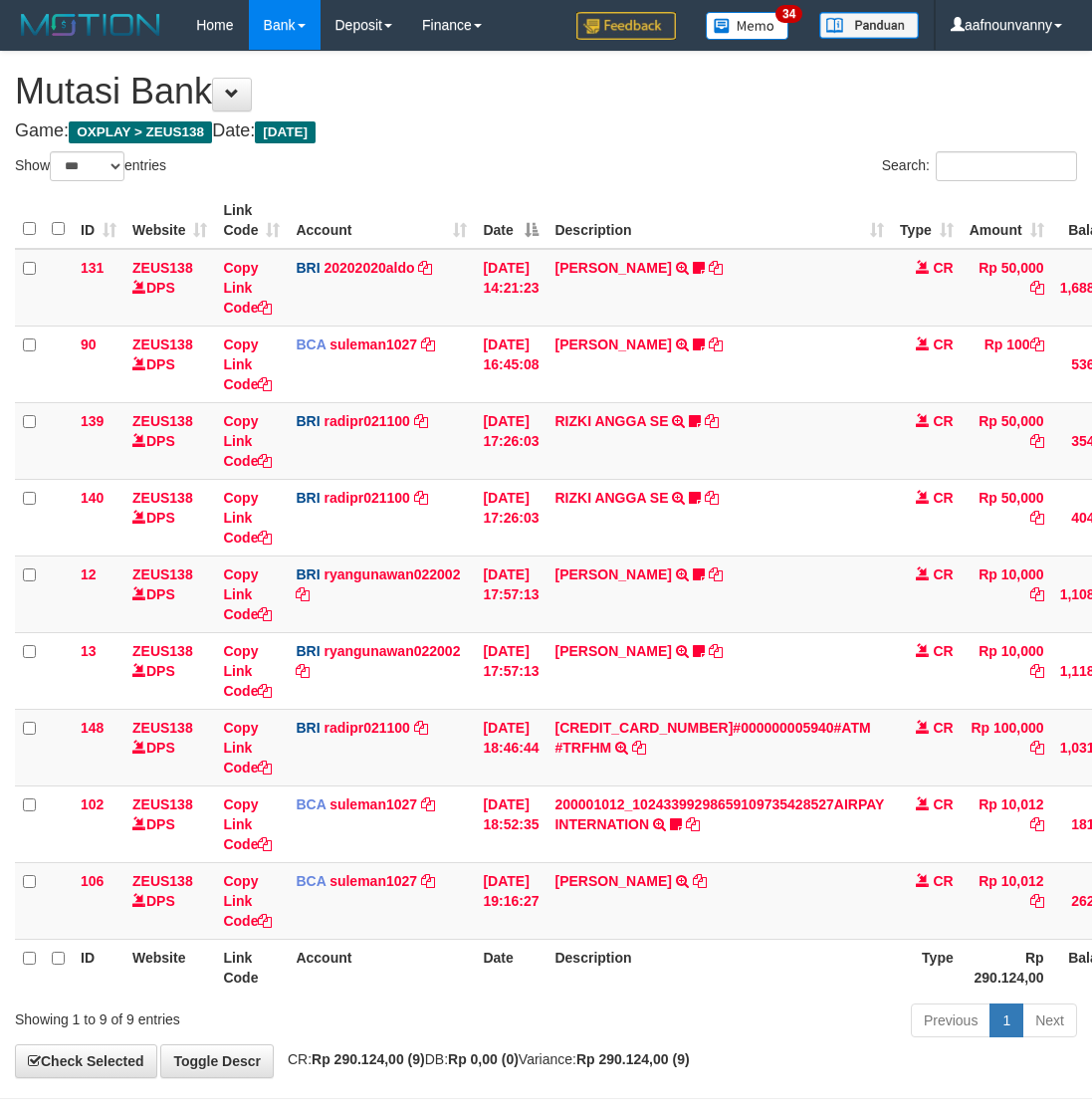 select on "***" 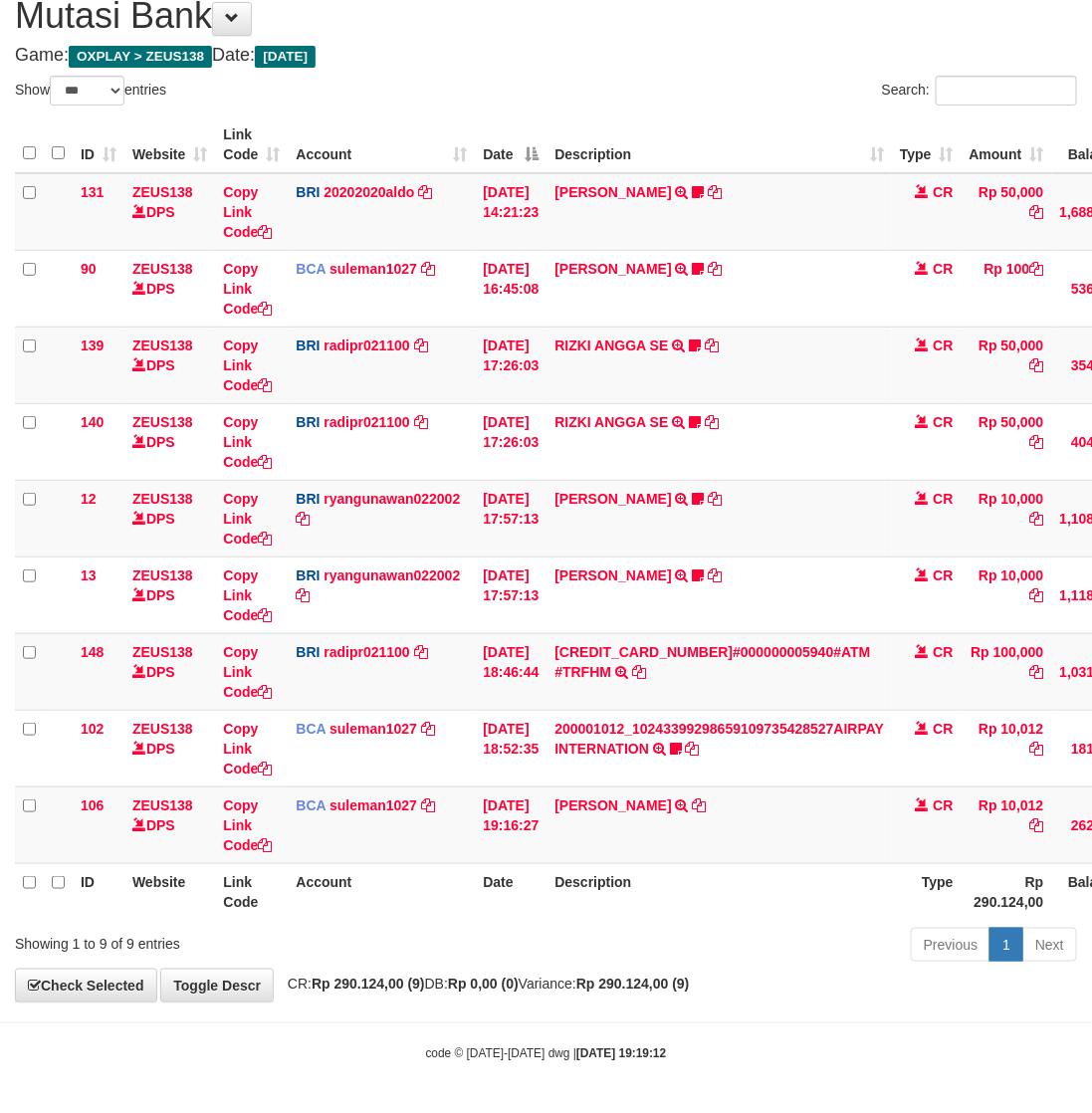 scroll, scrollTop: 27, scrollLeft: 0, axis: vertical 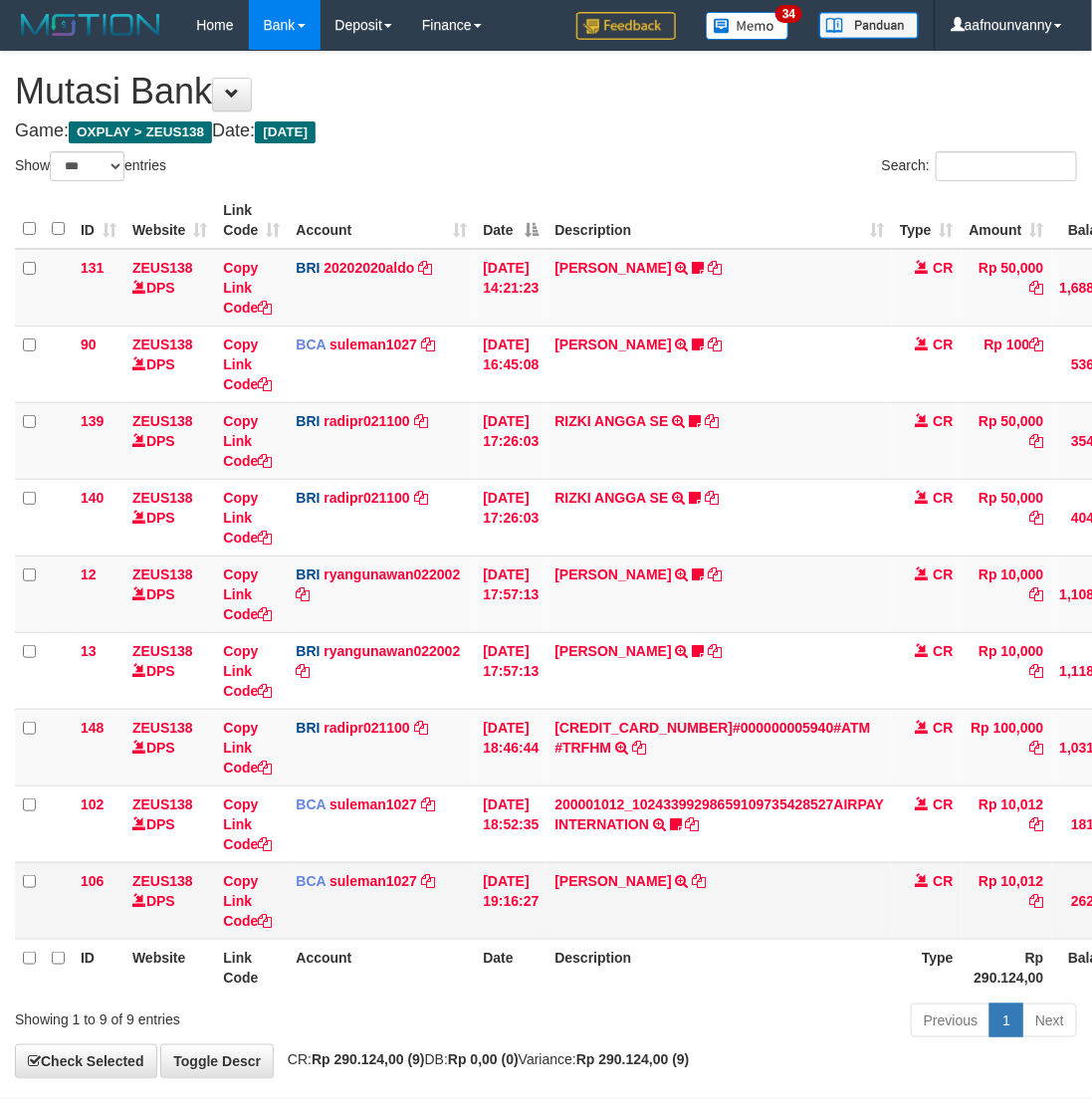 drag, startPoint x: 675, startPoint y: 879, endPoint x: 684, endPoint y: 888, distance: 12.727922 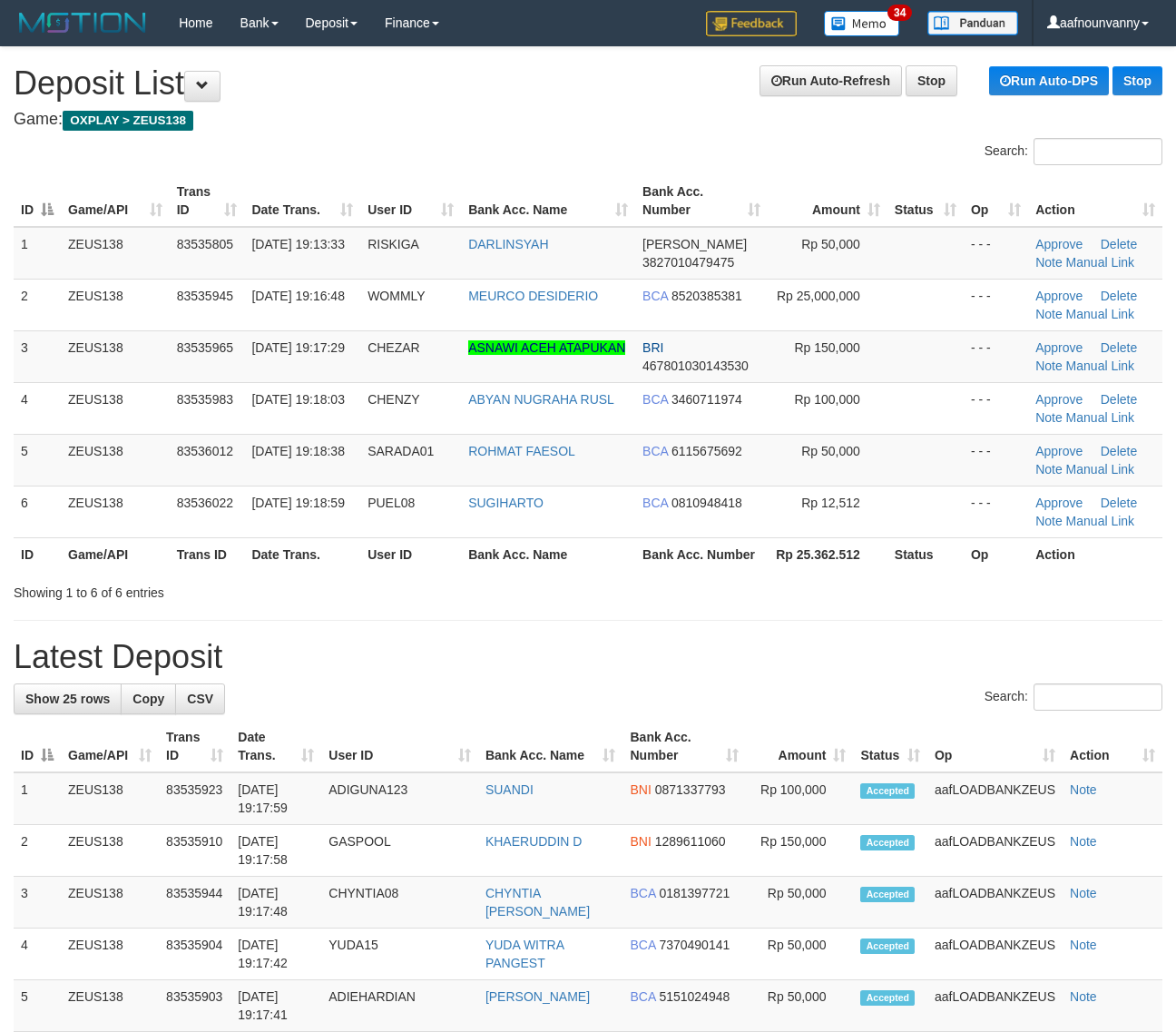 click on "**********" at bounding box center (588, 1117) 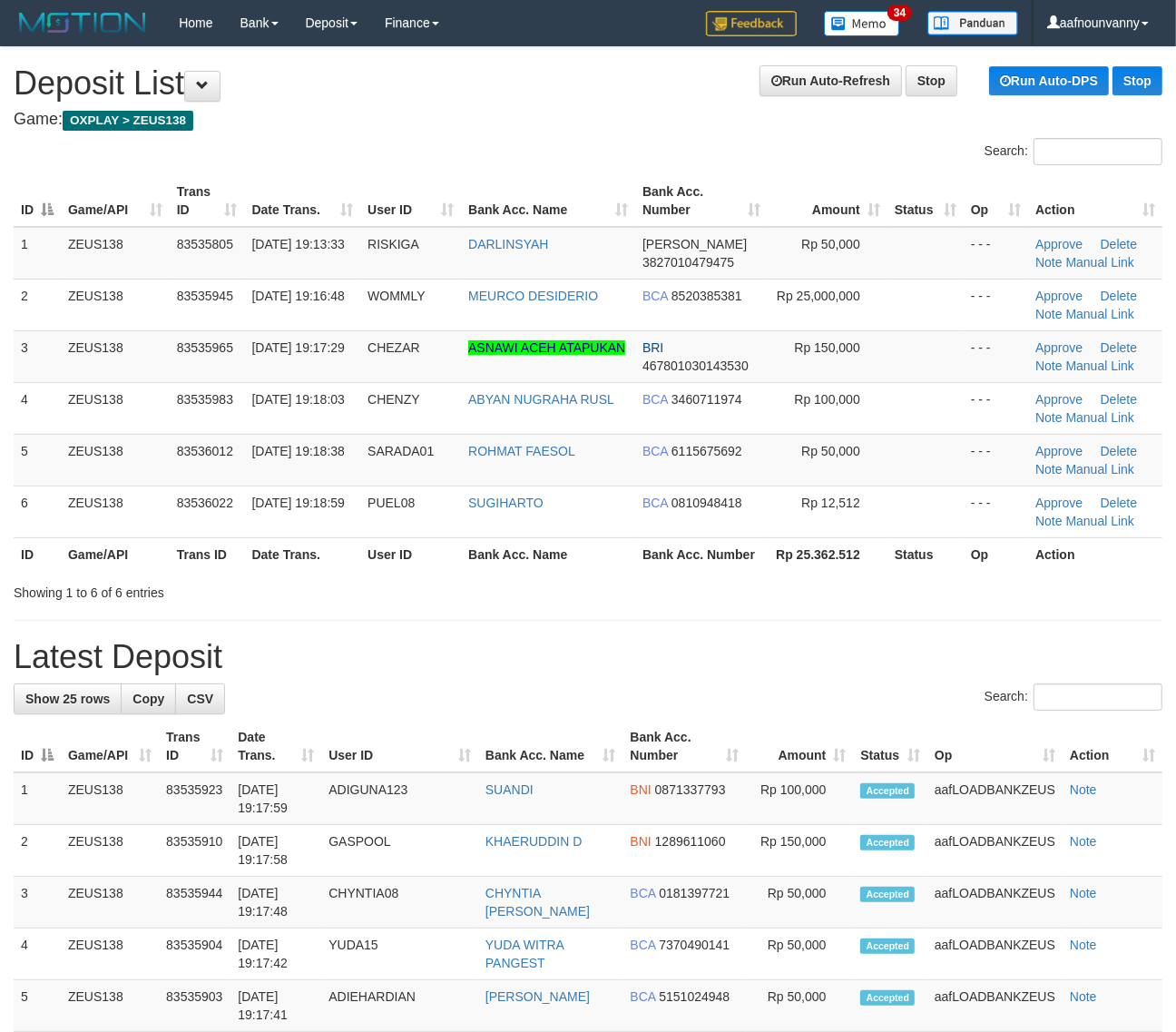 click on "**********" at bounding box center [588, 1117] 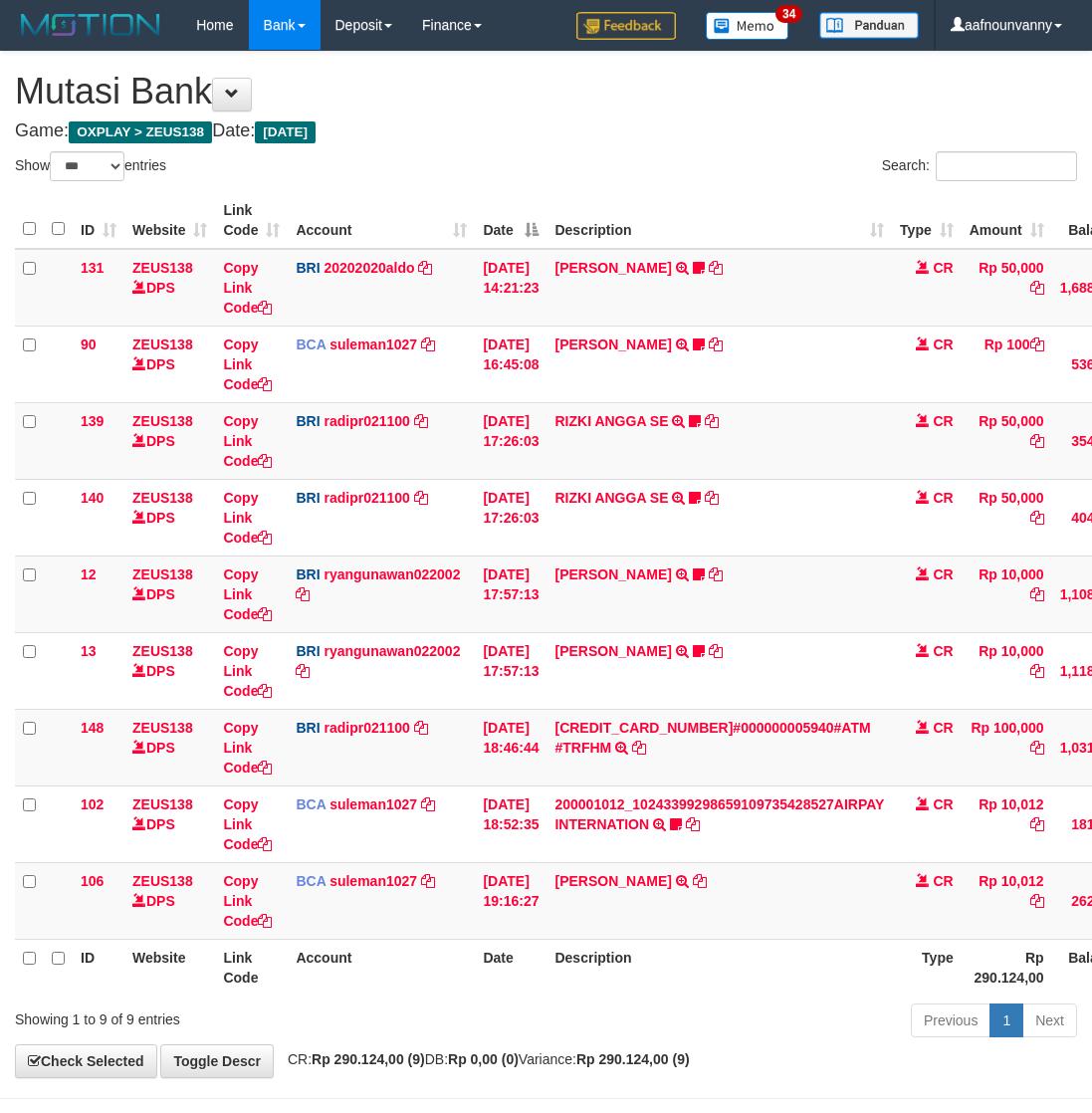 select on "***" 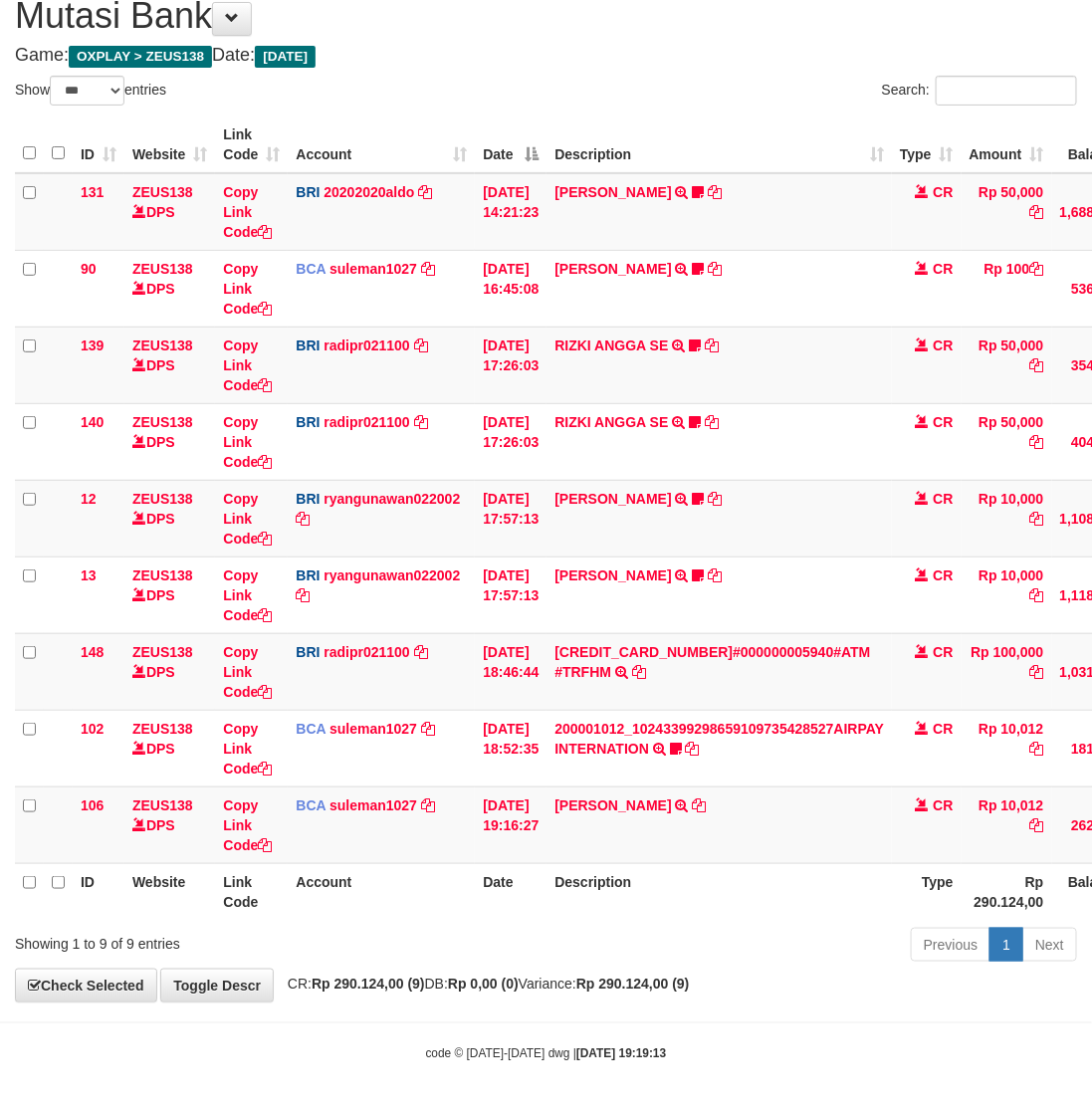 scroll, scrollTop: 77, scrollLeft: 0, axis: vertical 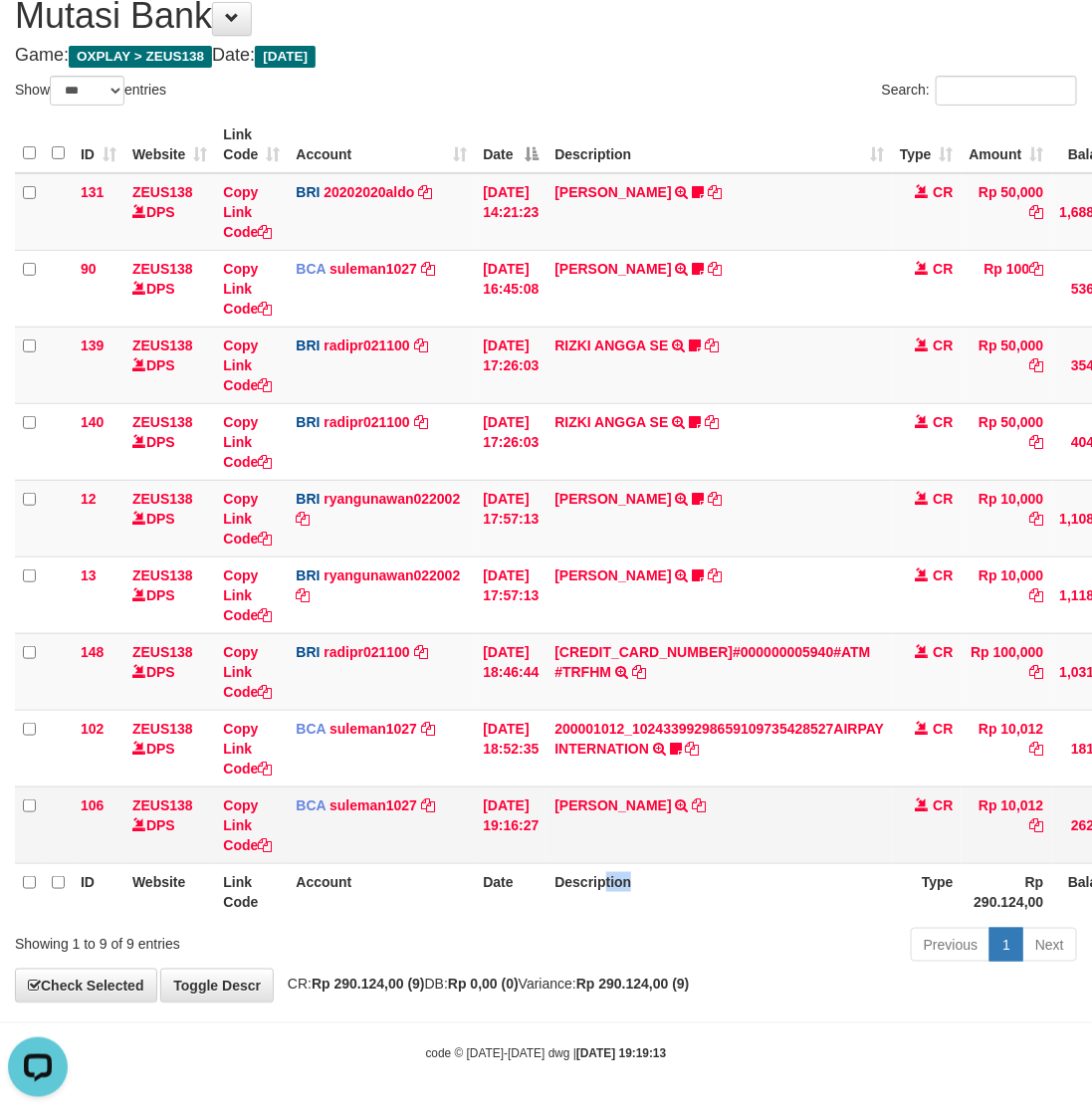 drag, startPoint x: 660, startPoint y: 897, endPoint x: 85, endPoint y: 794, distance: 584.1524 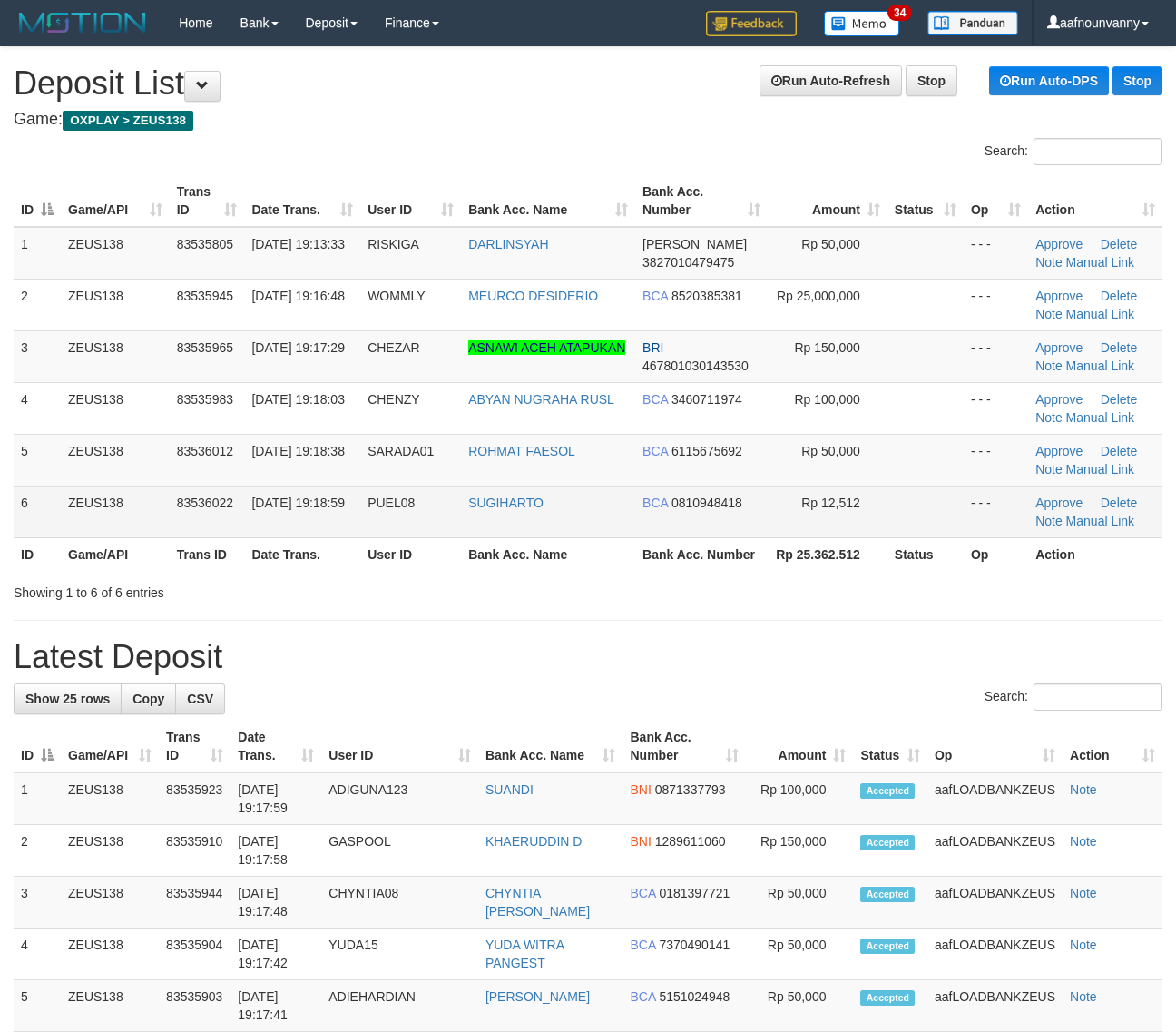 scroll, scrollTop: 0, scrollLeft: 0, axis: both 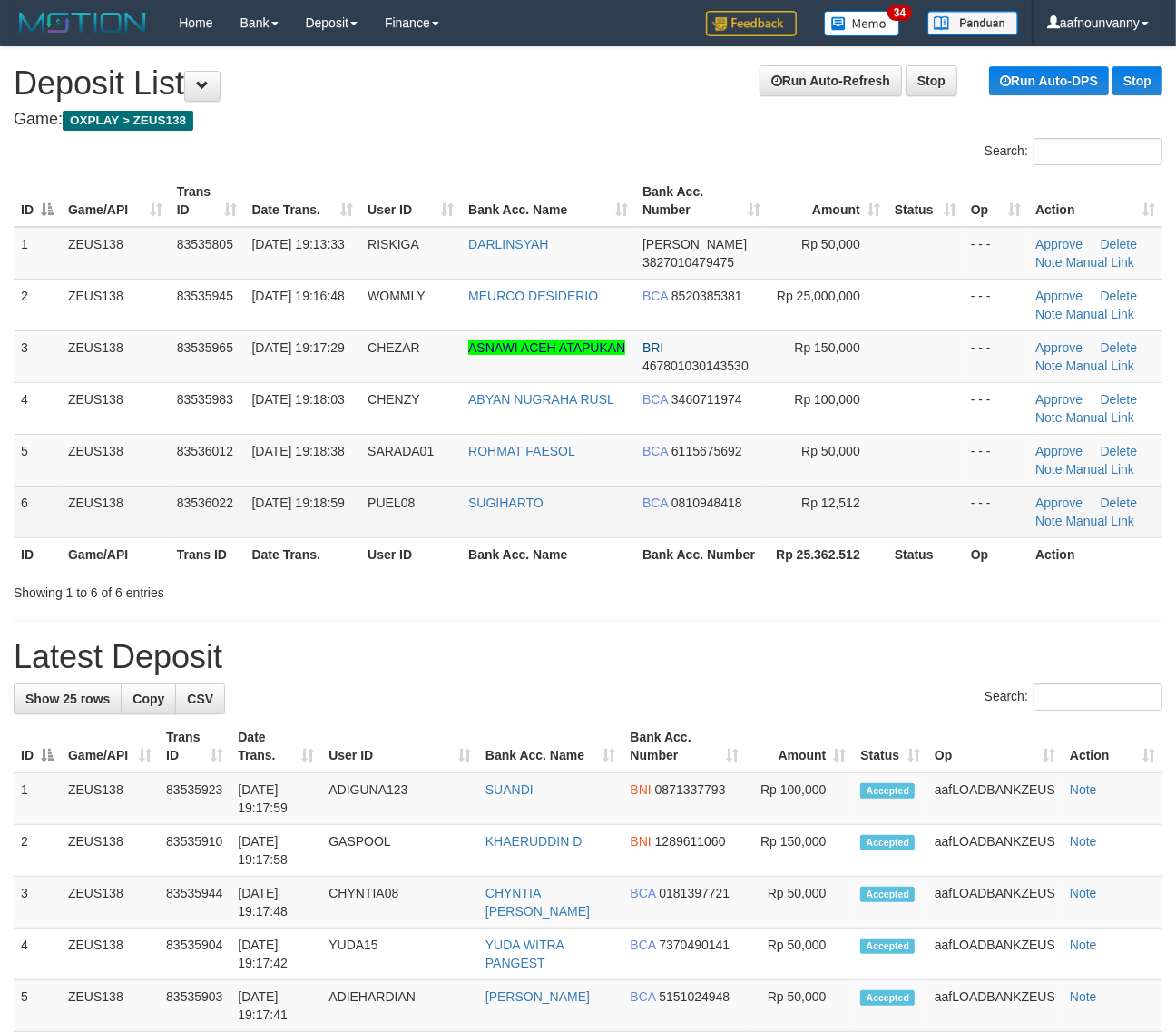 click on "SUGIHARTO" at bounding box center (548, 511) 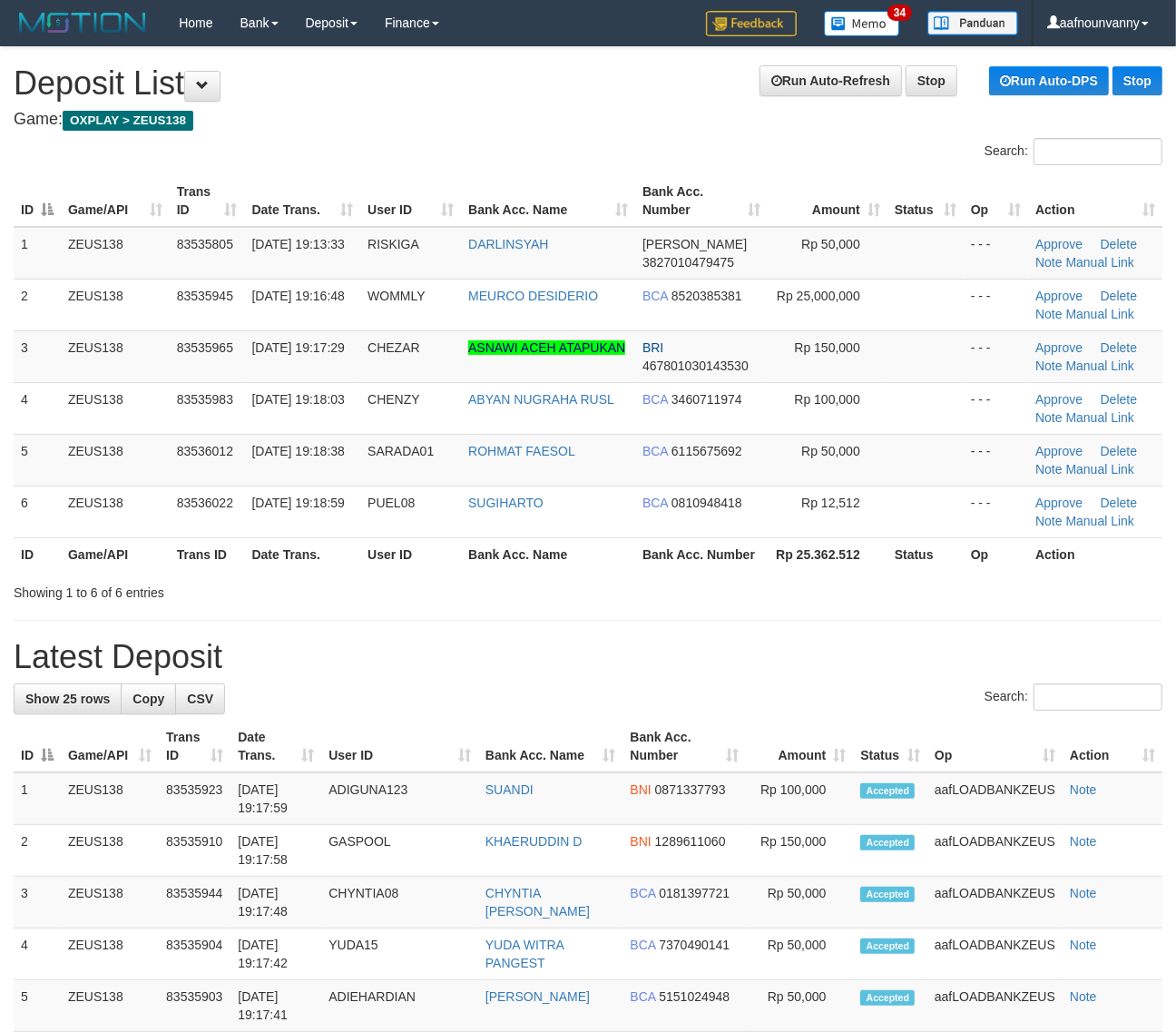 click on "Bank Acc. Number" at bounding box center (701, 554) 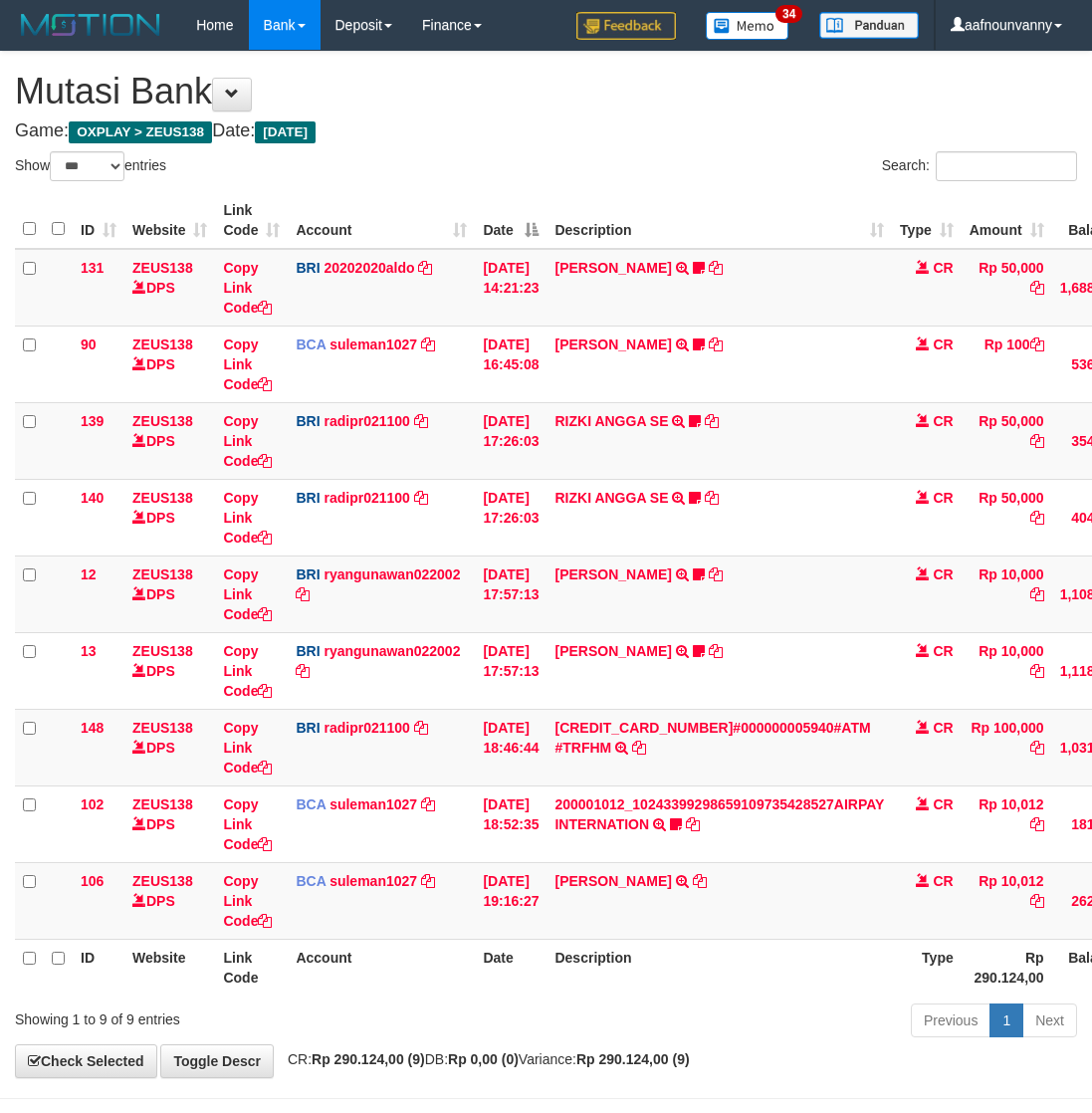 select on "***" 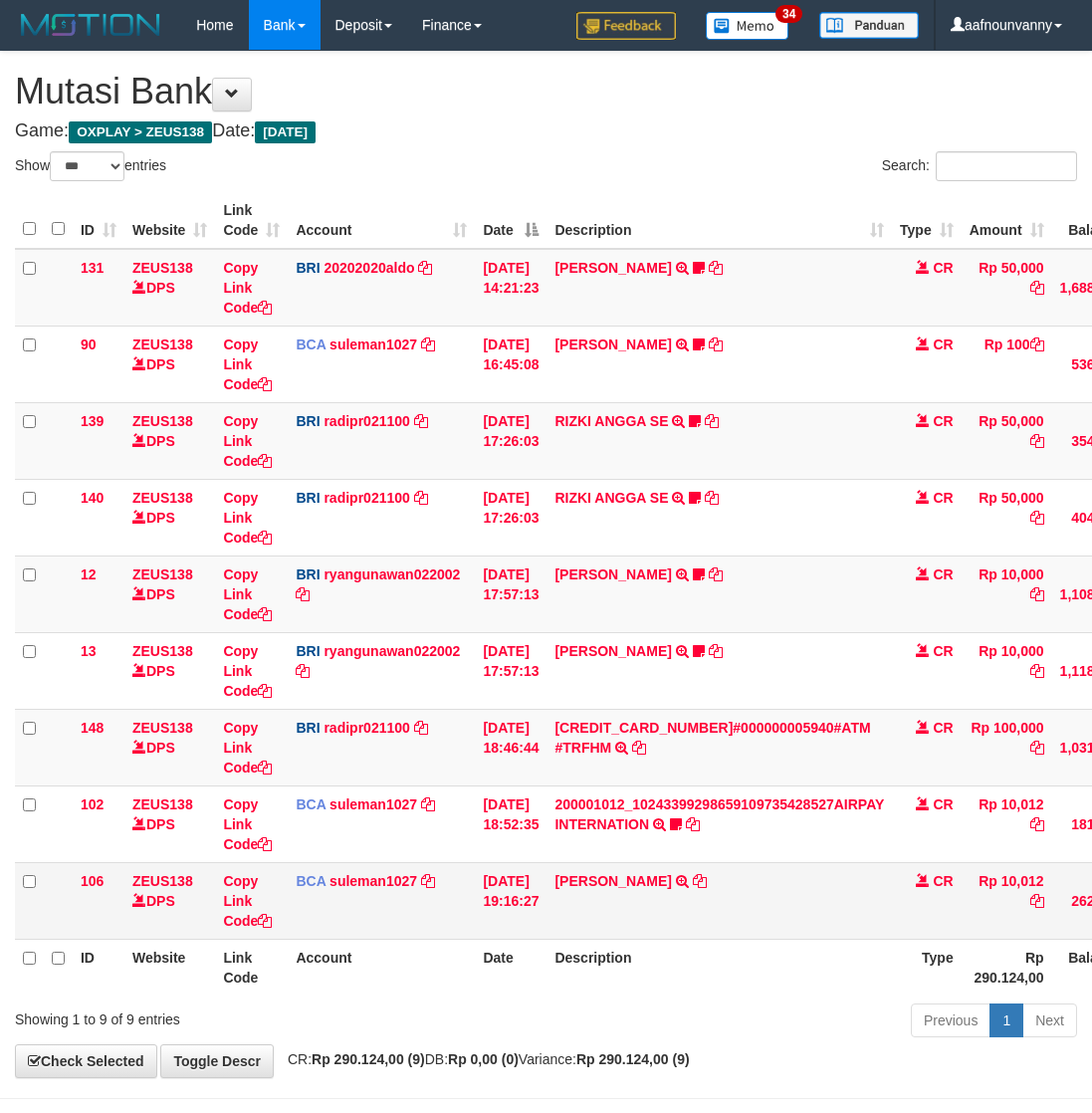 scroll, scrollTop: 77, scrollLeft: 0, axis: vertical 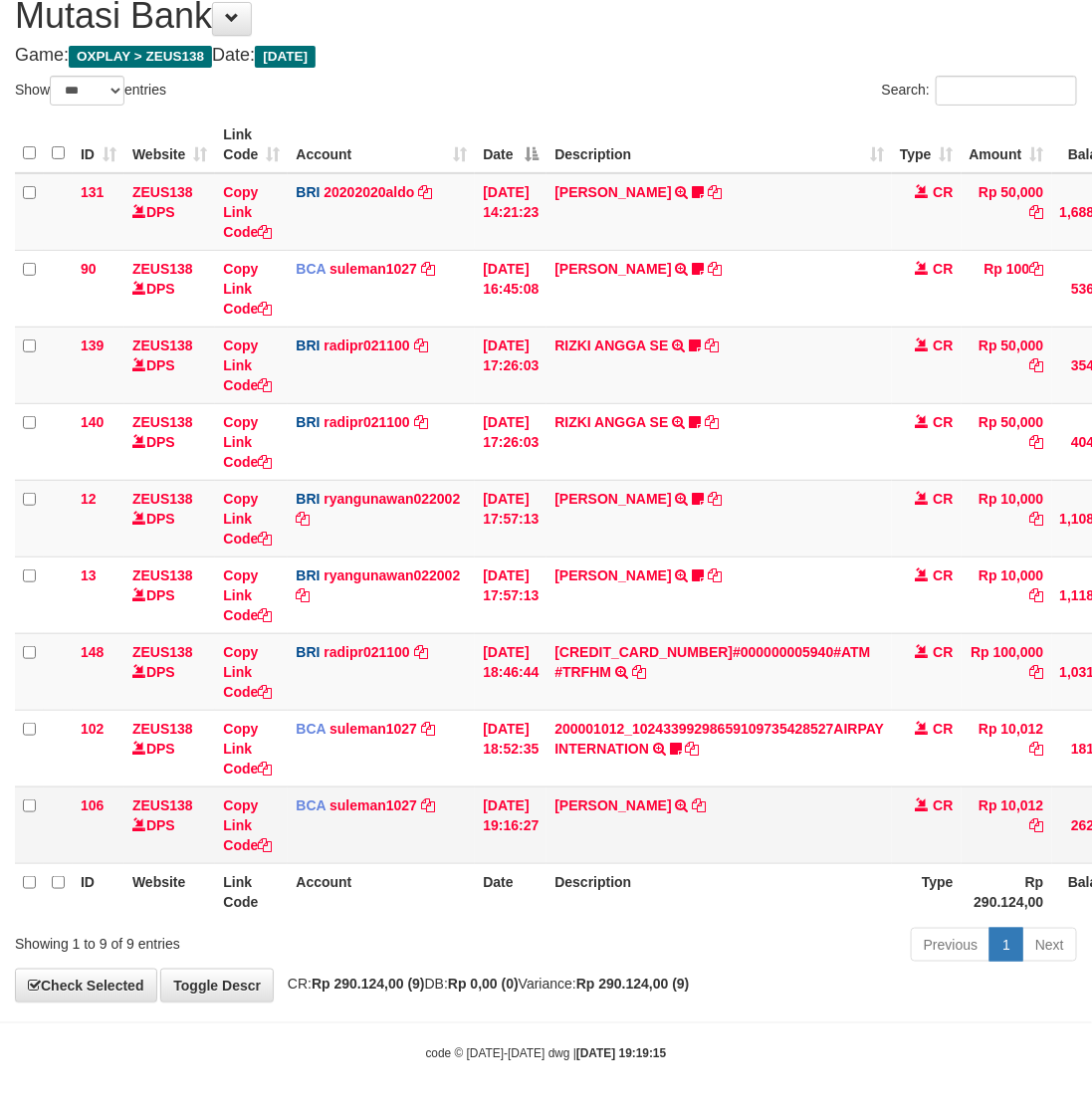 click on "**********" at bounding box center (546, 489) 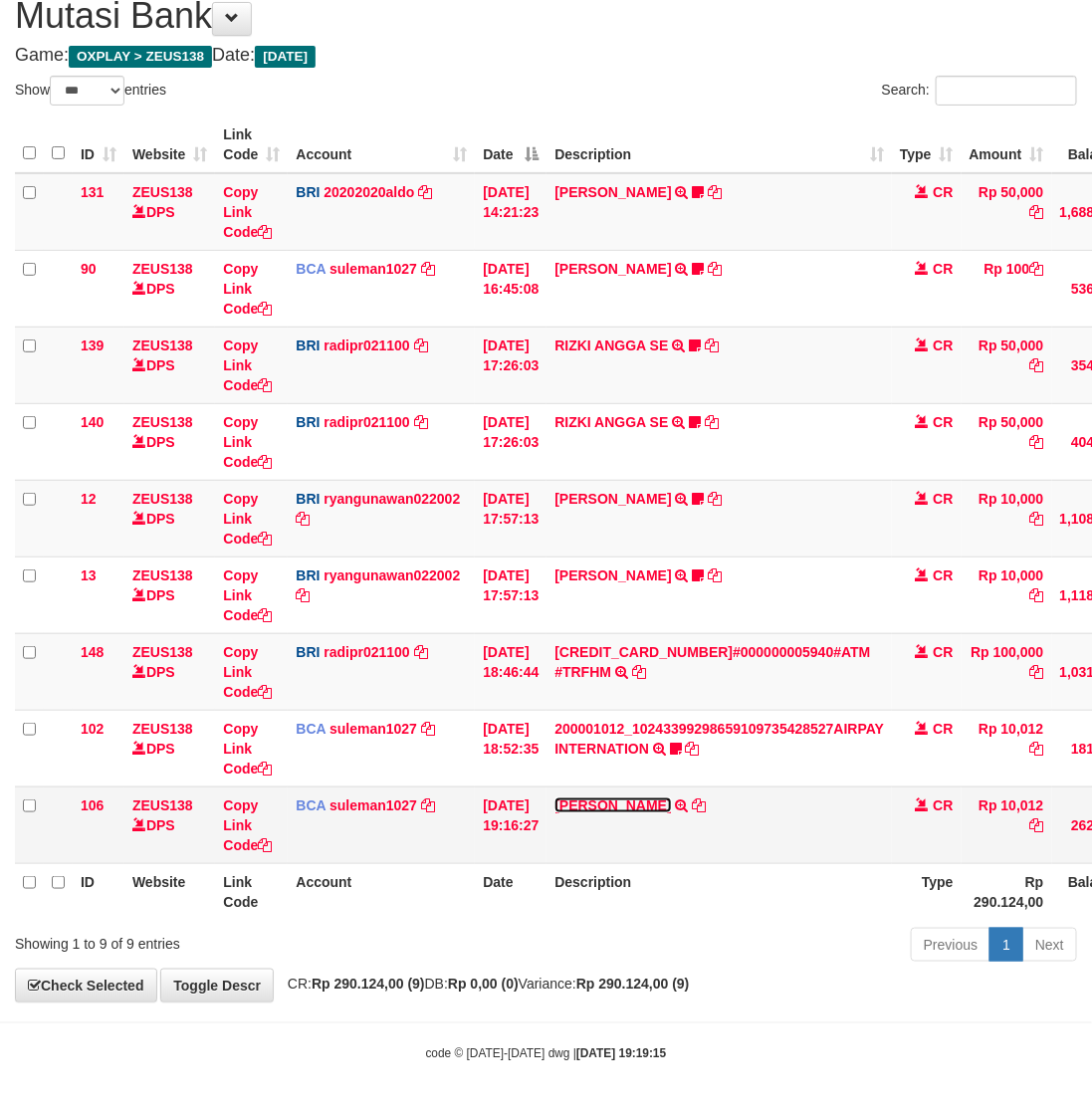 click on "[PERSON_NAME]" at bounding box center (612, 805) 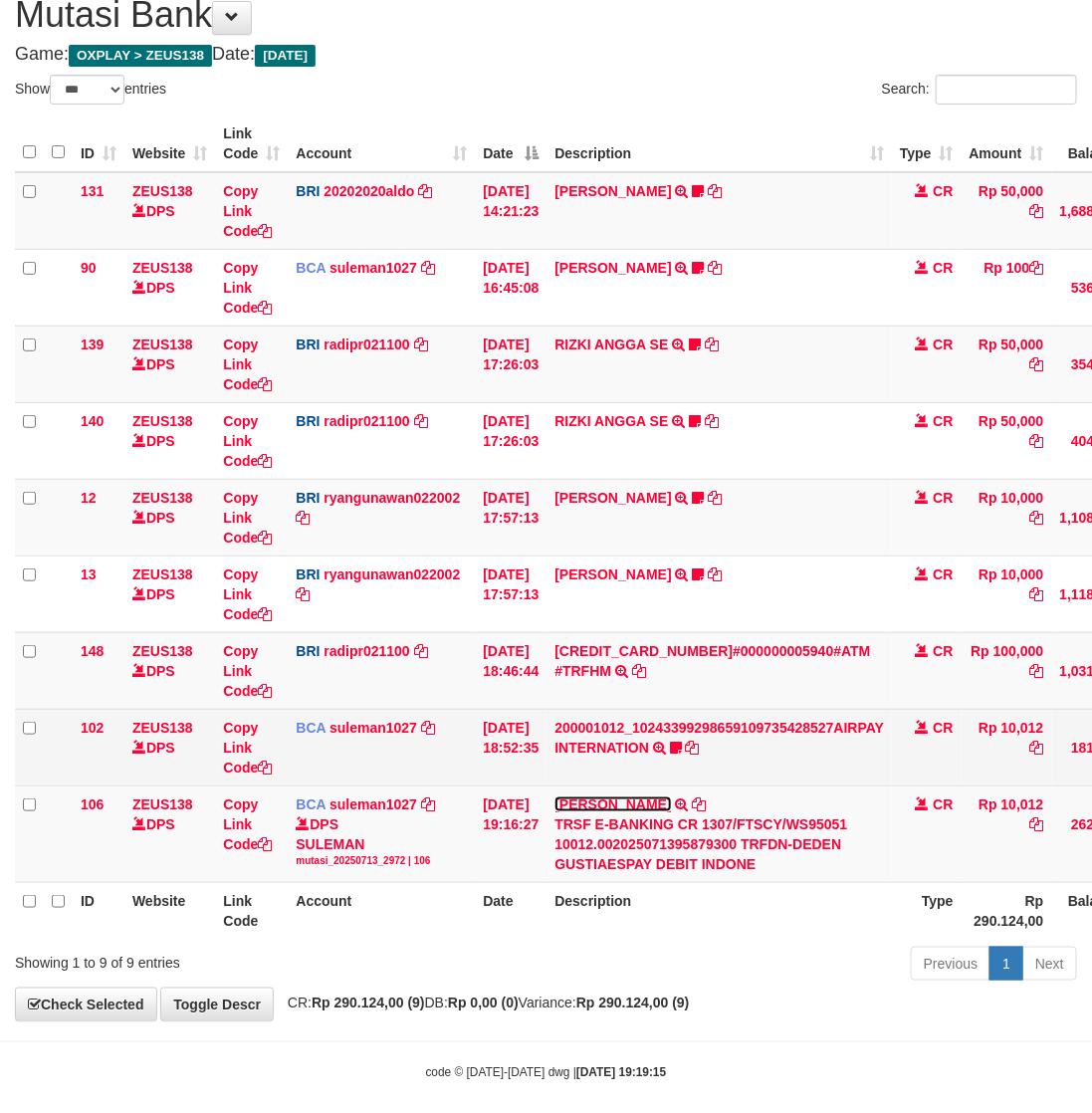 drag, startPoint x: 627, startPoint y: 796, endPoint x: 613, endPoint y: 737, distance: 60.638272 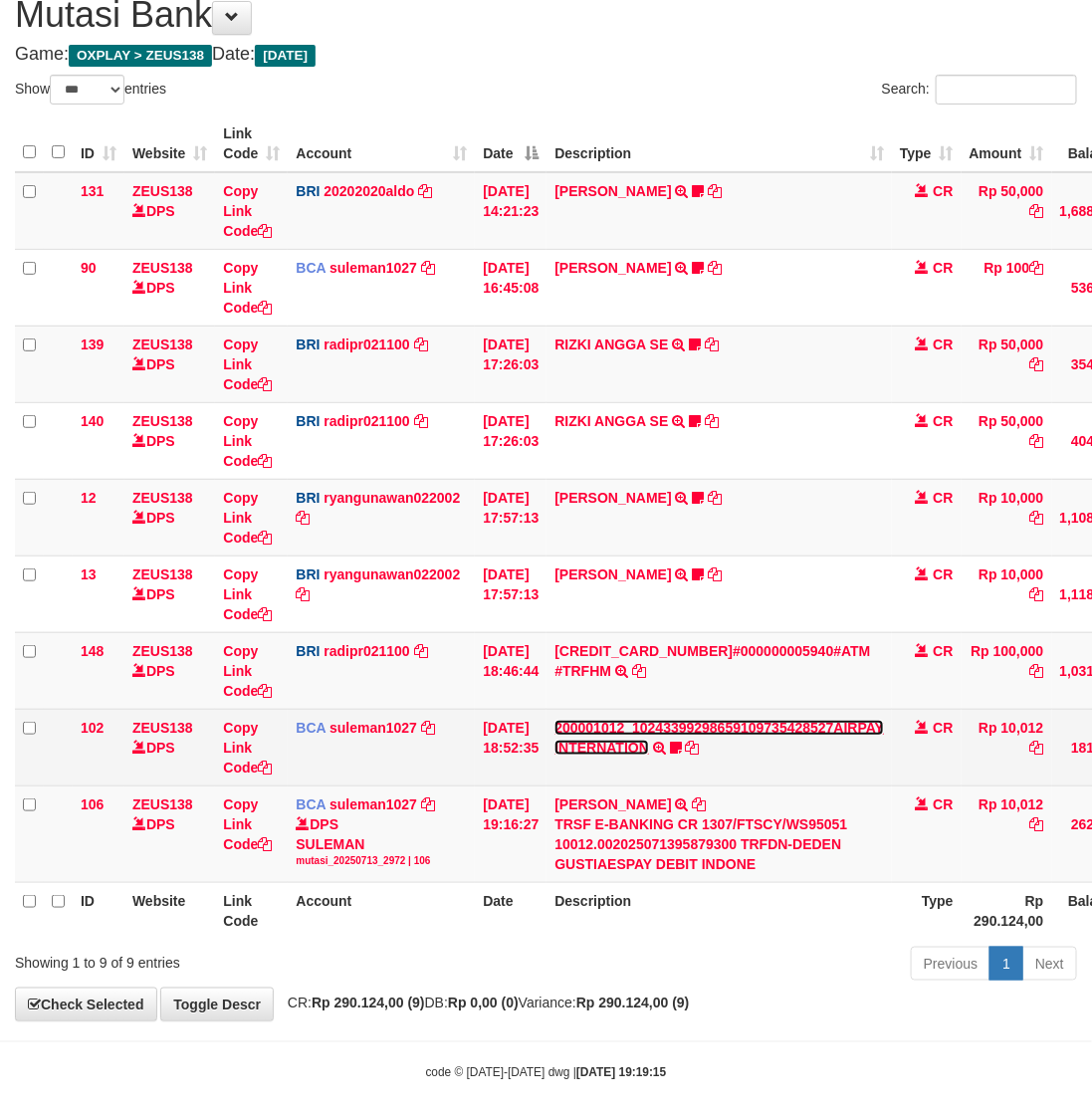 click on "200001012_10243399298659109735428527AIRPAY INTERNATION" at bounding box center (719, 738) 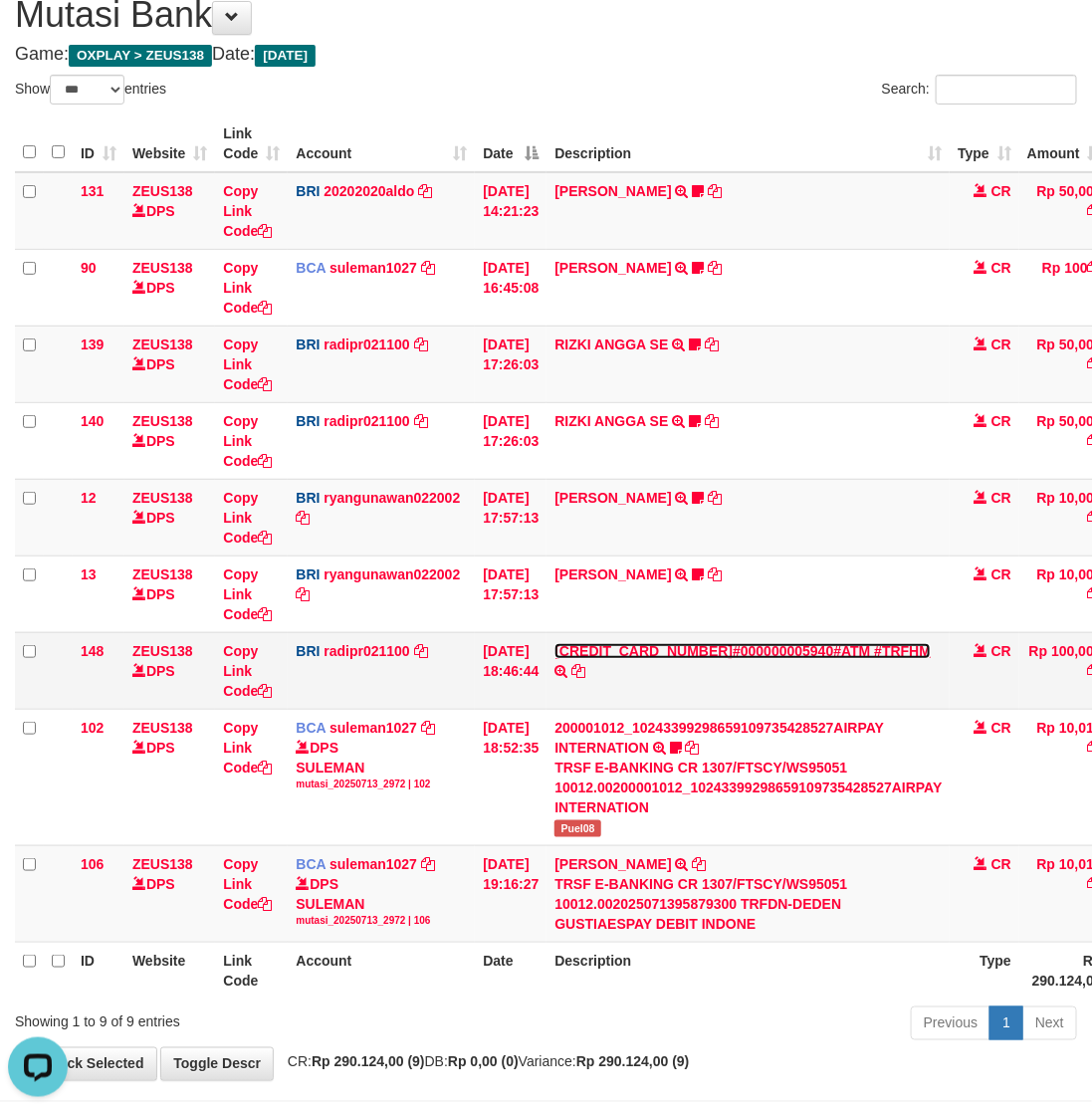 scroll, scrollTop: 0, scrollLeft: 0, axis: both 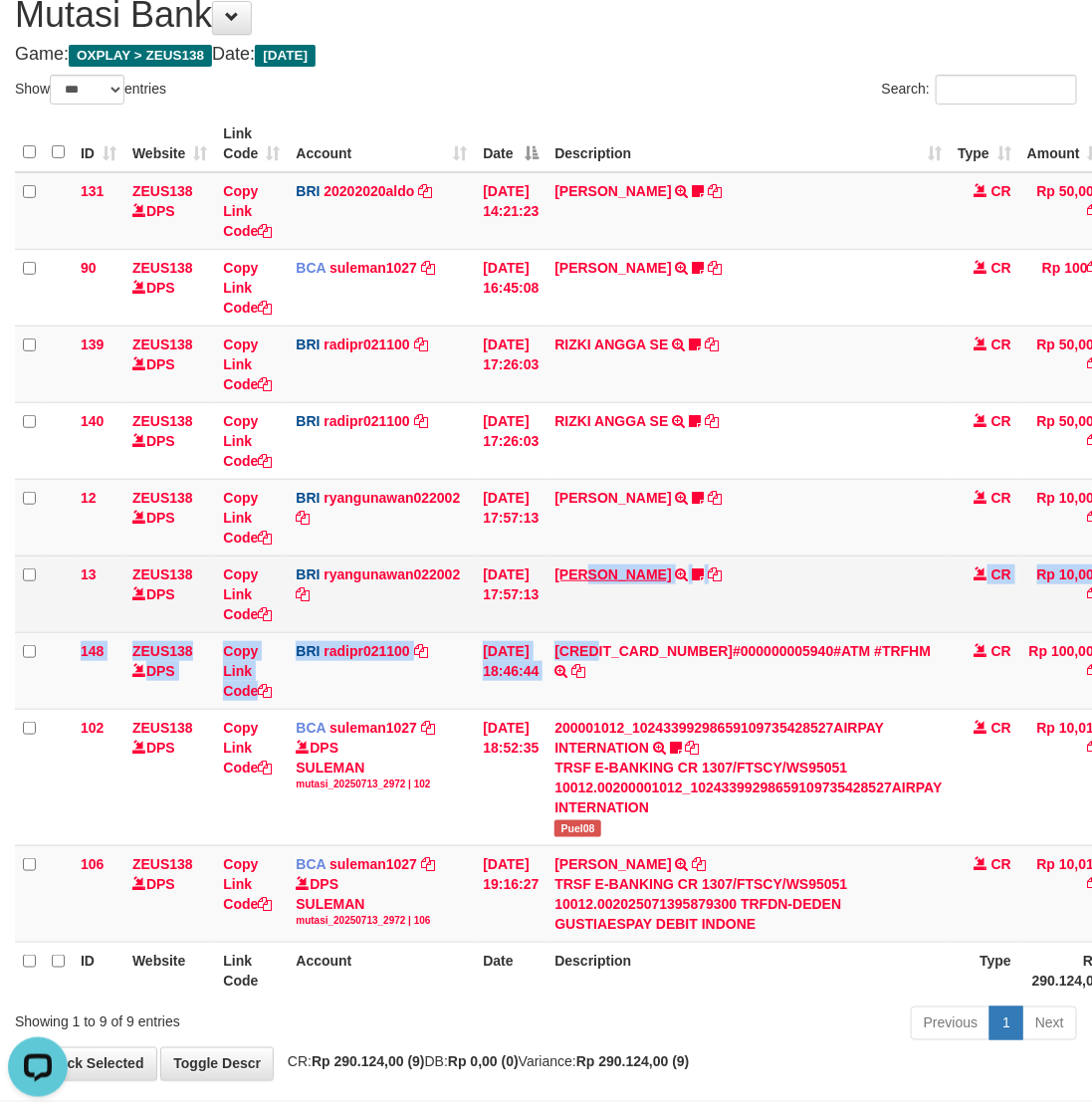drag, startPoint x: 609, startPoint y: 633, endPoint x: 605, endPoint y: 565, distance: 68.117545 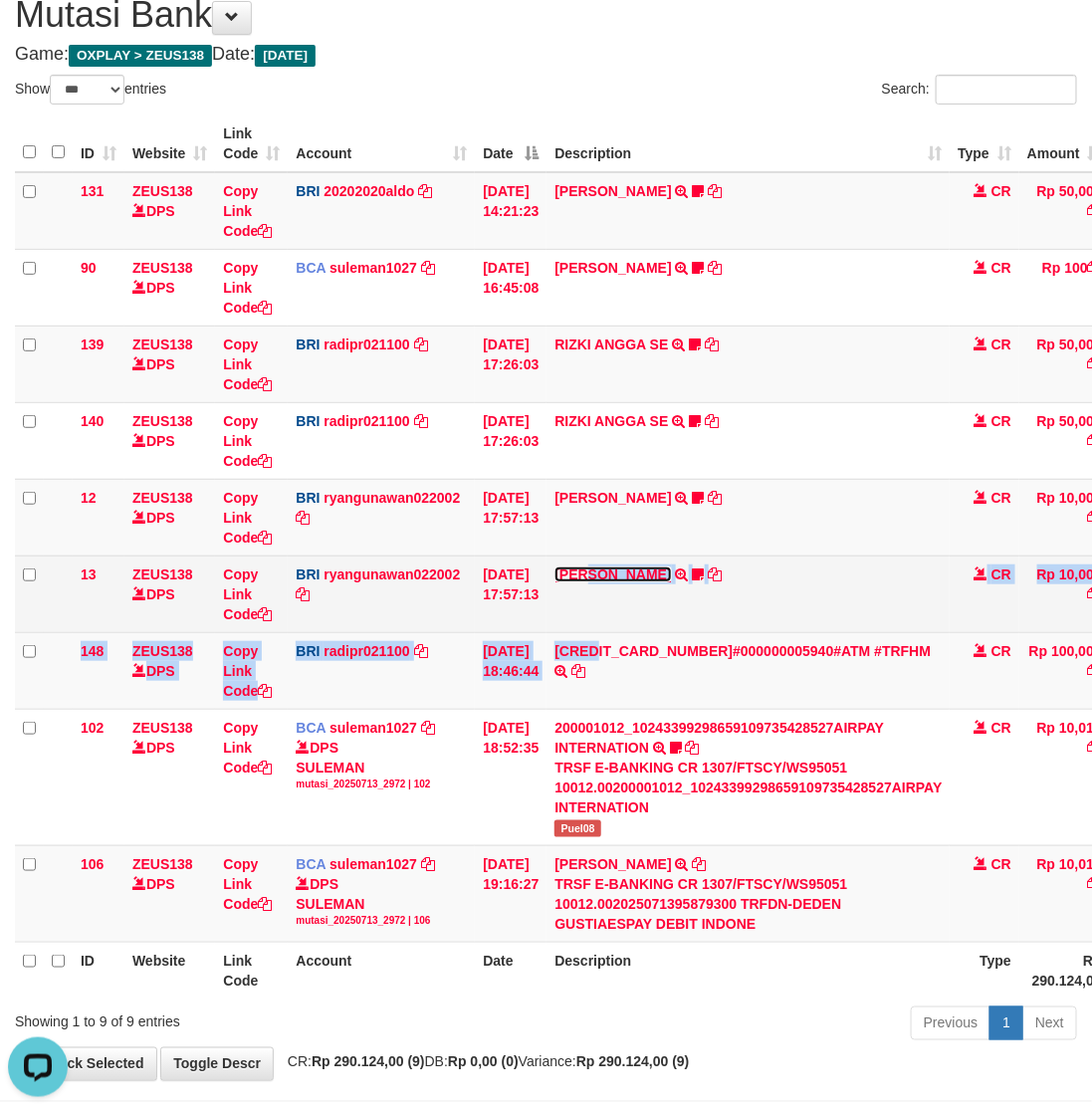 click on "[PERSON_NAME]" at bounding box center [612, 574] 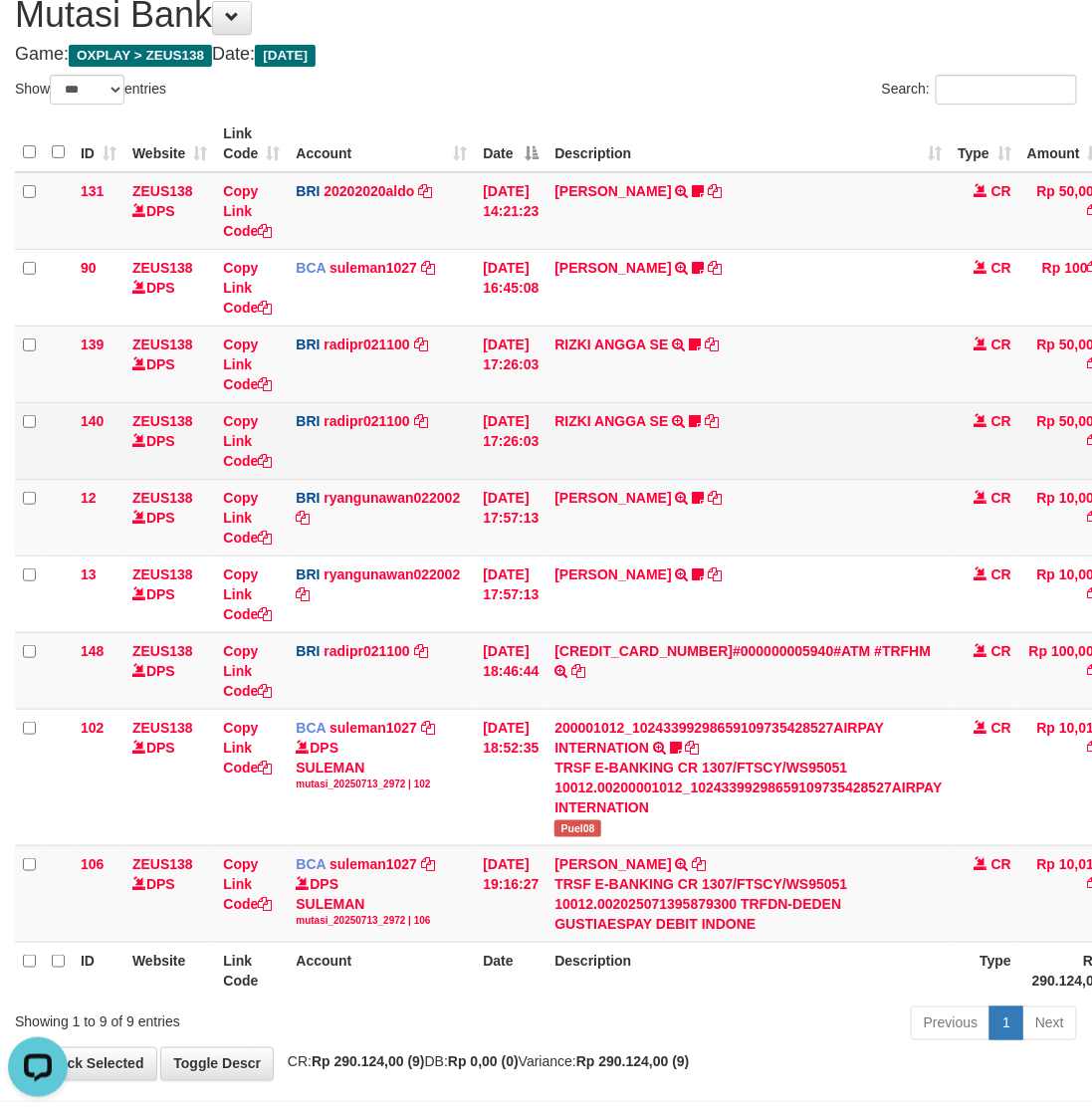 click on "RIZKI ANGGA SE            TRANSFER NBMB RIZKI ANGGA SE TO REYNALDI ADI PRATAMA    Gacor138a" at bounding box center (748, 440) 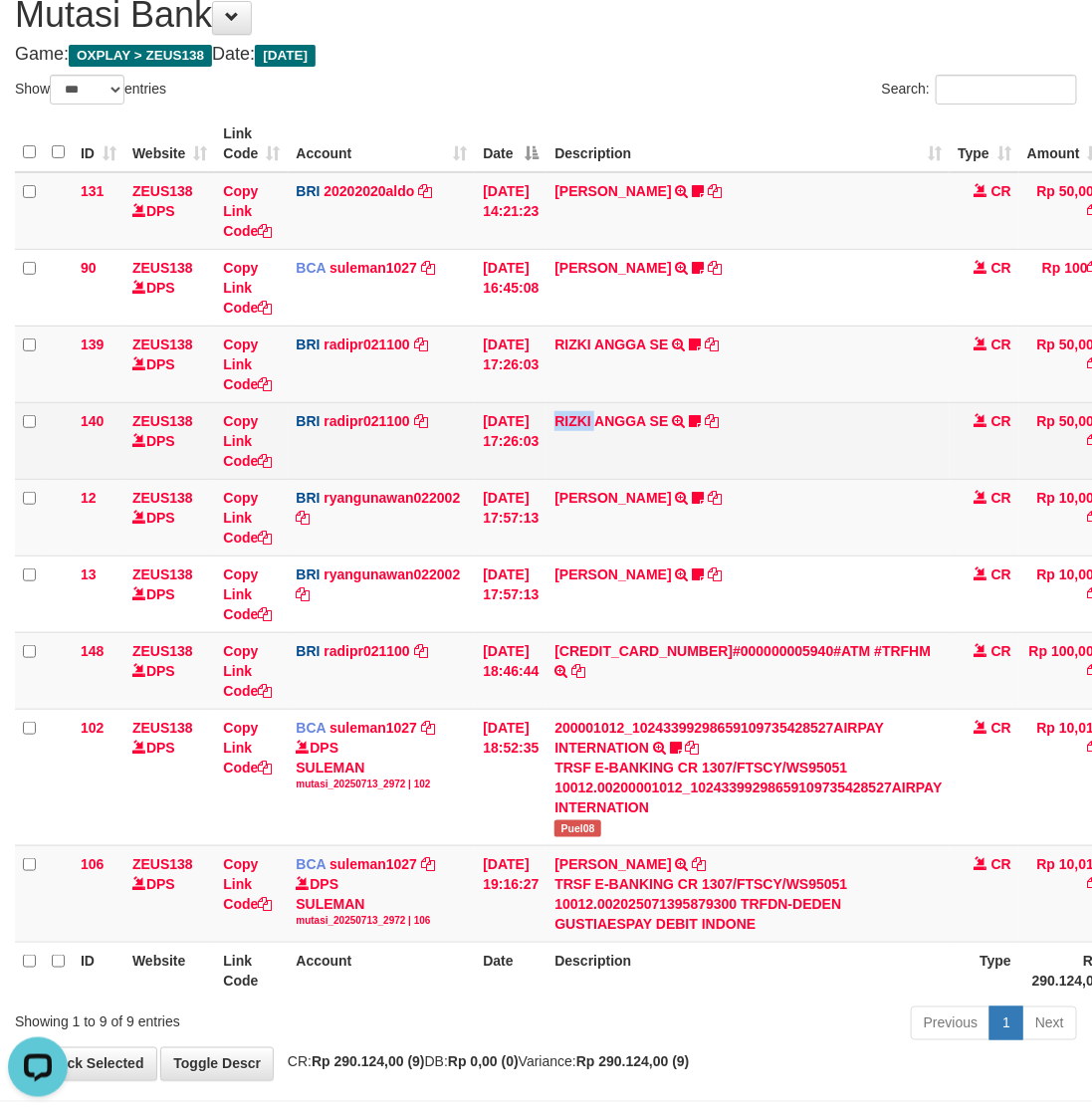 drag, startPoint x: 597, startPoint y: 474, endPoint x: 604, endPoint y: 710, distance: 236.10379 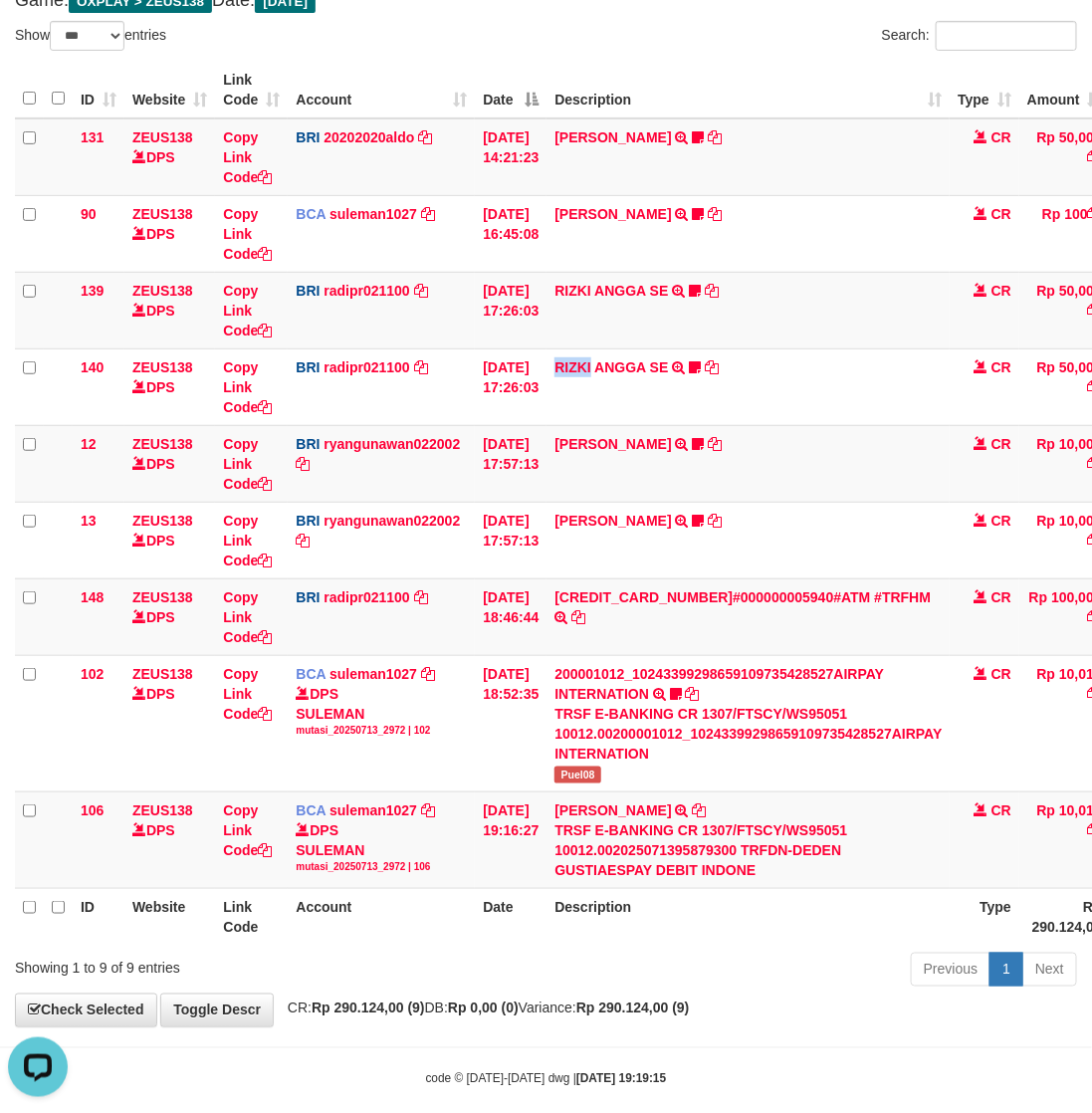 scroll, scrollTop: 156, scrollLeft: 0, axis: vertical 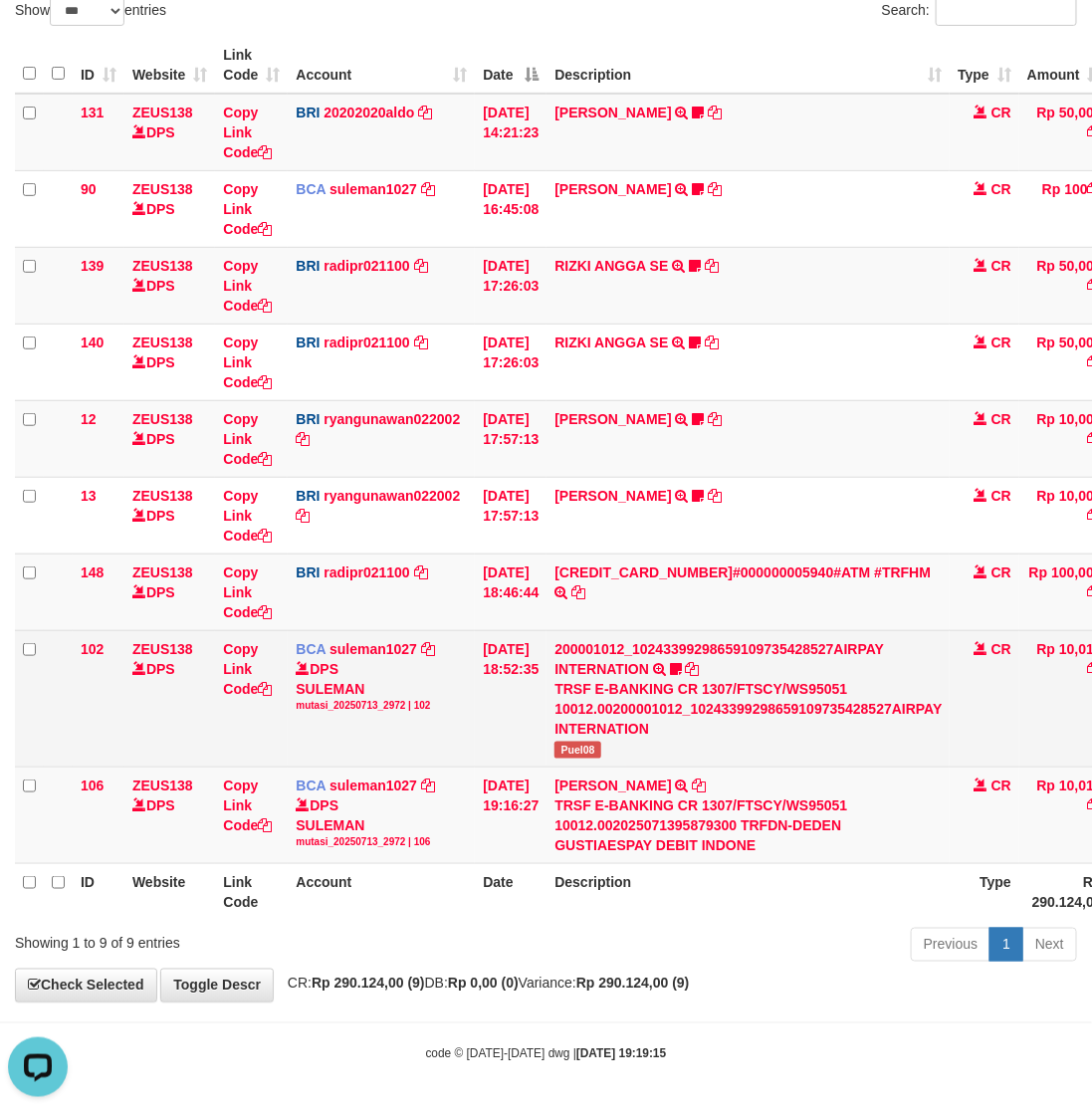 drag, startPoint x: 622, startPoint y: 968, endPoint x: 15, endPoint y: 704, distance: 661.9252 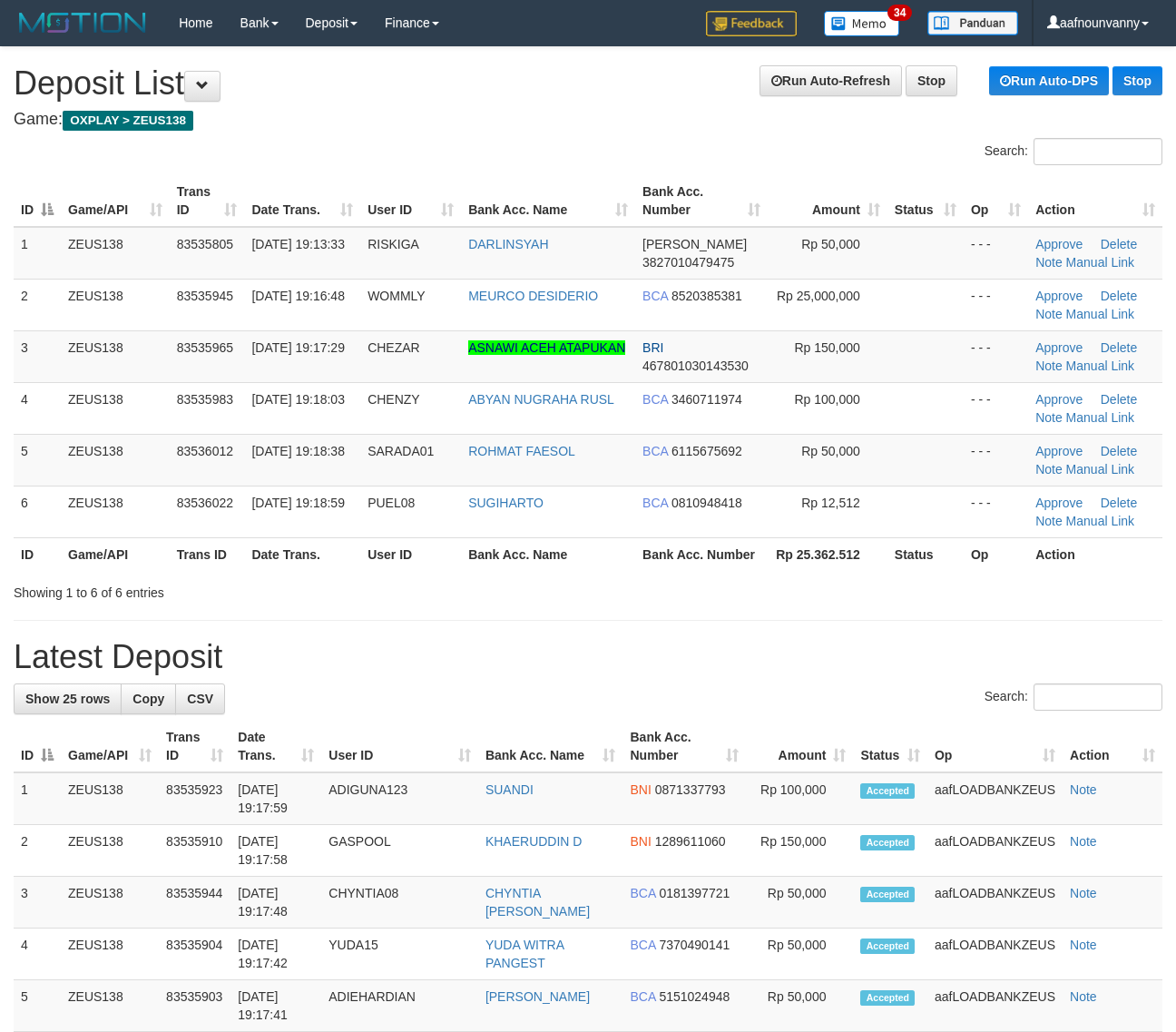 scroll, scrollTop: 0, scrollLeft: 0, axis: both 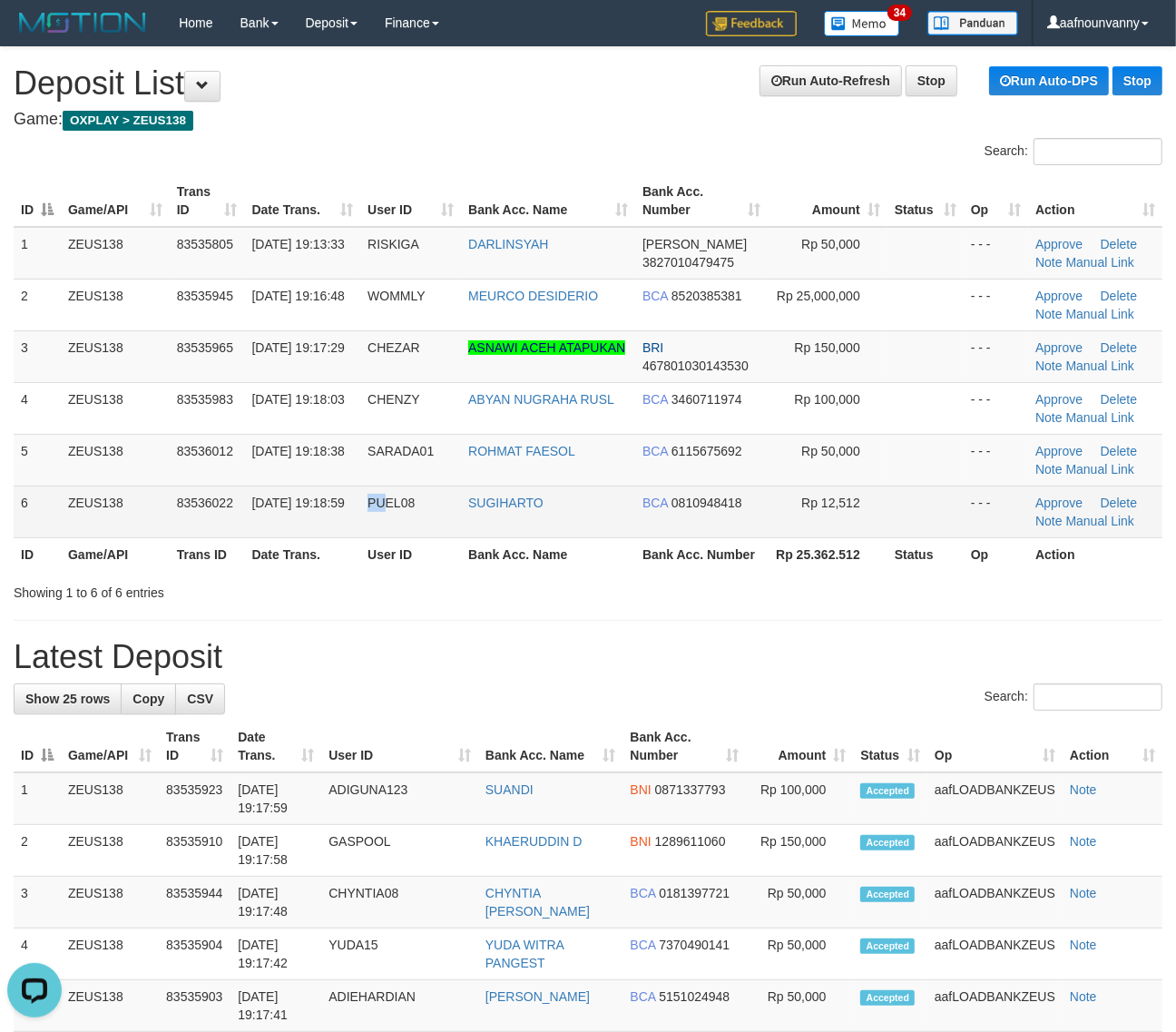drag, startPoint x: 386, startPoint y: 499, endPoint x: 400, endPoint y: 515, distance: 21.260292 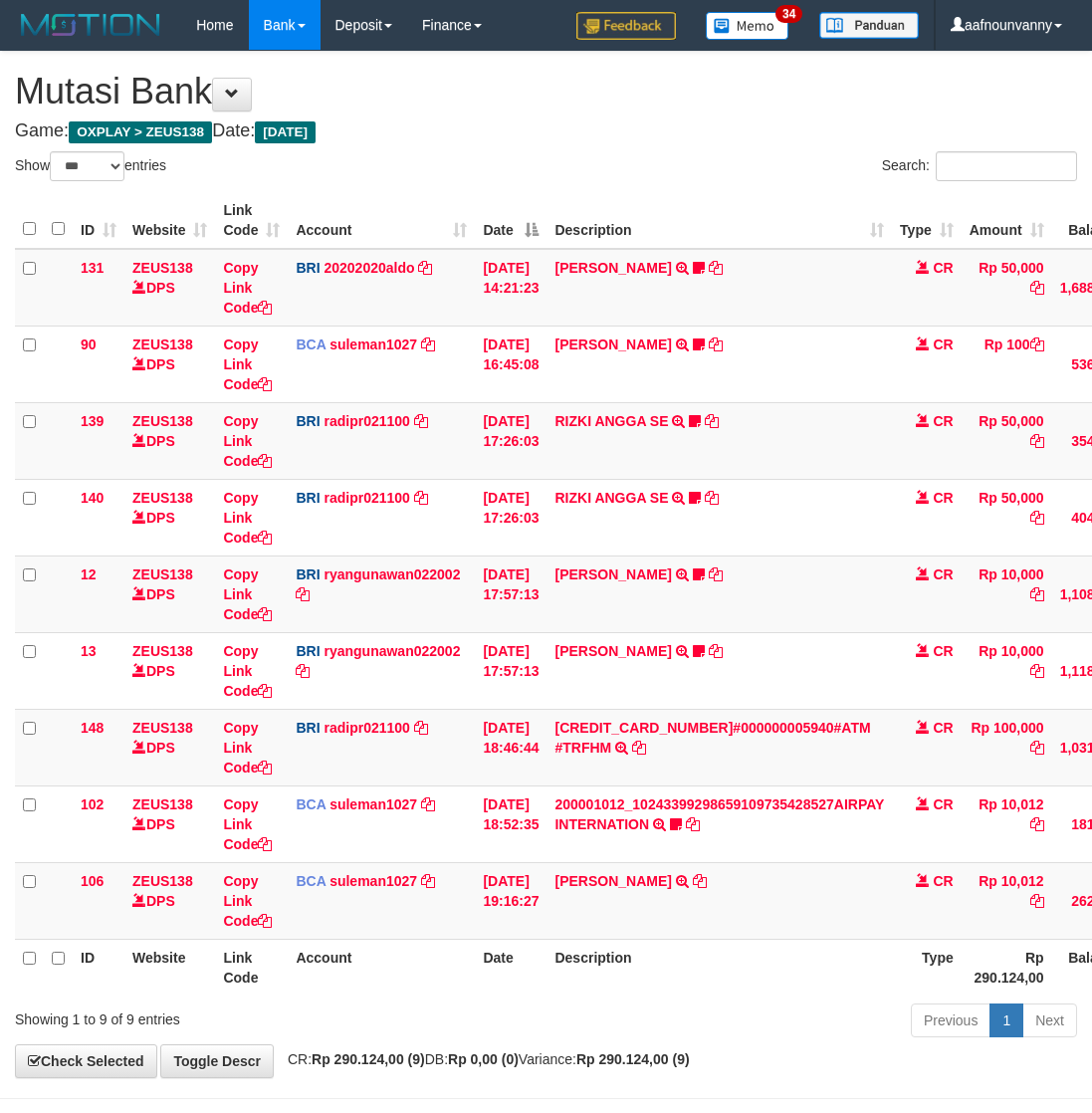 select on "***" 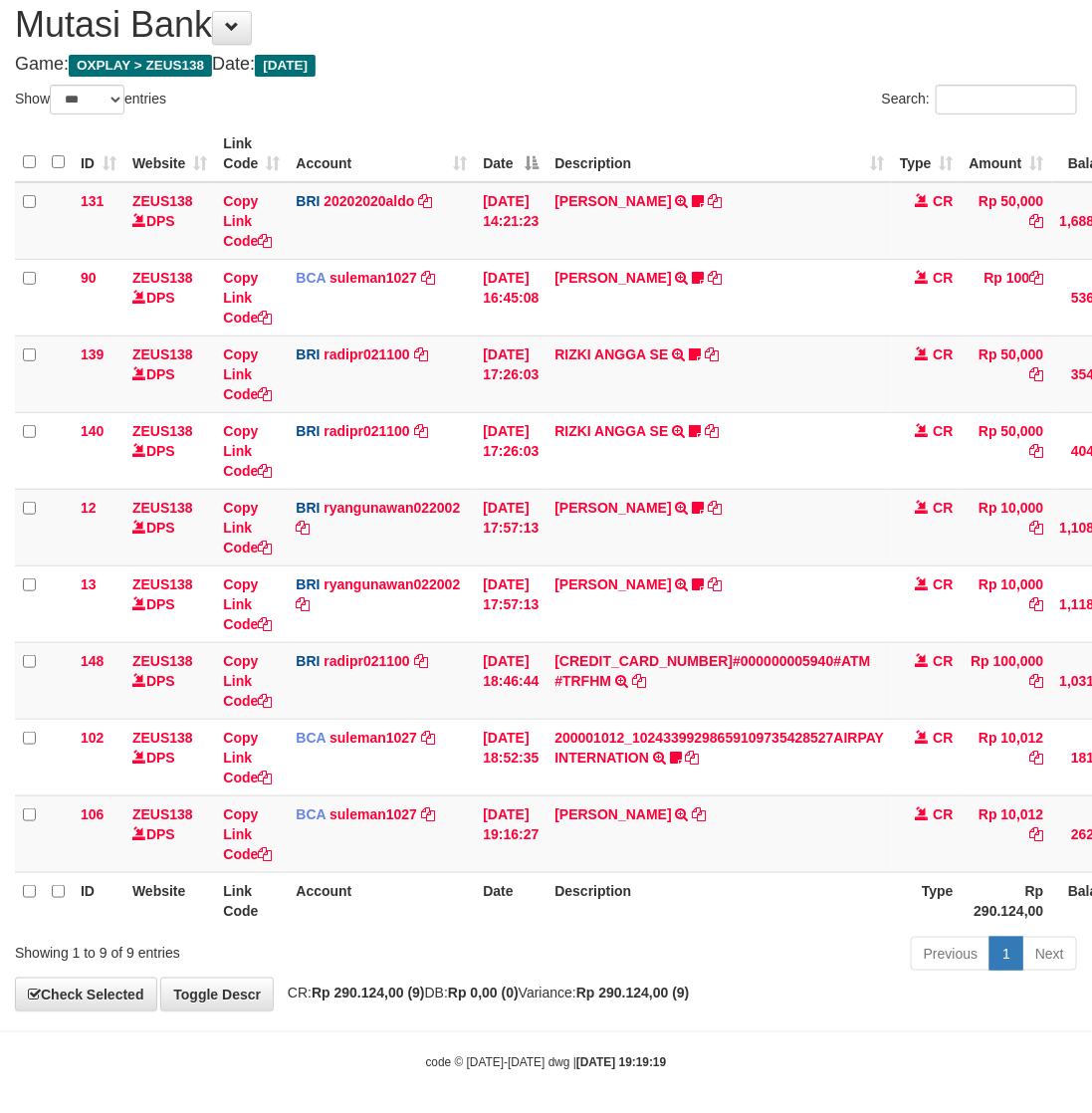 scroll, scrollTop: 77, scrollLeft: 0, axis: vertical 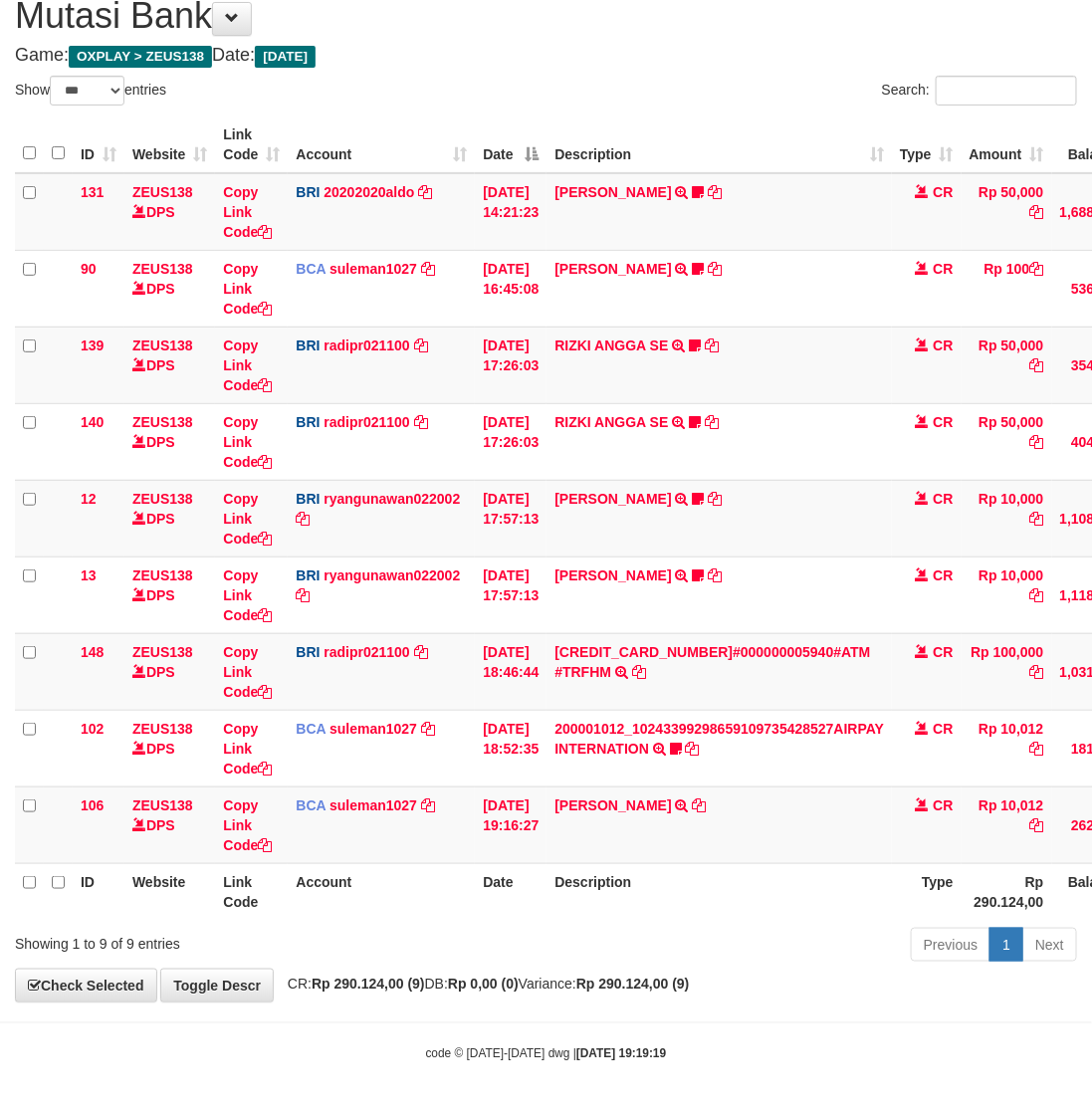 click on "Description" at bounding box center [719, 891] 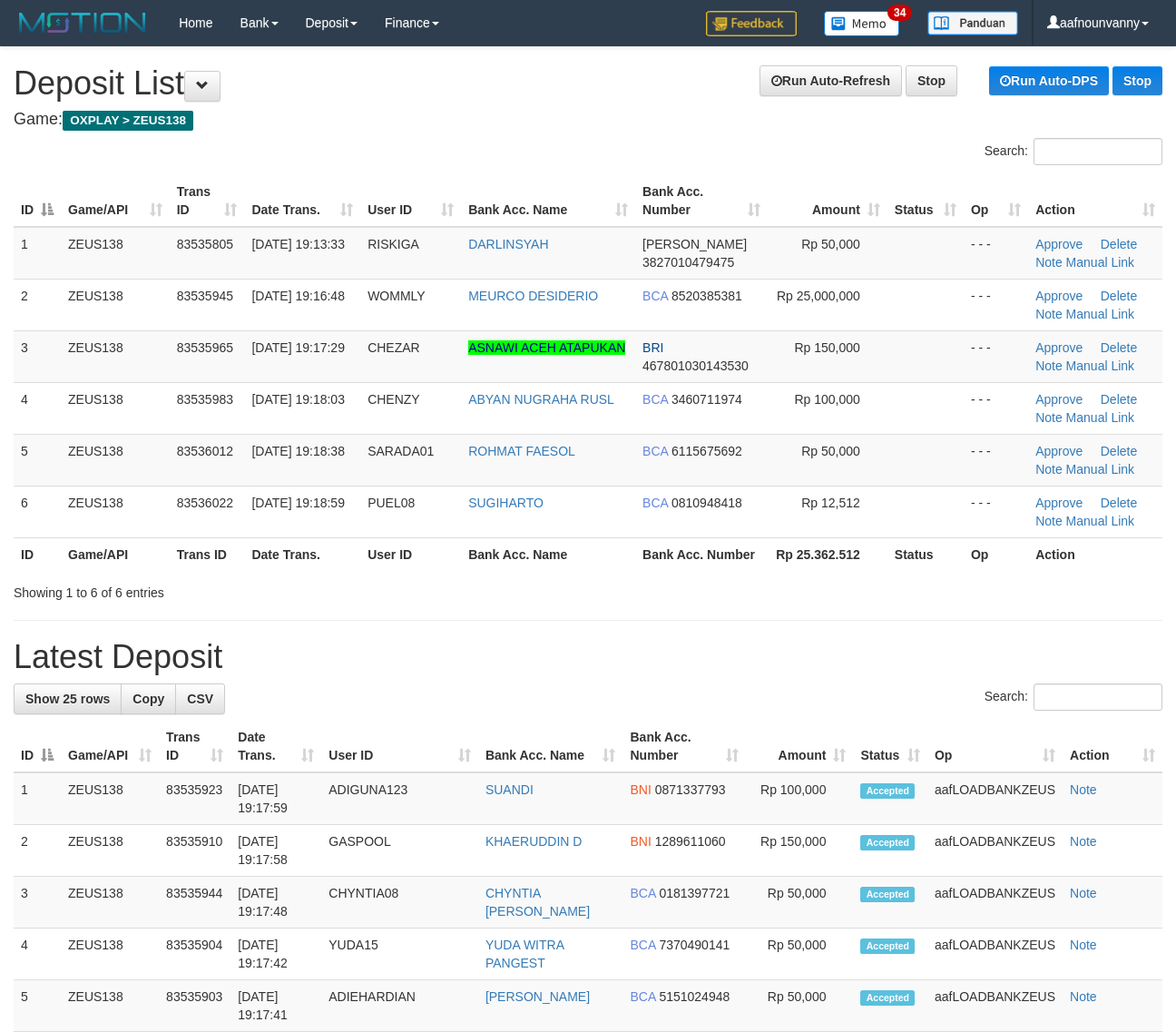 scroll, scrollTop: 0, scrollLeft: 0, axis: both 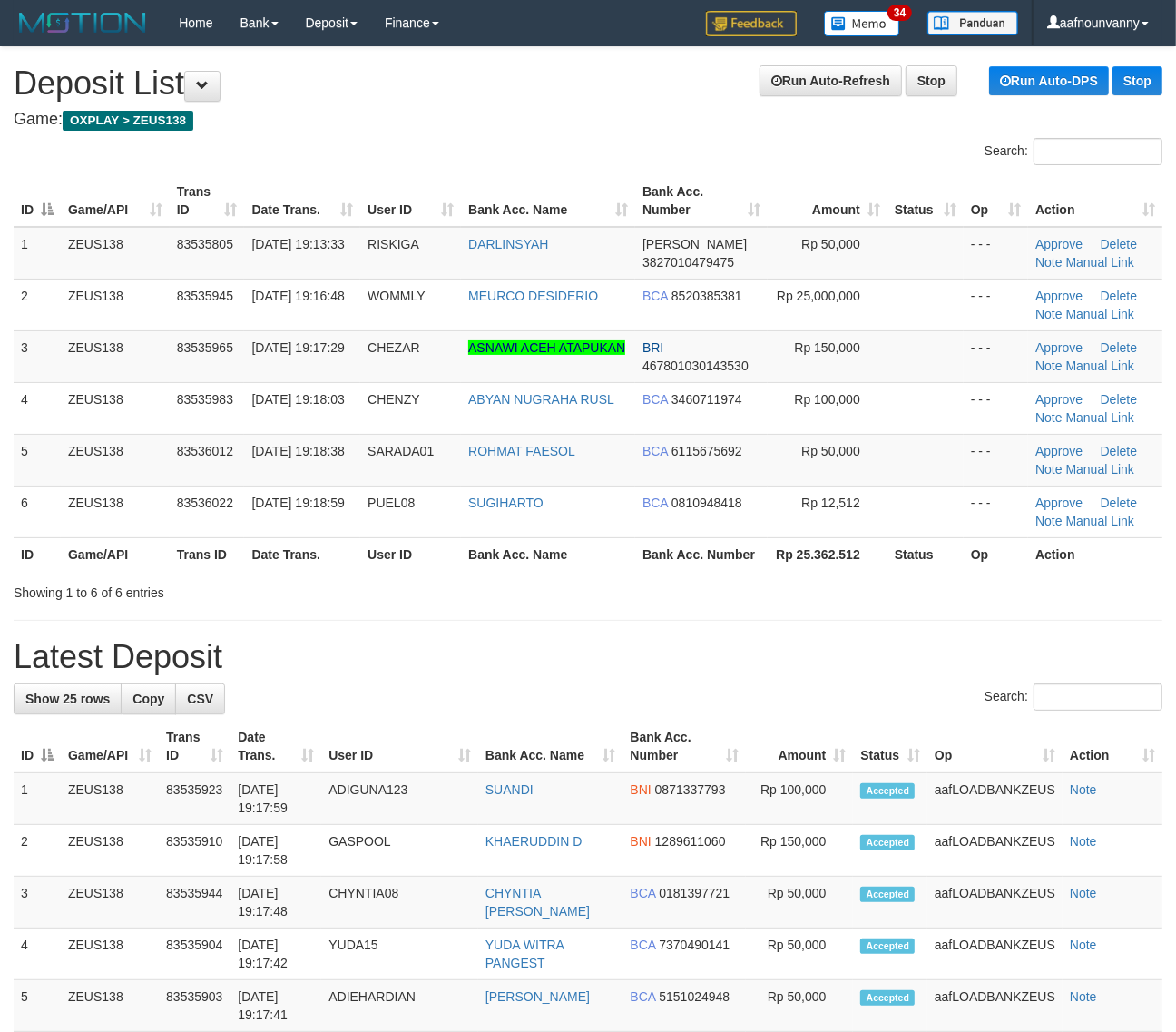 click on "Latest Deposit" at bounding box center (588, 657) 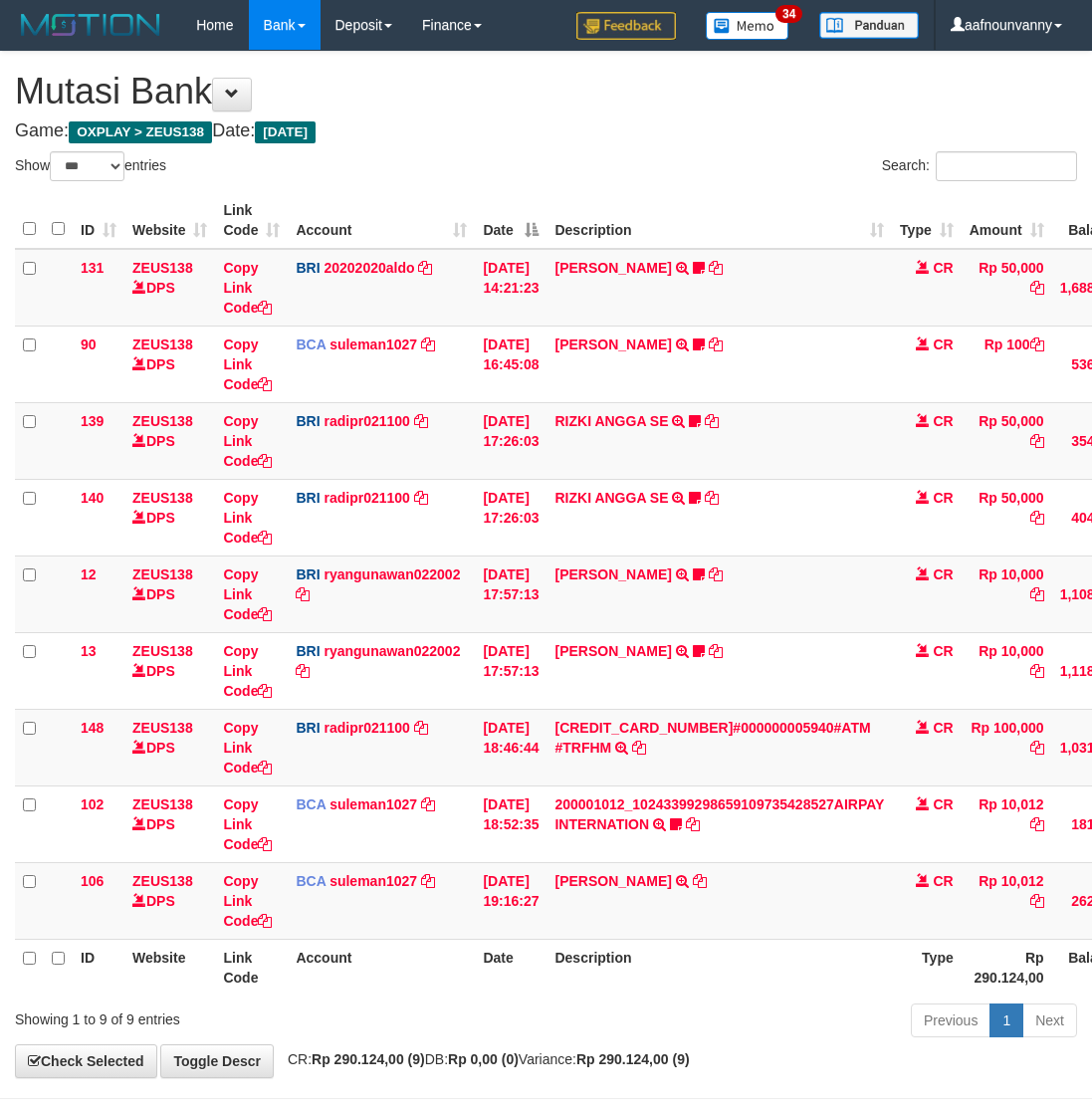 select on "***" 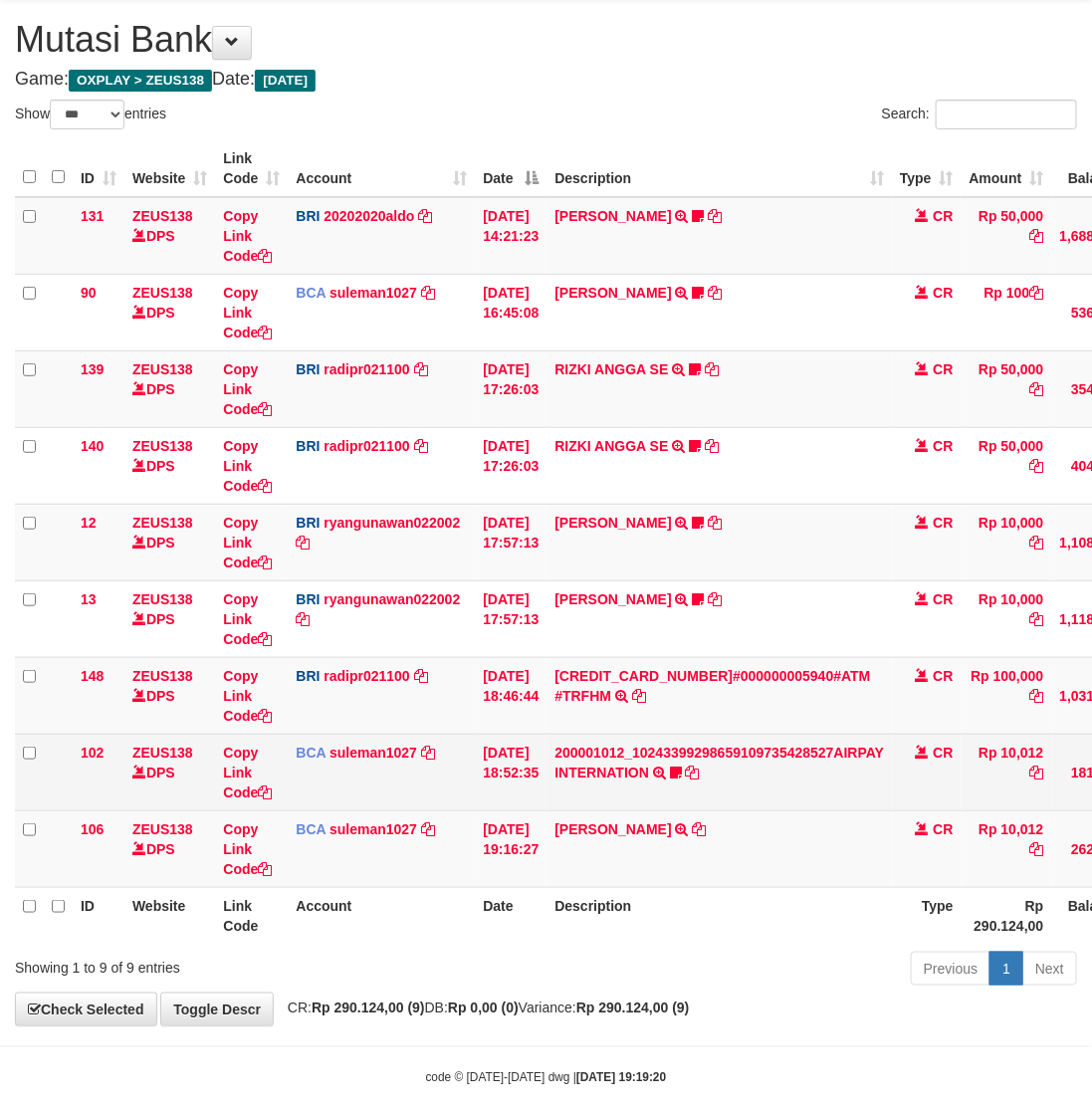 scroll, scrollTop: 77, scrollLeft: 0, axis: vertical 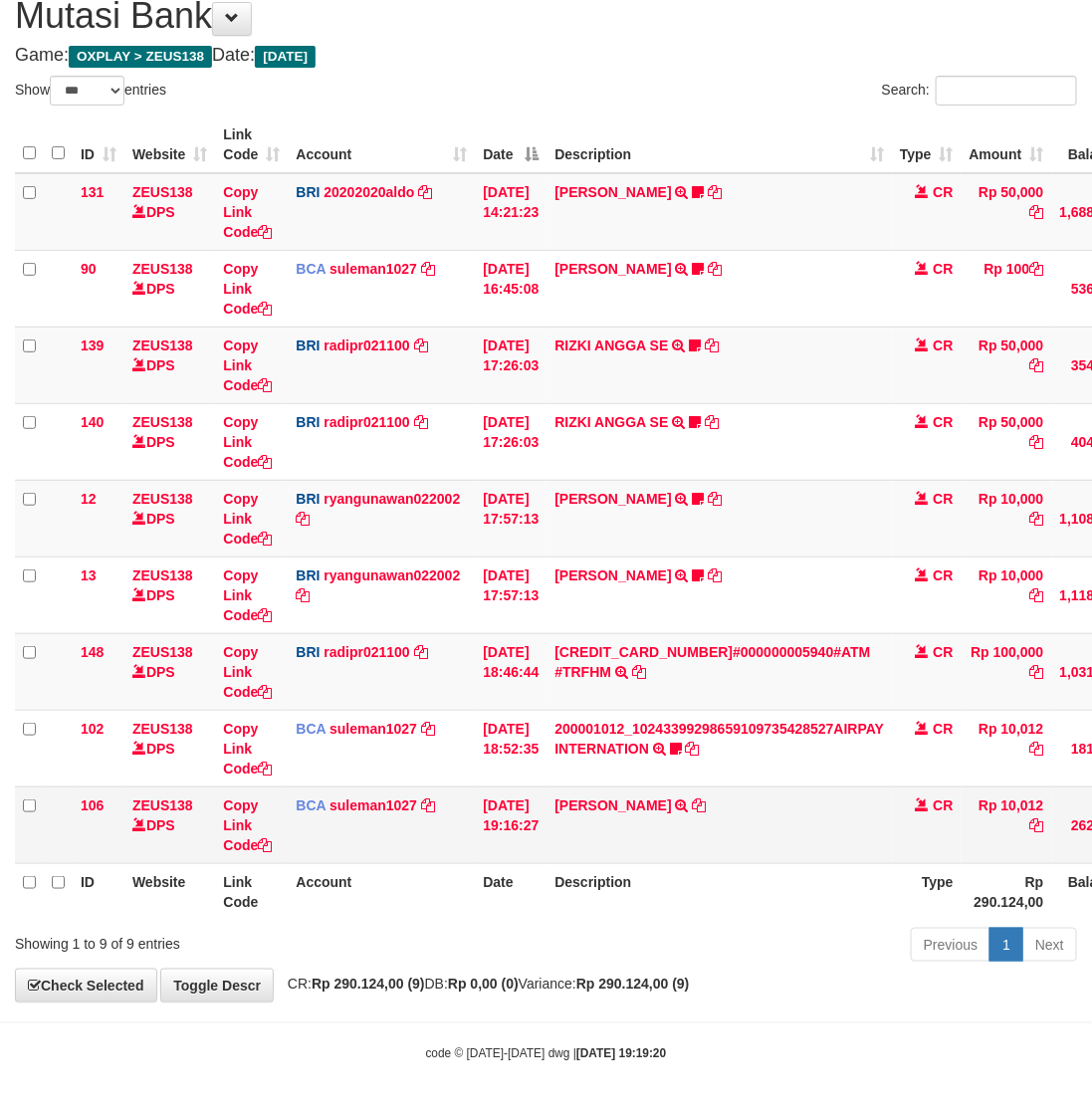 click on "DEDEN GUSTIA         TRSF E-BANKING CR 1307/FTSCY/WS95051
10012.002025071395879300 TRFDN-DEDEN GUSTIAESPAY DEBIT INDONE" at bounding box center (719, 824) 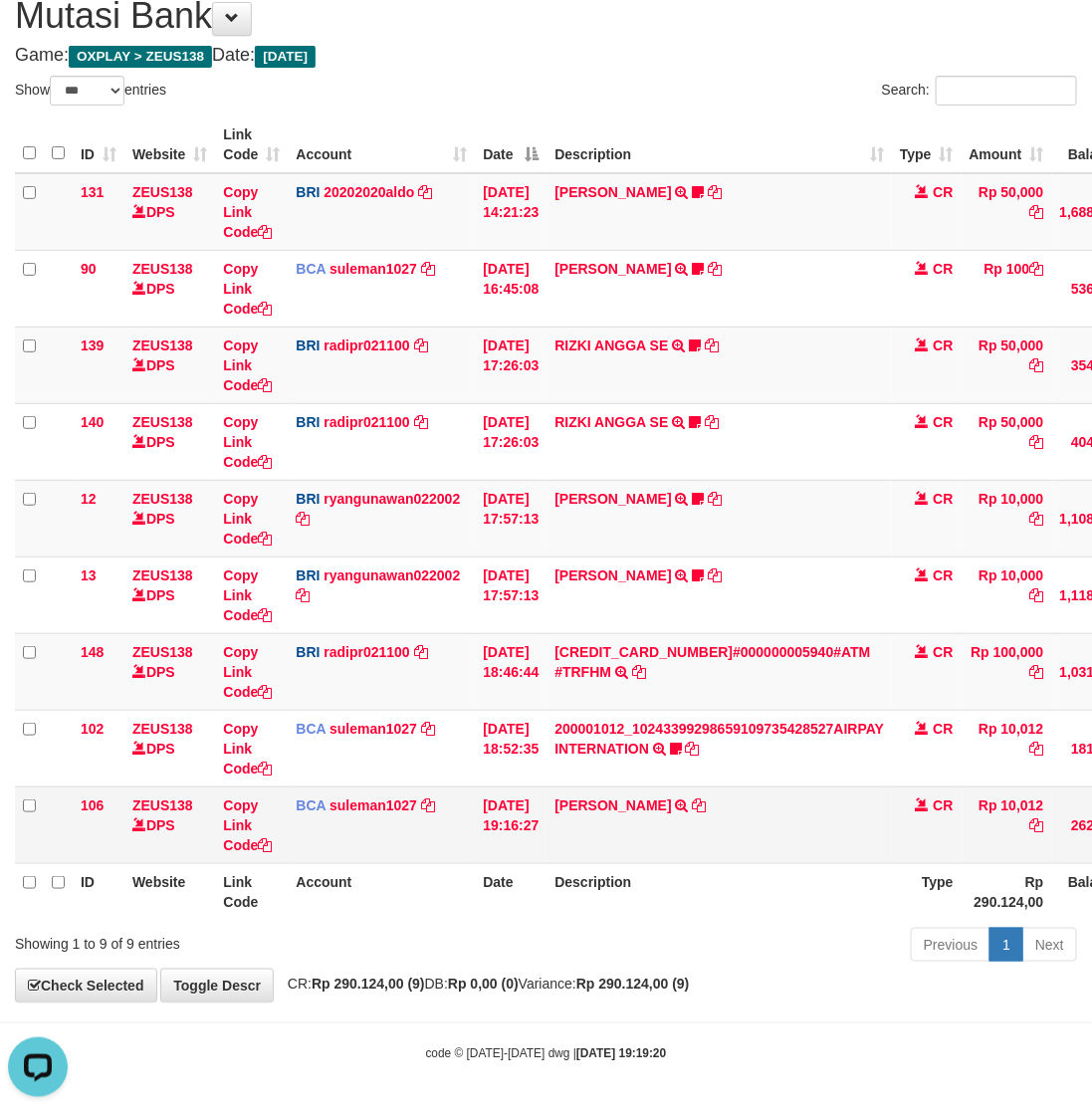 scroll, scrollTop: 0, scrollLeft: 0, axis: both 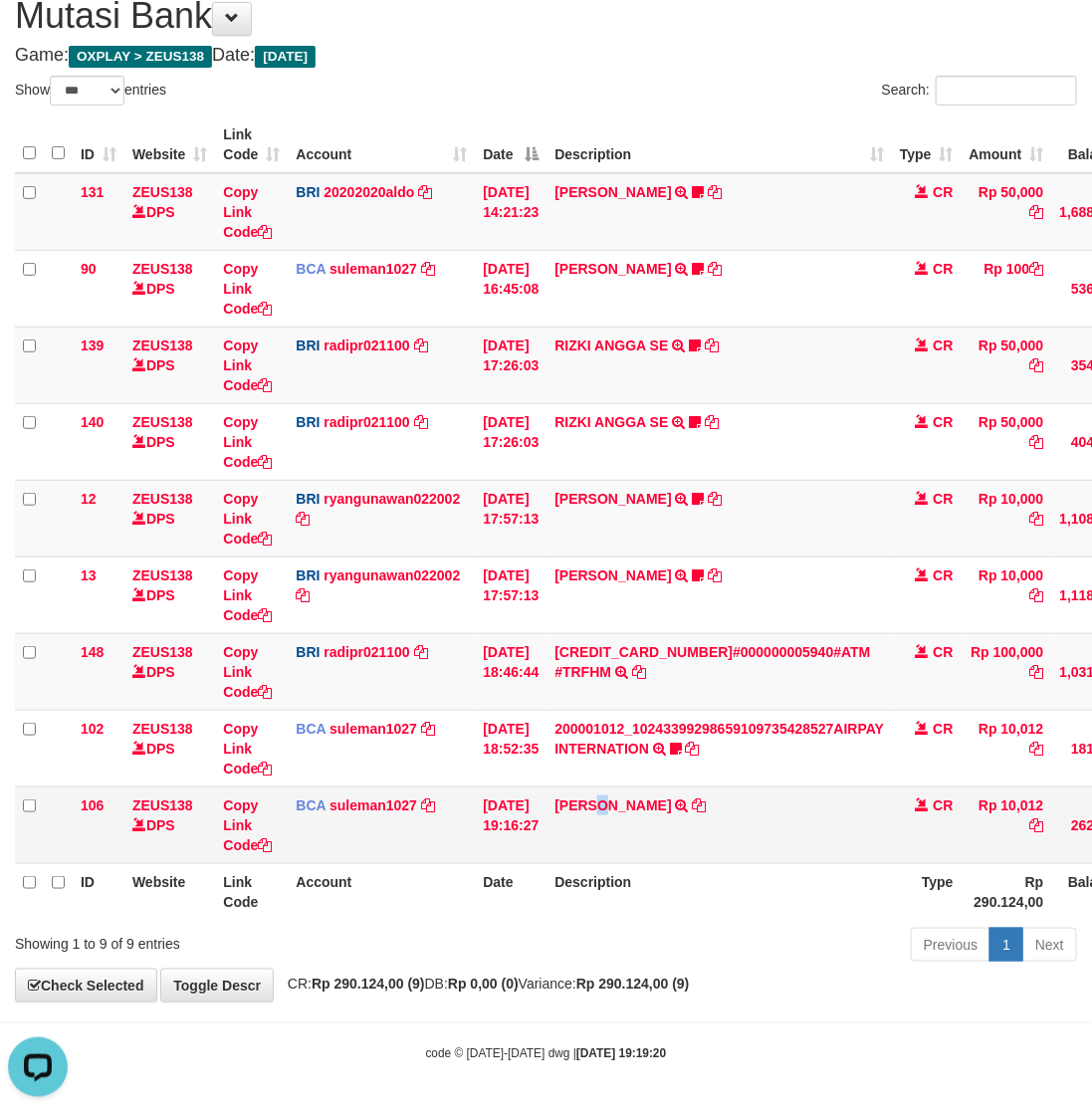 click on "DEDEN GUSTIA         TRSF E-BANKING CR 1307/FTSCY/WS95051
10012.002025071395879300 TRFDN-DEDEN GUSTIAESPAY DEBIT INDONE" at bounding box center (719, 824) 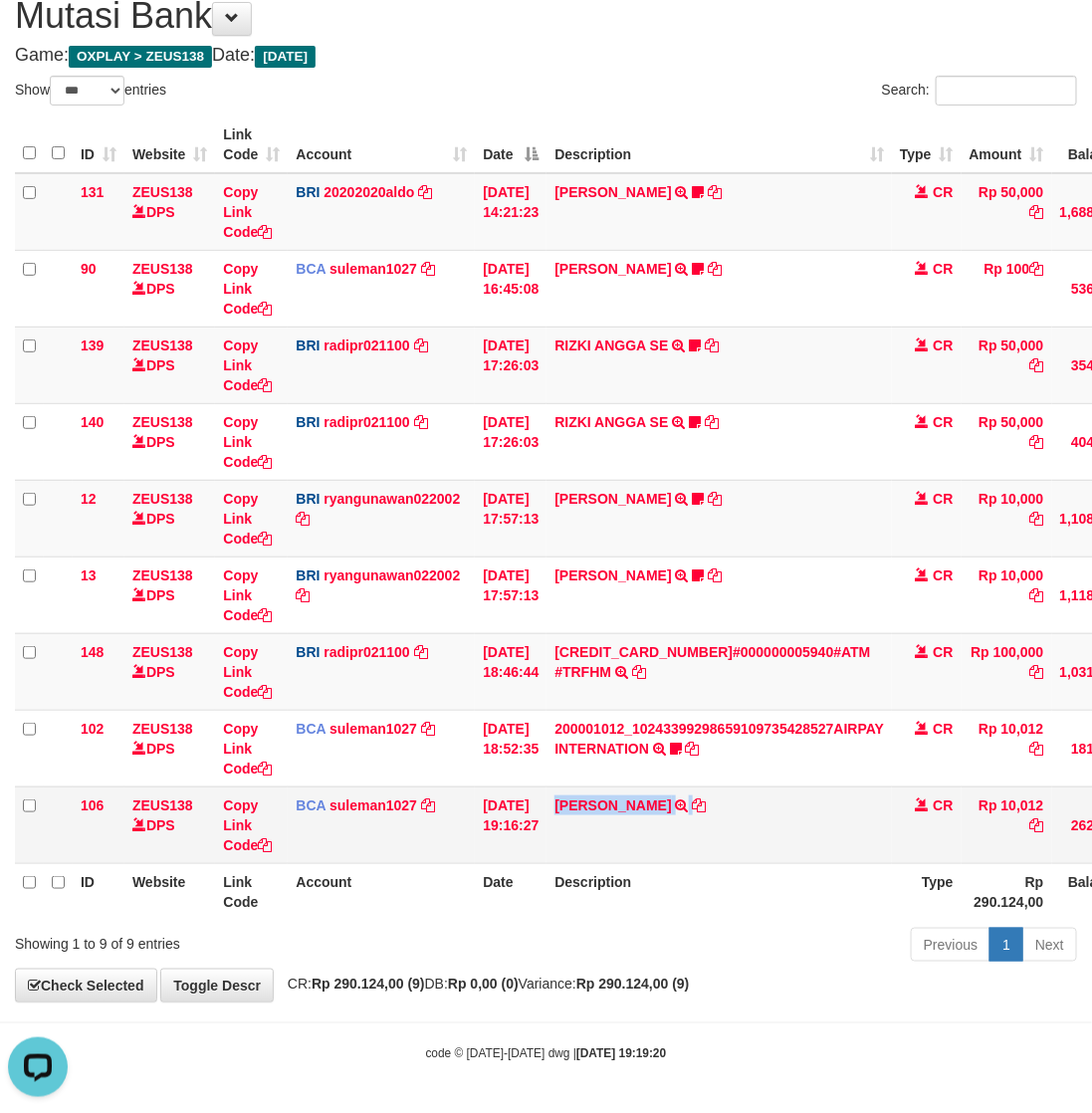 drag, startPoint x: 613, startPoint y: 851, endPoint x: 583, endPoint y: 851, distance: 30 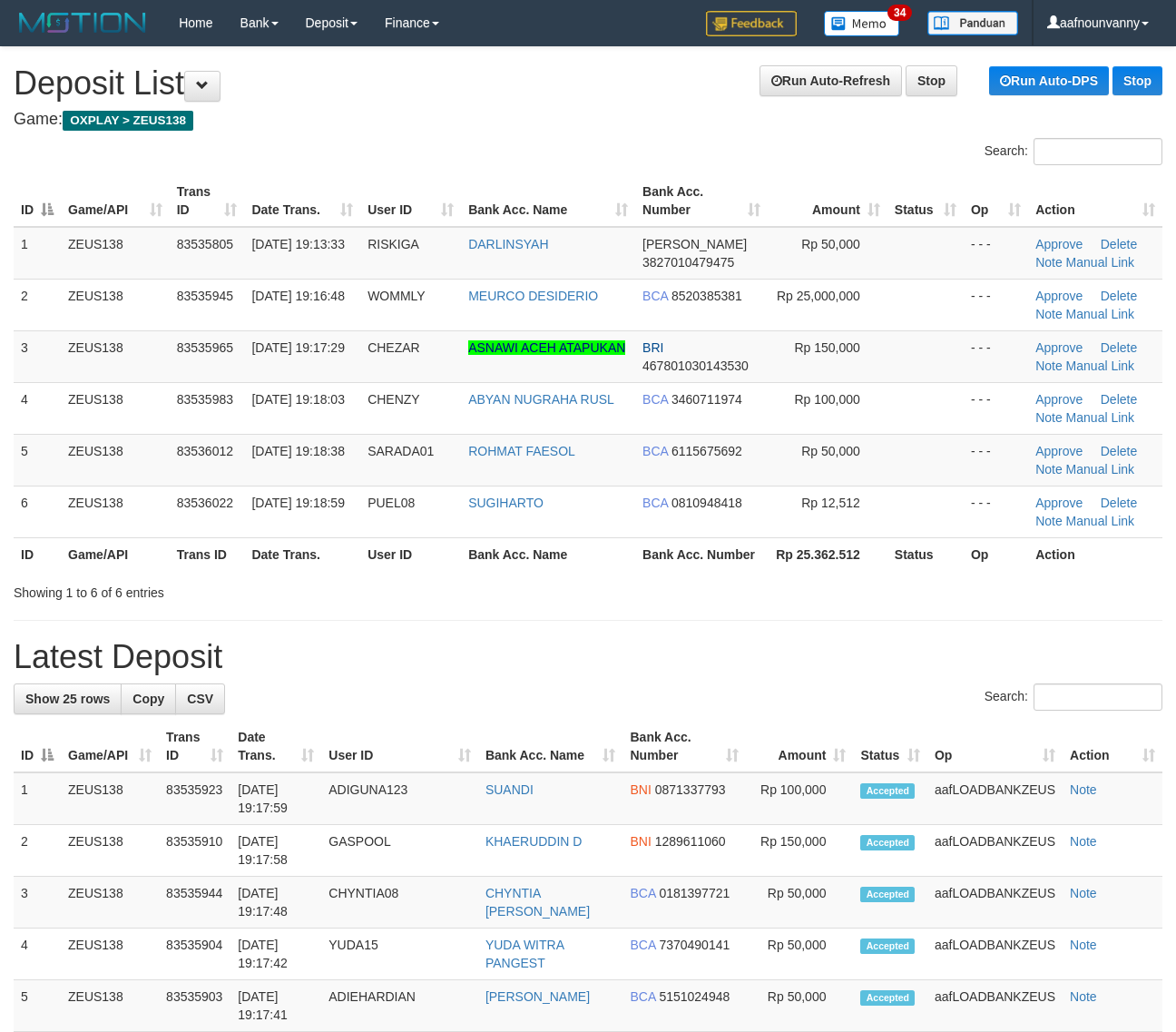 scroll, scrollTop: 0, scrollLeft: 0, axis: both 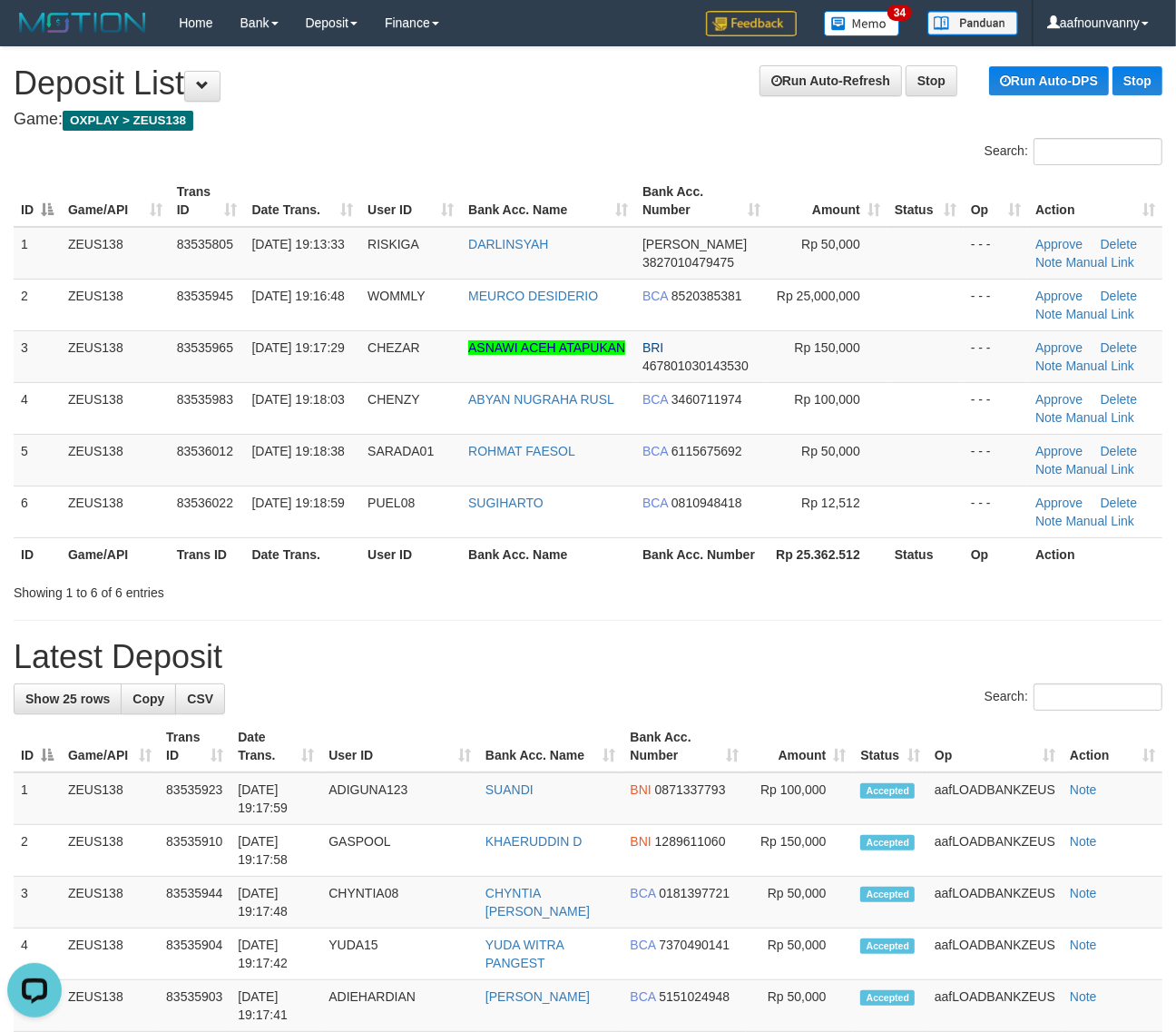 click on "Bank Acc. Name" at bounding box center [548, 554] 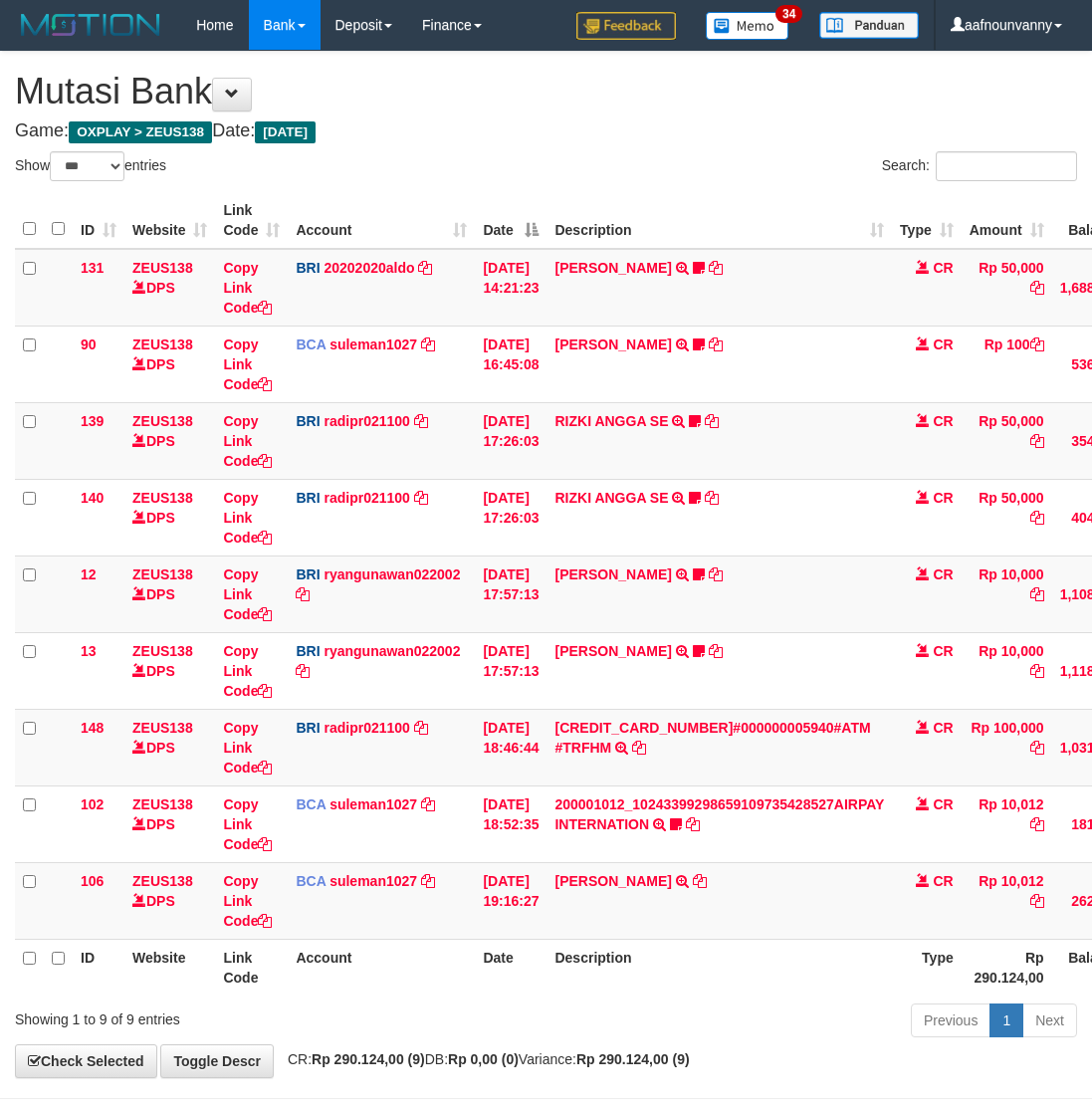select on "***" 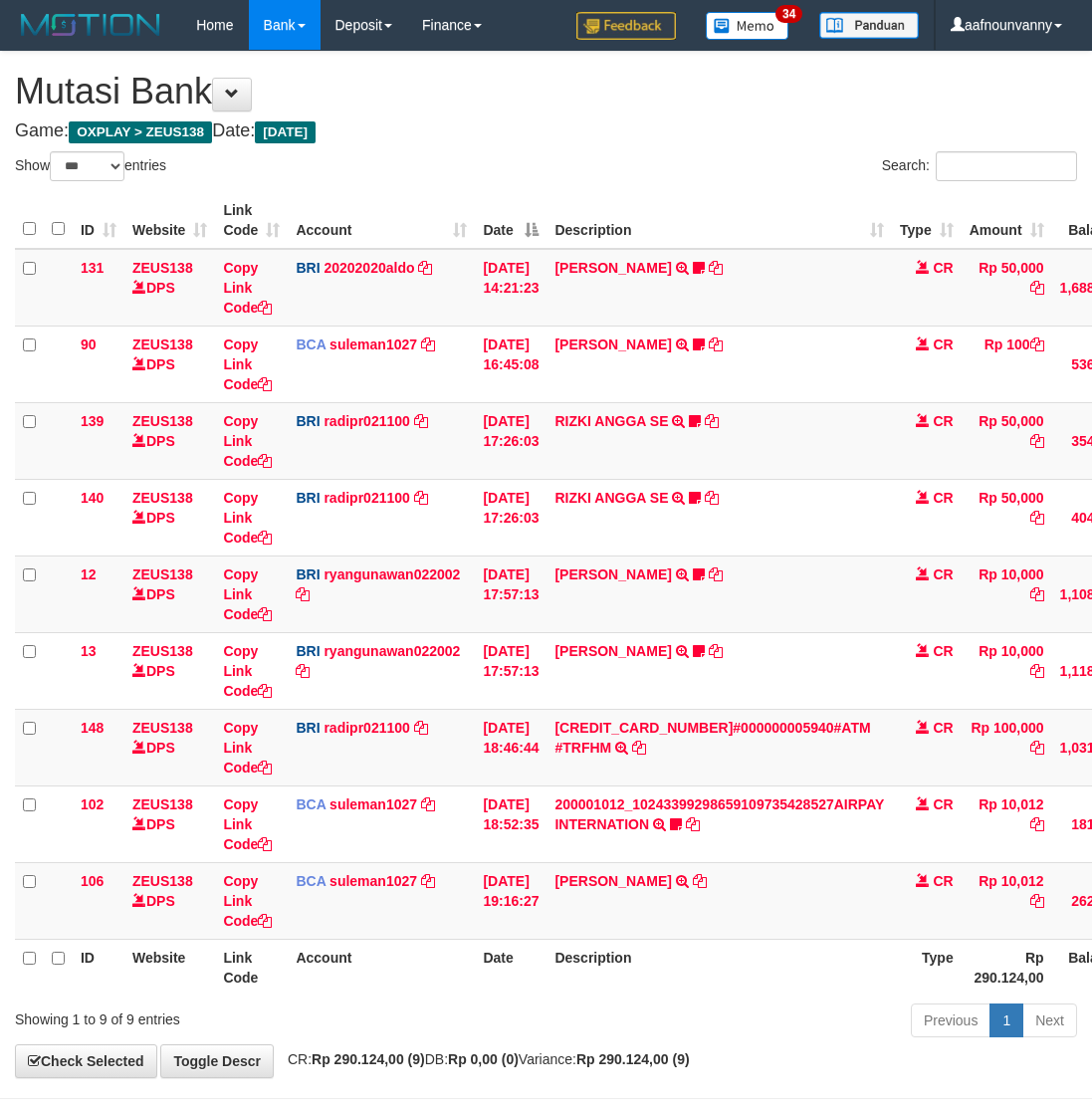 scroll, scrollTop: 77, scrollLeft: 0, axis: vertical 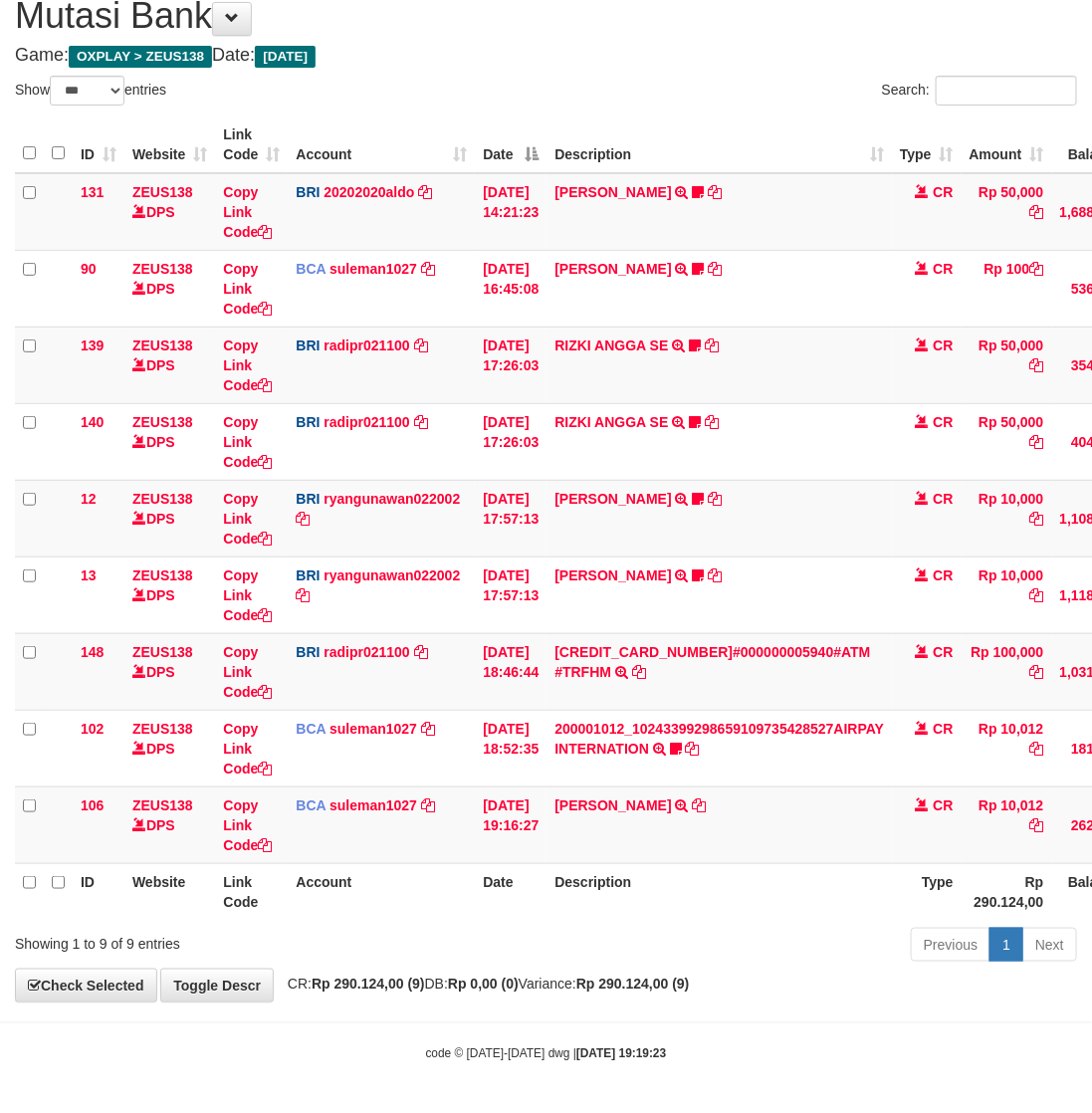 click on "ID Website Link Code Account Date Description Type Amount Balance Status Action
131
ZEUS138    DPS
Copy Link Code
BRI
20202020aldo
DPS
REVALDO SAGITA
mutasi_20250713_3778 | 131
mutasi_20250713_3778 | 131
13/07/2025 14:21:23
DANA HERISUPRAPTO            TRANSFER NBMB DANA HERISUPRAPTO TO REVALDO SAGITA    Herisuprapto
CR
Rp 50,000
Rp 1,688,771
N
Note
Check
90
ZEUS138    DPS
Copy Link Code
BCA
suleman1027" at bounding box center (546, 518) 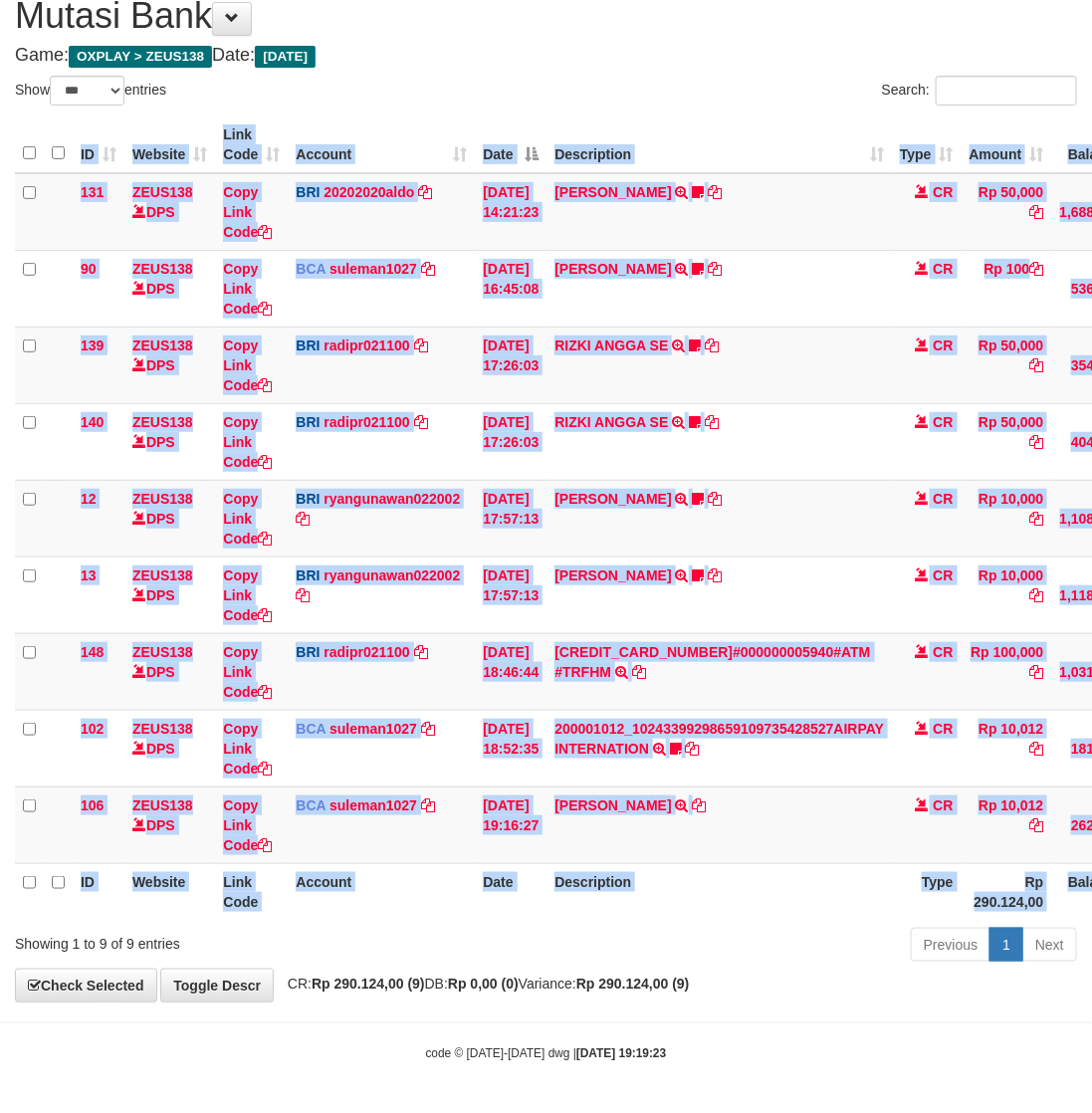 click on "ID Website Link Code Account Date Description Type Amount Balance Status Action
131
ZEUS138    DPS
Copy Link Code
BRI
20202020aldo
DPS
REVALDO SAGITA
mutasi_20250713_3778 | 131
mutasi_20250713_3778 | 131
13/07/2025 14:21:23
DANA HERISUPRAPTO            TRANSFER NBMB DANA HERISUPRAPTO TO REVALDO SAGITA    Herisuprapto
CR
Rp 50,000
Rp 1,688,771
N
Note
Check
90
ZEUS138    DPS
Copy Link Code
BCA
suleman1027" at bounding box center [546, 518] 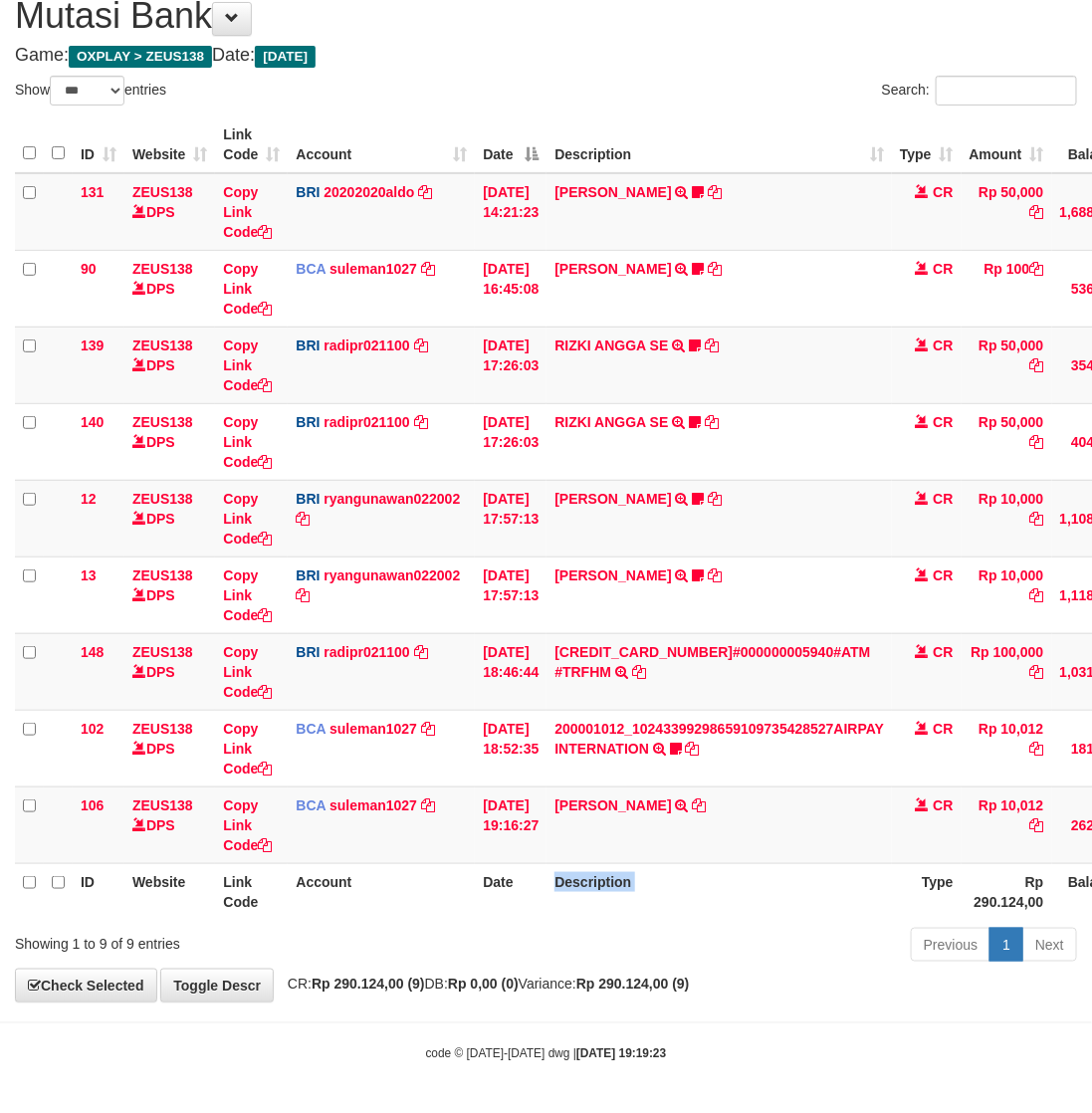 click on "Description" at bounding box center (719, 891) 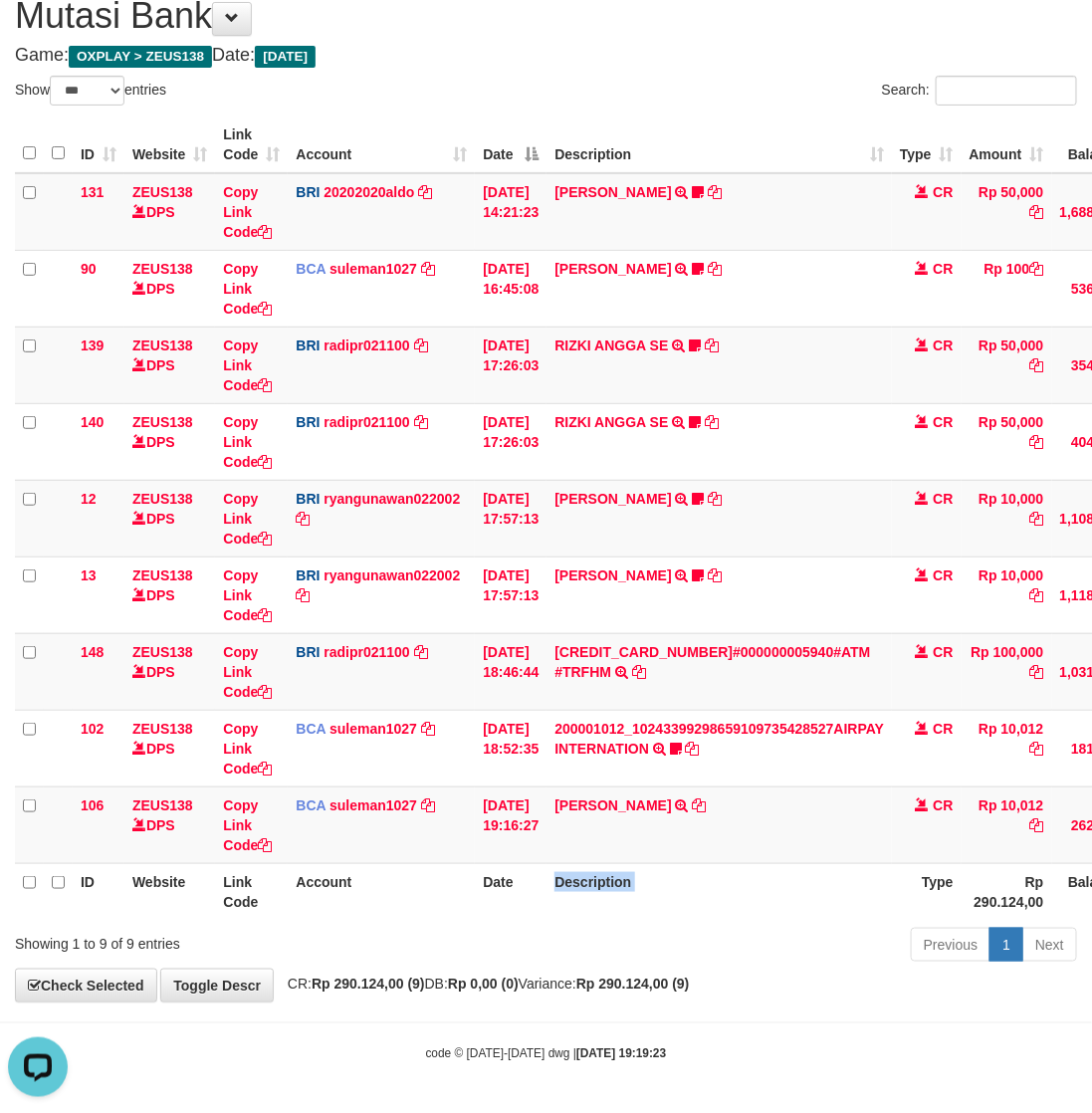 scroll, scrollTop: 0, scrollLeft: 0, axis: both 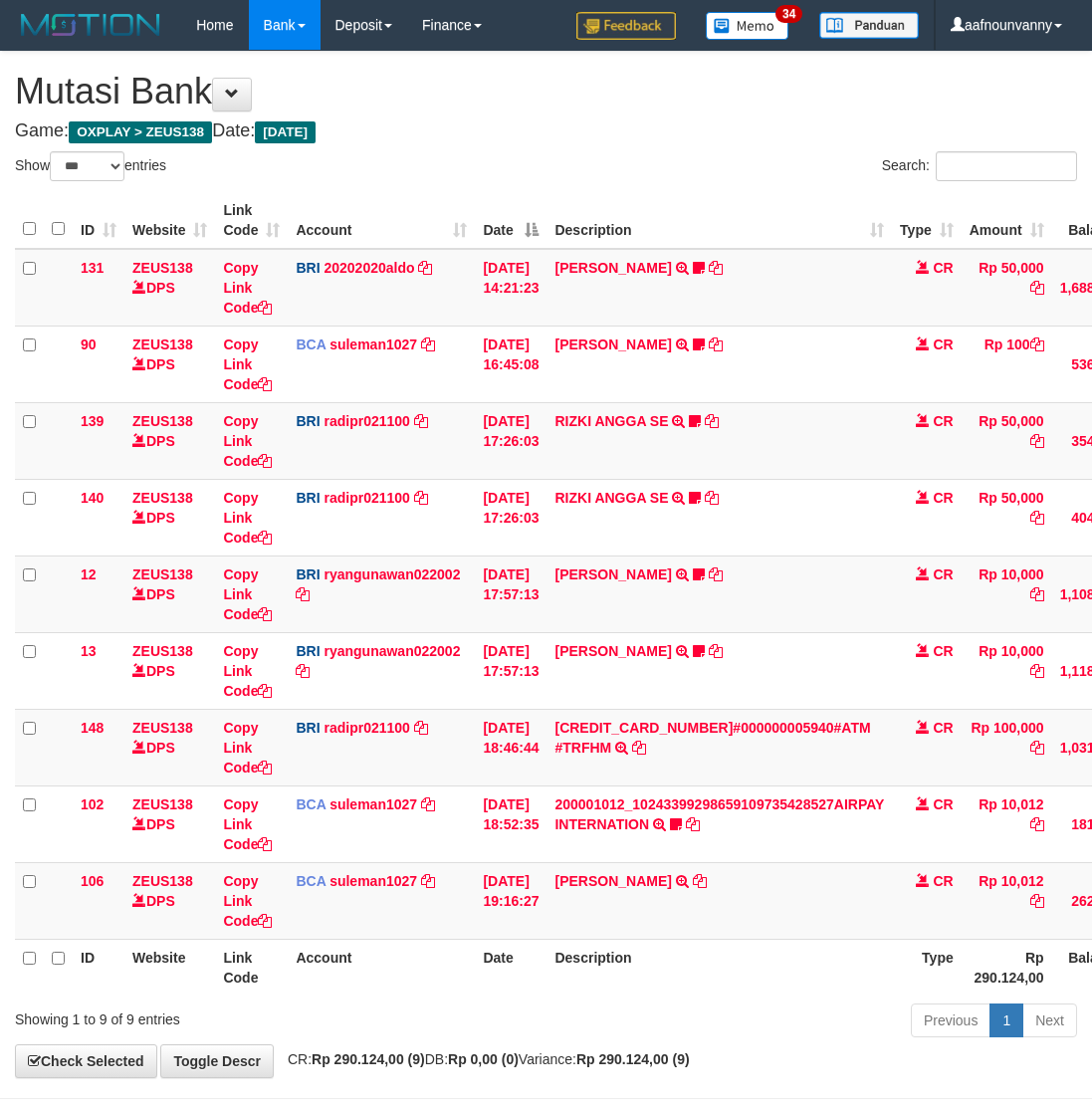 select on "***" 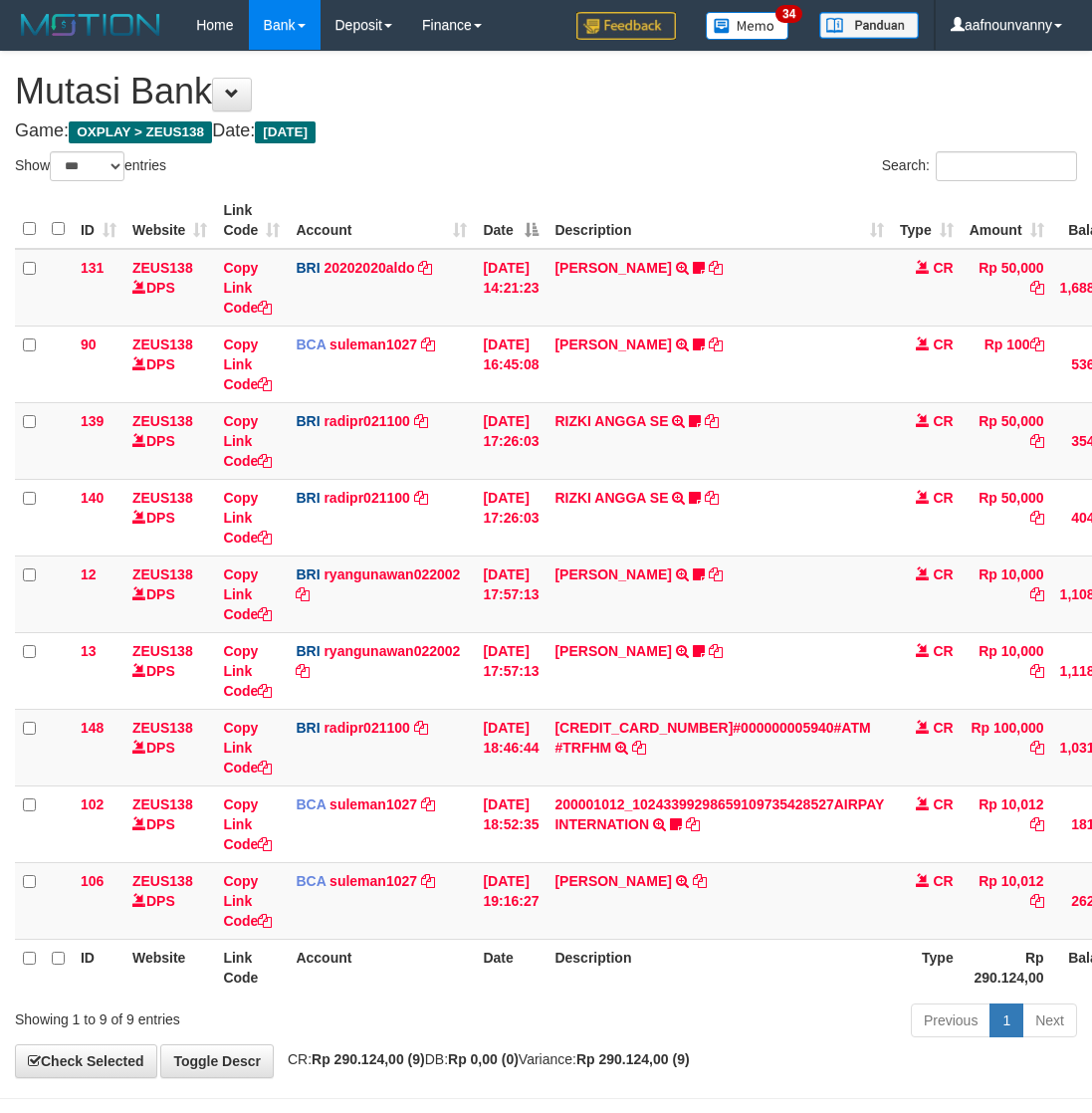 scroll, scrollTop: 77, scrollLeft: 0, axis: vertical 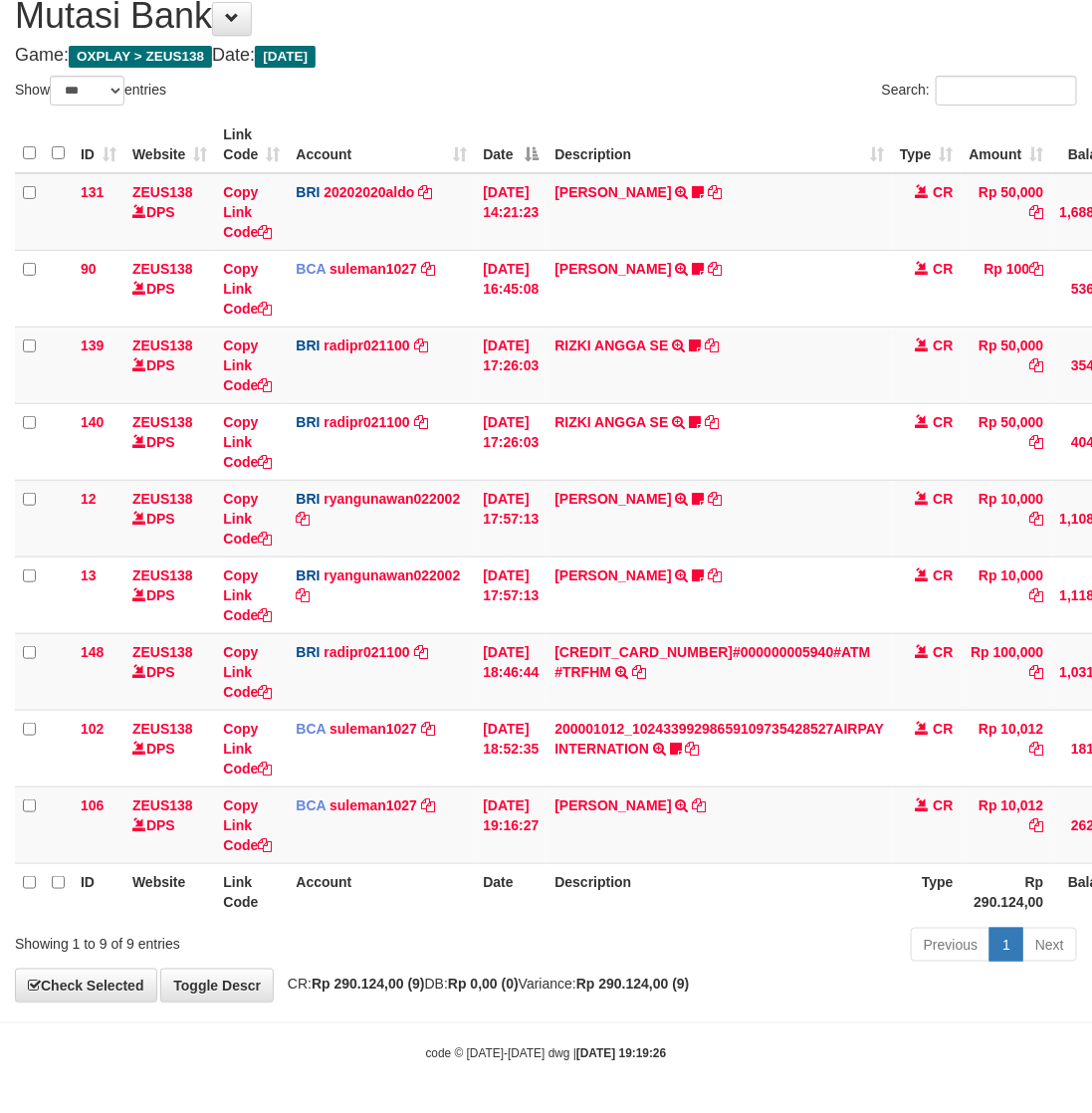 click on "Description" at bounding box center [719, 891] 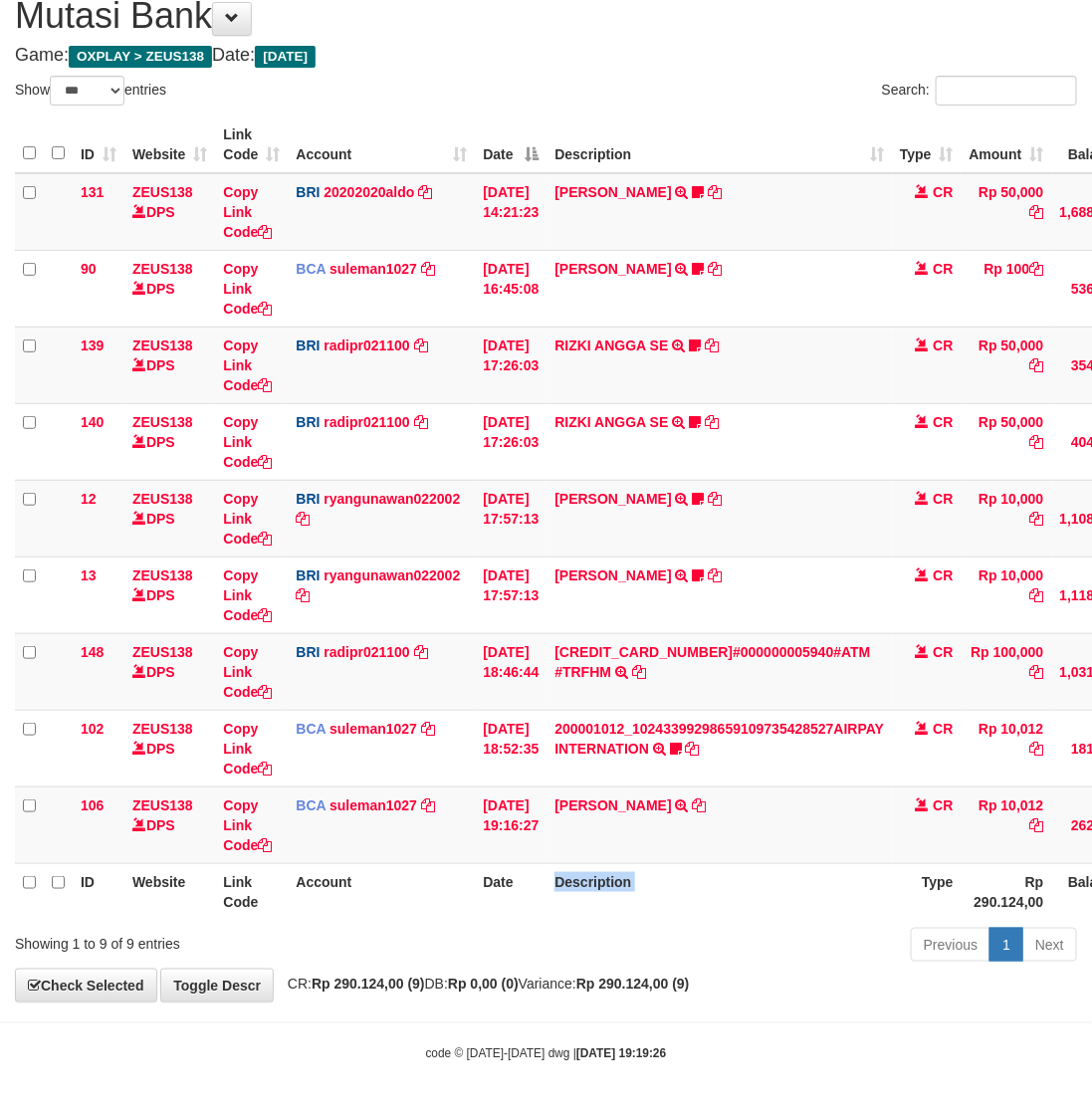 click on "Description" at bounding box center [719, 891] 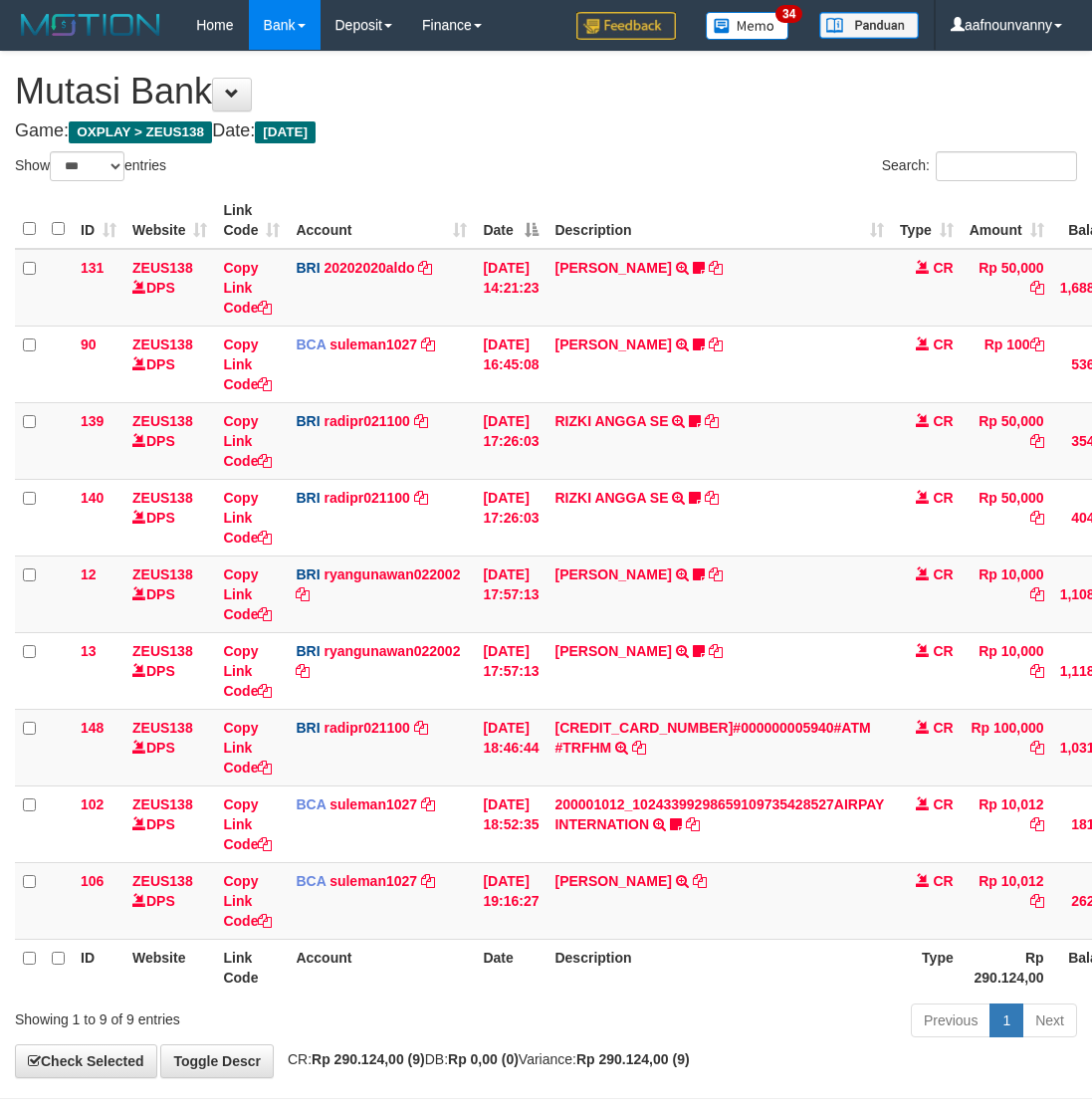 select on "***" 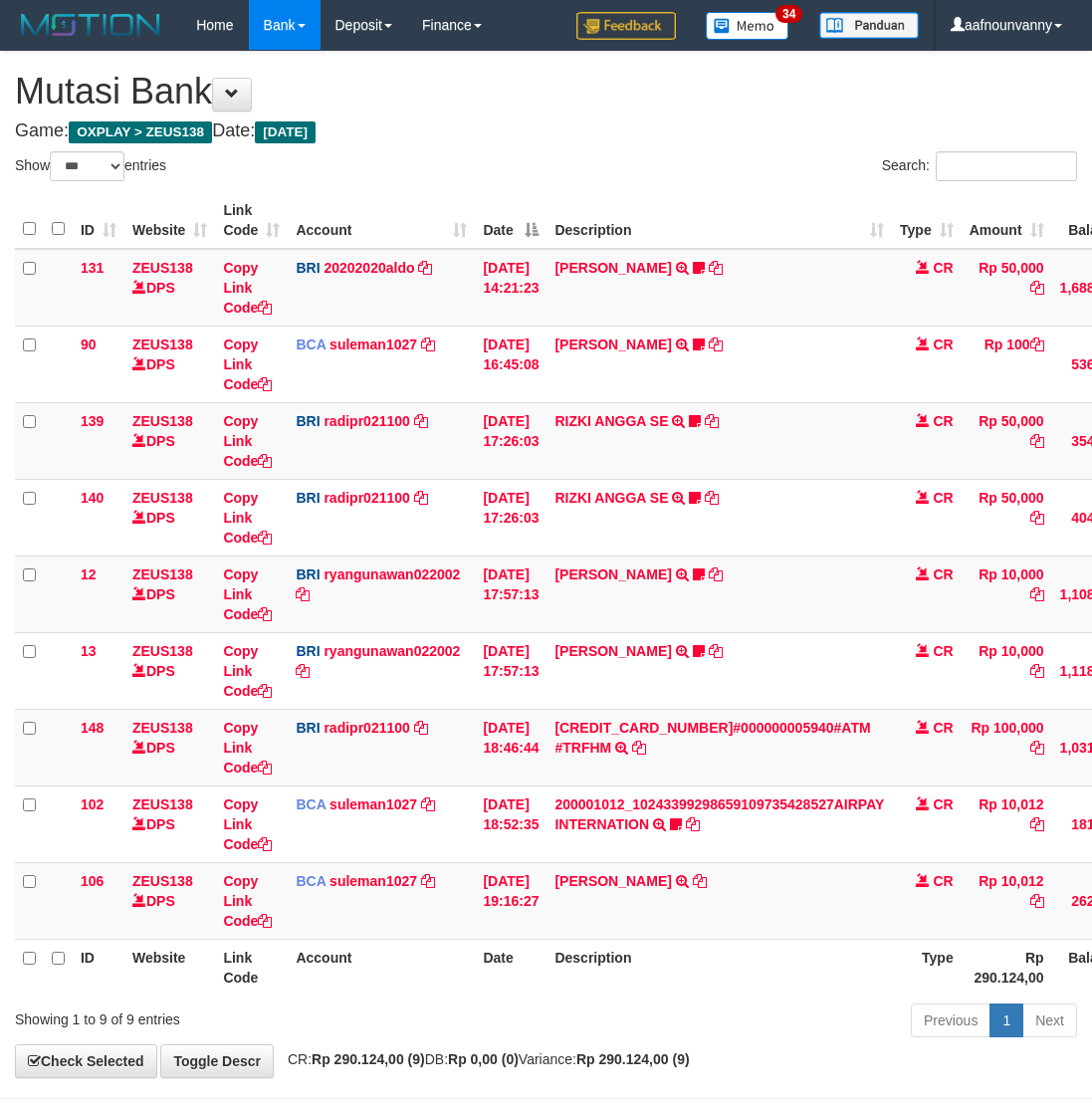 scroll, scrollTop: 77, scrollLeft: 0, axis: vertical 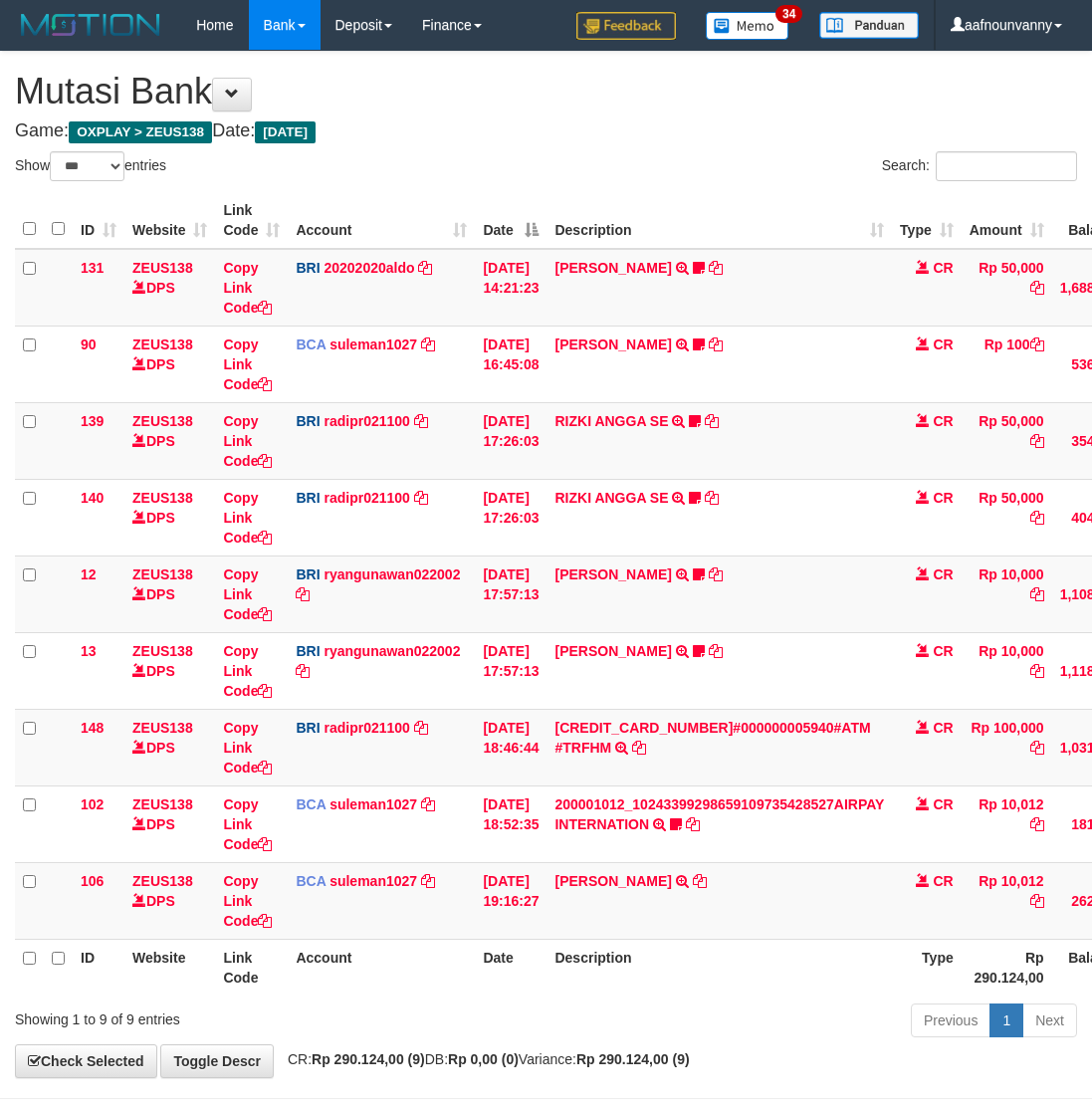 select on "***" 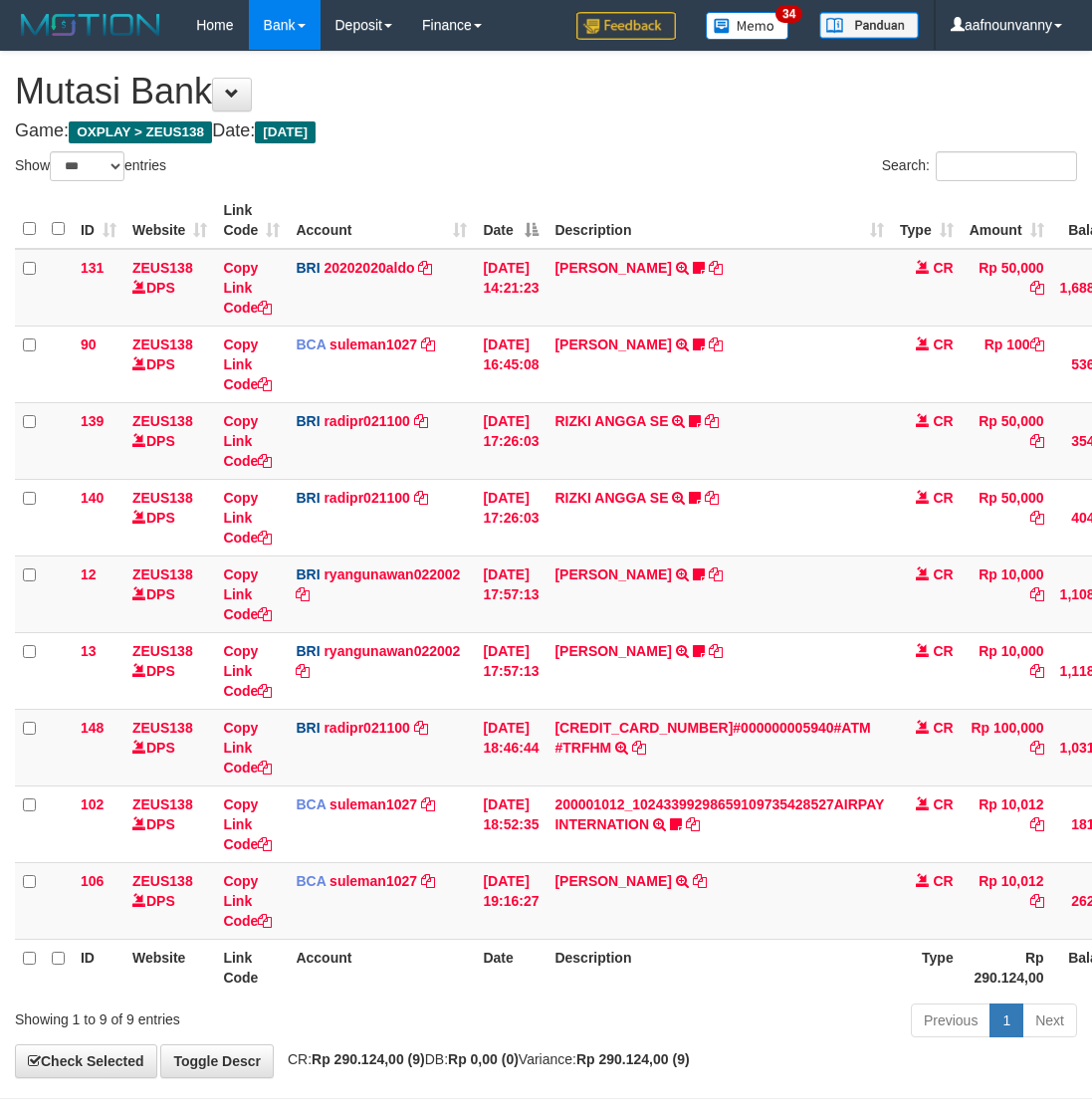 scroll, scrollTop: 77, scrollLeft: 0, axis: vertical 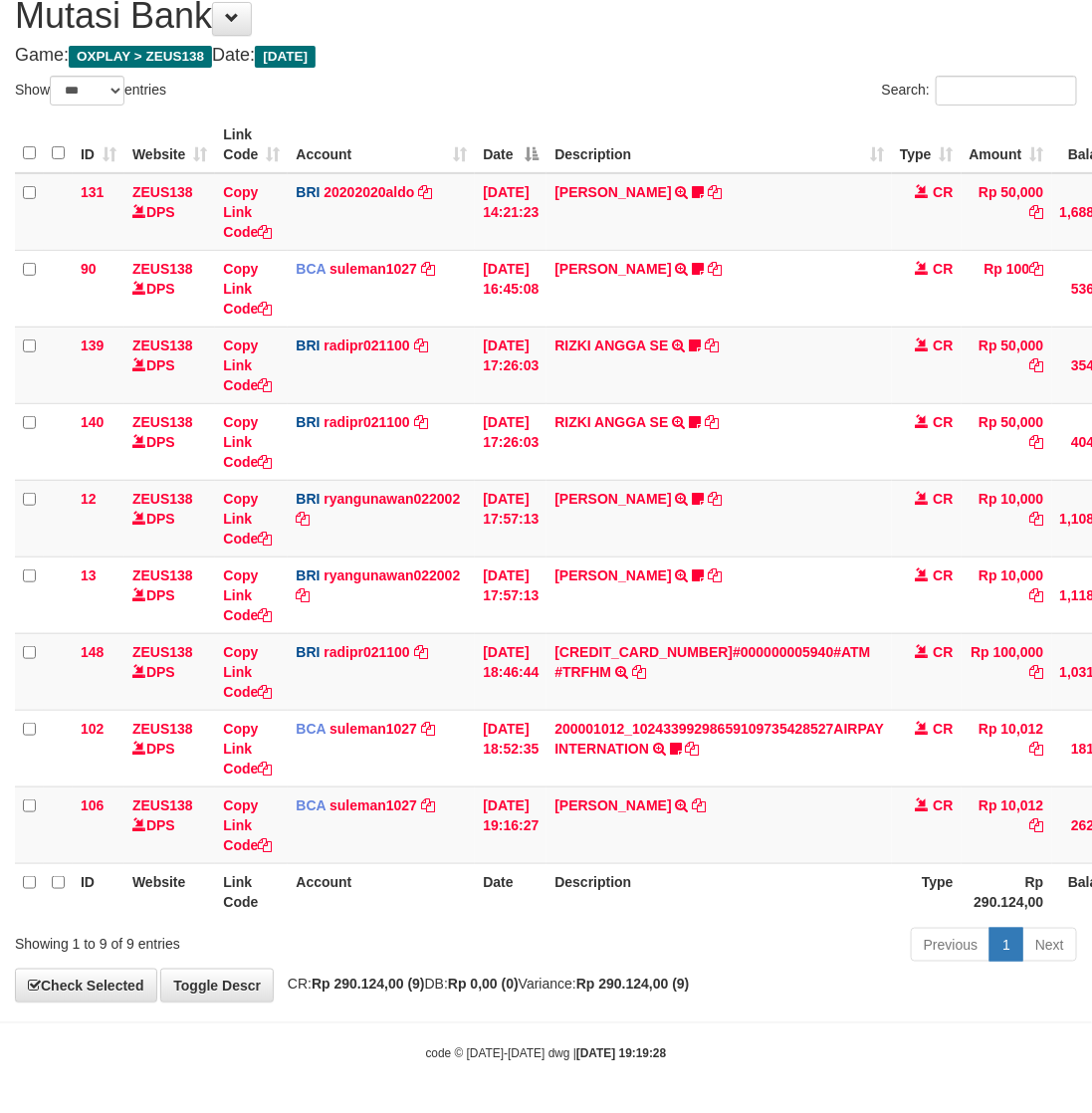 click on "Description" at bounding box center [719, 891] 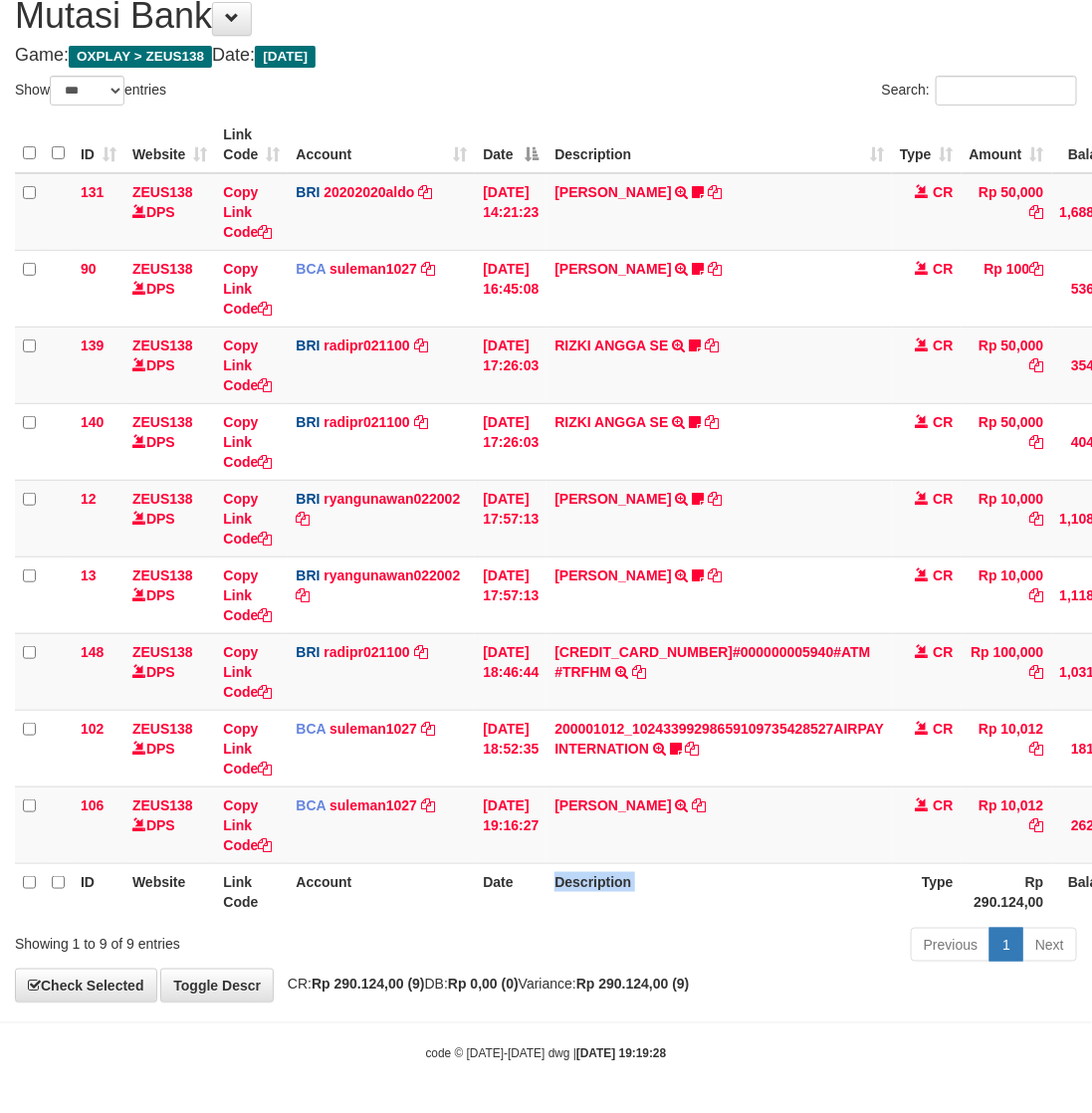 click on "Description" at bounding box center (719, 891) 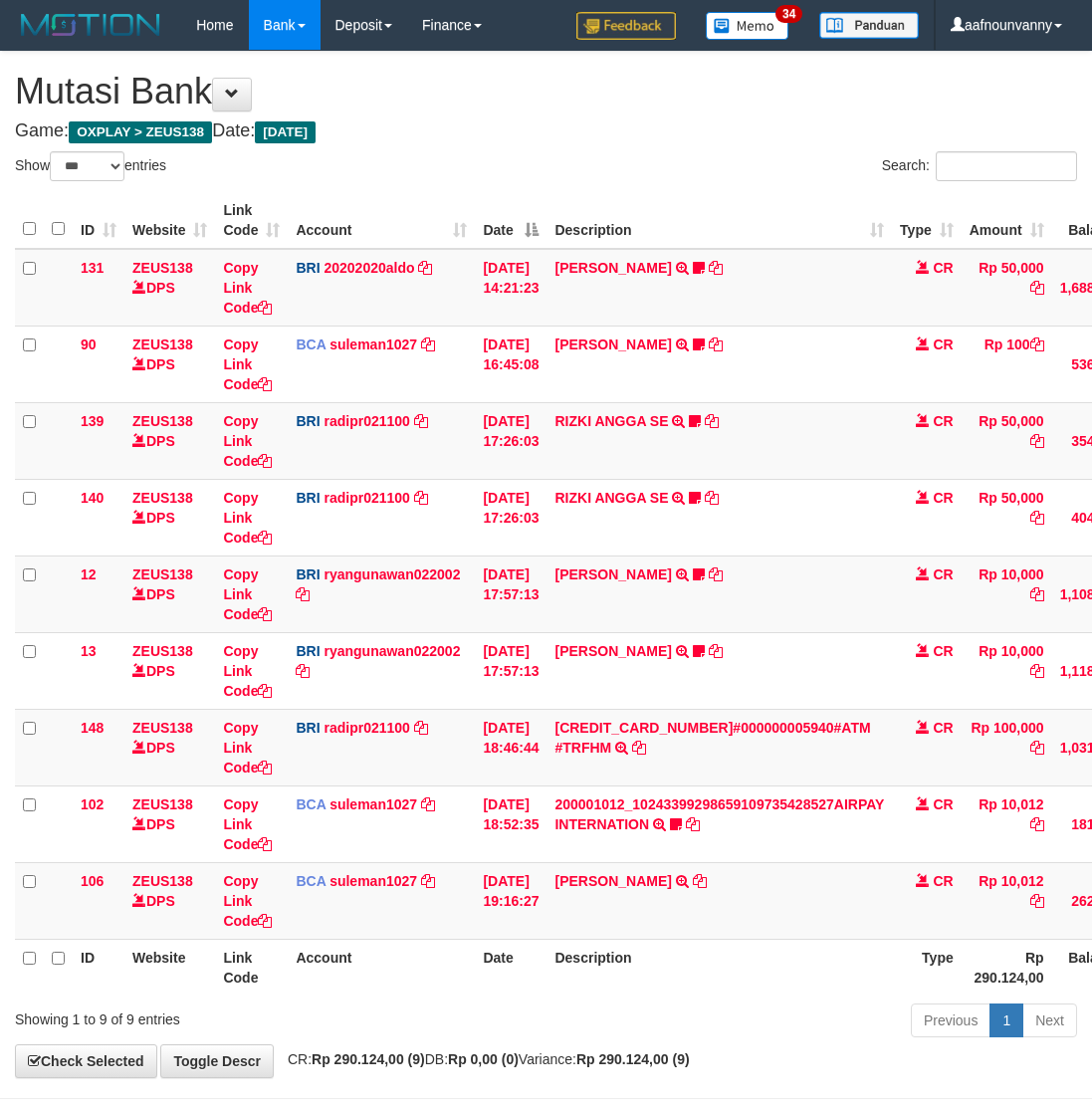 select on "***" 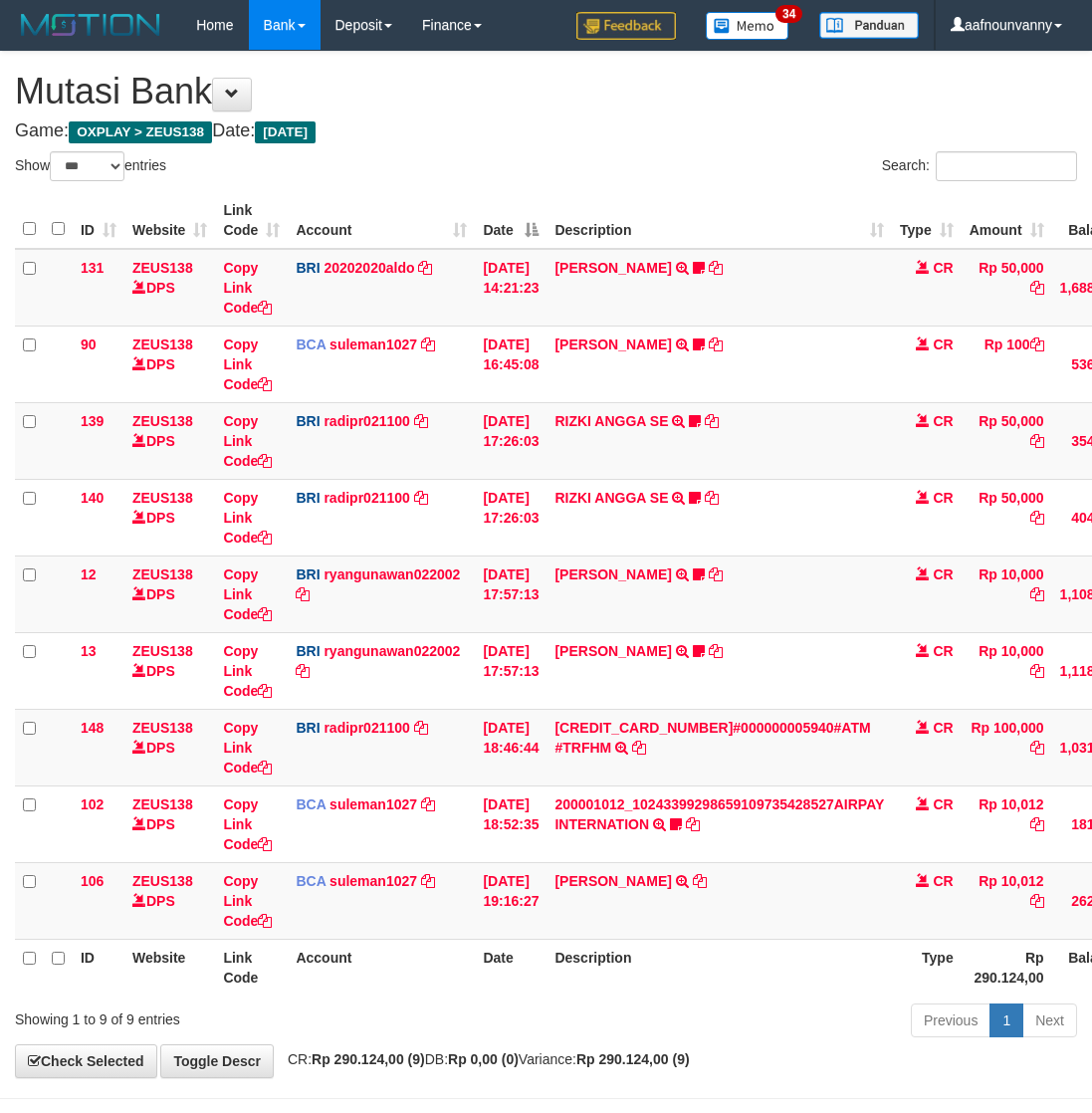 scroll, scrollTop: 77, scrollLeft: 0, axis: vertical 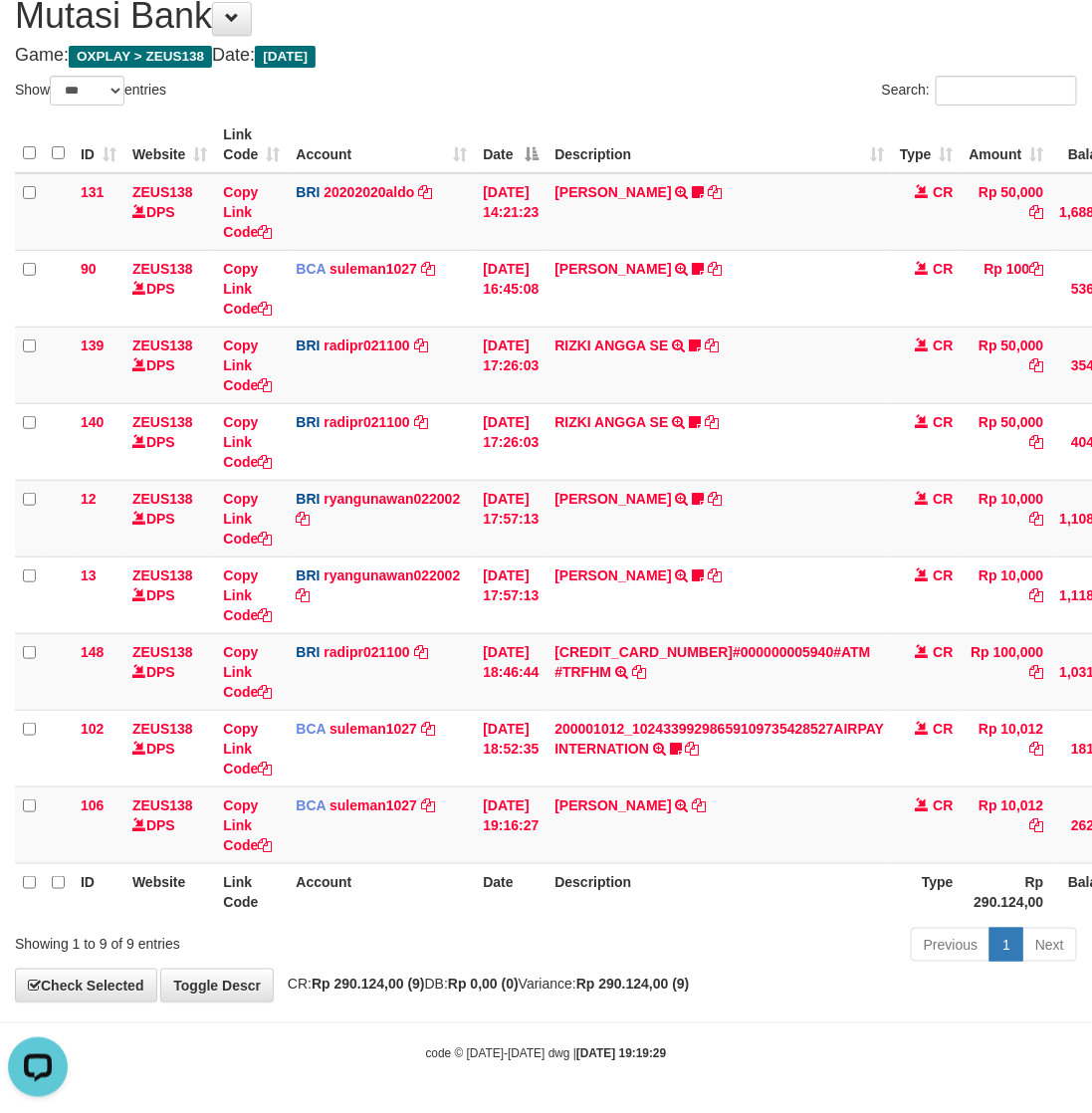 click on "Previous 1 Next" at bounding box center (773, 947) 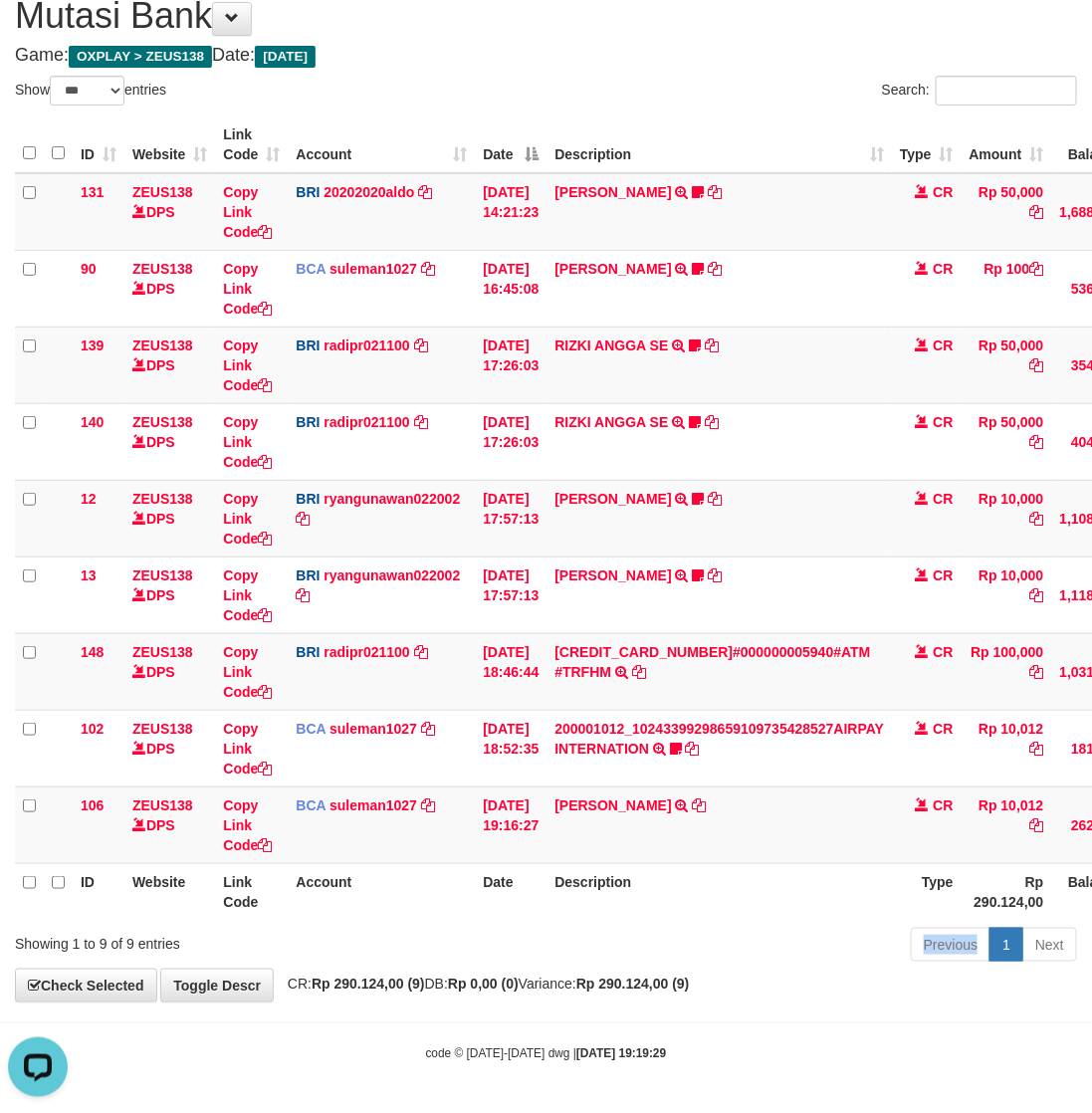 click on "Previous 1 Next" at bounding box center (773, 947) 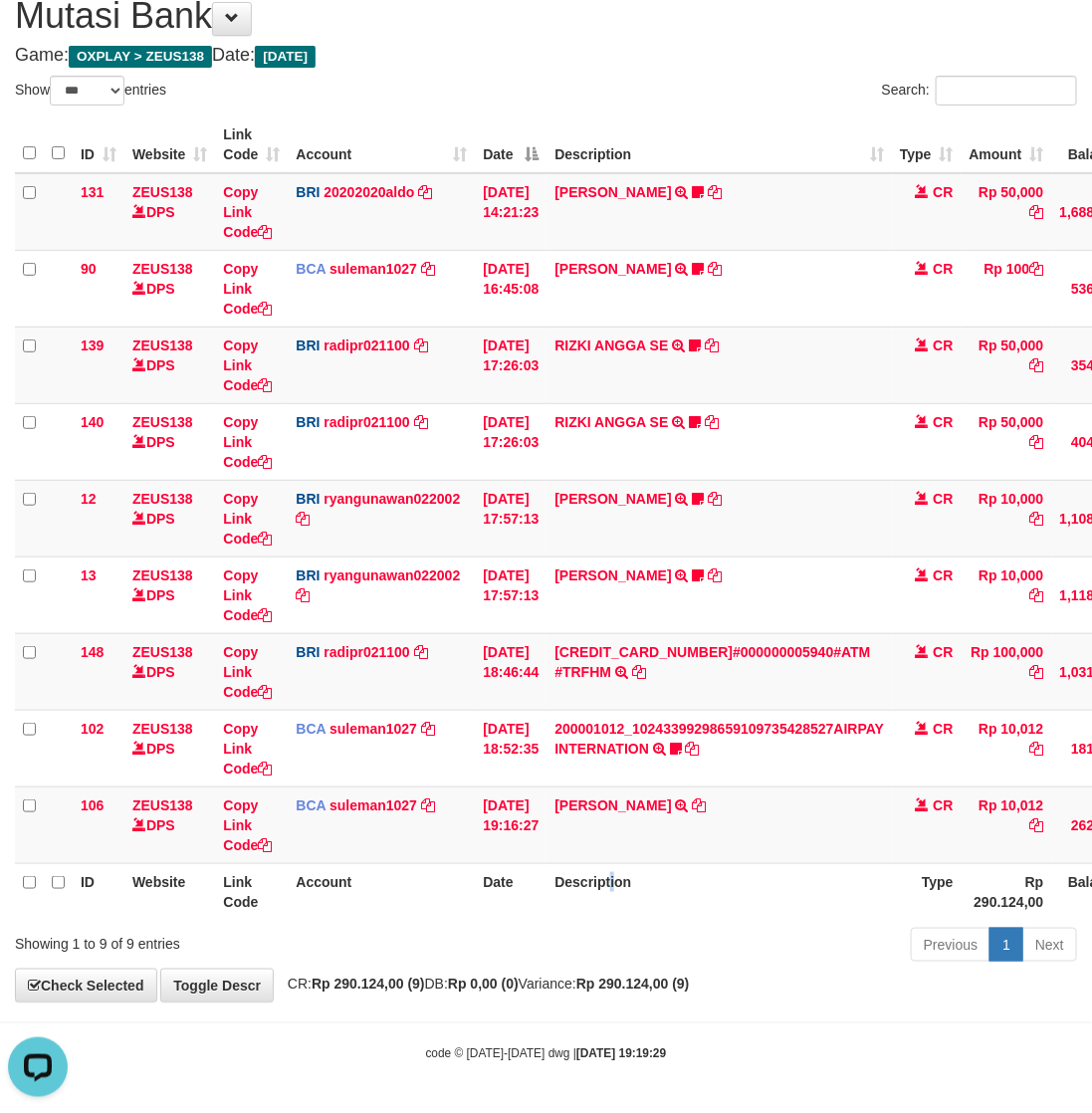 click on "Description" at bounding box center [719, 891] 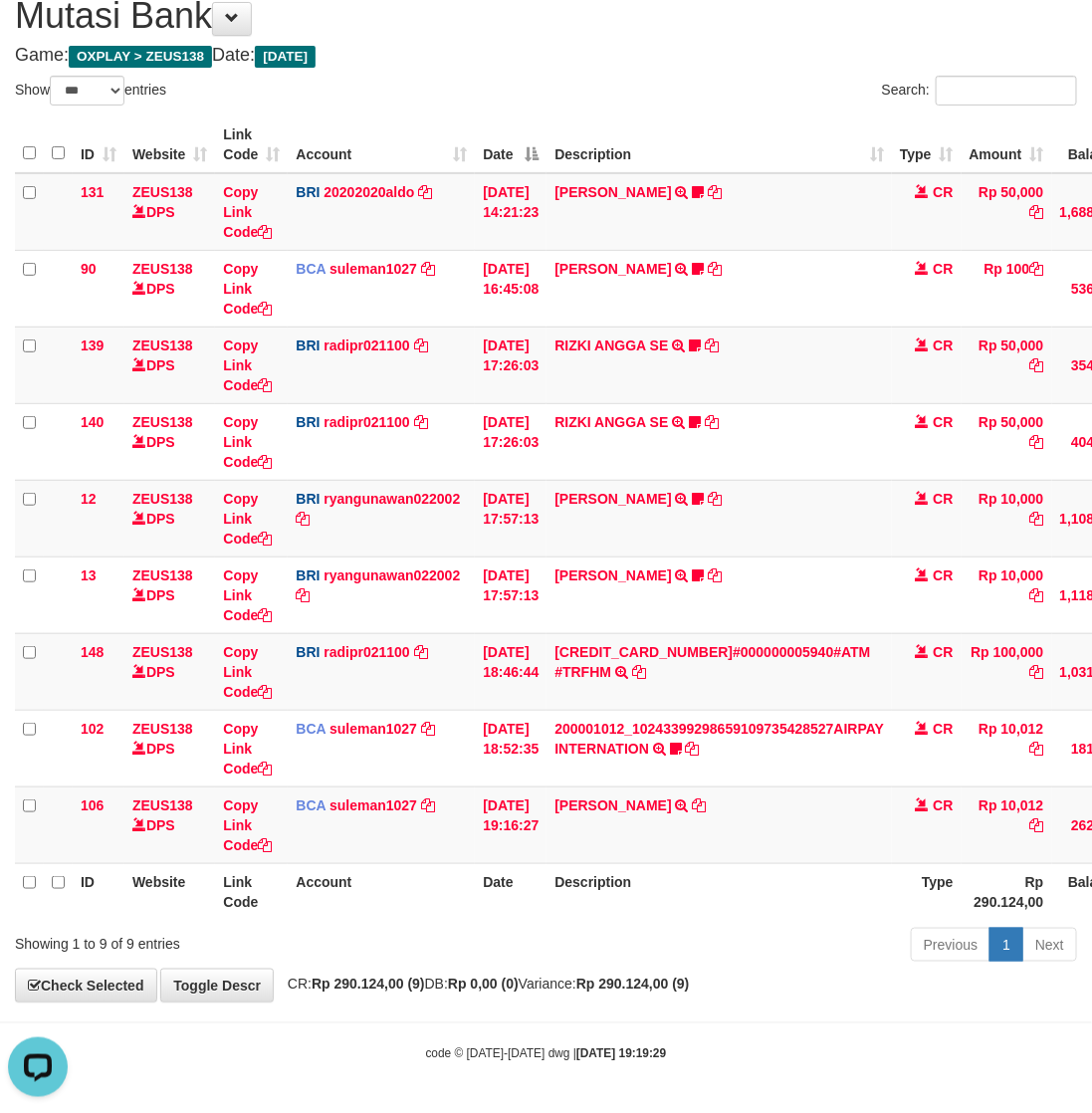click on "Description" at bounding box center (719, 891) 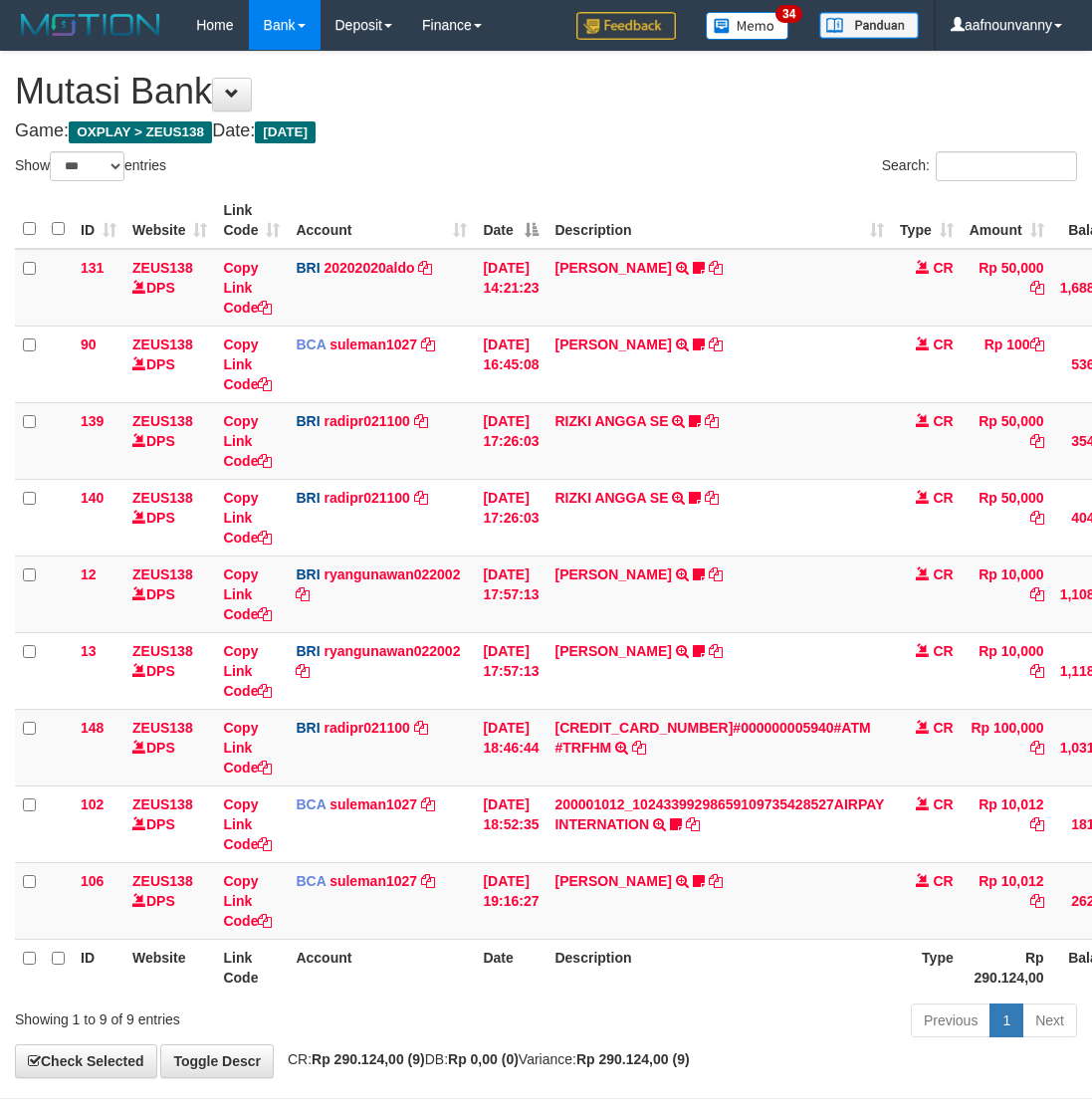 select on "***" 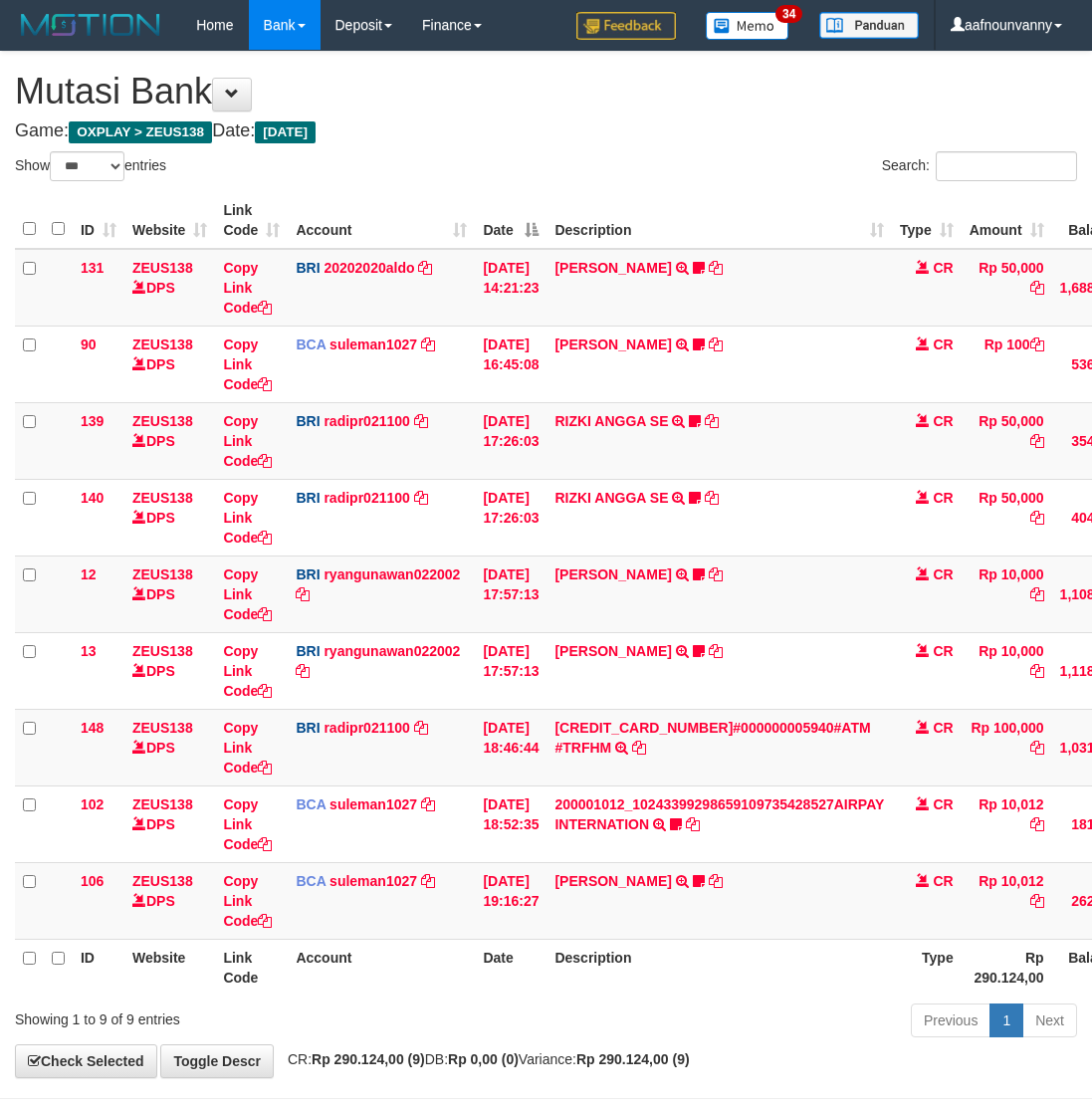 scroll, scrollTop: 77, scrollLeft: 0, axis: vertical 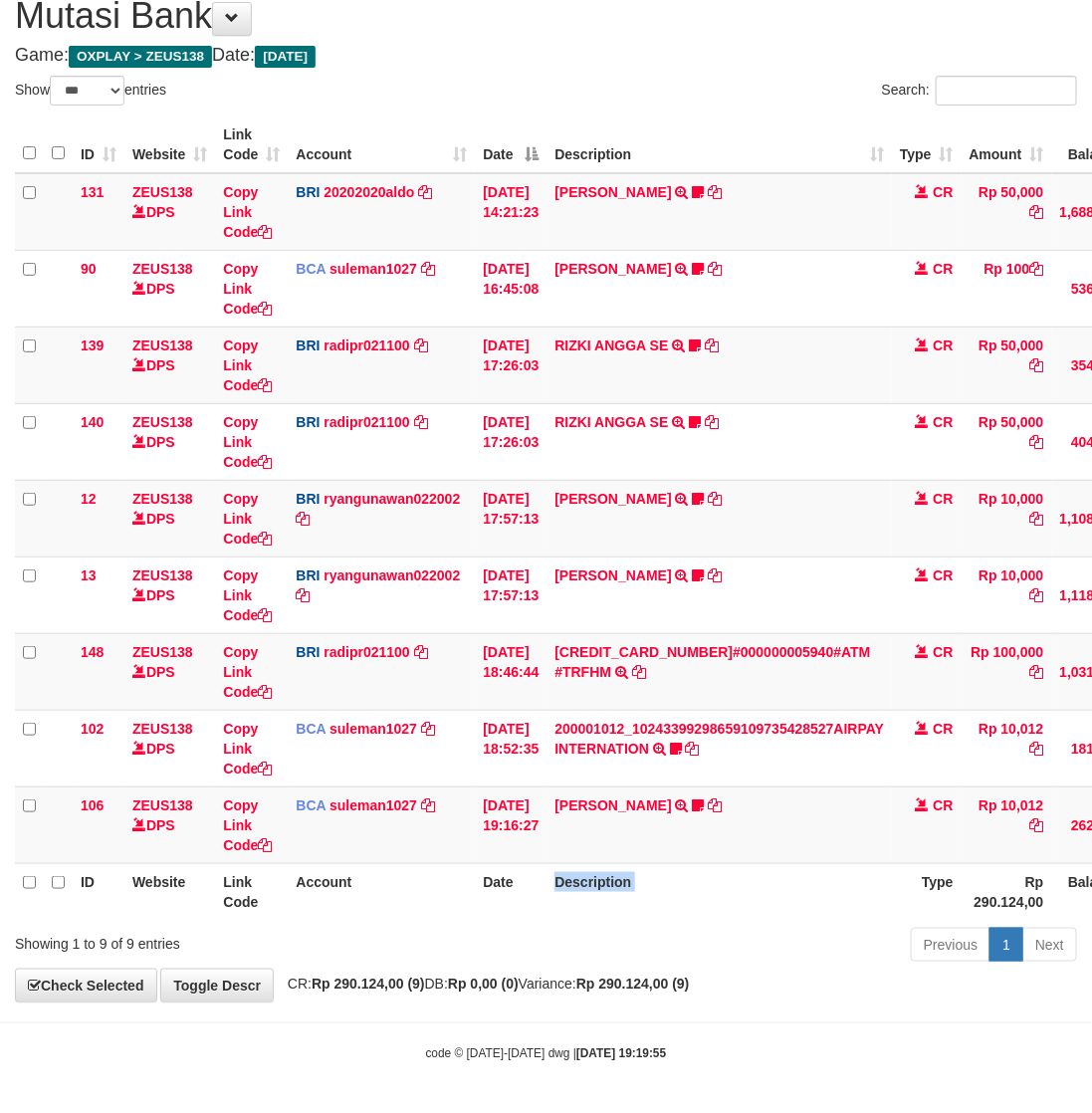 click on "Description" at bounding box center [719, 891] 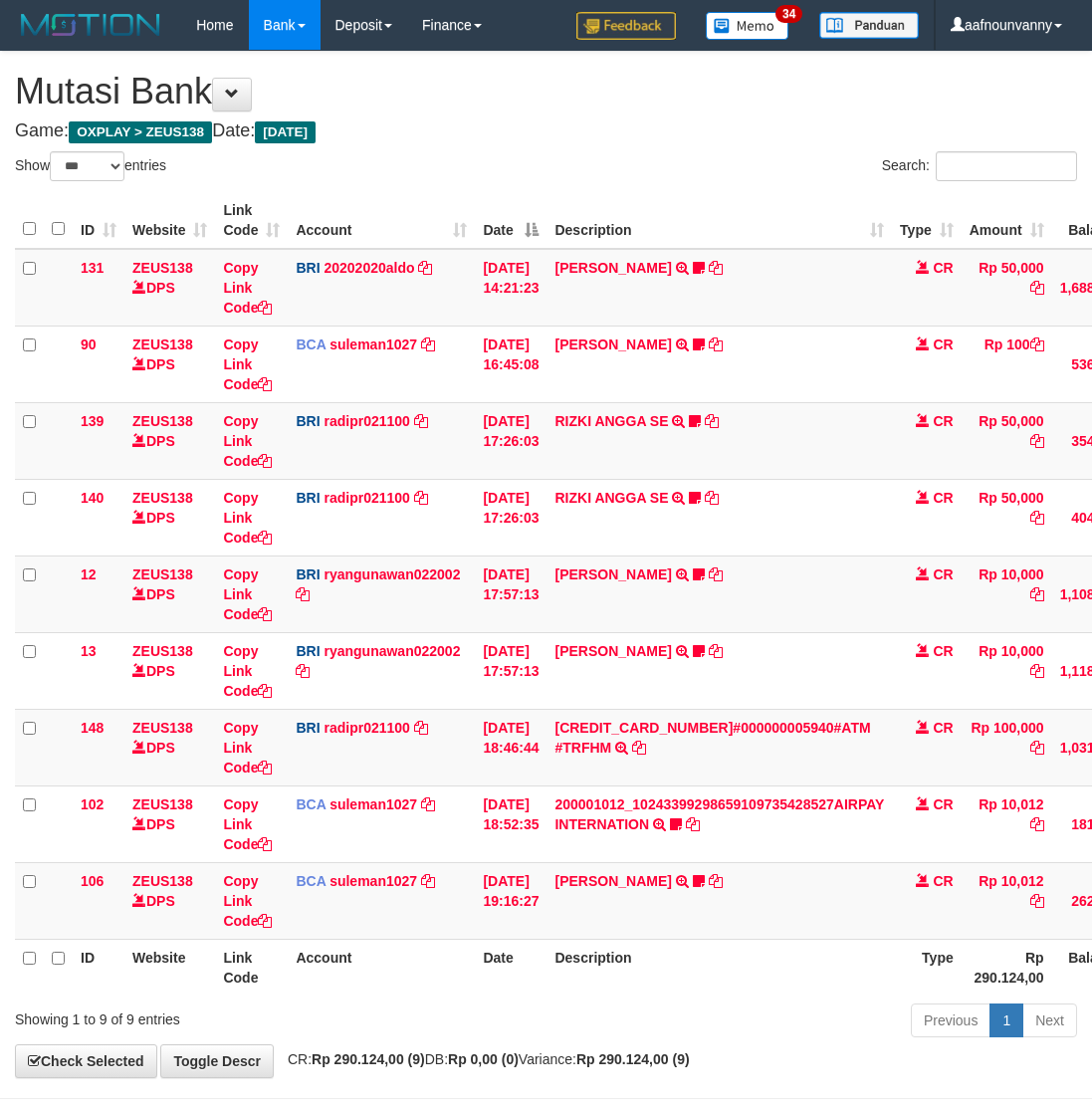 select on "***" 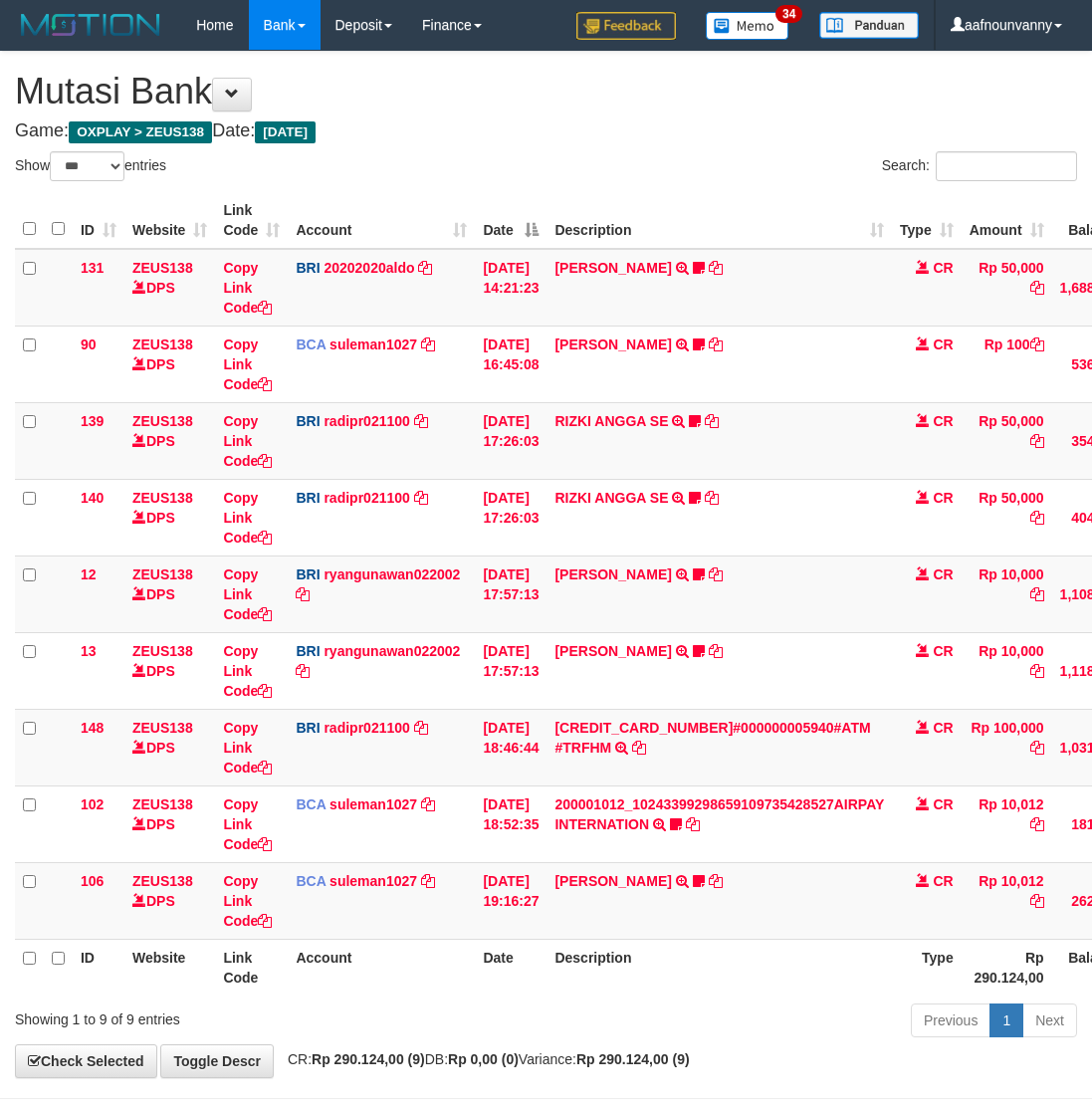 scroll, scrollTop: 77, scrollLeft: 0, axis: vertical 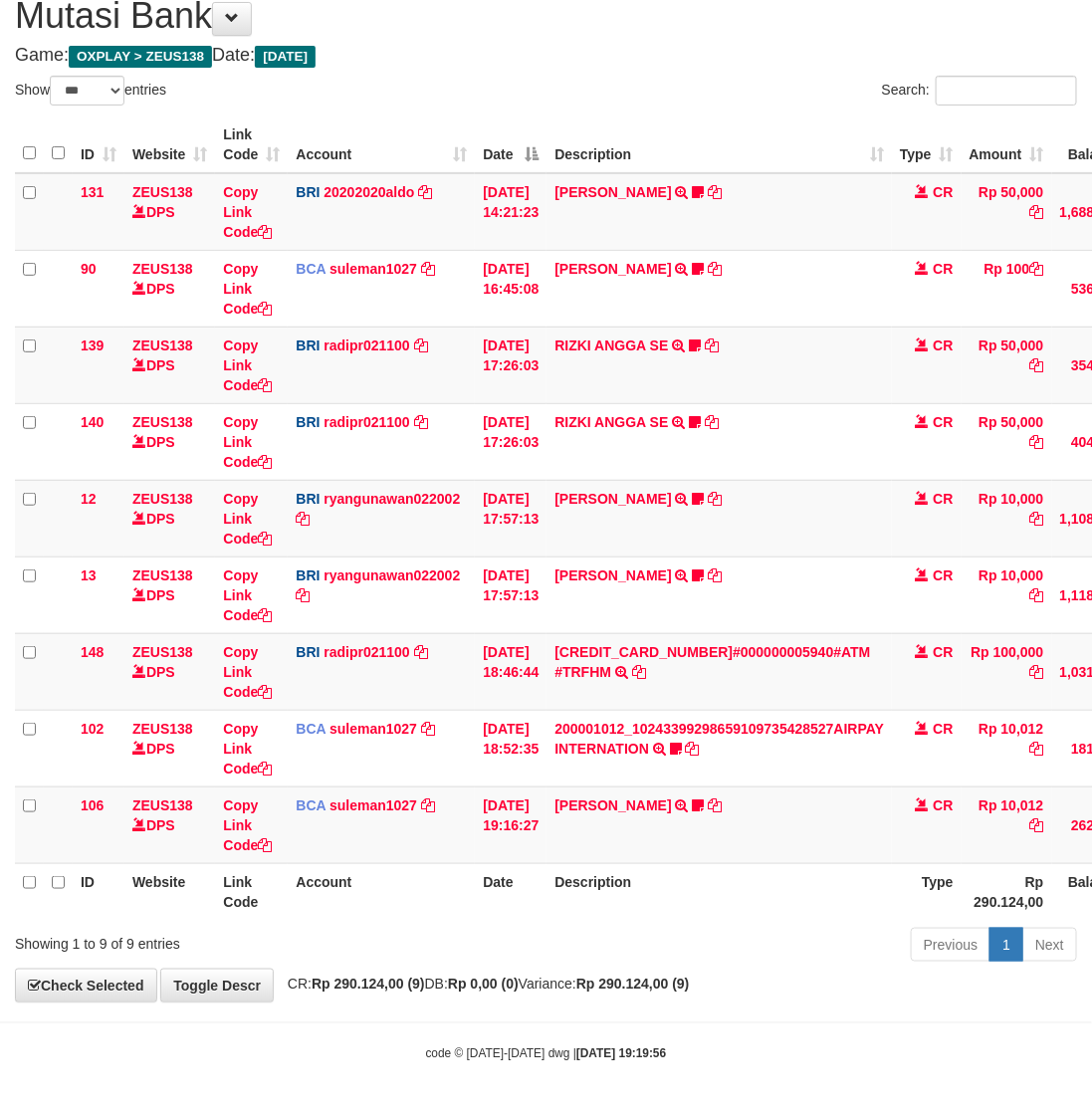 click on "Description" at bounding box center (719, 891) 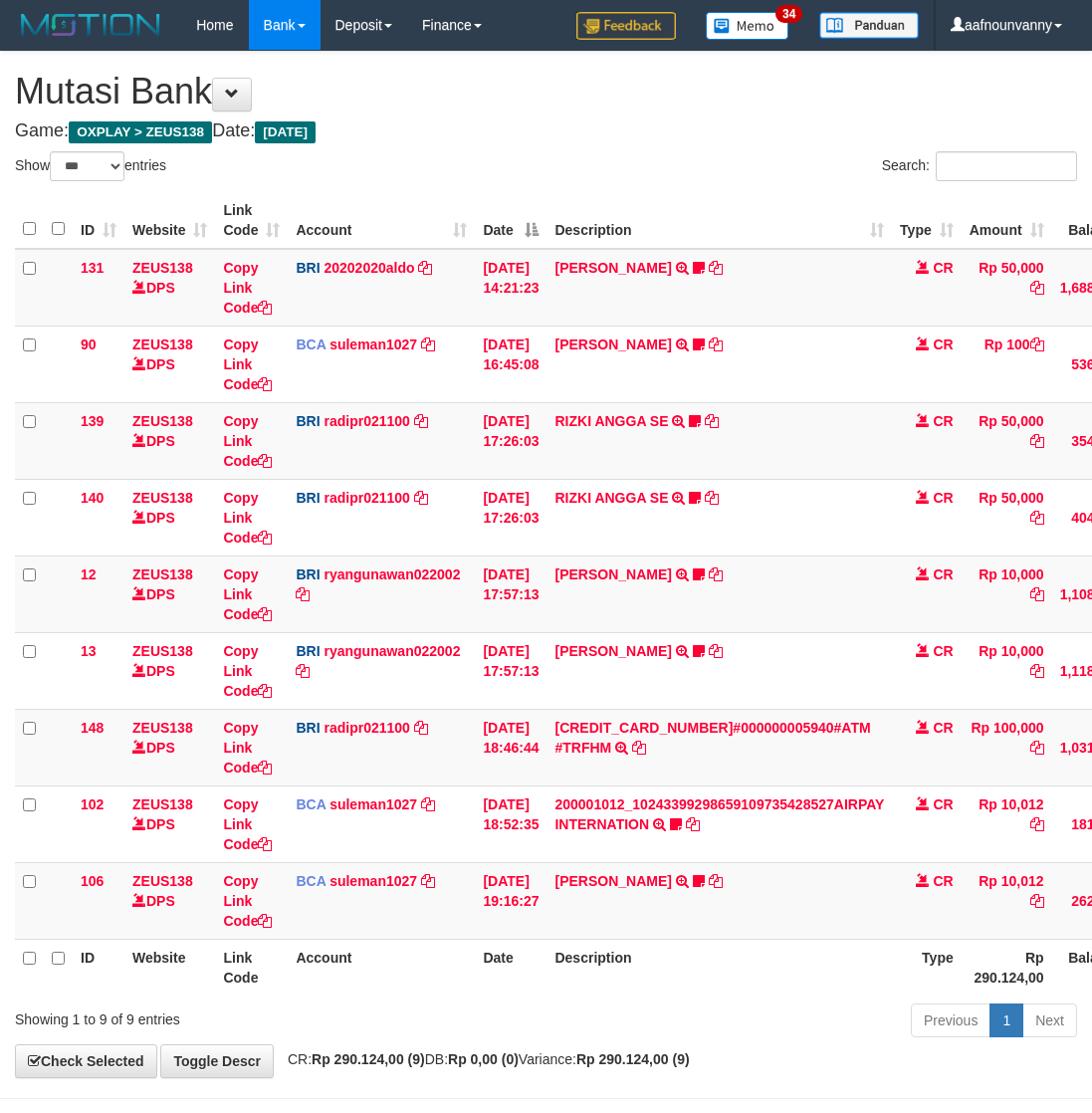 select on "***" 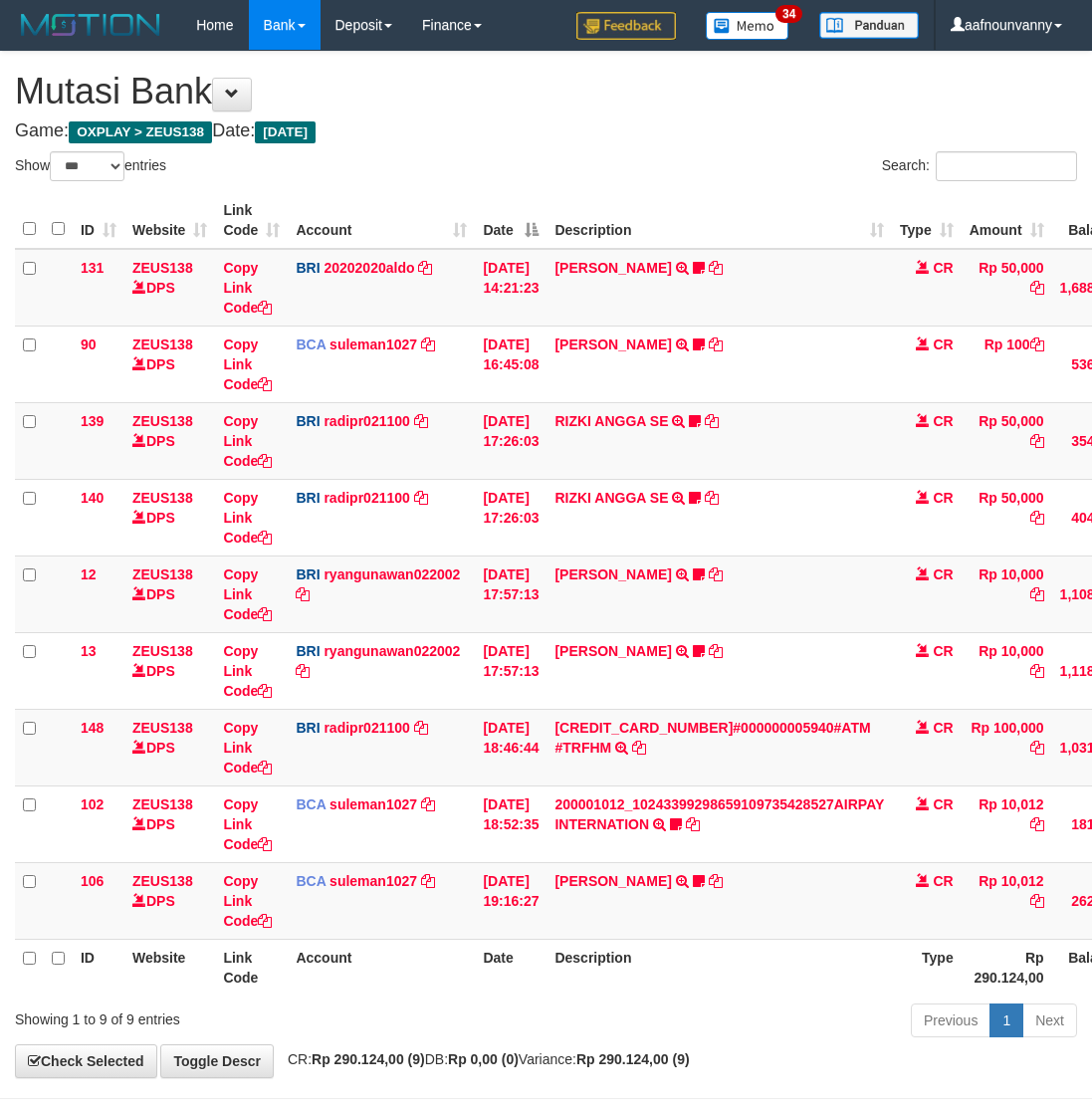 scroll, scrollTop: 77, scrollLeft: 0, axis: vertical 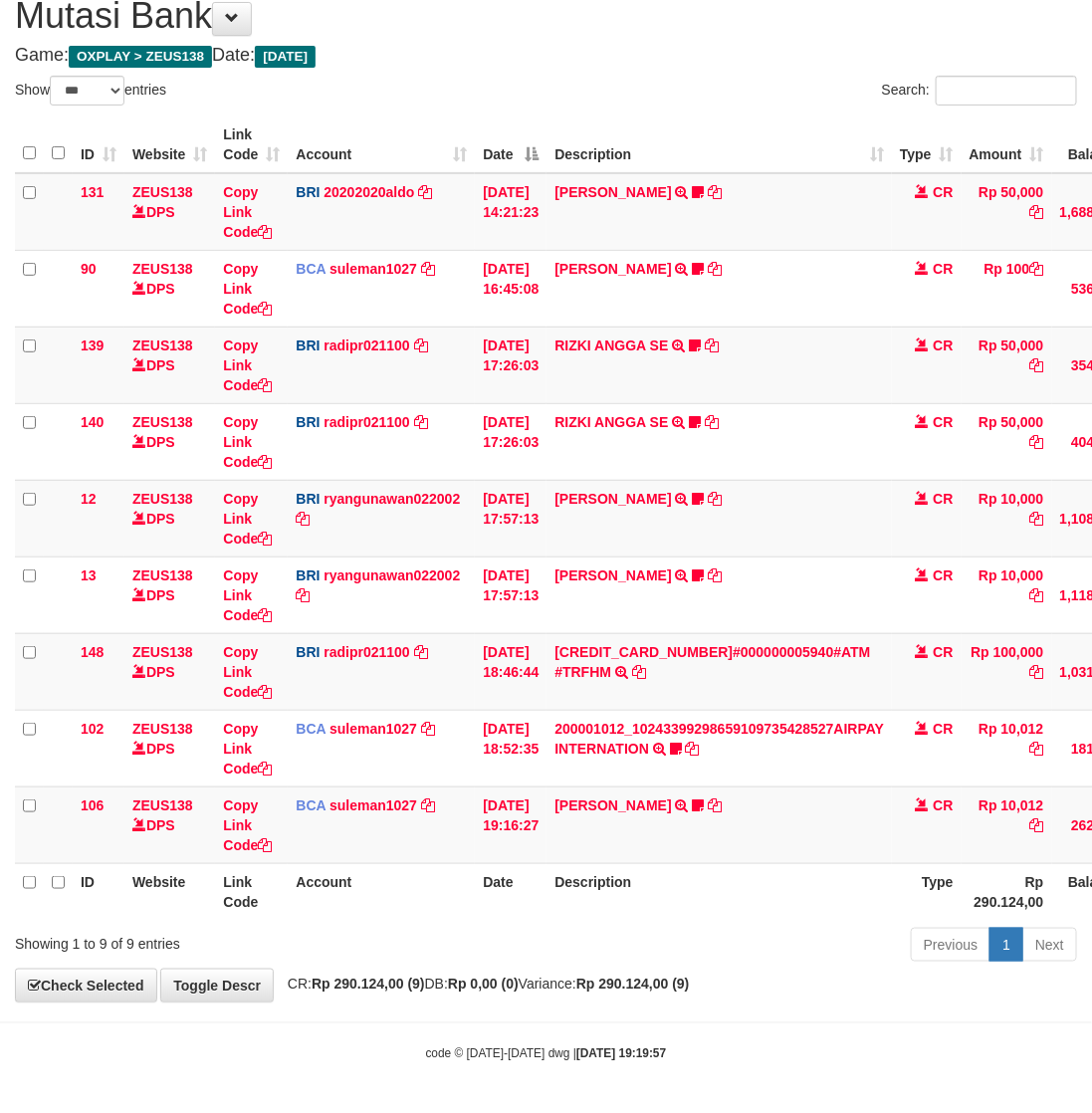 click on "Description" at bounding box center (719, 891) 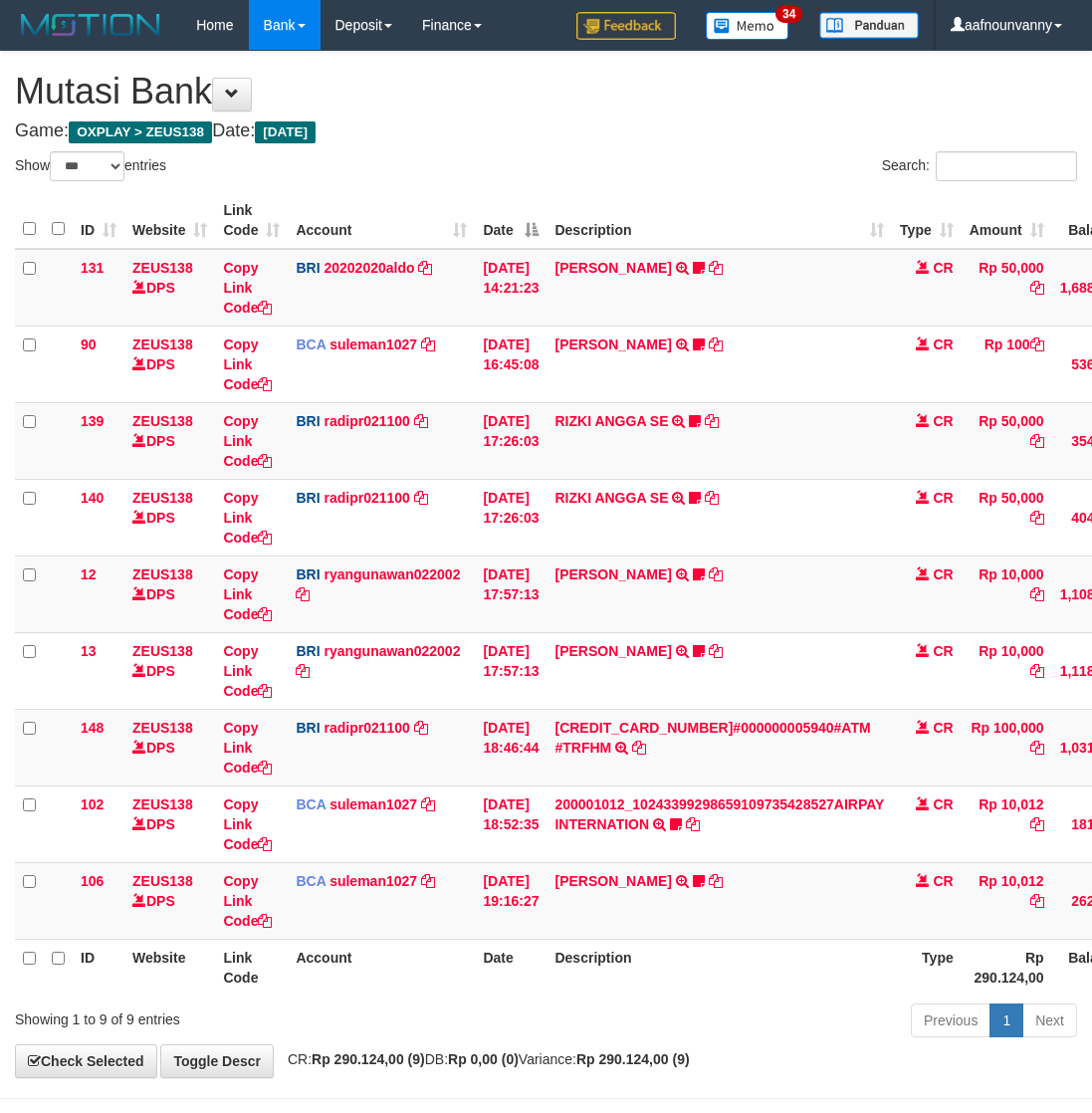 select on "***" 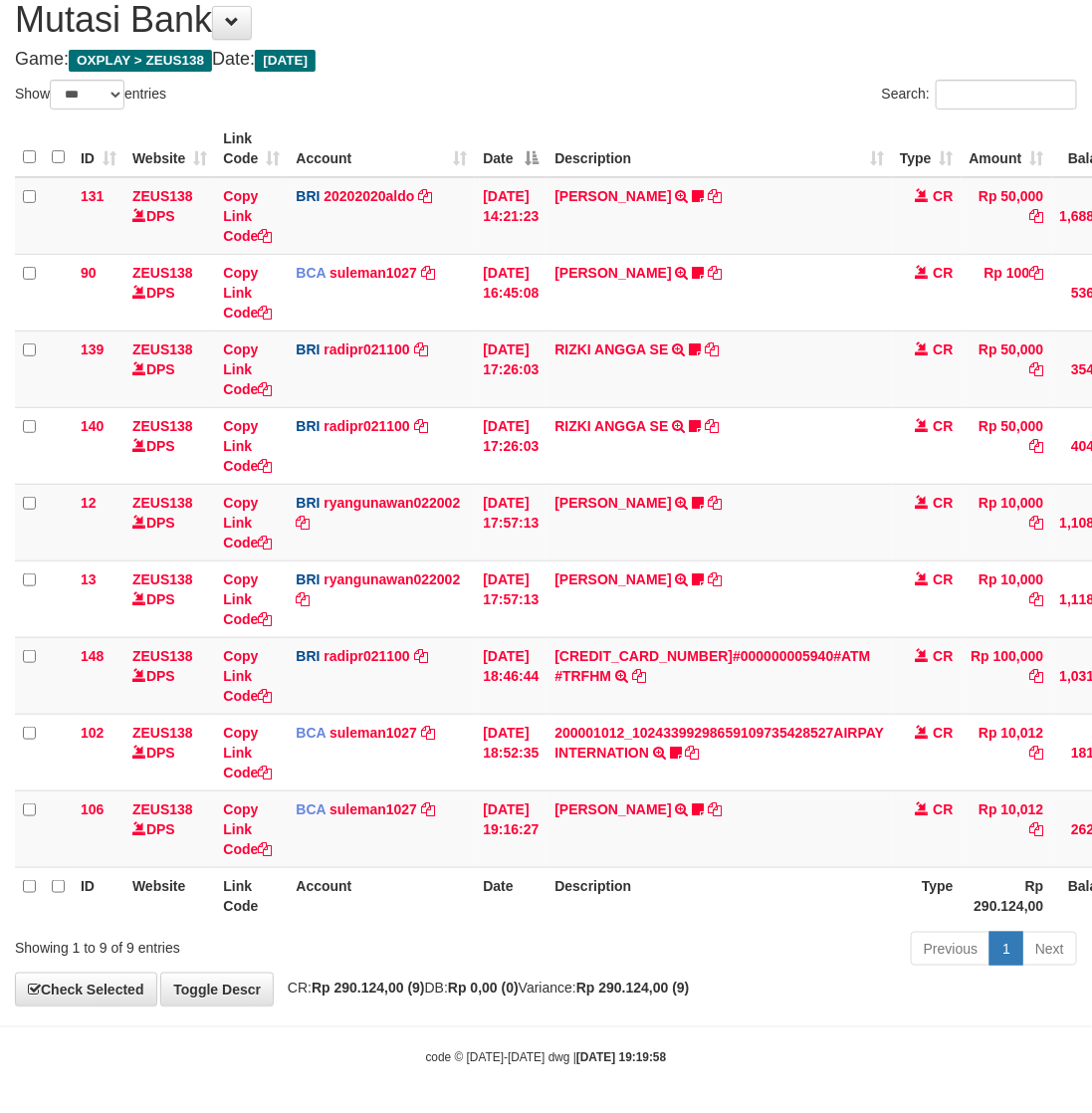 scroll, scrollTop: 77, scrollLeft: 0, axis: vertical 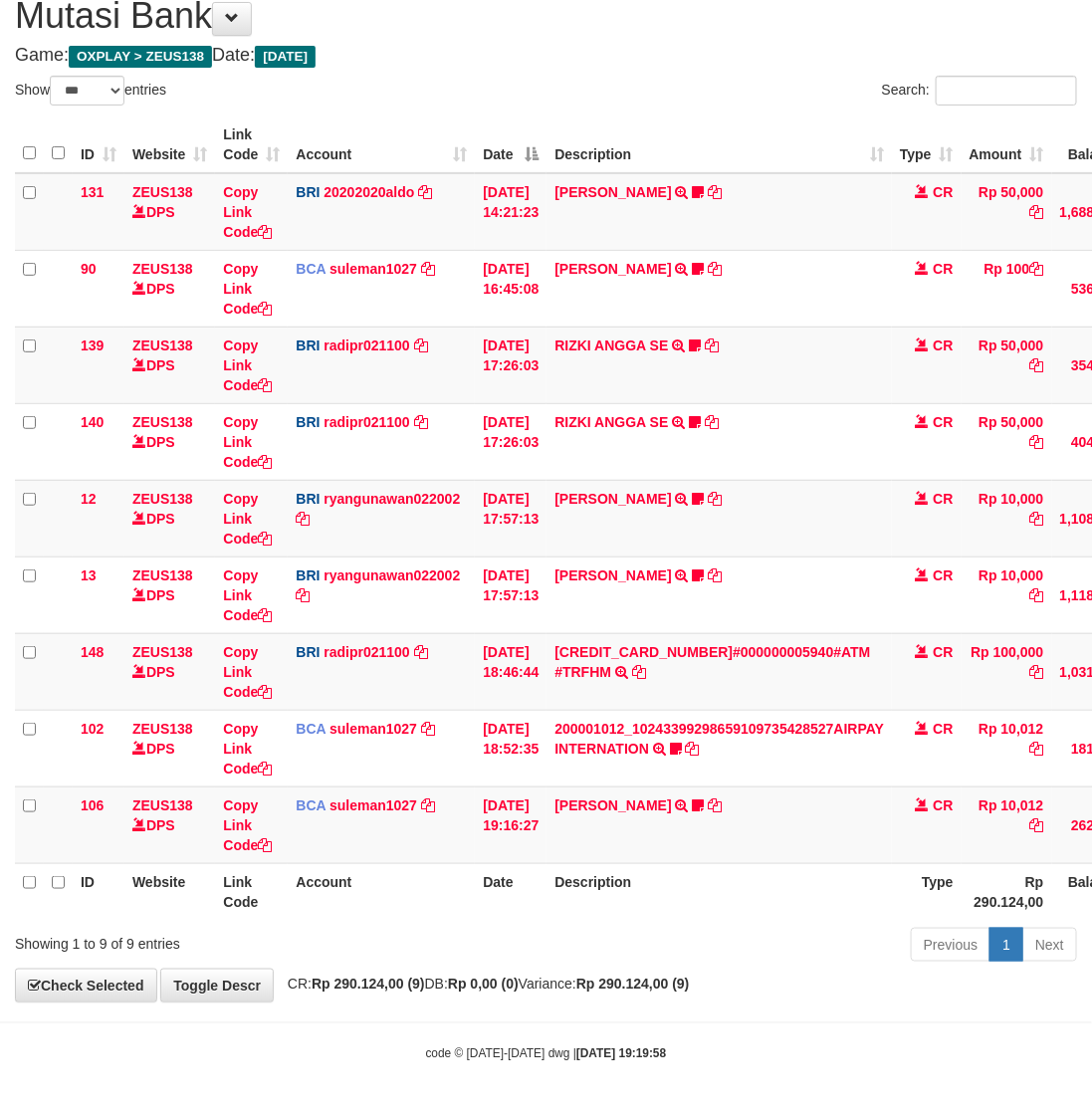 click on "Previous 1 Next" at bounding box center (773, 947) 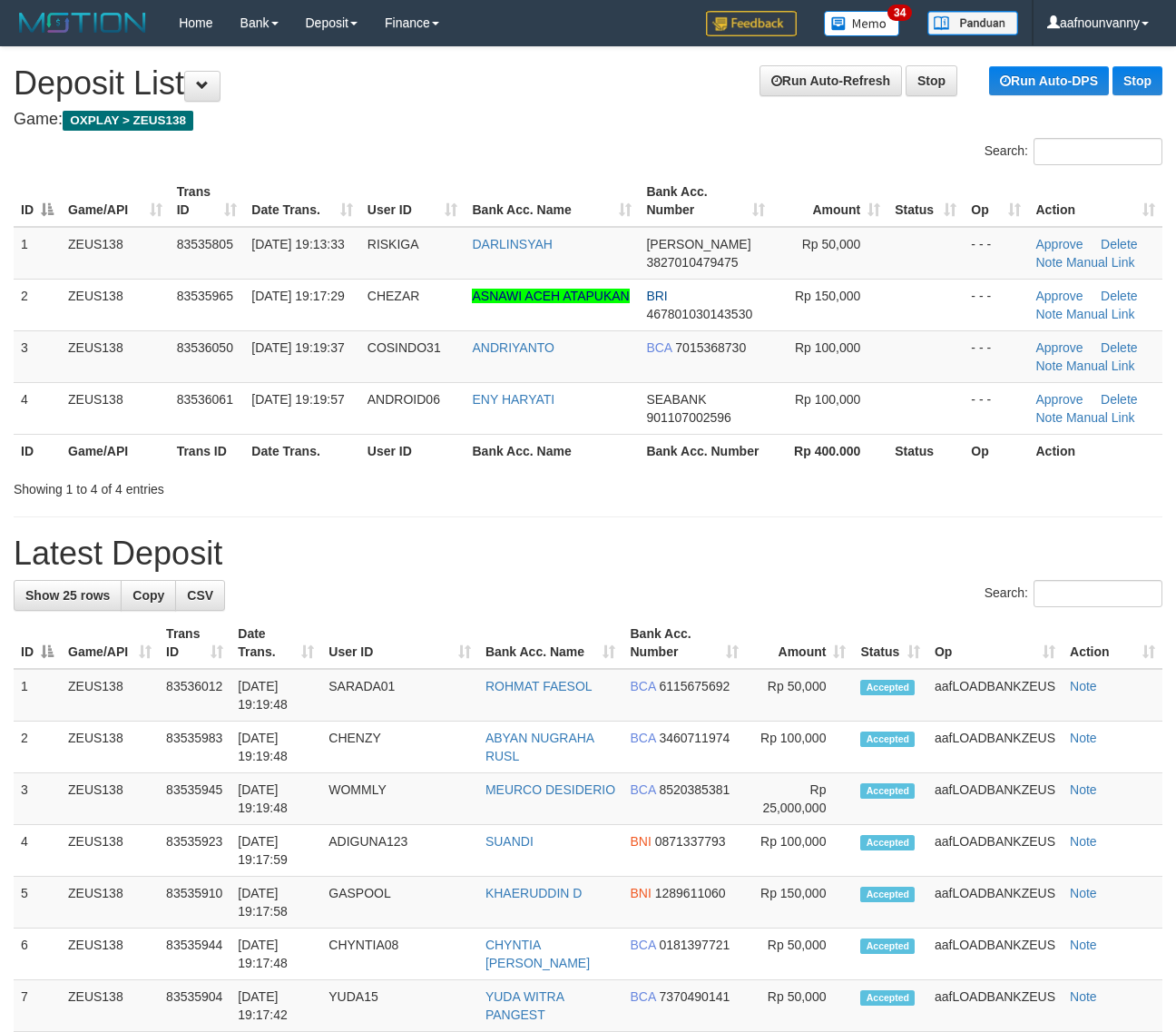 scroll, scrollTop: 0, scrollLeft: 0, axis: both 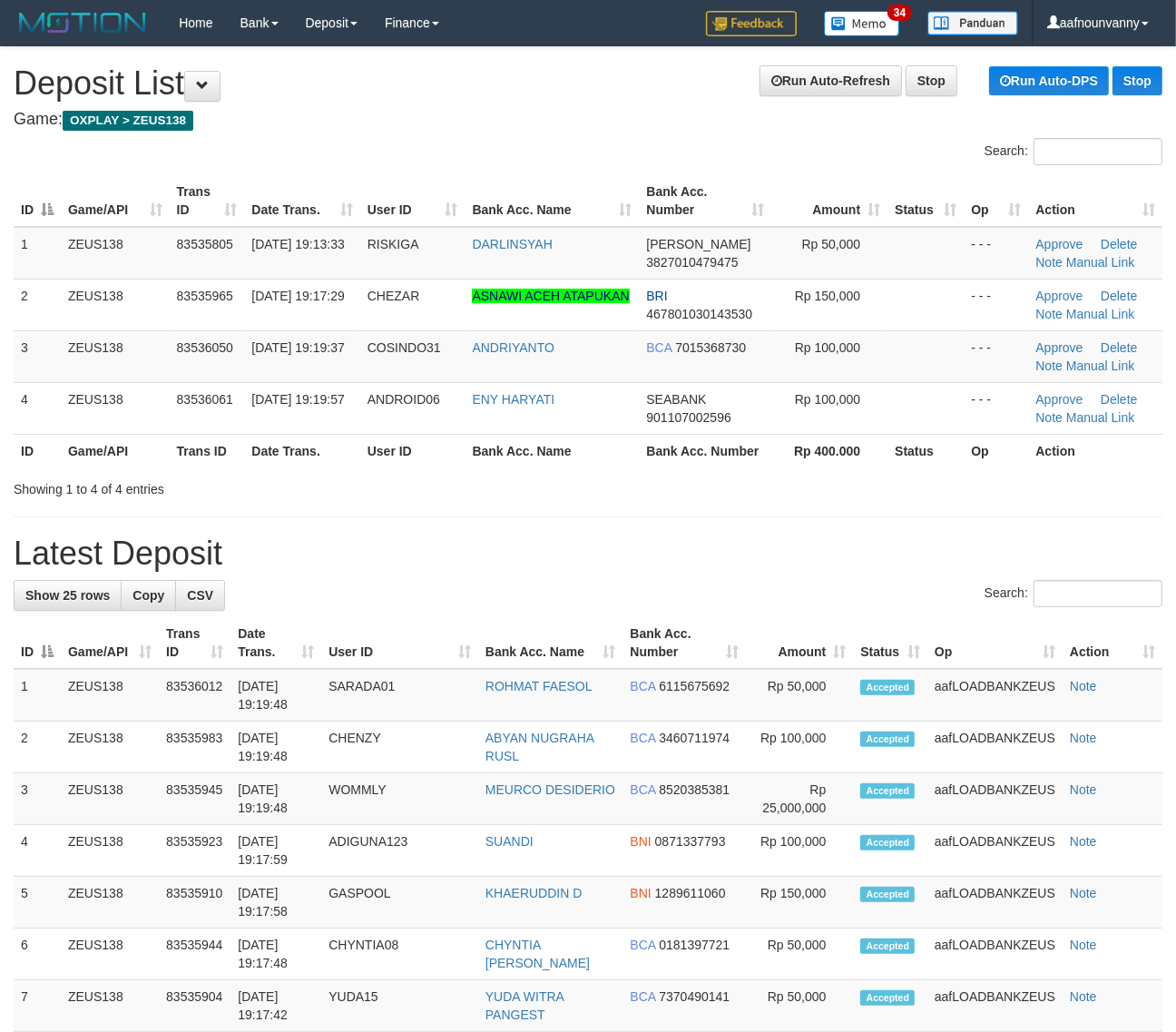 drag, startPoint x: 418, startPoint y: 559, endPoint x: 1062, endPoint y: 690, distance: 657.18871 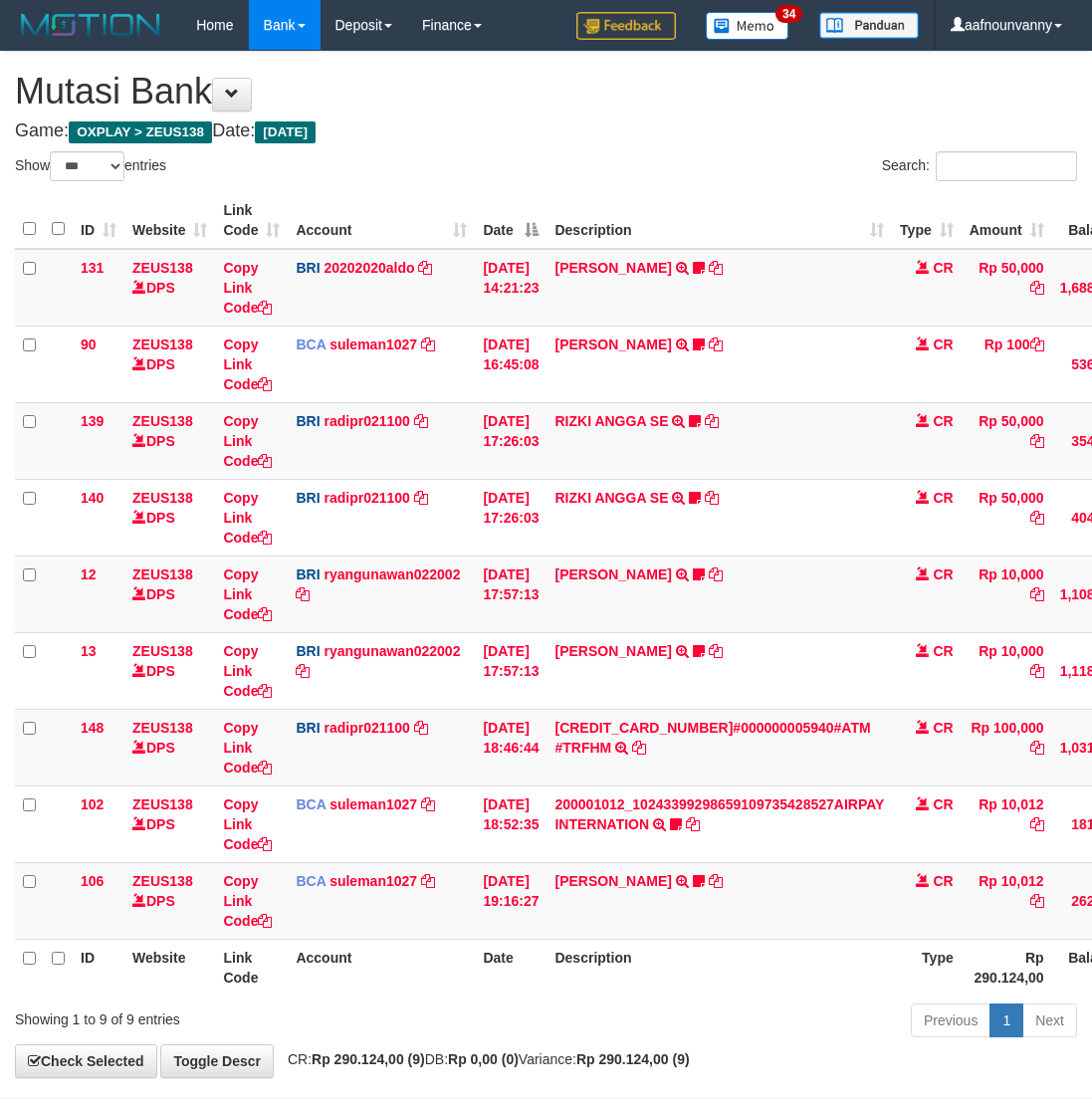 select on "***" 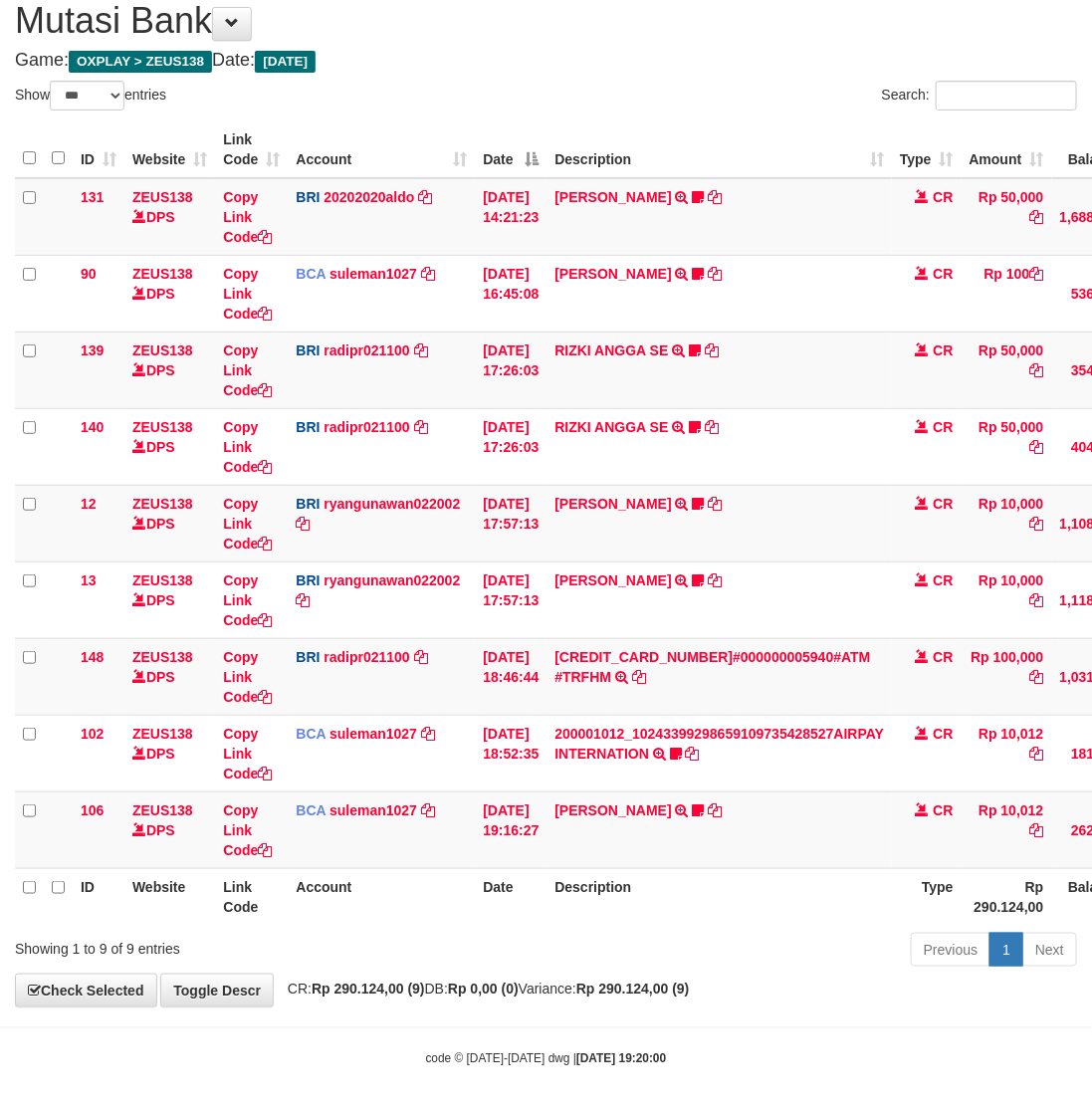scroll, scrollTop: 77, scrollLeft: 0, axis: vertical 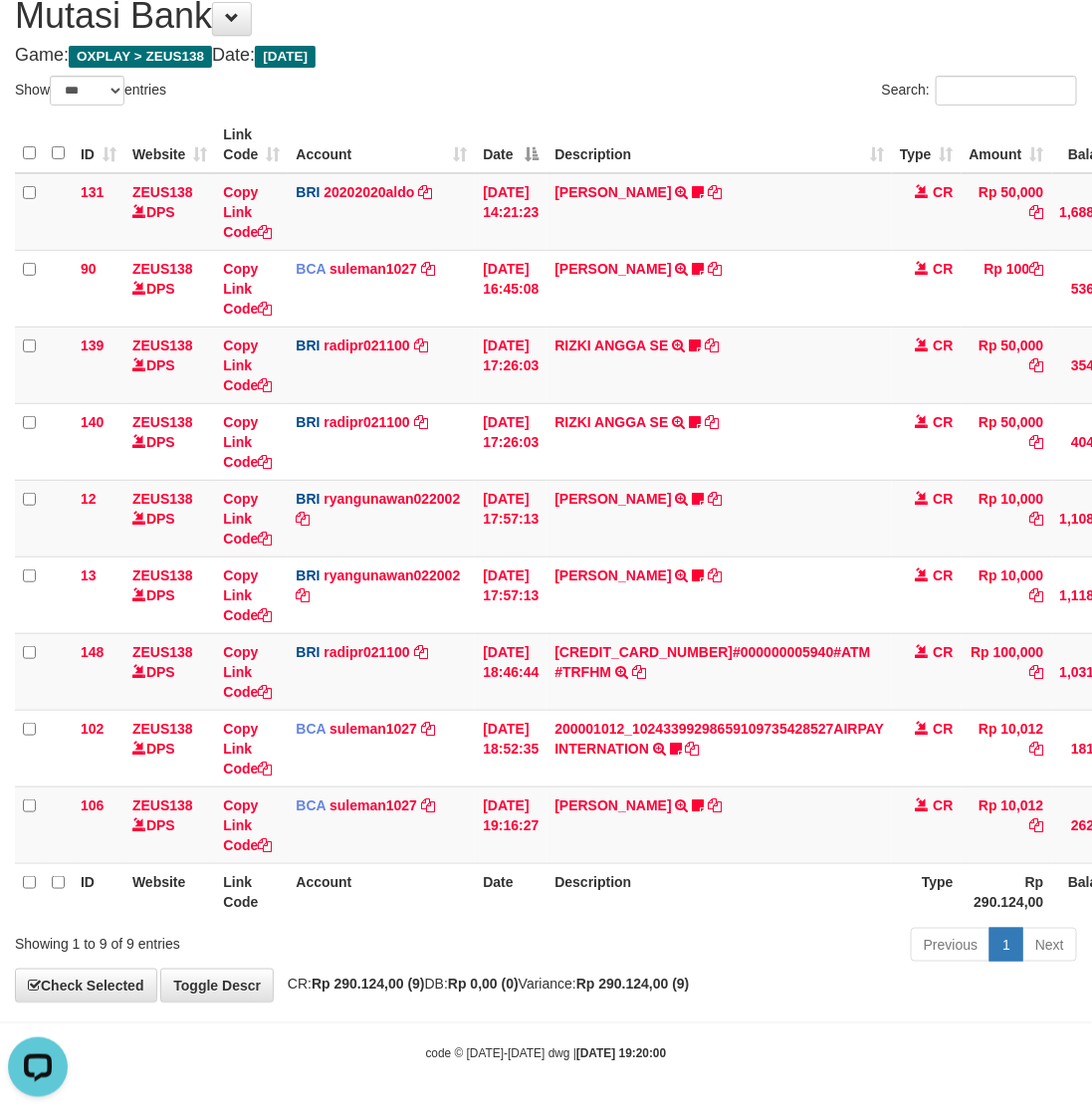 drag, startPoint x: 694, startPoint y: 1036, endPoint x: 693, endPoint y: 1021, distance: 15.033296 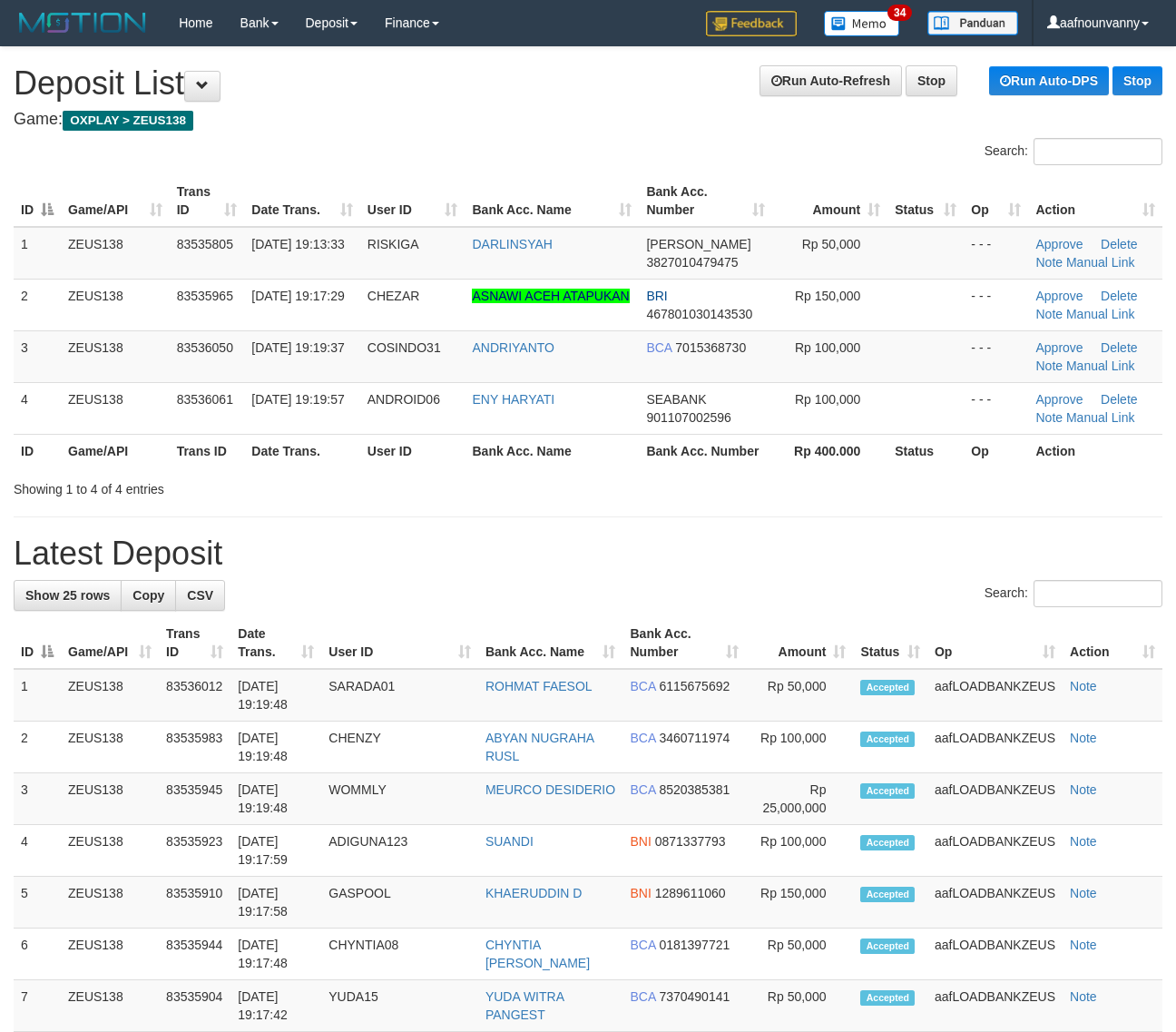 scroll, scrollTop: 0, scrollLeft: 0, axis: both 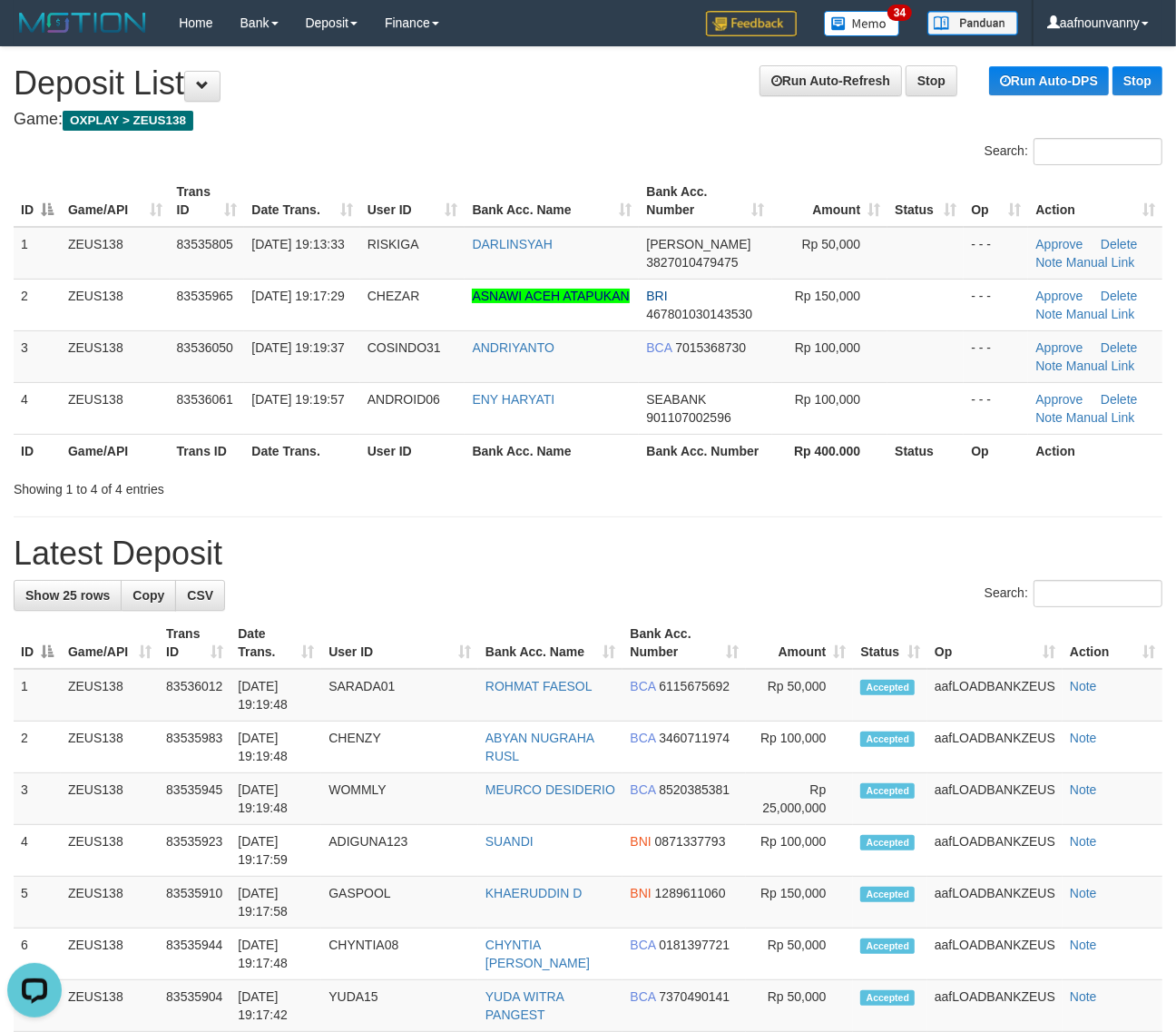 drag, startPoint x: 771, startPoint y: 438, endPoint x: 1191, endPoint y: 574, distance: 441.4703 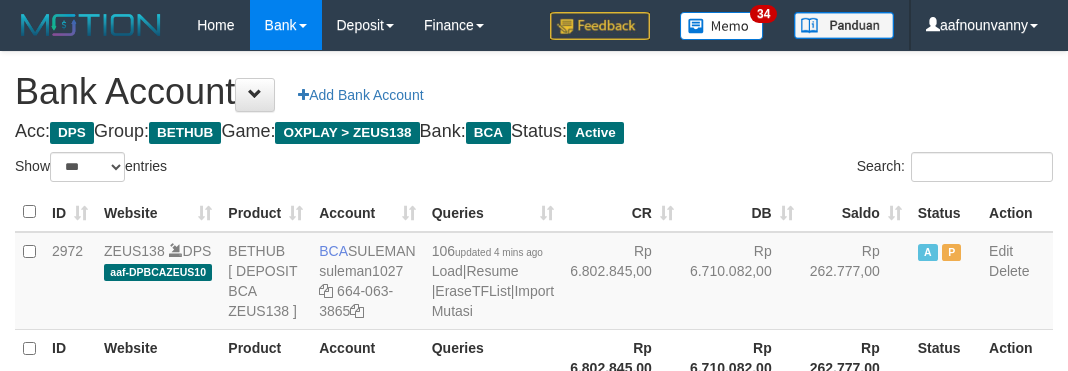select on "***" 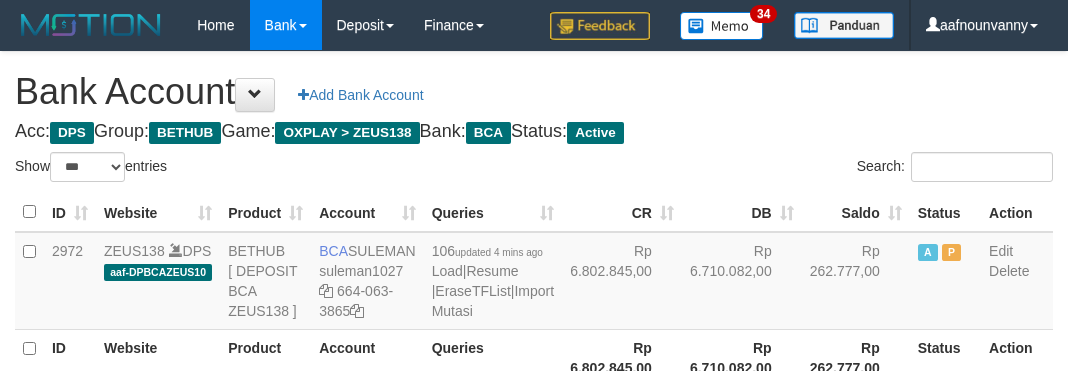 scroll, scrollTop: 235, scrollLeft: 0, axis: vertical 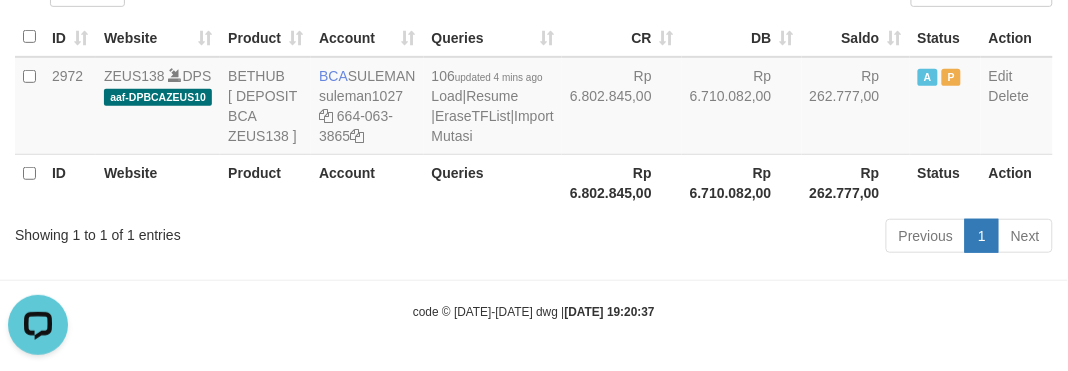 drag, startPoint x: 416, startPoint y: 260, endPoint x: 593, endPoint y: 370, distance: 208.39626 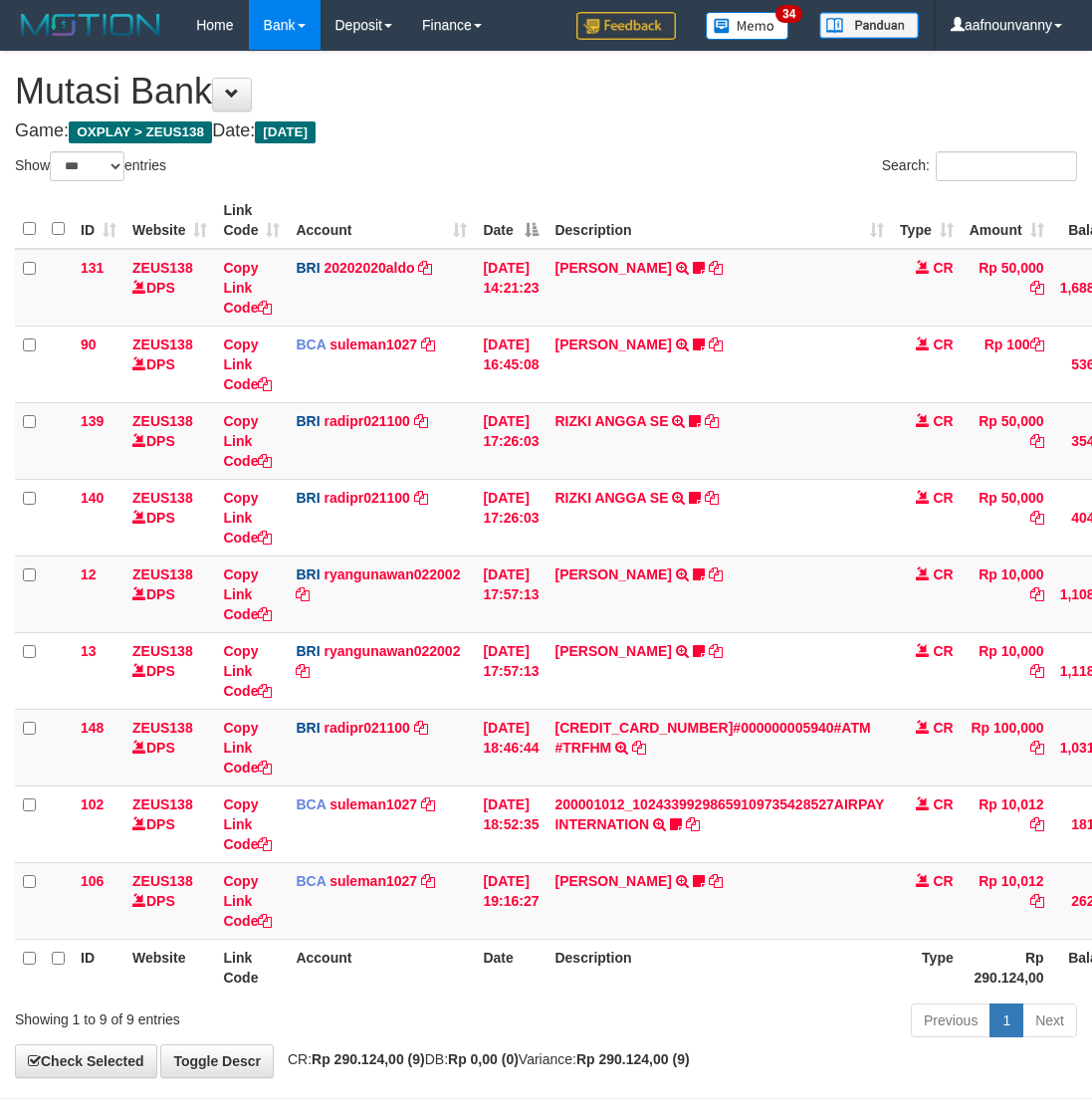 select on "***" 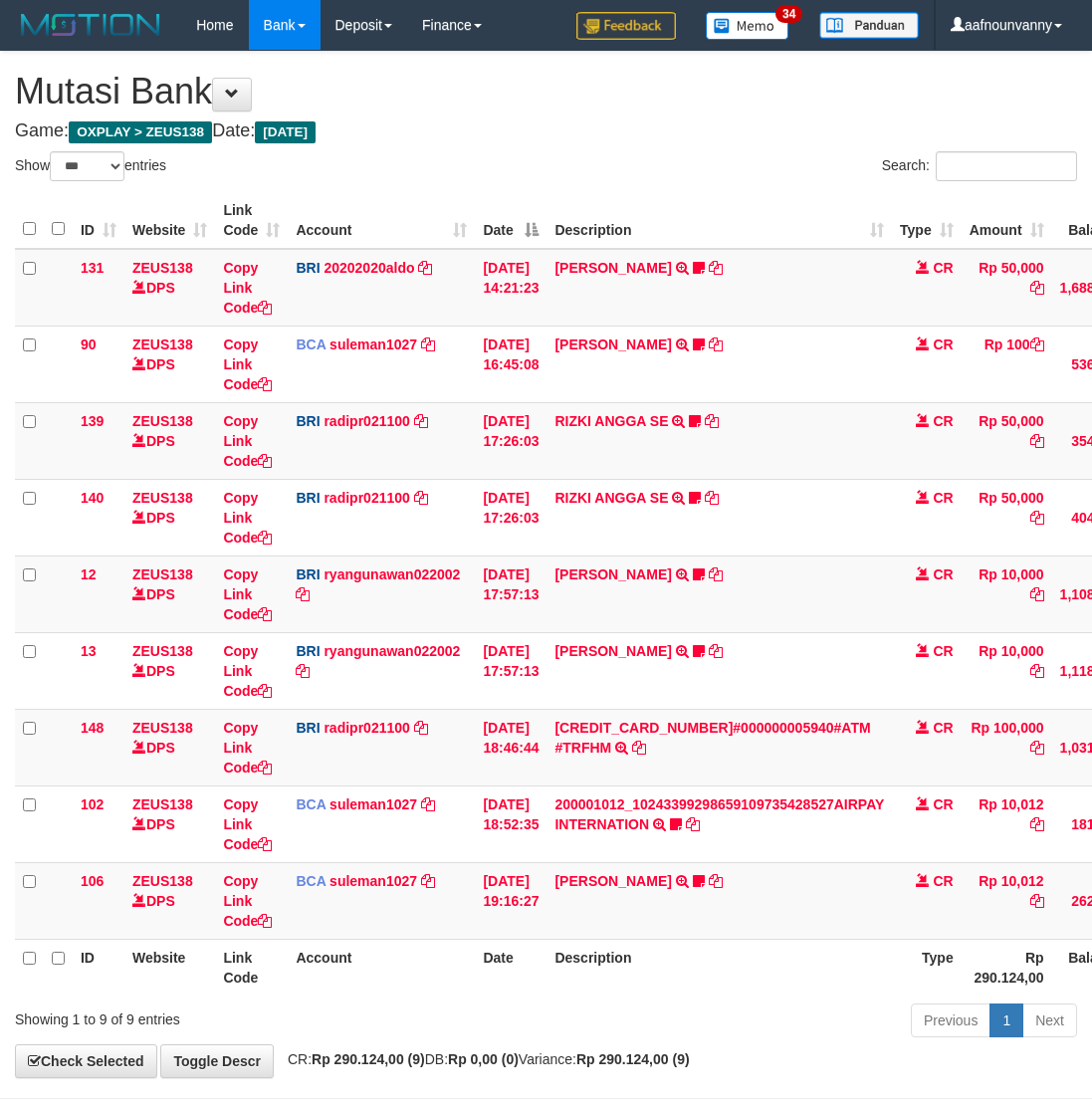 scroll, scrollTop: 77, scrollLeft: 0, axis: vertical 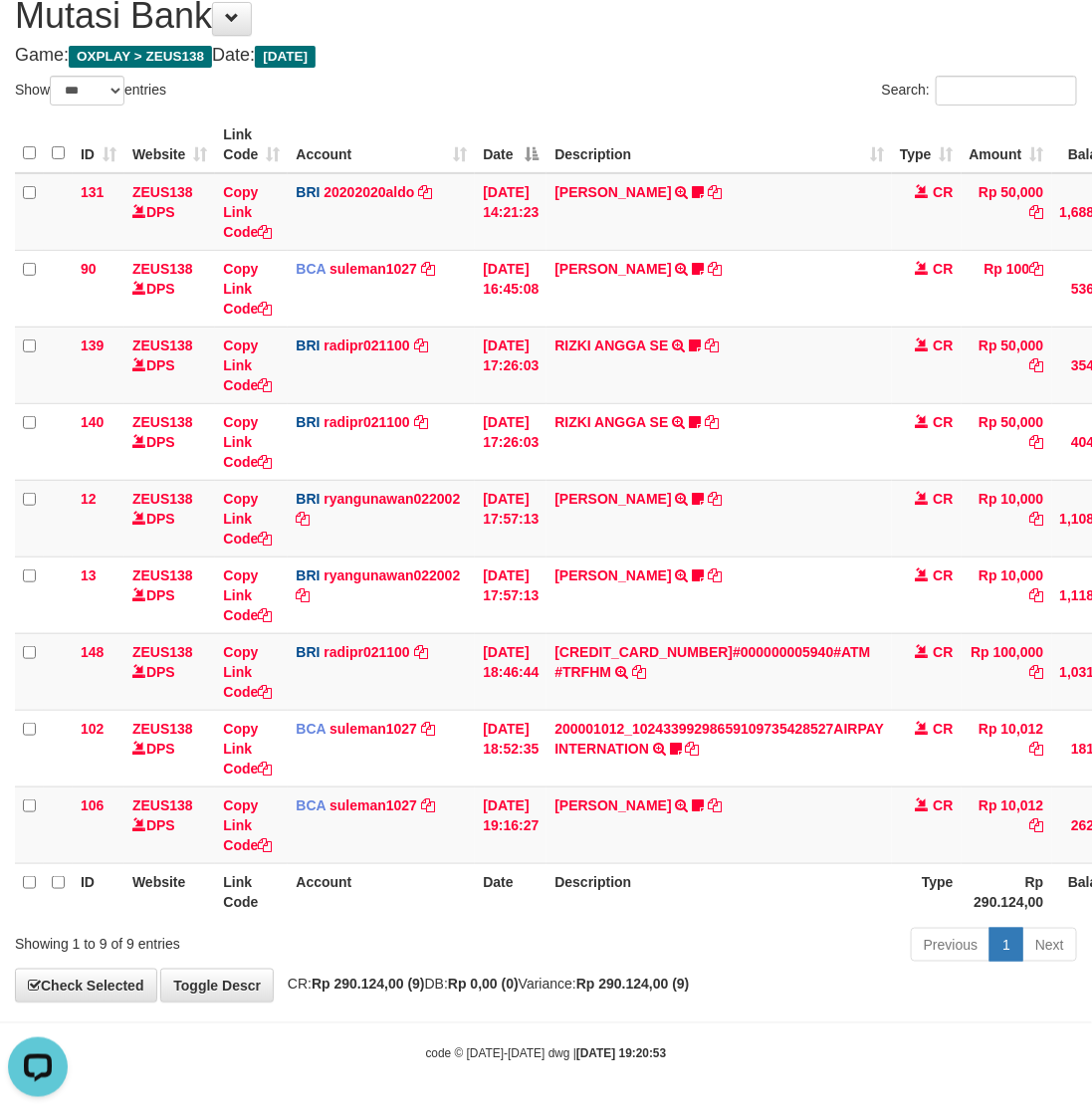 click on "Date" at bounding box center [511, 891] 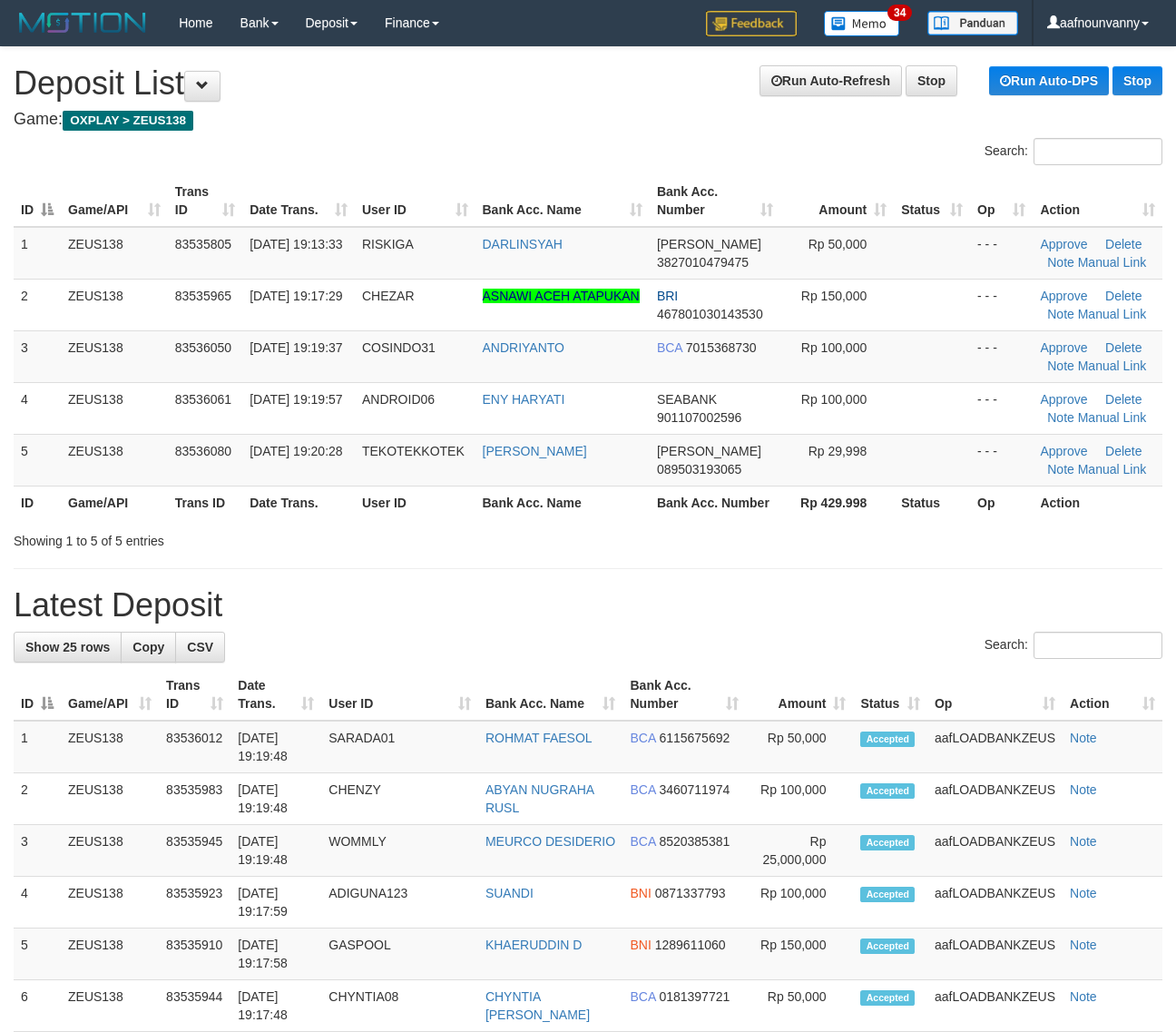 scroll, scrollTop: 0, scrollLeft: 0, axis: both 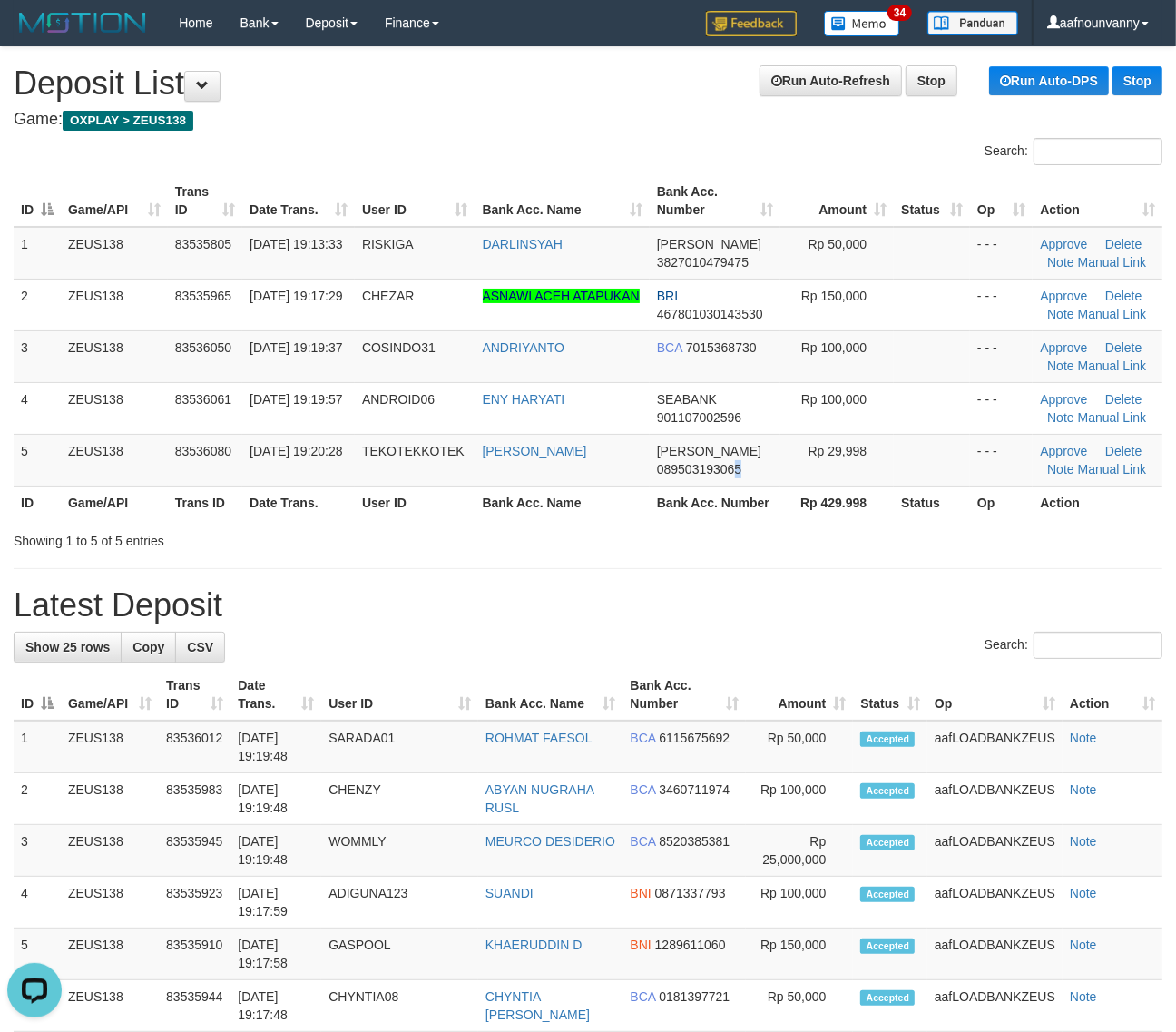 drag, startPoint x: 740, startPoint y: 469, endPoint x: 889, endPoint y: 573, distance: 181.70581 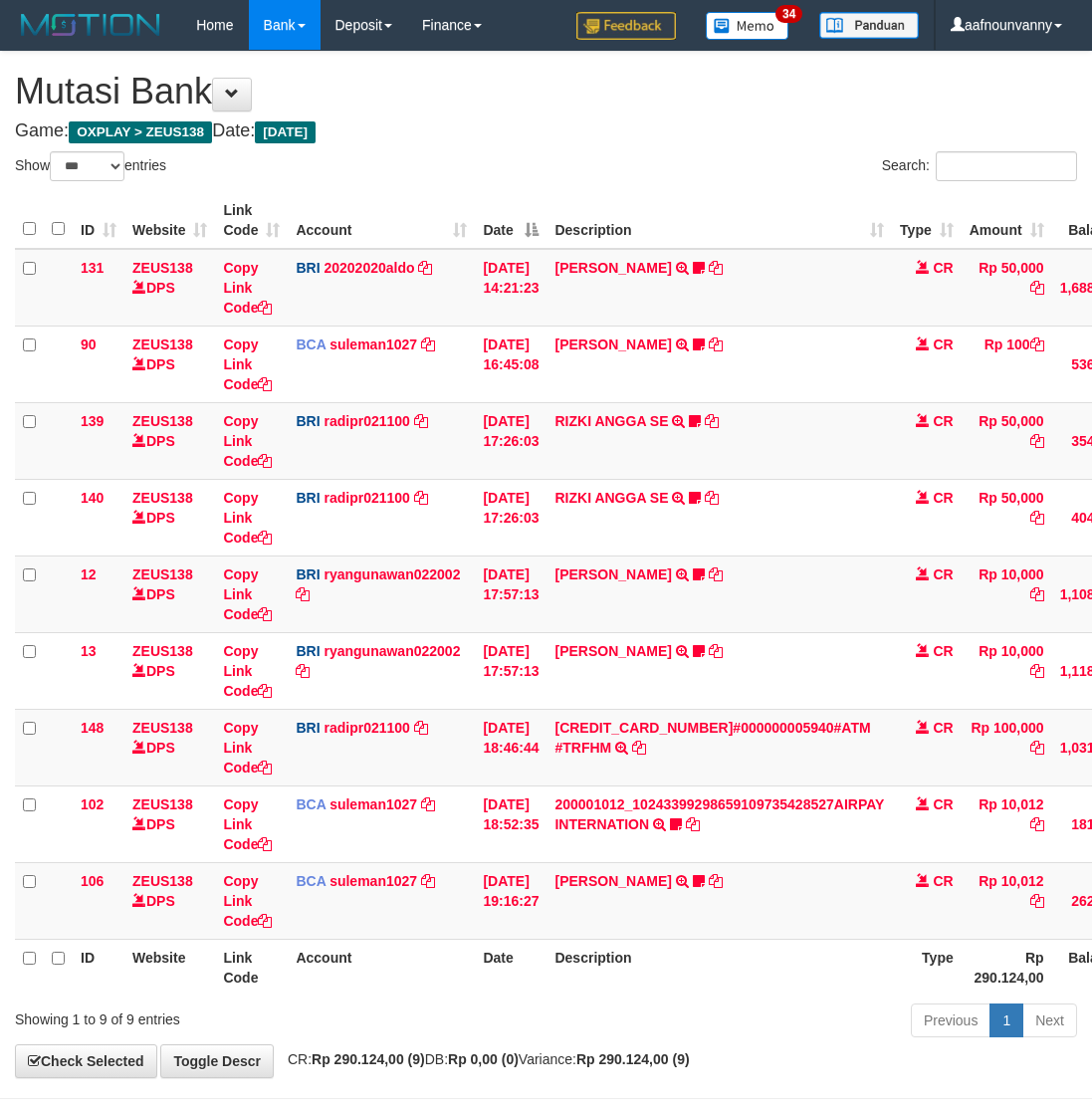 select on "***" 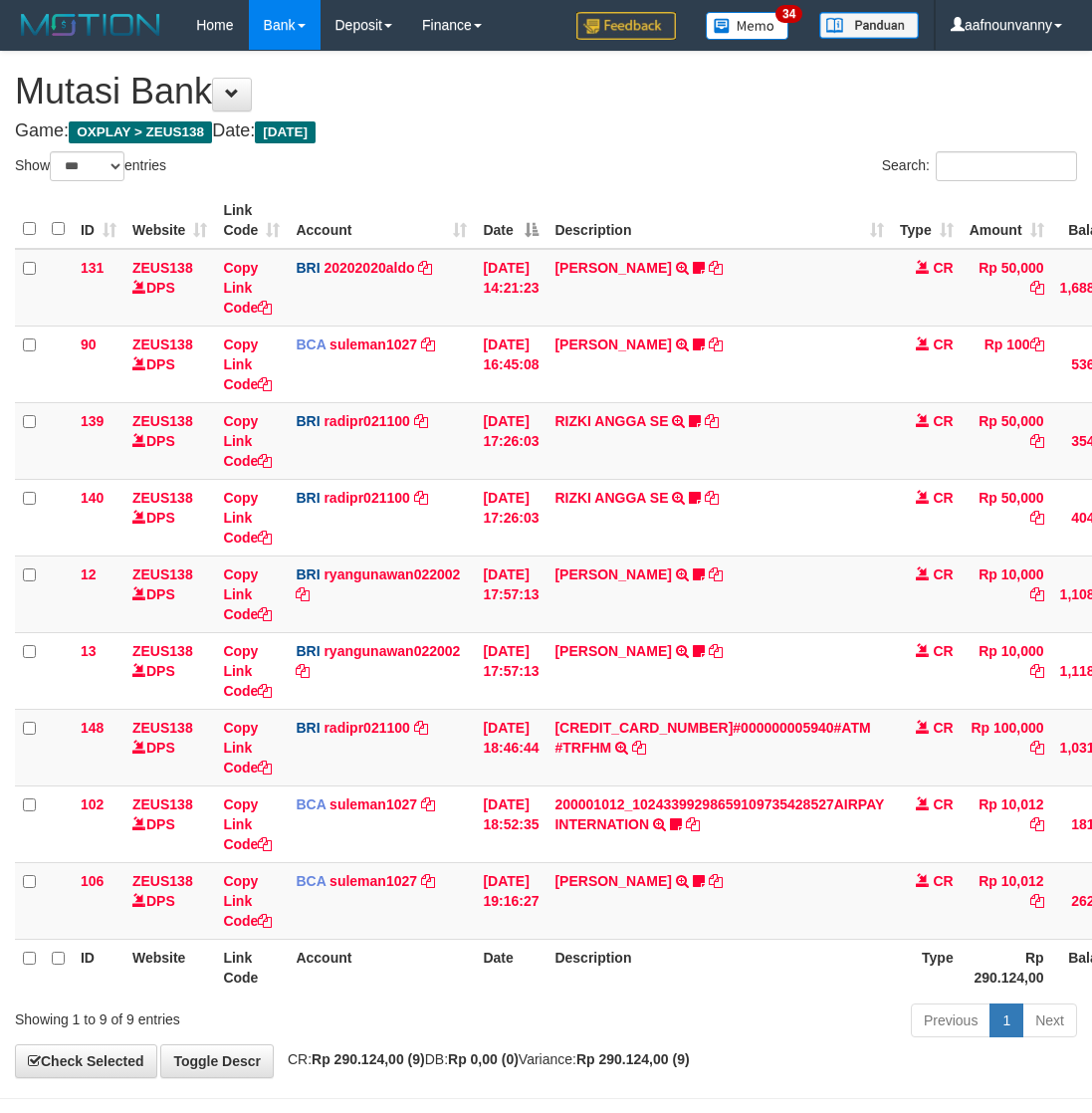 scroll, scrollTop: 77, scrollLeft: 0, axis: vertical 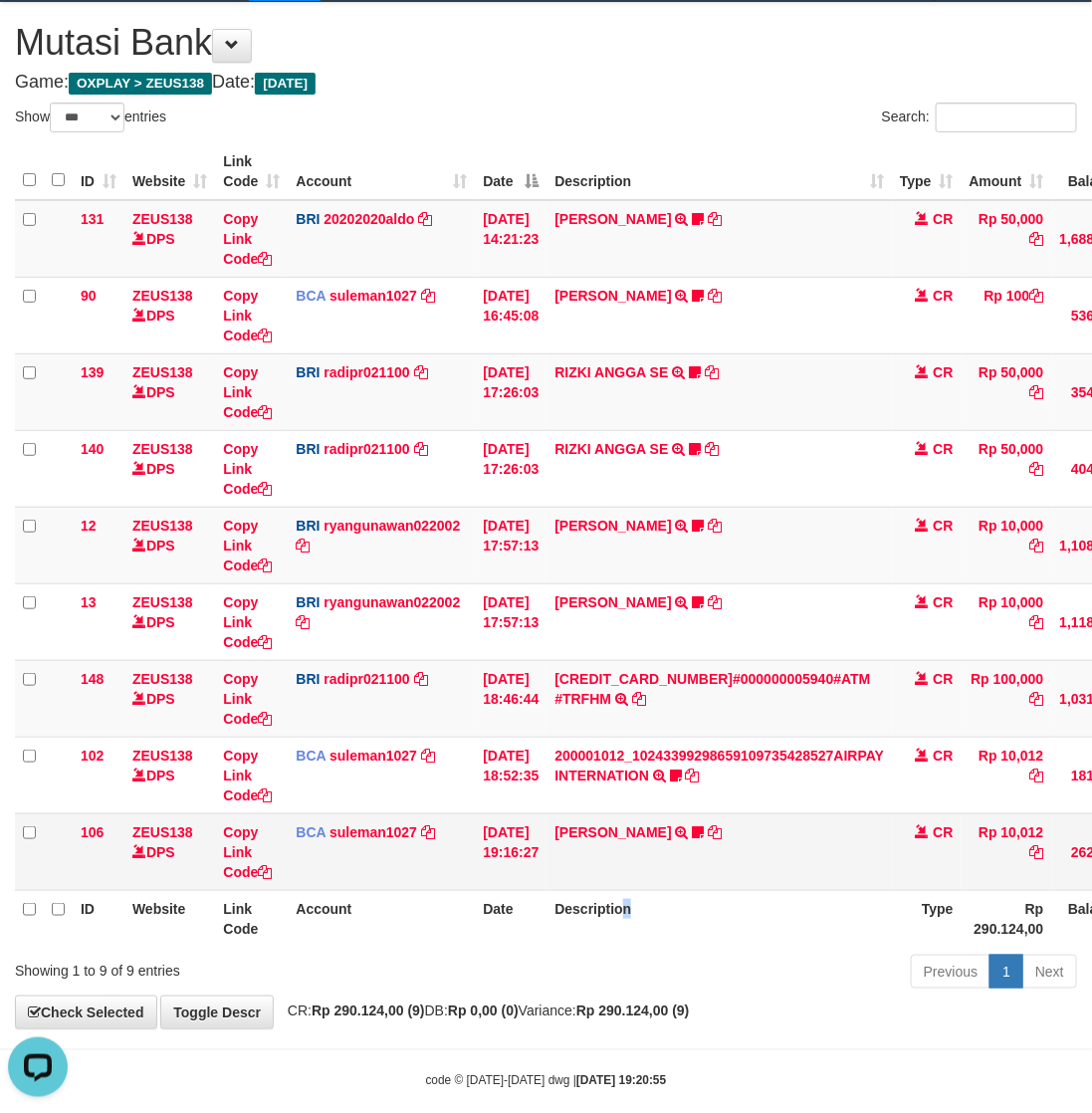 drag, startPoint x: 640, startPoint y: 883, endPoint x: 649, endPoint y: 918, distance: 36.138622 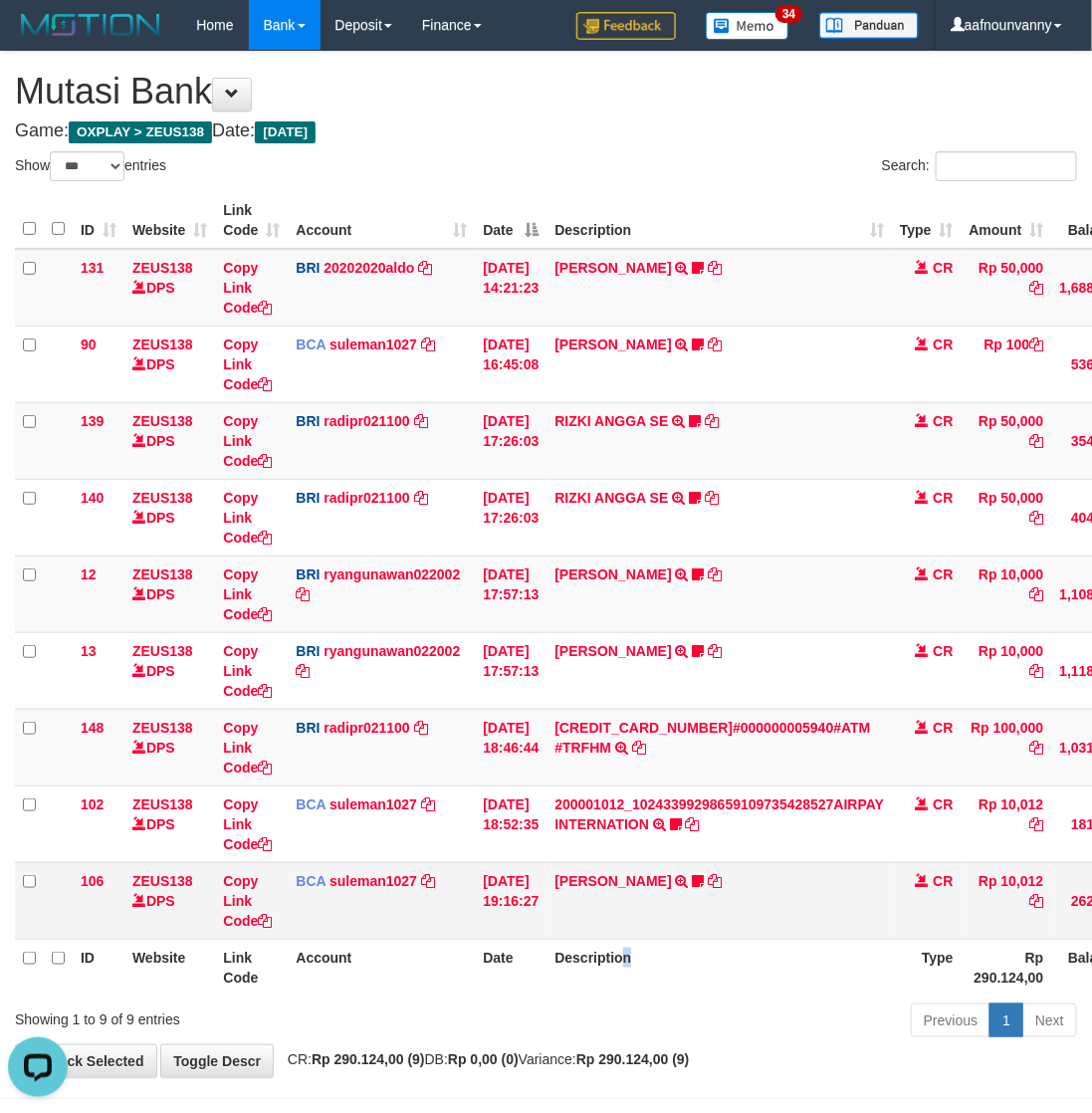 scroll, scrollTop: 77, scrollLeft: 0, axis: vertical 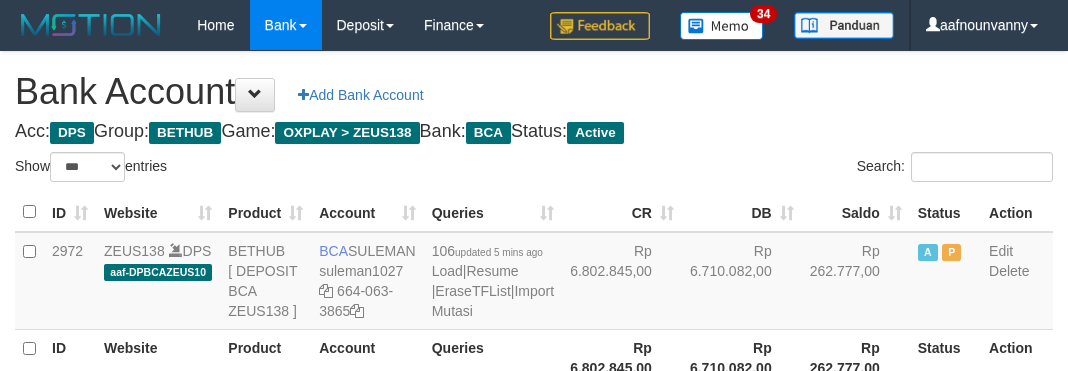 select on "***" 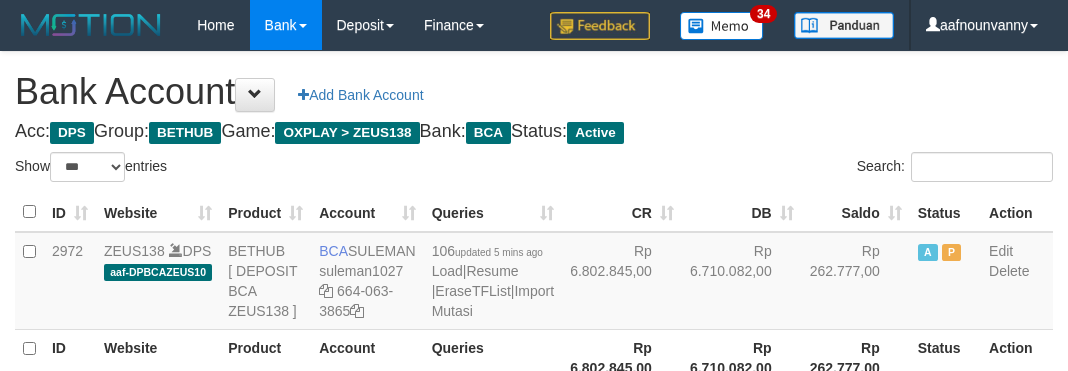 scroll, scrollTop: 235, scrollLeft: 0, axis: vertical 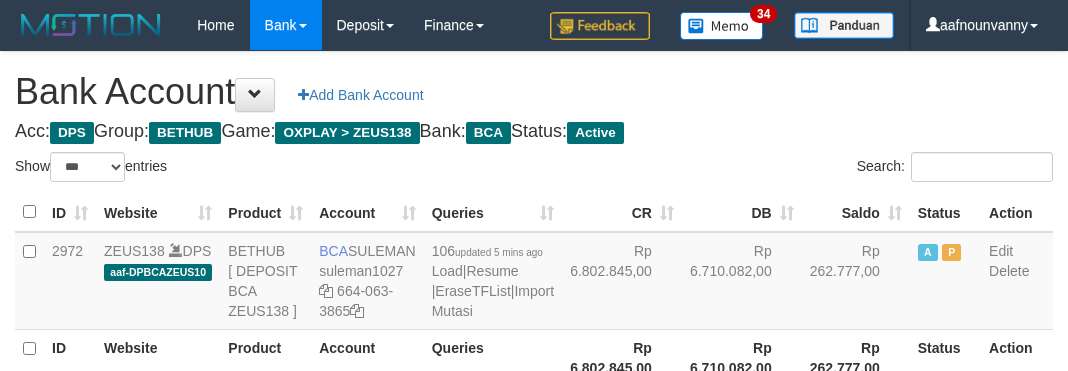 select on "***" 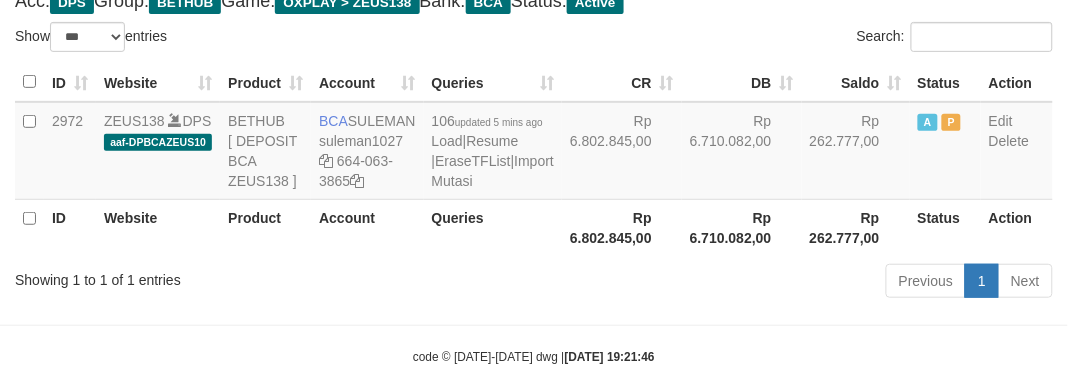 scroll, scrollTop: 235, scrollLeft: 0, axis: vertical 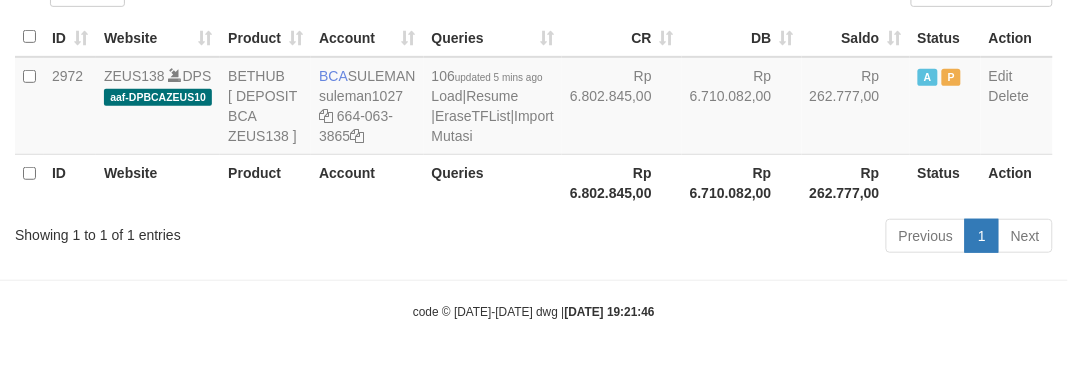 click on "Toggle navigation
Home
Bank
Account List
Load
By Website
Group
[OXPLAY]													ZEUS138
By Load Group (DPS)" at bounding box center (534, 98) 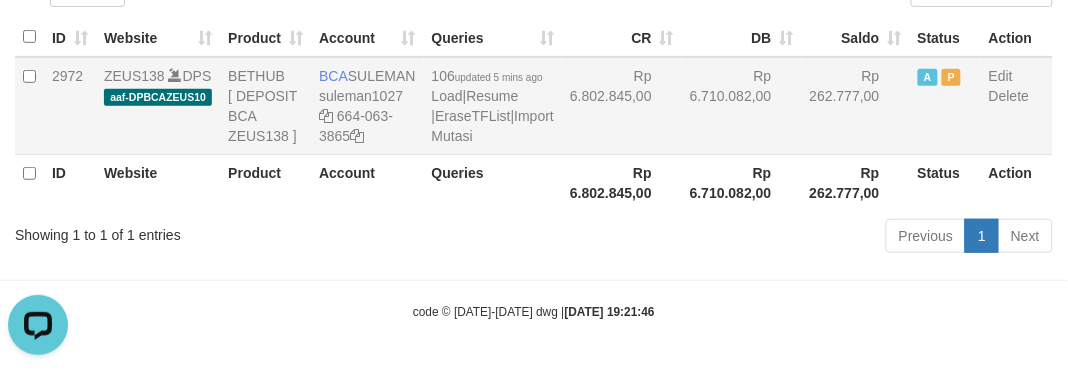 scroll, scrollTop: 0, scrollLeft: 0, axis: both 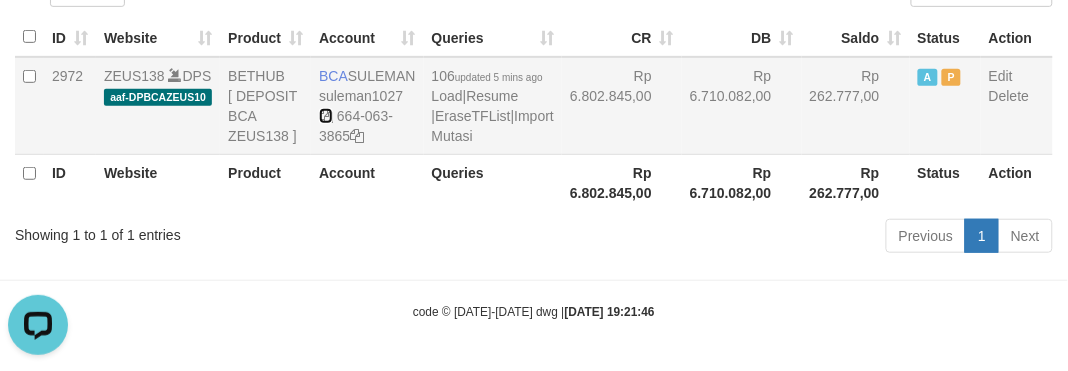 click at bounding box center [326, 116] 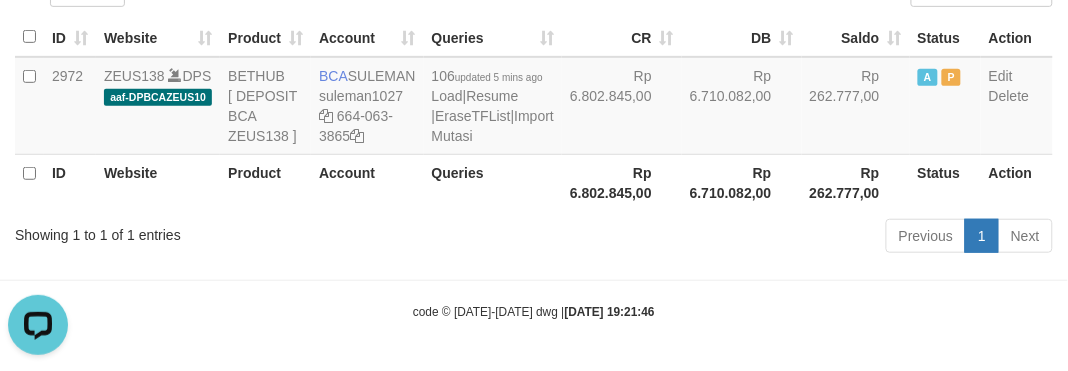 click on "Toggle navigation
Home
Bank
Account List
Load
By Website
Group
[OXPLAY]													ZEUS138
By Load Group (DPS)" at bounding box center (534, 98) 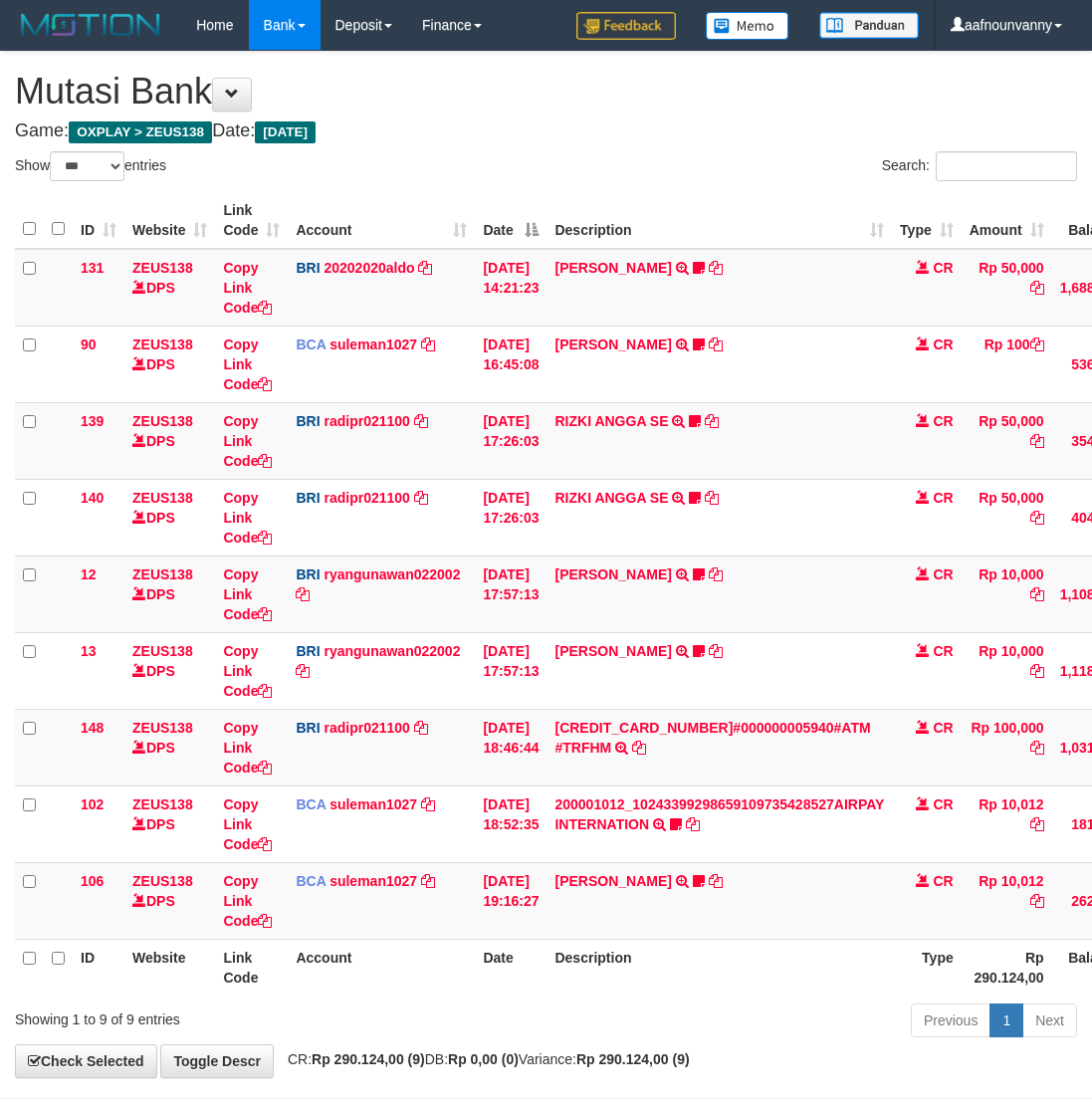 select on "***" 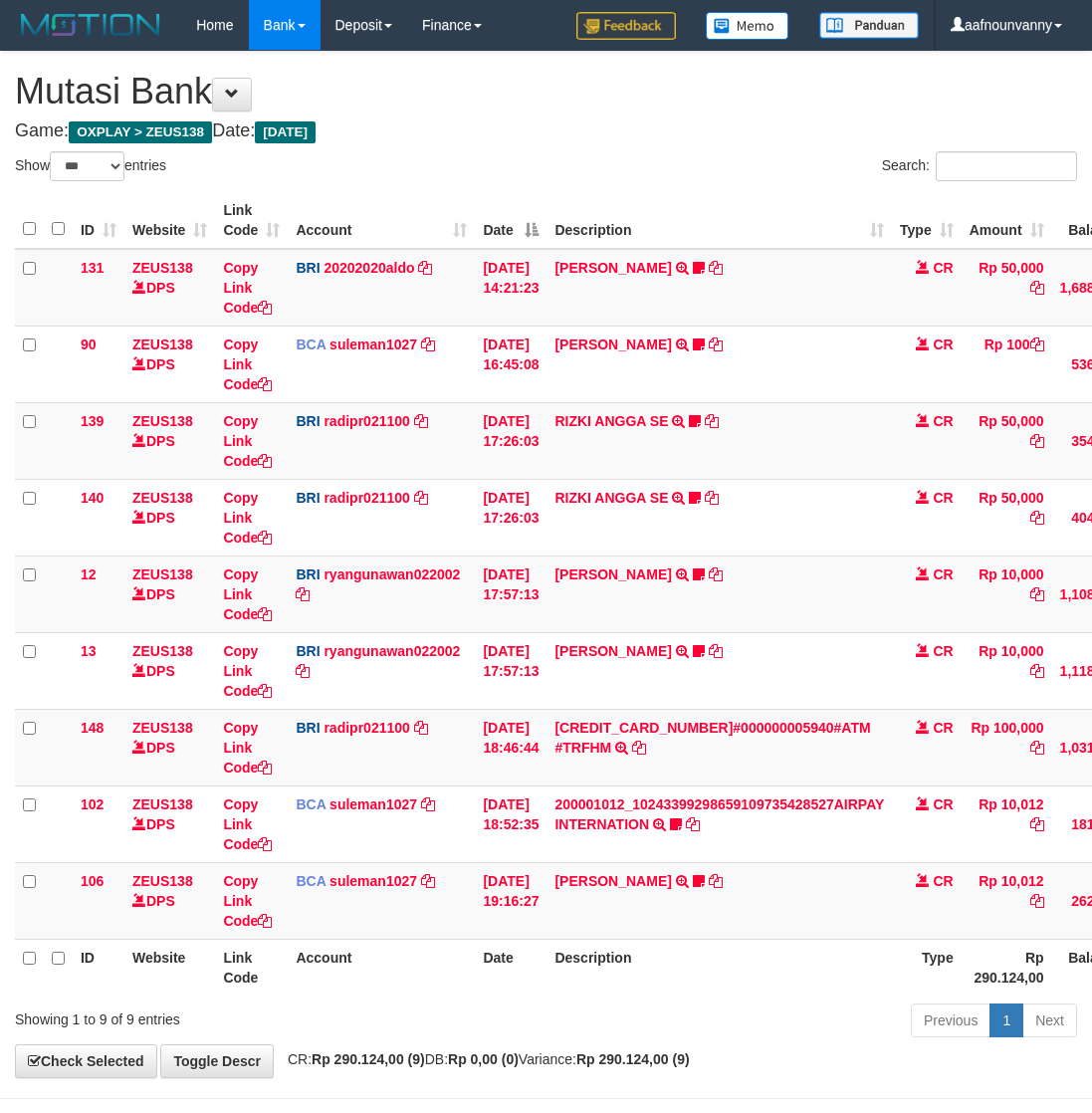 scroll, scrollTop: 77, scrollLeft: 0, axis: vertical 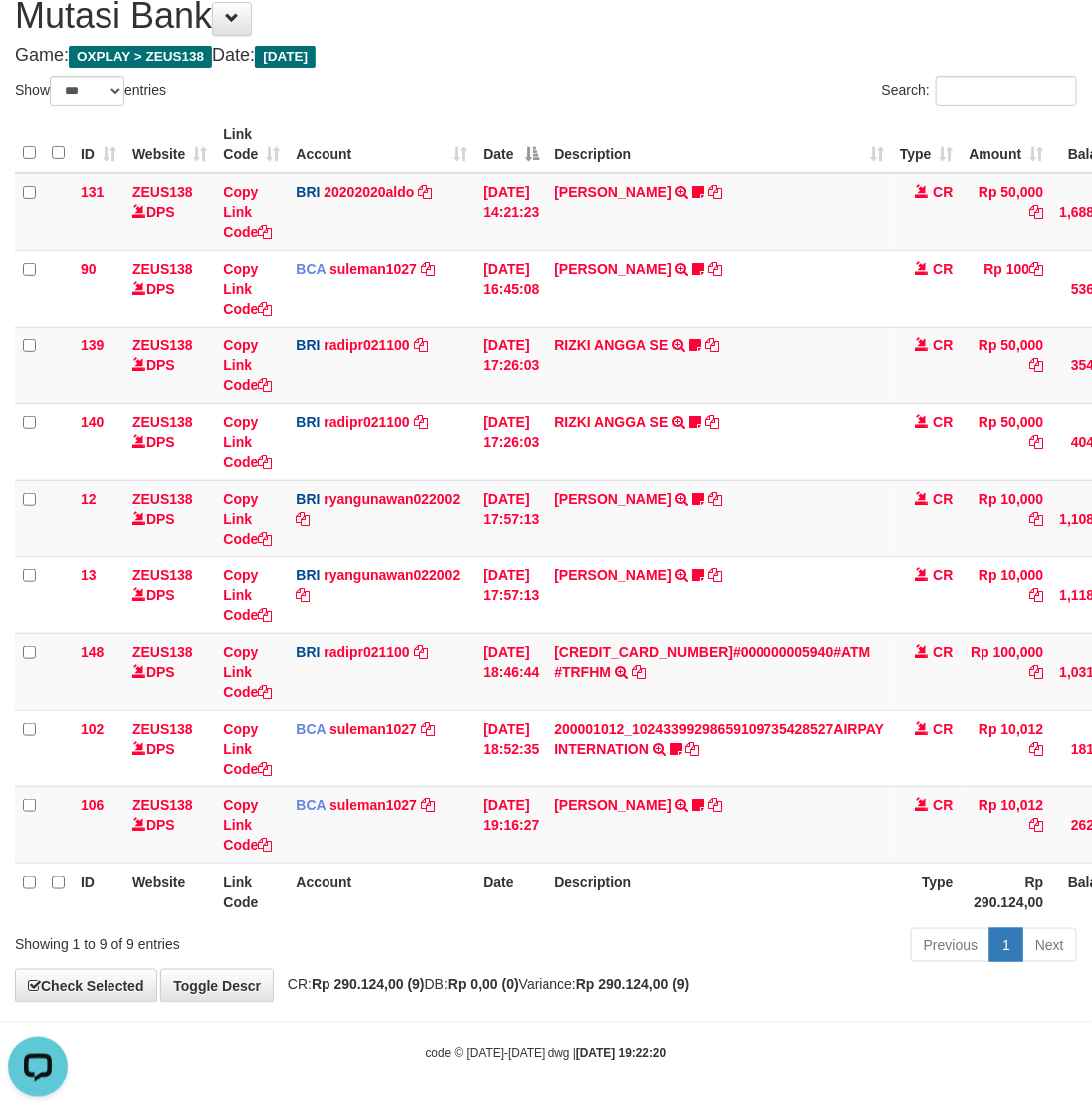 click on "**********" at bounding box center (546, 489) 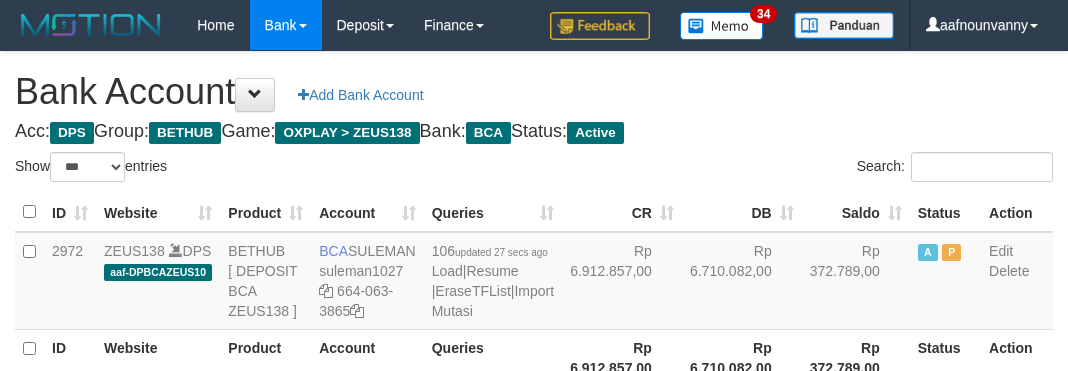 select on "***" 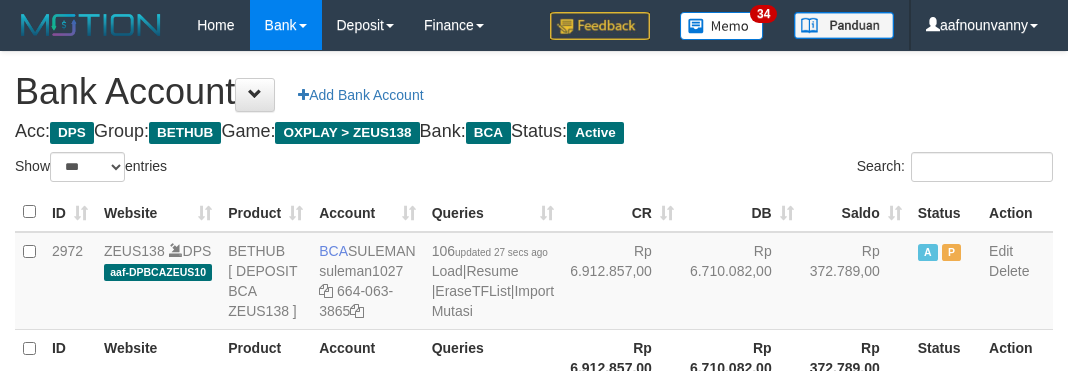 scroll, scrollTop: 0, scrollLeft: 0, axis: both 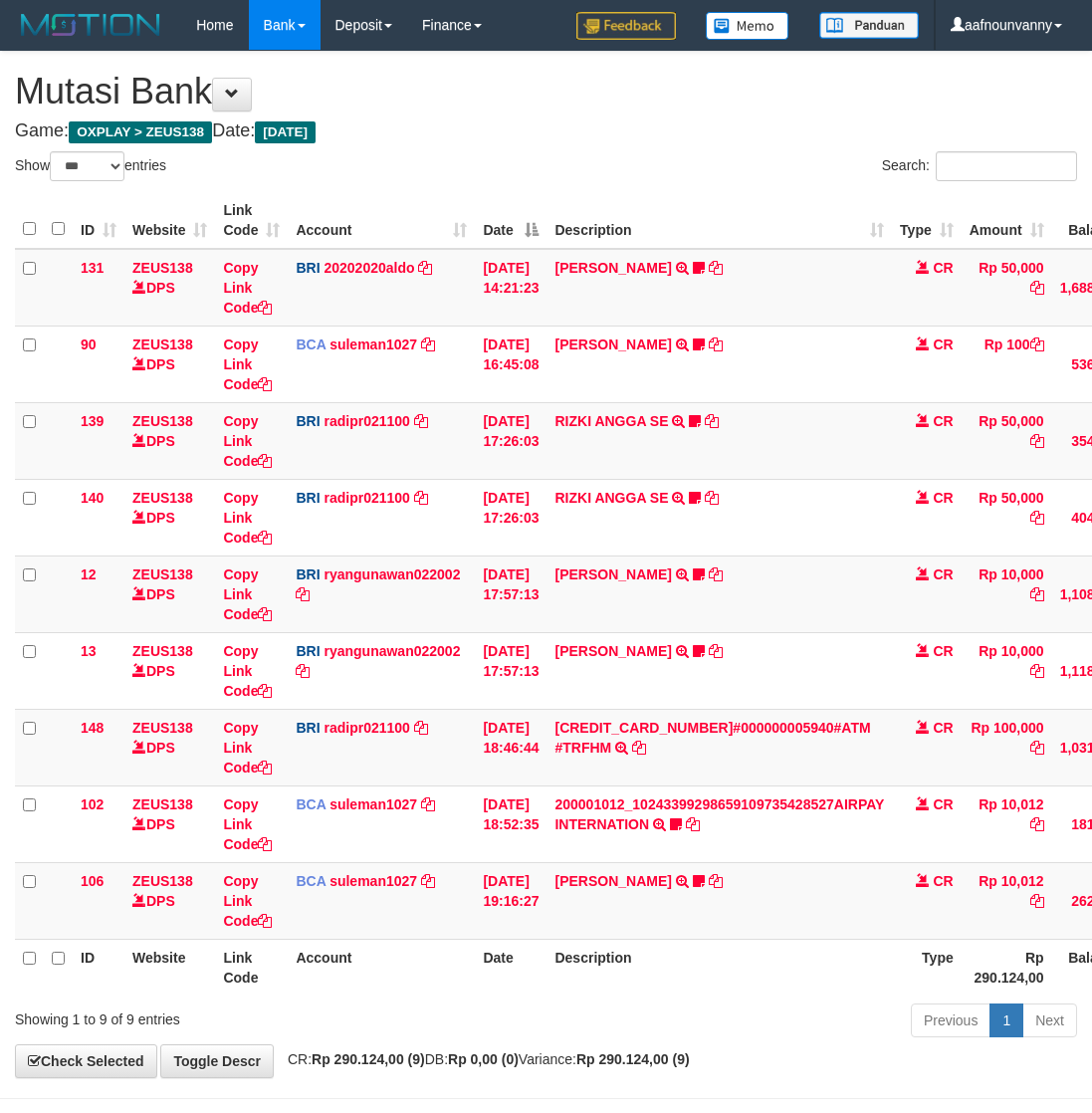 select on "***" 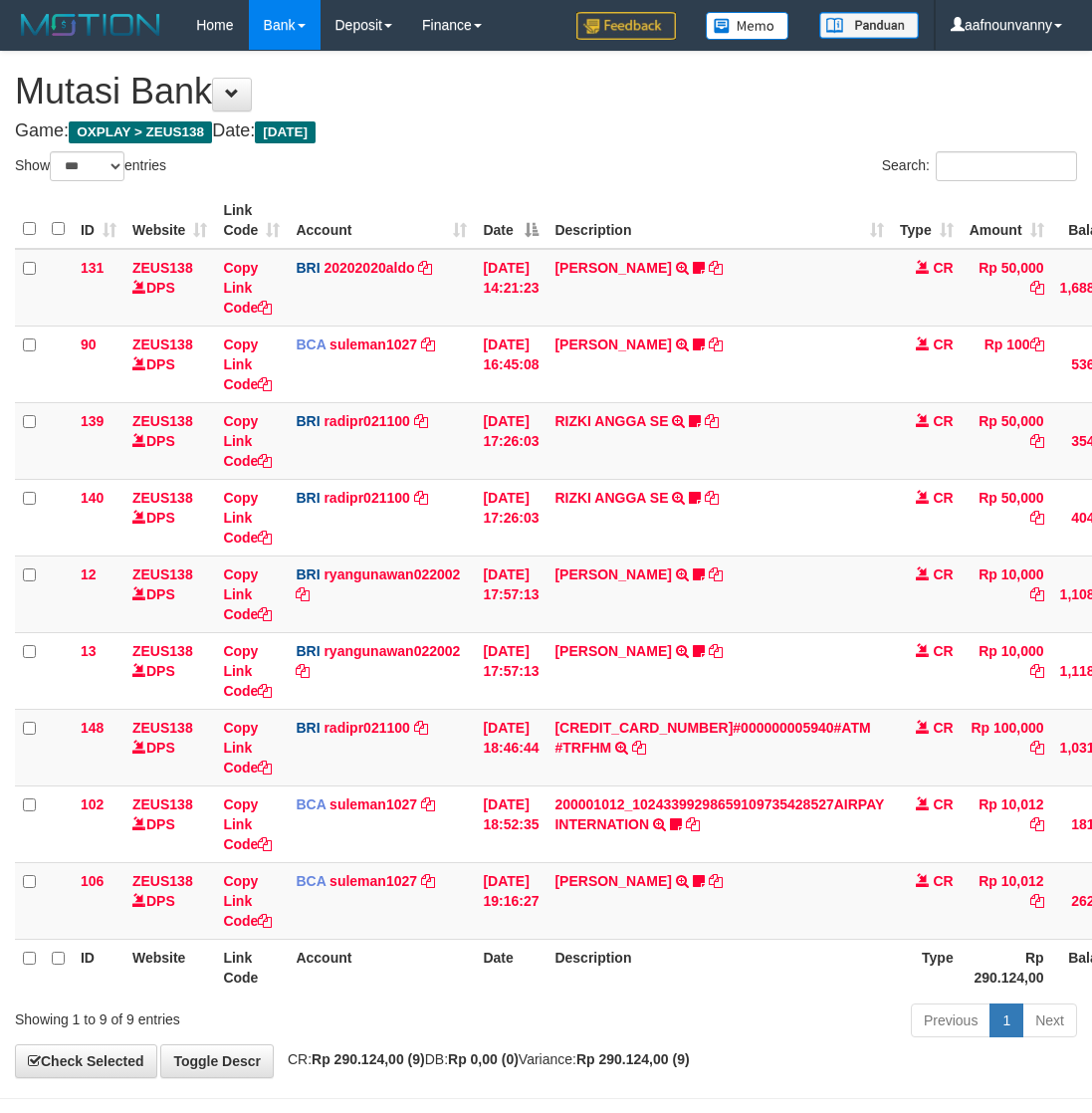 scroll, scrollTop: 77, scrollLeft: 0, axis: vertical 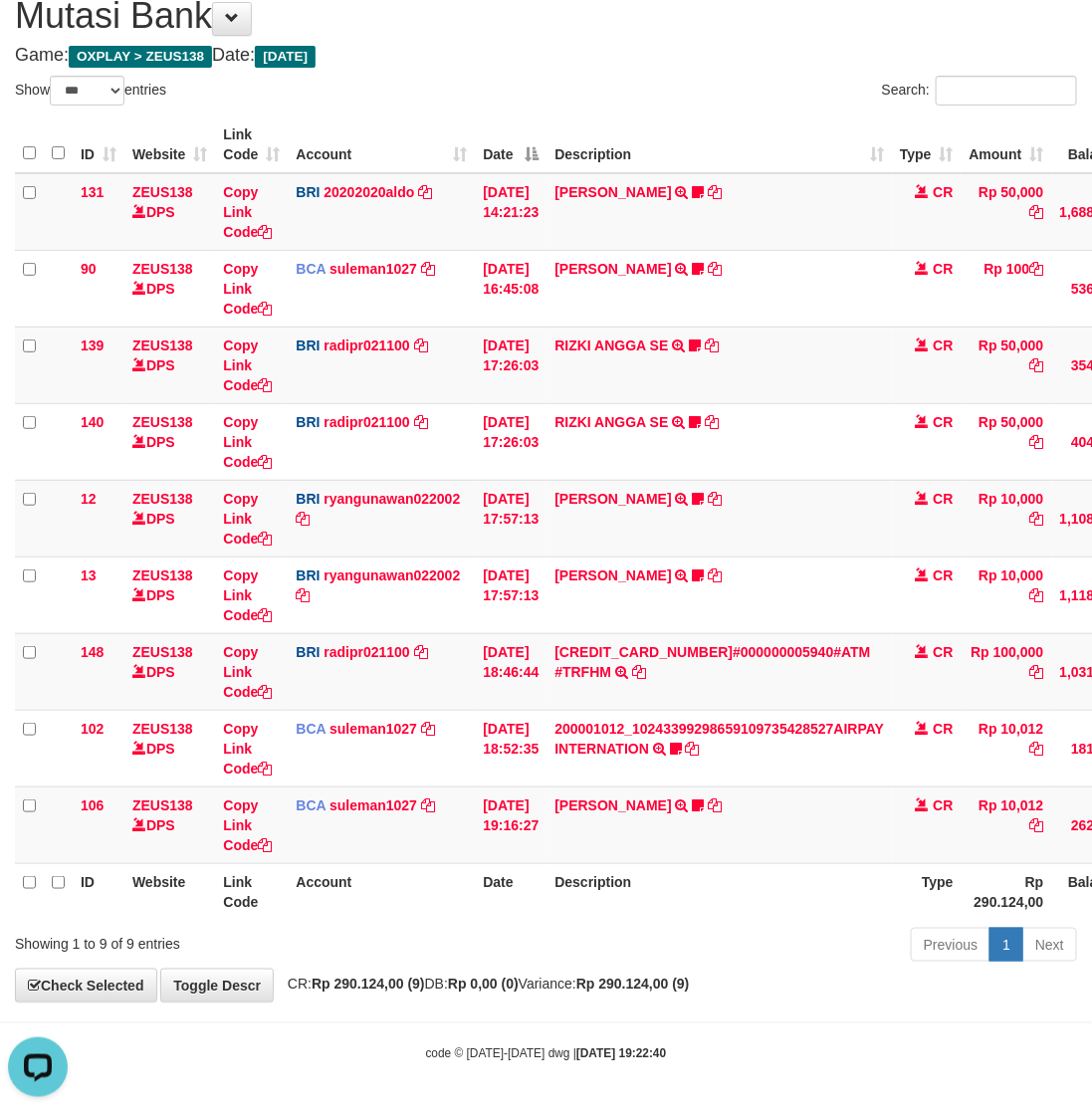 click on "Previous 1 Next" at bounding box center [773, 947] 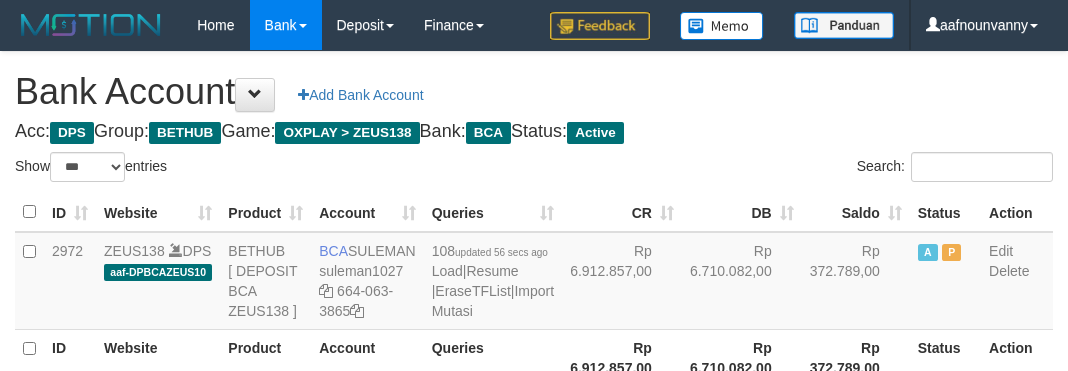 select on "***" 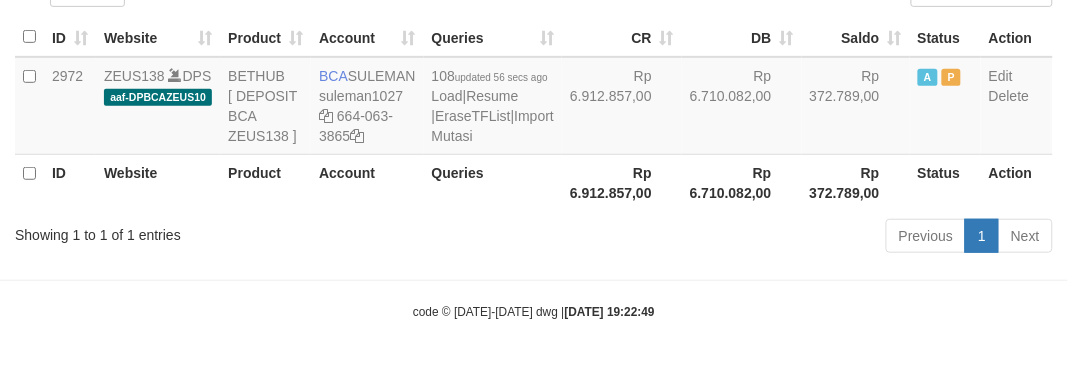 scroll, scrollTop: 235, scrollLeft: 0, axis: vertical 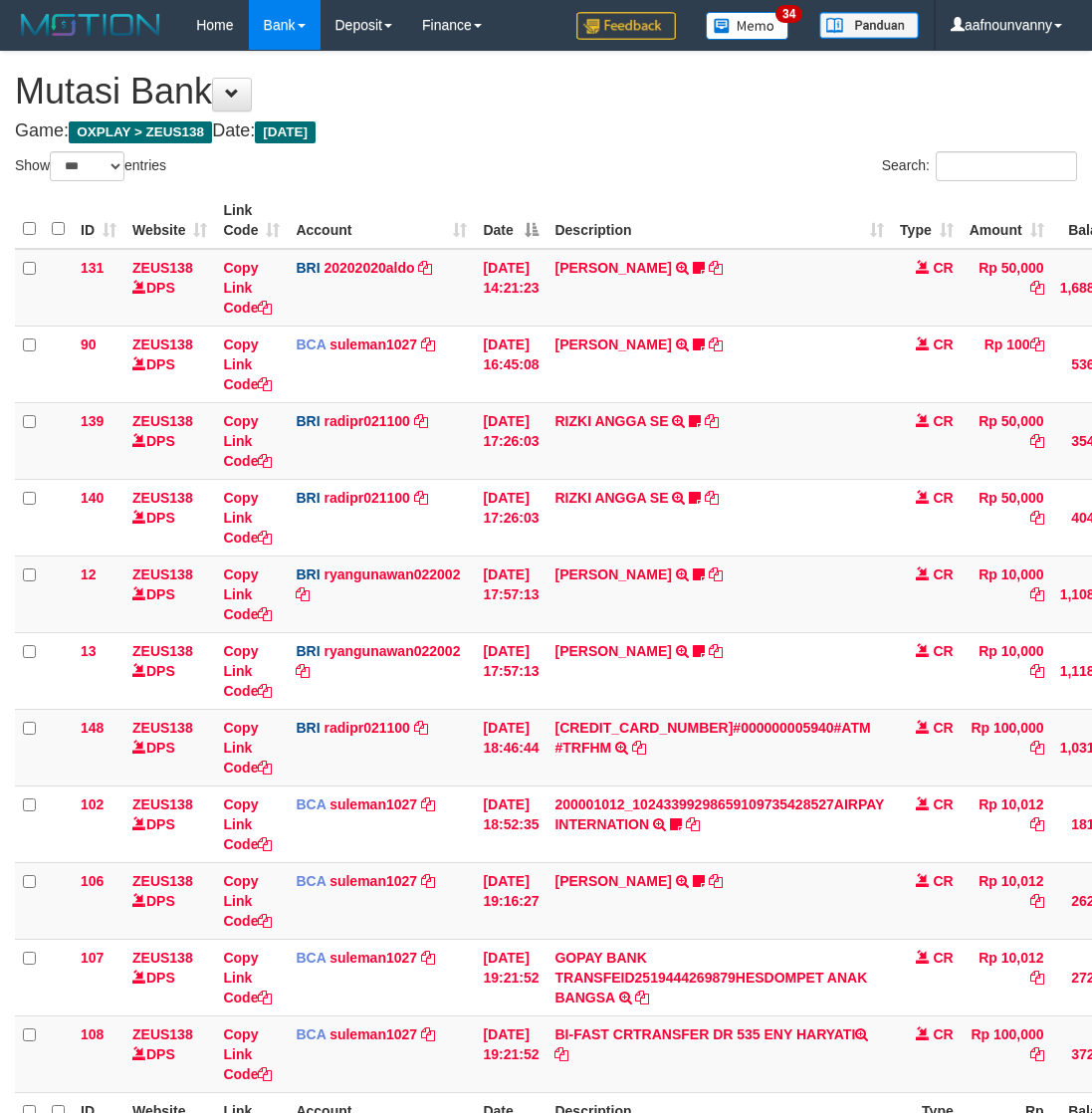 select on "***" 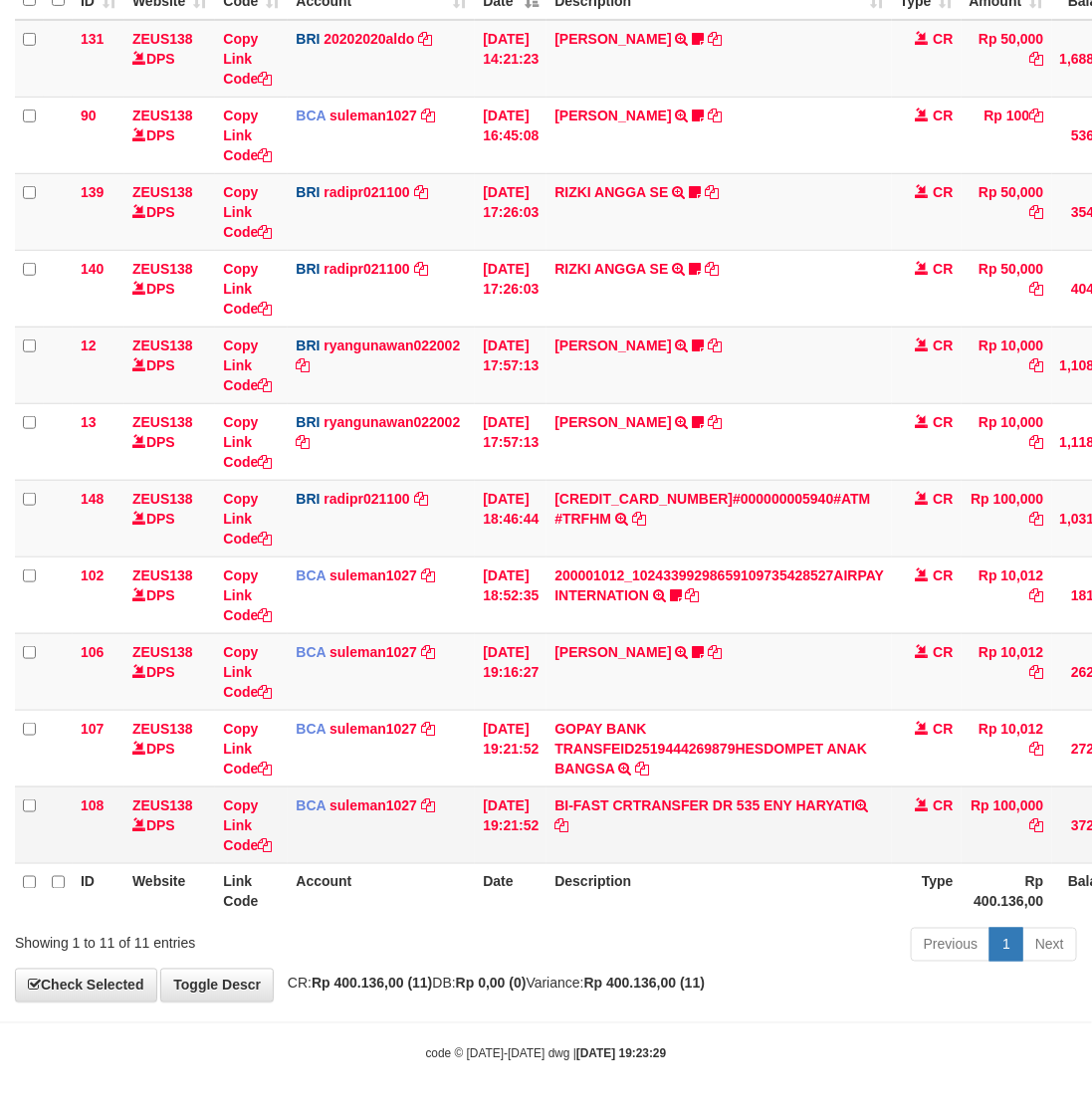 scroll, scrollTop: 231, scrollLeft: 0, axis: vertical 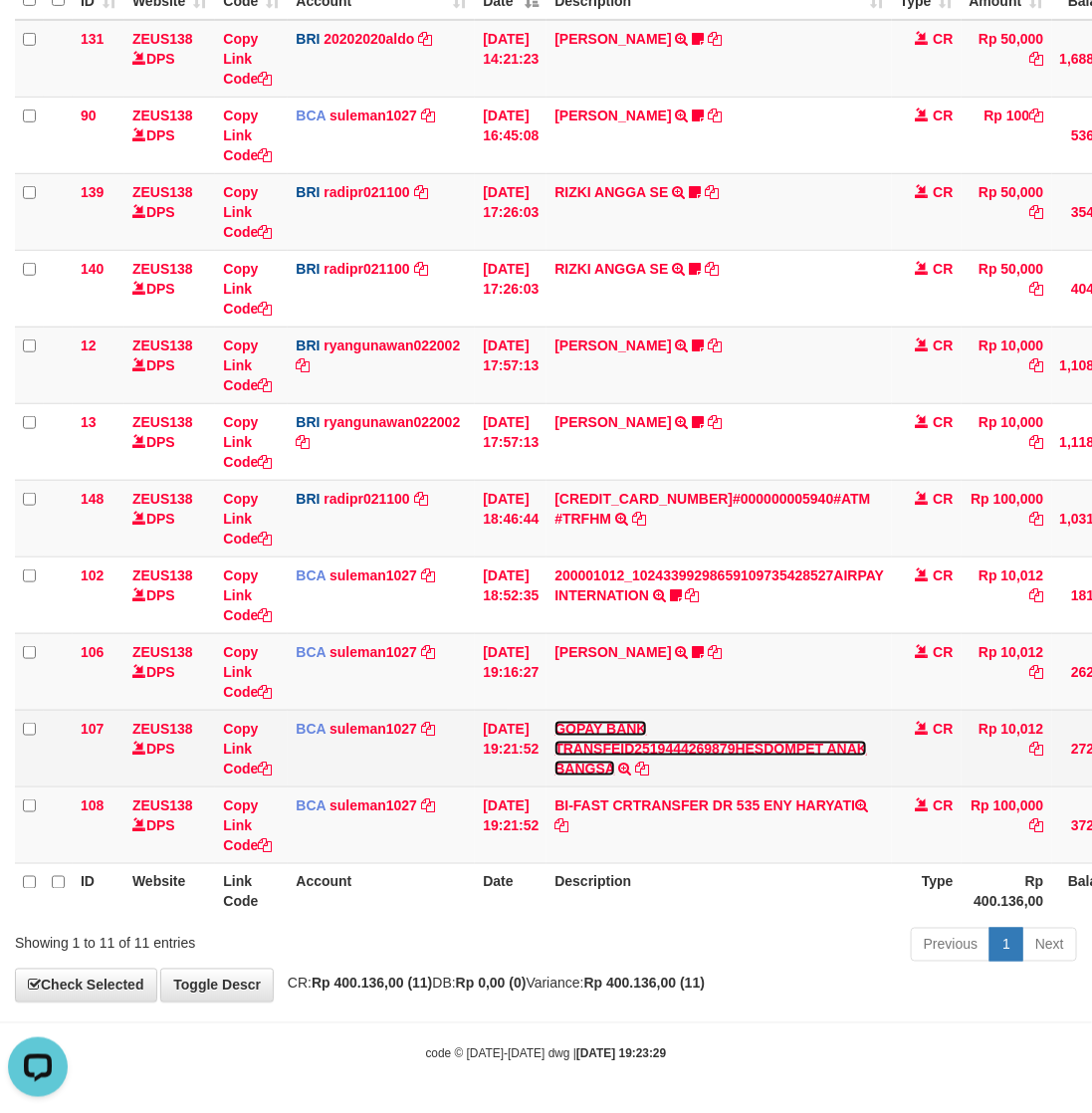 click on "GOPAY BANK TRANSFEID2519444269879HESDOMPET ANAK BANGSA" at bounding box center [711, 749] 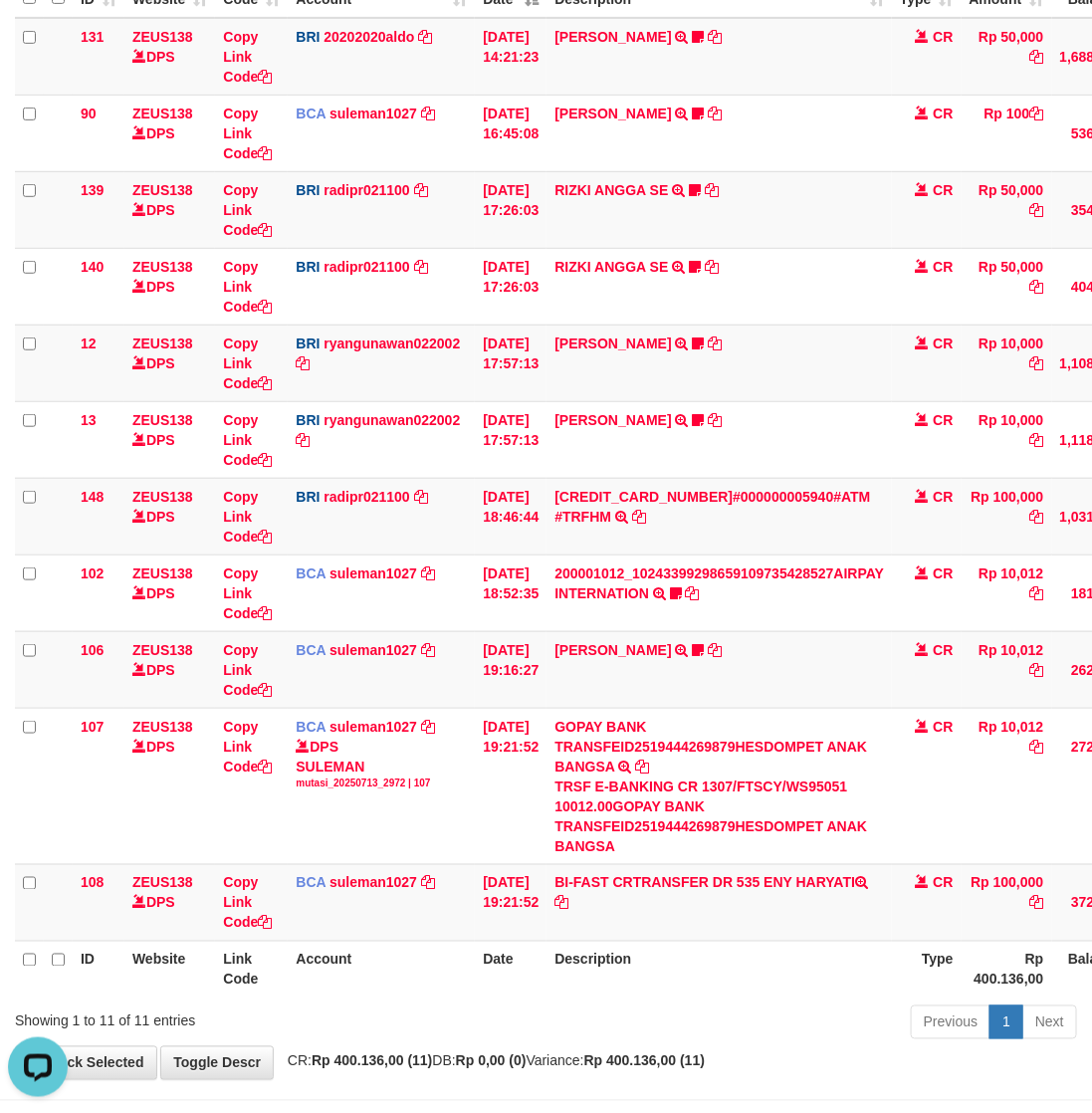 scroll, scrollTop: 282, scrollLeft: 0, axis: vertical 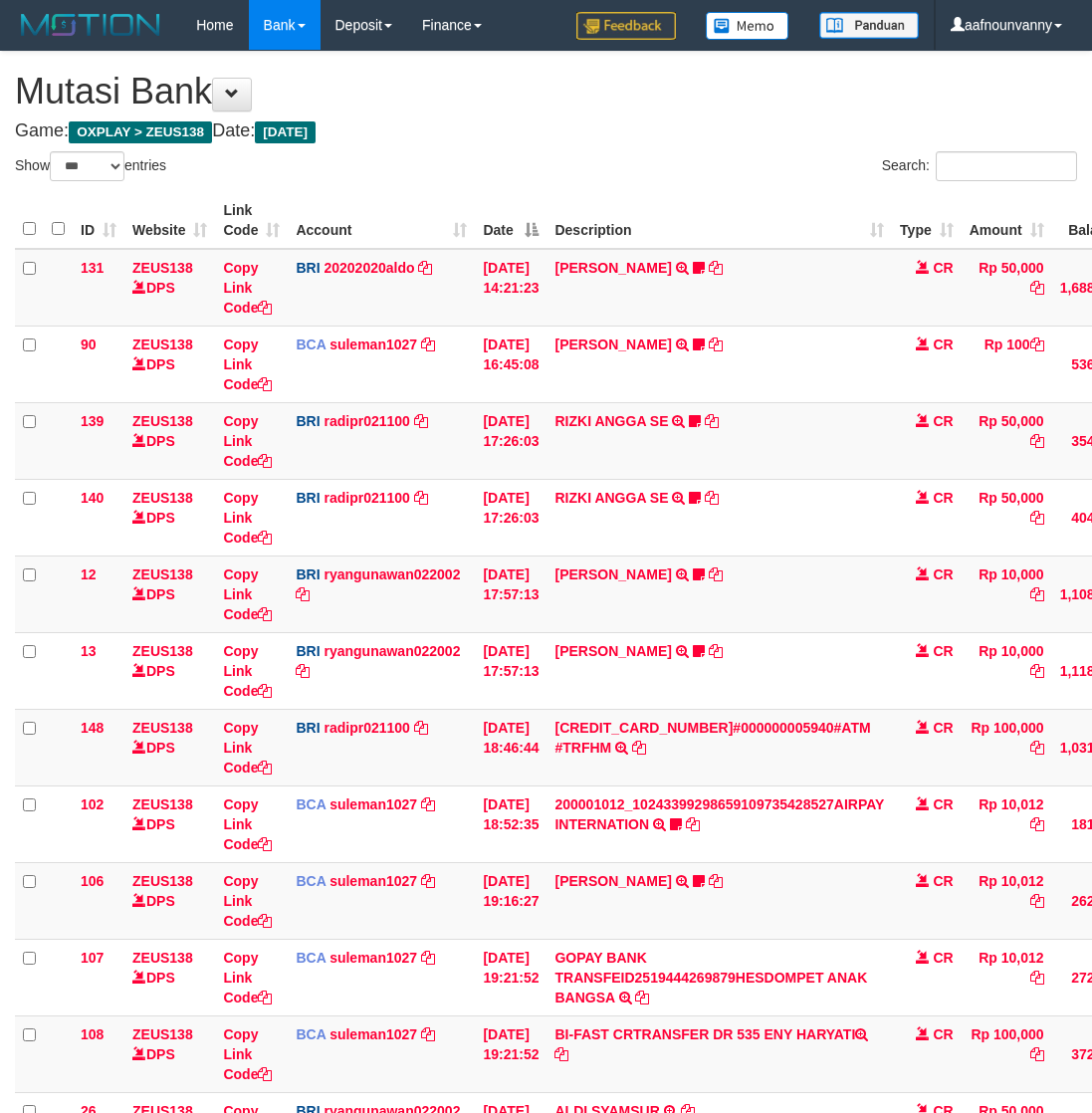 select on "***" 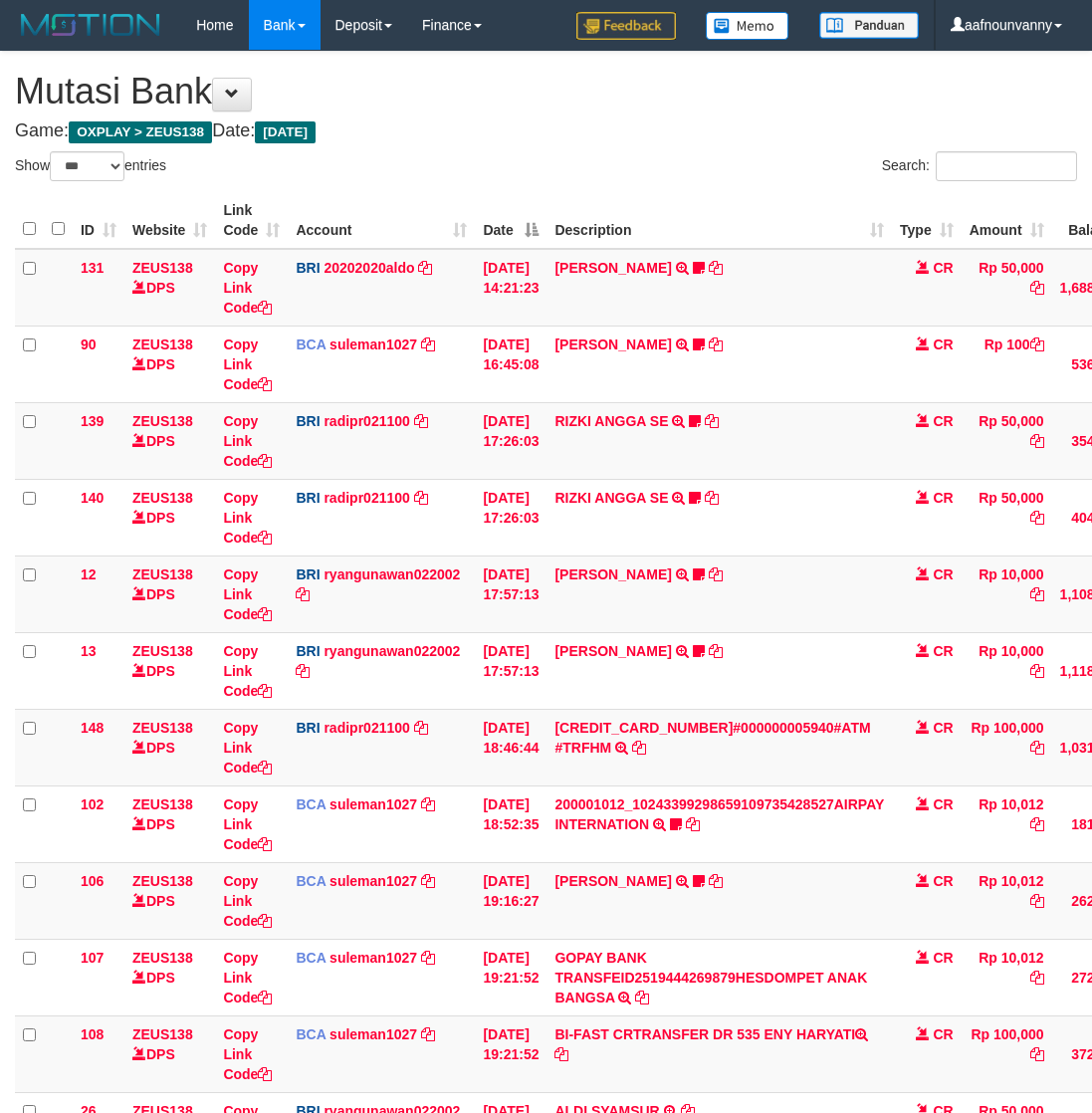 scroll, scrollTop: 0, scrollLeft: 0, axis: both 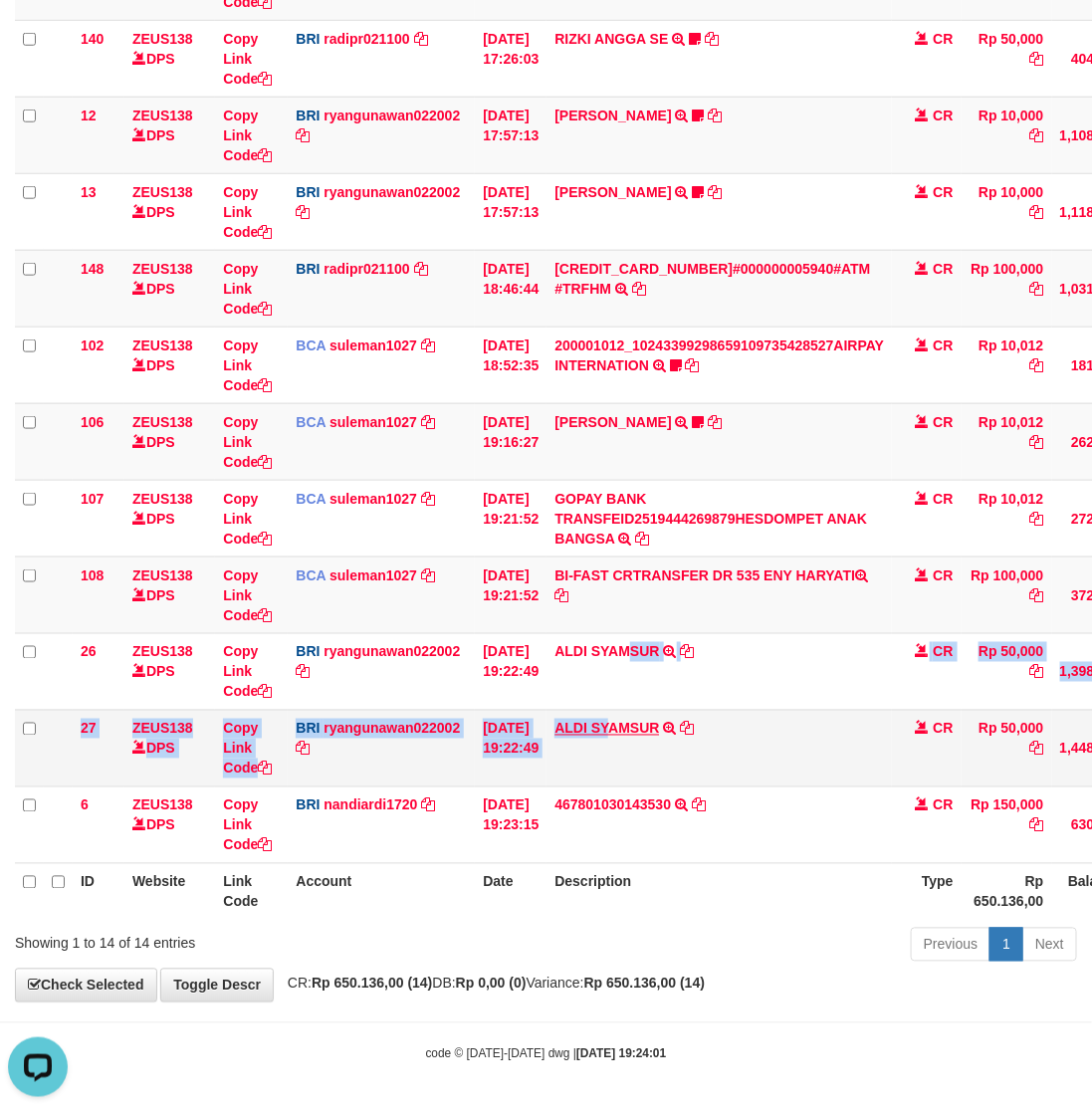 drag, startPoint x: 637, startPoint y: 714, endPoint x: 622, endPoint y: 724, distance: 18.027756 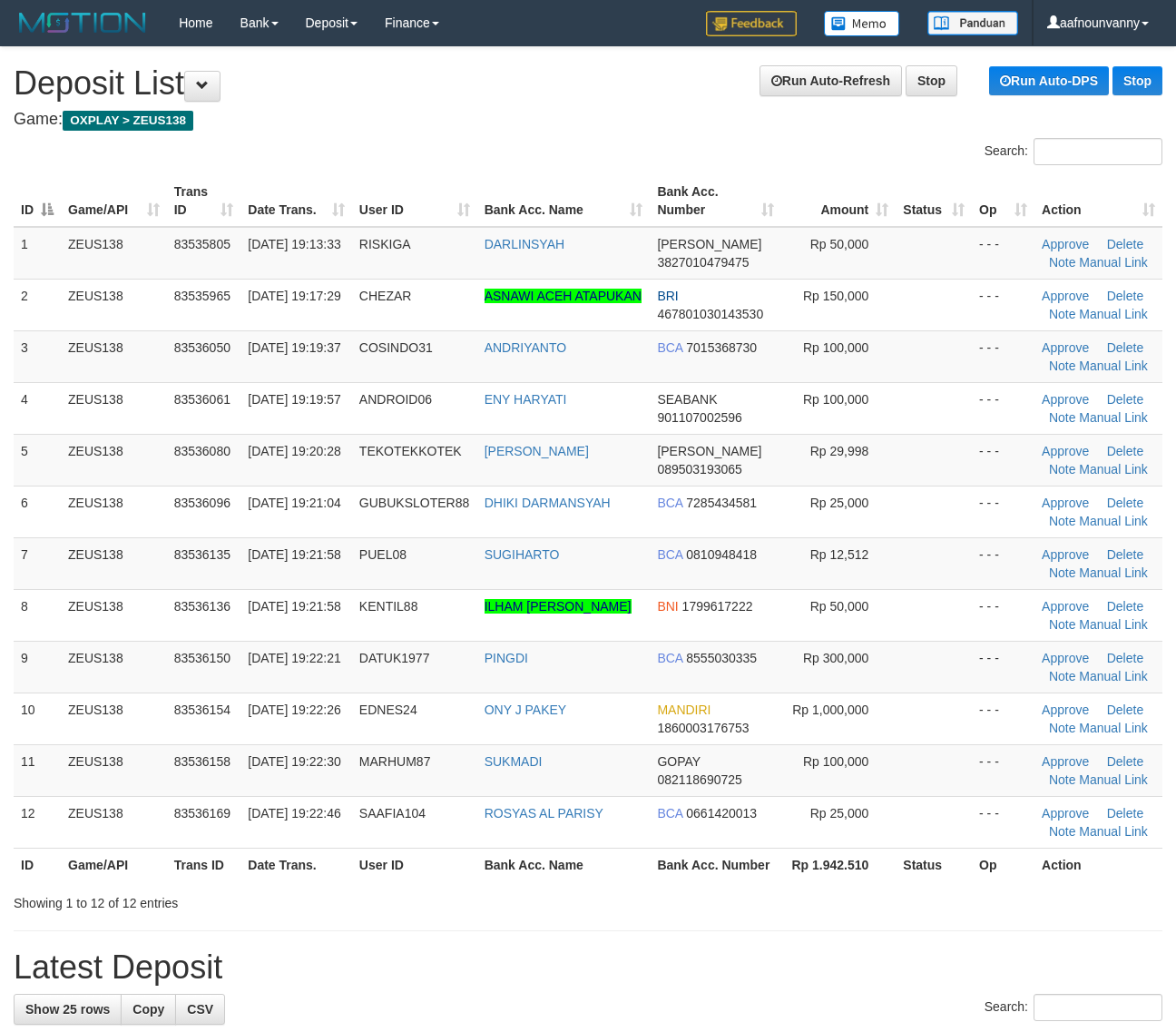 scroll, scrollTop: 0, scrollLeft: 0, axis: both 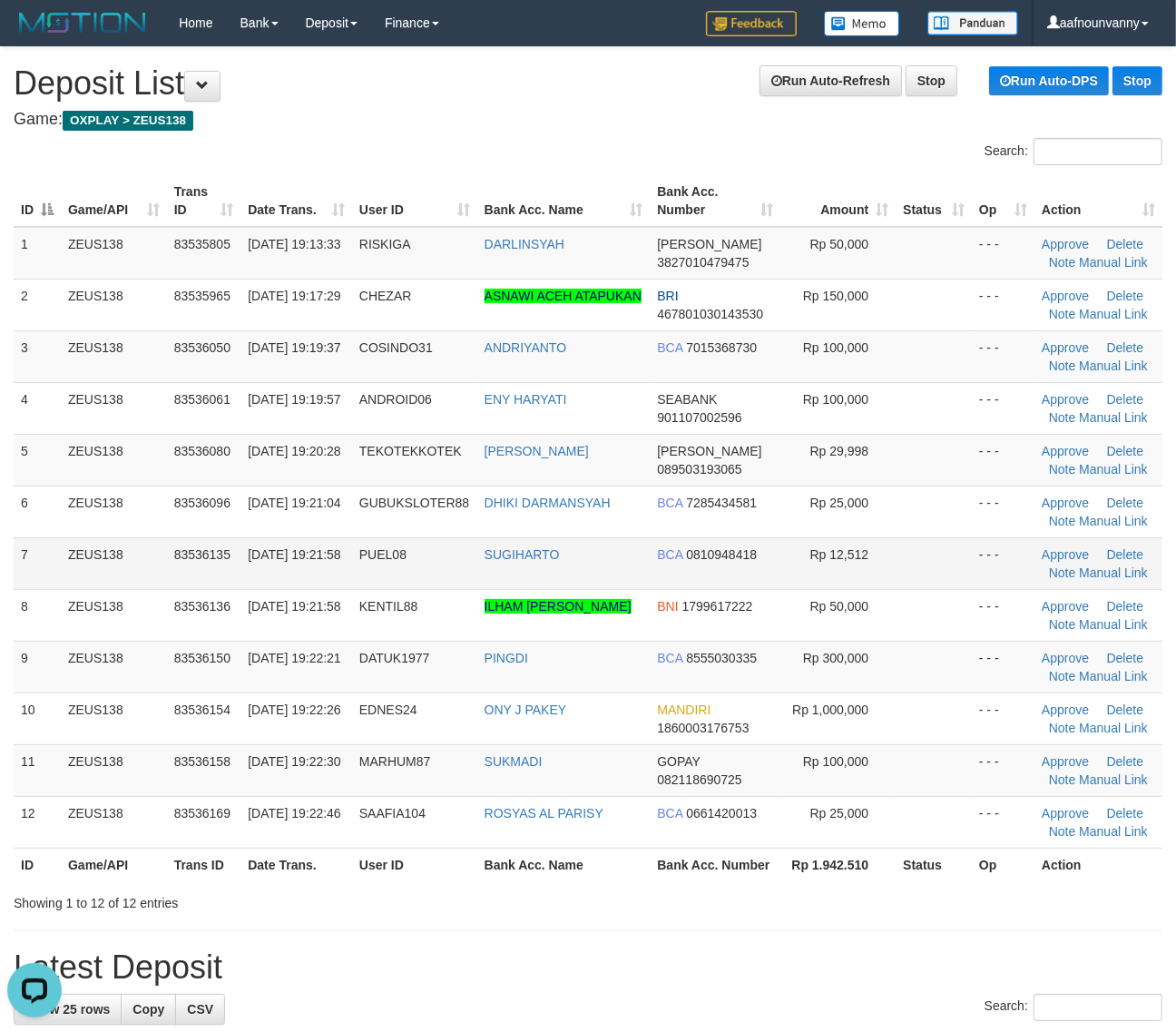 drag, startPoint x: 600, startPoint y: 554, endPoint x: 841, endPoint y: 555, distance: 241.0021 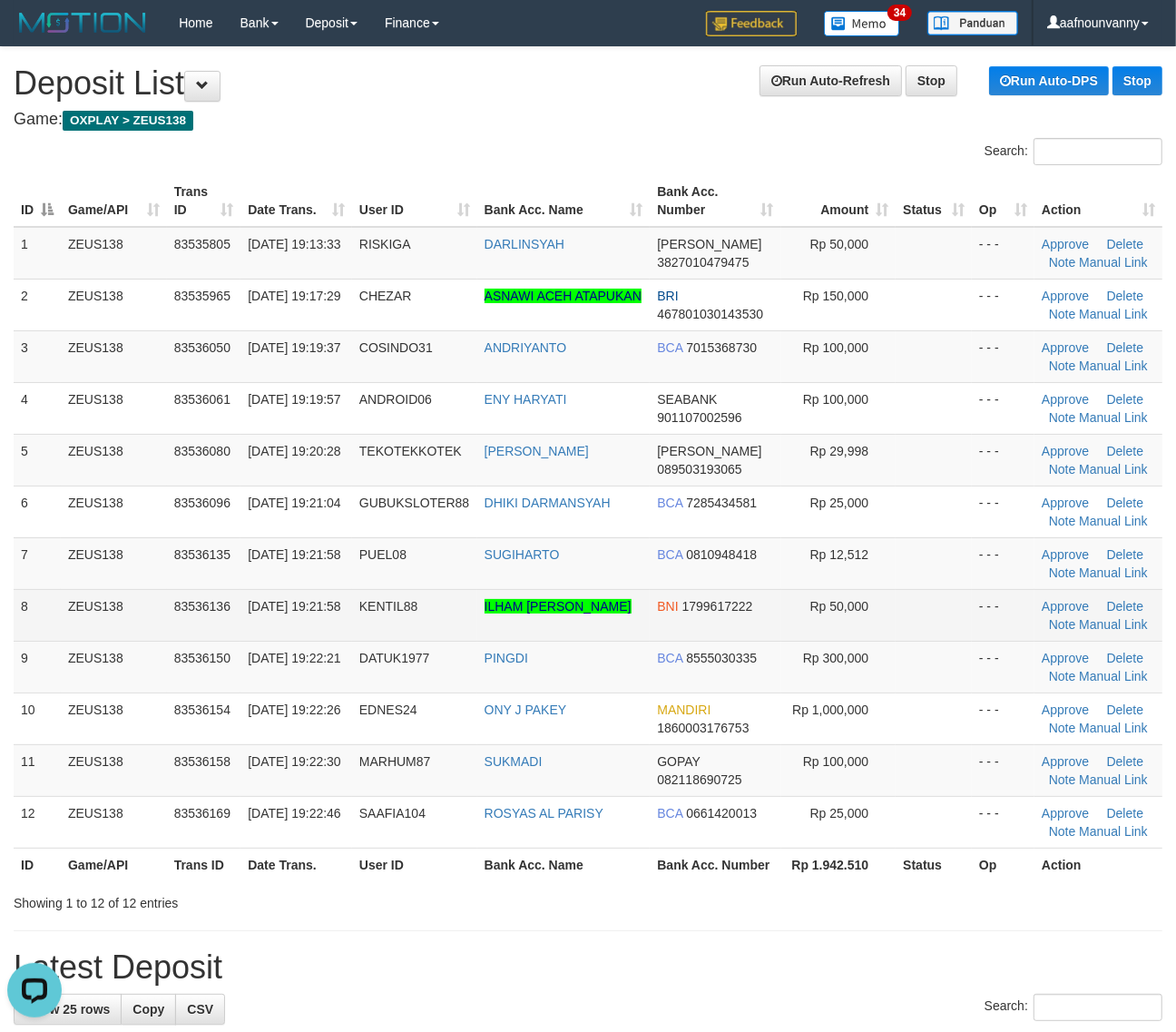 drag, startPoint x: 564, startPoint y: 628, endPoint x: 1017, endPoint y: 602, distance: 453.7455 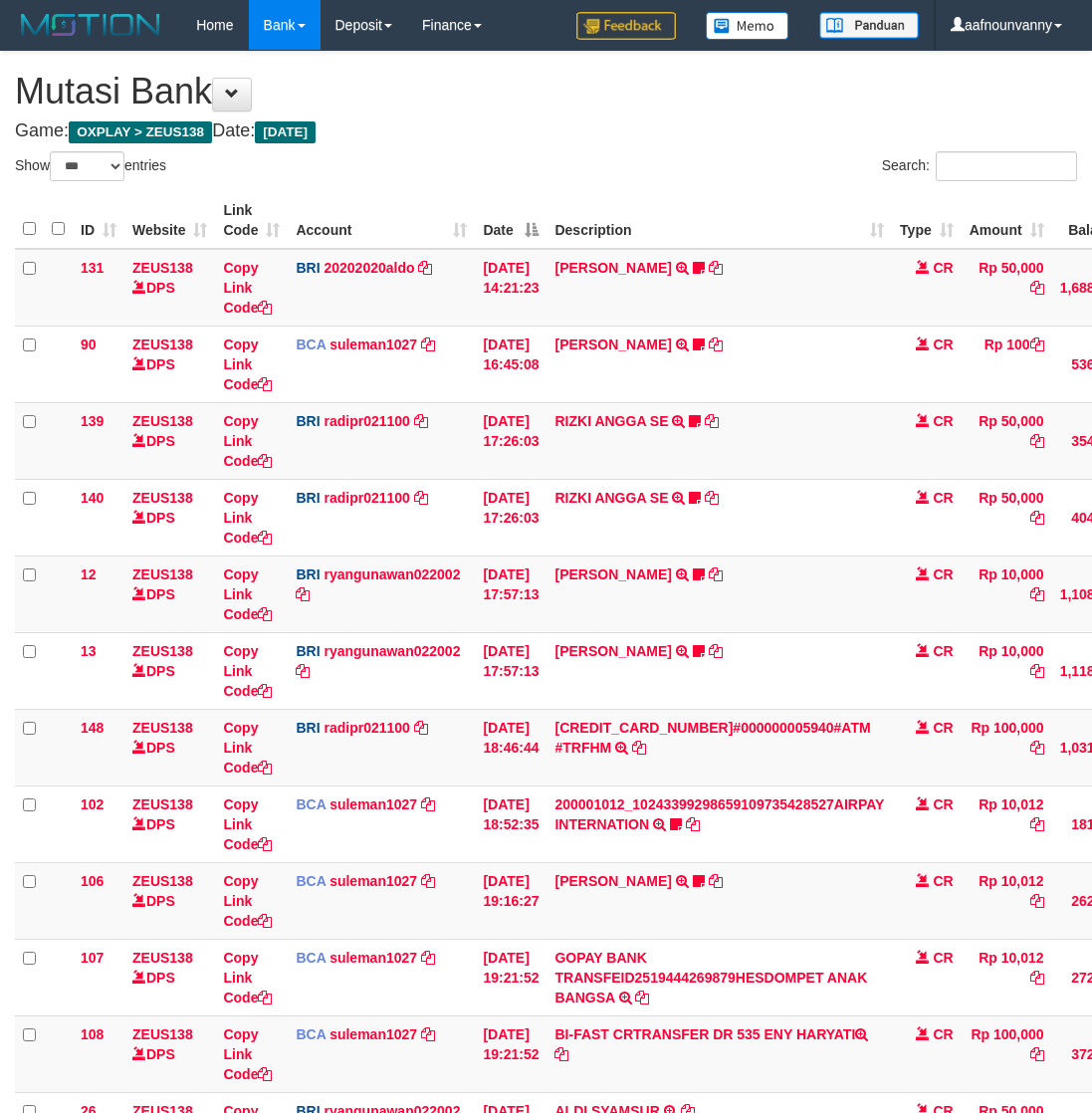 select on "***" 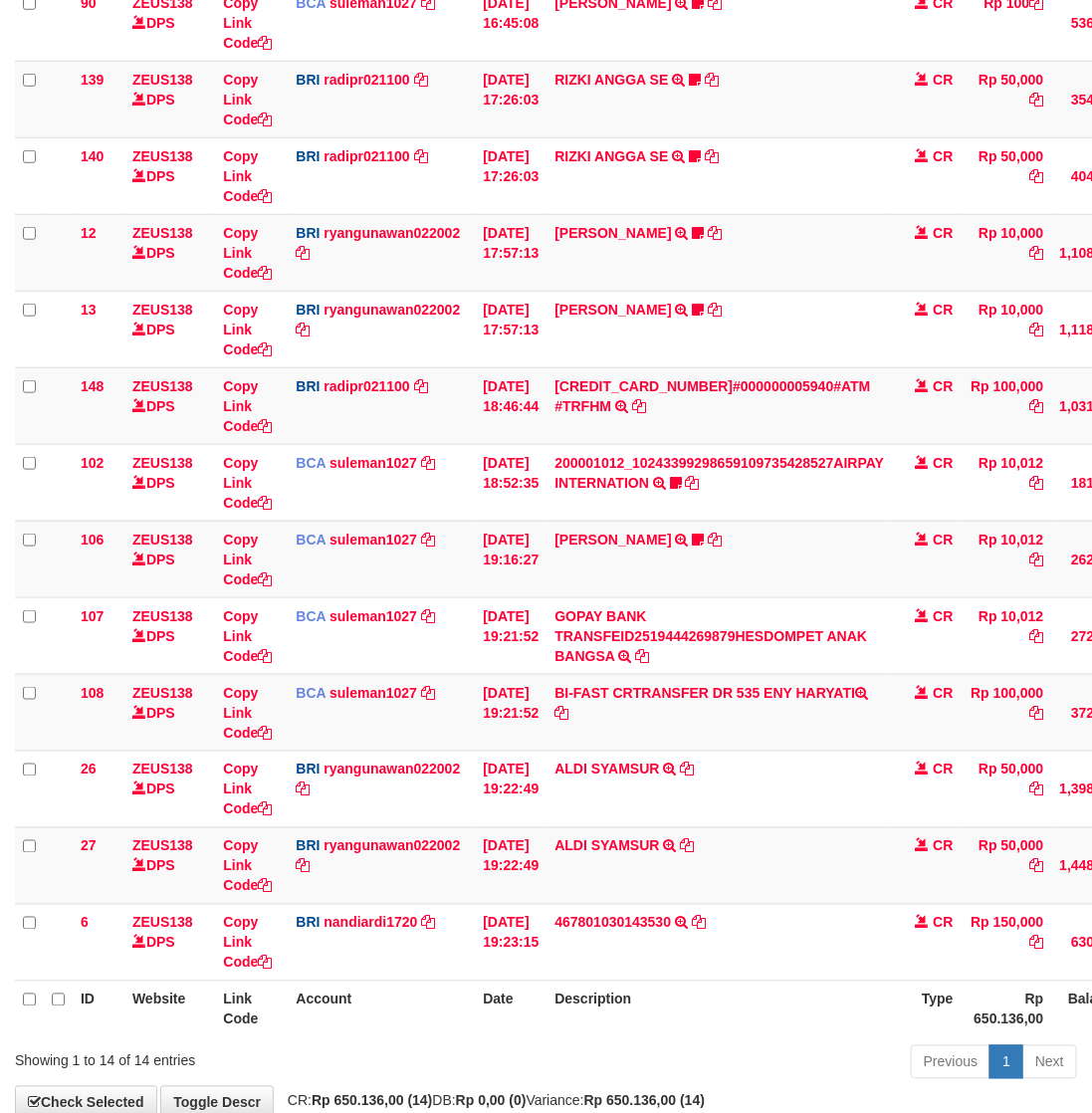 scroll, scrollTop: 461, scrollLeft: 0, axis: vertical 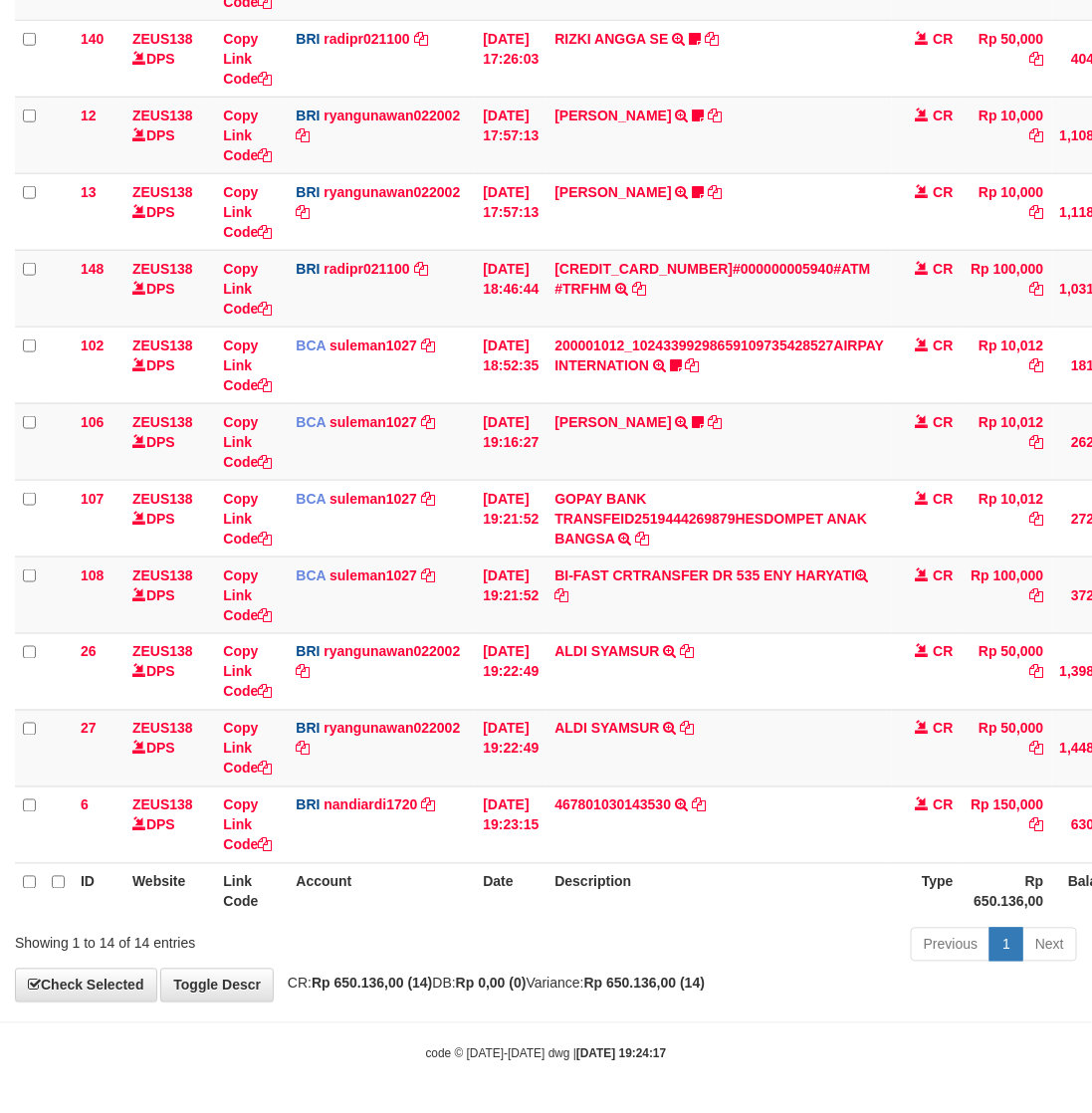 click on "Previous 1 Next" at bounding box center (773, 947) 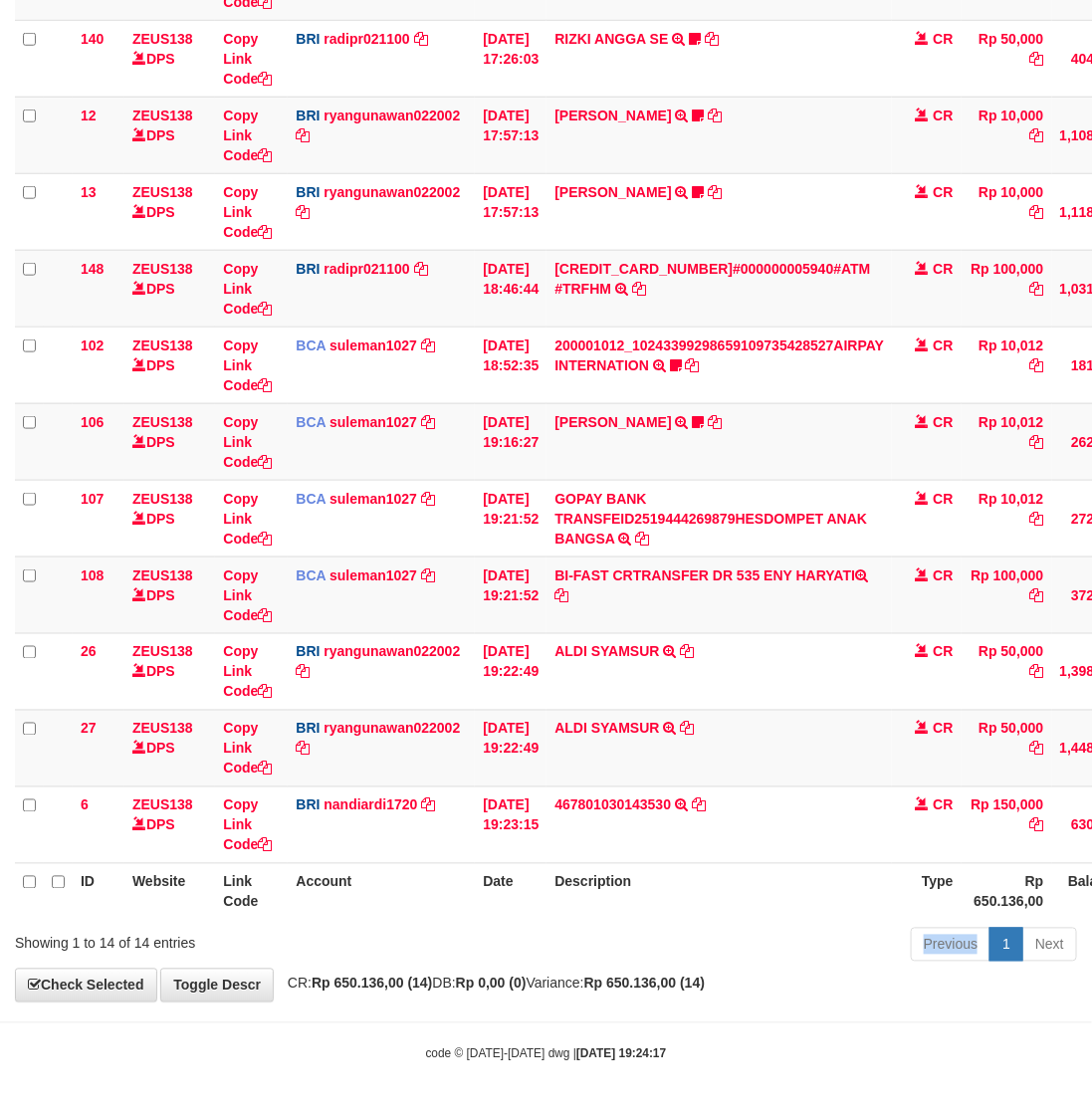 click on "Previous 1 Next" at bounding box center (773, 947) 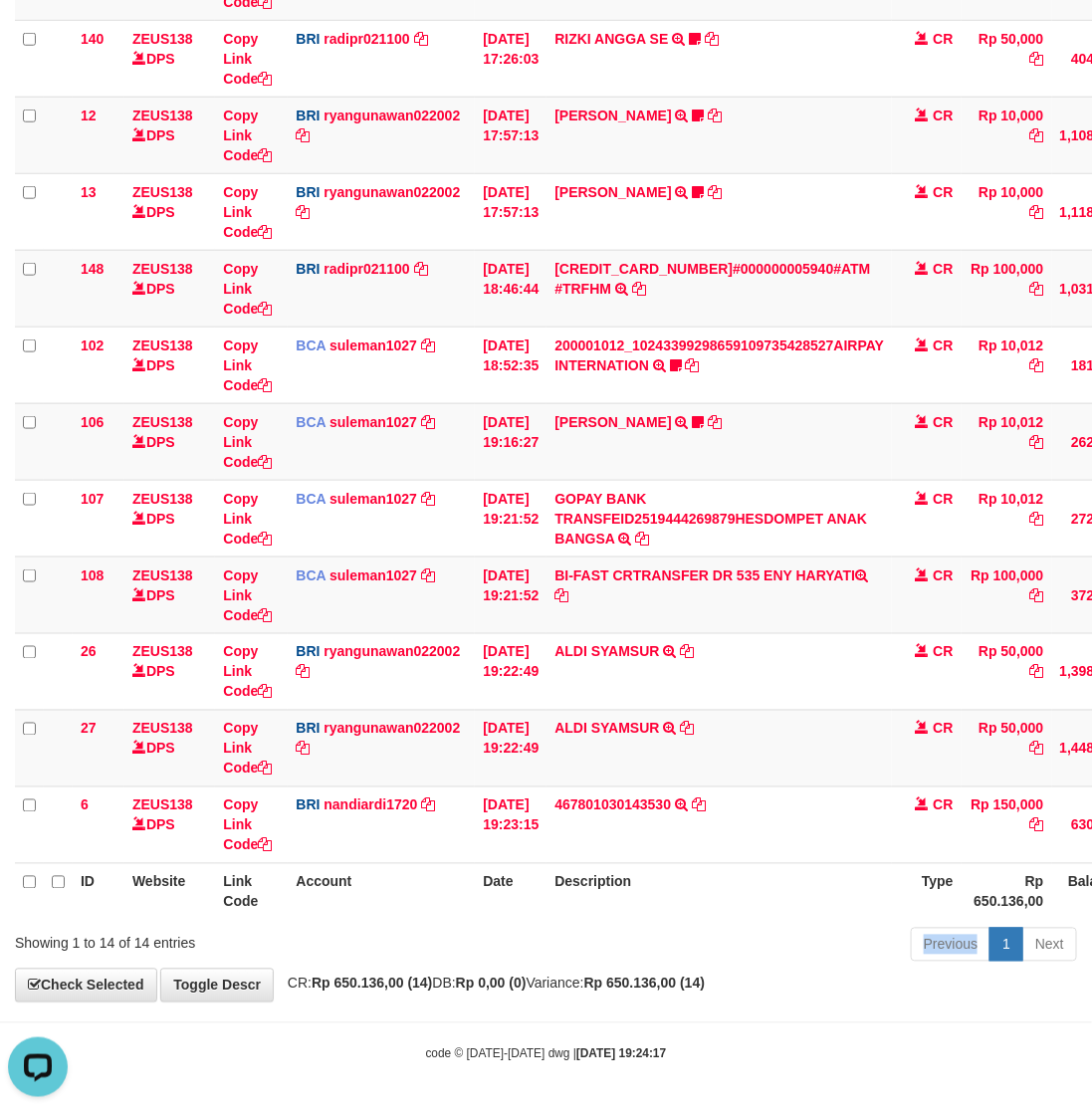 scroll, scrollTop: 0, scrollLeft: 0, axis: both 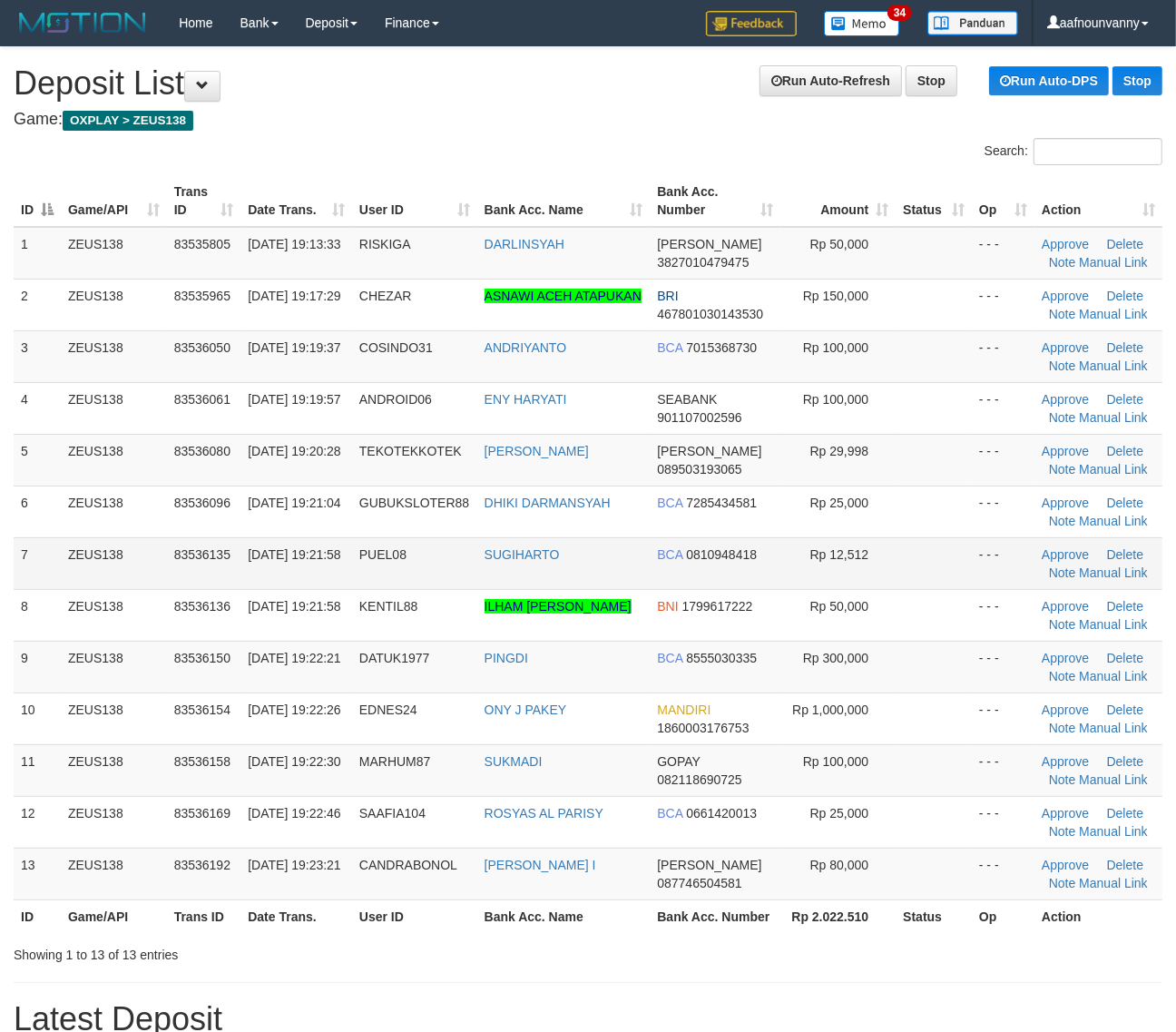 click on "ZEUS138" at bounding box center [113, 563] 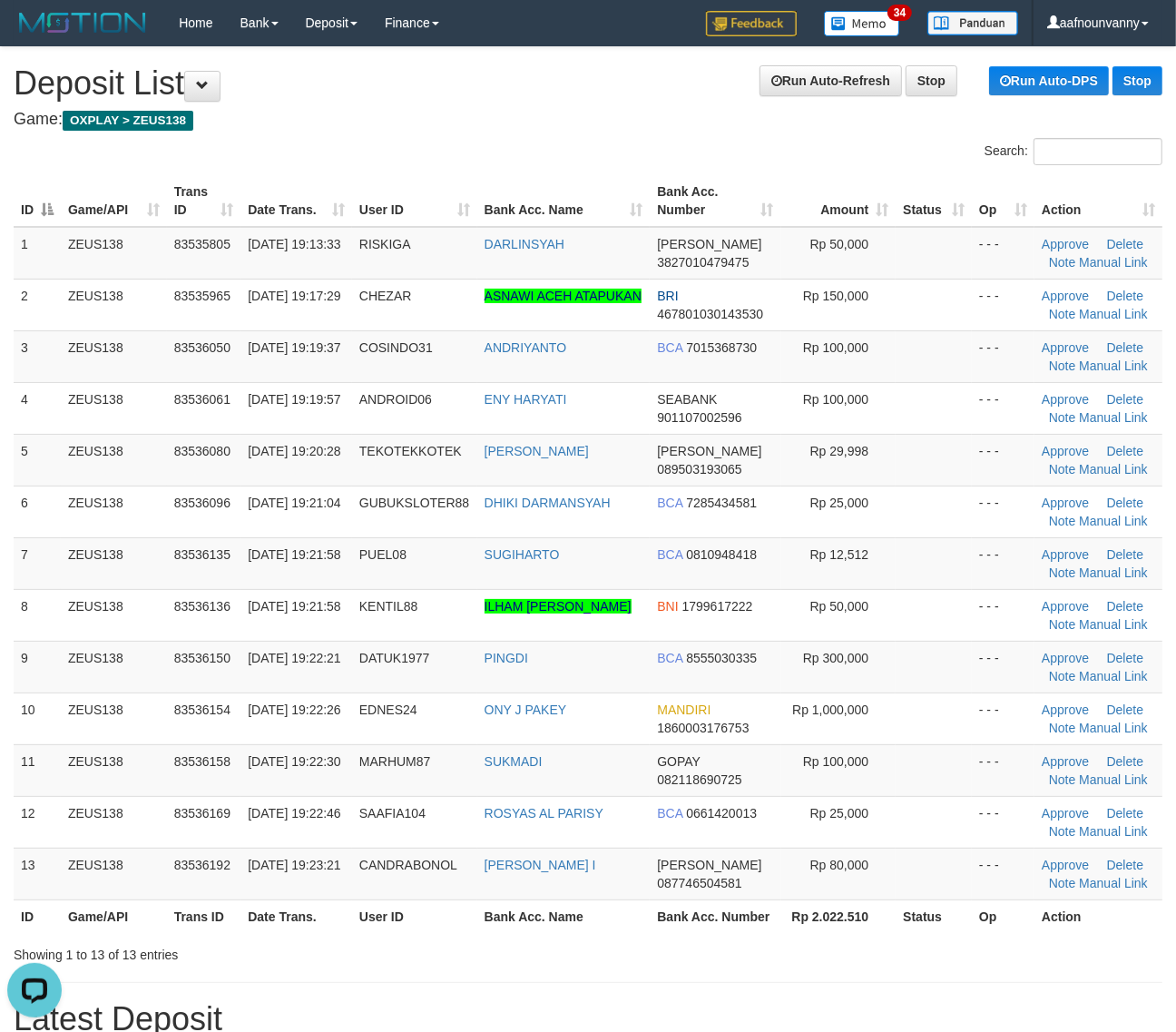 scroll, scrollTop: 0, scrollLeft: 0, axis: both 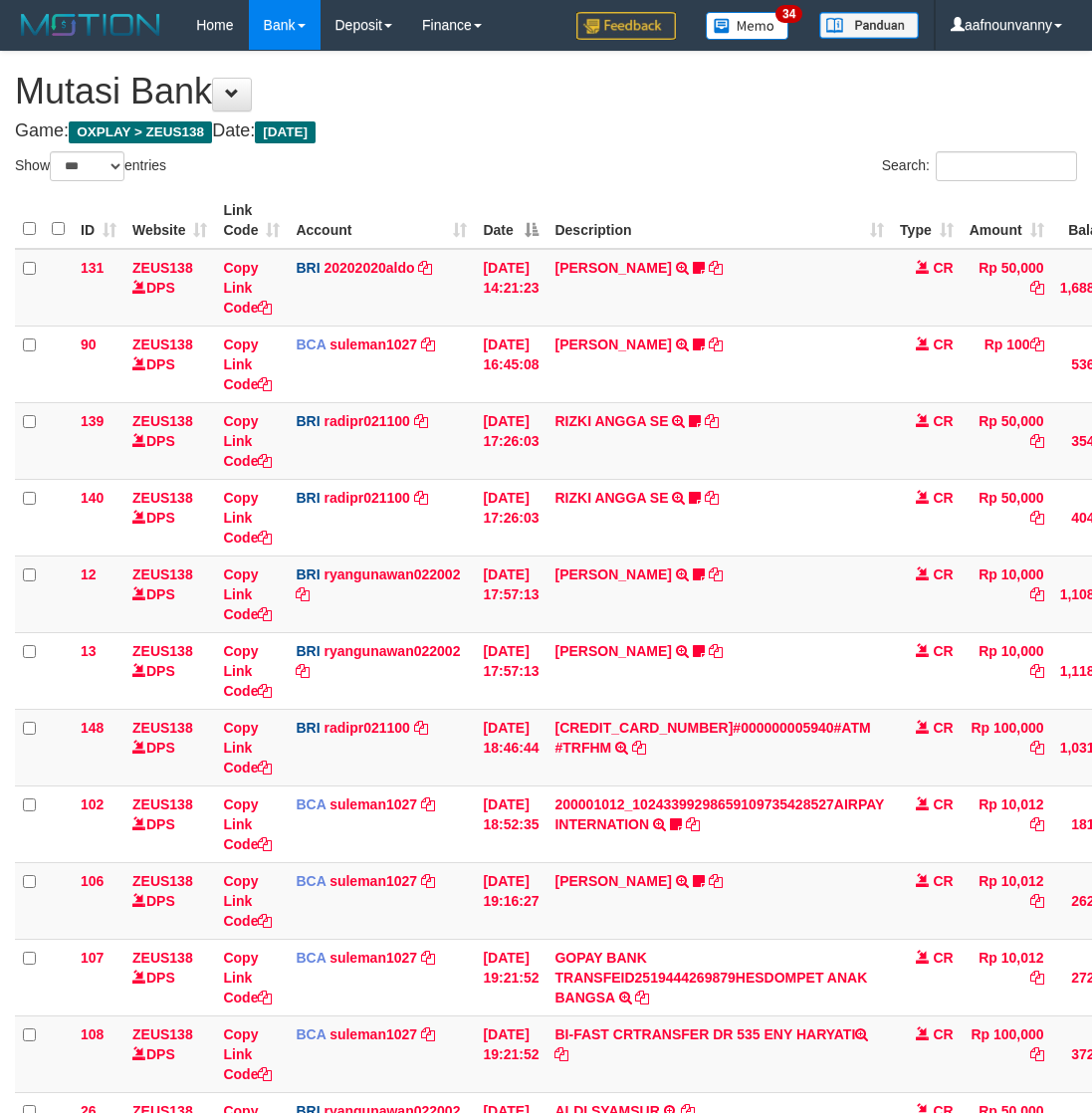 select on "***" 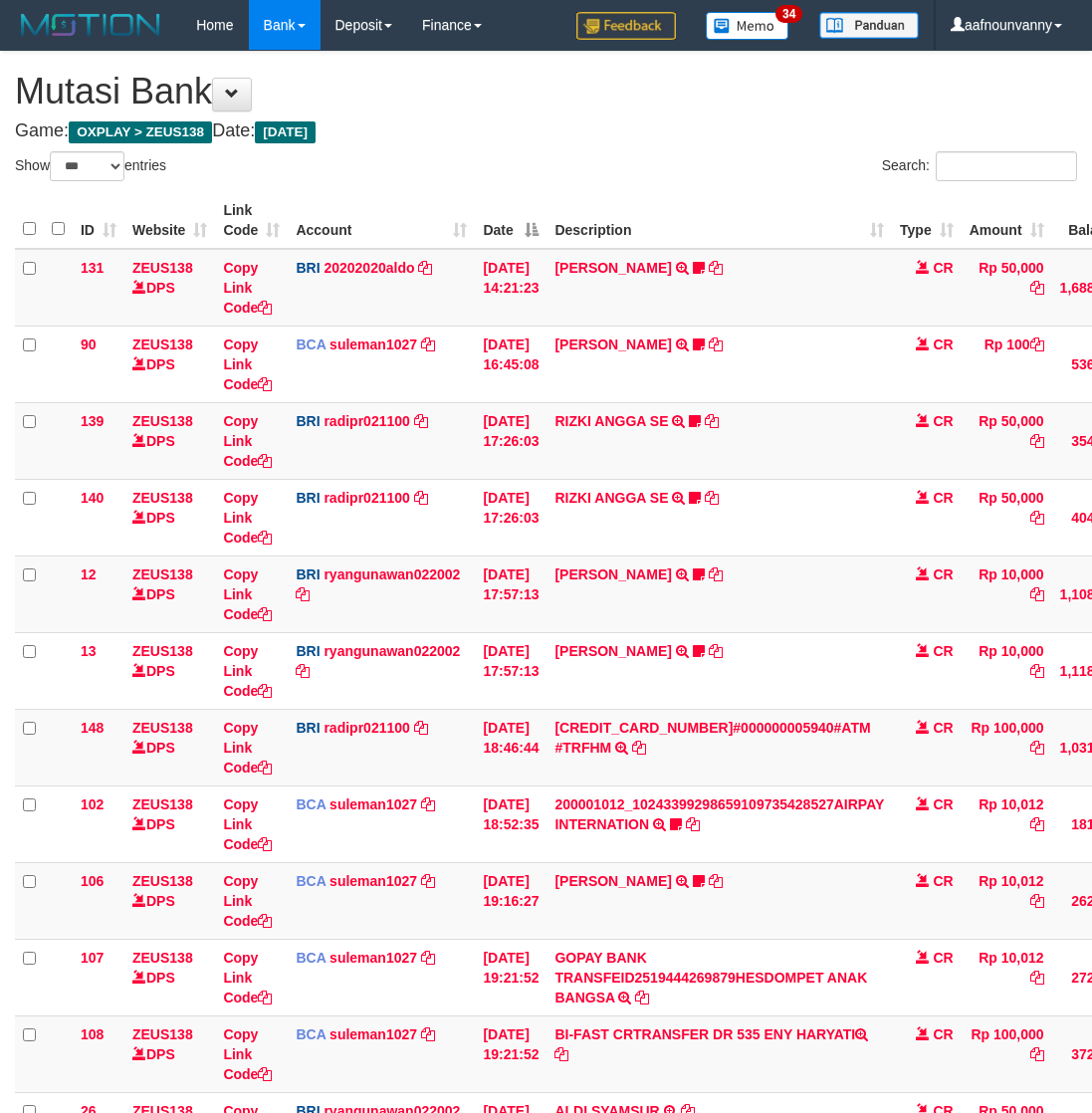 scroll, scrollTop: 461, scrollLeft: 0, axis: vertical 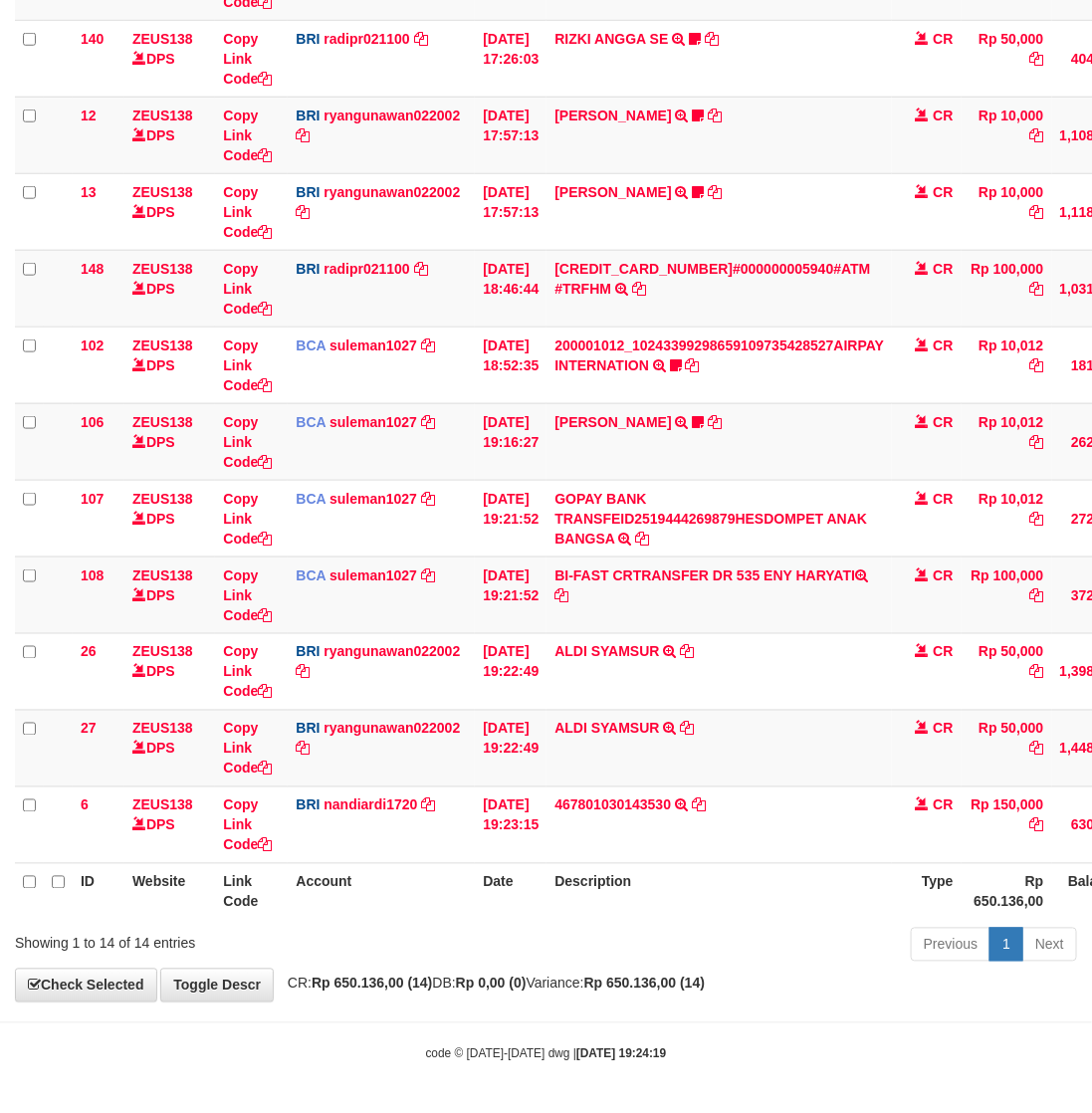 drag, startPoint x: 629, startPoint y: 926, endPoint x: 1100, endPoint y: 614, distance: 564.9646 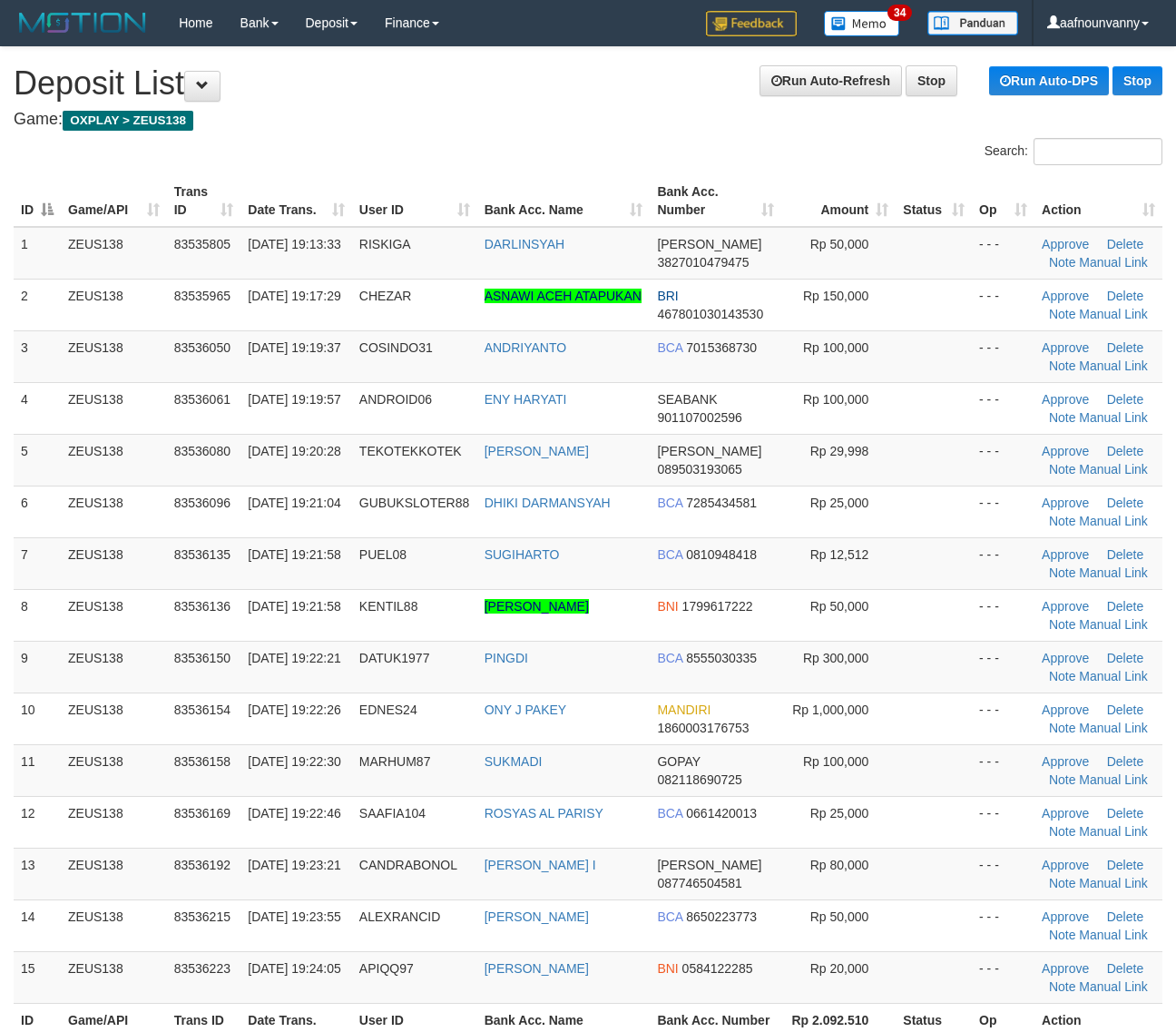 scroll, scrollTop: 0, scrollLeft: 0, axis: both 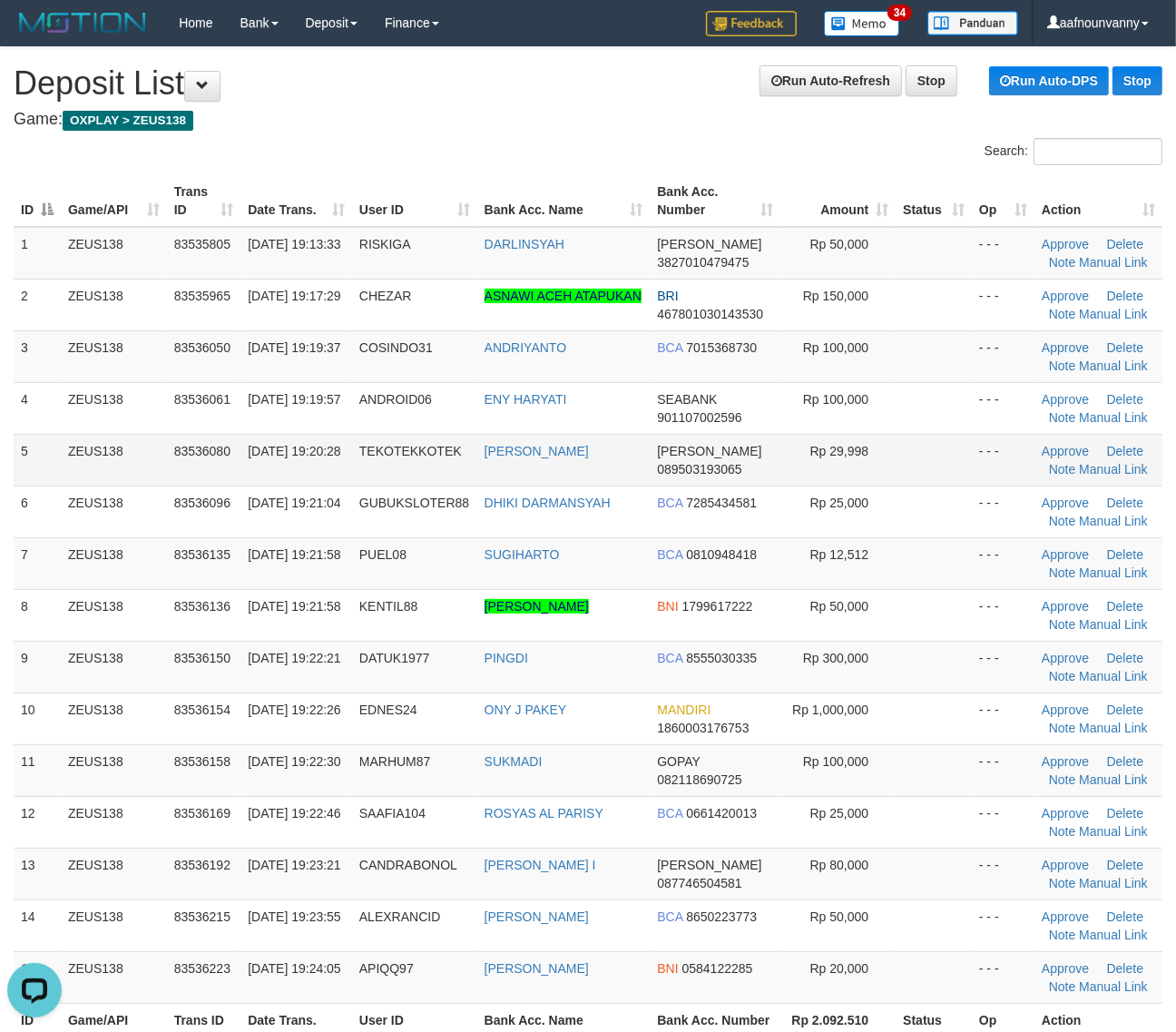 click on "Rp 29,998" at bounding box center [838, 459] 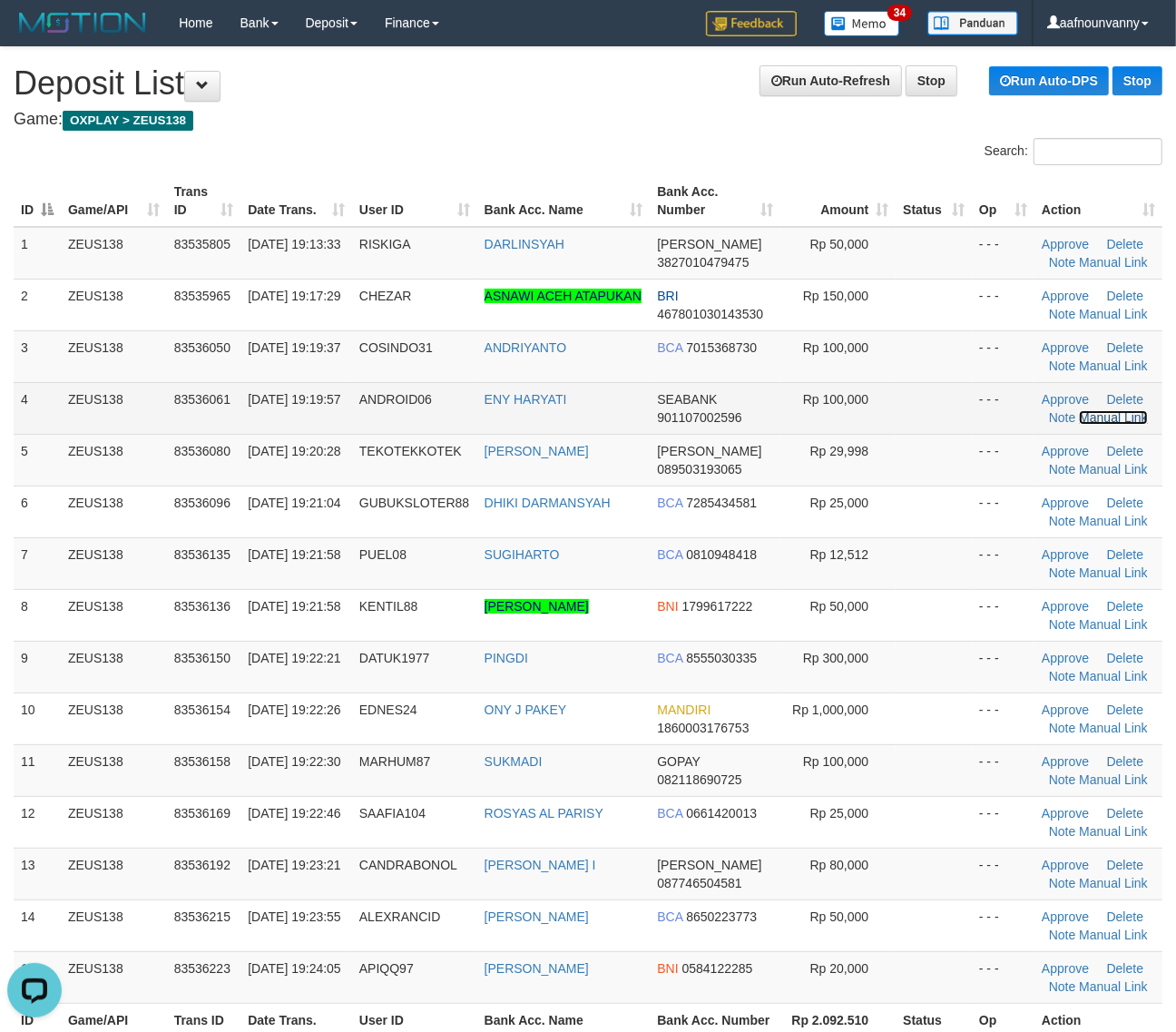 click on "Manual Link" at bounding box center (1113, 418) 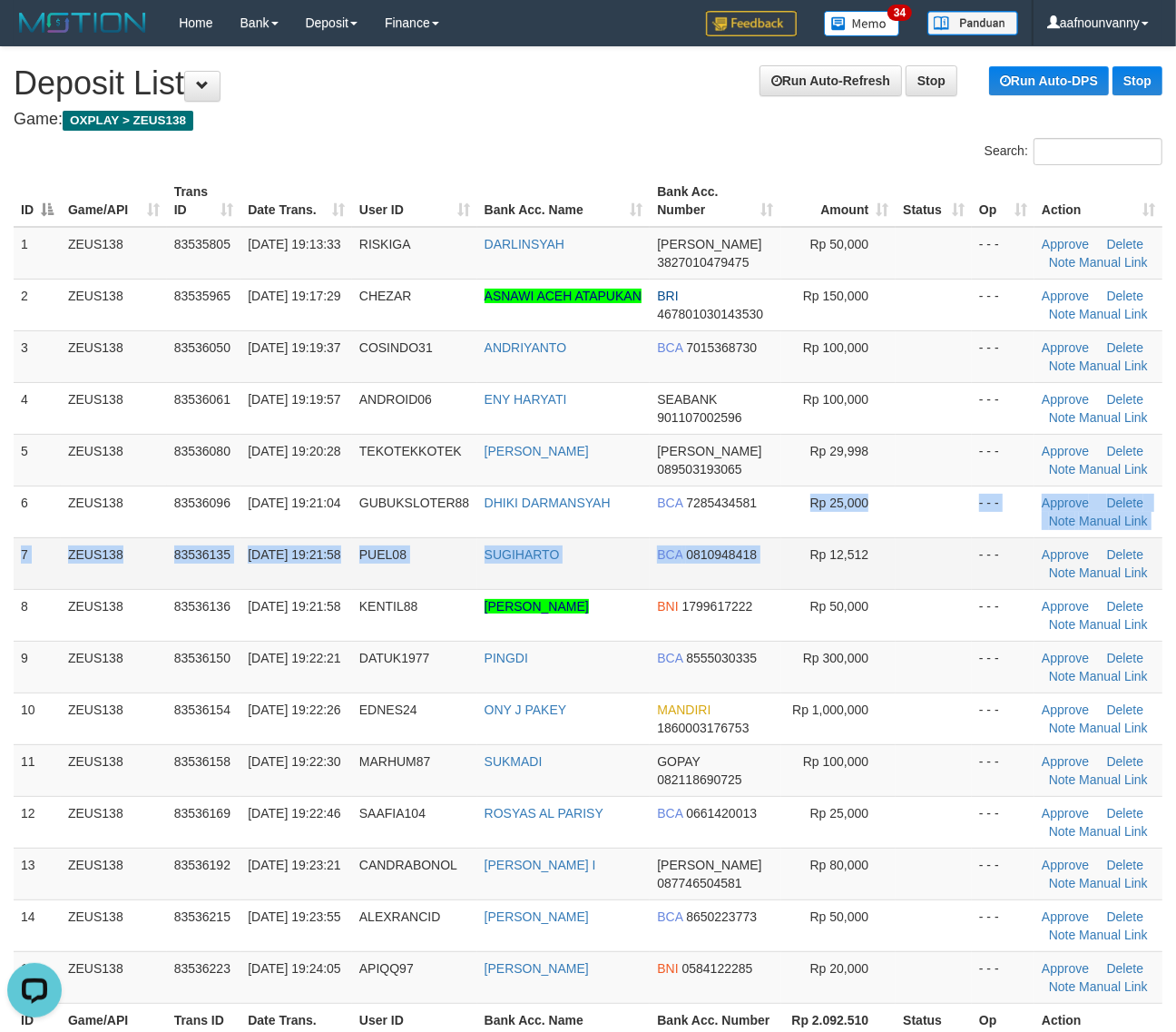 click on "1
ZEUS138
83535805
13/07/2025 19:13:33
RISKIGA
DARLINSYAH
DANA
3827010479475
Rp 50,000
- - -
Approve
Delete
Note
Manual Link
2
ZEUS138
83535965
13/07/2025 19:17:29
CHEZAR
ASNAWI ACEH ATAPUKAN
BRI
467801030143530
Rp 150,000" at bounding box center (588, 615) 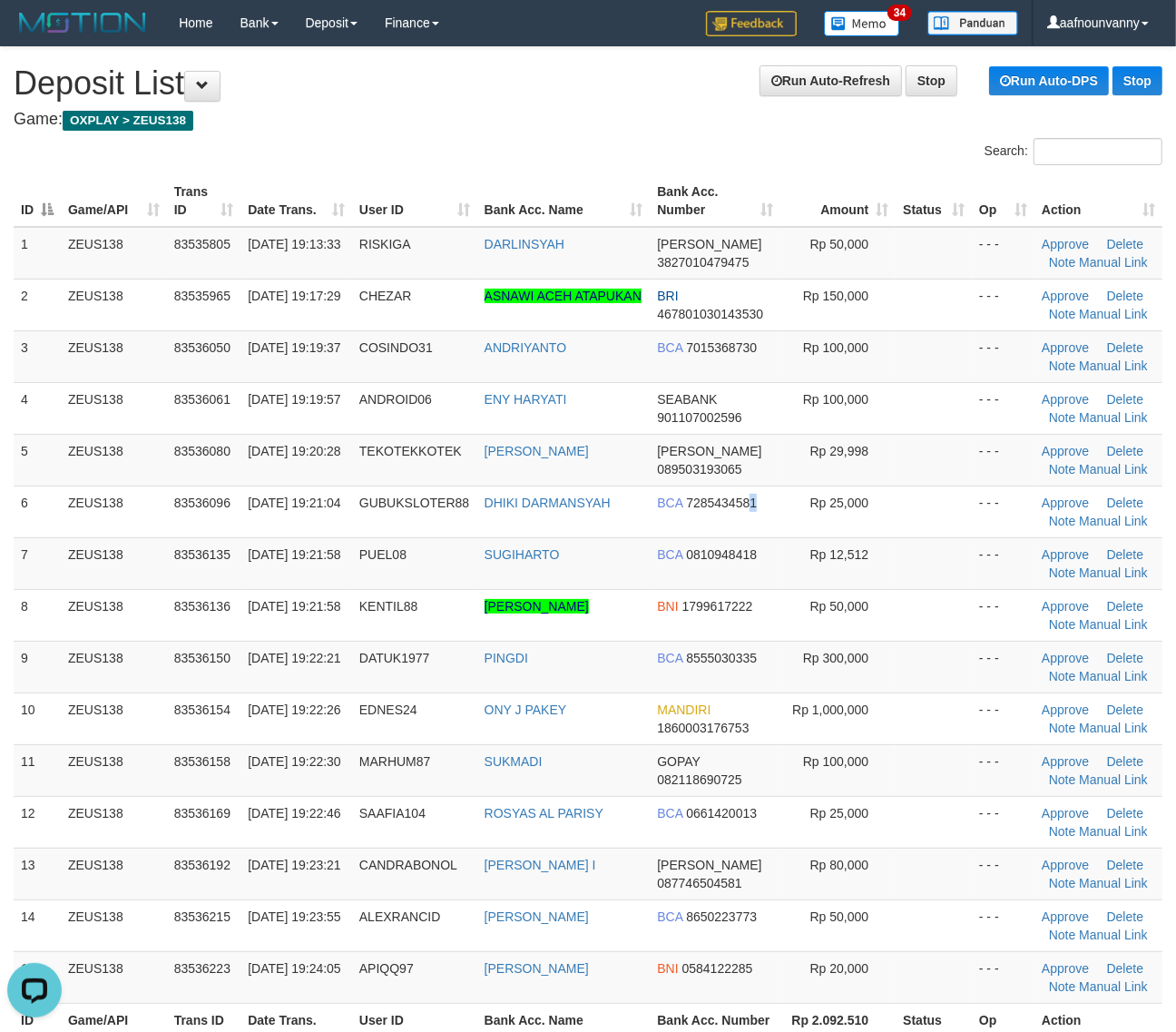 drag, startPoint x: 751, startPoint y: 534, endPoint x: 1180, endPoint y: 592, distance: 432.903 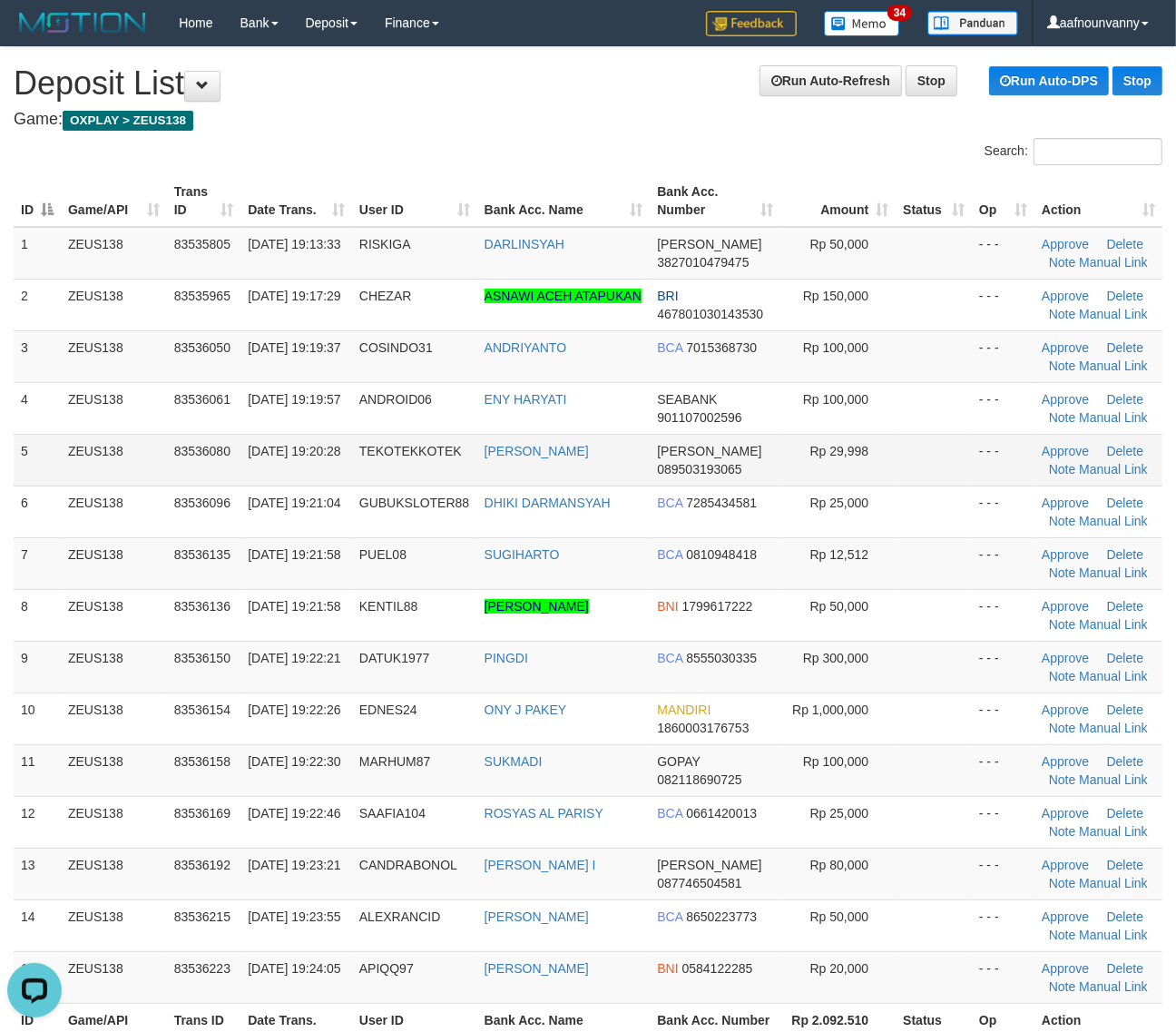 drag, startPoint x: 51, startPoint y: 393, endPoint x: 1012, endPoint y: 464, distance: 963.6192 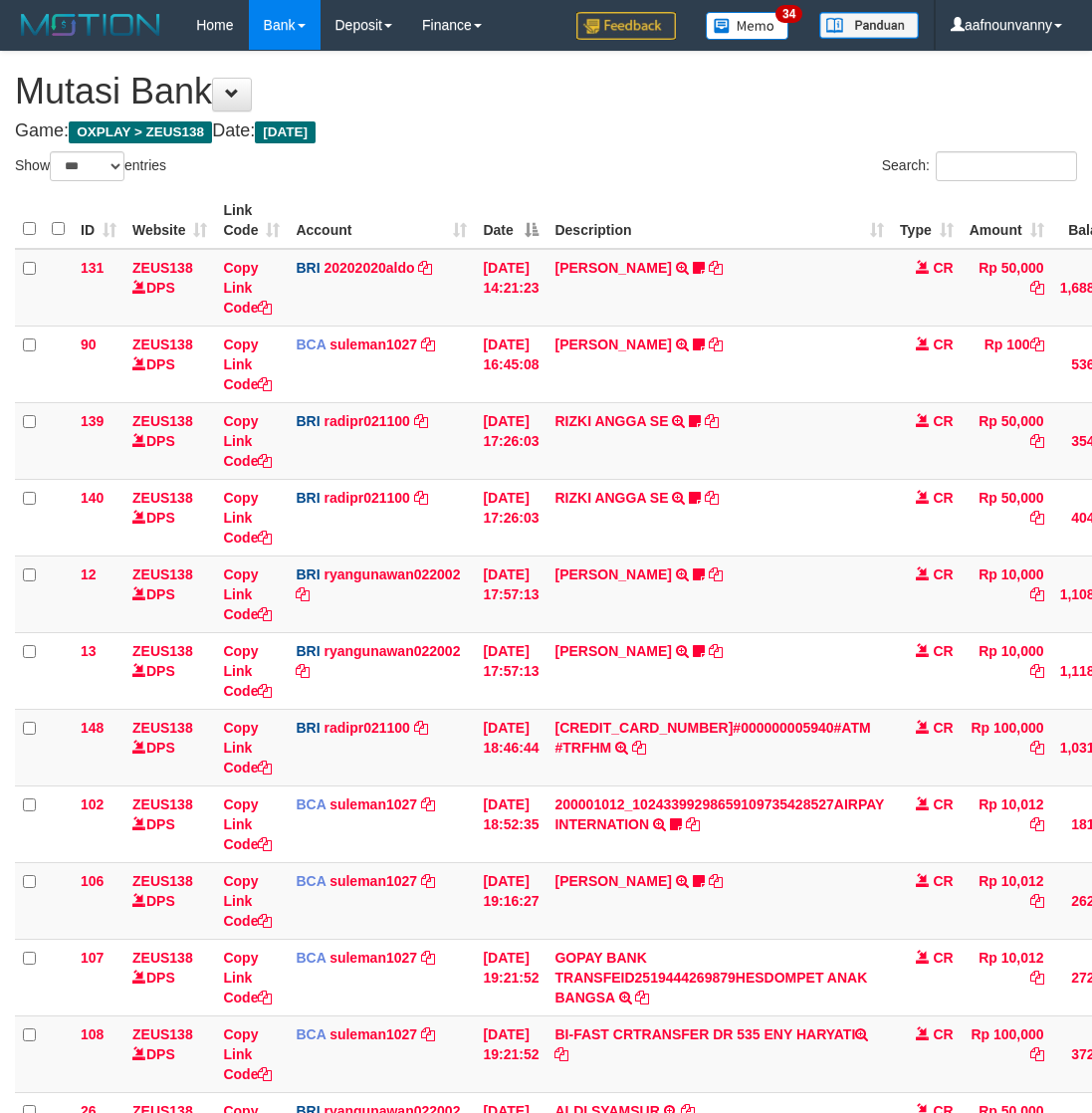 select on "***" 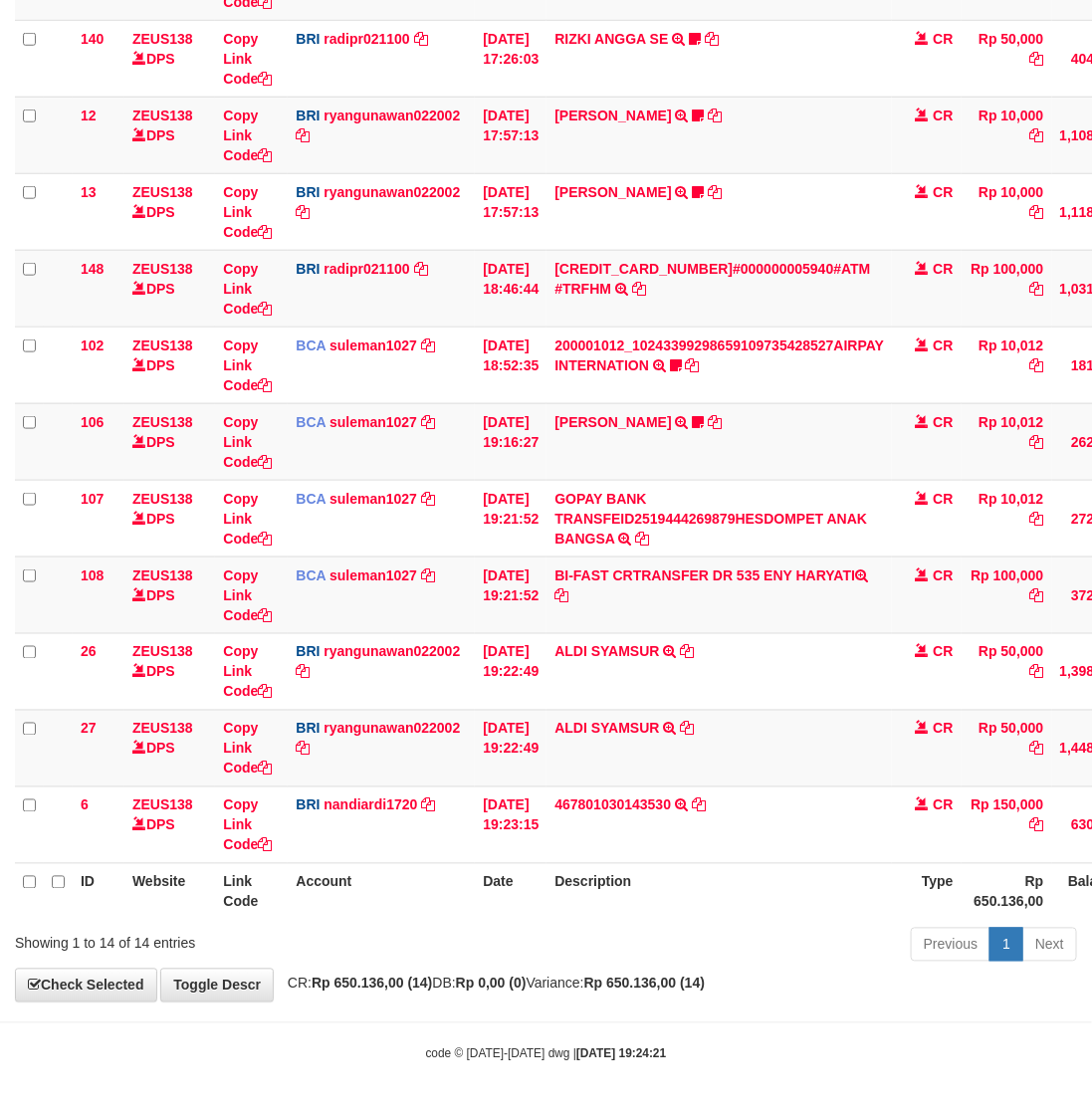 scroll, scrollTop: 461, scrollLeft: 0, axis: vertical 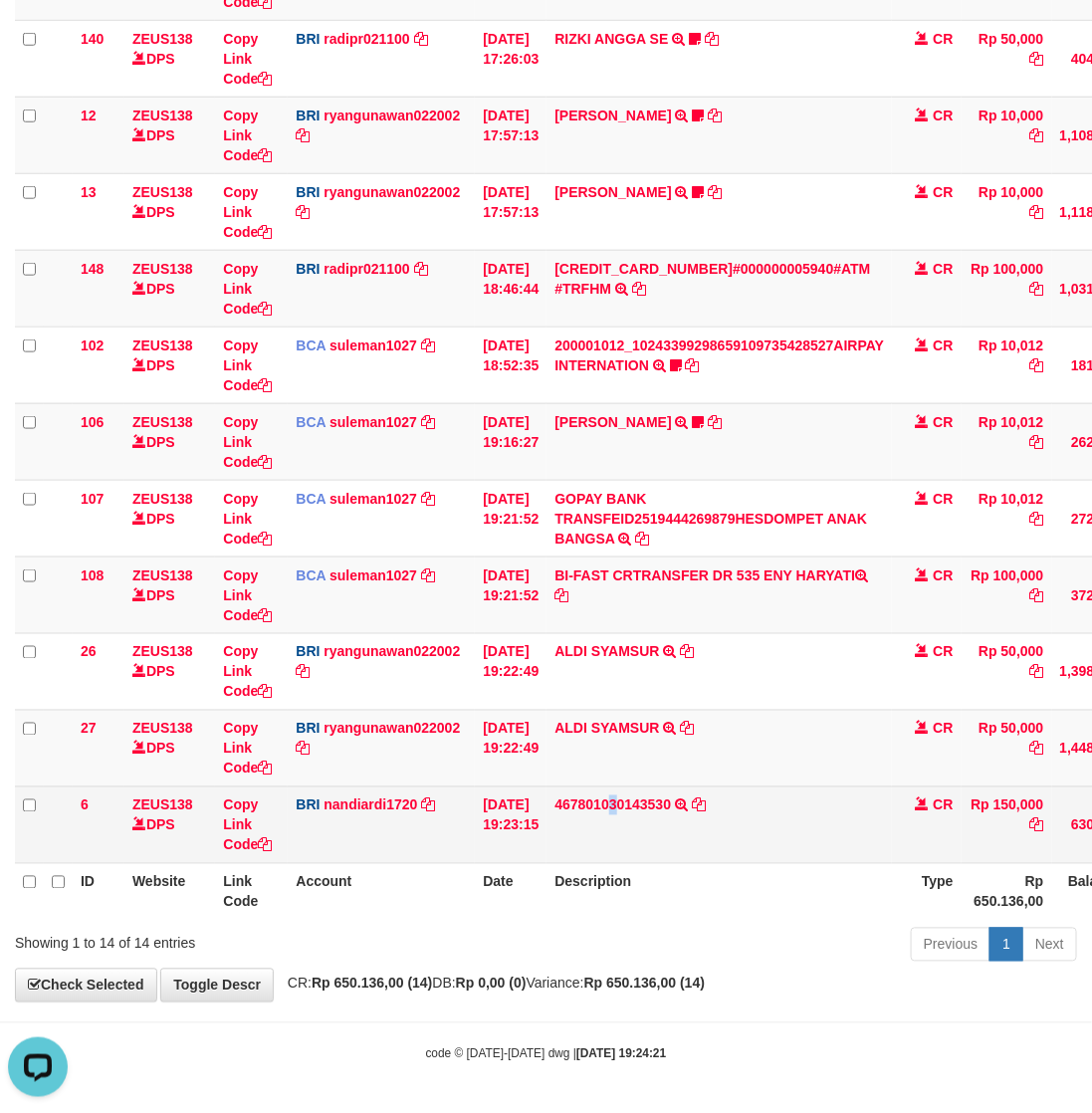 click on "467801030143530         TRANSFER NBMB 467801030143530 TO NANDI ARDIANSYAH" at bounding box center (719, 824) 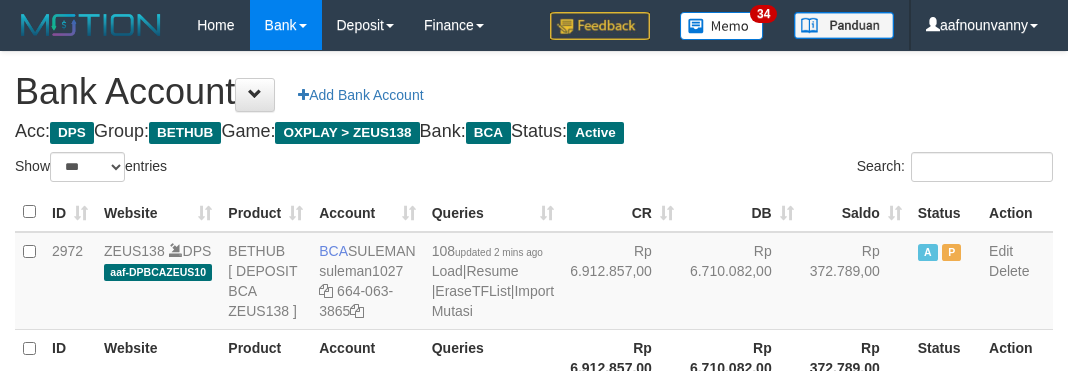 select on "***" 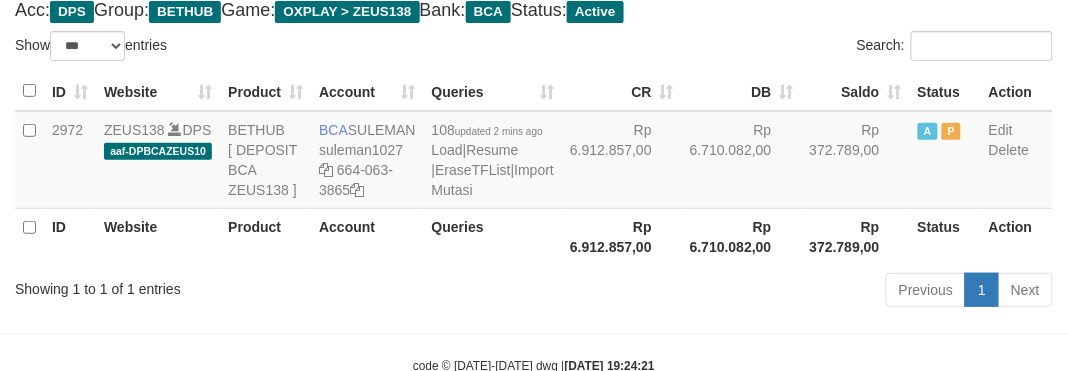 scroll, scrollTop: 235, scrollLeft: 0, axis: vertical 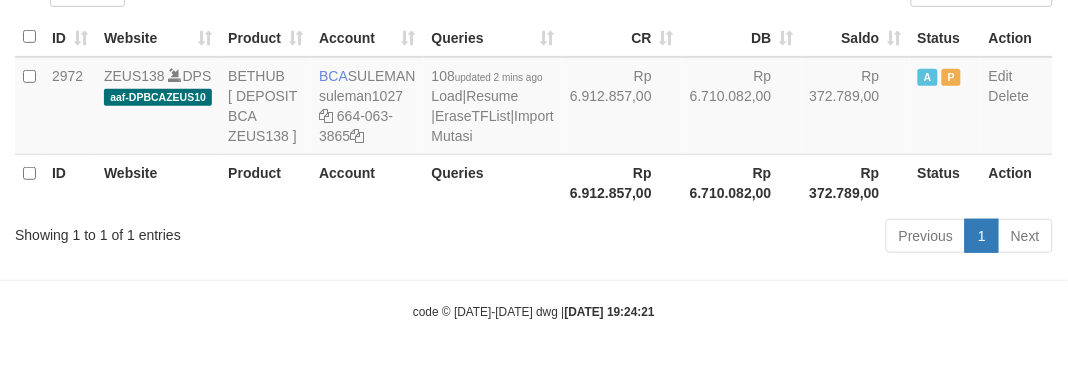 click on "Previous 1 Next" at bounding box center [756, 238] 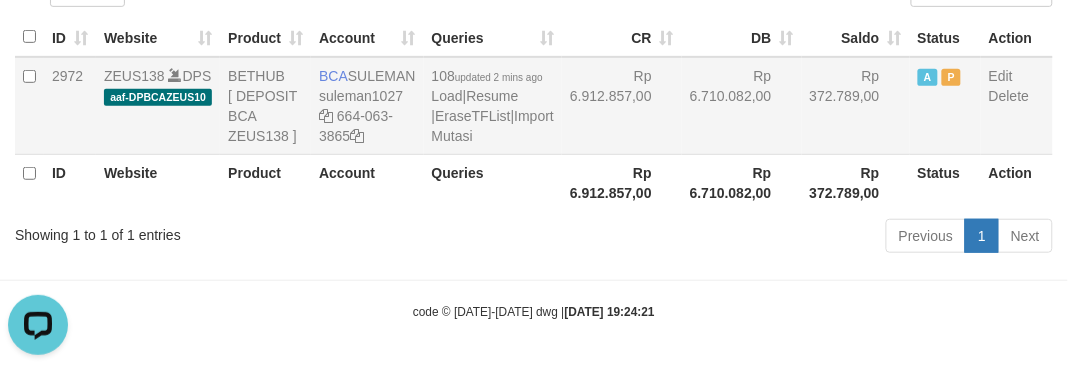 scroll, scrollTop: 0, scrollLeft: 0, axis: both 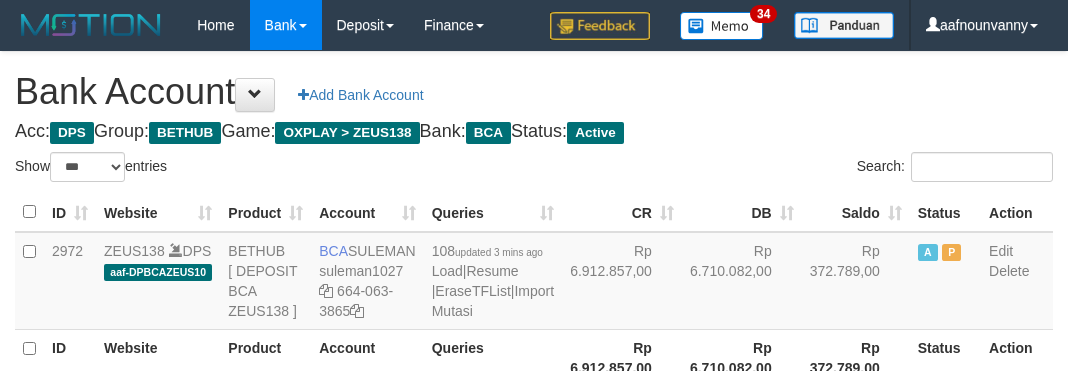select on "***" 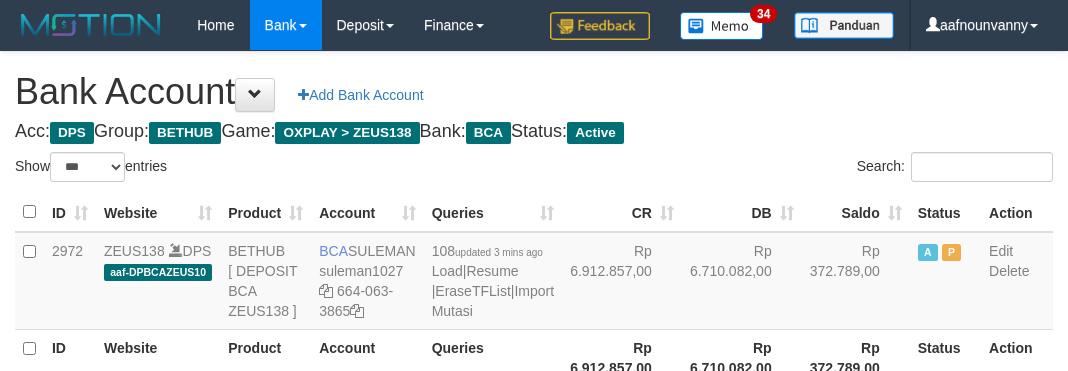 scroll, scrollTop: 235, scrollLeft: 0, axis: vertical 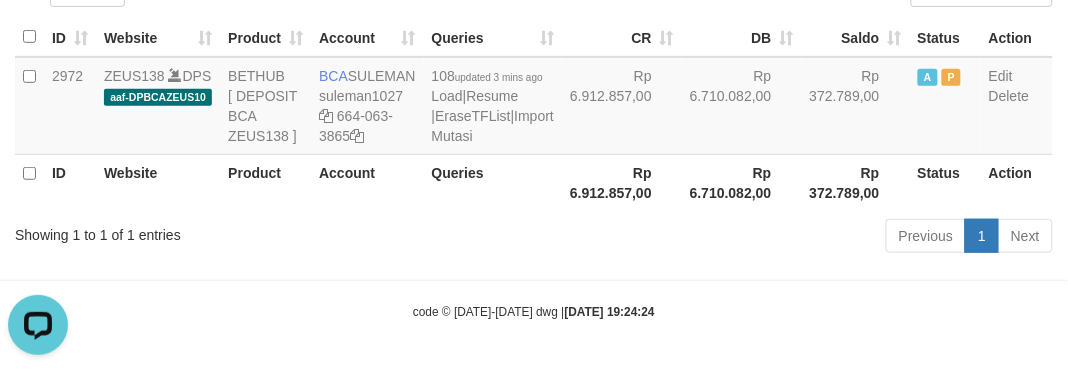 click on "Toggle navigation
Home
Bank
Account List
Load
By Website
Group
[OXPLAY]													ZEUS138
By Load Group (DPS)" at bounding box center [534, 98] 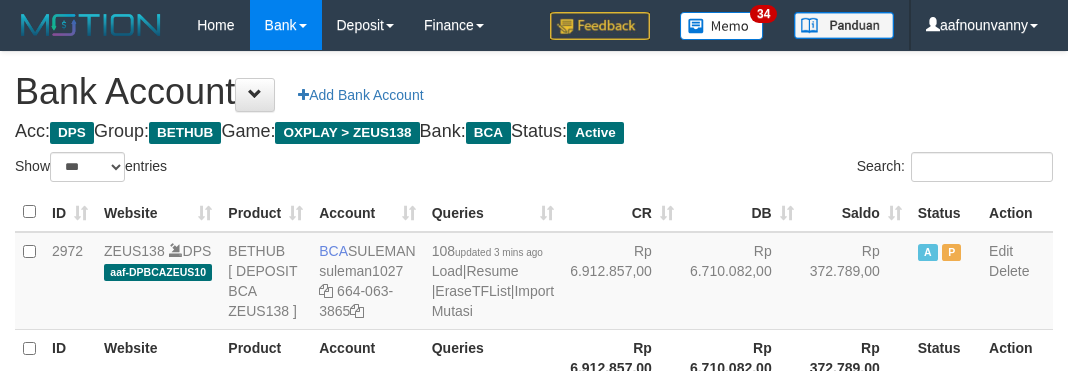 select on "***" 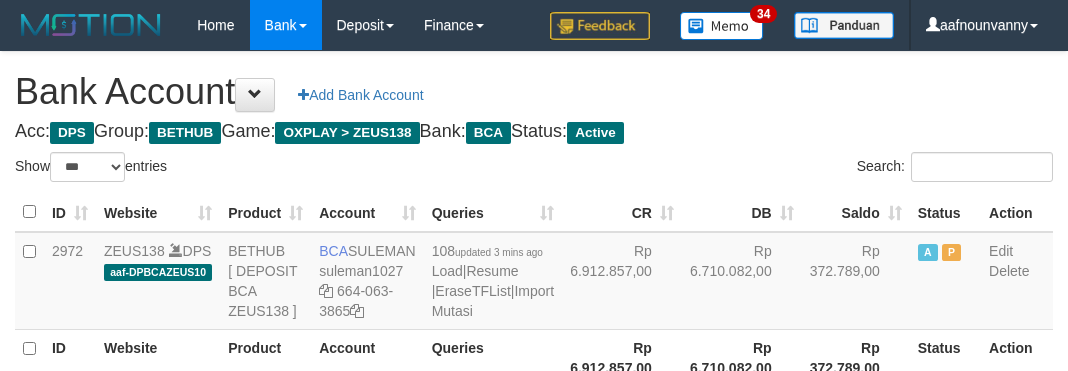 scroll, scrollTop: 235, scrollLeft: 0, axis: vertical 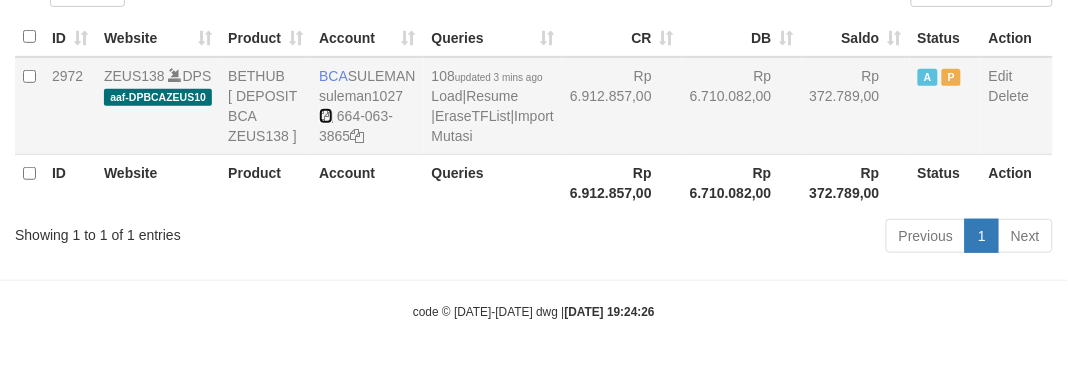 click at bounding box center [326, 116] 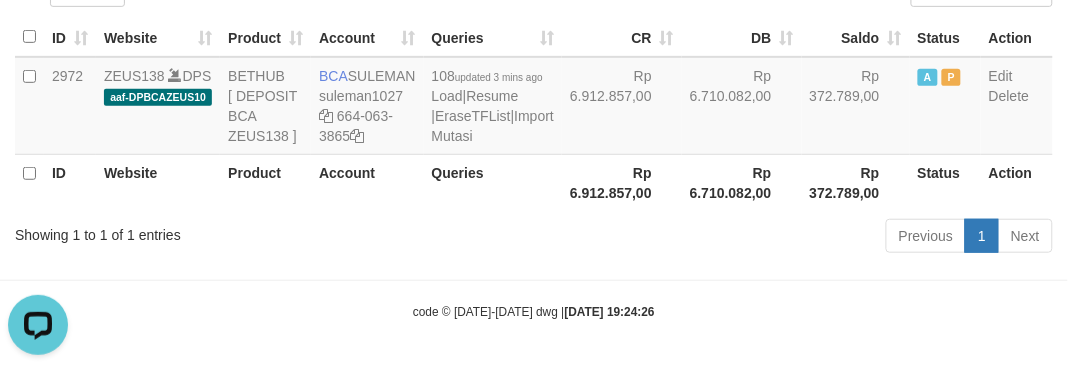 scroll, scrollTop: 0, scrollLeft: 0, axis: both 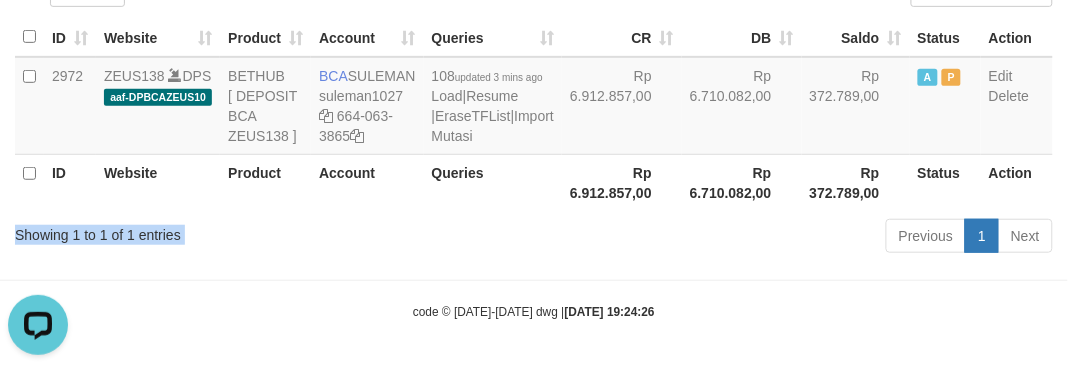 click on "Showing 1 to 1 of 1 entries Previous 1 Next" at bounding box center (534, 238) 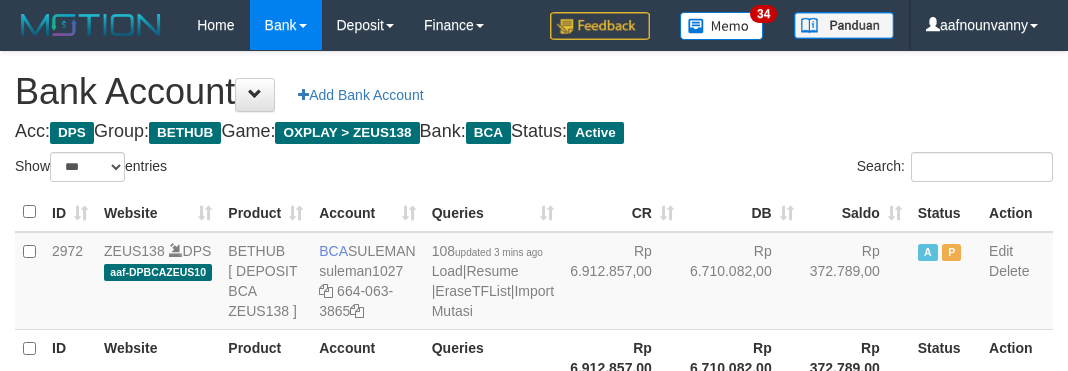 select on "***" 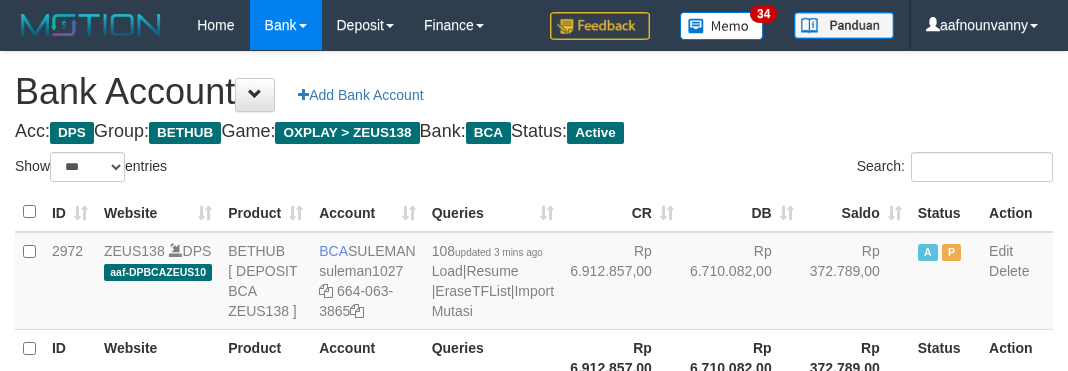 scroll, scrollTop: 235, scrollLeft: 0, axis: vertical 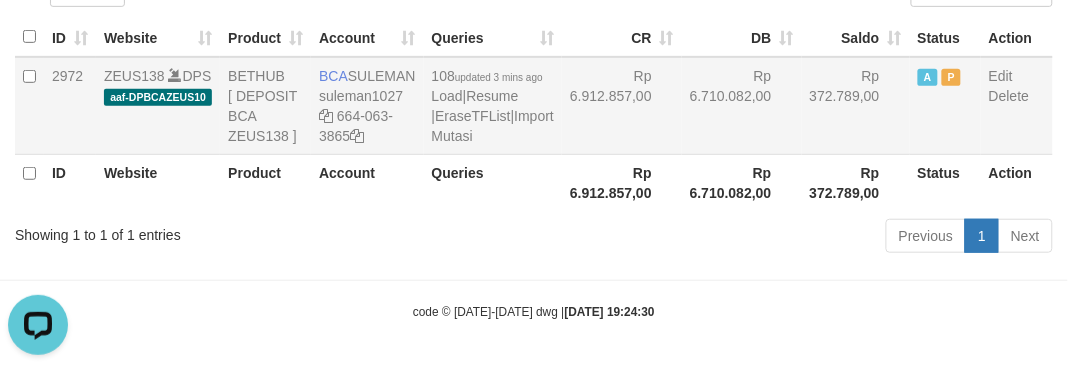 drag, startPoint x: 743, startPoint y: 143, endPoint x: 690, endPoint y: 146, distance: 53.08484 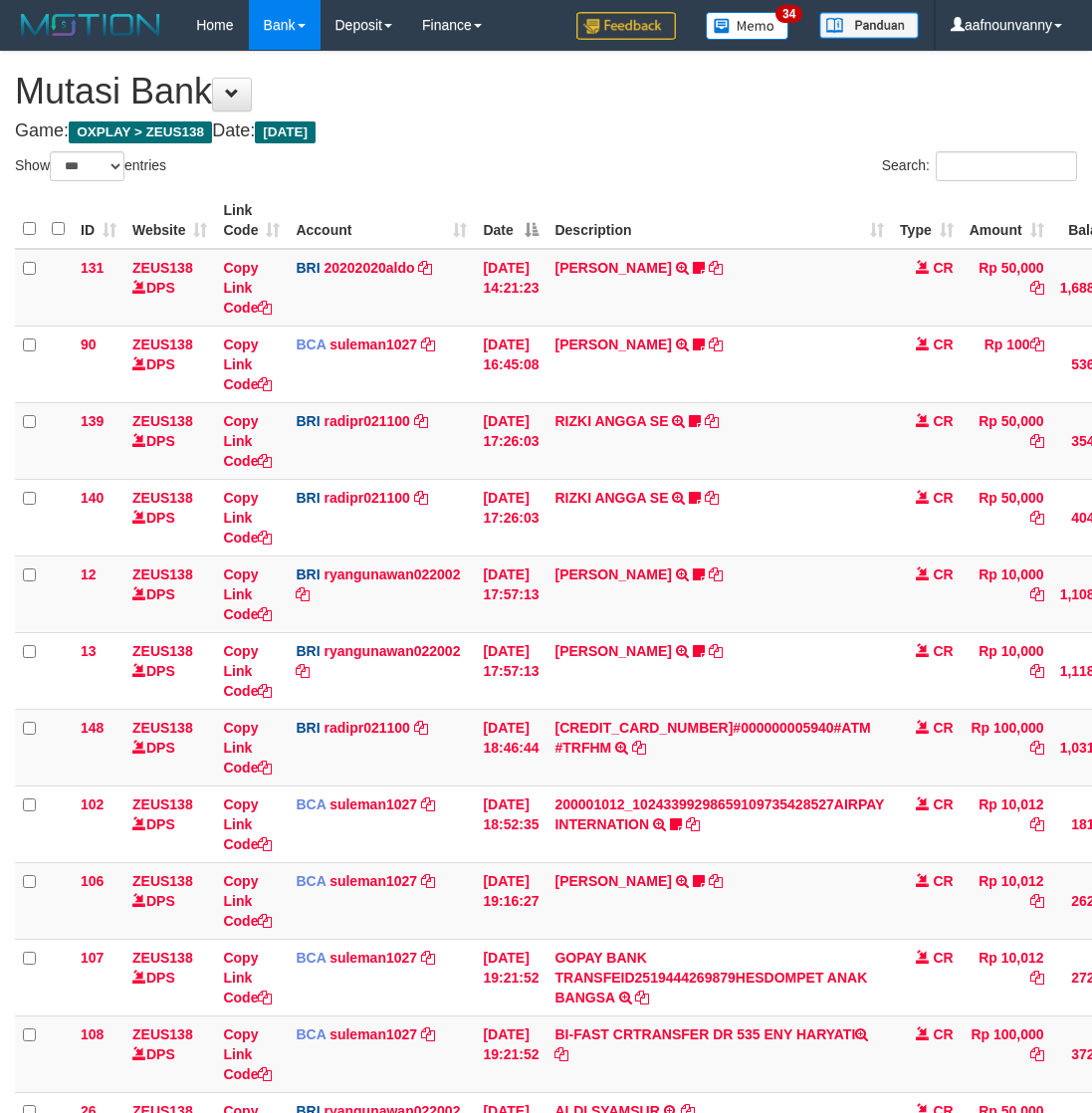 select on "***" 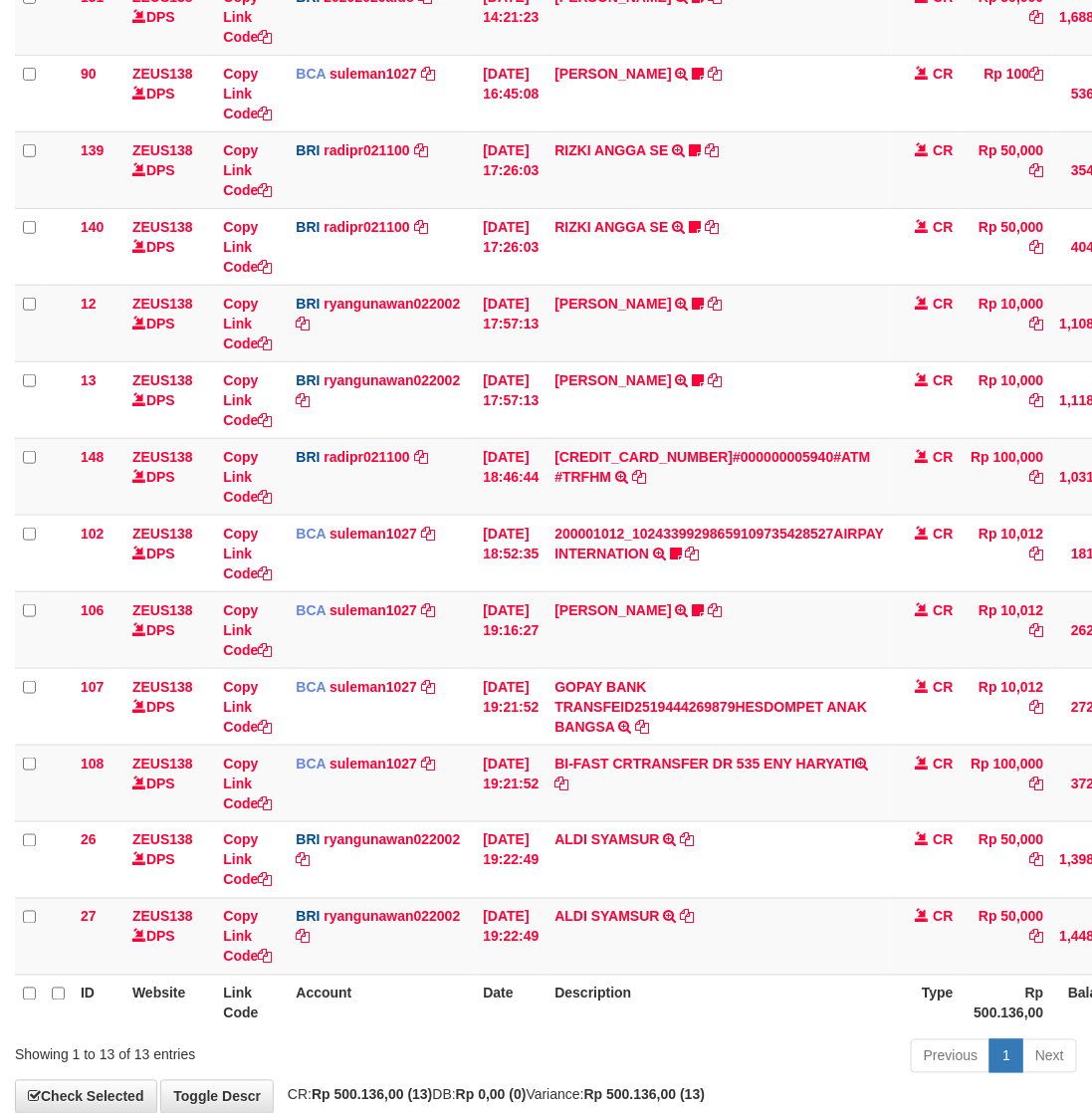 scroll, scrollTop: 384, scrollLeft: 0, axis: vertical 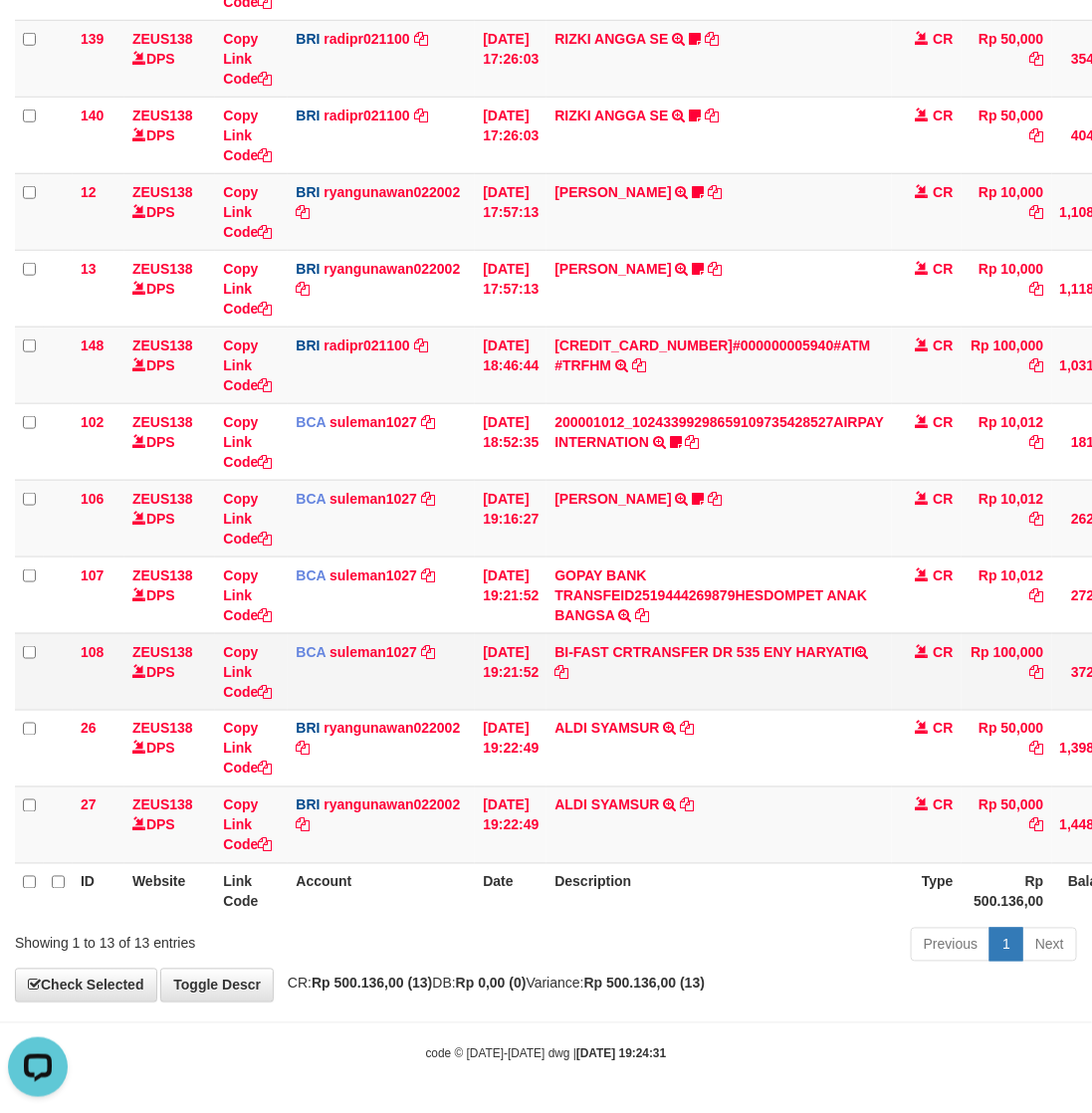 click on "BI-FAST CRTRANSFER DR 535 ENY HARYATI" at bounding box center [719, 671] 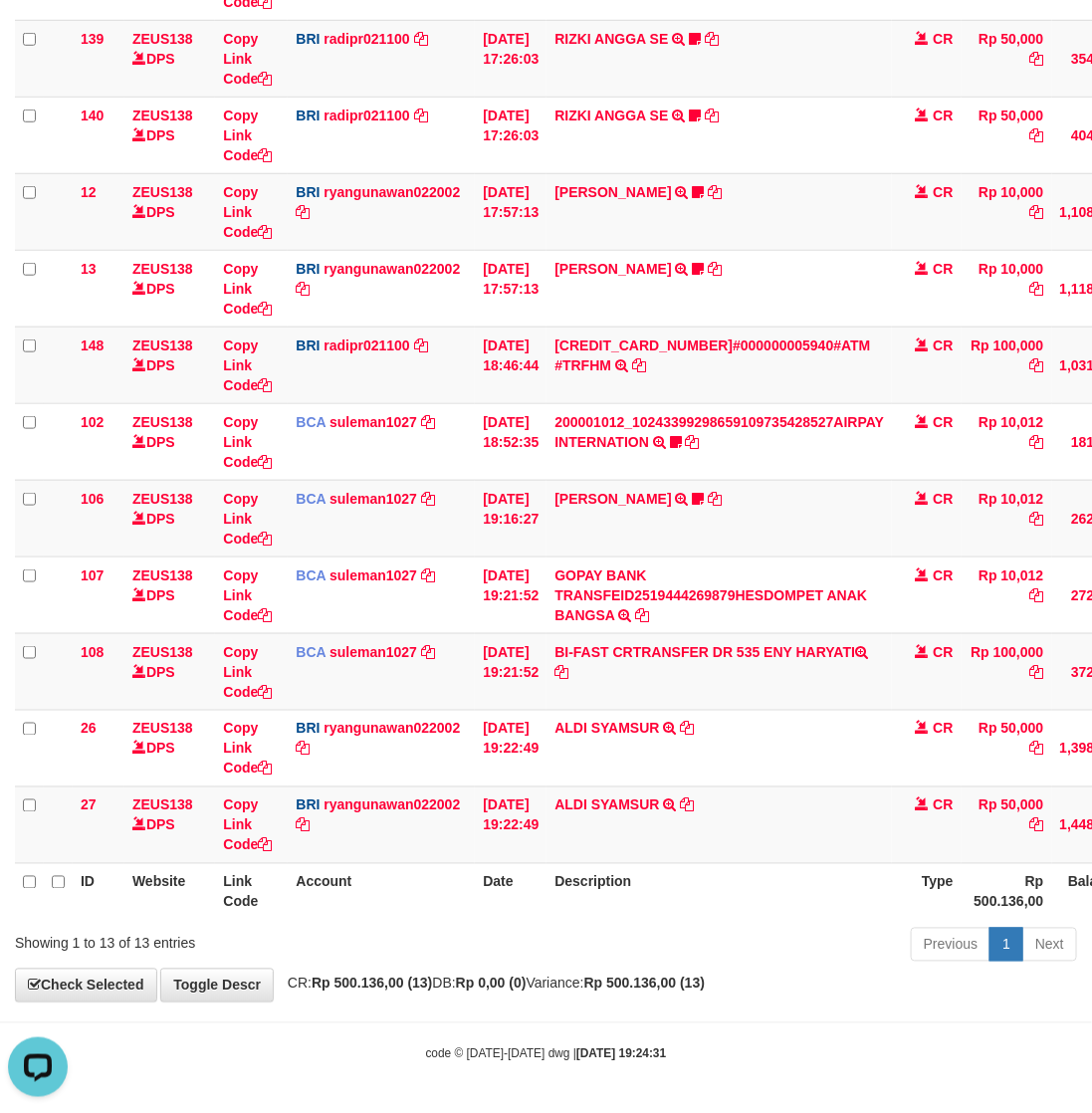 copy on "HARYATI" 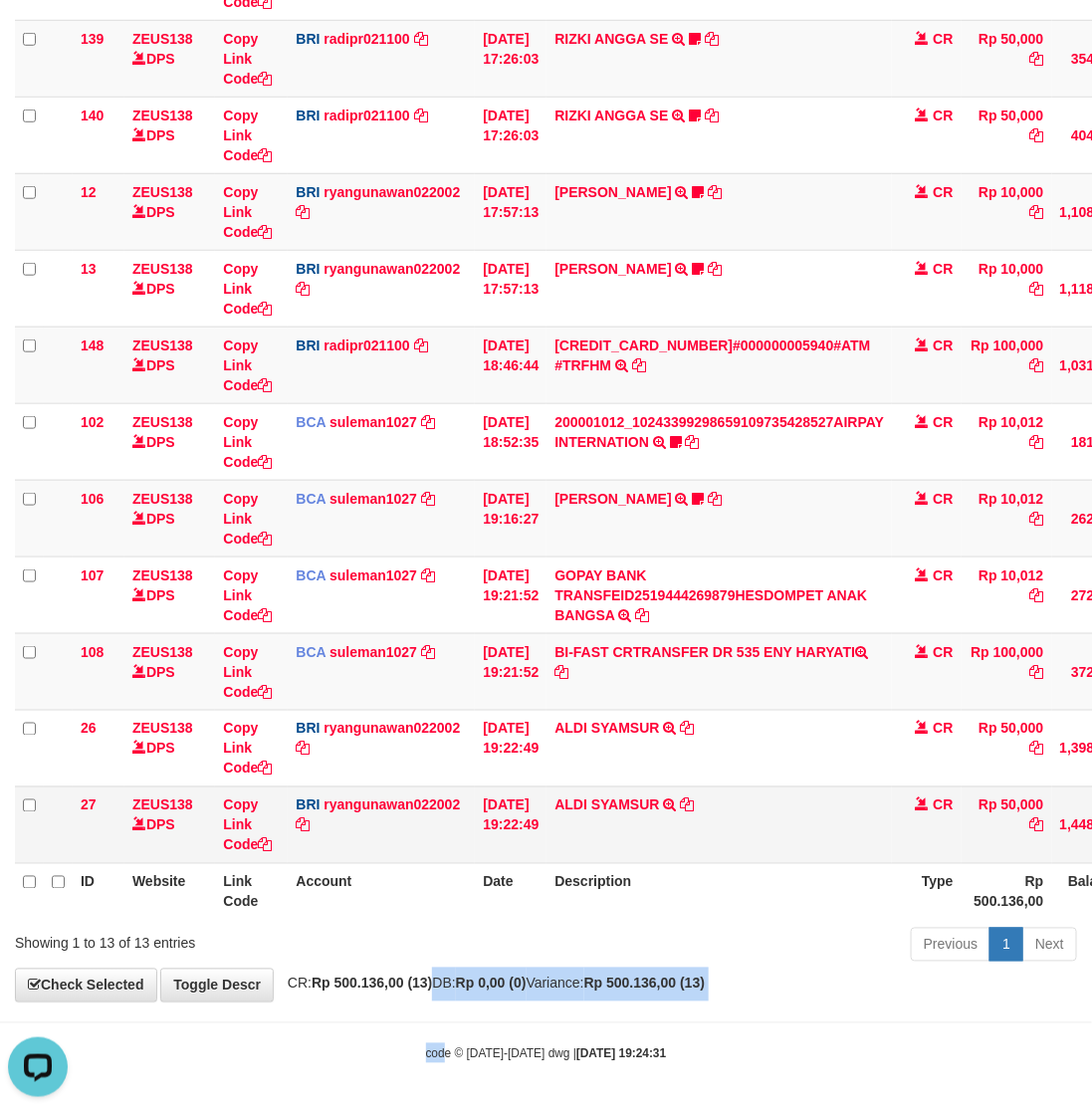 drag, startPoint x: 443, startPoint y: 1011, endPoint x: 369, endPoint y: 856, distance: 171.75855 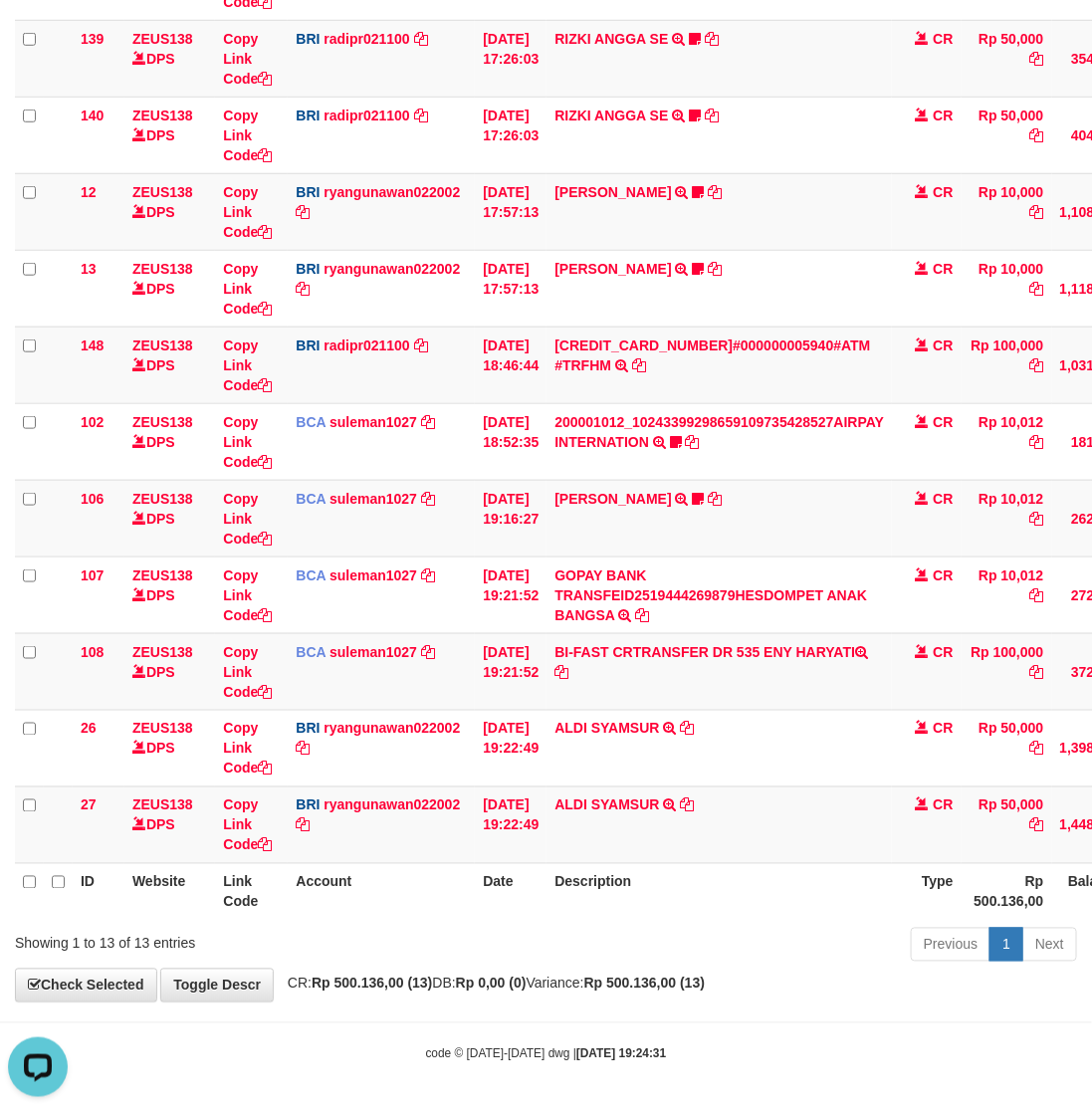 drag, startPoint x: 588, startPoint y: 967, endPoint x: 10, endPoint y: 779, distance: 607.8059 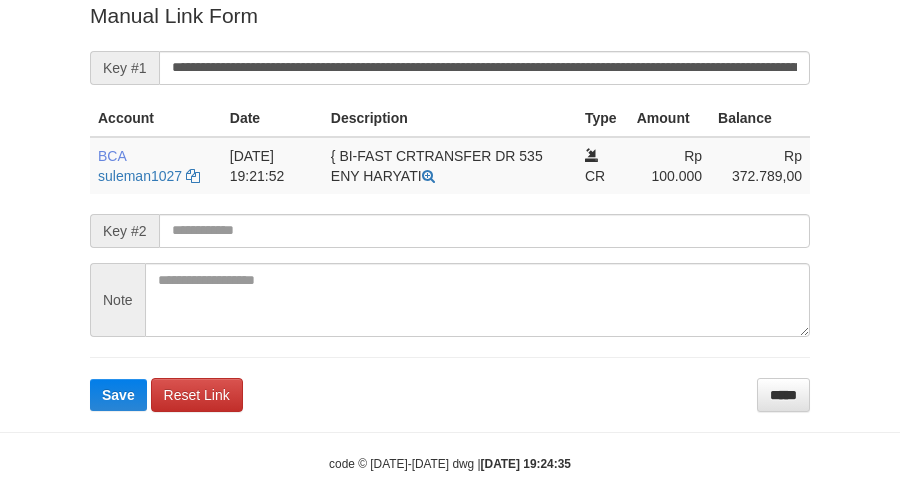 scroll, scrollTop: 410, scrollLeft: 0, axis: vertical 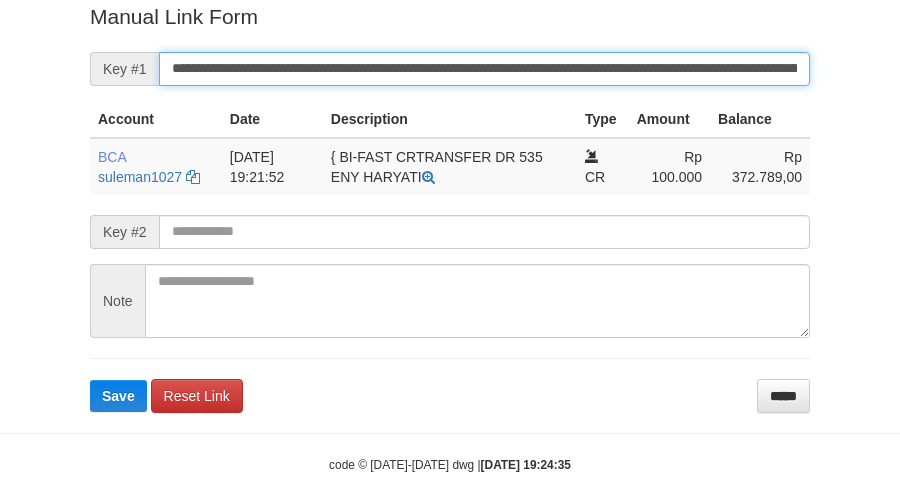 click on "Save" at bounding box center (118, 396) 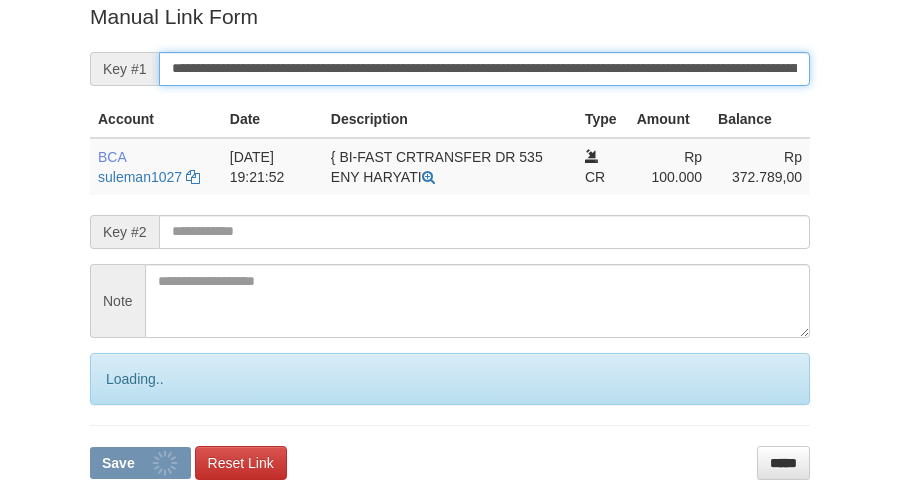 click on "Save" at bounding box center (140, 463) 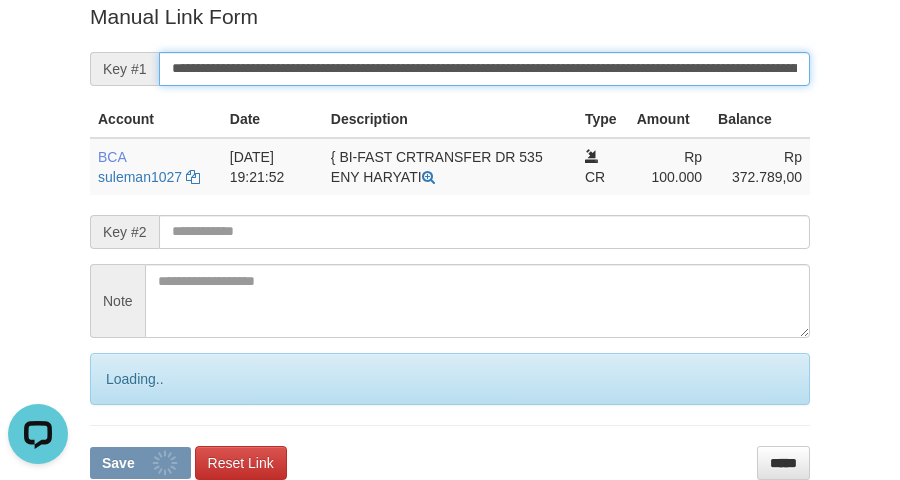 scroll, scrollTop: 0, scrollLeft: 0, axis: both 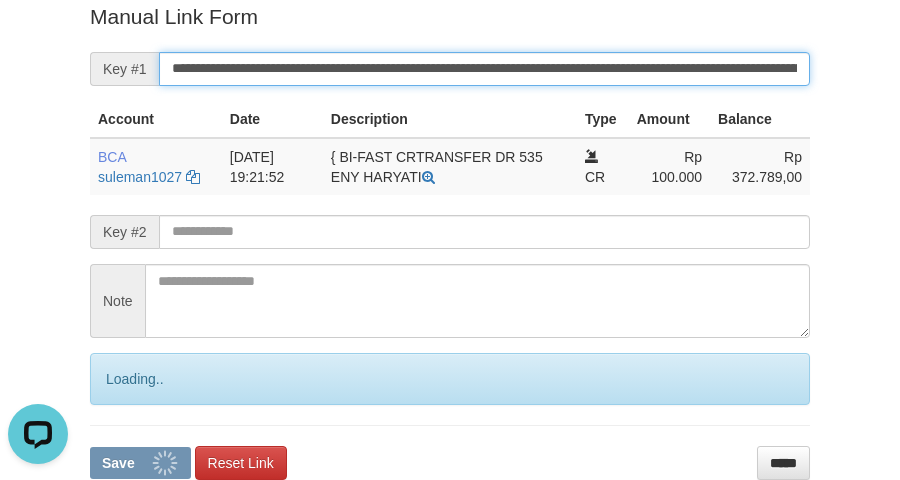 click on "Save" at bounding box center [140, 463] 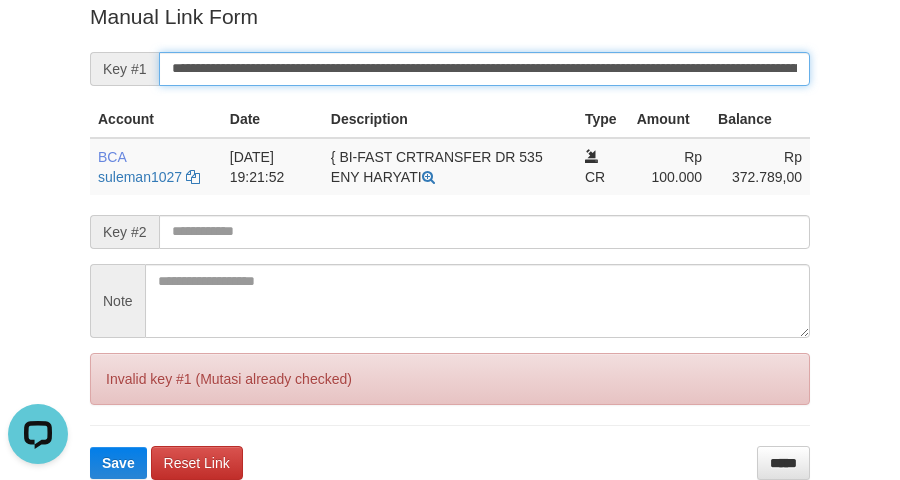 click on "Save" at bounding box center [118, 463] 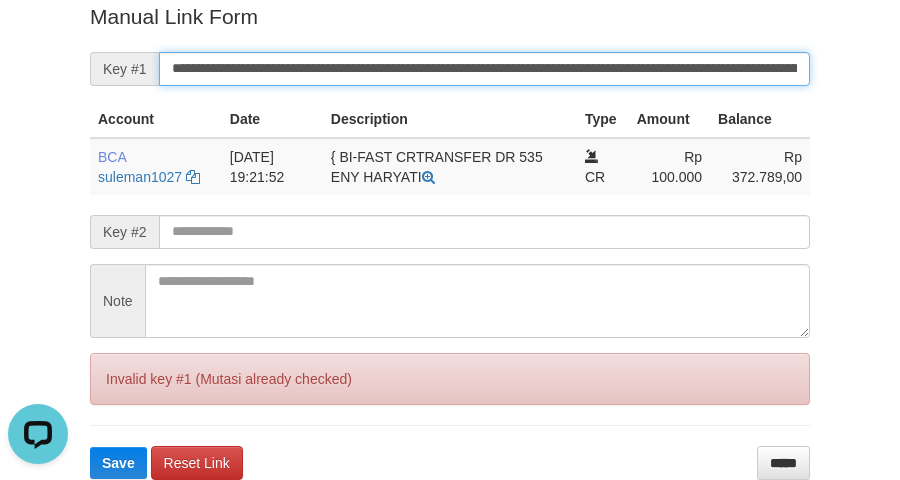 click on "Save" at bounding box center [118, 463] 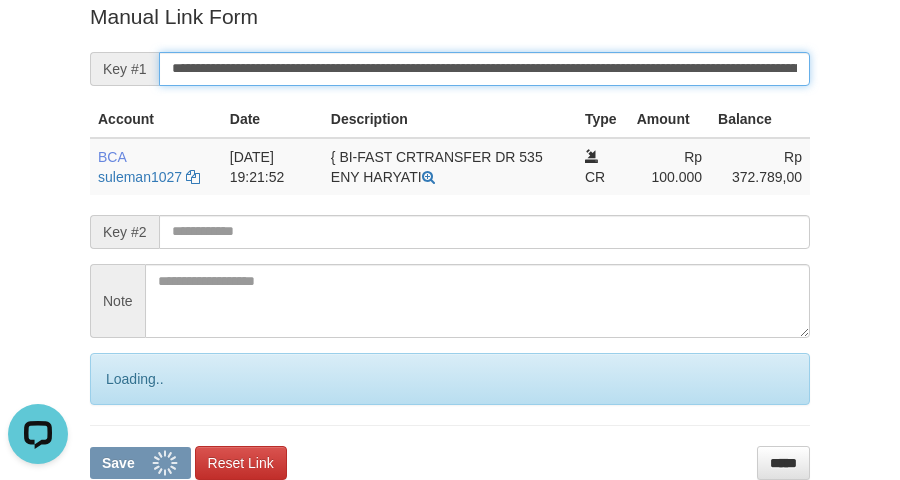 click on "Save" at bounding box center [140, 463] 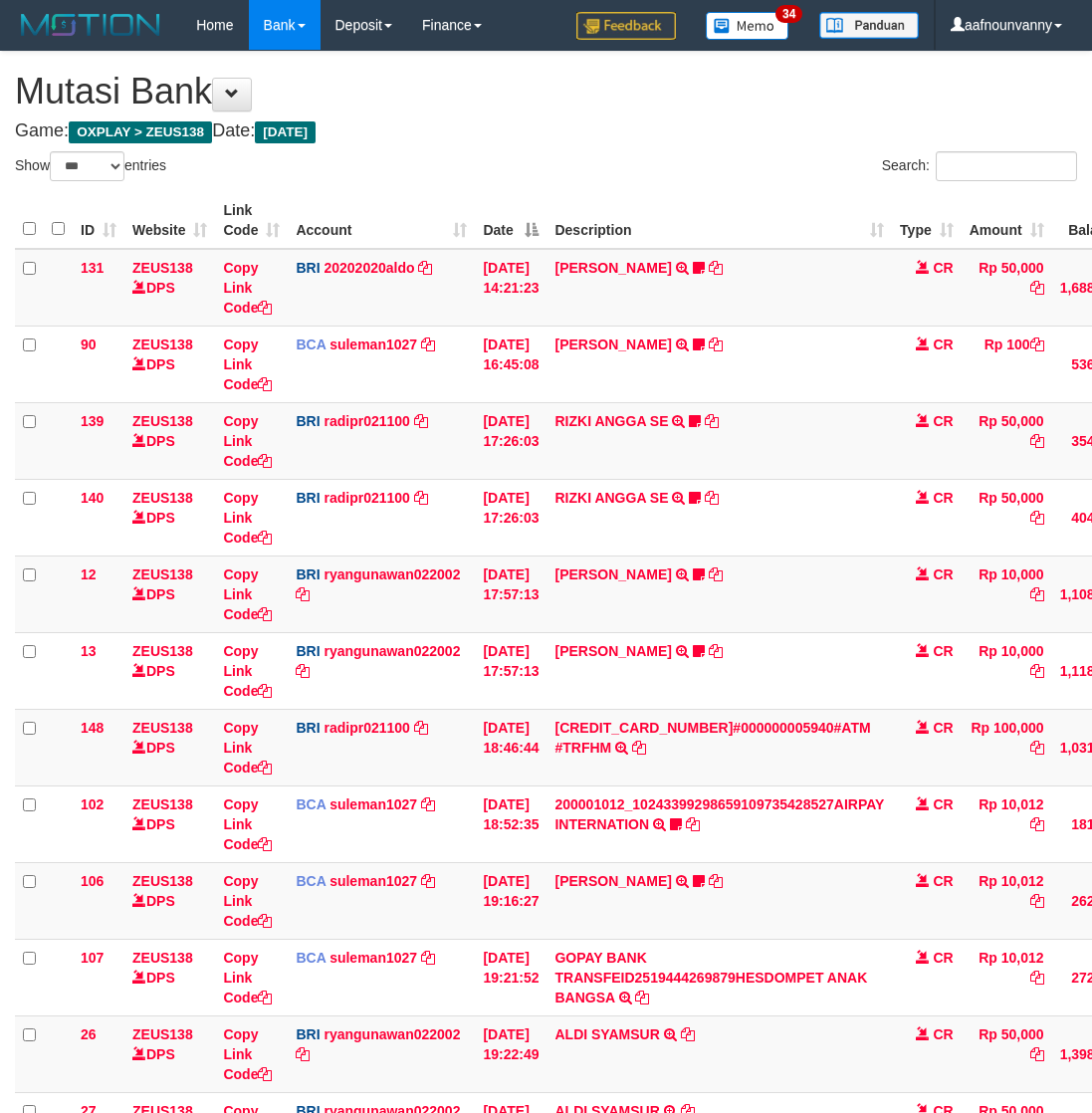 select on "***" 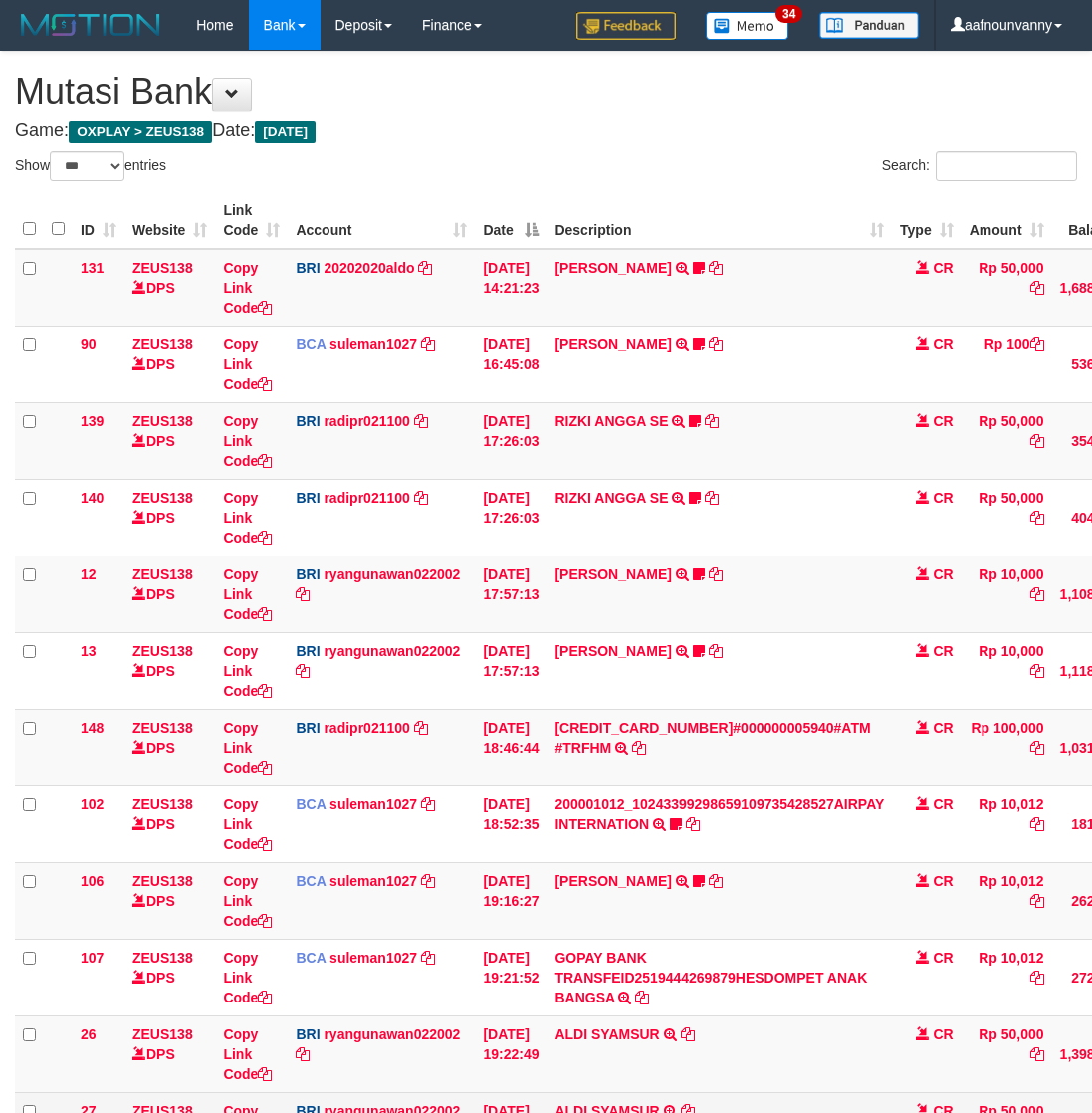 scroll, scrollTop: 294, scrollLeft: 0, axis: vertical 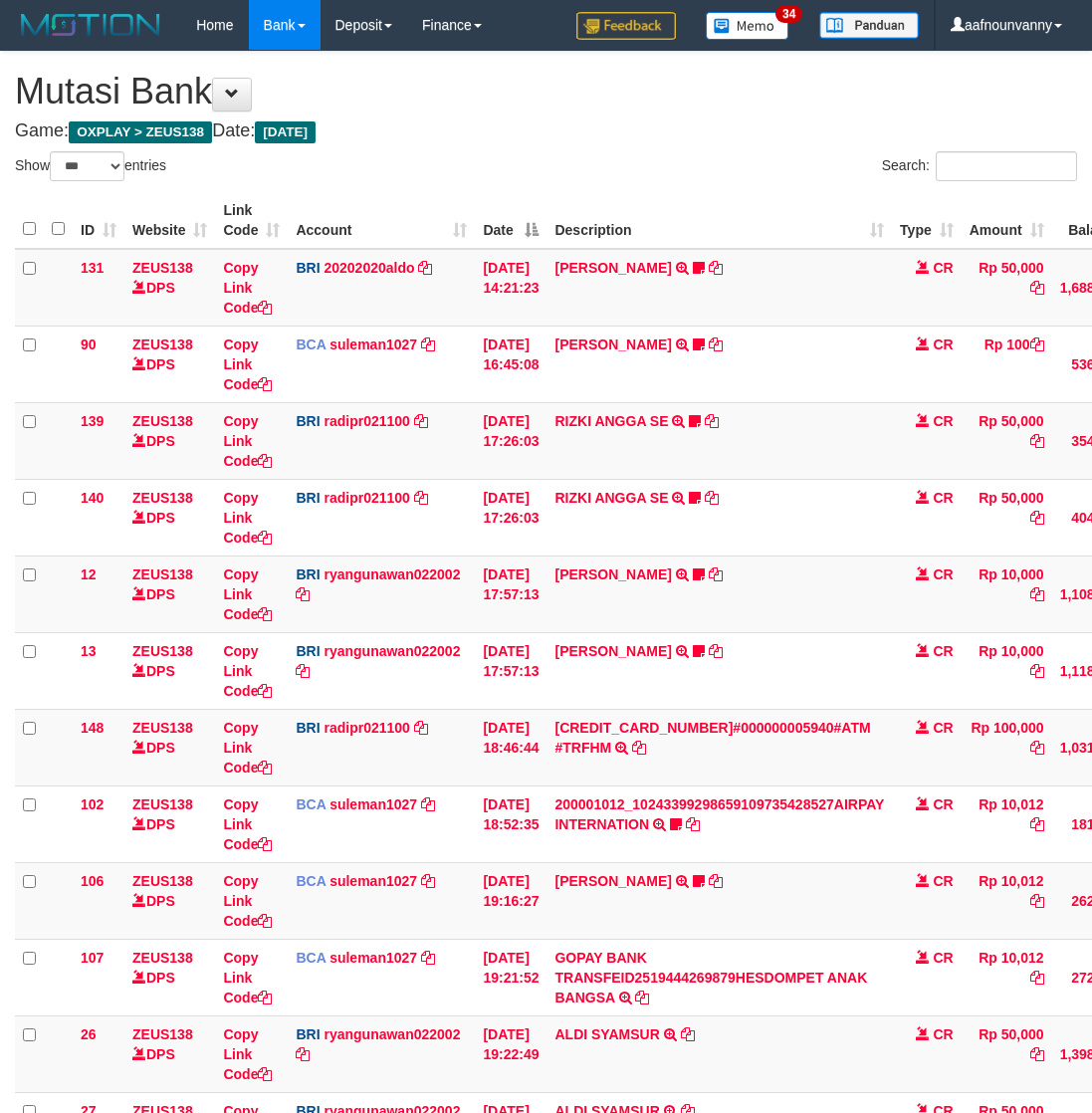 select on "***" 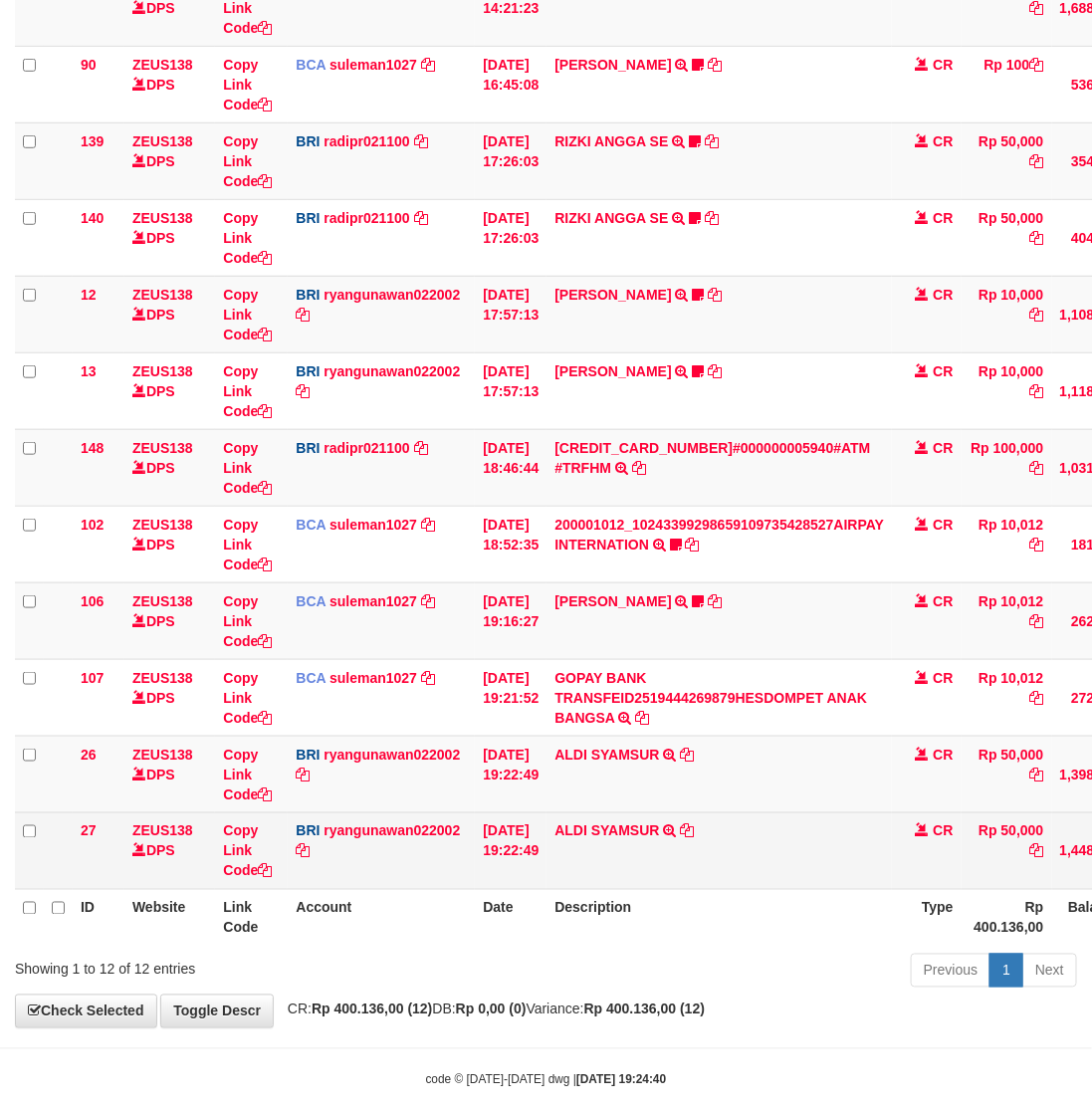 scroll, scrollTop: 307, scrollLeft: 0, axis: vertical 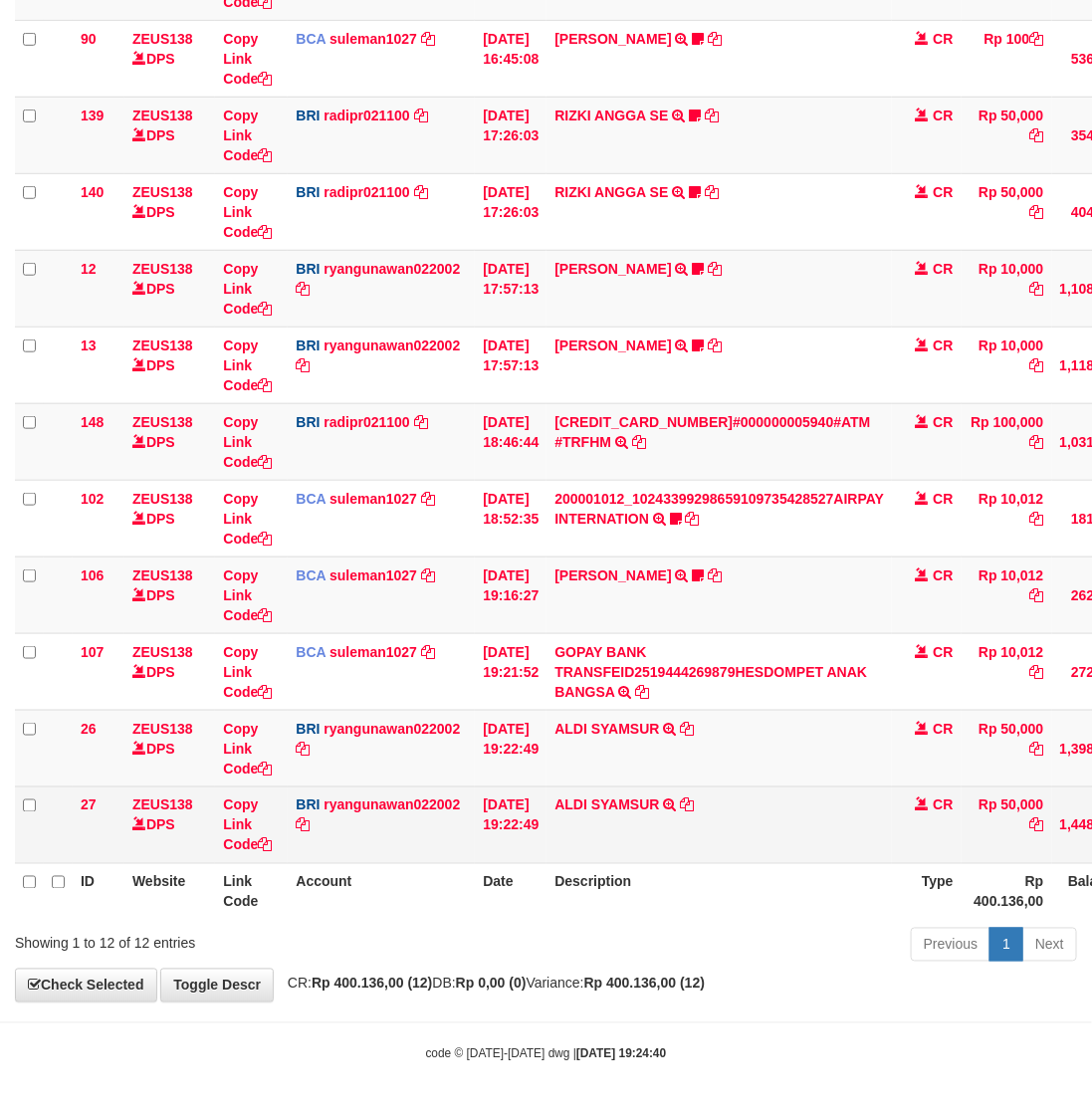 drag, startPoint x: 399, startPoint y: 857, endPoint x: 486, endPoint y: 852, distance: 87.14356 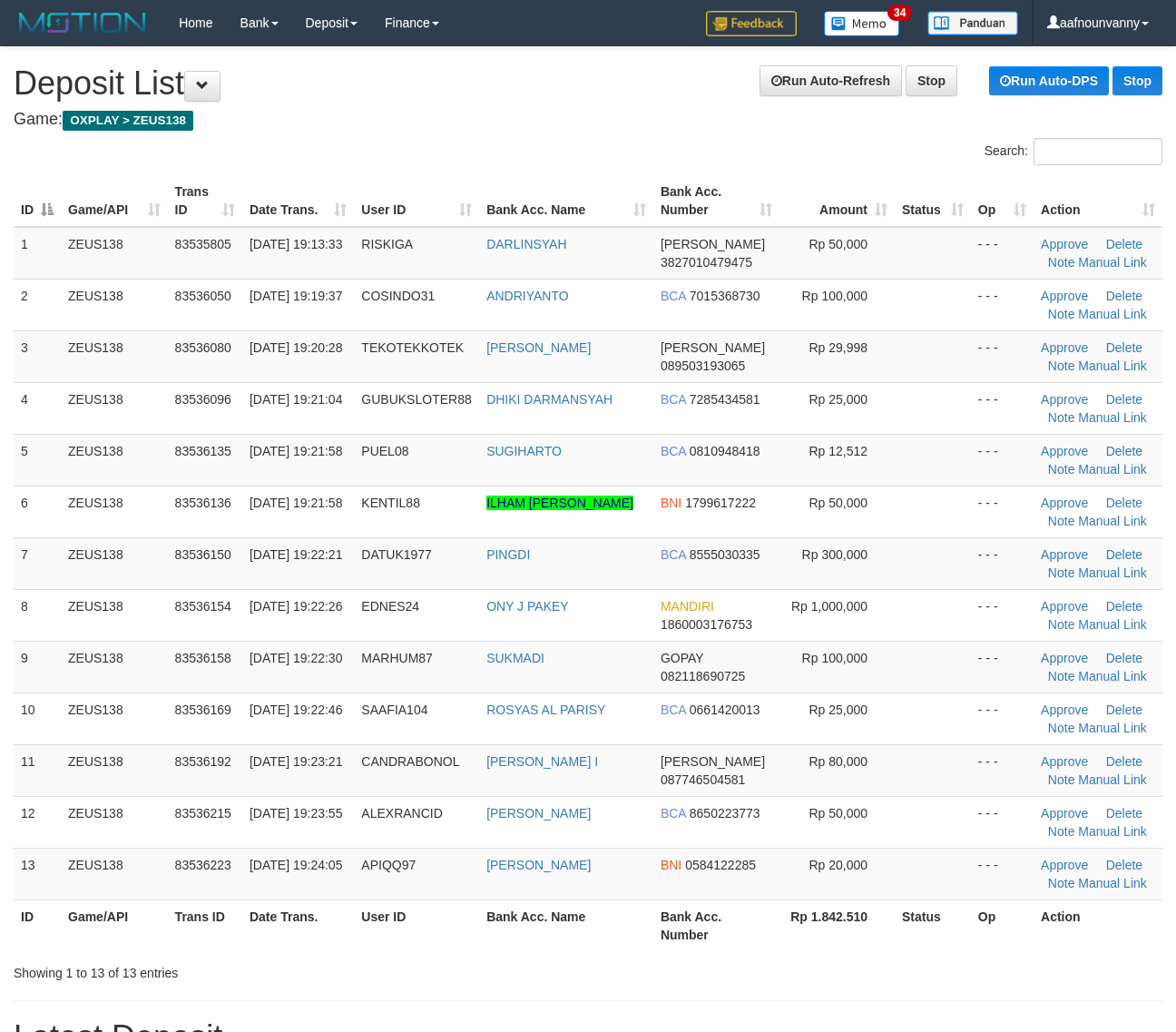 scroll, scrollTop: 0, scrollLeft: 0, axis: both 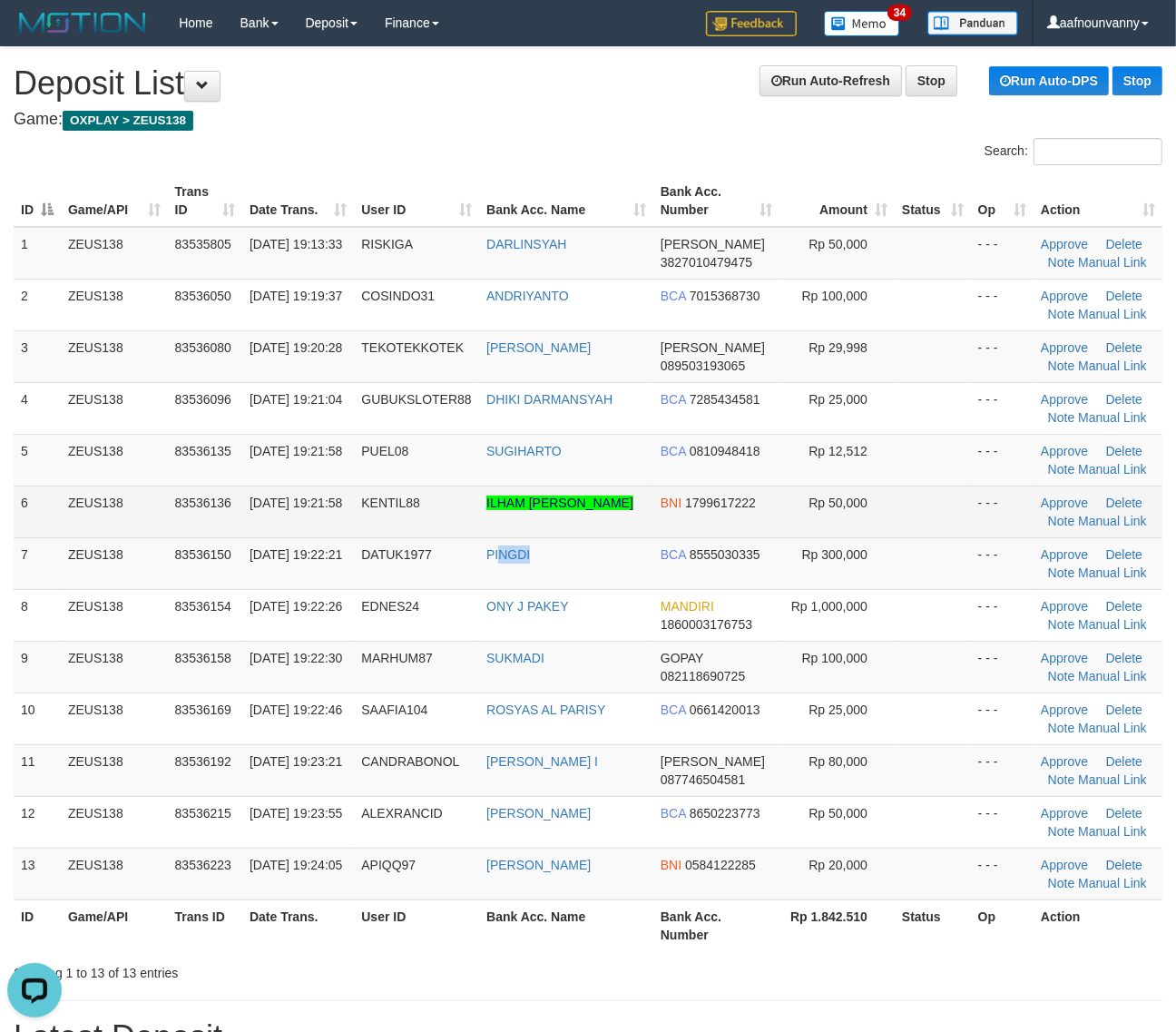 drag, startPoint x: 502, startPoint y: 543, endPoint x: 393, endPoint y: 526, distance: 110.31772 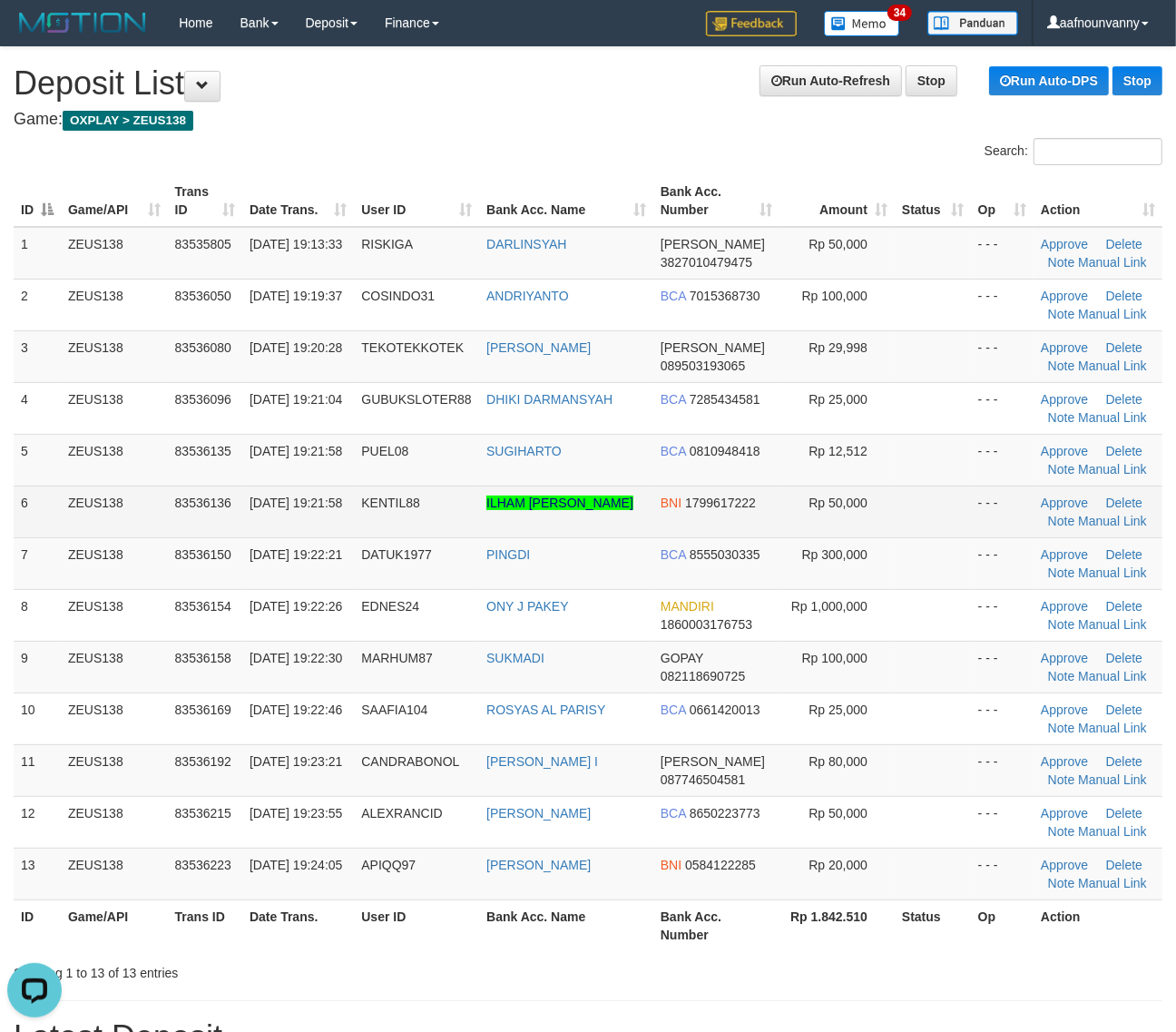 click on "KENTIL88" at bounding box center (416, 511) 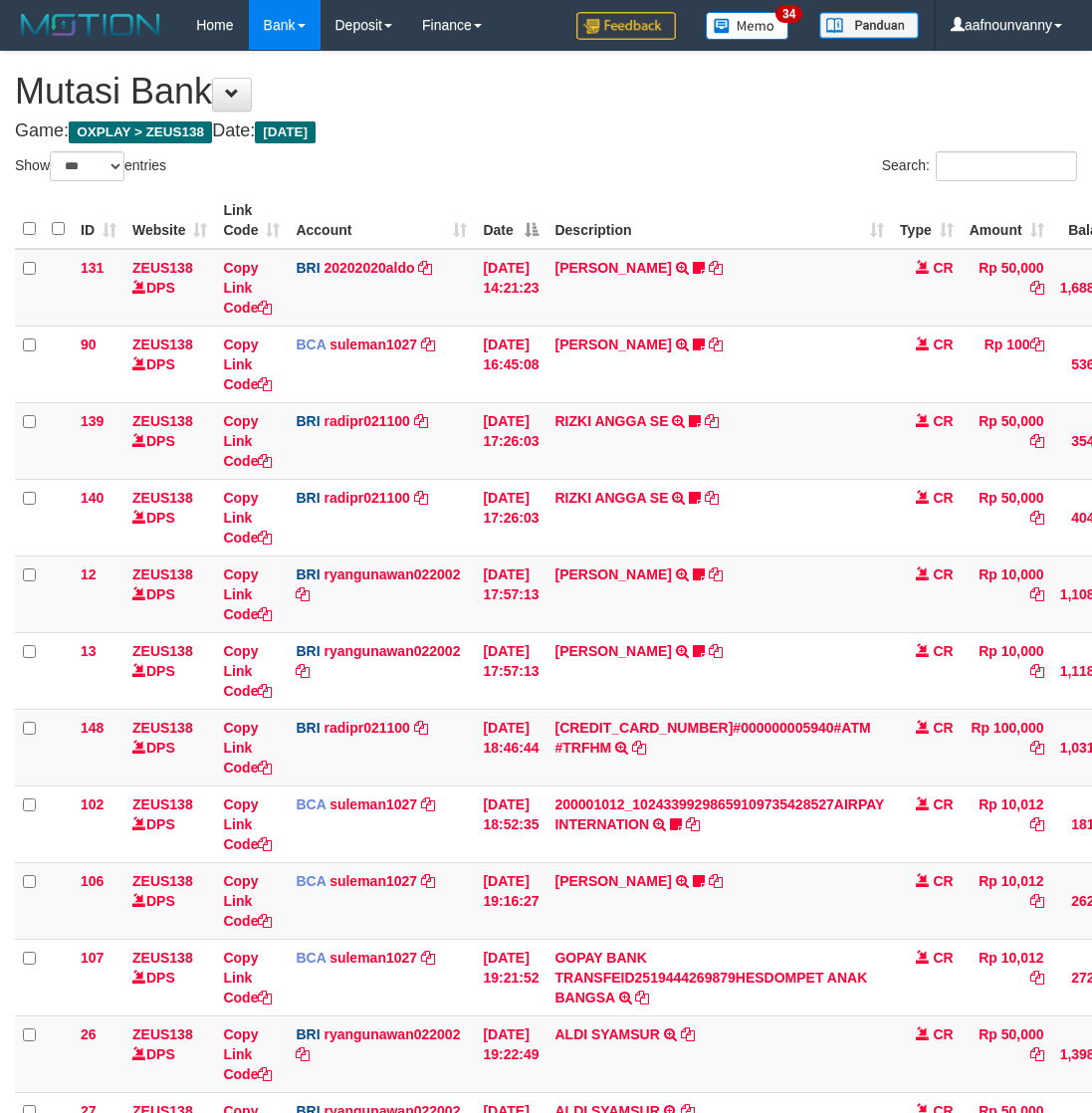 select on "***" 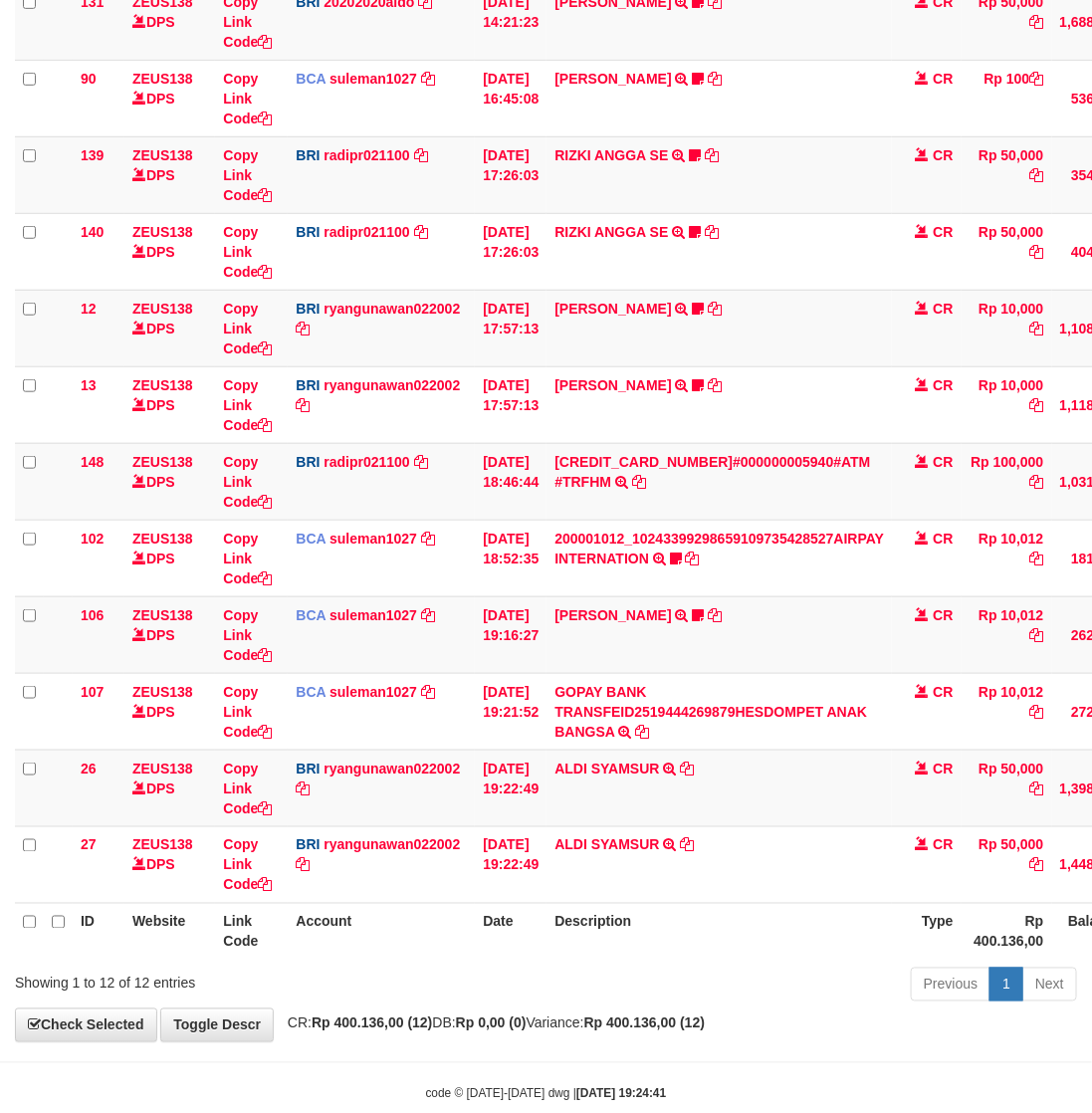 scroll, scrollTop: 307, scrollLeft: 0, axis: vertical 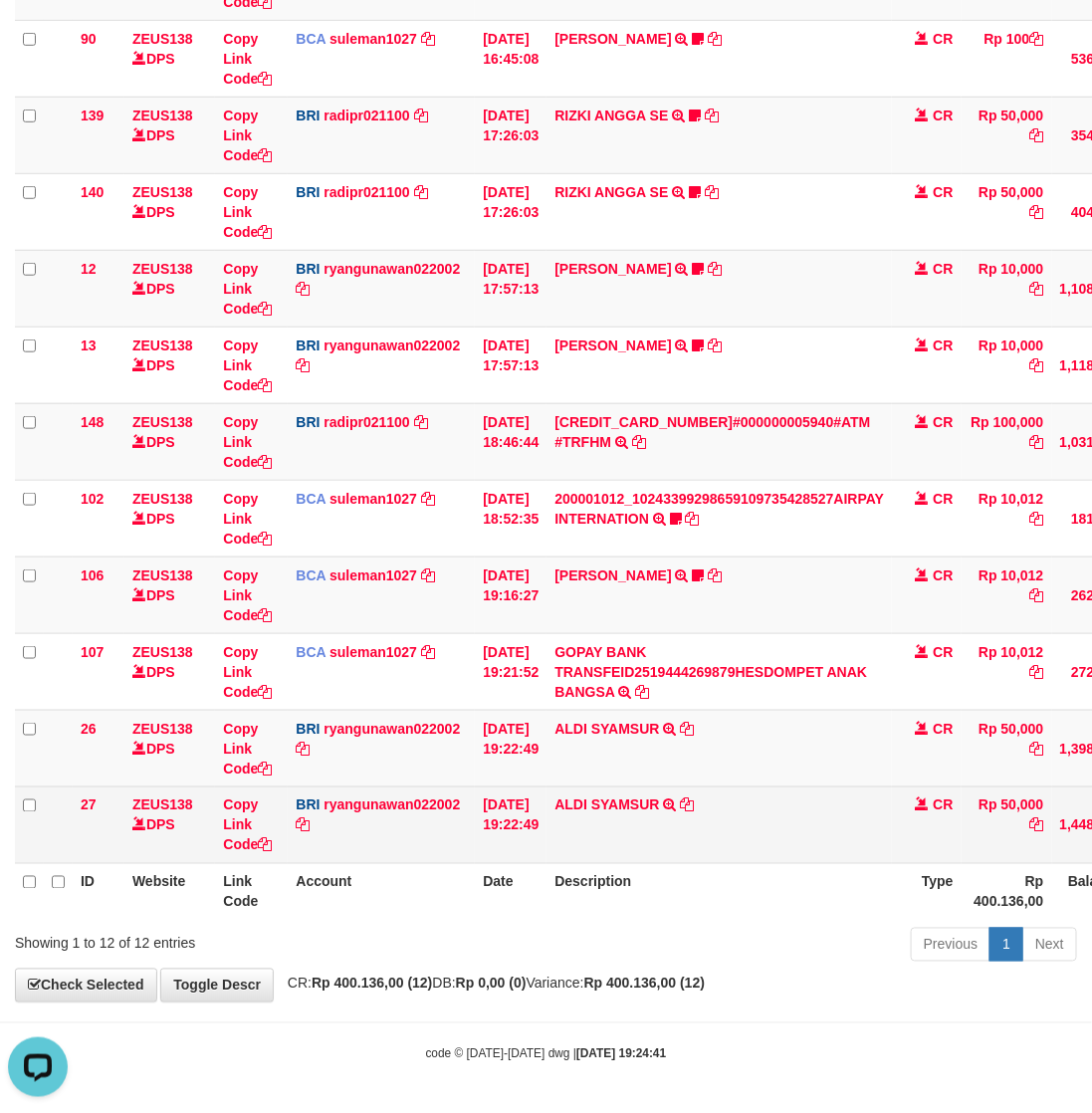 click on "131
ZEUS138    DPS
Copy Link Code
BRI
20202020aldo
DPS
REVALDO SAGITA
mutasi_20250713_3778 | 131
mutasi_20250713_3778 | 131
13/07/2025 14:21:23
DANA HERISUPRAPTO            TRANSFER NBMB DANA HERISUPRAPTO TO REVALDO SAGITA    Herisuprapto
CR
Rp 50,000
Rp 1,688,771
N
Note
Check
90
ZEUS138    DPS
Copy Link Code
BCA
suleman1027
DPS
SULEMAN
mutasi_20250713_2972 | 90" at bounding box center [642, 403] 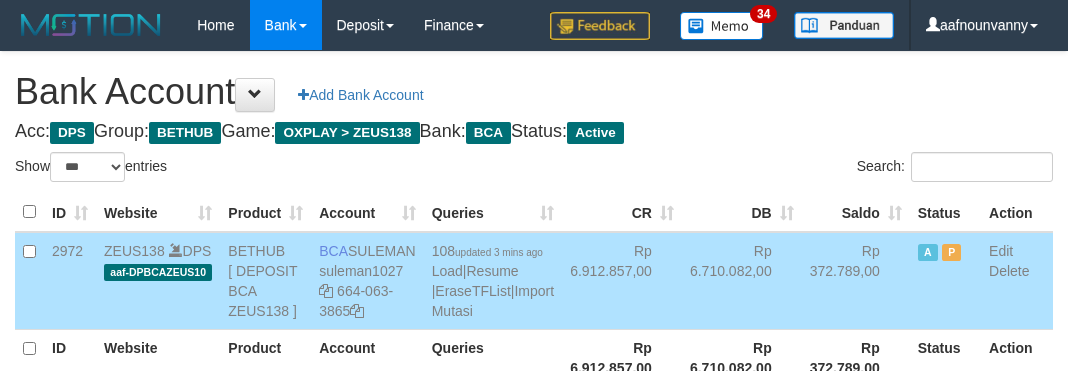 select on "***" 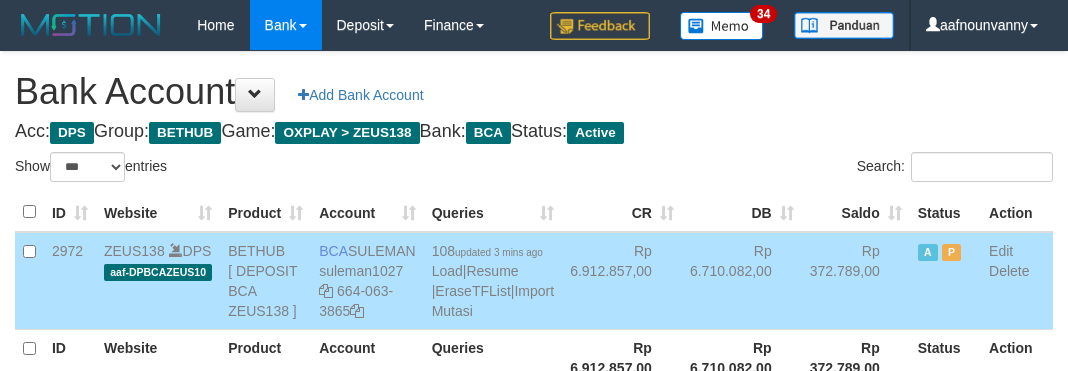 scroll, scrollTop: 235, scrollLeft: 0, axis: vertical 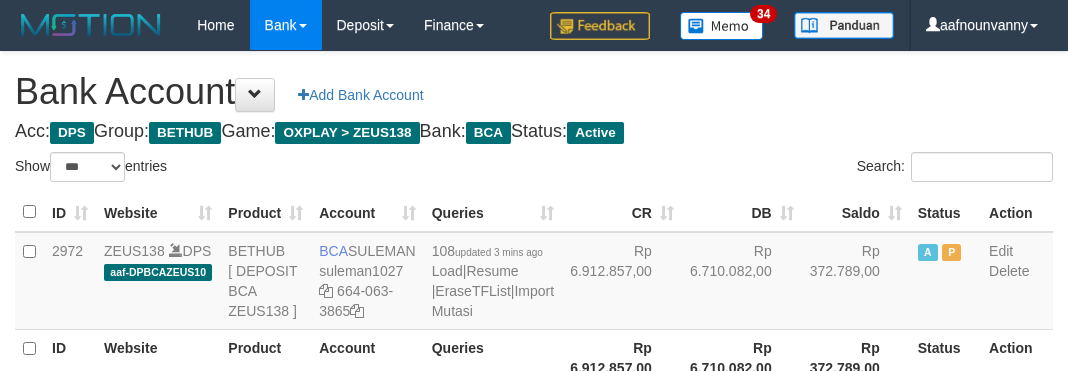 select on "***" 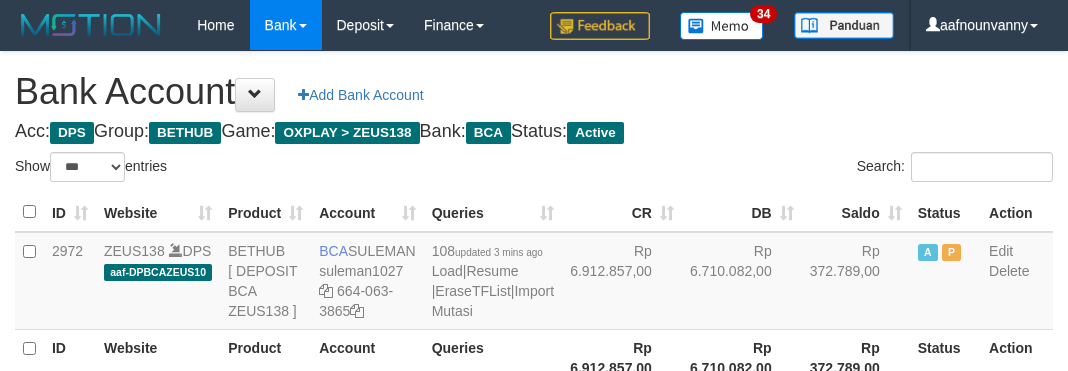 scroll, scrollTop: 235, scrollLeft: 0, axis: vertical 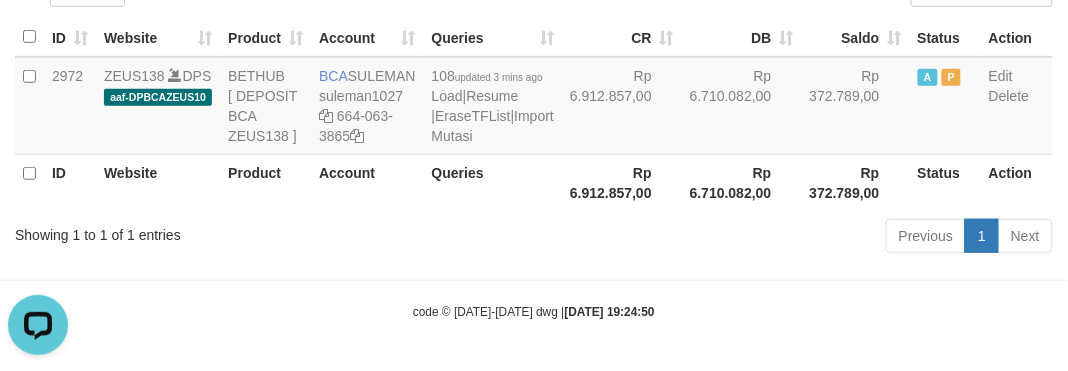 click on "Toggle navigation
Home
Bank
Account List
Load
By Website
Group
[OXPLAY]													ZEUS138
By Load Group (DPS)" at bounding box center [534, 98] 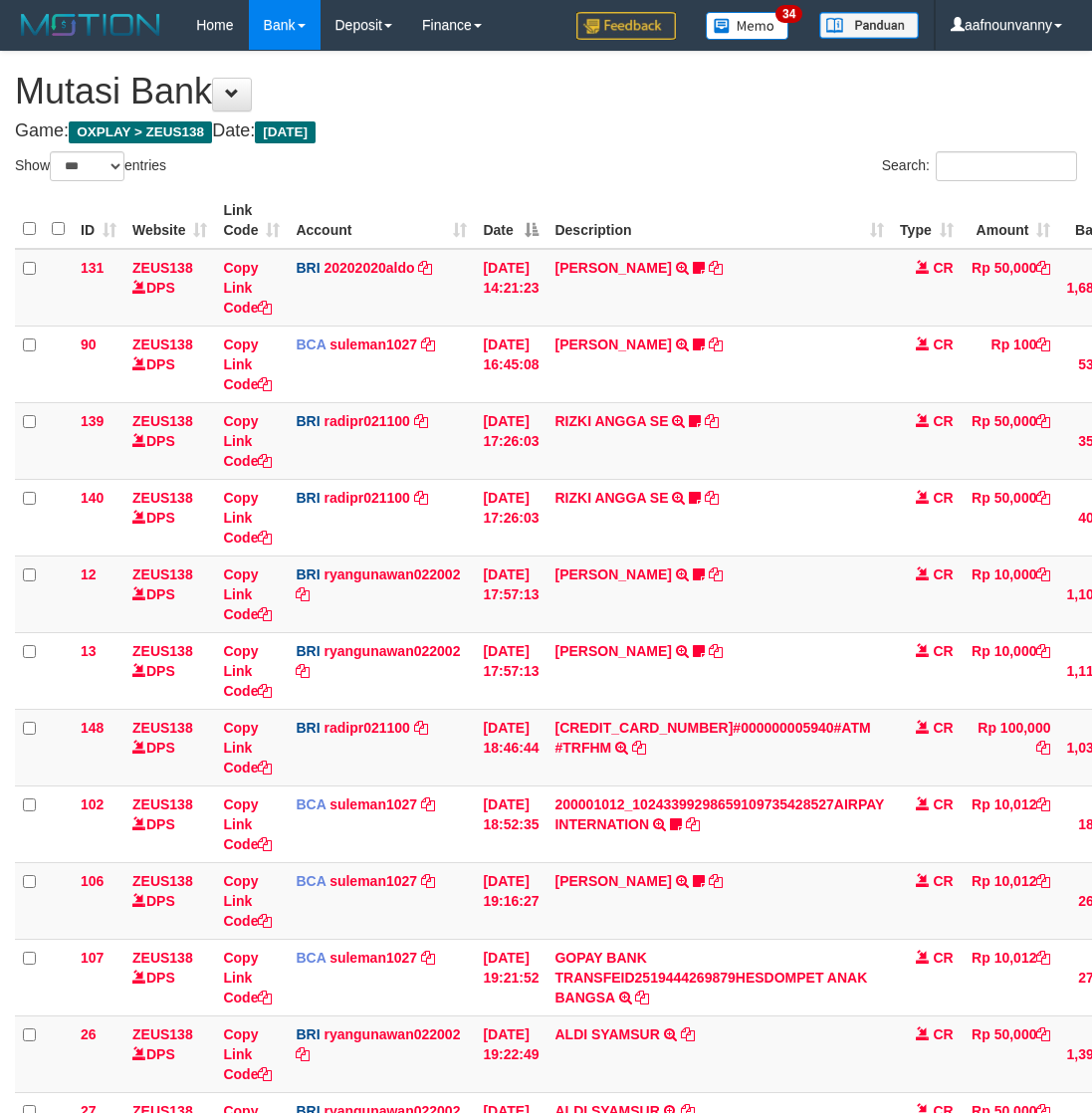 select on "***" 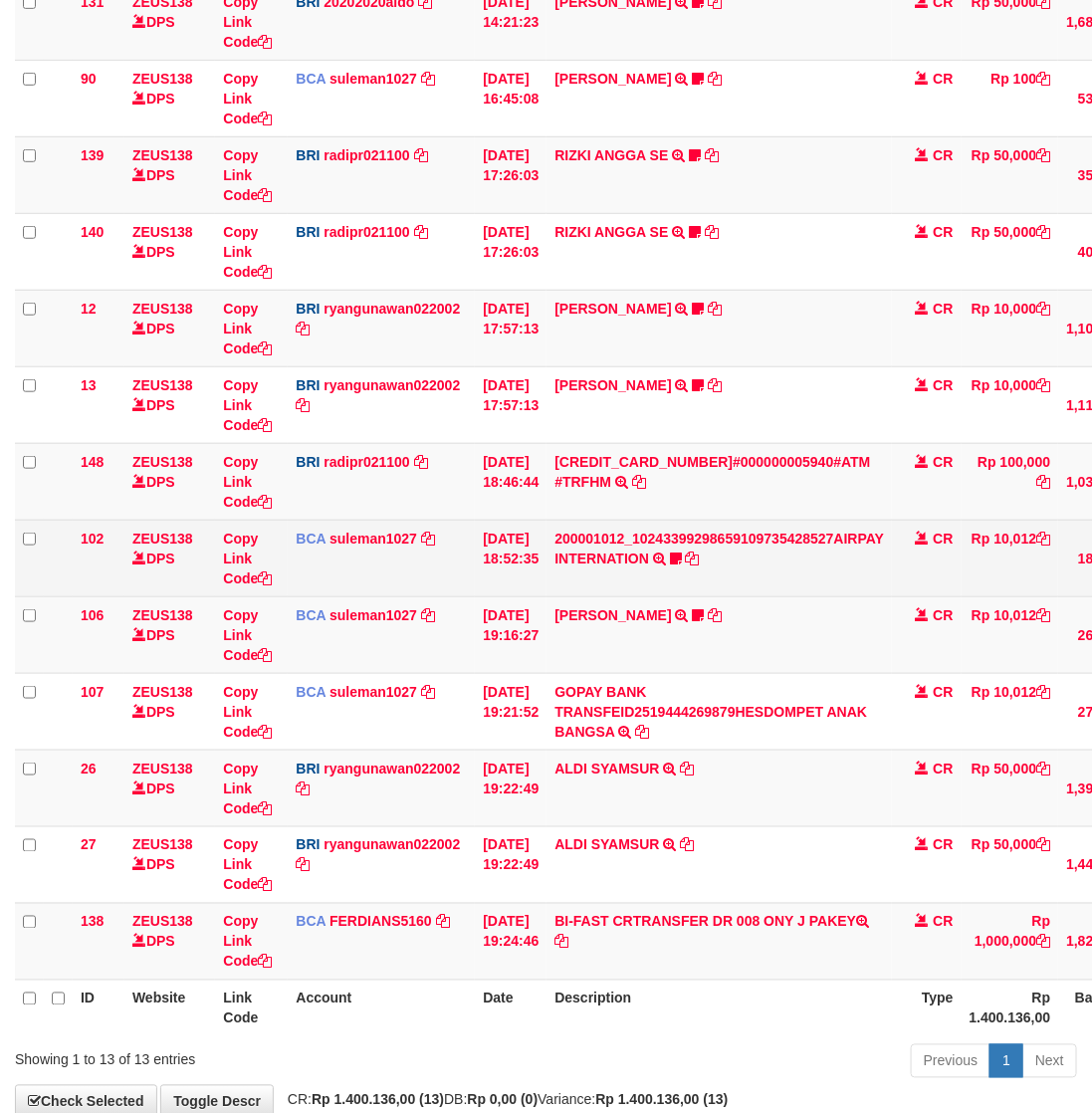 scroll, scrollTop: 307, scrollLeft: 0, axis: vertical 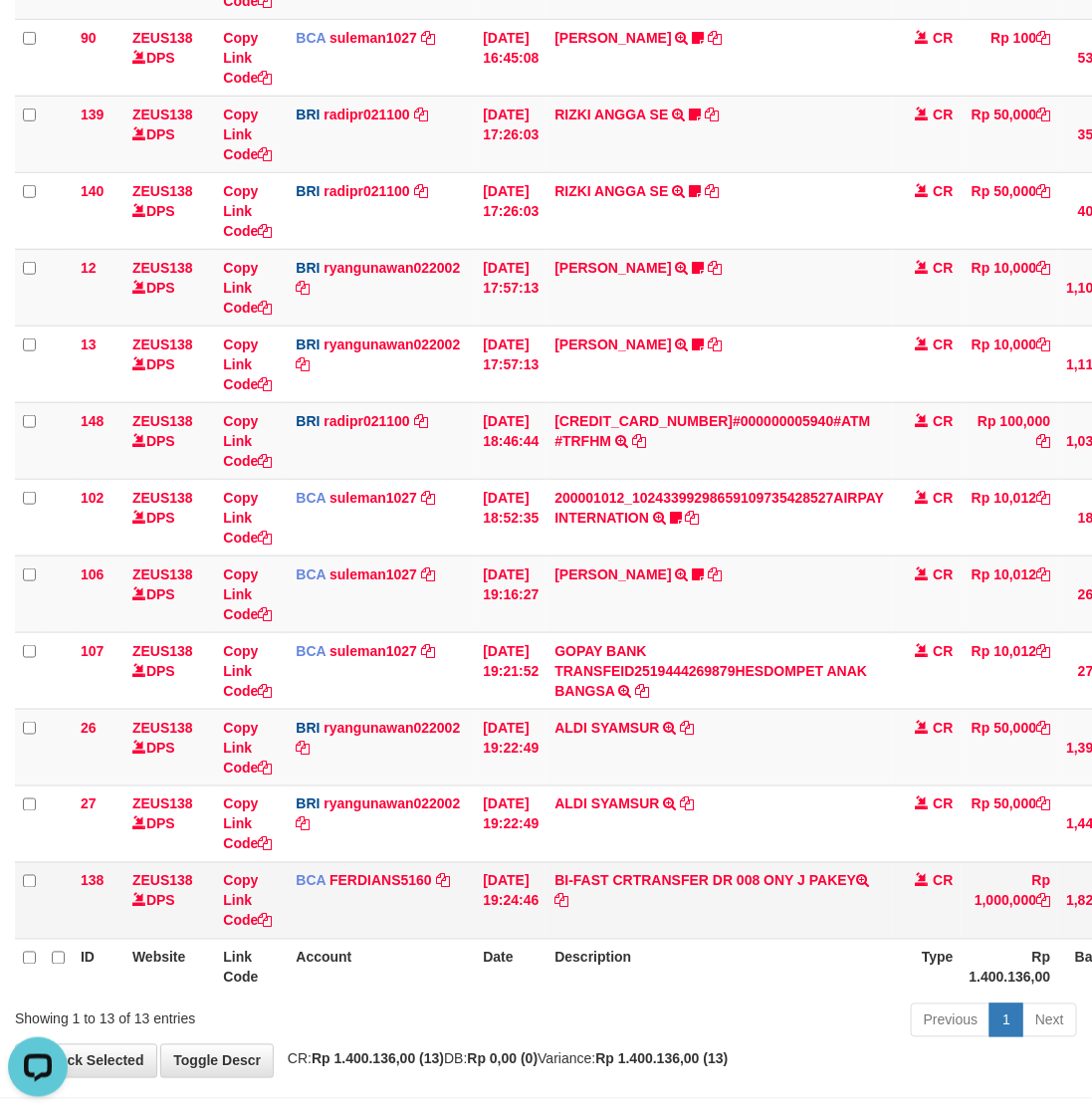 click on "BI-FAST CRTRANSFER DR 008 ONY J PAKEY" at bounding box center (719, 900) 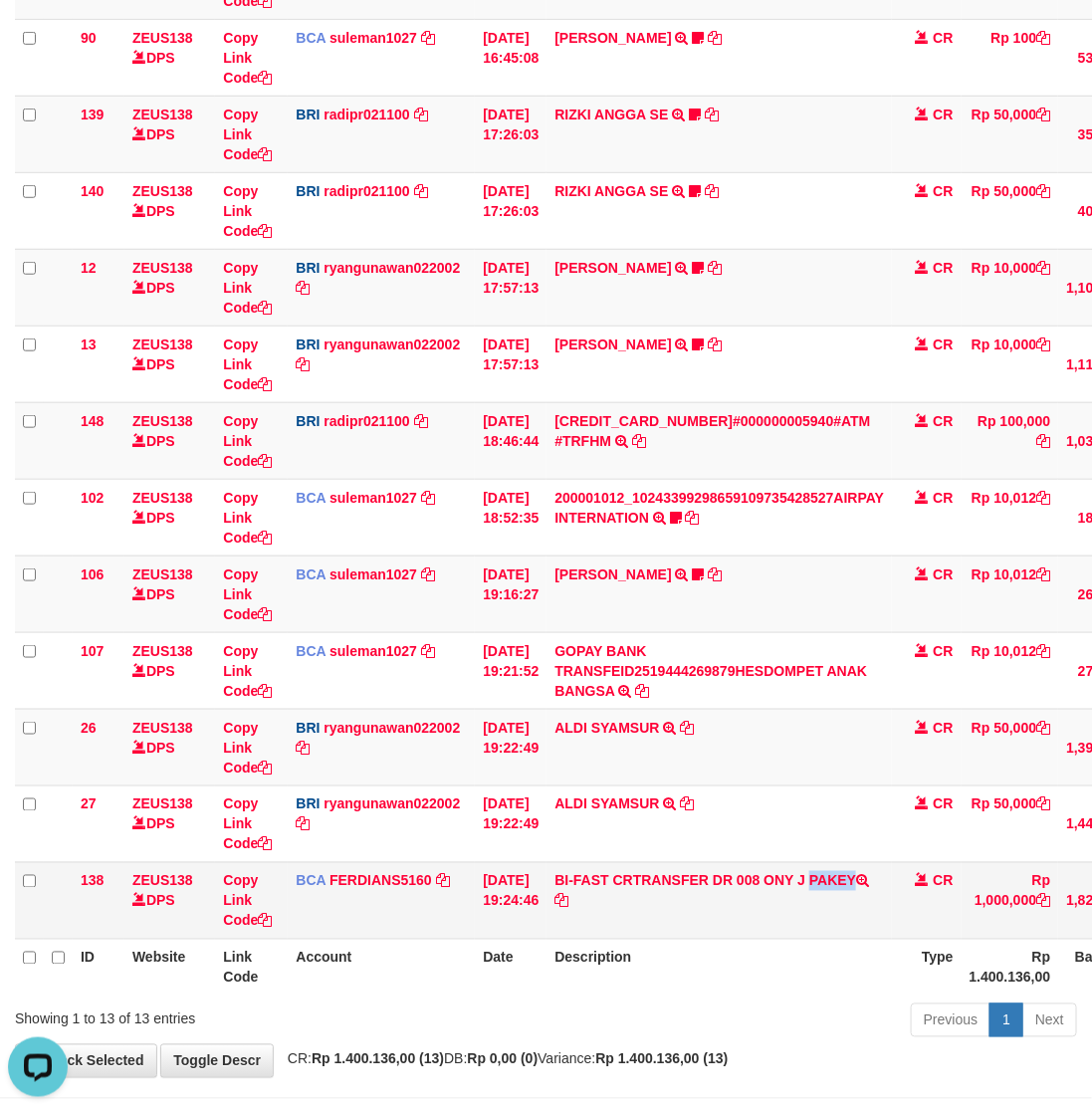 copy on "ONY J PAKEY" 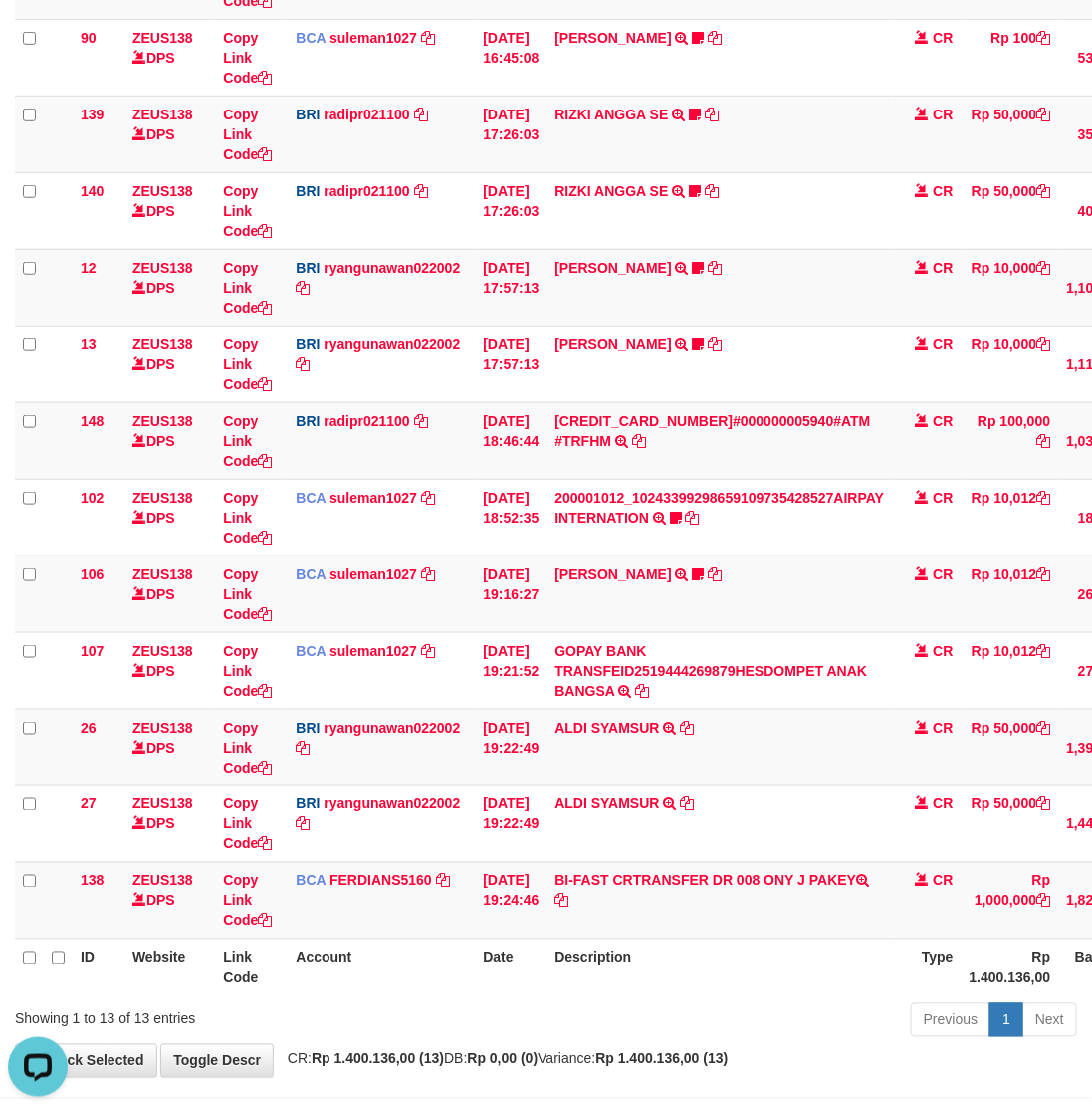 drag, startPoint x: 405, startPoint y: 1021, endPoint x: 280, endPoint y: 962, distance: 138.22446 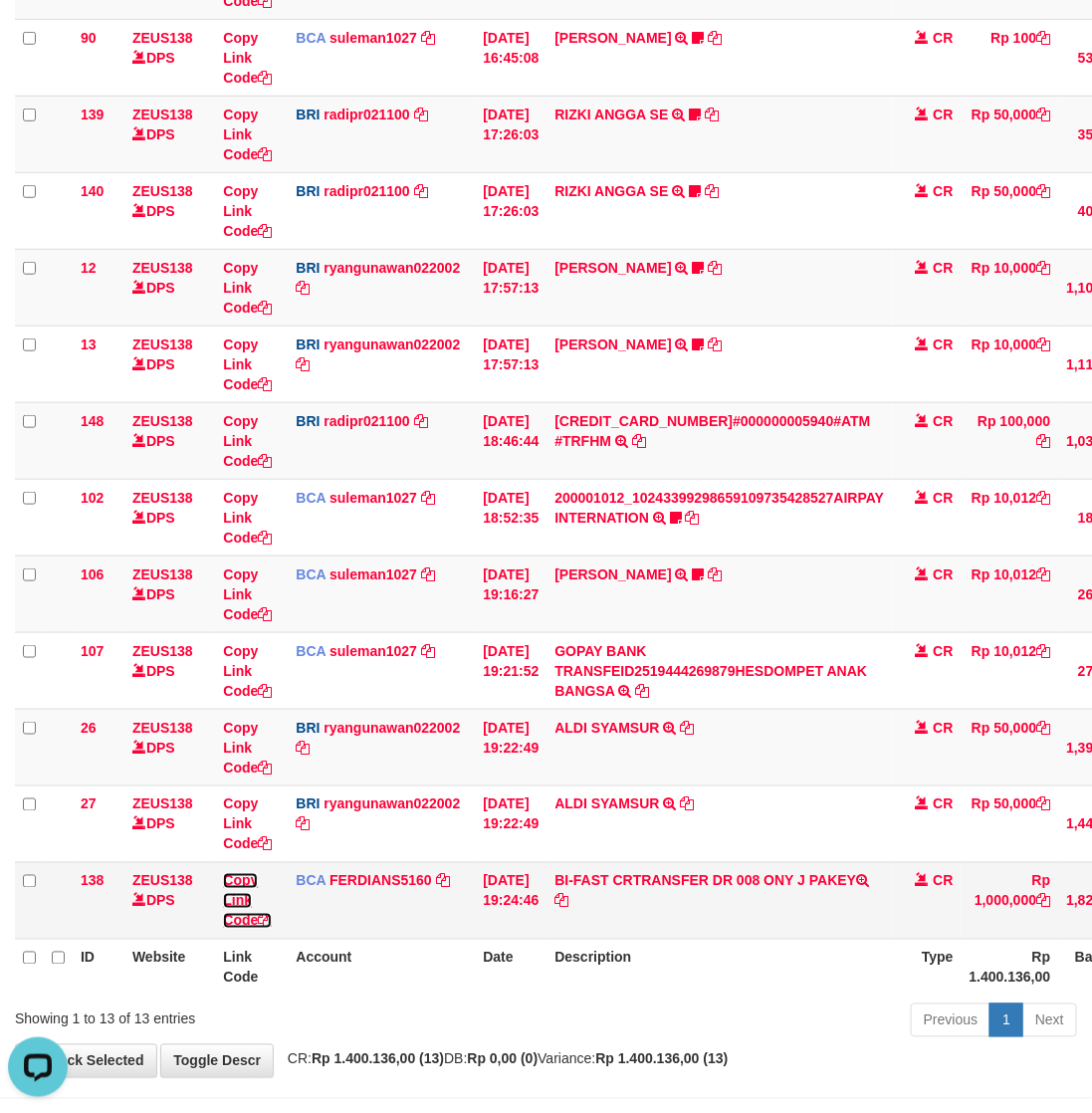 click at bounding box center [265, 921] 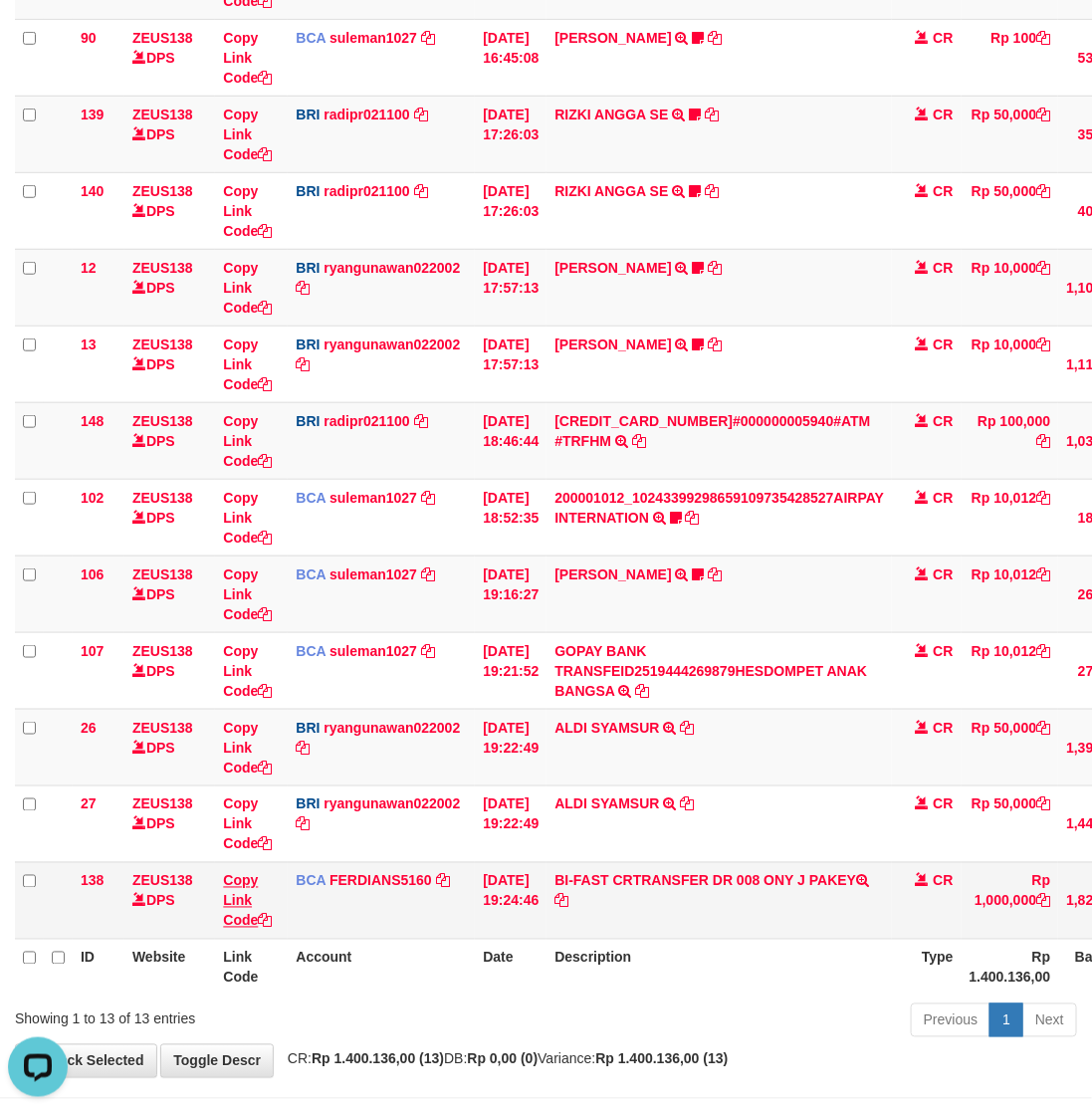 scroll, scrollTop: 0, scrollLeft: 0, axis: both 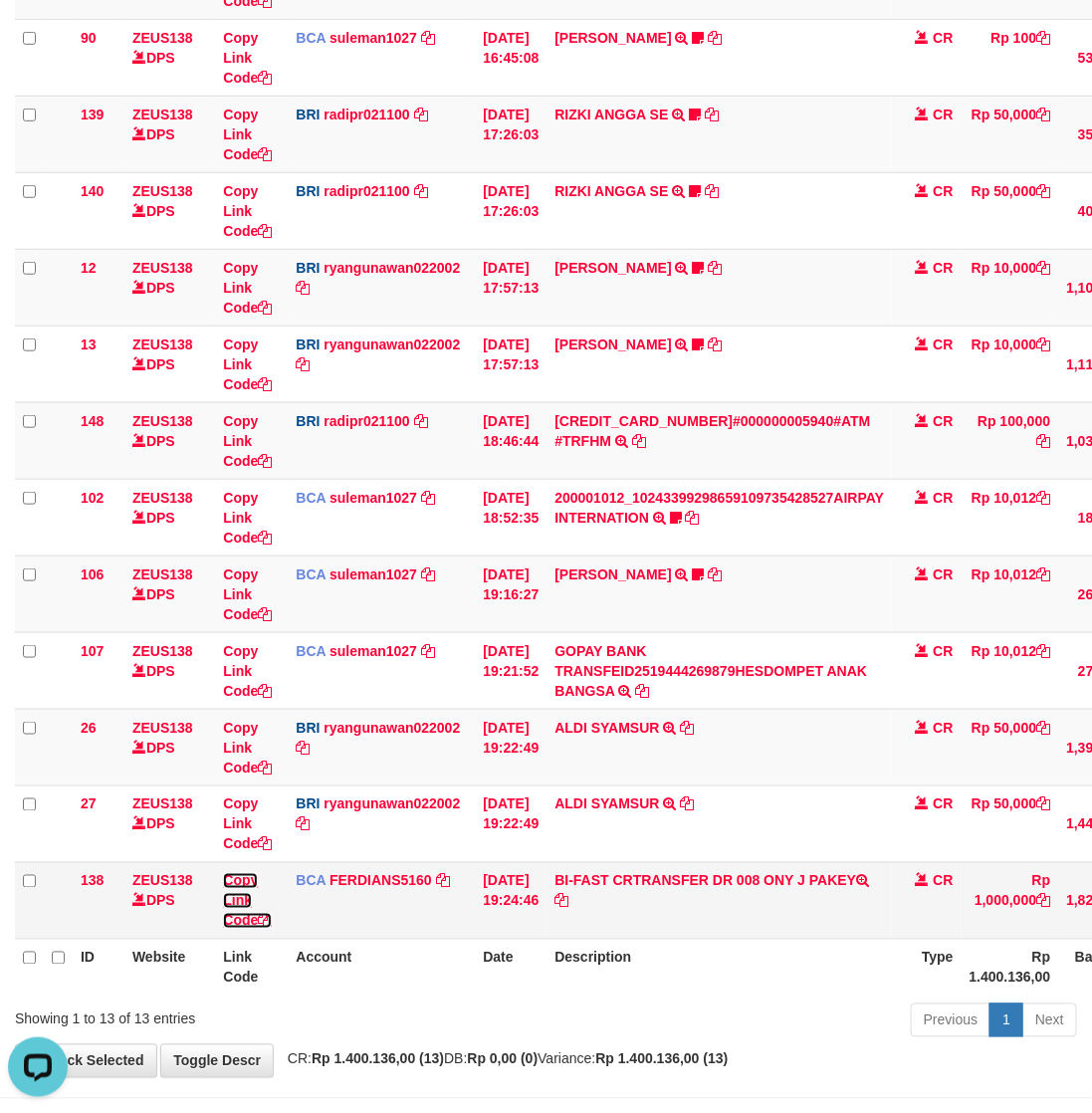 click at bounding box center [265, 921] 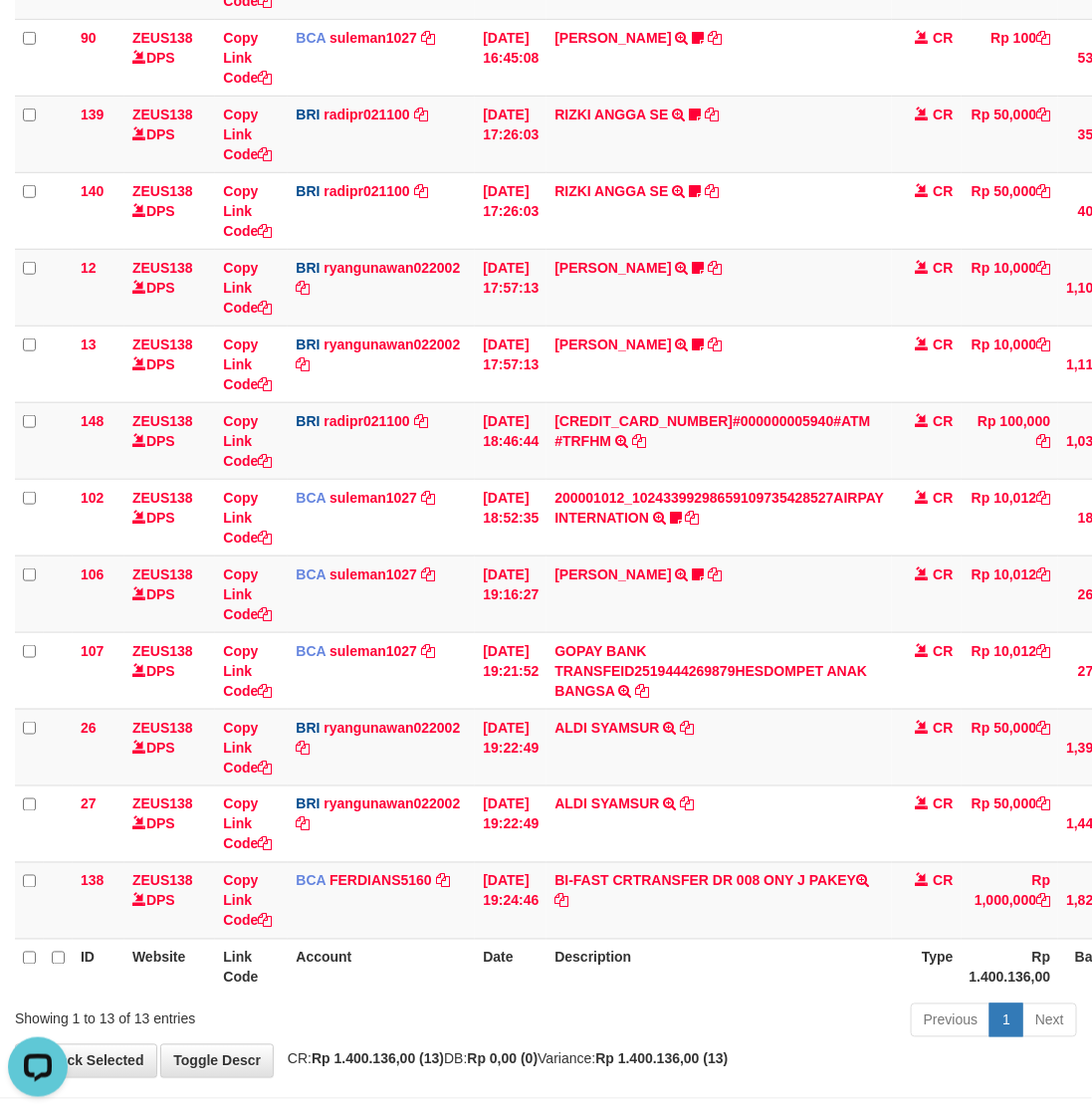 scroll, scrollTop: 295, scrollLeft: 0, axis: vertical 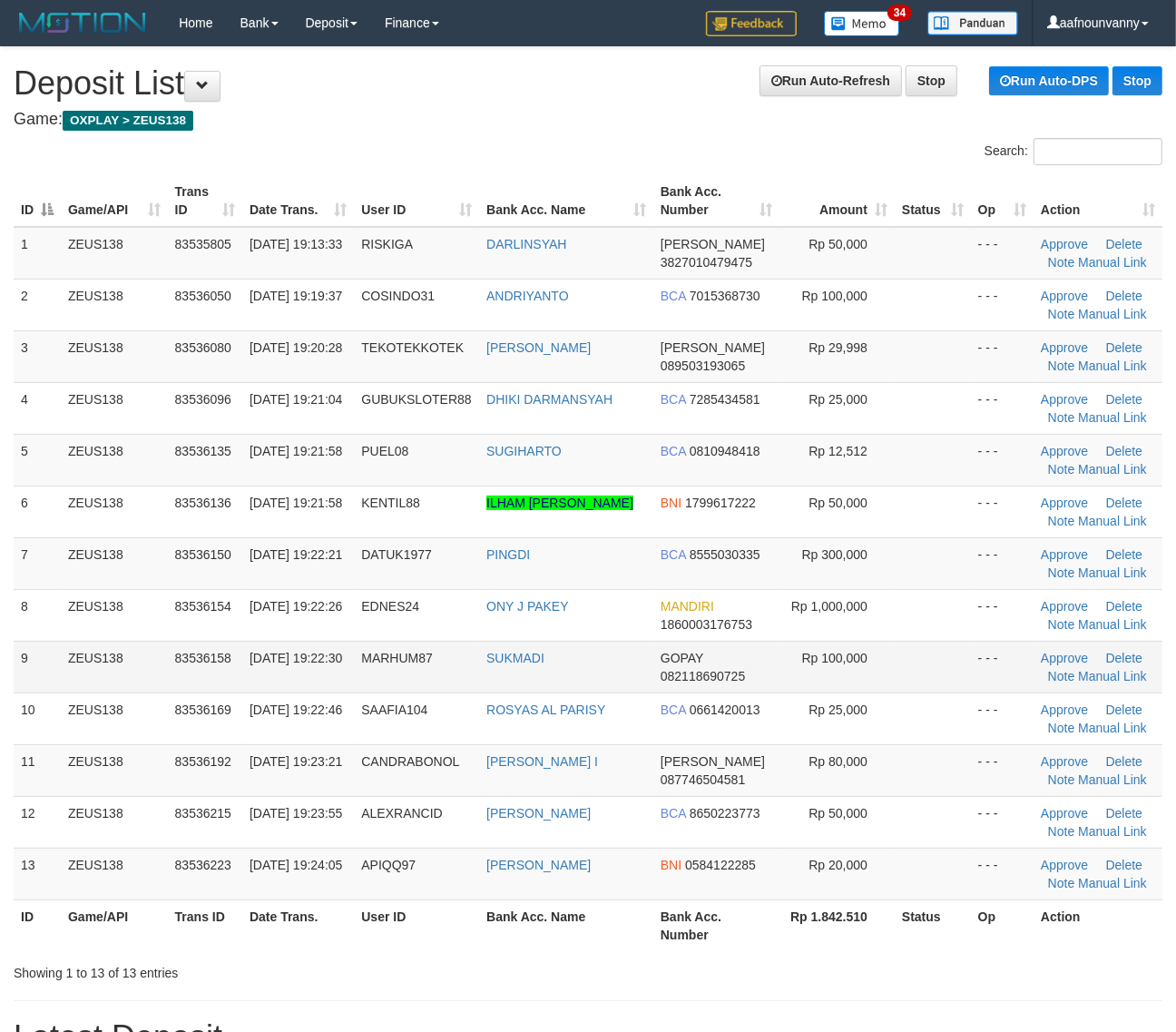 click on "GOPAY
082118690725" at bounding box center [716, 666] 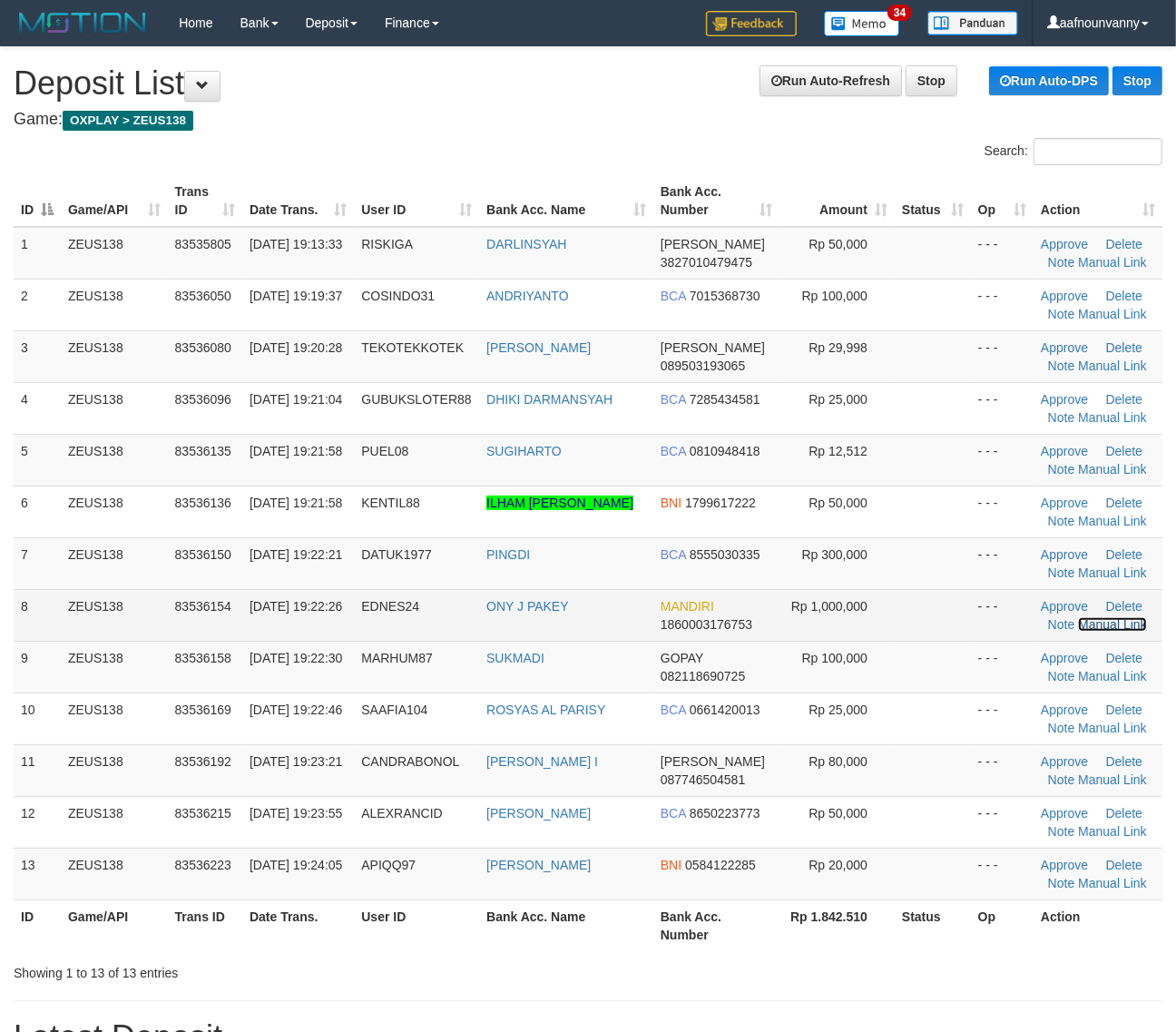 click on "Manual Link" at bounding box center [1112, 624] 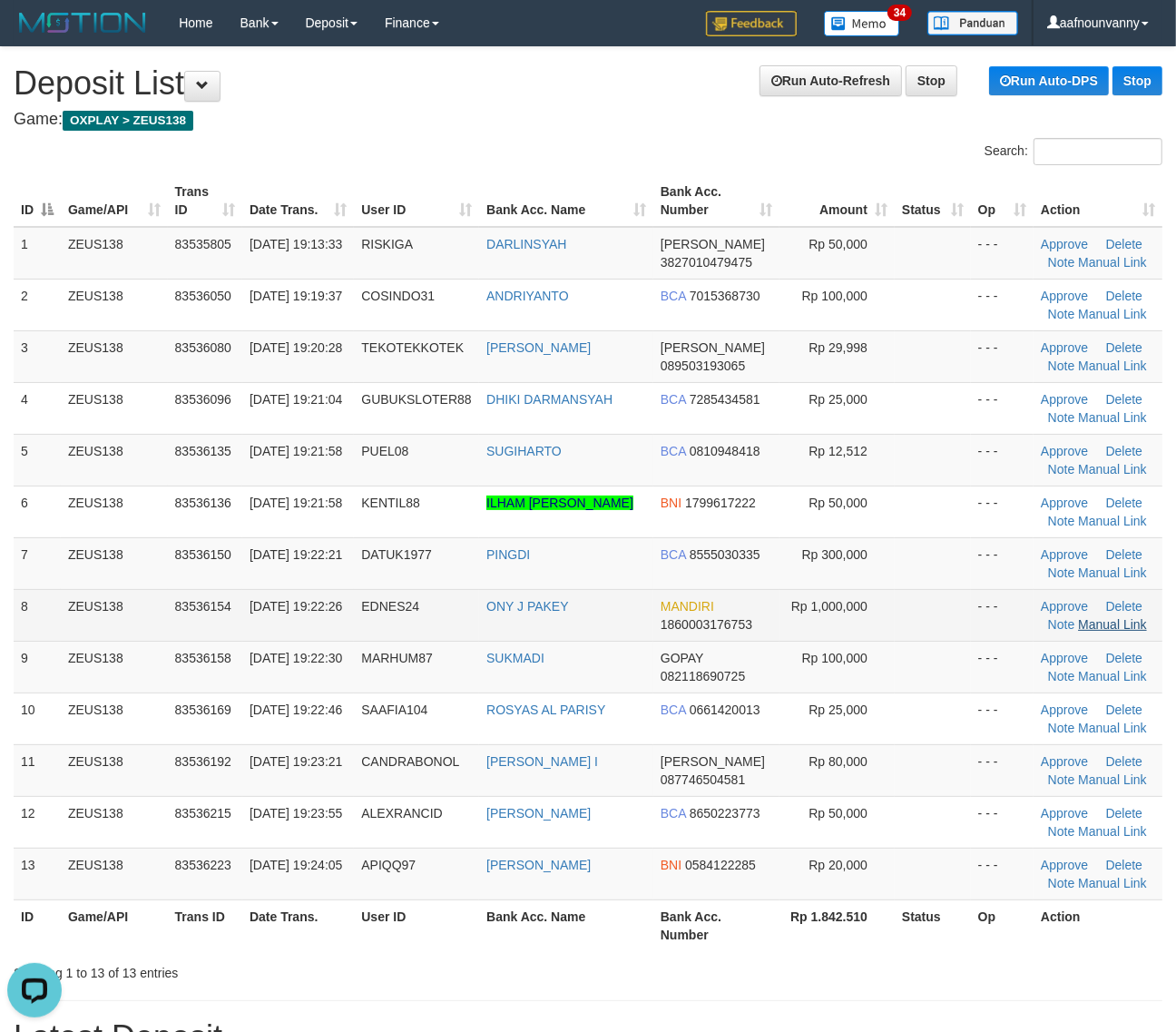 scroll, scrollTop: 0, scrollLeft: 0, axis: both 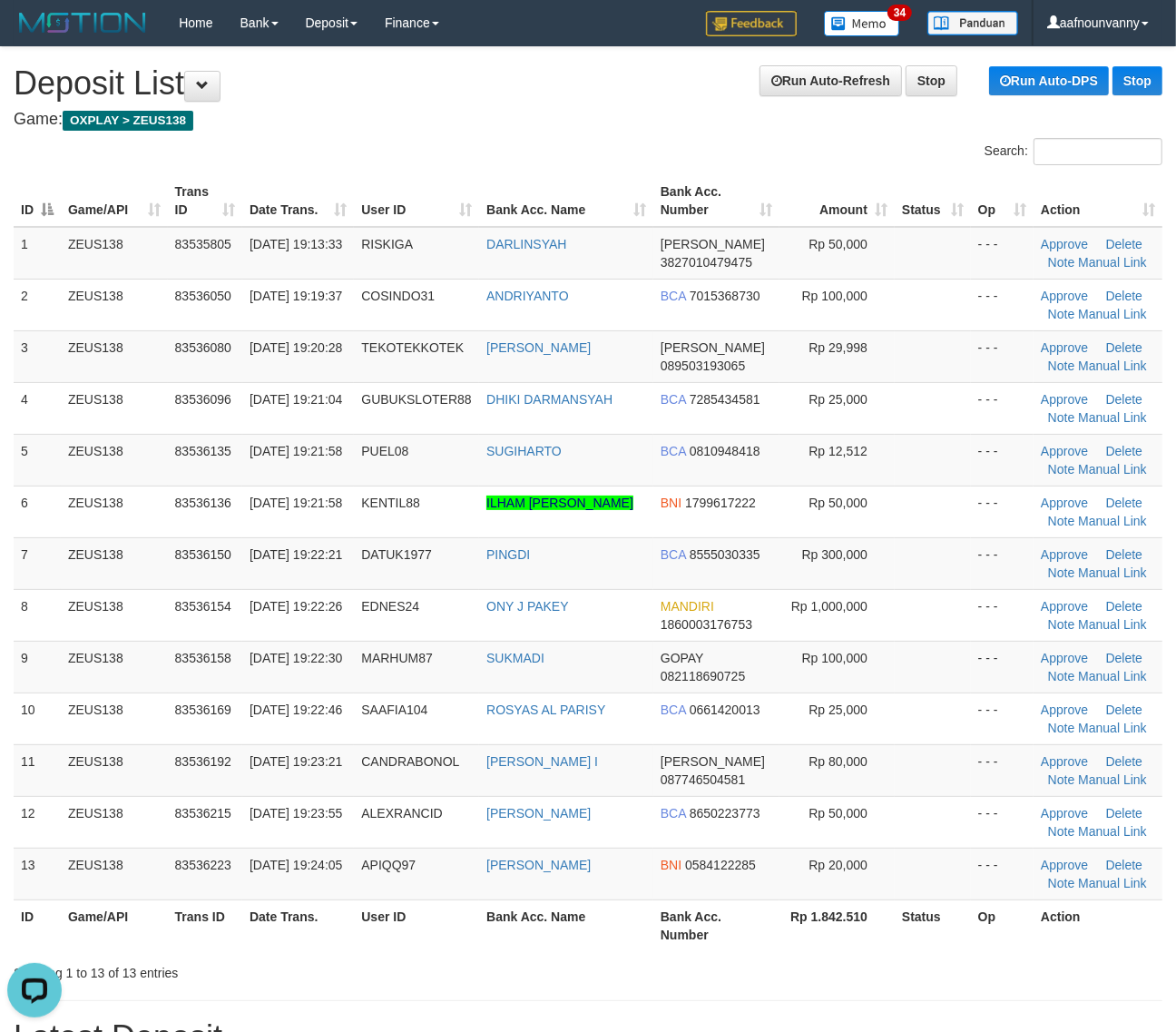 drag, startPoint x: 940, startPoint y: 583, endPoint x: 1181, endPoint y: 664, distance: 254.2479 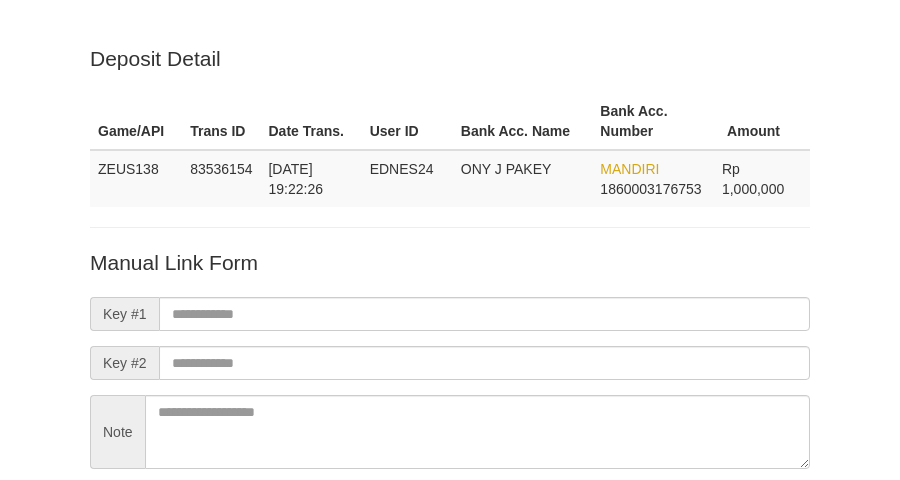 scroll, scrollTop: 176, scrollLeft: 0, axis: vertical 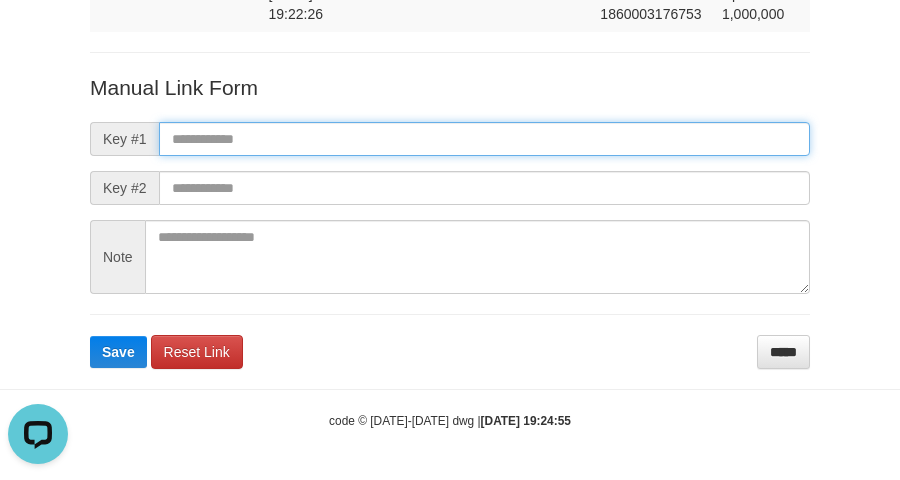 paste on "**********" 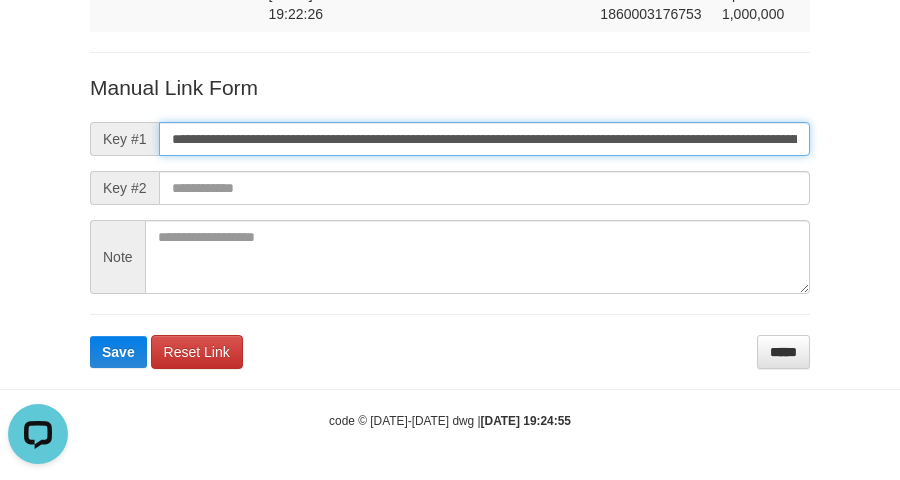 scroll, scrollTop: 0, scrollLeft: 1365, axis: horizontal 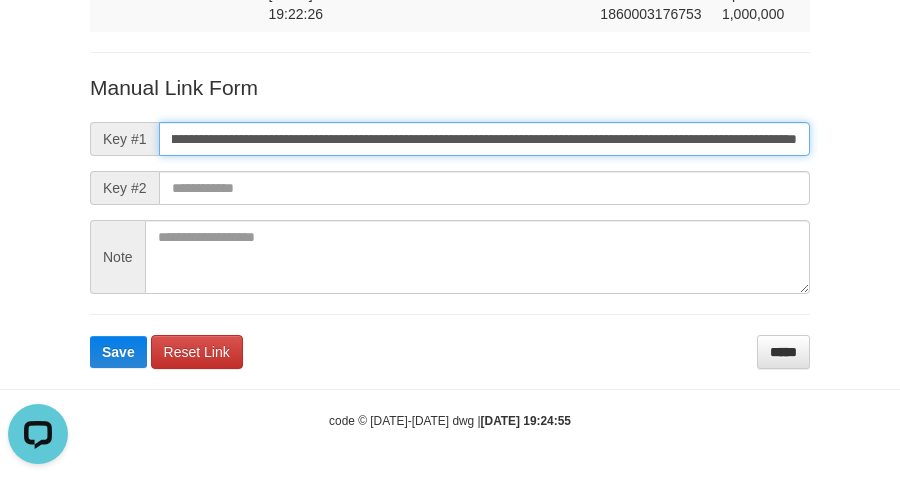 click on "Save" at bounding box center [118, 352] 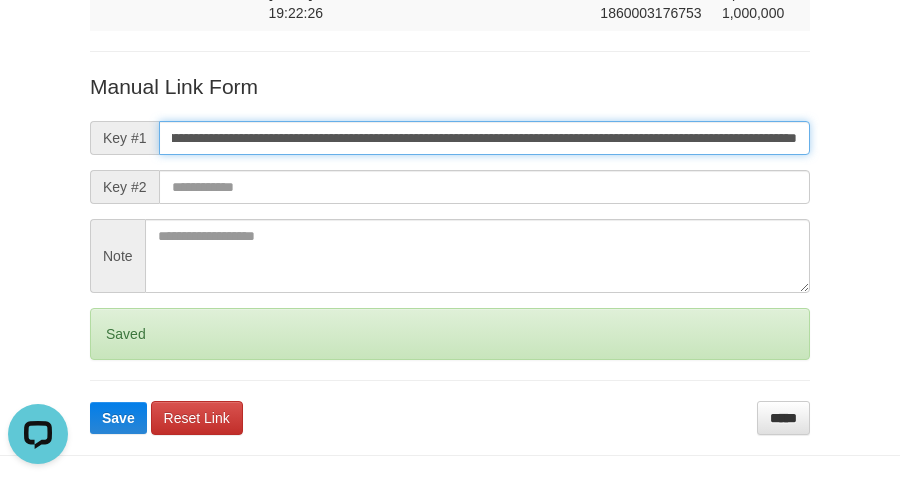 click on "Save" at bounding box center (118, 418) 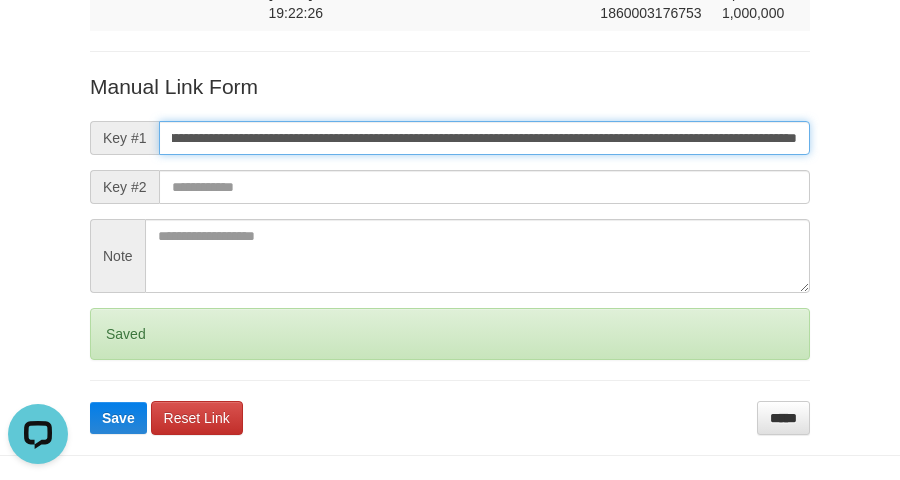 click on "Save" at bounding box center (118, 418) 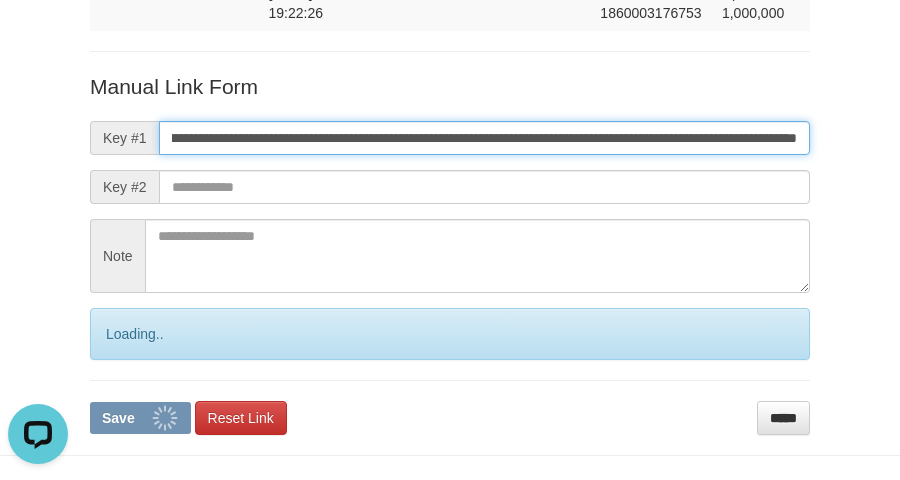 click on "Save" at bounding box center (140, 418) 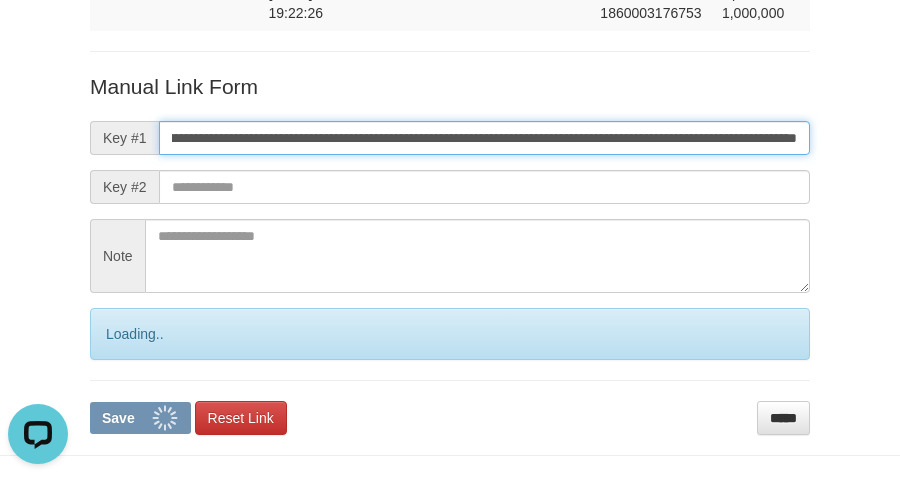 click on "Save" at bounding box center (140, 418) 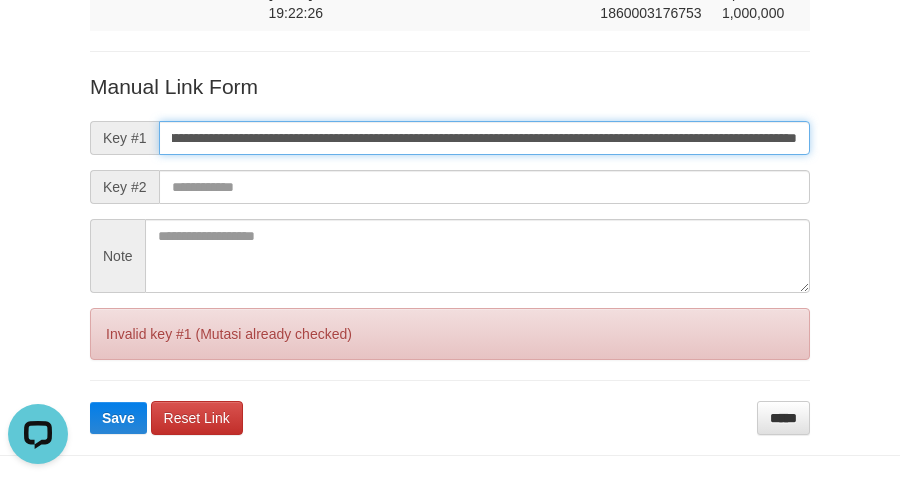 click on "Save" at bounding box center (118, 418) 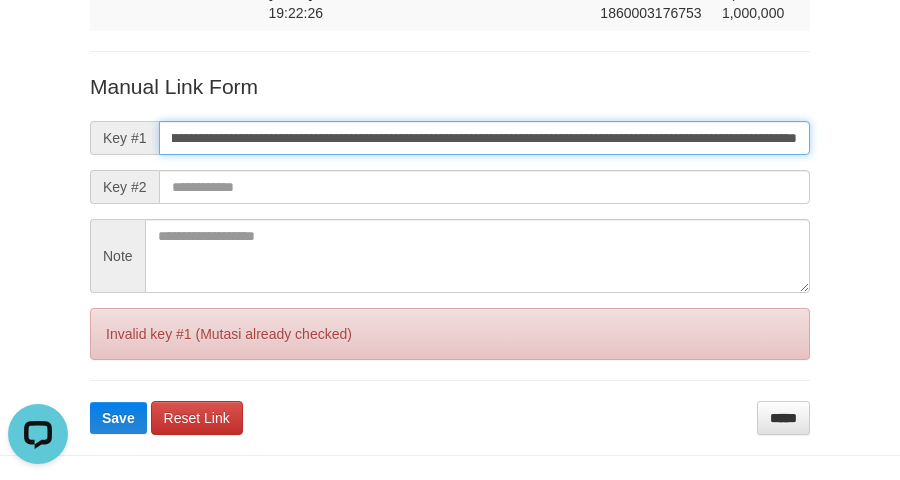 type on "**********" 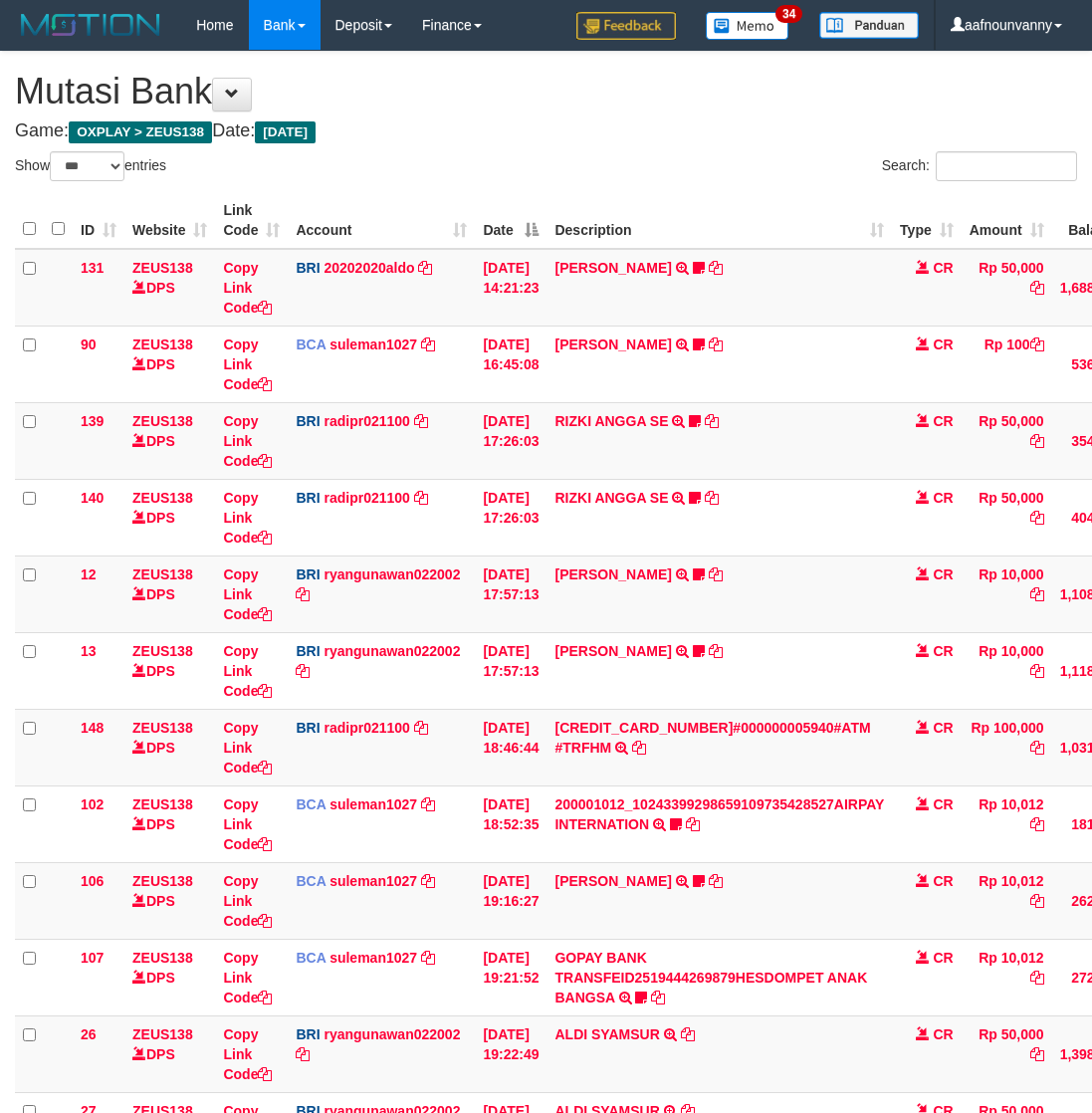select on "***" 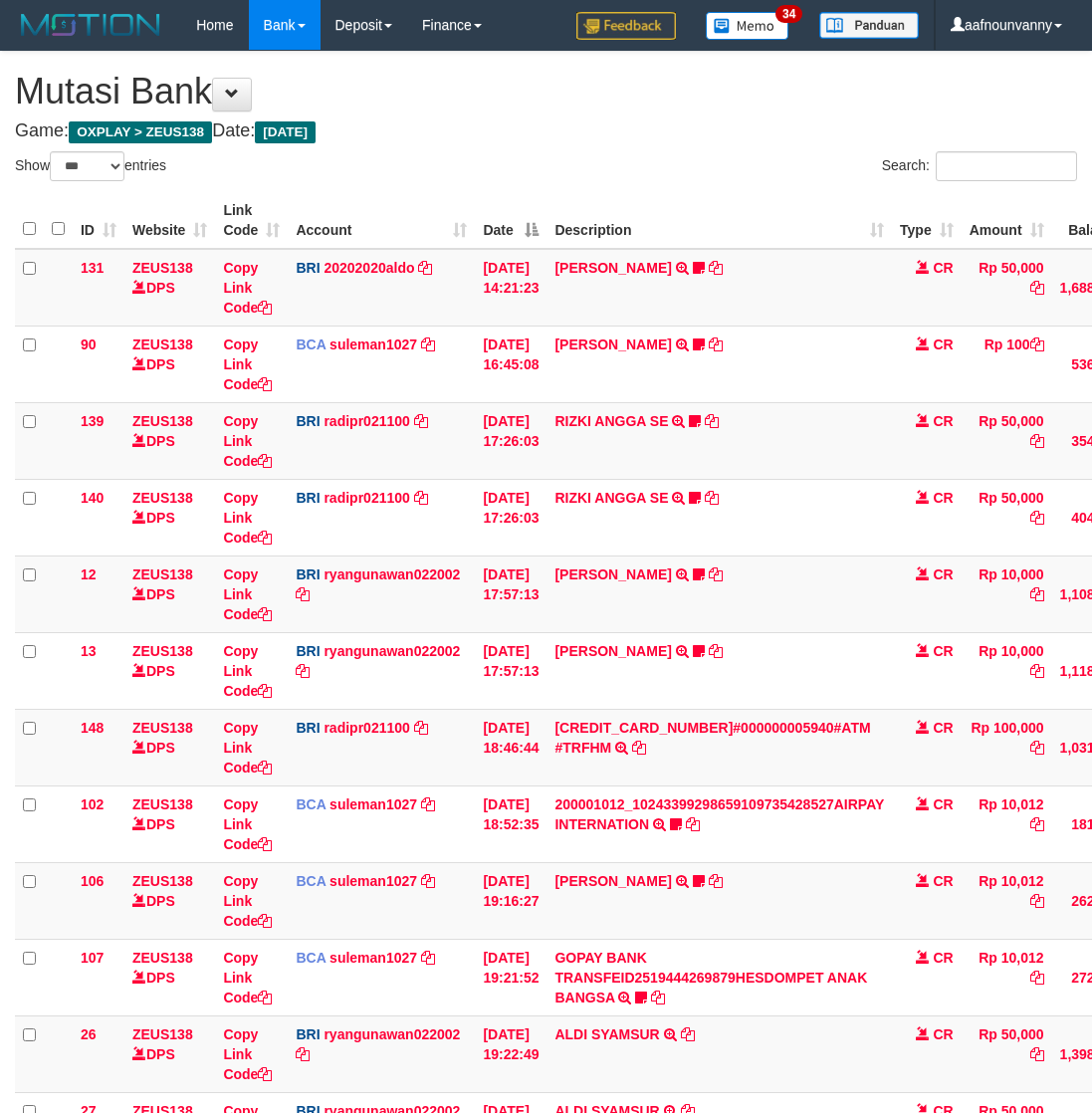 scroll, scrollTop: 307, scrollLeft: 0, axis: vertical 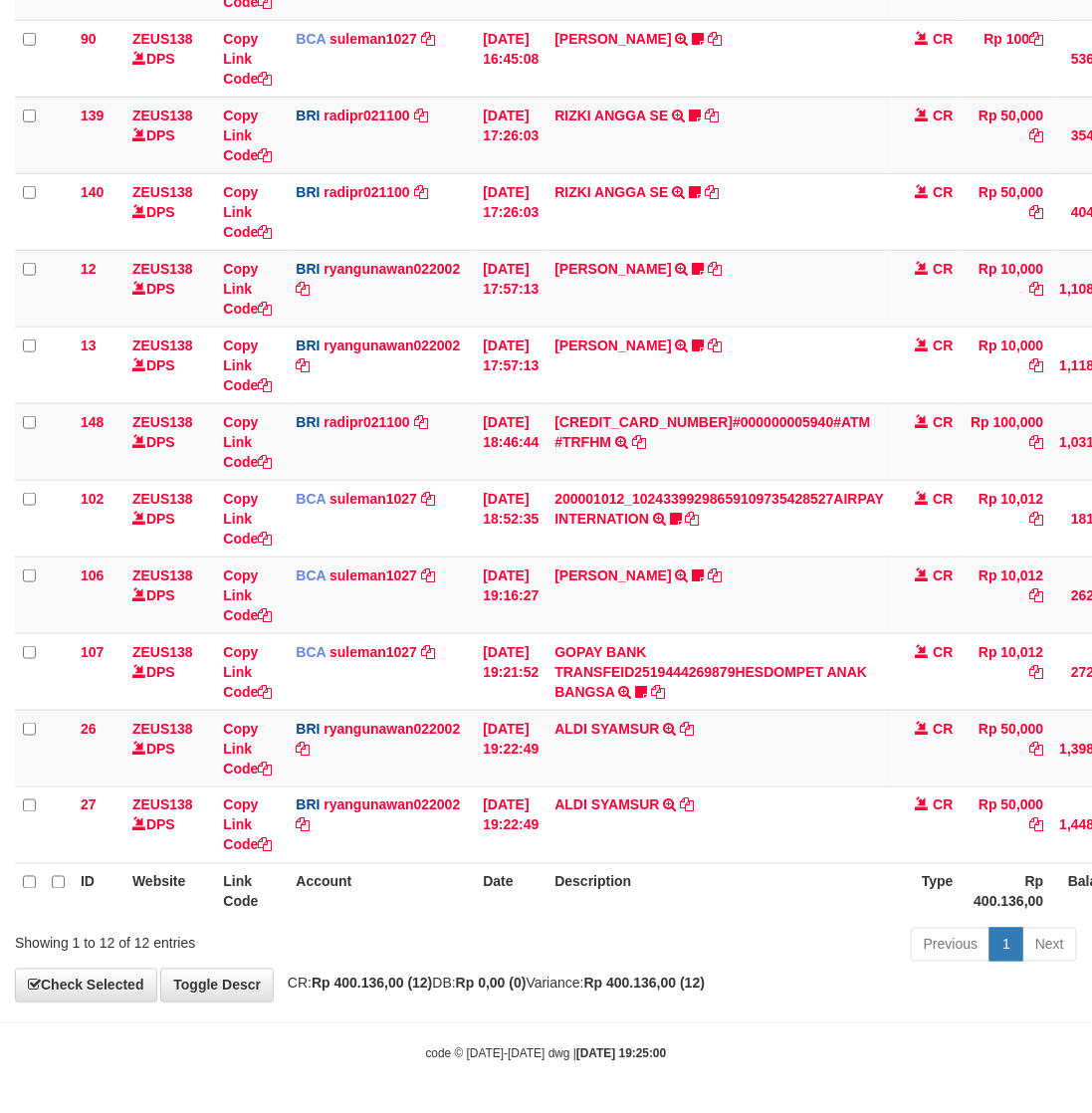 drag, startPoint x: 0, startPoint y: 0, endPoint x: 604, endPoint y: 943, distance: 1119.8504 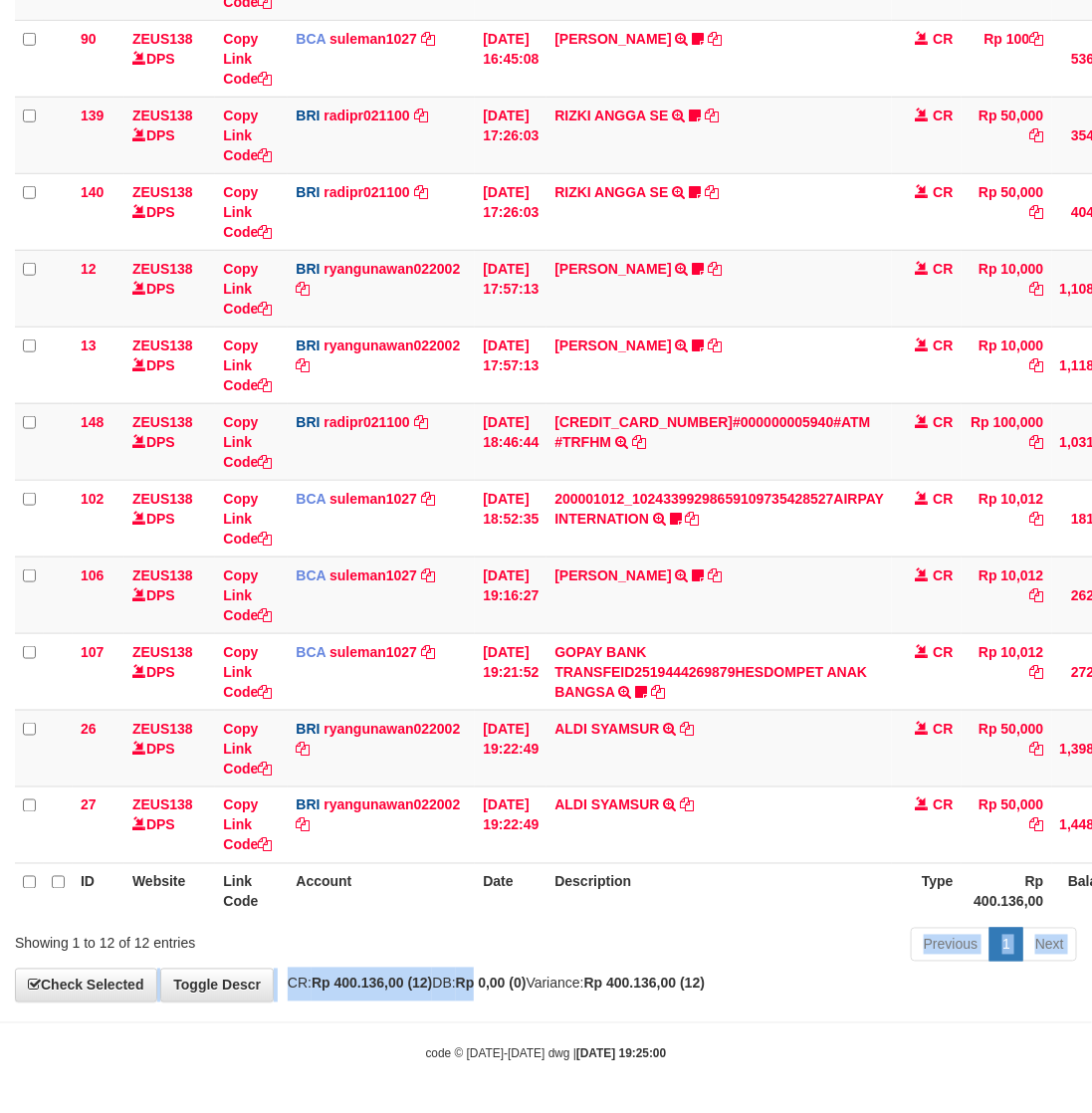 drag, startPoint x: 491, startPoint y: 968, endPoint x: 500, endPoint y: 944, distance: 25.632011 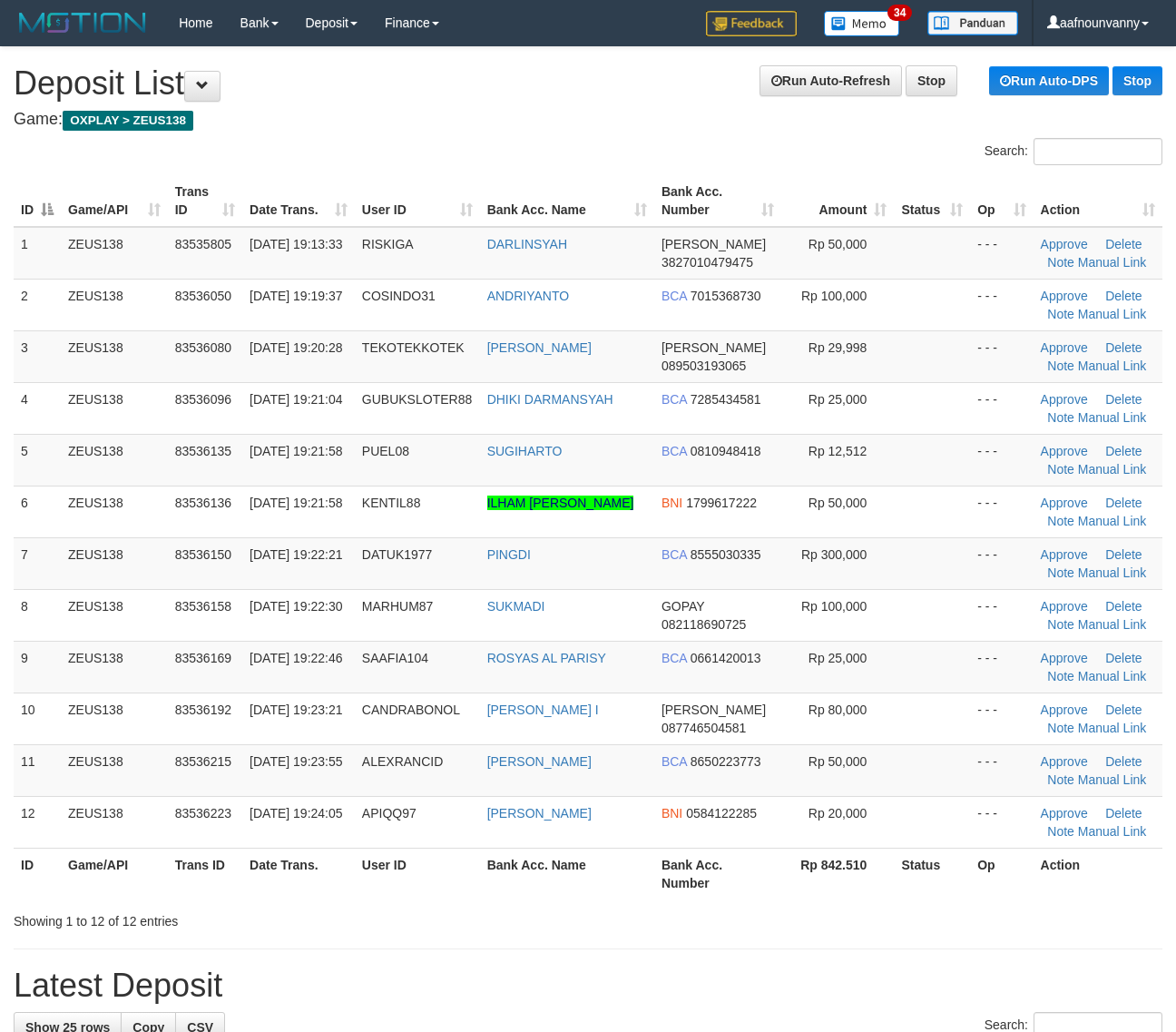 scroll, scrollTop: 0, scrollLeft: 0, axis: both 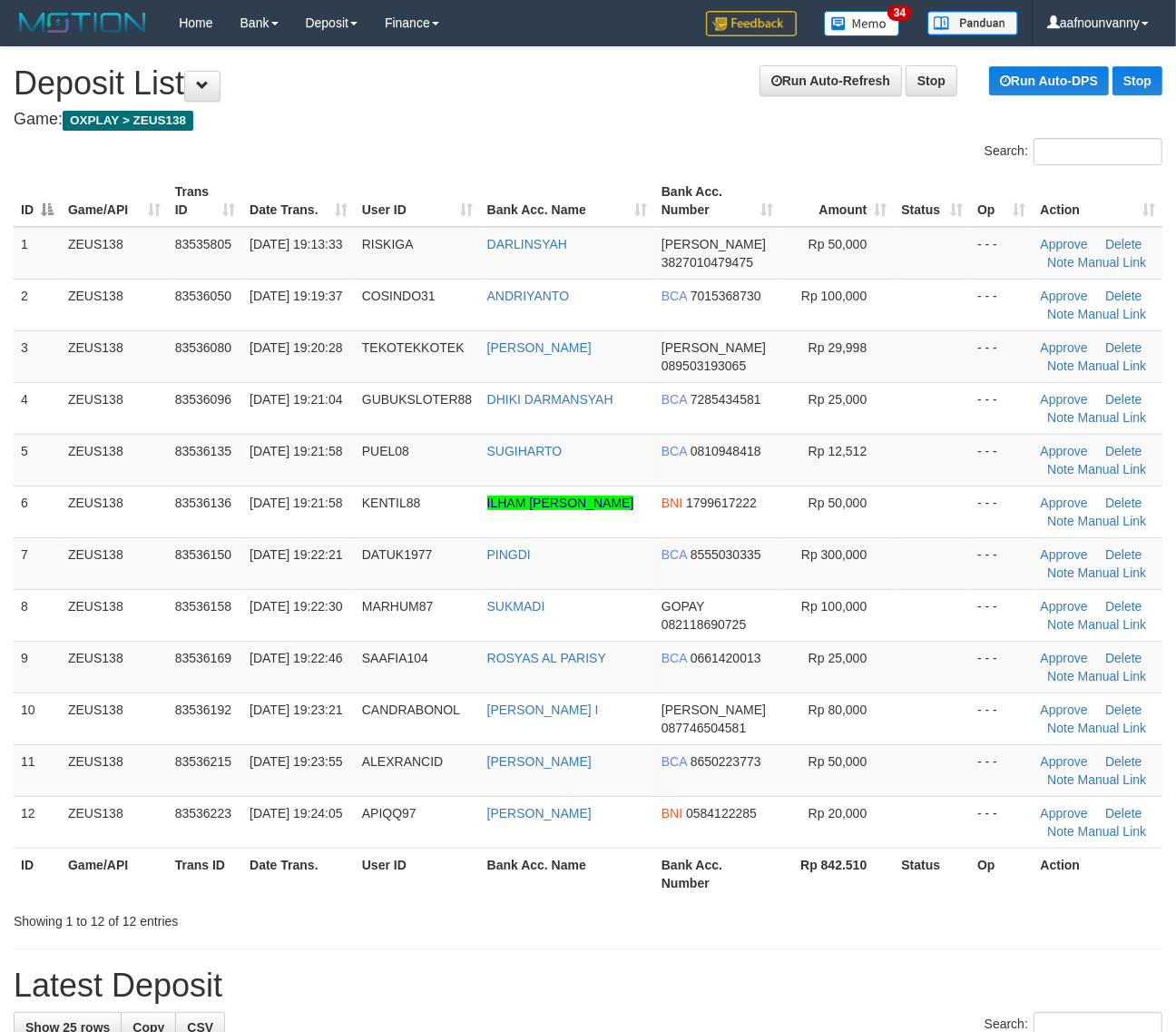 click on "ID Game/API Trans ID Date Trans. User ID Bank Acc. Name Bank Acc. Number Amount Status Op Action
1
ZEUS138
83535805
13/07/2025 19:13:33
RISKIGA
DARLINSYAH
DANA
3827010479475
Rp 50,000
- - -
Approve
Delete
Note
Manual Link
2
ZEUS138
83536050
13/07/2025 19:19:37
COSINDO31
ANDRIYANTO
BCA
7015368730
ID" at bounding box center (588, 537) 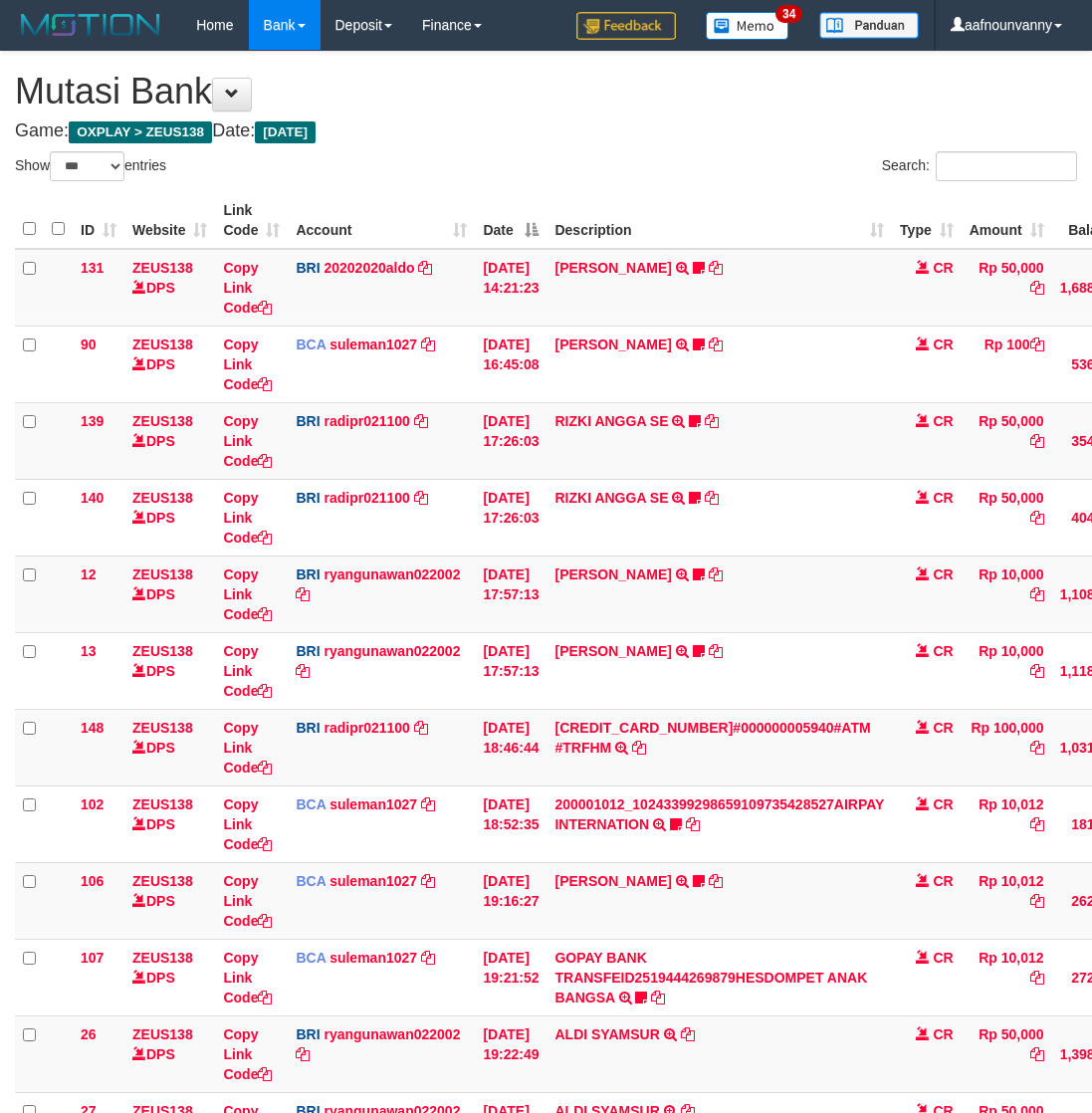 select on "***" 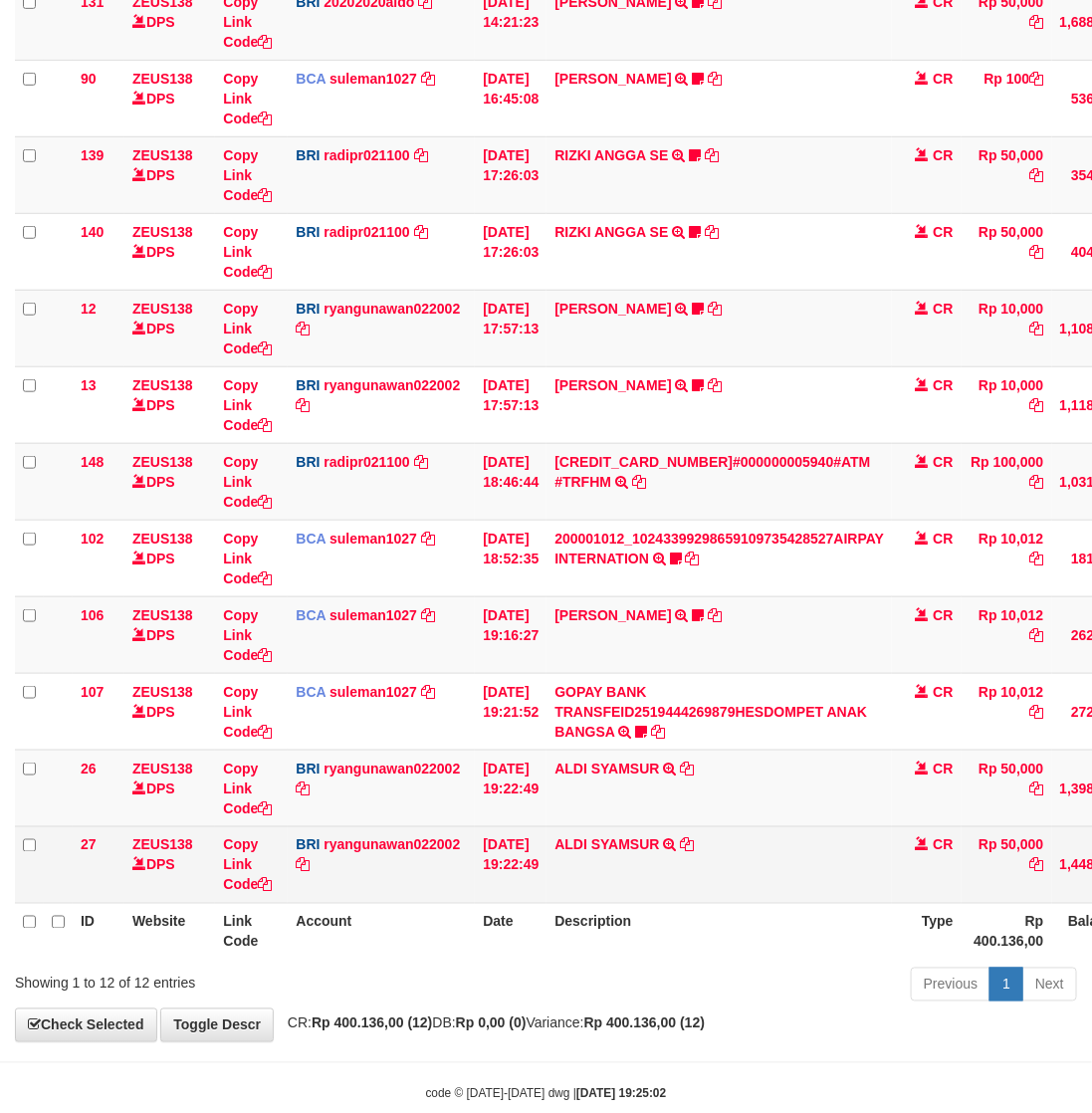 click on "13/07/2025 19:22:49" at bounding box center (511, 864) 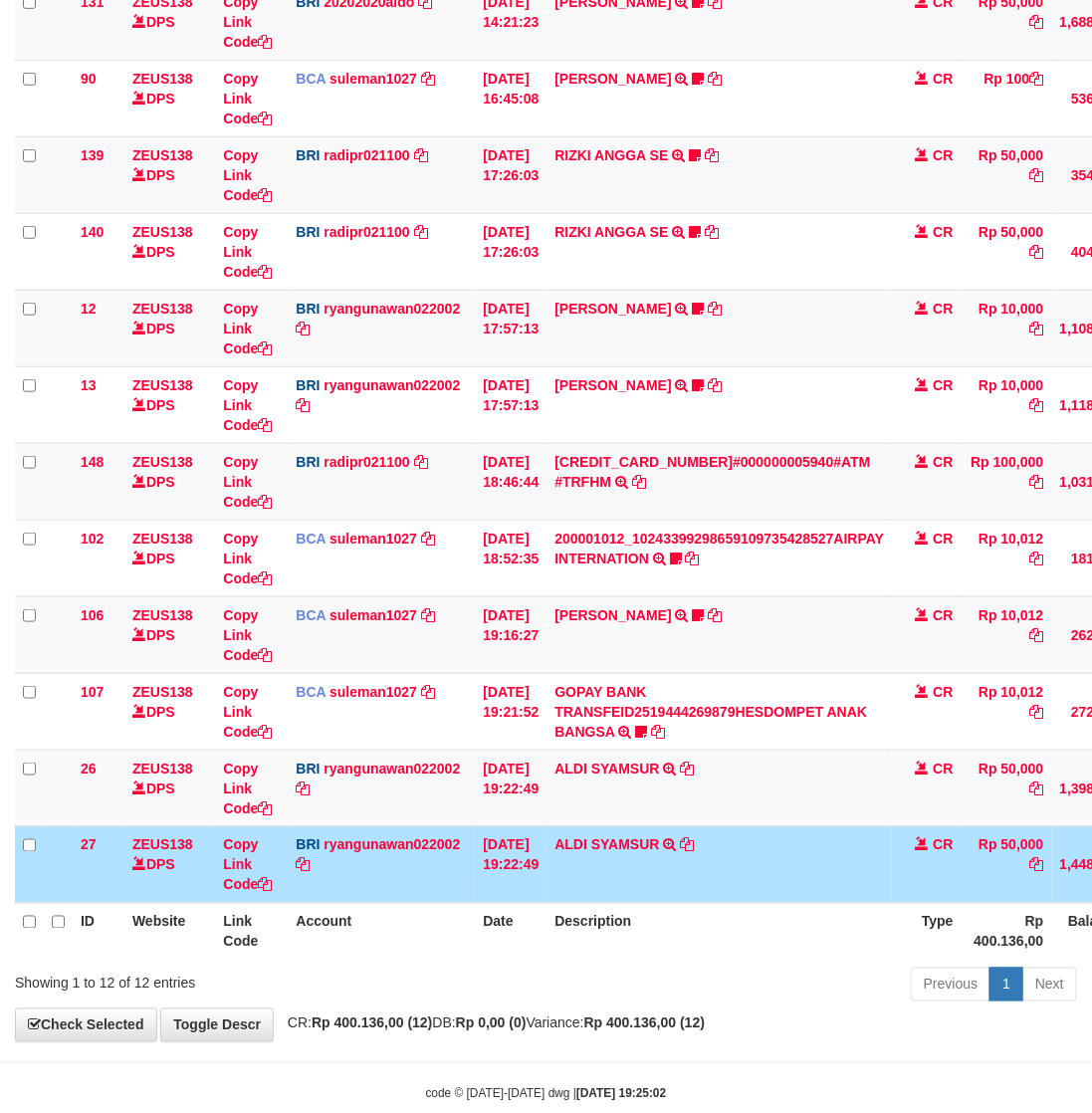 scroll, scrollTop: 307, scrollLeft: 0, axis: vertical 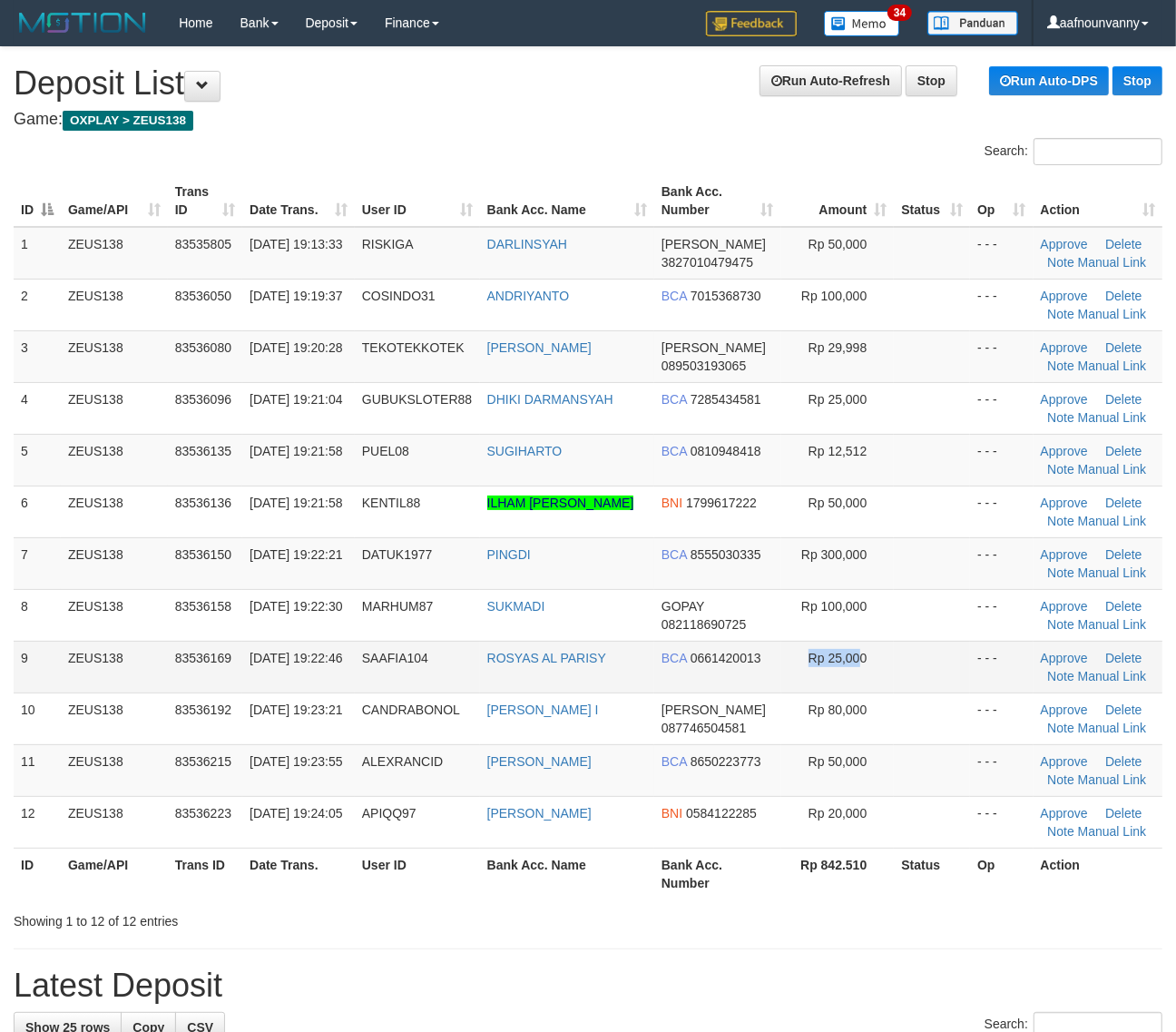 drag, startPoint x: 768, startPoint y: 651, endPoint x: 855, endPoint y: 655, distance: 87.09191 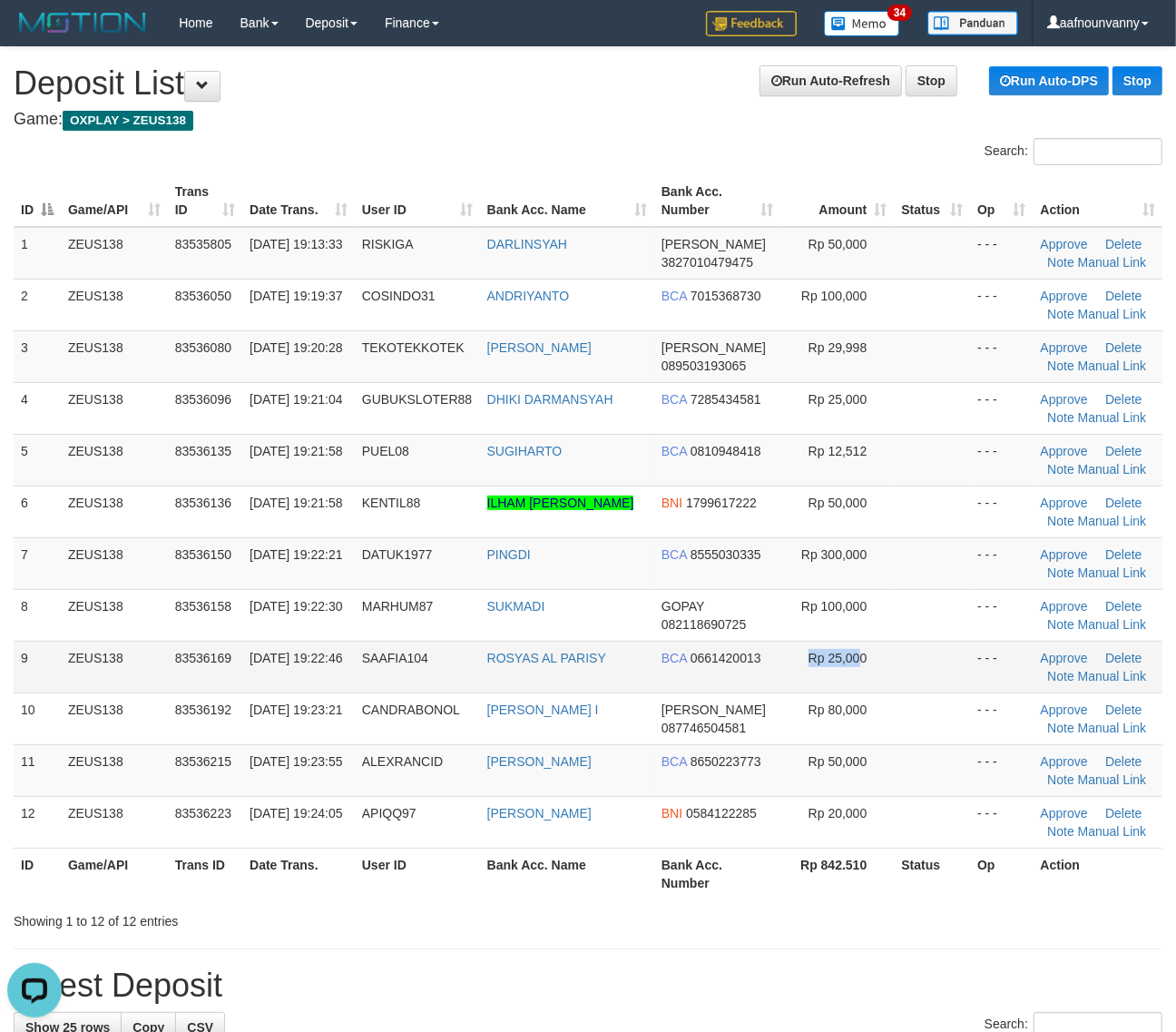 scroll, scrollTop: 0, scrollLeft: 0, axis: both 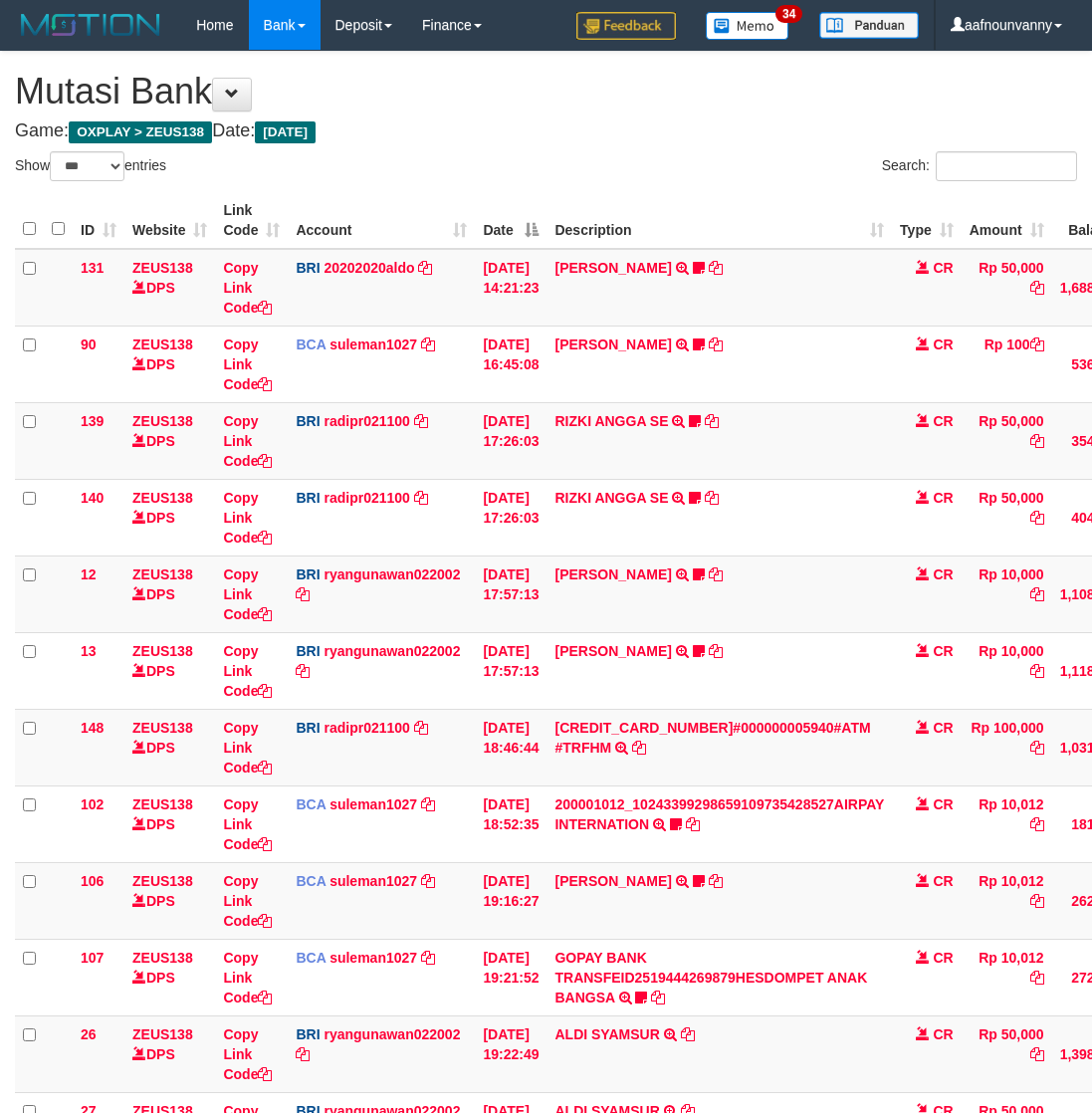 select on "***" 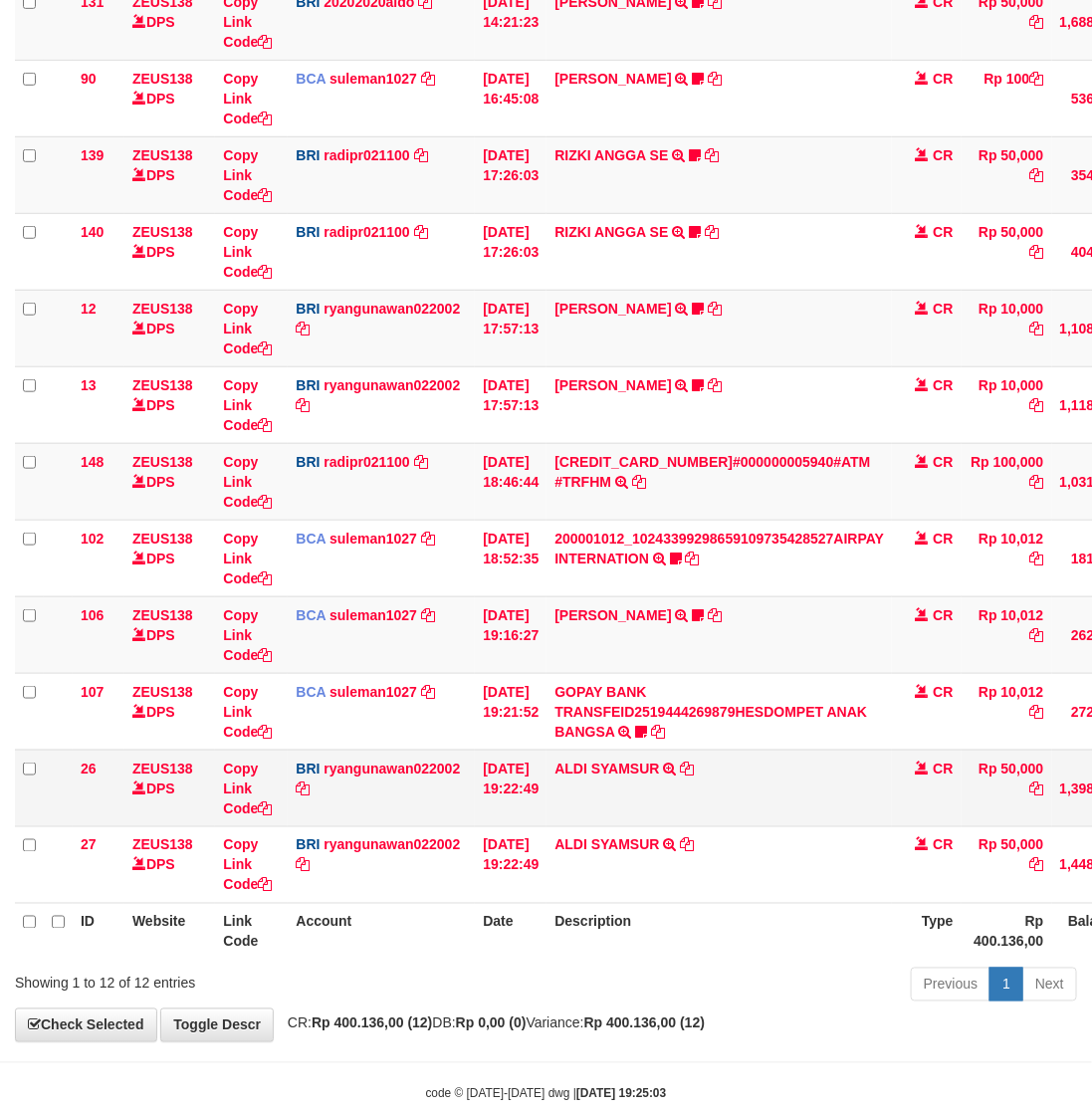click on "ALDI SYAMSUR         TRANSFER NBMB ALDI SYAMSUR TO [PERSON_NAME]" at bounding box center [719, 787] 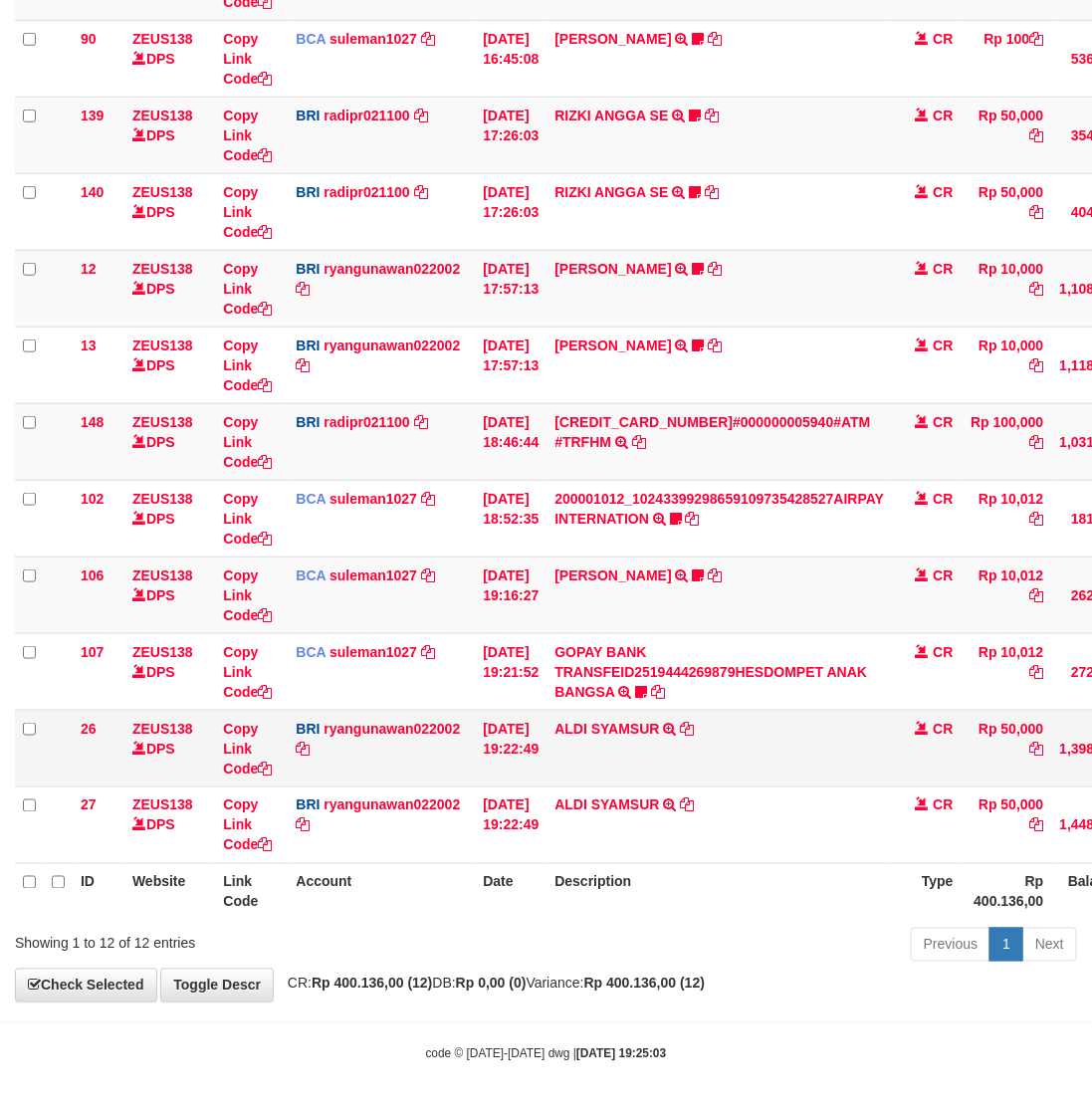 click on "ALDI SYAMSUR         TRANSFER NBMB ALDI SYAMSUR TO RYAN GUNAWAN" at bounding box center (719, 748) 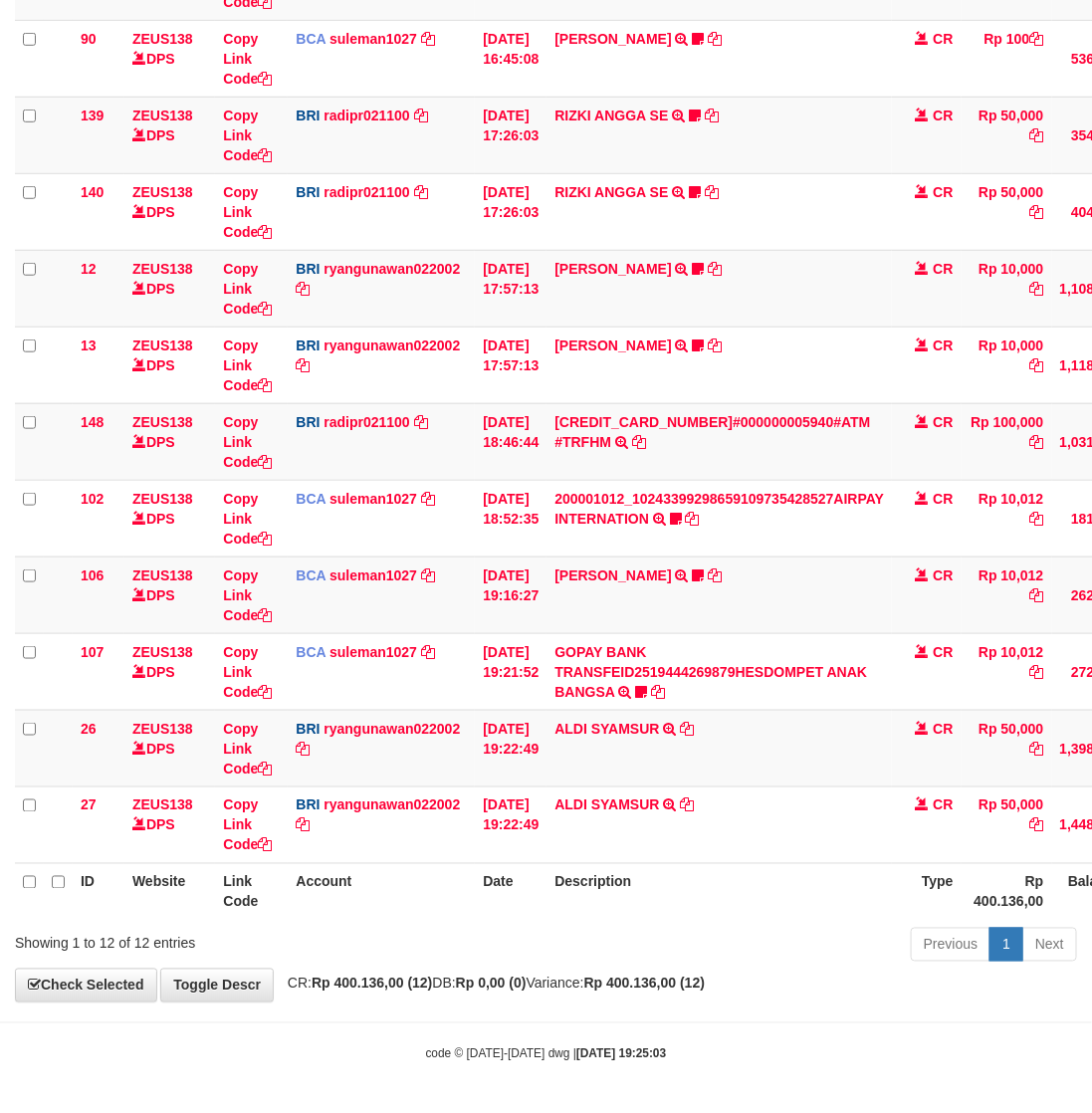 click on "Previous 1 Next" at bounding box center [773, 947] 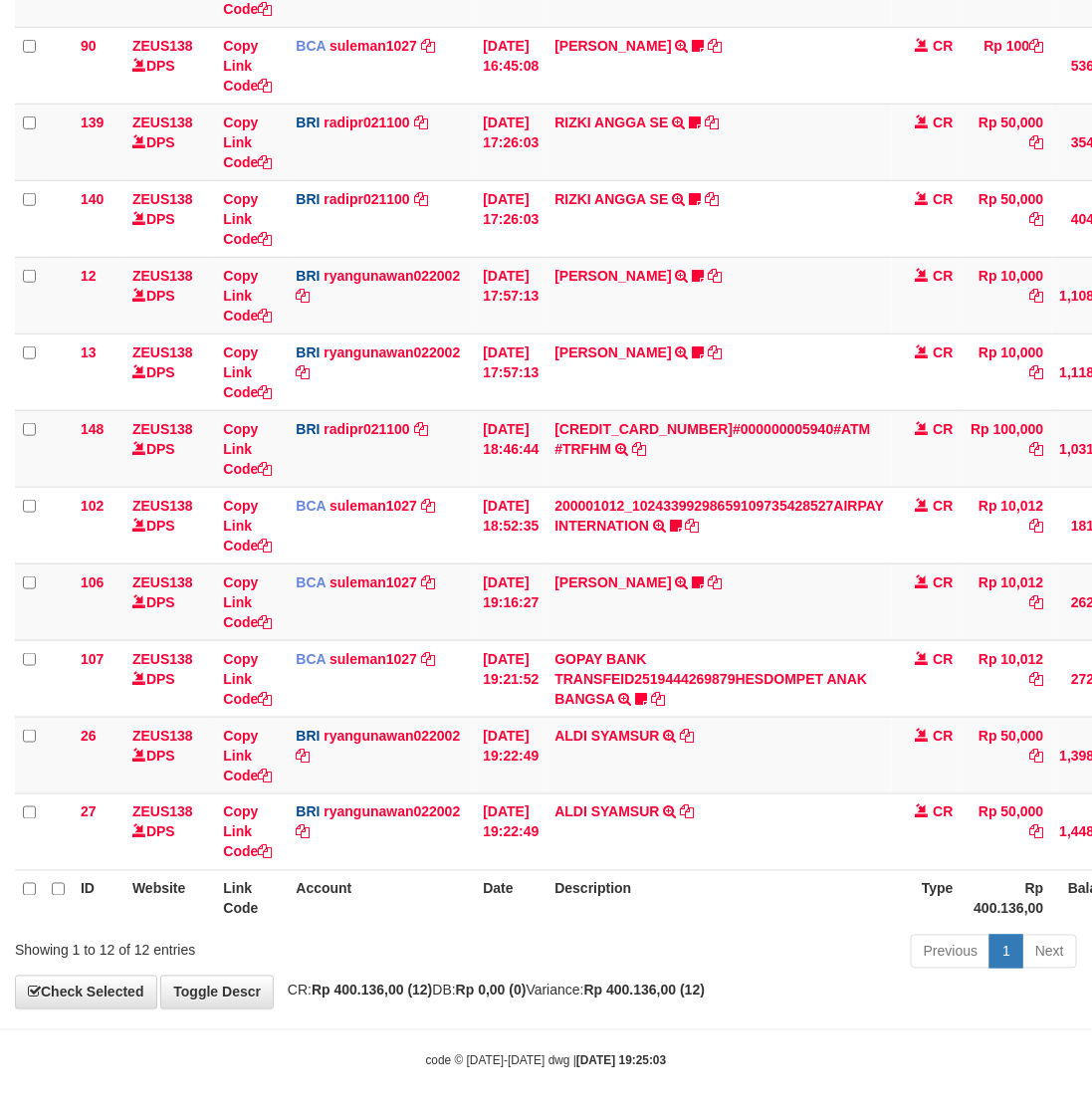 drag, startPoint x: 798, startPoint y: 983, endPoint x: 607, endPoint y: 874, distance: 219.9136 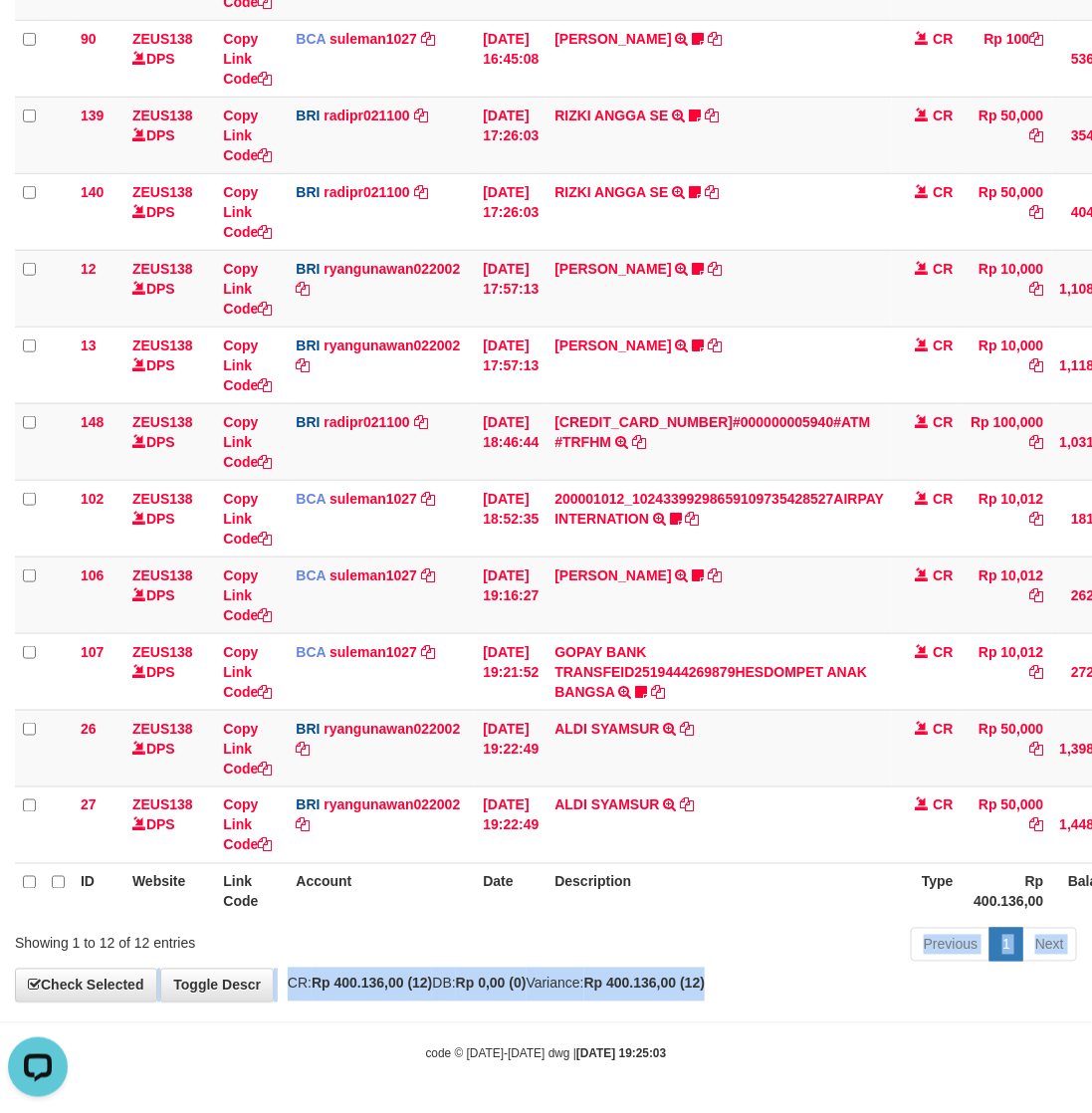 scroll, scrollTop: 0, scrollLeft: 0, axis: both 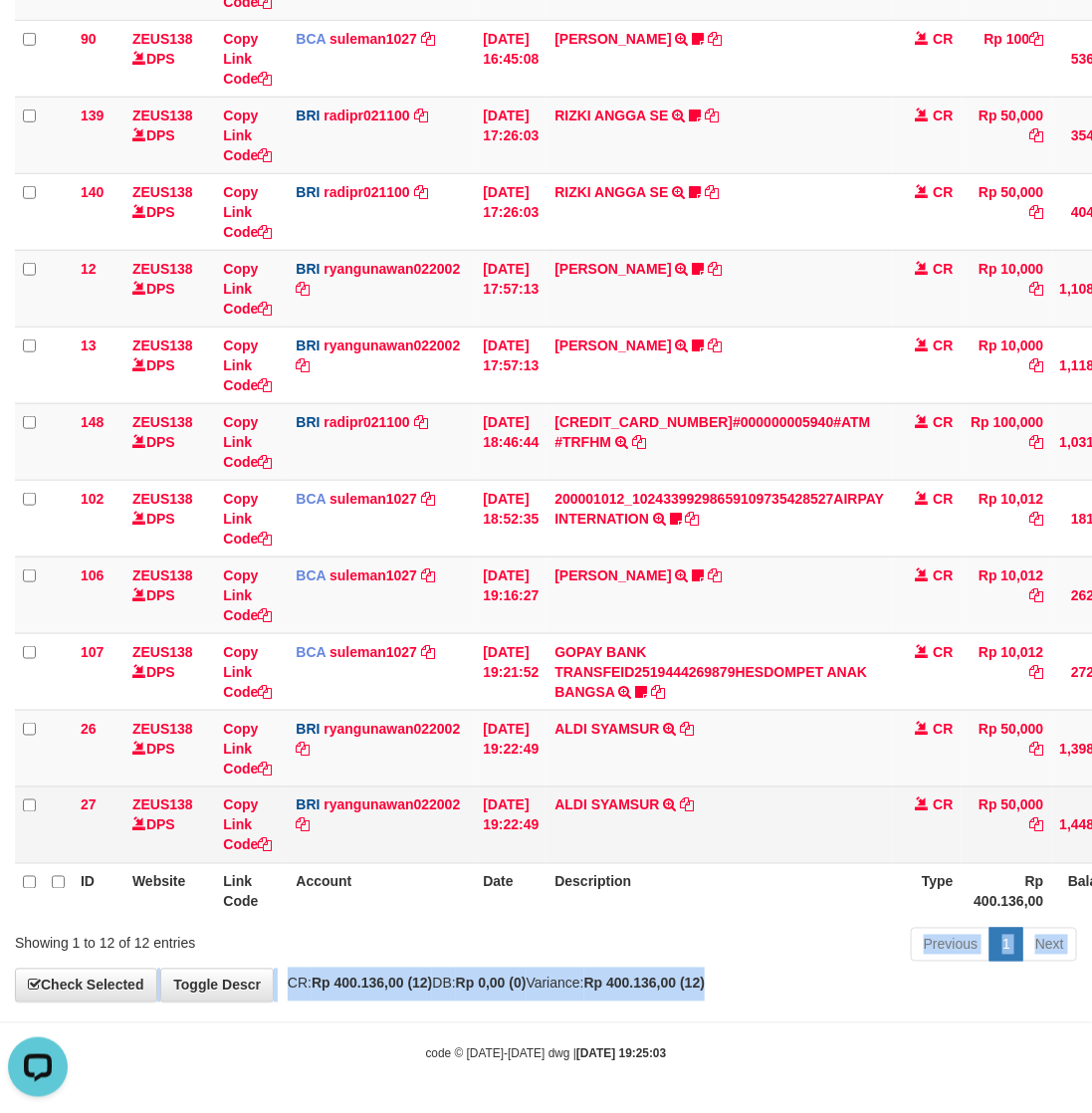 click on "ALDI SYAMSUR         TRANSFER NBMB ALDI SYAMSUR TO RYAN GUNAWAN" at bounding box center (719, 824) 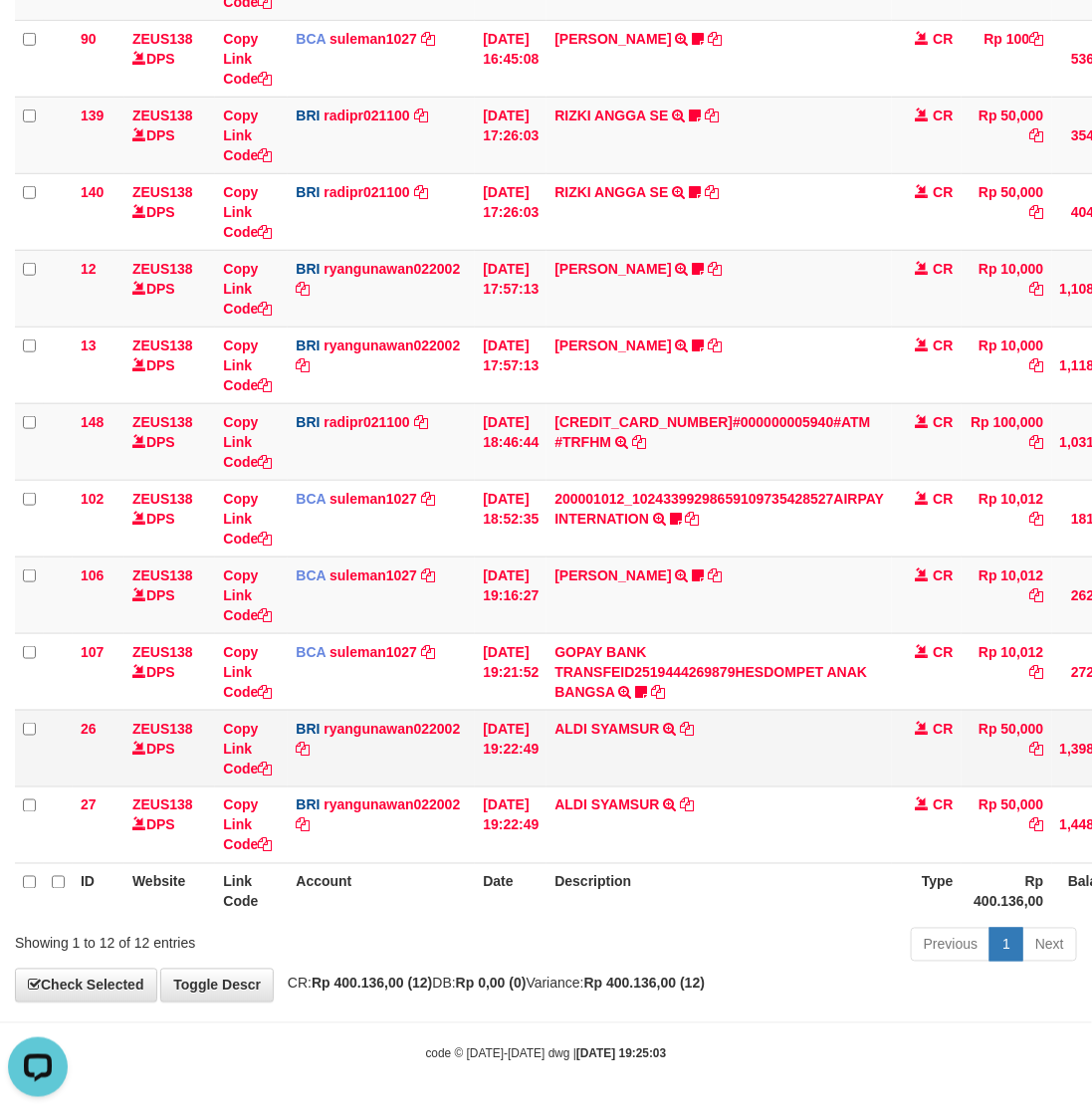 drag, startPoint x: 632, startPoint y: 857, endPoint x: 216, endPoint y: 723, distance: 437.0492 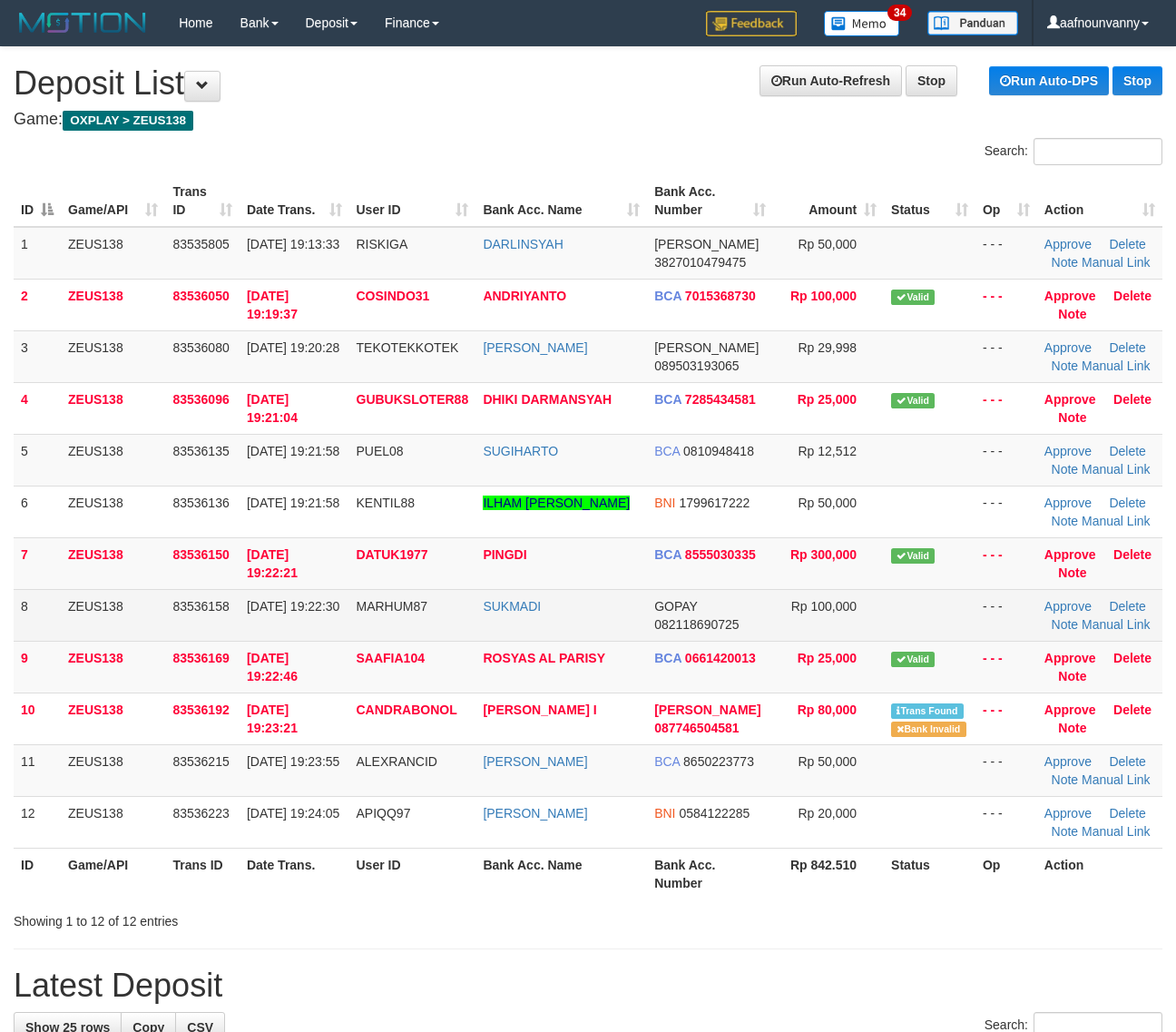 scroll, scrollTop: 0, scrollLeft: 0, axis: both 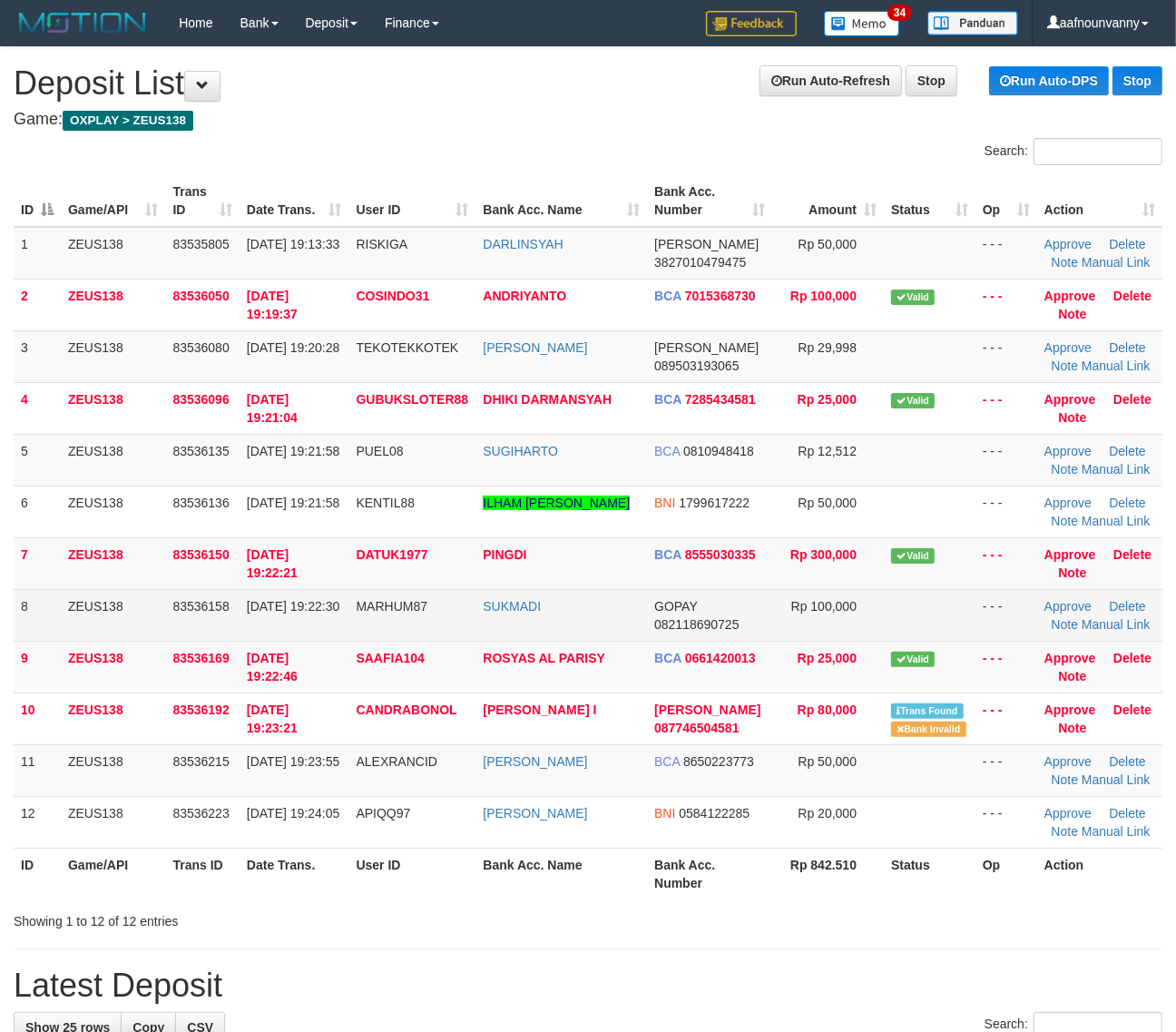 drag, startPoint x: 0, startPoint y: 0, endPoint x: 729, endPoint y: 595, distance: 940.992 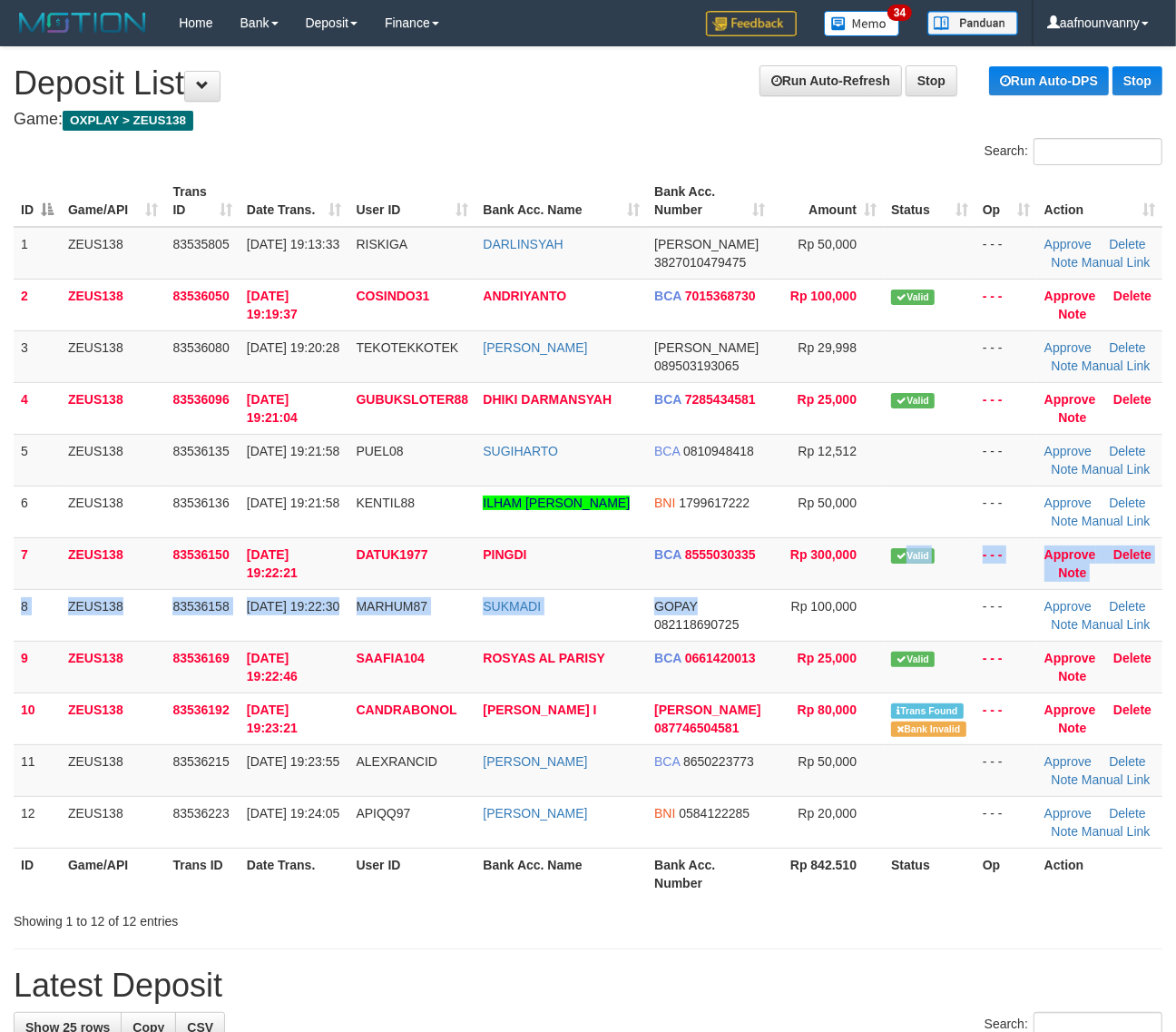 drag, startPoint x: 729, startPoint y: 595, endPoint x: 1187, endPoint y: 591, distance: 458.01747 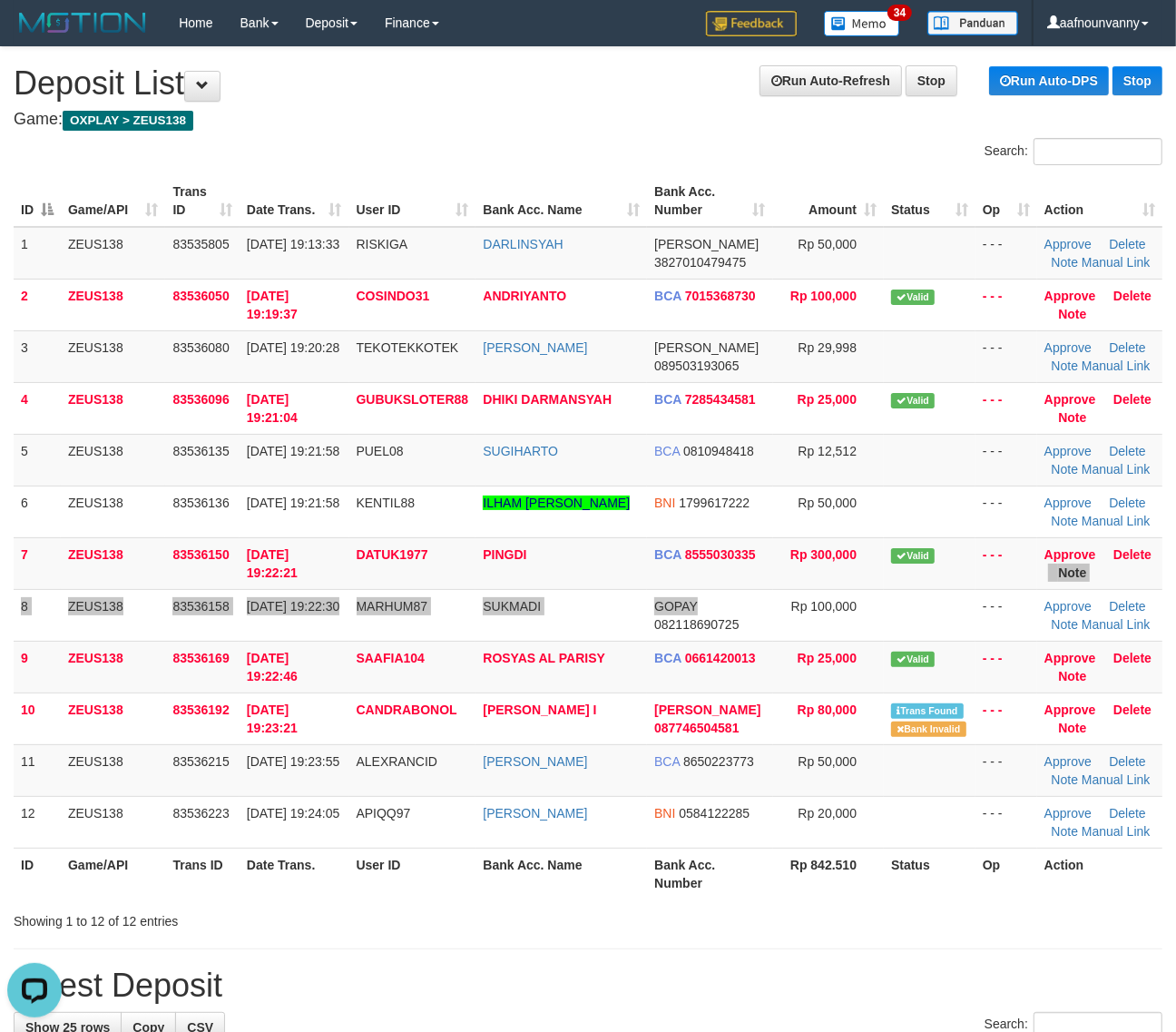 scroll, scrollTop: 0, scrollLeft: 0, axis: both 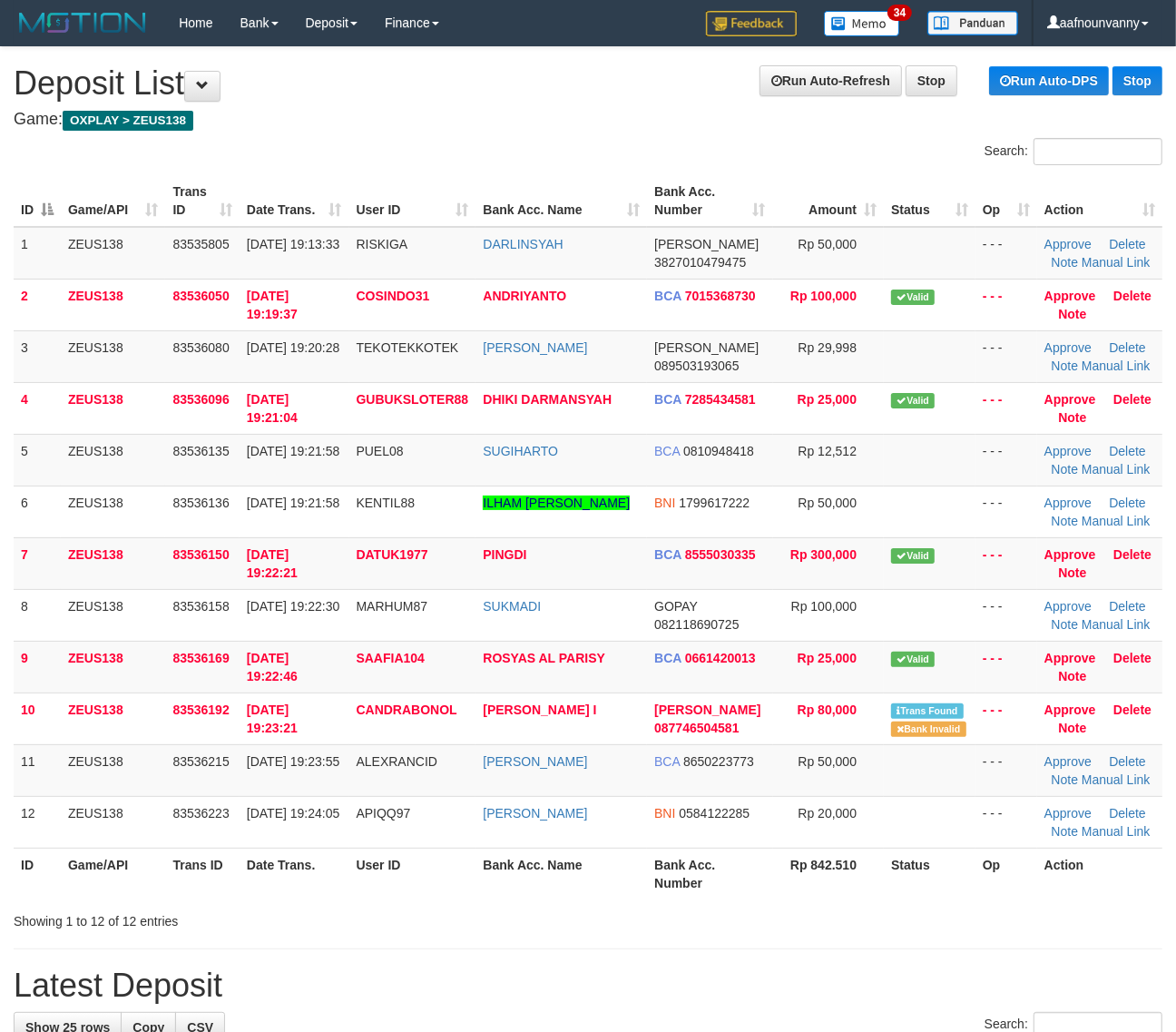 click on "Rp 50,000" at bounding box center (828, 511) 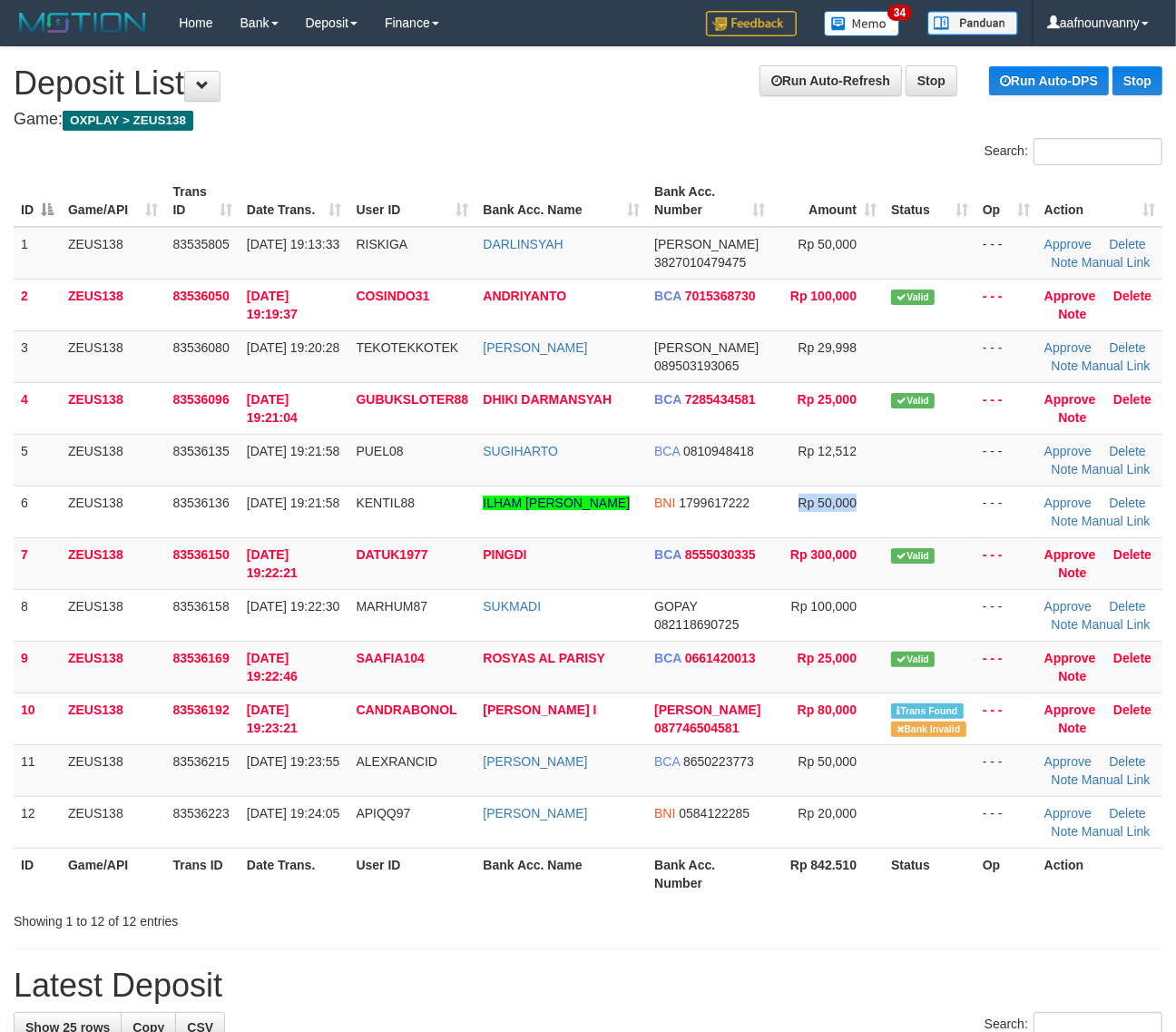 click on "Rp 50,000" at bounding box center (828, 511) 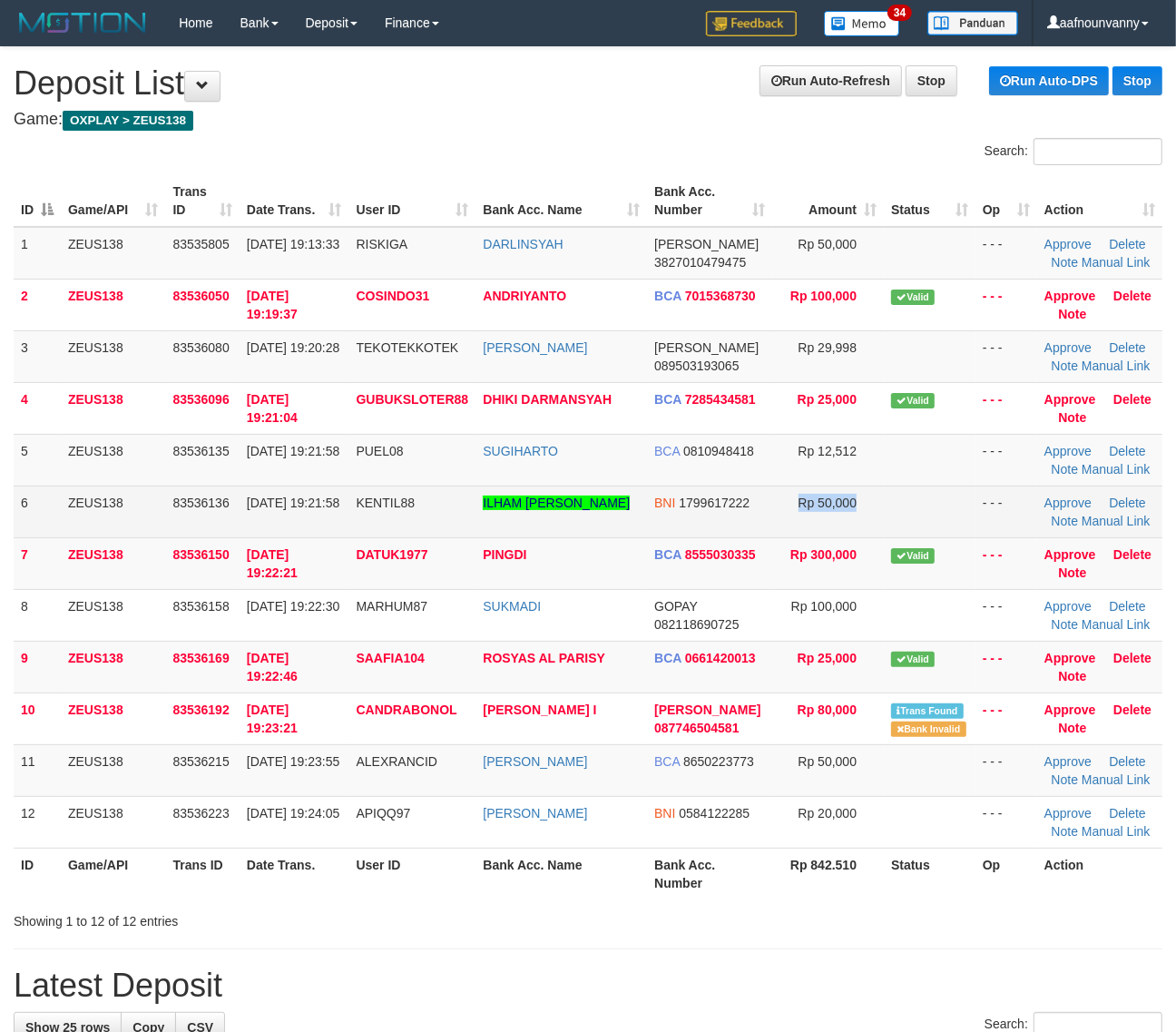 click on "Rp 50,000" at bounding box center (828, 511) 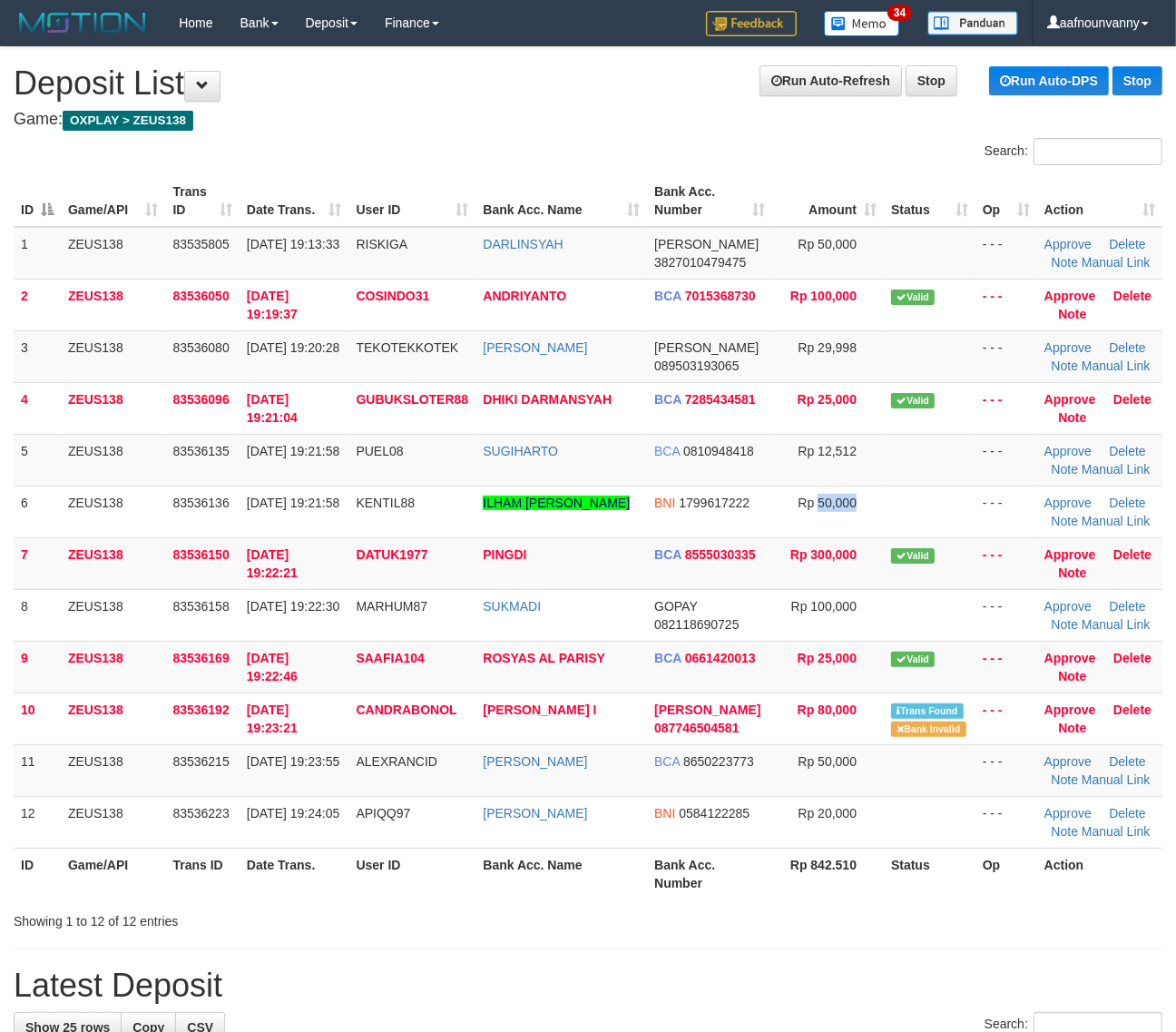 drag, startPoint x: 849, startPoint y: 486, endPoint x: 1181, endPoint y: 578, distance: 344.51125 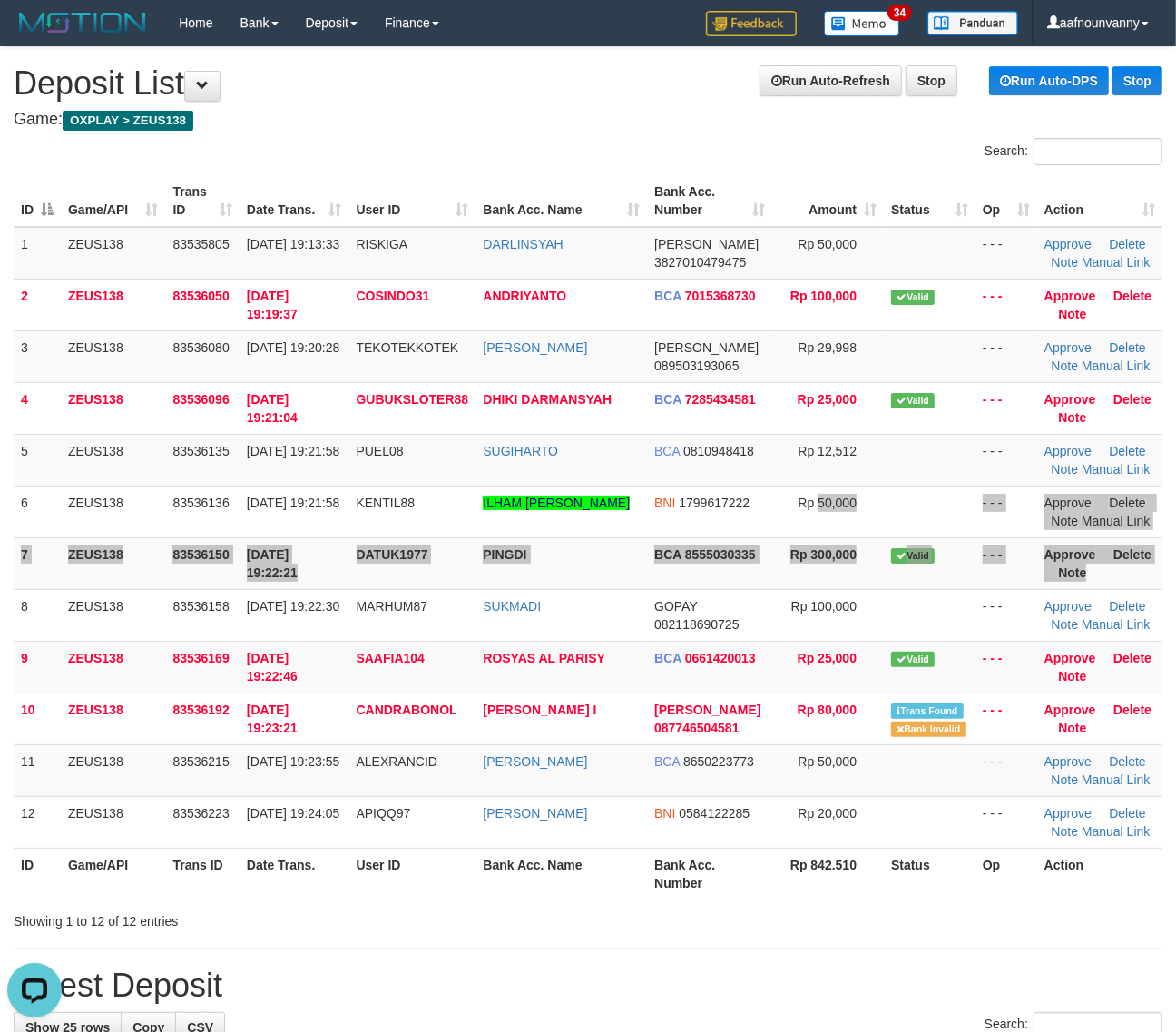 scroll, scrollTop: 0, scrollLeft: 0, axis: both 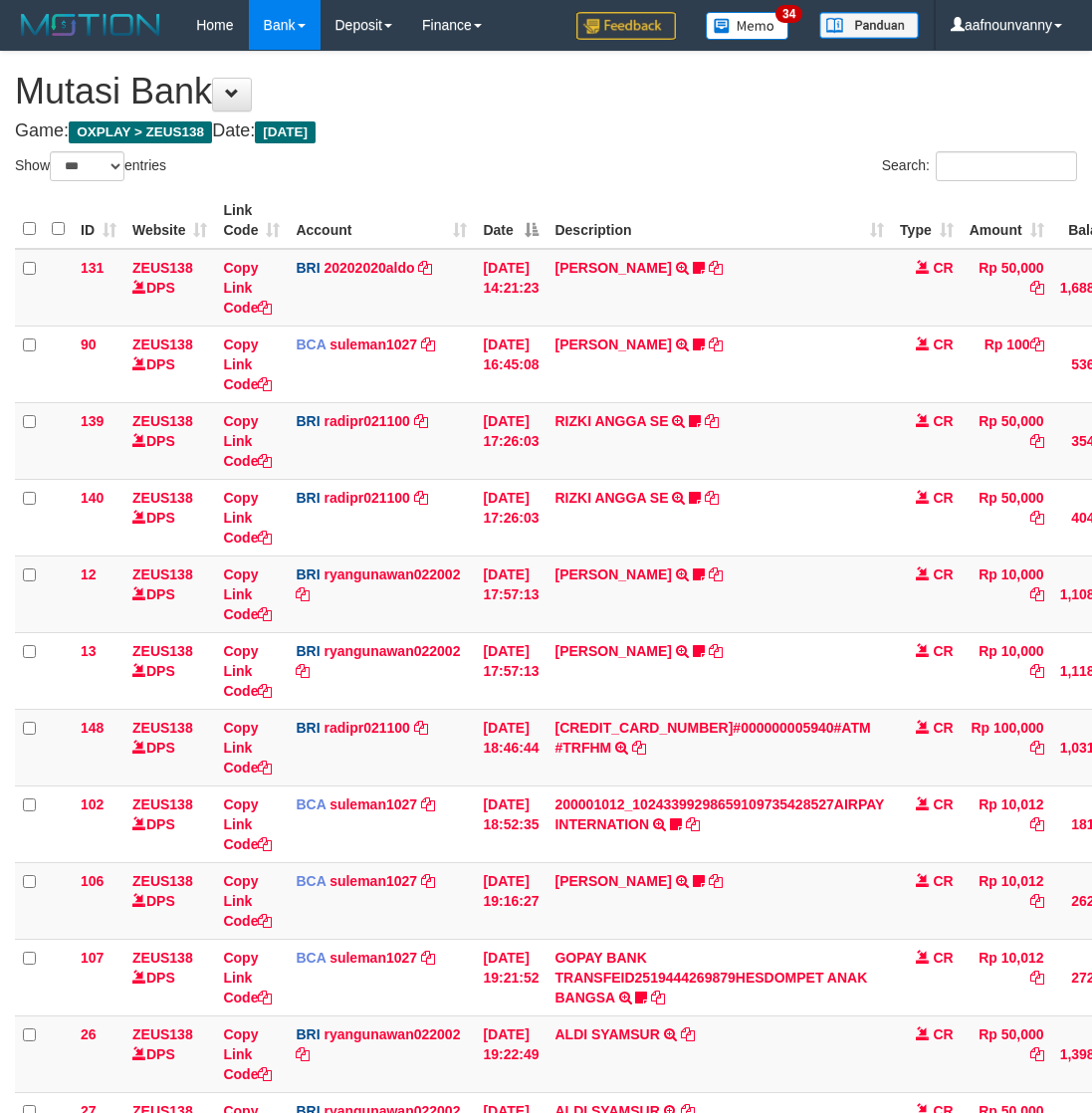 select on "***" 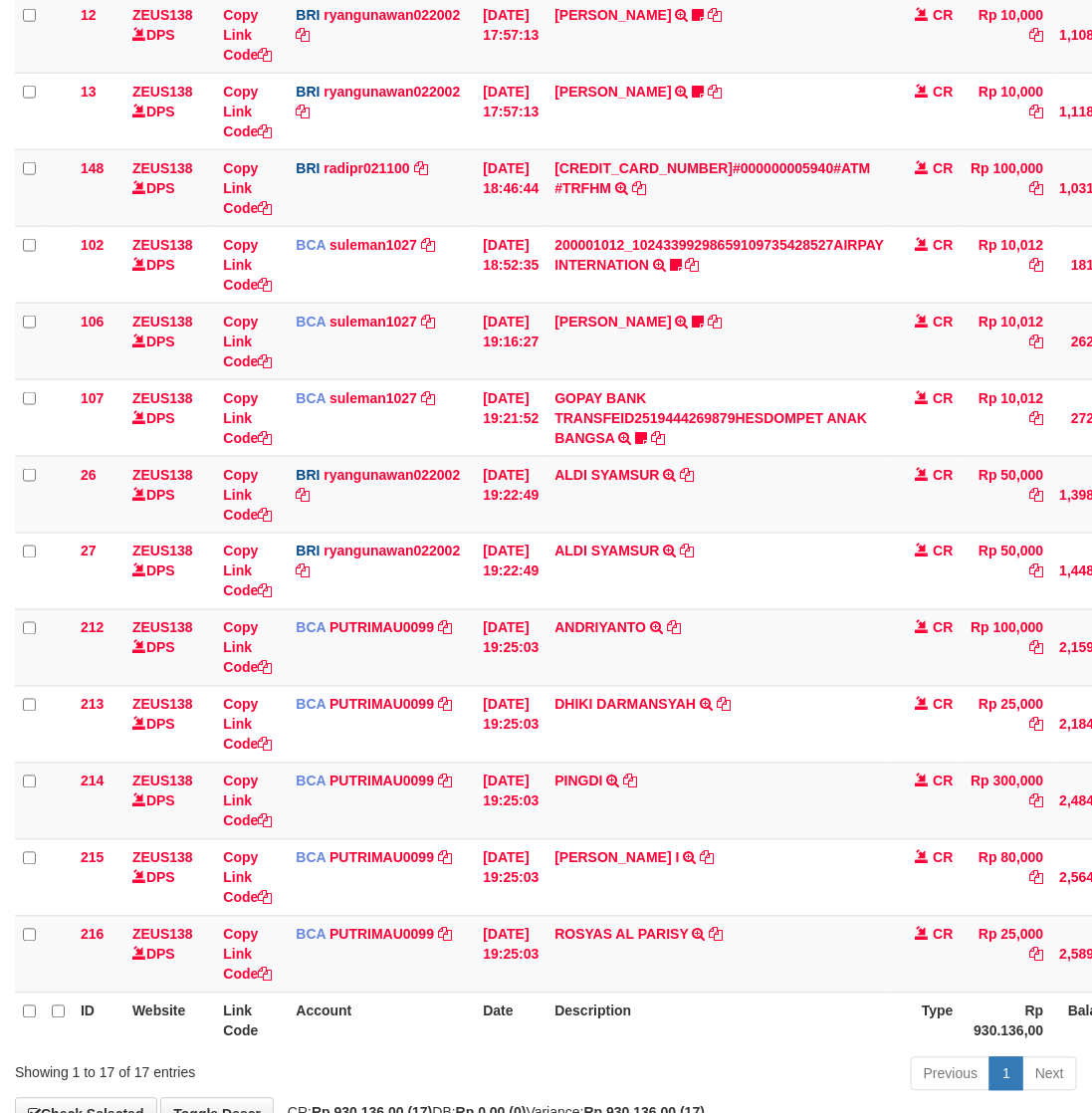 scroll, scrollTop: 692, scrollLeft: 0, axis: vertical 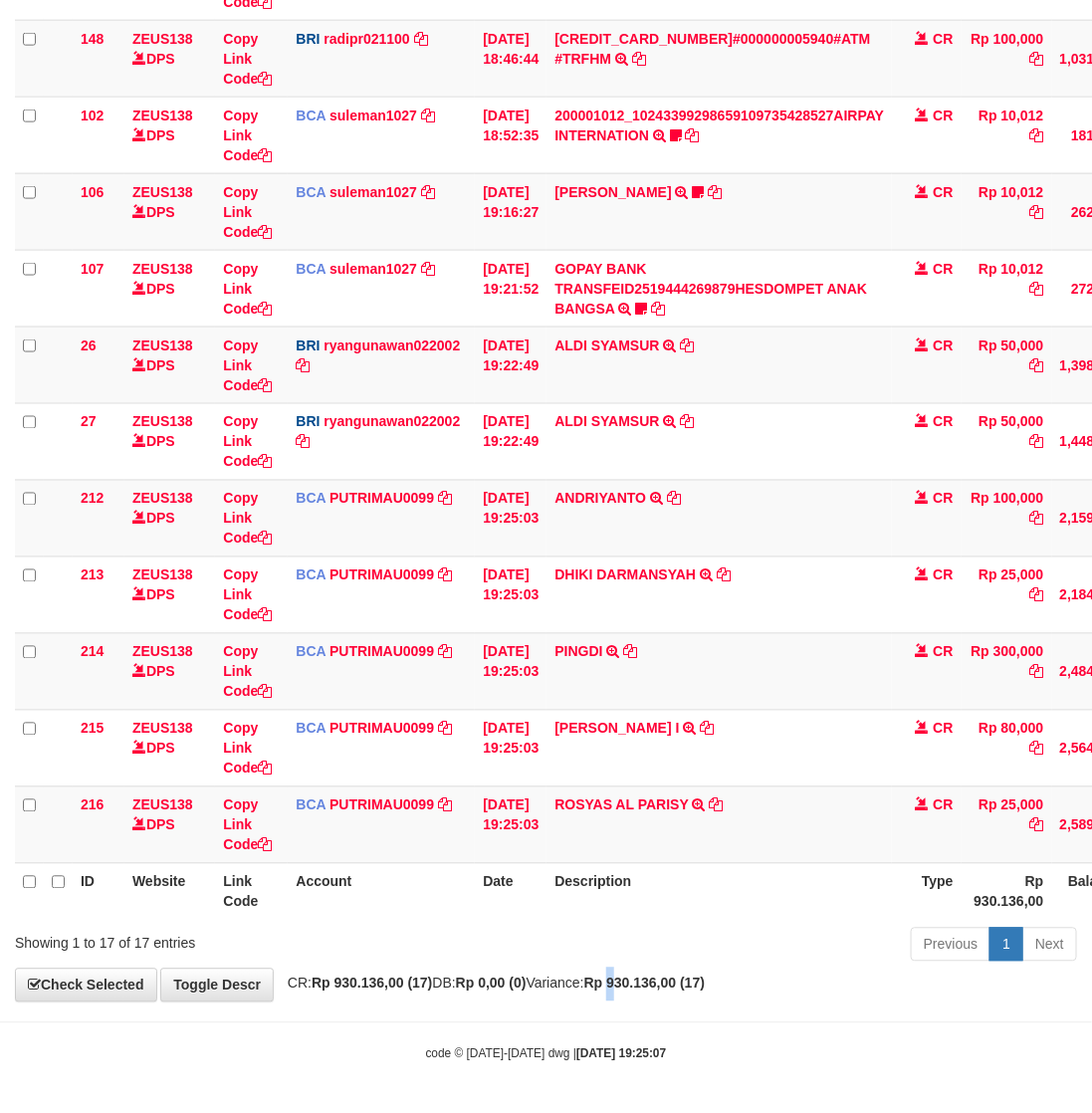 click on "**********" at bounding box center [546, 182] 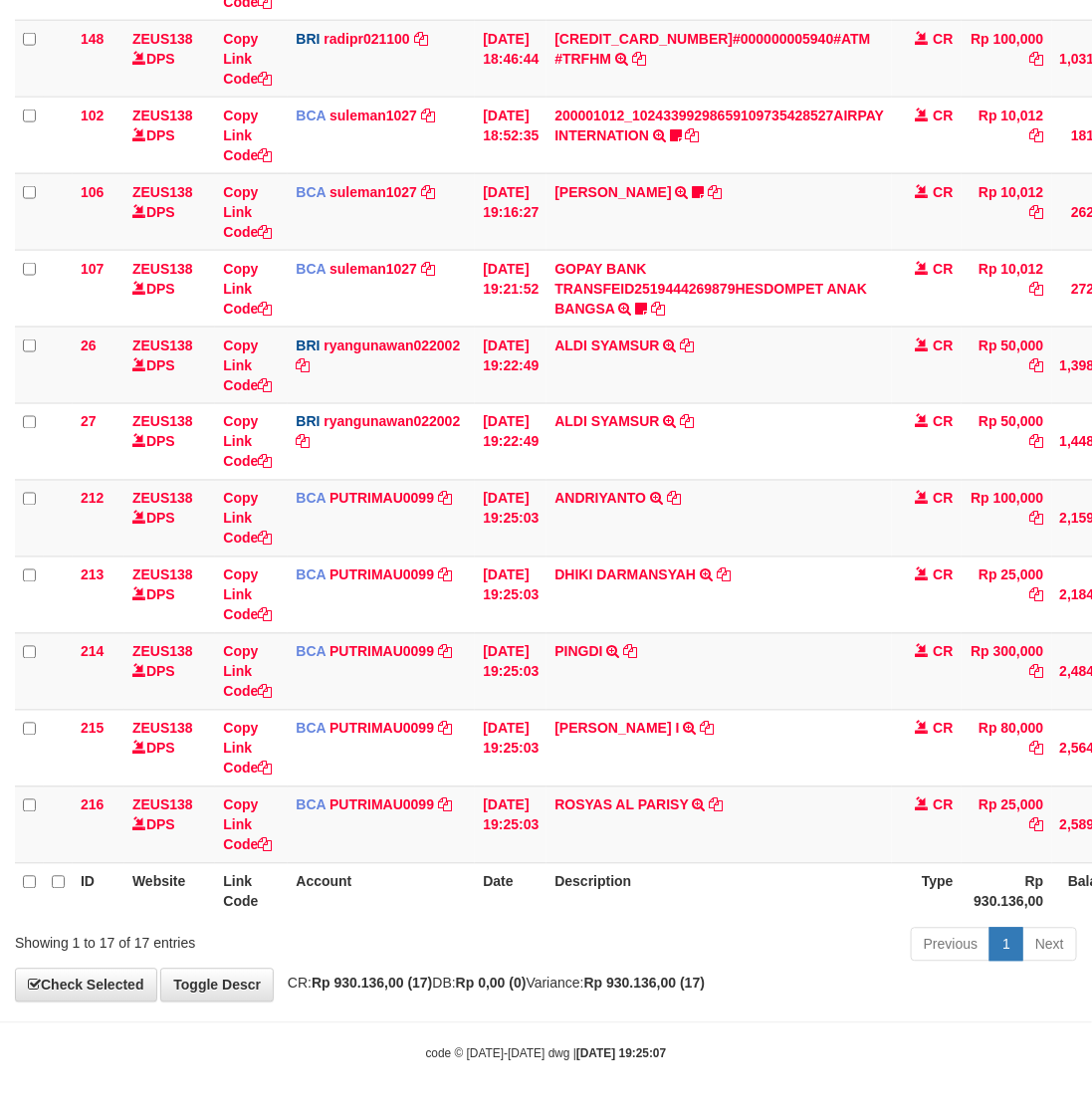 click on "Rp 930.136,00 (17)" at bounding box center [644, 984] 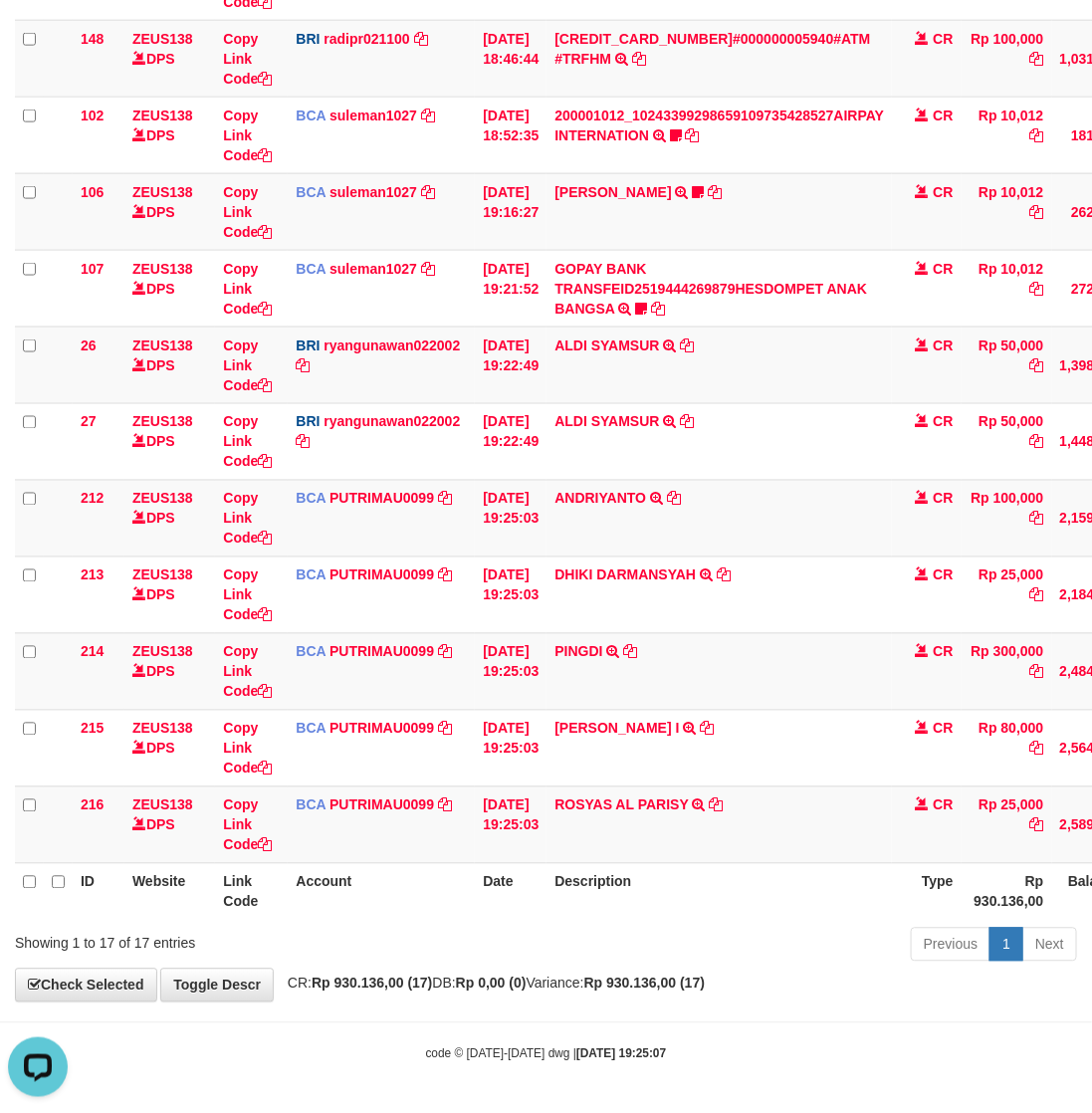 scroll, scrollTop: 0, scrollLeft: 0, axis: both 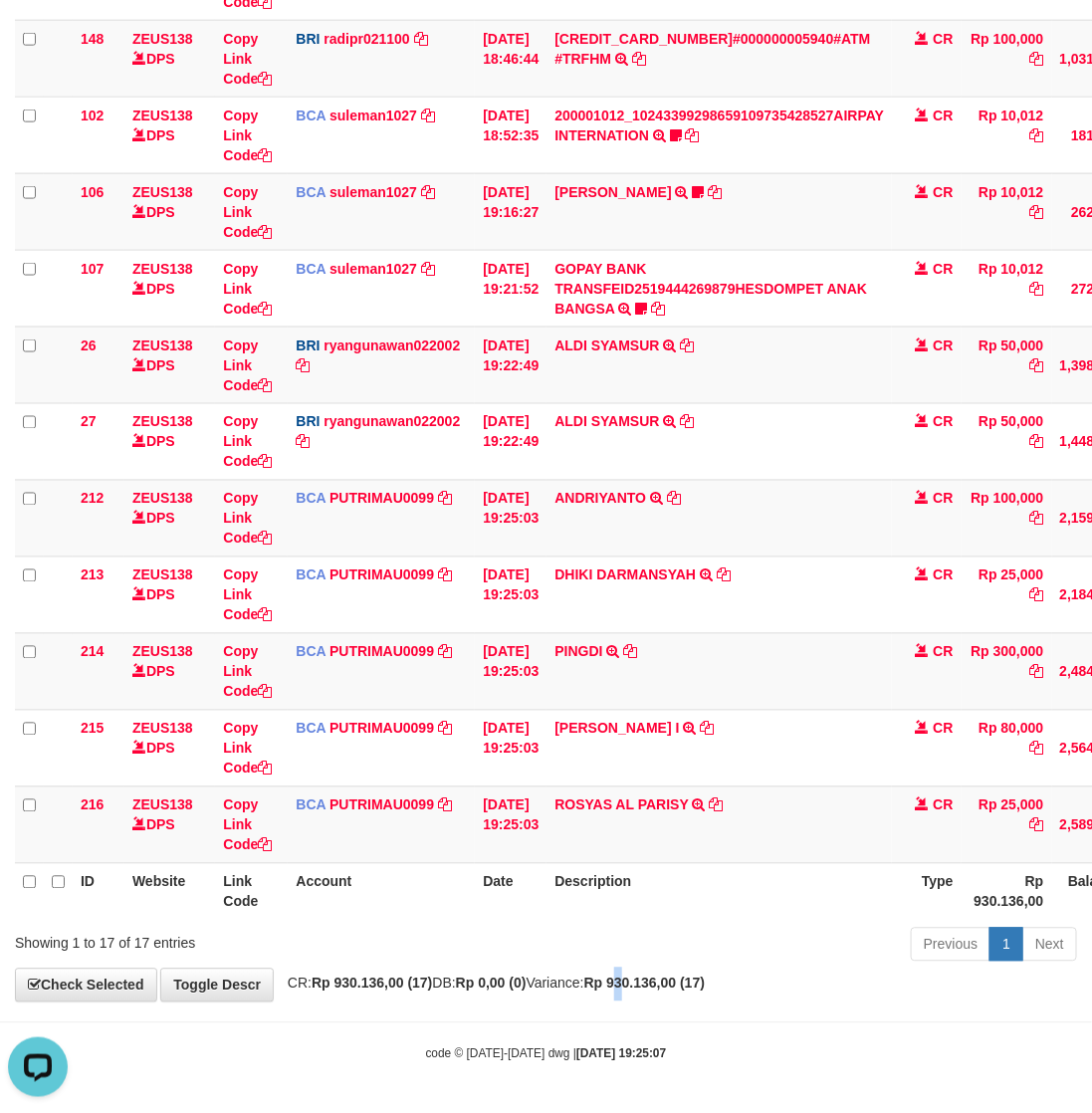 drag, startPoint x: 673, startPoint y: 984, endPoint x: 680, endPoint y: 959, distance: 25.96151 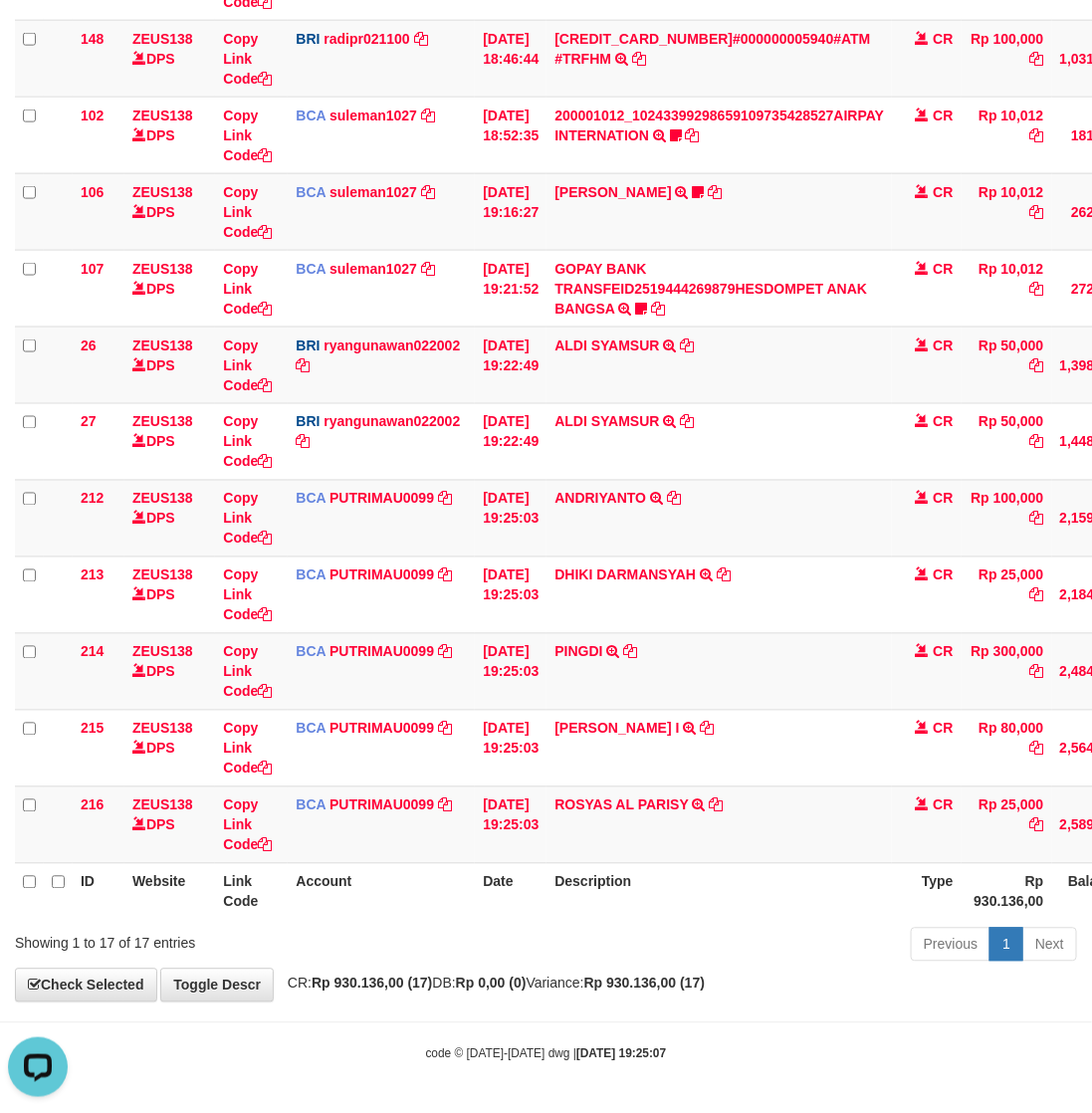 drag, startPoint x: 680, startPoint y: 959, endPoint x: 679, endPoint y: 938, distance: 21.023796 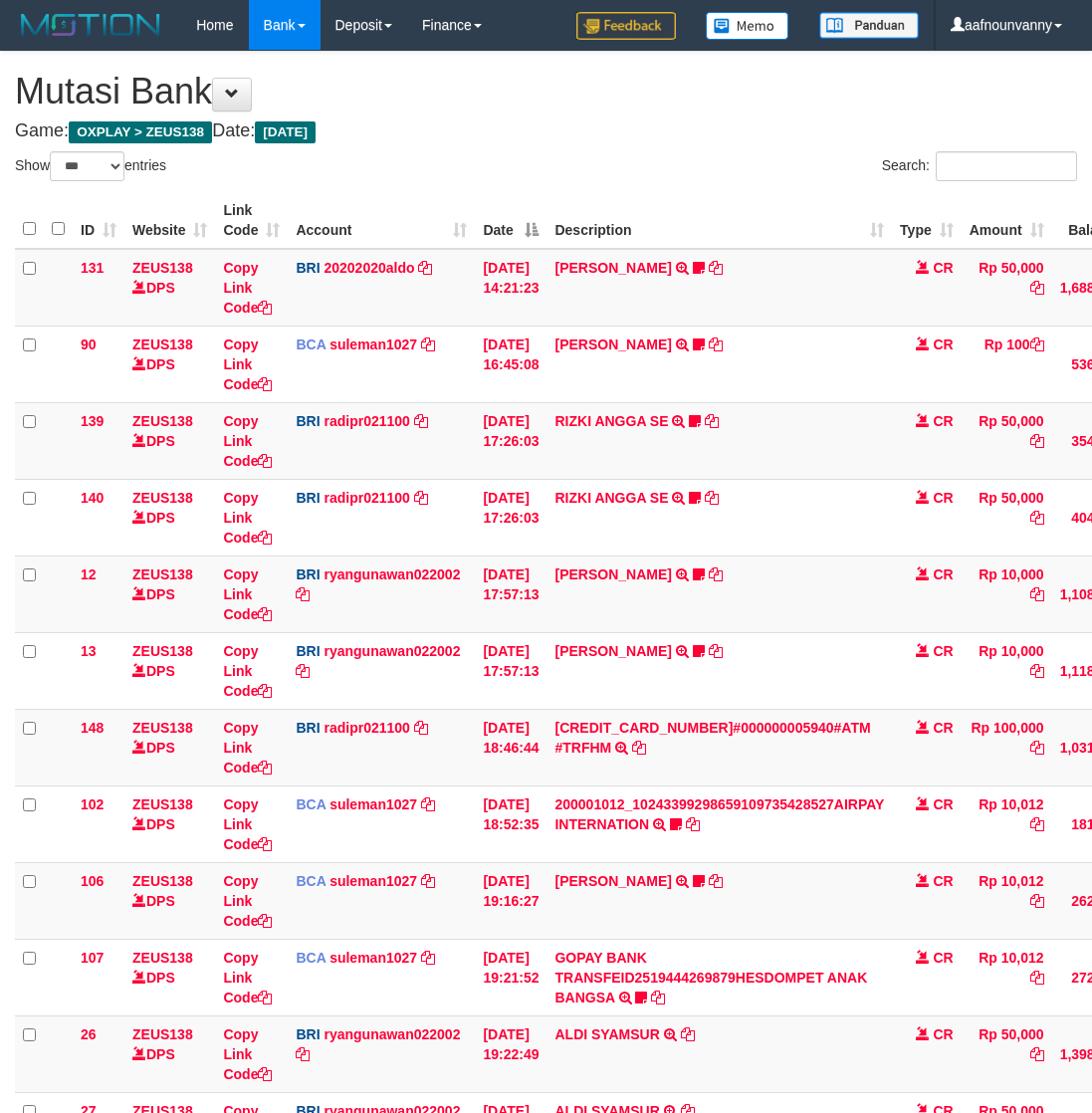 select on "***" 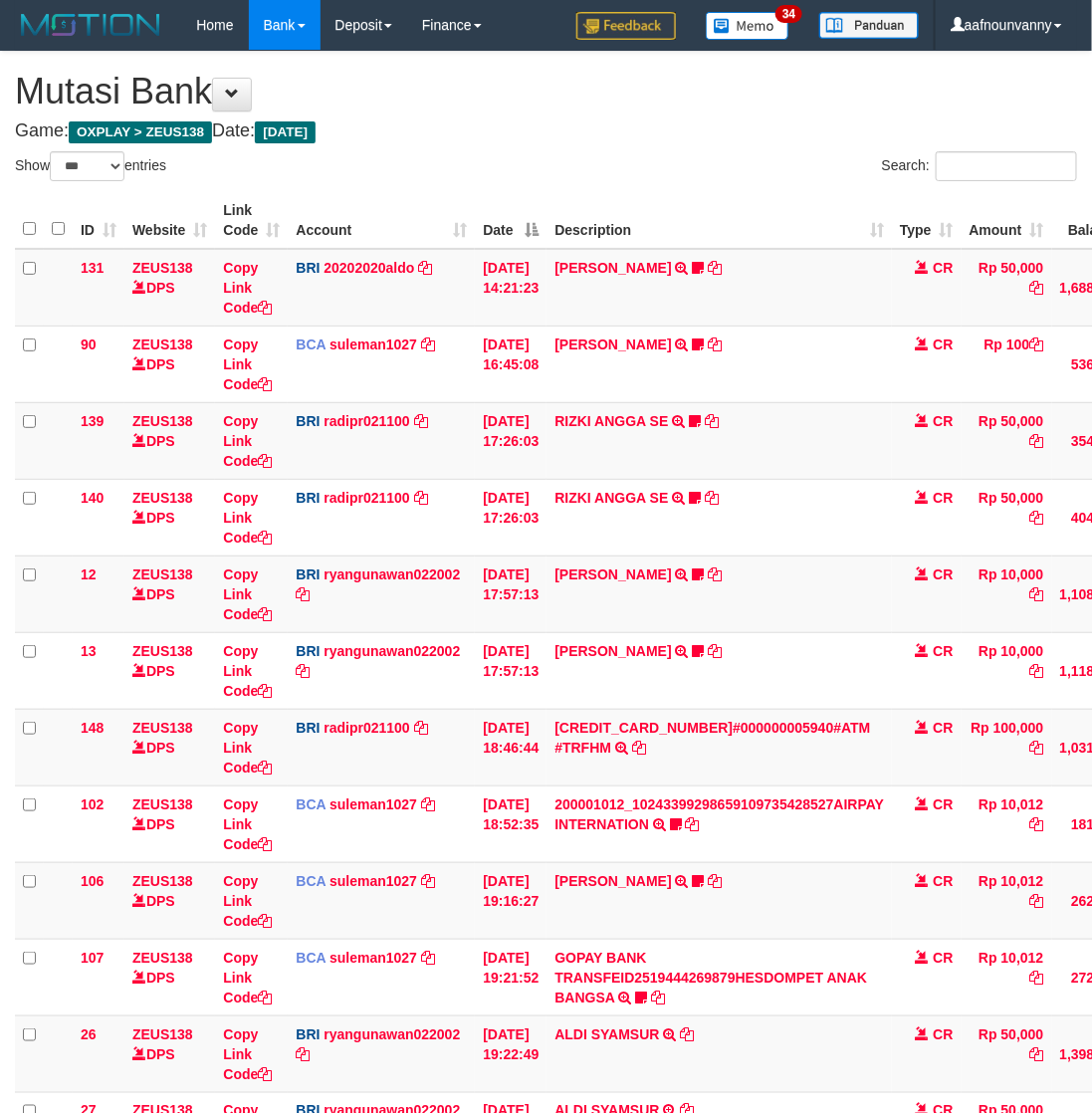 scroll, scrollTop: 384, scrollLeft: 0, axis: vertical 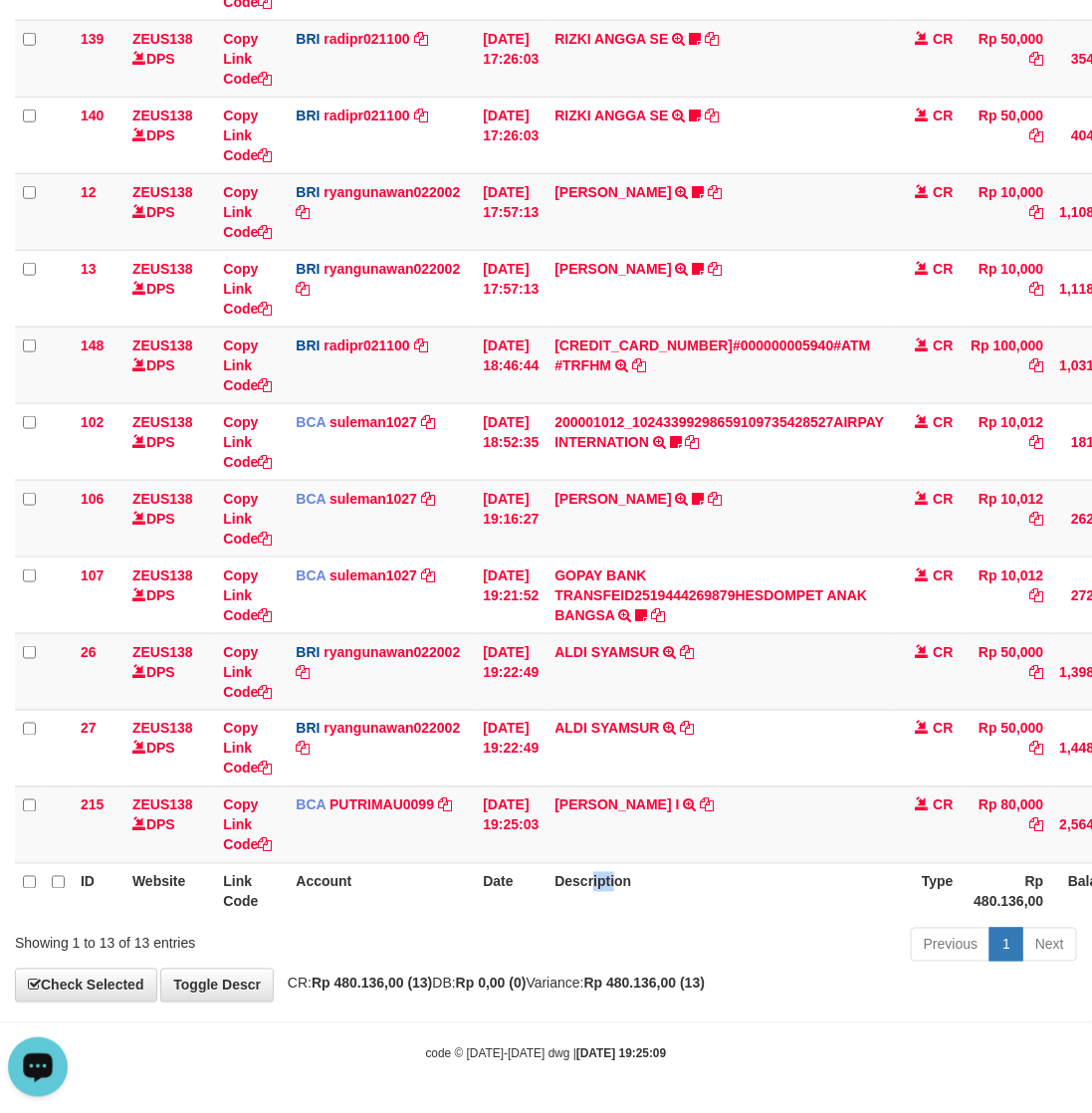 drag, startPoint x: 629, startPoint y: 877, endPoint x: 2, endPoint y: 735, distance: 642.8787 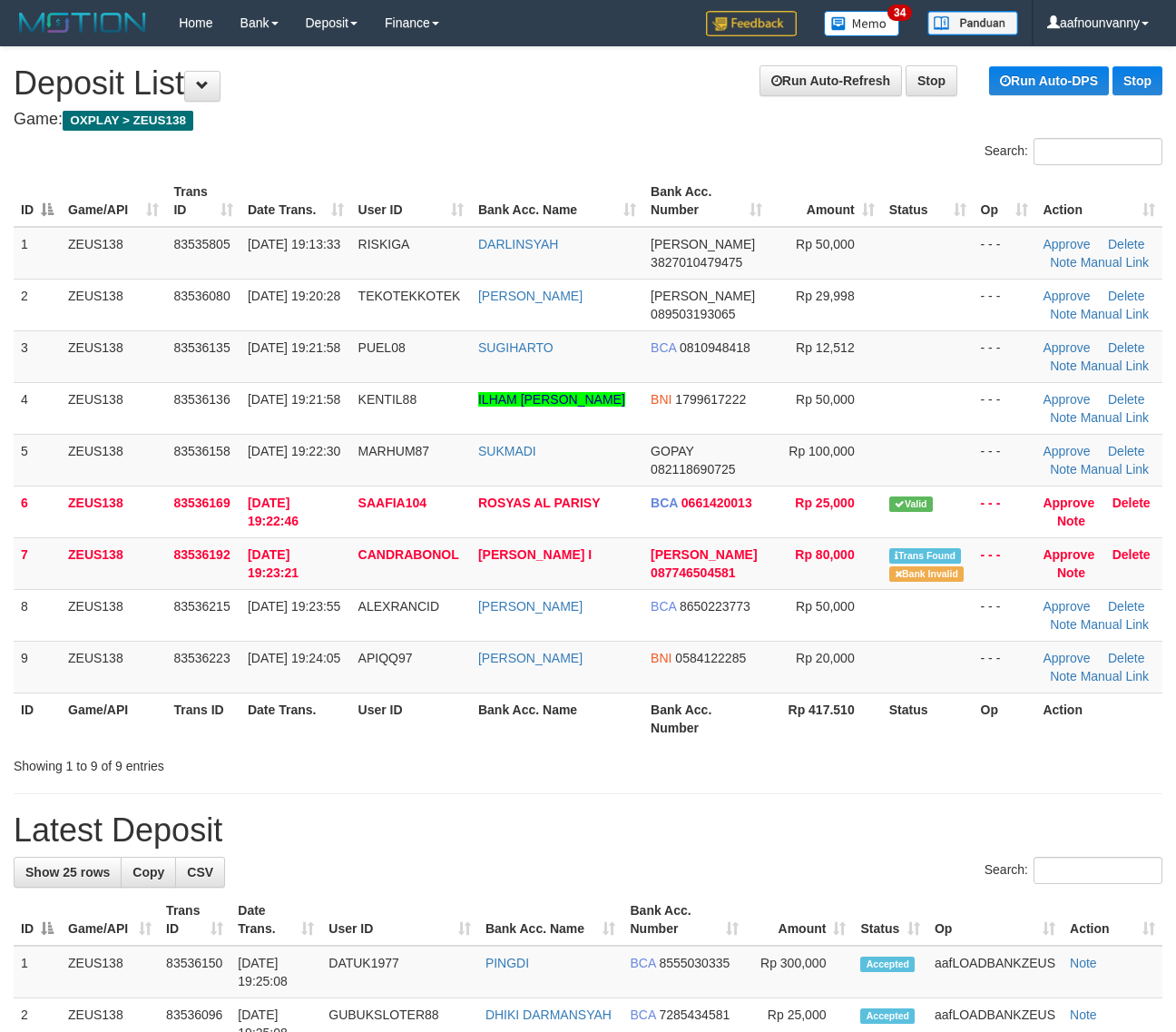 scroll, scrollTop: 0, scrollLeft: 0, axis: both 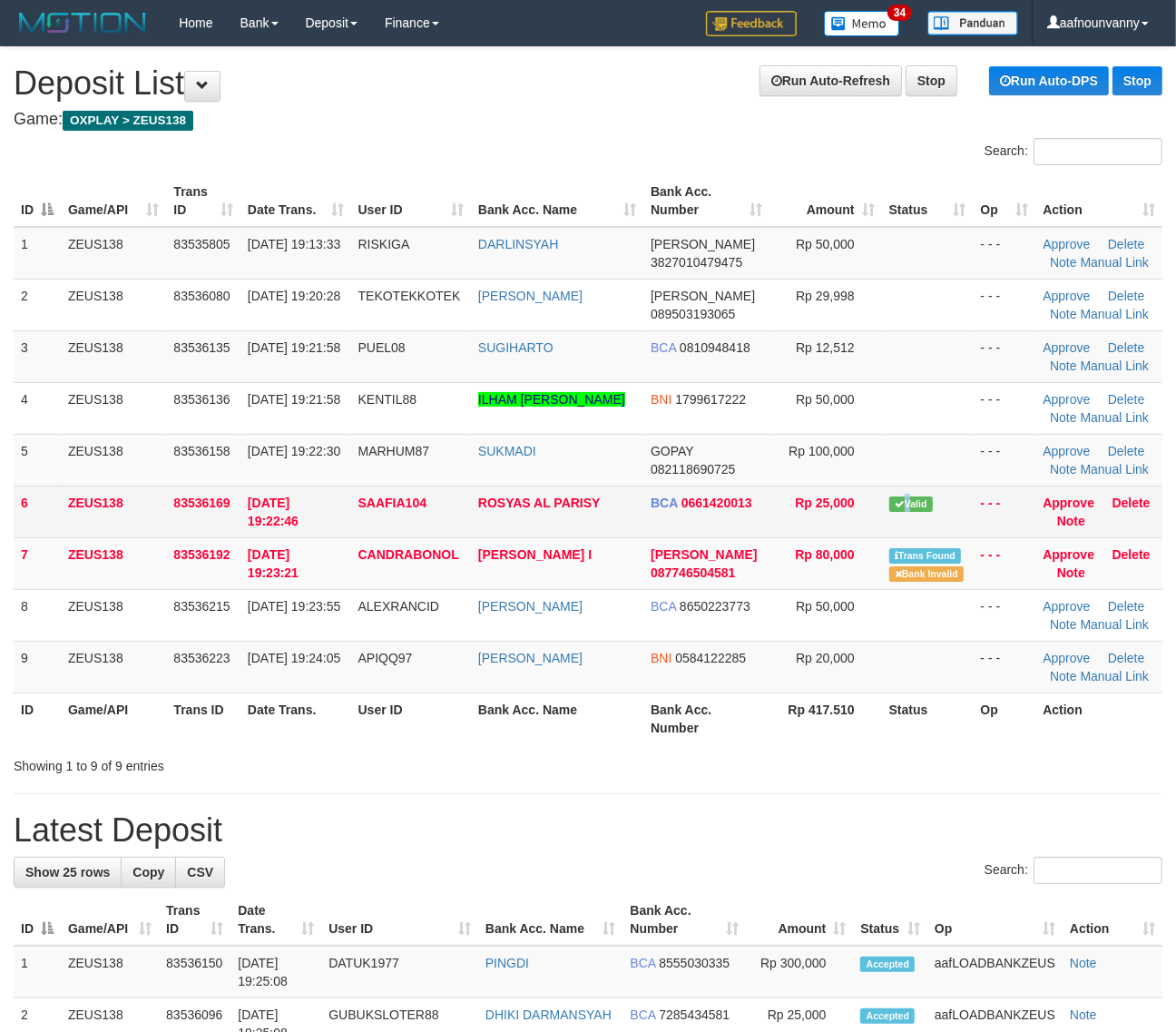 drag, startPoint x: 0, startPoint y: 0, endPoint x: 903, endPoint y: 495, distance: 1029.7738 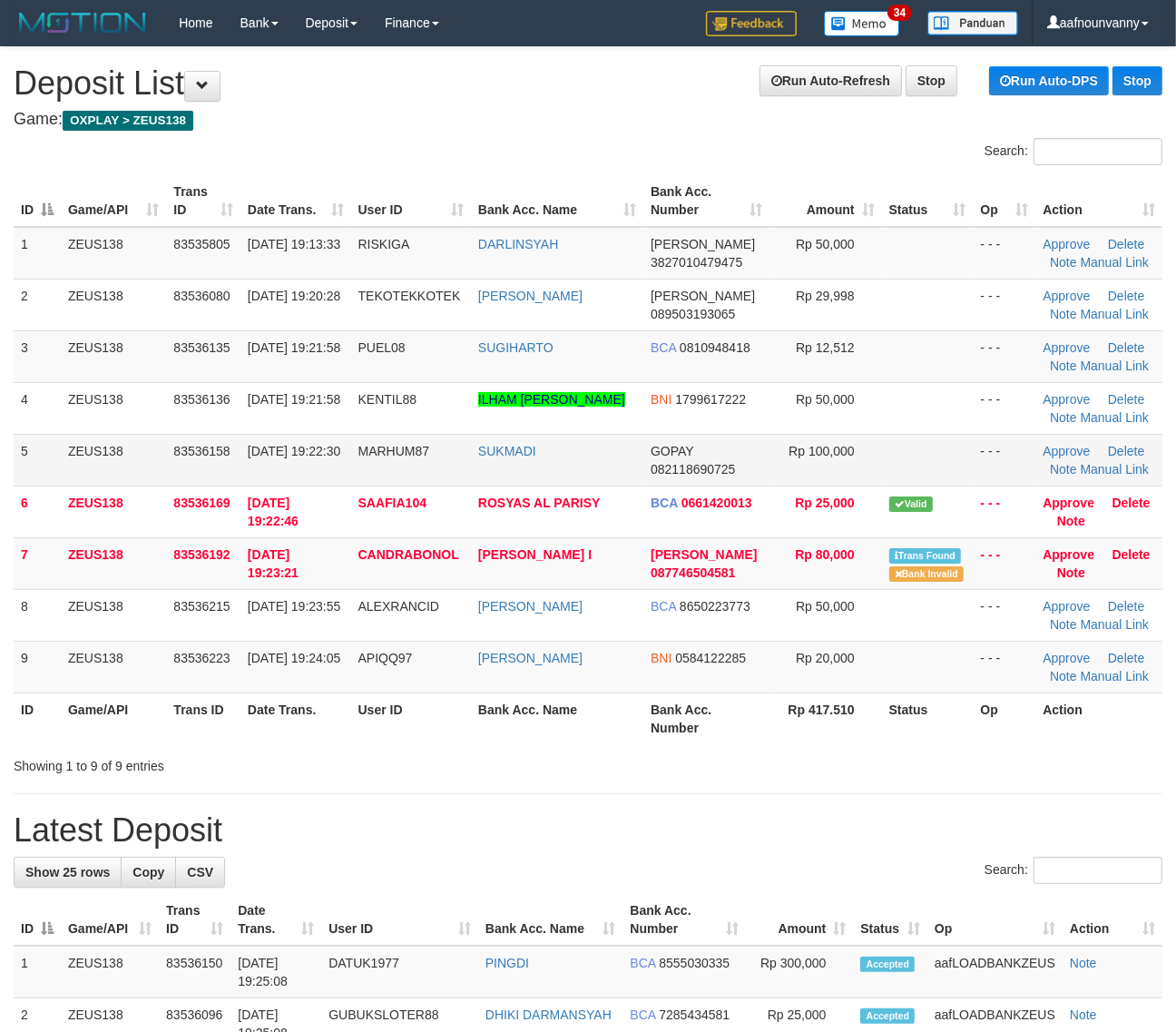 drag, startPoint x: 903, startPoint y: 495, endPoint x: 887, endPoint y: 475, distance: 25.612497 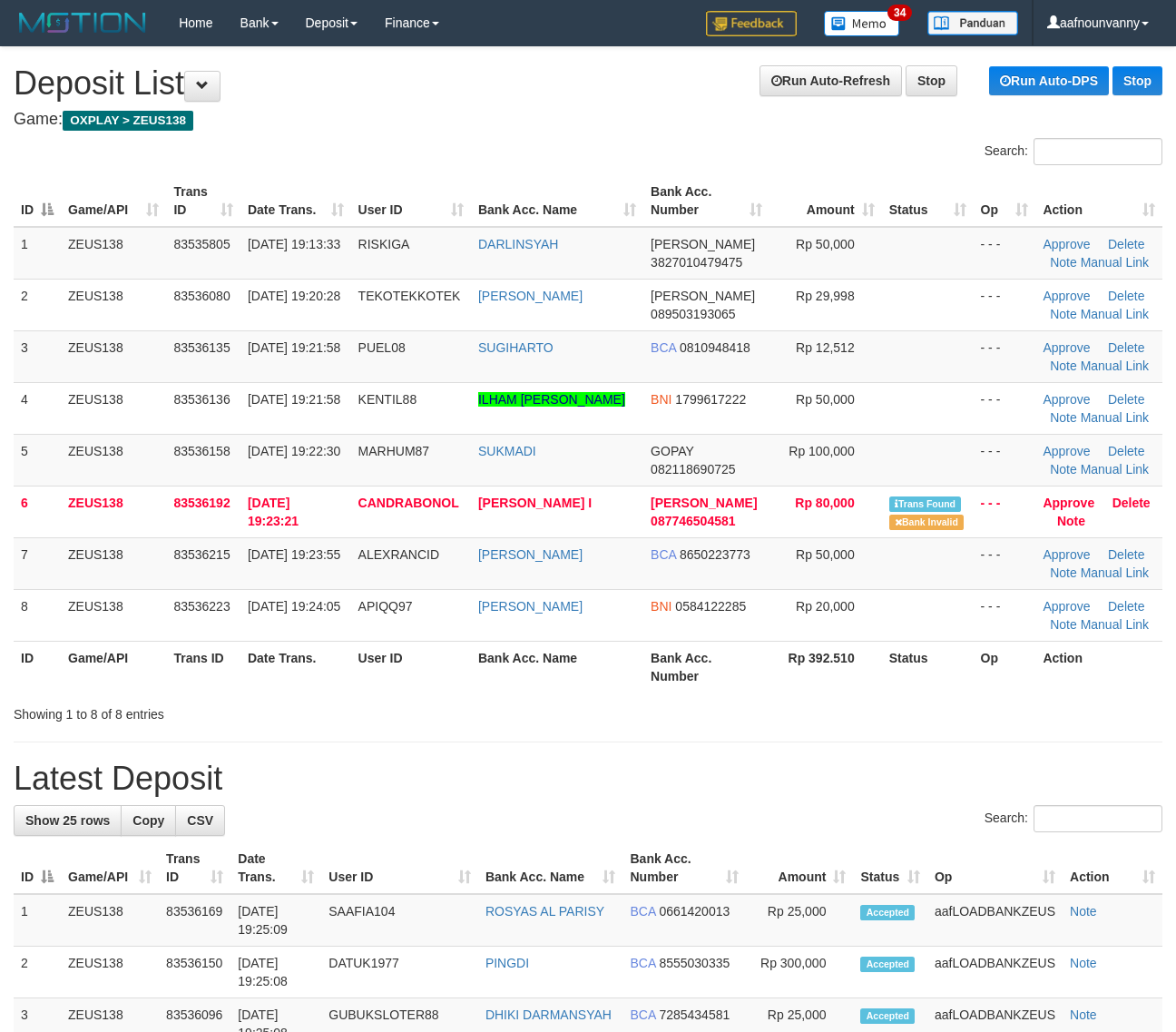scroll, scrollTop: 0, scrollLeft: 0, axis: both 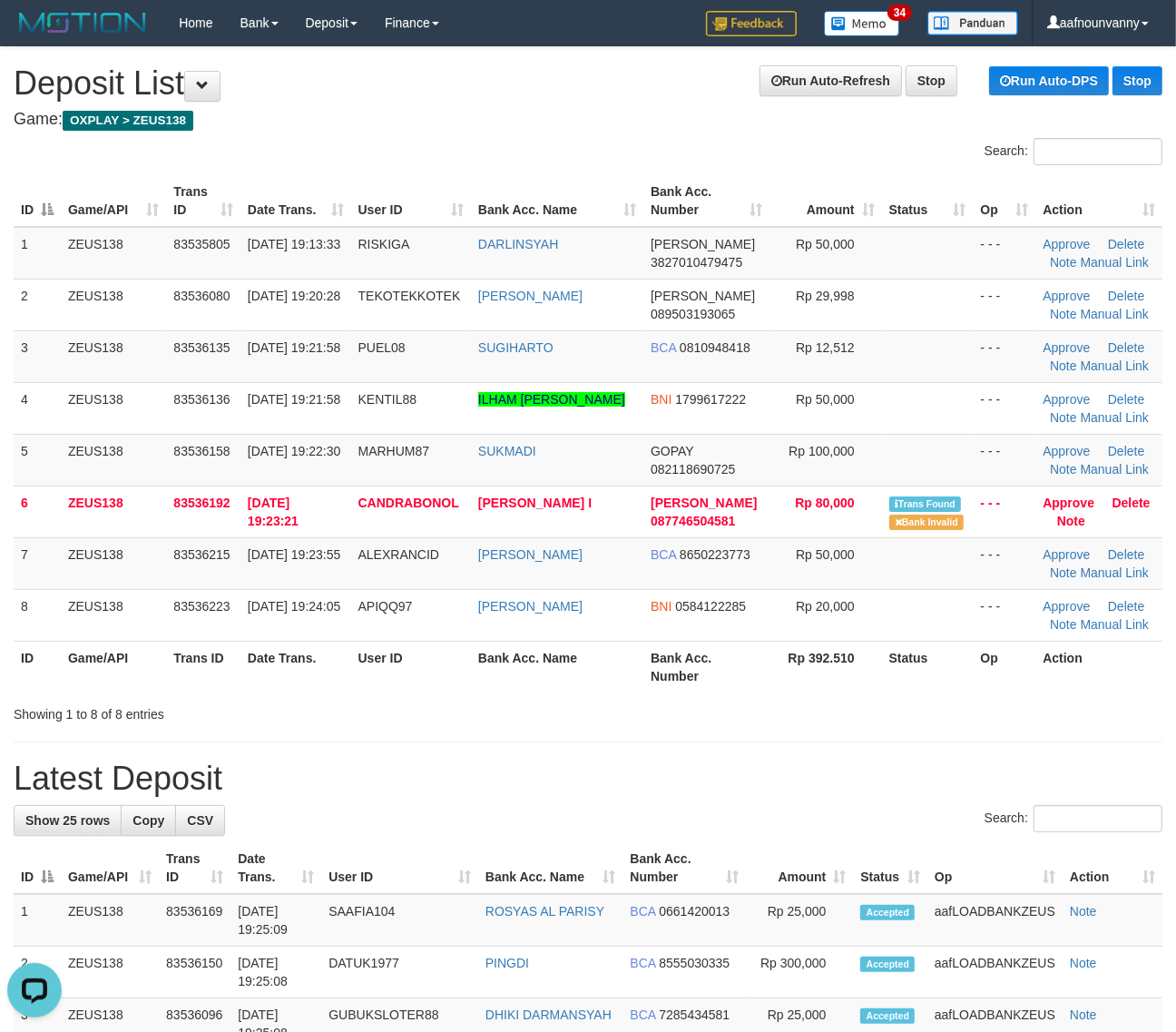 click on "**********" at bounding box center (588, 1178) 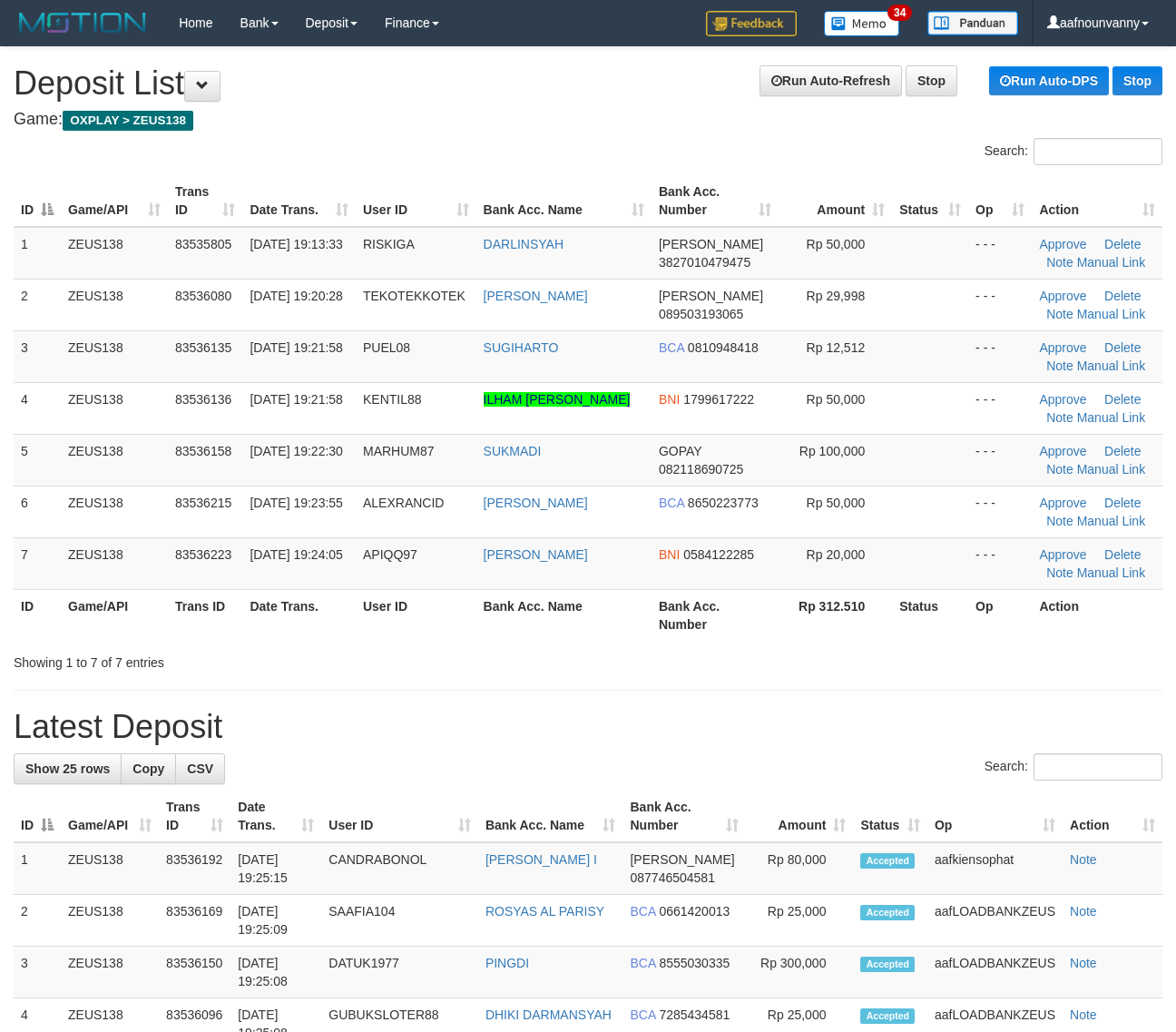 scroll, scrollTop: 0, scrollLeft: 0, axis: both 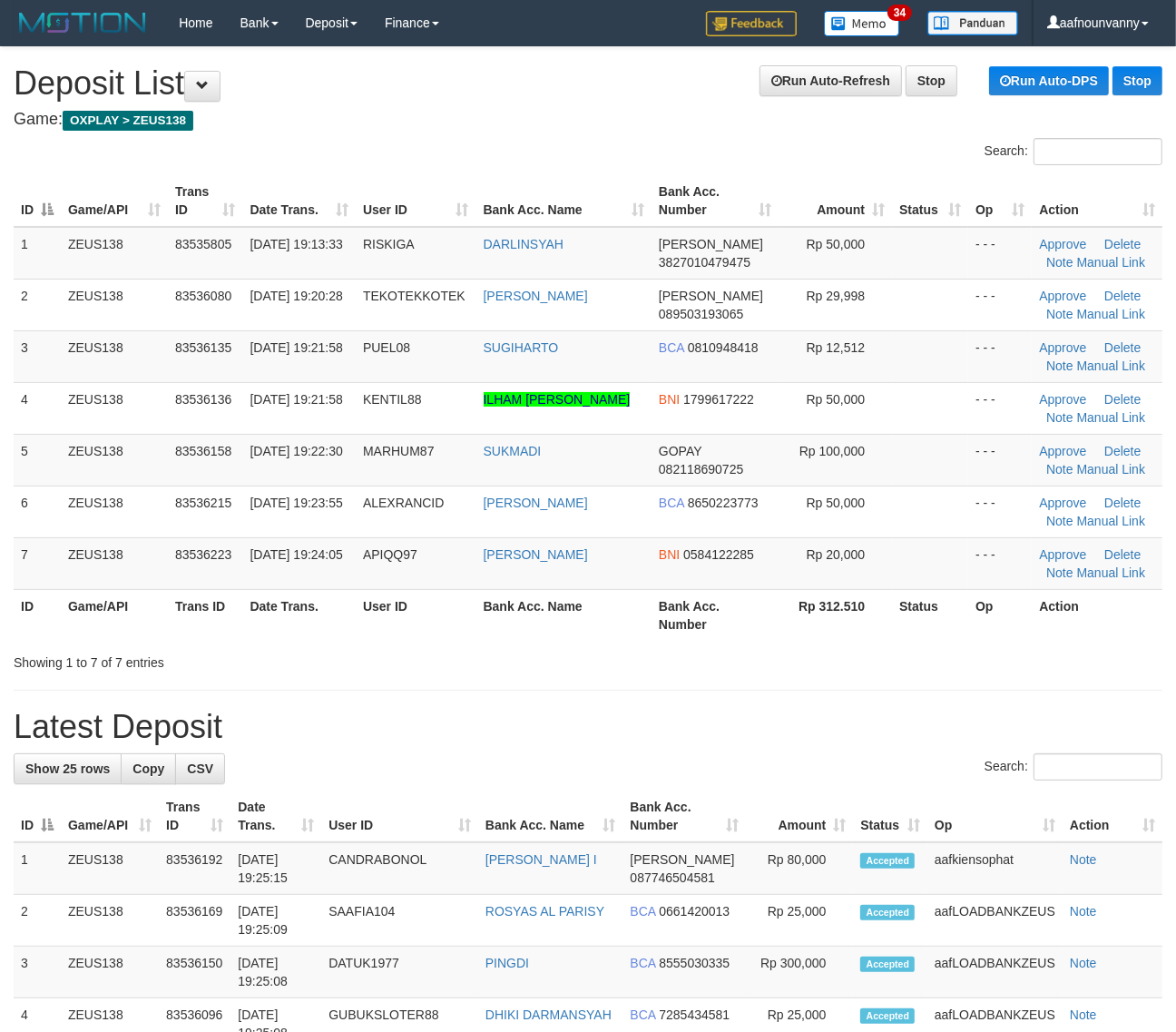 click on "Bank Acc. Number" at bounding box center (715, 614) 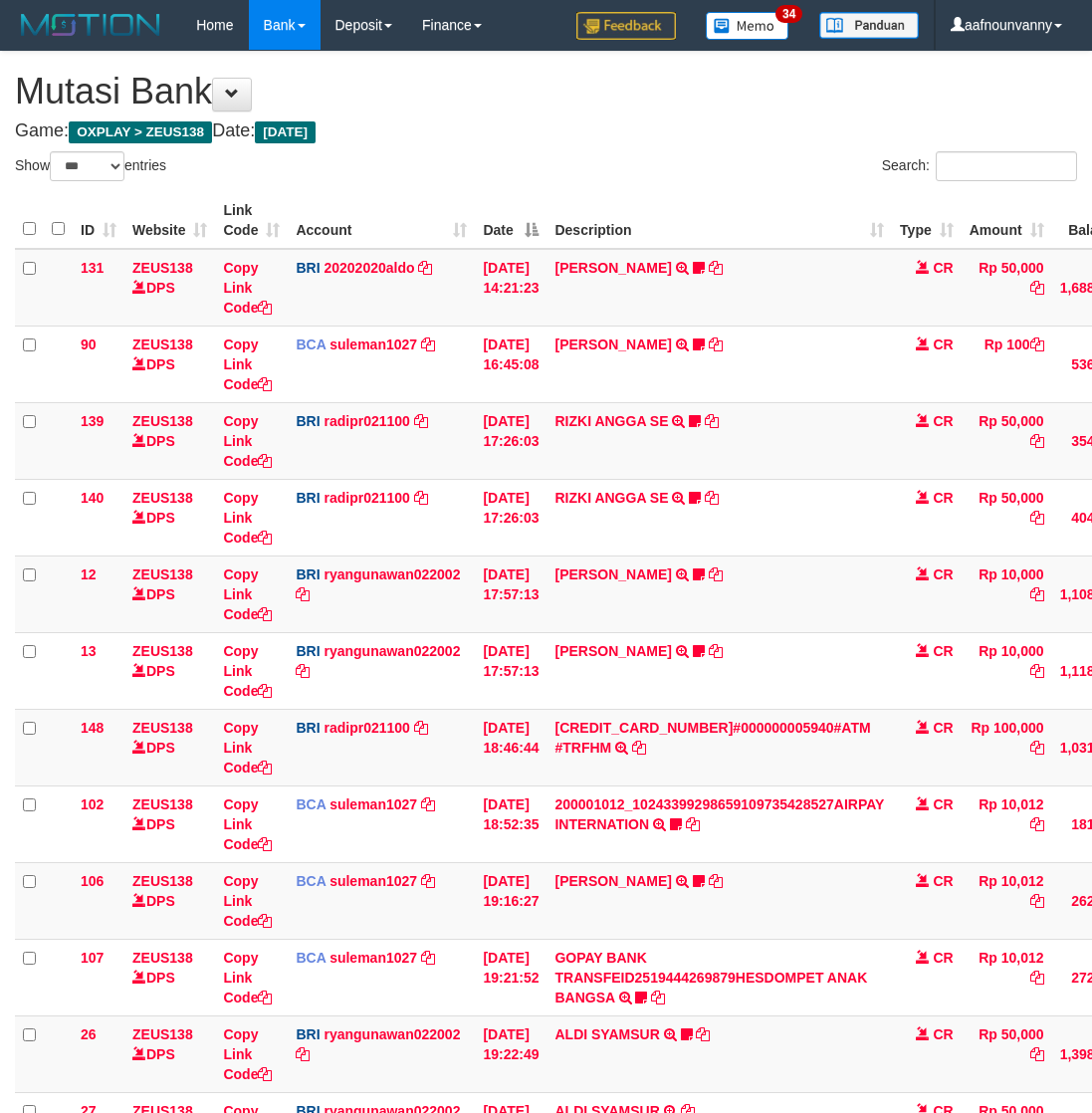 select on "***" 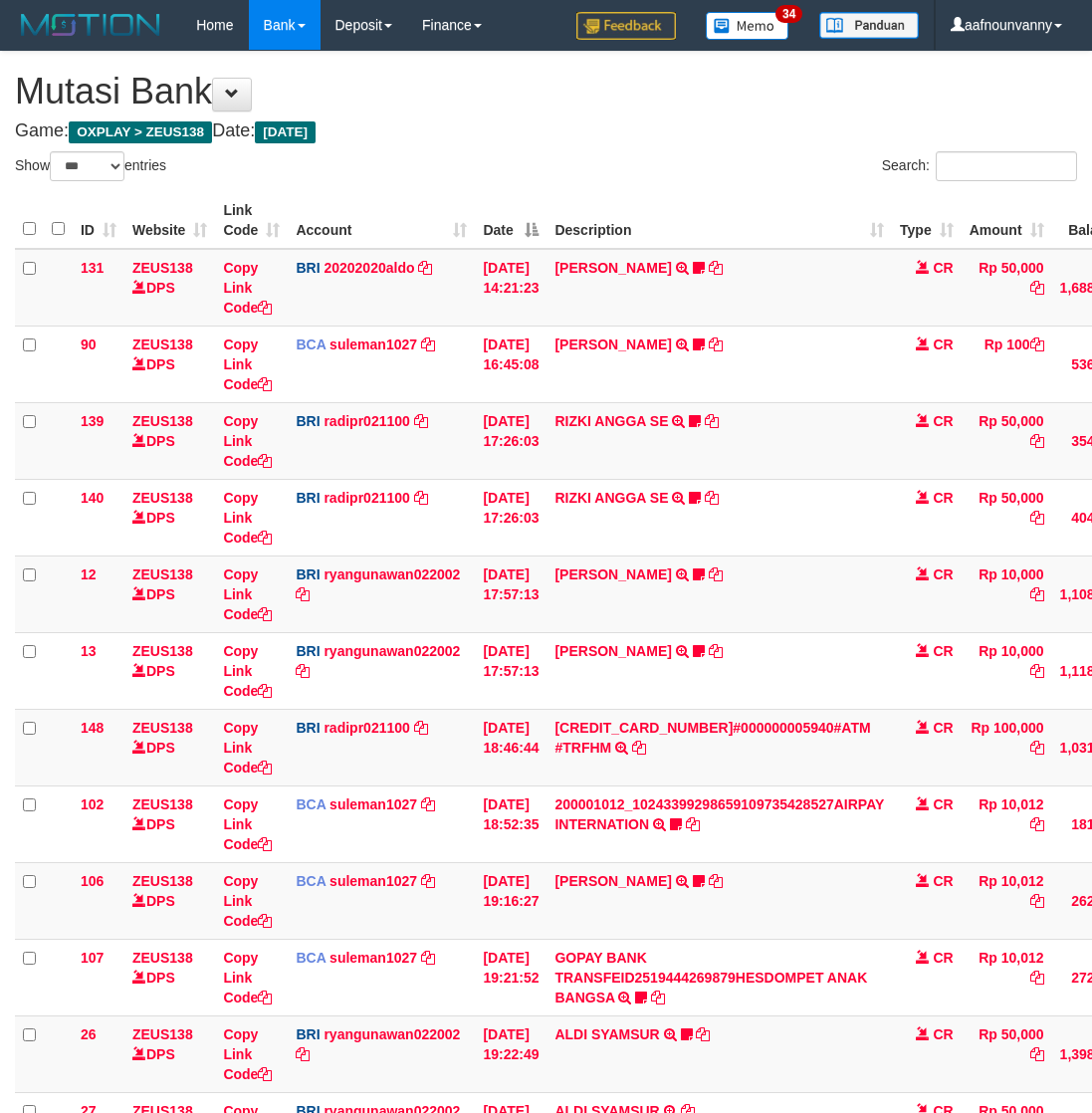 scroll, scrollTop: 307, scrollLeft: 0, axis: vertical 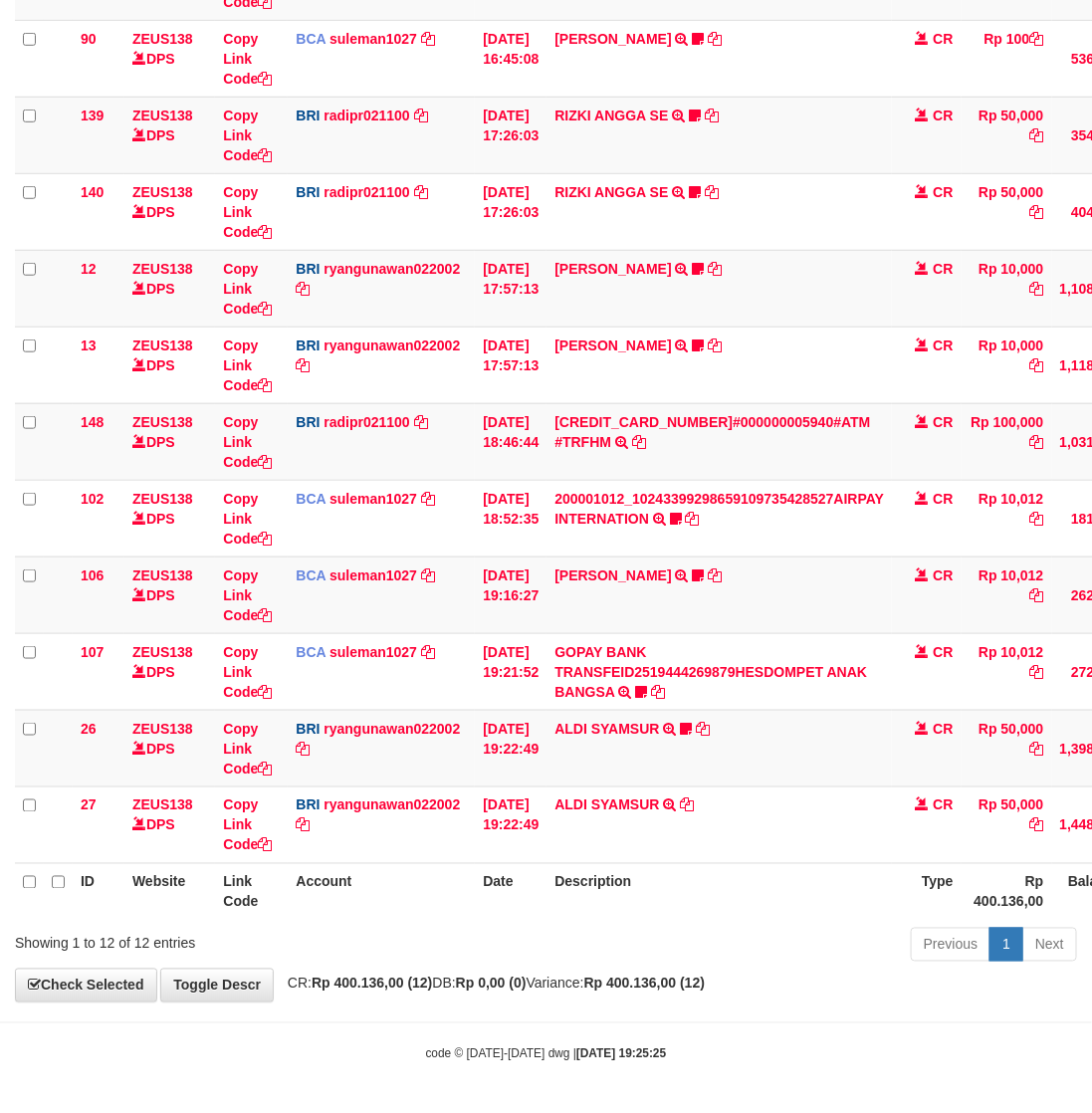 click on "Previous 1 Next" at bounding box center [773, 947] 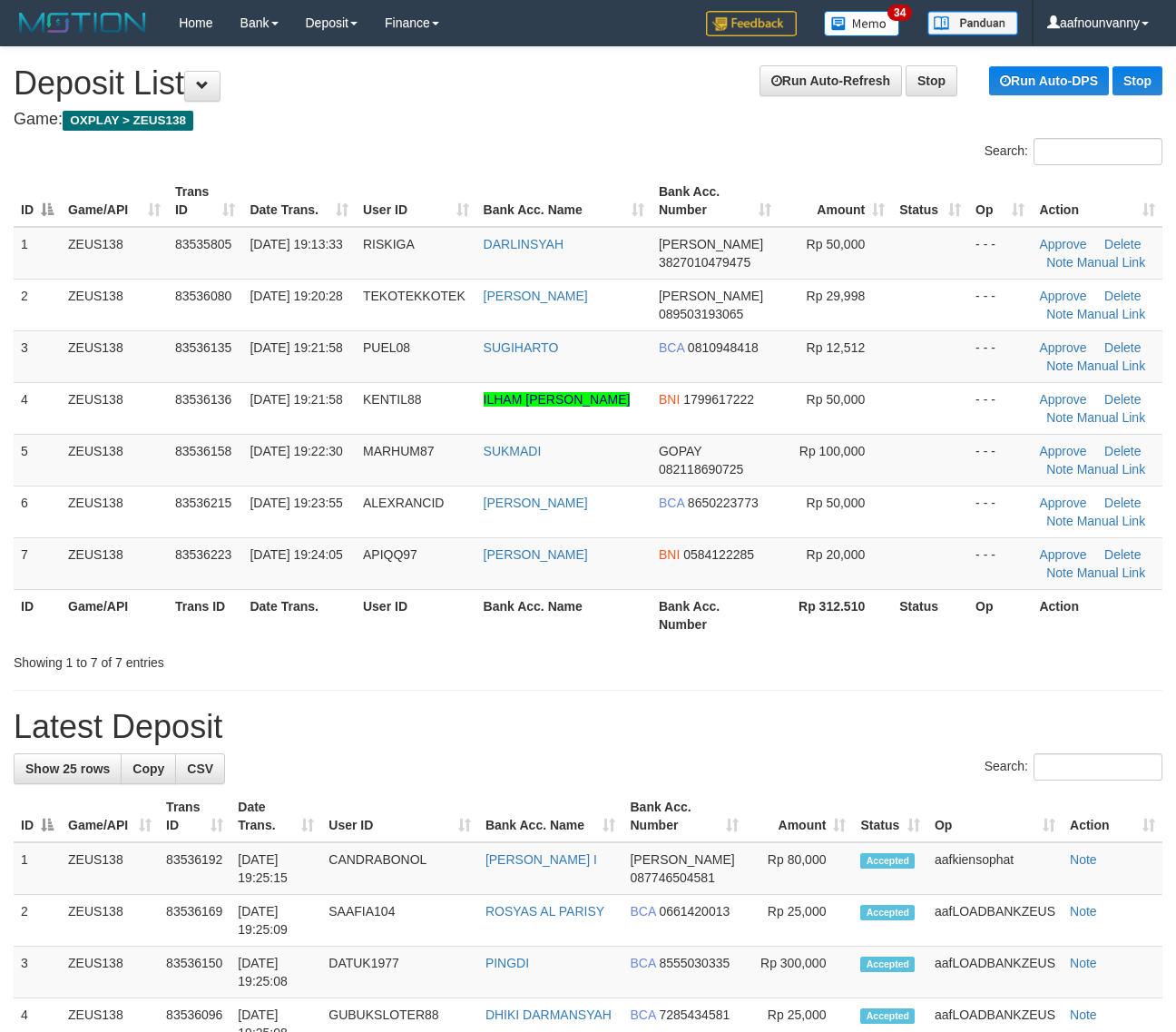 scroll, scrollTop: 0, scrollLeft: 0, axis: both 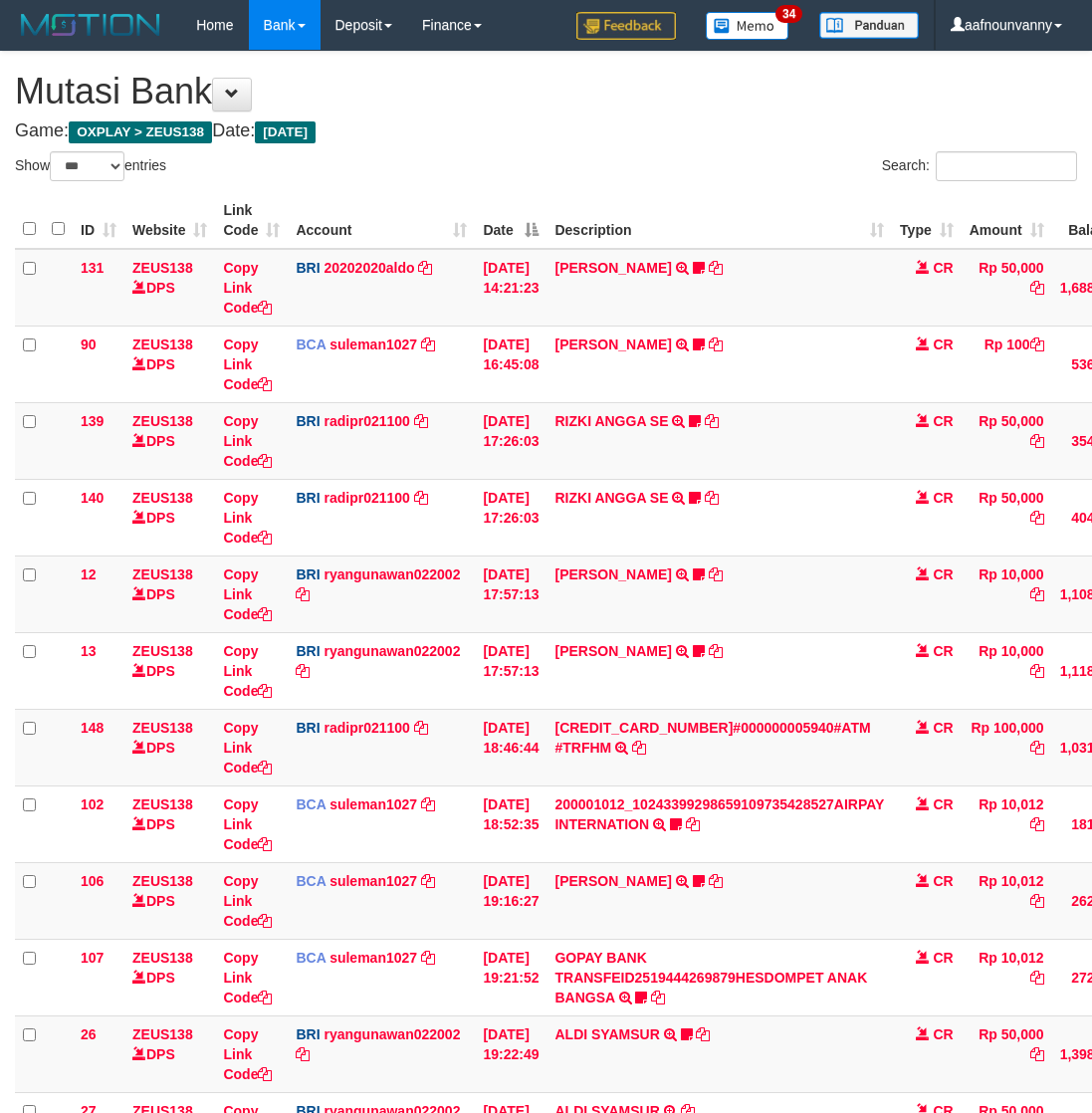 select on "***" 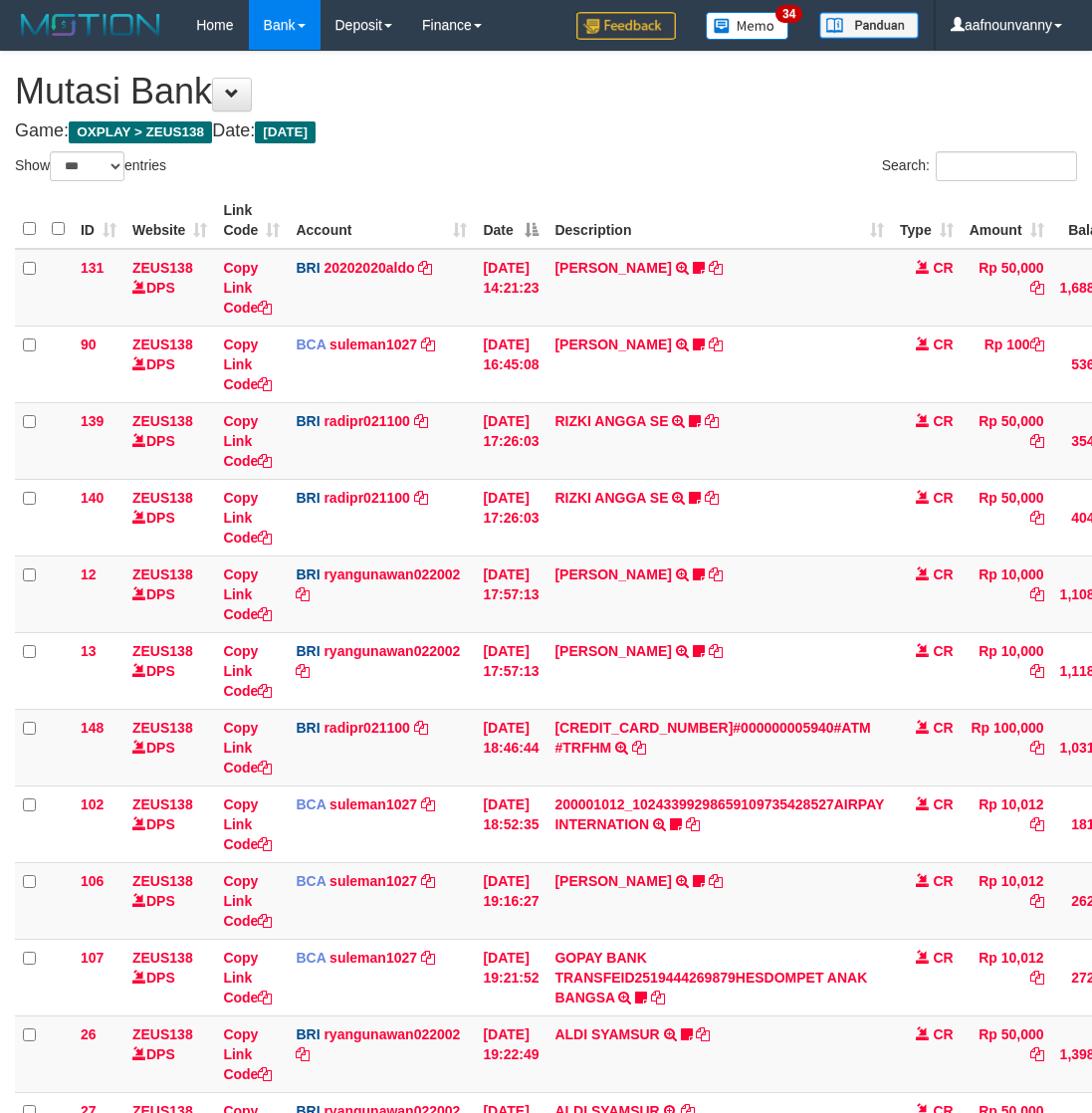 scroll, scrollTop: 307, scrollLeft: 0, axis: vertical 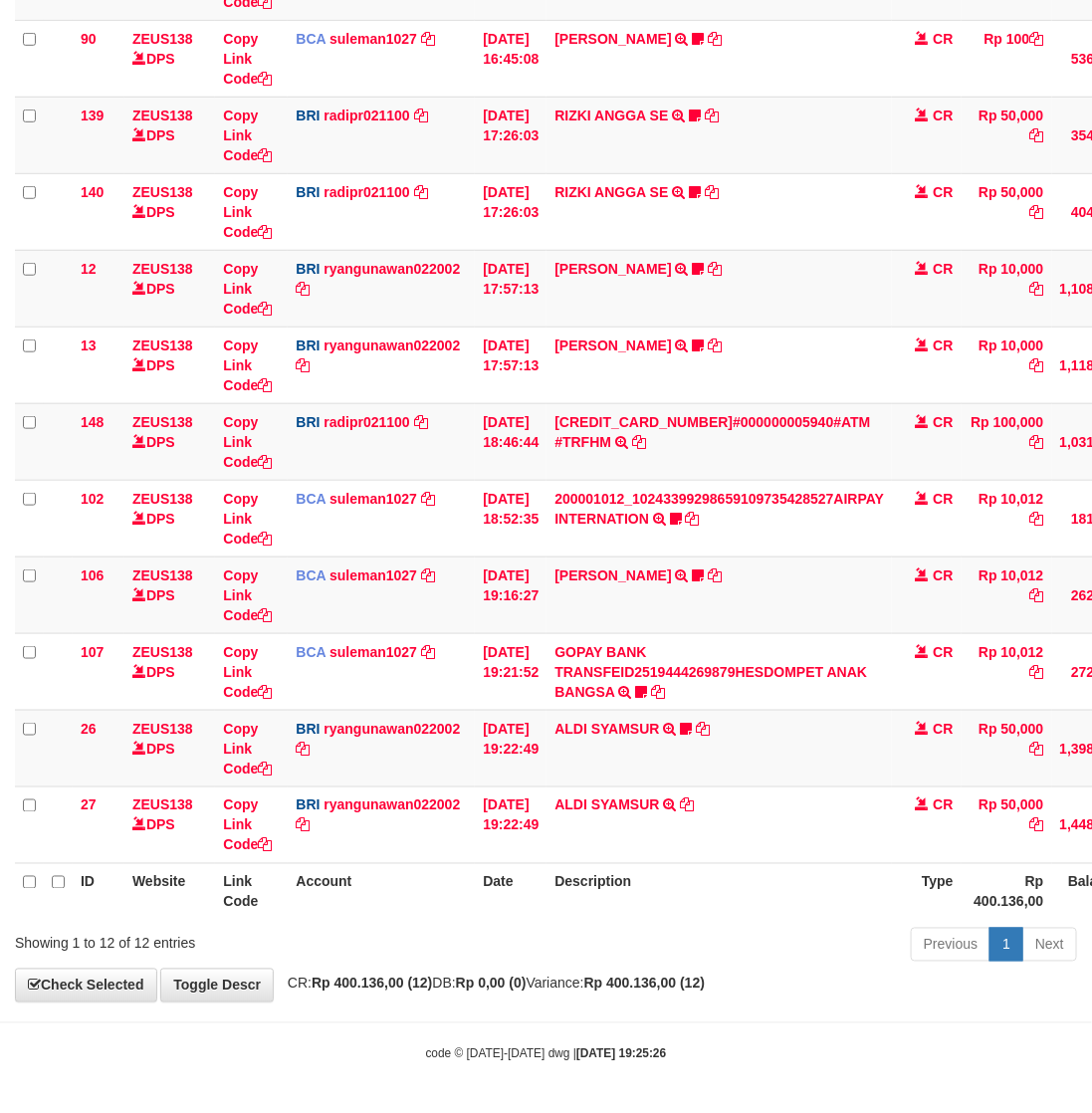 drag, startPoint x: 0, startPoint y: 0, endPoint x: 637, endPoint y: 864, distance: 1073.4361 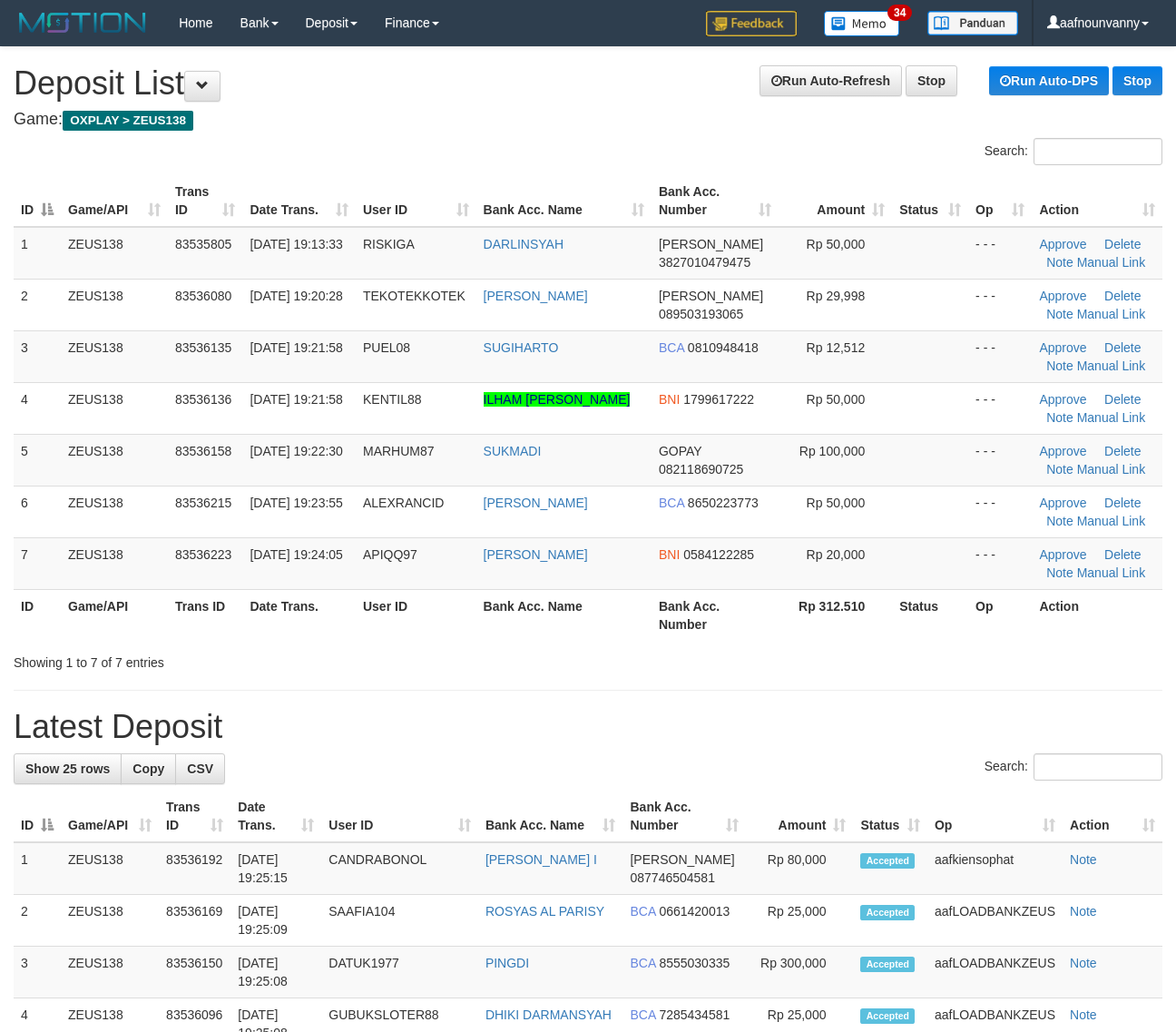 scroll, scrollTop: 0, scrollLeft: 0, axis: both 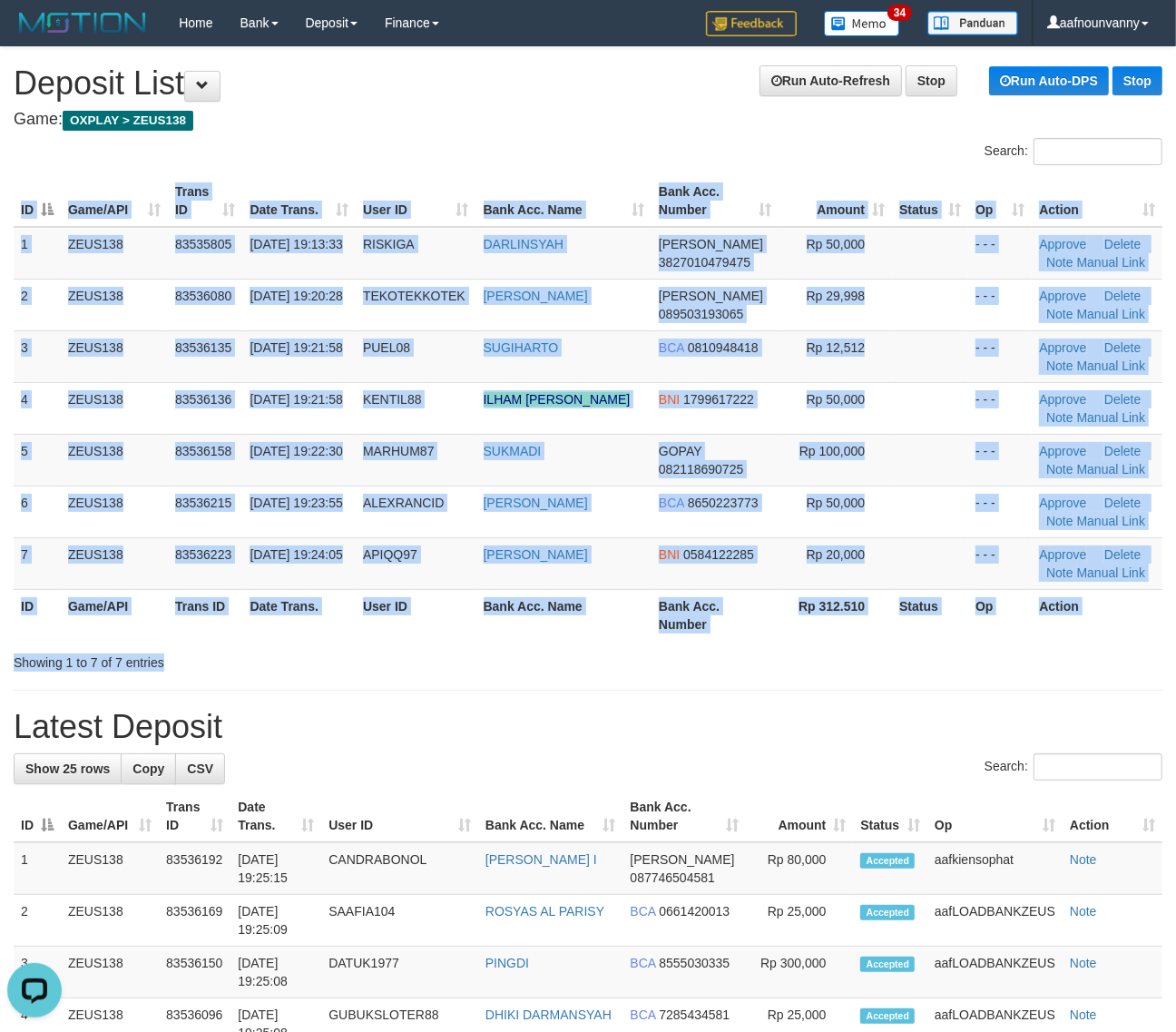 drag, startPoint x: 486, startPoint y: 635, endPoint x: 1190, endPoint y: 687, distance: 705.9178 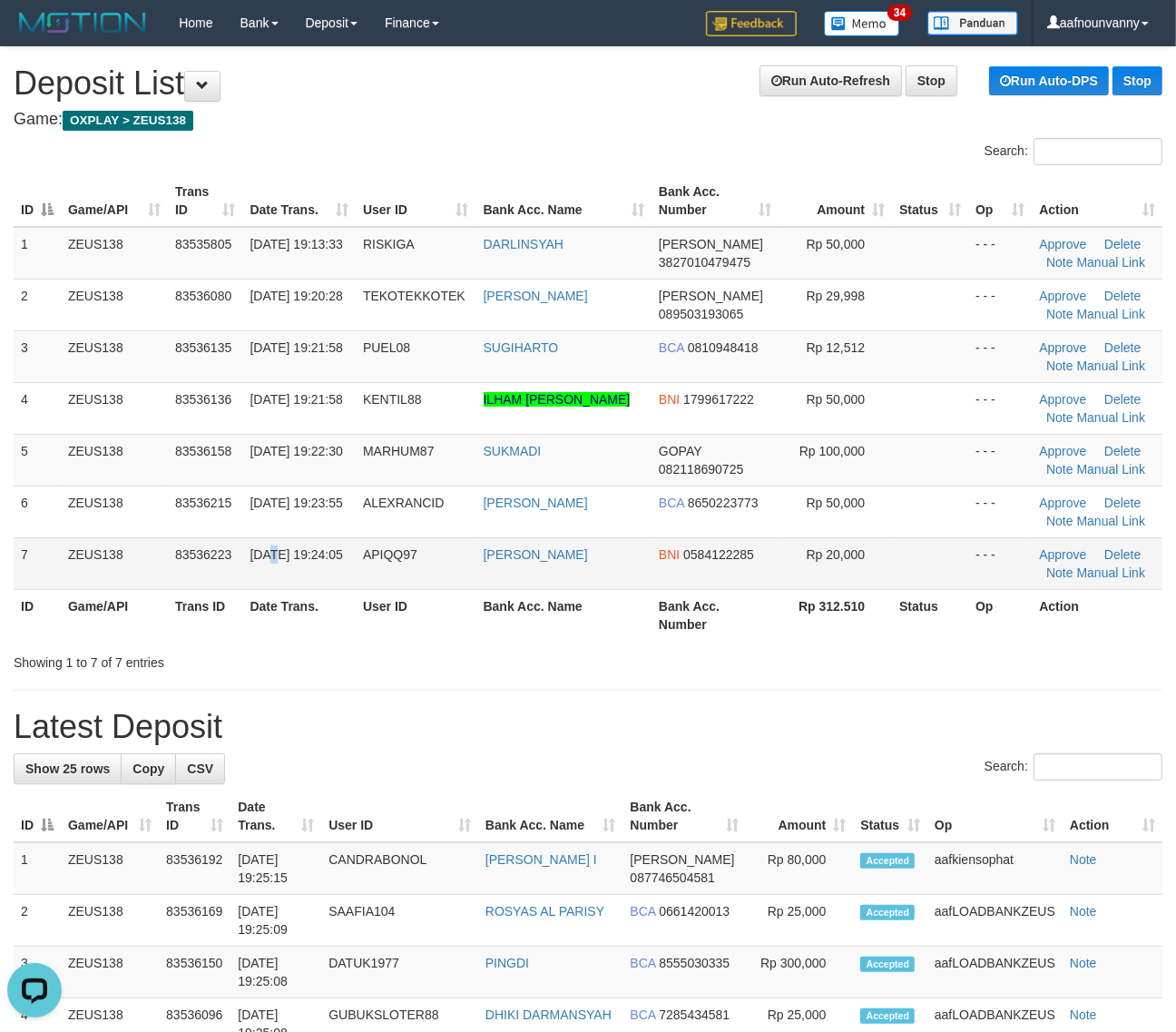 click on "13/07/2025 19:24:05" at bounding box center [296, 555] 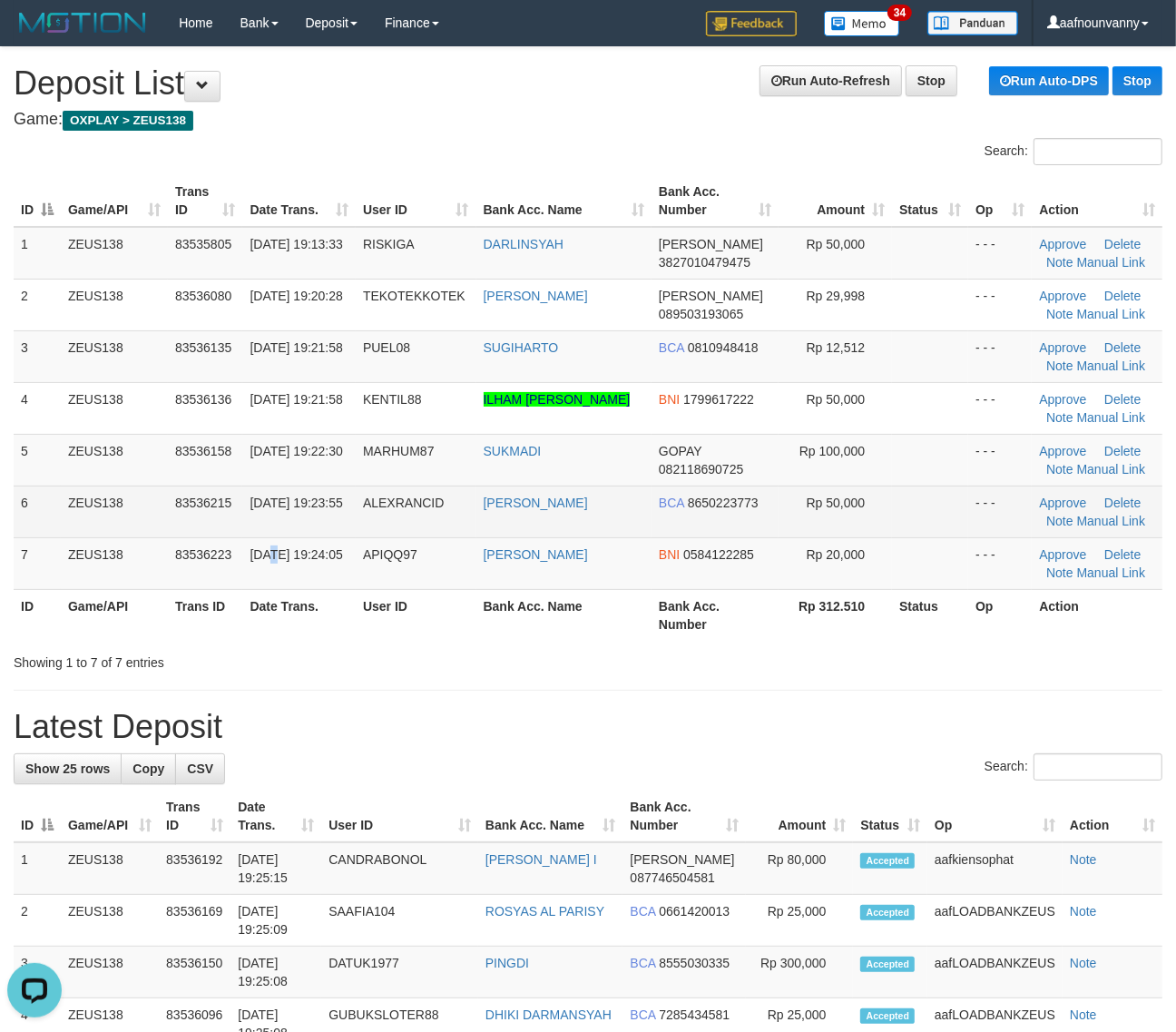 click on "1
ZEUS138
83535805
13/07/2025 19:13:33
RISKIGA
DARLINSYAH
DANA
3827010479475
Rp 50,000
- - -
Approve
Delete
Note
Manual Link
2
ZEUS138
83536080
13/07/2025 19:20:28
TEKOTEKKOTEK
ABDUL HADI
DANA
089503193065
Rp 29,998
- - -
Approve
Note" at bounding box center (588, 408) 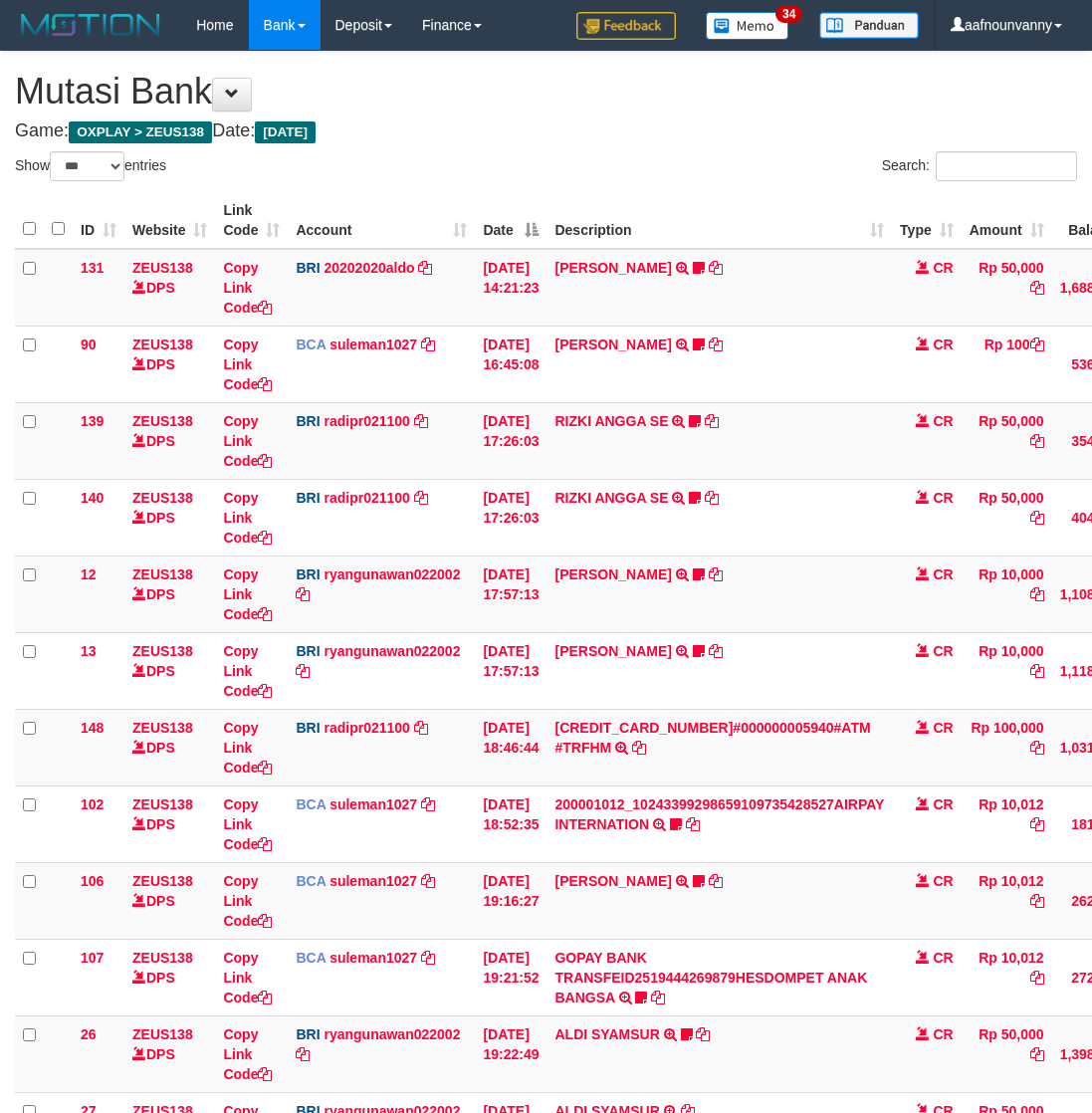 select on "***" 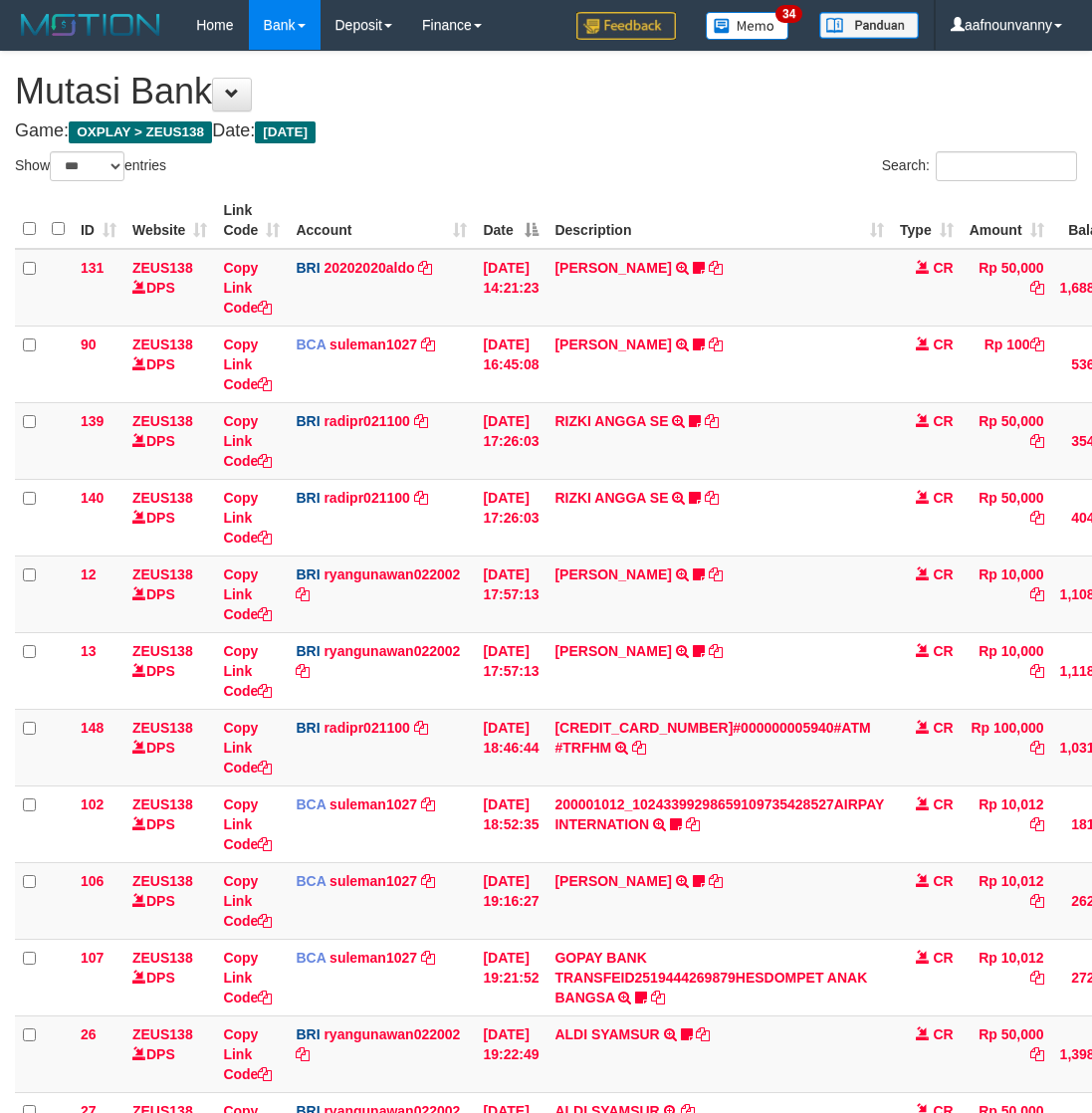 scroll, scrollTop: 307, scrollLeft: 0, axis: vertical 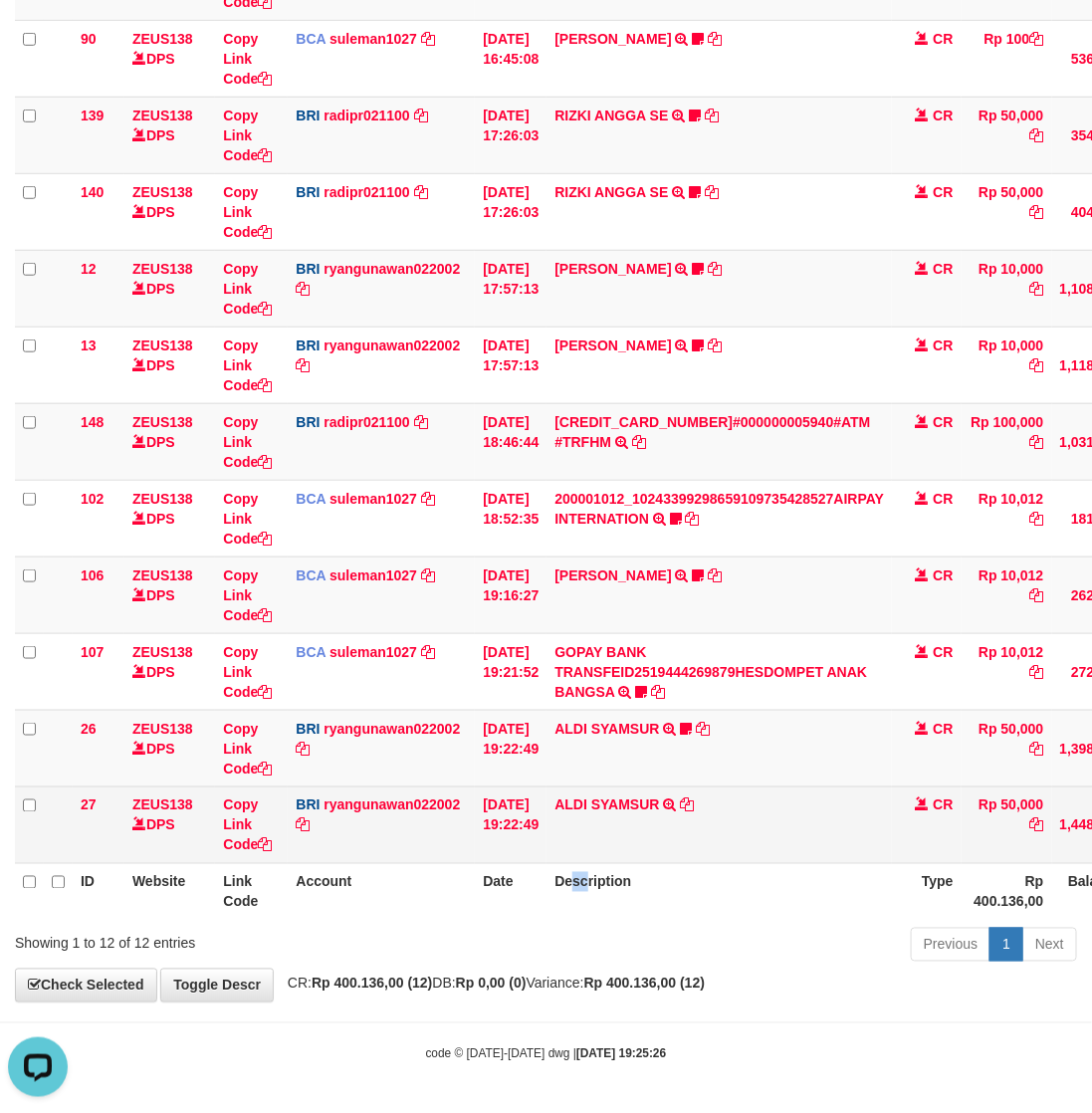 drag, startPoint x: 599, startPoint y: 892, endPoint x: 16, endPoint y: 792, distance: 591.5142 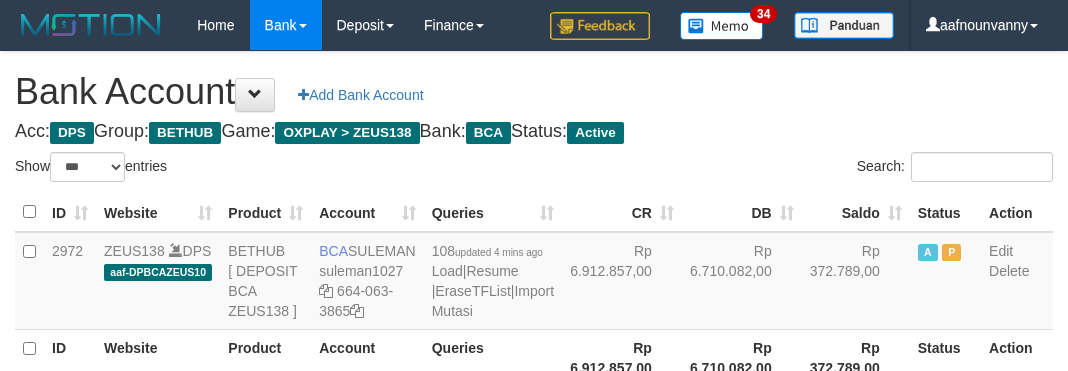 select on "***" 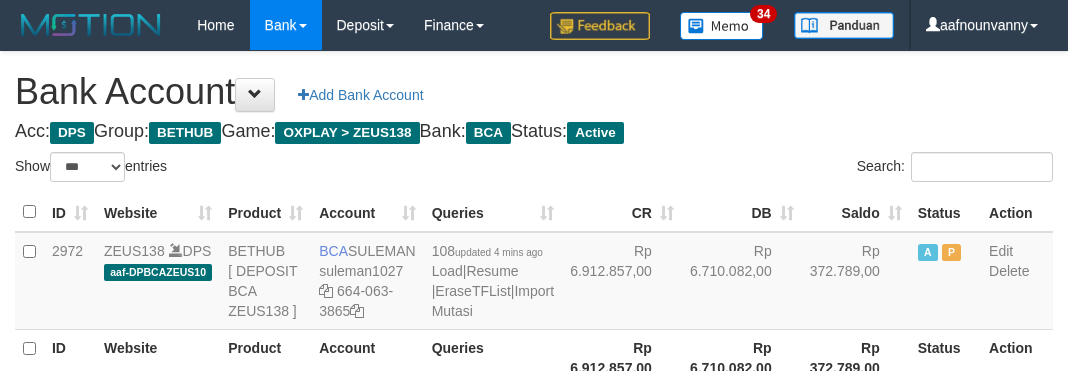 scroll, scrollTop: 235, scrollLeft: 0, axis: vertical 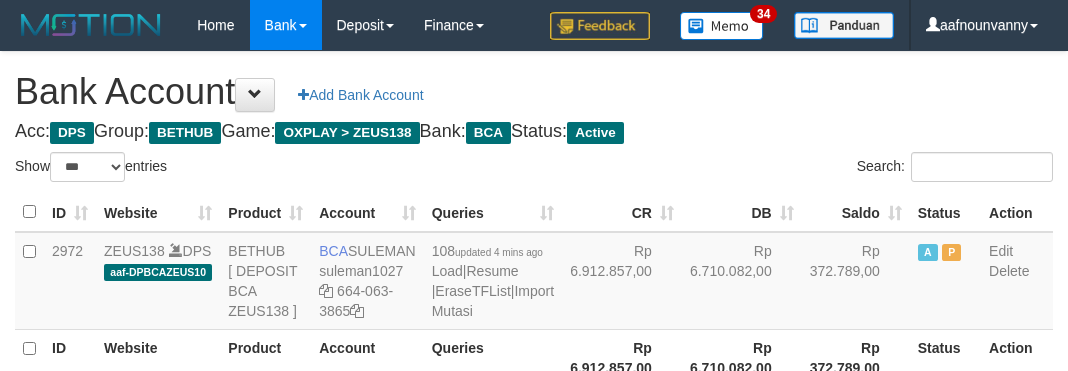 select on "***" 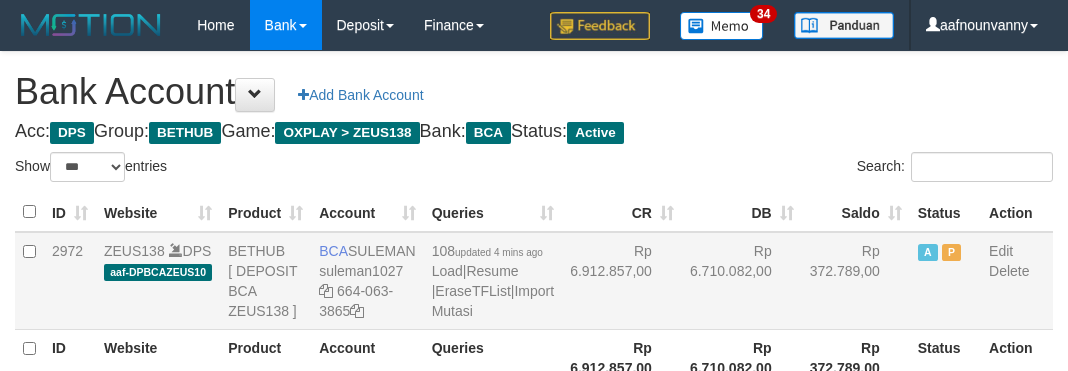 scroll, scrollTop: 235, scrollLeft: 0, axis: vertical 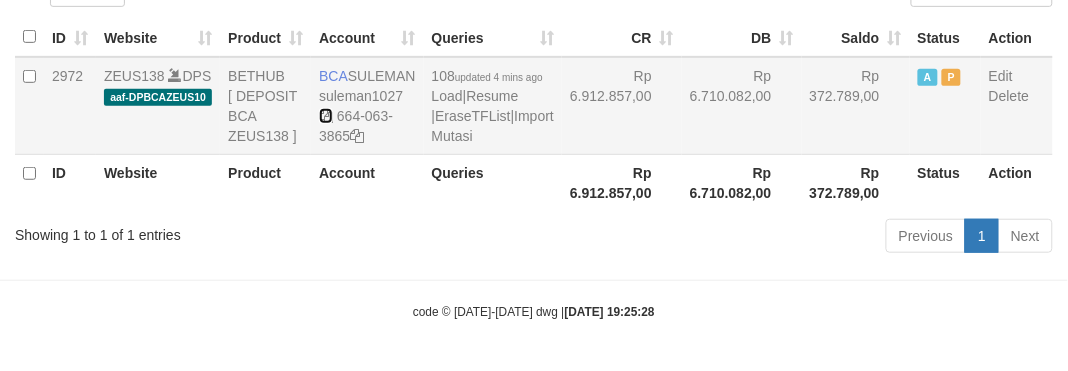 click at bounding box center (326, 116) 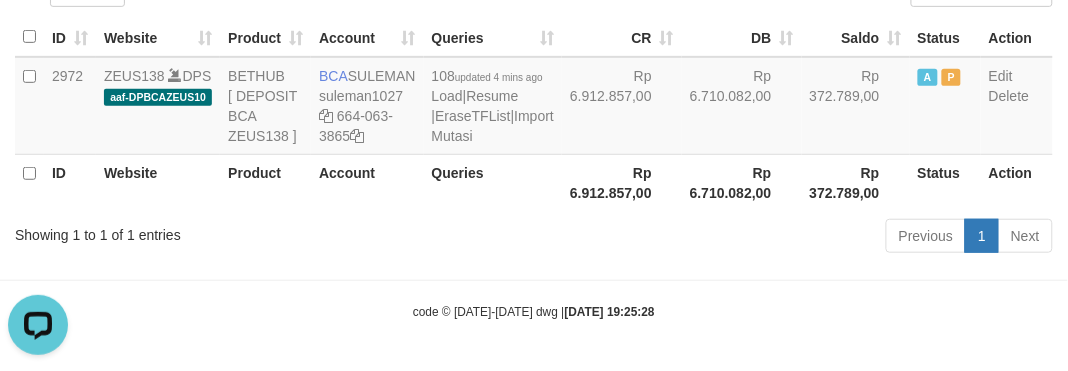 scroll, scrollTop: 0, scrollLeft: 0, axis: both 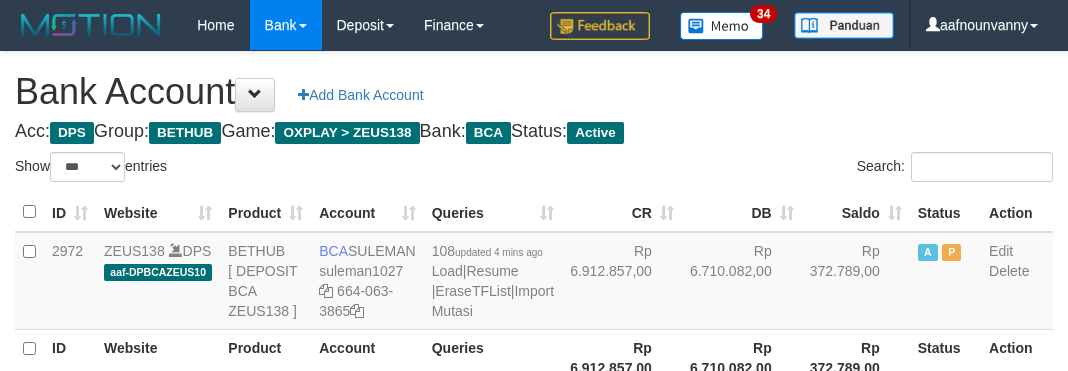 select on "***" 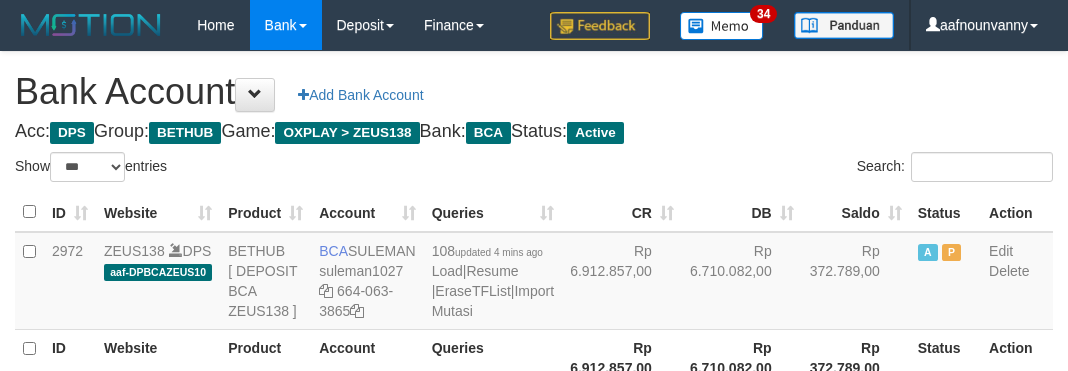 scroll, scrollTop: 235, scrollLeft: 0, axis: vertical 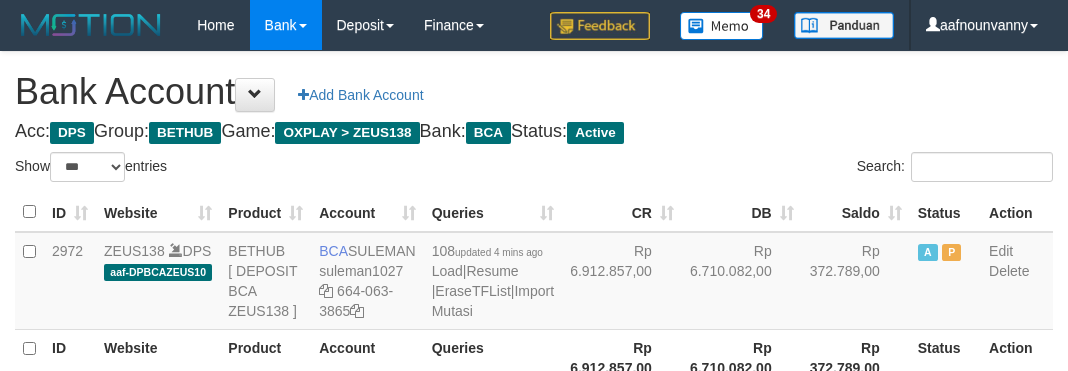 select on "***" 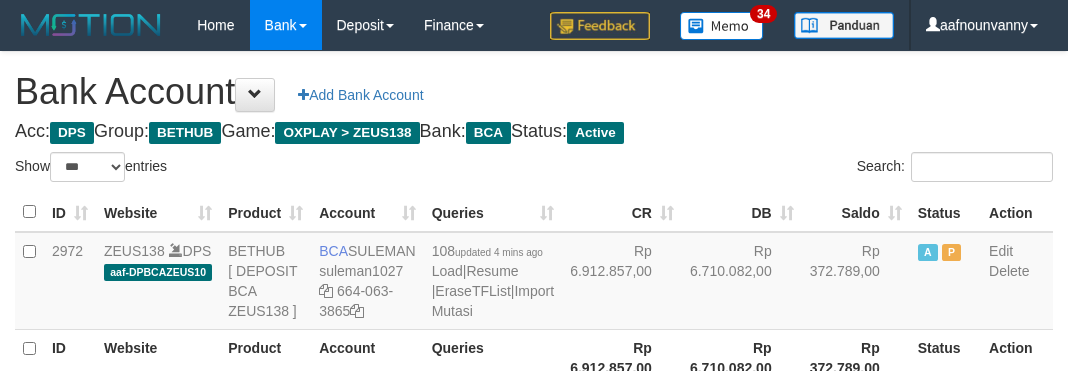 scroll, scrollTop: 235, scrollLeft: 0, axis: vertical 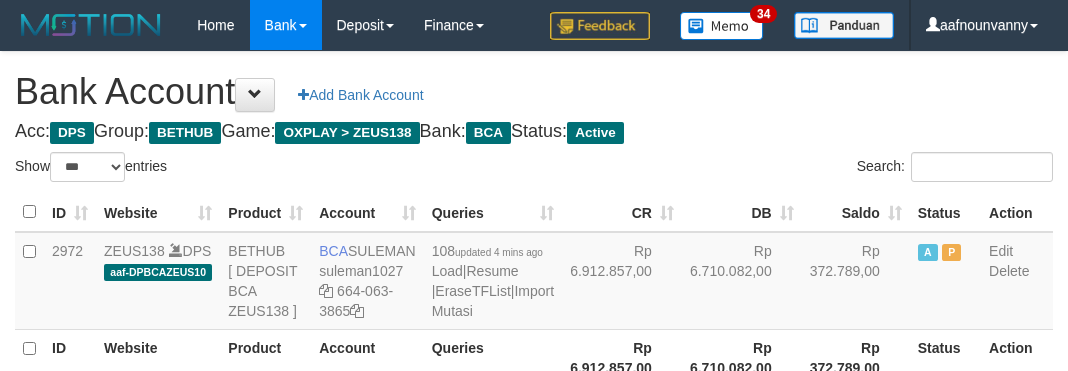 select on "***" 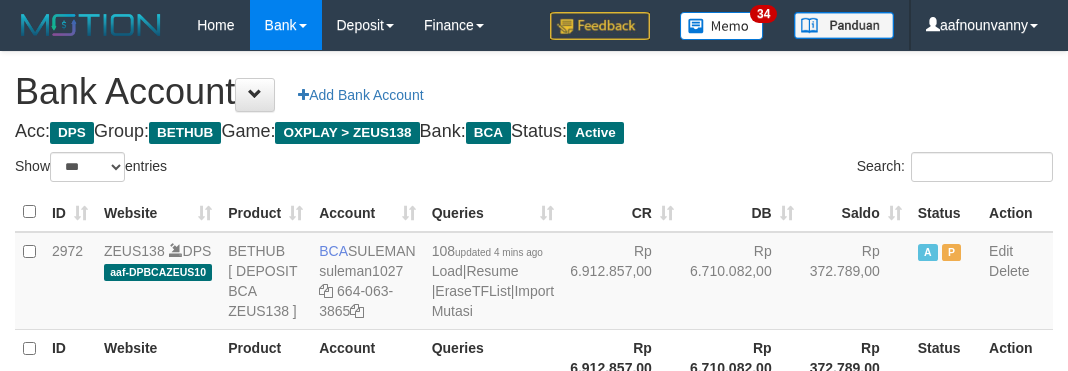 scroll, scrollTop: 235, scrollLeft: 0, axis: vertical 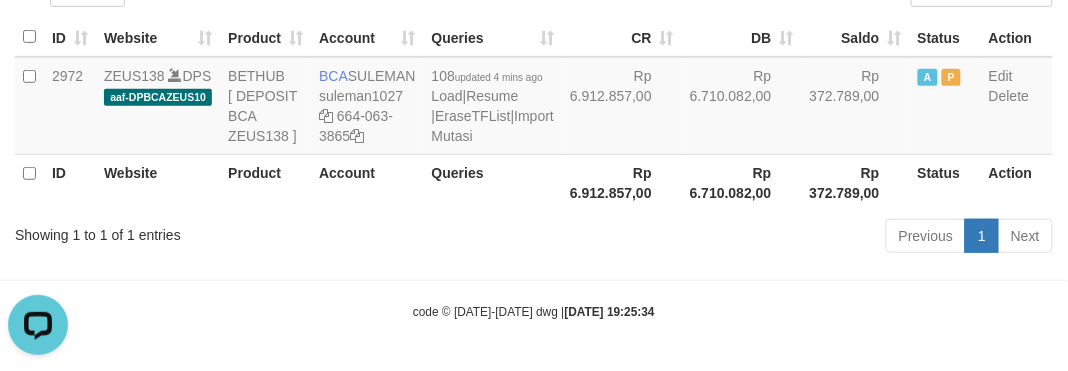 click on "code © 2012-2018 dwg |  2025/07/13 19:25:34" at bounding box center [534, 311] 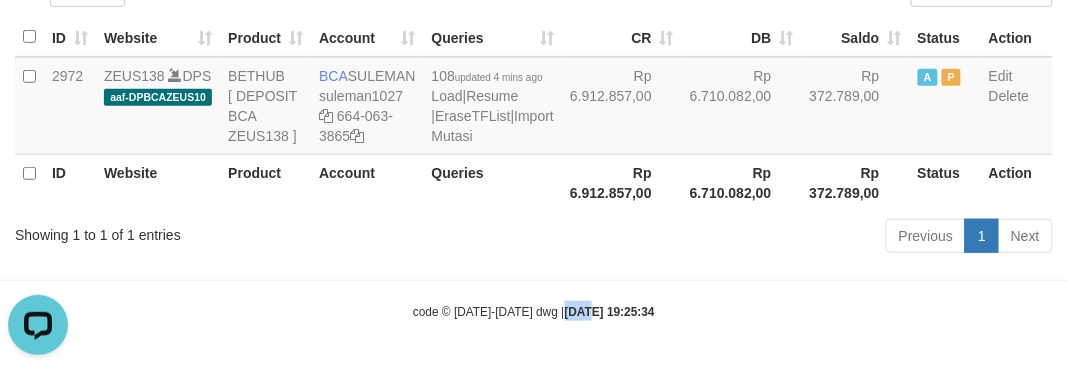 click on "code © 2012-2018 dwg |  2025/07/13 19:25:34" at bounding box center (534, 311) 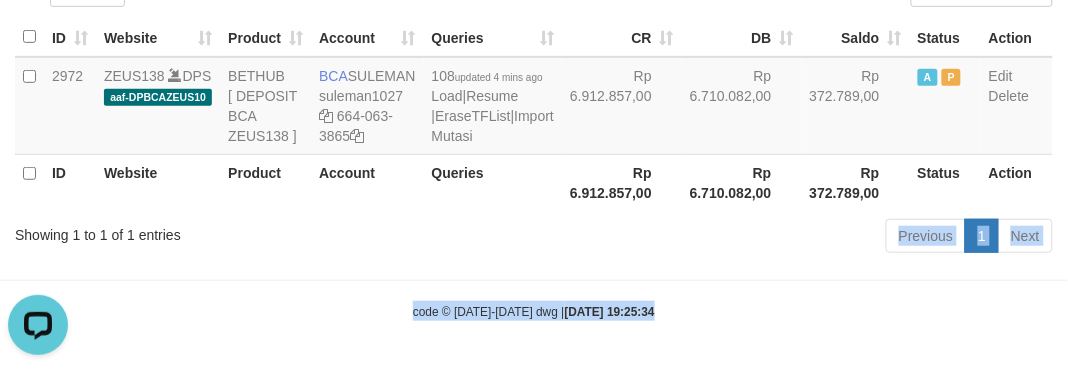 click on "Toggle navigation
Home
Bank
Account List
Load
By Website
Group
[OXPLAY]													ZEUS138
By Load Group (DPS)" at bounding box center [534, 98] 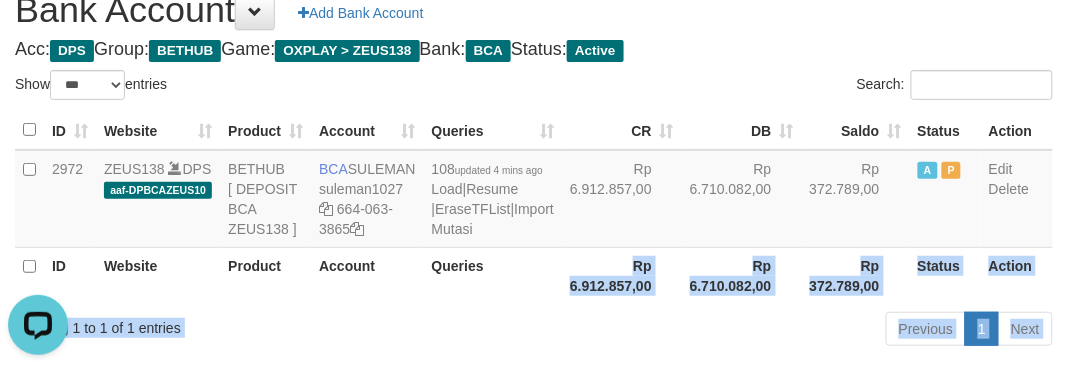 scroll, scrollTop: 68, scrollLeft: 0, axis: vertical 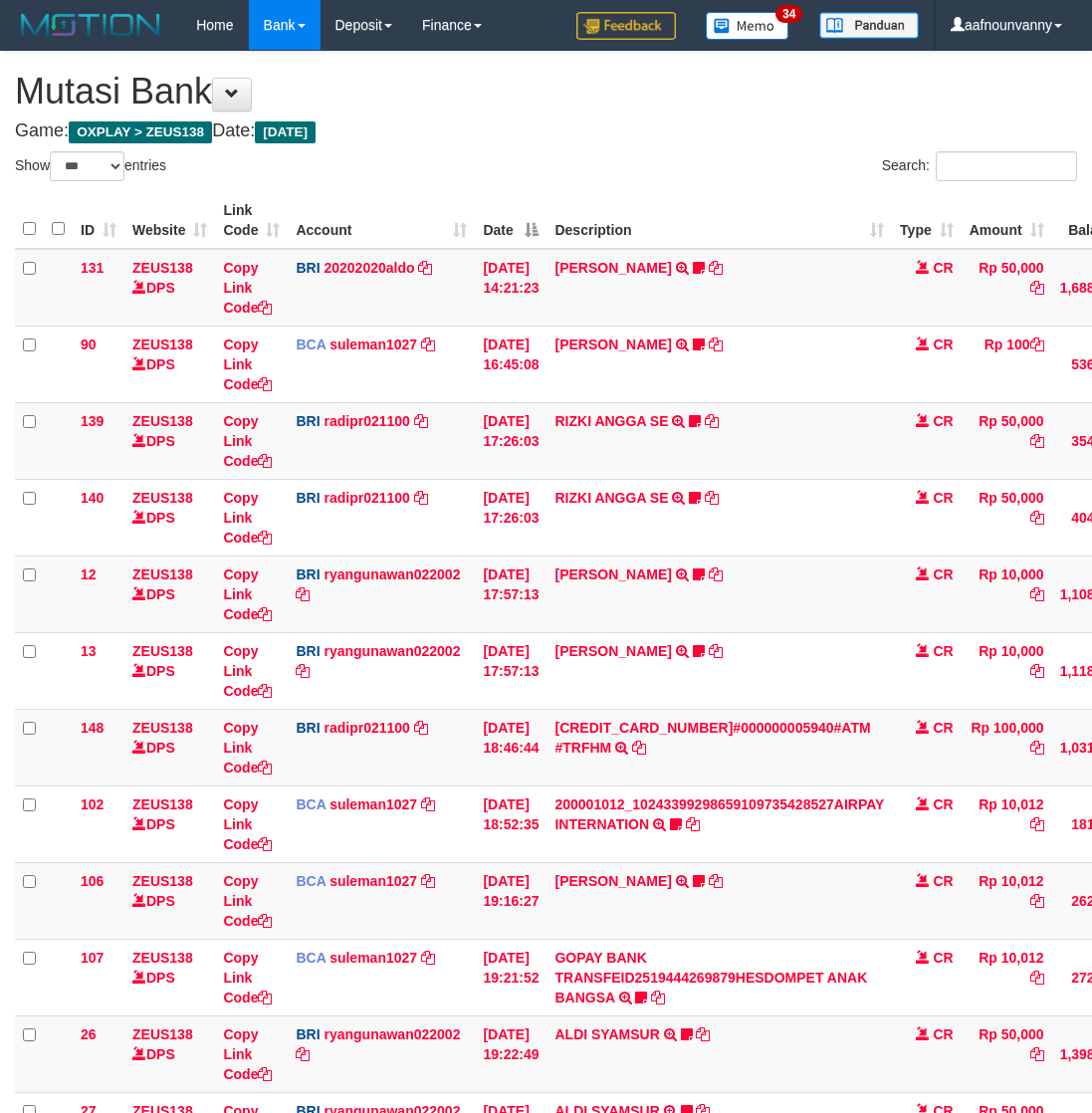 select on "***" 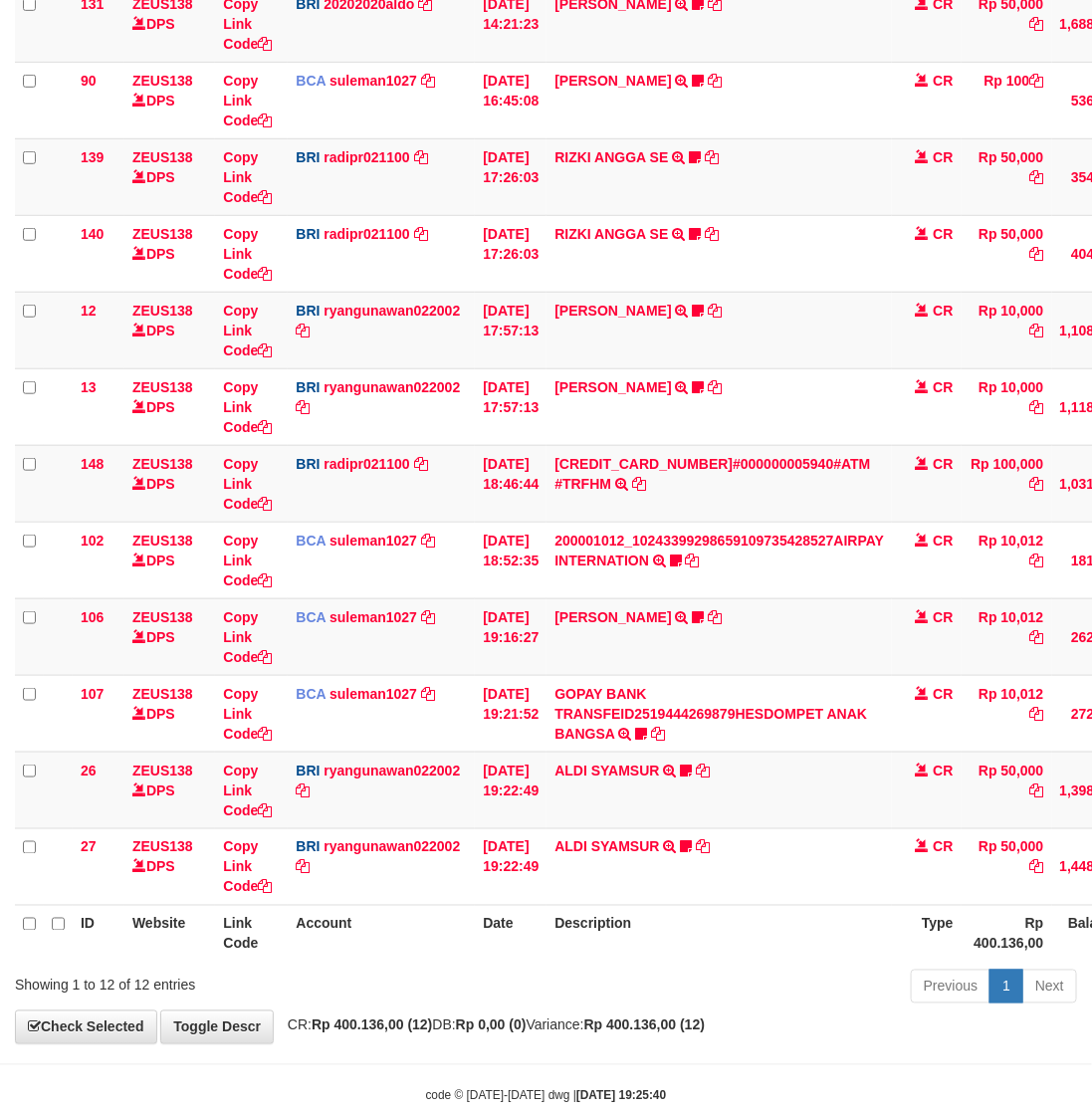 click on "Previous 1 Next" at bounding box center [773, 989] 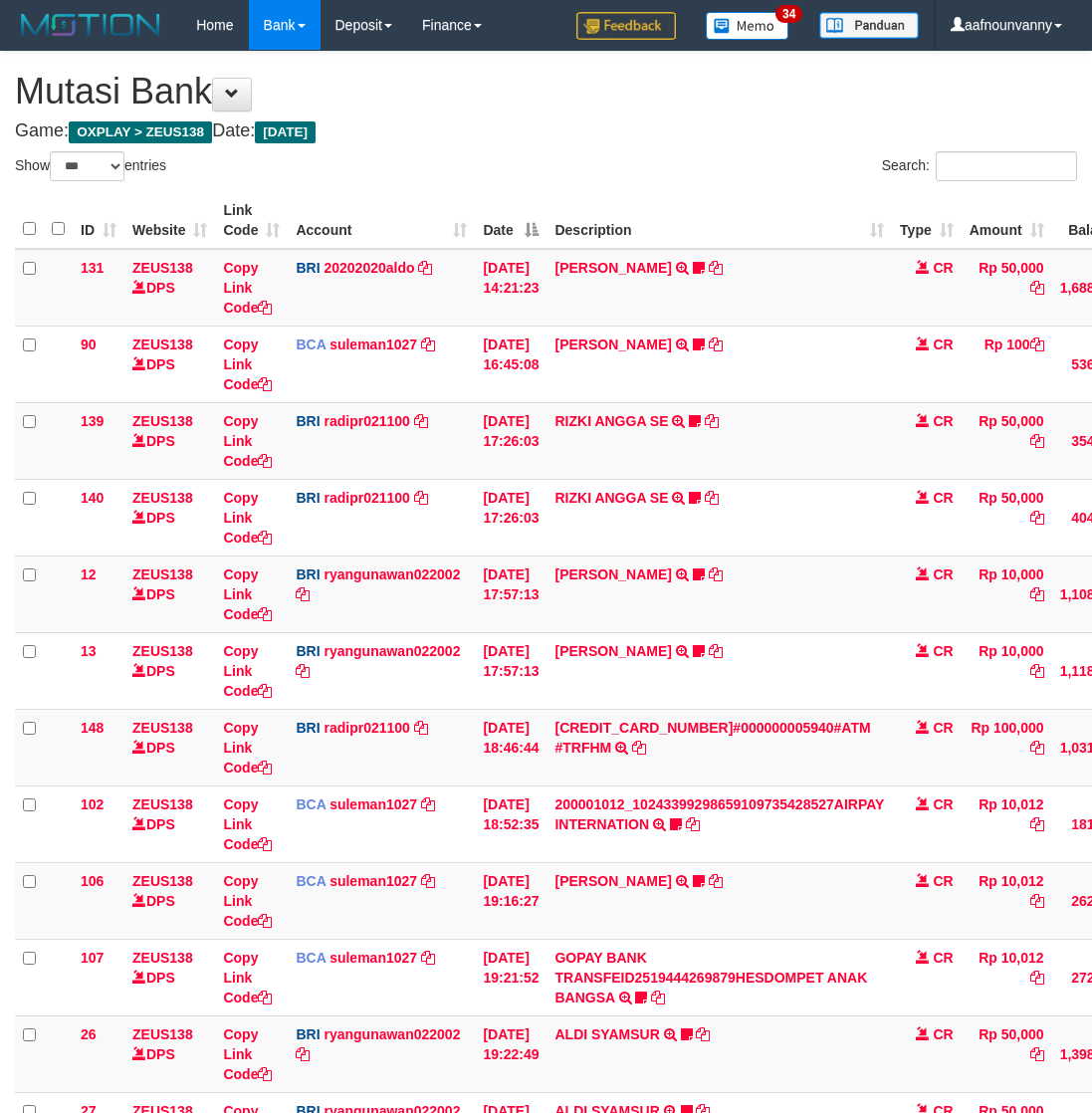 select on "***" 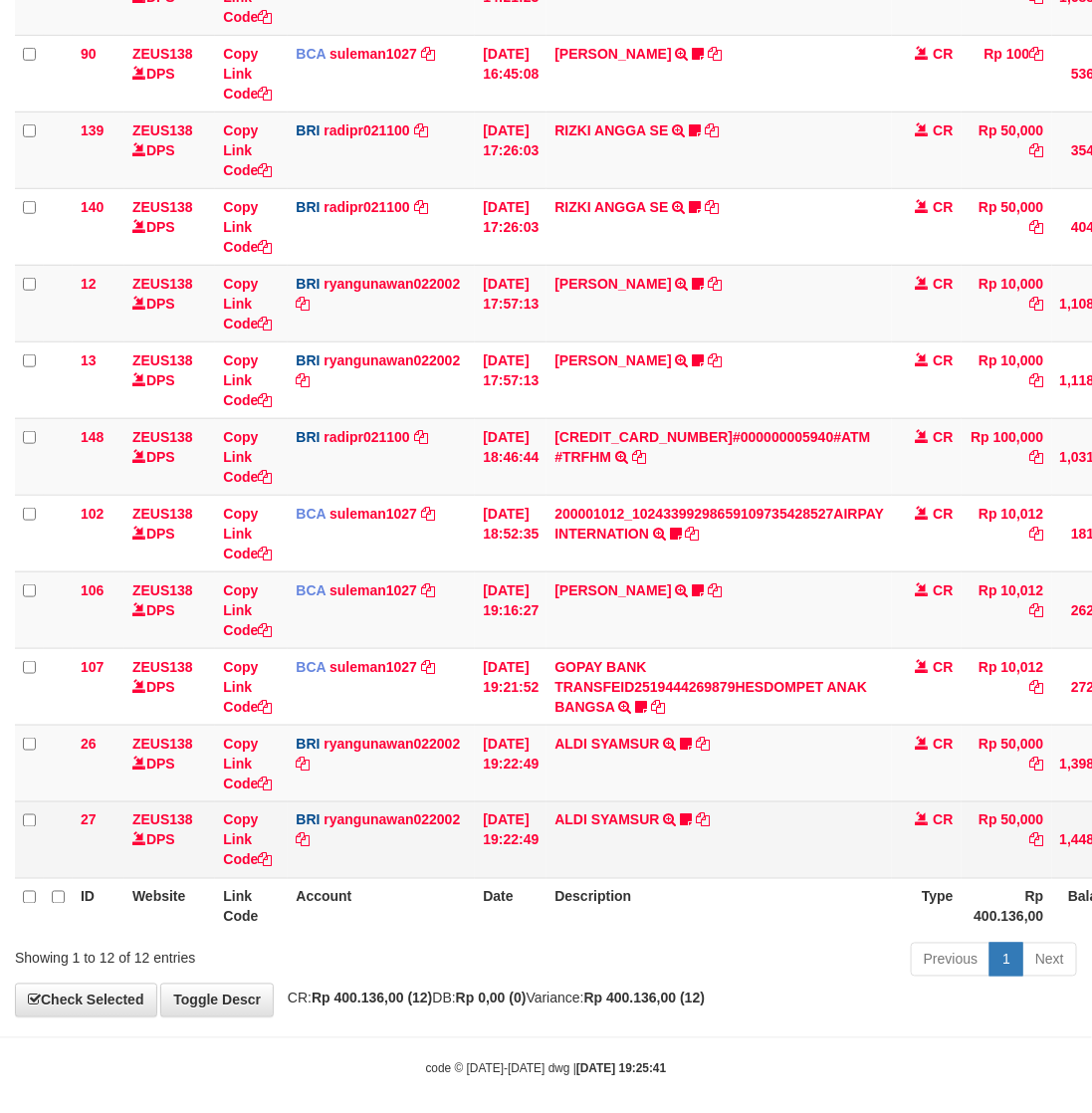 scroll, scrollTop: 307, scrollLeft: 0, axis: vertical 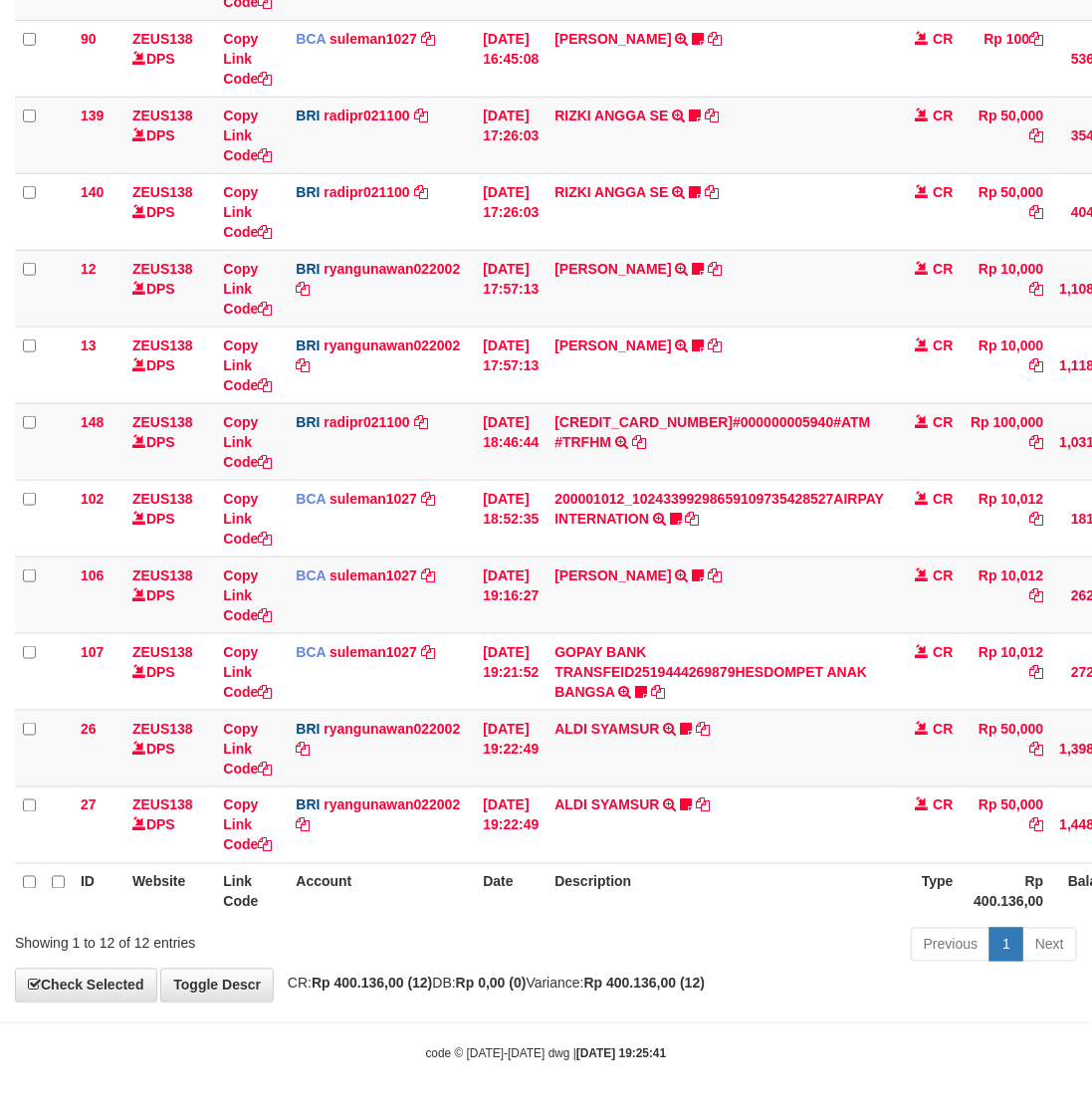 click on "[DATE] 19:22:49" at bounding box center (511, 824) 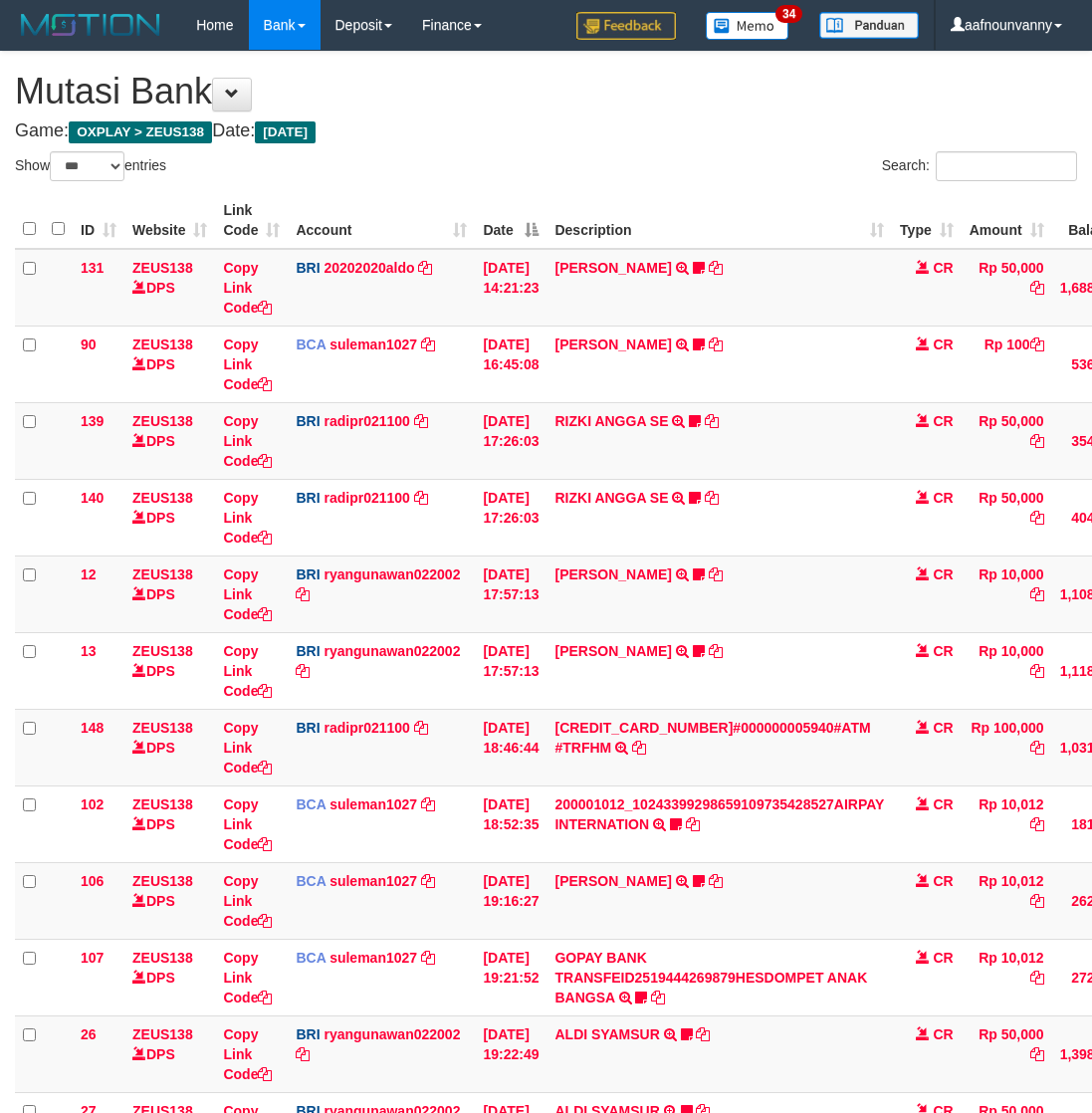select on "***" 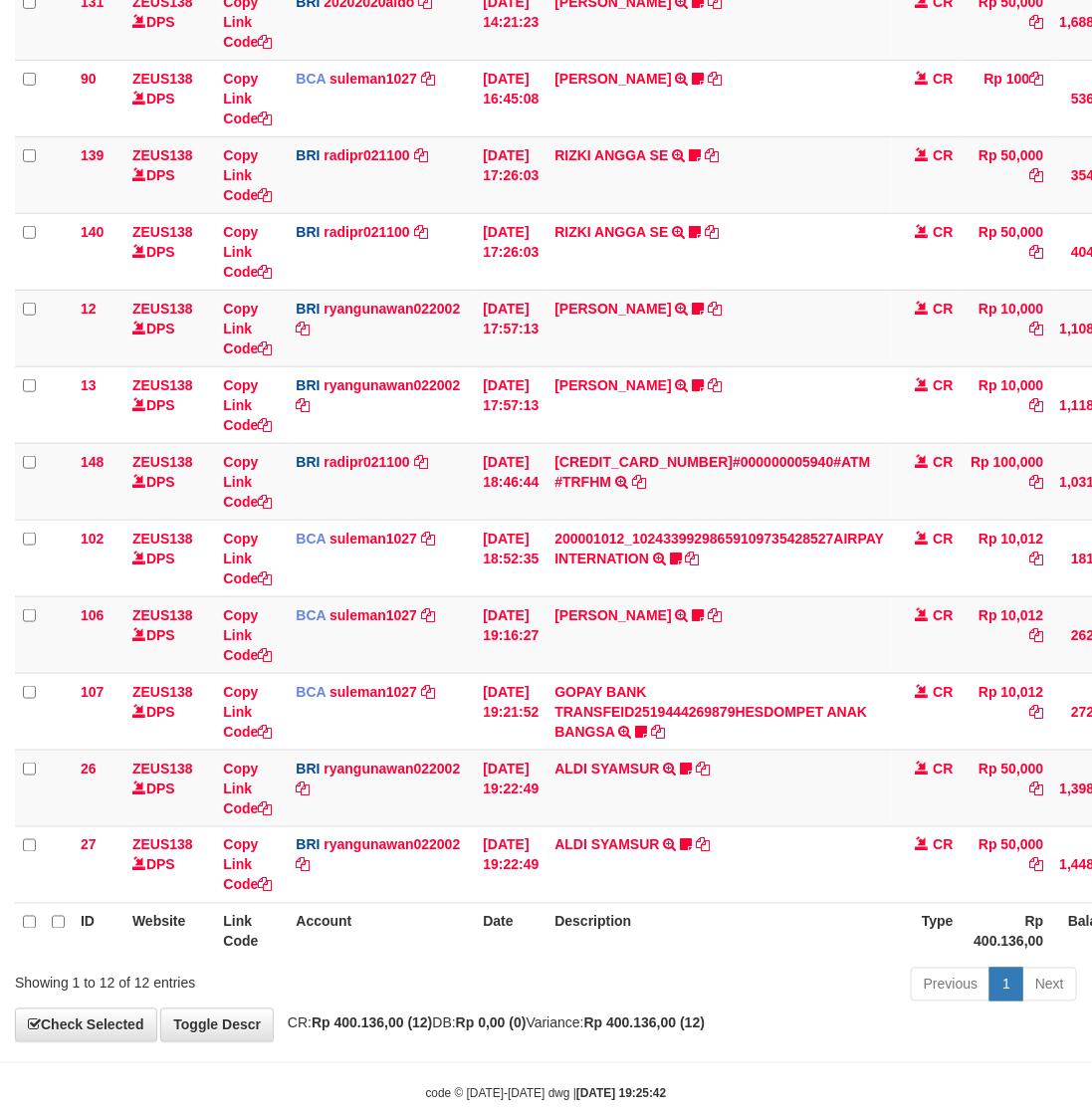 scroll, scrollTop: 307, scrollLeft: 0, axis: vertical 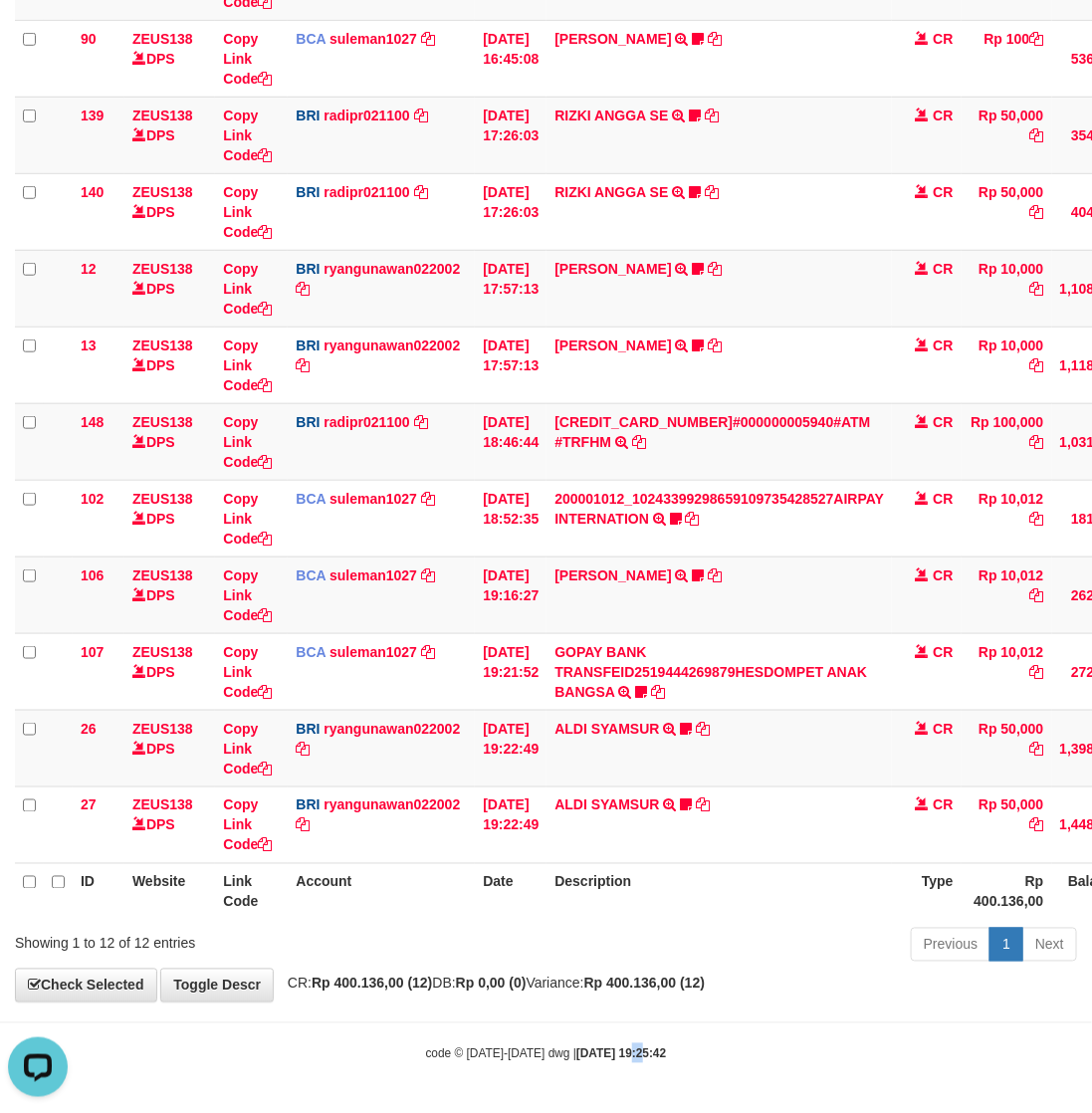 drag, startPoint x: 610, startPoint y: 1063, endPoint x: 1101, endPoint y: 864, distance: 529.7943 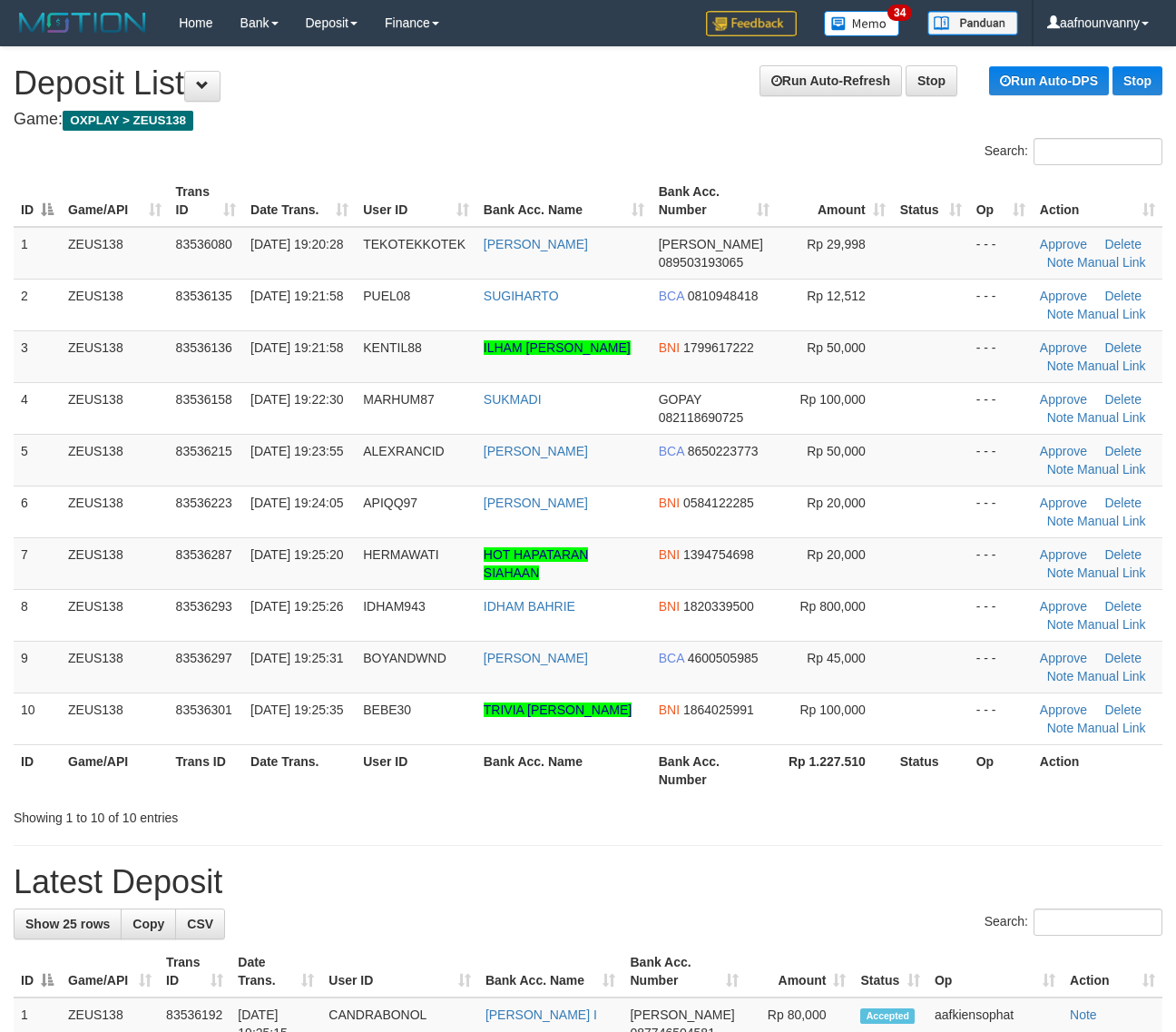 scroll, scrollTop: 0, scrollLeft: 0, axis: both 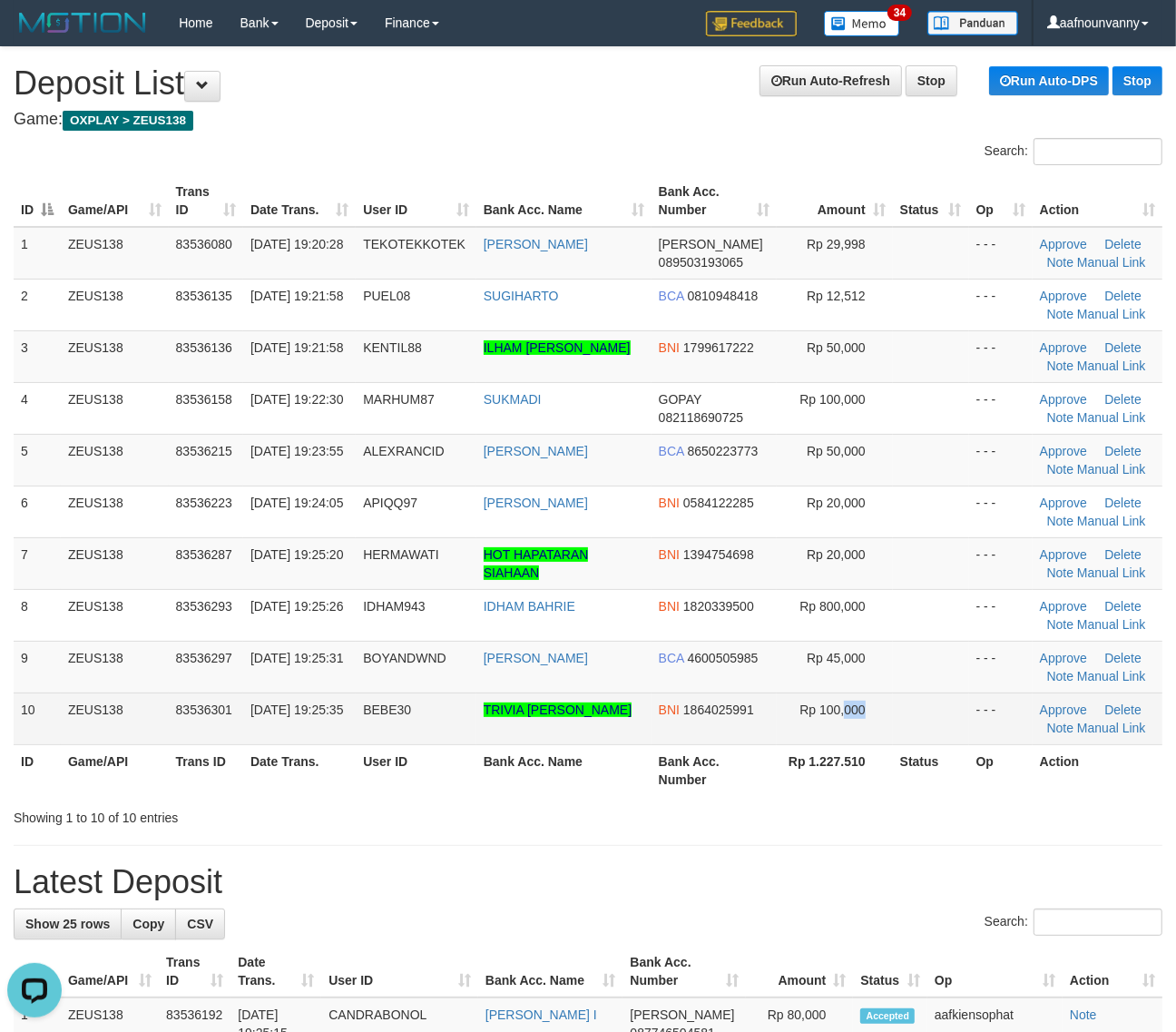 drag, startPoint x: 874, startPoint y: 715, endPoint x: 906, endPoint y: 718, distance: 32.140317 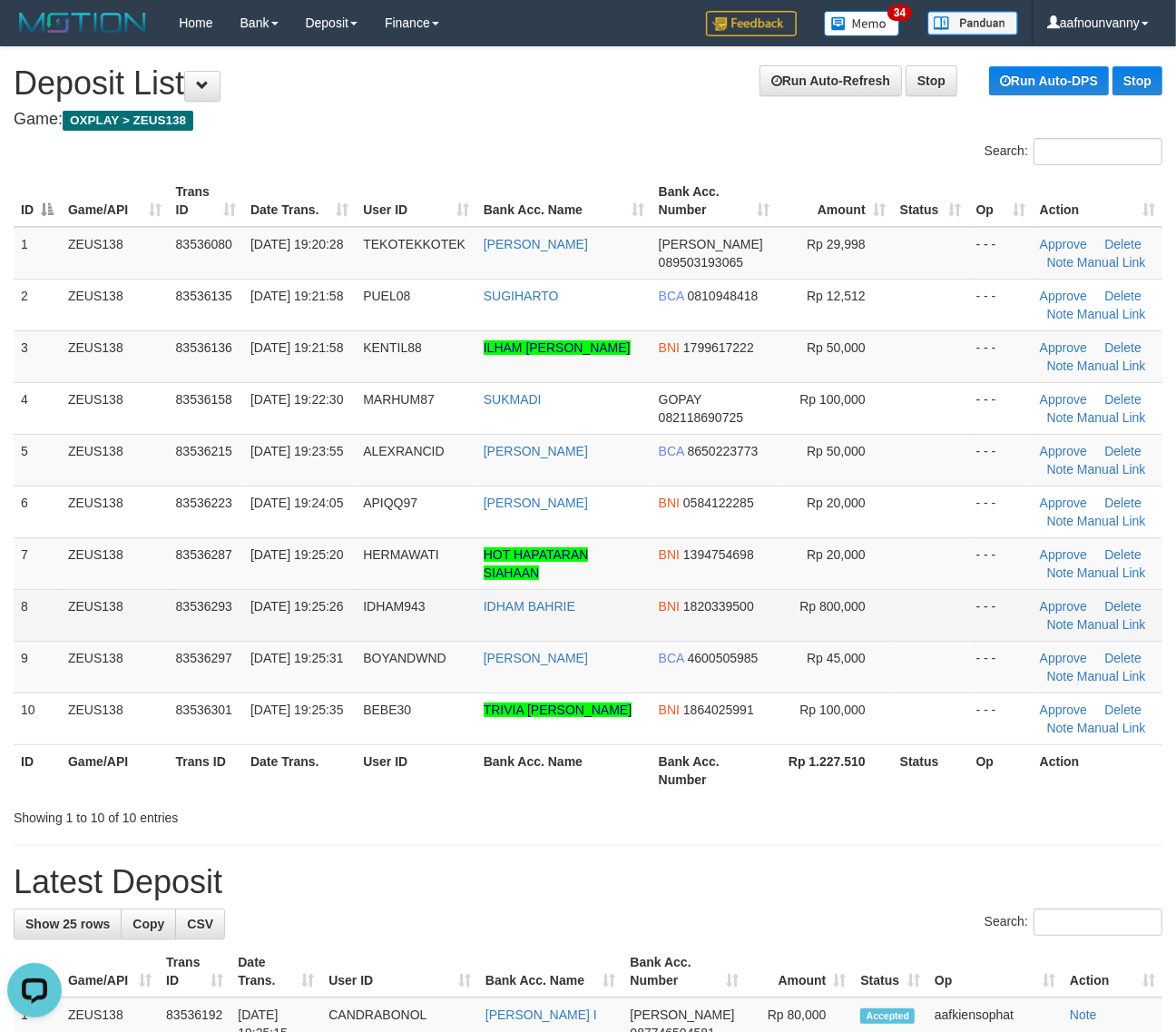 click on "Rp 800,000" at bounding box center (835, 614) 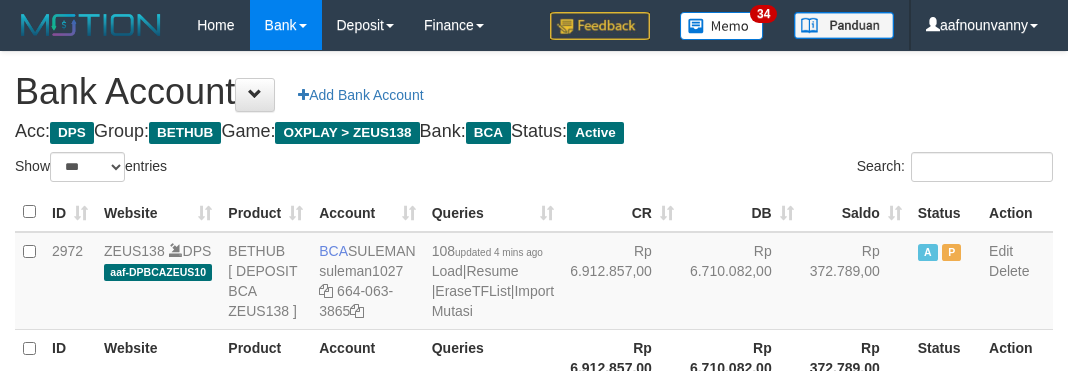 select on "***" 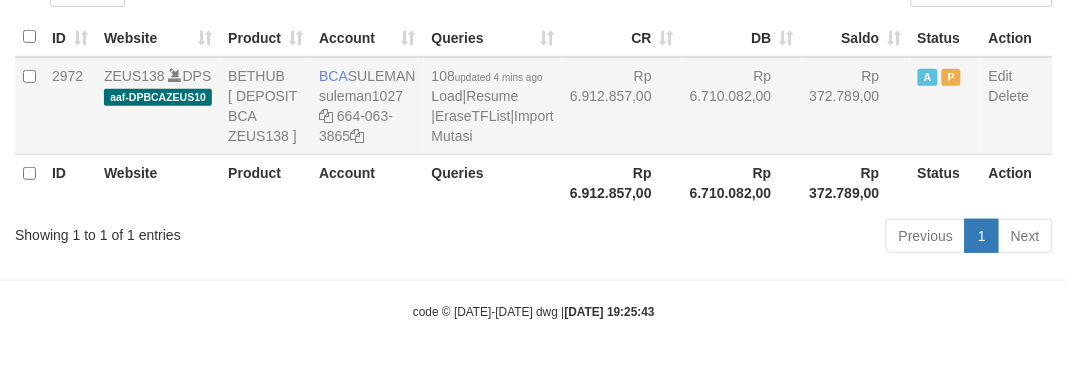 scroll, scrollTop: 235, scrollLeft: 0, axis: vertical 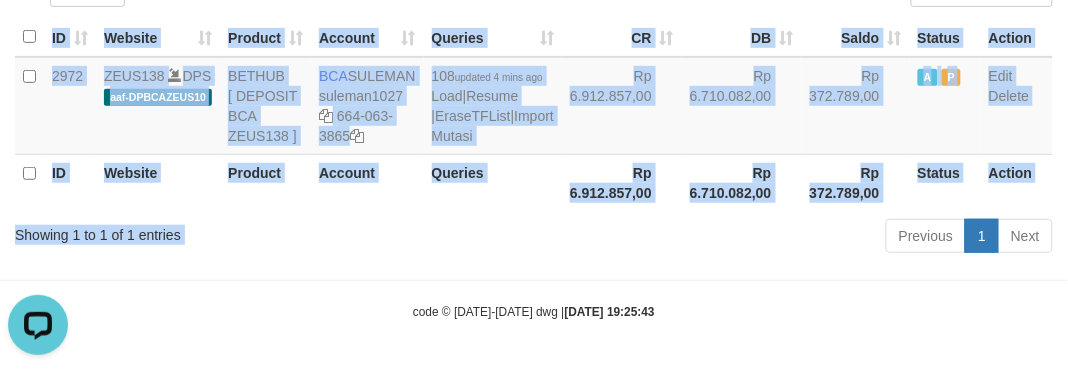 click on "Show  ** ** ** *** ***  entries Search:
ID Website Product Account Queries CR [PERSON_NAME] Status Action
2972
ZEUS138
DPS
aaf-DPBCAZEUS10
BETHUB
[ DEPOSIT BCA ZEUS138 ]
BCA
[GEOGRAPHIC_DATA]
suleman1027
664-063-3865
108  updated 4 mins ago
Load
|
Resume
|
EraseTFList
|
Import Mutasi
Rp 6.912.857,00
Rp 6.710.082,00
Rp 372.789,00
A
P
Edit
[GEOGRAPHIC_DATA]
ID Website Product Account Queries Rp 6.912.857,00" at bounding box center (534, 118) 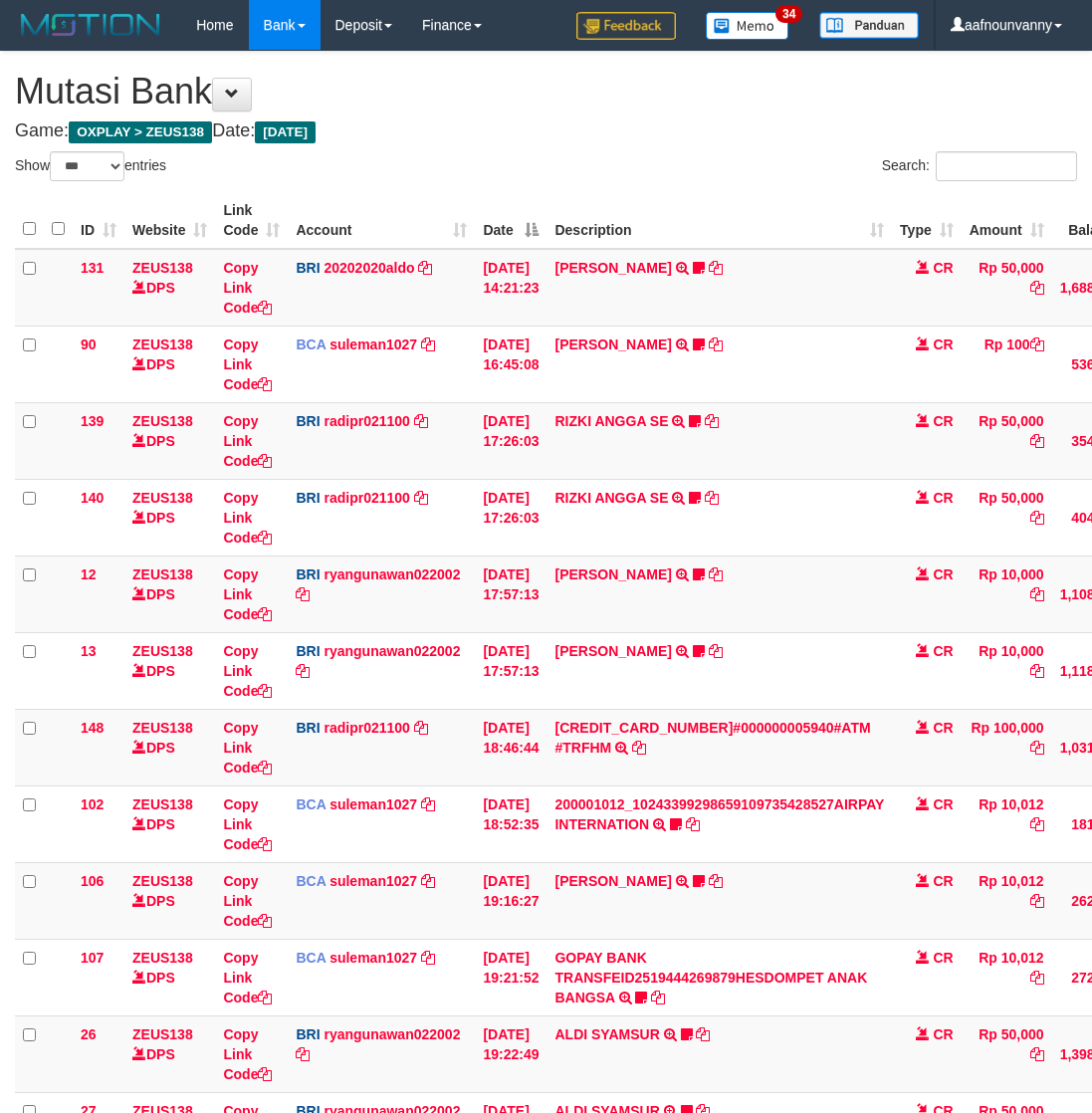 select on "***" 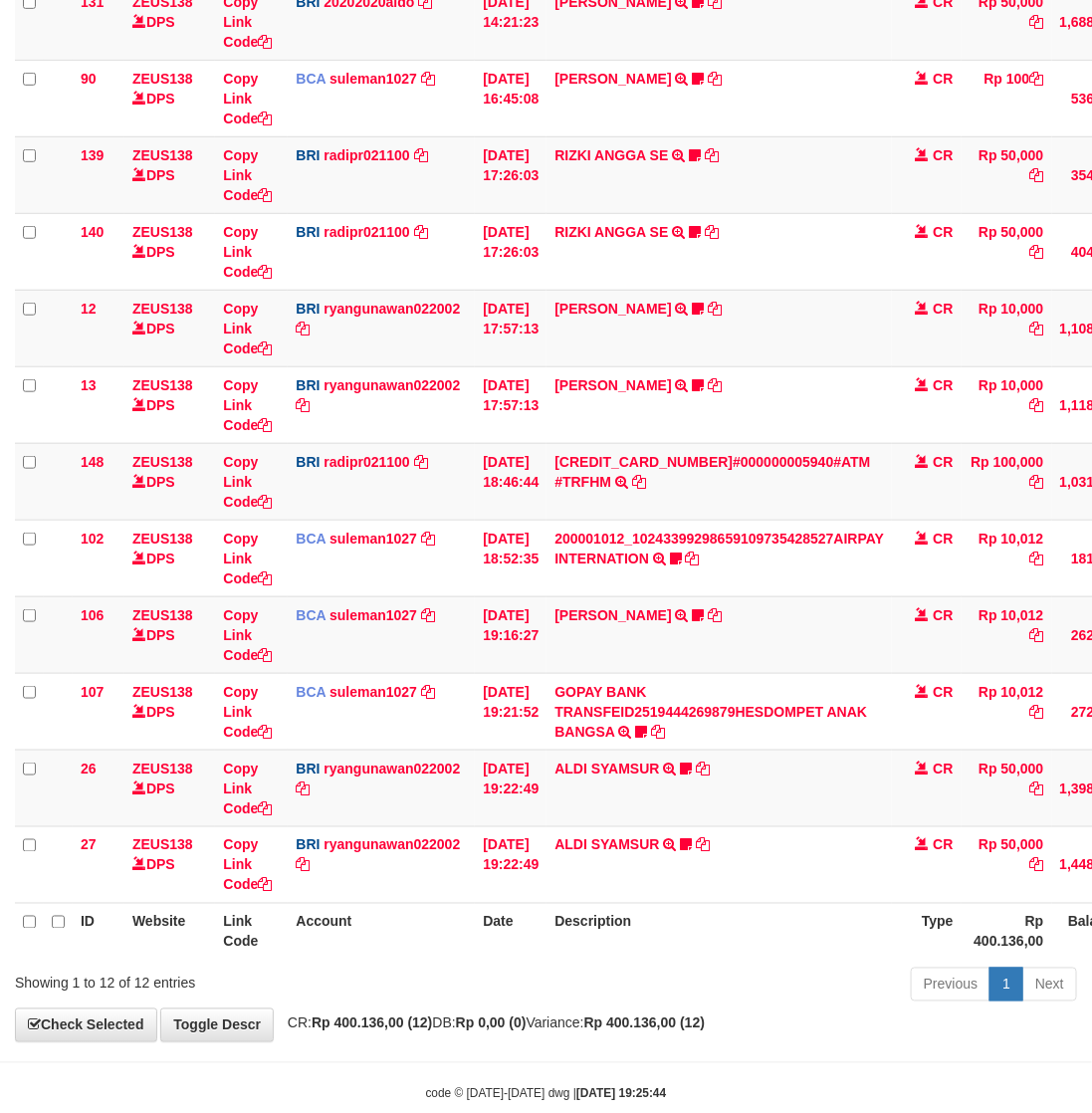 scroll, scrollTop: 307, scrollLeft: 0, axis: vertical 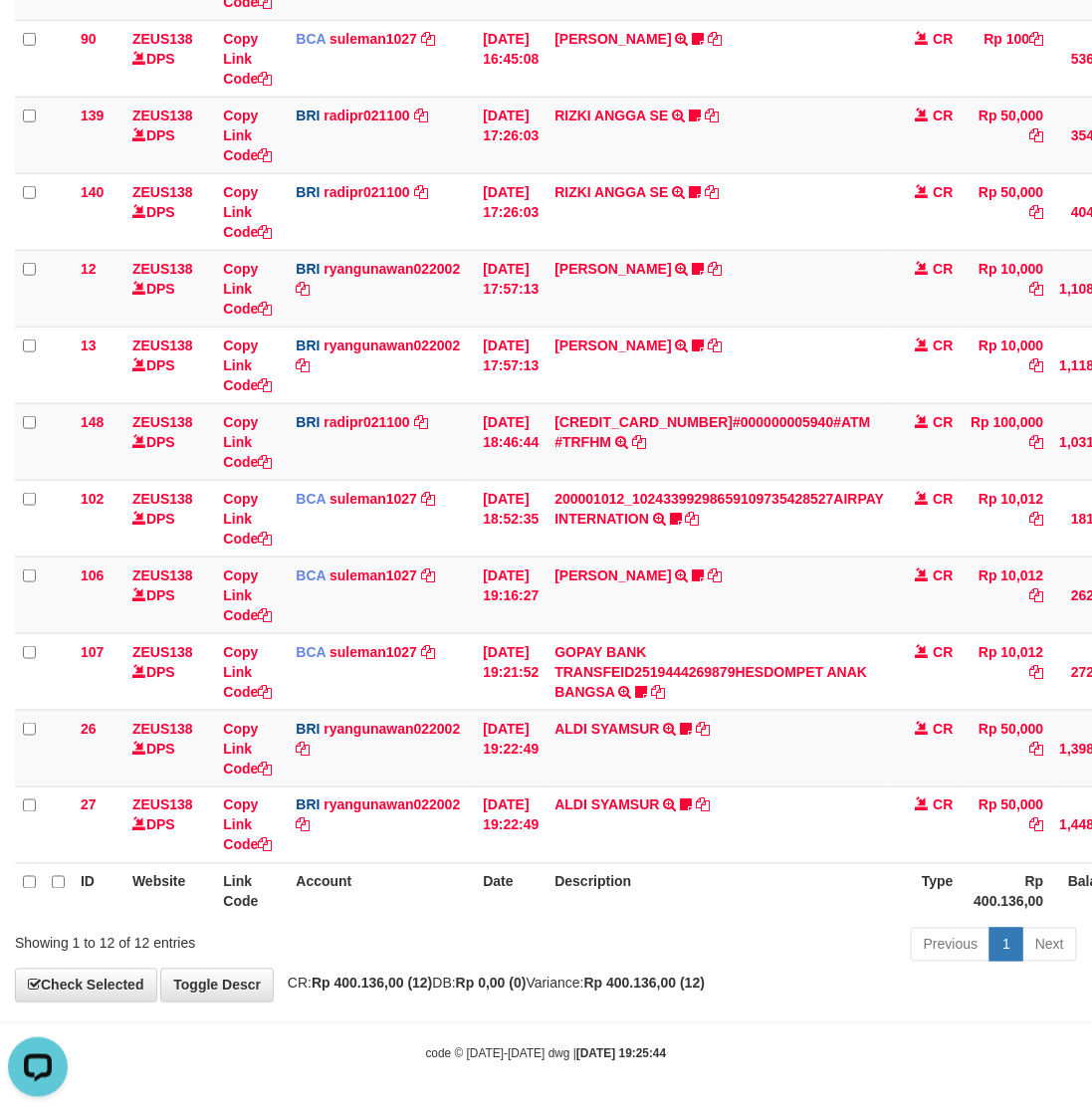 click on "Description" at bounding box center (719, 891) 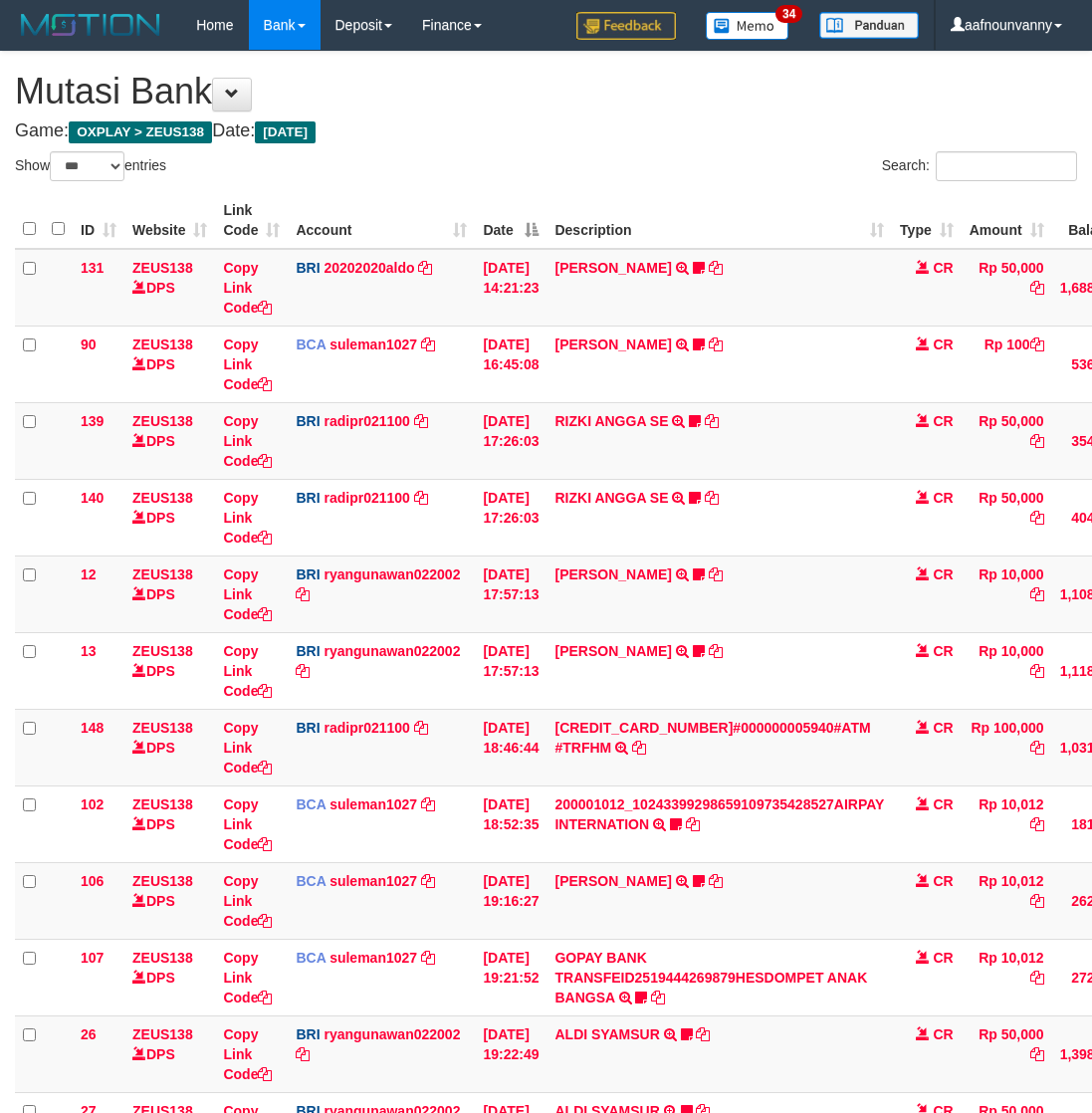 select on "***" 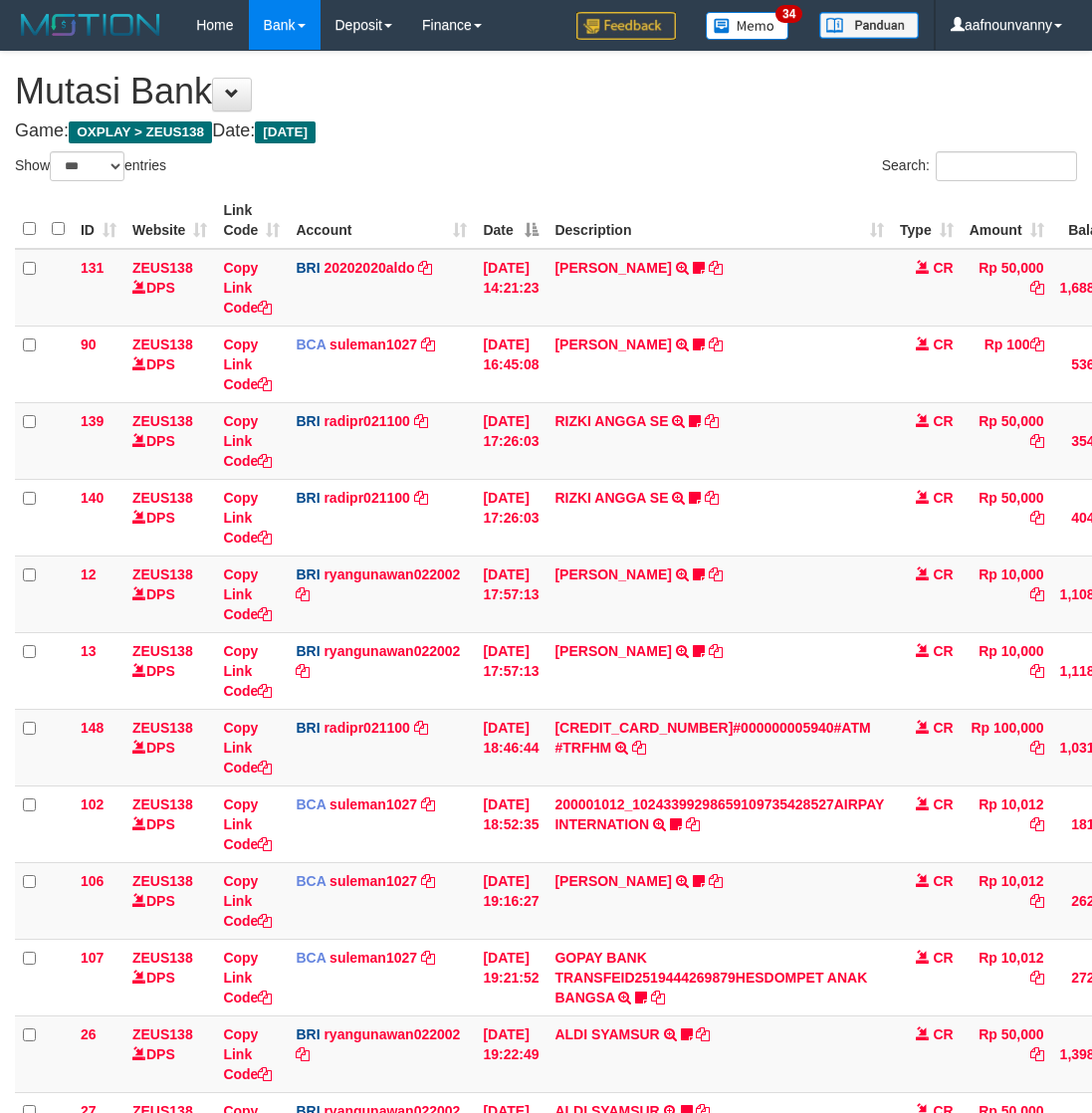 scroll, scrollTop: 266, scrollLeft: 0, axis: vertical 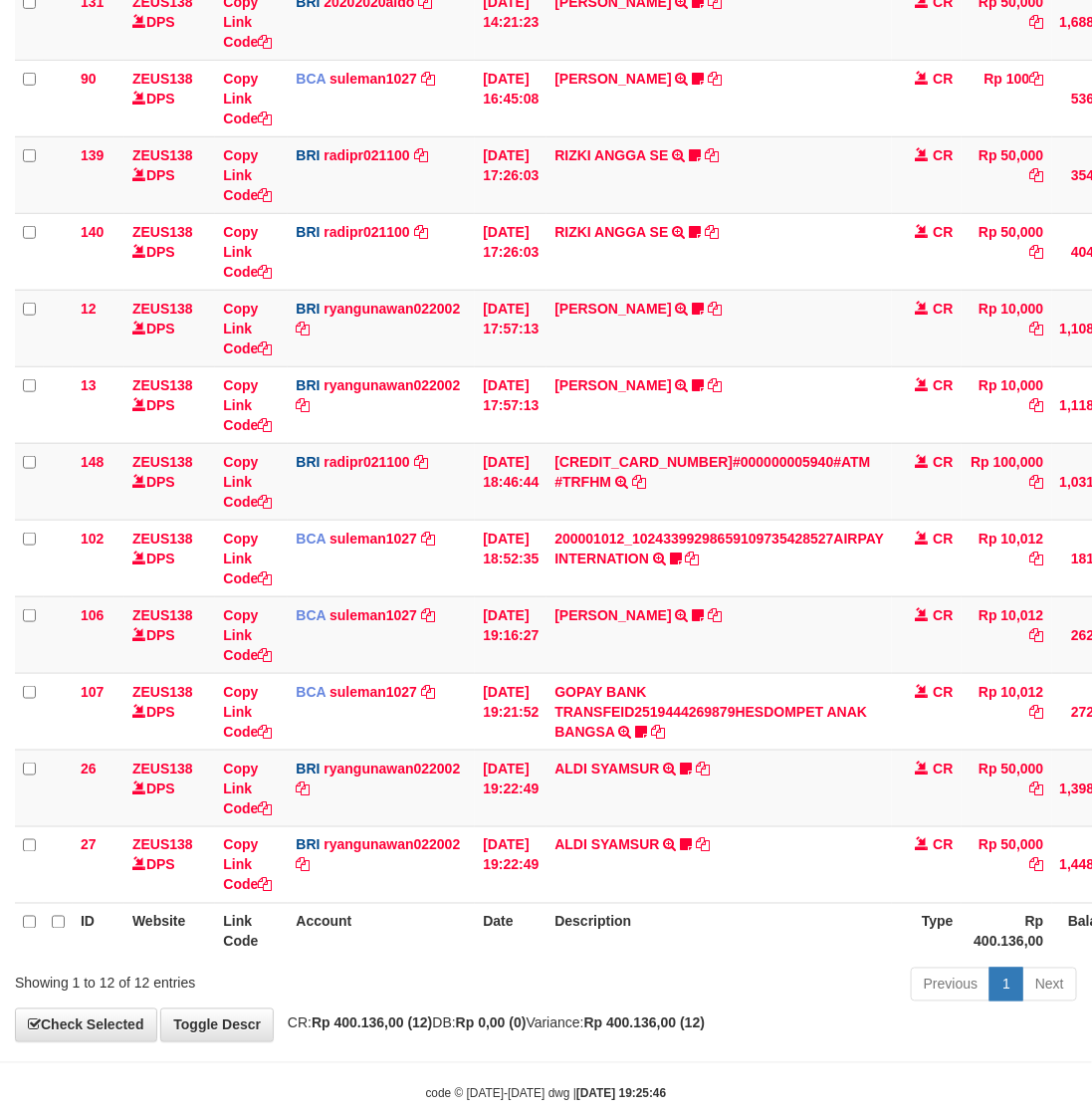 drag, startPoint x: 803, startPoint y: 952, endPoint x: 798, endPoint y: 934, distance: 18.681542 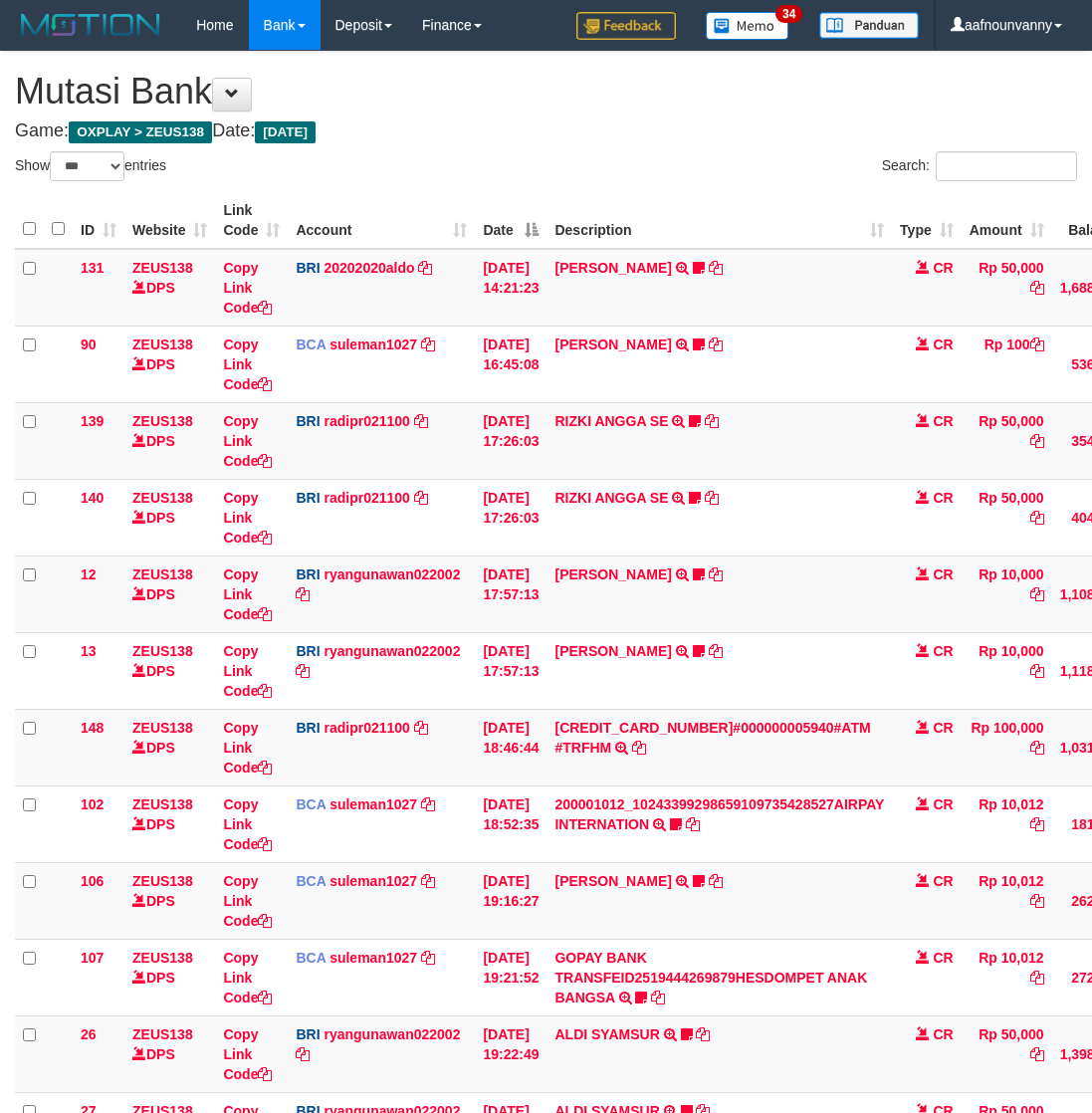 select on "***" 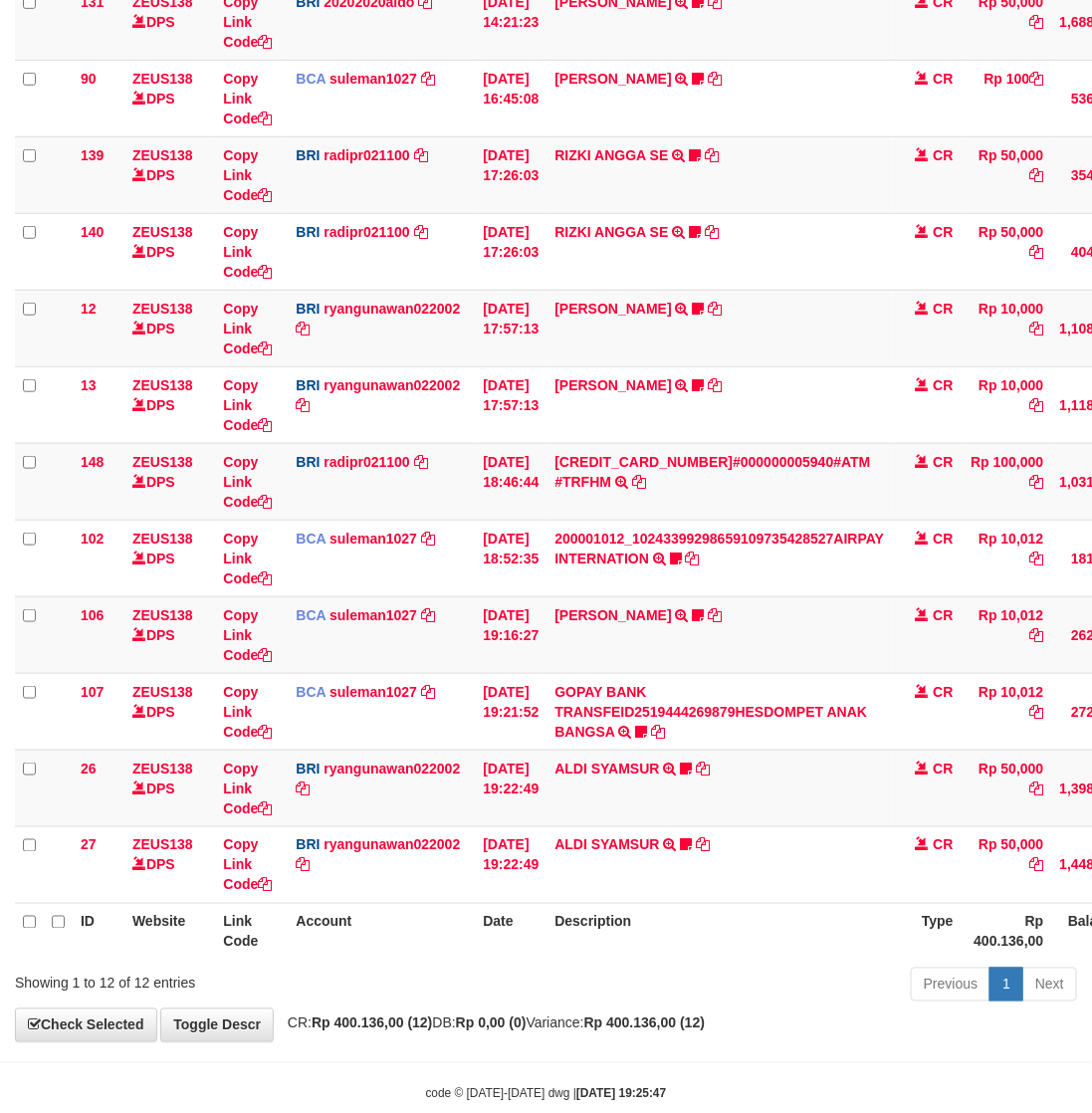 scroll, scrollTop: 307, scrollLeft: 0, axis: vertical 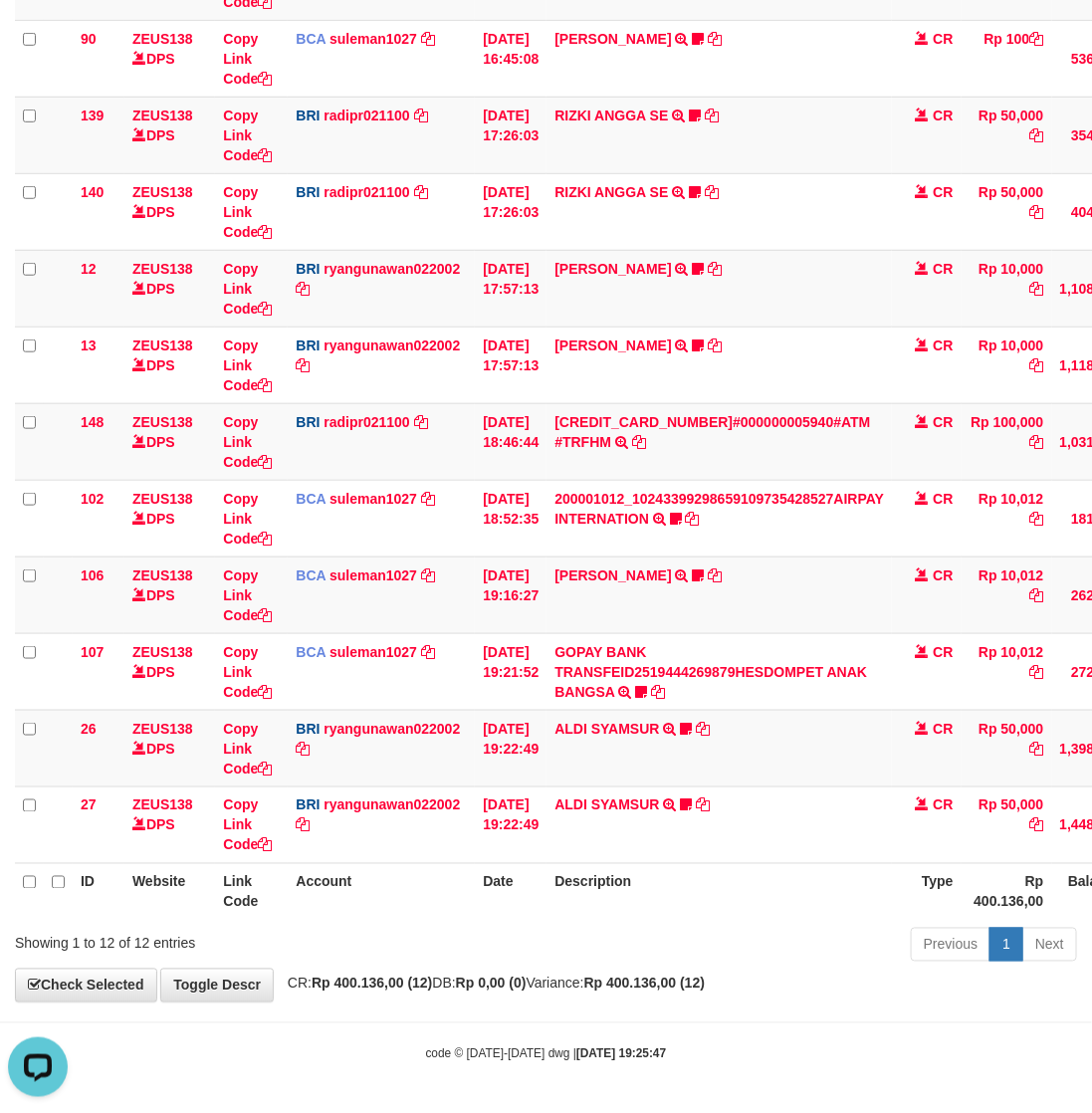 drag, startPoint x: 624, startPoint y: 937, endPoint x: 421, endPoint y: 882, distance: 210.31881 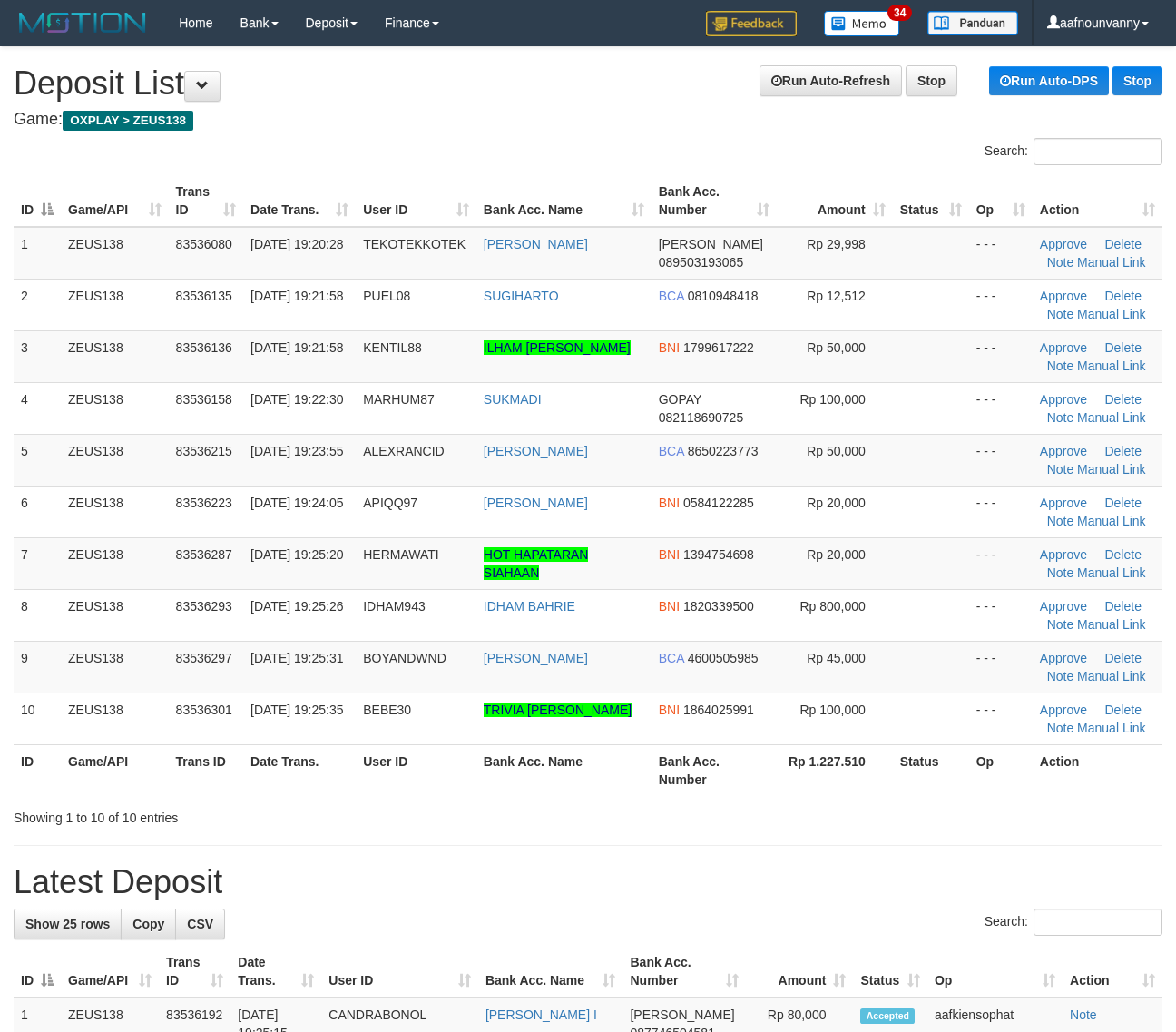 scroll, scrollTop: 0, scrollLeft: 0, axis: both 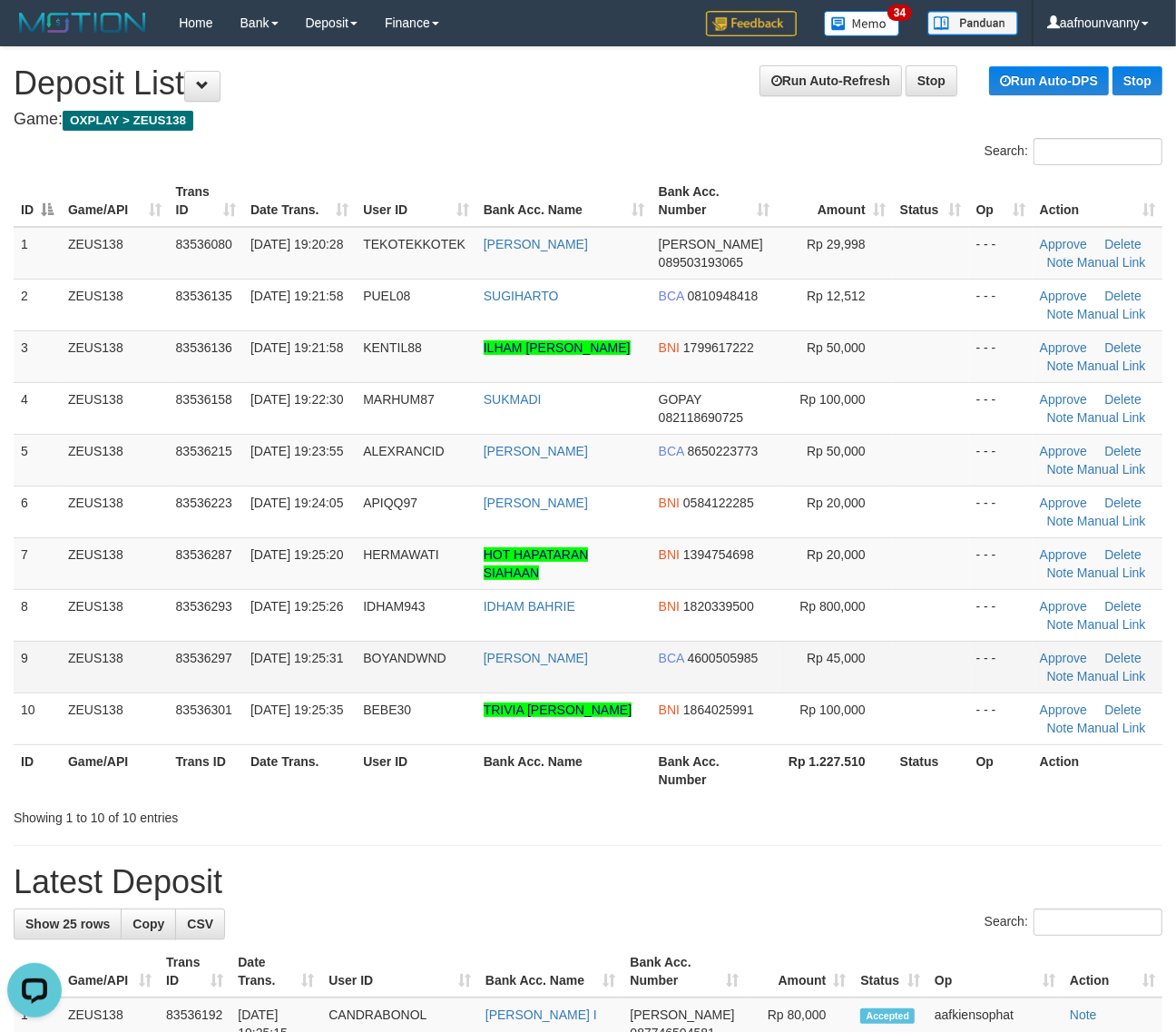 click at bounding box center [931, 666] 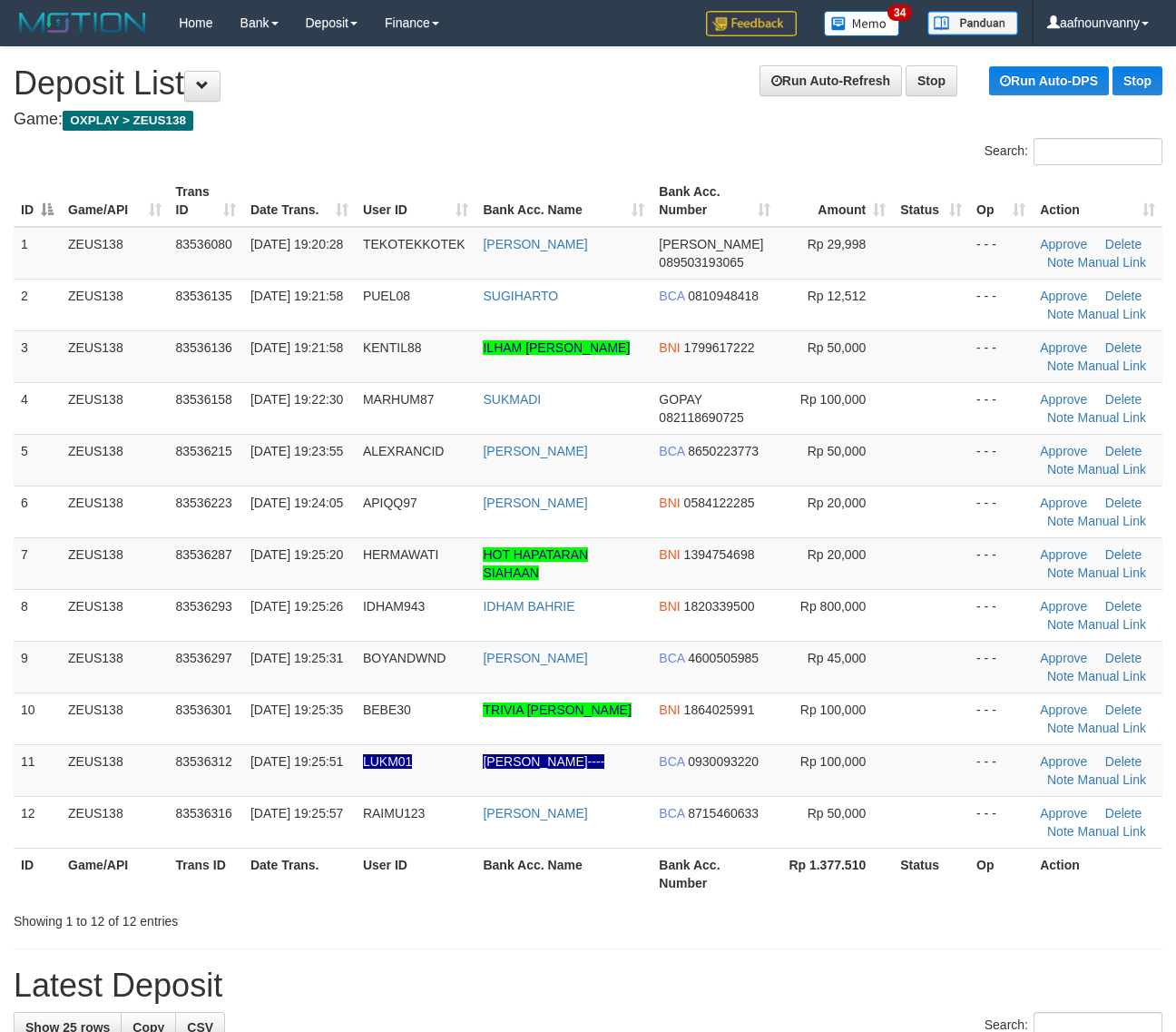 scroll, scrollTop: 0, scrollLeft: 0, axis: both 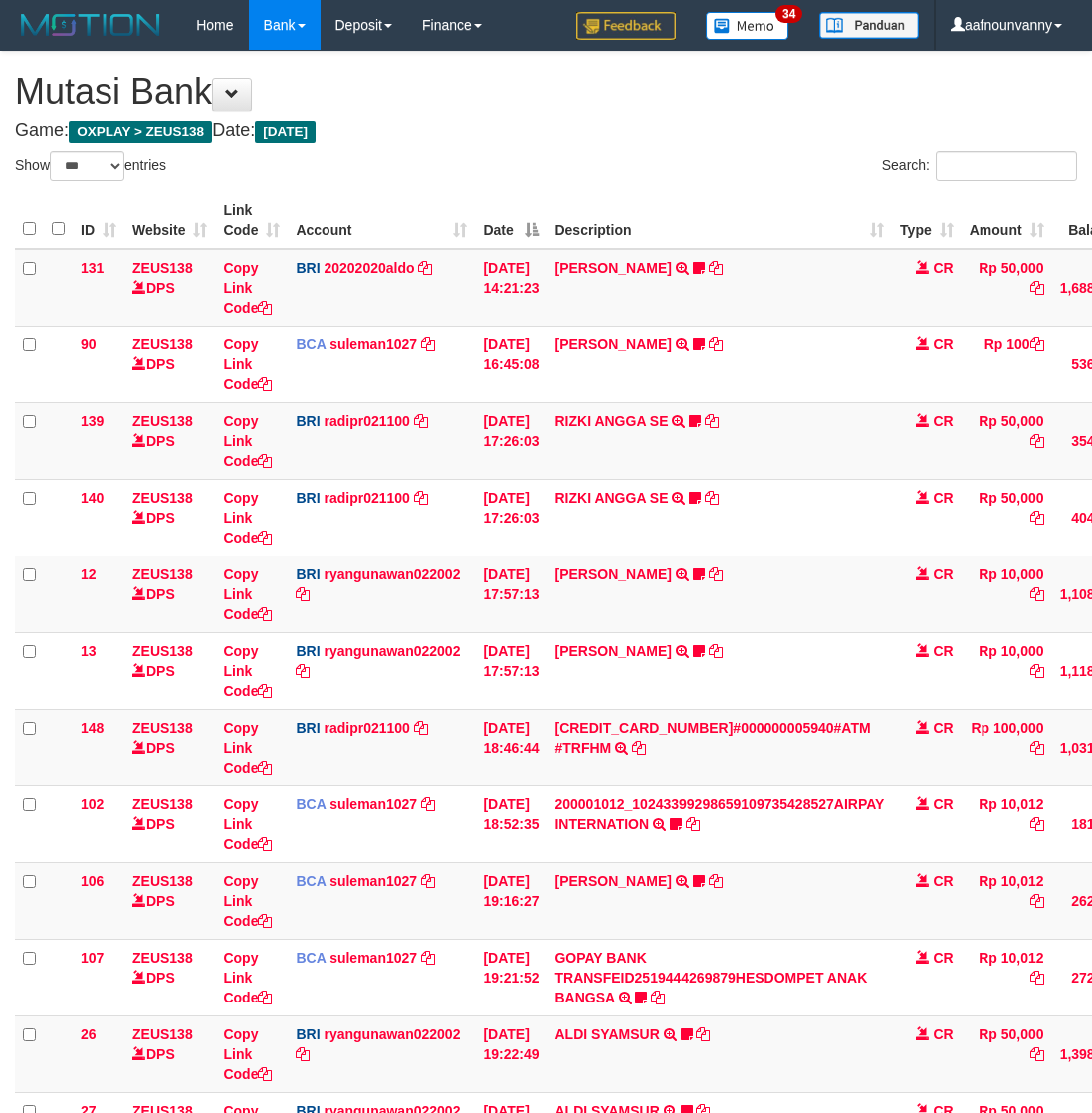 select on "***" 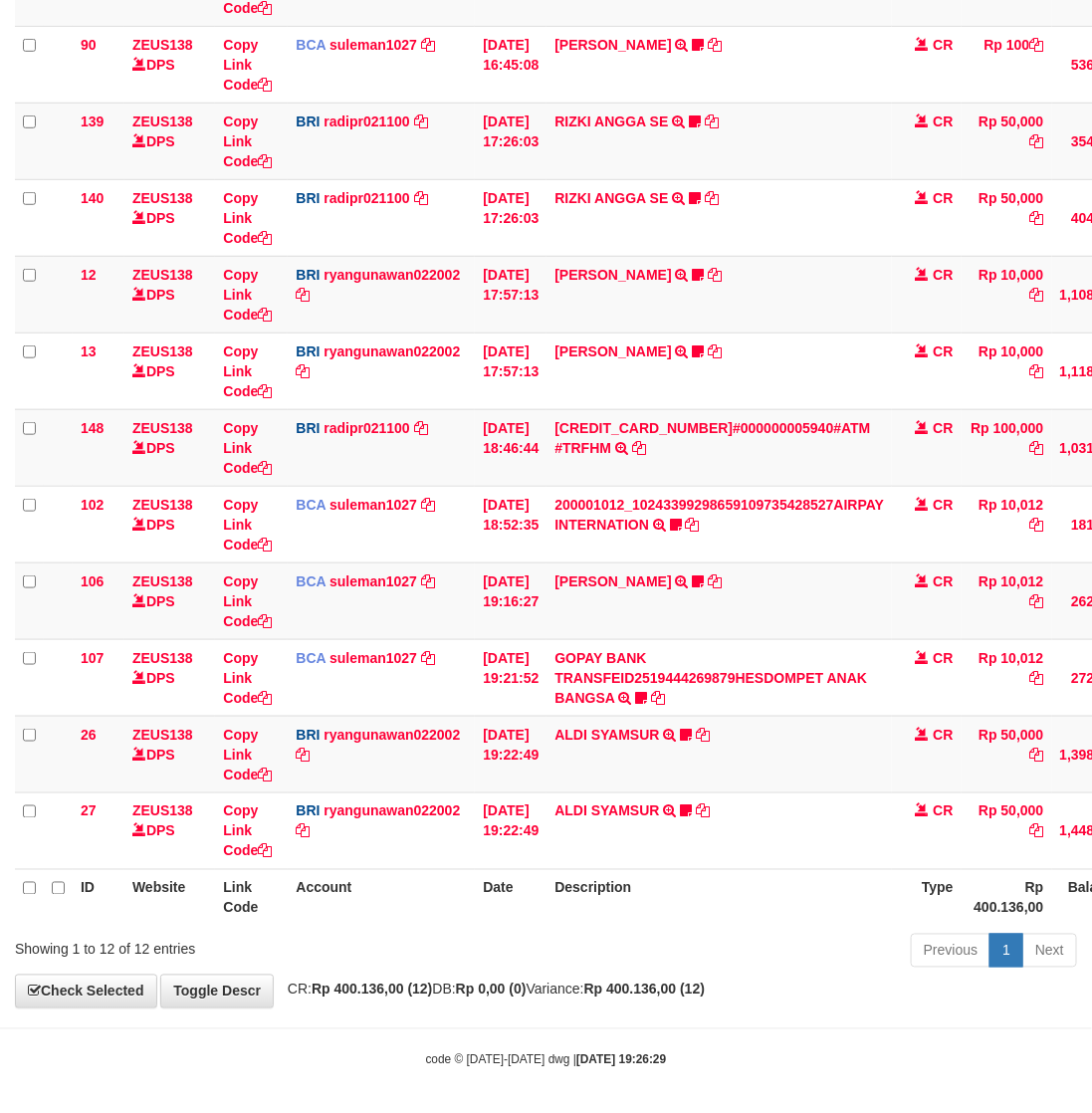 scroll, scrollTop: 307, scrollLeft: 0, axis: vertical 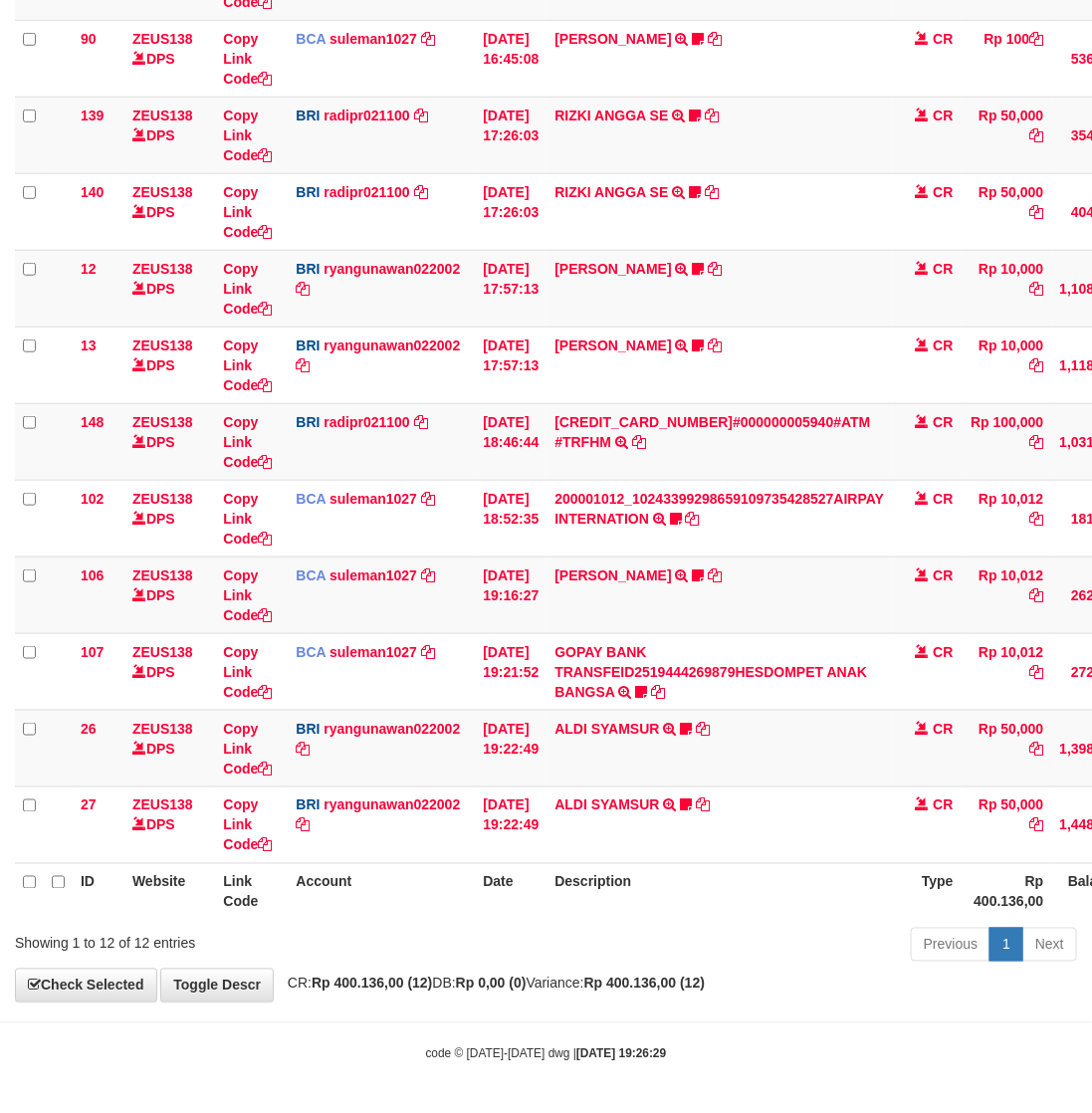 click on "Date" at bounding box center [511, 891] 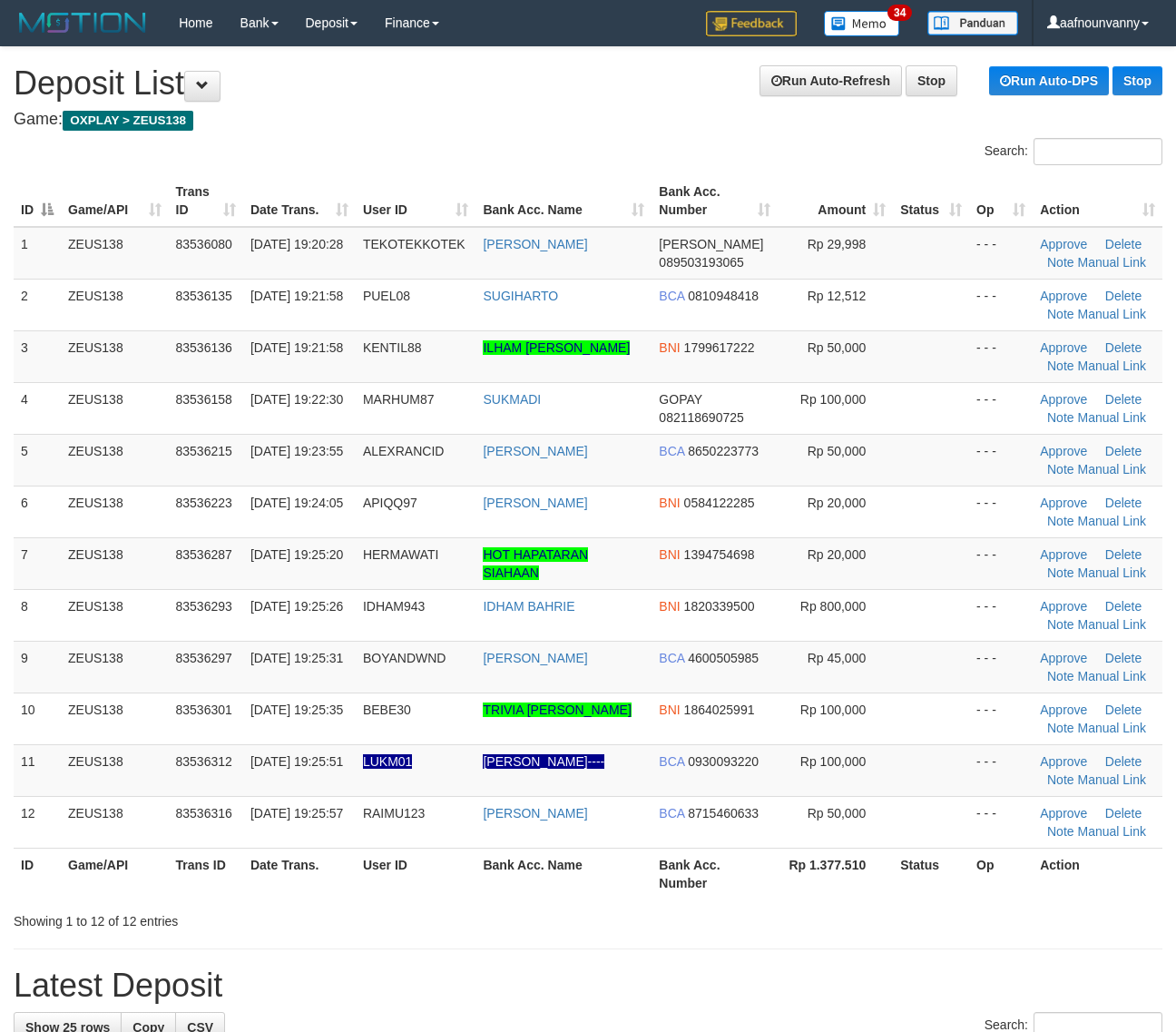scroll, scrollTop: 0, scrollLeft: 0, axis: both 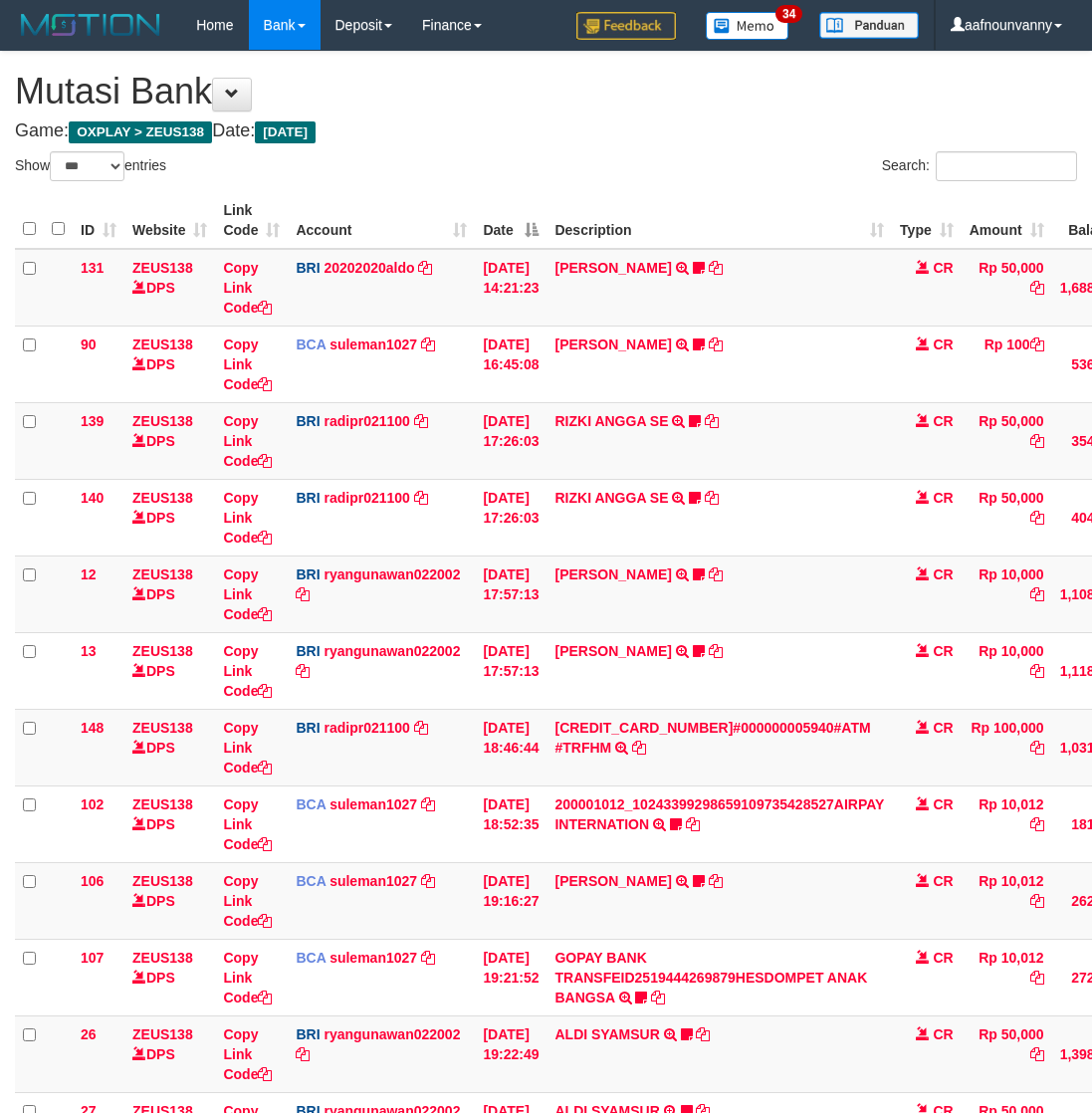 select on "***" 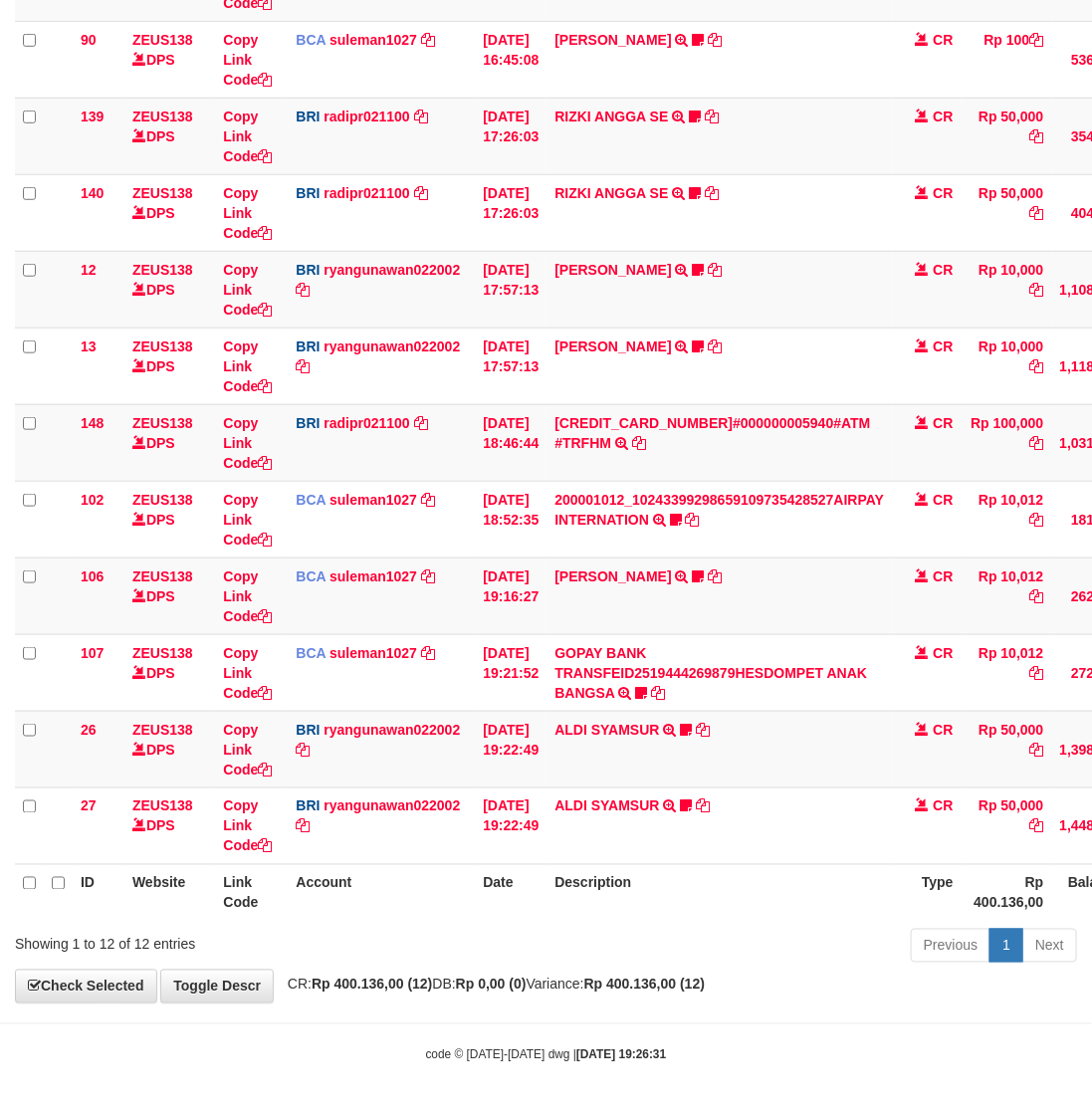 scroll, scrollTop: 307, scrollLeft: 0, axis: vertical 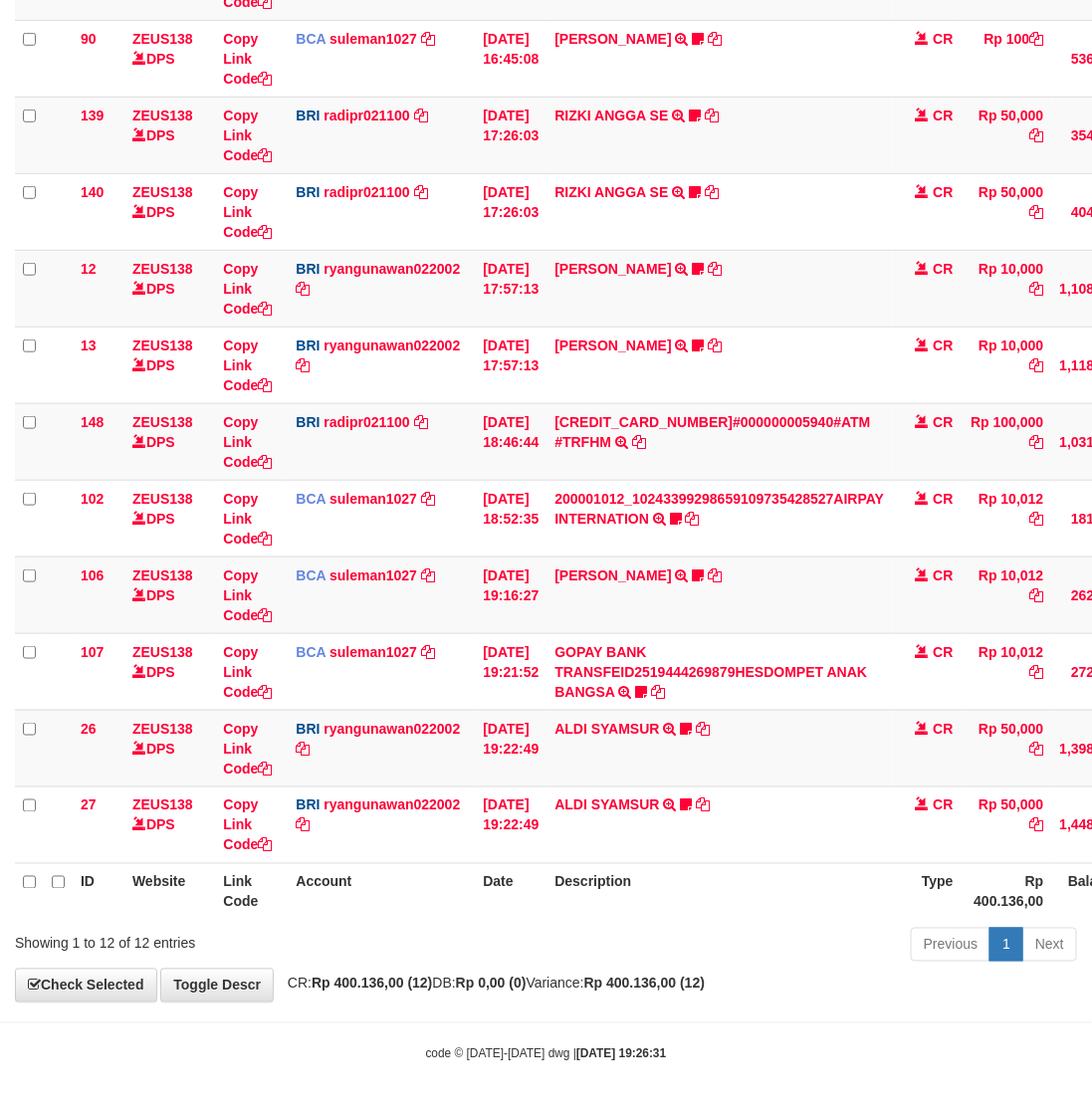 drag, startPoint x: 567, startPoint y: 988, endPoint x: 8, endPoint y: 791, distance: 592.6972 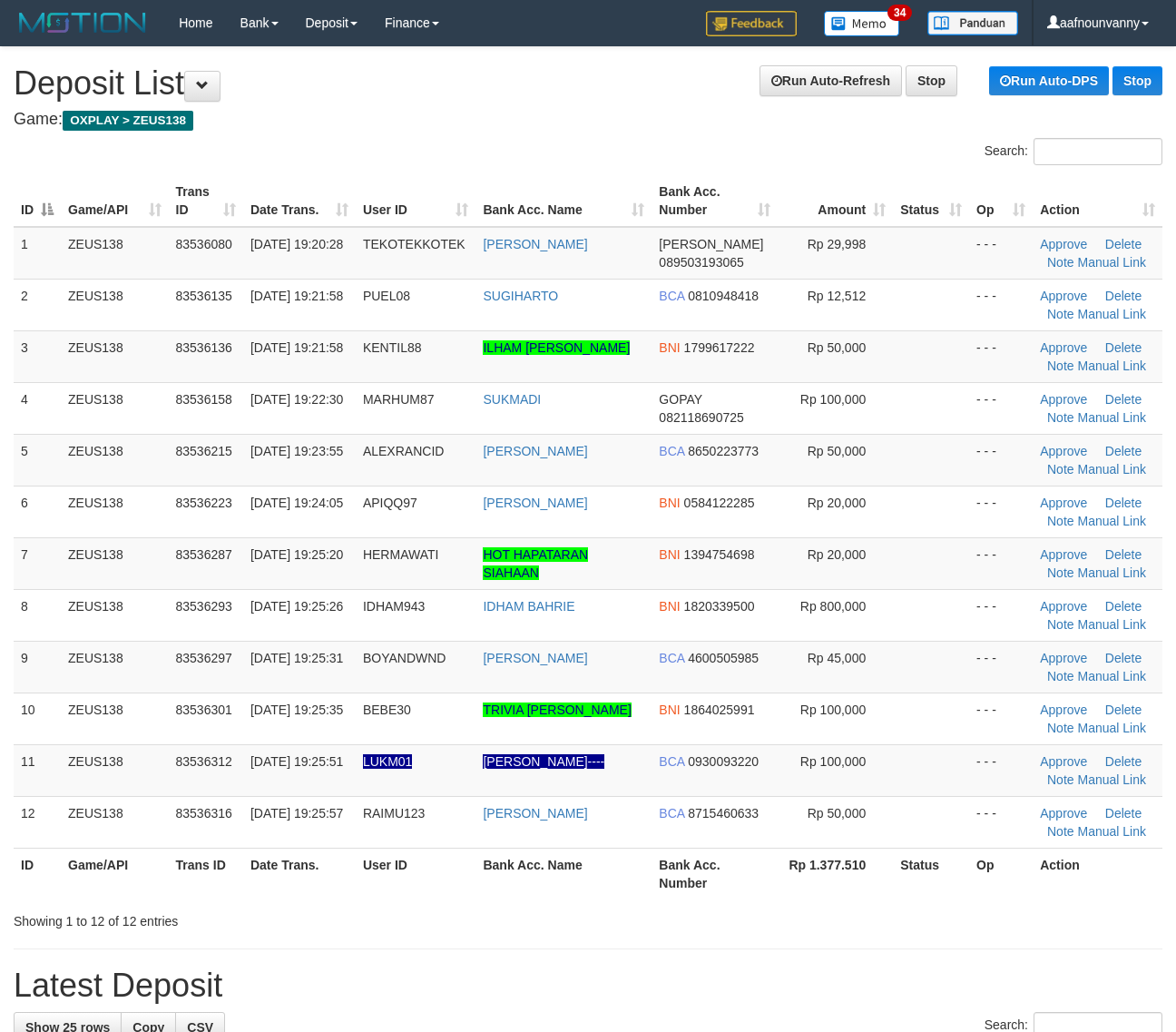scroll, scrollTop: 0, scrollLeft: 0, axis: both 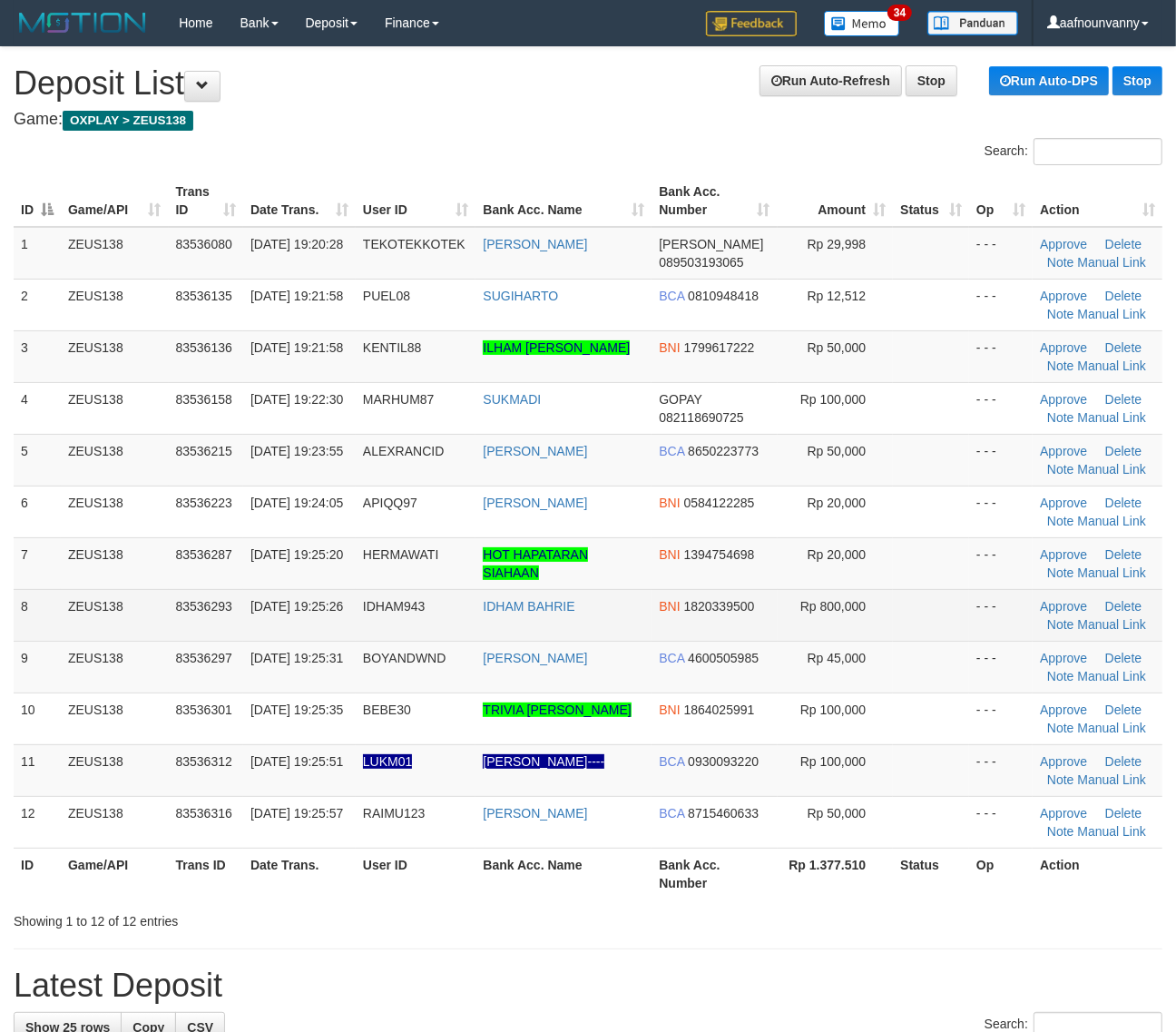 drag, startPoint x: 833, startPoint y: 601, endPoint x: 930, endPoint y: 627, distance: 100.424101 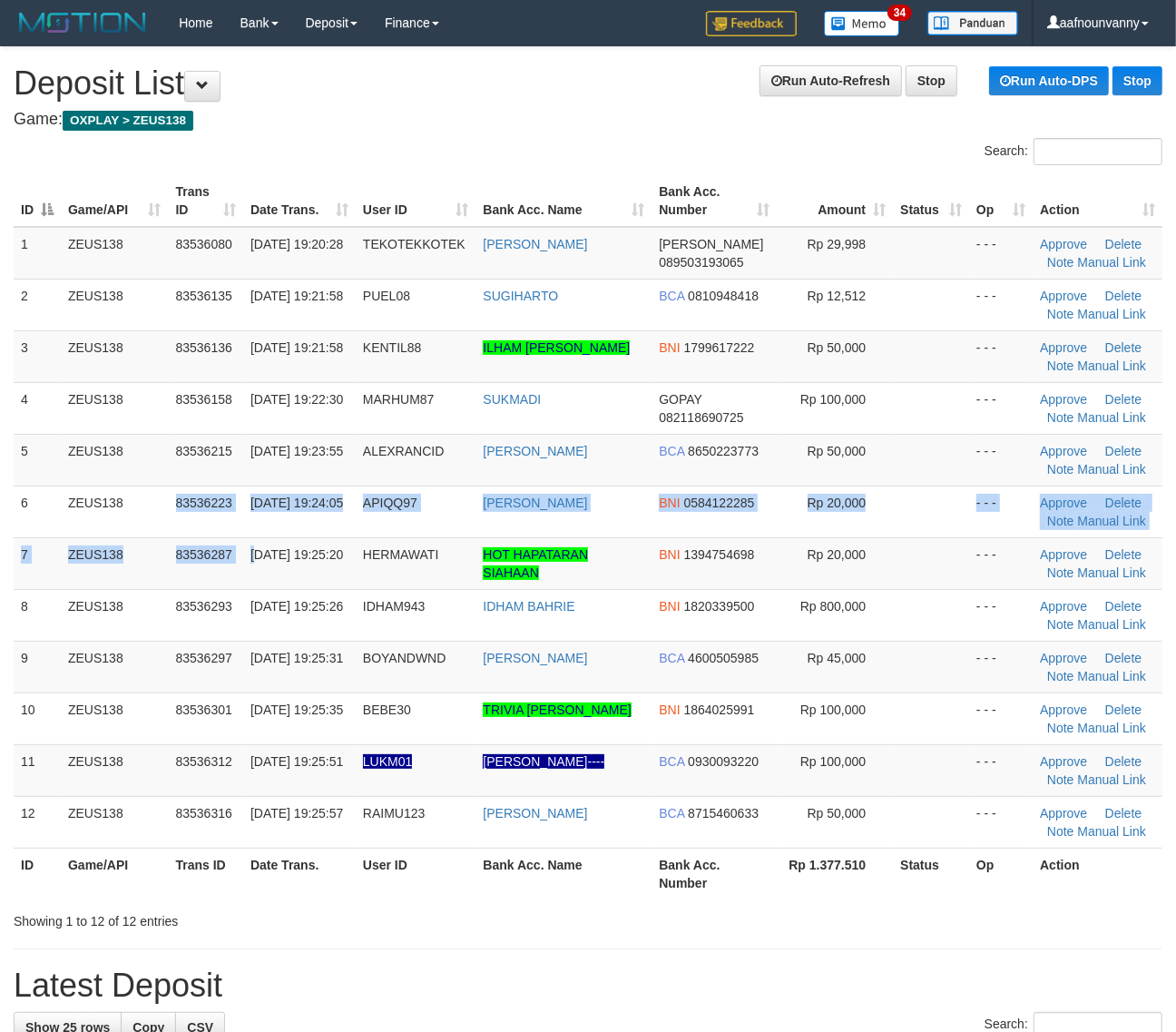 drag, startPoint x: 177, startPoint y: 528, endPoint x: 1186, endPoint y: 720, distance: 1027.1052 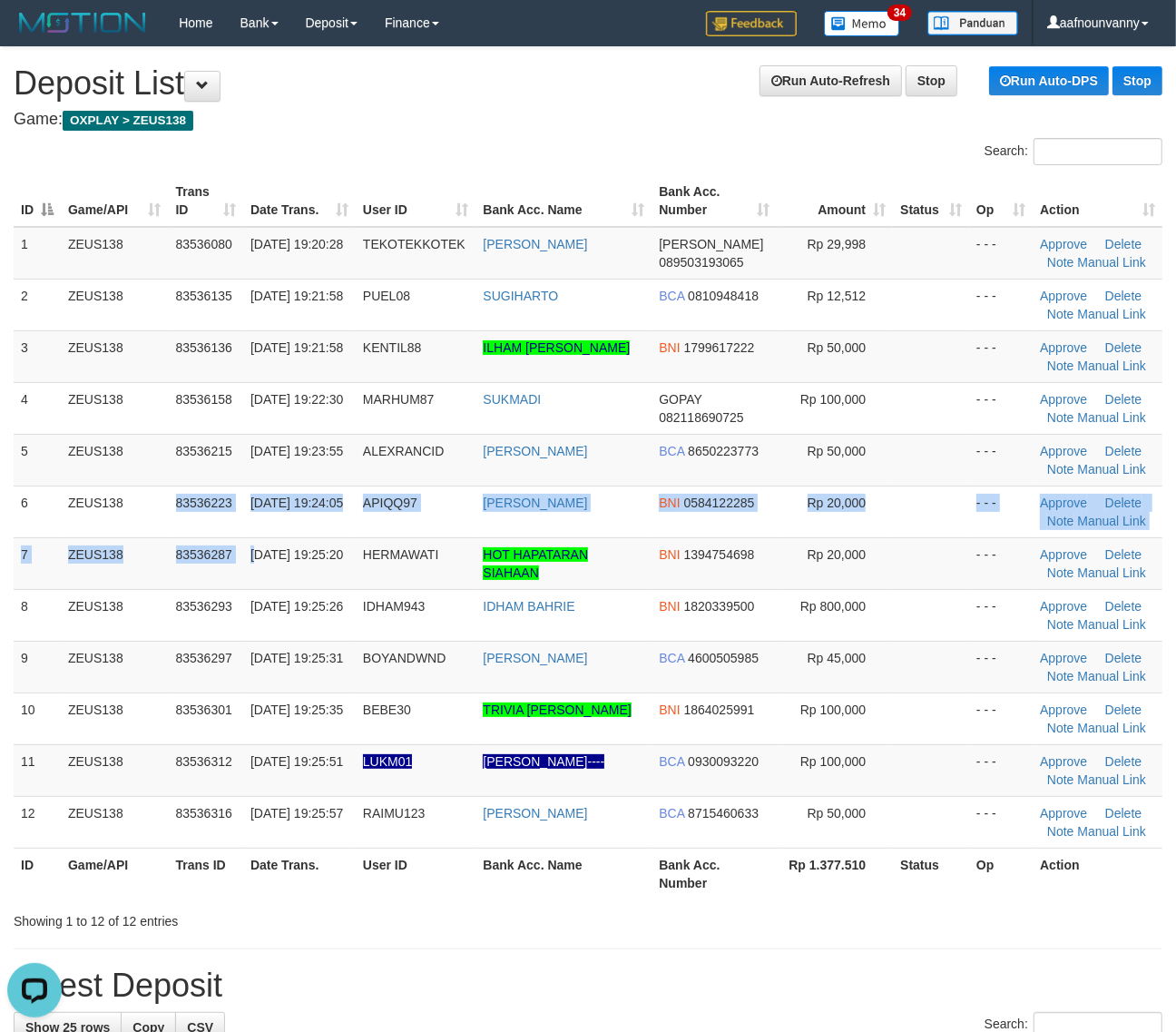 scroll, scrollTop: 0, scrollLeft: 0, axis: both 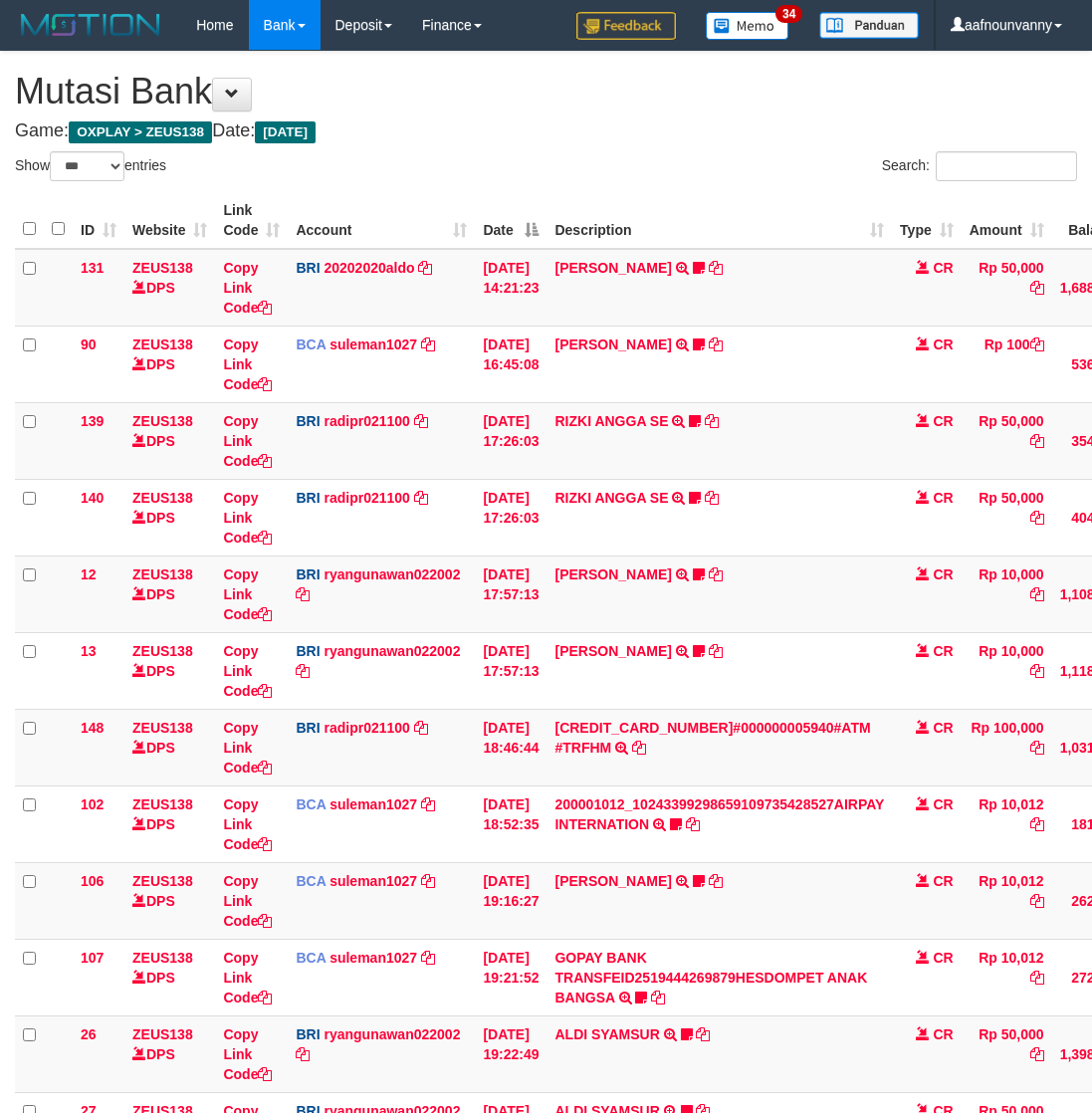 select on "***" 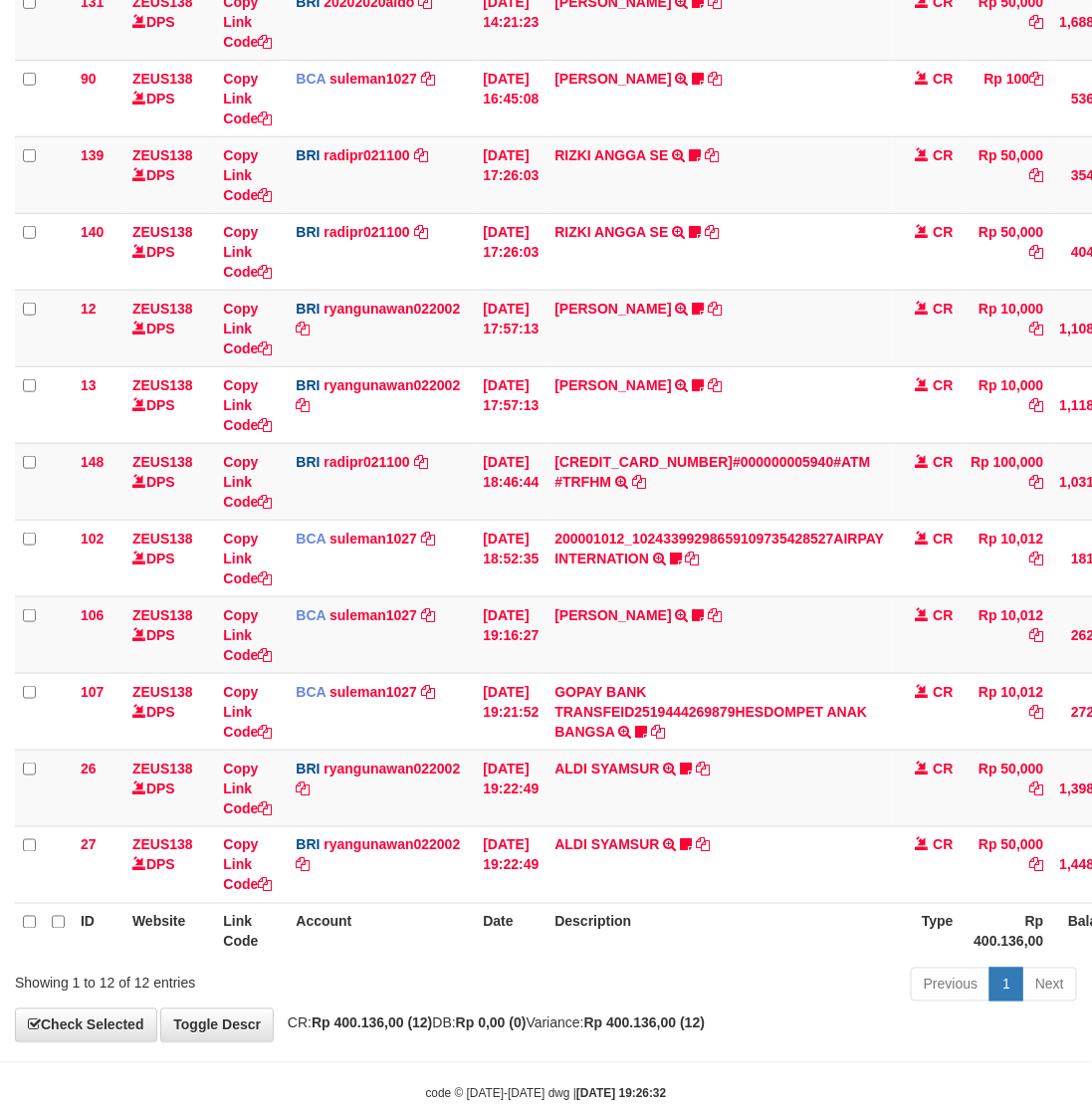 scroll, scrollTop: 307, scrollLeft: 0, axis: vertical 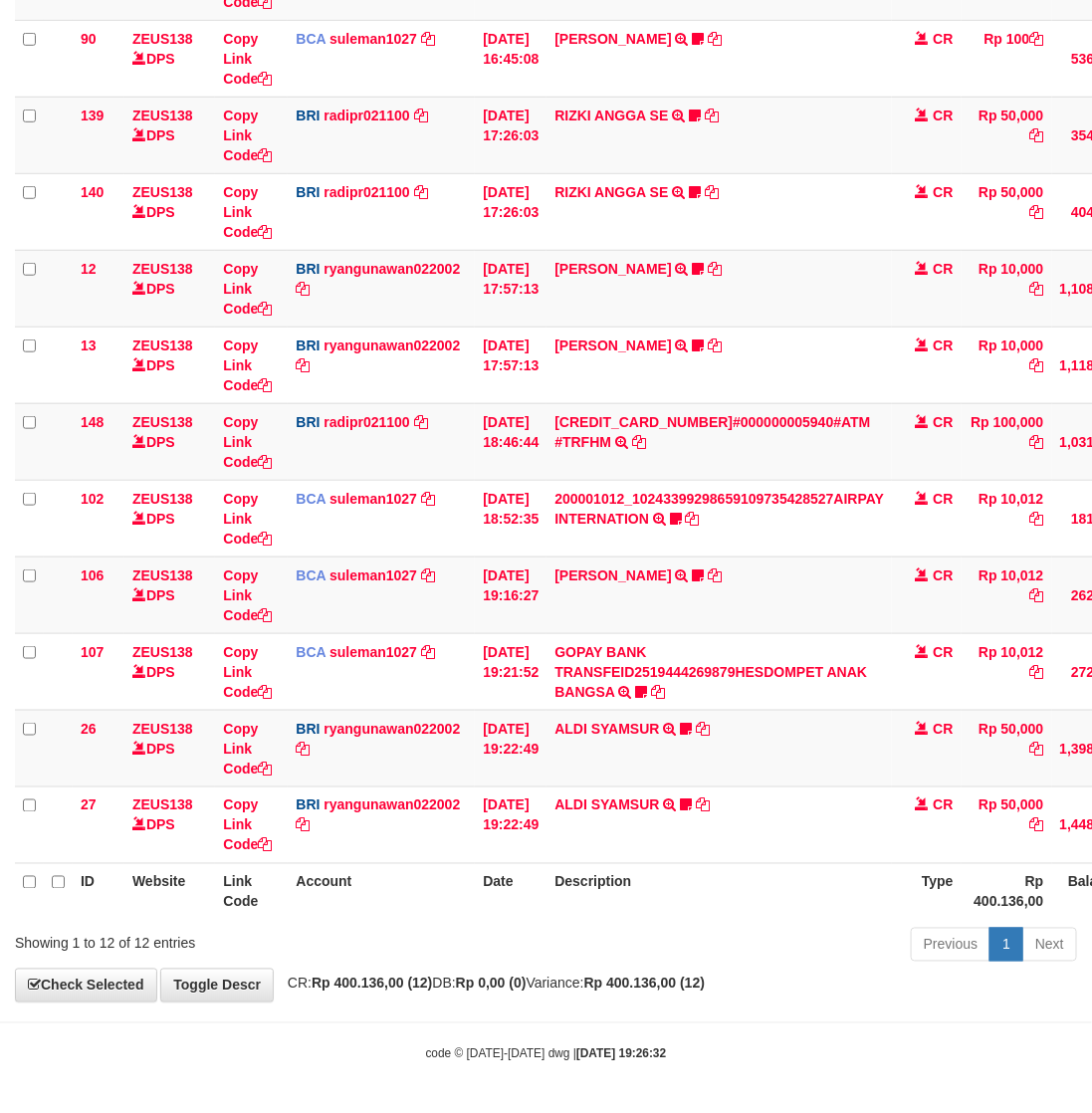 drag, startPoint x: 615, startPoint y: 987, endPoint x: 5, endPoint y: 769, distance: 647.7839 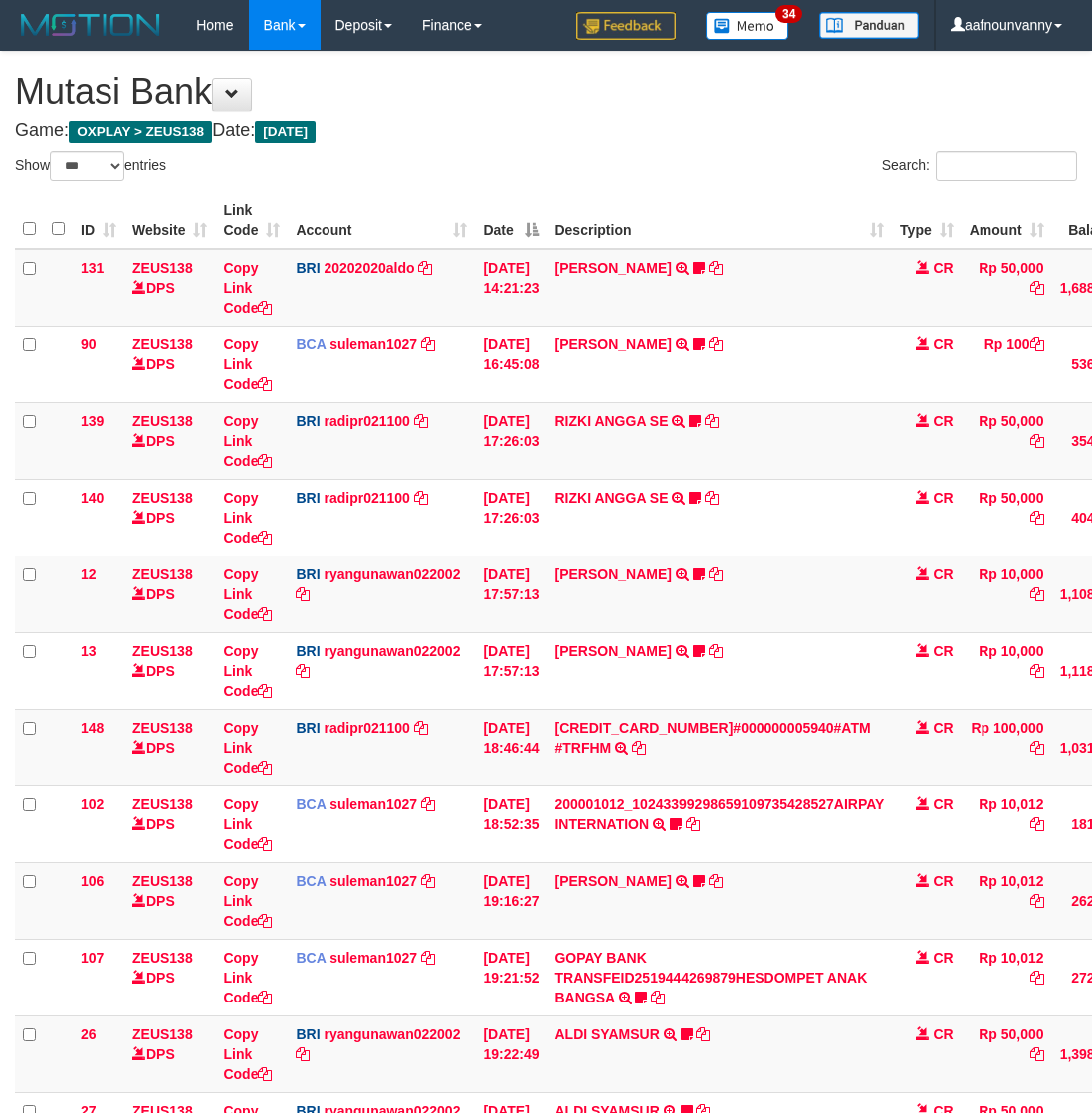 select on "***" 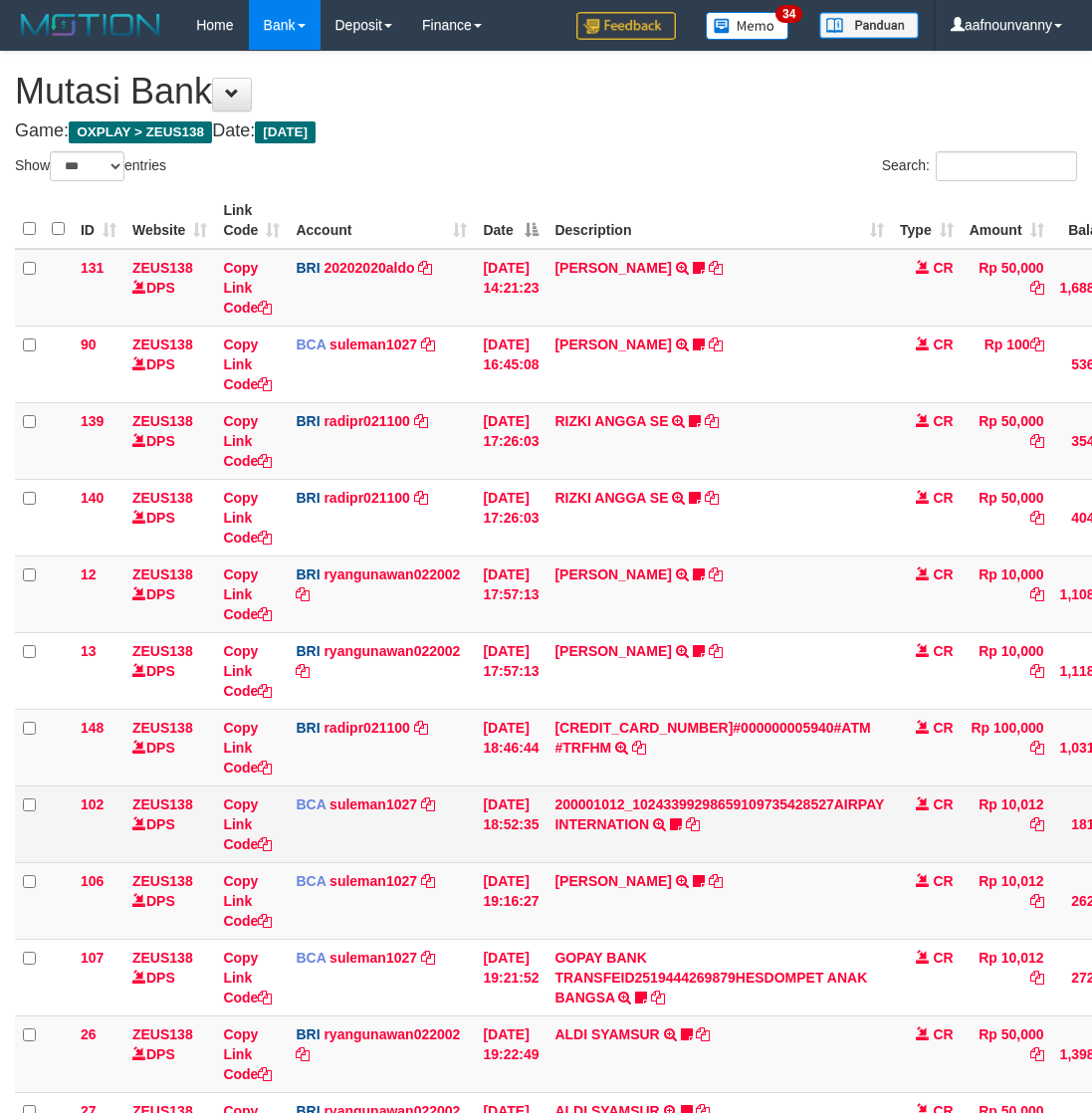 scroll, scrollTop: 266, scrollLeft: 0, axis: vertical 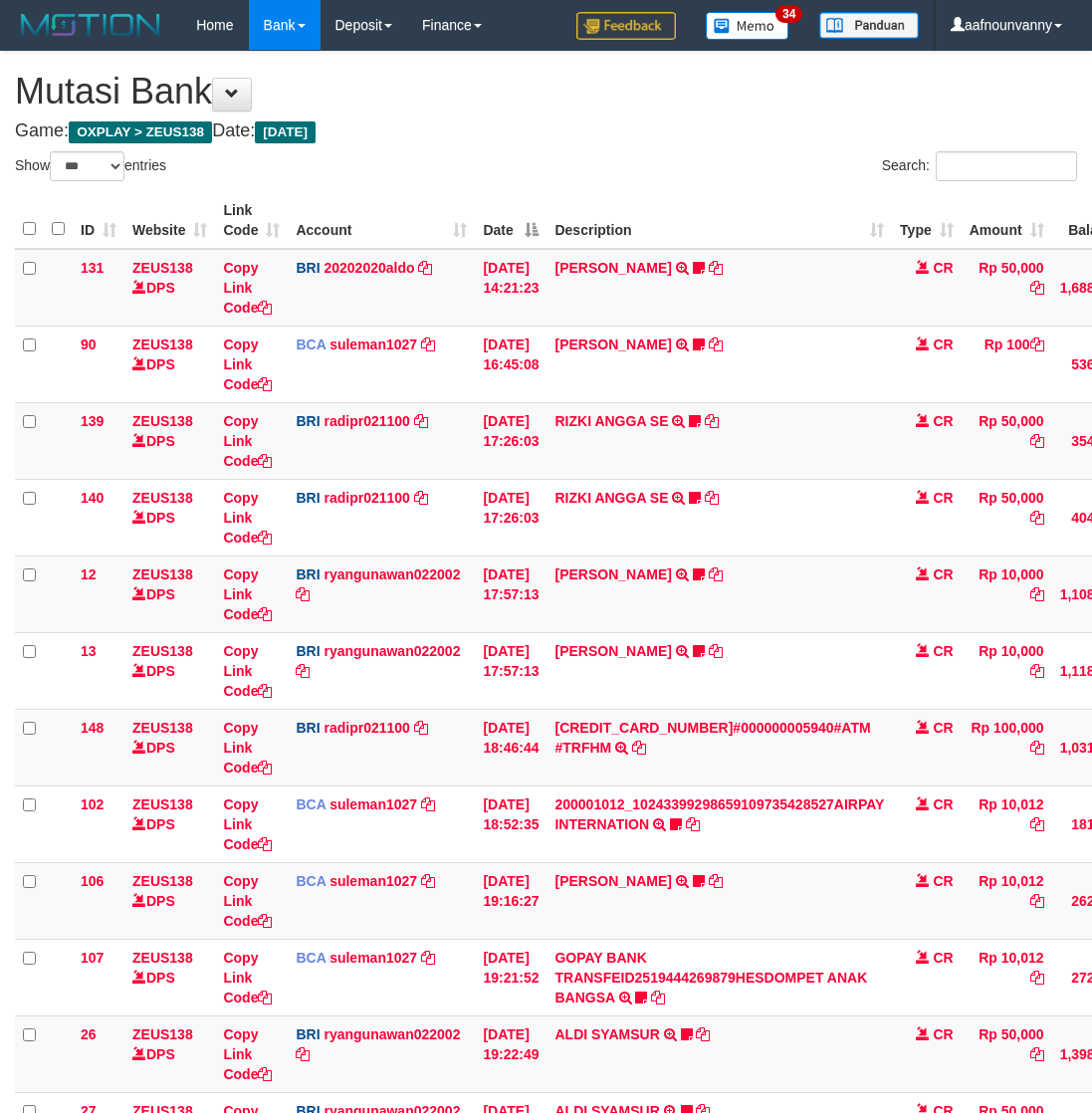 select on "***" 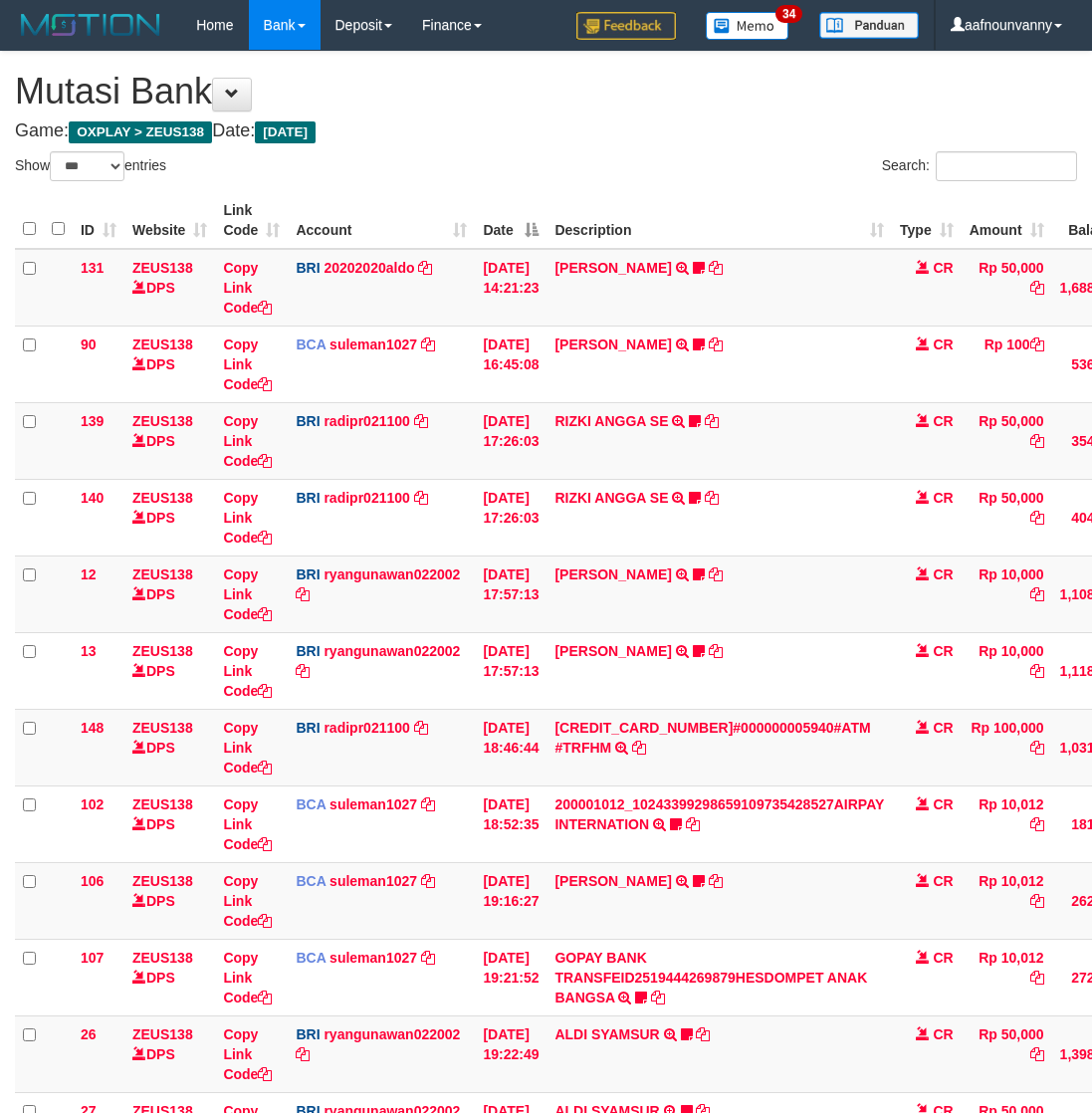 scroll, scrollTop: 266, scrollLeft: 0, axis: vertical 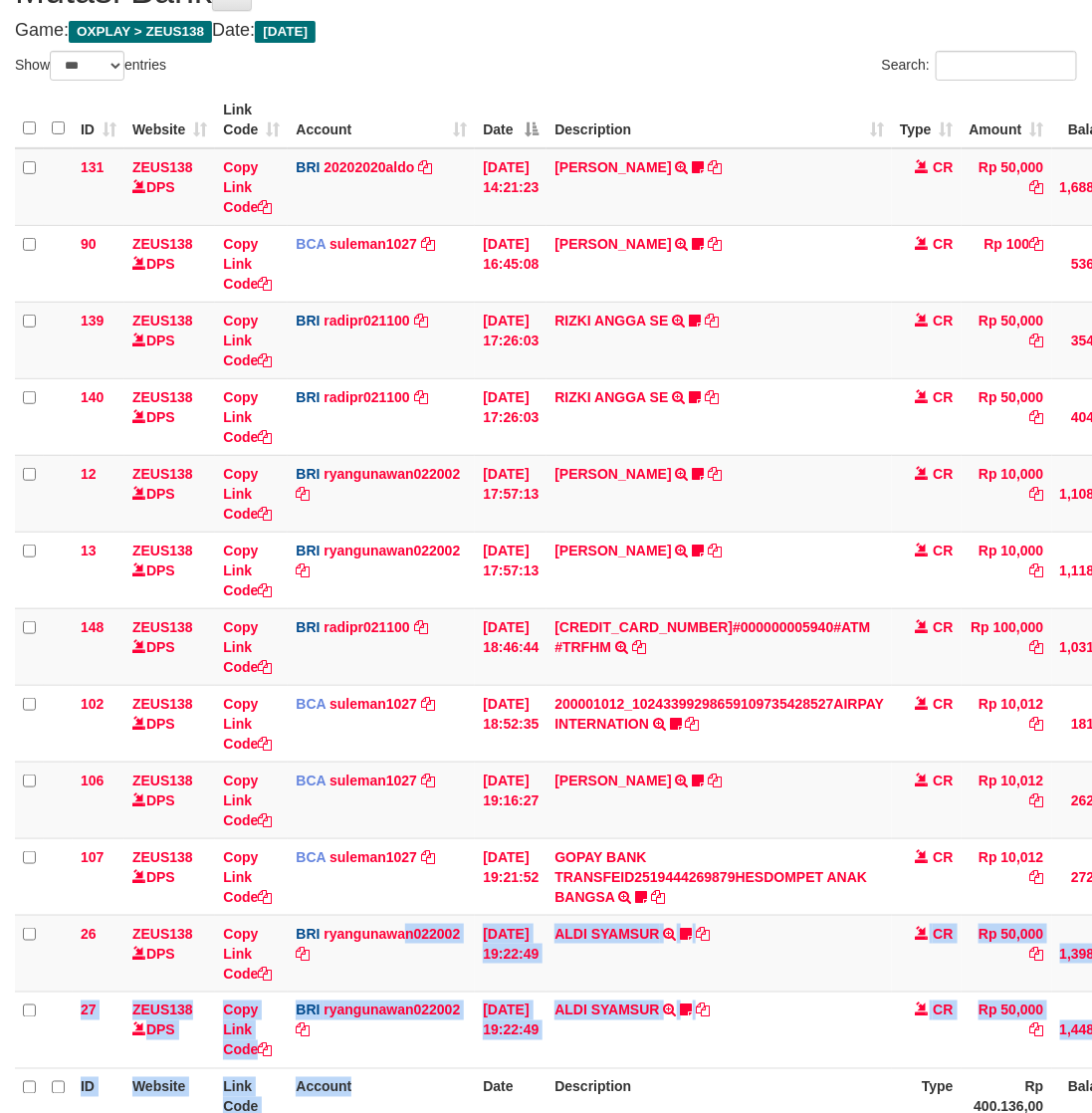 drag, startPoint x: 419, startPoint y: 946, endPoint x: 5, endPoint y: 814, distance: 434.53423 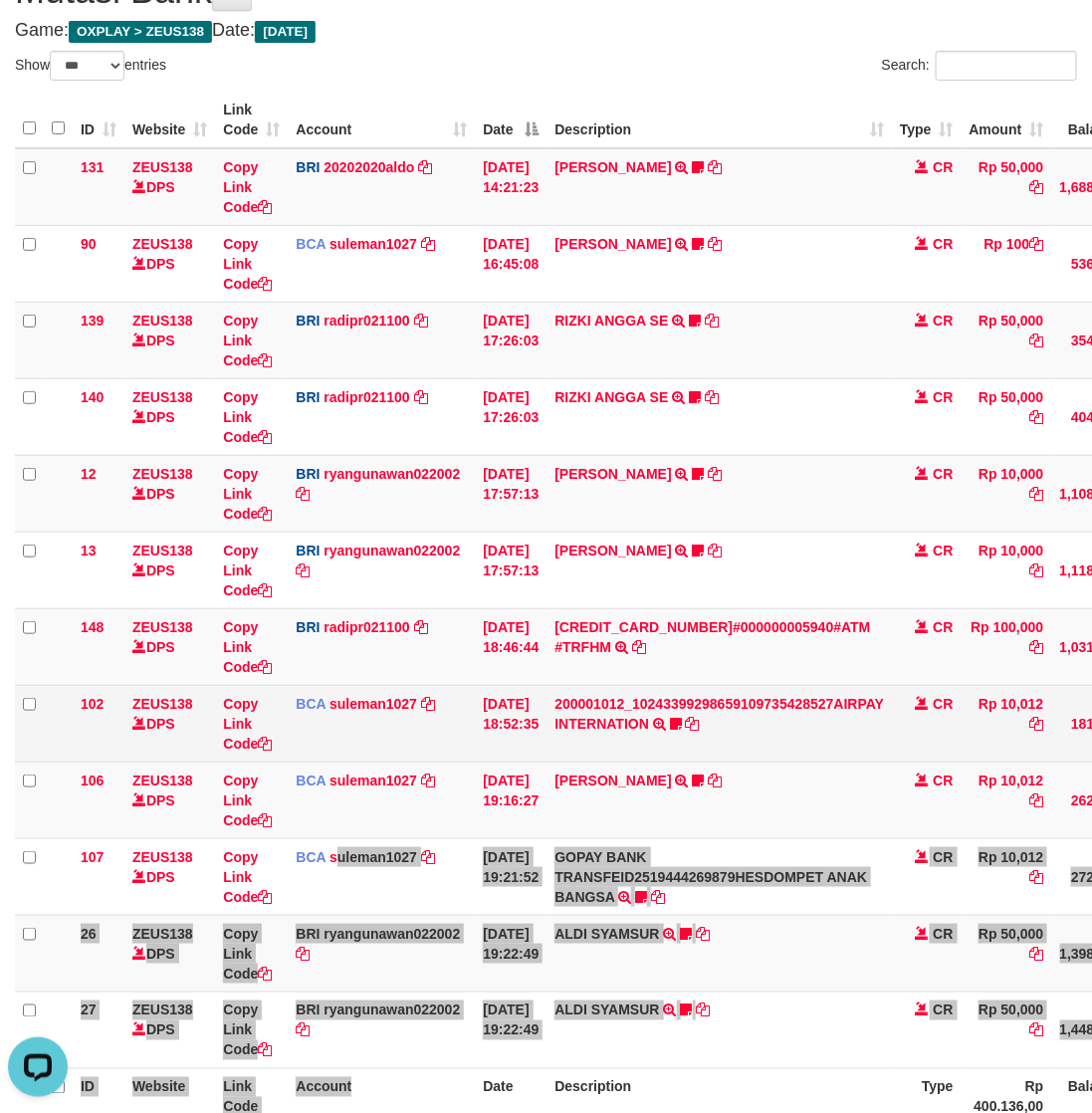 scroll, scrollTop: 0, scrollLeft: 0, axis: both 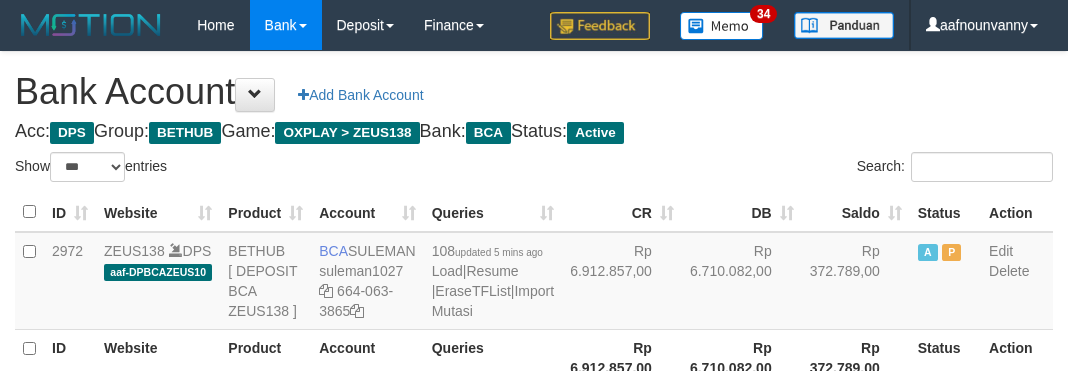 select on "***" 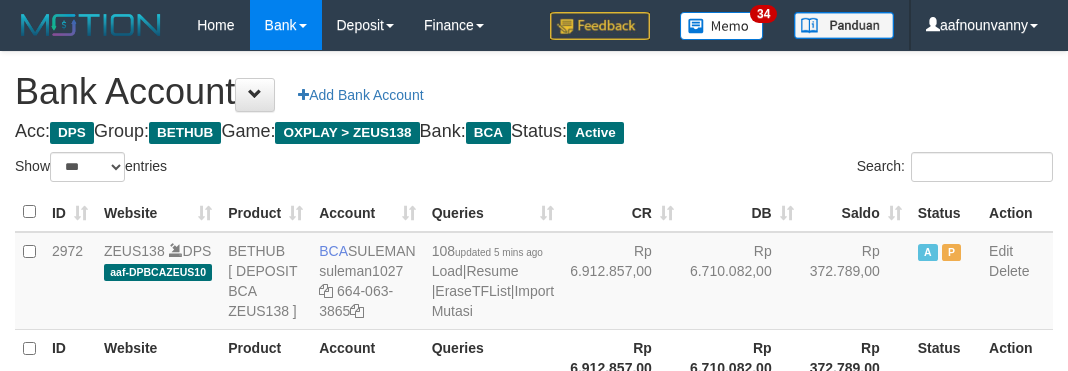 scroll, scrollTop: 235, scrollLeft: 0, axis: vertical 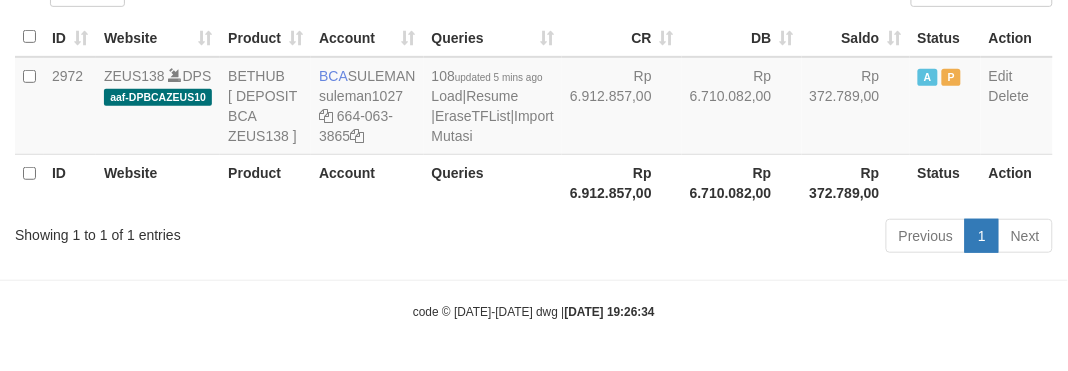 click on "Previous 1 Next" at bounding box center [756, 238] 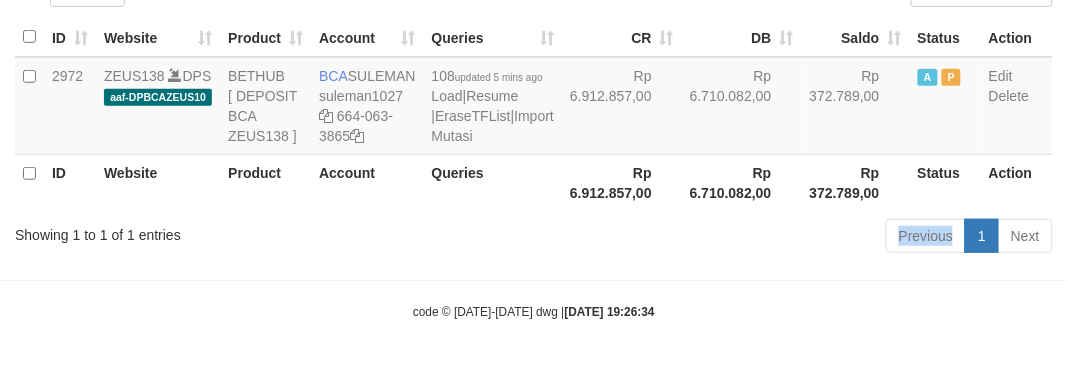 drag, startPoint x: 536, startPoint y: 225, endPoint x: 517, endPoint y: 232, distance: 20.248457 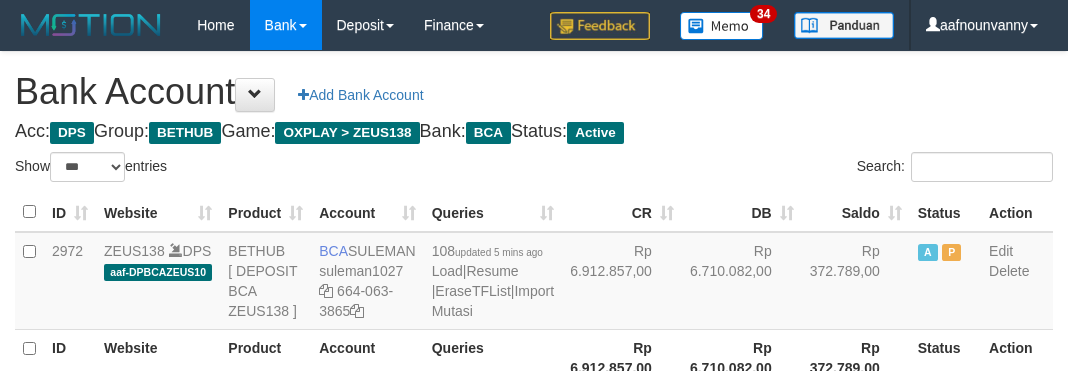 select on "***" 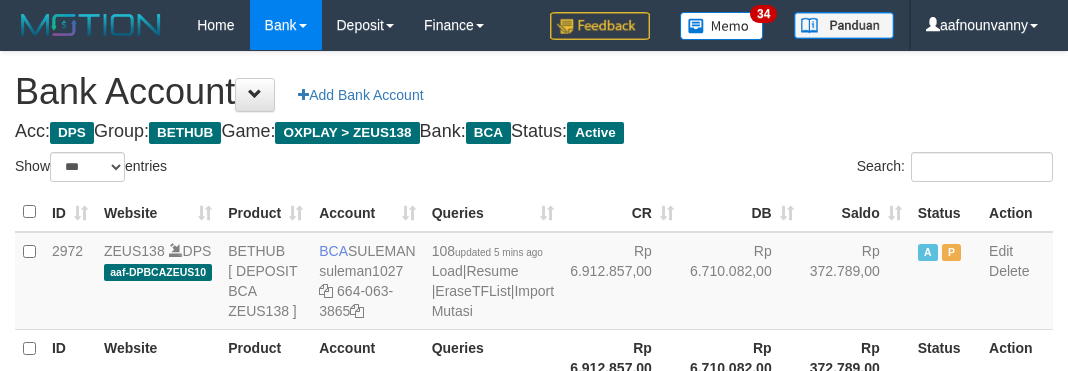scroll, scrollTop: 235, scrollLeft: 0, axis: vertical 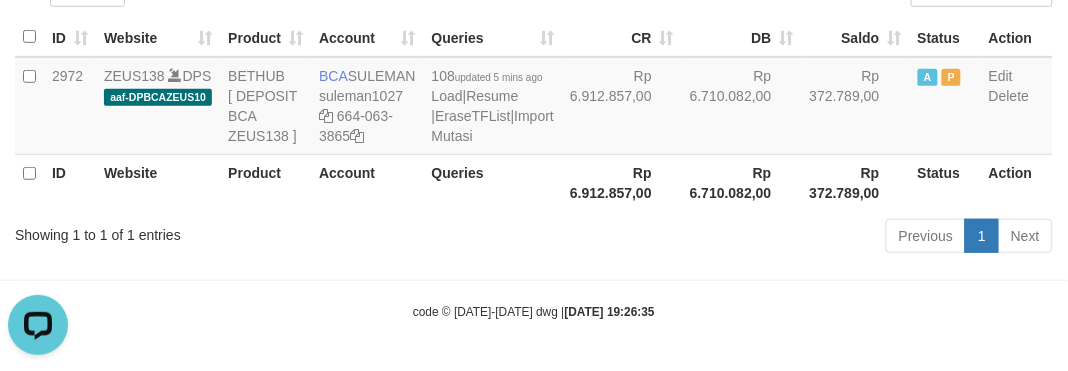 click on "Previous 1 Next" at bounding box center [756, 238] 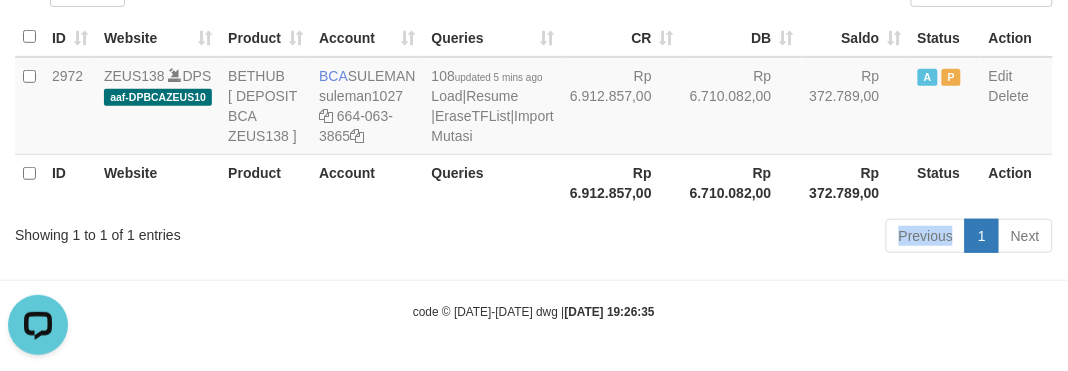 click on "Previous 1 Next" at bounding box center [756, 238] 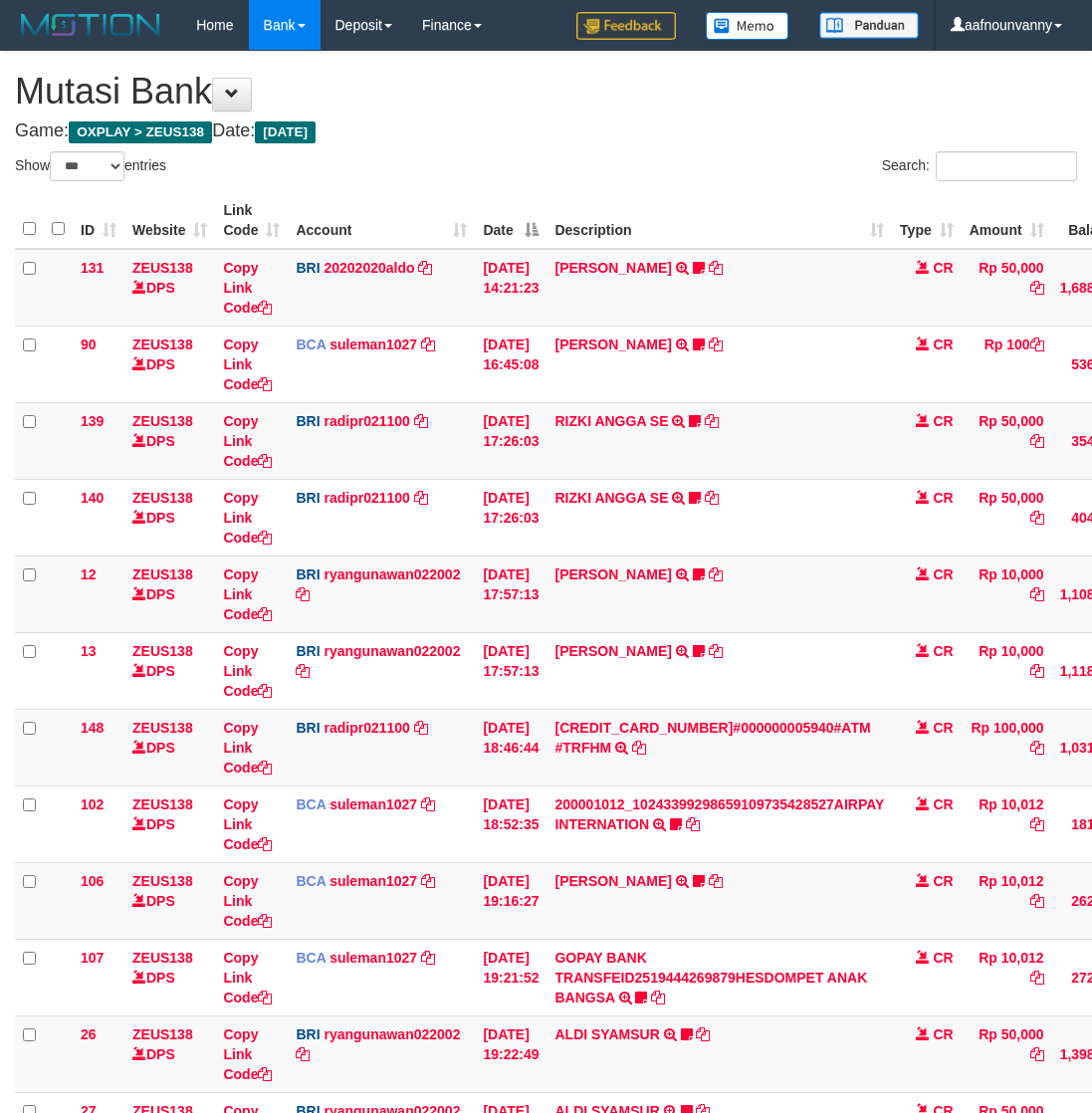 select on "***" 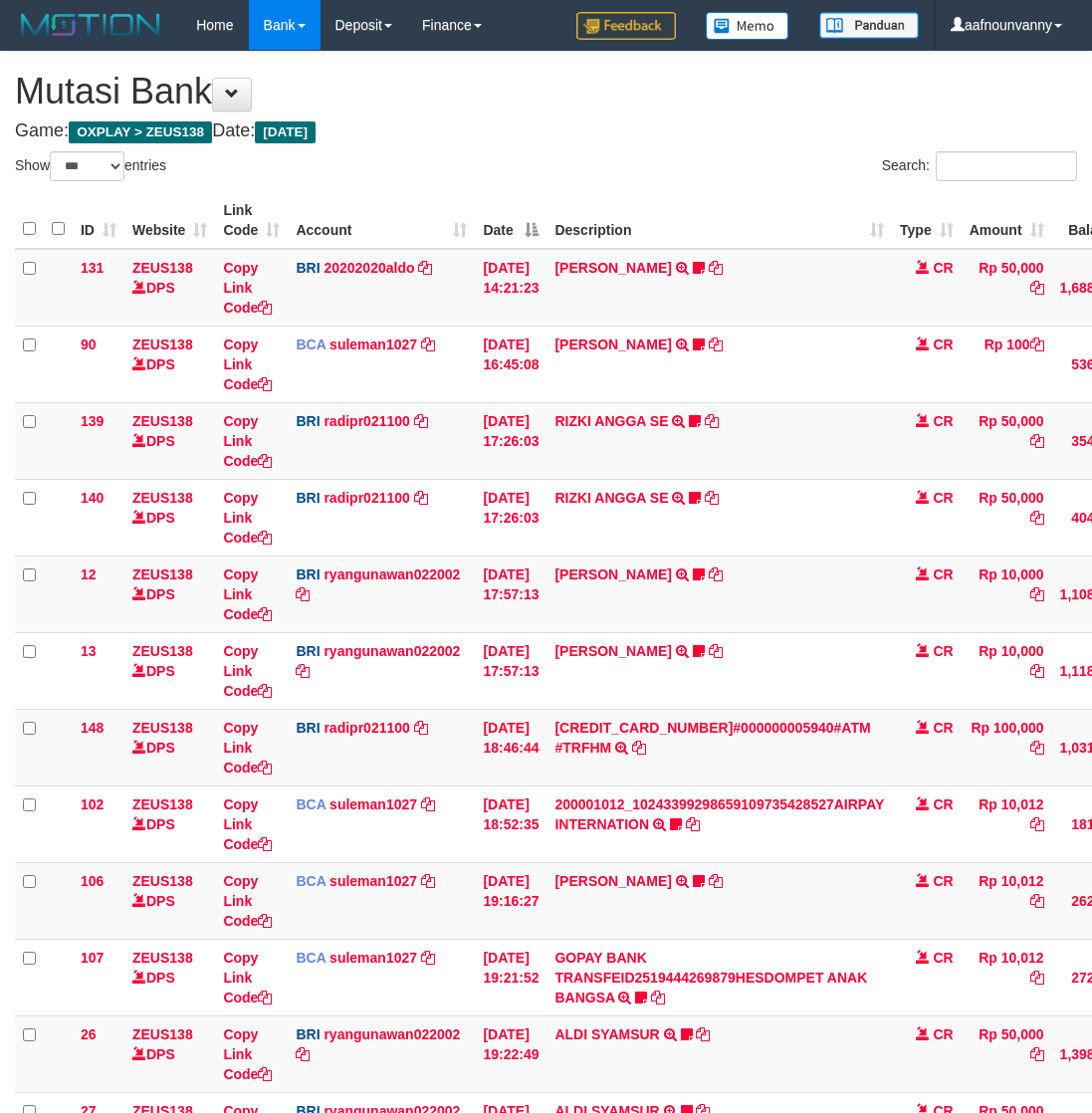 scroll, scrollTop: 266, scrollLeft: 0, axis: vertical 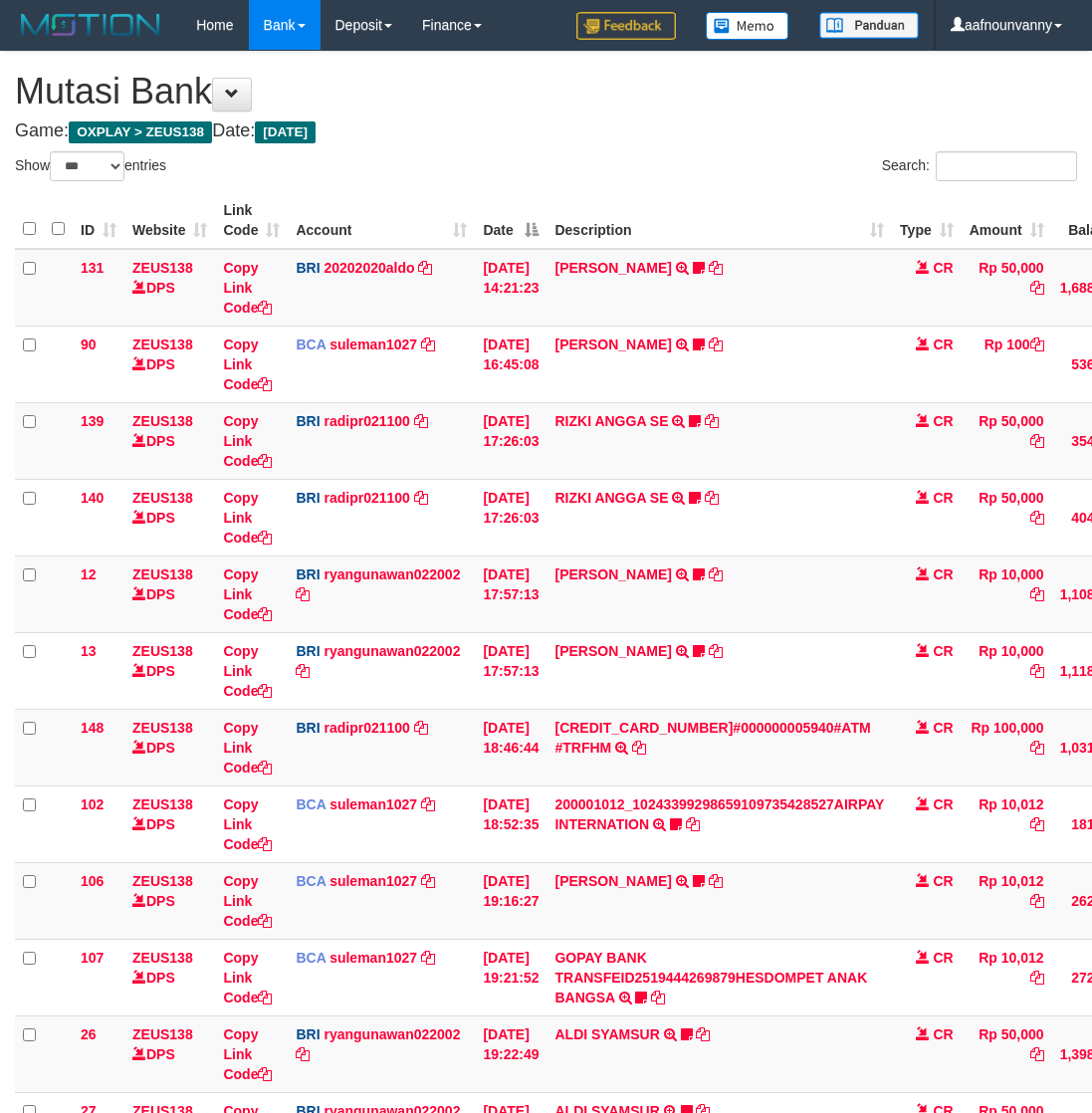 select on "***" 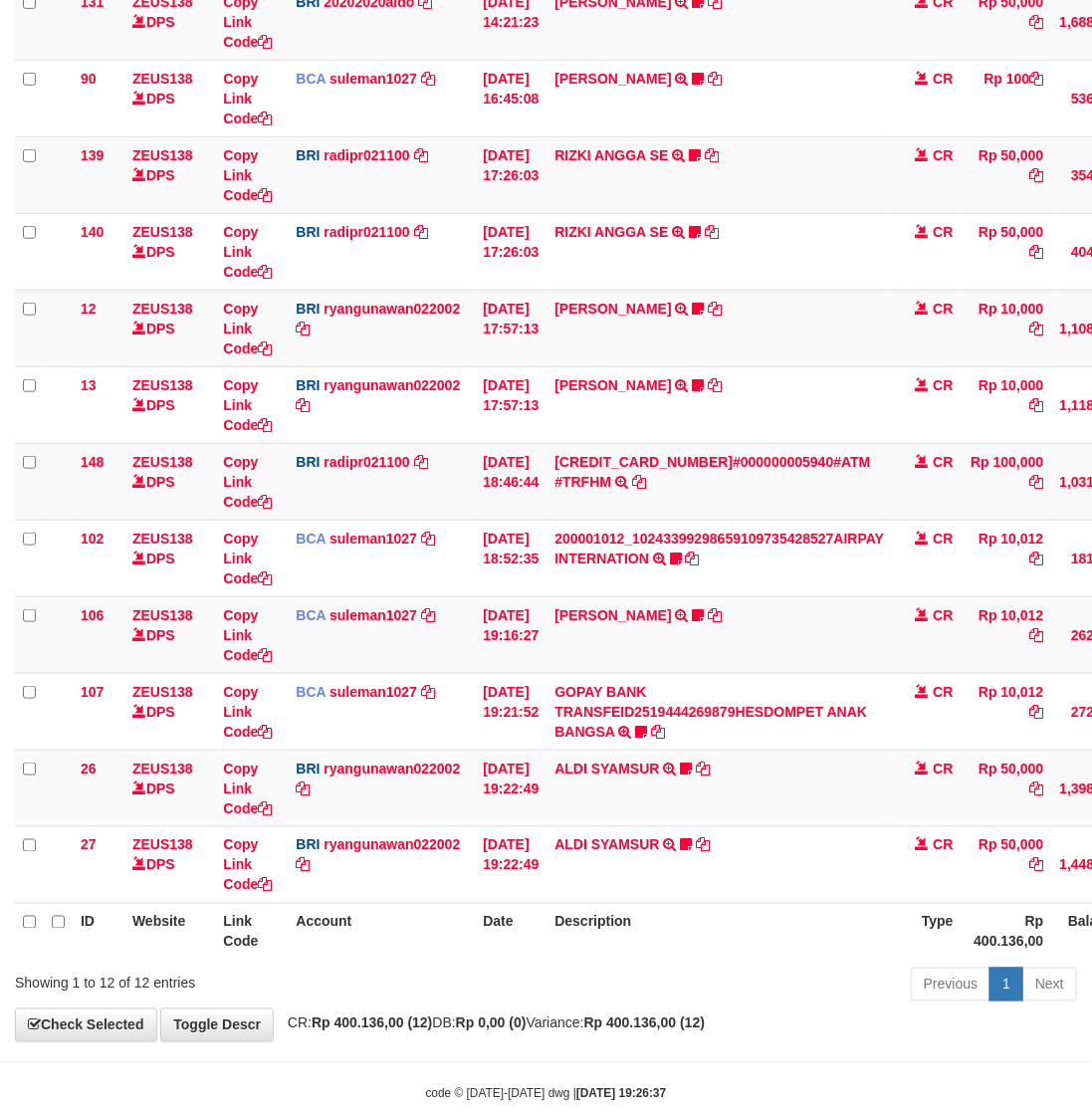 scroll, scrollTop: 307, scrollLeft: 0, axis: vertical 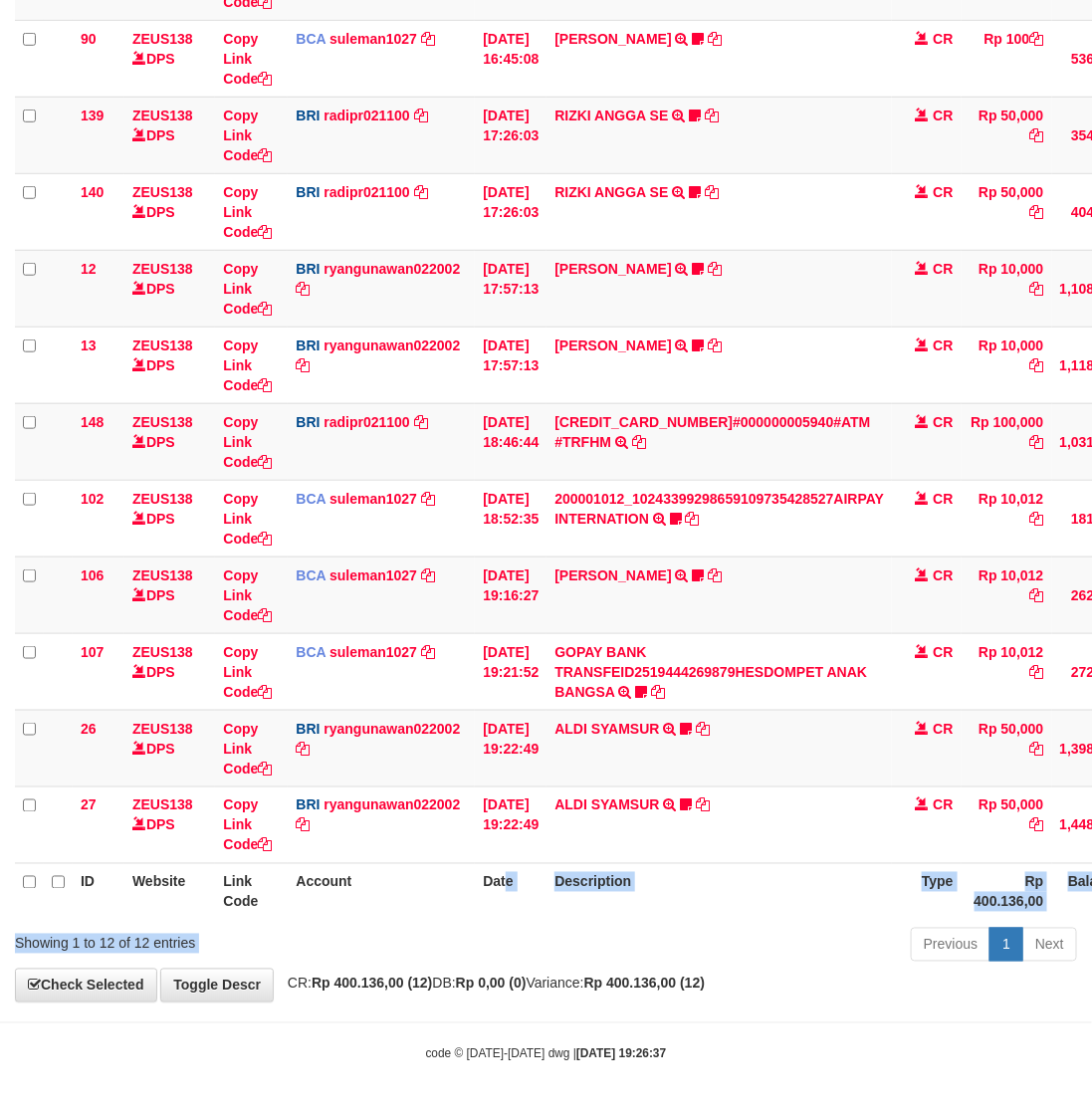 drag, startPoint x: 520, startPoint y: 948, endPoint x: 505, endPoint y: 929, distance: 24.207437 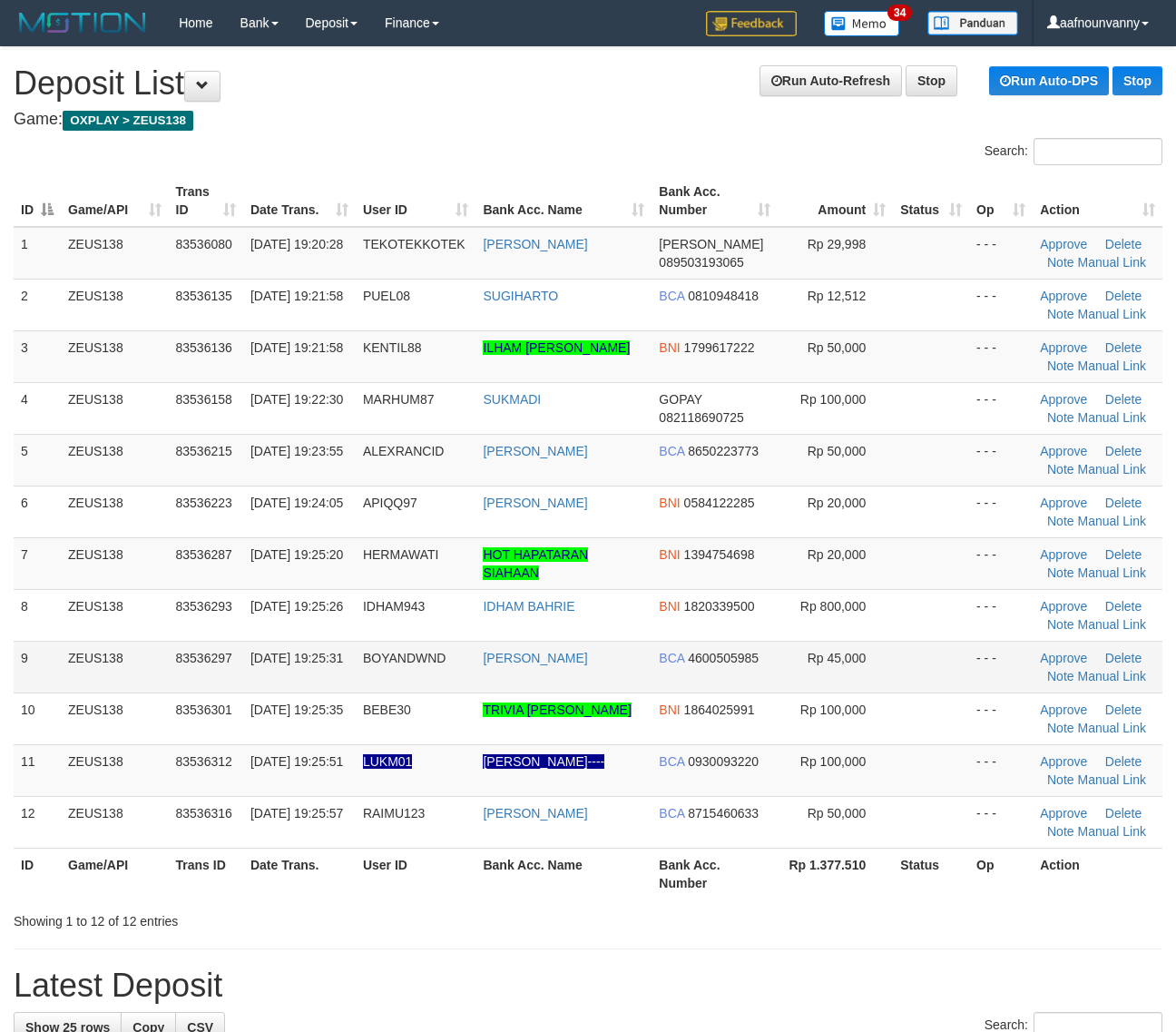 scroll, scrollTop: 0, scrollLeft: 0, axis: both 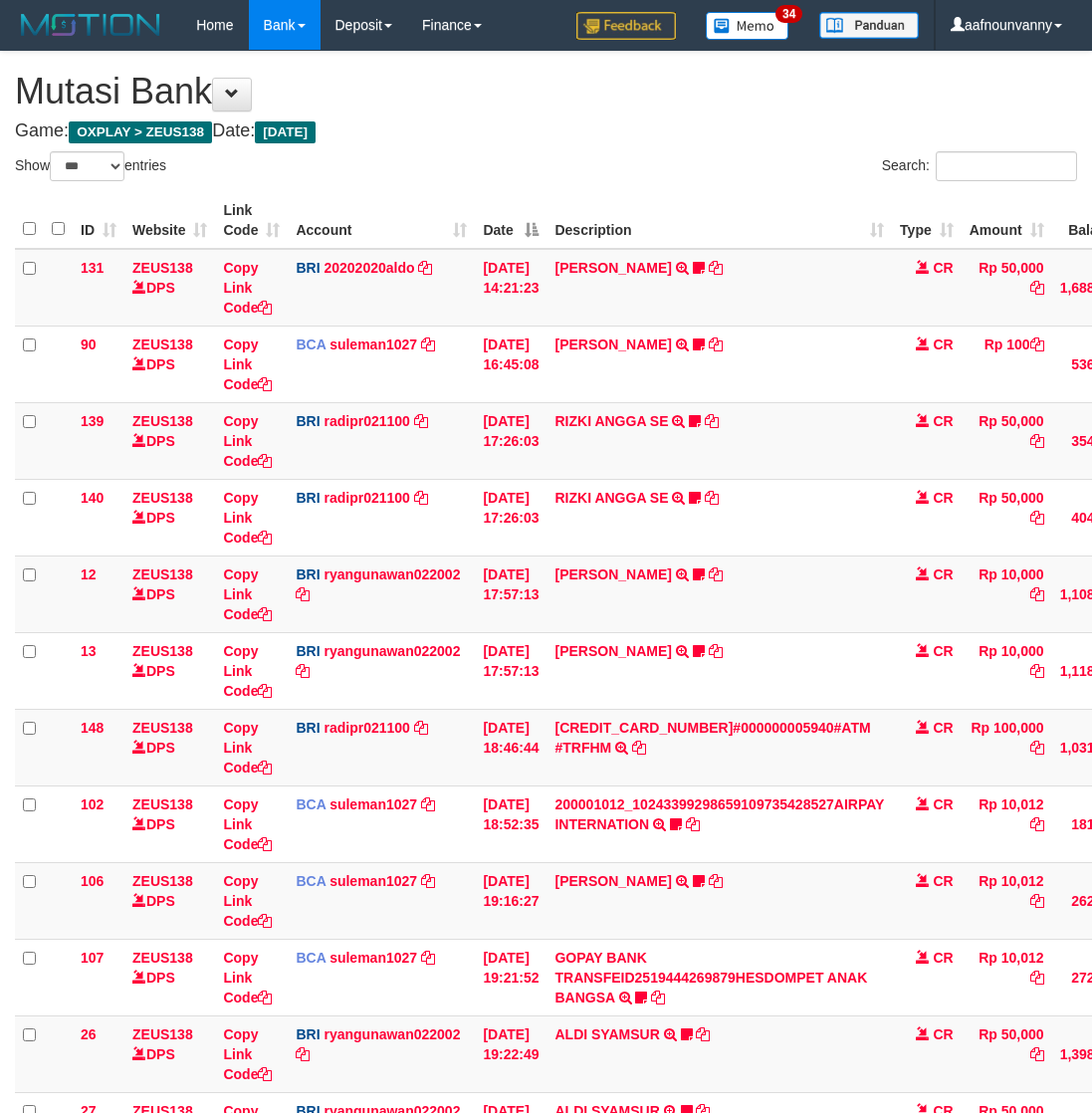 select on "***" 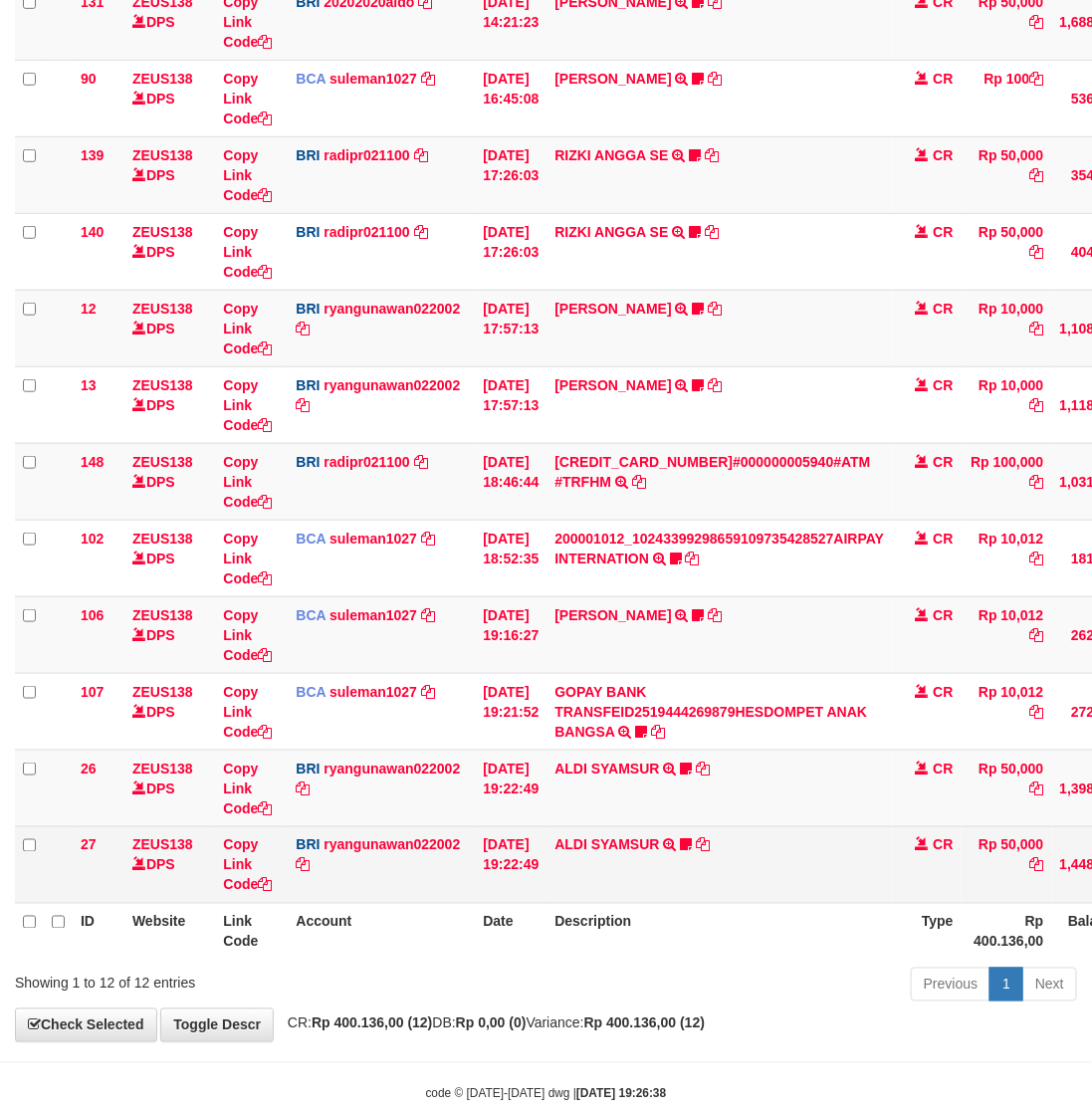 drag, startPoint x: 565, startPoint y: 924, endPoint x: 585, endPoint y: 824, distance: 101.98039 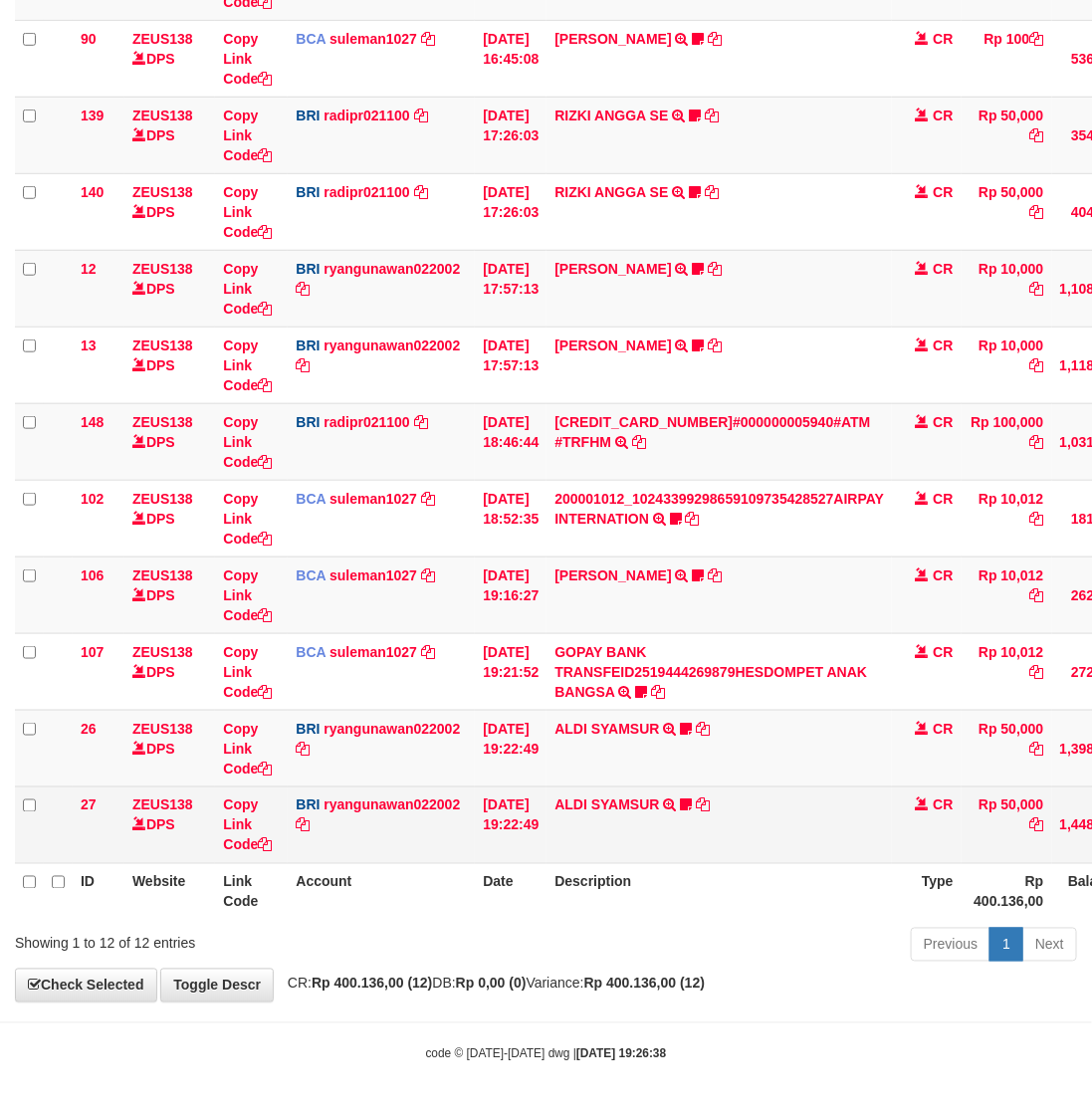 click on "ALDI SYAMSUR            TRANSFER NBMB ALDI SYAMSUR TO RYAN GUNAWAN    ALDISYAMSUR" at bounding box center [719, 824] 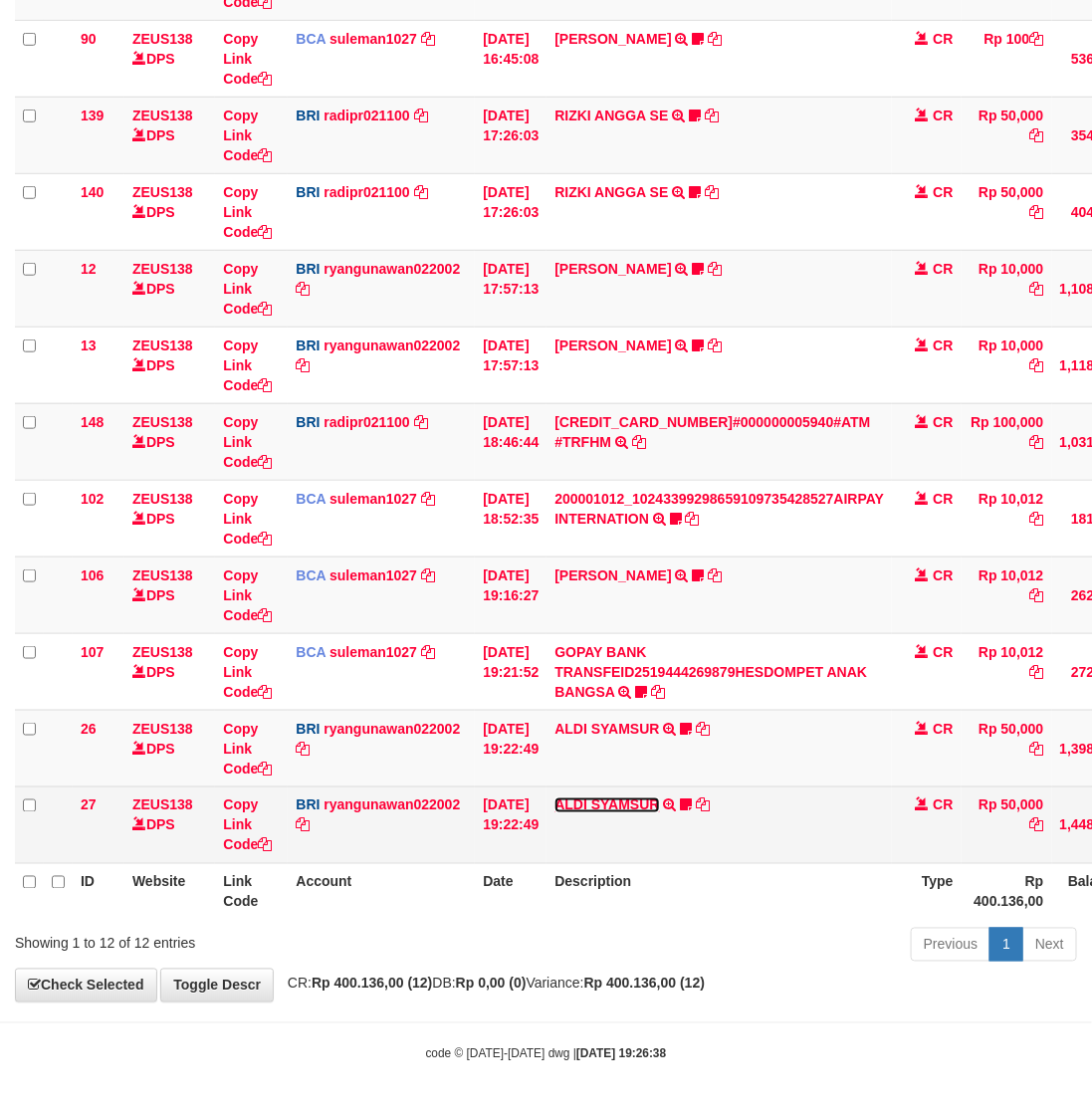 click on "ALDI SYAMSUR" at bounding box center (606, 805) 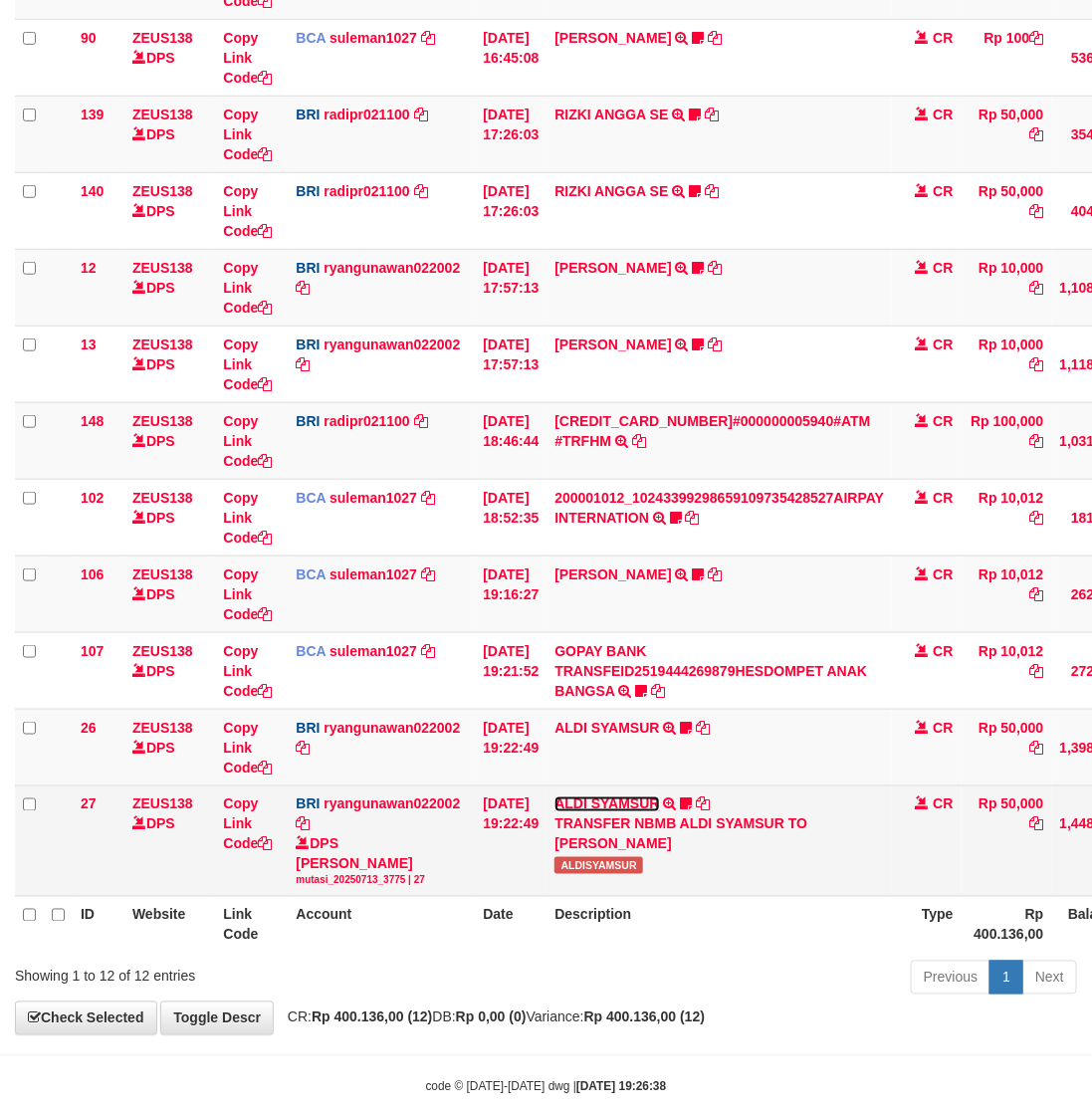 click on "ALDI SYAMSUR" at bounding box center [606, 804] 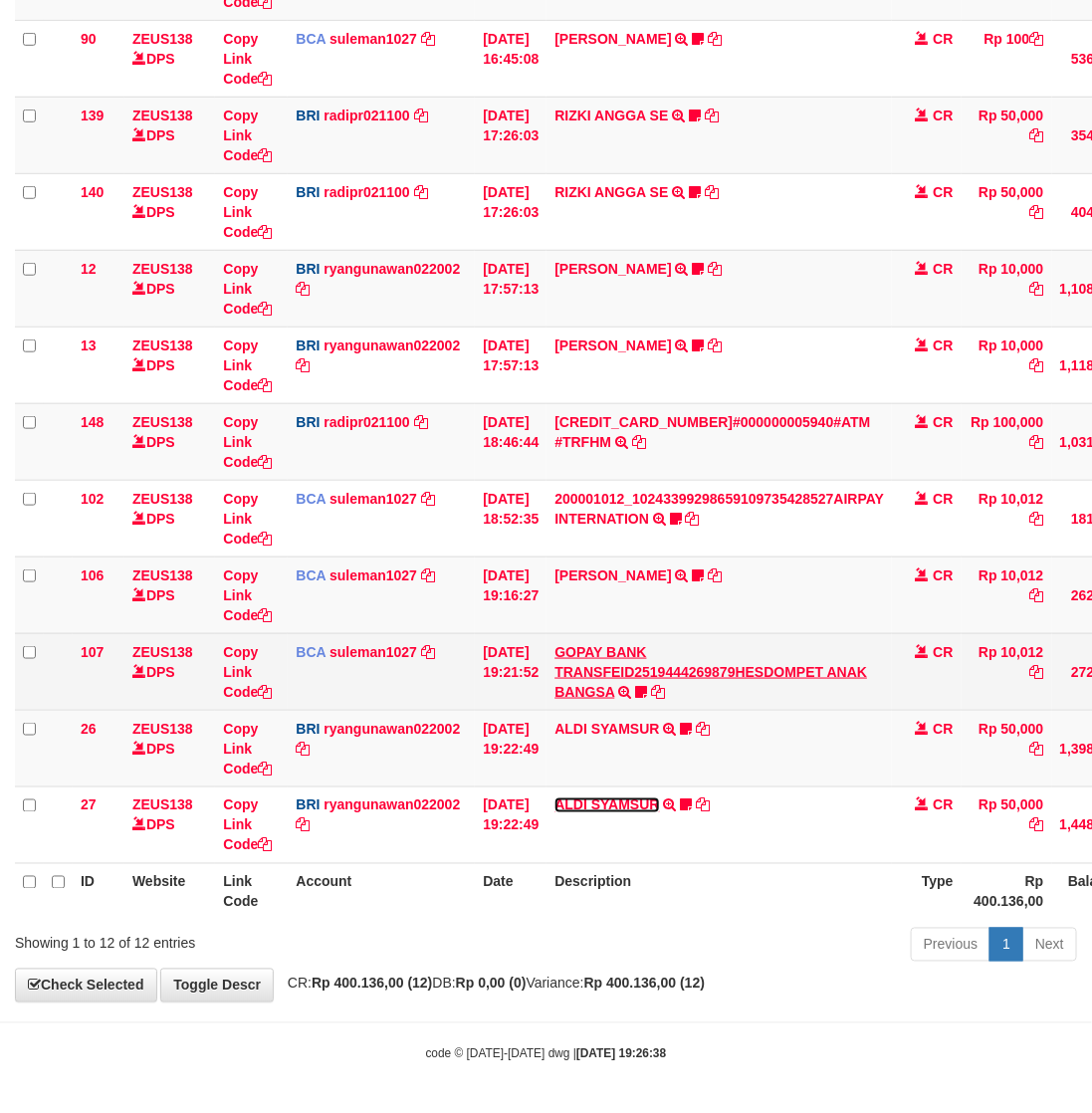 drag, startPoint x: 585, startPoint y: 803, endPoint x: 588, endPoint y: 693, distance: 110.040901 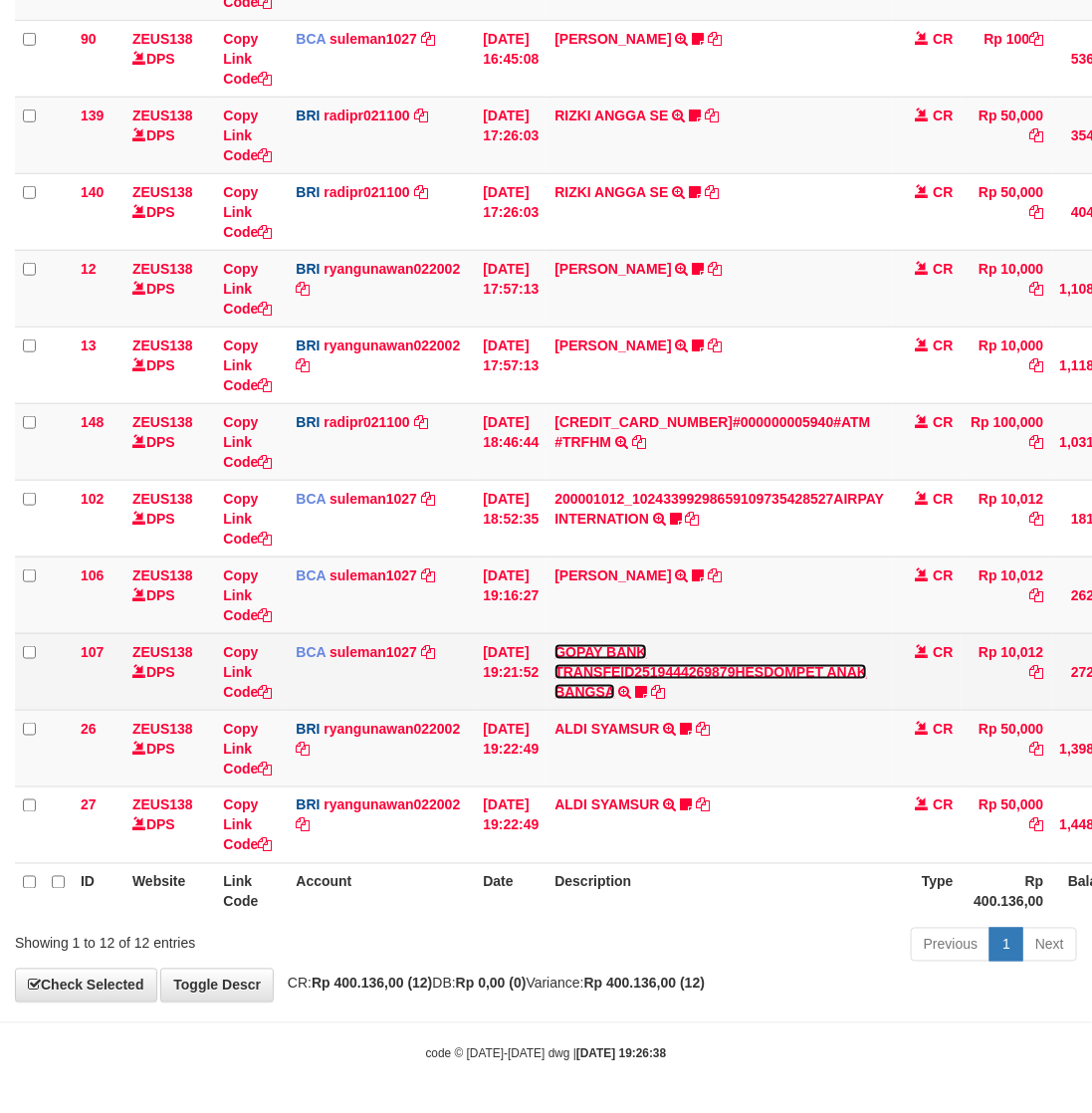 click on "GOPAY BANK TRANSFEID2519444269879HESDOMPET ANAK BANGSA" at bounding box center (711, 672) 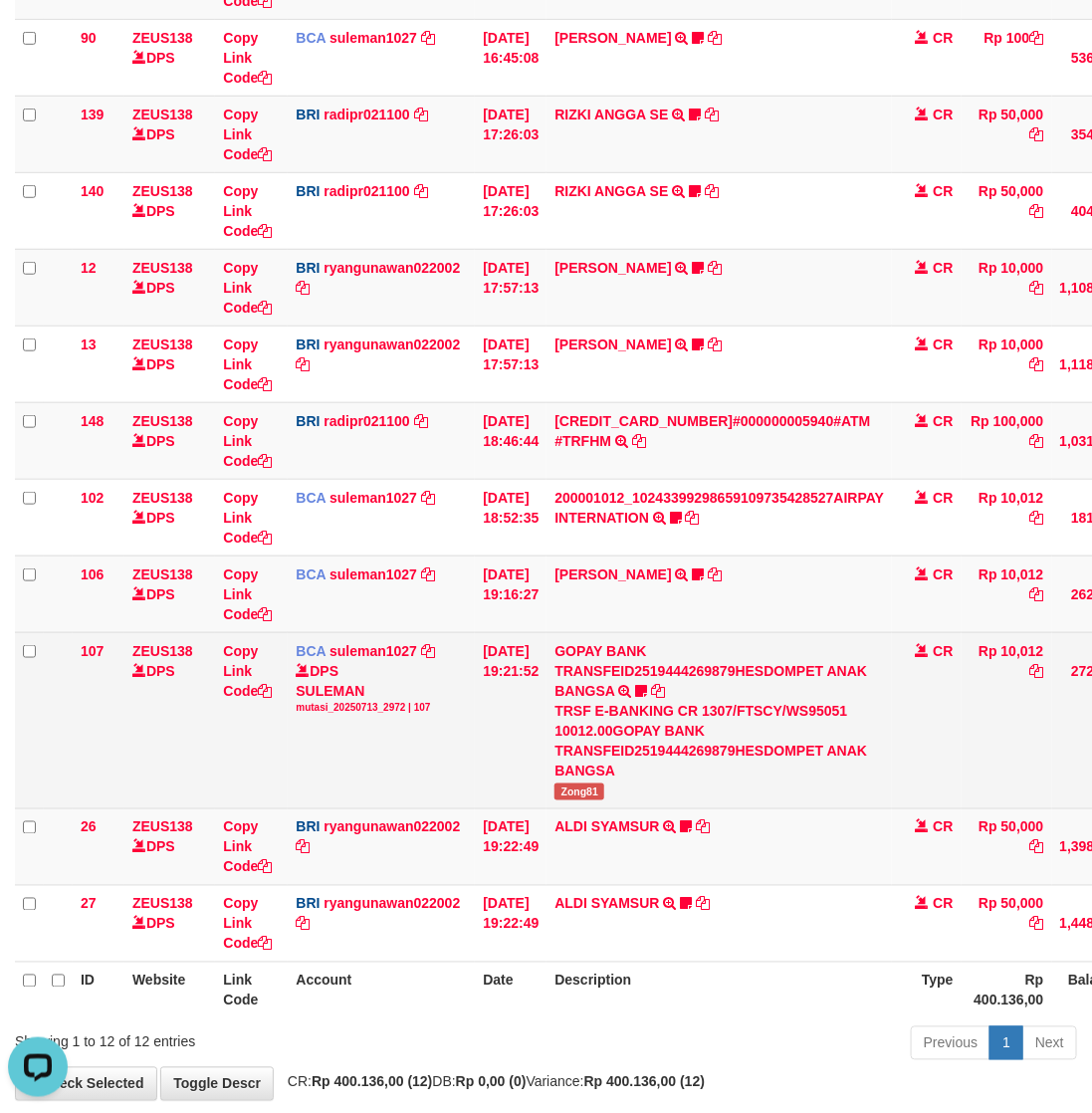 scroll, scrollTop: 0, scrollLeft: 0, axis: both 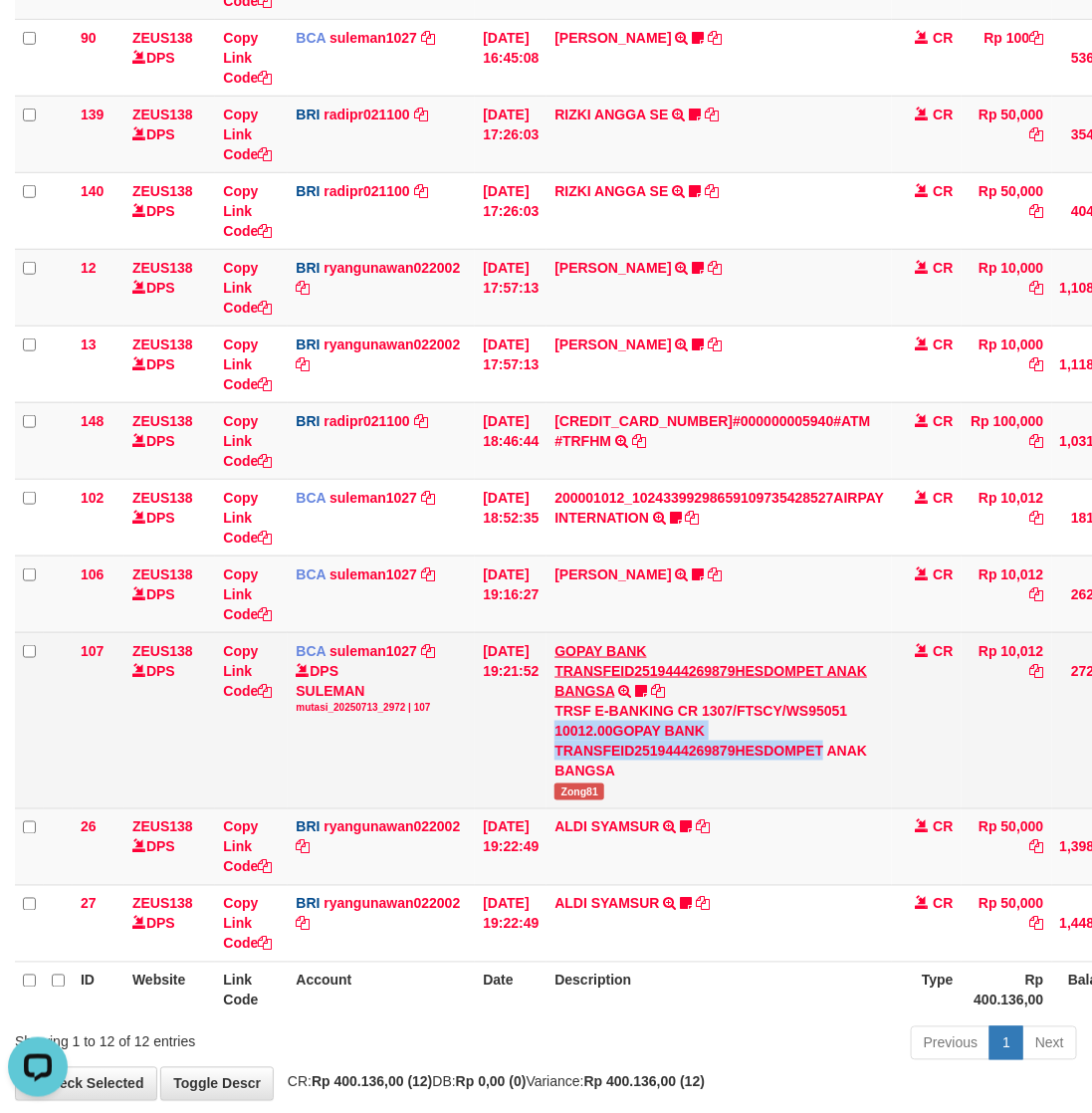 drag, startPoint x: 579, startPoint y: 745, endPoint x: 593, endPoint y: 672, distance: 74.330344 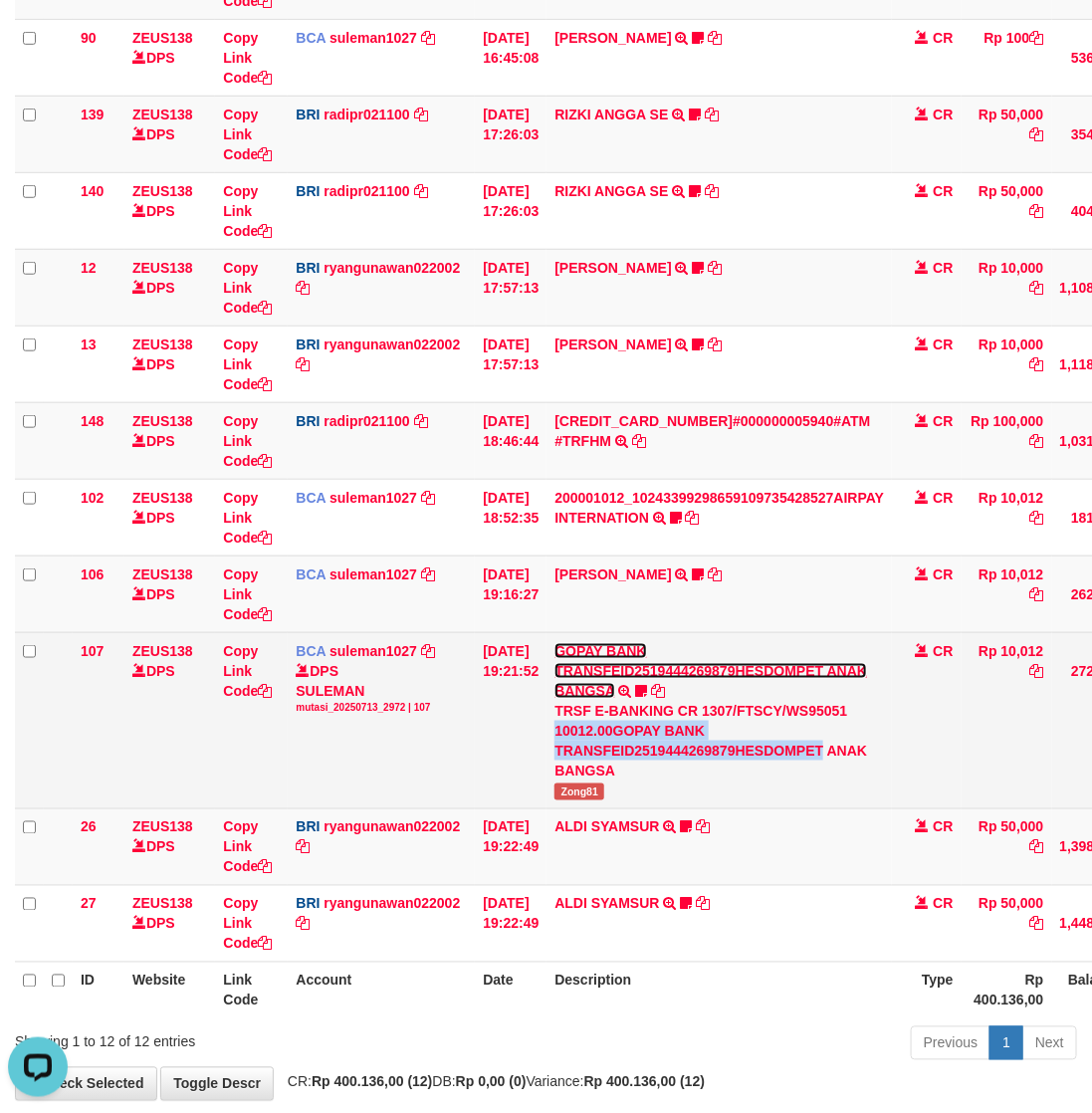 click on "GOPAY BANK TRANSFEID2519444269879HESDOMPET ANAK BANGSA" at bounding box center [711, 671] 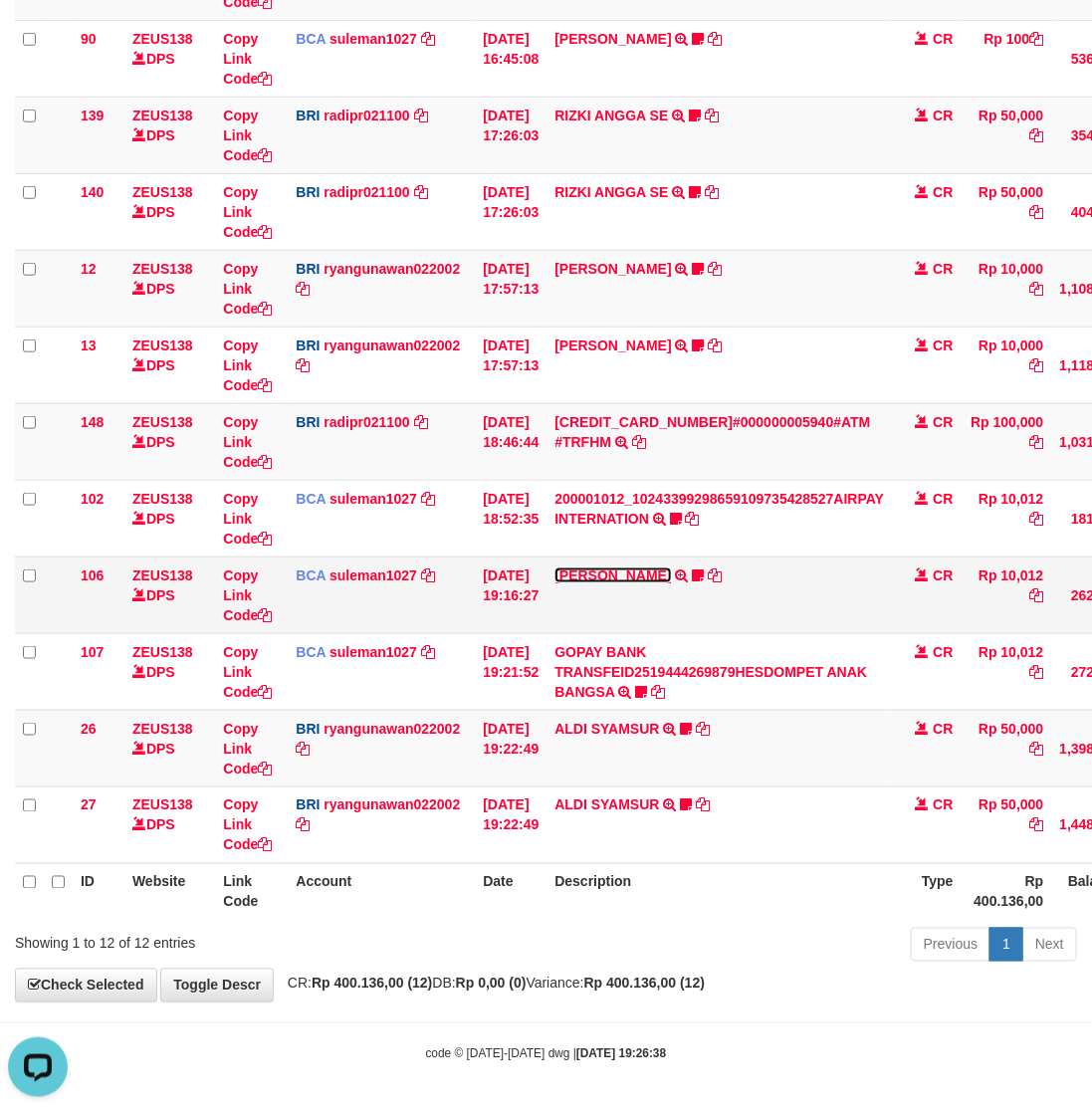 click on "[PERSON_NAME]" at bounding box center (612, 575) 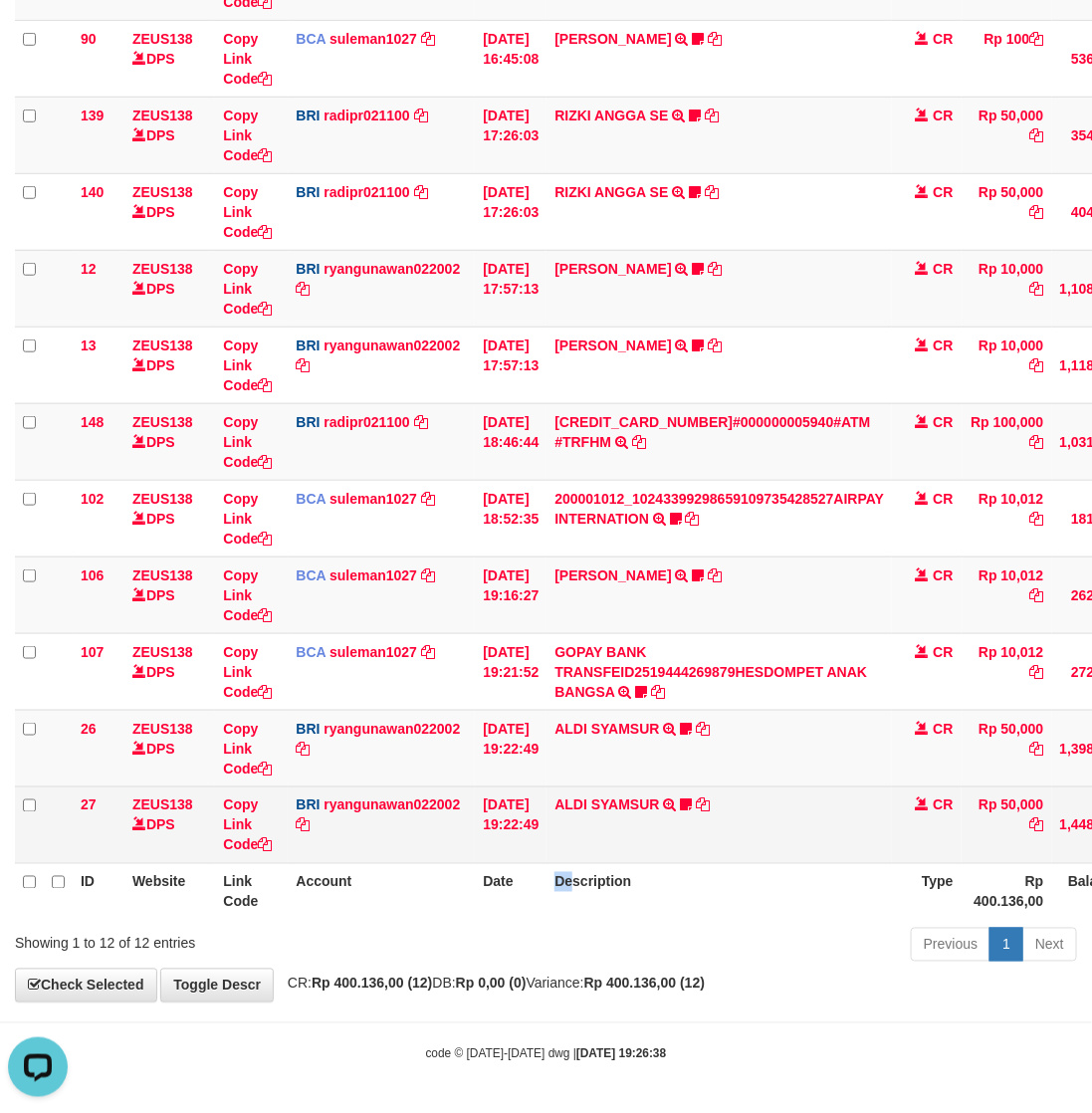 click on "Description" at bounding box center [719, 891] 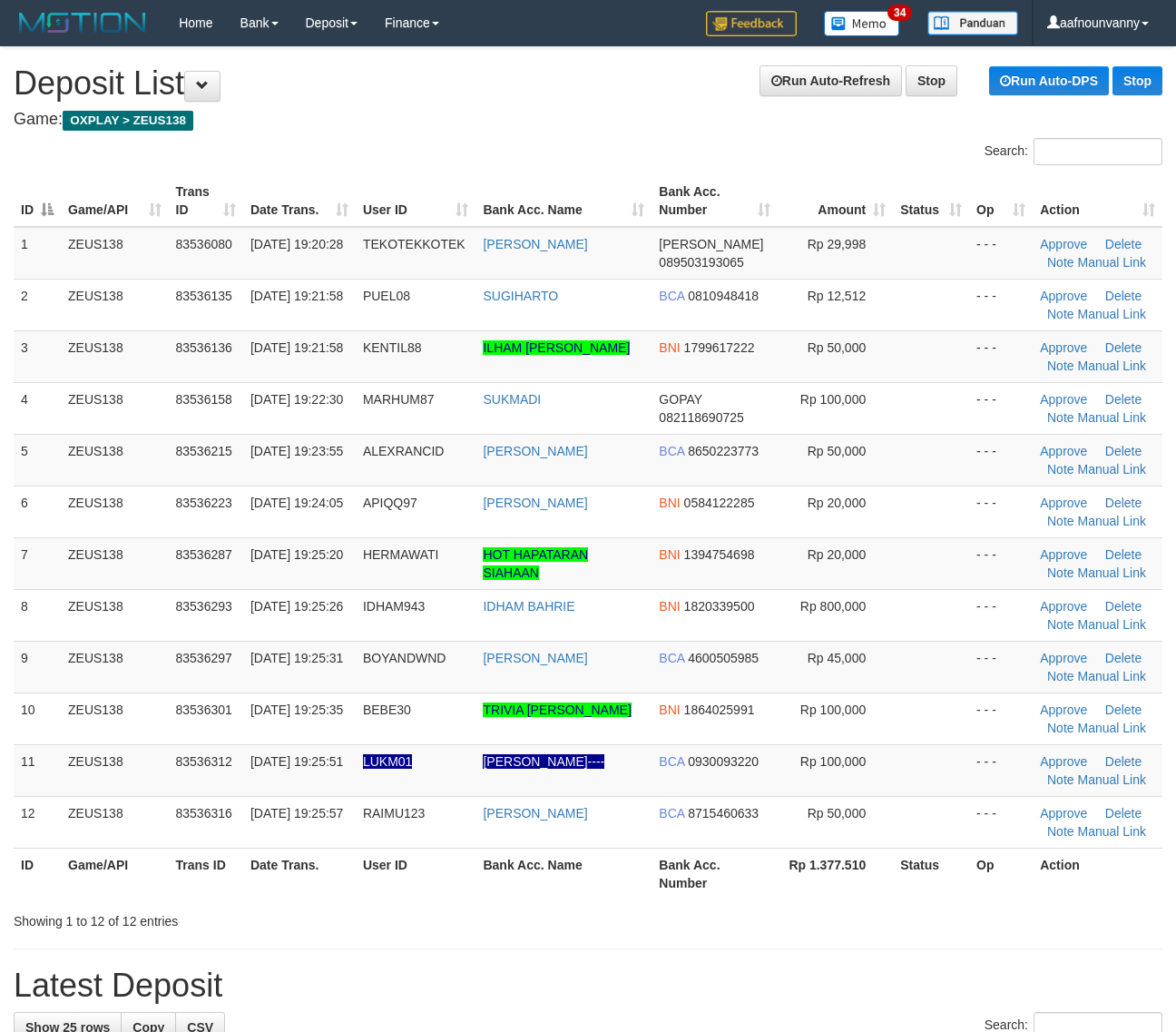 scroll, scrollTop: 0, scrollLeft: 0, axis: both 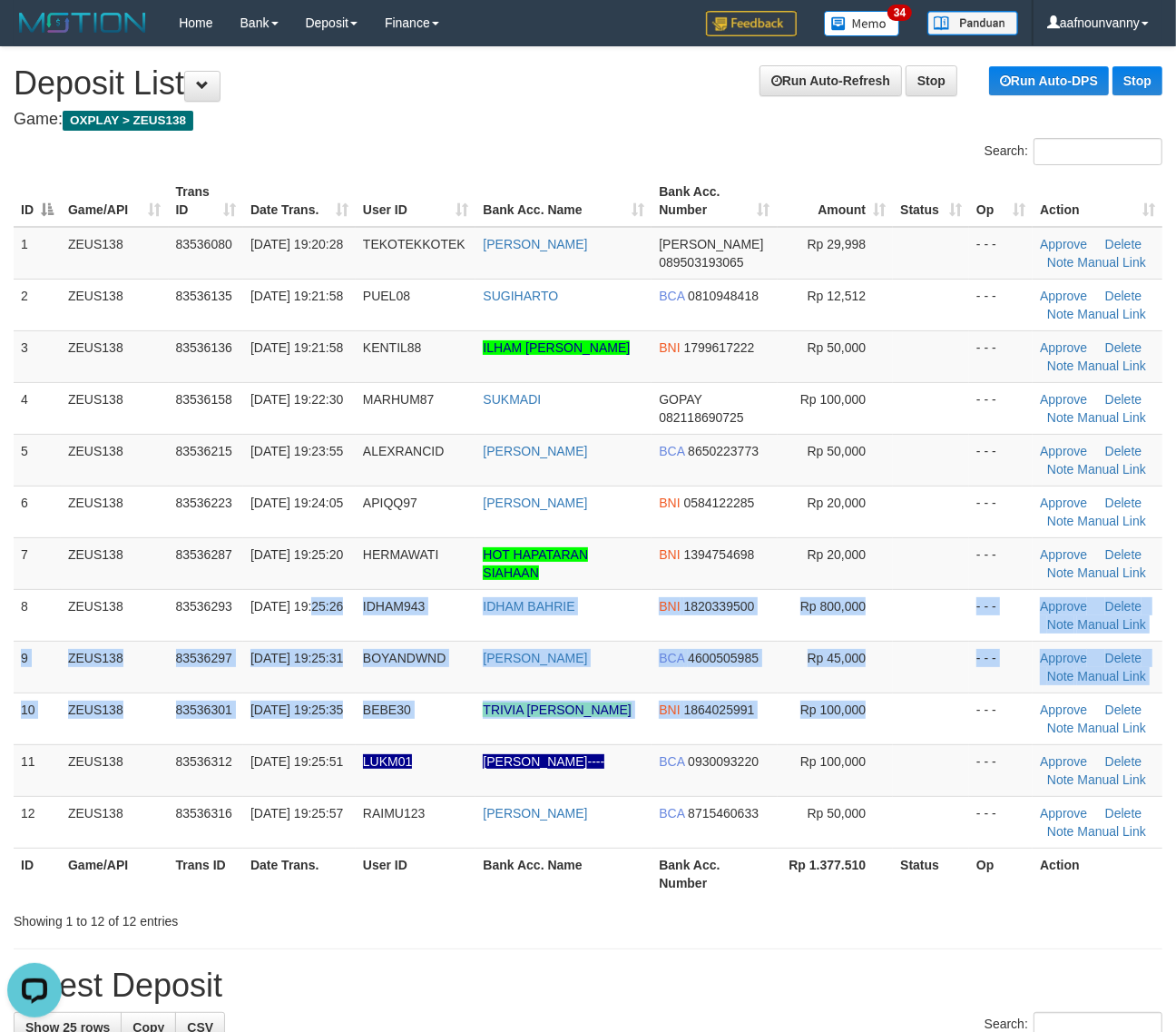 drag, startPoint x: 340, startPoint y: 596, endPoint x: 1195, endPoint y: 733, distance: 865.9065 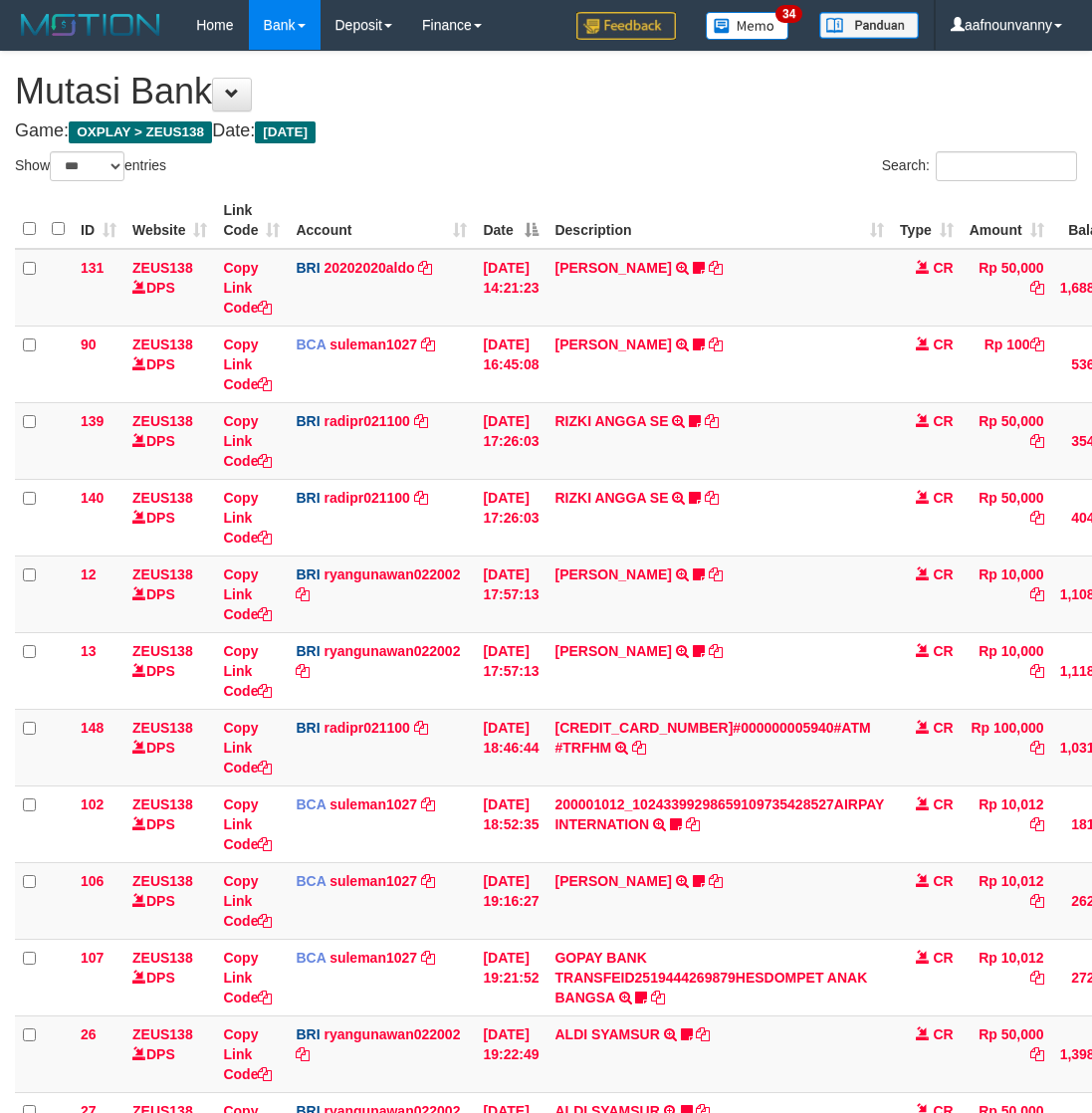 select on "***" 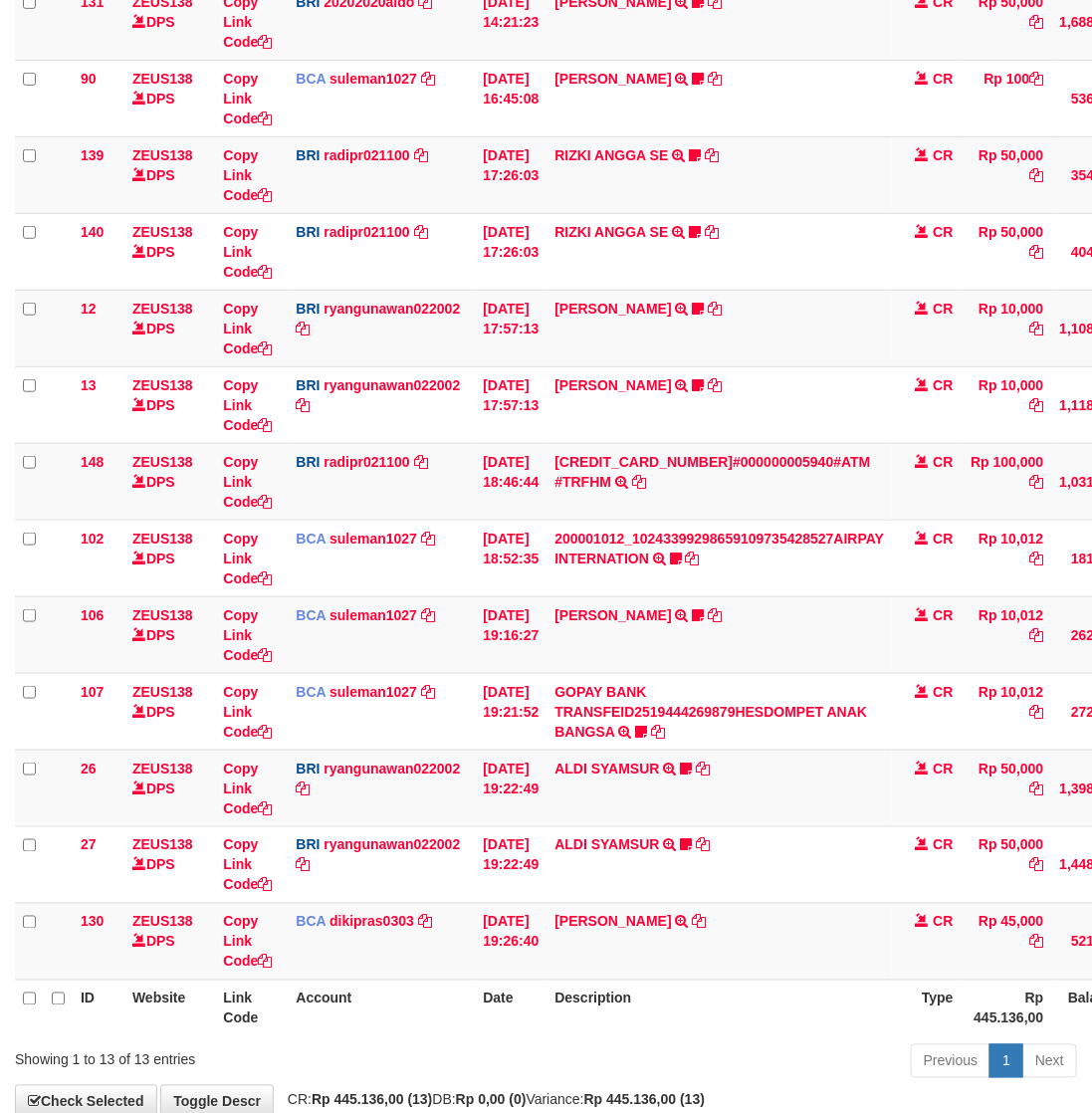scroll, scrollTop: 307, scrollLeft: 0, axis: vertical 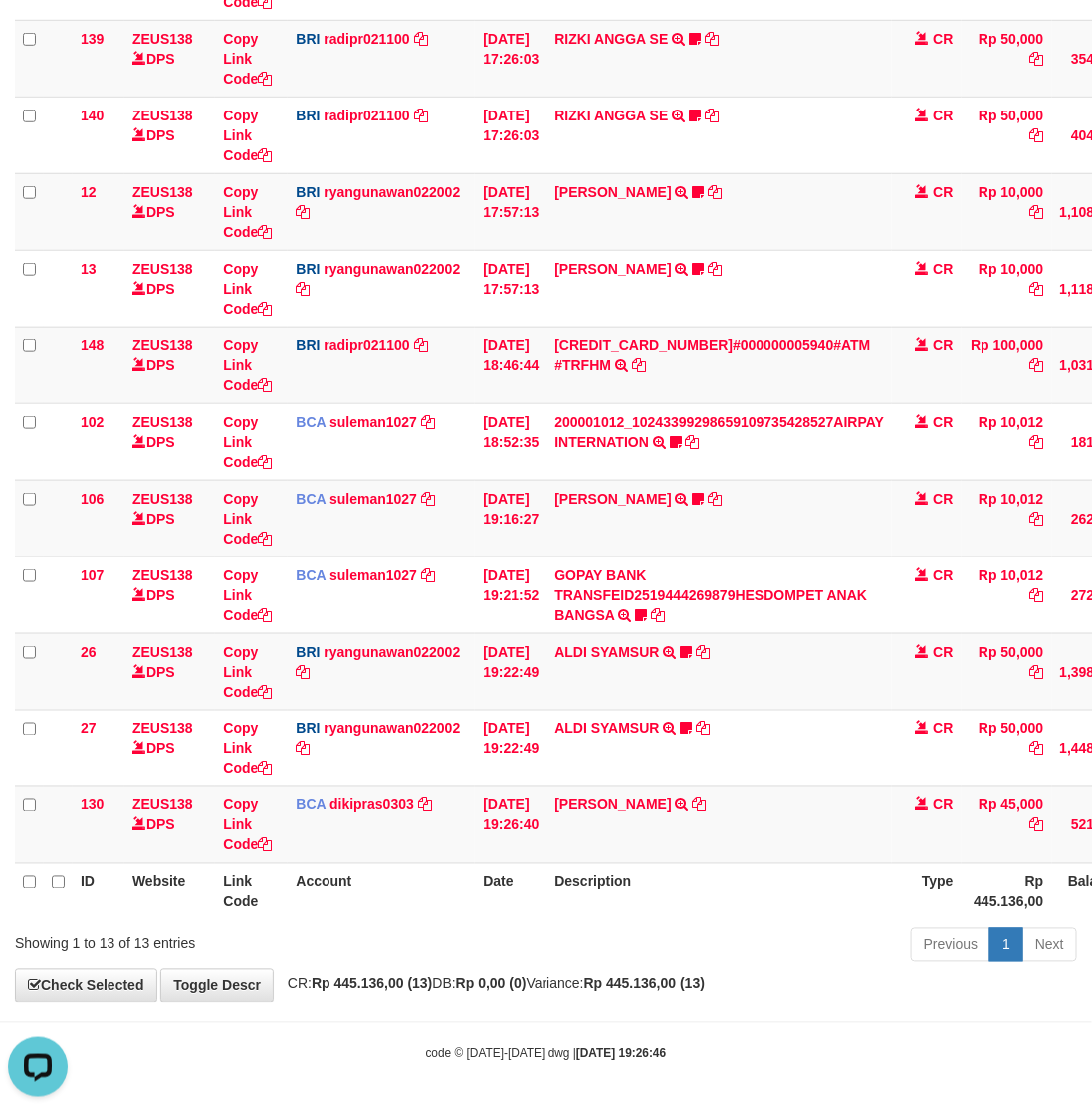 click on "Previous 1 Next" at bounding box center [773, 947] 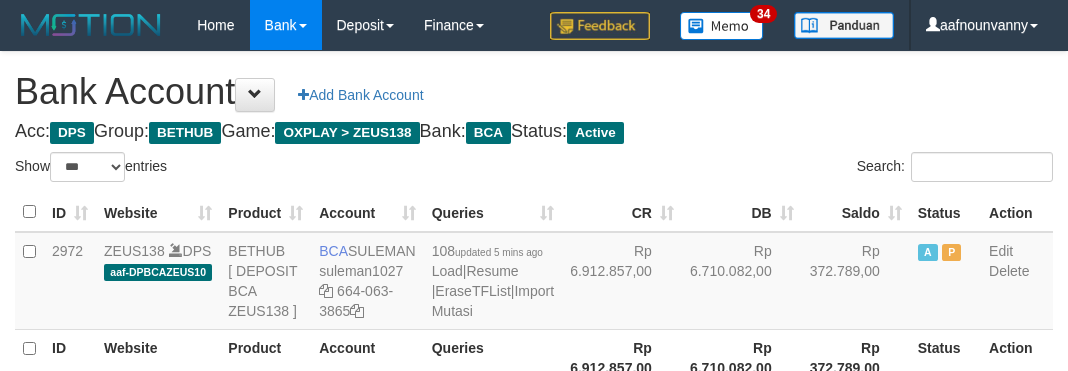 select on "***" 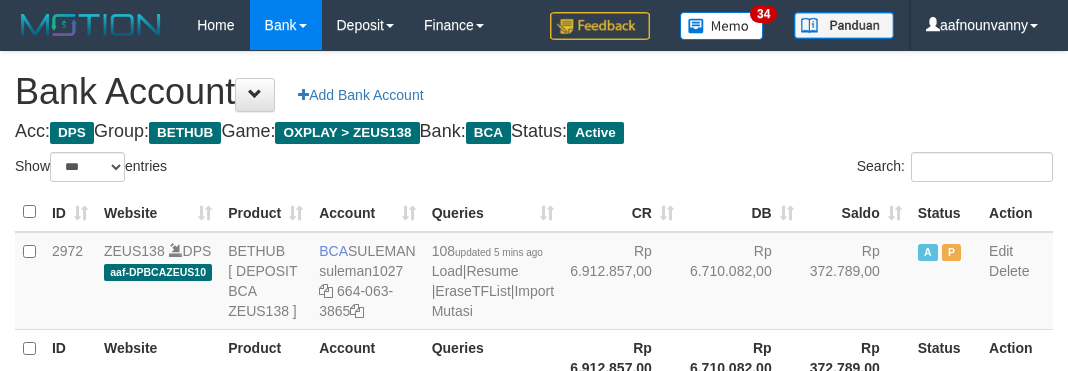scroll, scrollTop: 235, scrollLeft: 0, axis: vertical 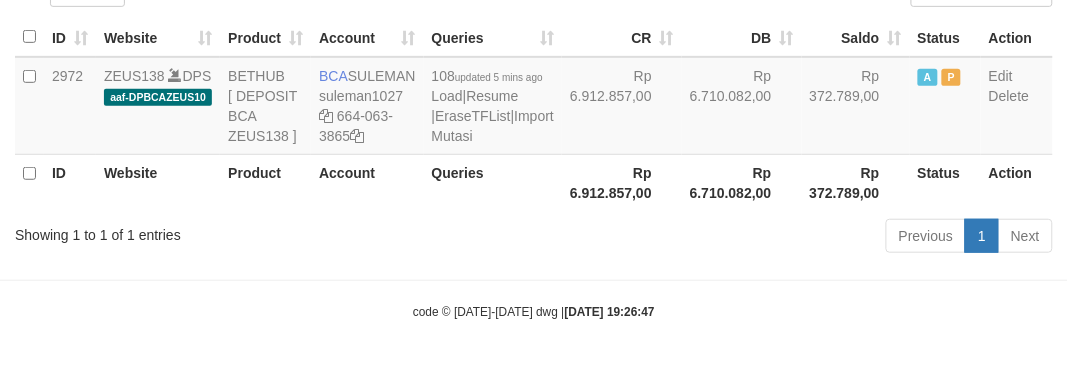 drag, startPoint x: 0, startPoint y: 0, endPoint x: 481, endPoint y: 253, distance: 543.47955 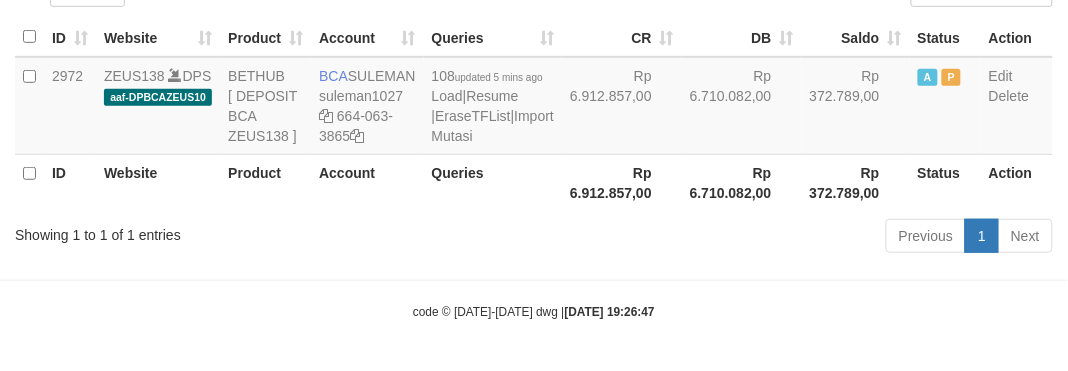 click on "Previous 1 Next" at bounding box center [756, 238] 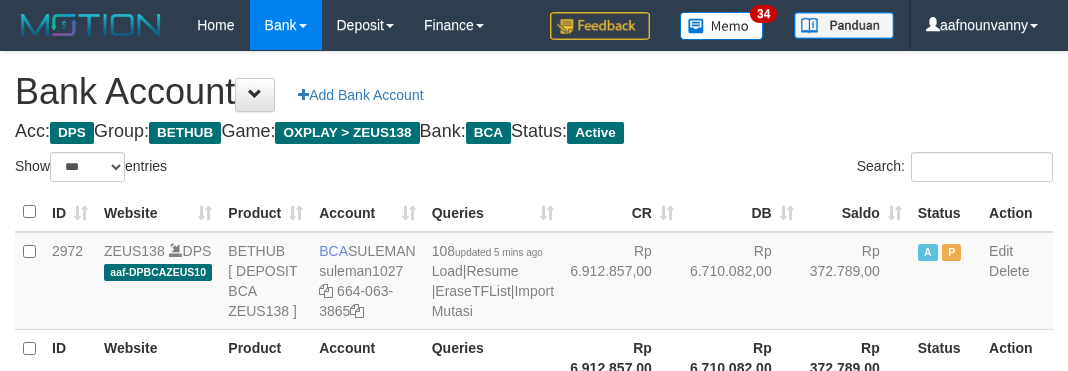 select on "***" 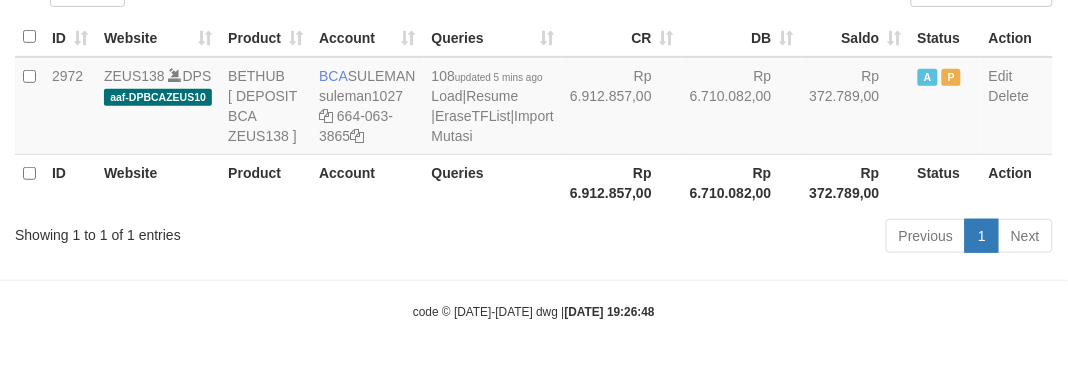 click on "Previous 1 Next" at bounding box center (756, 238) 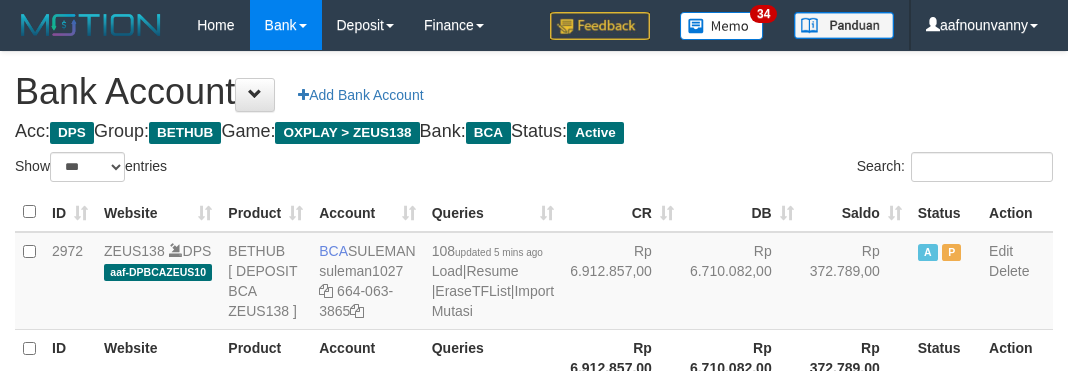 select on "***" 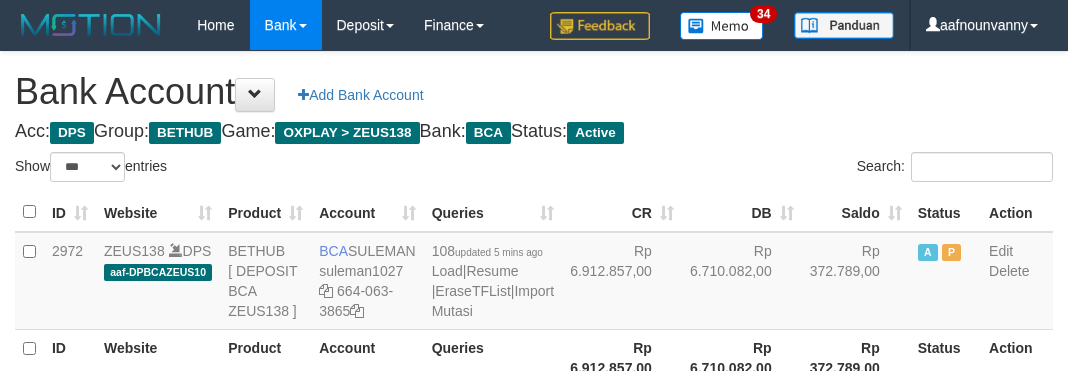 scroll, scrollTop: 235, scrollLeft: 0, axis: vertical 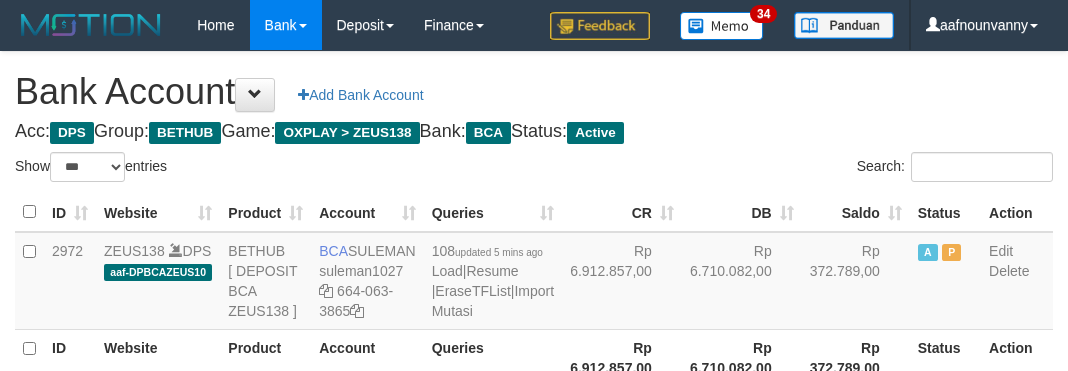 select on "***" 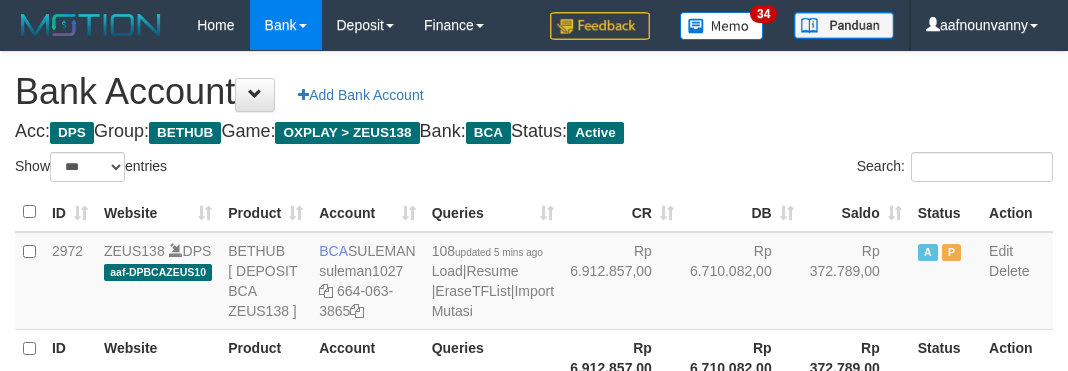 scroll, scrollTop: 235, scrollLeft: 0, axis: vertical 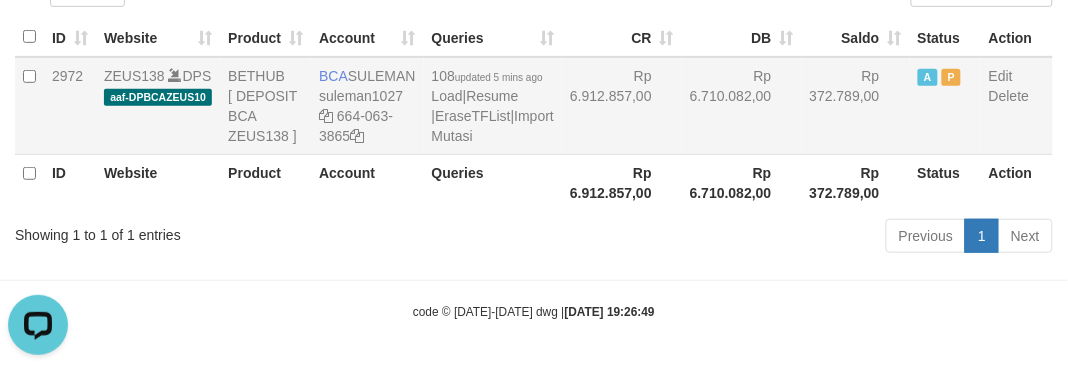 drag, startPoint x: 878, startPoint y: 121, endPoint x: 822, endPoint y: 125, distance: 56.142673 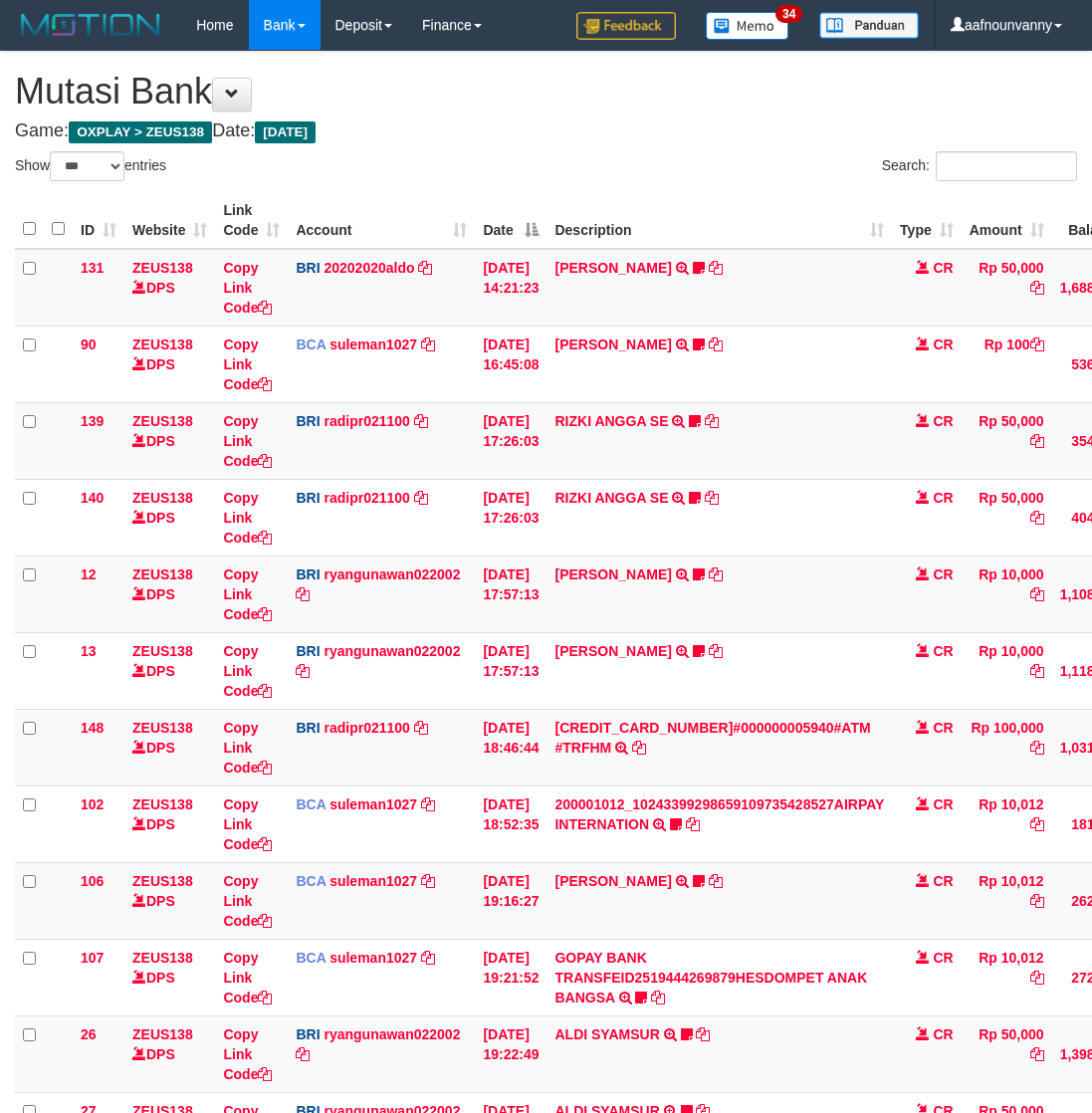 select on "***" 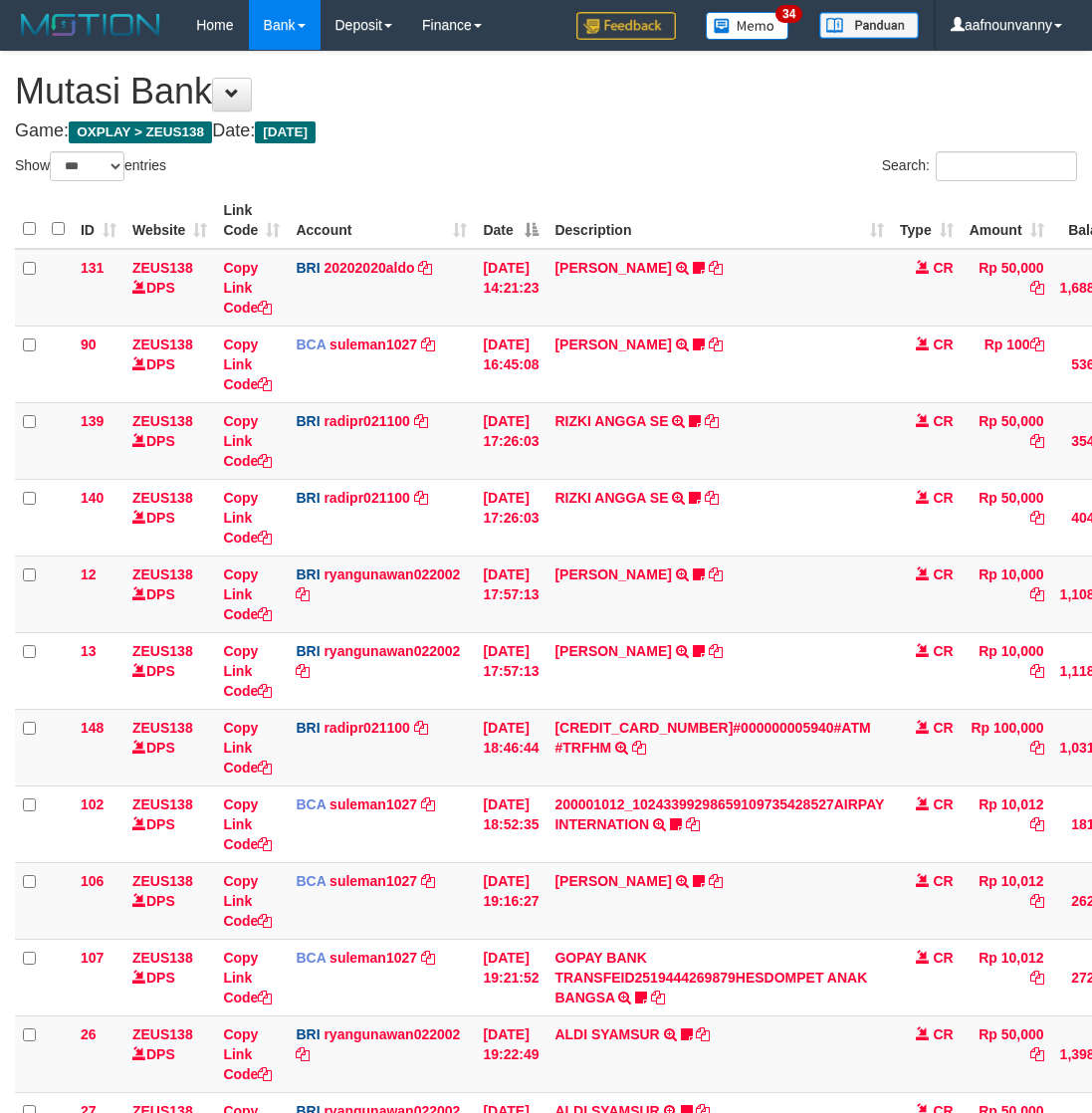 scroll, scrollTop: 307, scrollLeft: 0, axis: vertical 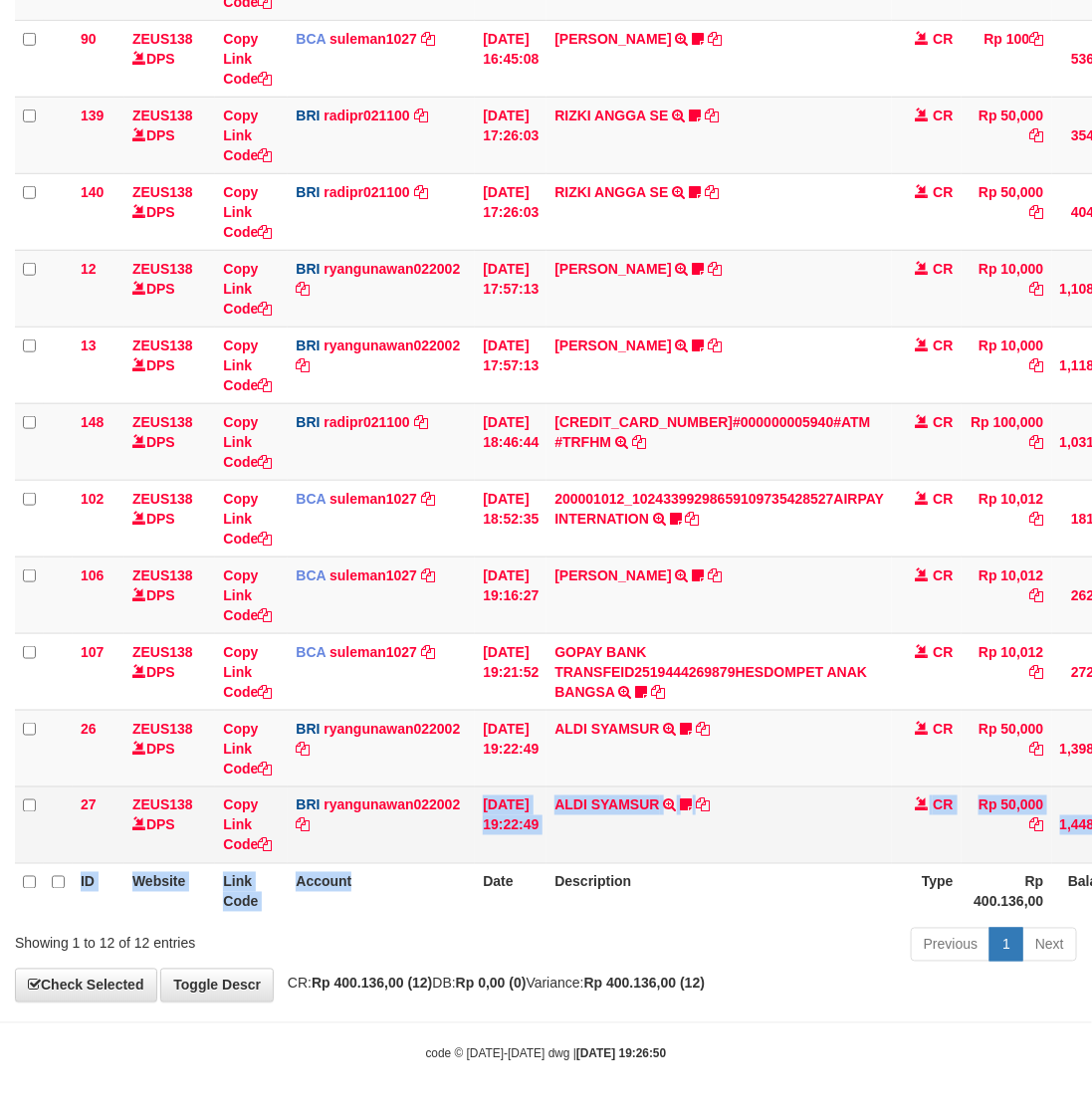 drag, startPoint x: 0, startPoint y: 0, endPoint x: 1088, endPoint y: 818, distance: 1361.2009 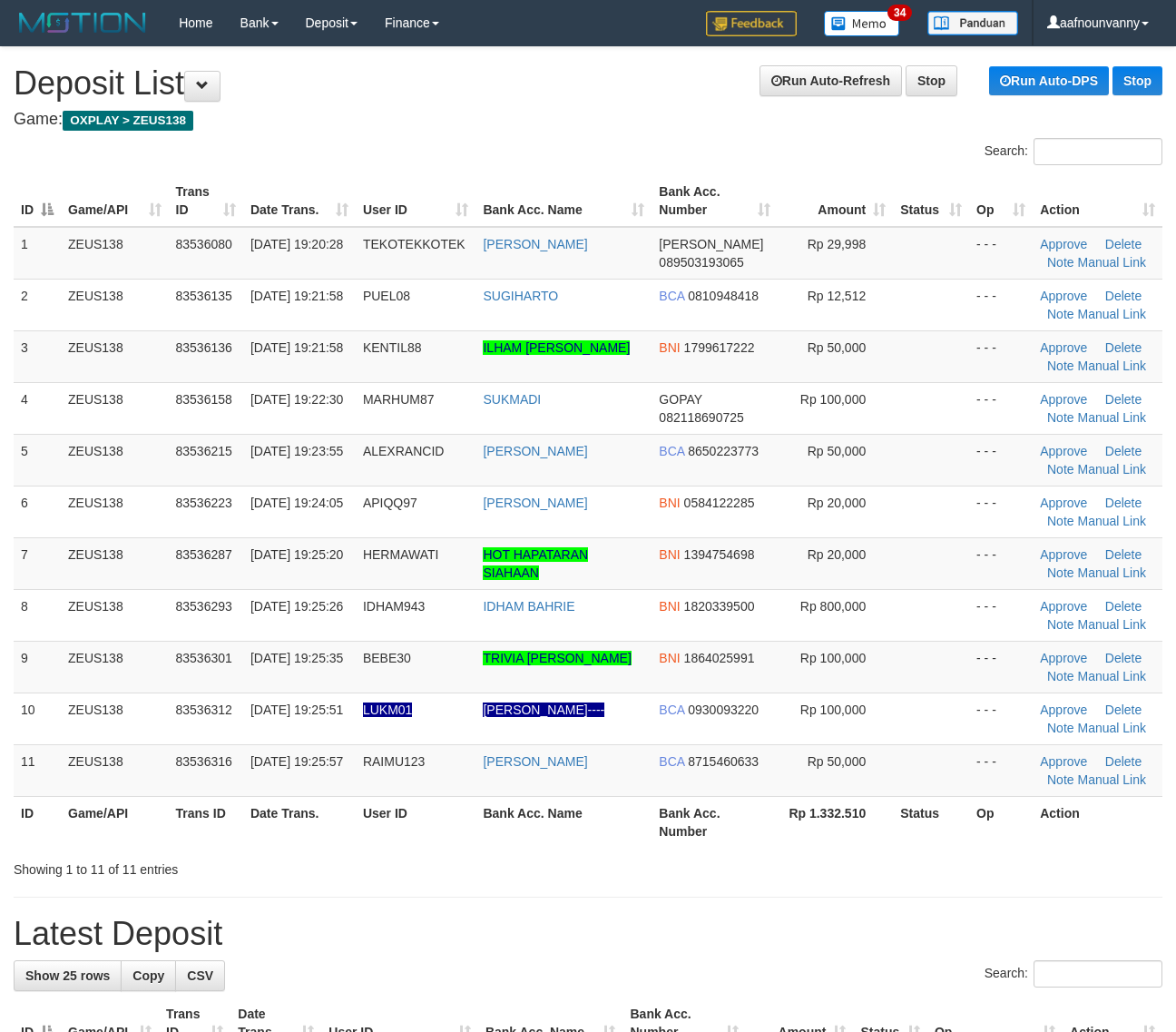 scroll, scrollTop: 0, scrollLeft: 0, axis: both 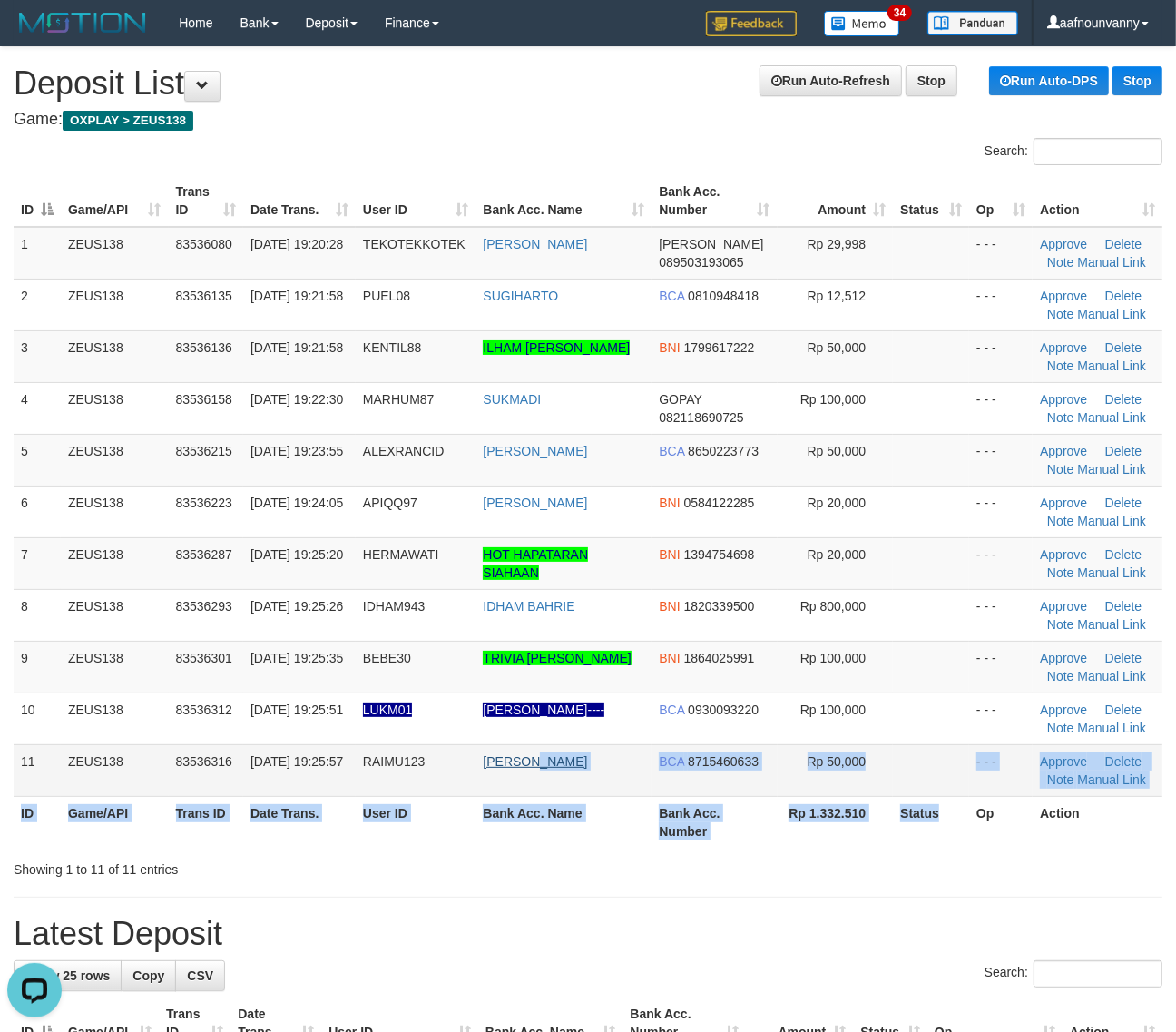 drag, startPoint x: 608, startPoint y: 792, endPoint x: 508, endPoint y: 769, distance: 102.61092 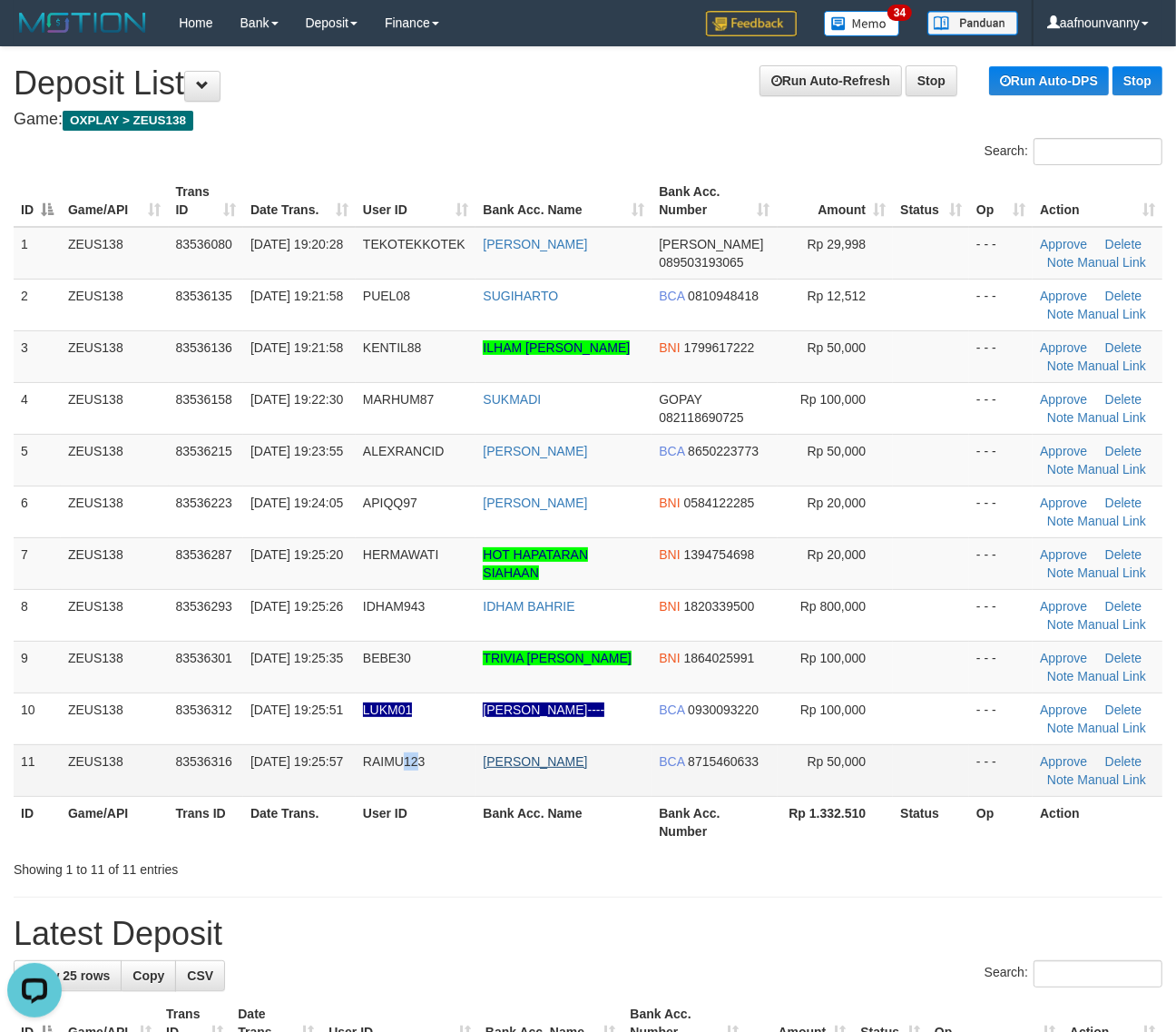 click on "11
ZEUS138
83536316
13/07/2025 19:25:57
RAIMU123
ARYA SURYA PRATAMA
BCA
8715460633
Rp 50,000
- - -
Approve
Delete
Note
Manual Link" at bounding box center [588, 770] 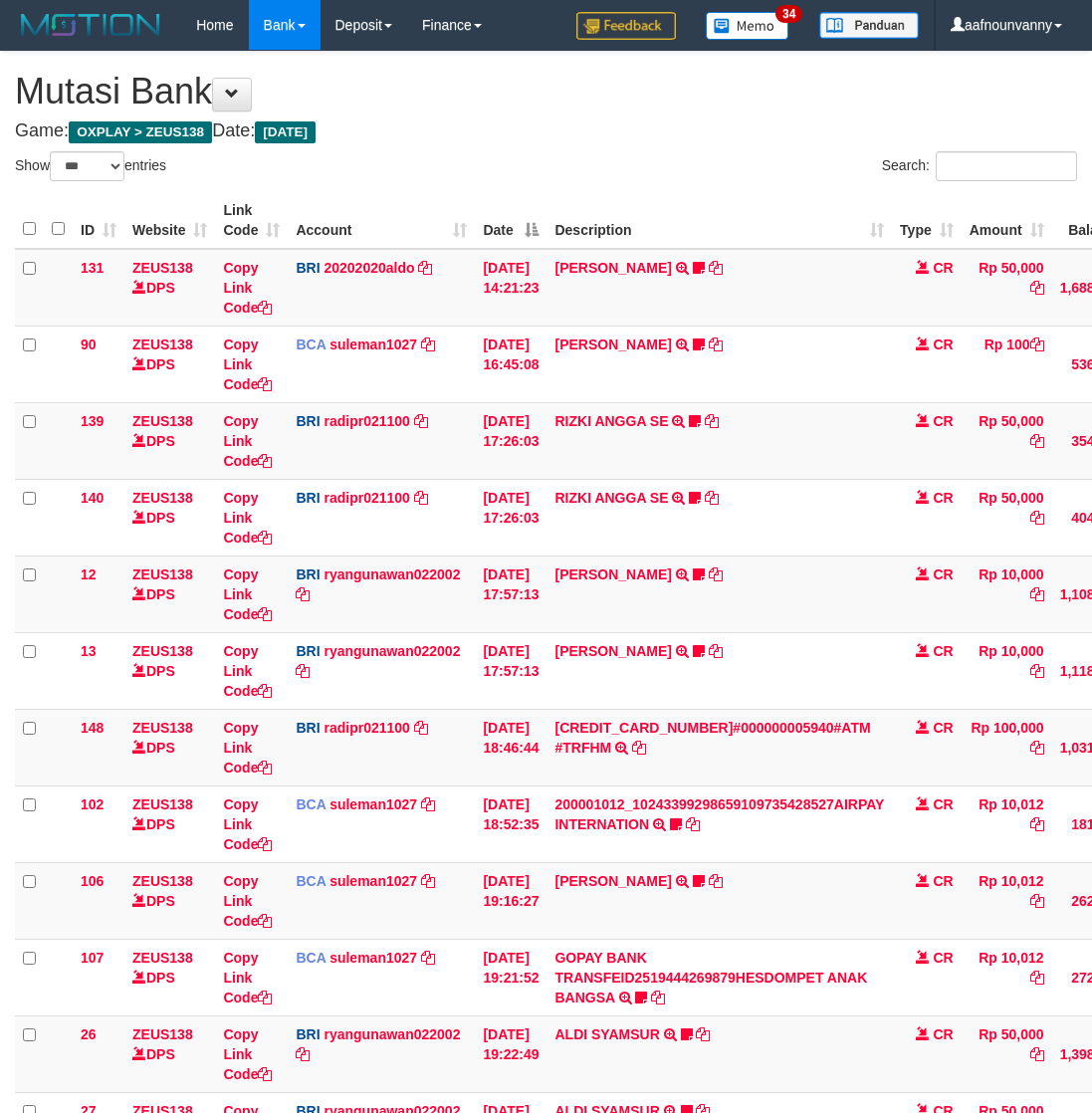 select on "***" 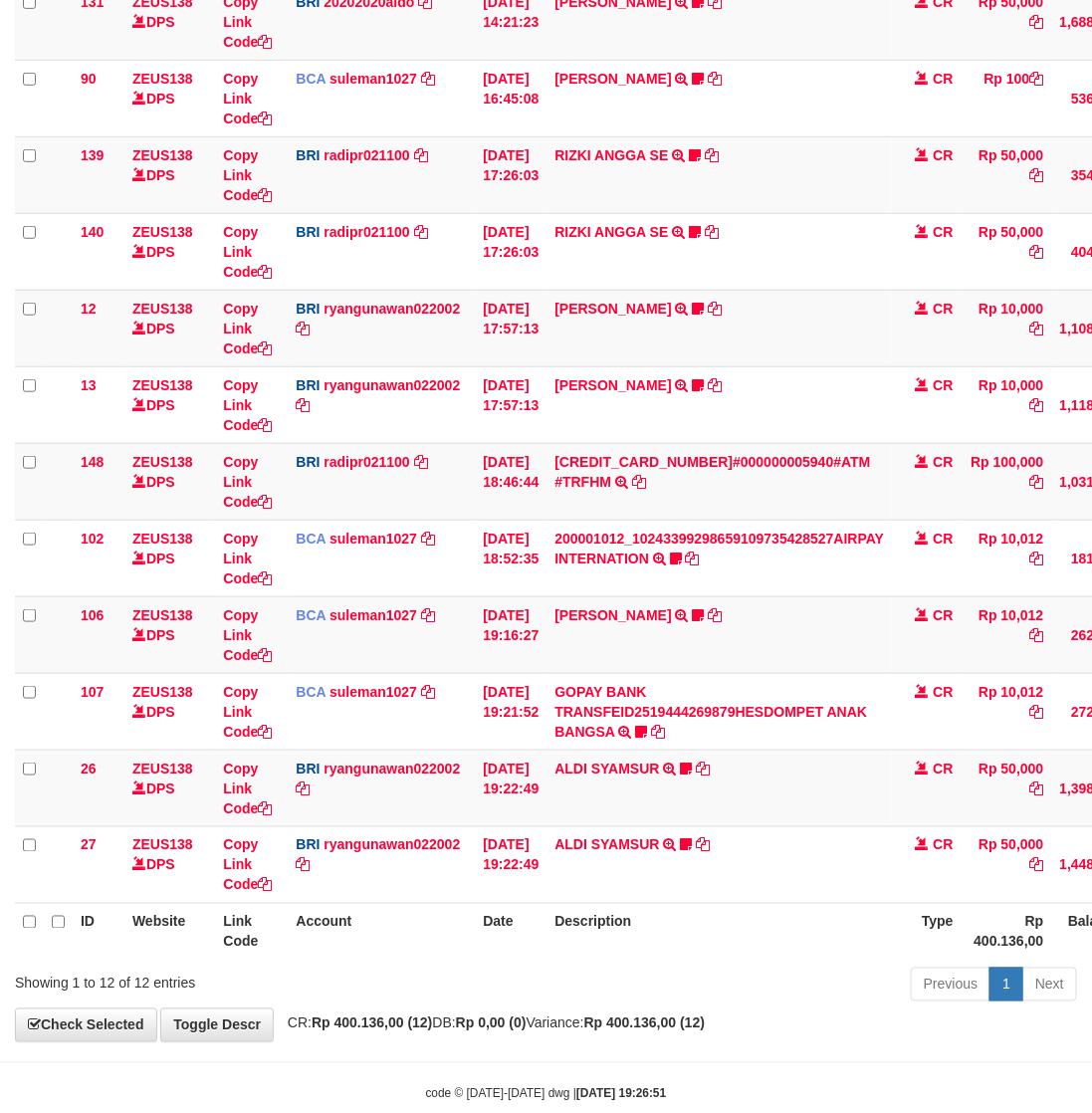scroll, scrollTop: 307, scrollLeft: 0, axis: vertical 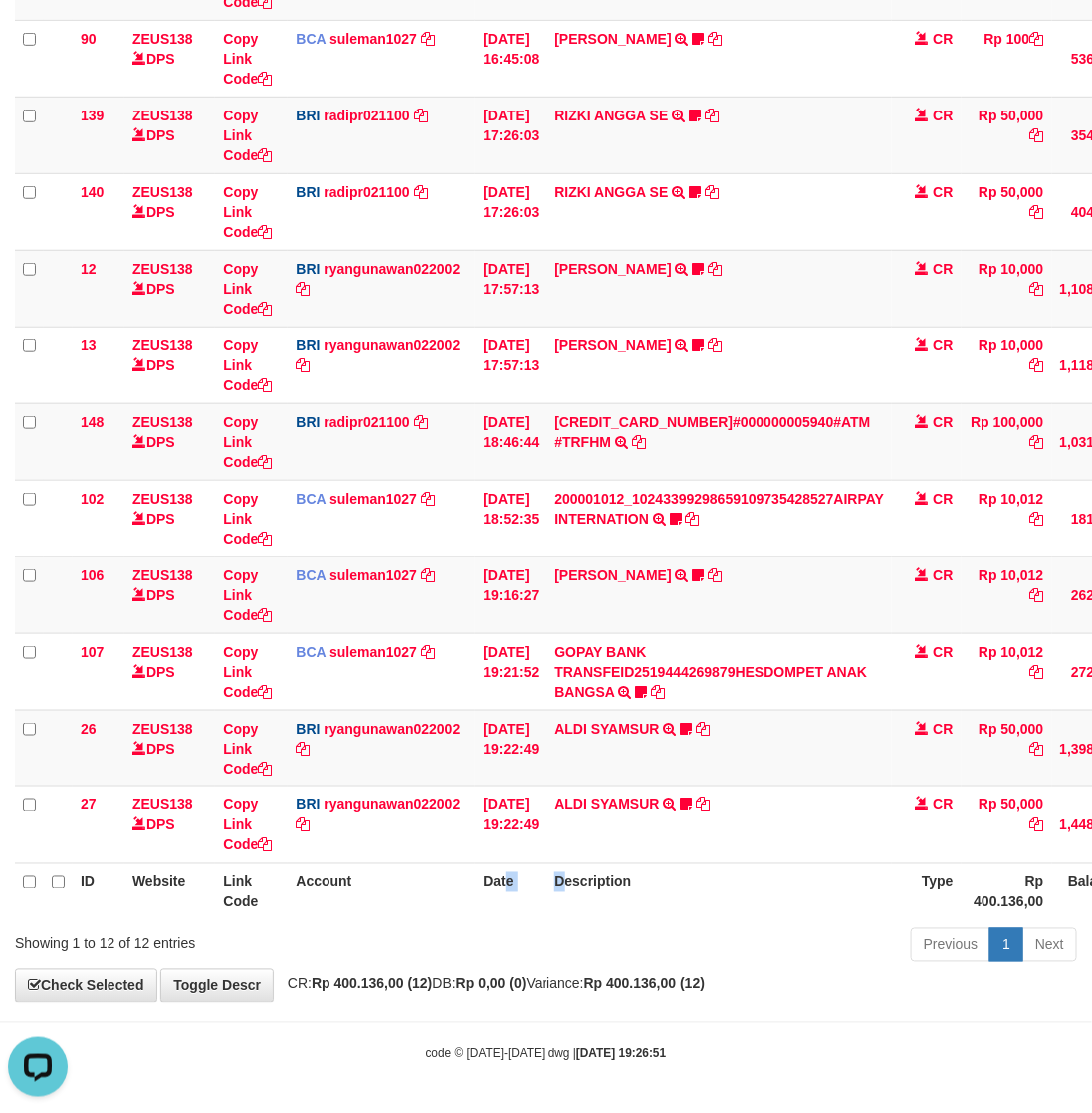 drag, startPoint x: 506, startPoint y: 913, endPoint x: 408, endPoint y: 886, distance: 101.65136 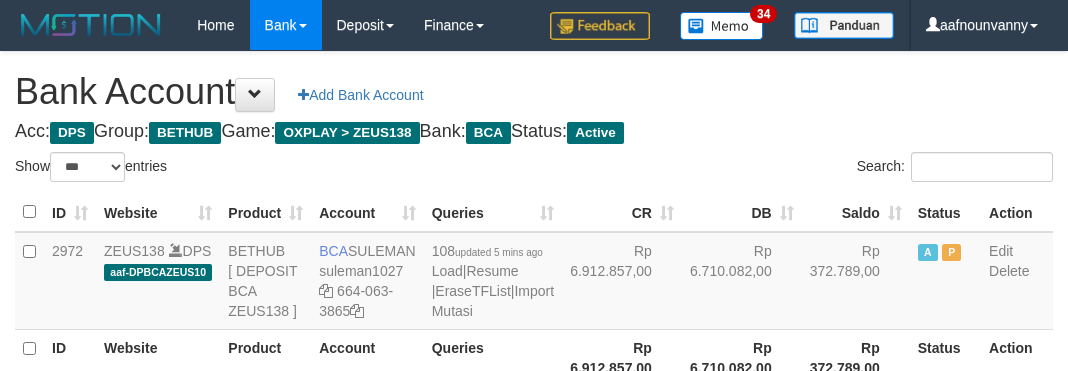 select on "***" 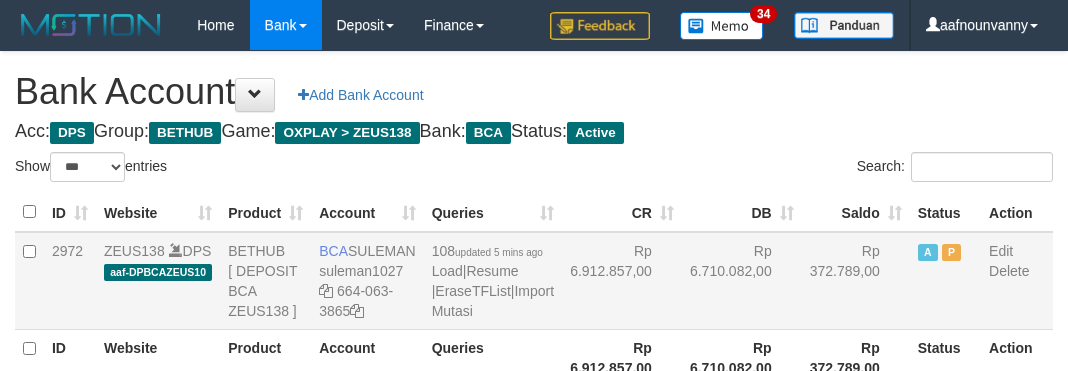 scroll, scrollTop: 235, scrollLeft: 0, axis: vertical 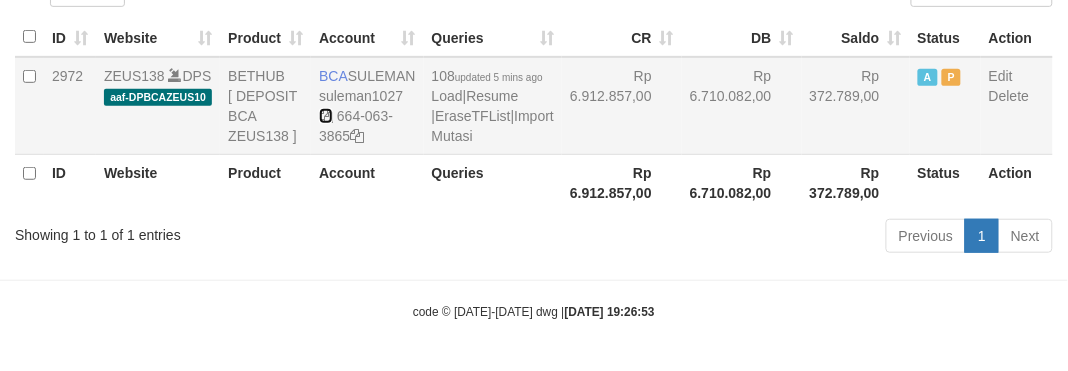 click at bounding box center [326, 116] 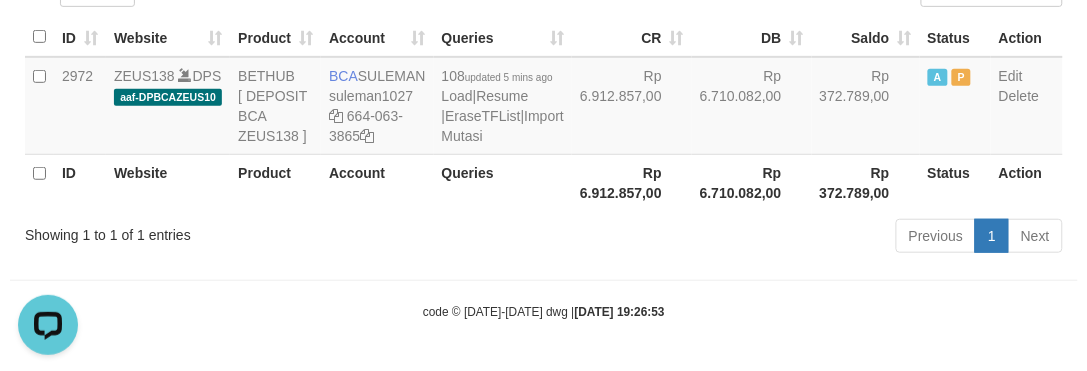 scroll, scrollTop: 0, scrollLeft: 0, axis: both 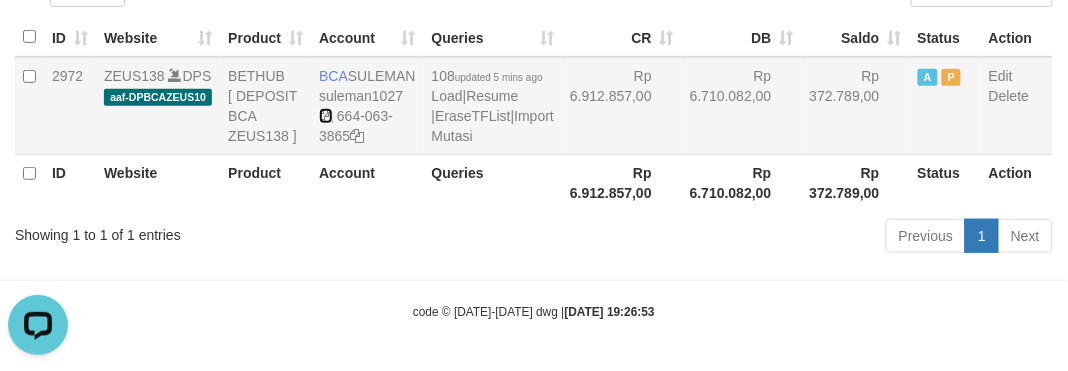 drag, startPoint x: 326, startPoint y: 75, endPoint x: 476, endPoint y: 130, distance: 159.76546 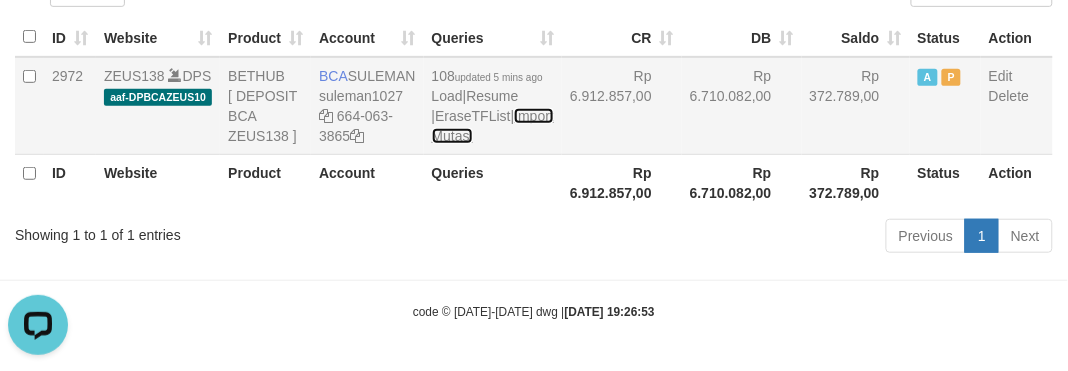 click on "Import Mutasi" at bounding box center (493, 126) 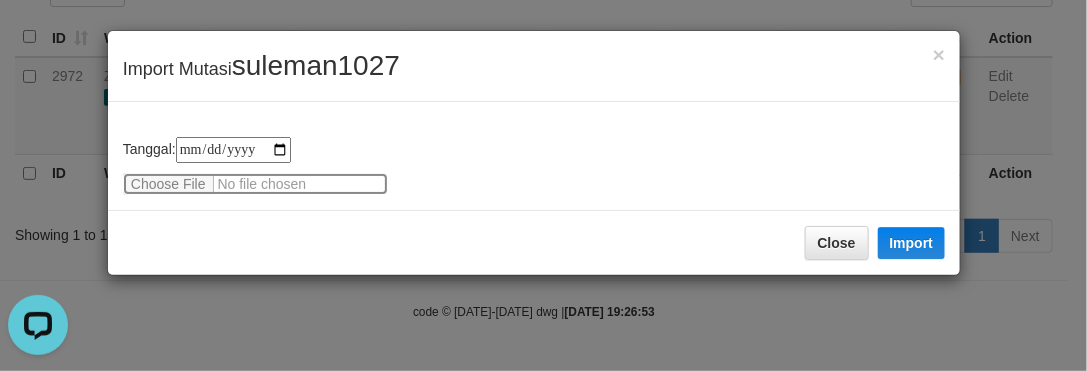 click at bounding box center (255, 184) 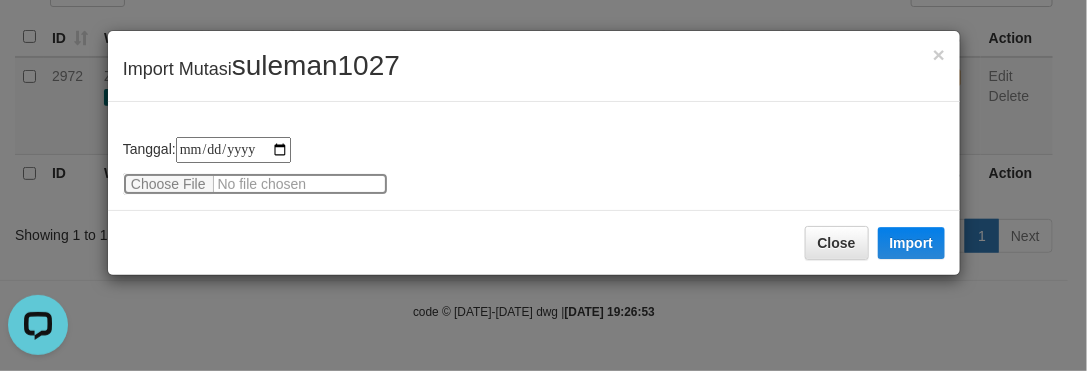 type on "**********" 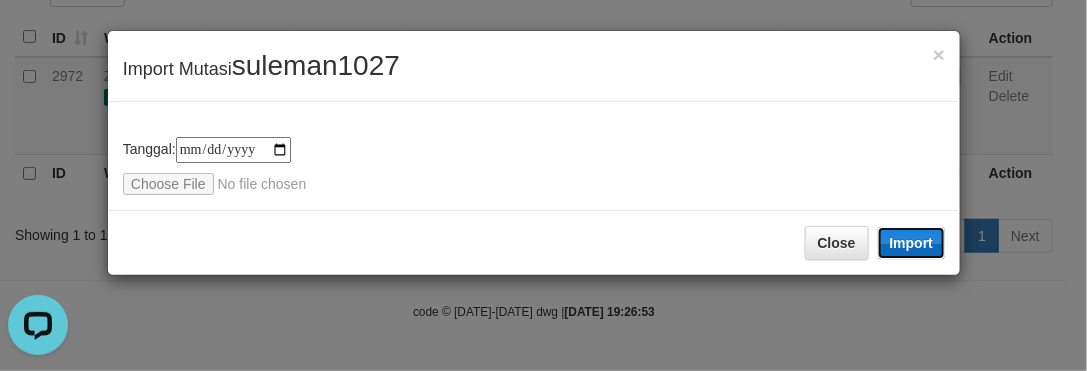 type 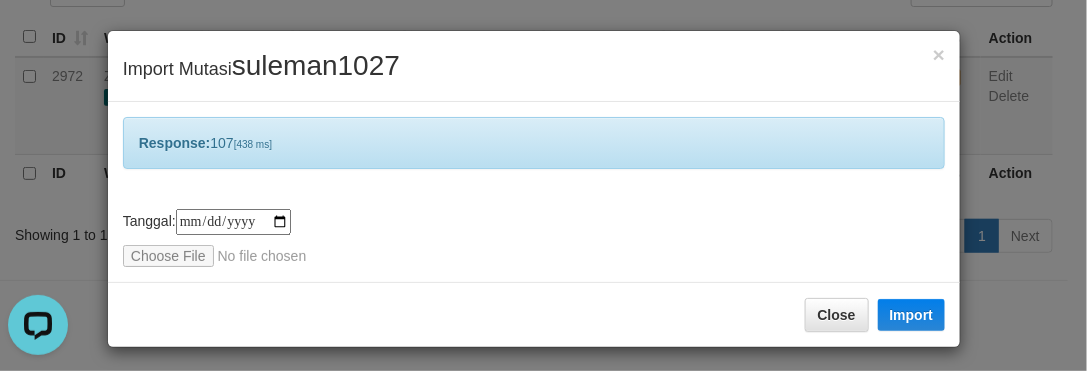 click on "Close
Import" at bounding box center (534, 314) 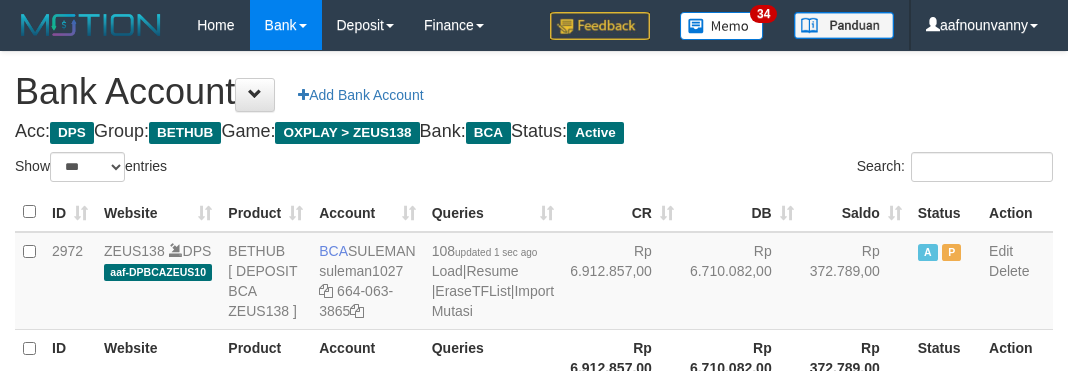 select on "***" 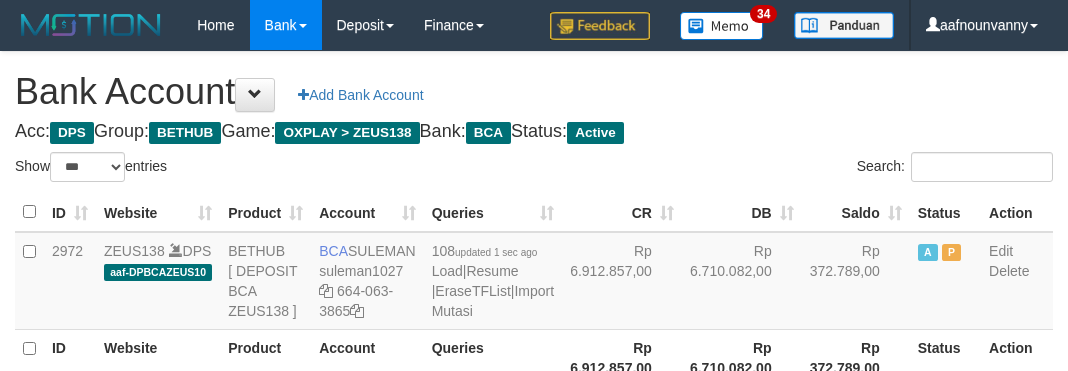 scroll, scrollTop: 235, scrollLeft: 0, axis: vertical 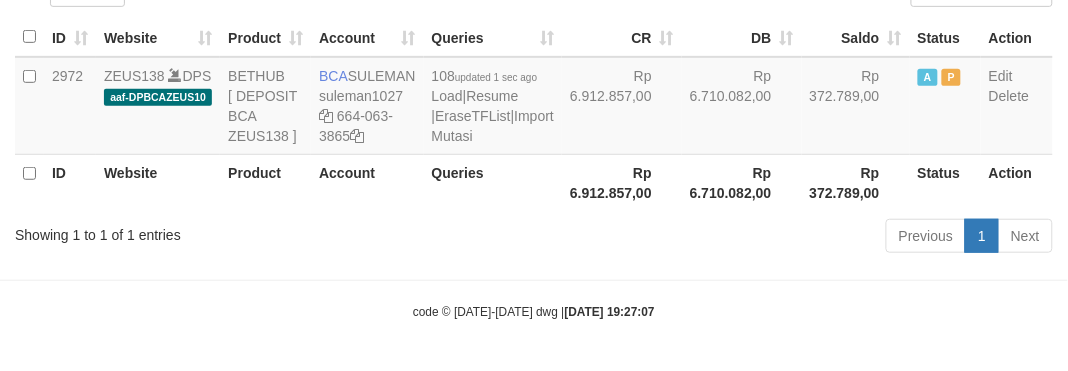 drag, startPoint x: 0, startPoint y: 0, endPoint x: 811, endPoint y: 303, distance: 865.754 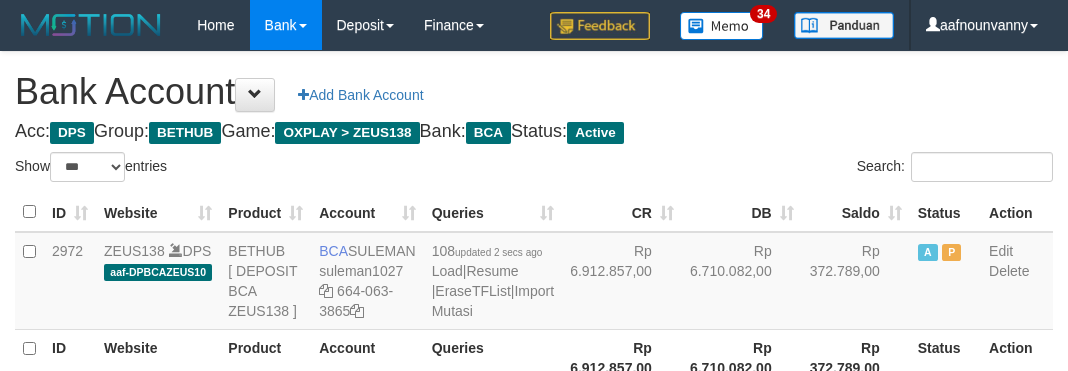 select on "***" 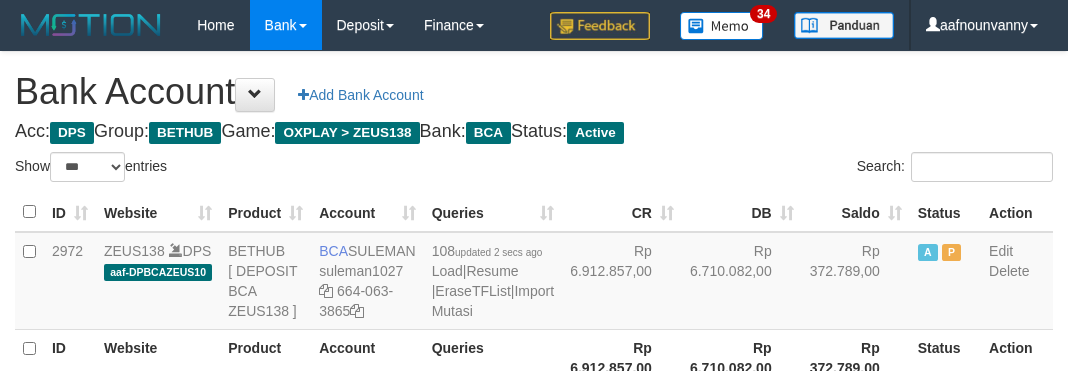 scroll, scrollTop: 235, scrollLeft: 0, axis: vertical 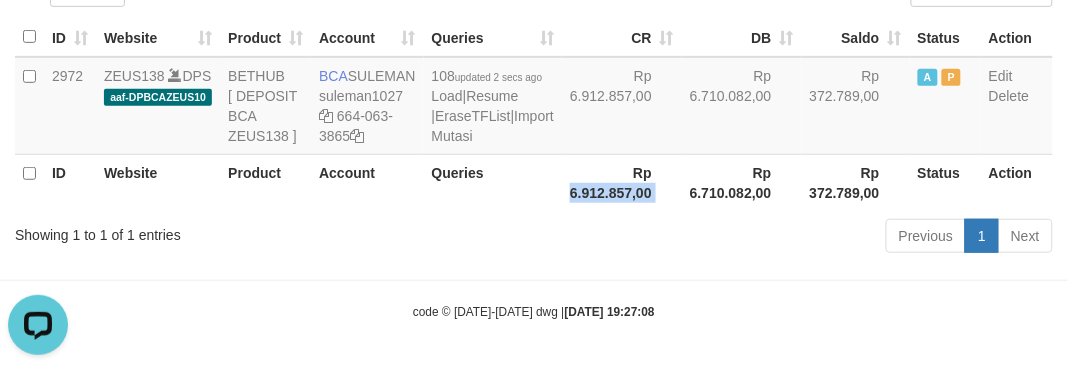 click on "ID Website Product Account Queries Rp 6.912.857,00 Rp 6.710.082,00 Rp 372.789,00 Status Action" at bounding box center [534, 182] 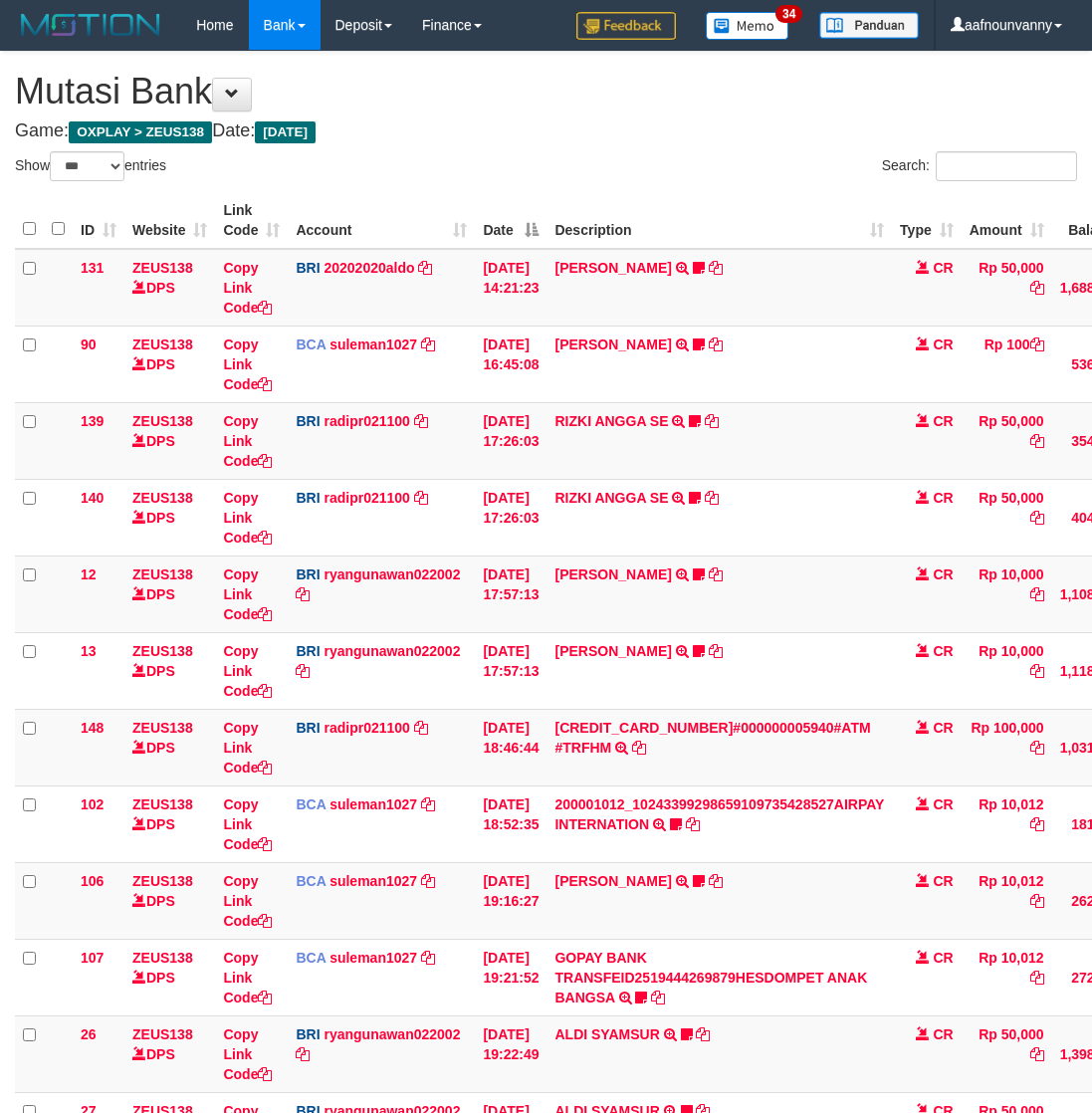 select on "***" 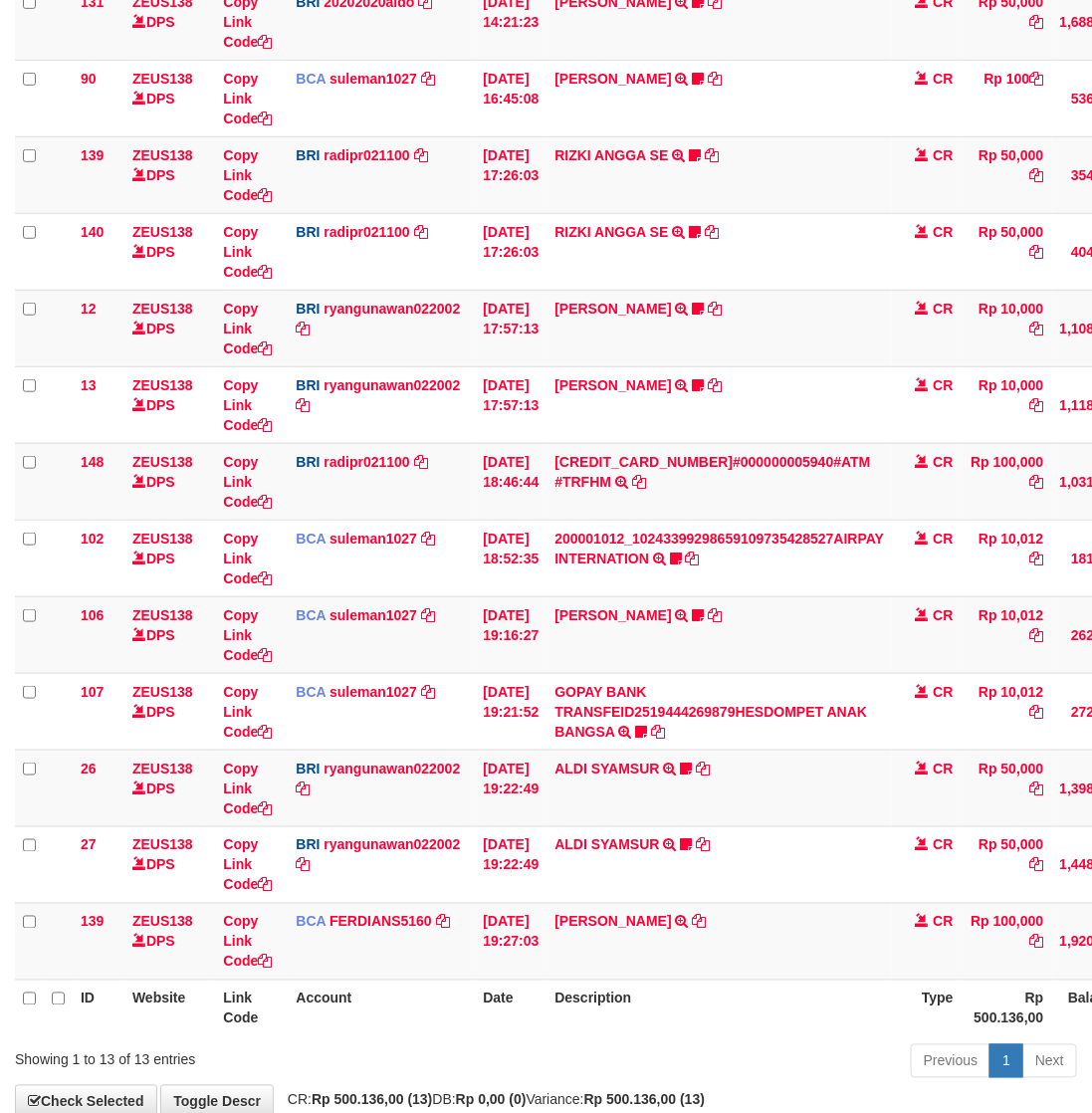 scroll, scrollTop: 384, scrollLeft: 0, axis: vertical 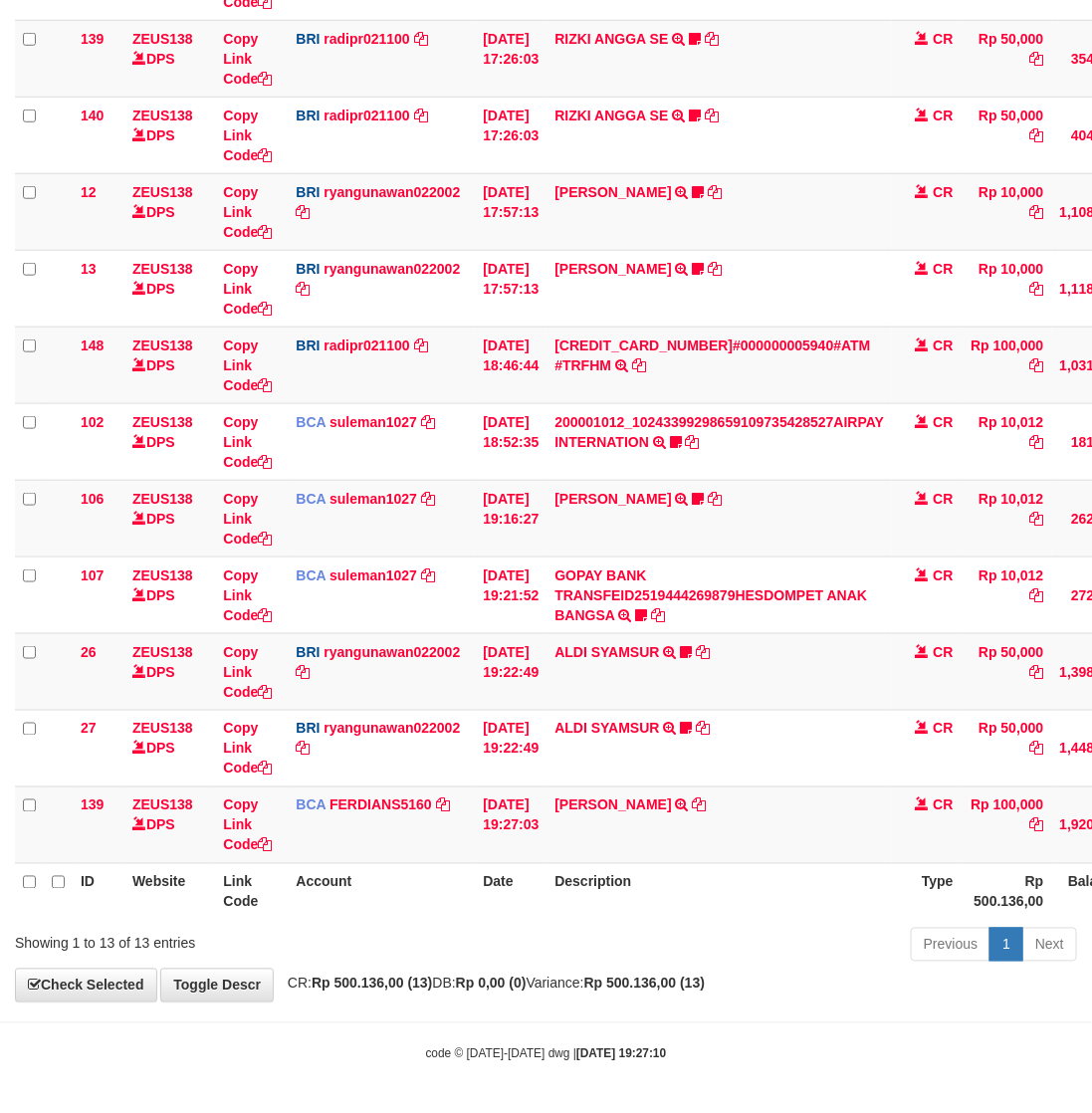 drag, startPoint x: 694, startPoint y: 1012, endPoint x: 672, endPoint y: 928, distance: 86.83317 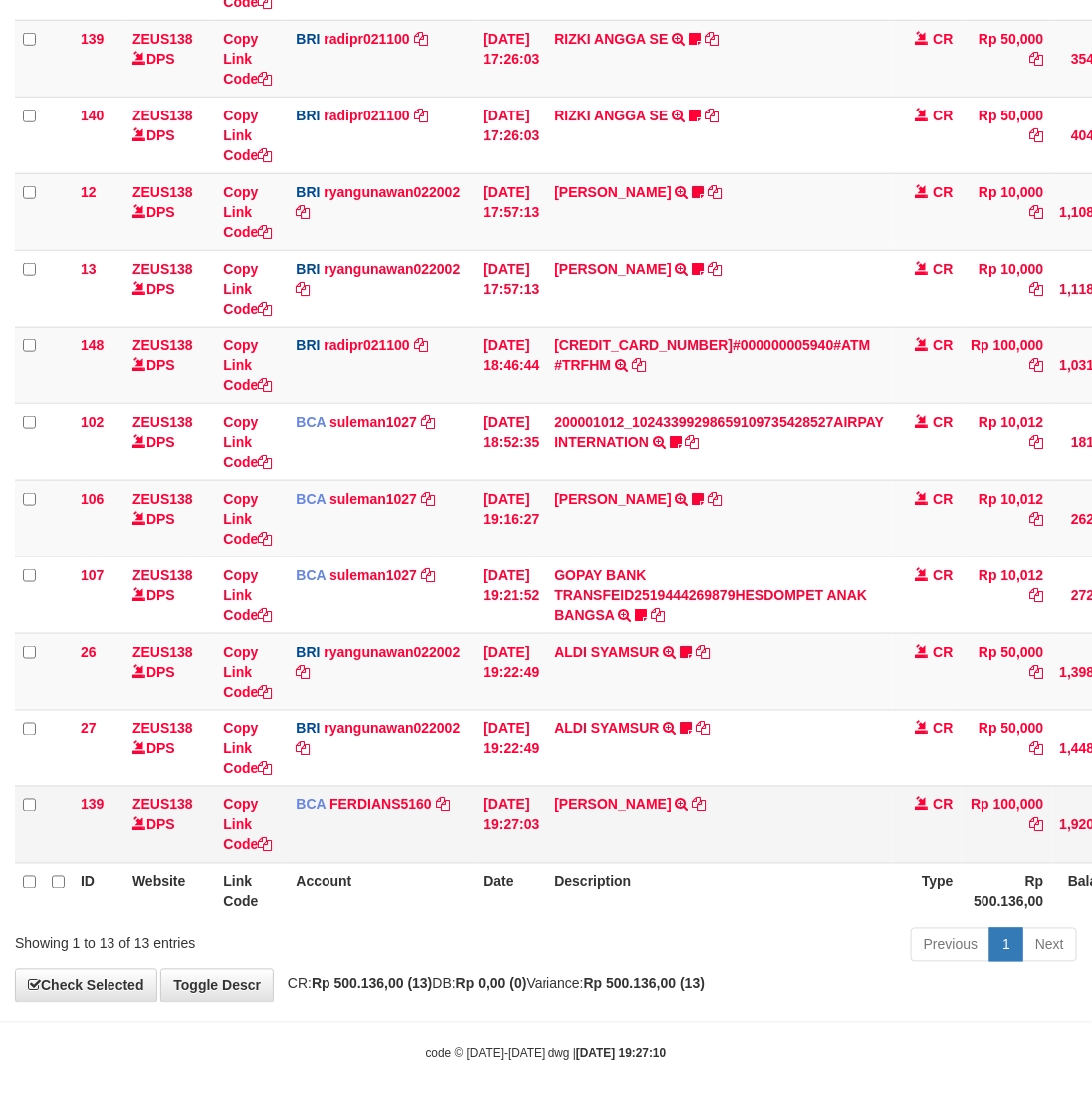 click on "LUKMAN HAKIM         TRSF E-BANKING CR 1307/FTSCY/WS95031
100000.00LUKMAN HAKIM" at bounding box center (719, 824) 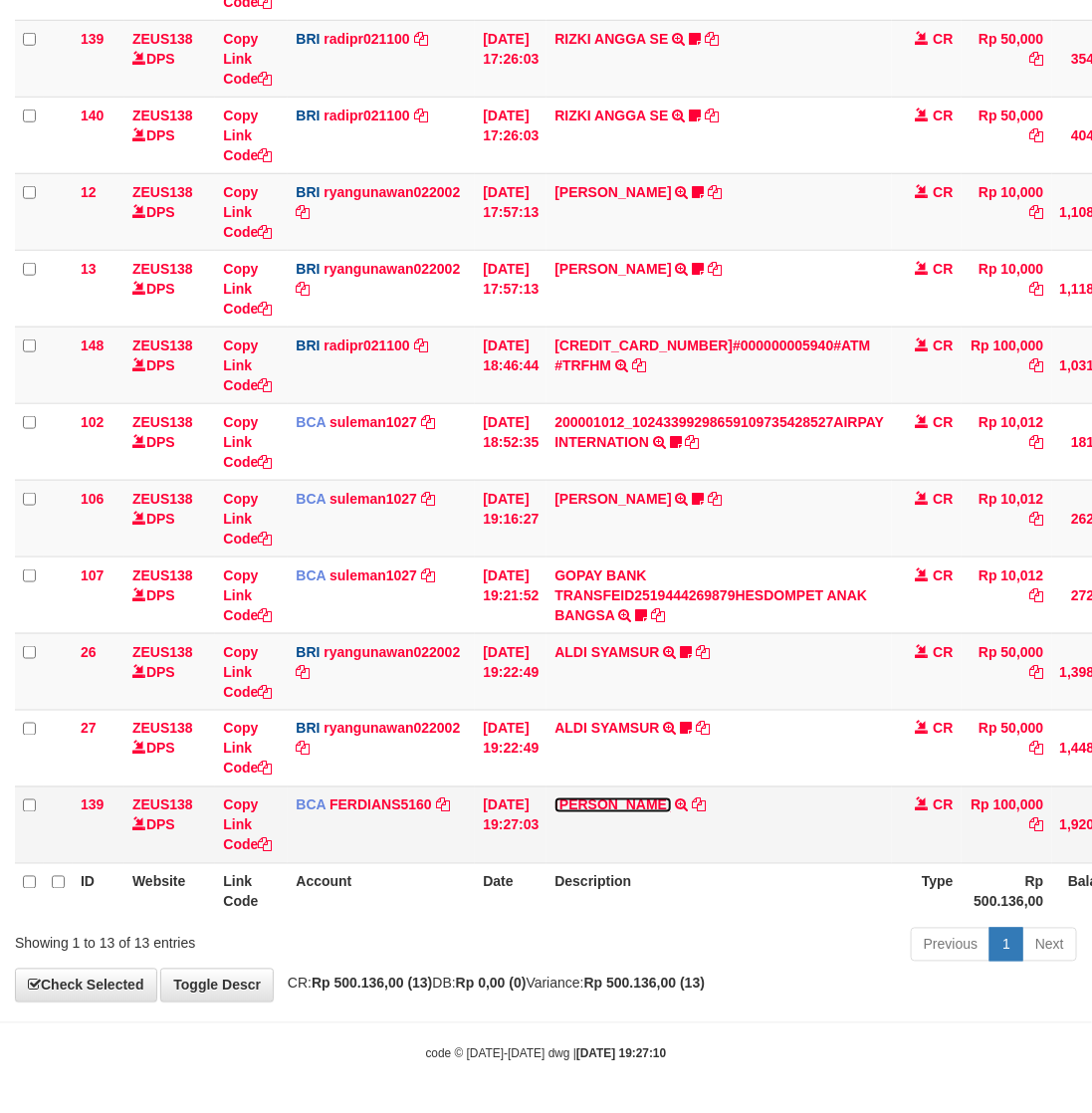 click on "LUKMAN HAKIM" at bounding box center [612, 805] 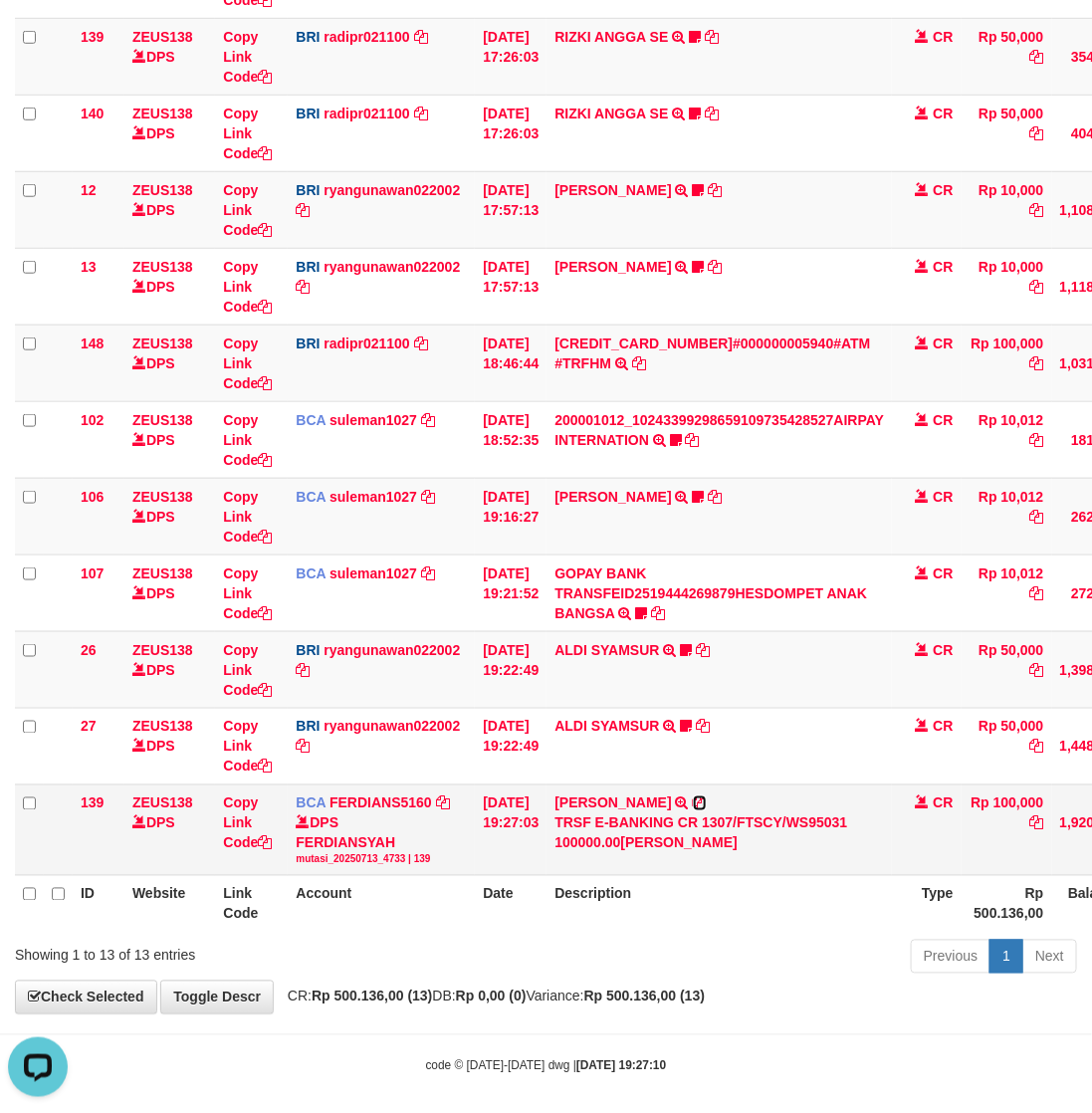 scroll, scrollTop: 0, scrollLeft: 0, axis: both 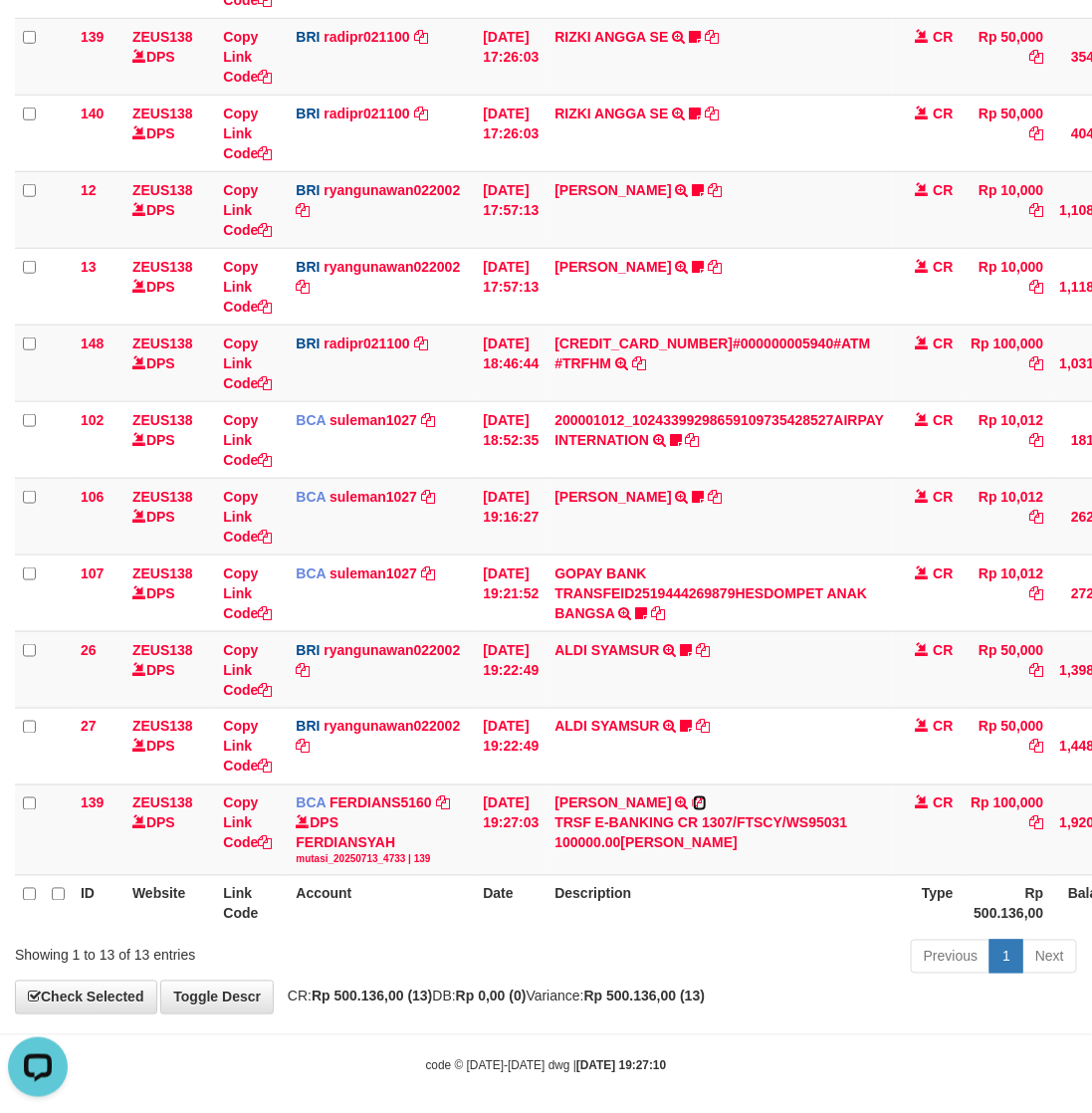 drag, startPoint x: 708, startPoint y: 802, endPoint x: 8, endPoint y: 607, distance: 726.65329 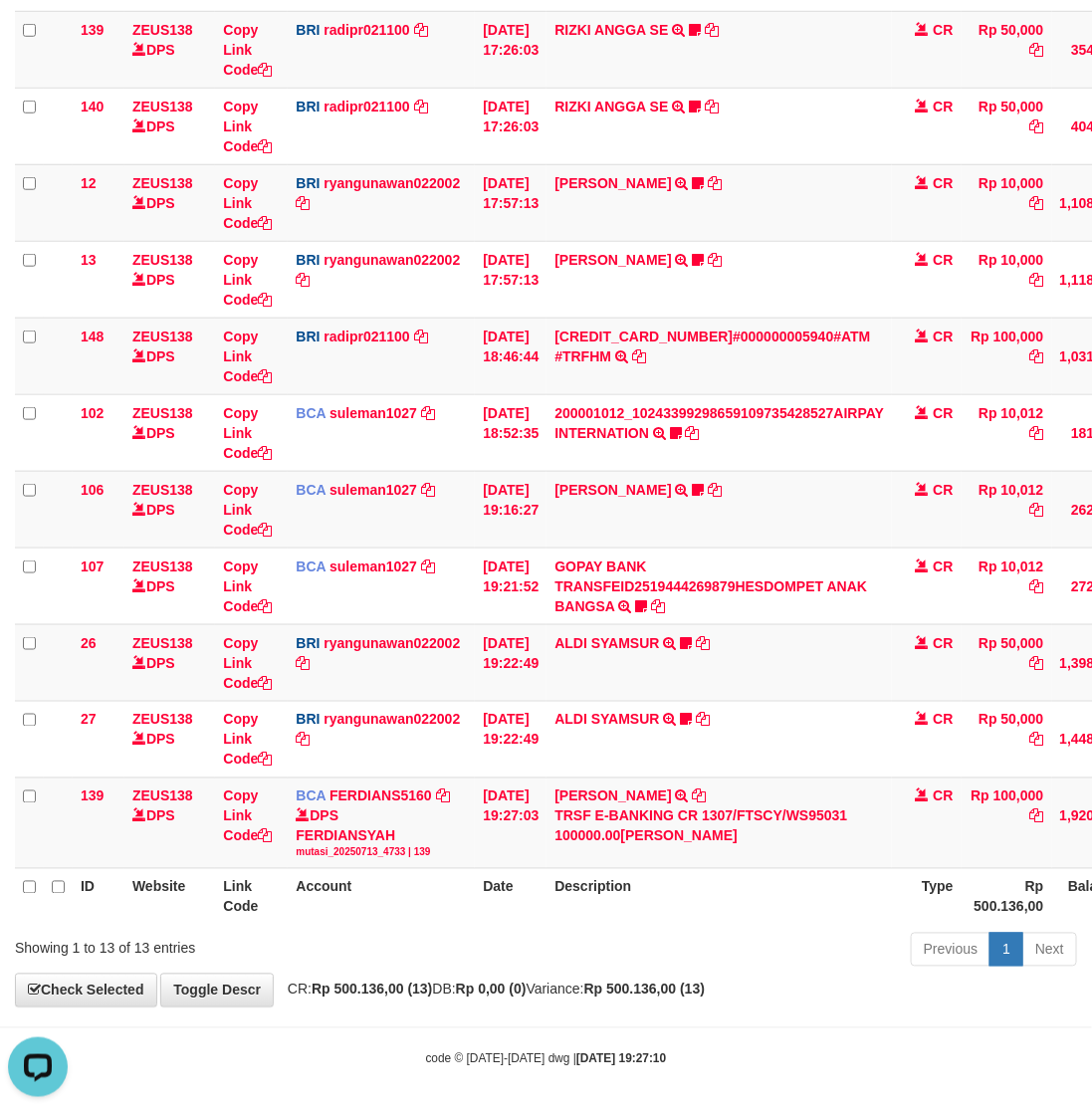 drag, startPoint x: 577, startPoint y: 964, endPoint x: 564, endPoint y: 966, distance: 13.152946 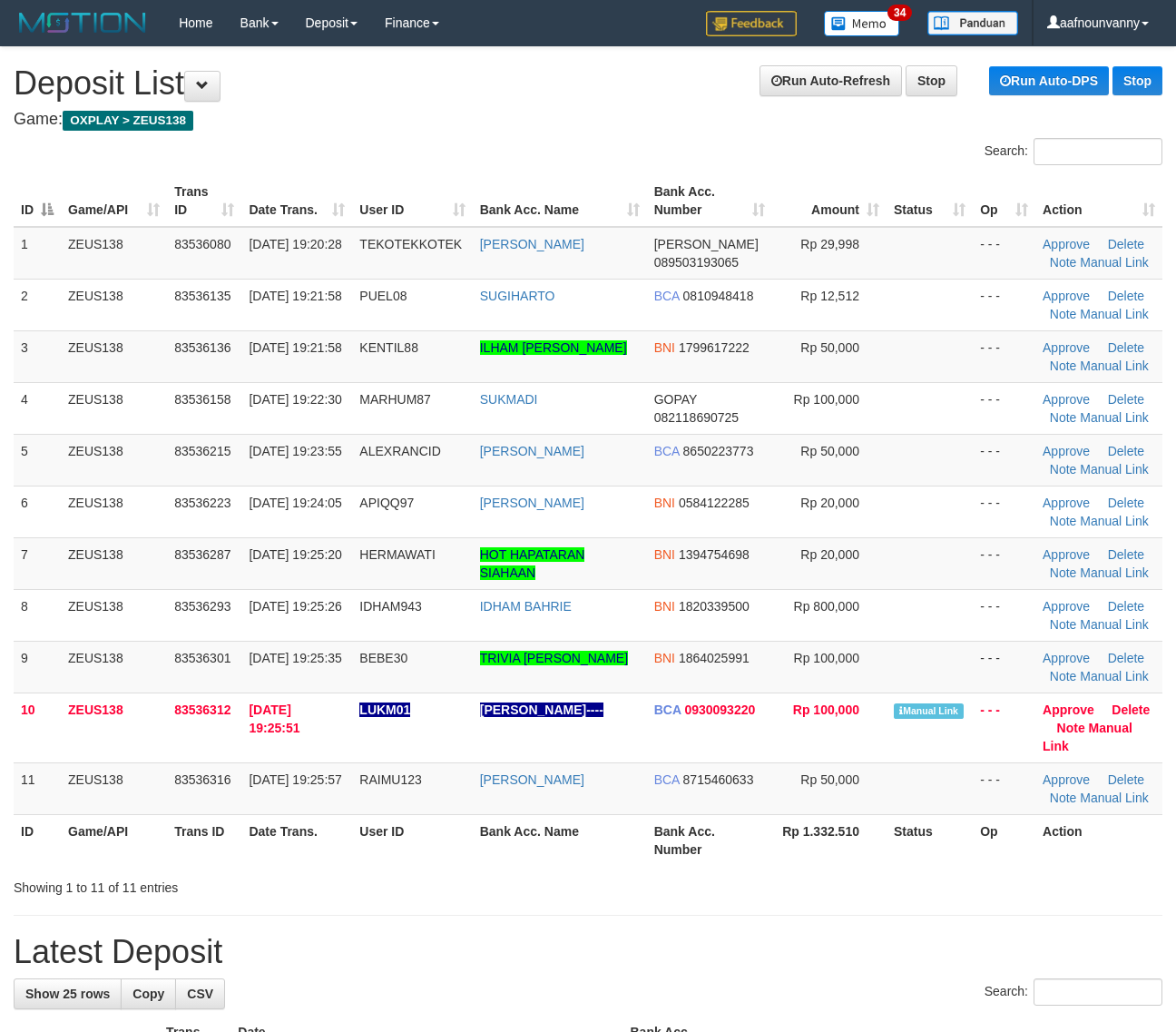 scroll, scrollTop: 0, scrollLeft: 0, axis: both 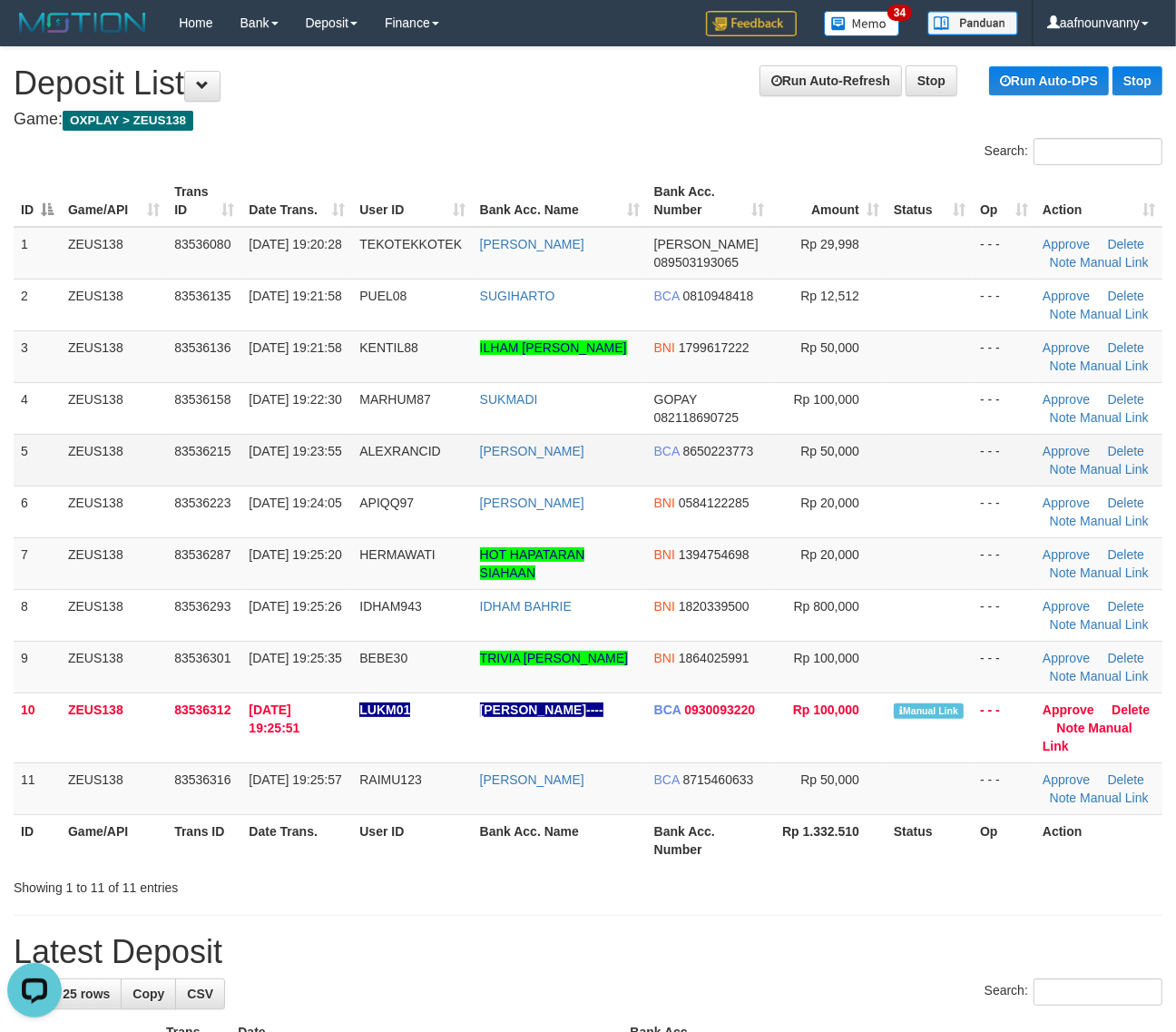 click at bounding box center [929, 459] 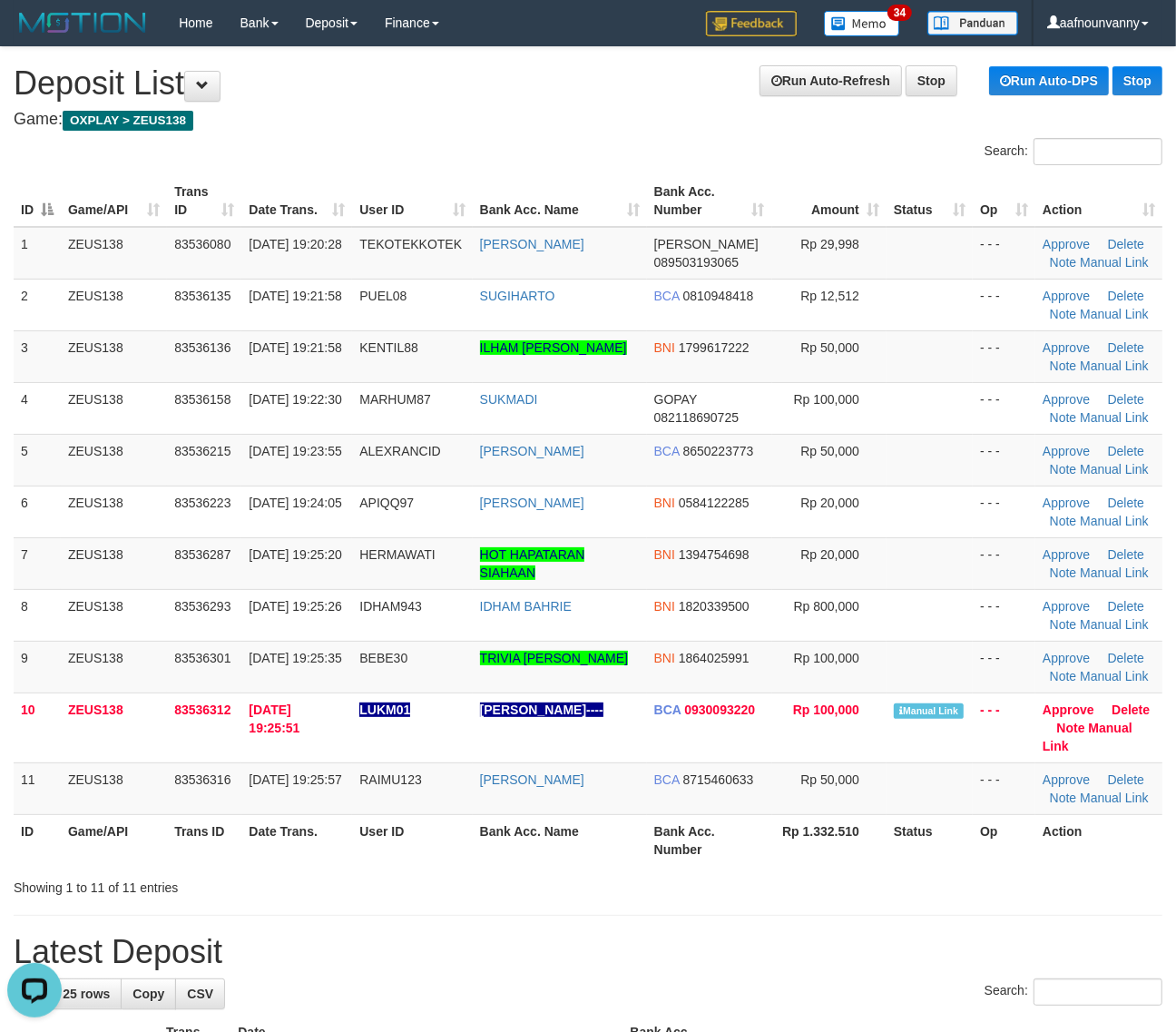 drag, startPoint x: 907, startPoint y: 473, endPoint x: 1189, endPoint y: 536, distance: 288.95155 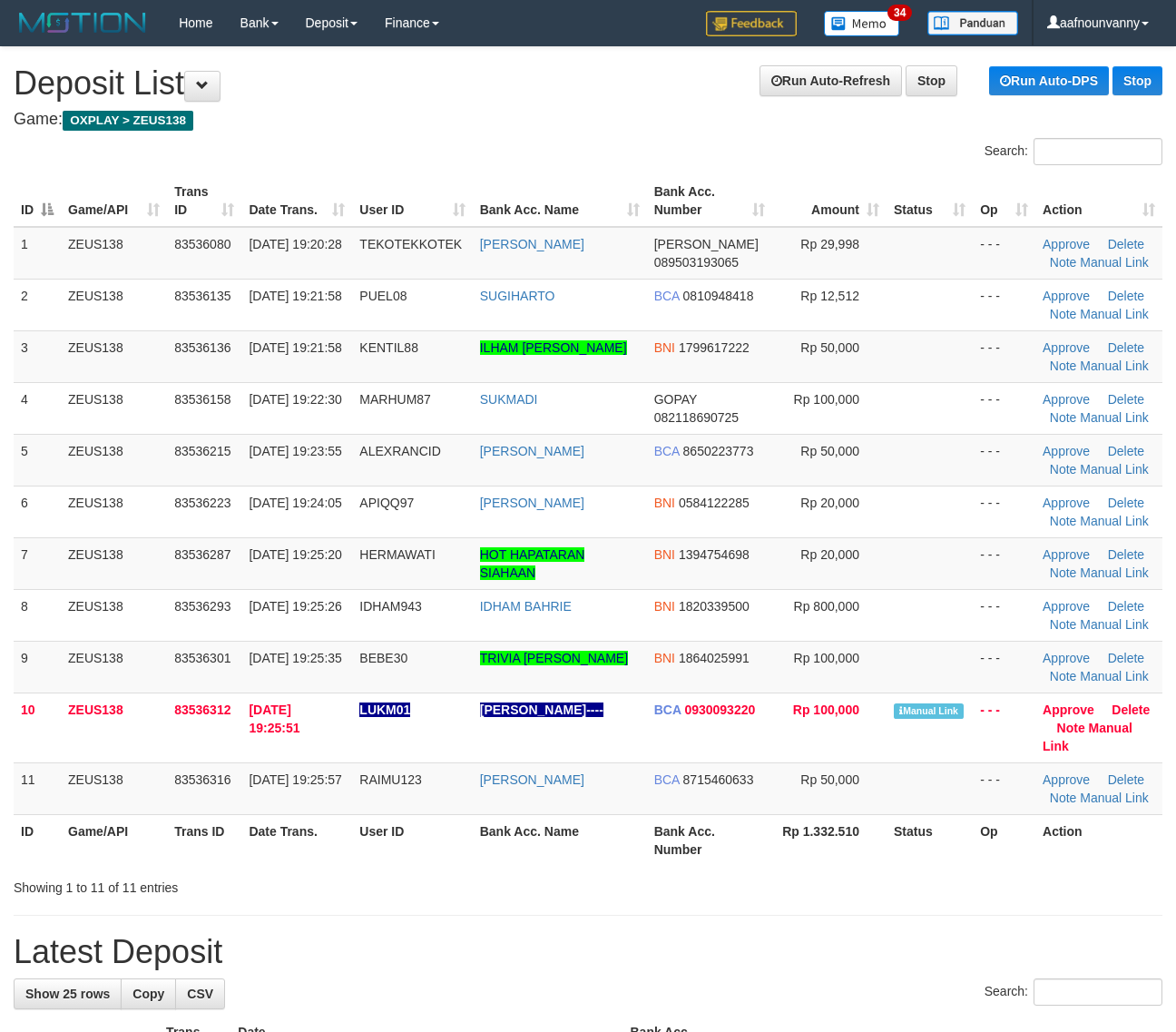 scroll, scrollTop: 0, scrollLeft: 0, axis: both 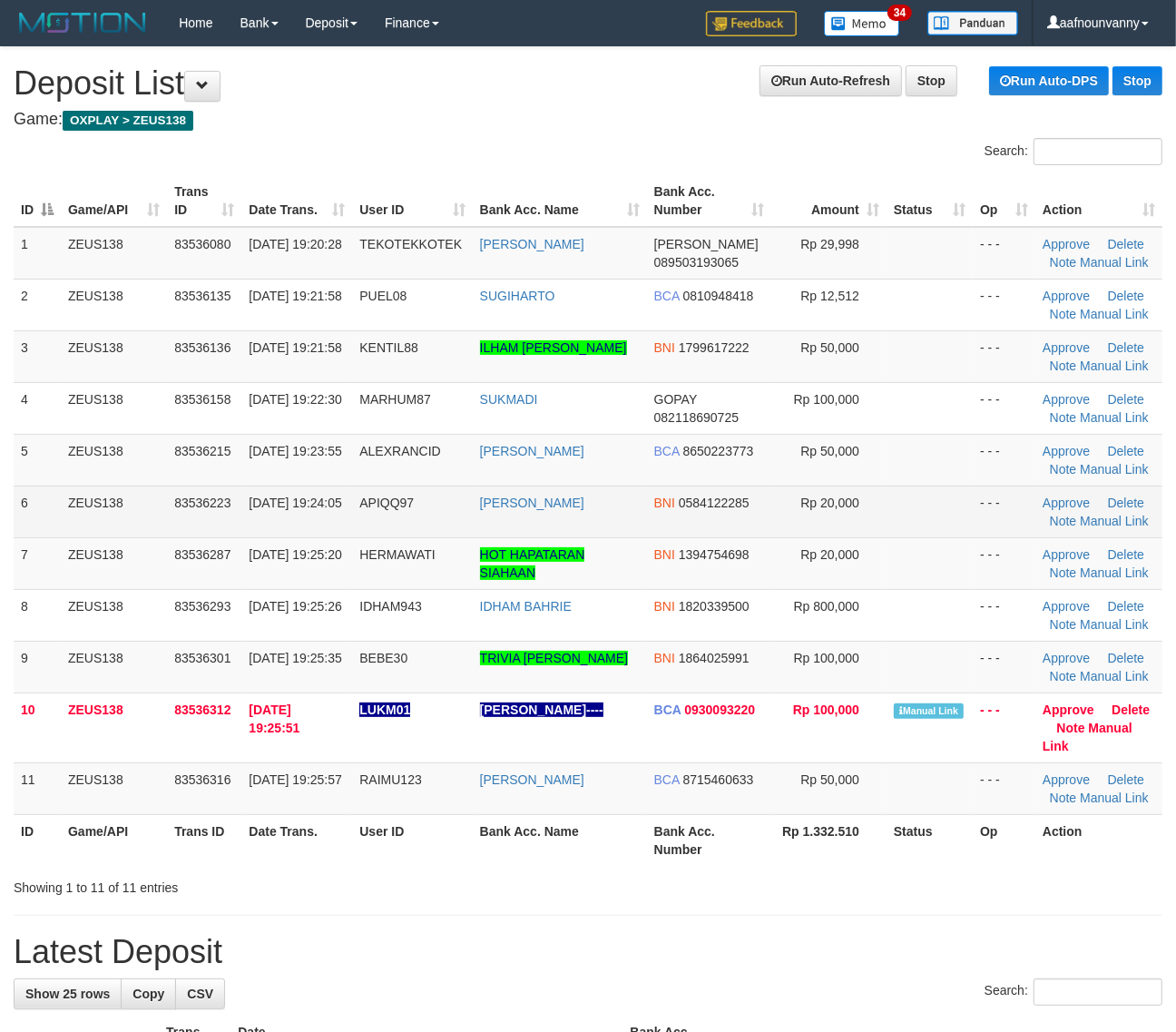 drag, startPoint x: 845, startPoint y: 496, endPoint x: 855, endPoint y: 497, distance: 10.049876 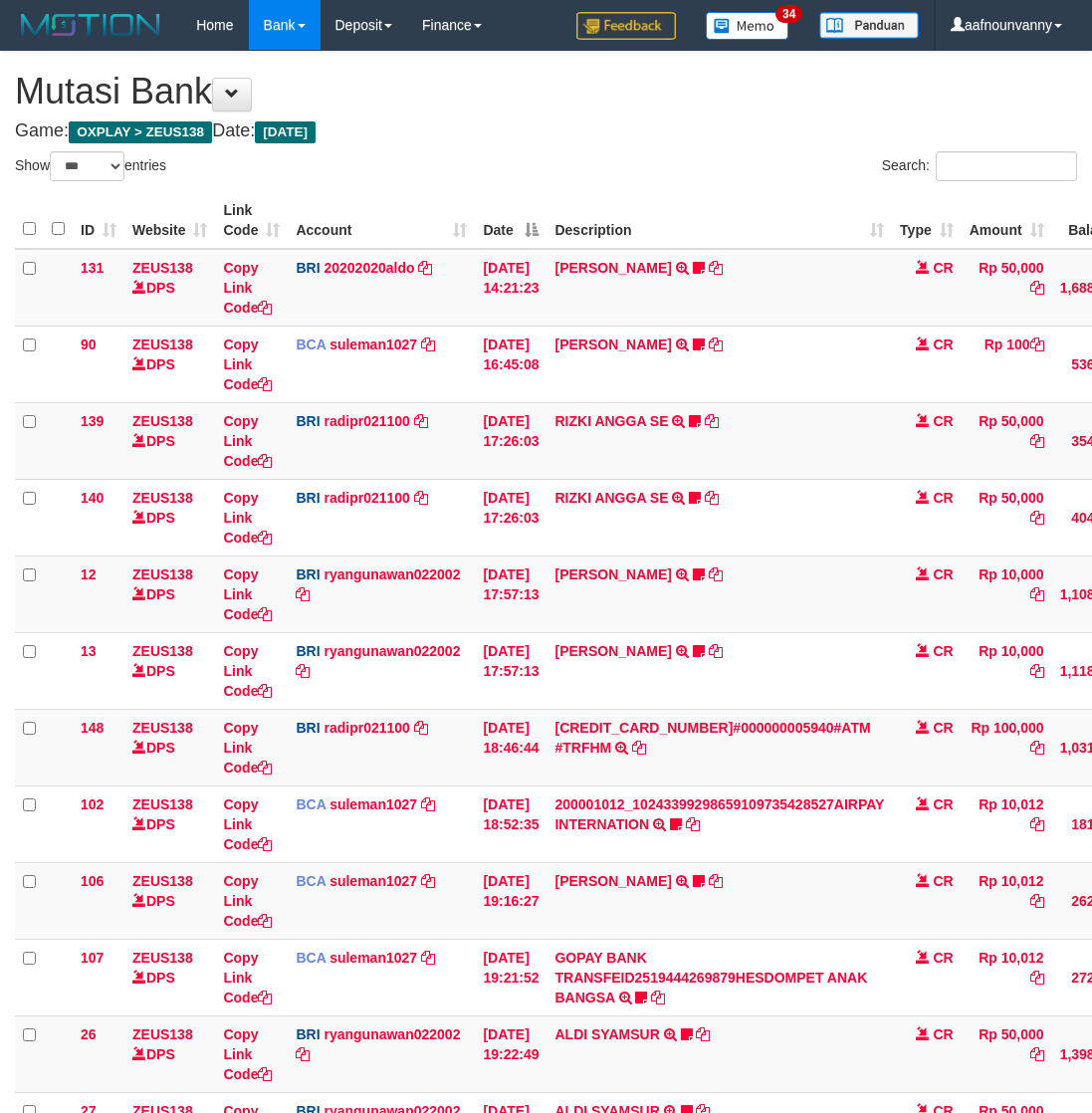 select on "***" 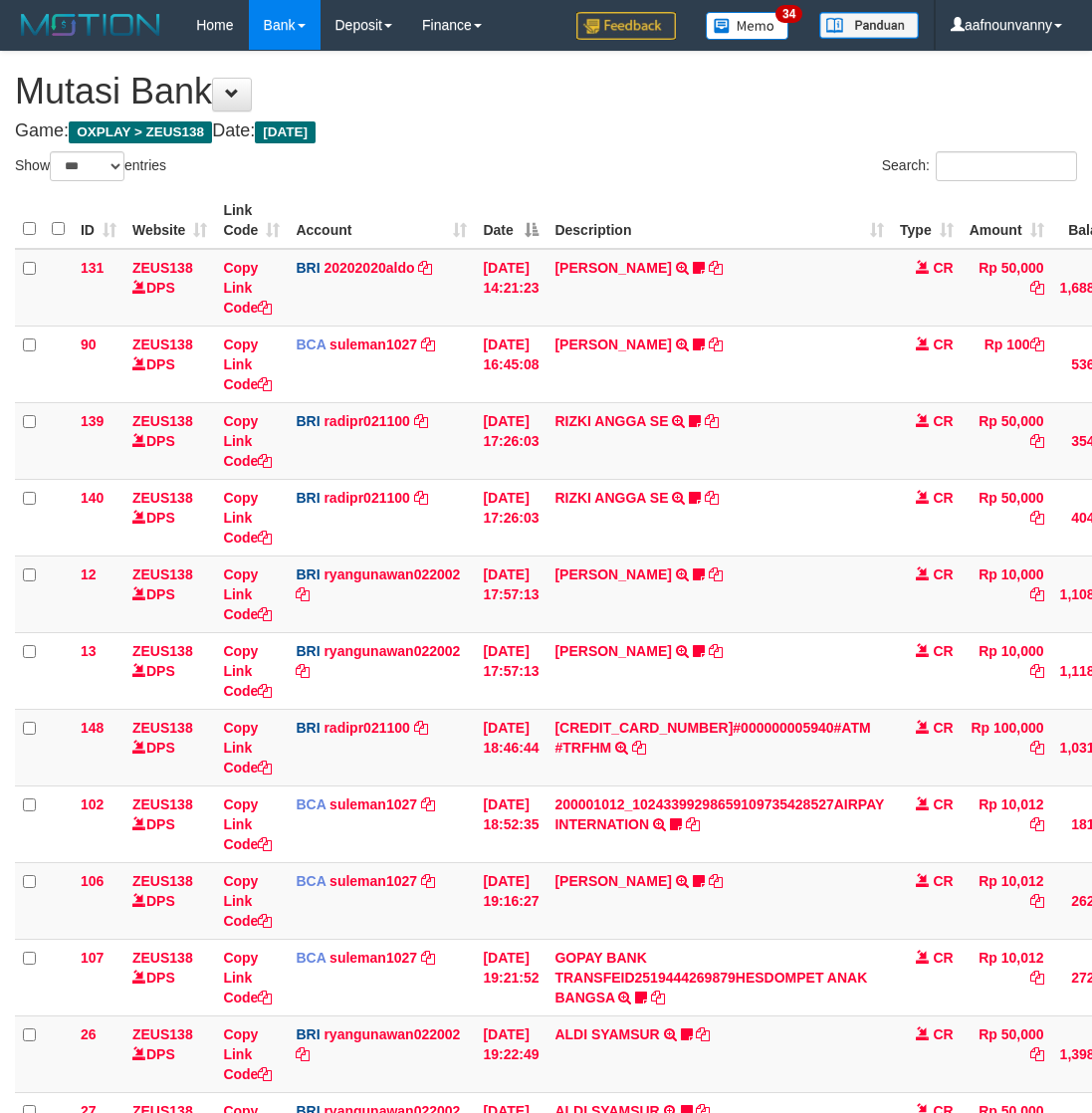 scroll, scrollTop: 379, scrollLeft: 0, axis: vertical 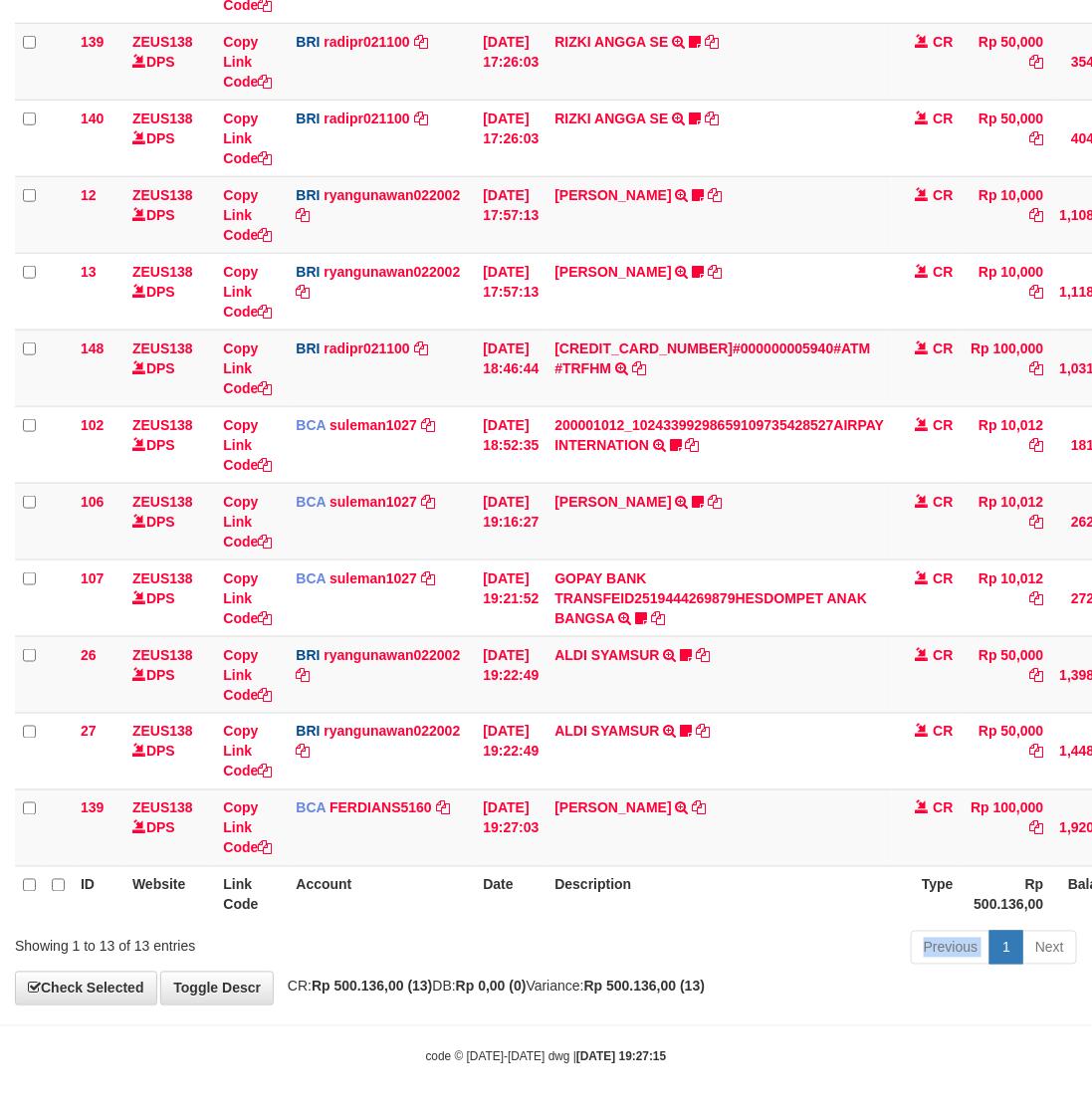 drag, startPoint x: 0, startPoint y: 0, endPoint x: 10, endPoint y: 685, distance: 685.073 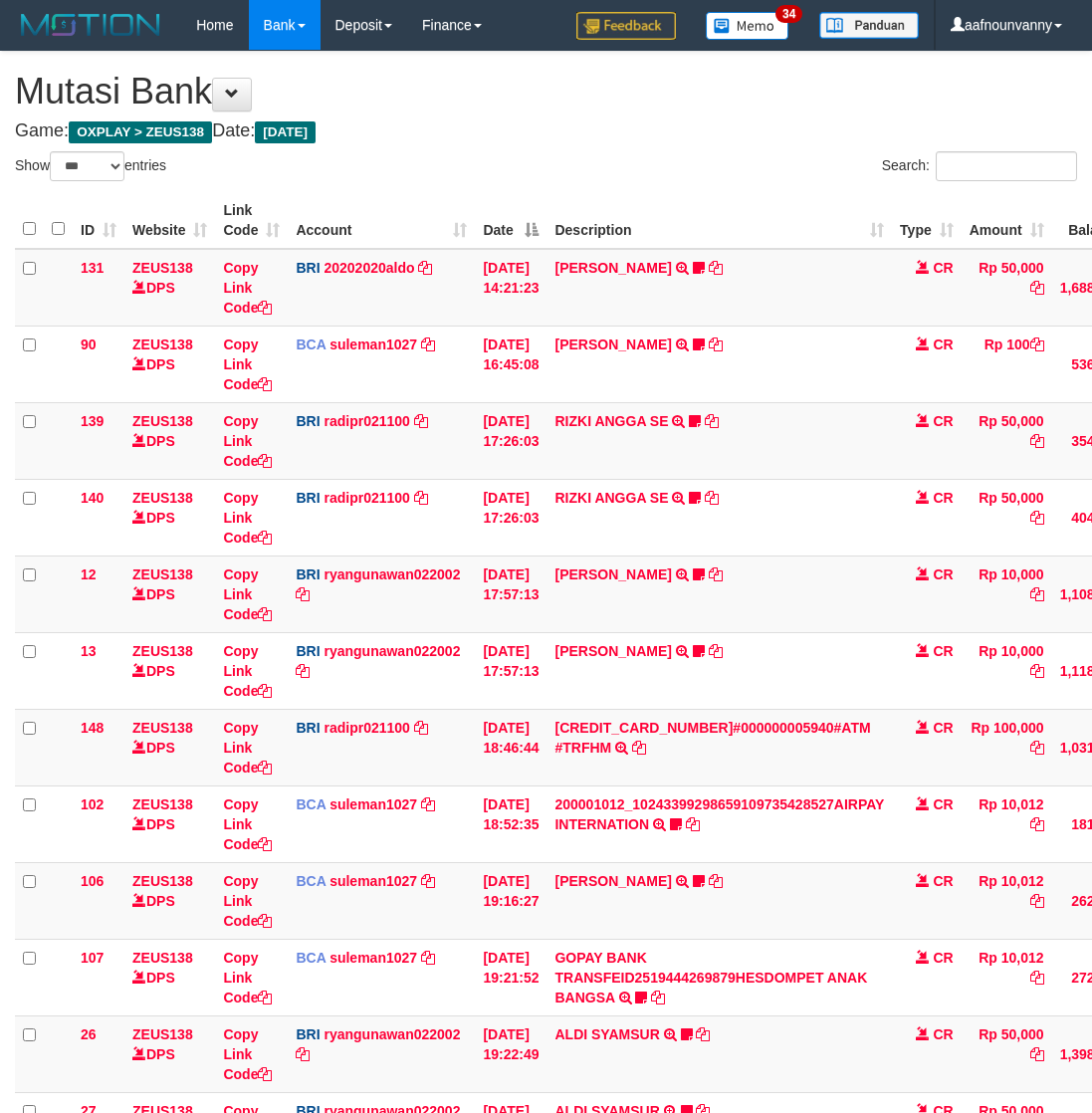 select on "***" 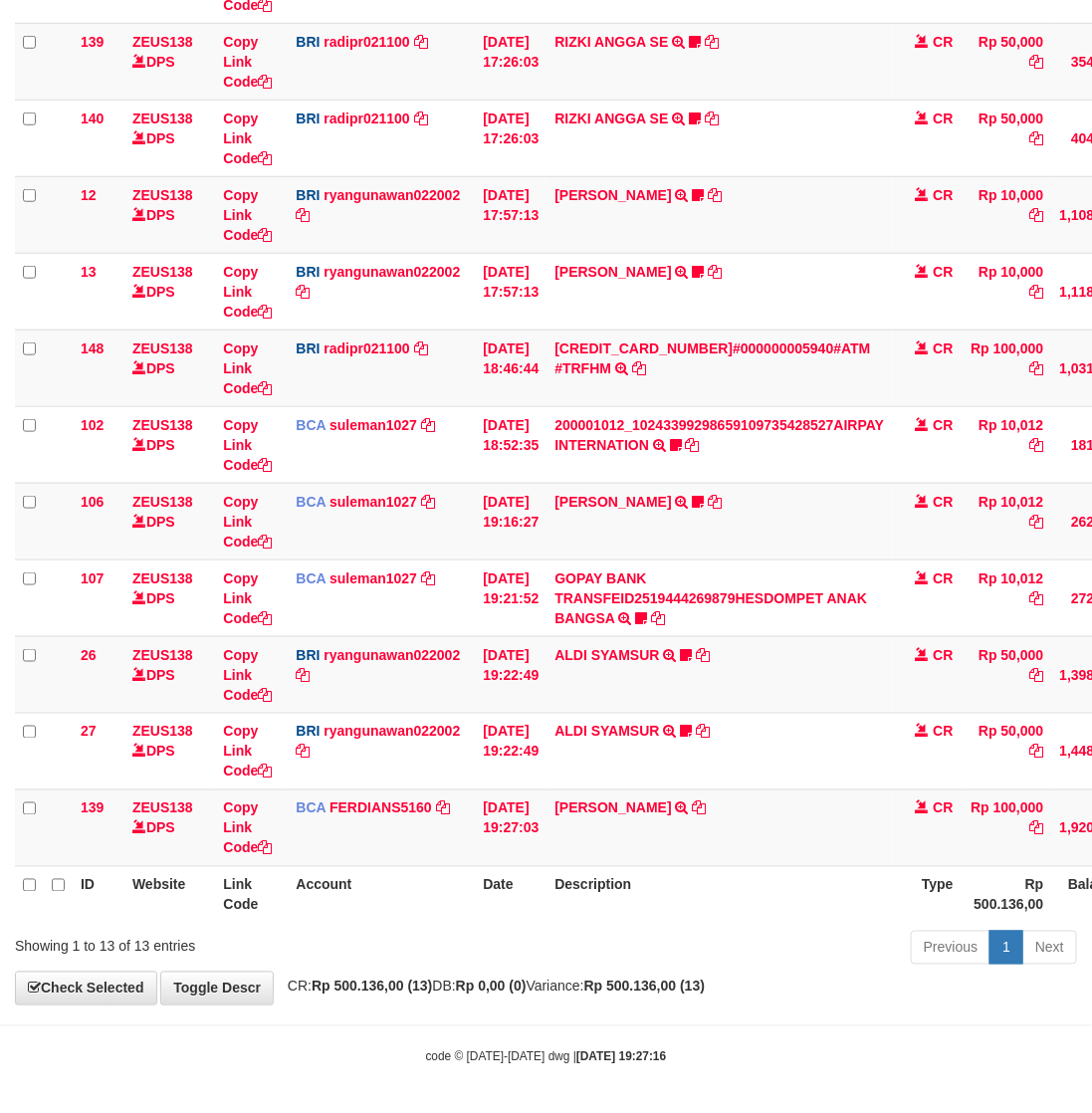 drag, startPoint x: 429, startPoint y: 923, endPoint x: 553, endPoint y: 884, distance: 129.98846 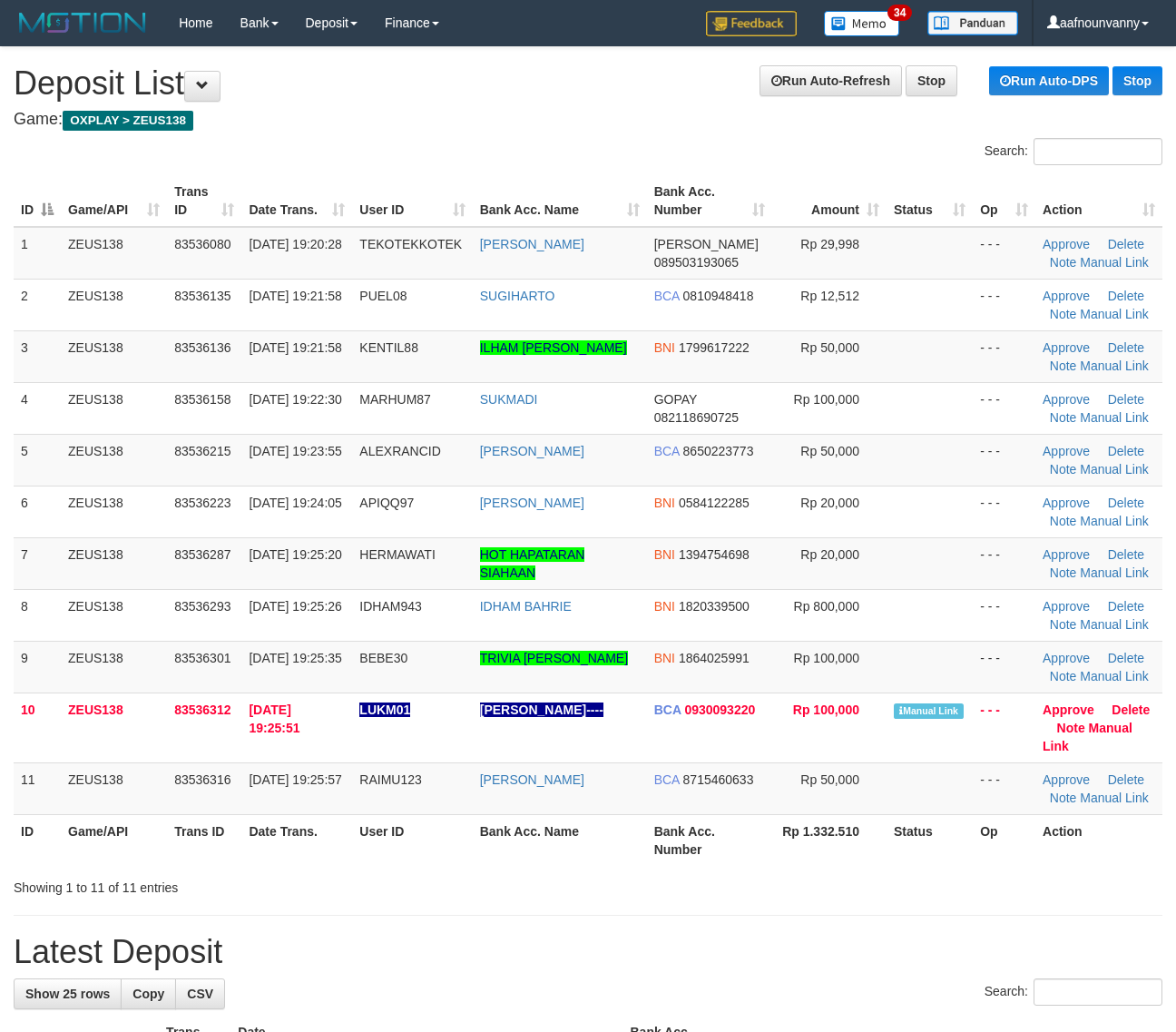 scroll, scrollTop: 0, scrollLeft: 0, axis: both 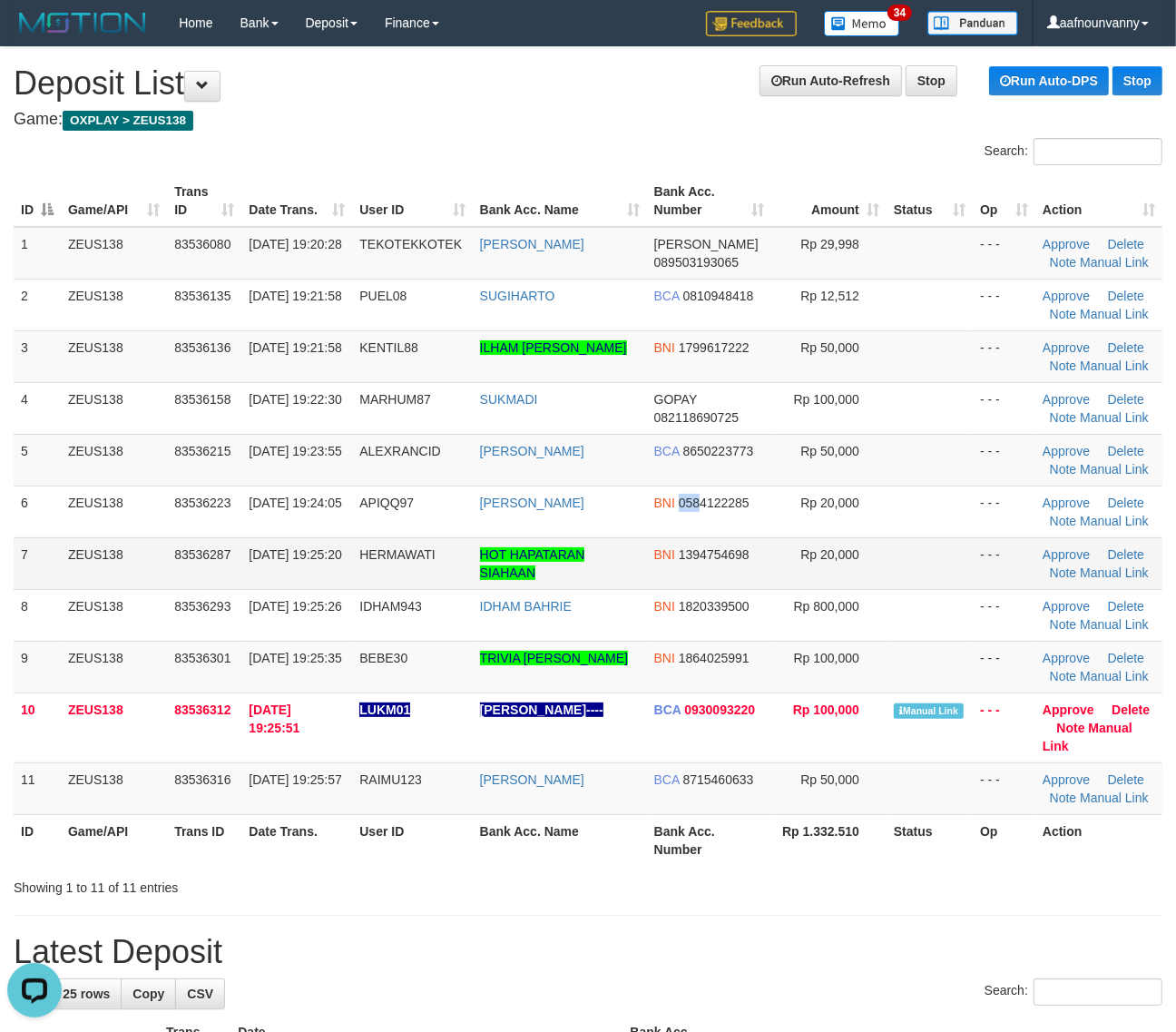 drag, startPoint x: 679, startPoint y: 511, endPoint x: 831, endPoint y: 578, distance: 166.11141 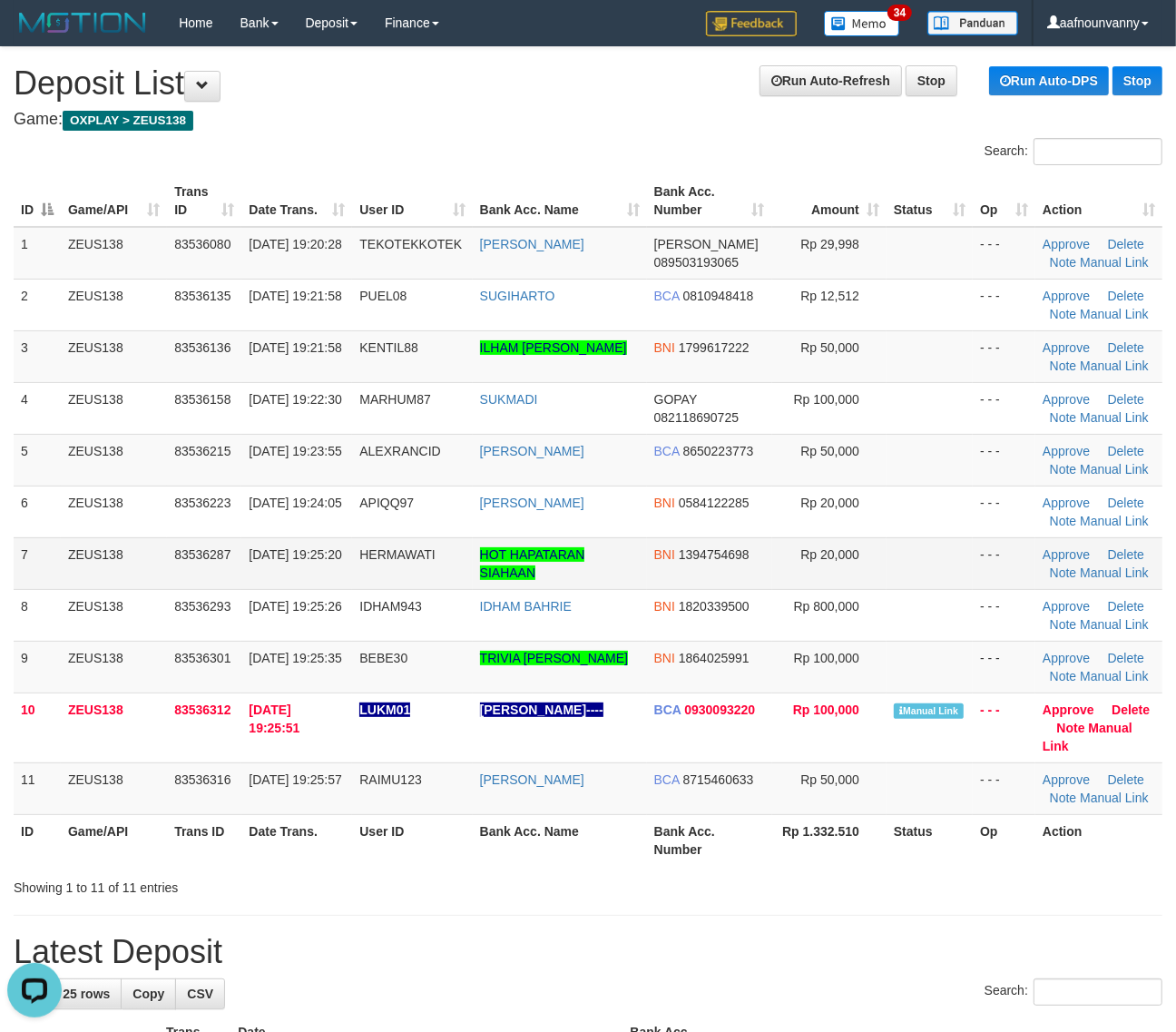 click at bounding box center [929, 563] 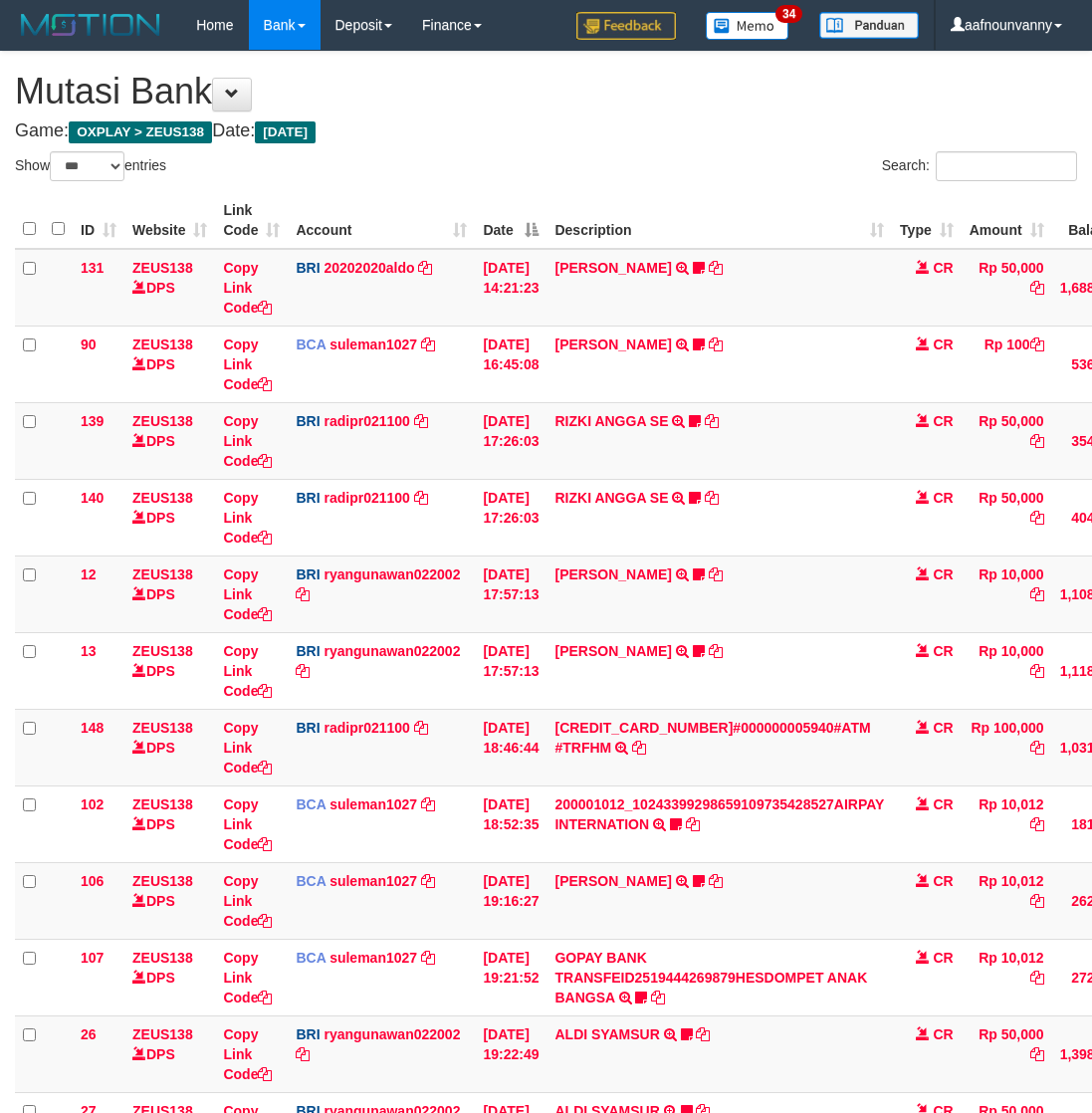 select on "***" 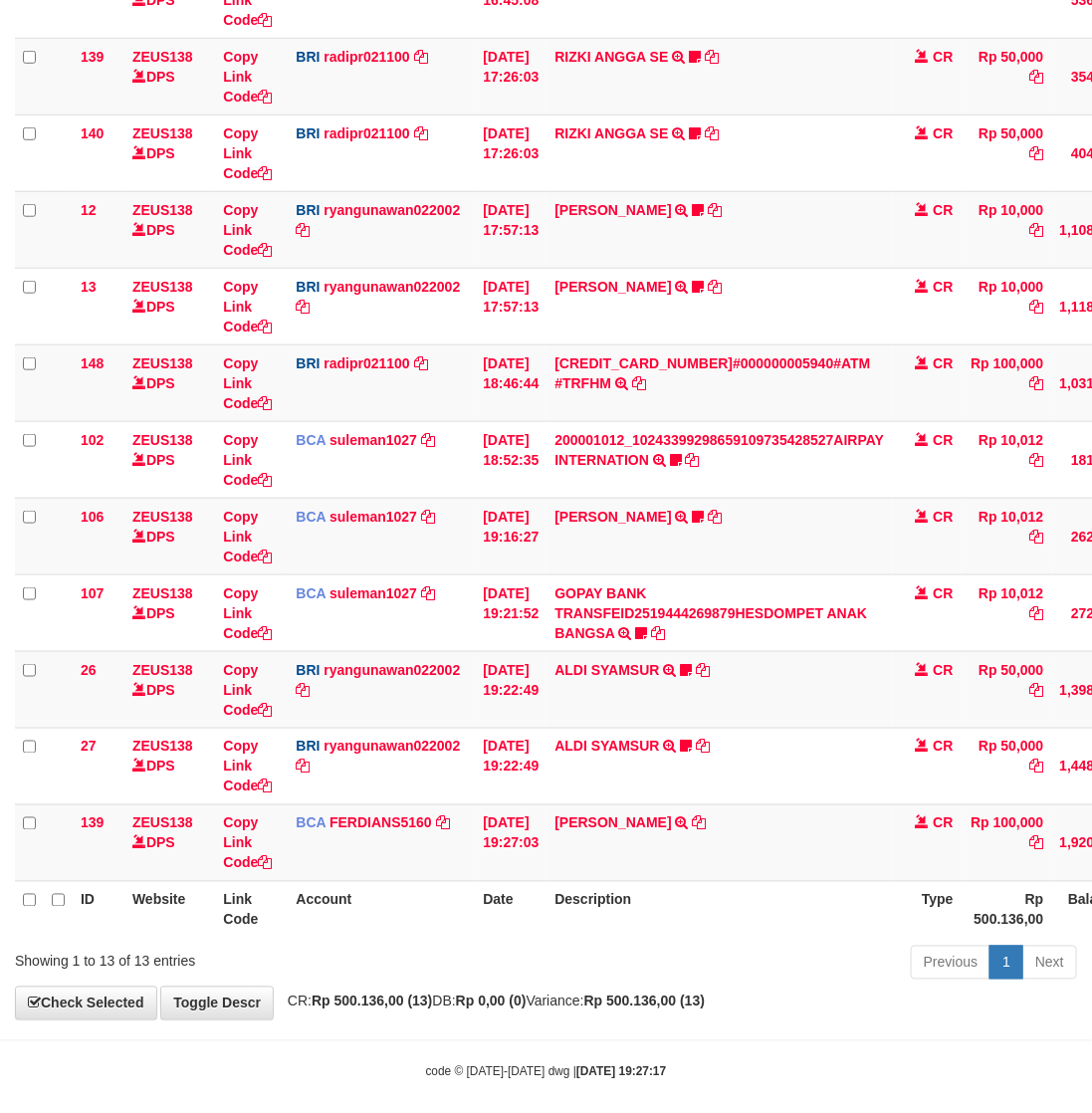 scroll, scrollTop: 384, scrollLeft: 0, axis: vertical 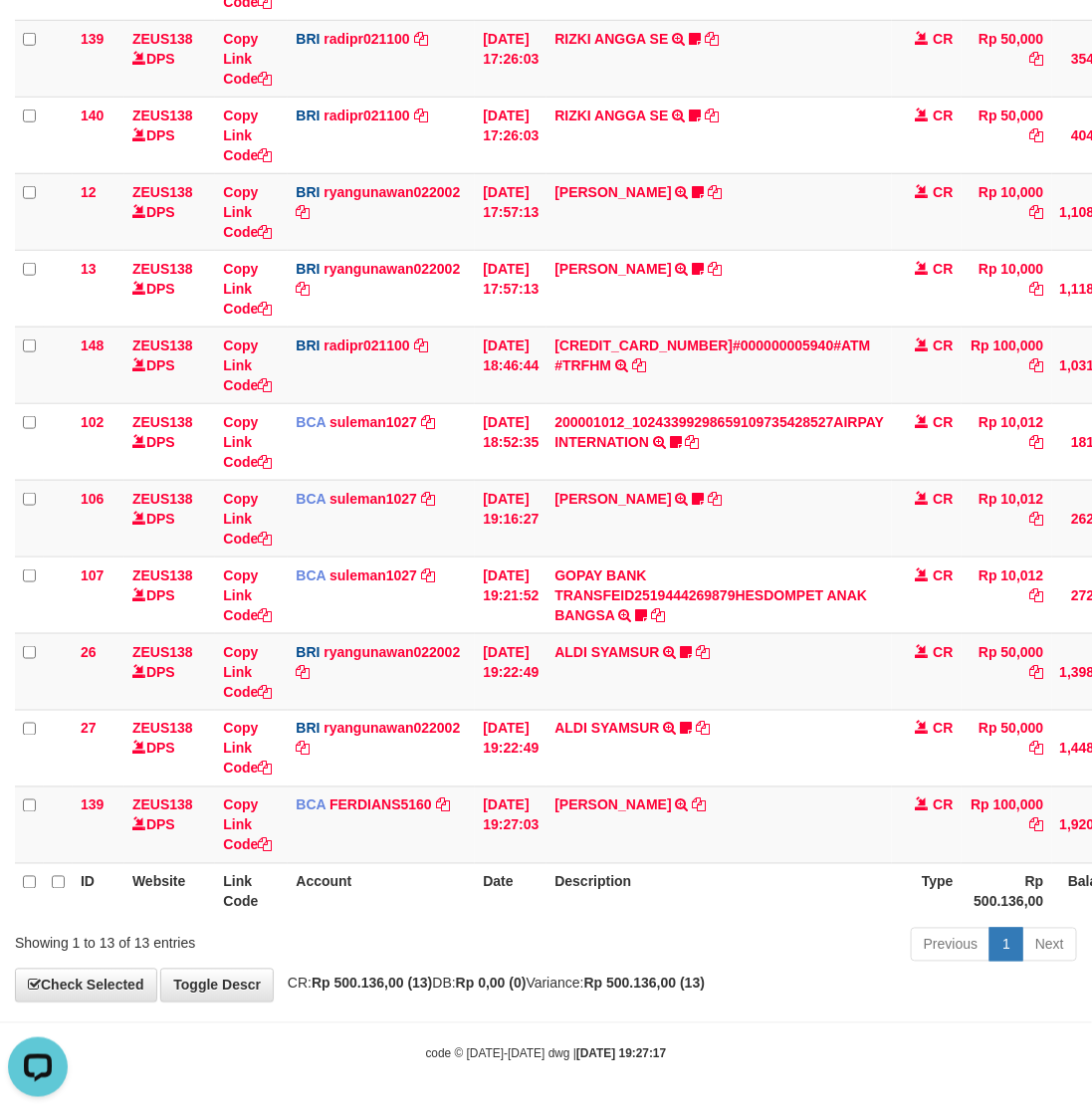 click on "Account" at bounding box center (381, 891) 